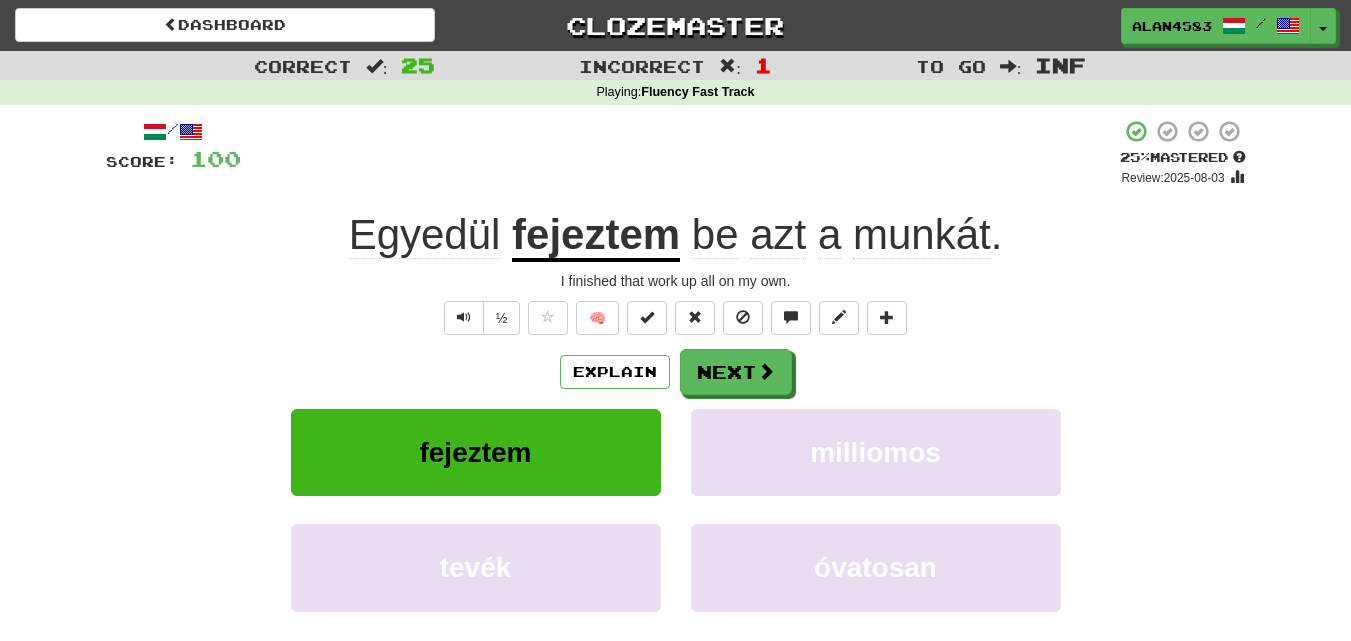 scroll, scrollTop: 0, scrollLeft: 0, axis: both 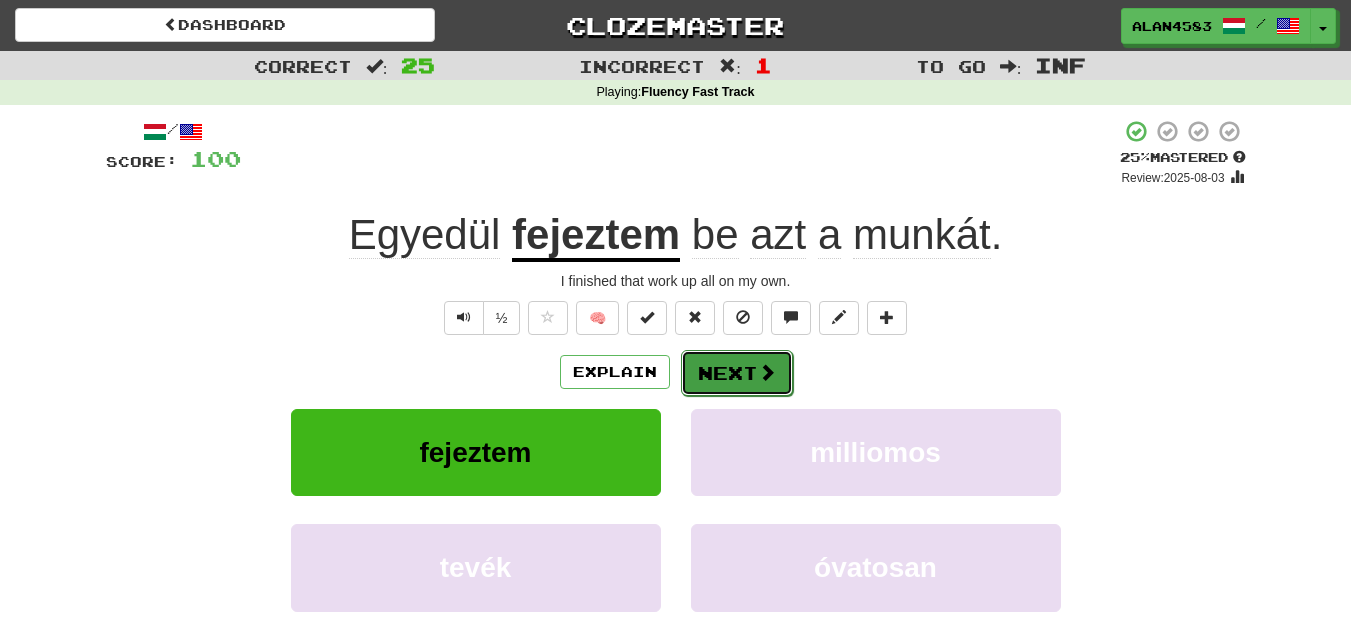drag, startPoint x: 0, startPoint y: 0, endPoint x: 731, endPoint y: 378, distance: 822.949 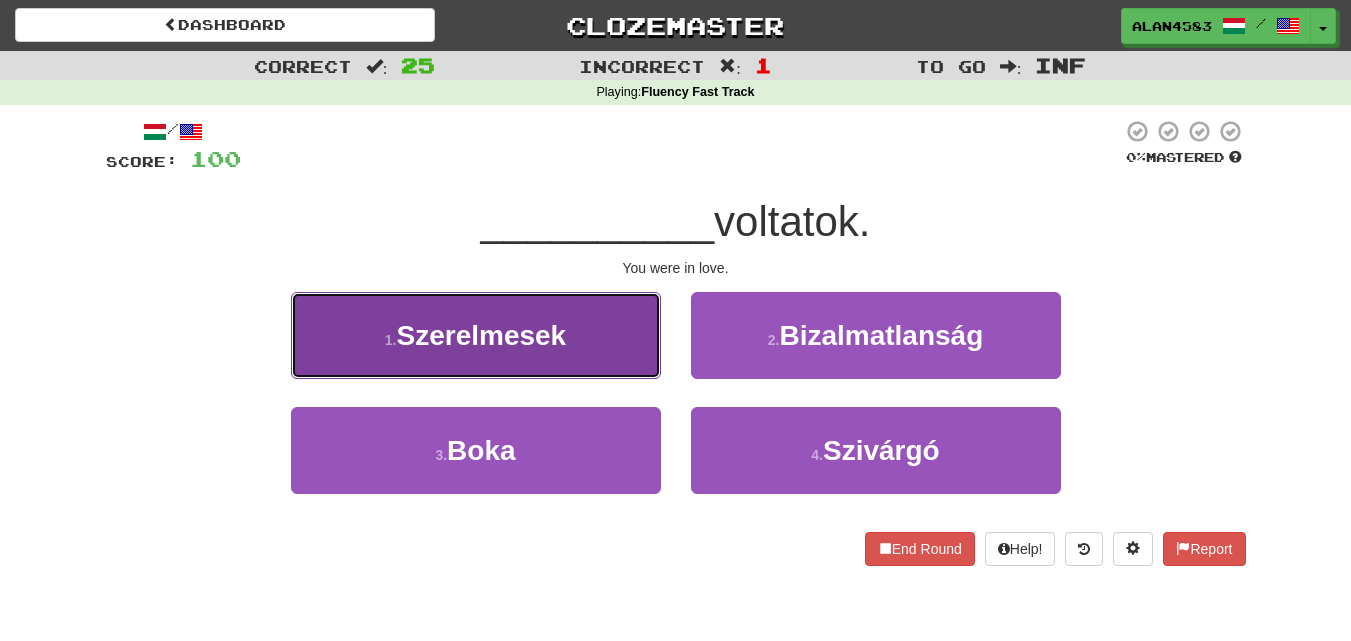 click on "1 .  Szerelmesek" at bounding box center [476, 335] 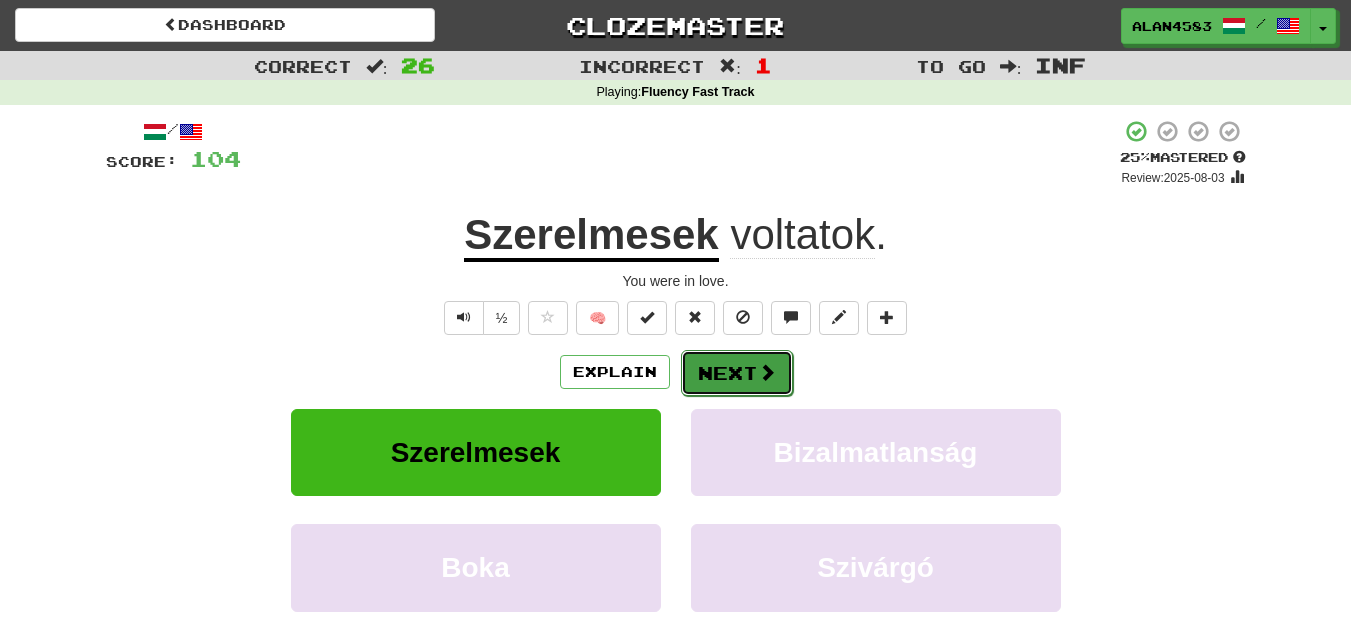 click on "Next" at bounding box center [737, 373] 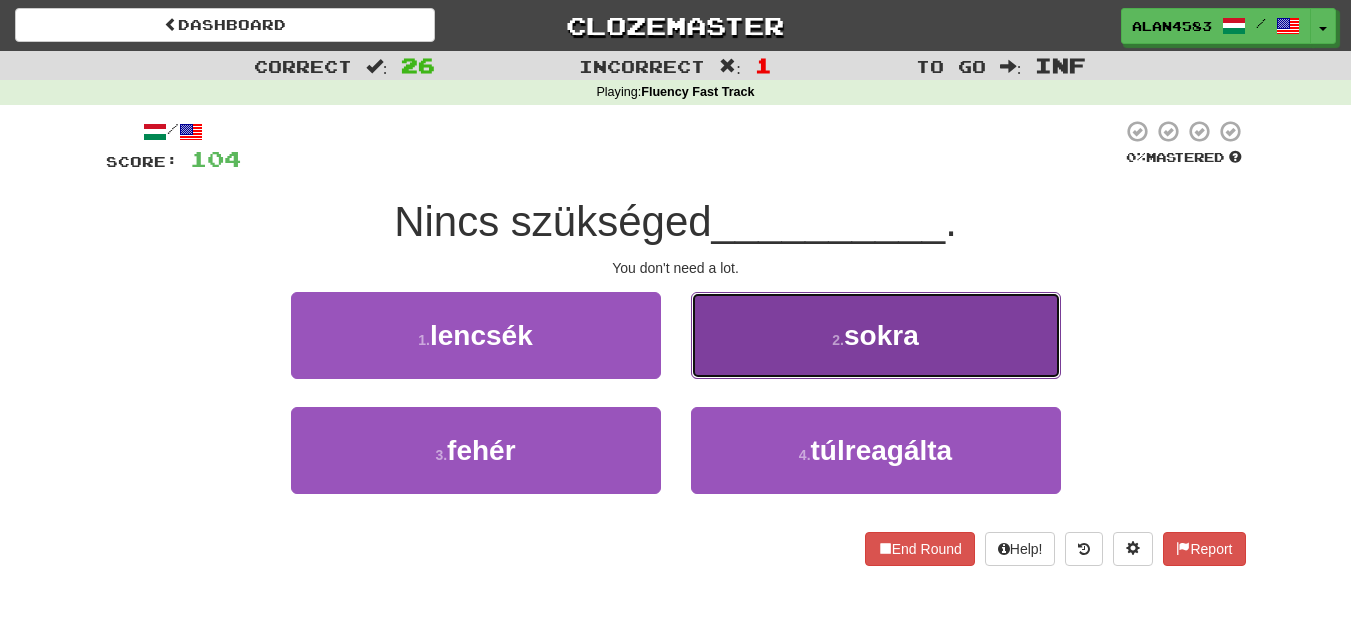 click on "2 .  sokra" at bounding box center (876, 335) 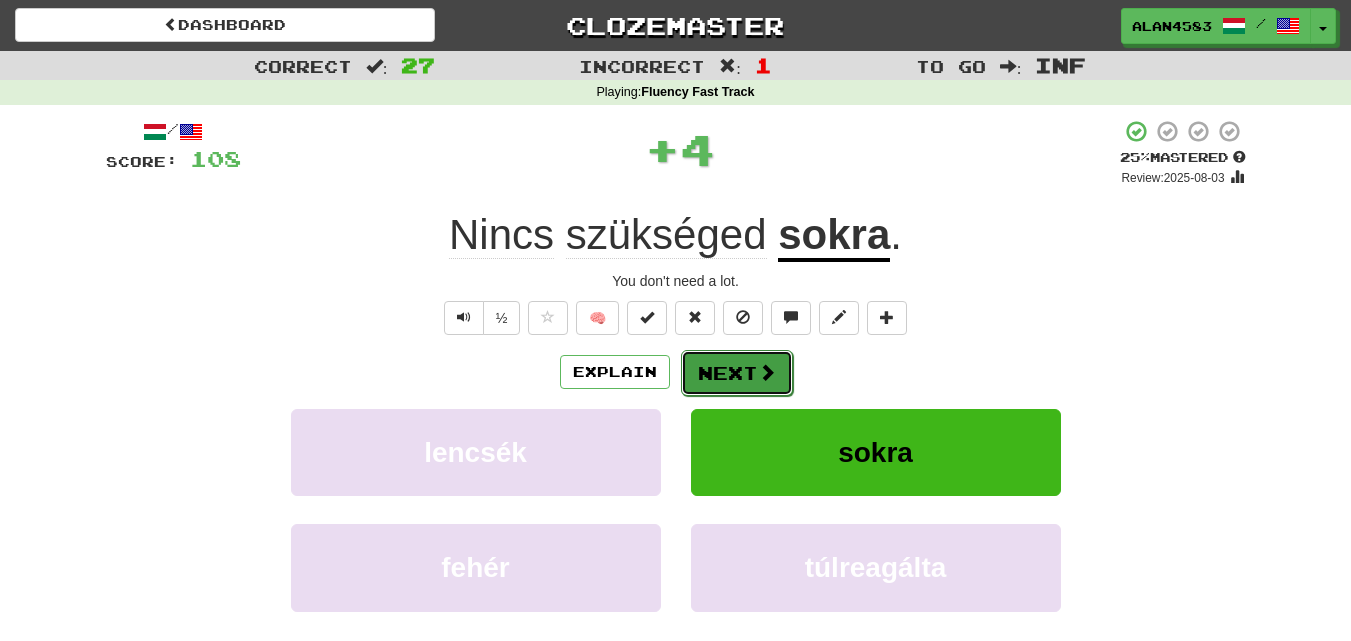 click on "Next" at bounding box center [737, 373] 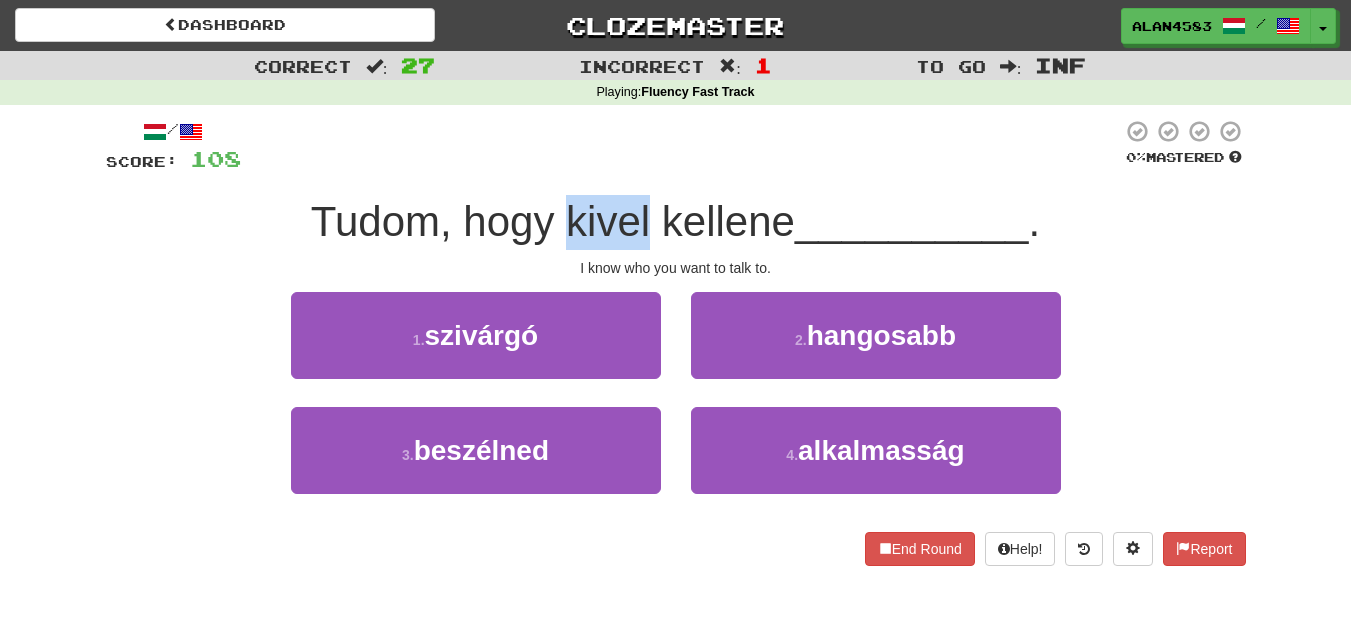 drag, startPoint x: 647, startPoint y: 220, endPoint x: 568, endPoint y: 218, distance: 79.025314 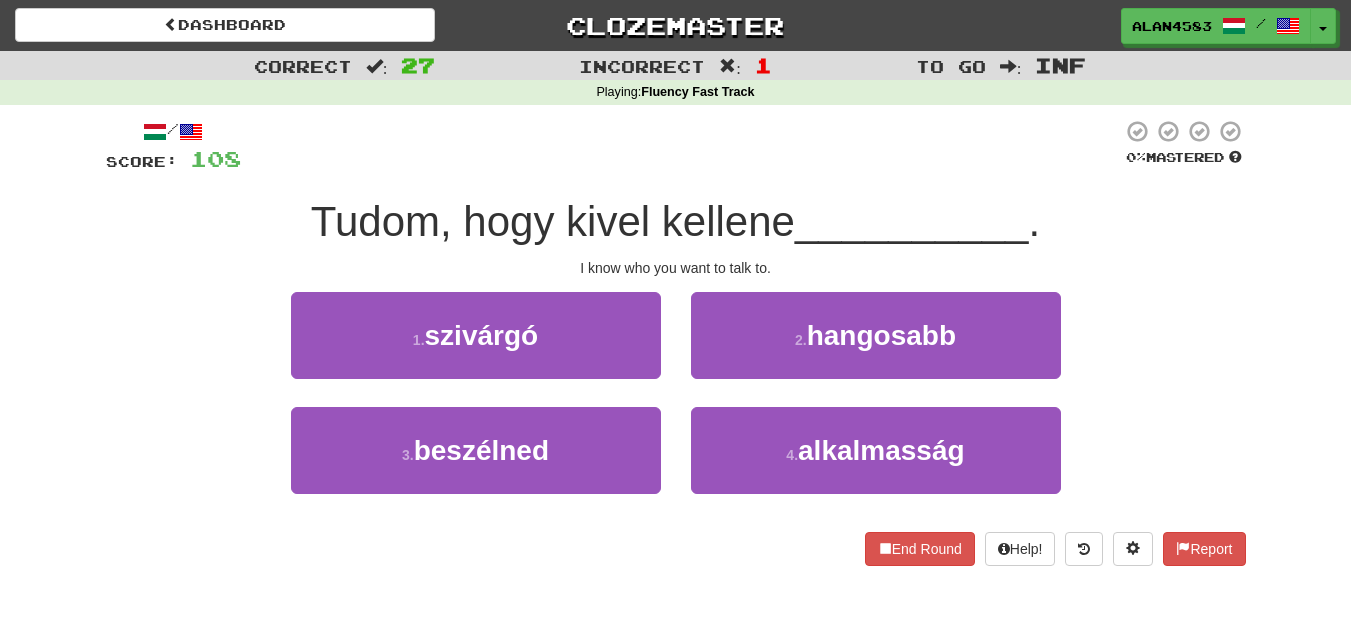 click on "/  Score:   108 0 %  Mastered Tudom, hogy kivel kellene  __________ . I know who you want to talk to. 1 .  szivárgó 2 .  hangosabb 3 .  beszélned 4 .  alkalmasság  End Round  Help!  Report" at bounding box center [676, 342] 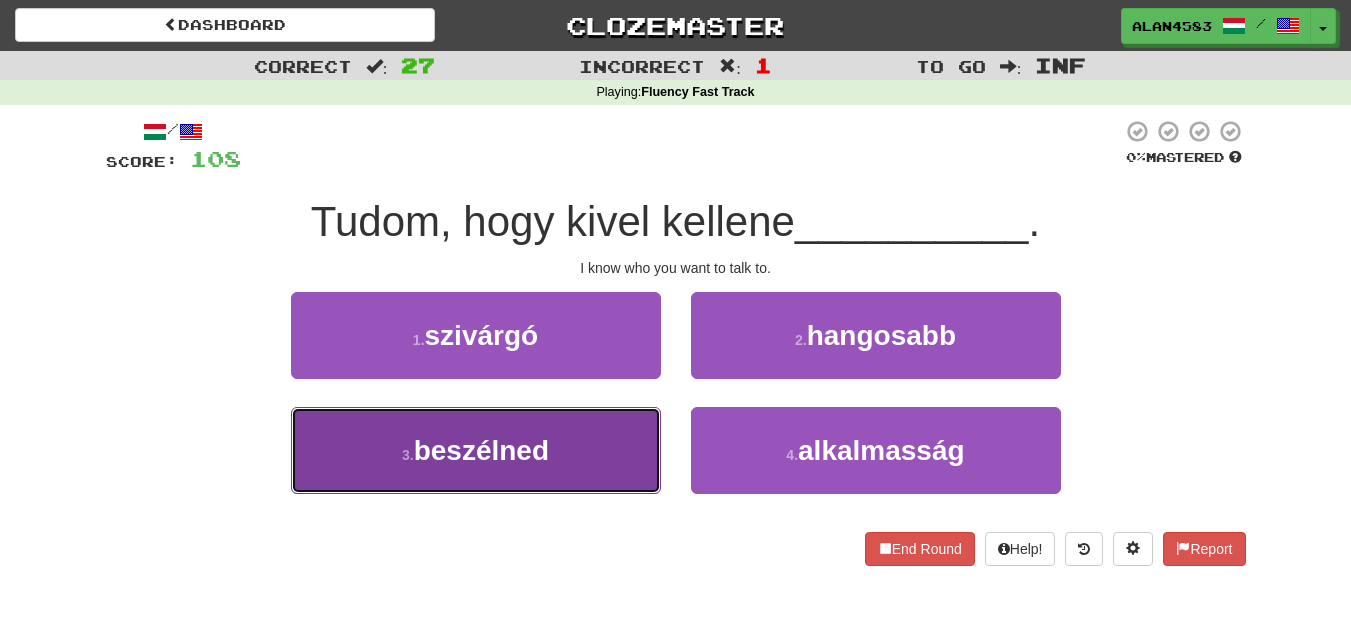 click on "3 .  beszélned" at bounding box center (476, 450) 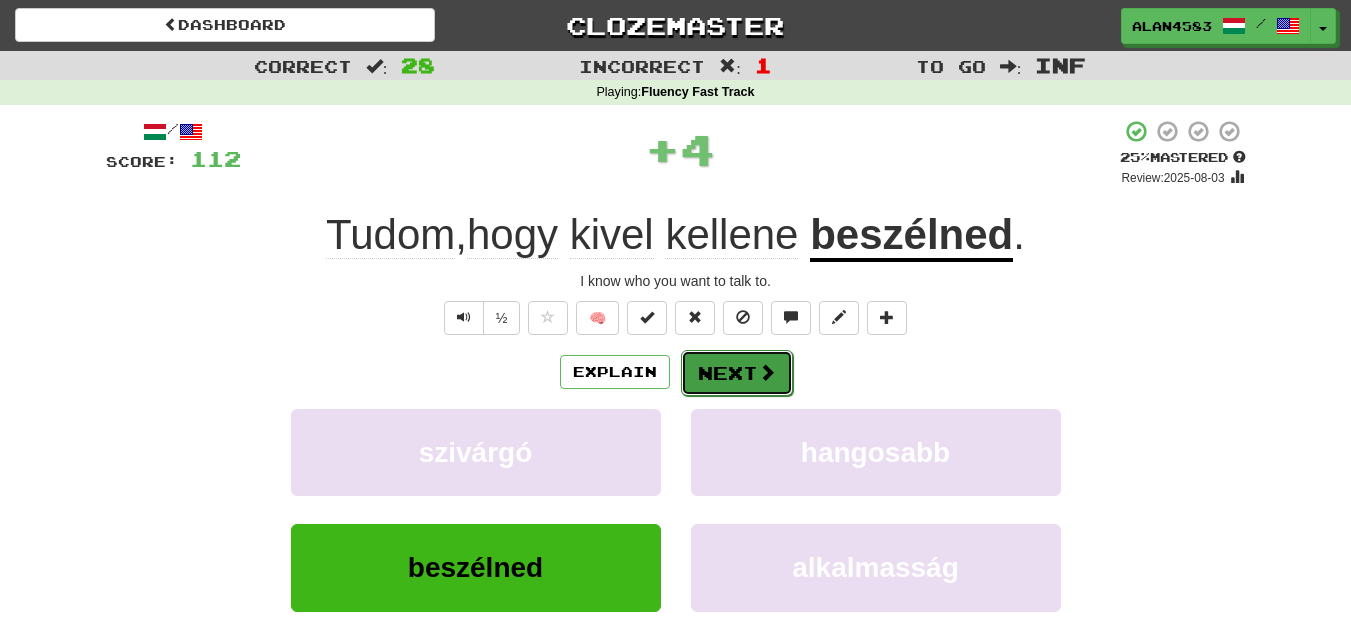 click on "Next" at bounding box center [737, 373] 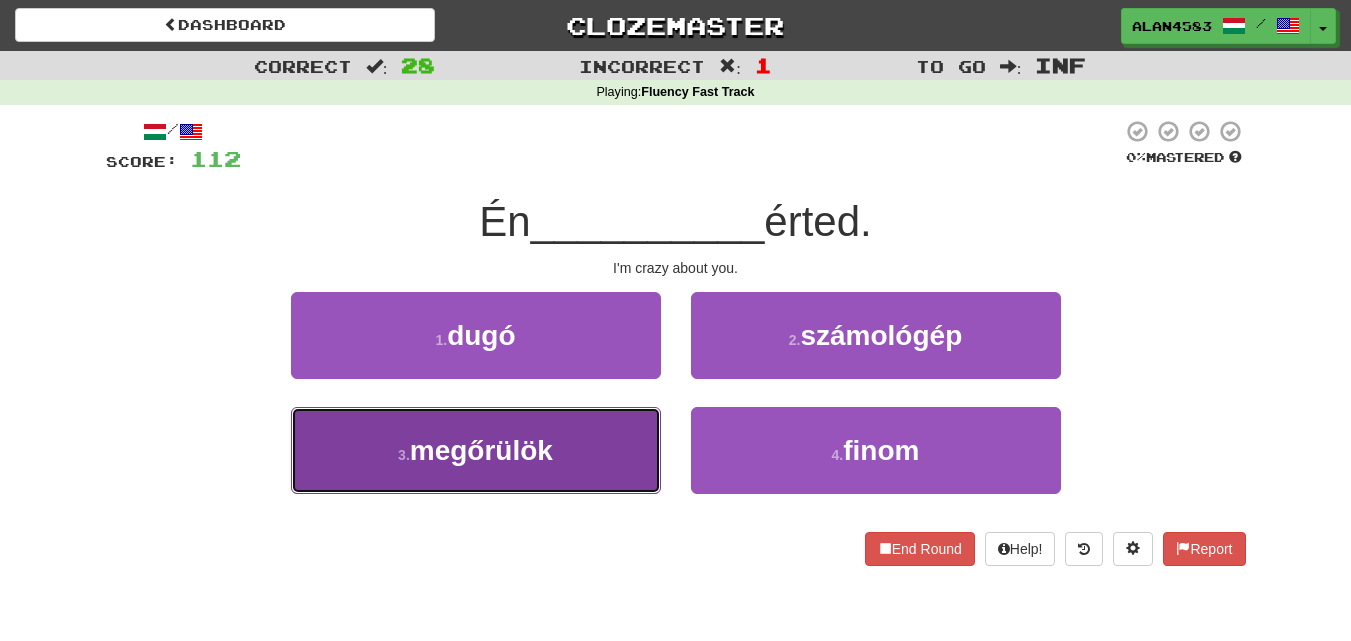 click on "3 .  megőrülök" at bounding box center [476, 450] 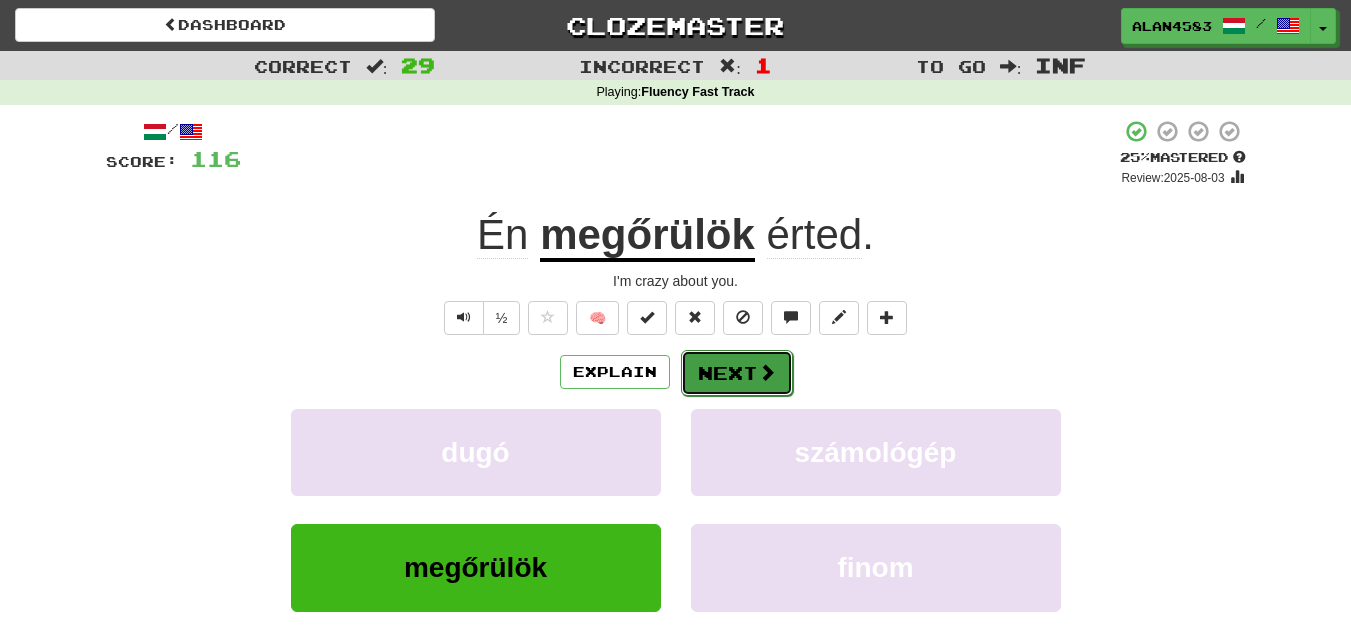 click on "Next" at bounding box center (737, 373) 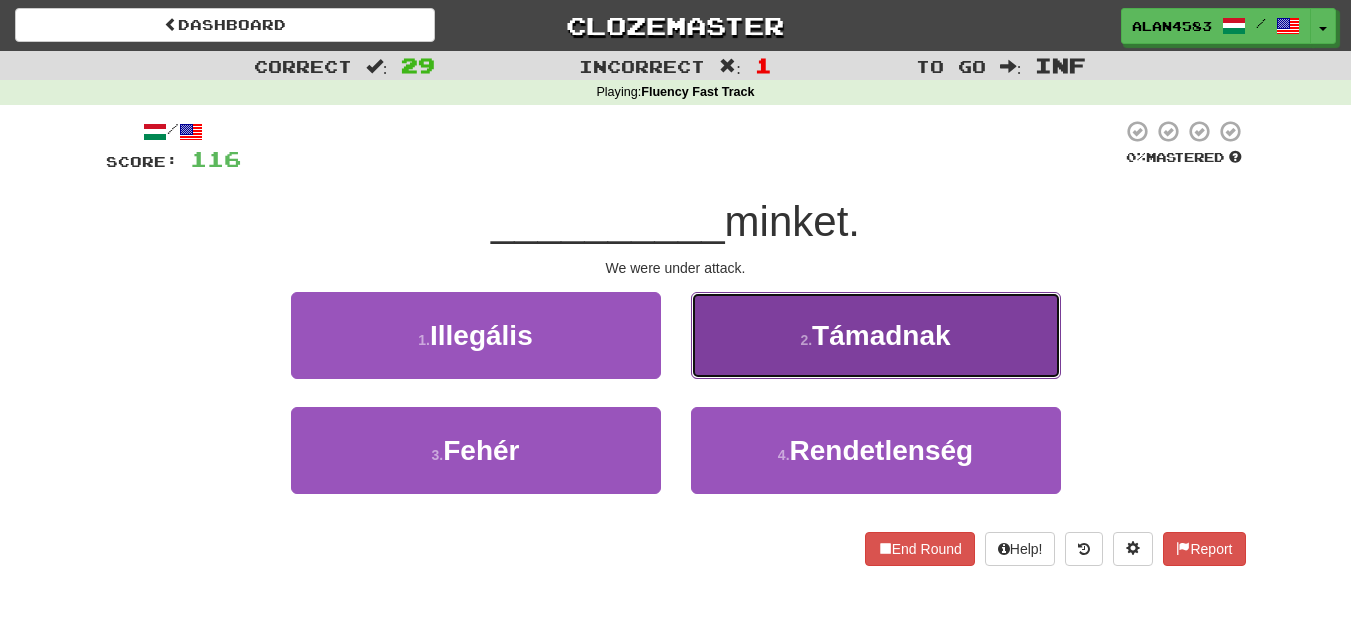 click on "2 ." at bounding box center [806, 340] 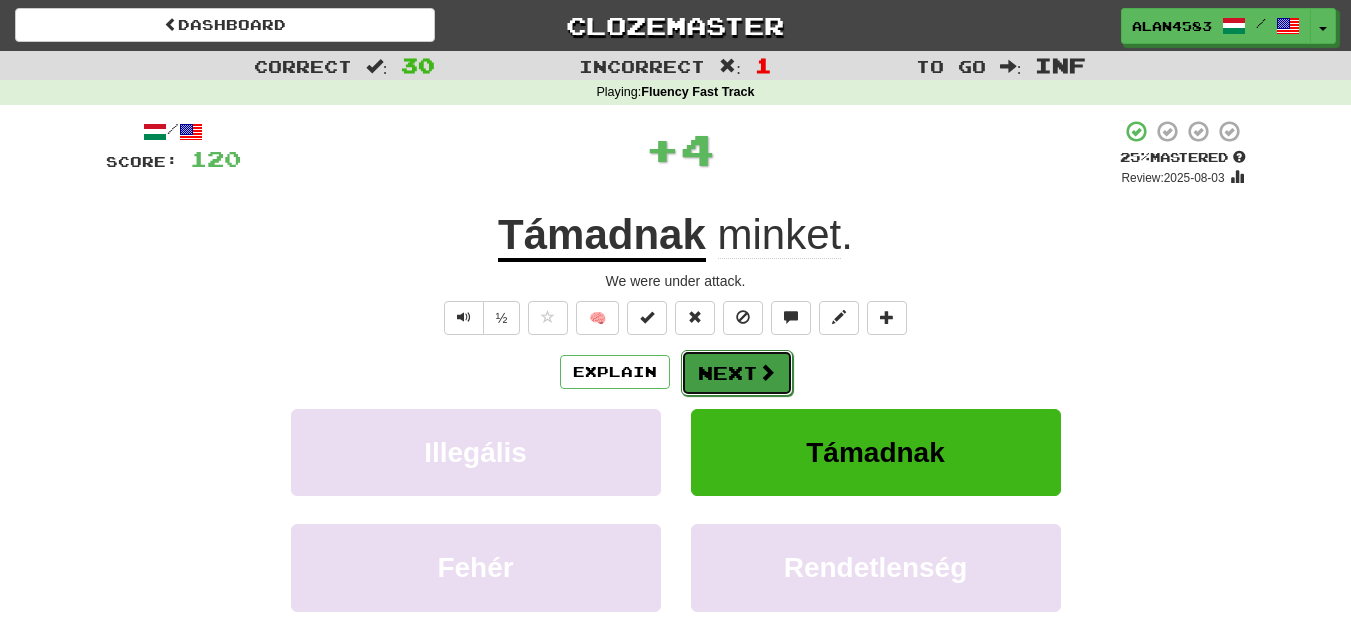 click at bounding box center [767, 372] 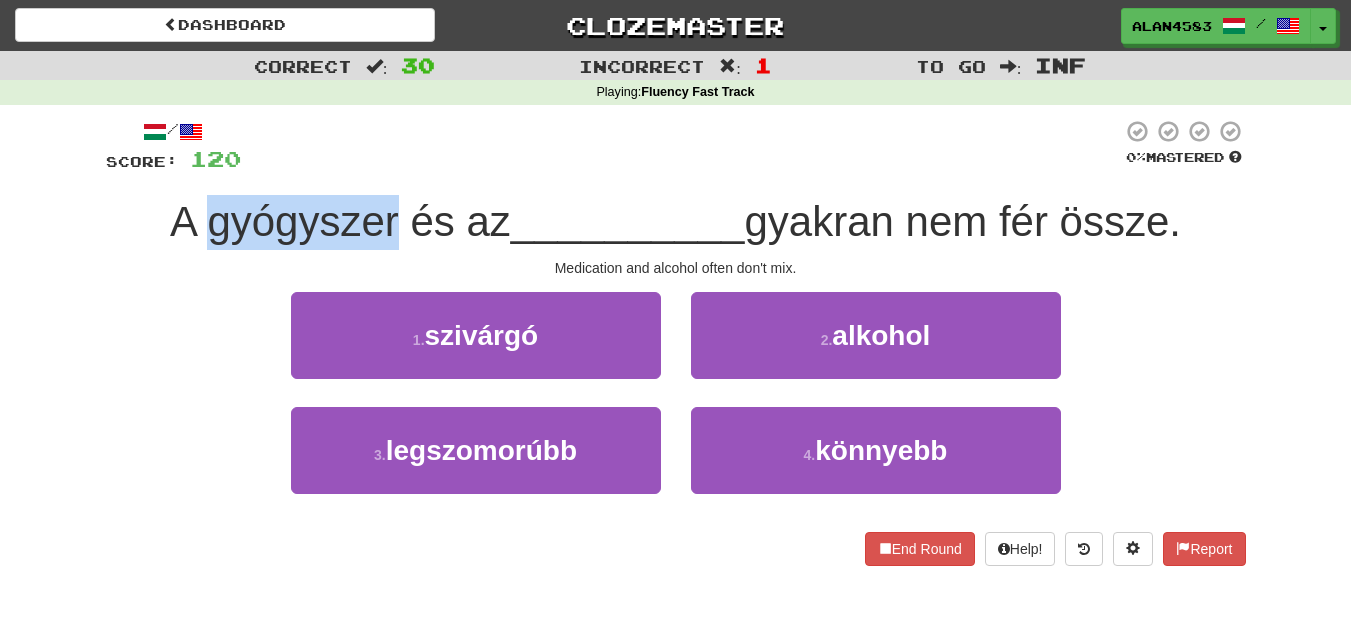 drag, startPoint x: 382, startPoint y: 215, endPoint x: 201, endPoint y: 211, distance: 181.04419 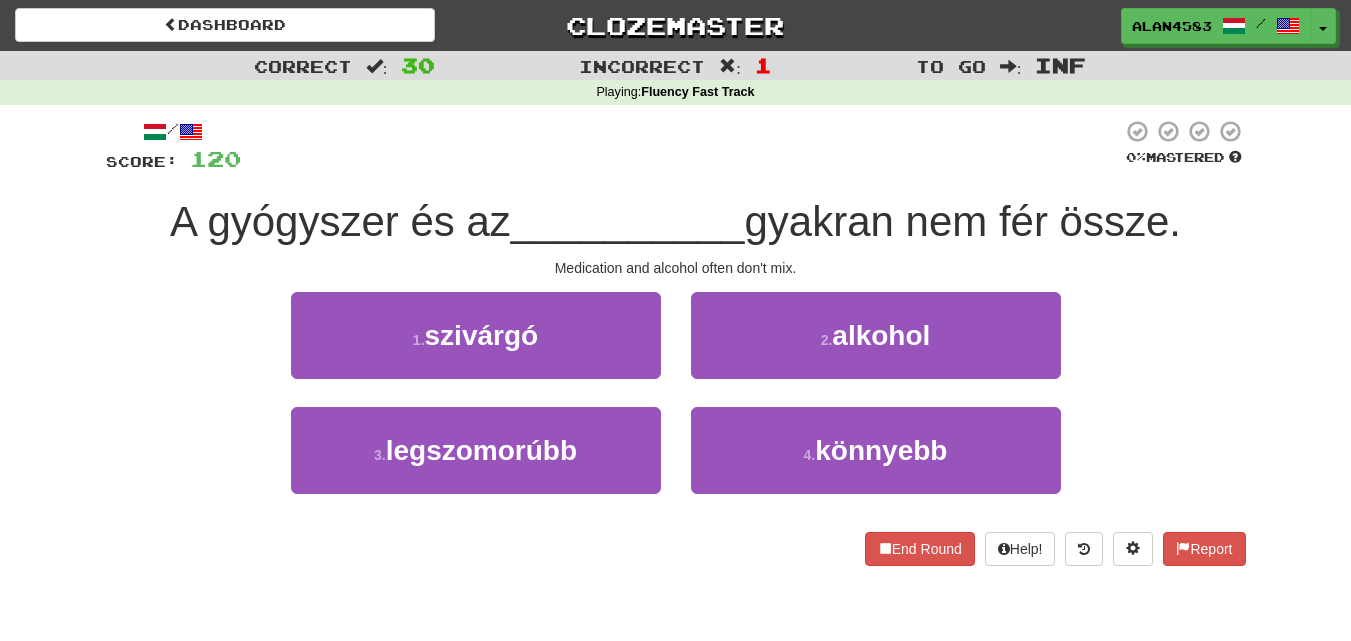 click on "Correct   :   30 Incorrect   :   1 To go   :   Inf Playing :  Fluency Fast Track  /  Score:   120 0 %  Mastered A gyógyszer és az  __________  gyakran nem fér össze. Medication and alcohol often don't mix. 1 .  szivárgó 2 .  alkohol 3 .  legszomorúbb 4 .  könnyebb  End Round  Help!  Report" at bounding box center (675, 322) 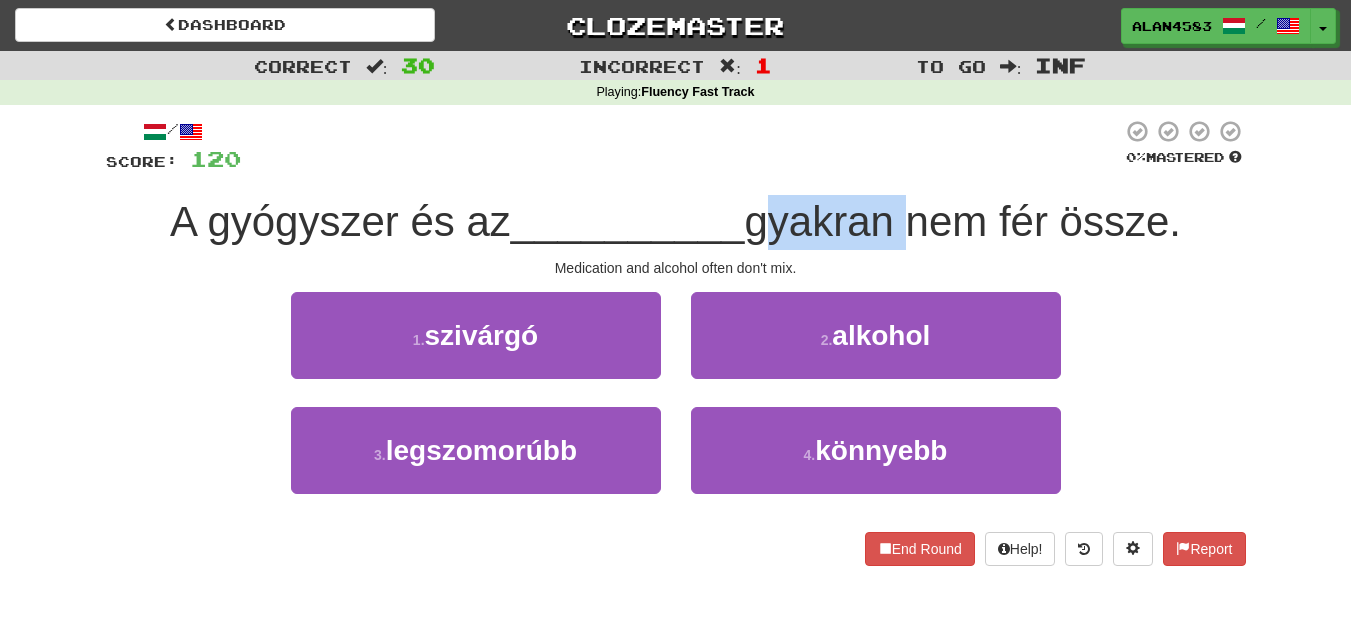 drag, startPoint x: 762, startPoint y: 222, endPoint x: 896, endPoint y: 214, distance: 134.23859 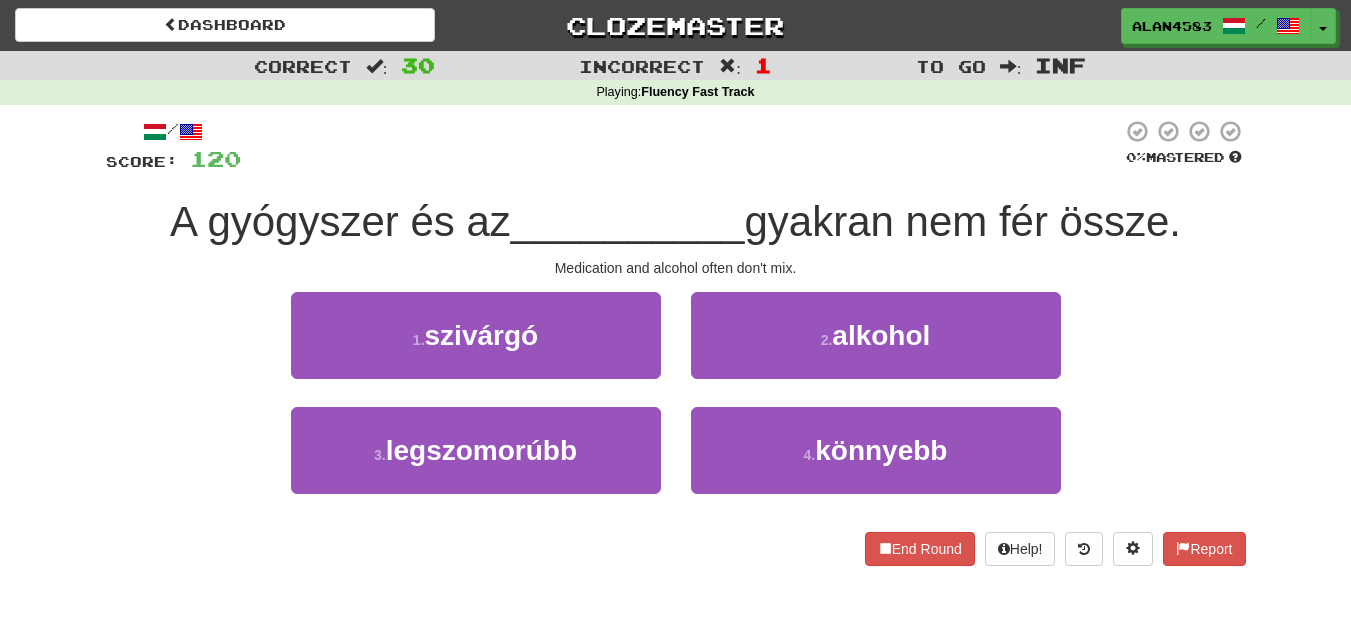 click at bounding box center (681, 146) 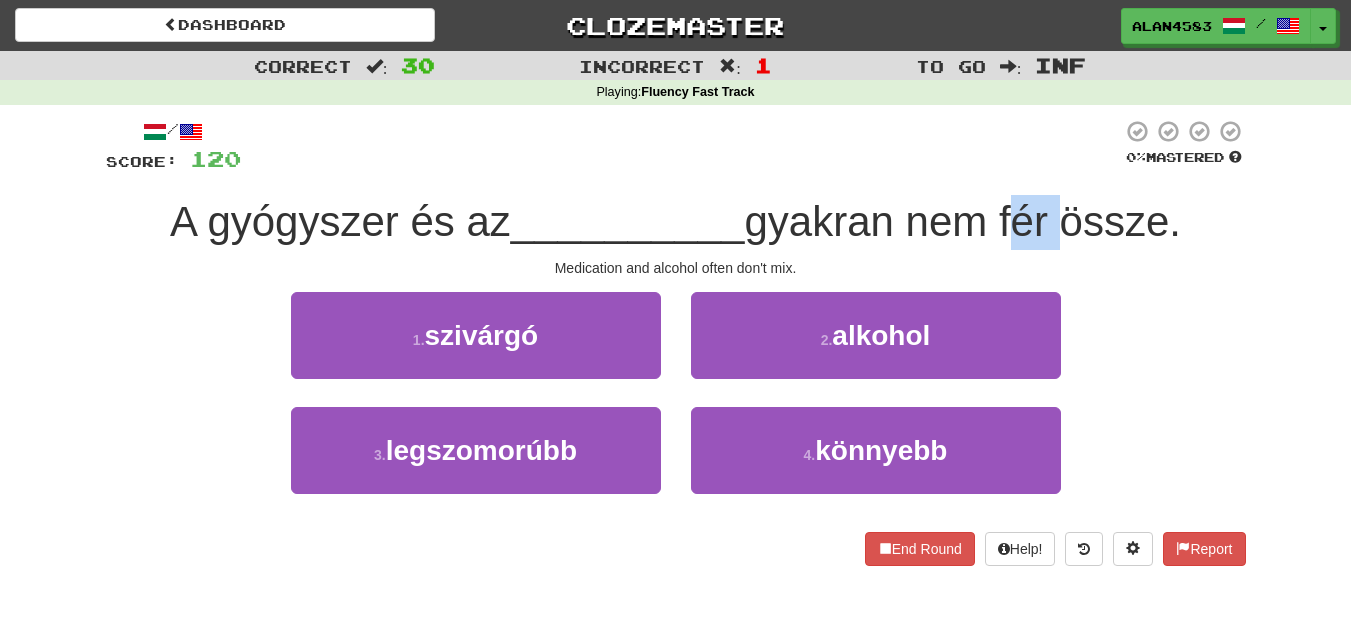 drag, startPoint x: 1009, startPoint y: 213, endPoint x: 1055, endPoint y: 213, distance: 46 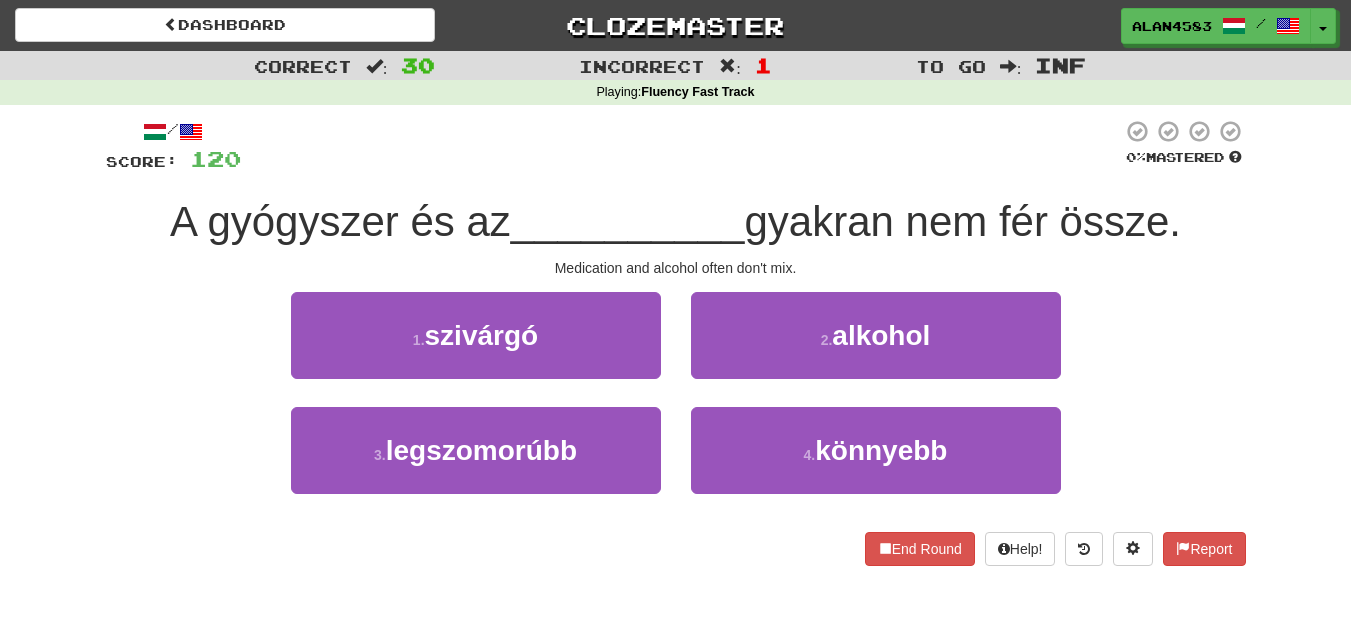 click on "/  Score:   120 0 %  Mastered A gyógyszer és az  __________  gyakran nem fér össze. Medication and alcohol often don't mix. 1 .  szivárgó 2 .  alkohol 3 .  legszomorúbb 4 .  könnyebb  End Round  Help!  Report" at bounding box center [676, 342] 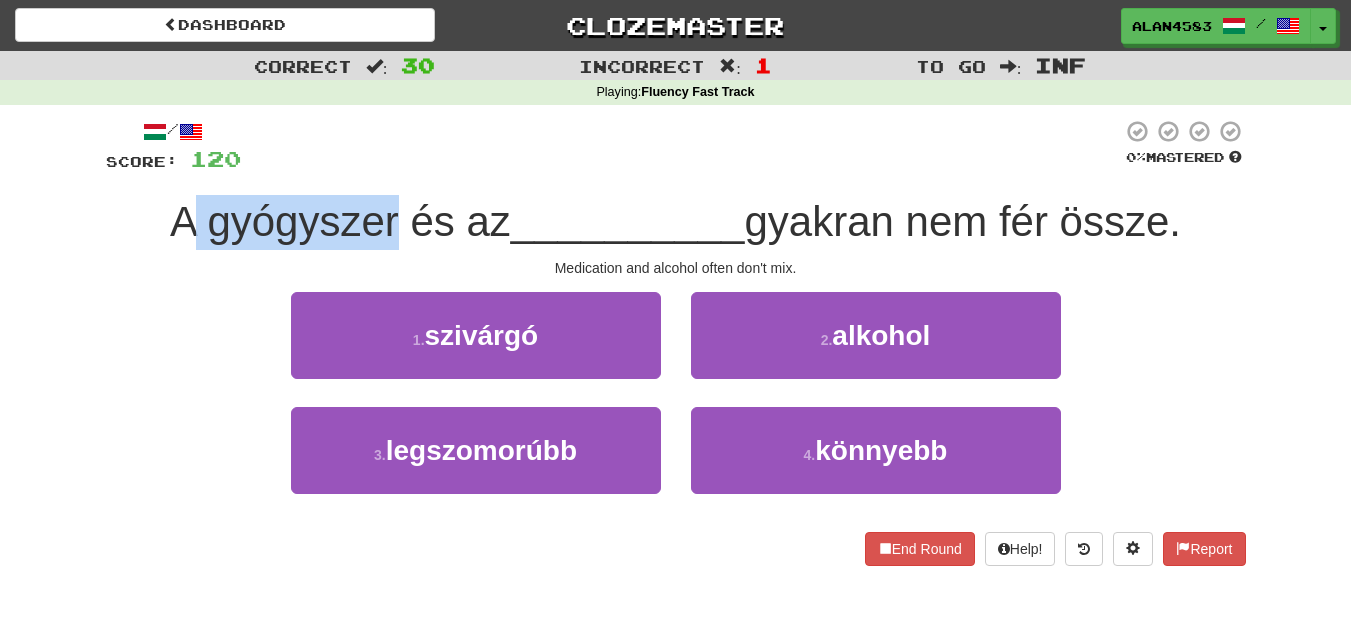 drag, startPoint x: 386, startPoint y: 219, endPoint x: 188, endPoint y: 227, distance: 198.16154 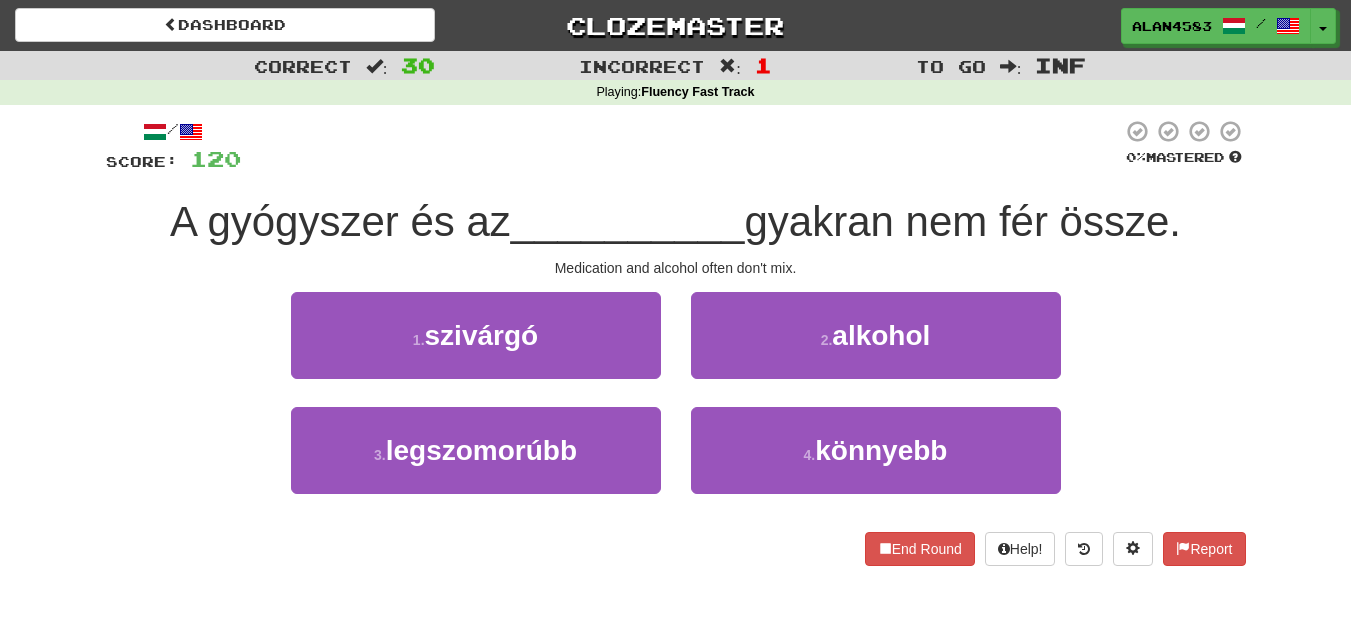 click at bounding box center [681, 146] 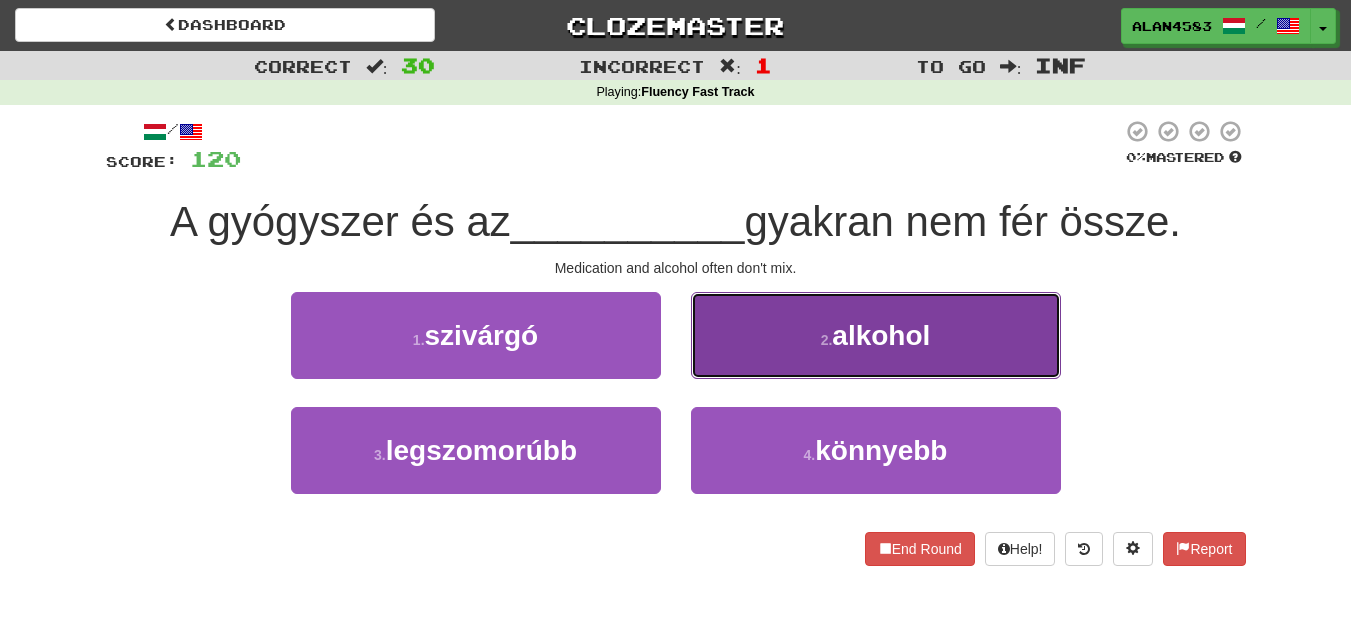 click on "2 .  alkohol" at bounding box center (876, 335) 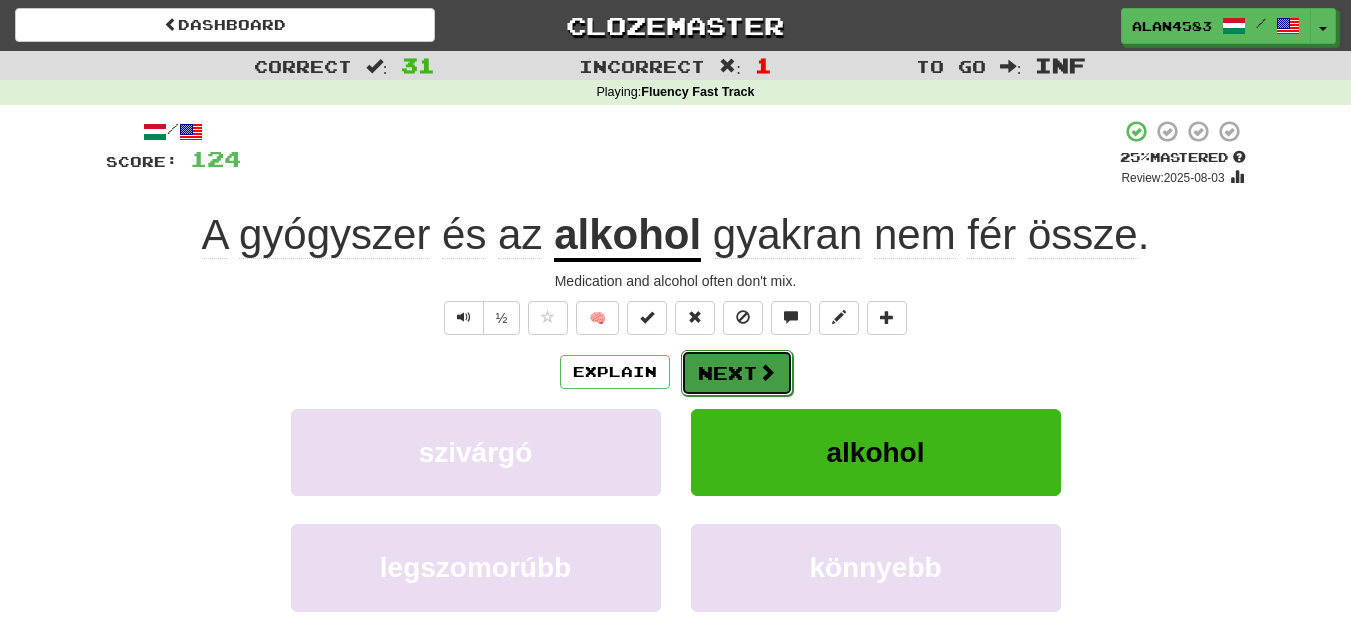 click on "Next" at bounding box center [737, 373] 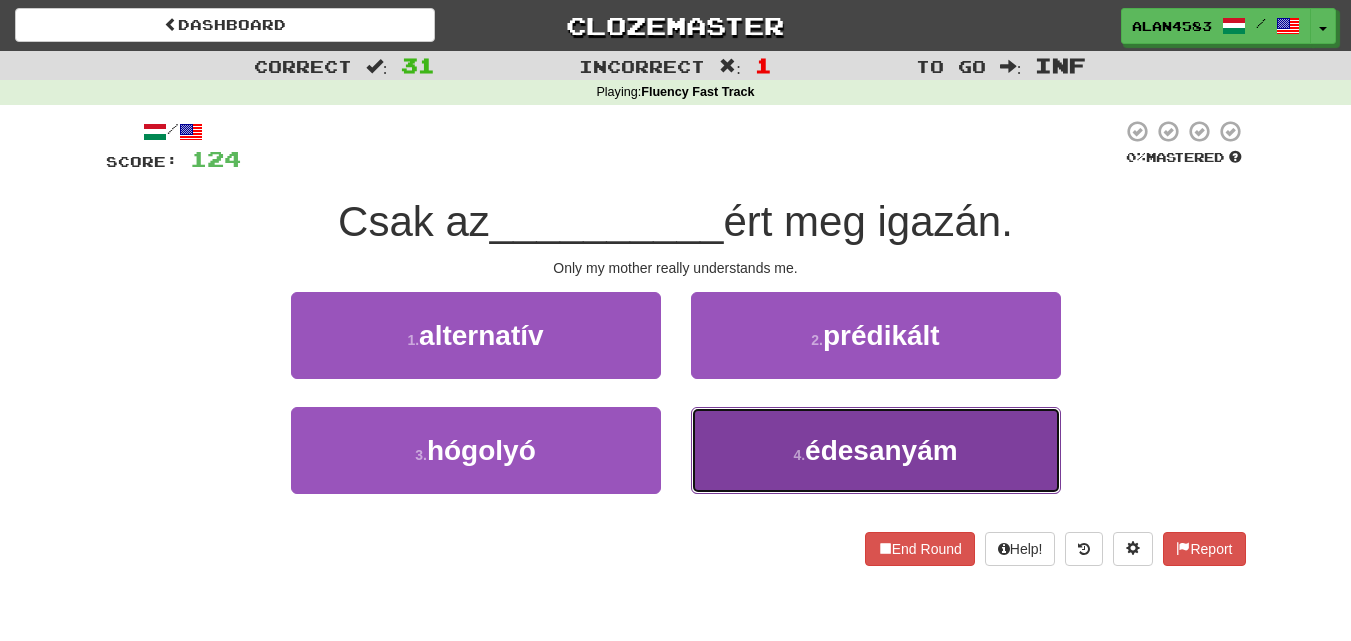 click on "4 .  édesanyám" at bounding box center (876, 450) 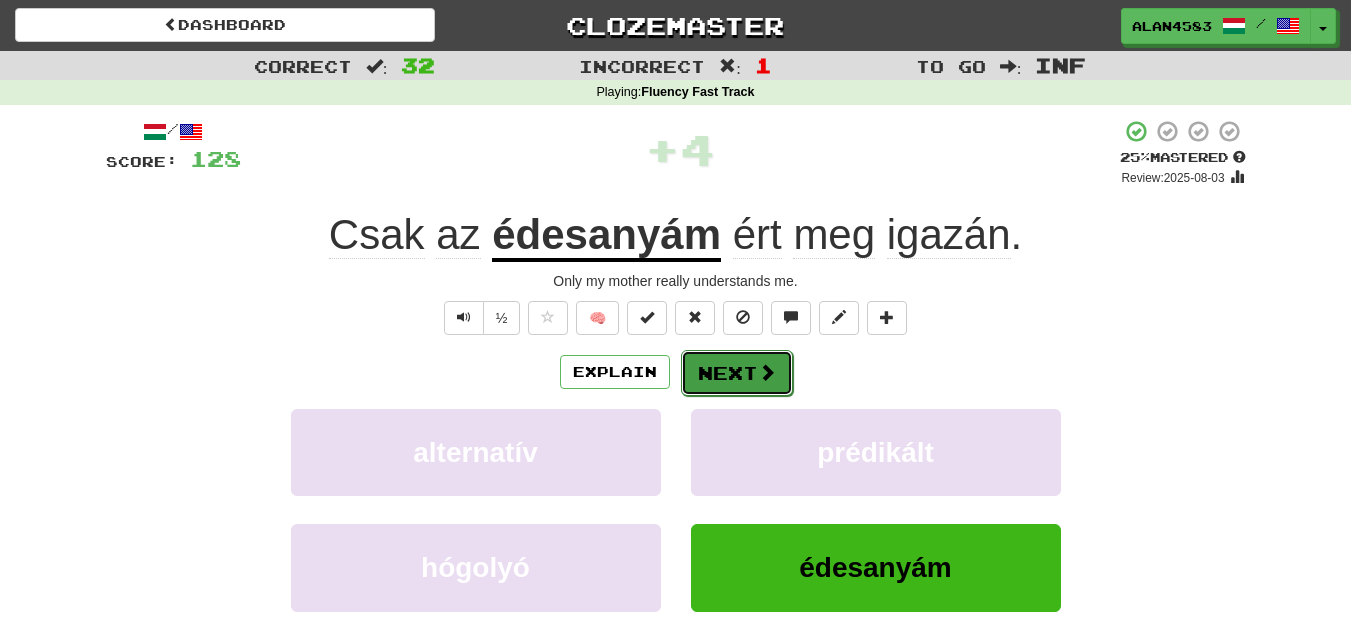 click on "Next" at bounding box center (737, 373) 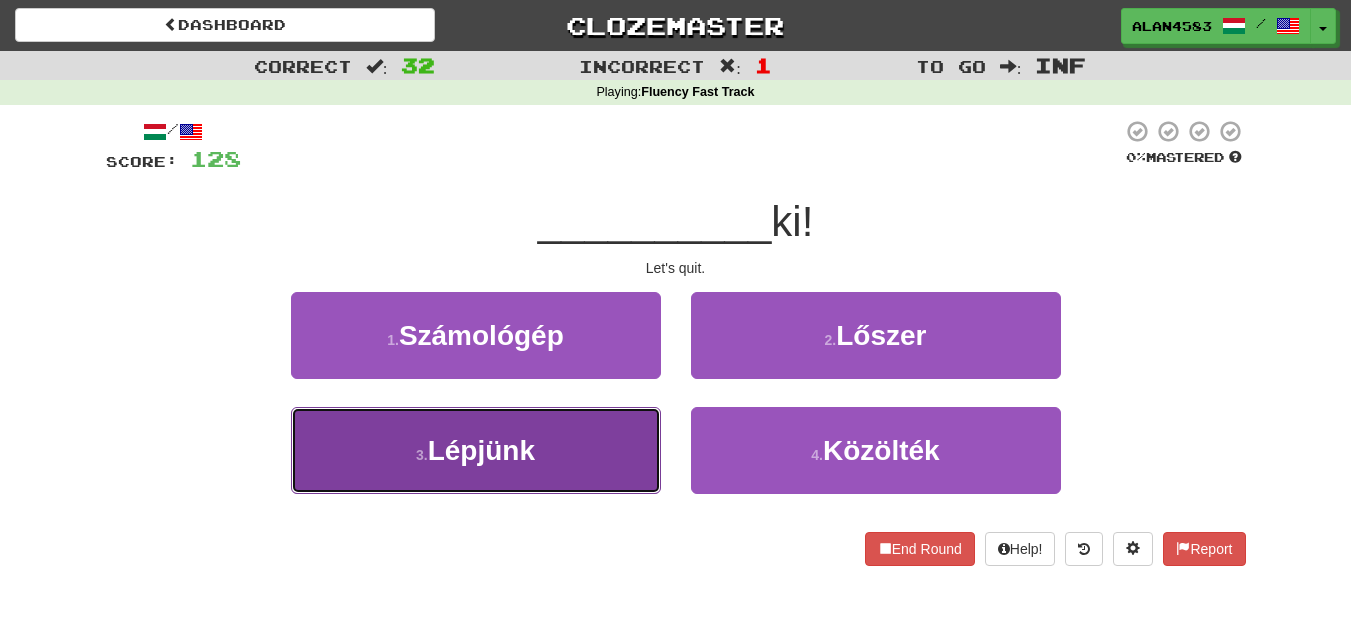 click on "Lépjünk" at bounding box center [481, 450] 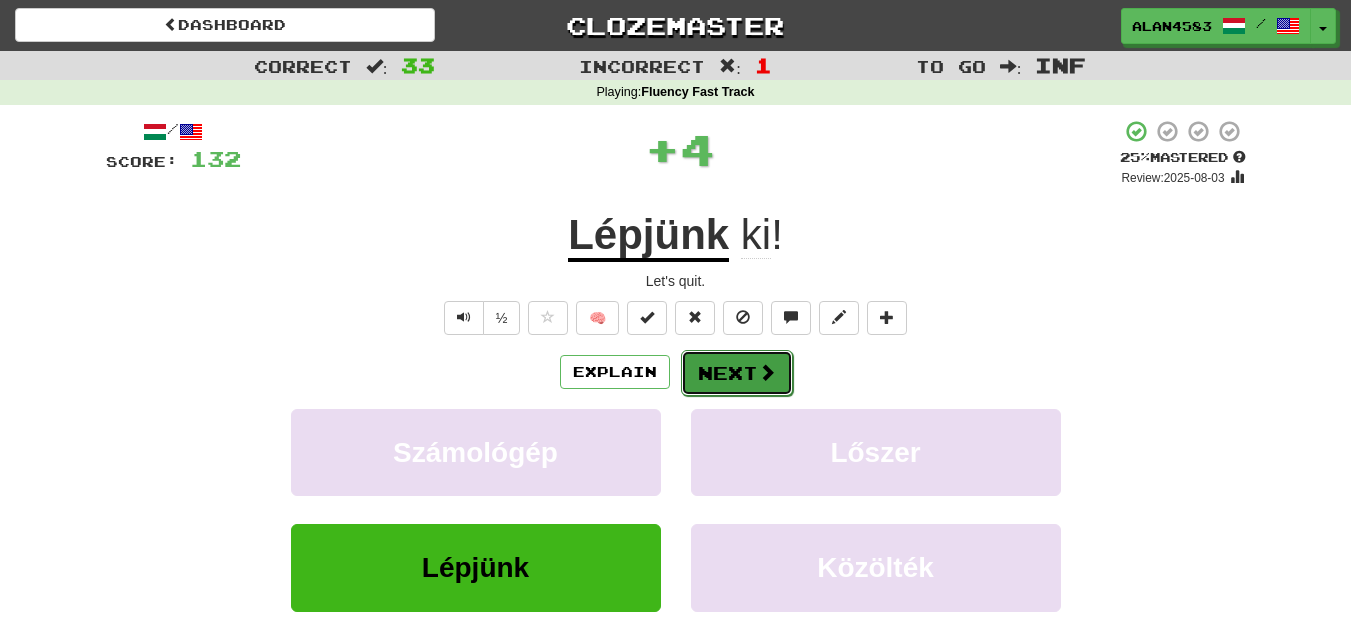 click on "Next" at bounding box center [737, 373] 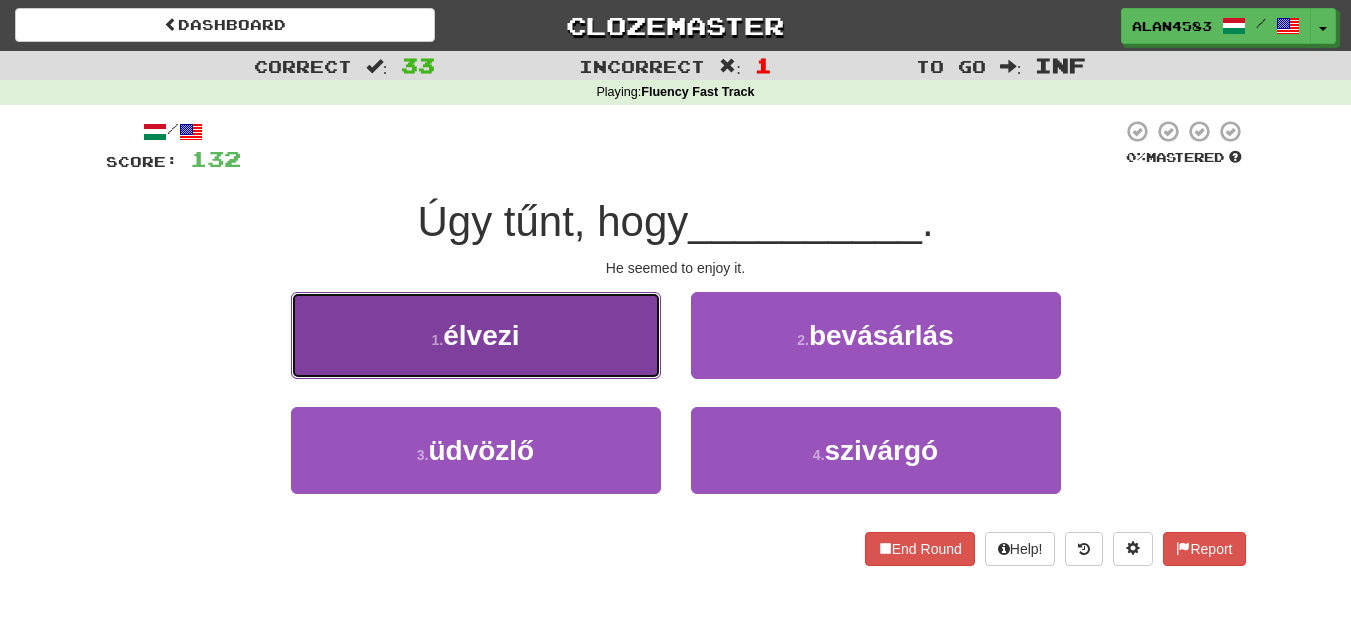 click on "élvezi" at bounding box center [481, 335] 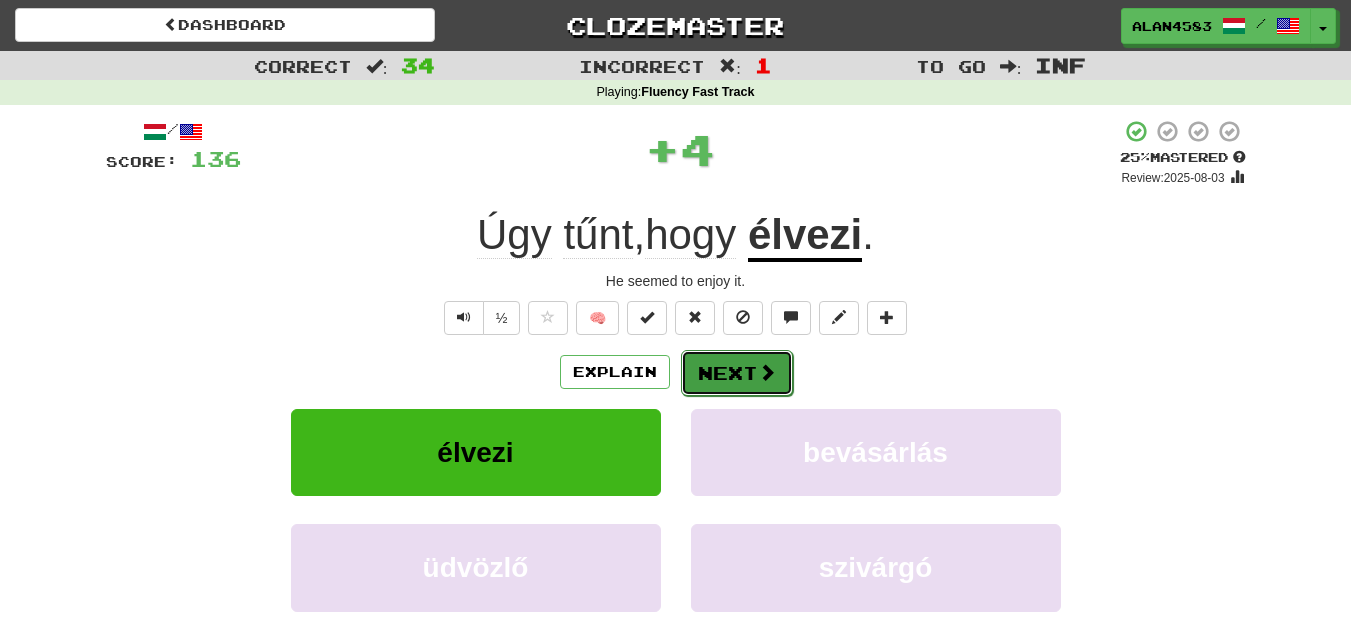 click on "Next" at bounding box center (737, 373) 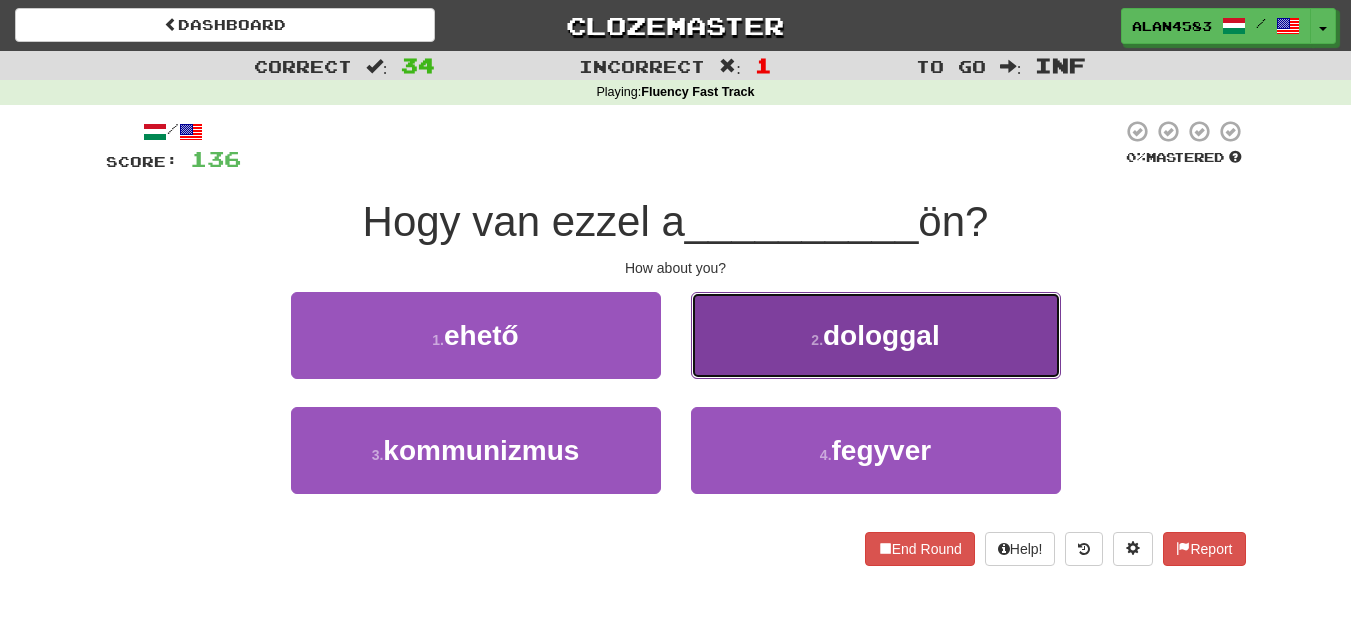 click on "2 .  dologgal" at bounding box center [876, 335] 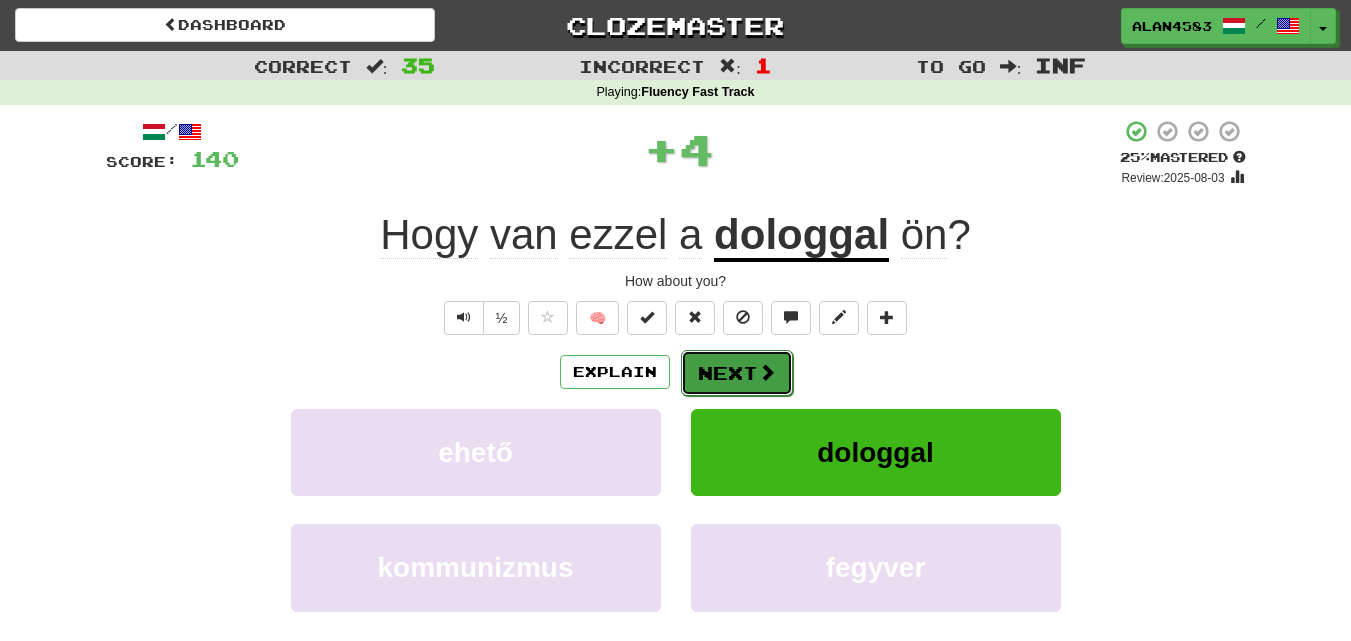 click on "Next" at bounding box center (737, 373) 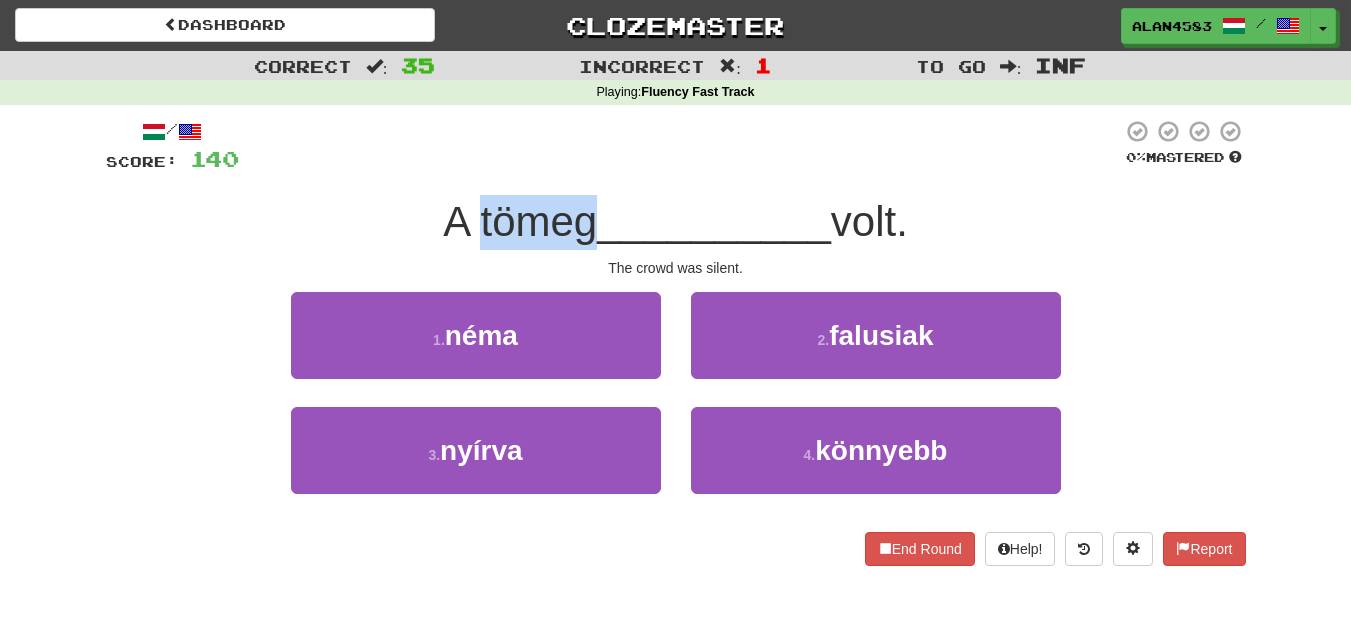 drag, startPoint x: 582, startPoint y: 224, endPoint x: 466, endPoint y: 217, distance: 116.21101 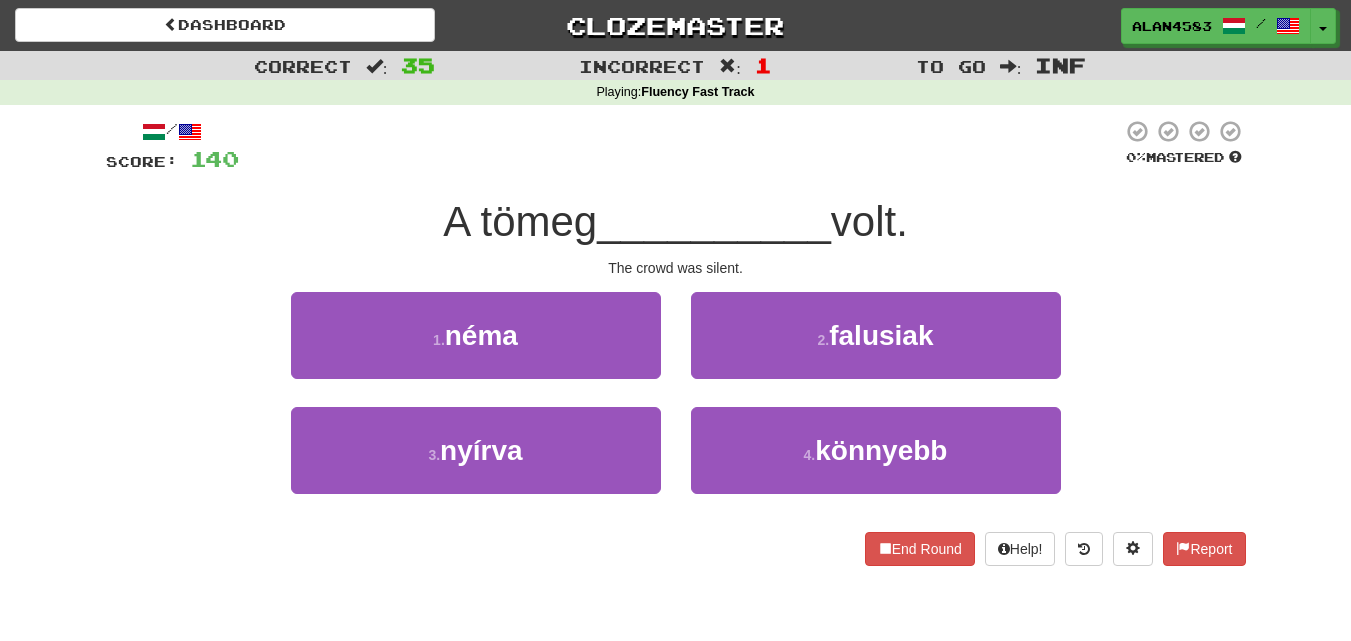 click at bounding box center (680, 146) 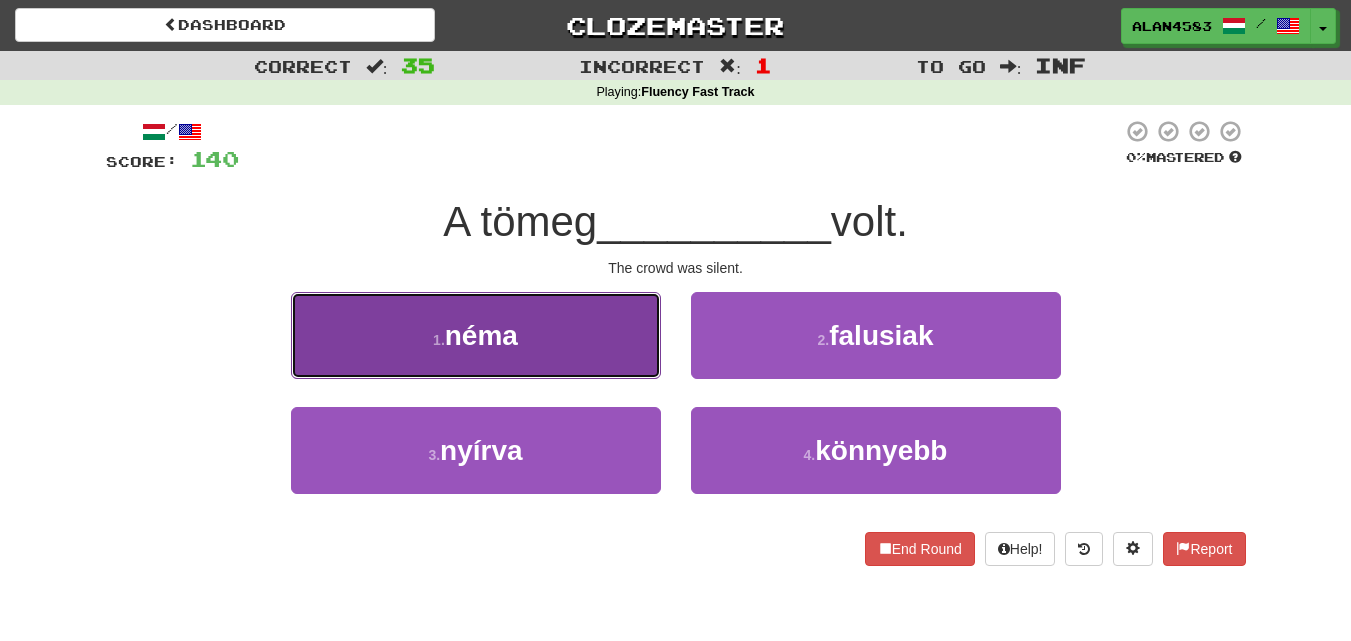 click on "1 .  néma" at bounding box center (476, 335) 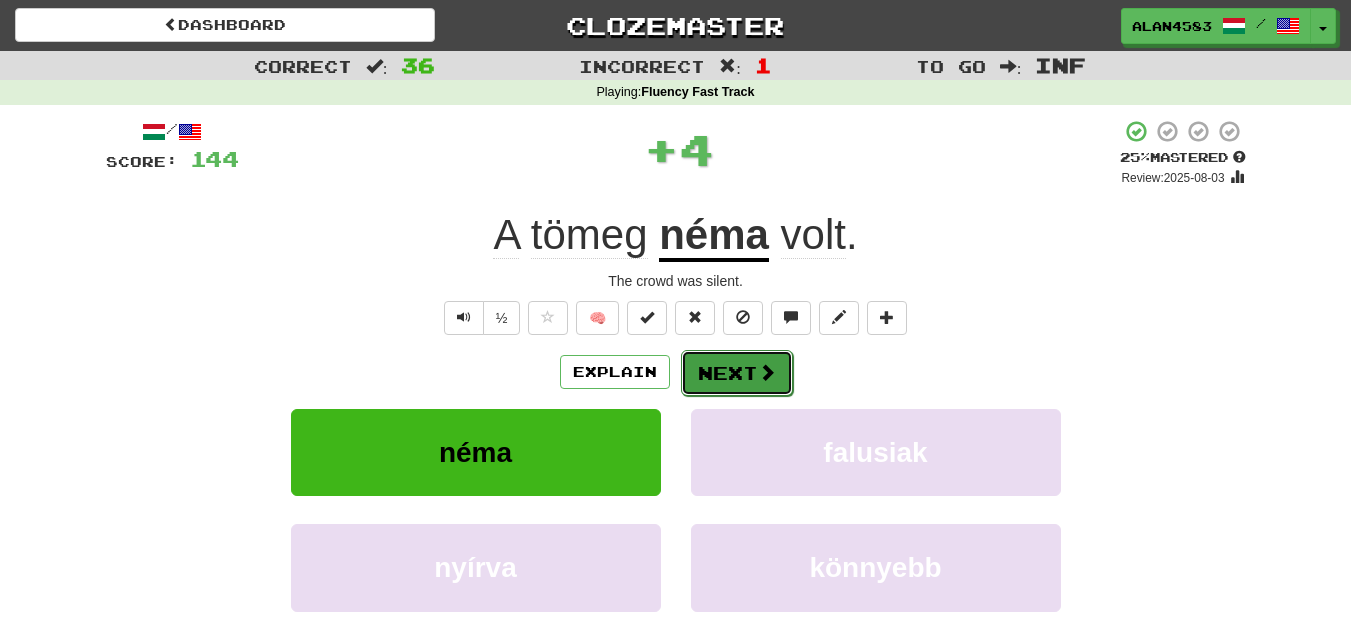 click on "Next" at bounding box center [737, 373] 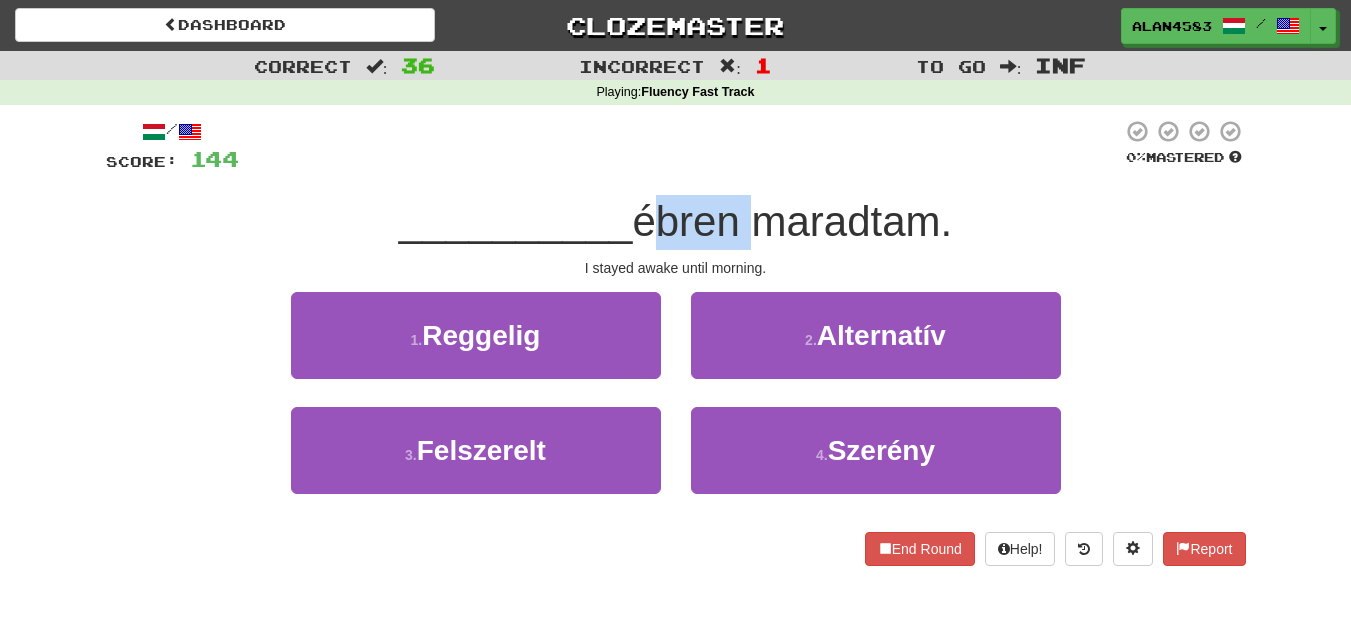drag, startPoint x: 640, startPoint y: 233, endPoint x: 738, endPoint y: 227, distance: 98.1835 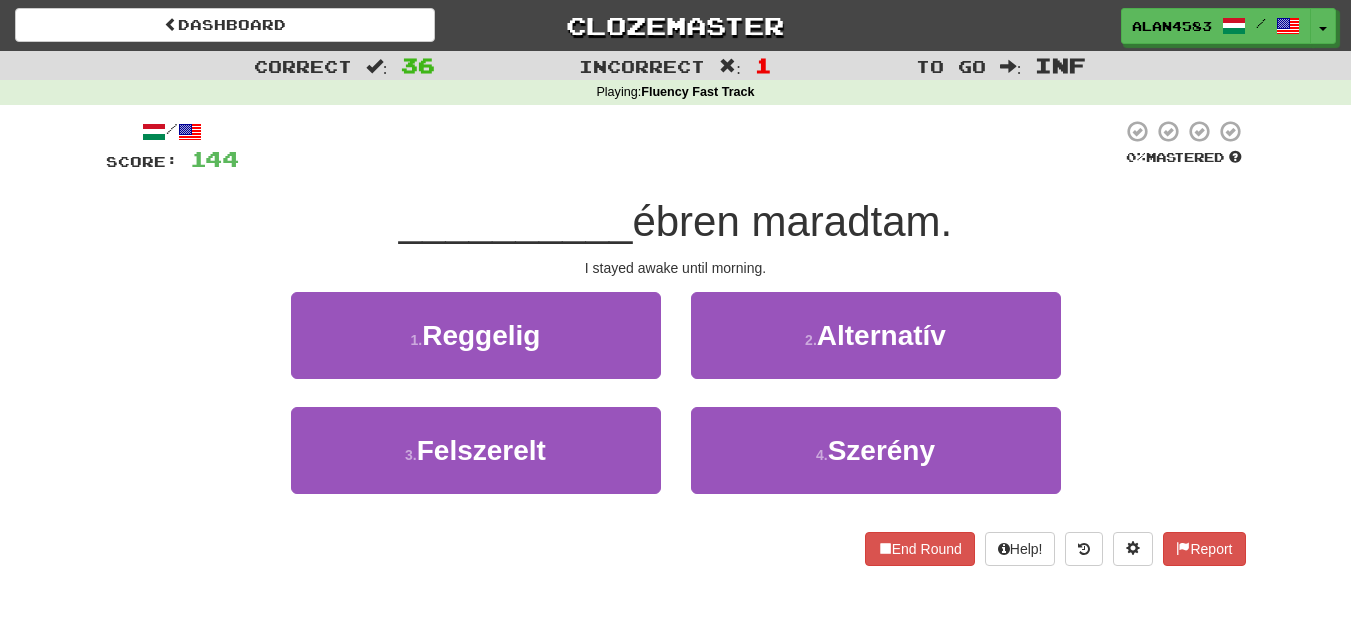 click on "Playing :  Fluency Fast Track" at bounding box center (675, 93) 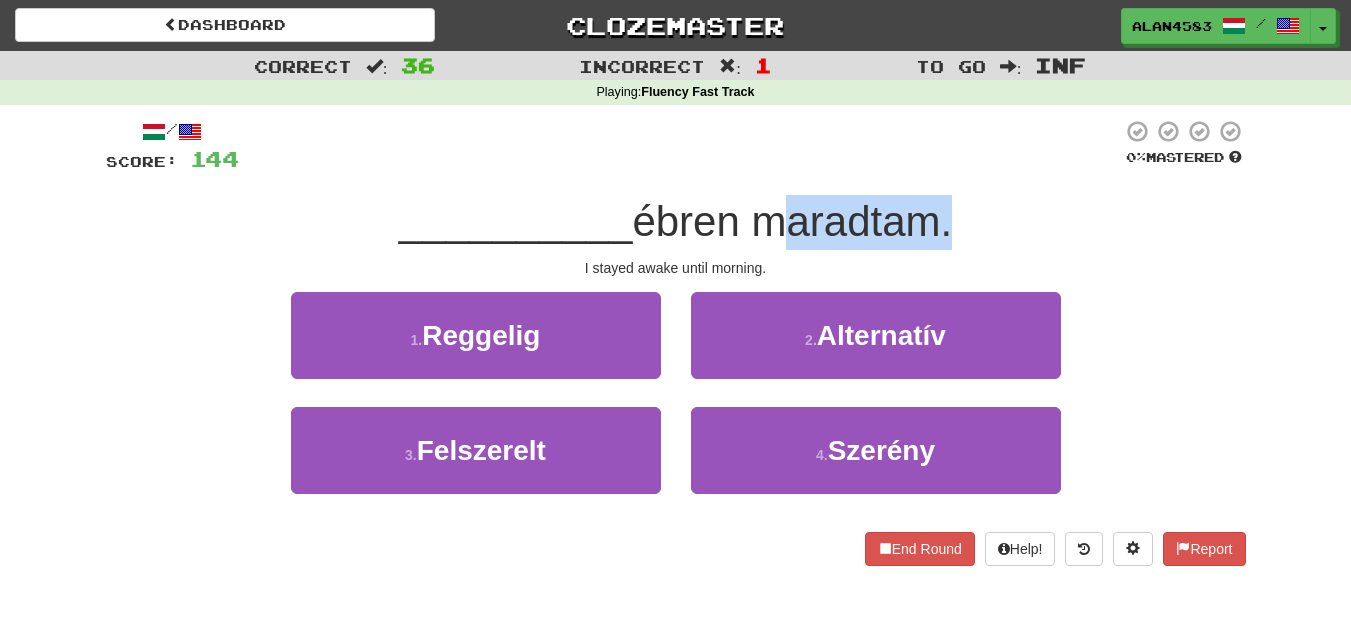 drag, startPoint x: 763, startPoint y: 214, endPoint x: 939, endPoint y: 215, distance: 176.00284 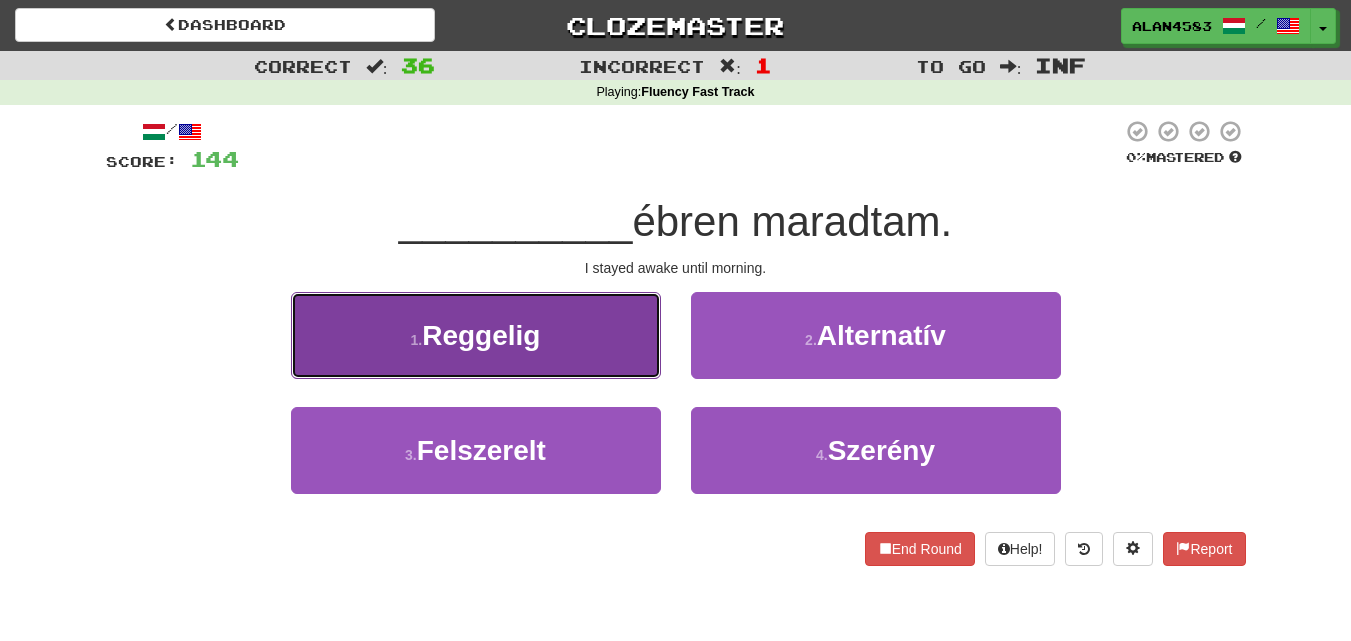 click on "1 .  Reggelig" at bounding box center [476, 335] 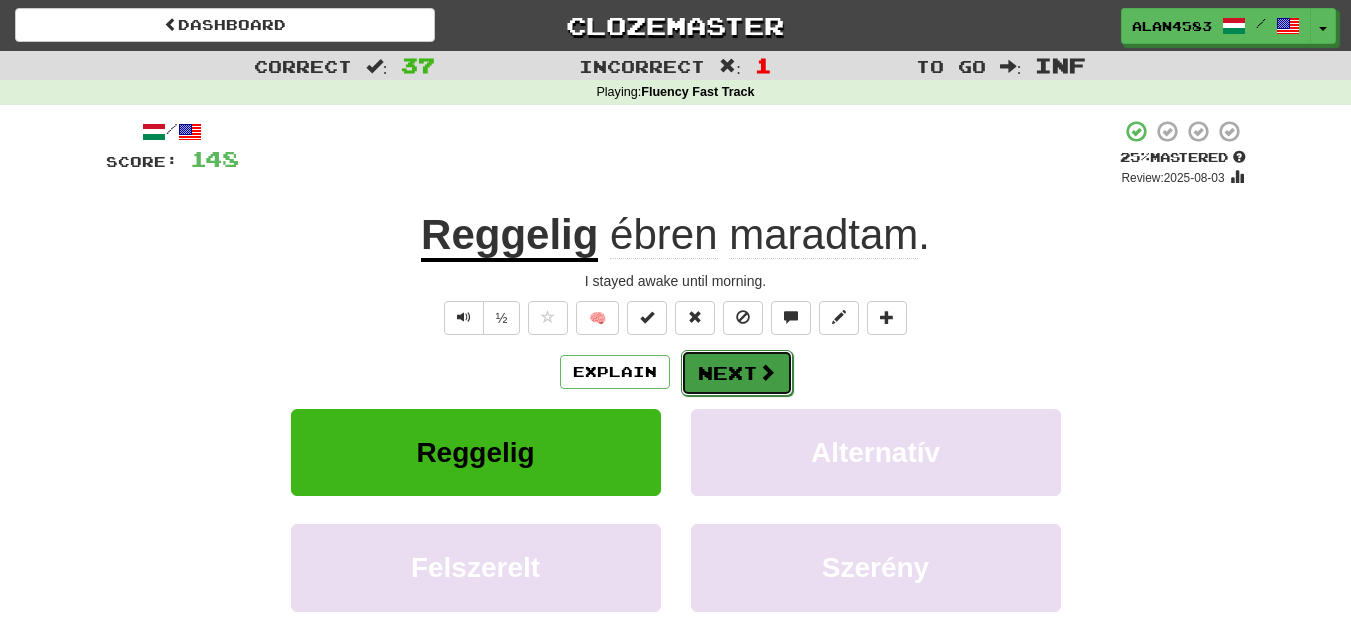 click on "Next" at bounding box center [737, 373] 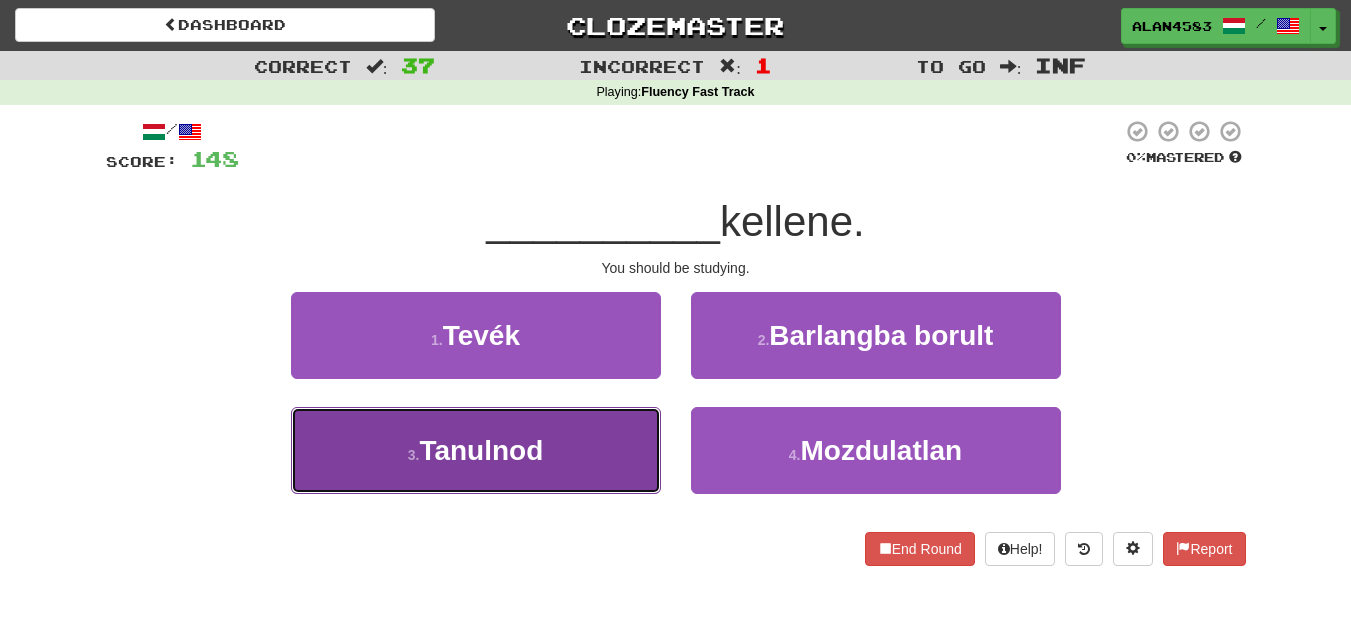 click on "3 .  Tanulnod" at bounding box center (476, 450) 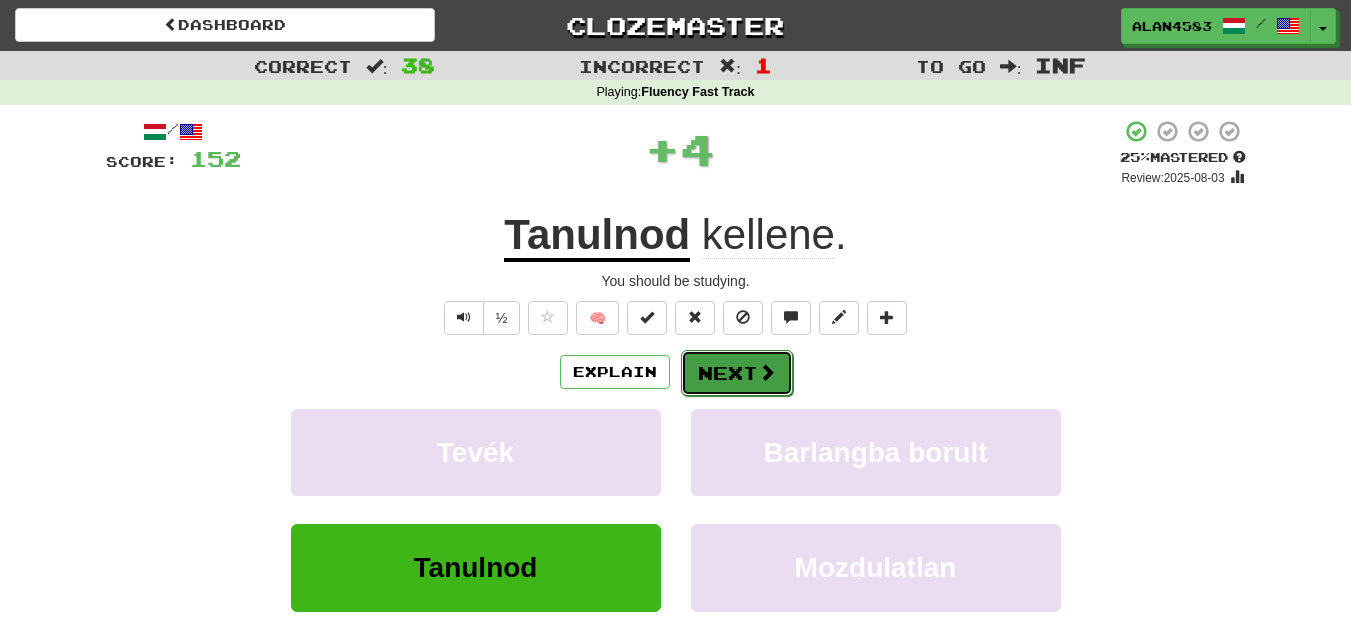 click on "Next" at bounding box center (737, 373) 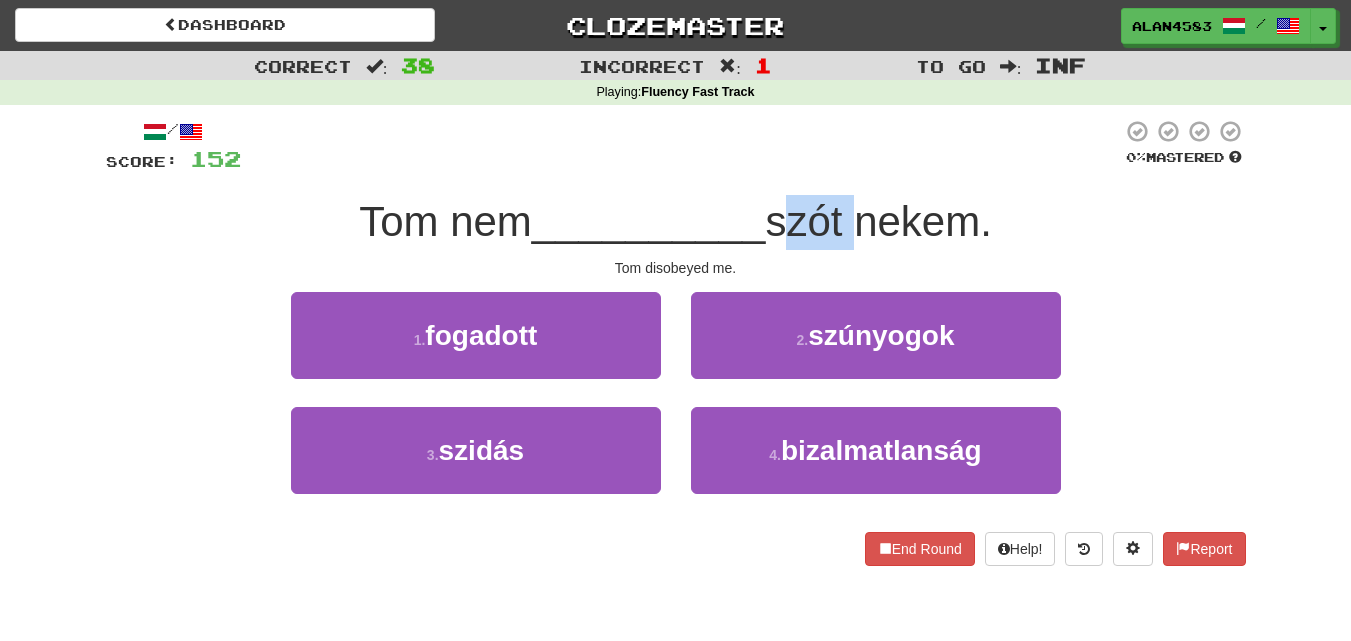 drag, startPoint x: 780, startPoint y: 224, endPoint x: 851, endPoint y: 216, distance: 71.44928 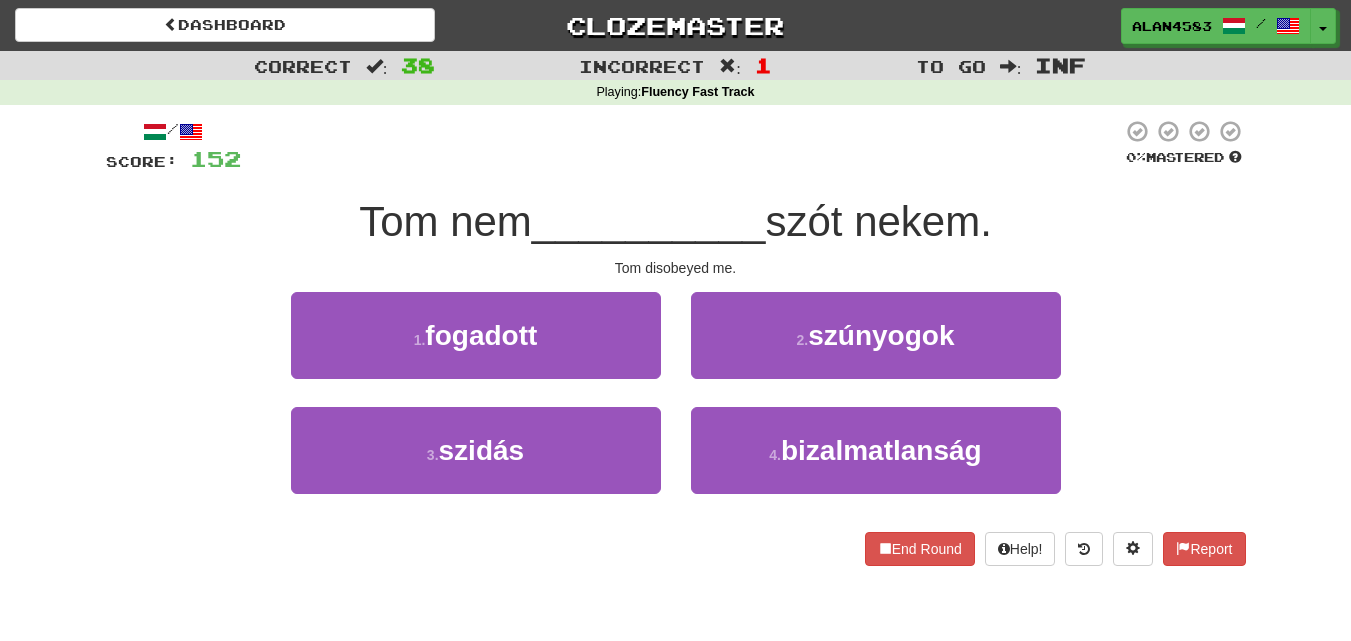 click on "/ Score: 152 0 % Mastered Tom nem __________ szót nekem. Tom disobeyed me. 1 . fogadott 2 . szúnyogok 3 . szidás 4 . bizalmatlanság End Round Help! Report" at bounding box center (676, 342) 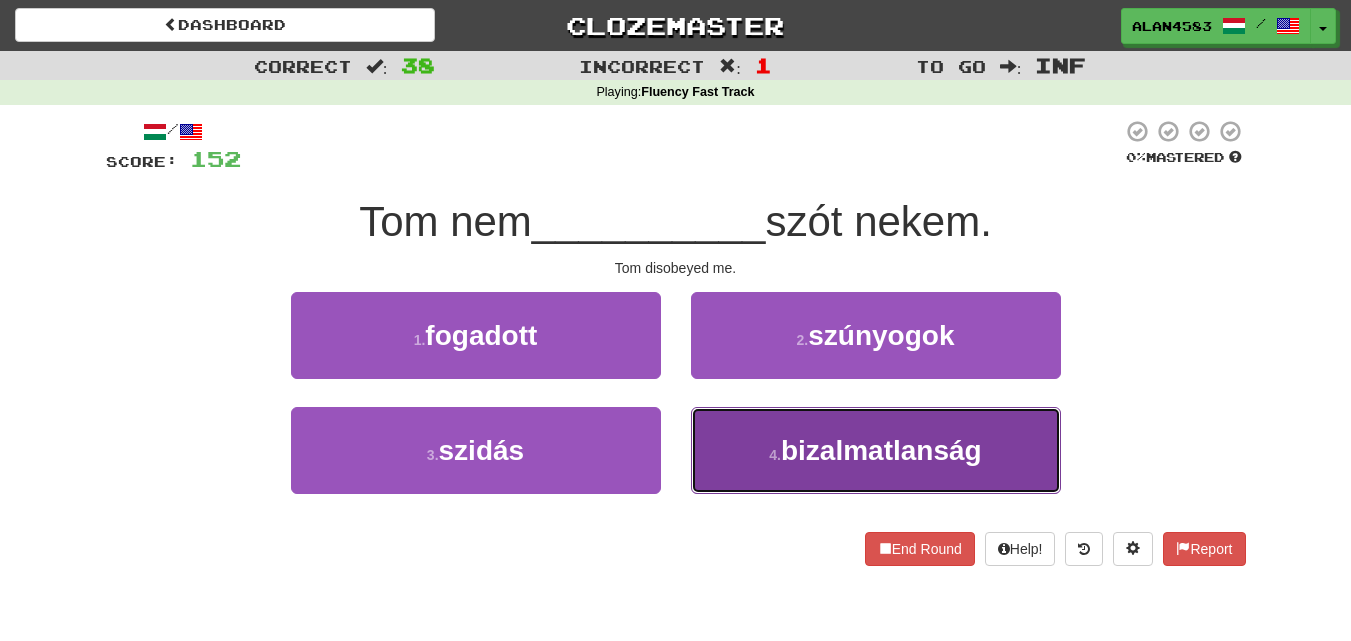 click on "4 .  bizalmatlanság" at bounding box center (876, 450) 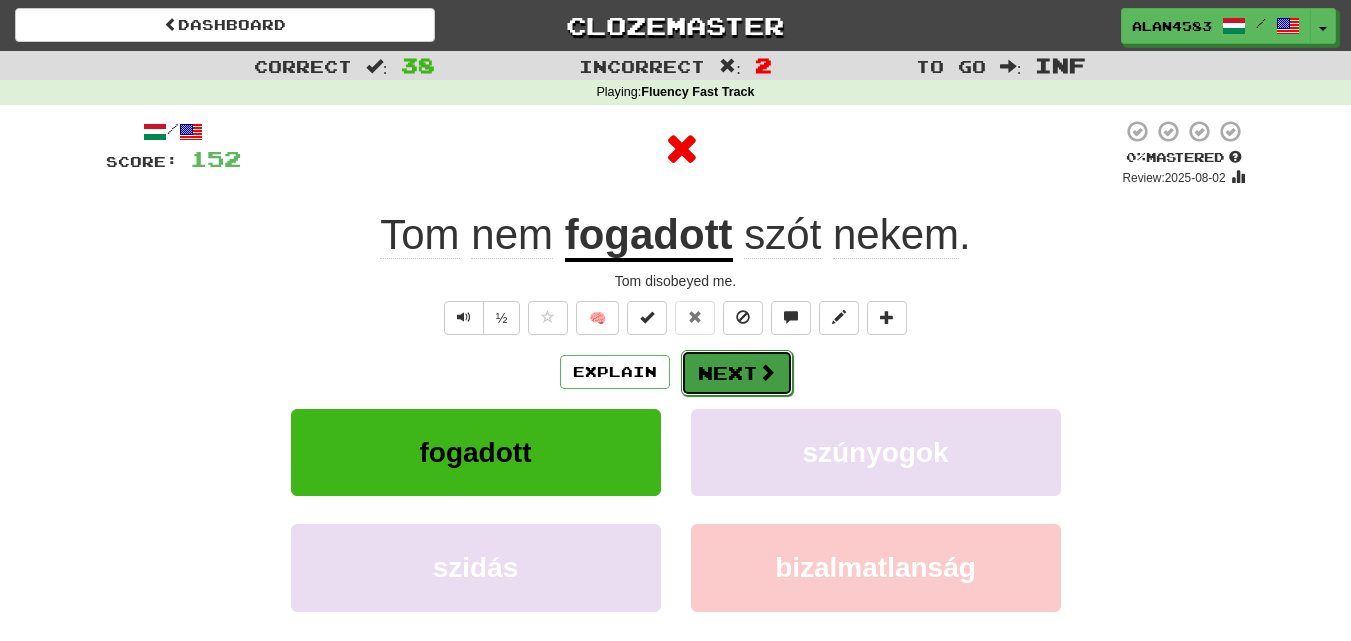 click at bounding box center (767, 372) 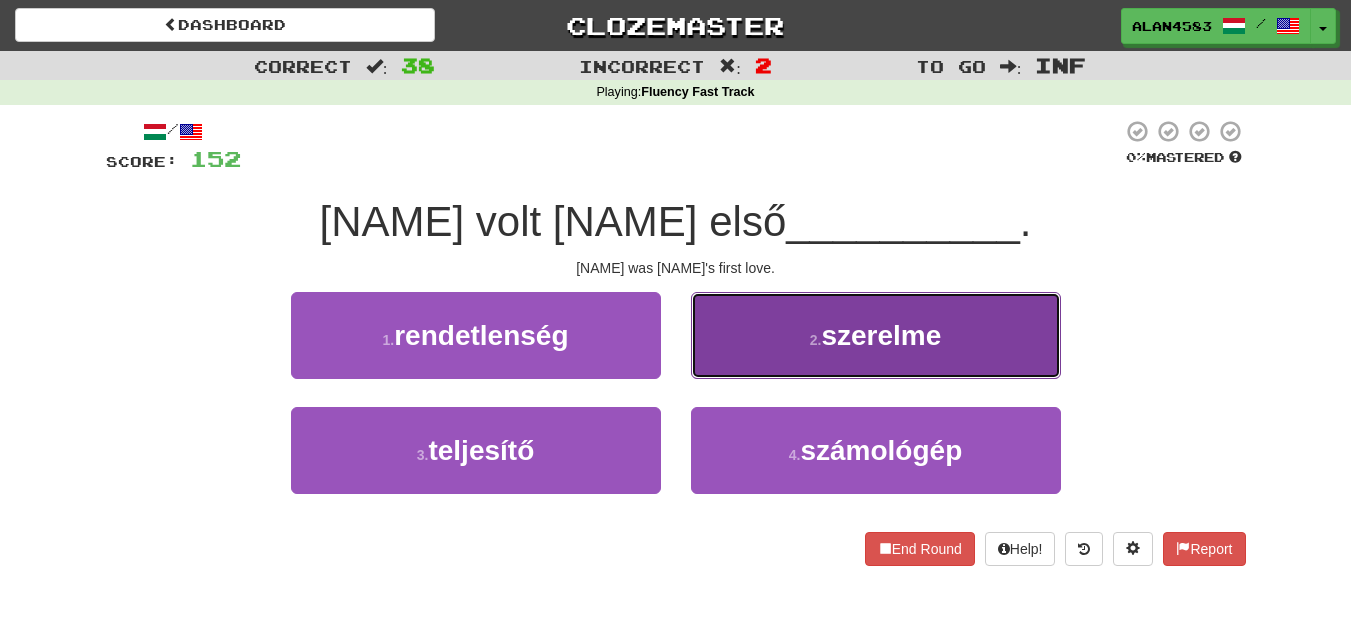 click on "2 .  szerelme" at bounding box center [876, 335] 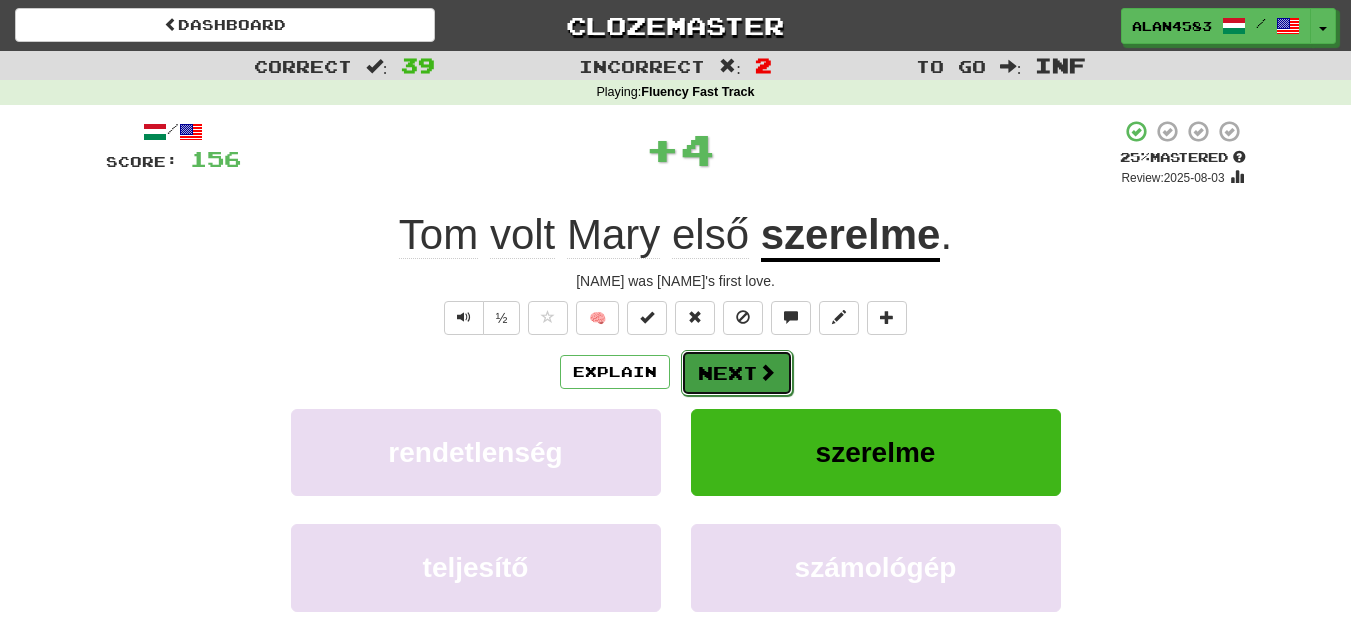 click on "Next" at bounding box center (737, 373) 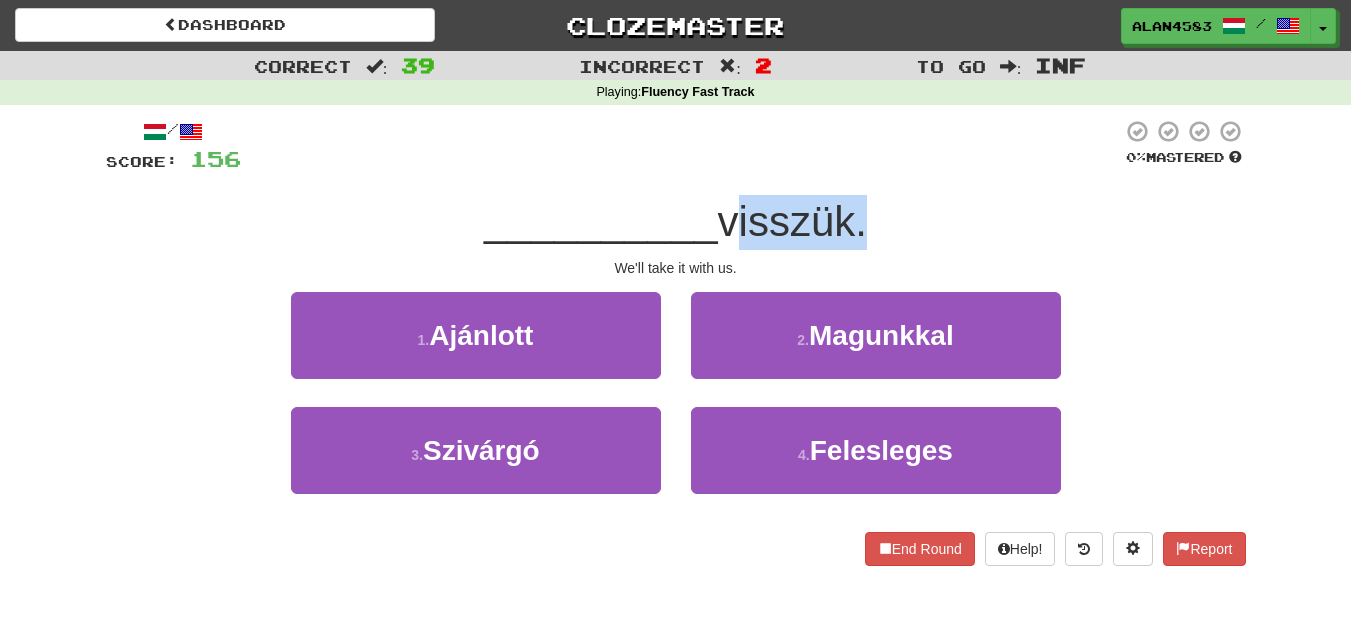drag, startPoint x: 731, startPoint y: 222, endPoint x: 861, endPoint y: 212, distance: 130.38405 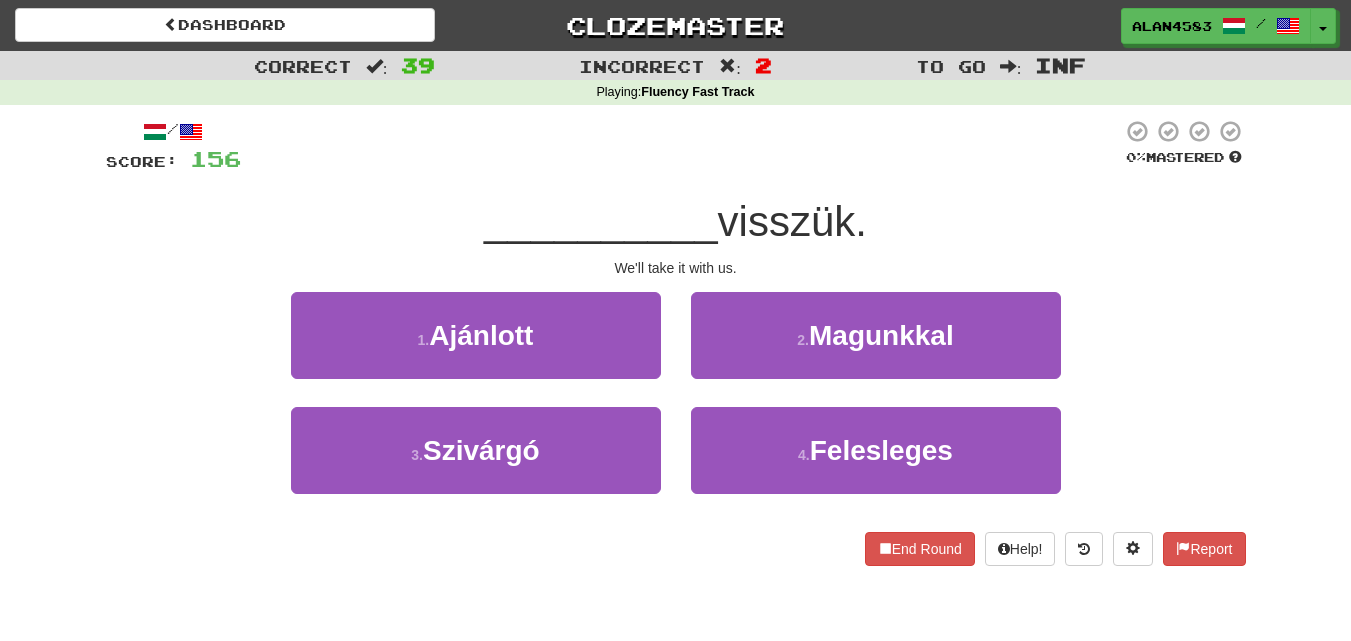 click at bounding box center (681, 146) 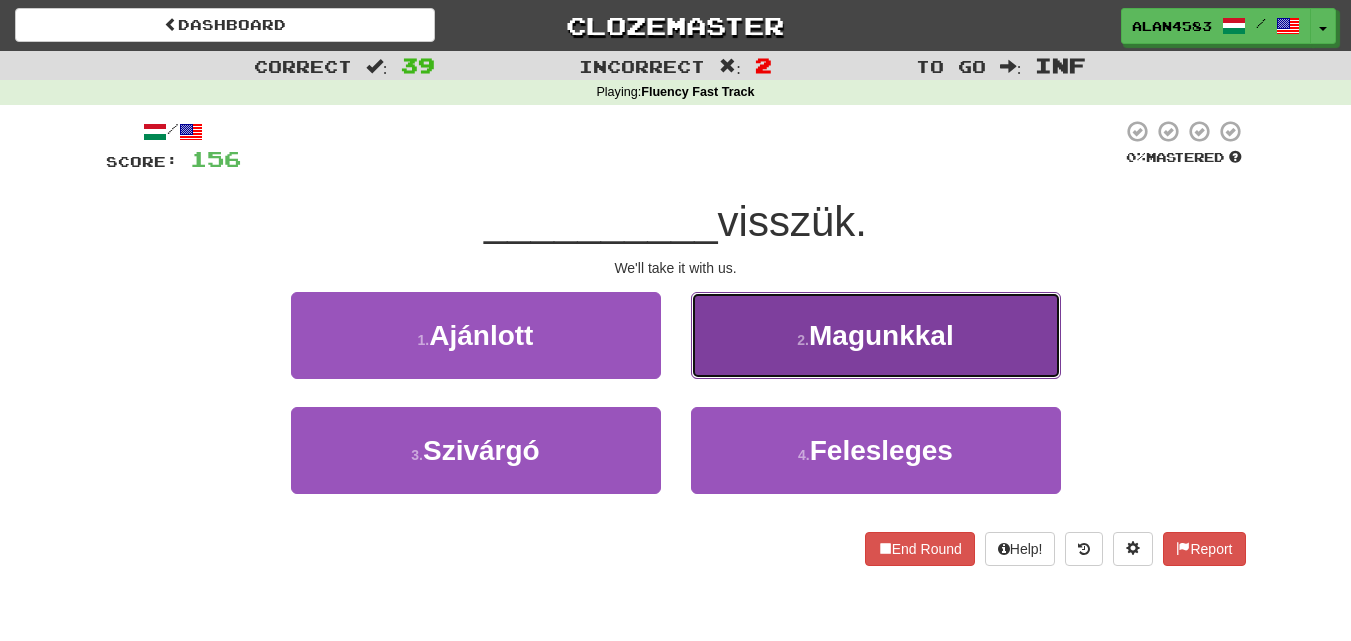 click on "Magunkkal" at bounding box center [881, 335] 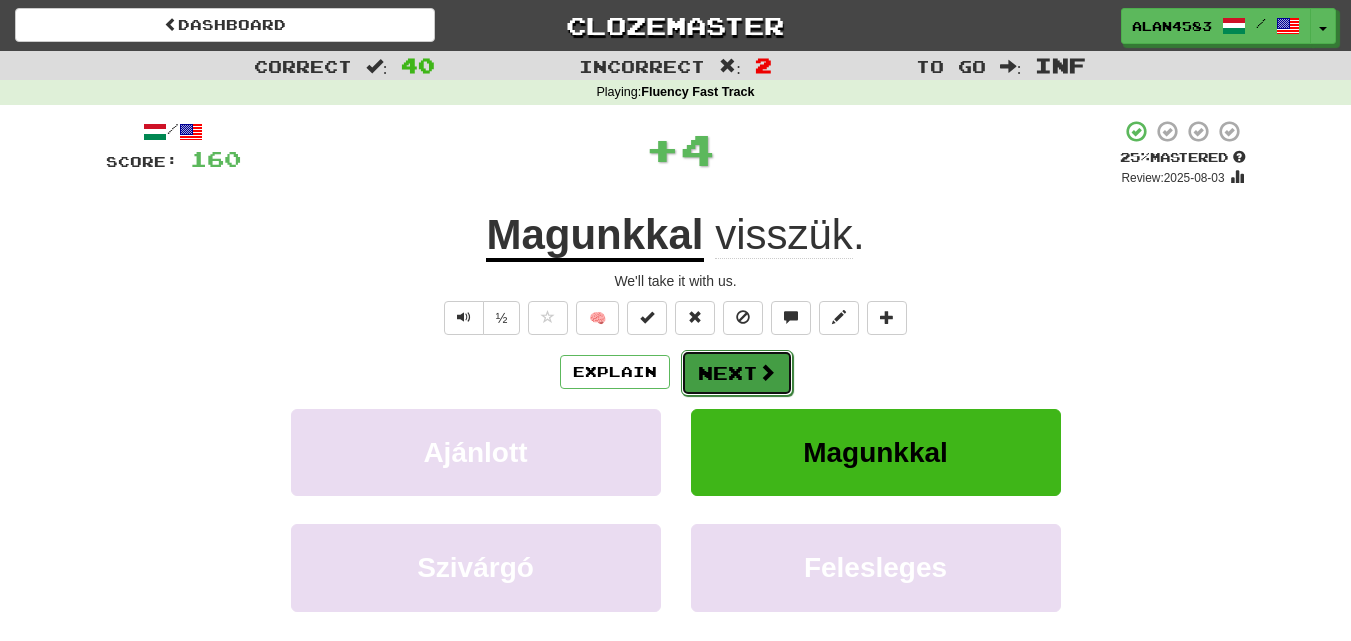 click on "Next" at bounding box center [737, 373] 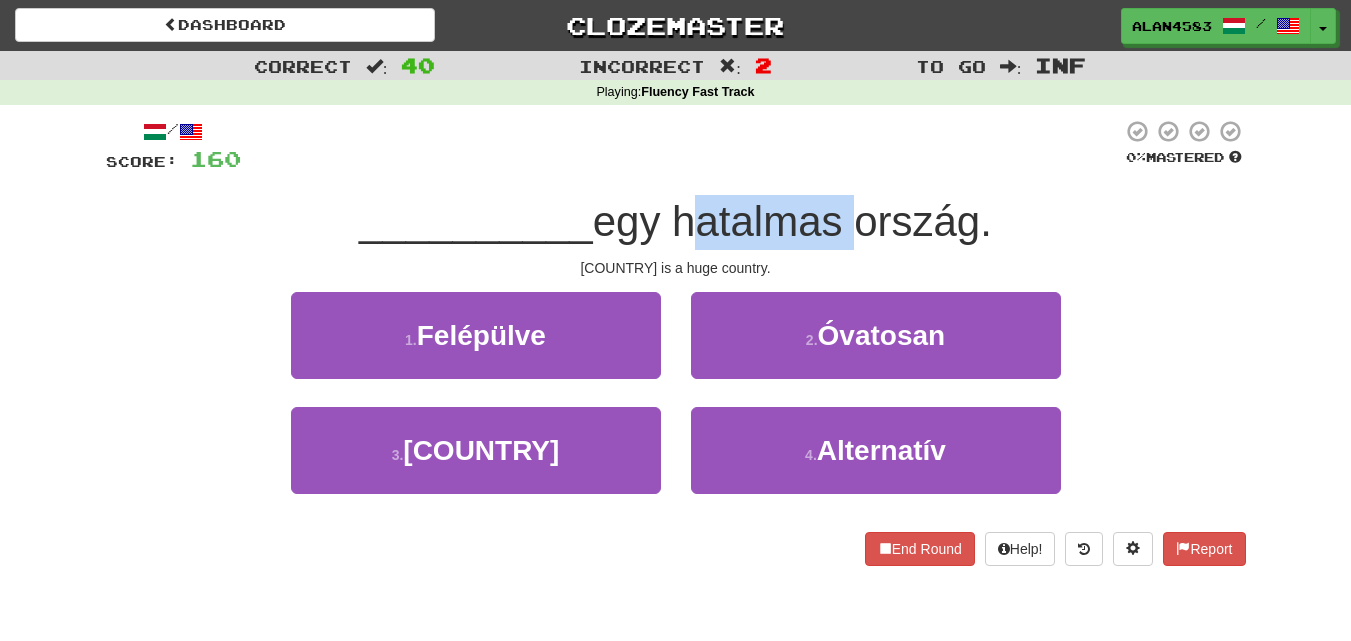 drag, startPoint x: 684, startPoint y: 215, endPoint x: 844, endPoint y: 209, distance: 160.11246 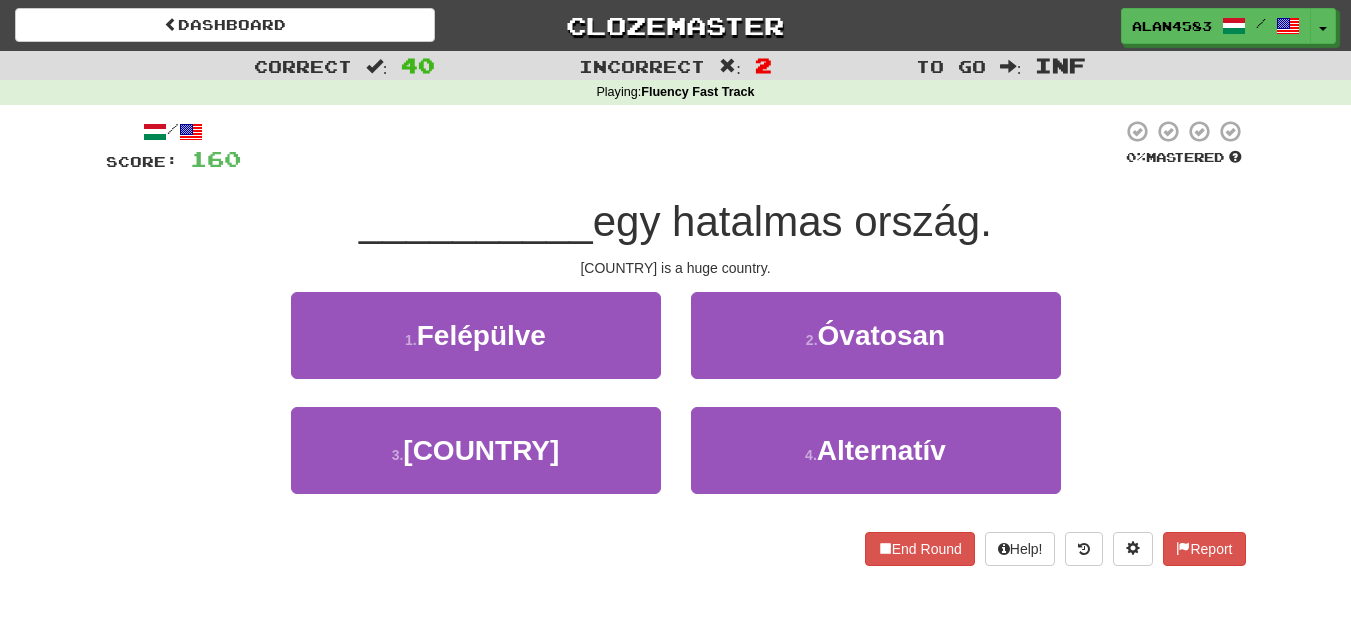 click at bounding box center (681, 146) 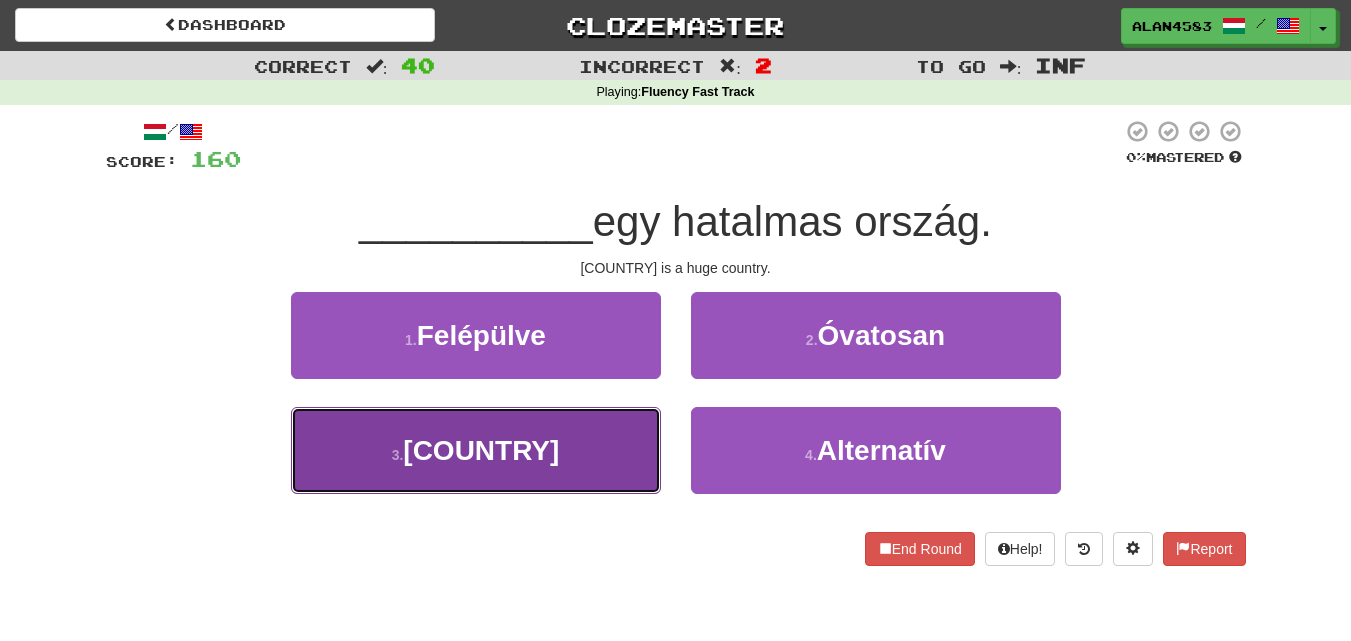 click on "3 . [COUNTRY]" at bounding box center (476, 450) 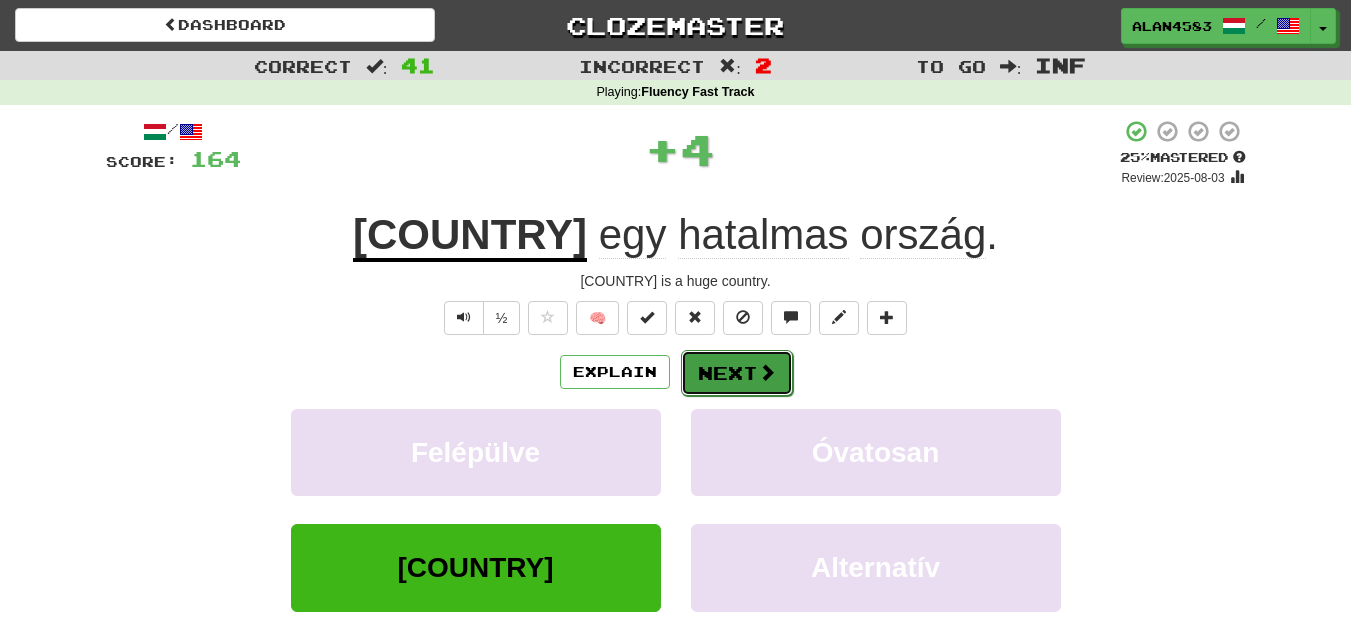 click on "Next" at bounding box center (737, 373) 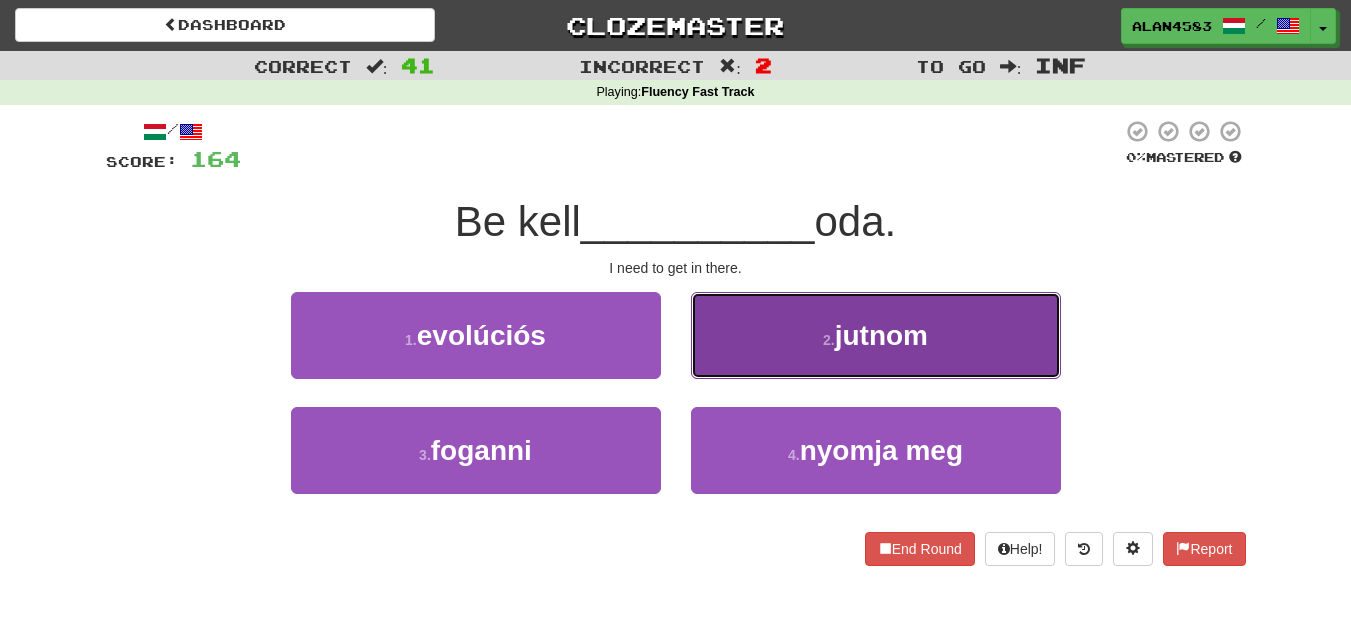 click on "2 .  jutnom" at bounding box center [876, 335] 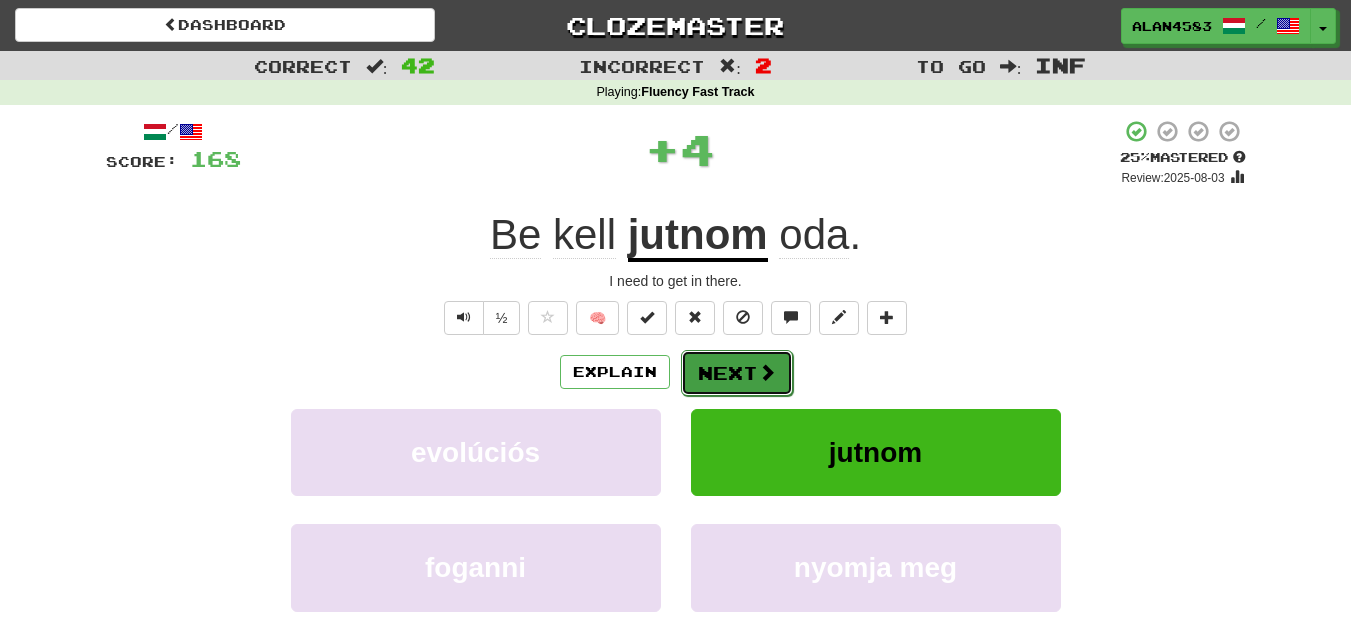 click on "Next" at bounding box center [737, 373] 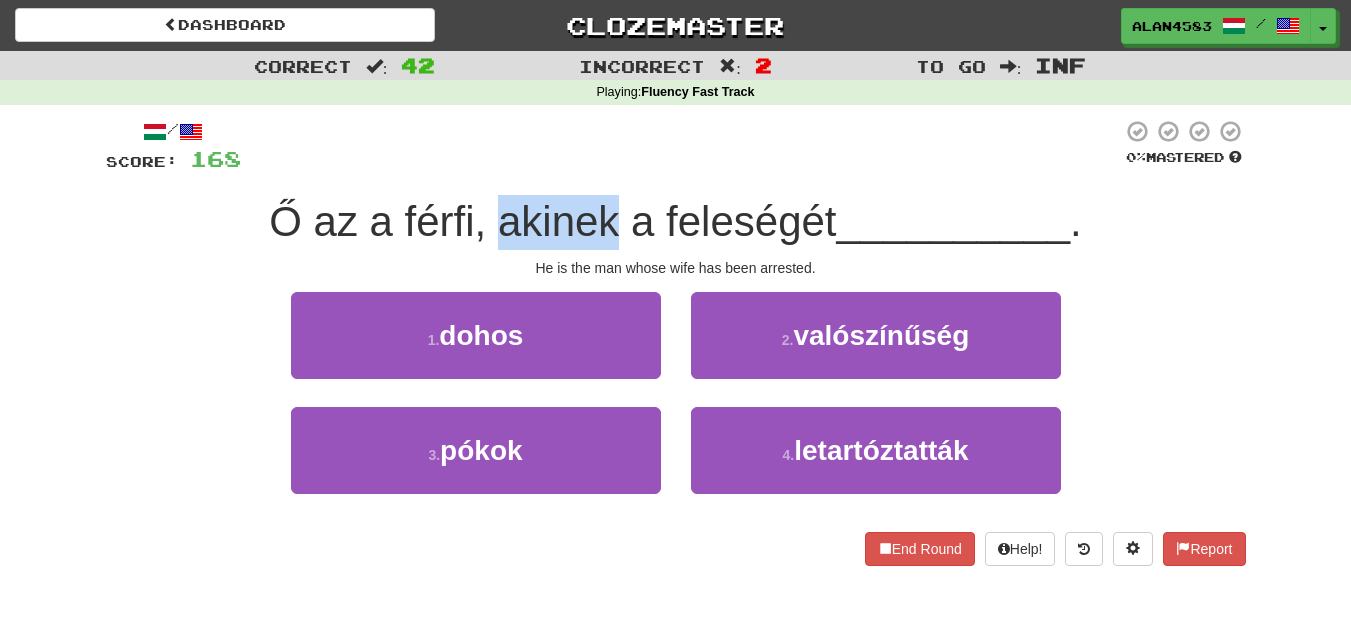 drag, startPoint x: 490, startPoint y: 224, endPoint x: 616, endPoint y: 221, distance: 126.035706 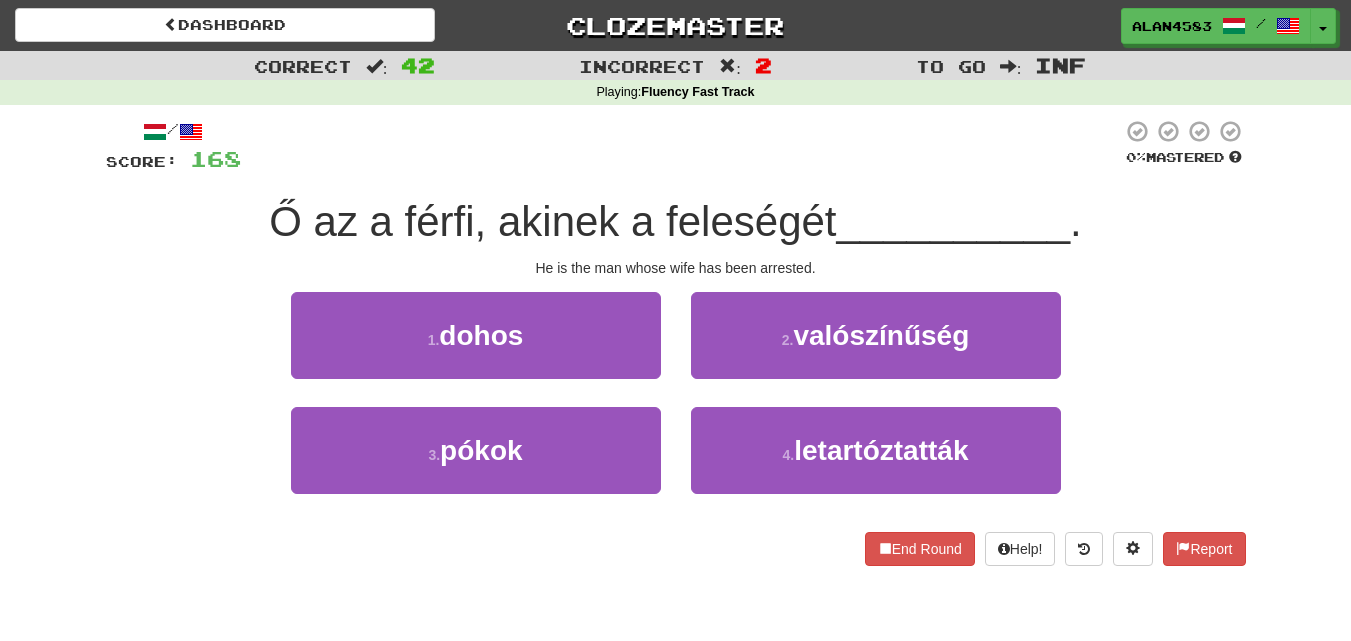 click at bounding box center [681, 146] 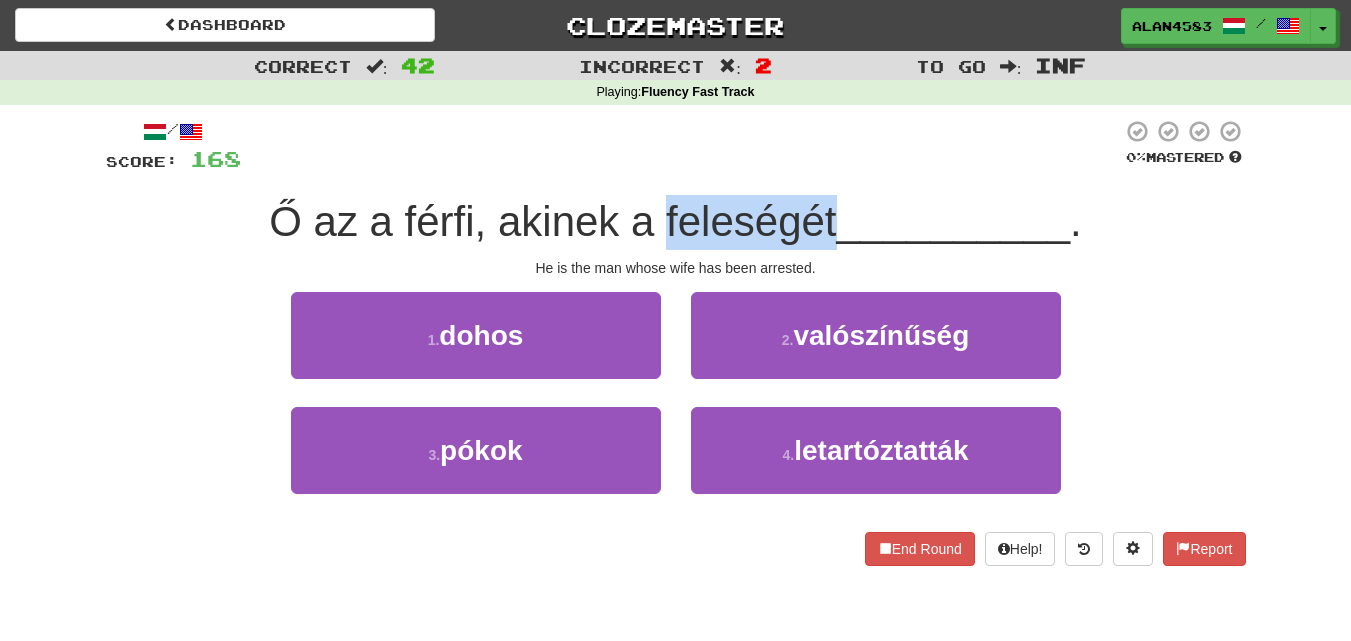 drag, startPoint x: 661, startPoint y: 220, endPoint x: 829, endPoint y: 205, distance: 168.66832 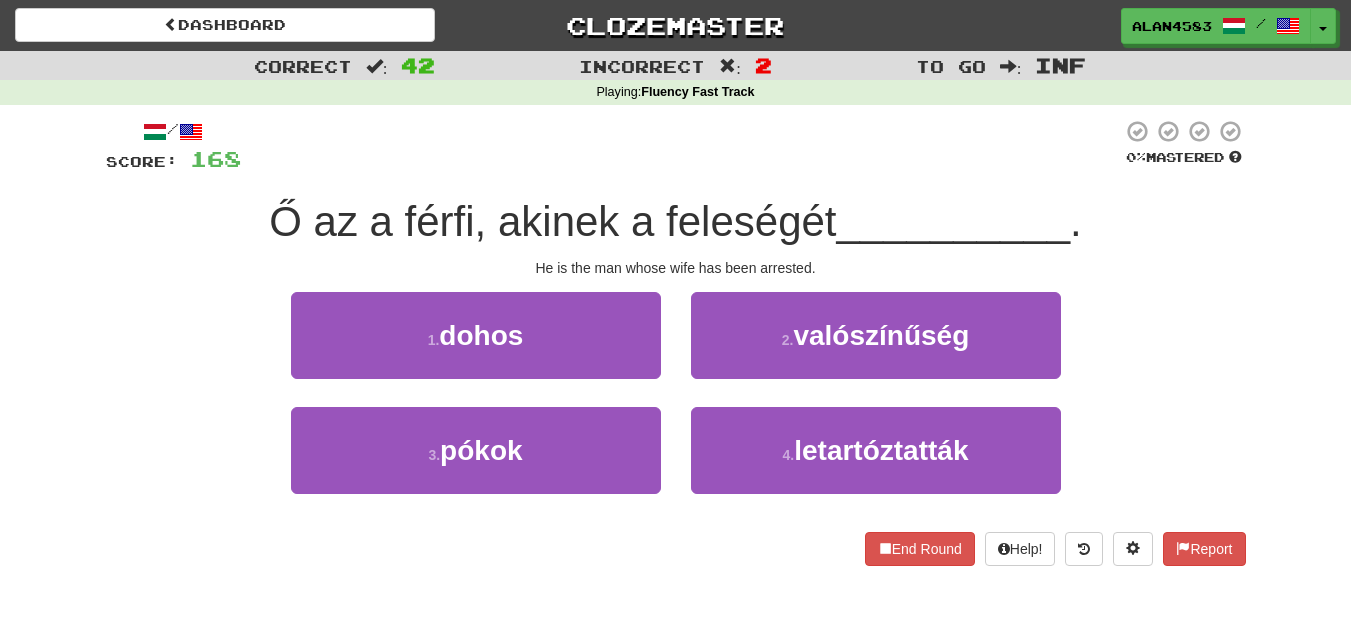 click at bounding box center (681, 146) 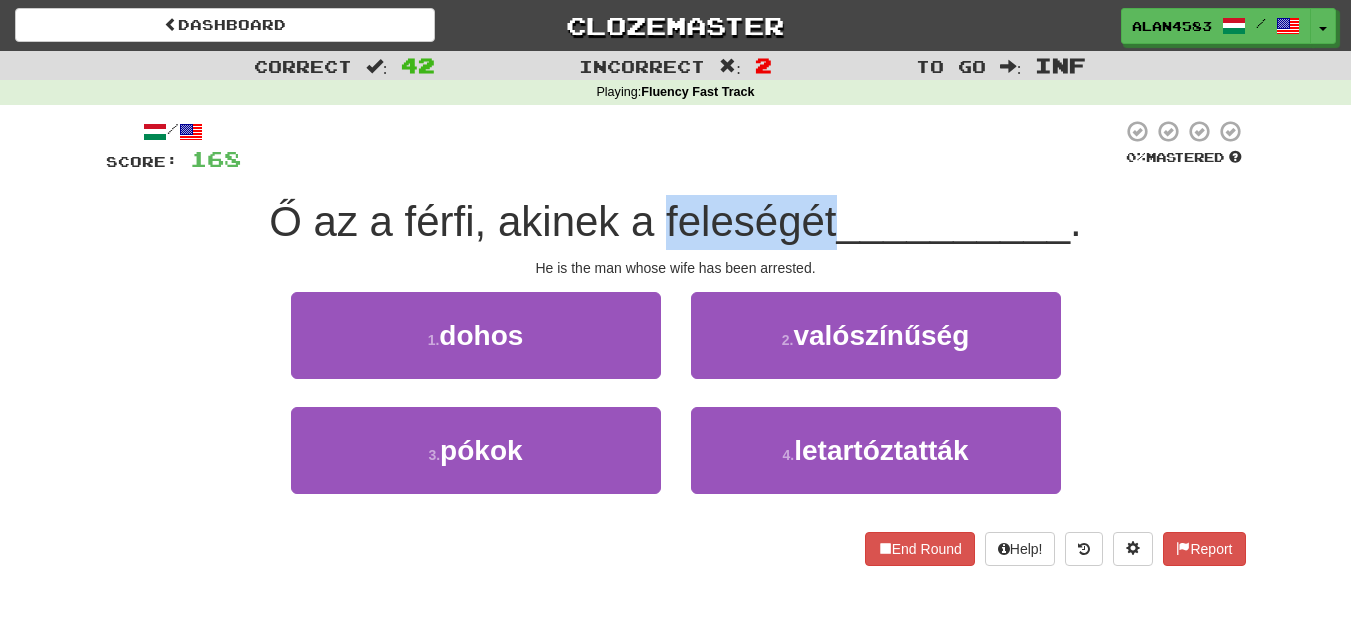 drag, startPoint x: 833, startPoint y: 211, endPoint x: 655, endPoint y: 206, distance: 178.0702 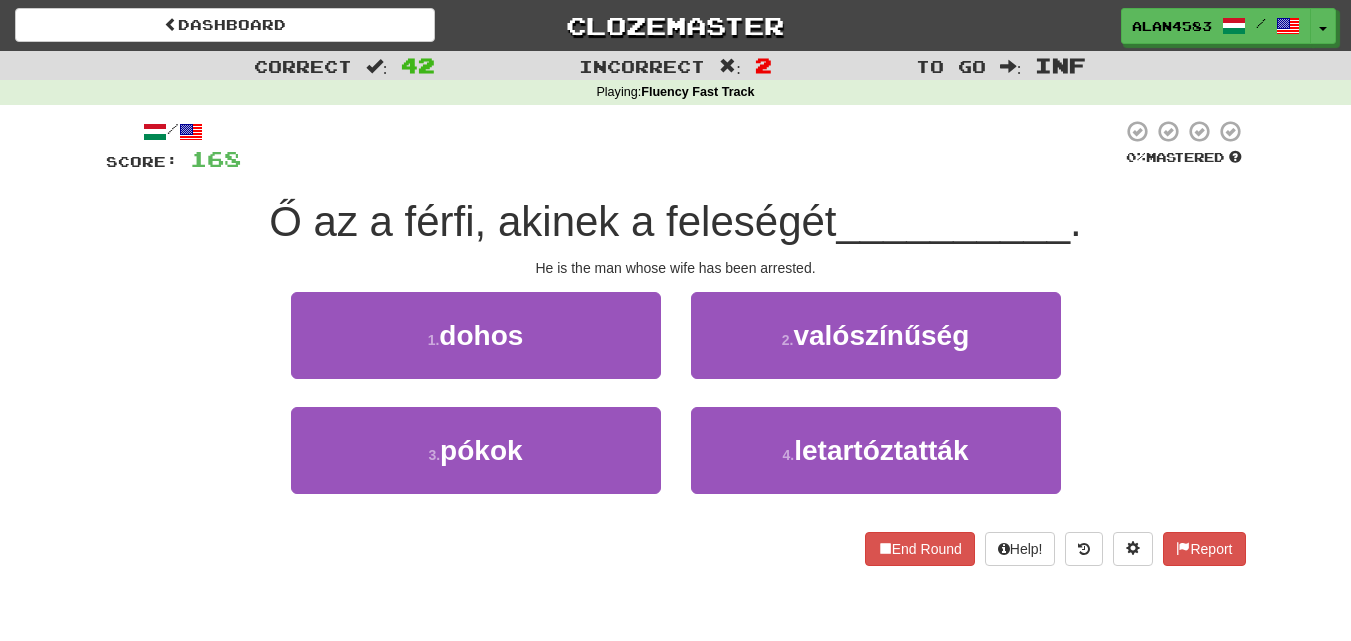 click on "/  Score:   168 0 %  Mastered Ő az a férfi, akinek a feleségét  __________ . He is the man whose wife has been arrested. 1 .  dohos 2 .  valószínűség 3 .  pókok 4 .  letartóztatták  End Round  Help!  Report" at bounding box center [676, 342] 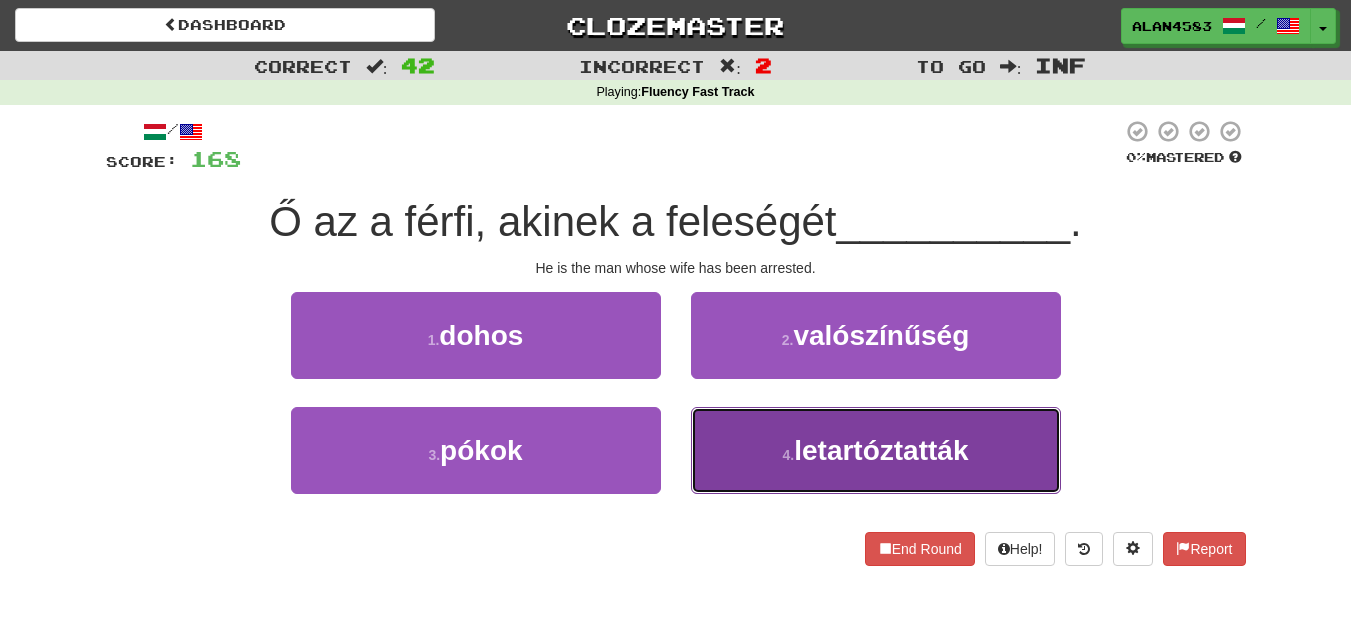 click on "letartóztatták" at bounding box center (881, 450) 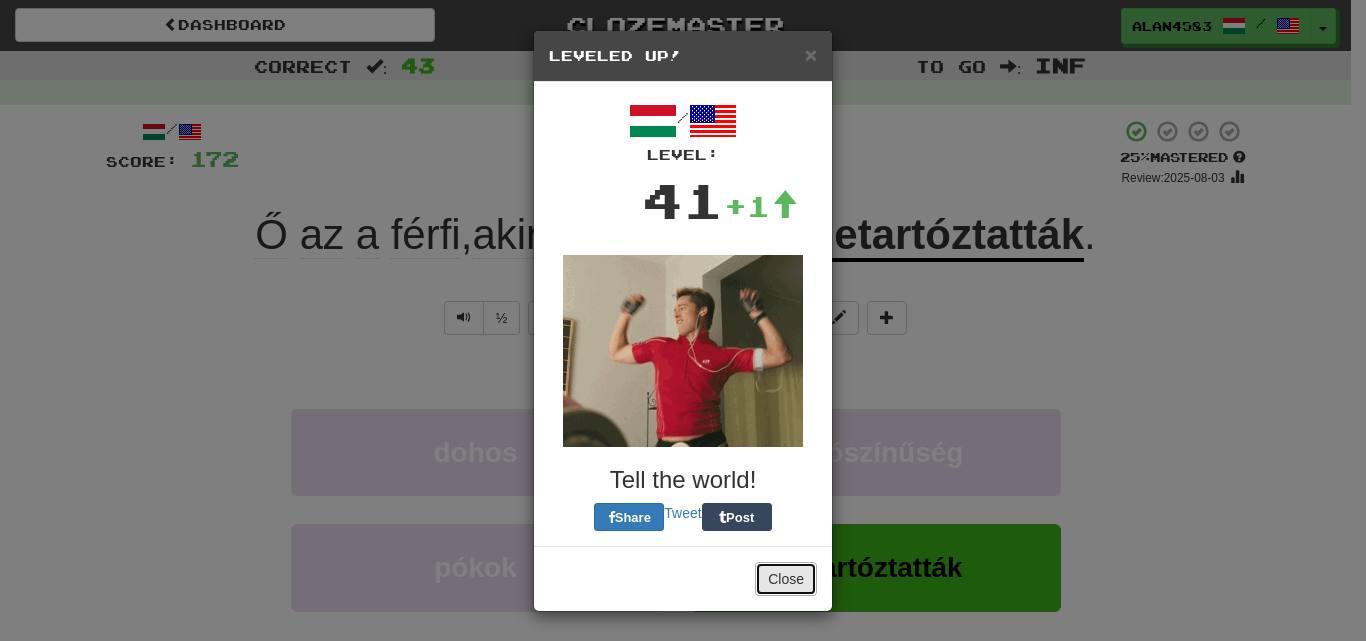 click on "Close" at bounding box center (786, 579) 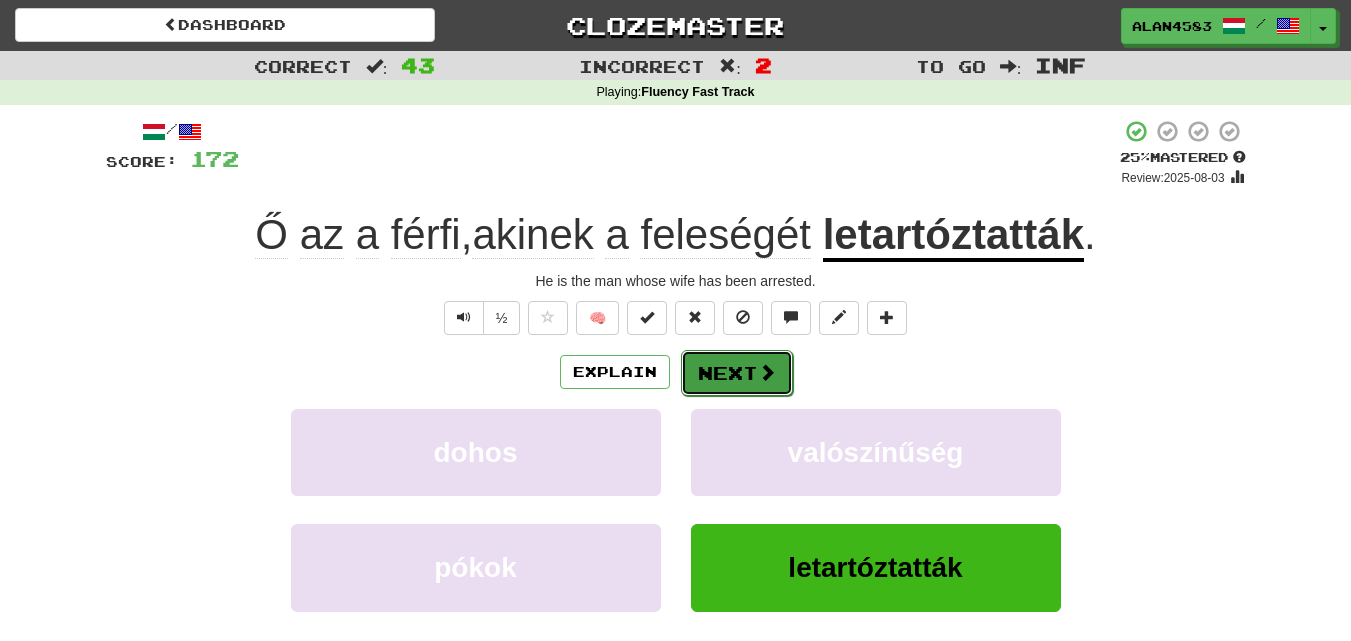 click on "Next" at bounding box center (737, 373) 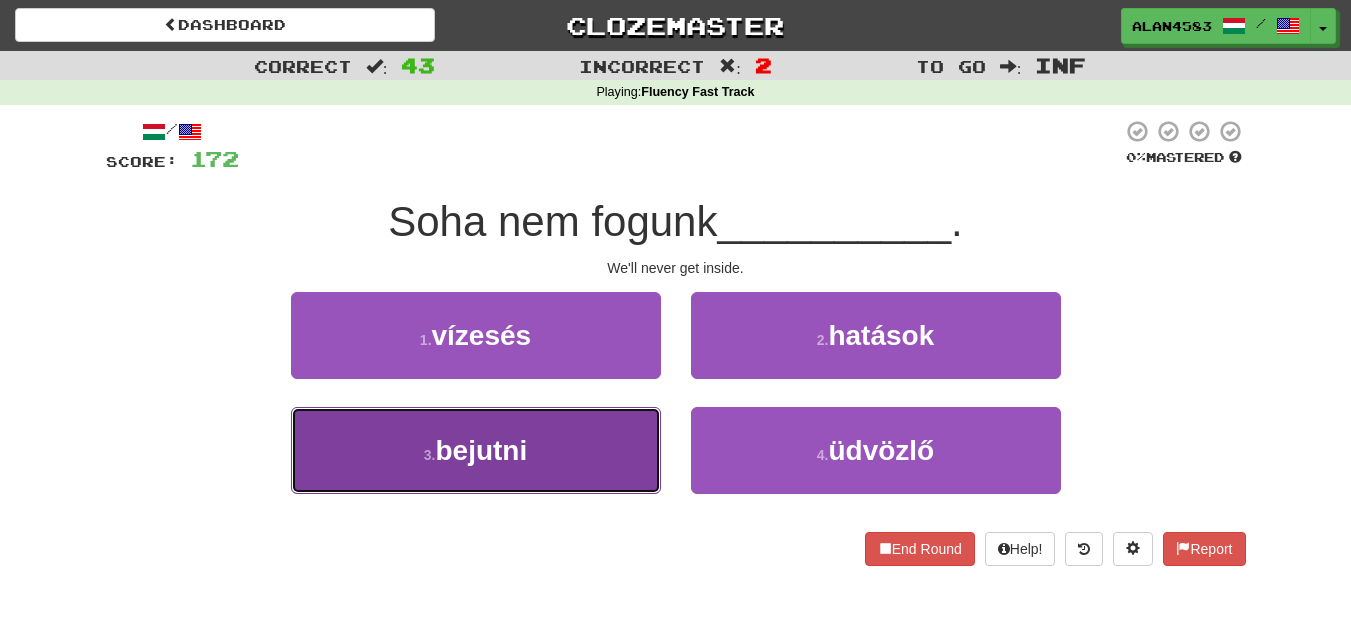 click on "3 .  bejutni" at bounding box center (476, 450) 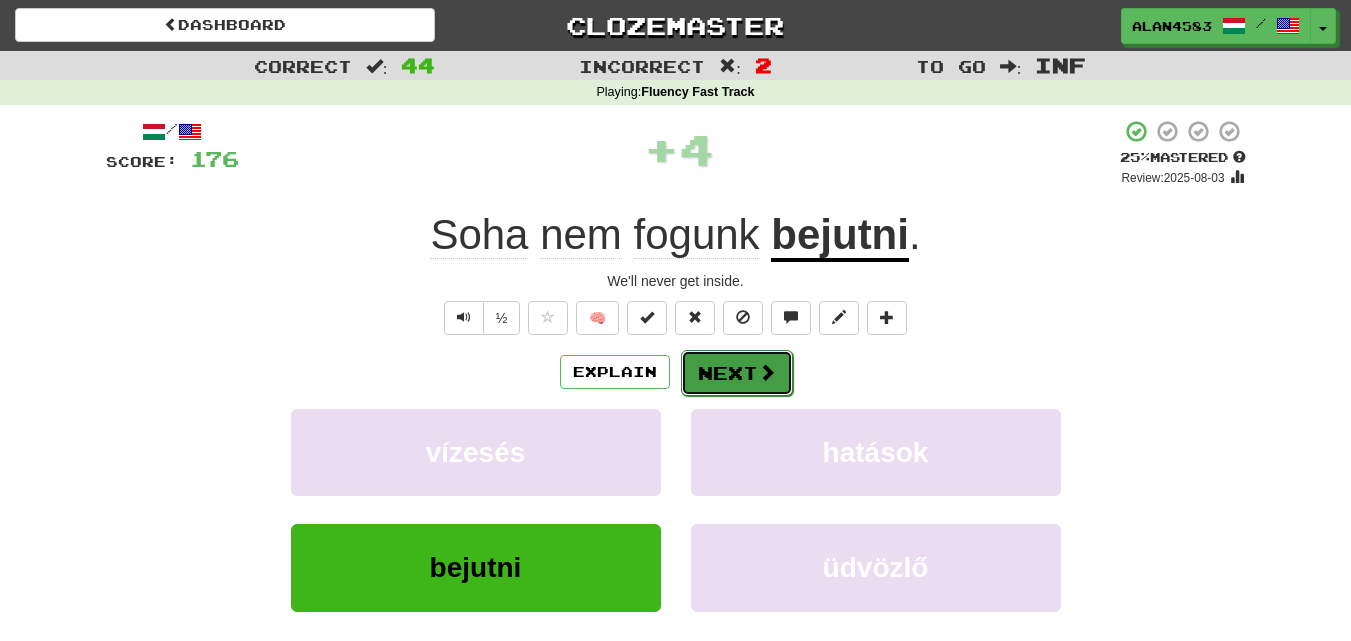 click on "Next" at bounding box center [737, 373] 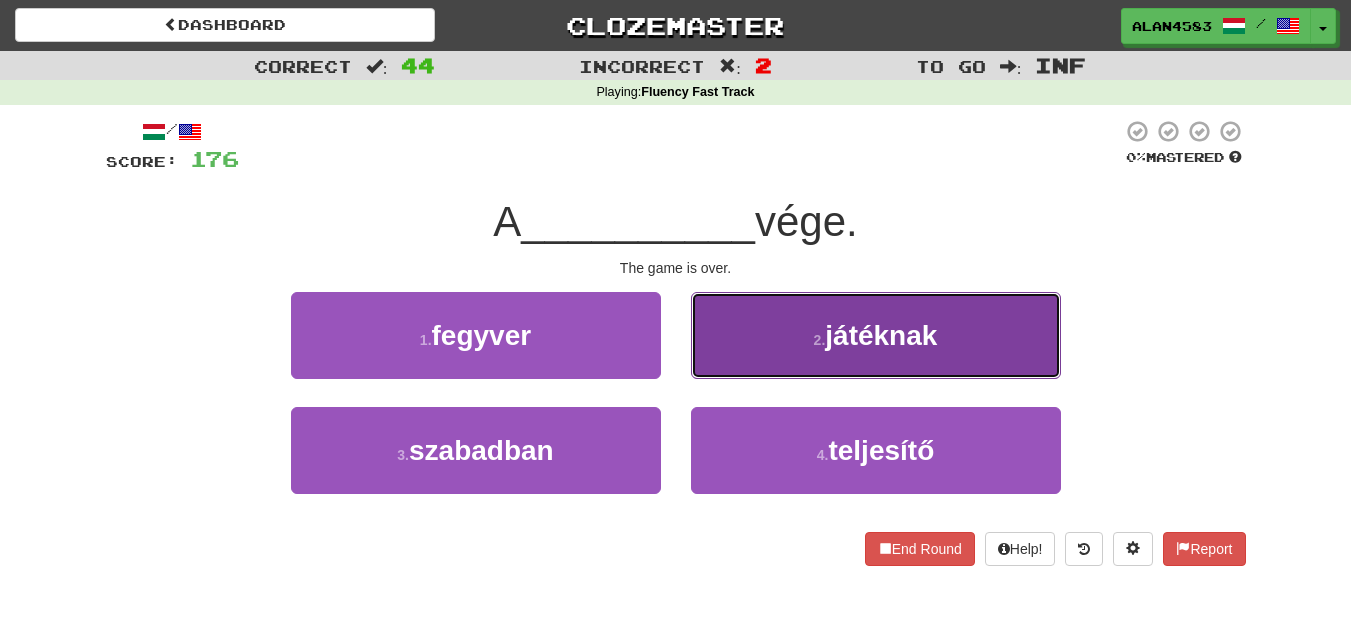 click on "2 .  játéknak" at bounding box center (876, 335) 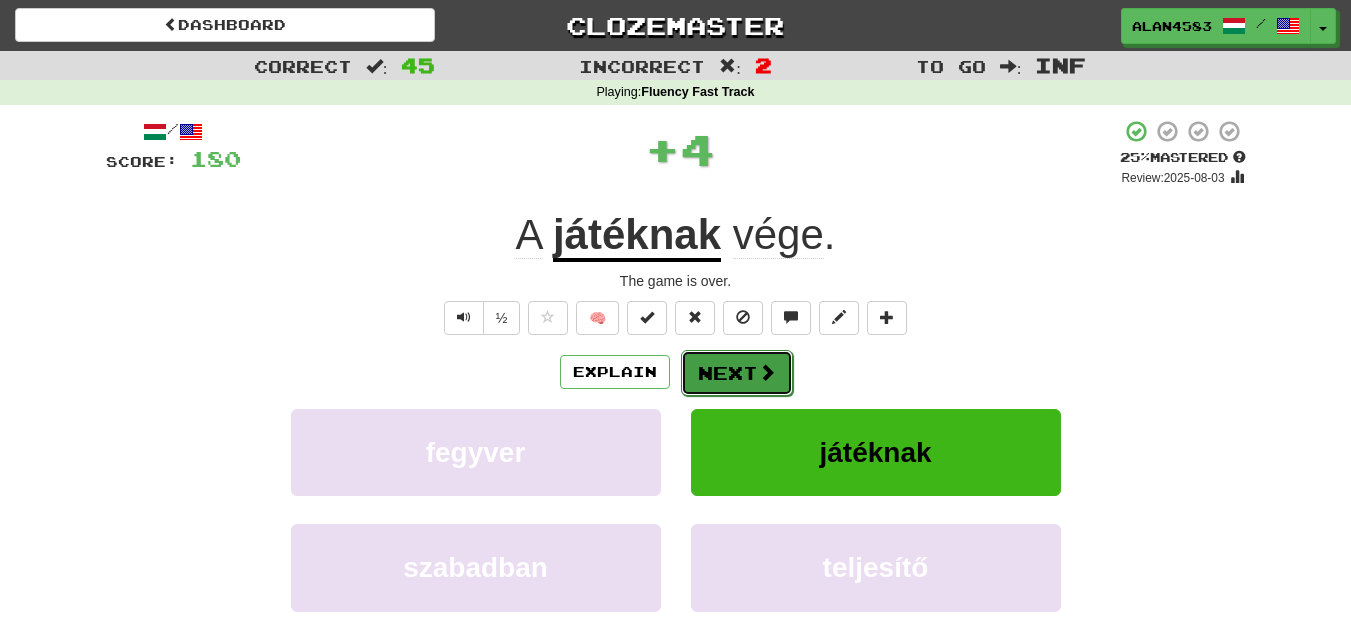 click on "Next" at bounding box center (737, 373) 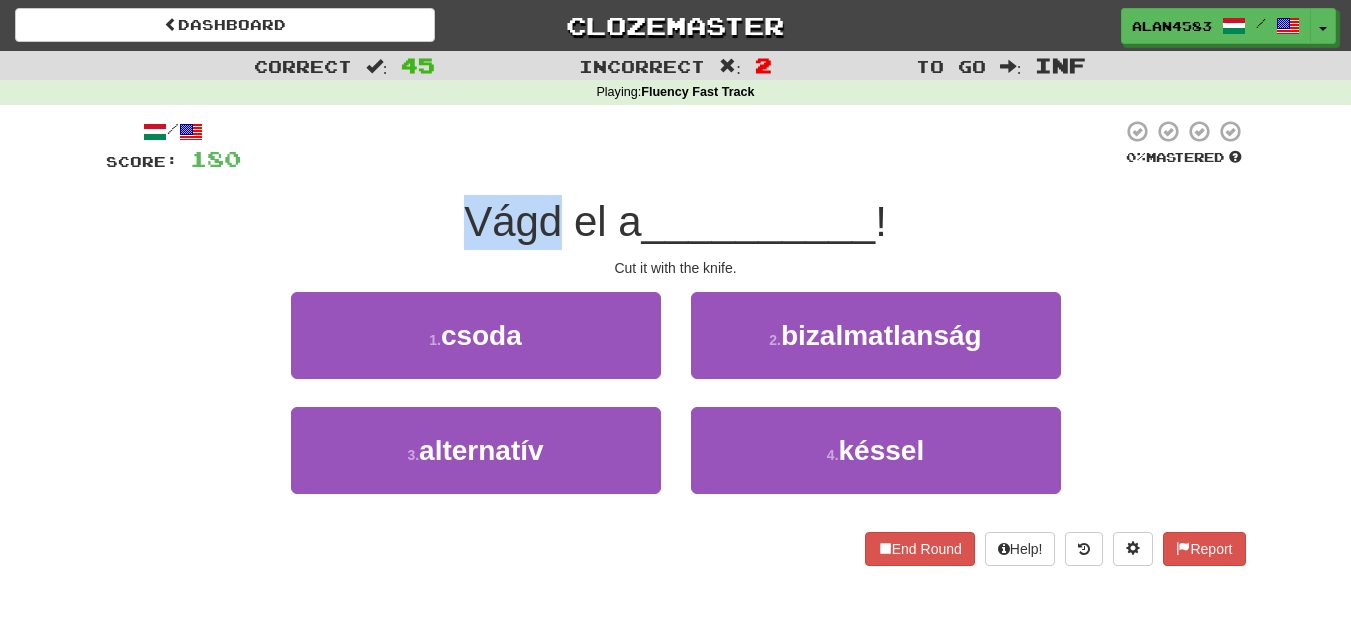 drag, startPoint x: 555, startPoint y: 213, endPoint x: 434, endPoint y: 213, distance: 121 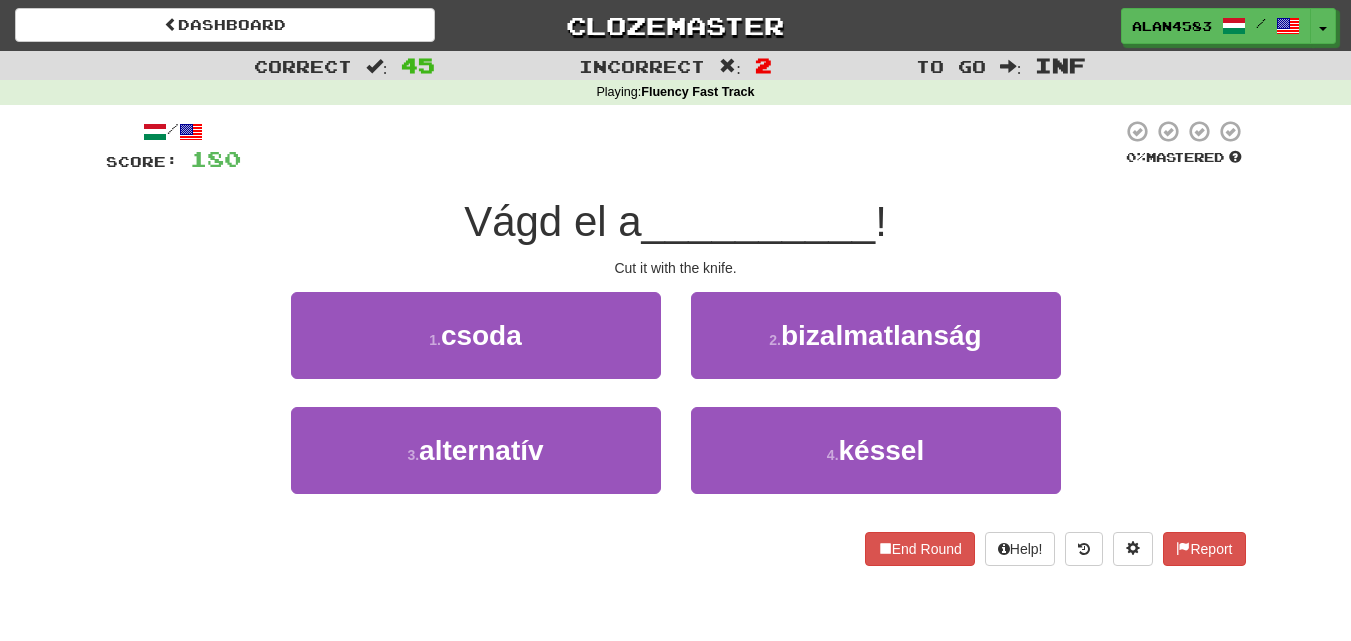 click on "/  Score:   180 0 %  Mastered Vágd el a  __________ ! Cut it with the knife. 1 .  csoda 2 .  bizalmatlanság 3 .  alternatív 4 .  késsel  End Round  Help!  Report" at bounding box center (676, 342) 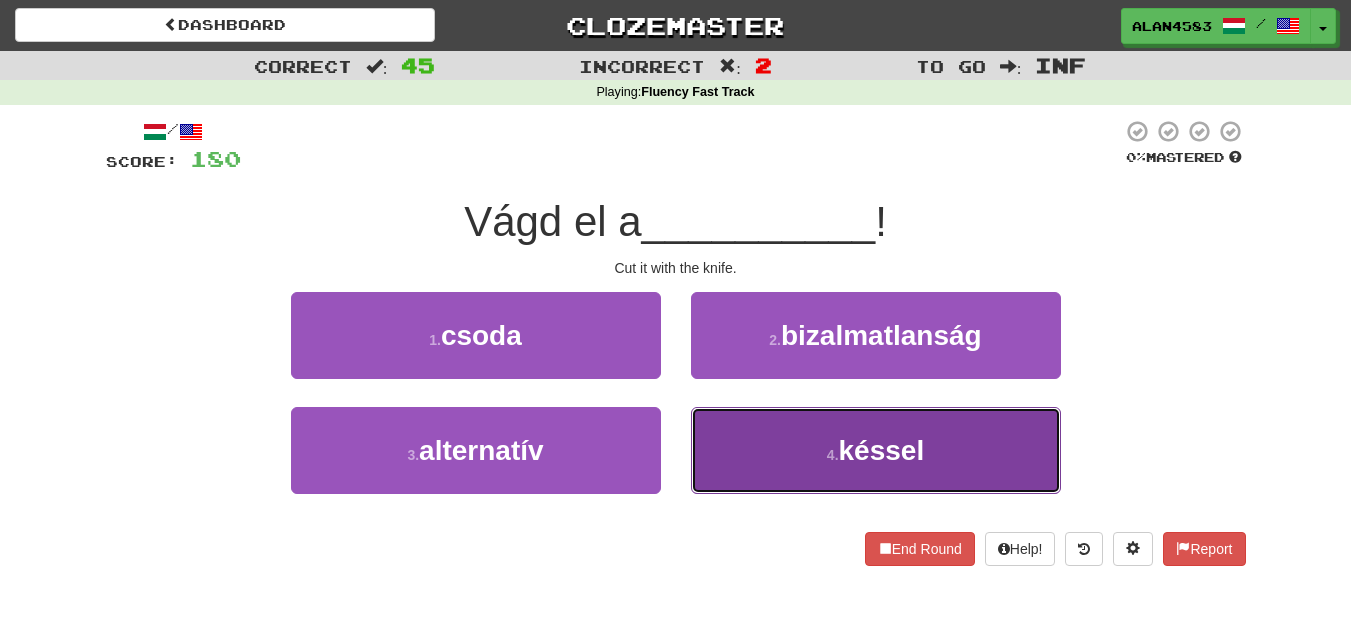 click on "4 .  késsel" at bounding box center [876, 450] 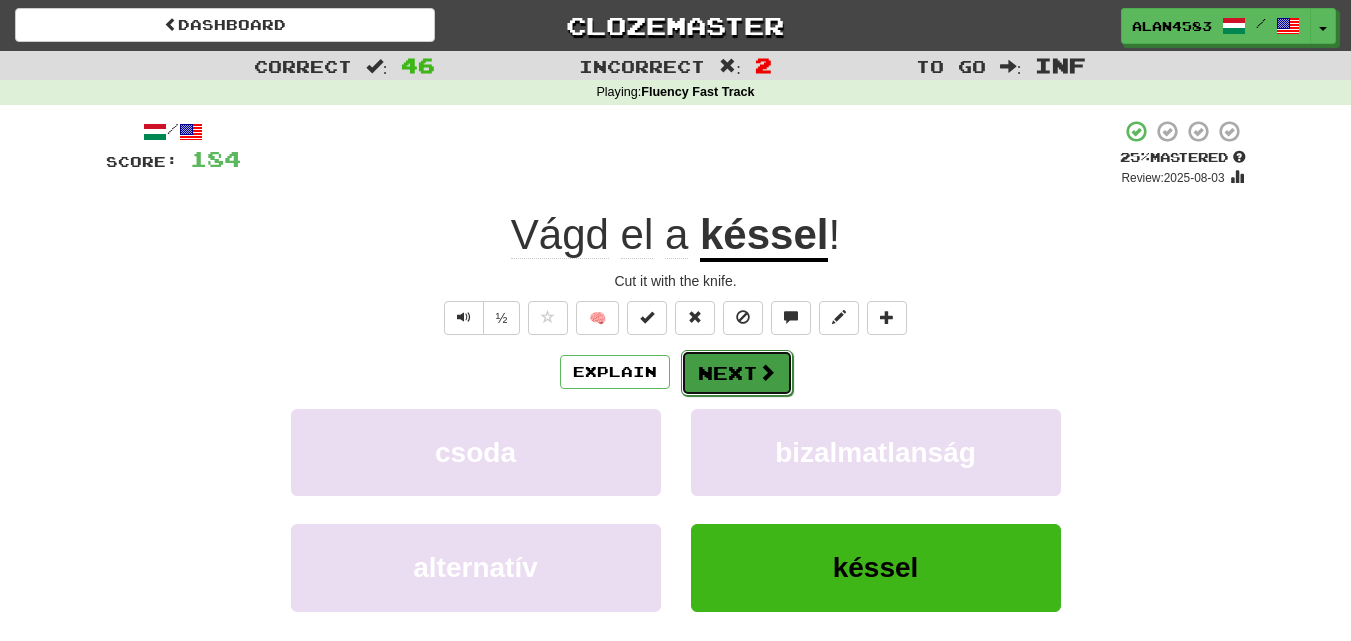 click on "Next" at bounding box center [737, 373] 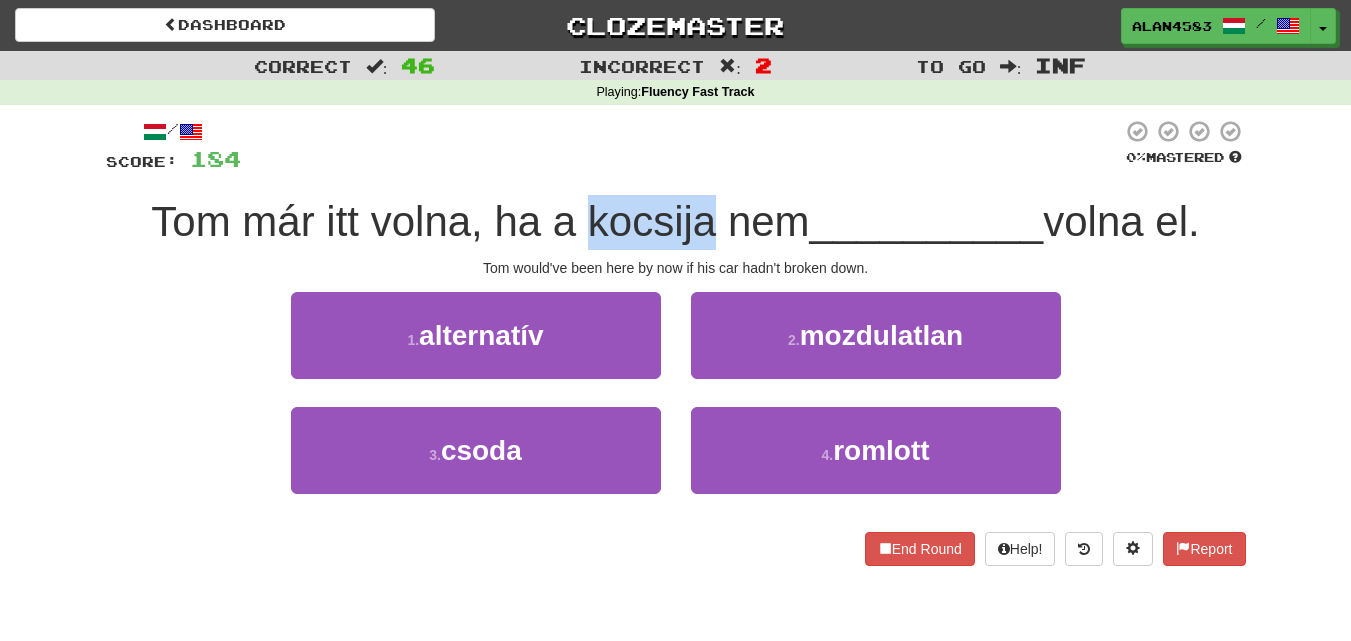 drag, startPoint x: 574, startPoint y: 226, endPoint x: 696, endPoint y: 214, distance: 122.588745 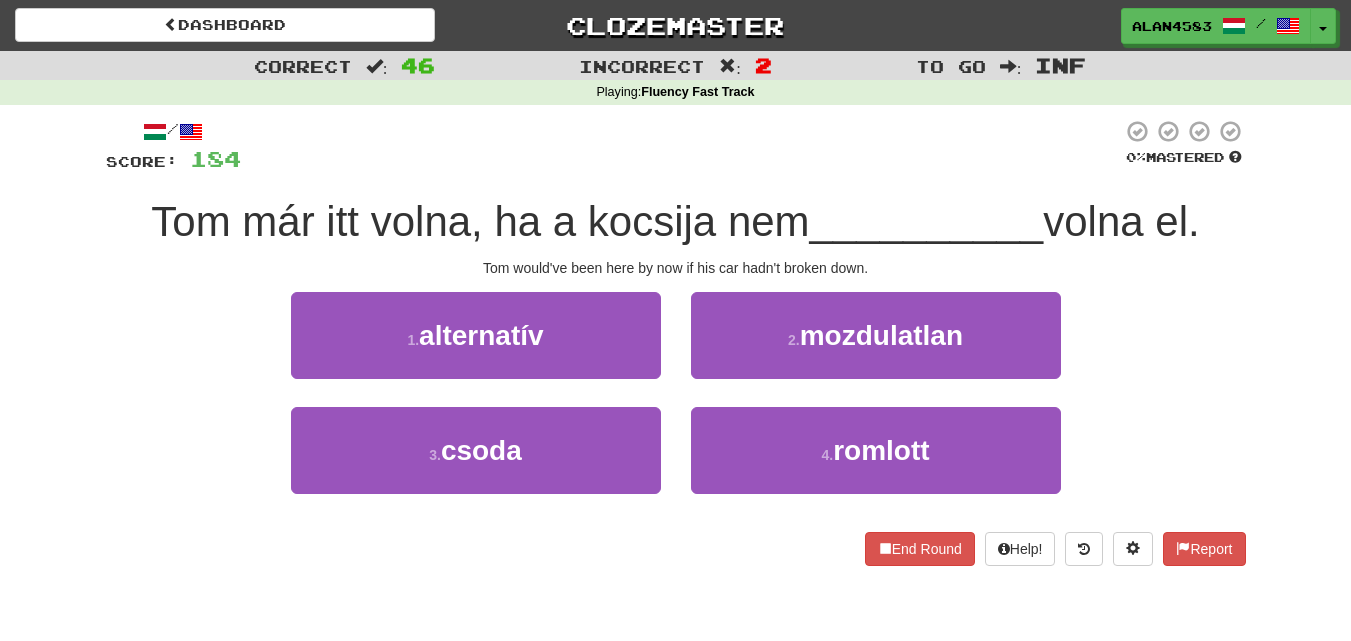 click at bounding box center [681, 146] 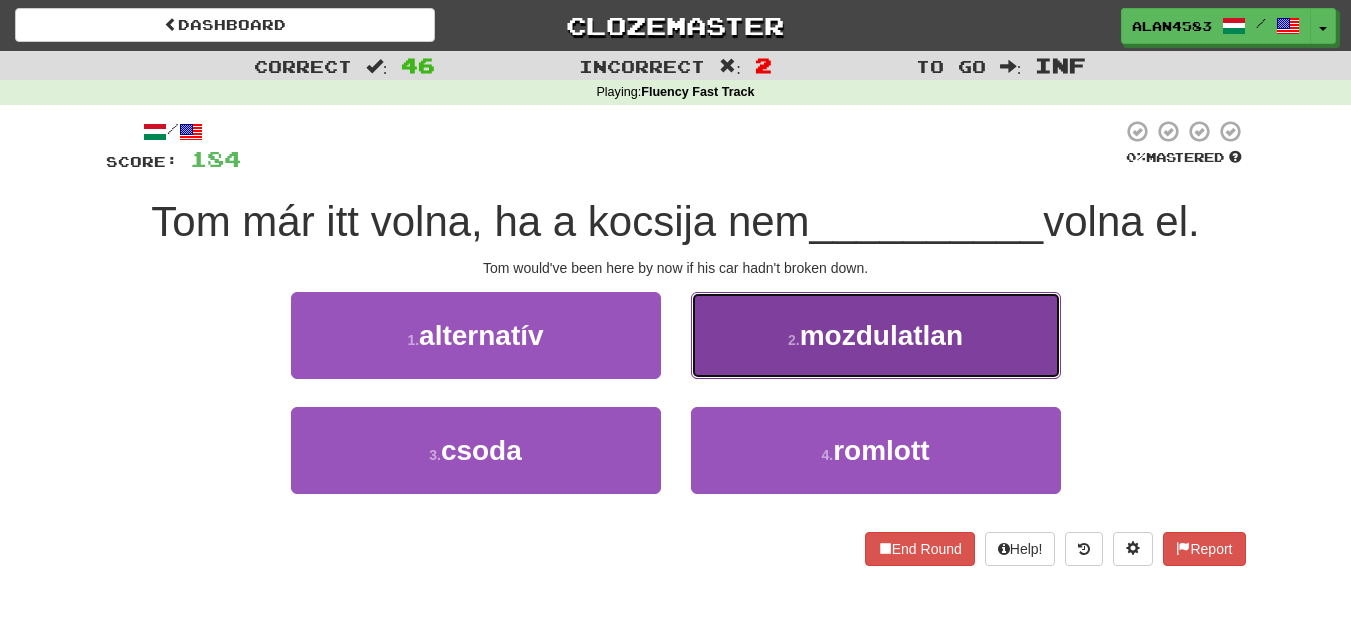 click on "mozdulatlan" at bounding box center [881, 335] 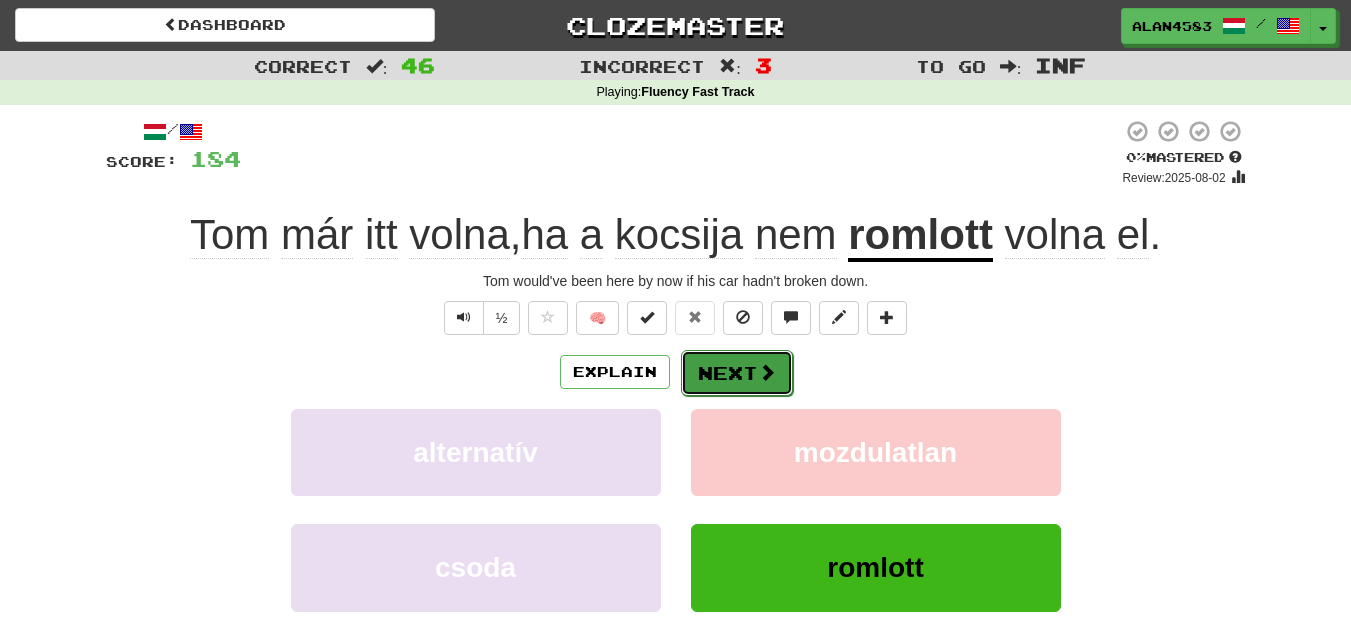 click at bounding box center [767, 372] 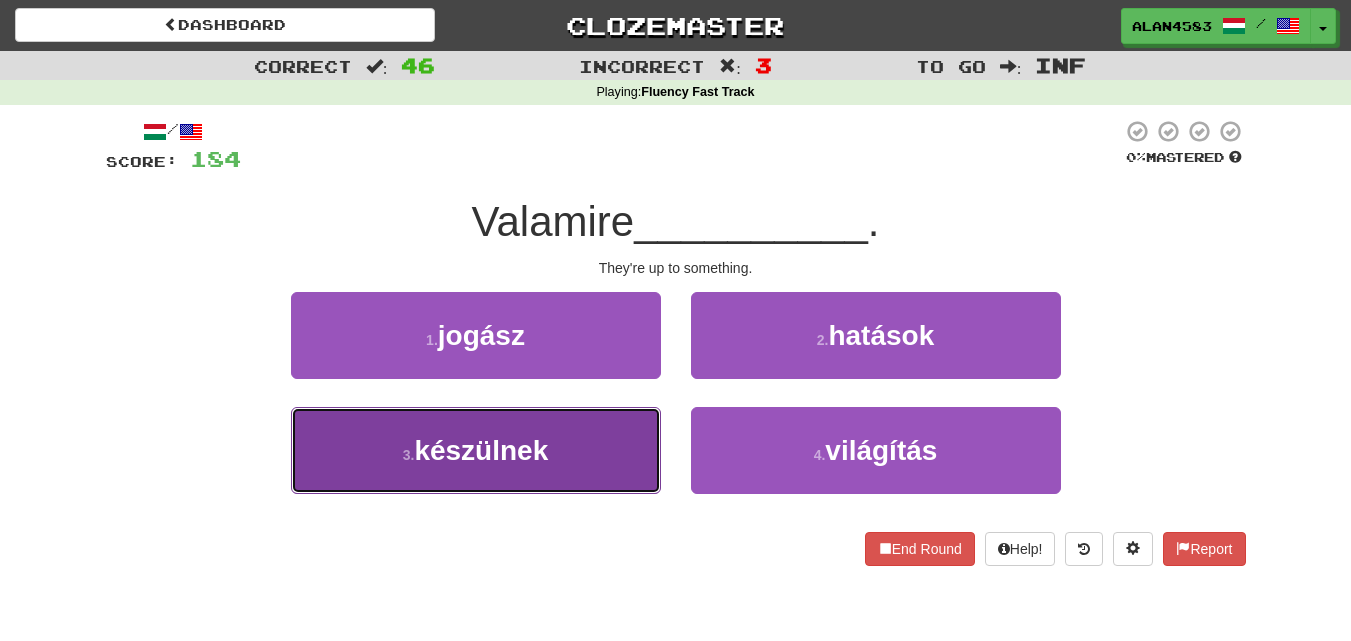 click on "3 .  készülnek" at bounding box center [476, 450] 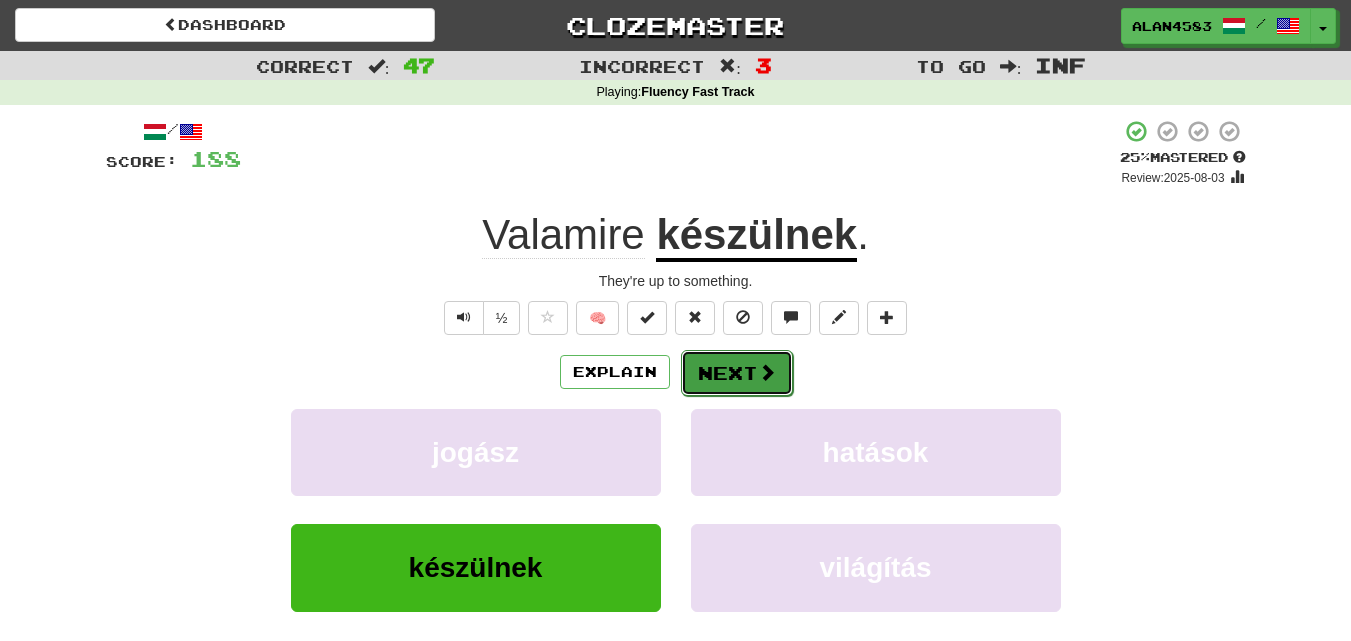 click on "Next" at bounding box center [737, 373] 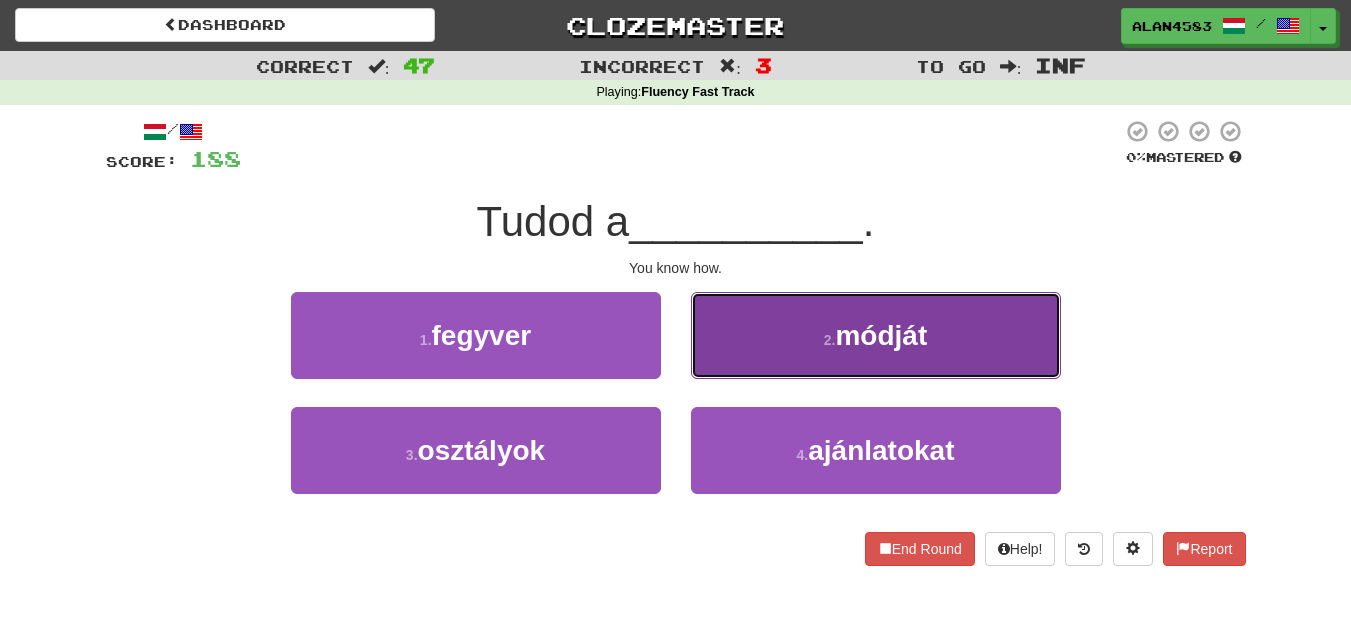 click on "2 .  módját" at bounding box center (876, 335) 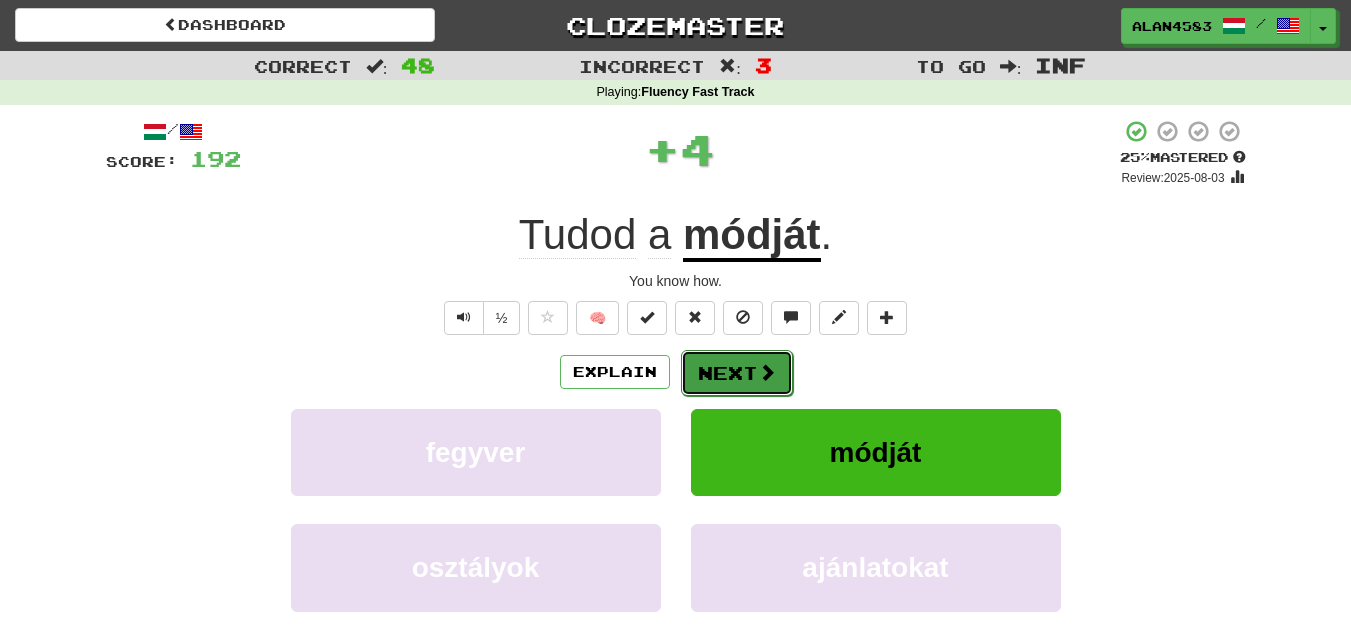 click on "Next" at bounding box center (737, 373) 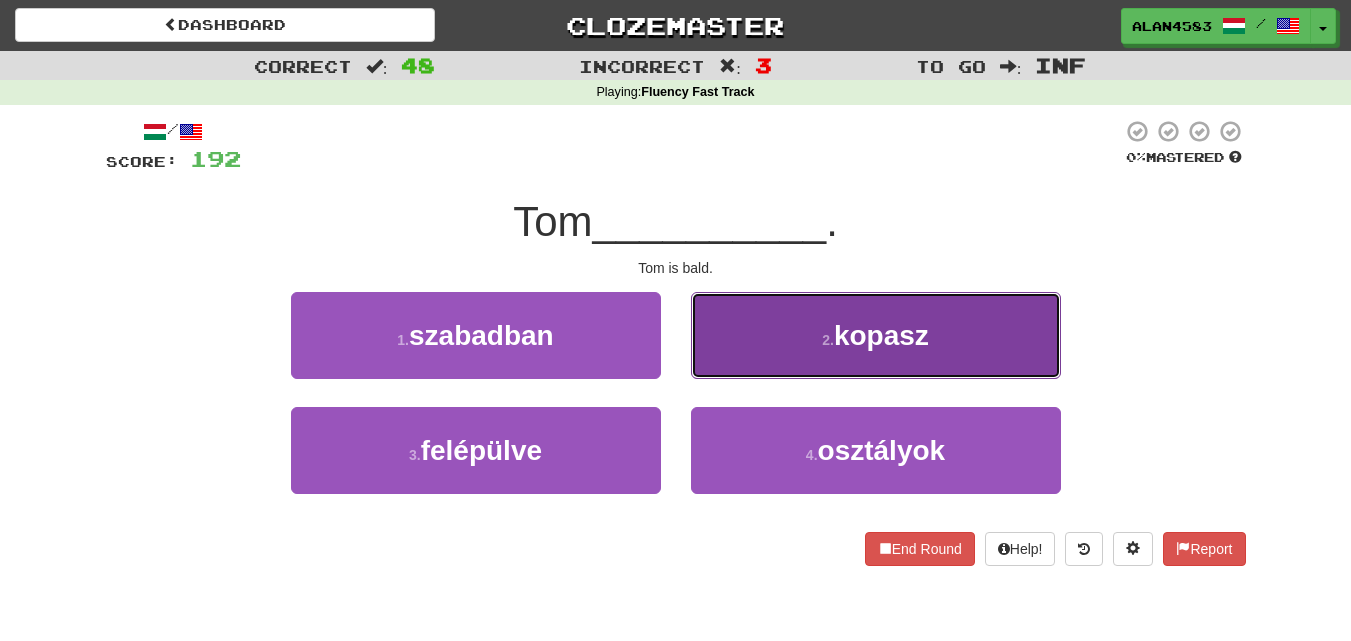 click on "2 .  kopasz" at bounding box center [876, 335] 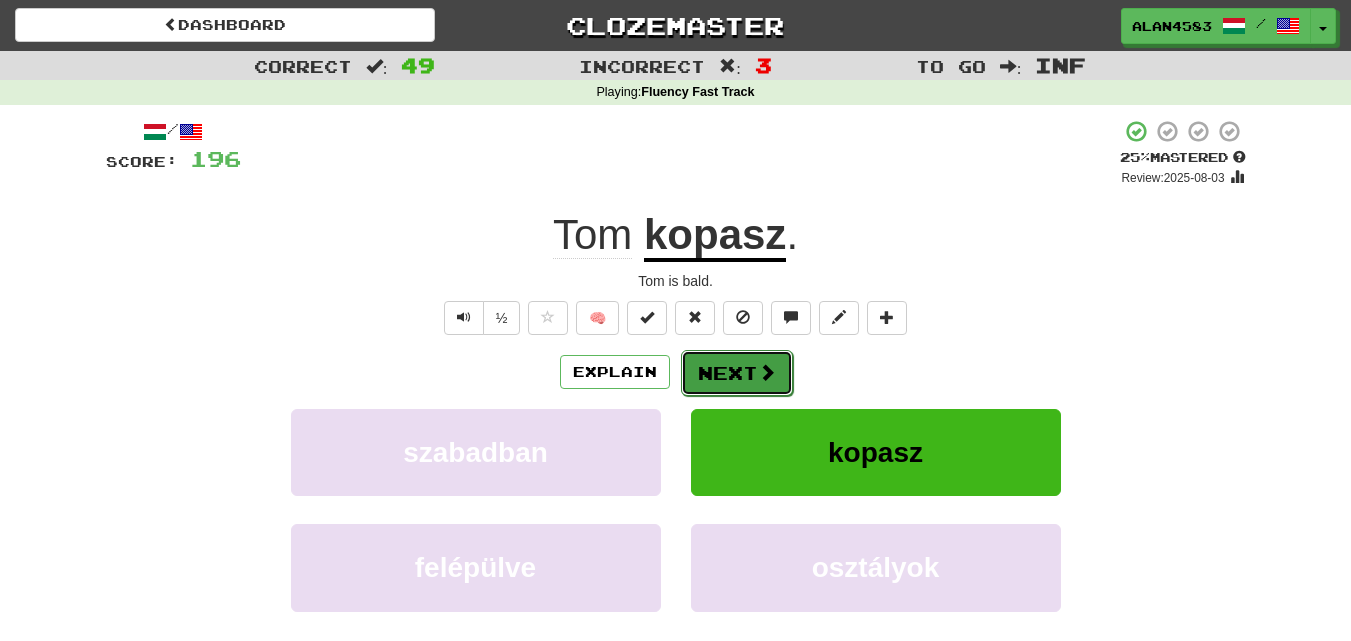 click at bounding box center (767, 372) 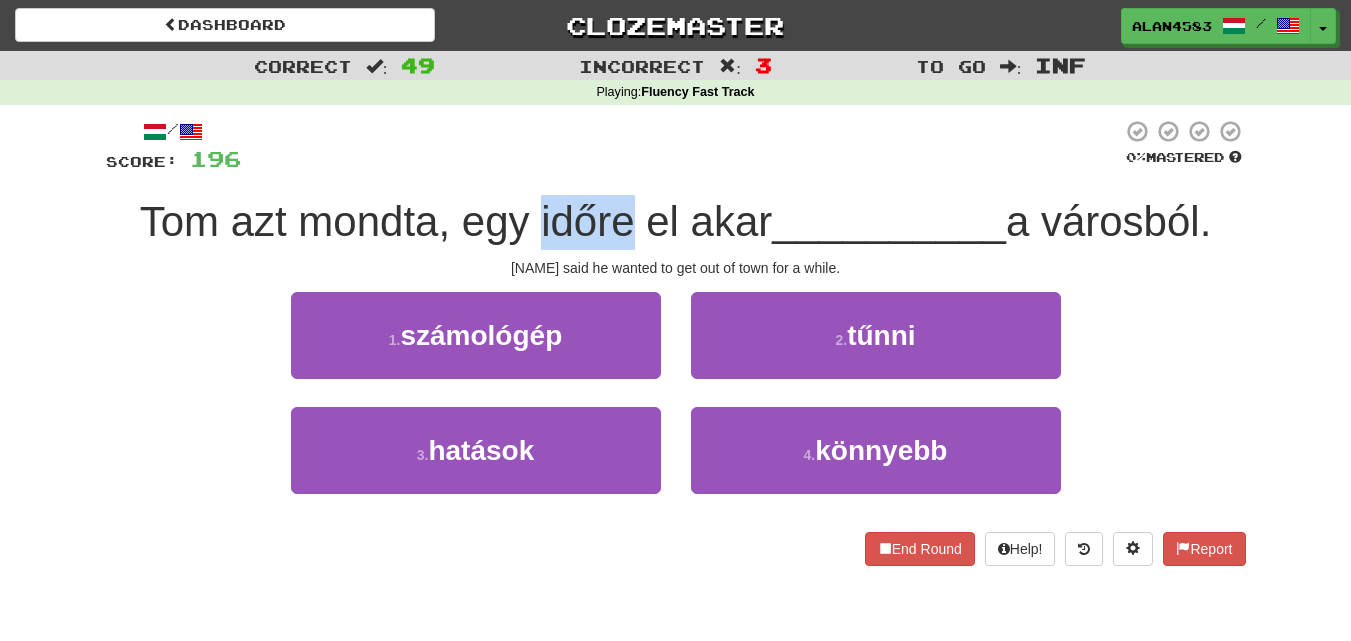 drag, startPoint x: 530, startPoint y: 214, endPoint x: 625, endPoint y: 207, distance: 95.257545 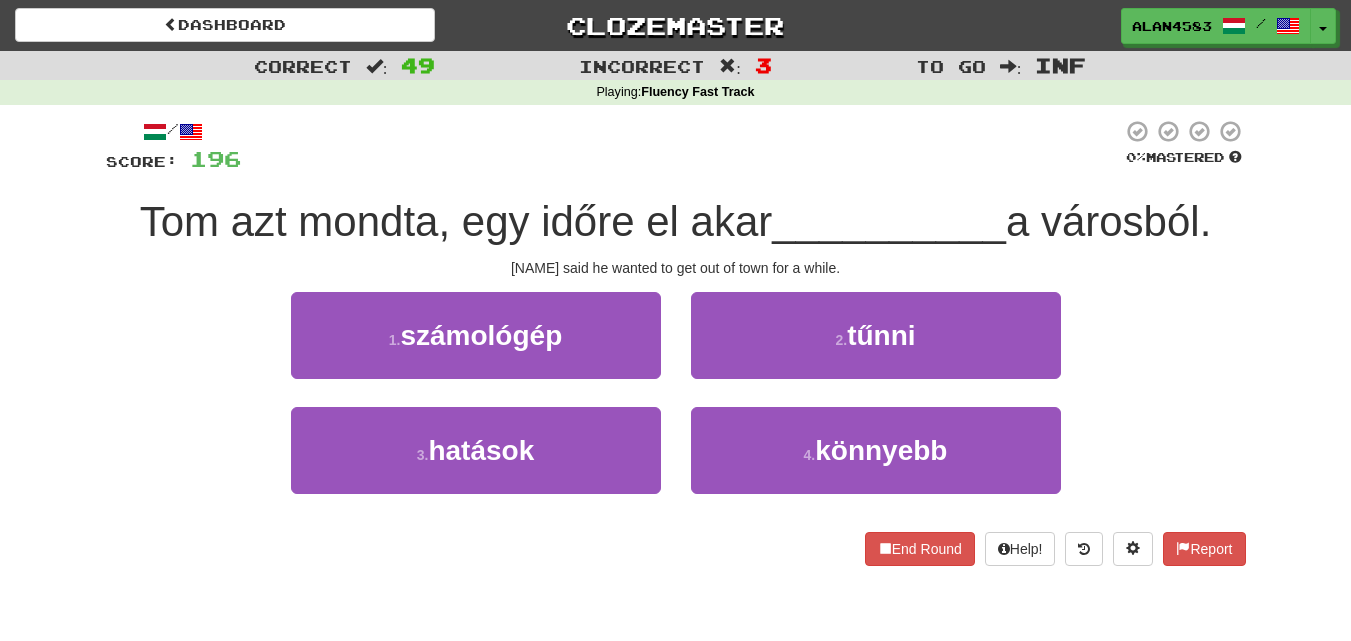 click at bounding box center [681, 146] 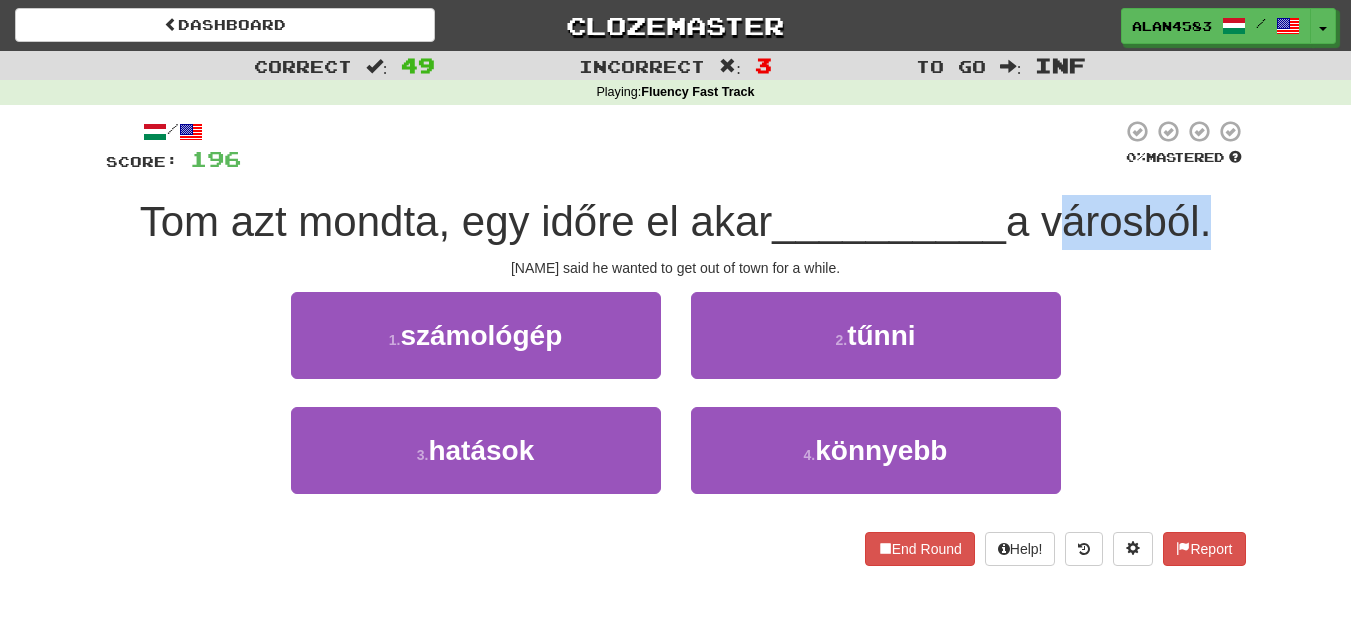 drag, startPoint x: 1057, startPoint y: 231, endPoint x: 1207, endPoint y: 231, distance: 150 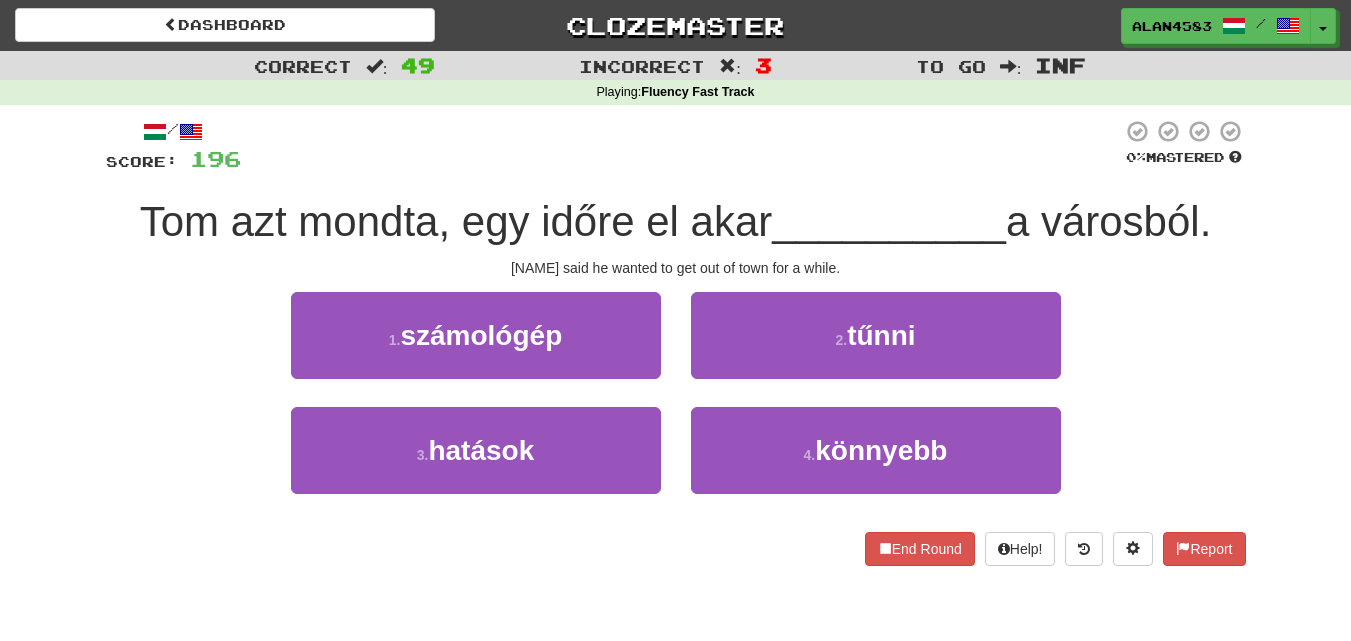 click at bounding box center [681, 146] 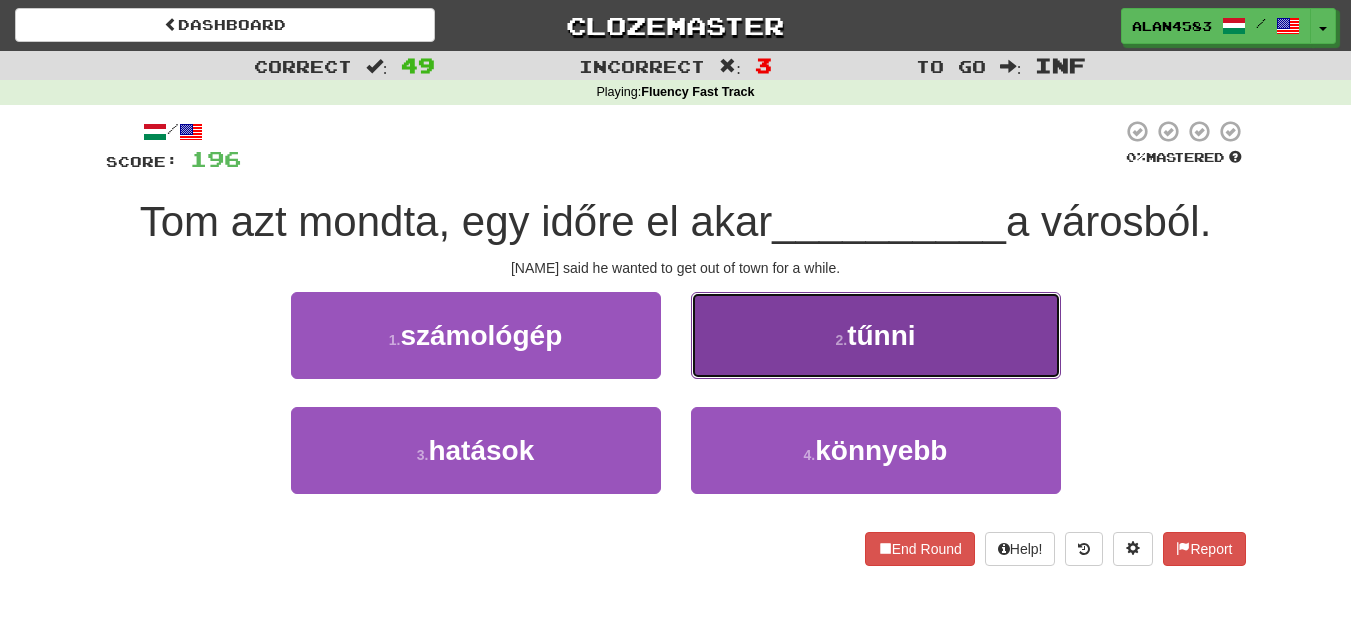 click on "tűnni" at bounding box center [881, 335] 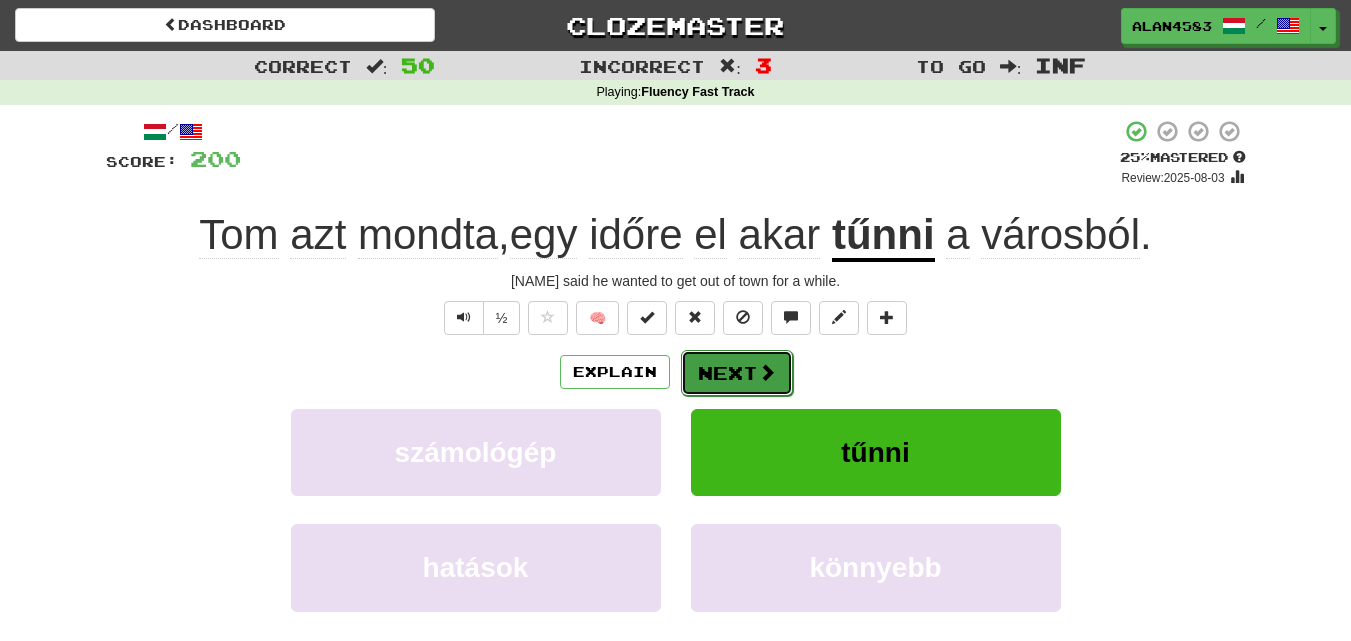 click on "Next" at bounding box center [737, 373] 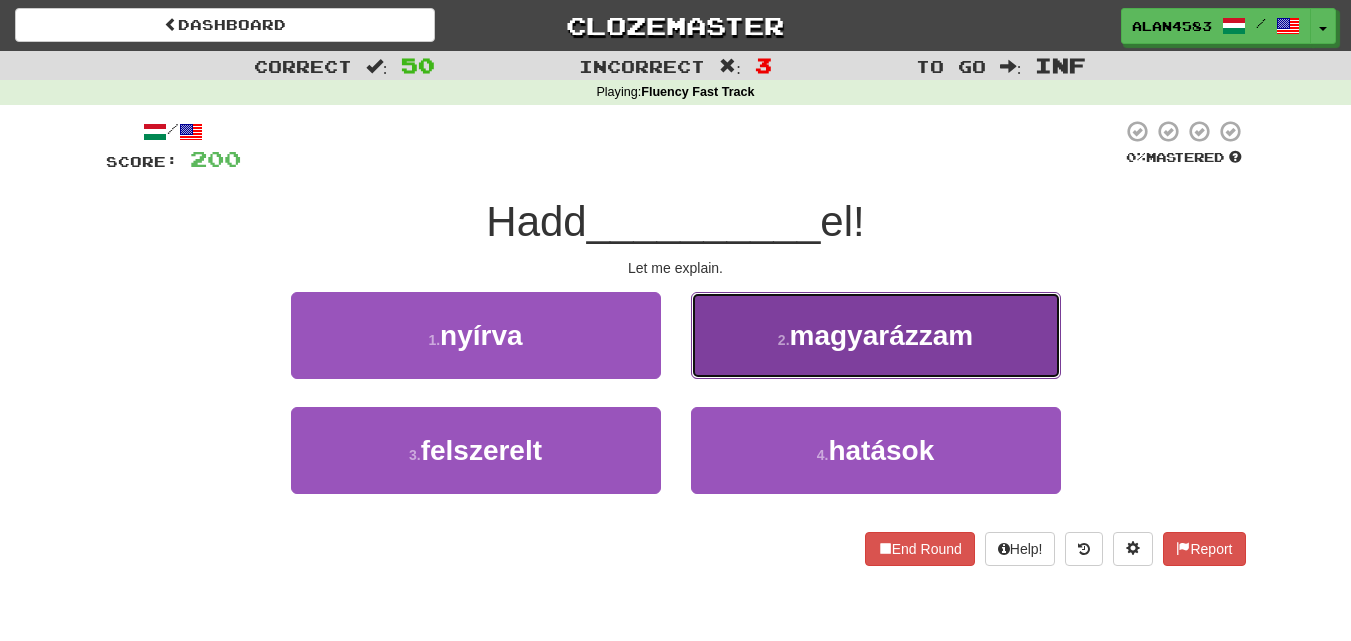 click on "2 .  magyarázzam" at bounding box center [876, 335] 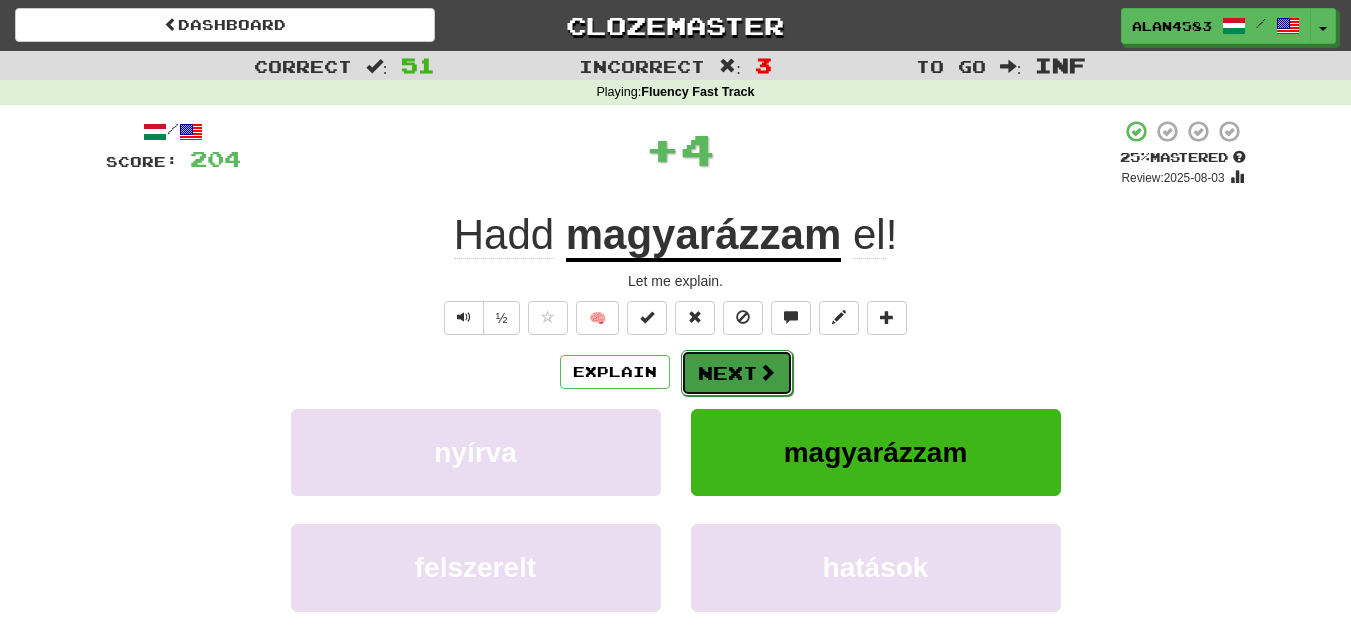 click on "Next" at bounding box center (737, 373) 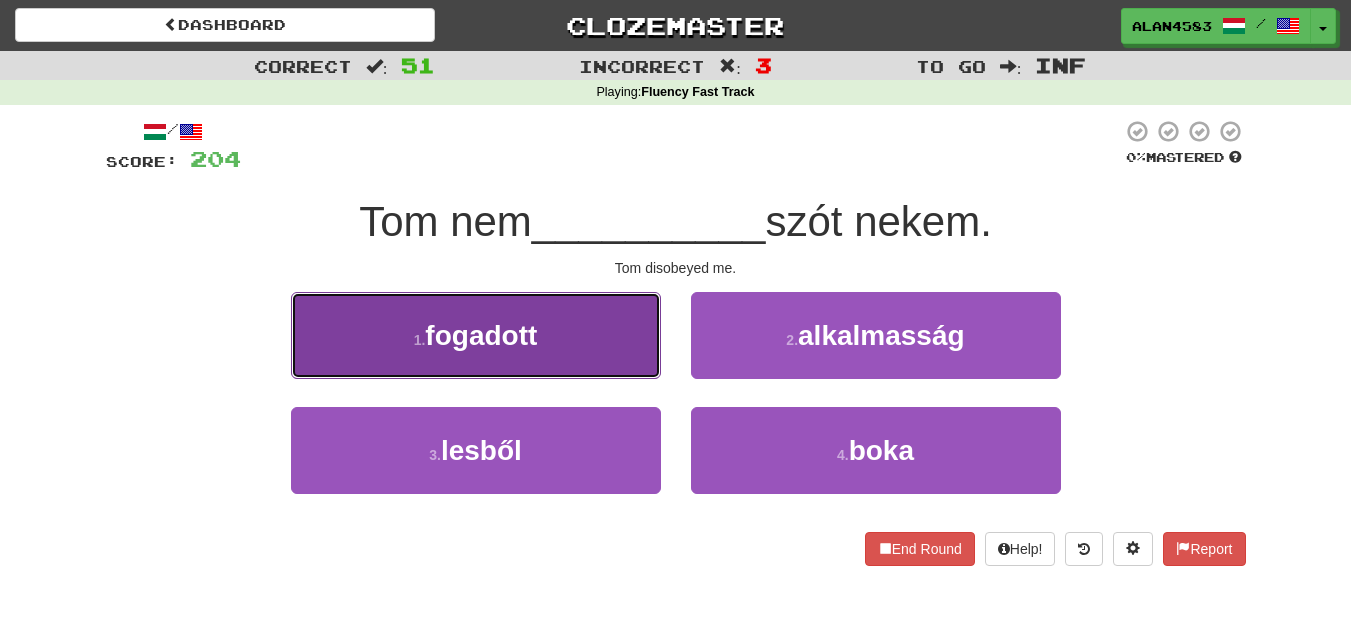 click on "1 .  fogadott" at bounding box center [476, 335] 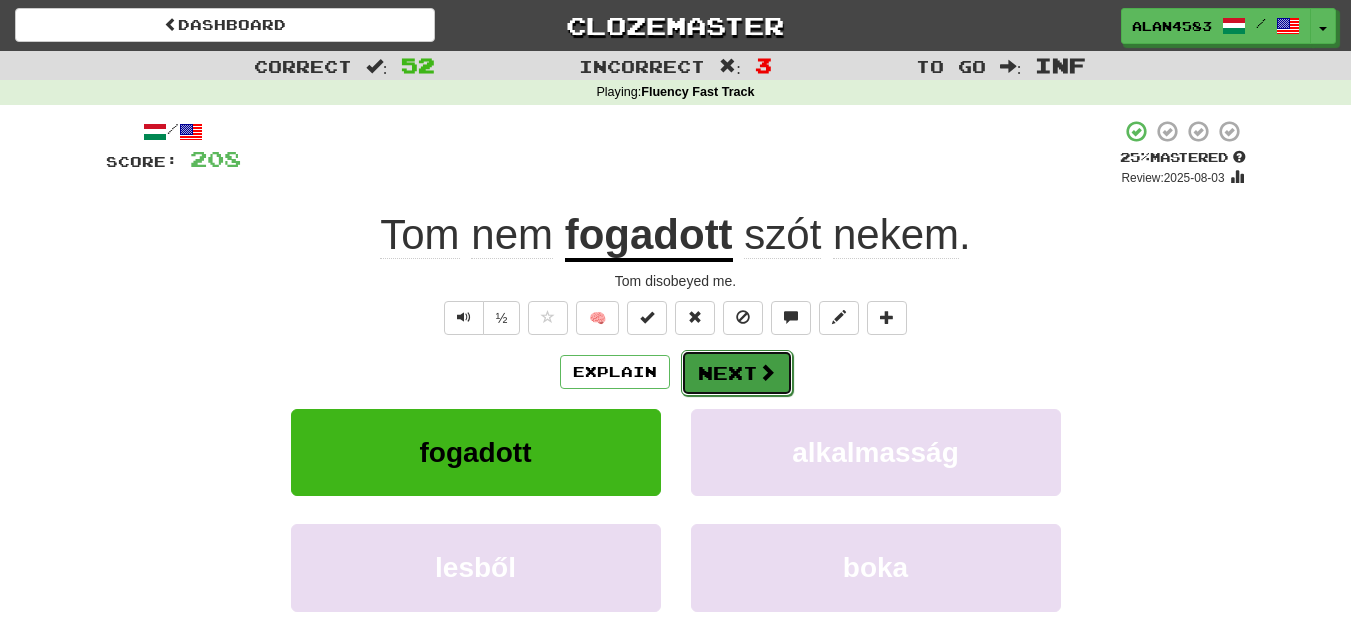 click on "Next" at bounding box center (737, 373) 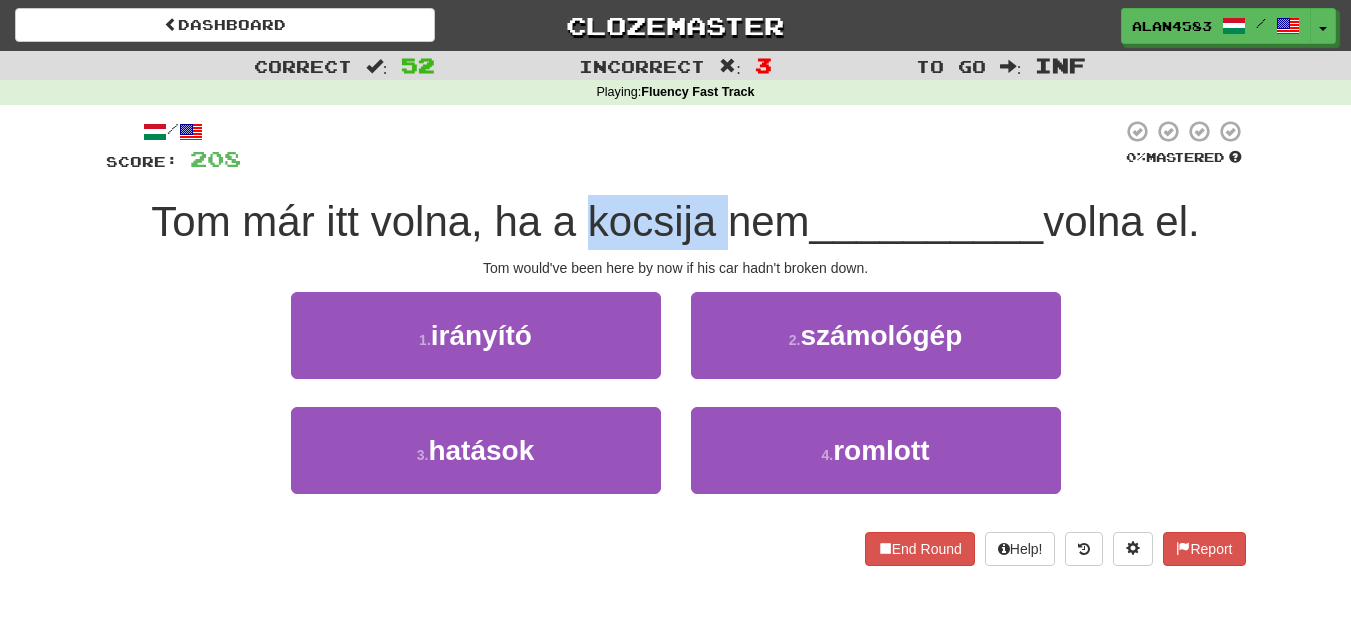 drag, startPoint x: 578, startPoint y: 208, endPoint x: 711, endPoint y: 206, distance: 133.01503 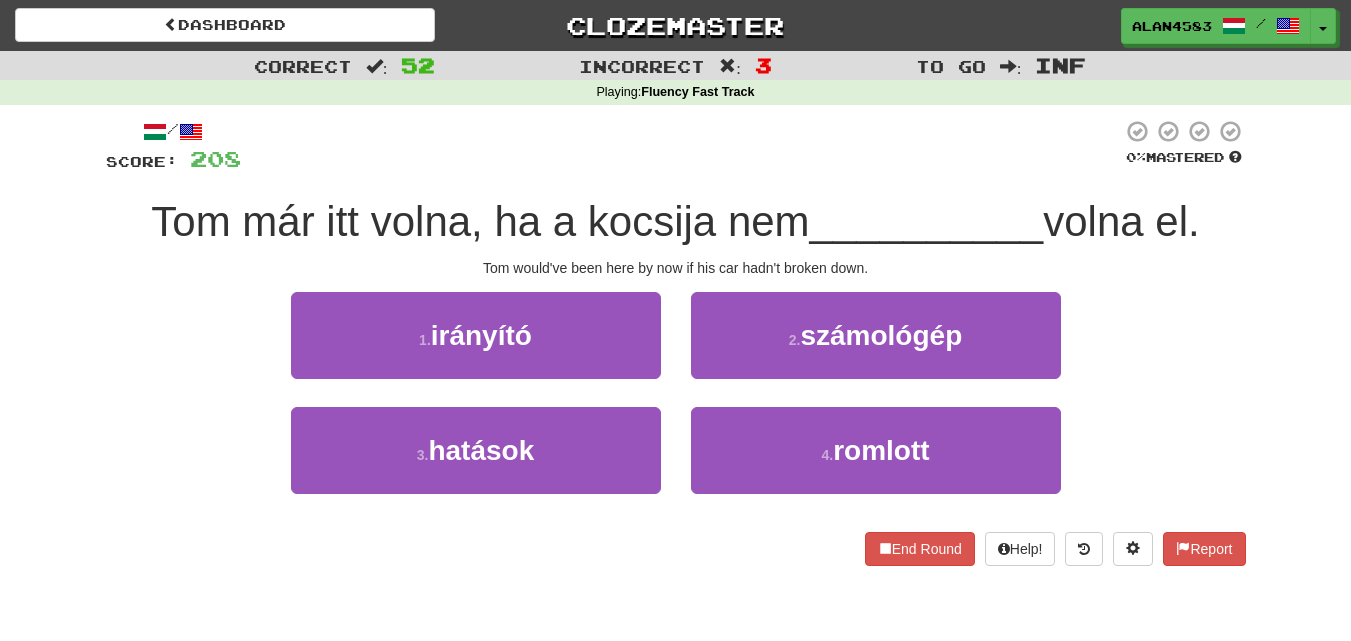 click at bounding box center [681, 146] 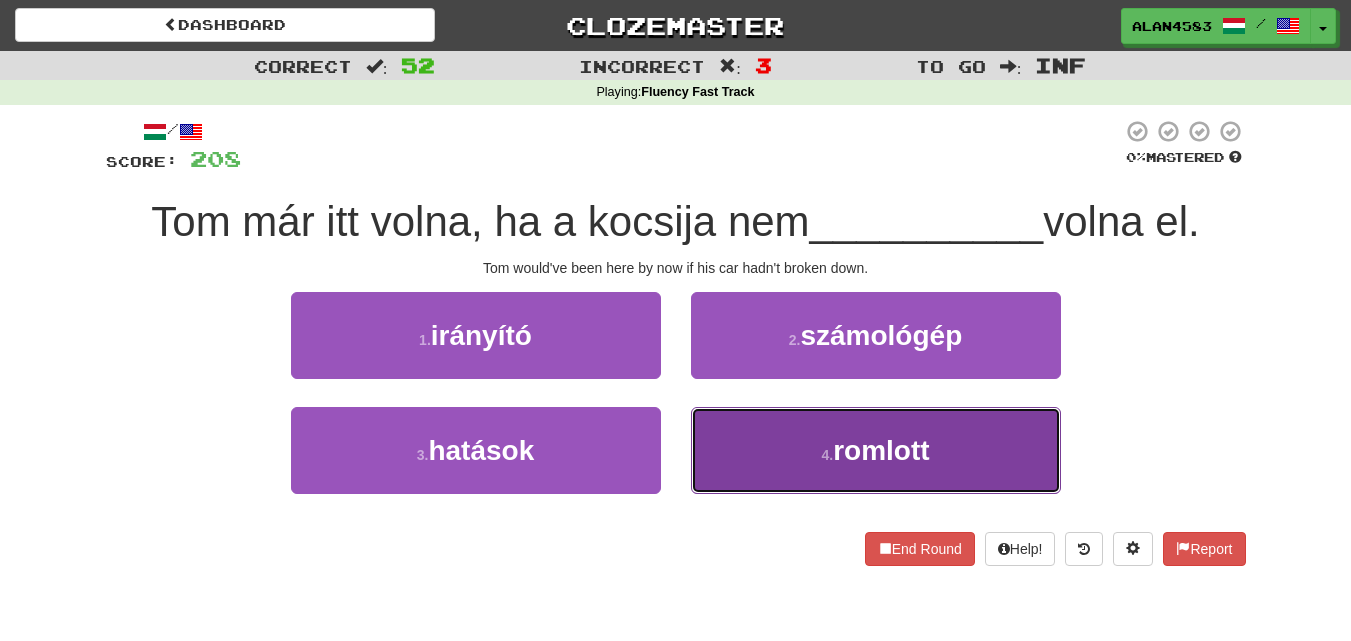 click on "4 .  romlott" at bounding box center [876, 450] 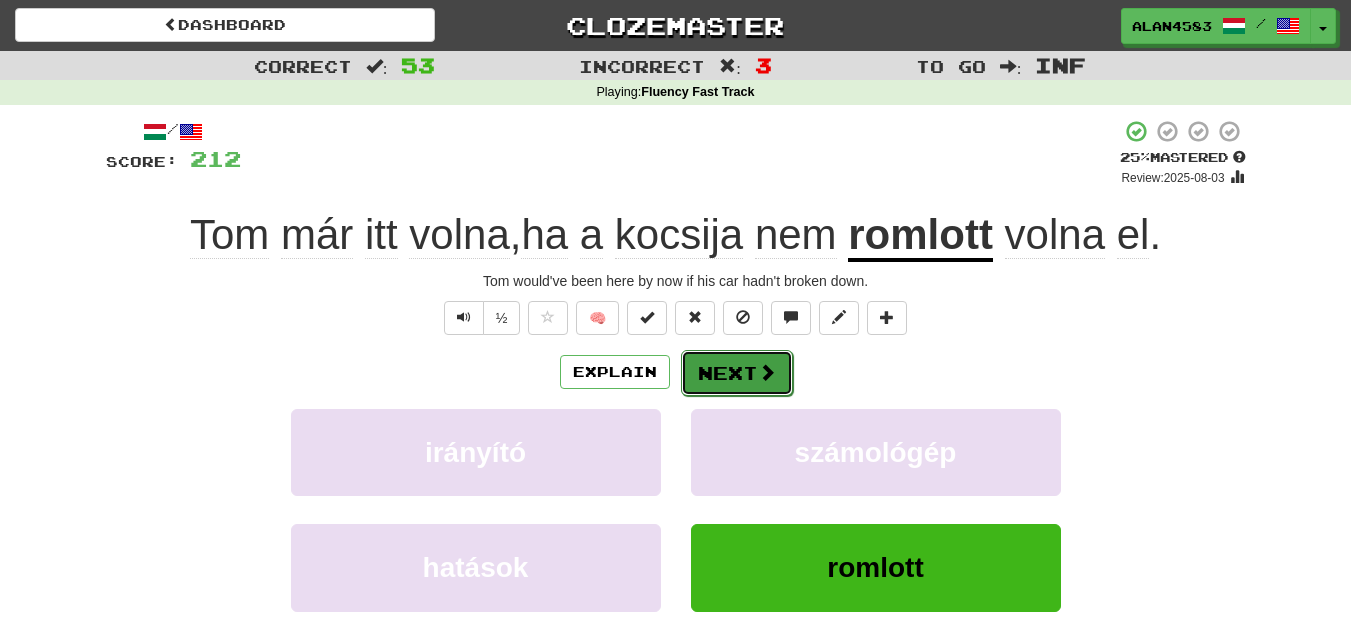 click on "Next" at bounding box center (737, 373) 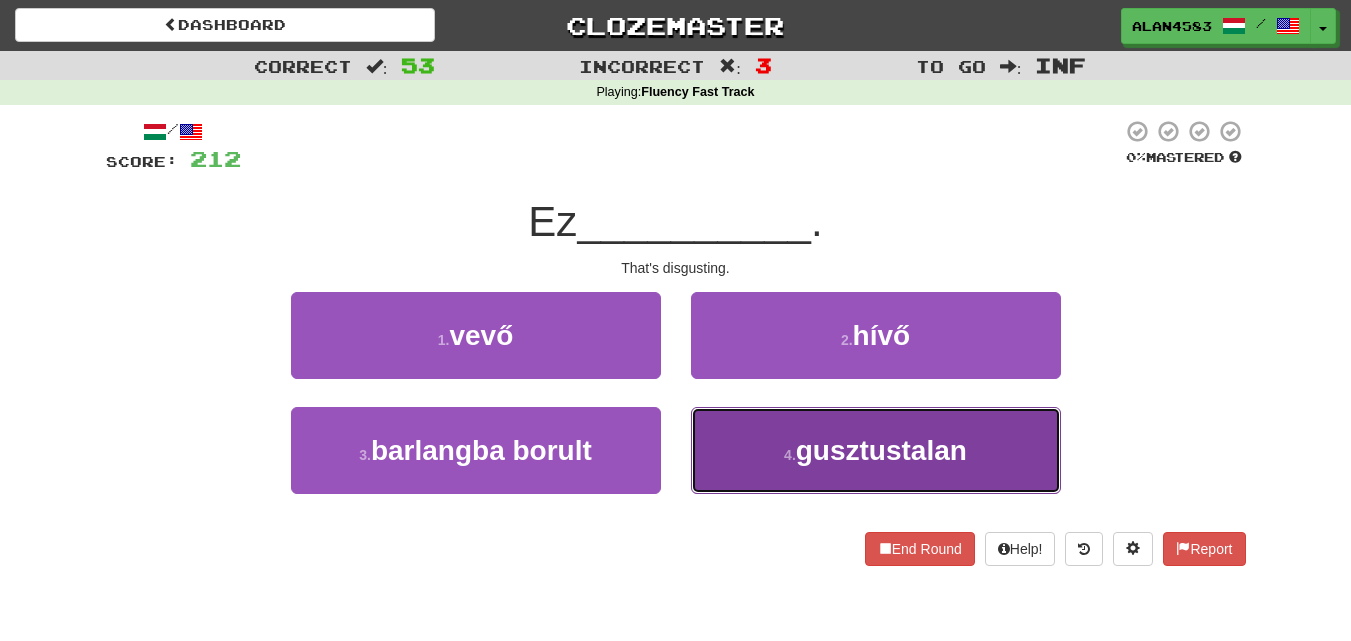 click on "4 .  gusztustalan" at bounding box center (876, 450) 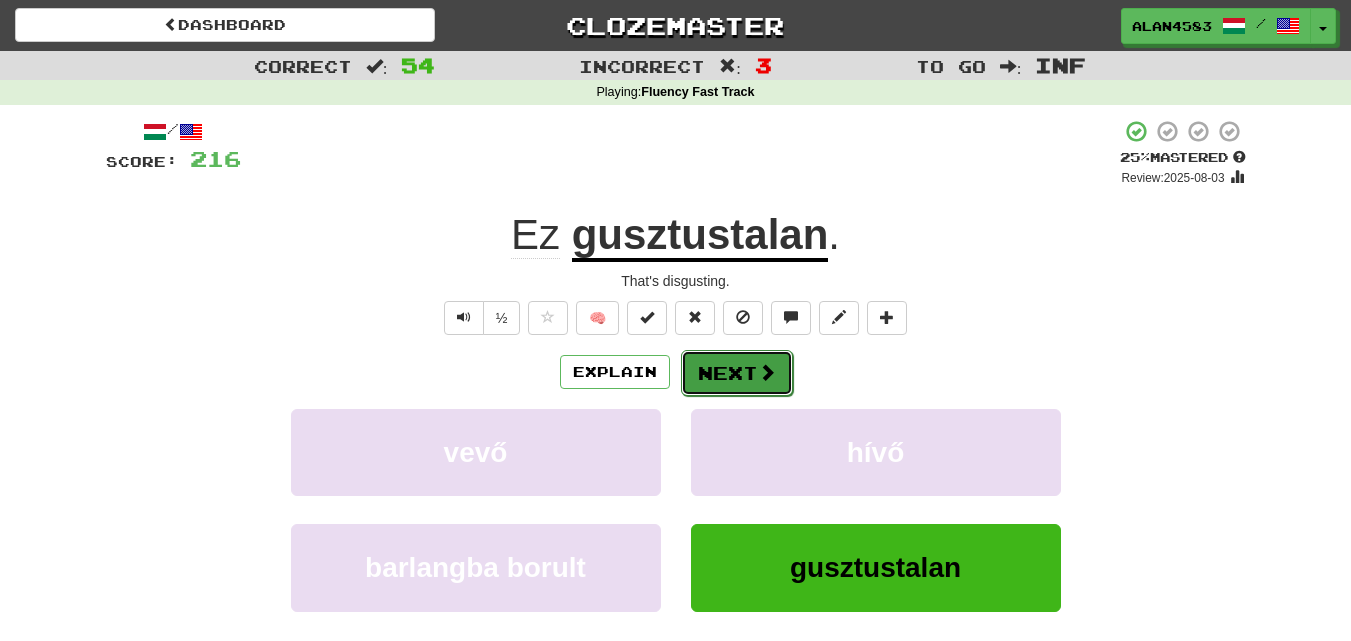 click at bounding box center (767, 372) 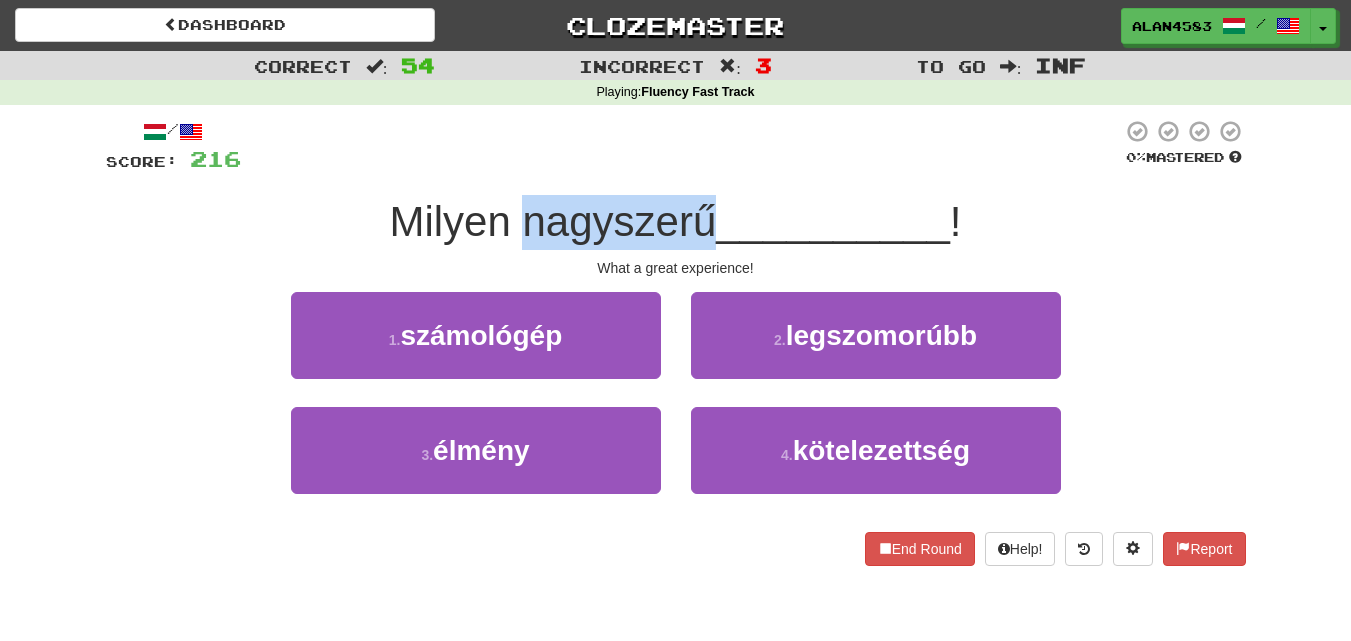 drag, startPoint x: 516, startPoint y: 221, endPoint x: 702, endPoint y: 212, distance: 186.21762 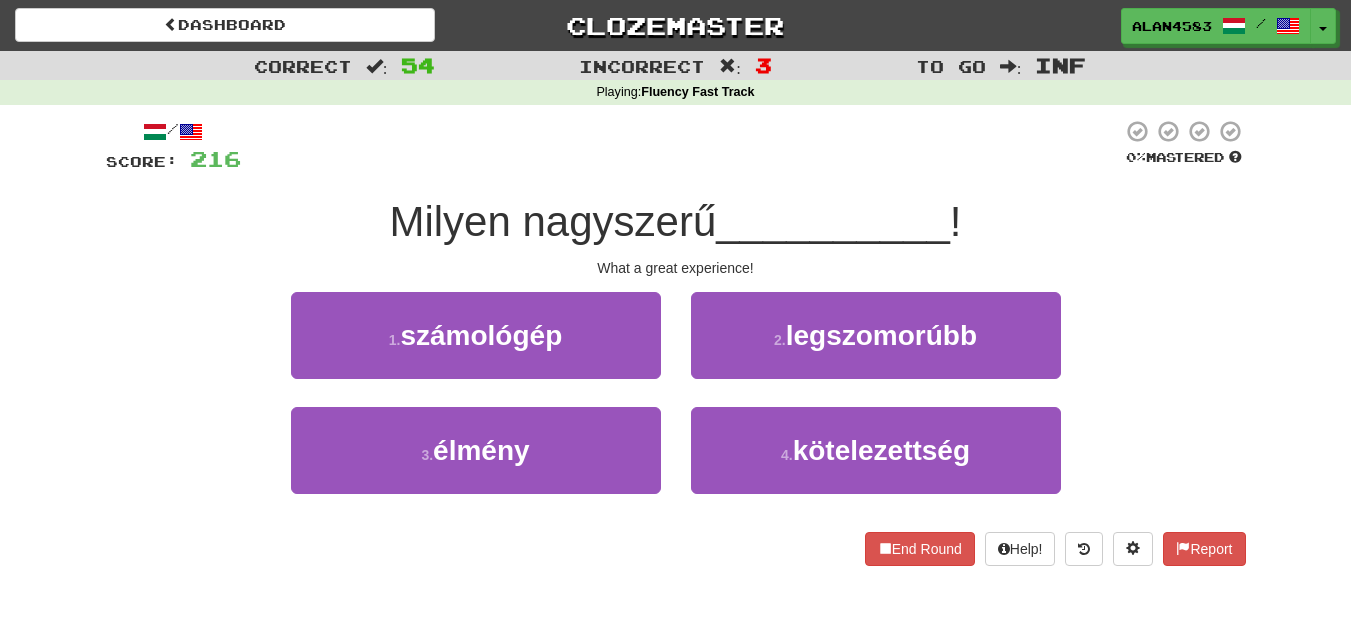 click at bounding box center (681, 146) 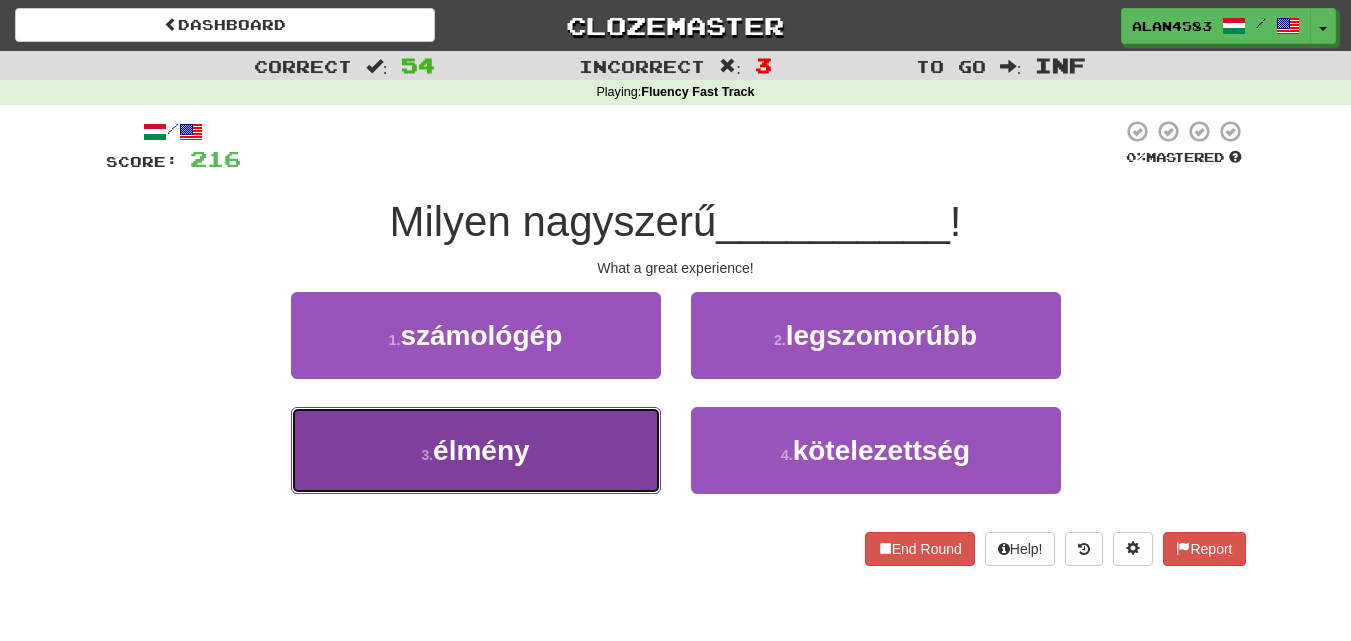 click on "3 .  élmény" at bounding box center [476, 450] 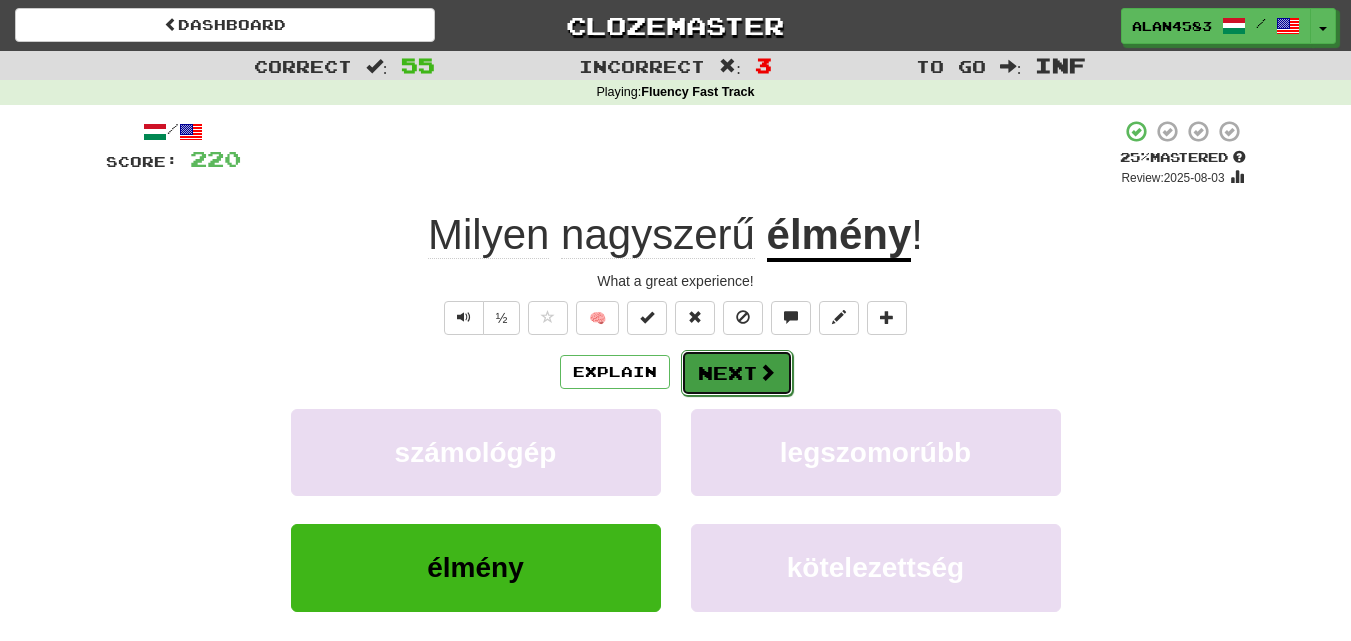 click on "Next" at bounding box center [737, 373] 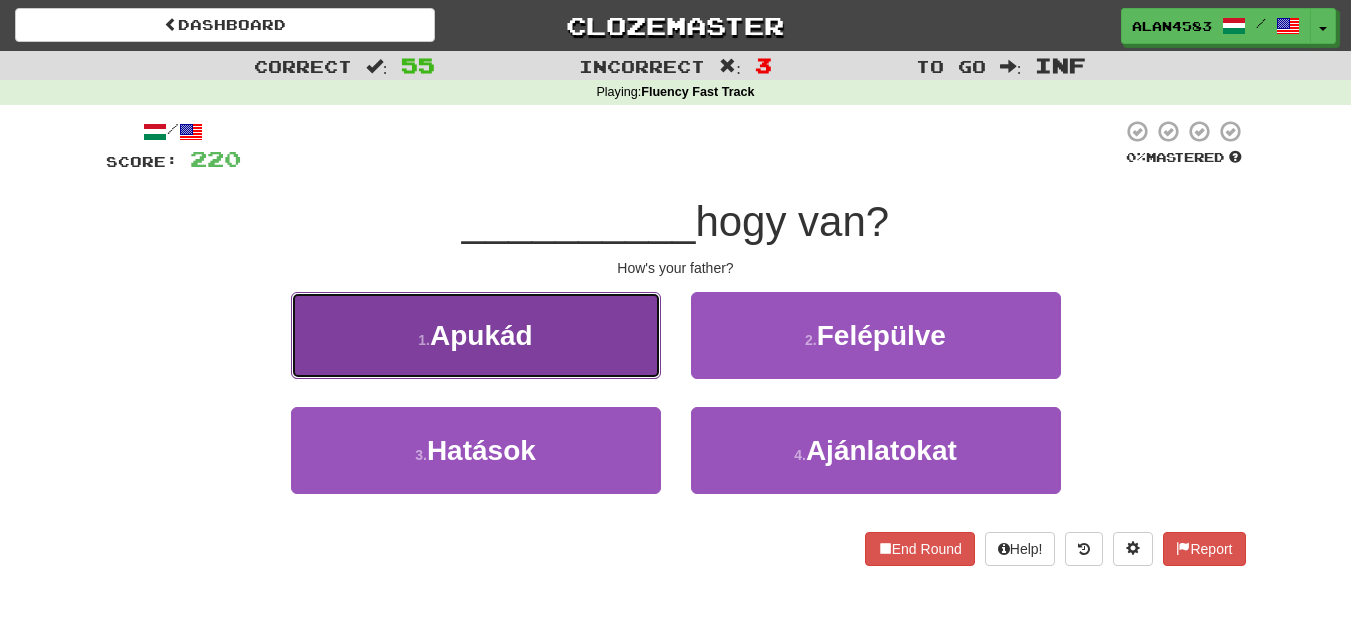 click on "Apukád" at bounding box center [481, 335] 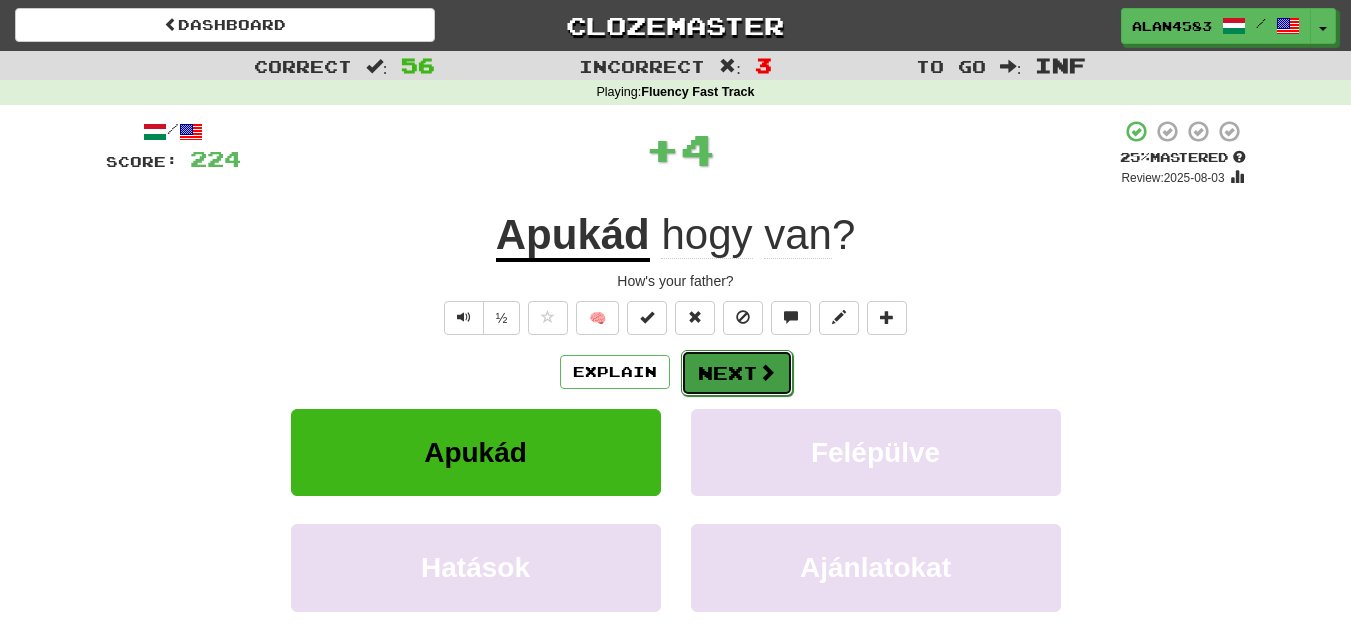 click on "Next" at bounding box center [737, 373] 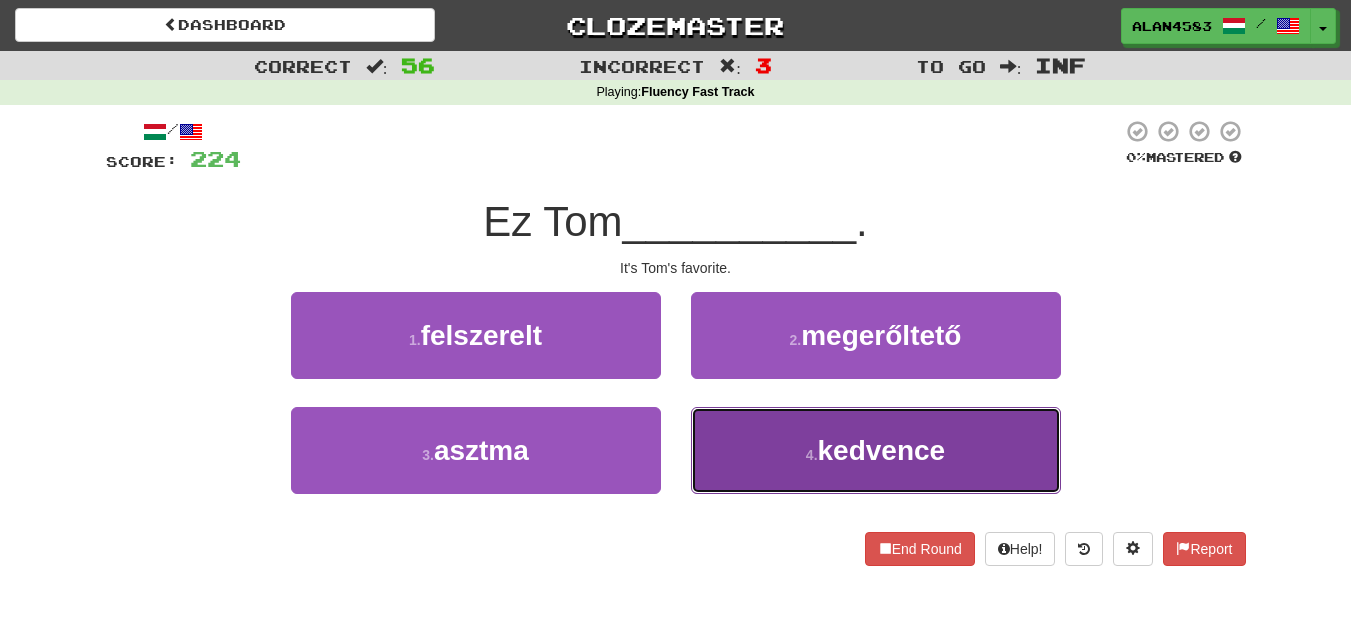 click on "4 .  kedvence" at bounding box center (876, 450) 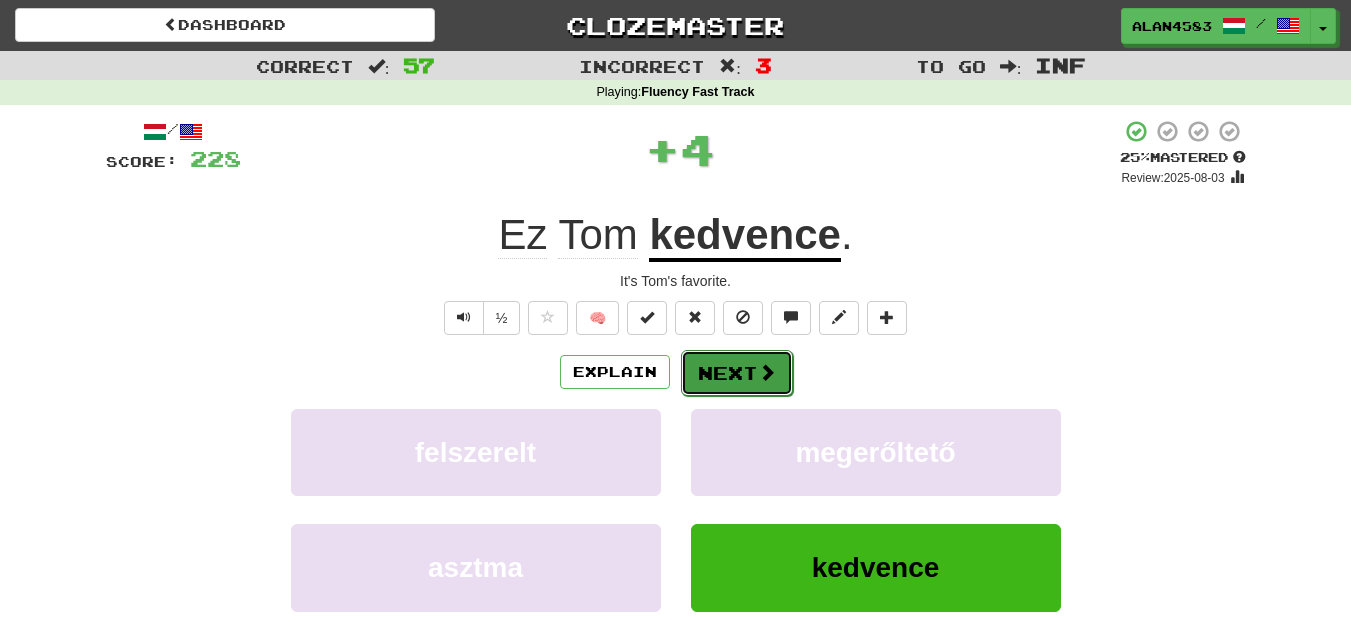 click on "Next" at bounding box center (737, 373) 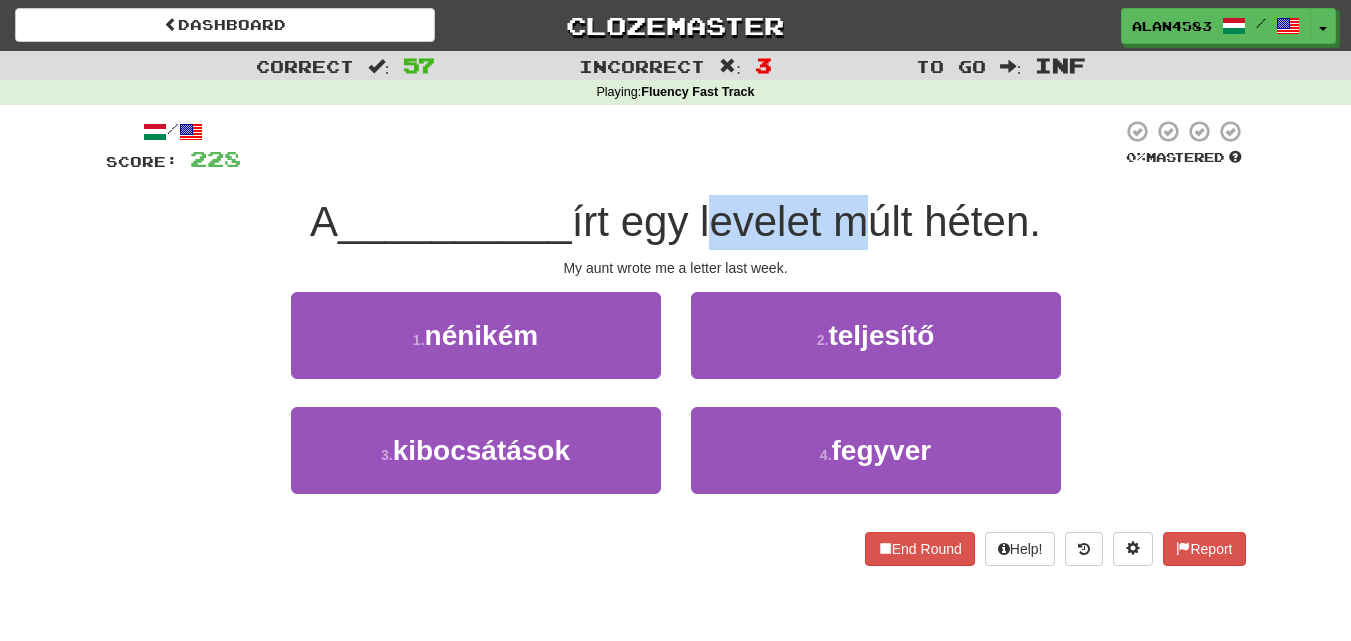 drag, startPoint x: 709, startPoint y: 226, endPoint x: 849, endPoint y: 223, distance: 140.03214 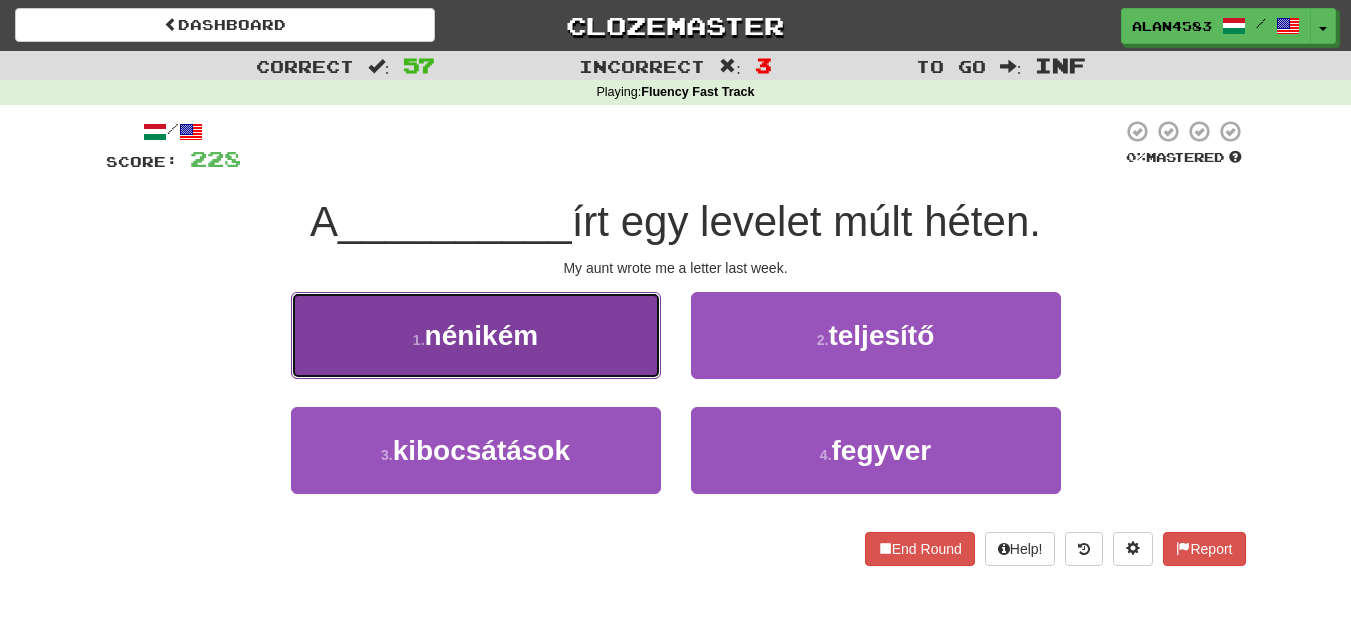 click on "1 .  nénikém" at bounding box center (476, 335) 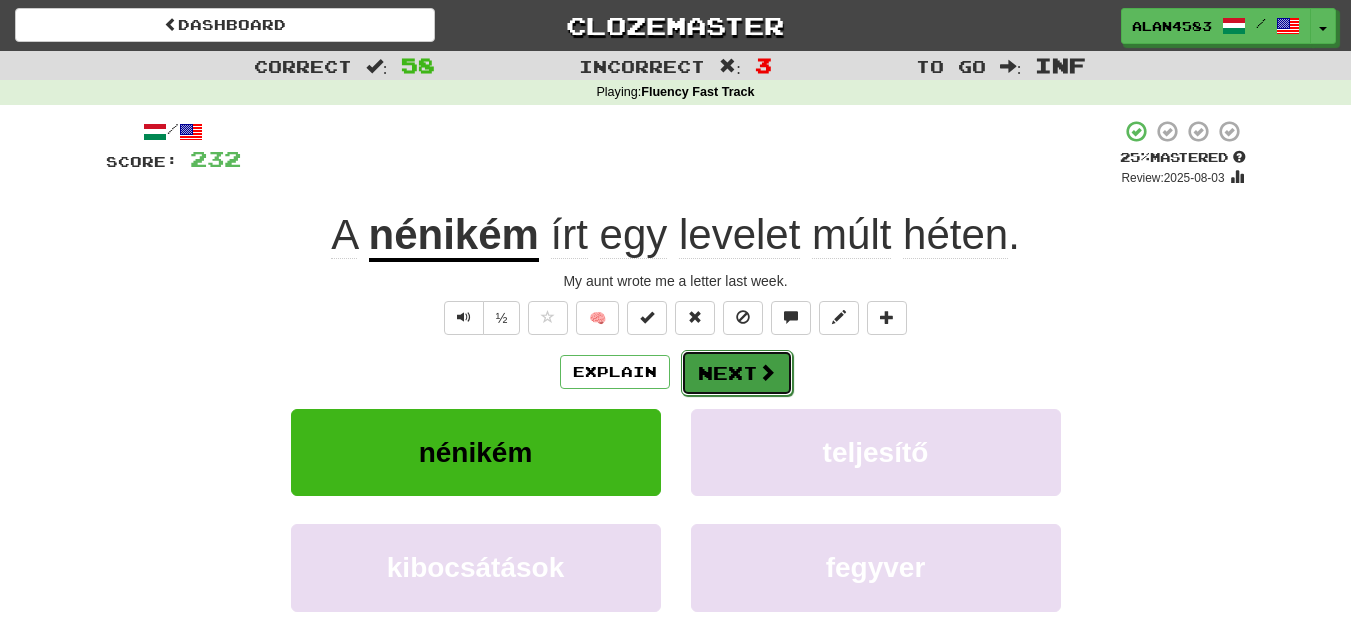 click on "Next" at bounding box center [737, 373] 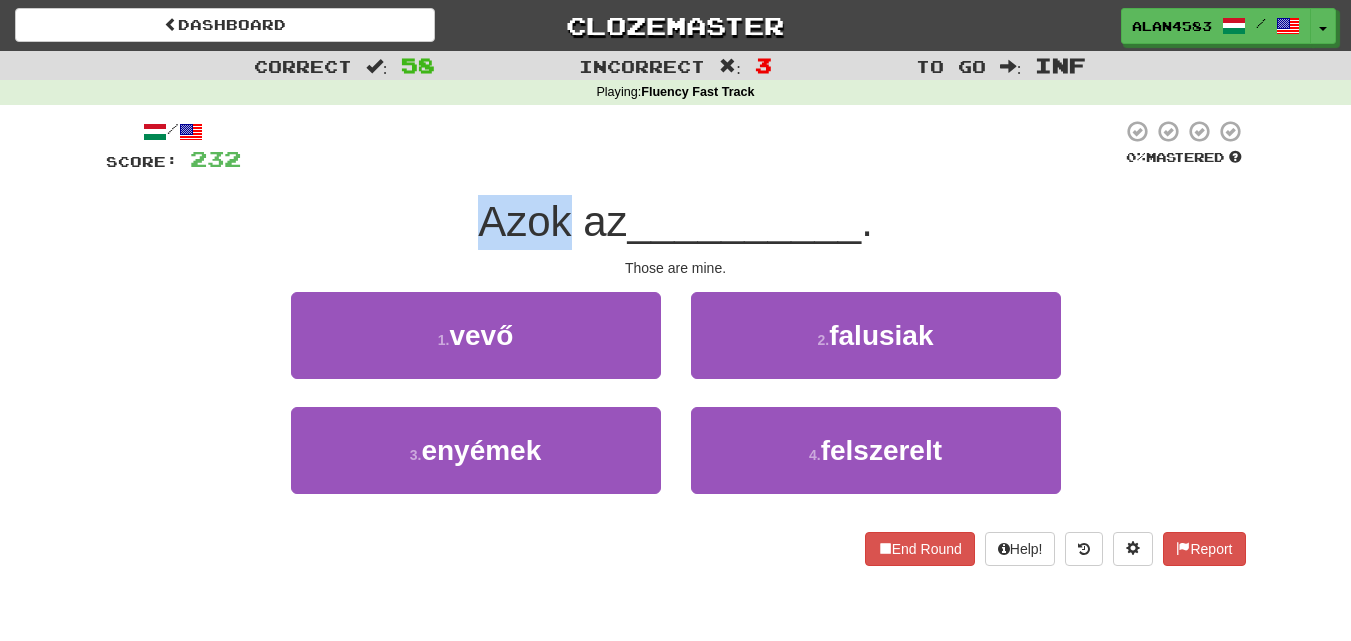 drag, startPoint x: 560, startPoint y: 201, endPoint x: 449, endPoint y: 205, distance: 111.07205 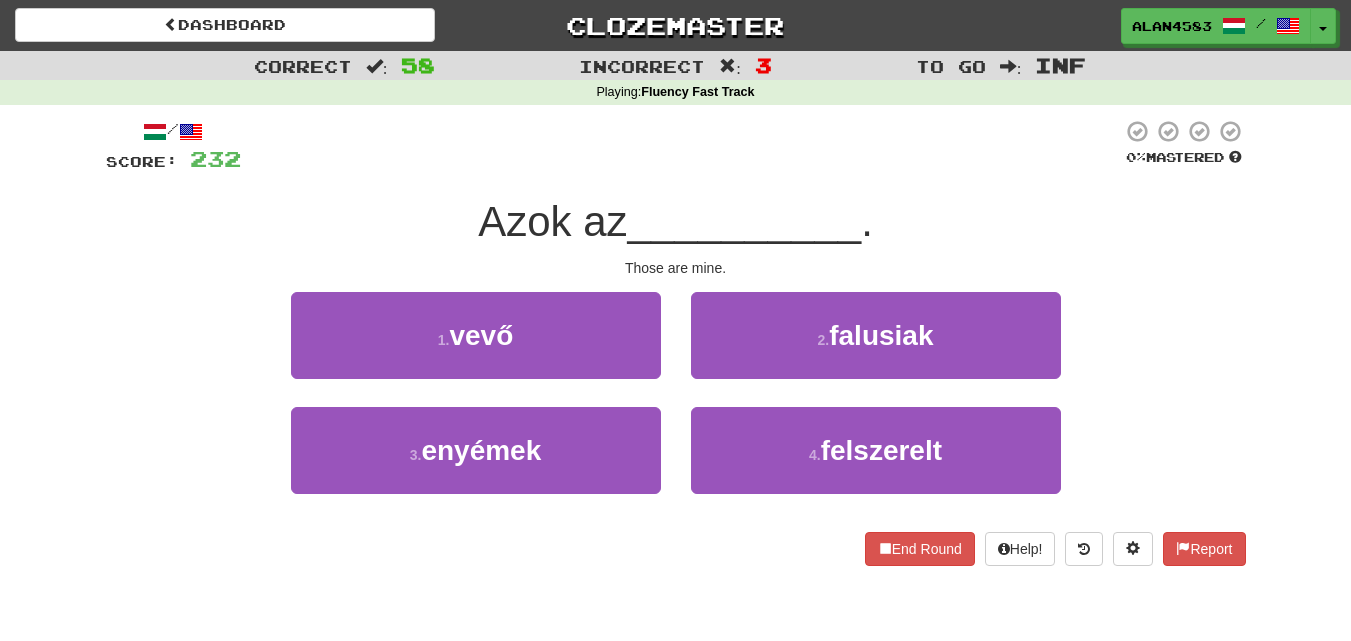 click at bounding box center (681, 146) 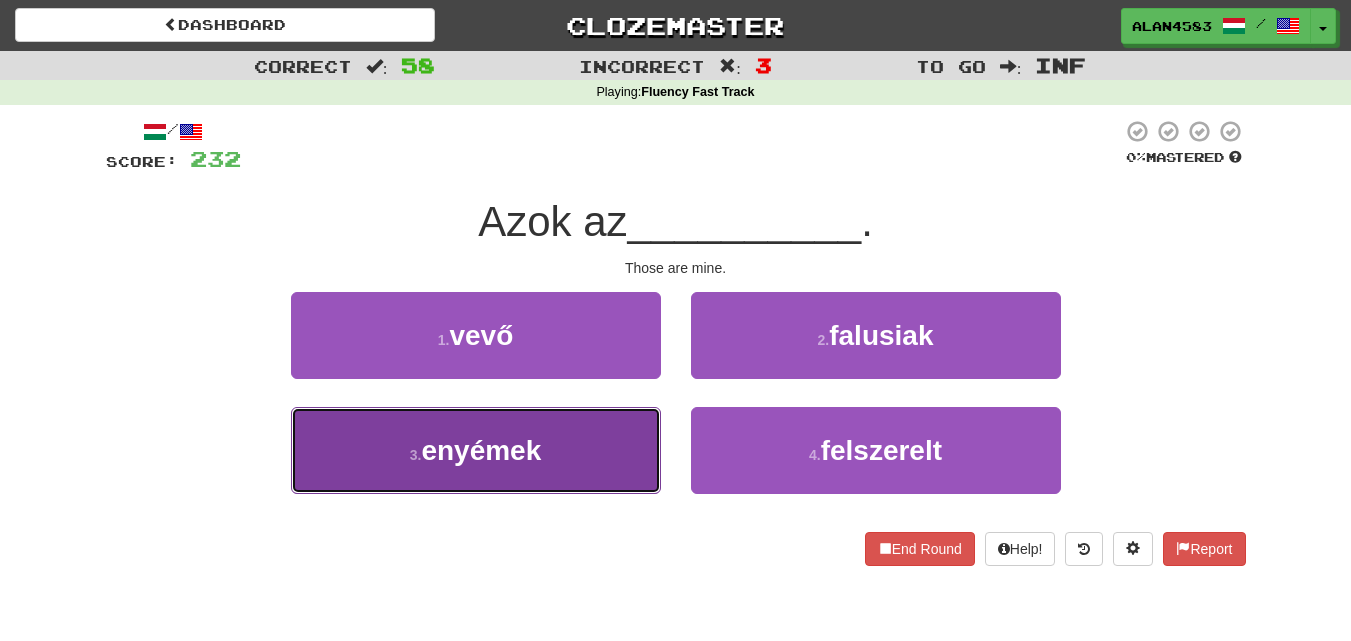 click on "3 ." at bounding box center (416, 455) 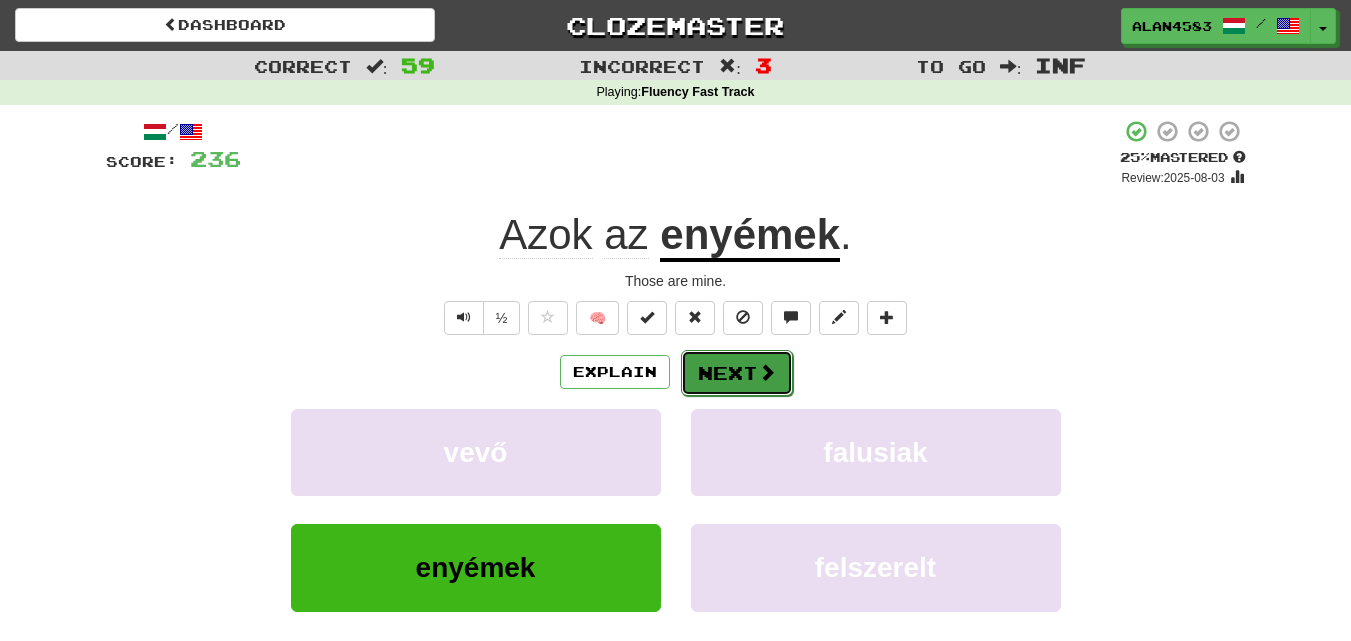 click on "Next" at bounding box center [737, 373] 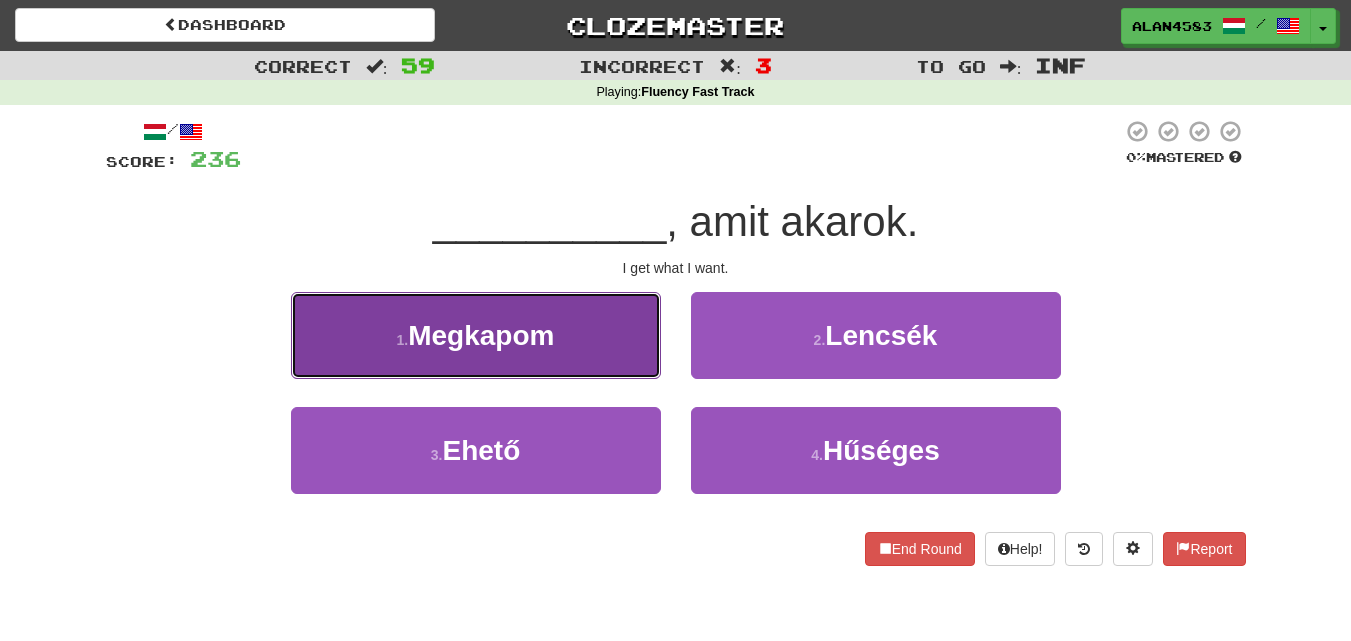 click on "1 .  Megkapom" at bounding box center [476, 335] 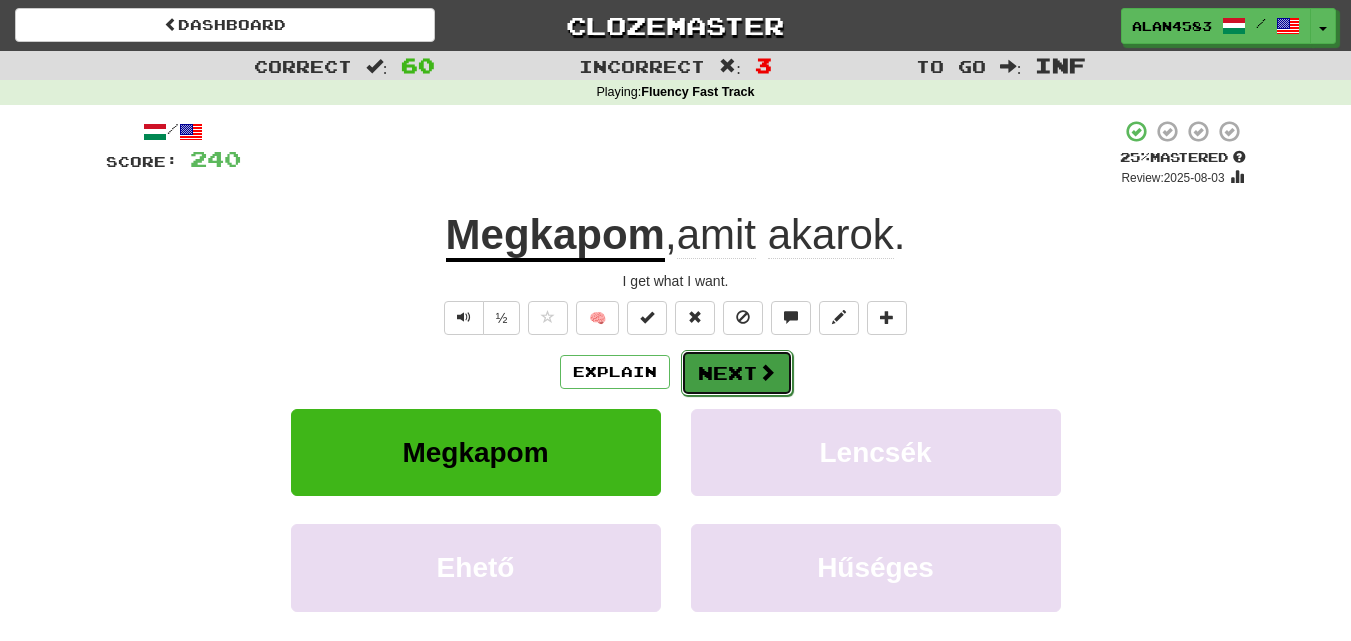 click on "Next" at bounding box center [737, 373] 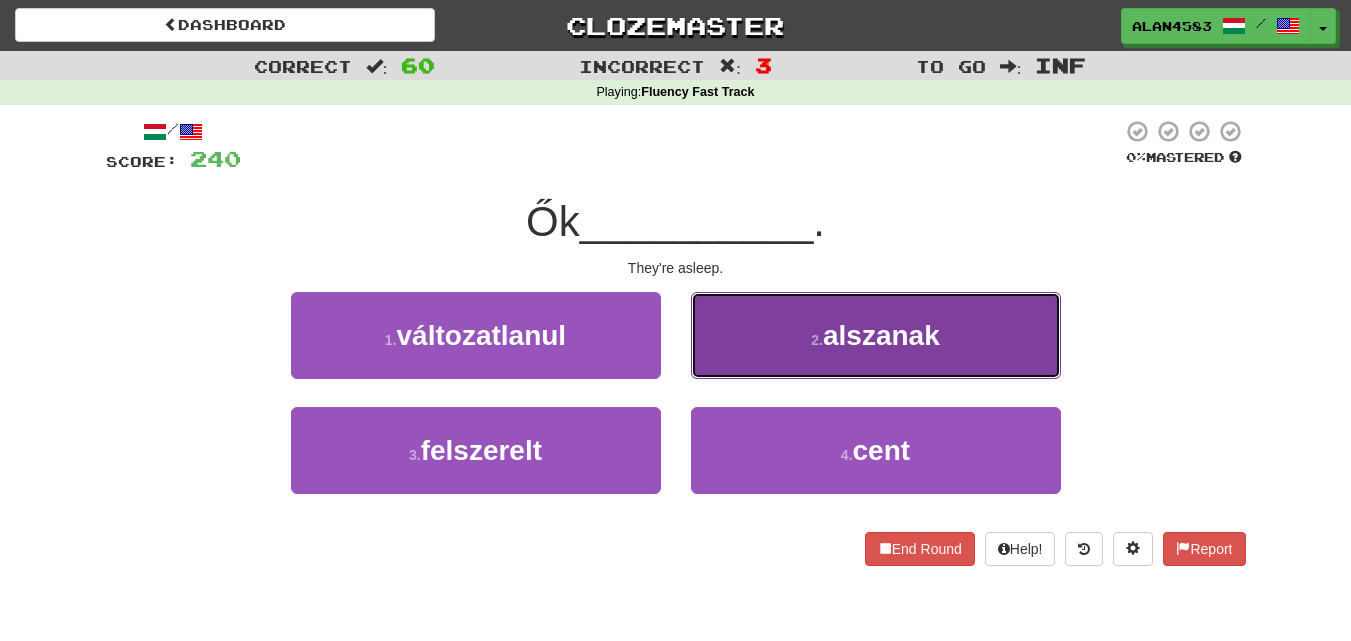 click on "2 .  alszanak" at bounding box center (876, 335) 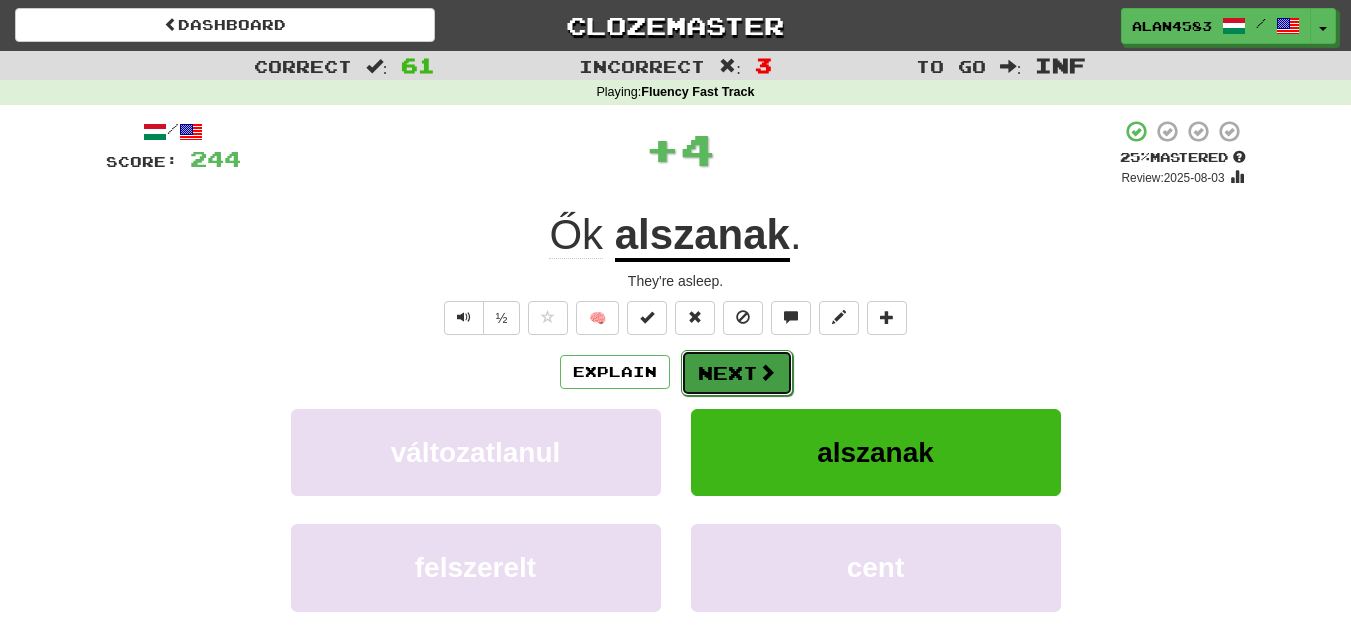 click at bounding box center (767, 372) 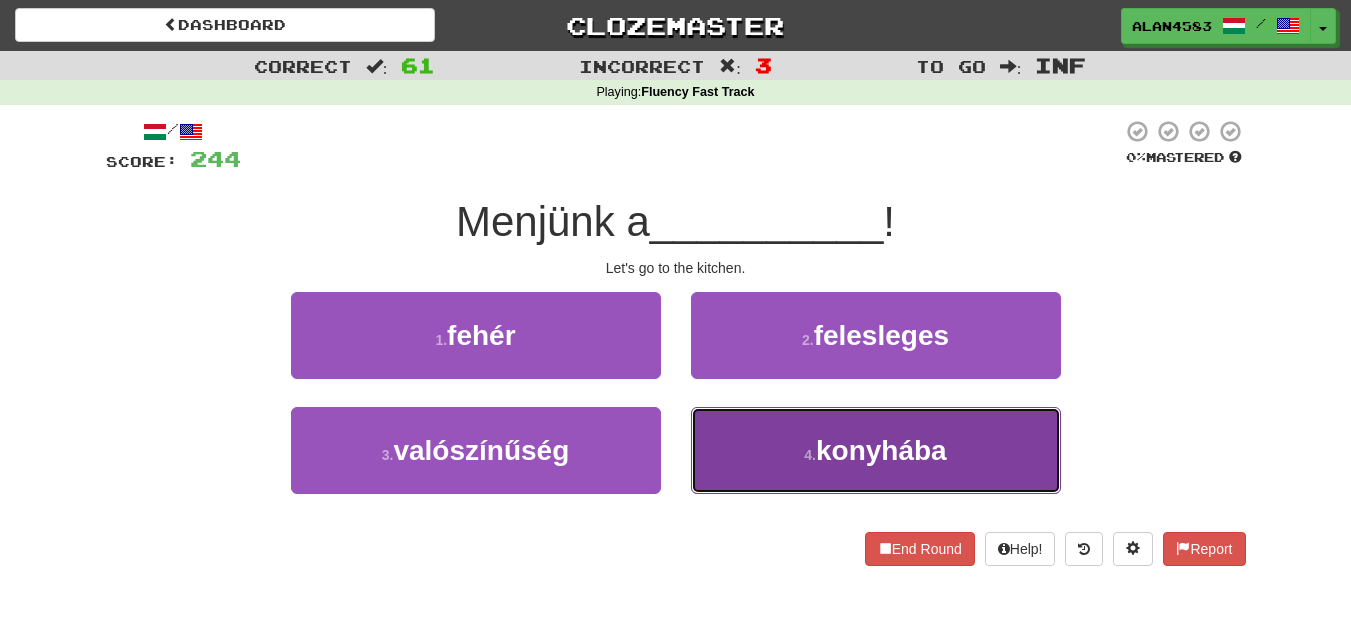 click on "4 .  konyhába" at bounding box center [876, 450] 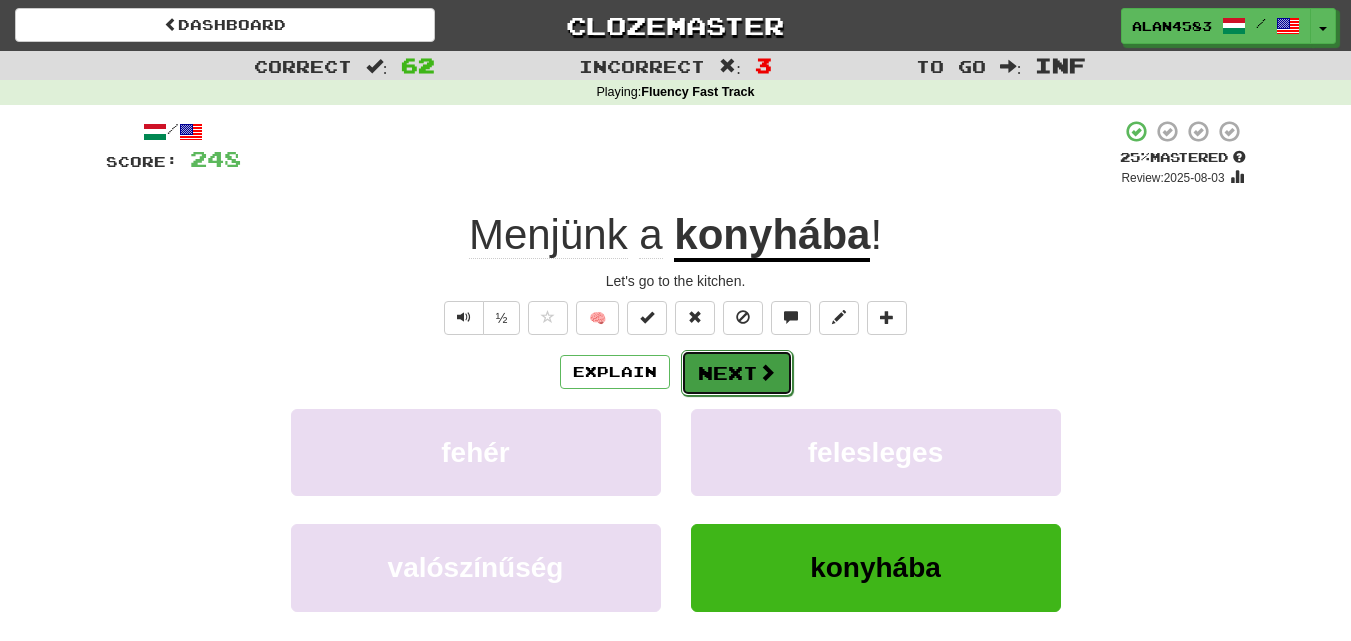 click on "Next" at bounding box center [737, 373] 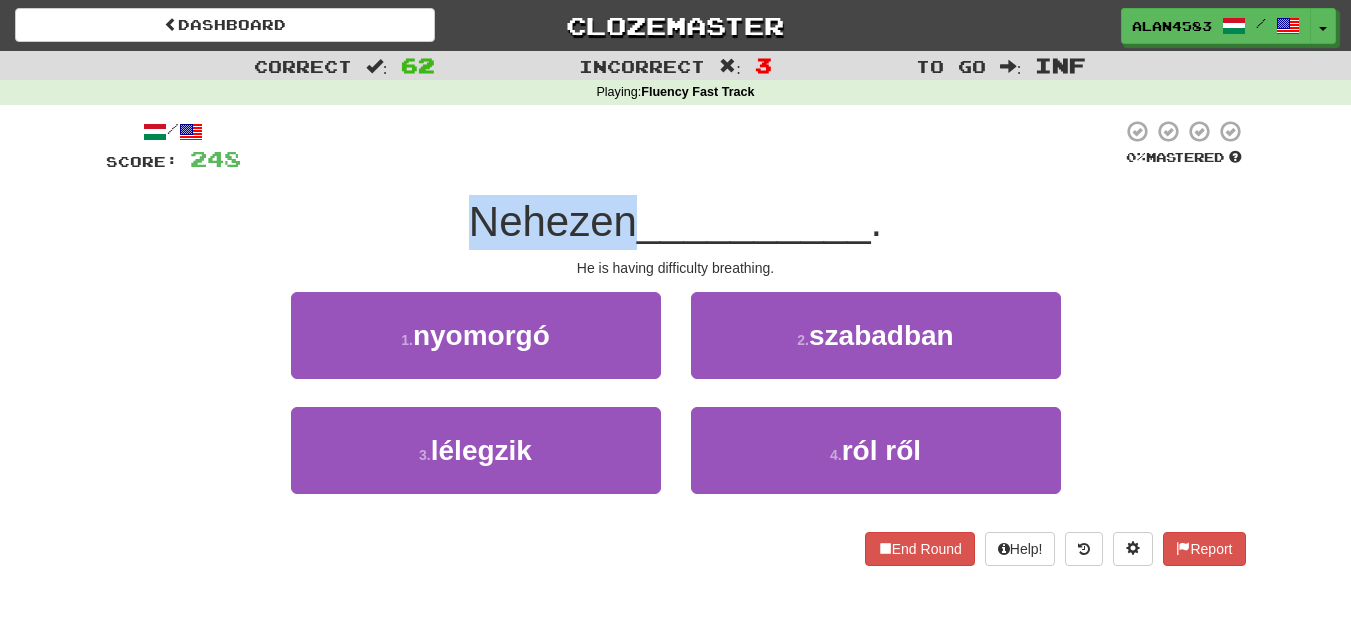 drag, startPoint x: 628, startPoint y: 213, endPoint x: 419, endPoint y: 223, distance: 209.2391 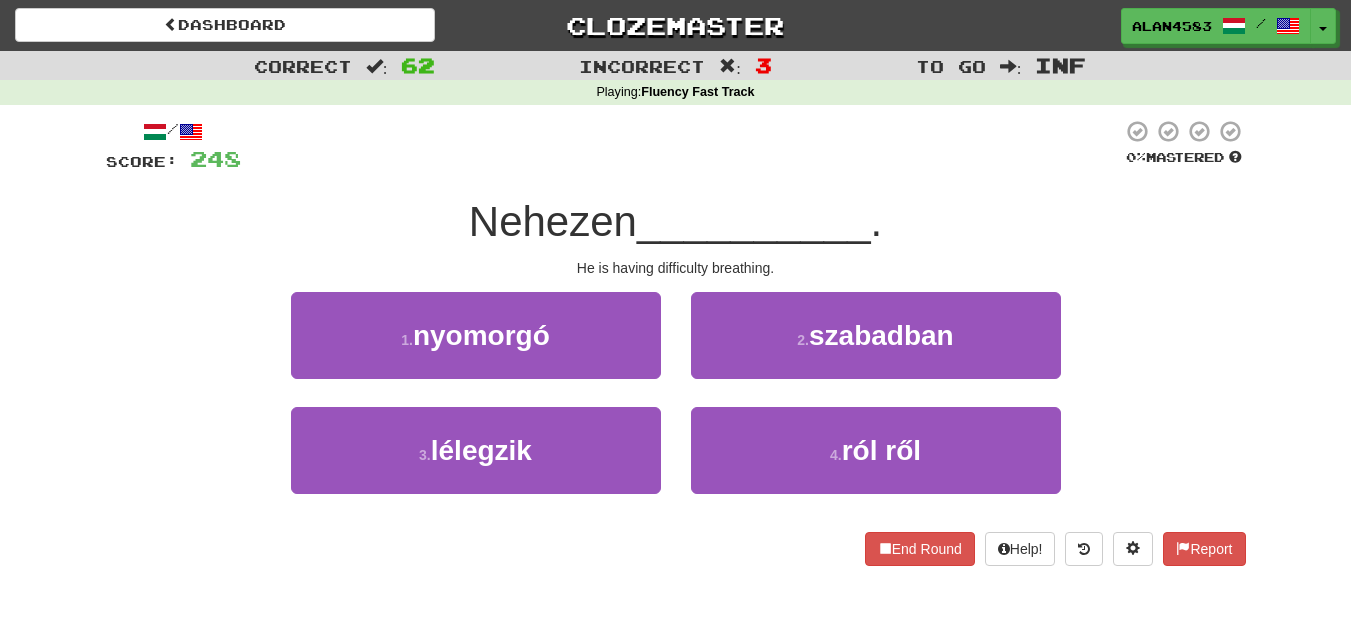 click at bounding box center (681, 146) 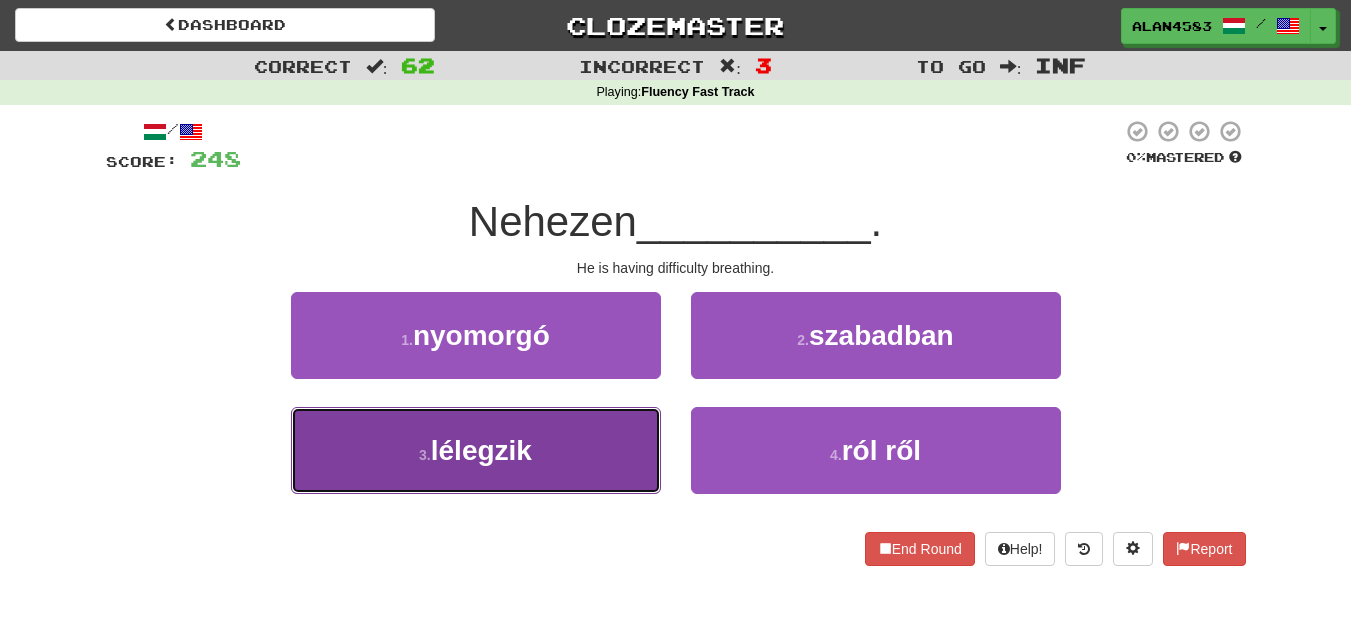 click on "lélegzik" at bounding box center [481, 450] 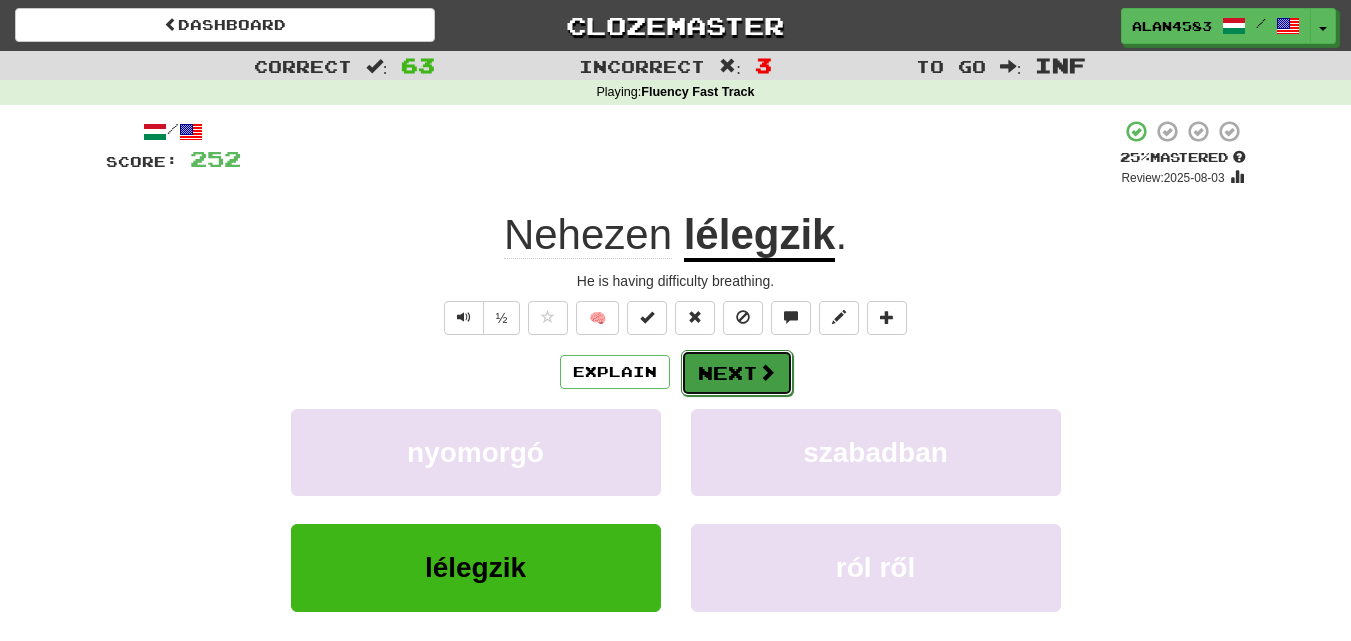 click on "Next" at bounding box center [737, 373] 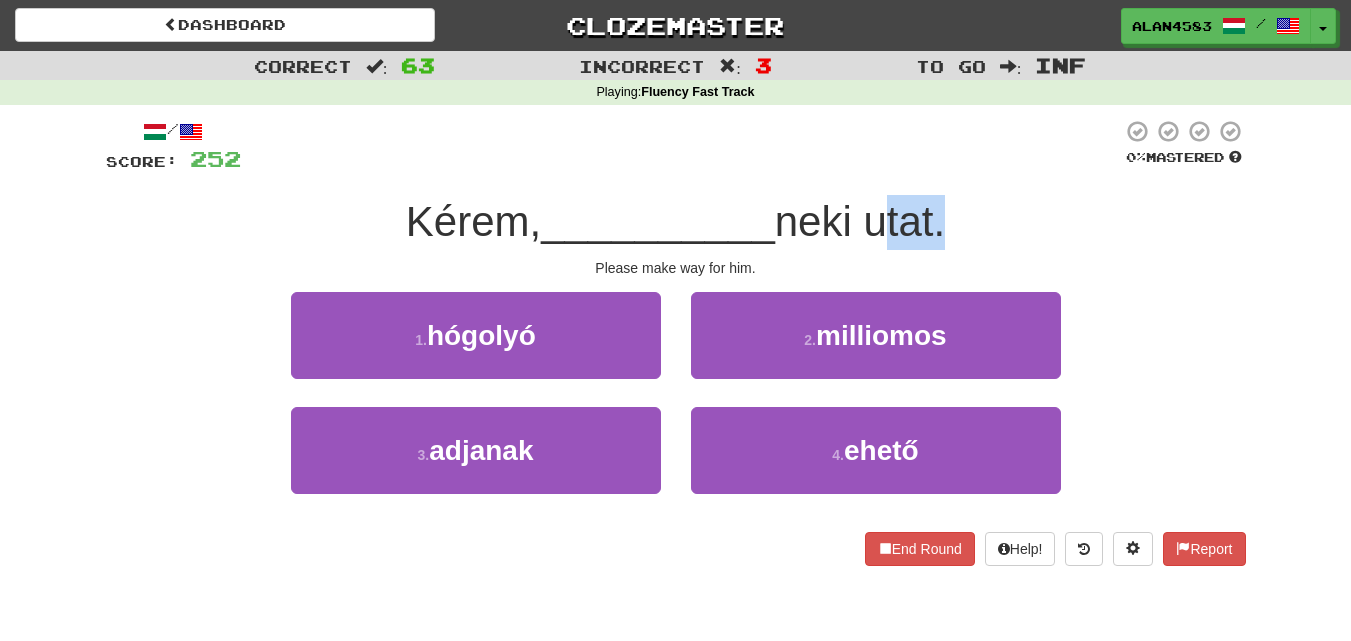 drag, startPoint x: 878, startPoint y: 216, endPoint x: 942, endPoint y: 214, distance: 64.03124 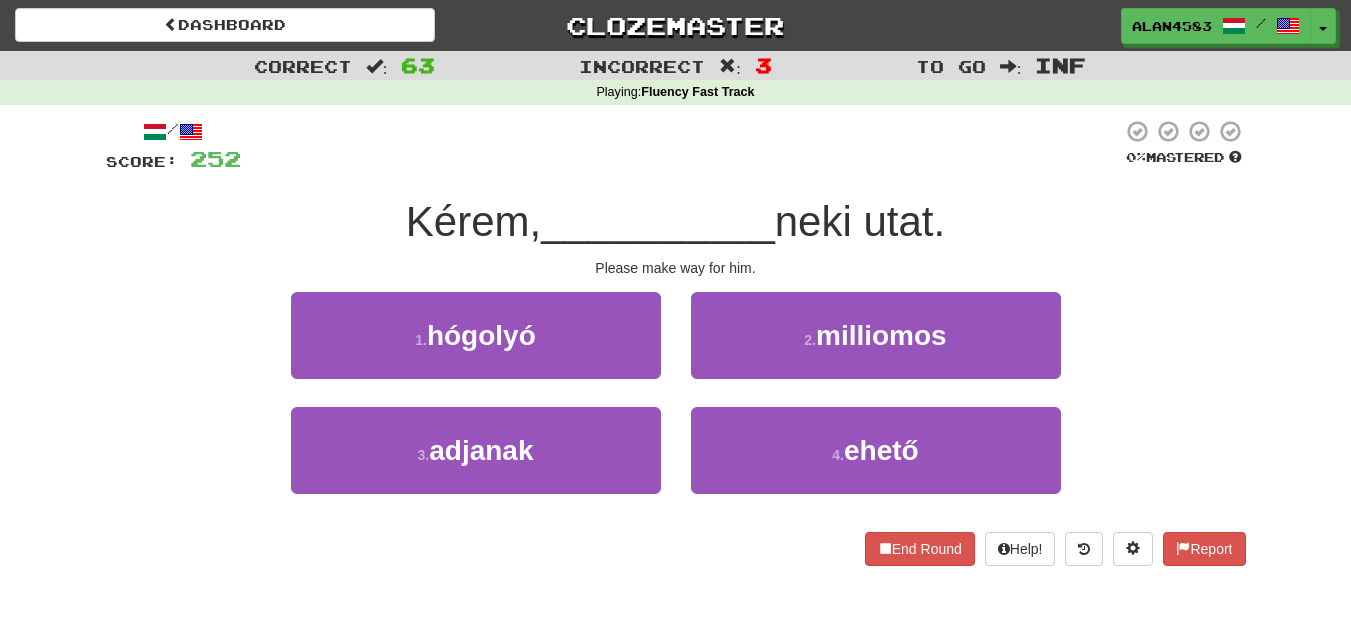 click at bounding box center [681, 146] 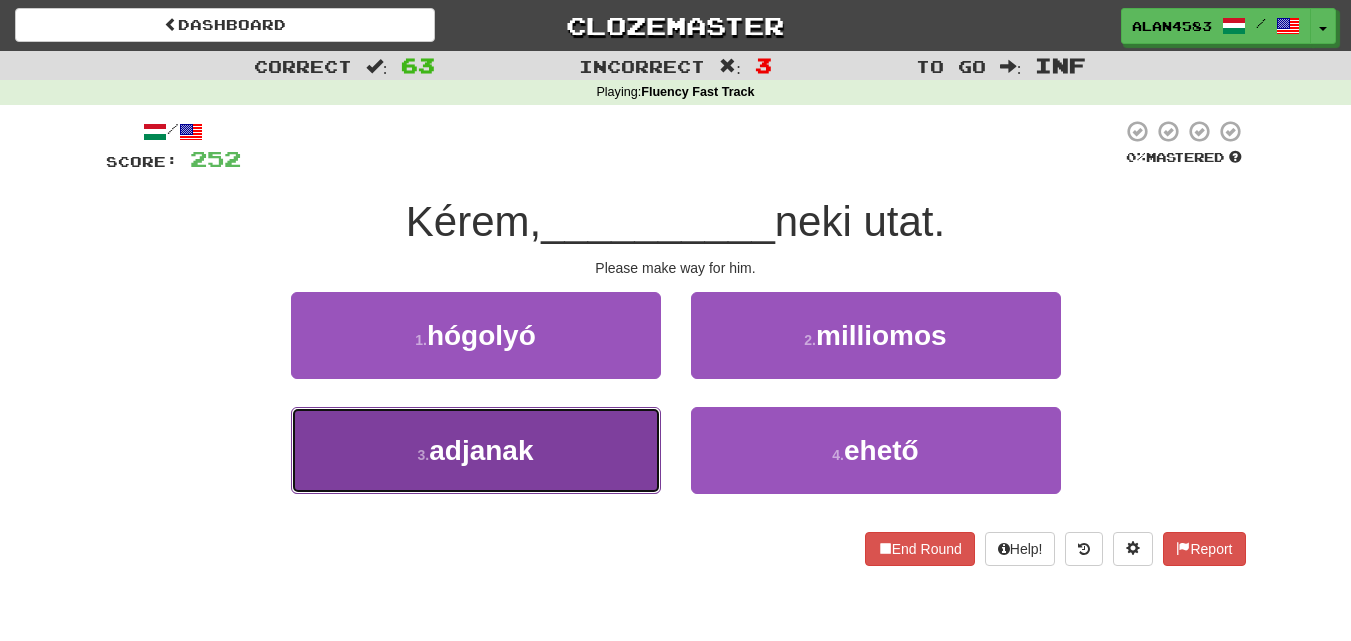 click on "adjanak" at bounding box center [481, 450] 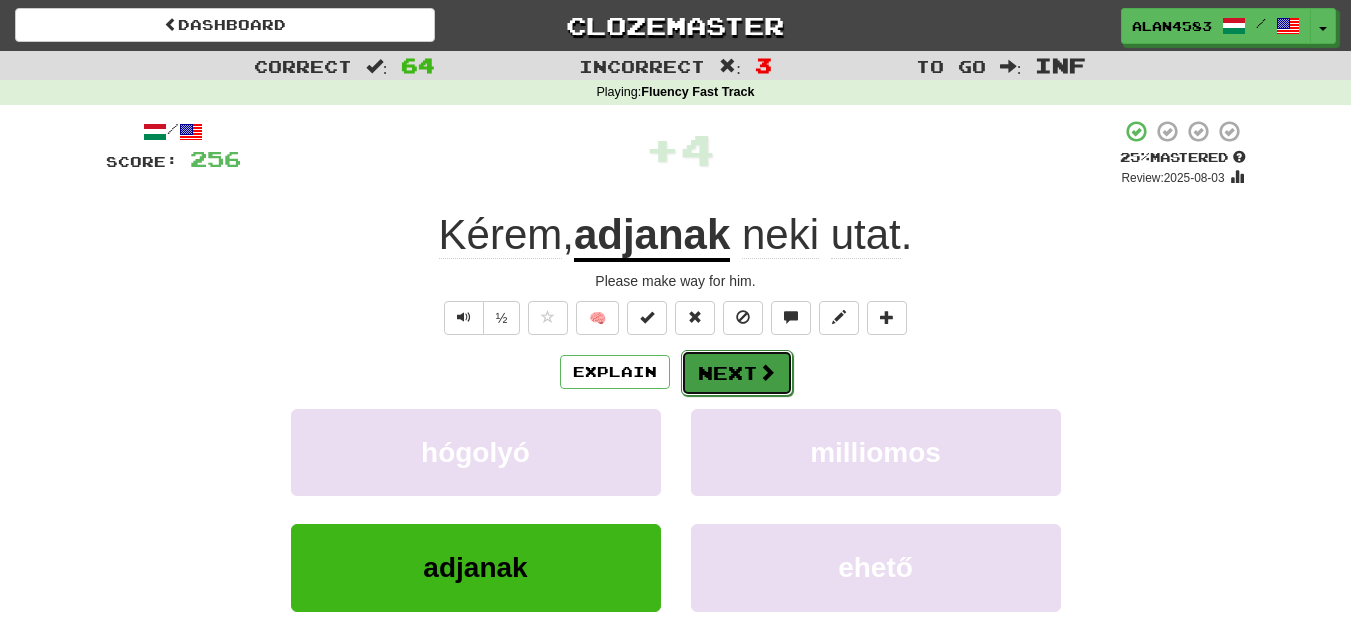 click on "Next" at bounding box center [737, 373] 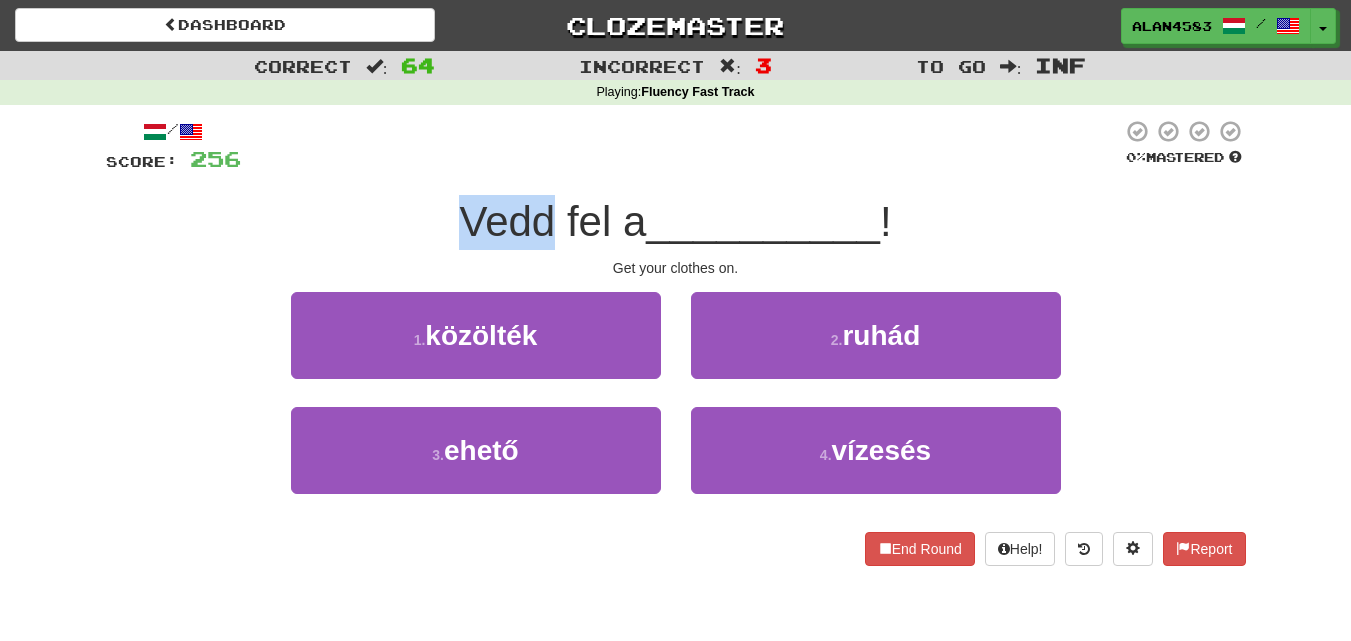 drag, startPoint x: 546, startPoint y: 224, endPoint x: 405, endPoint y: 219, distance: 141.08862 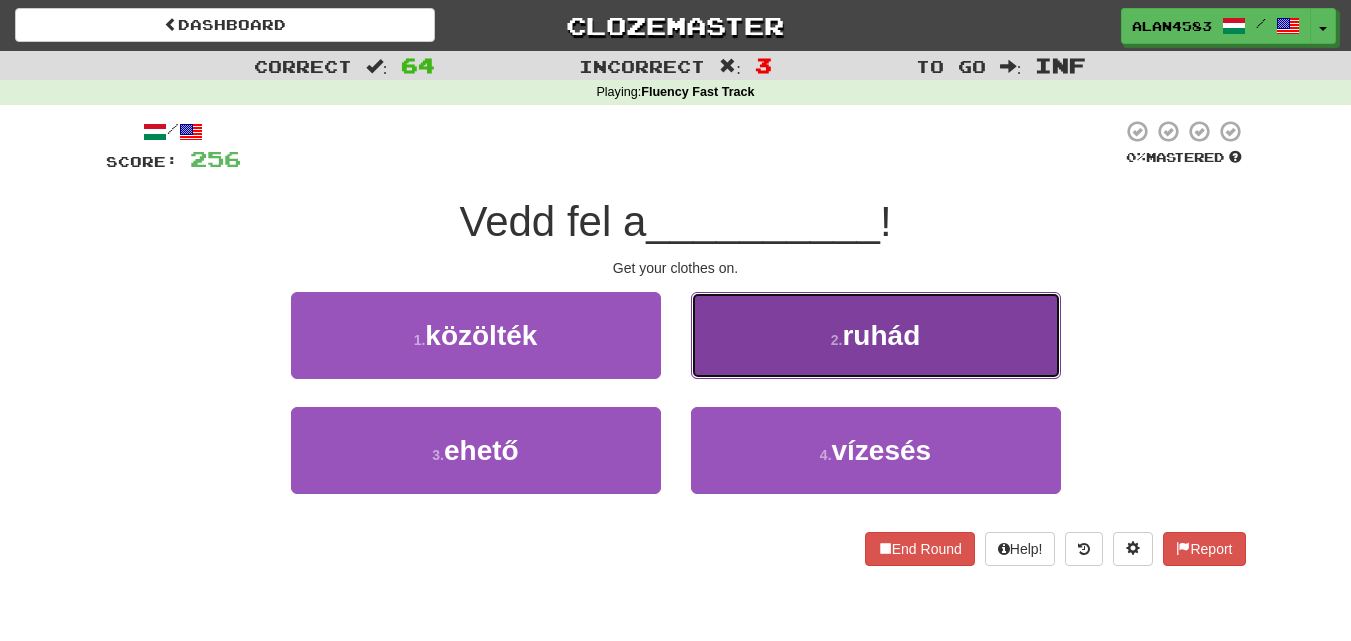 click on "2 .  ruhád" at bounding box center [876, 335] 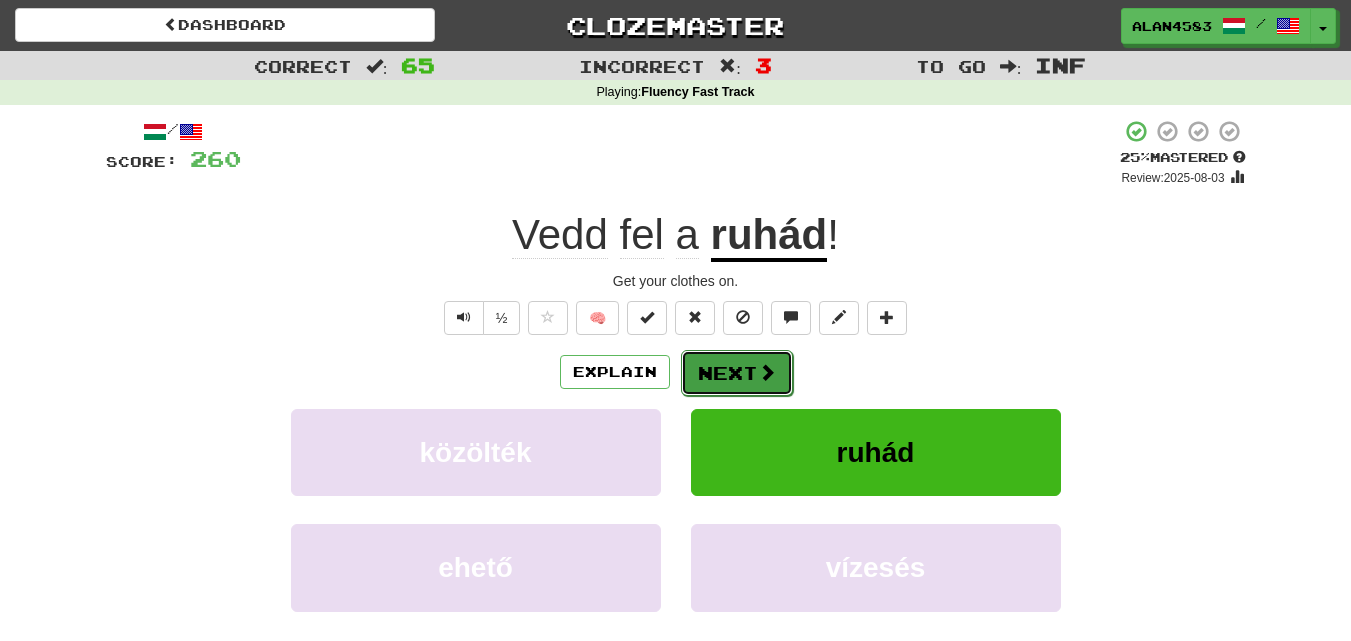 click on "Next" at bounding box center [737, 373] 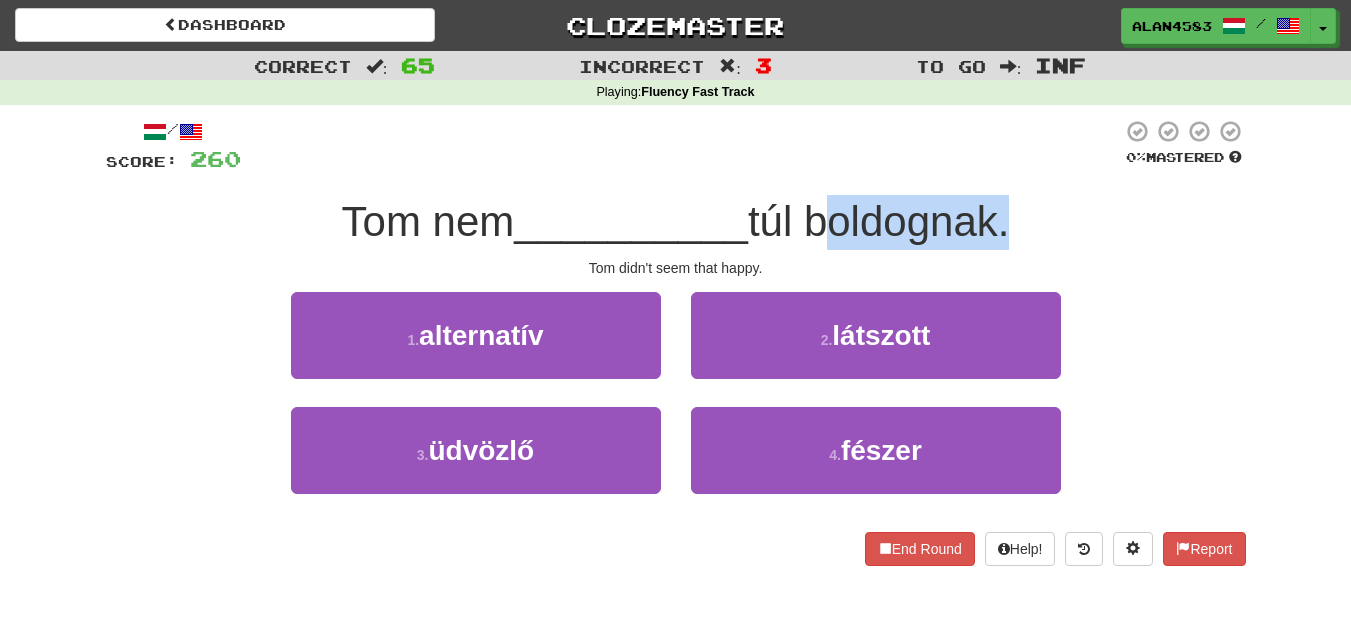 drag, startPoint x: 818, startPoint y: 212, endPoint x: 1001, endPoint y: 191, distance: 184.20097 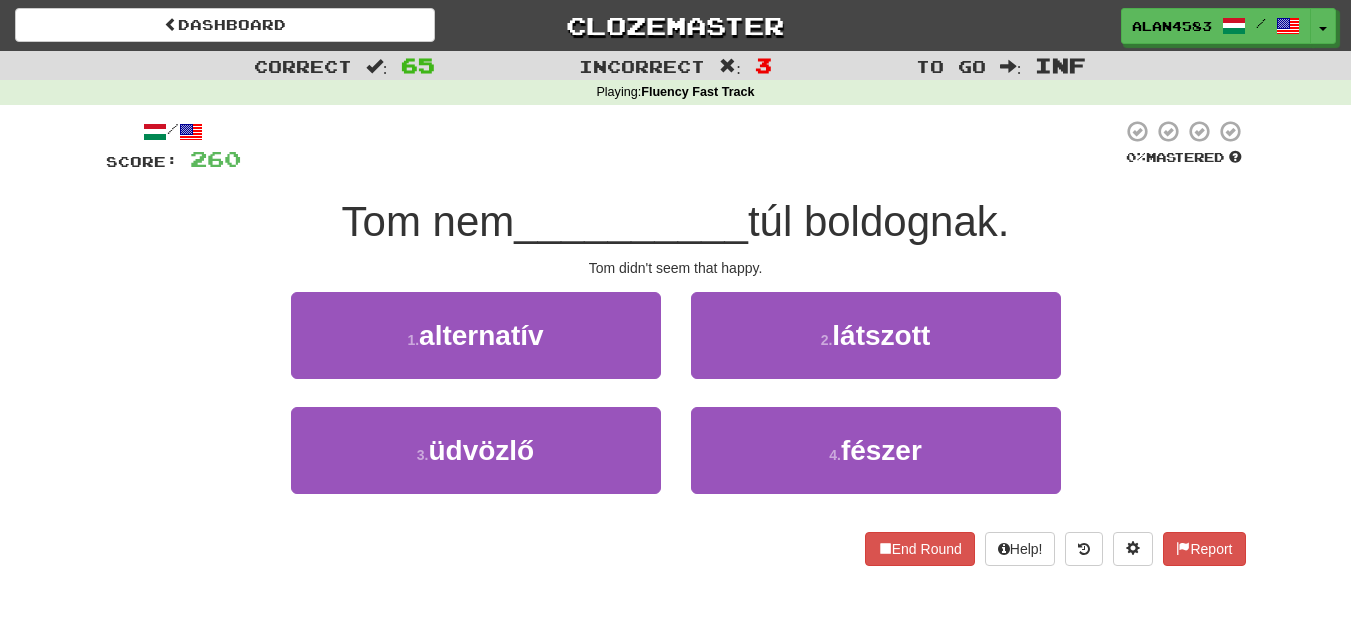 click at bounding box center [681, 146] 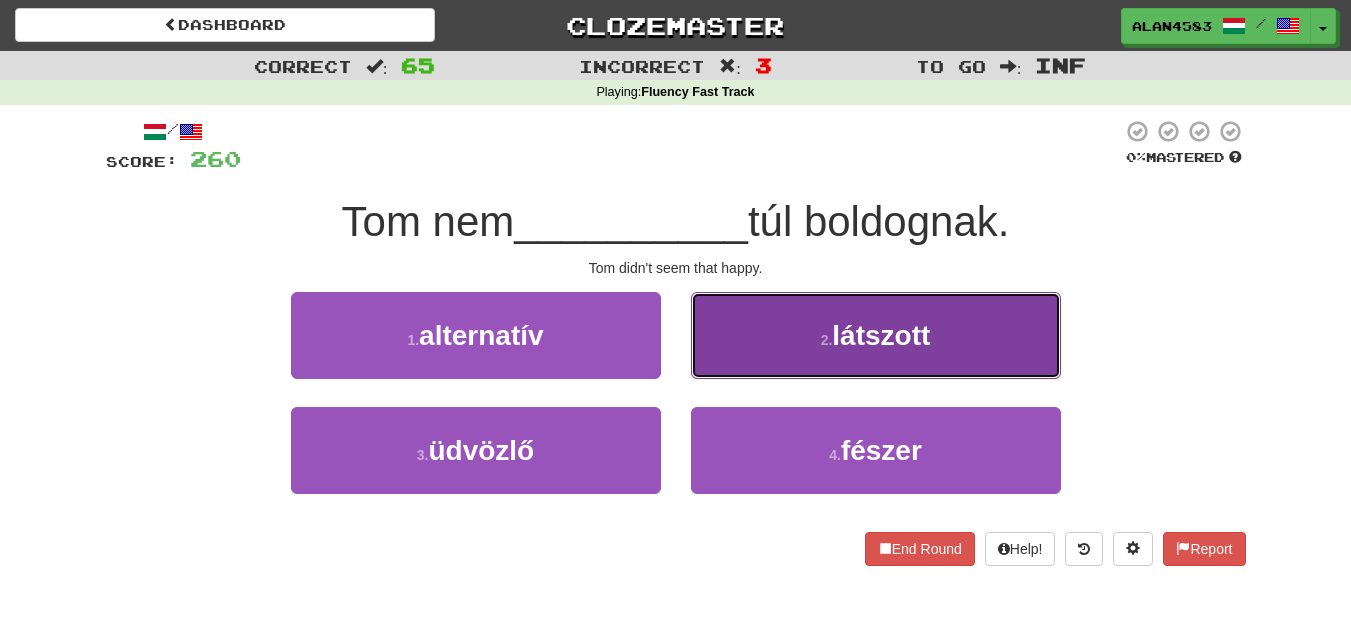 click on "2 .  látszott" at bounding box center (876, 335) 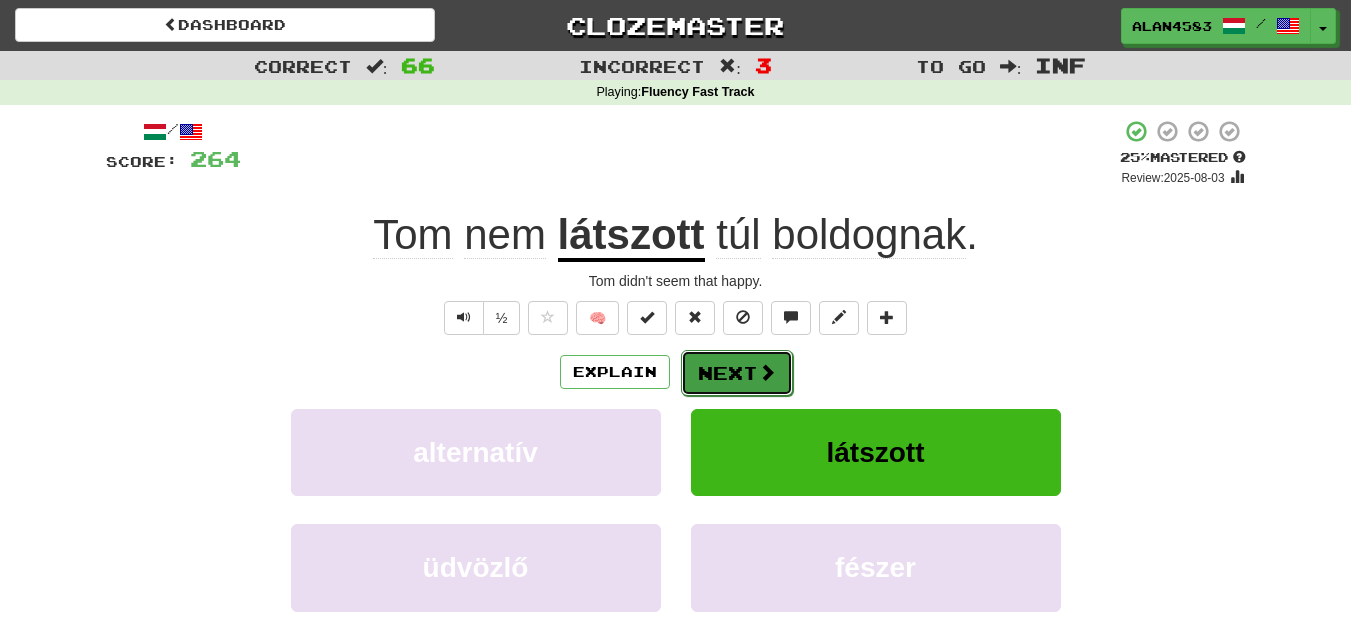 click on "Next" at bounding box center [737, 373] 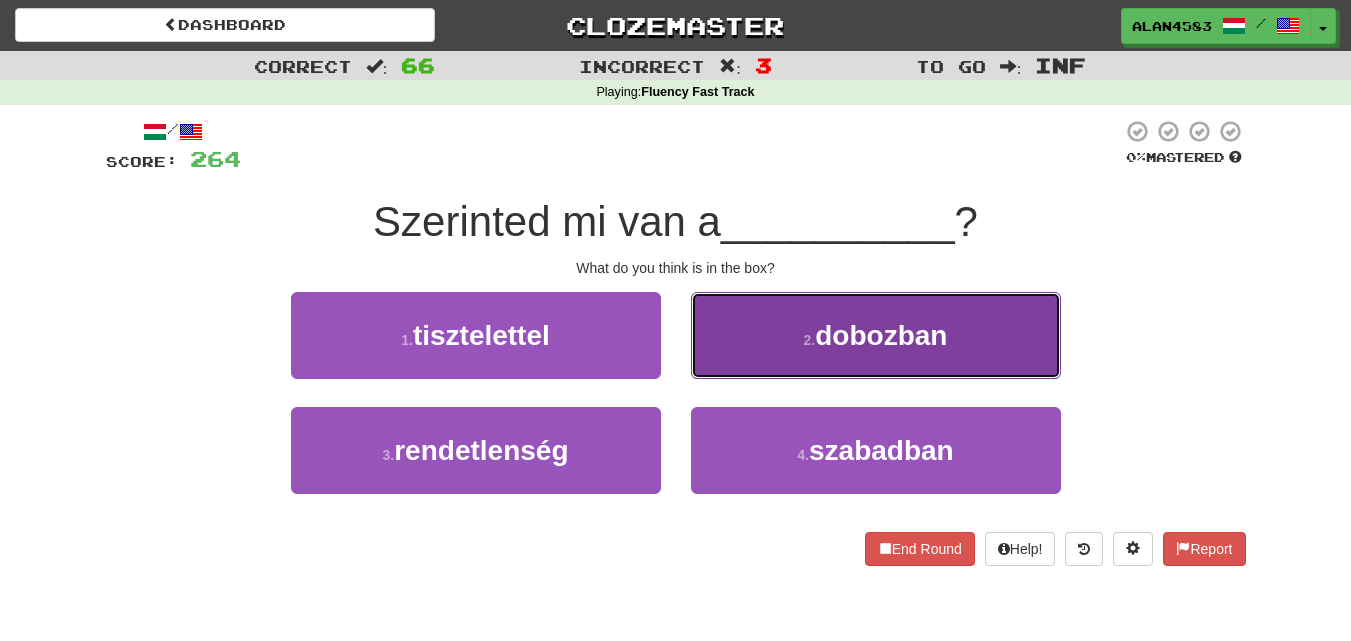 click on "2 .  dobozban" at bounding box center (876, 335) 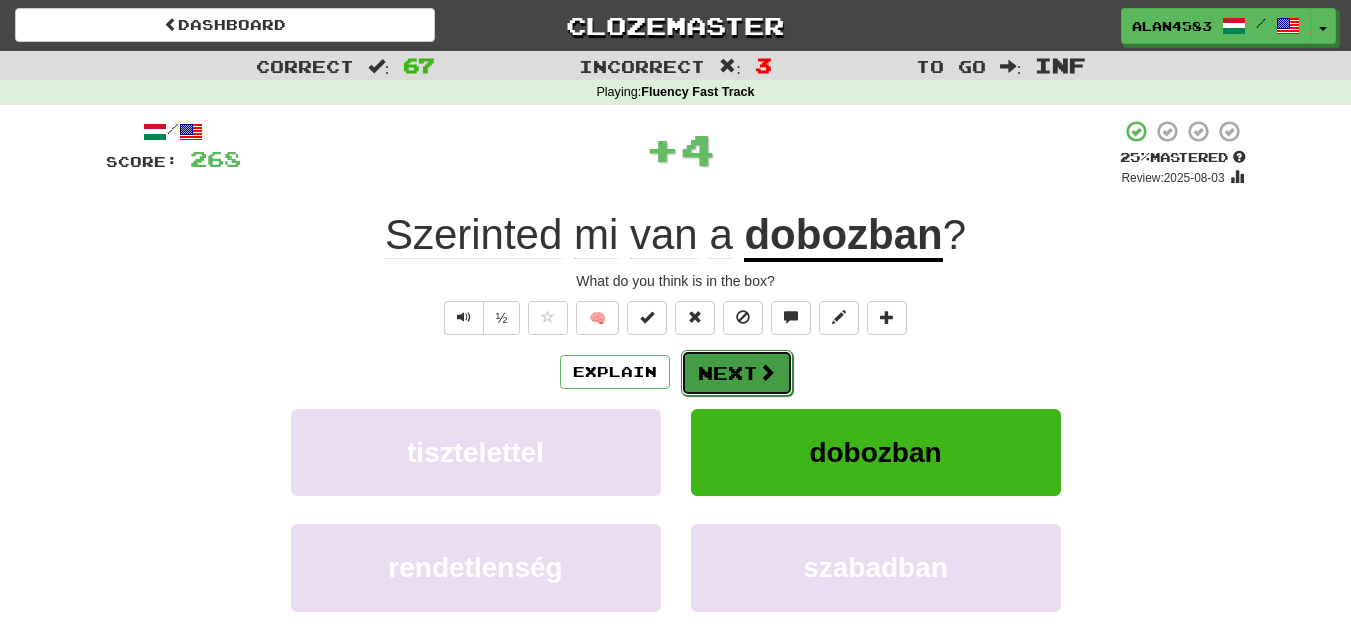 click at bounding box center [767, 372] 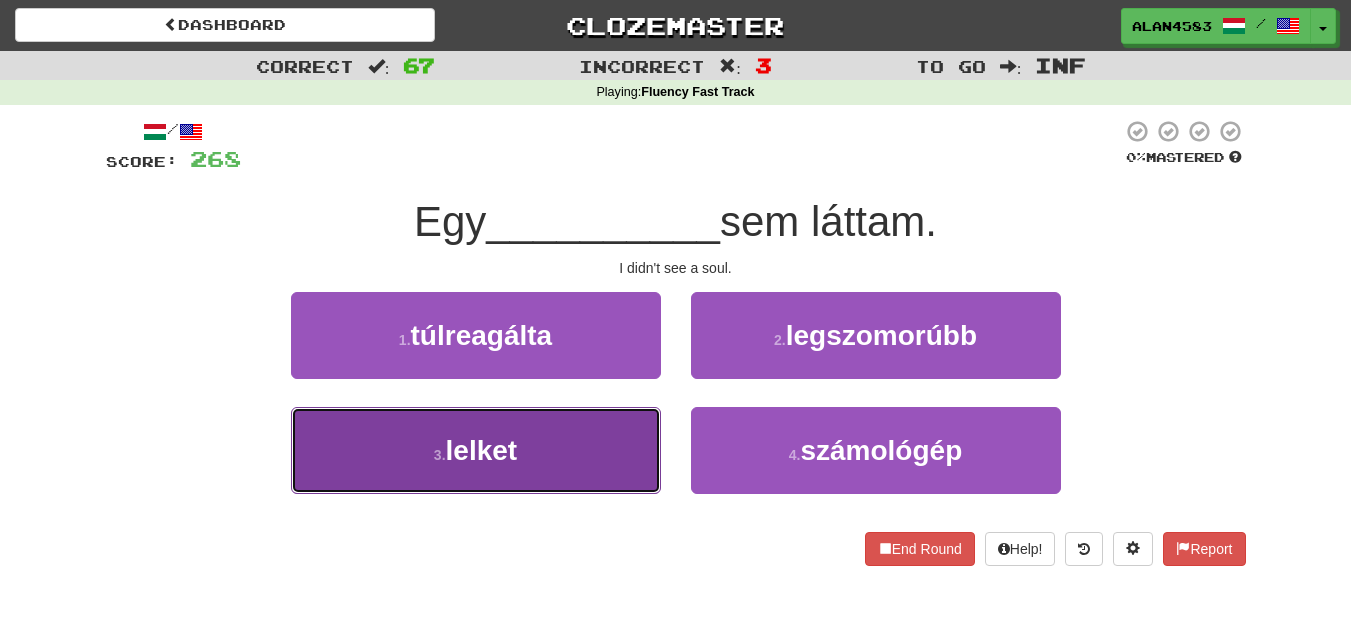 click on "3 .  lelket" at bounding box center [476, 450] 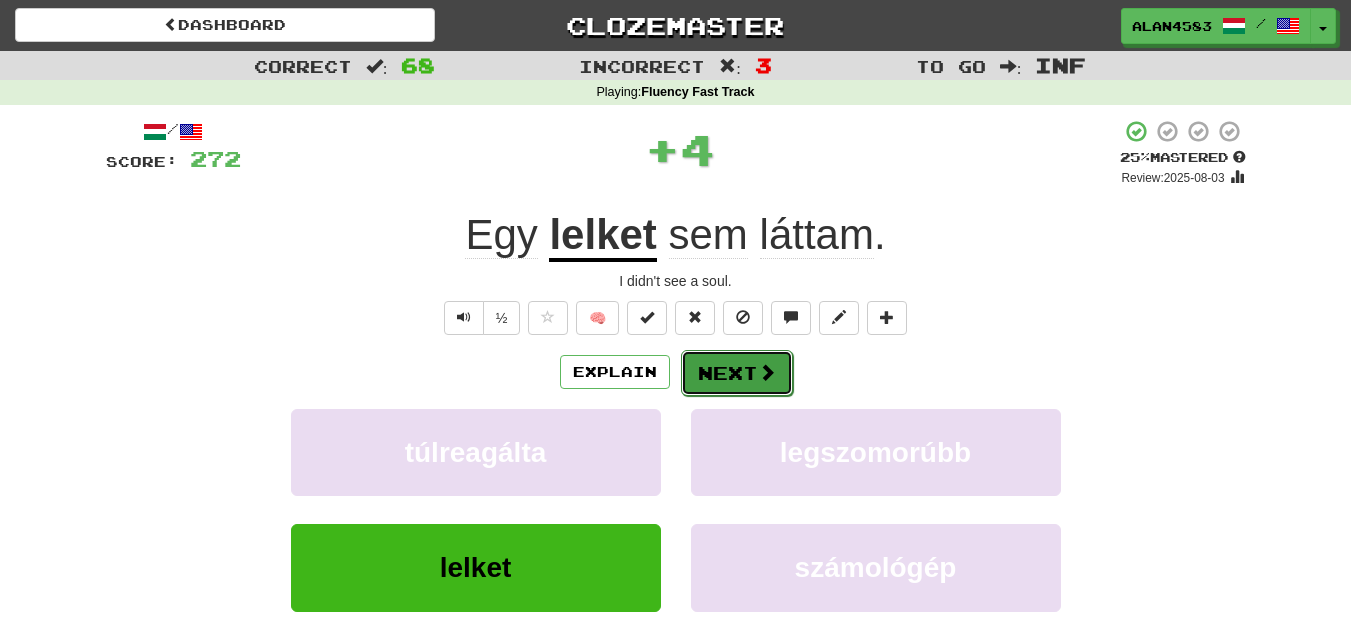 click at bounding box center [767, 372] 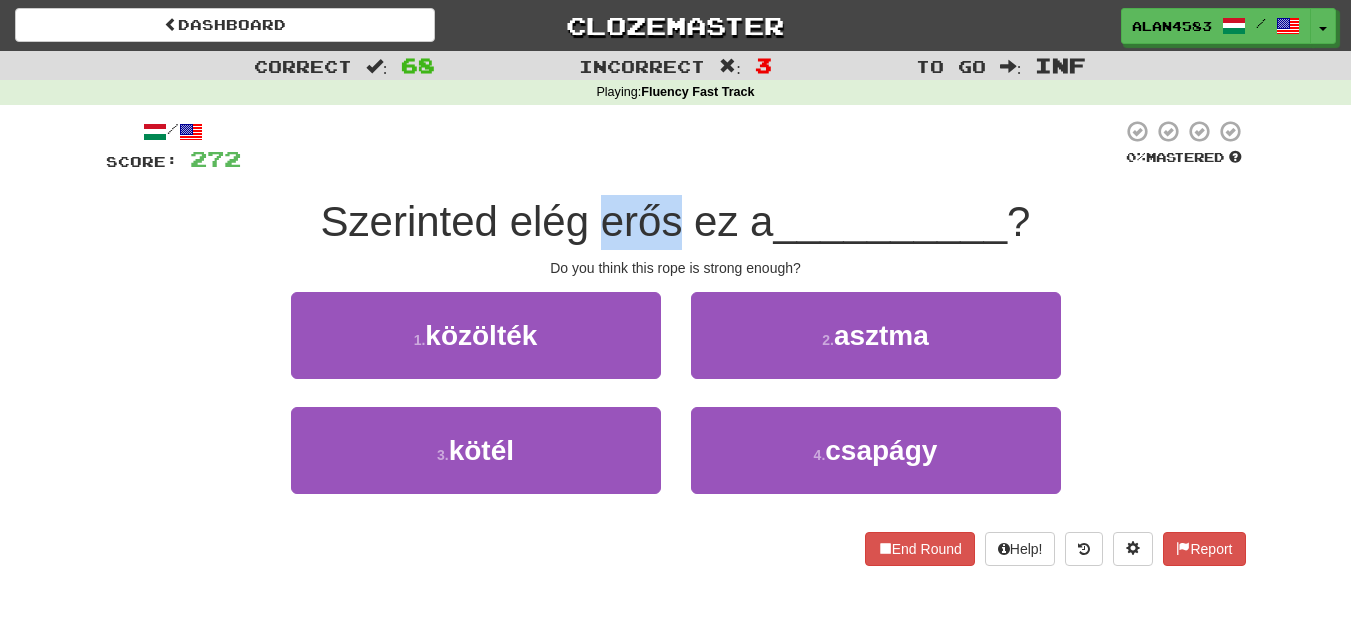 drag, startPoint x: 596, startPoint y: 219, endPoint x: 668, endPoint y: 208, distance: 72.835434 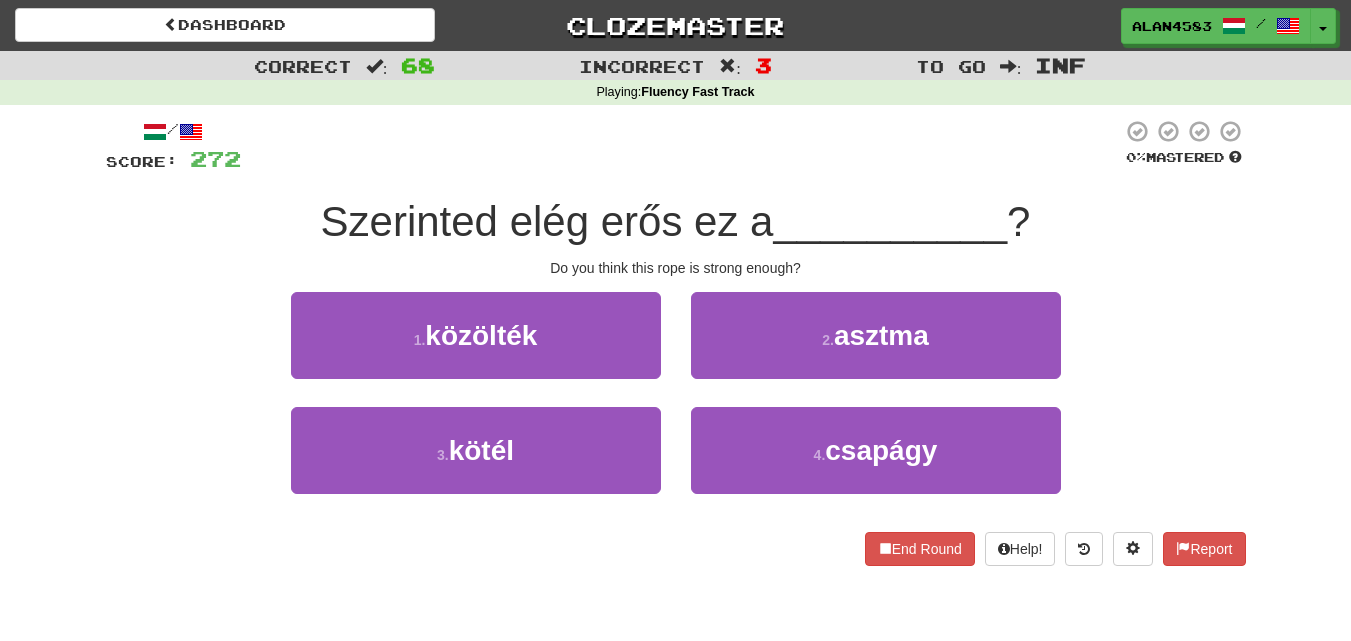 click at bounding box center [681, 146] 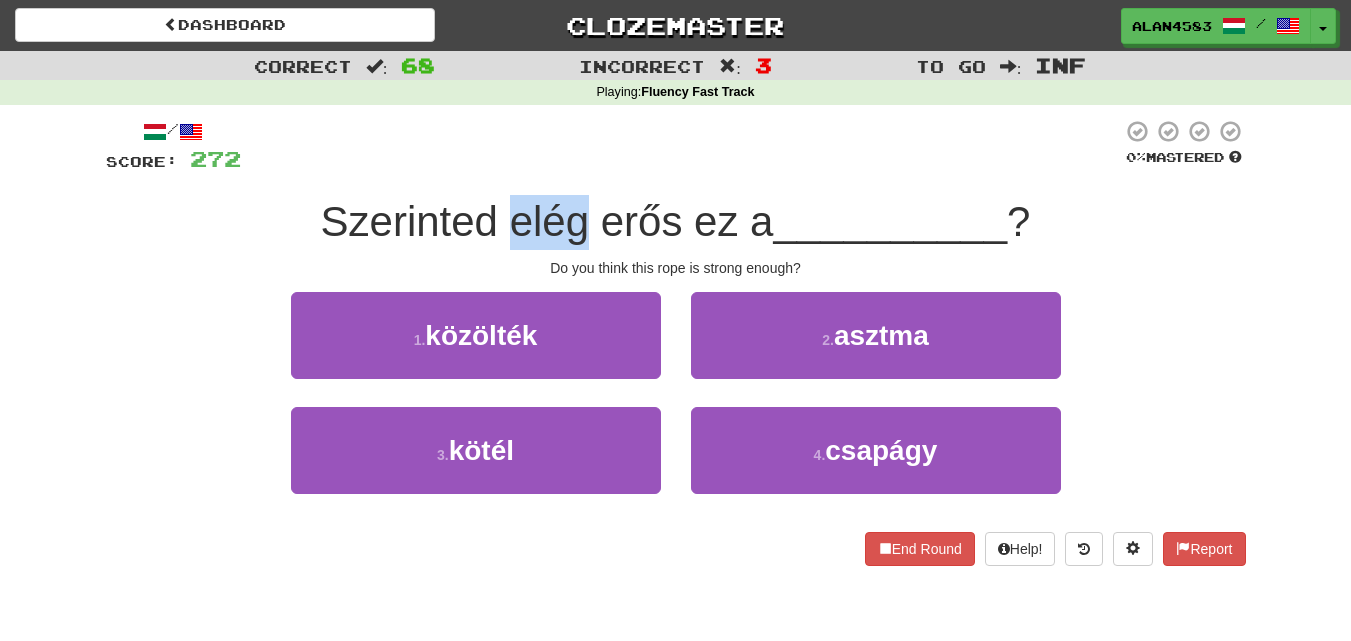 drag, startPoint x: 583, startPoint y: 214, endPoint x: 508, endPoint y: 205, distance: 75.53807 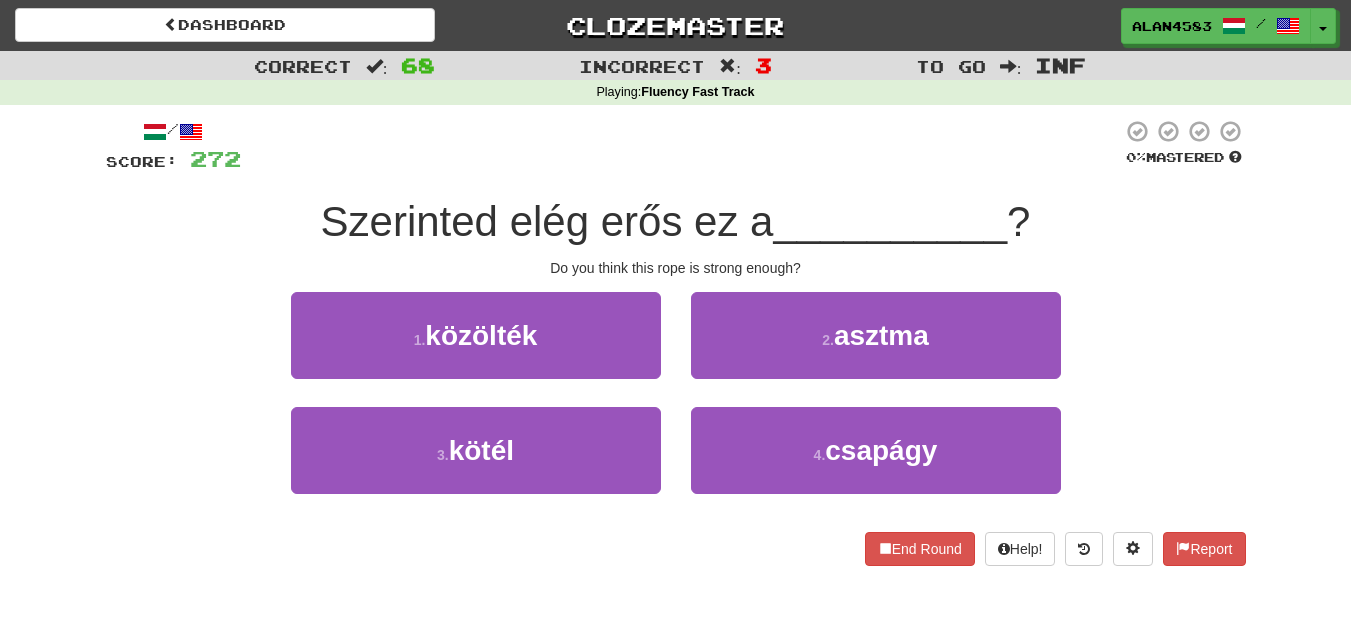 click at bounding box center (681, 146) 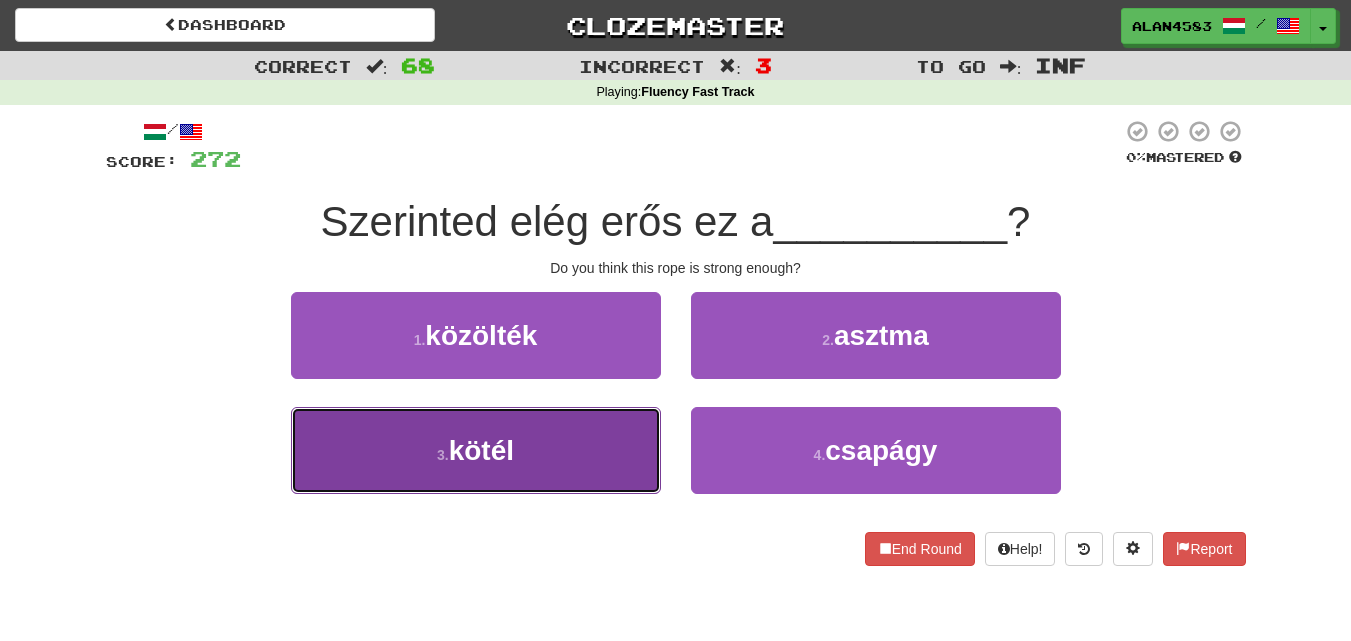 click on "3 .  kötél" at bounding box center (476, 450) 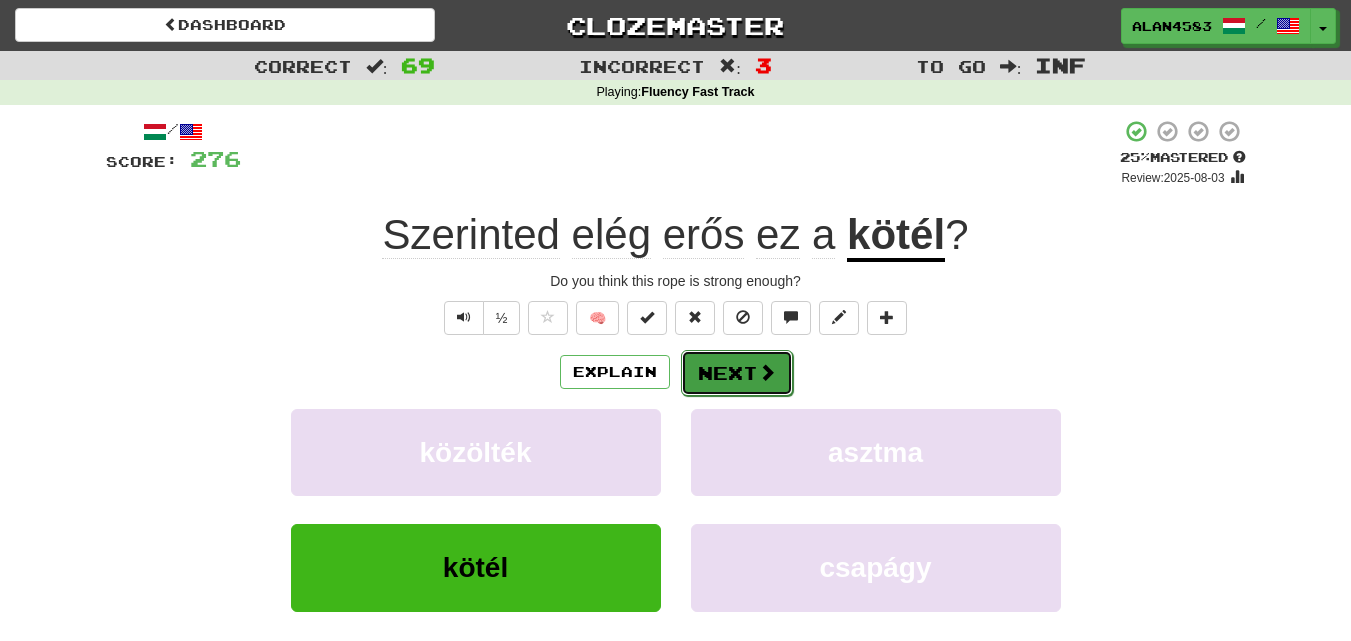 click on "Next" at bounding box center (737, 373) 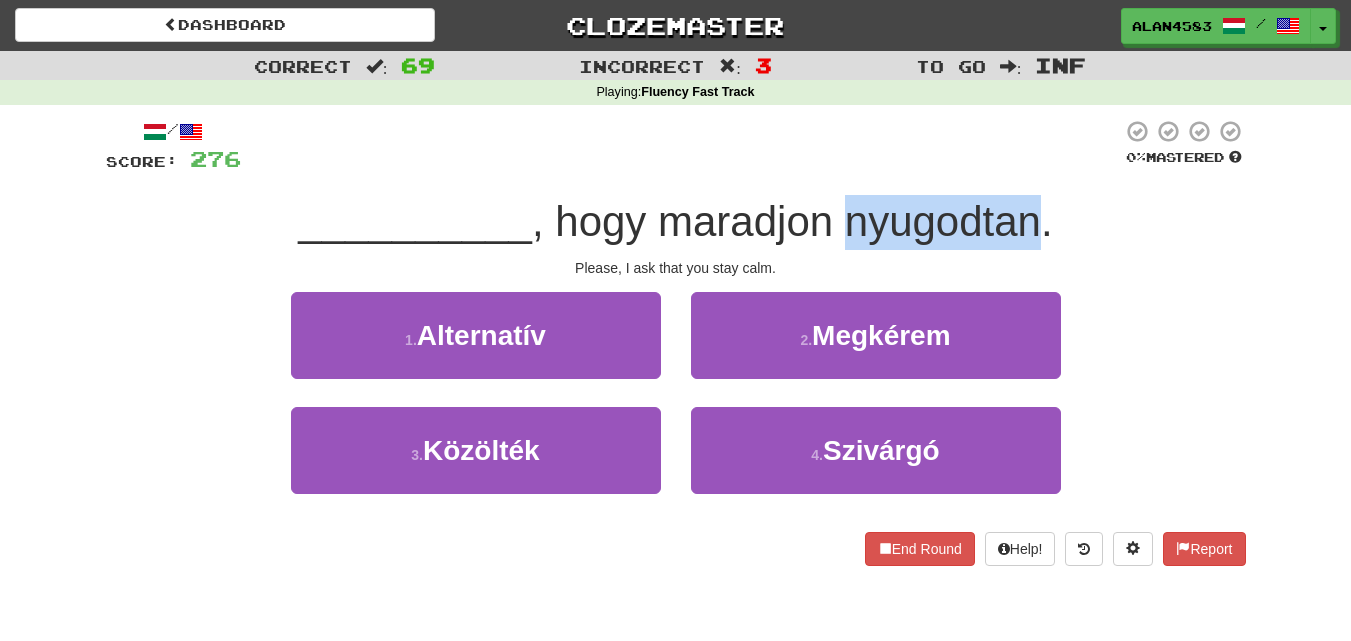 drag, startPoint x: 851, startPoint y: 218, endPoint x: 1033, endPoint y: 205, distance: 182.4637 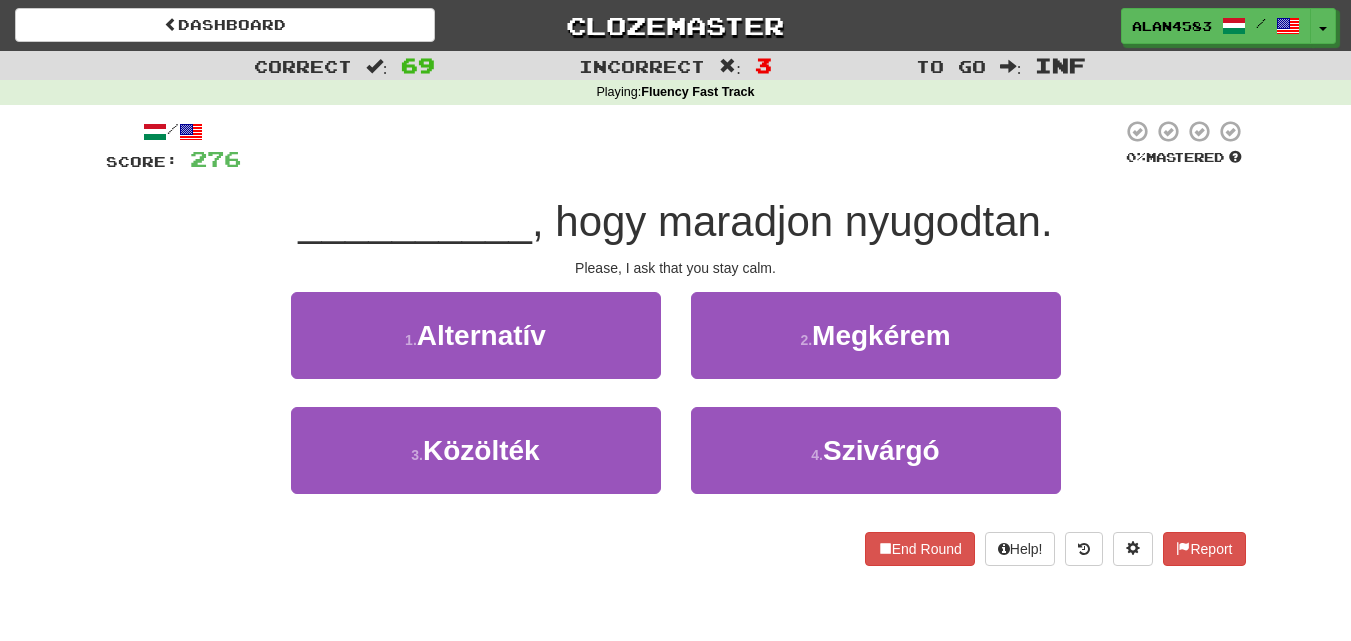 click on "/ Score: 276 0 % Mastered __________, hogy maradjon nyugodtan. Please, I ask that you stay calm. 1 . Alternatív 2 . Megkérem 3 . Közölték 4 . Szivárgó End Round Help! Report" at bounding box center (676, 342) 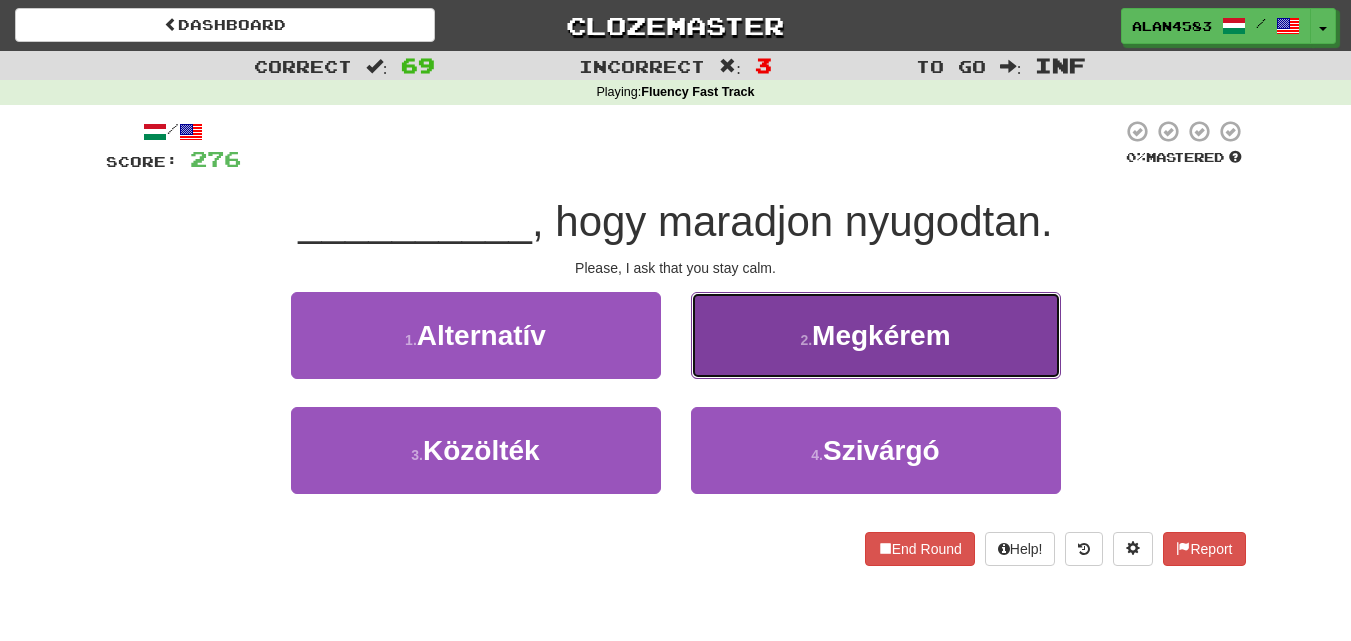 click on "2 .  Megkérem" at bounding box center [876, 335] 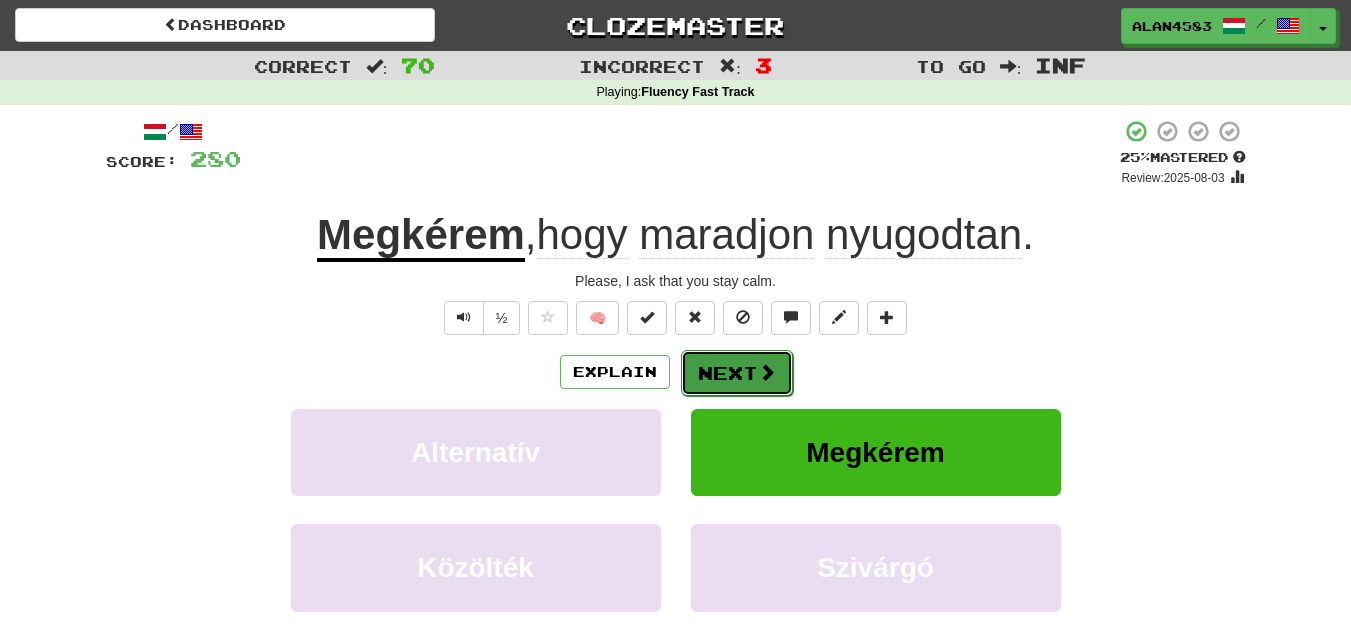 click on "Next" at bounding box center (737, 373) 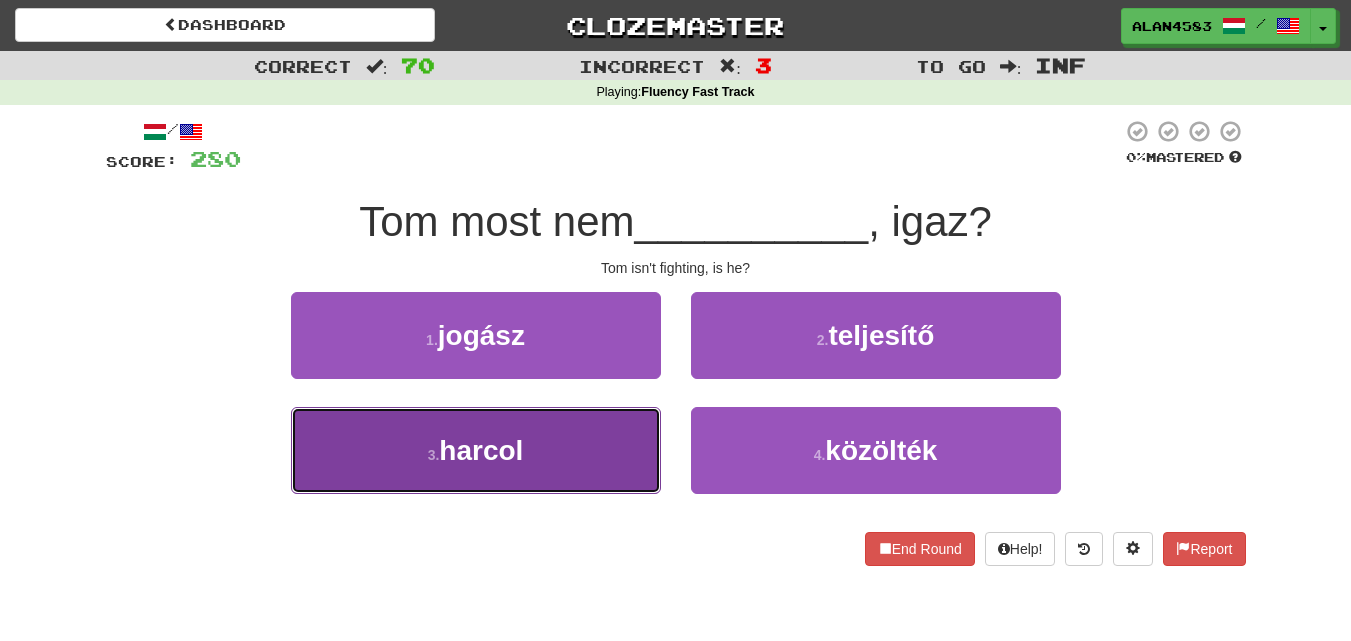 click on "3 .  harcol" at bounding box center (476, 450) 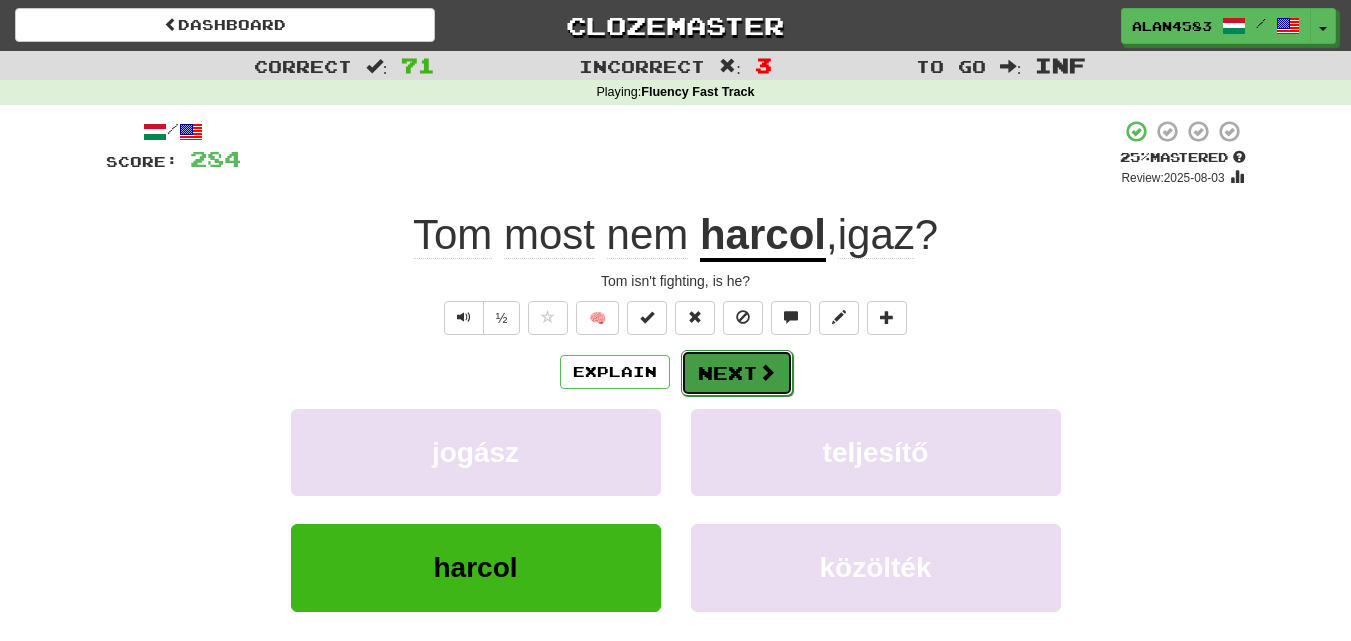 click on "Next" at bounding box center [737, 373] 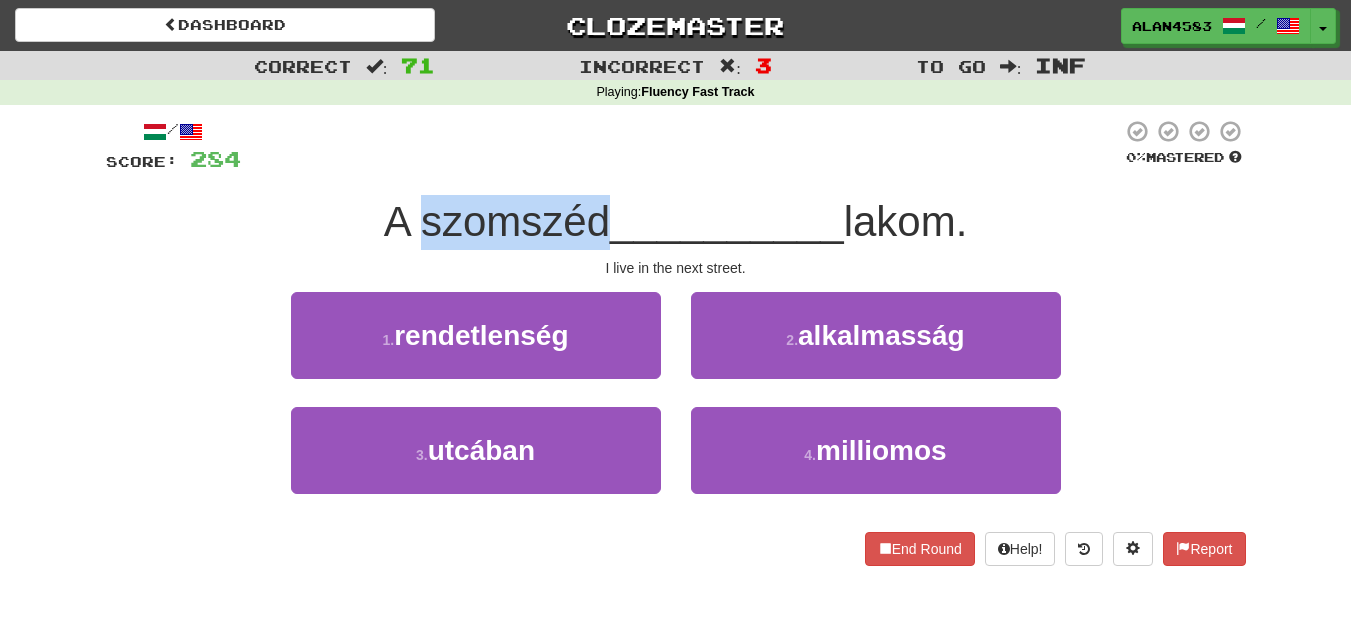 drag, startPoint x: 599, startPoint y: 203, endPoint x: 407, endPoint y: 208, distance: 192.0651 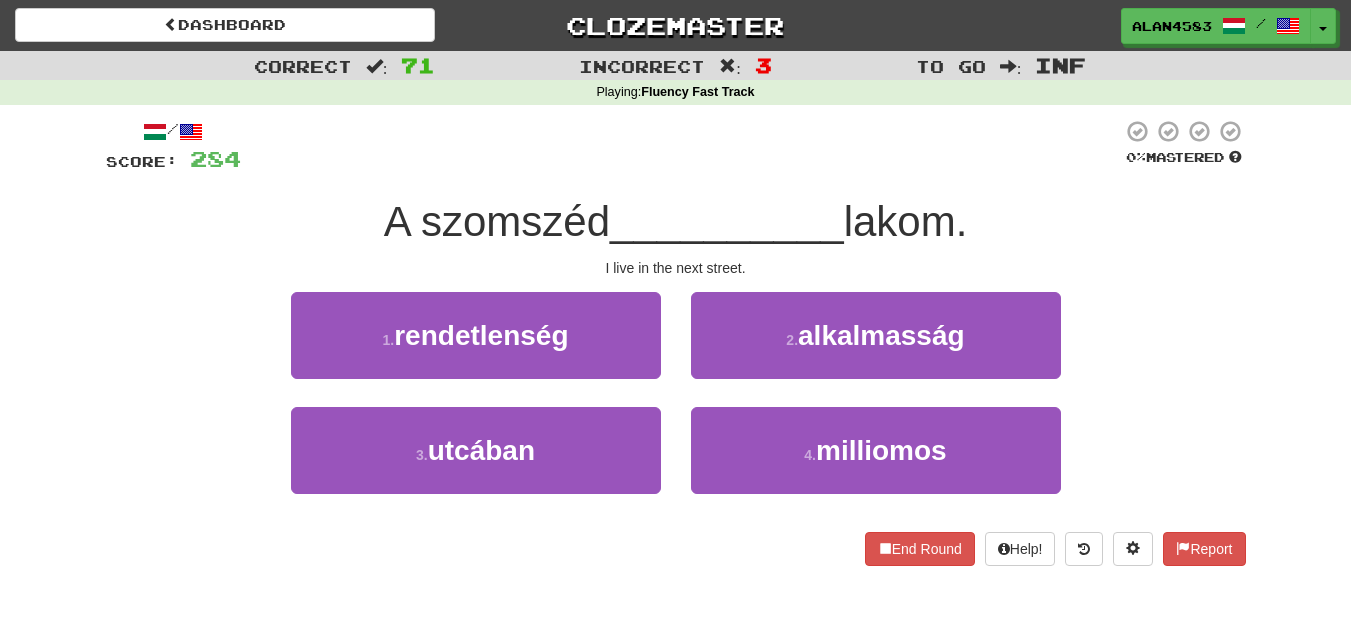 click at bounding box center (681, 146) 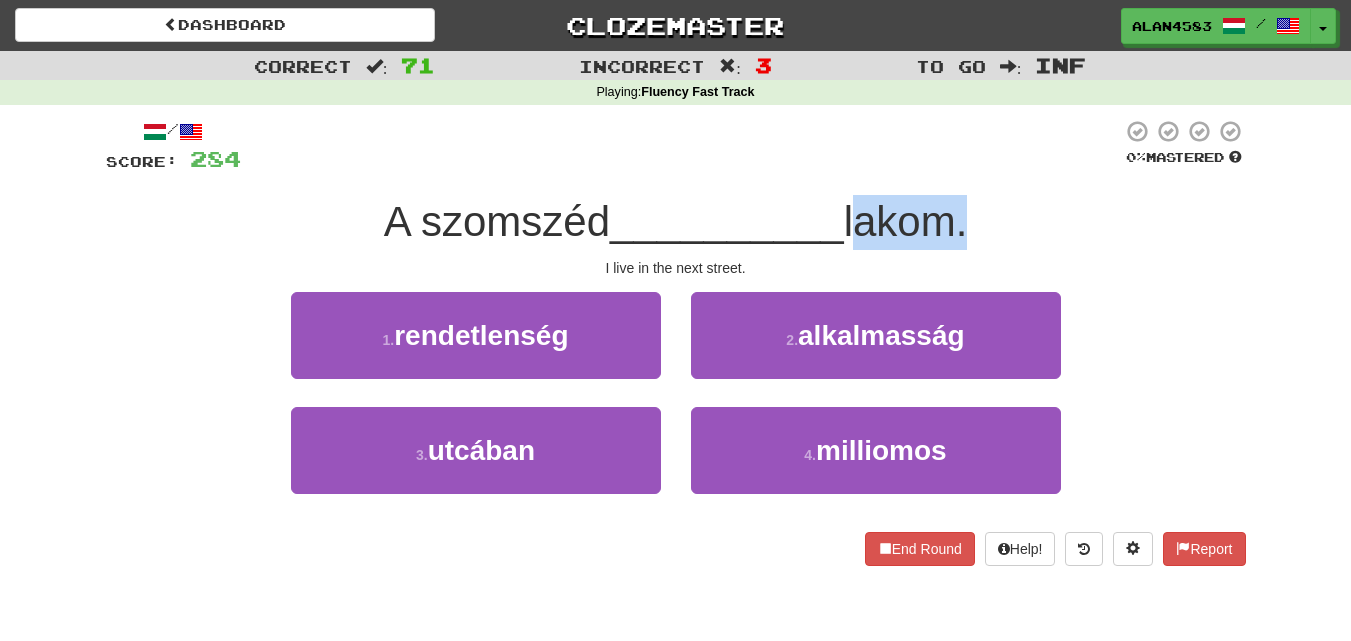 drag, startPoint x: 850, startPoint y: 218, endPoint x: 952, endPoint y: 215, distance: 102.044106 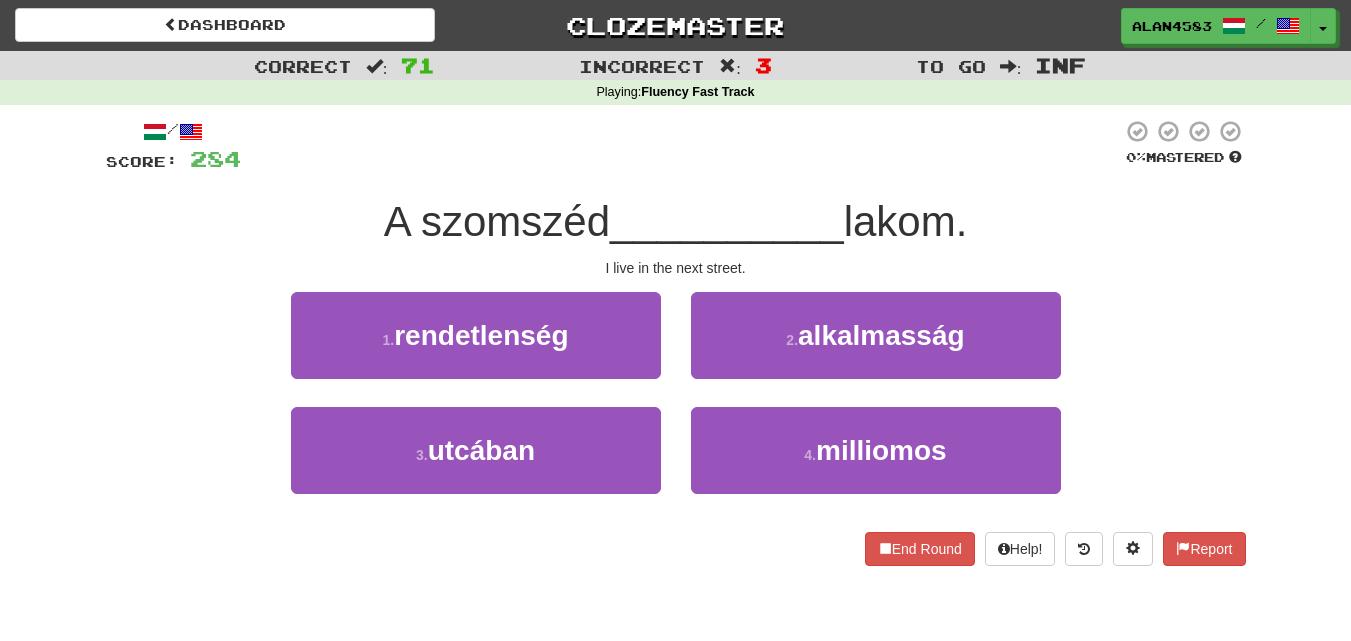 click on "/  Score:   284 0 %  Mastered A szomszéd  __________  lakom. I live in the next street. 1 .  rendetlenség 2 .  alkalmasság 3 .  utcában 4 .  milliomos  End Round  Help!  Report" at bounding box center (676, 342) 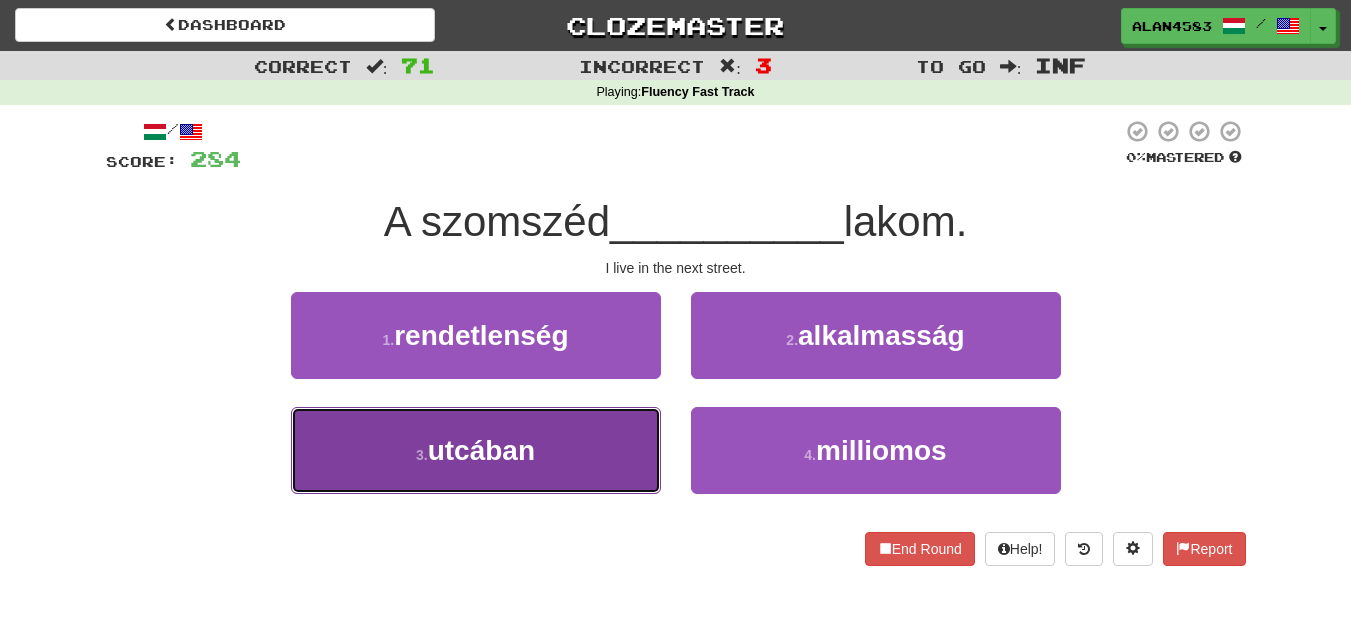 click on "utcában" at bounding box center (481, 450) 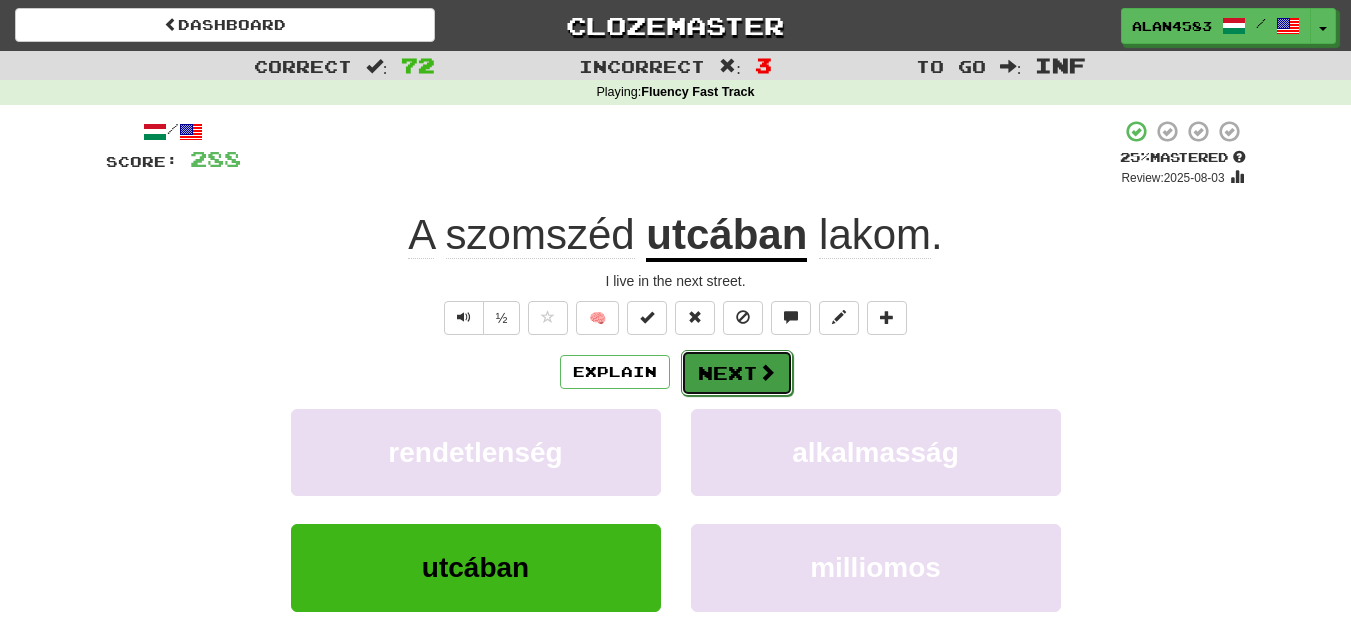 click on "Next" at bounding box center (737, 373) 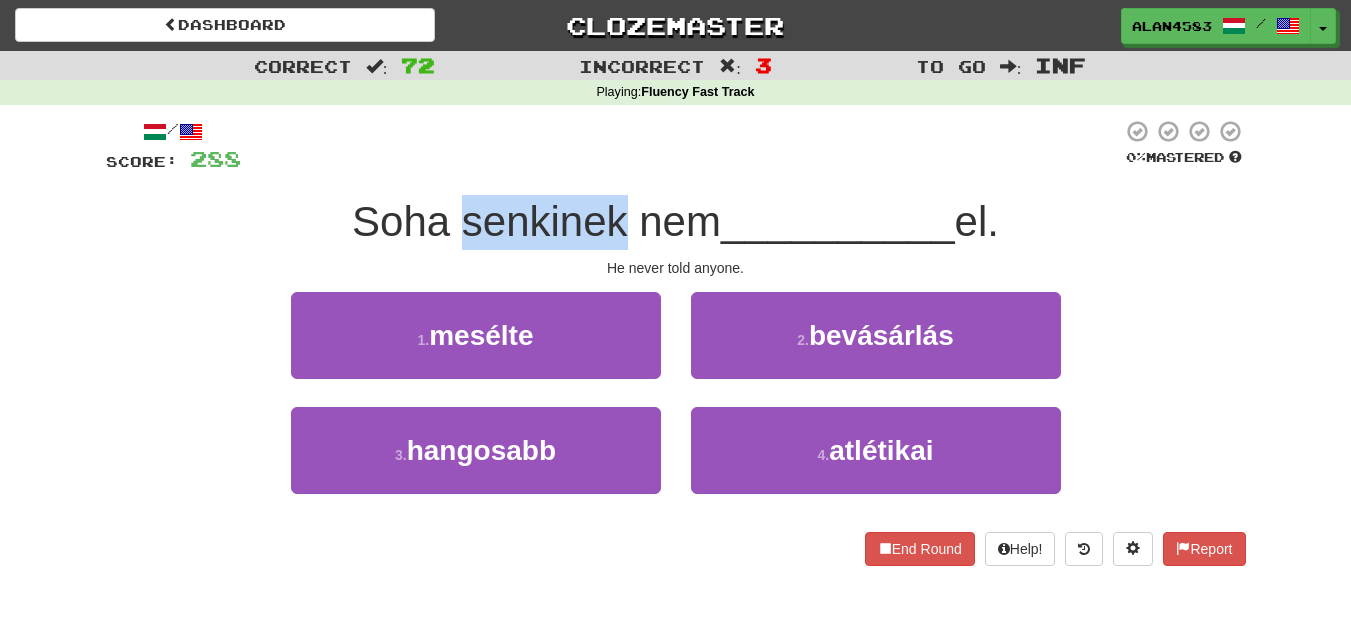 drag, startPoint x: 452, startPoint y: 217, endPoint x: 608, endPoint y: 203, distance: 156.62694 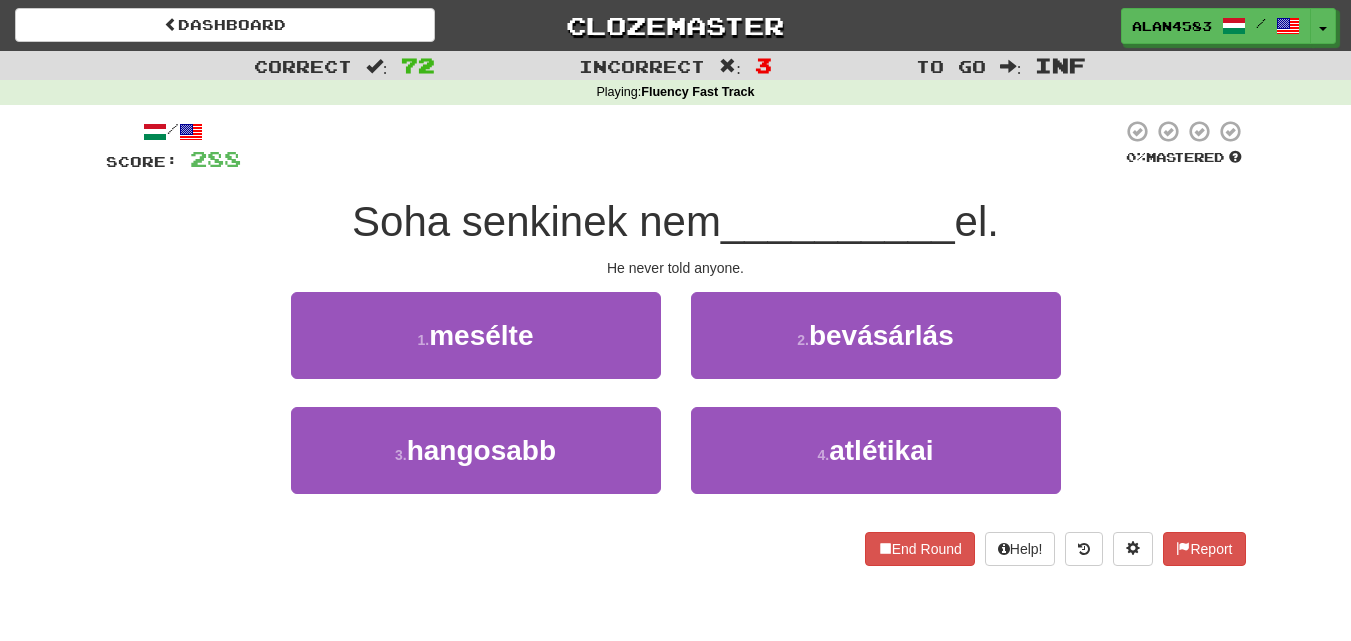 click on "/  Score:   288 0 %  Mastered Soha senkinek nem  __________  el. He never told anyone. 1 .  mesélte 2 .  bevásárlás 3 .  hangosabb 4 .  atlétikai  End Round  Help!  Report" at bounding box center (676, 342) 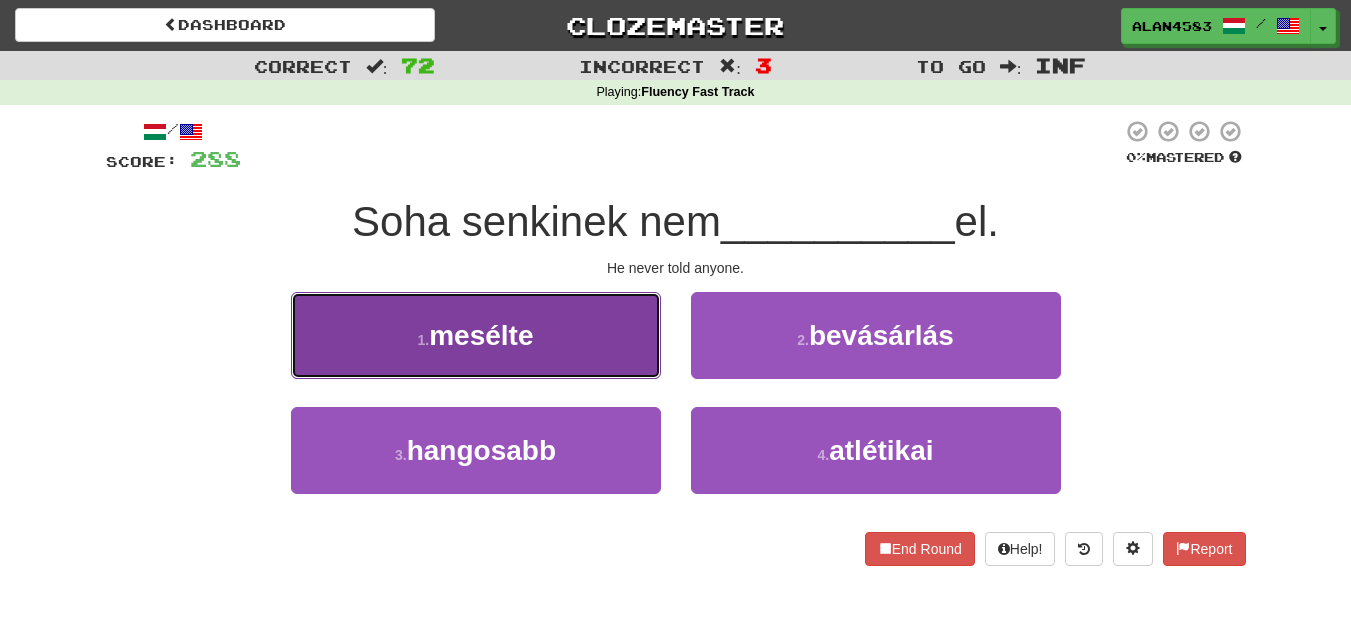 click on "1 .  mesélte" at bounding box center [476, 335] 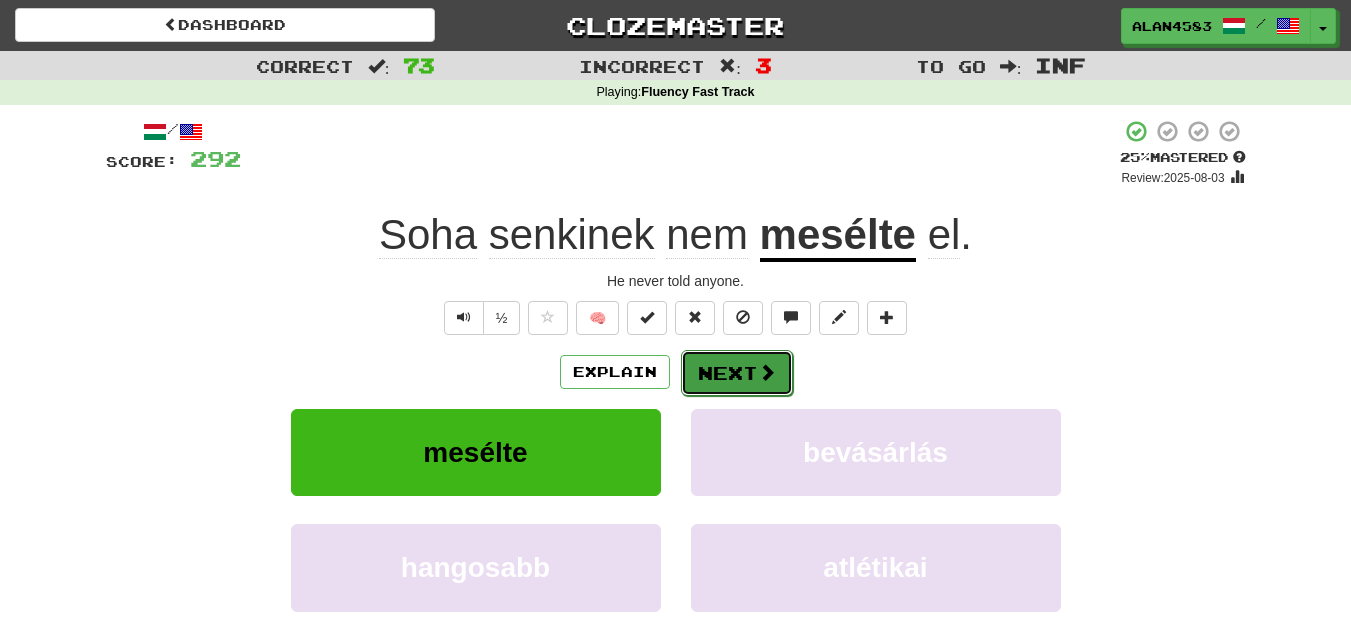 click on "Next" at bounding box center [737, 373] 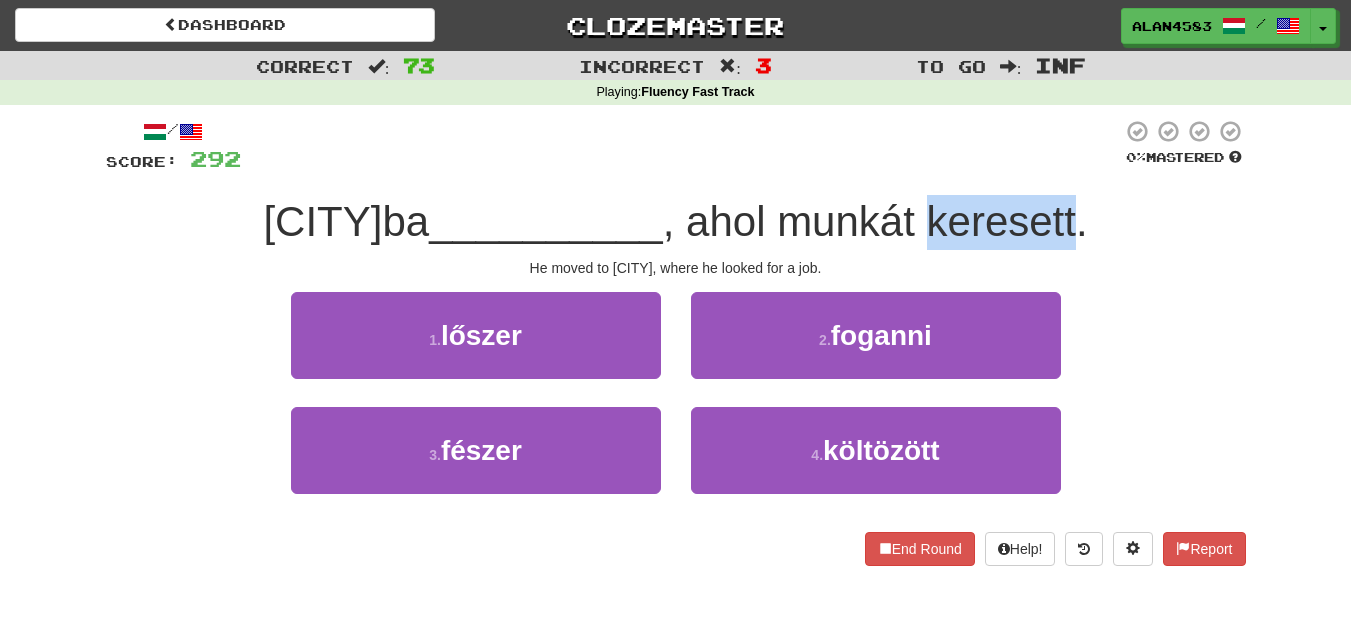 drag, startPoint x: 959, startPoint y: 218, endPoint x: 1111, endPoint y: 209, distance: 152.26622 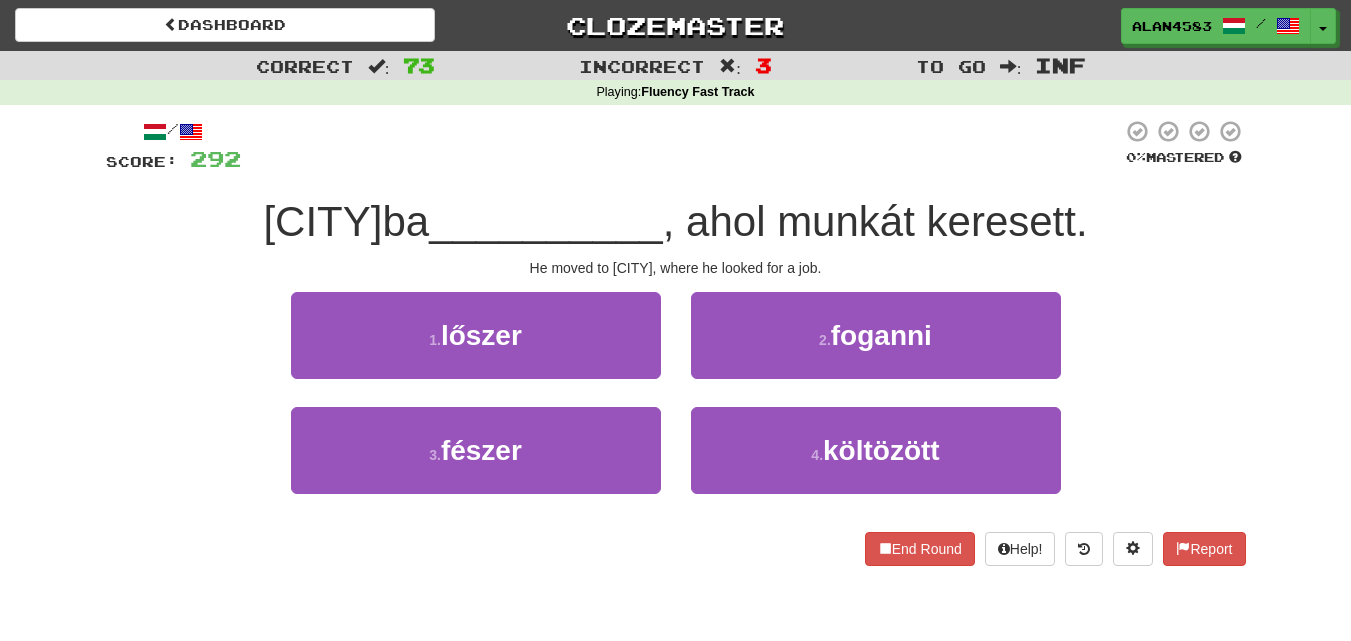 click on "/  Score:   292 0 %  Mastered New Yorkba  __________ , ahol munkát keresett. He moved to New York, where he looked for a job. 1 .  lőszer 2 .  foganni 3 .  fészer 4 .  költözött  End Round  Help!  Report" at bounding box center [676, 342] 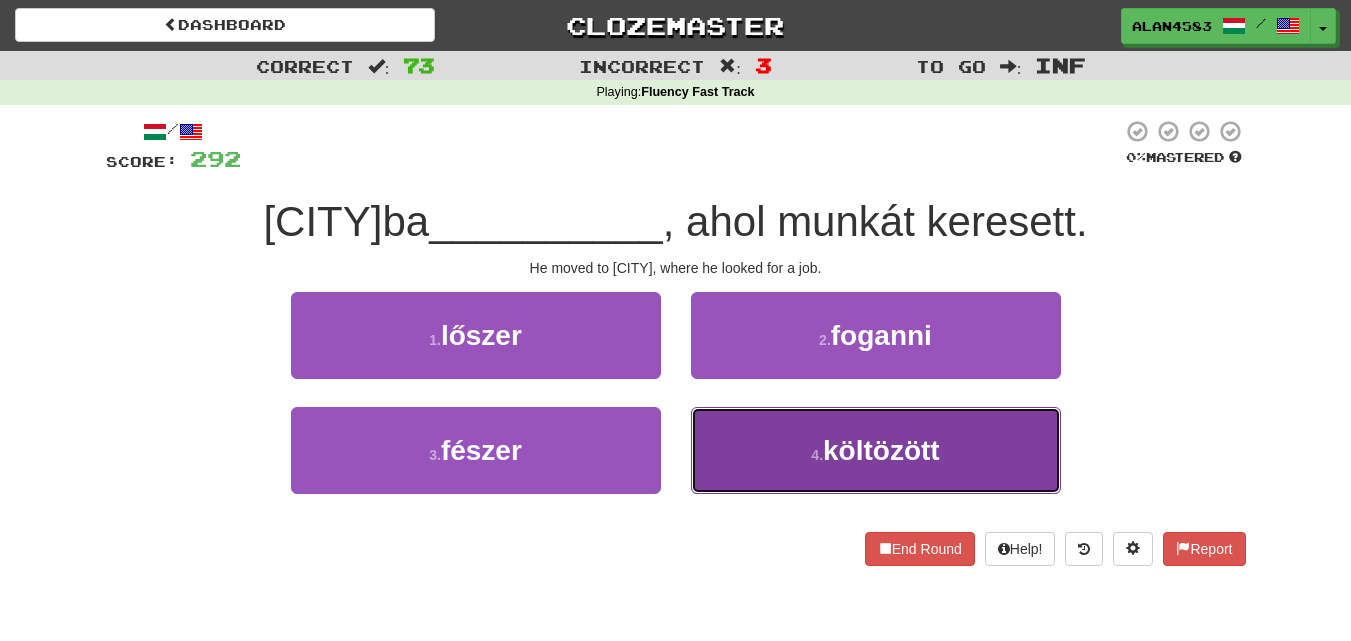 click on "4 .  költözött" at bounding box center (876, 450) 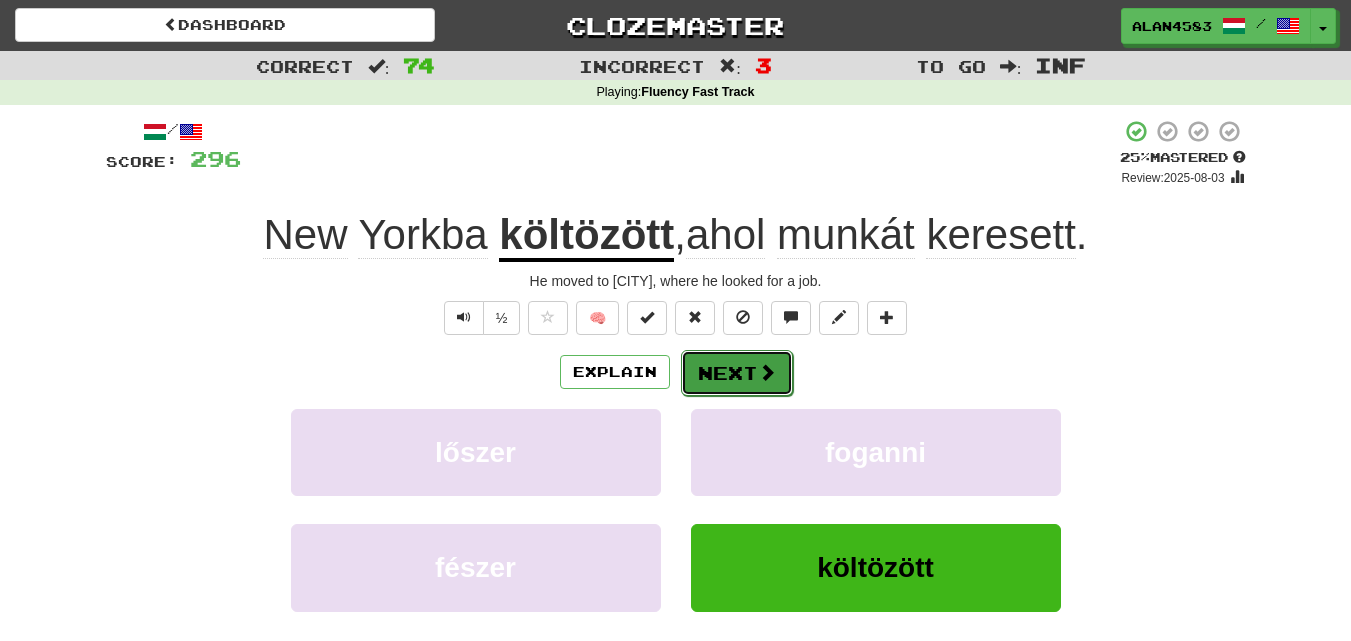 click on "Next" at bounding box center [737, 373] 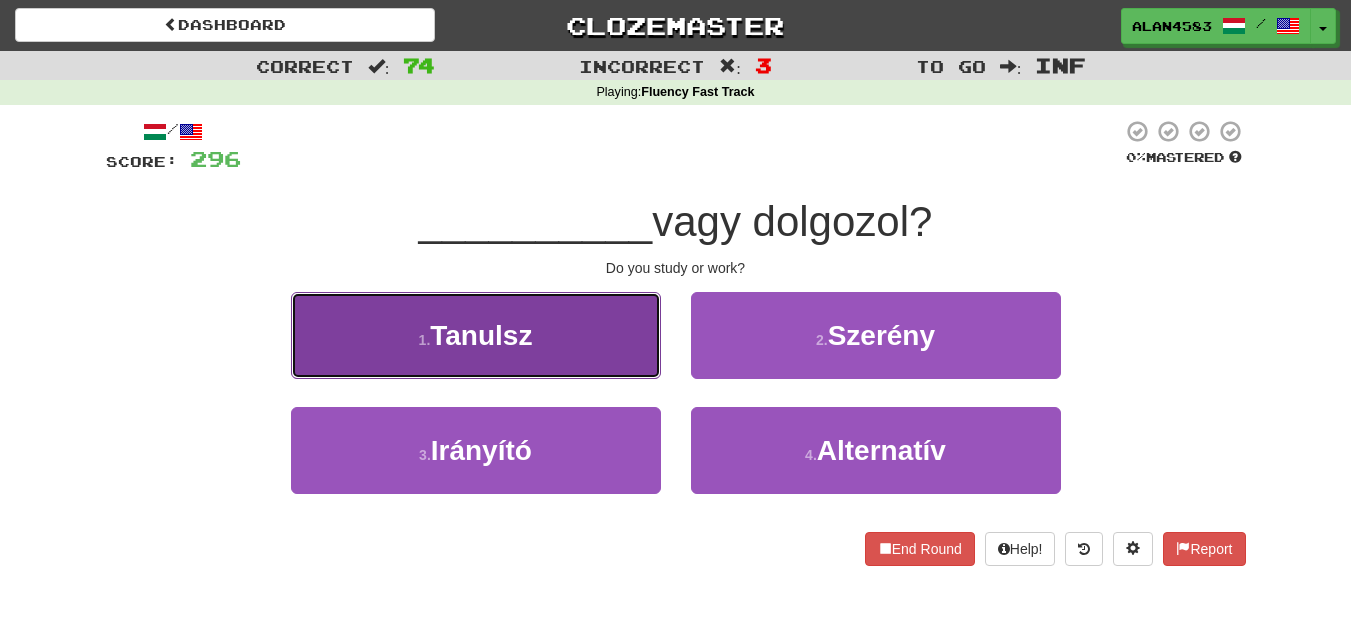 click on "1 .  Tanulsz" at bounding box center (476, 335) 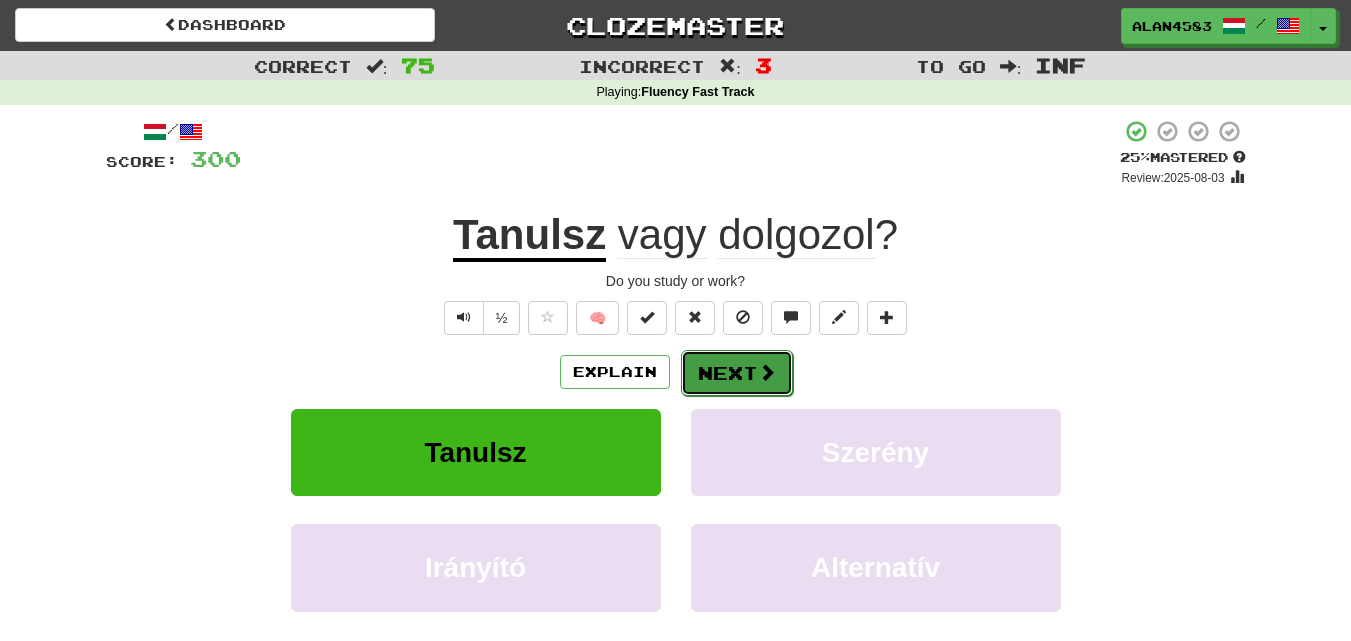 click at bounding box center (767, 372) 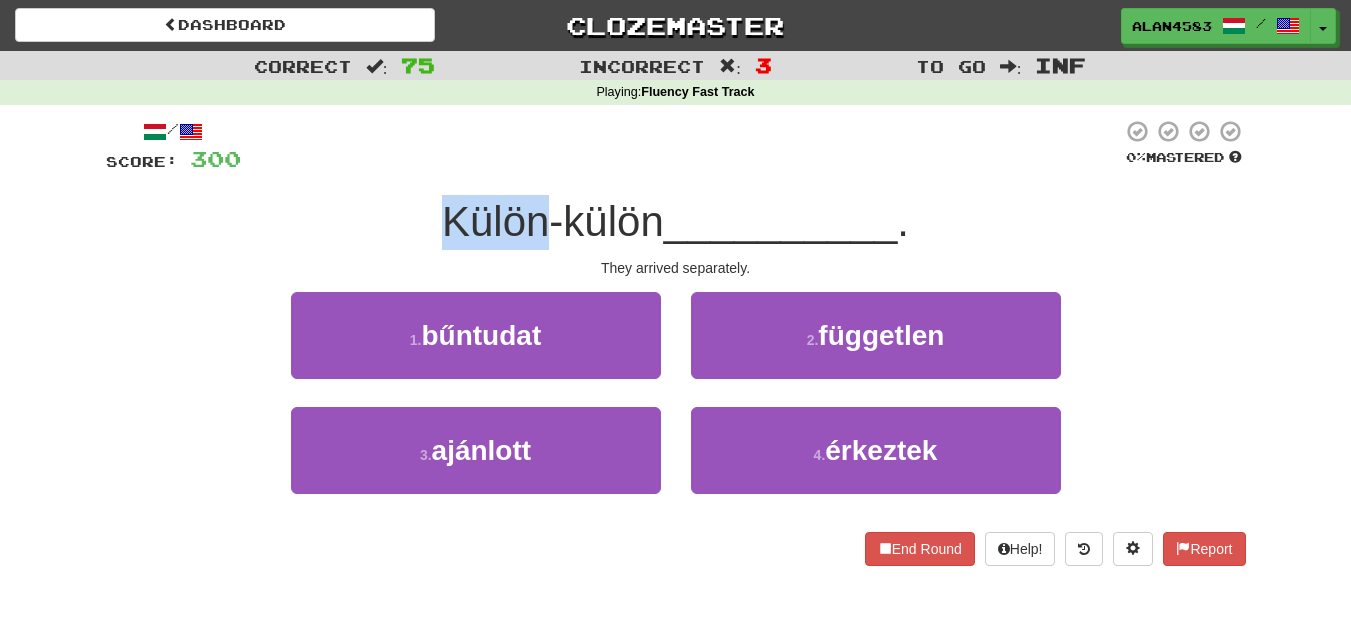 drag, startPoint x: 542, startPoint y: 219, endPoint x: 392, endPoint y: 214, distance: 150.08331 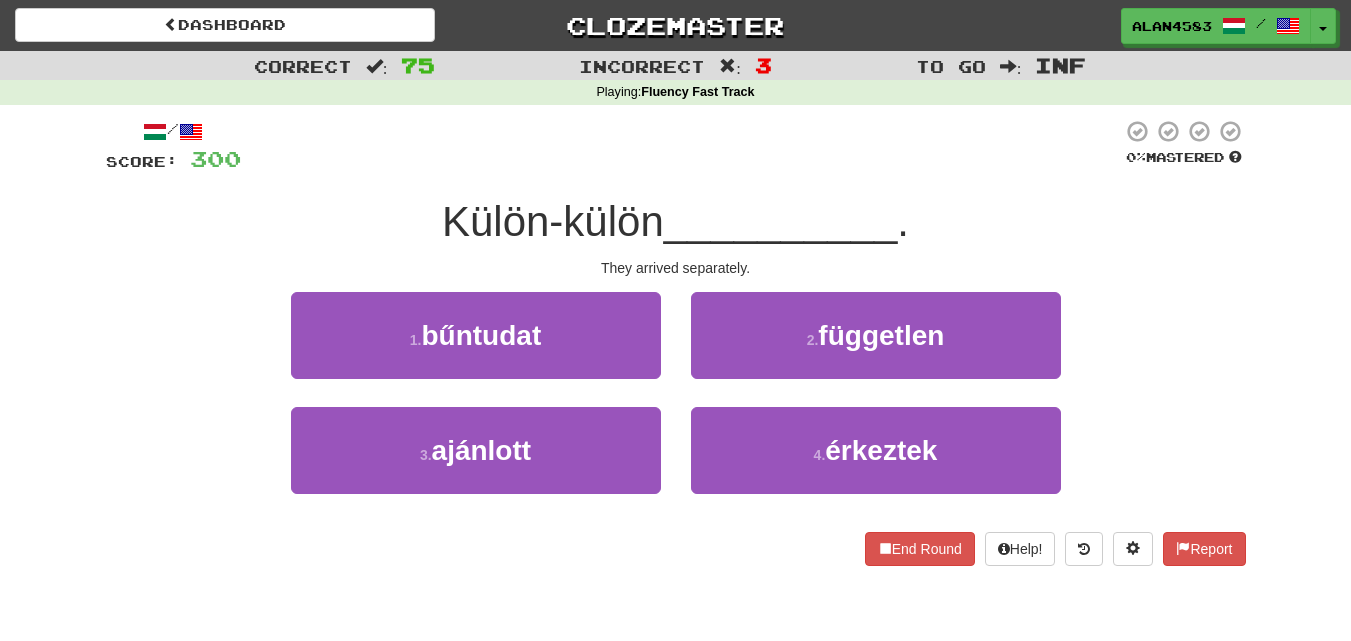 click at bounding box center [681, 146] 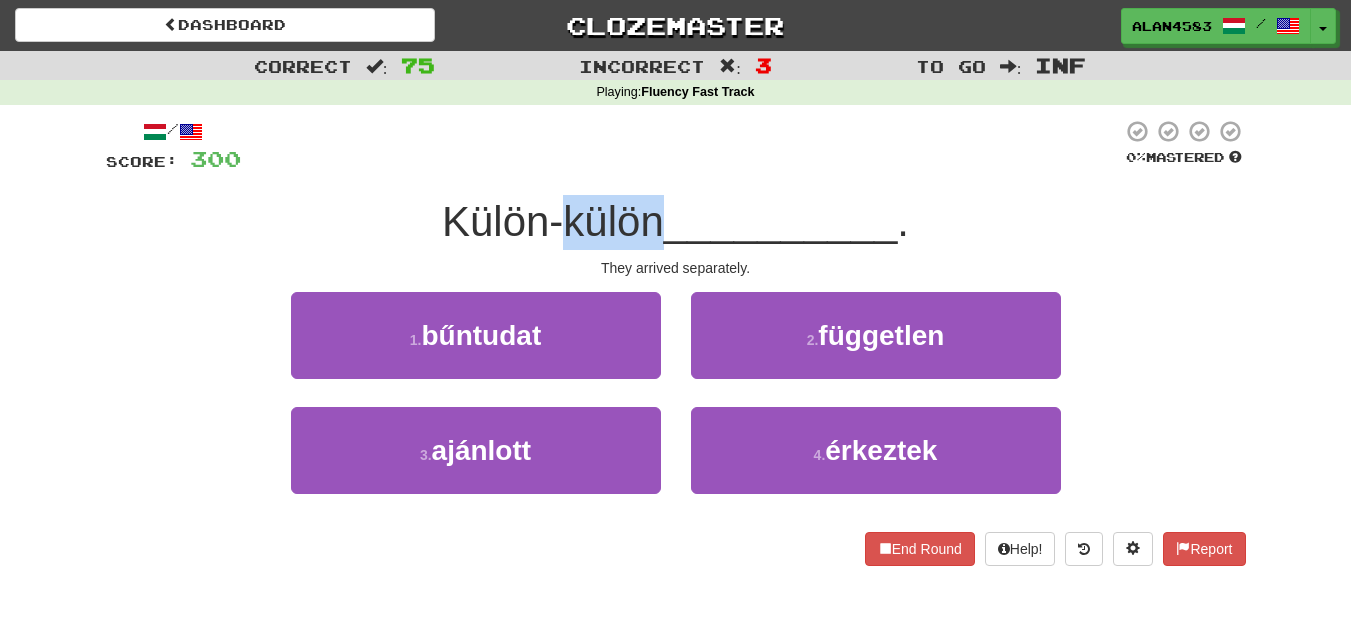 drag, startPoint x: 567, startPoint y: 221, endPoint x: 647, endPoint y: 211, distance: 80.622574 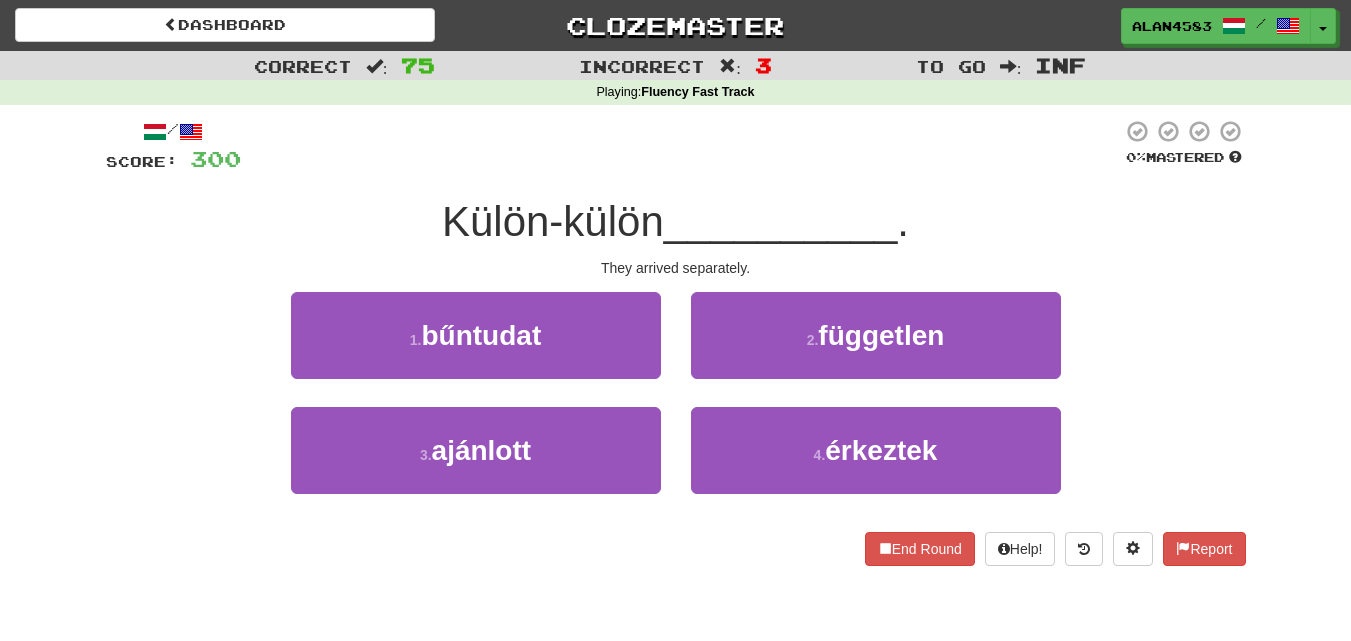 click at bounding box center (681, 146) 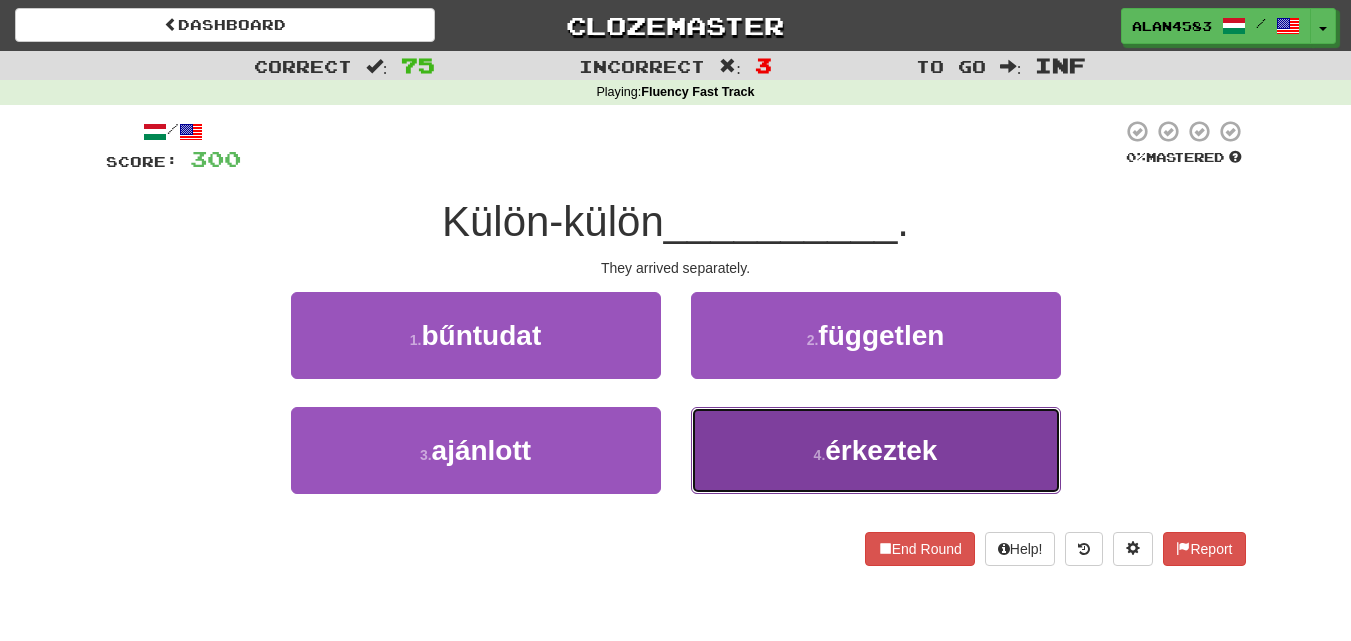 click on "4 .  érkeztek" at bounding box center [876, 450] 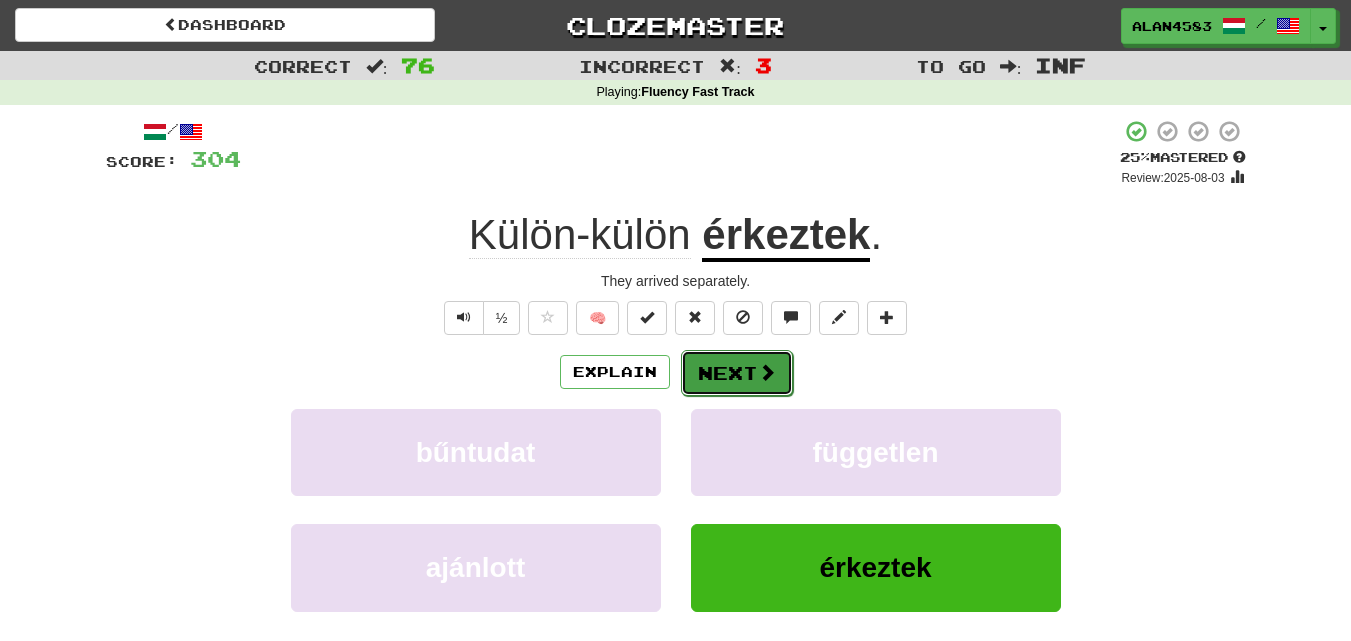 click at bounding box center [767, 372] 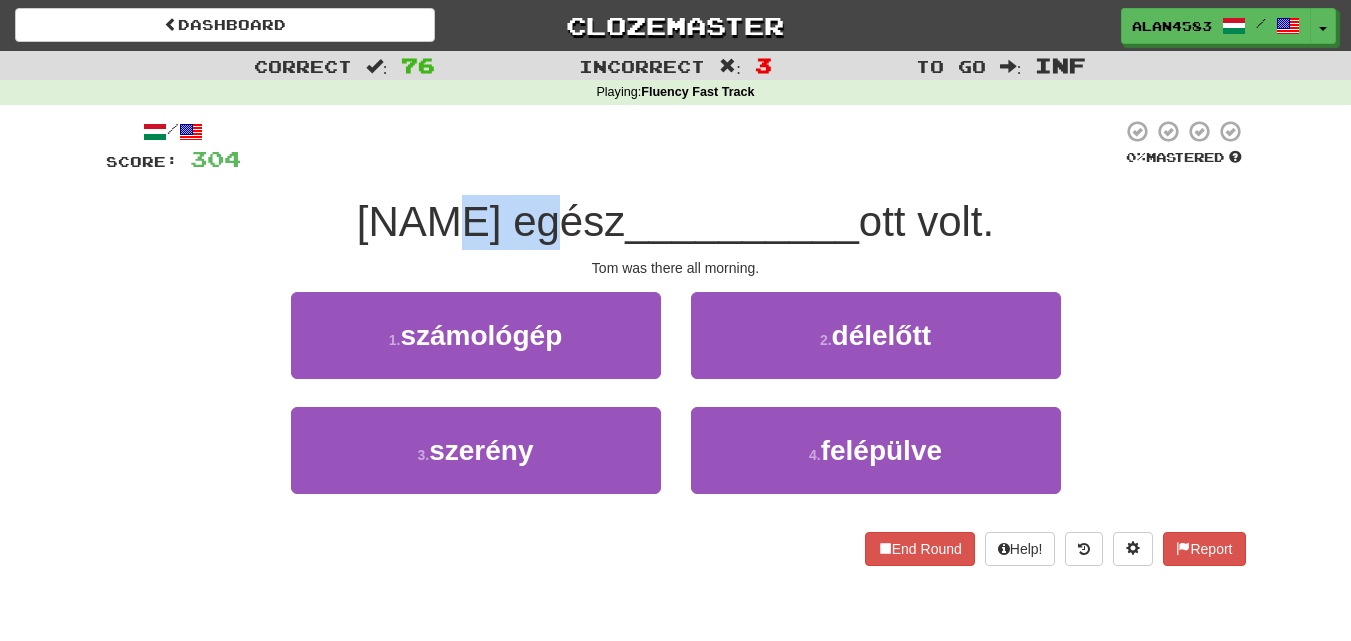 drag, startPoint x: 574, startPoint y: 219, endPoint x: 480, endPoint y: 229, distance: 94.53042 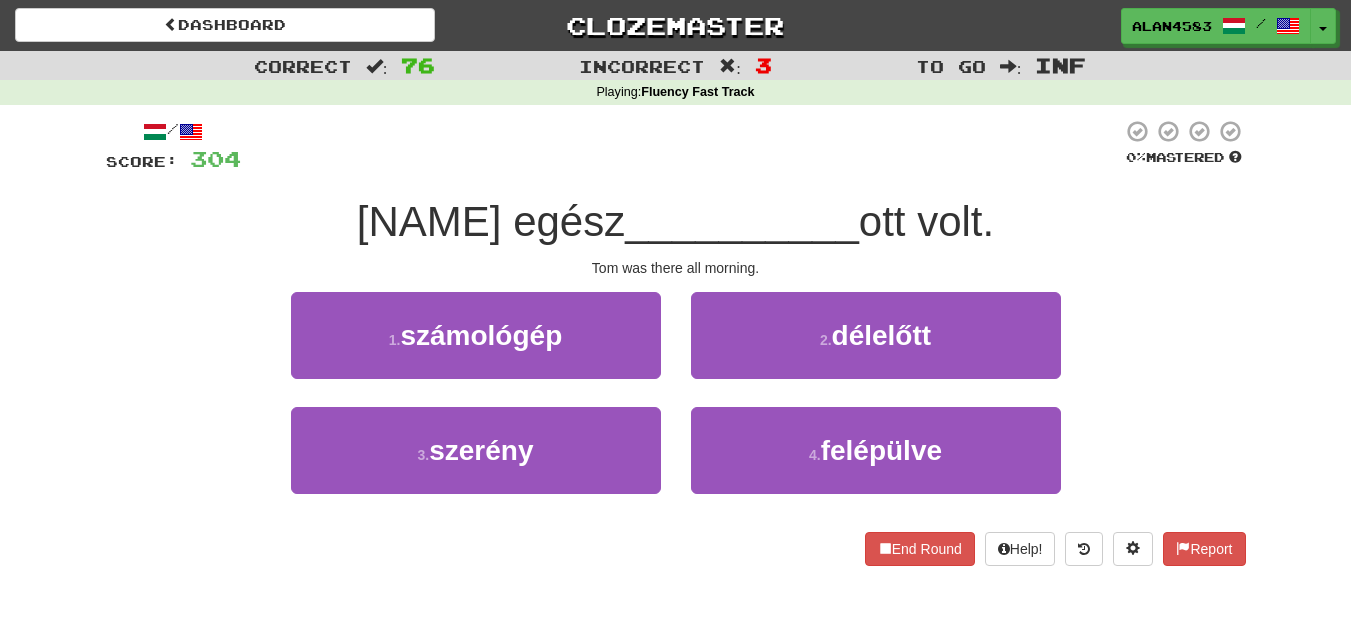 click on "__________" at bounding box center [742, 221] 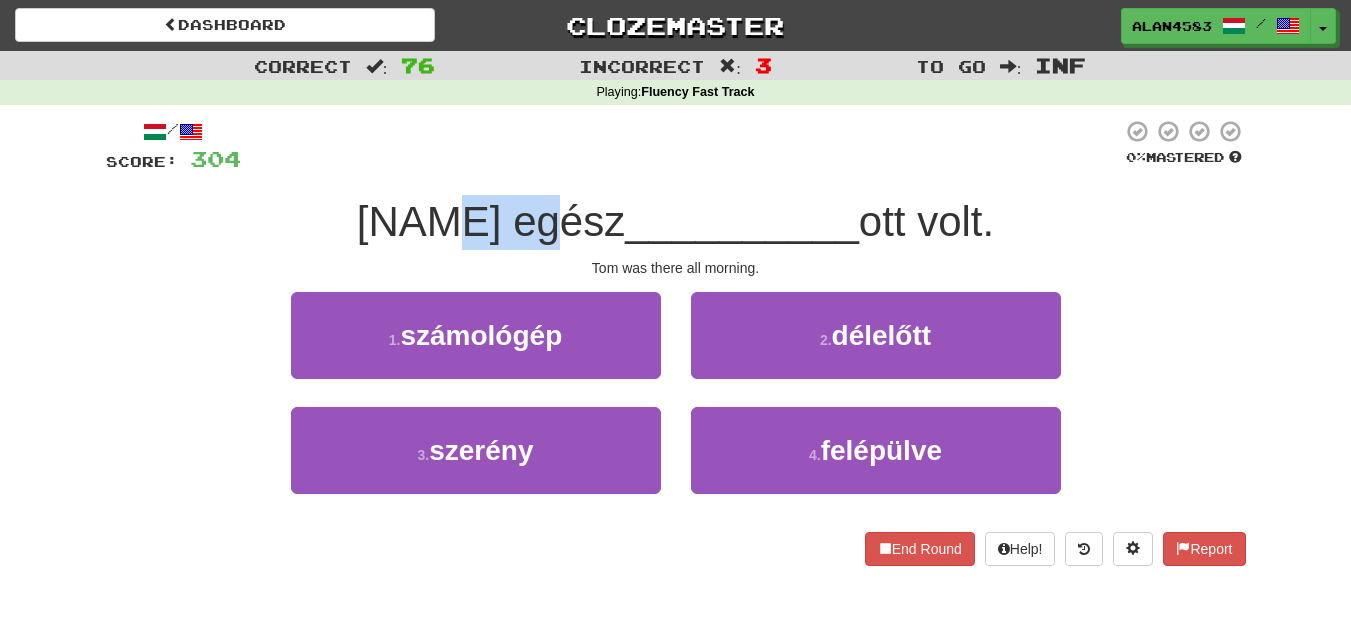 drag, startPoint x: 474, startPoint y: 226, endPoint x: 577, endPoint y: 215, distance: 103.58572 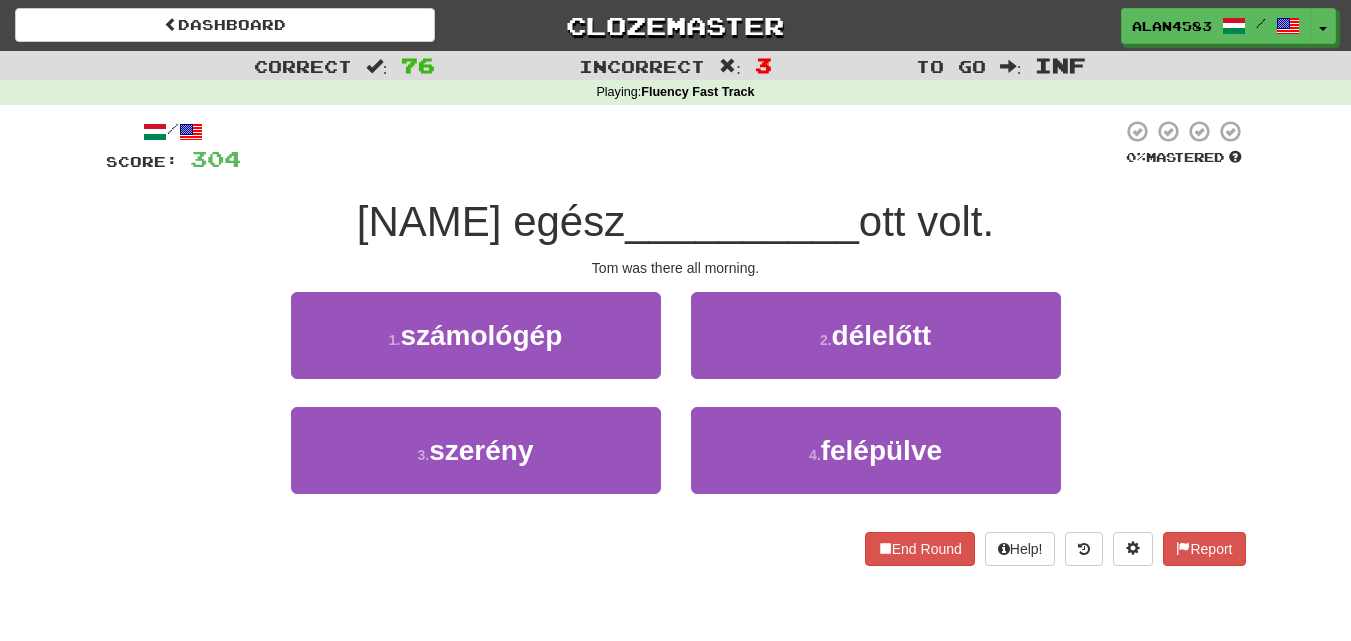 click at bounding box center [681, 146] 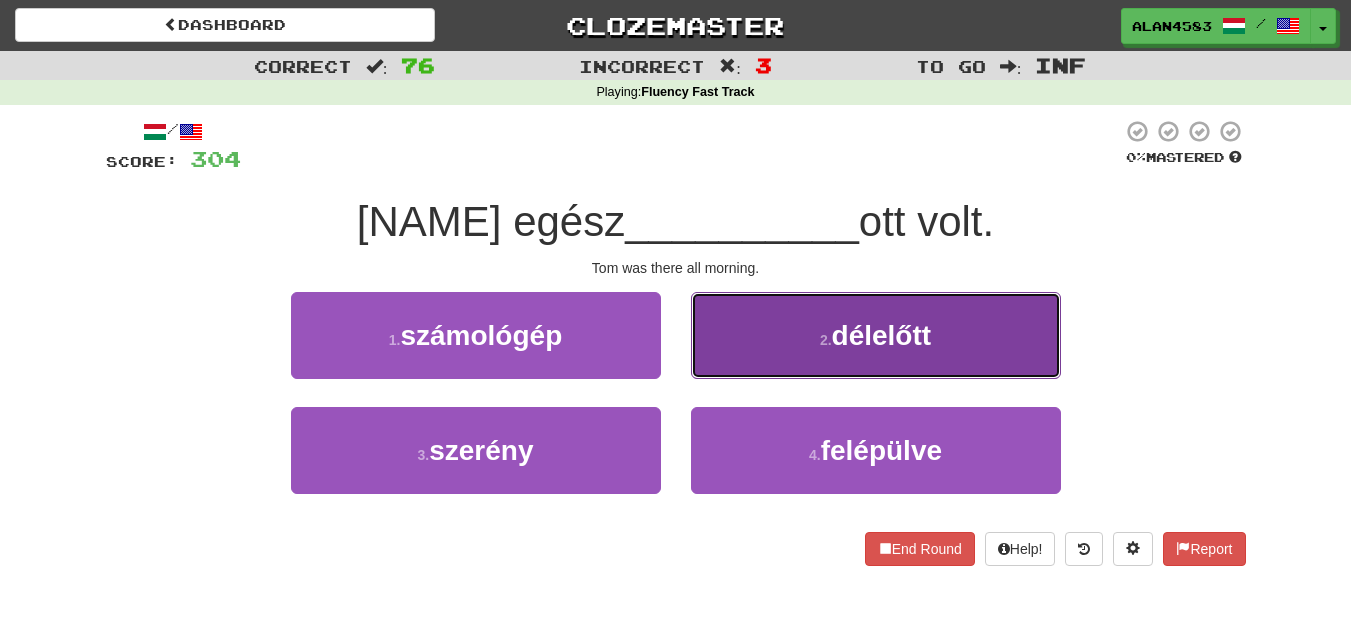 click on "2 .  délelőtt" at bounding box center (876, 335) 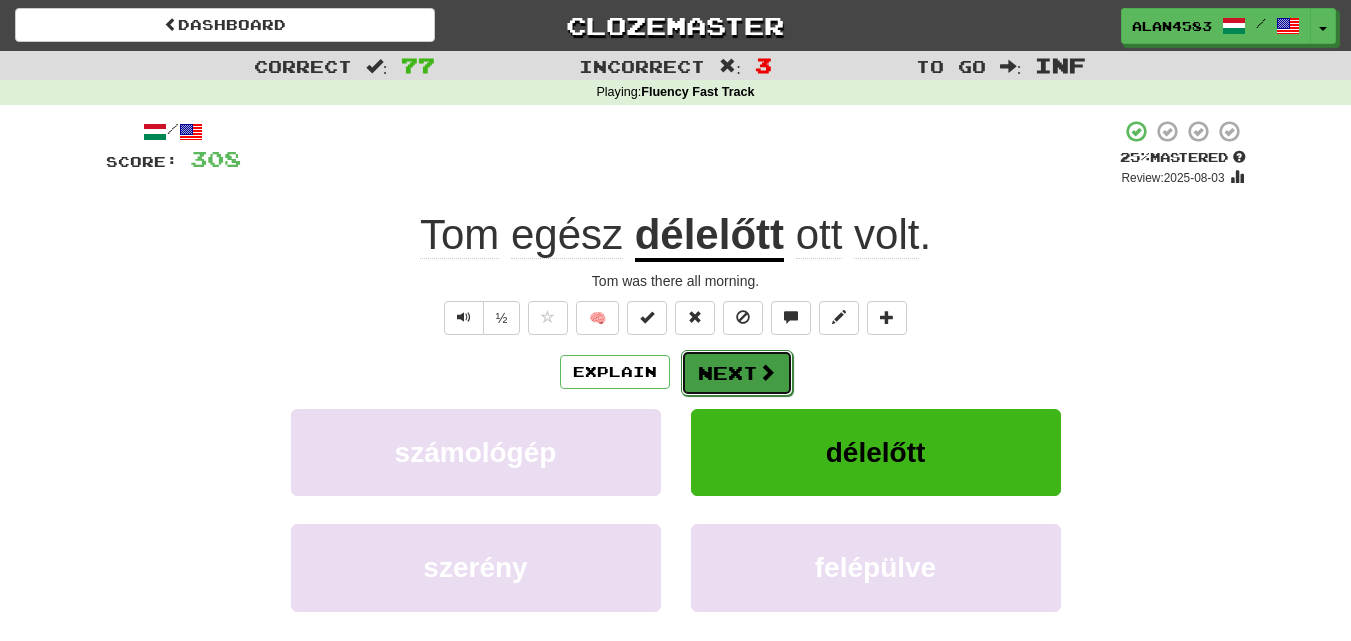 click at bounding box center [767, 372] 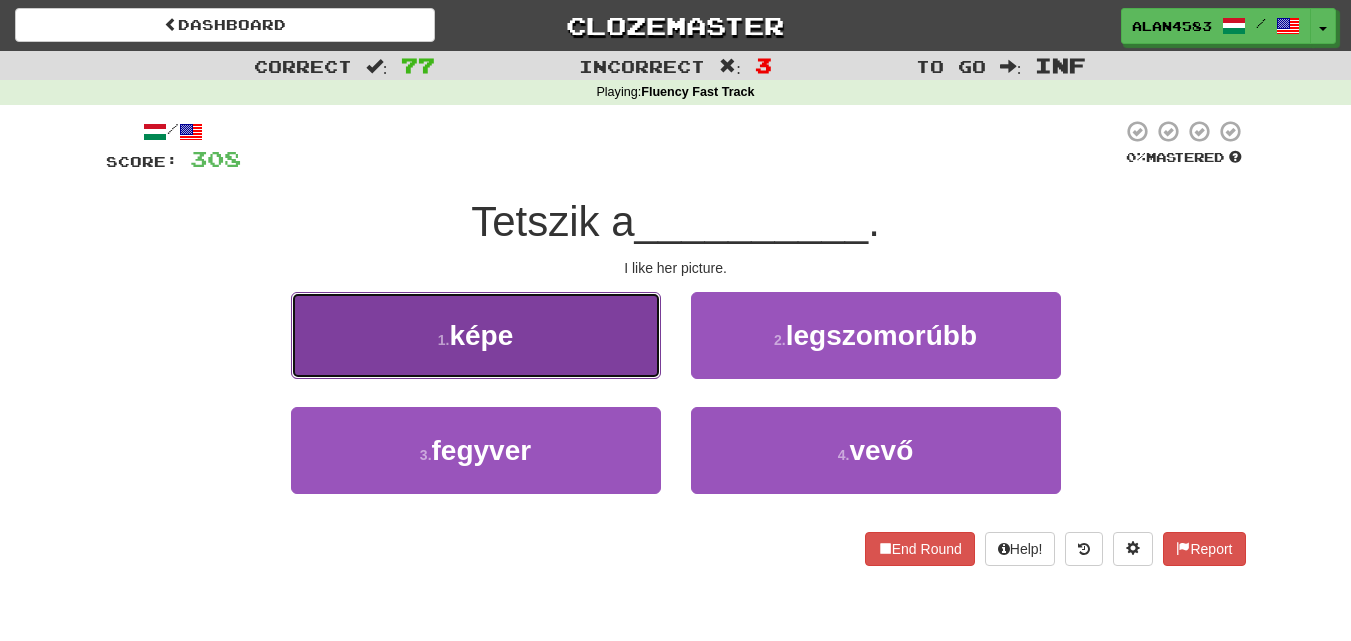 click on "1 .  képe" at bounding box center [476, 335] 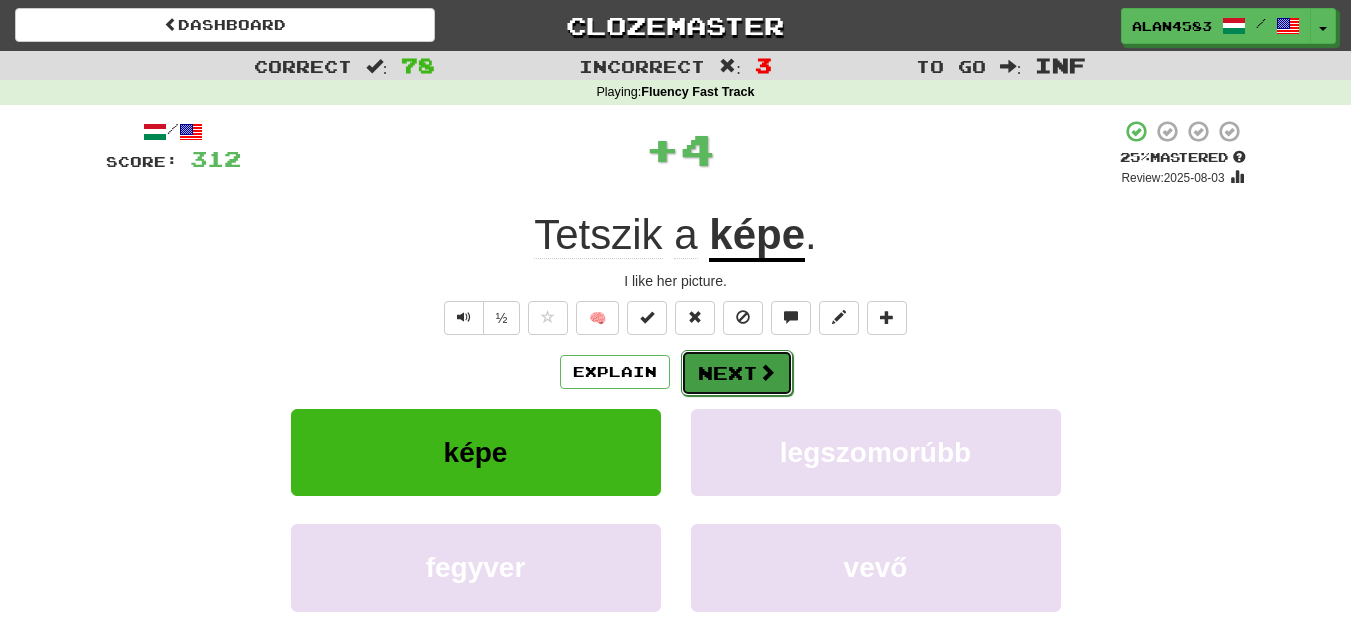 click on "Next" at bounding box center (737, 373) 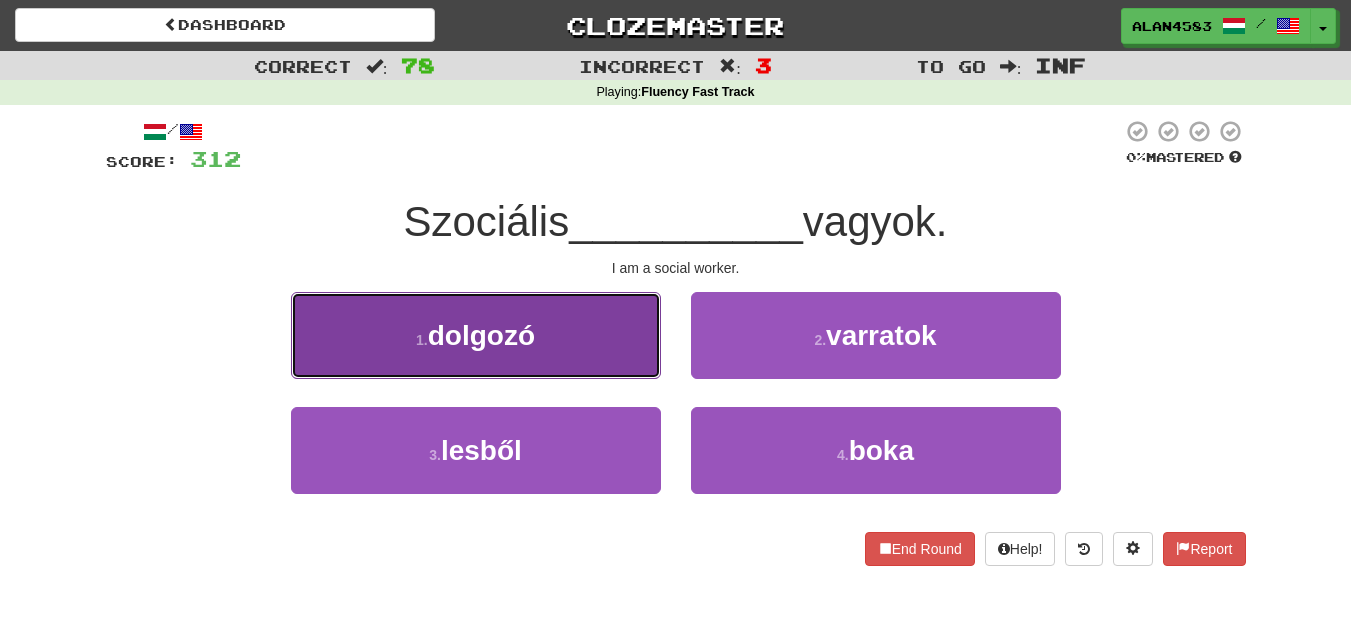 click on "1 .  dolgozó" at bounding box center [476, 335] 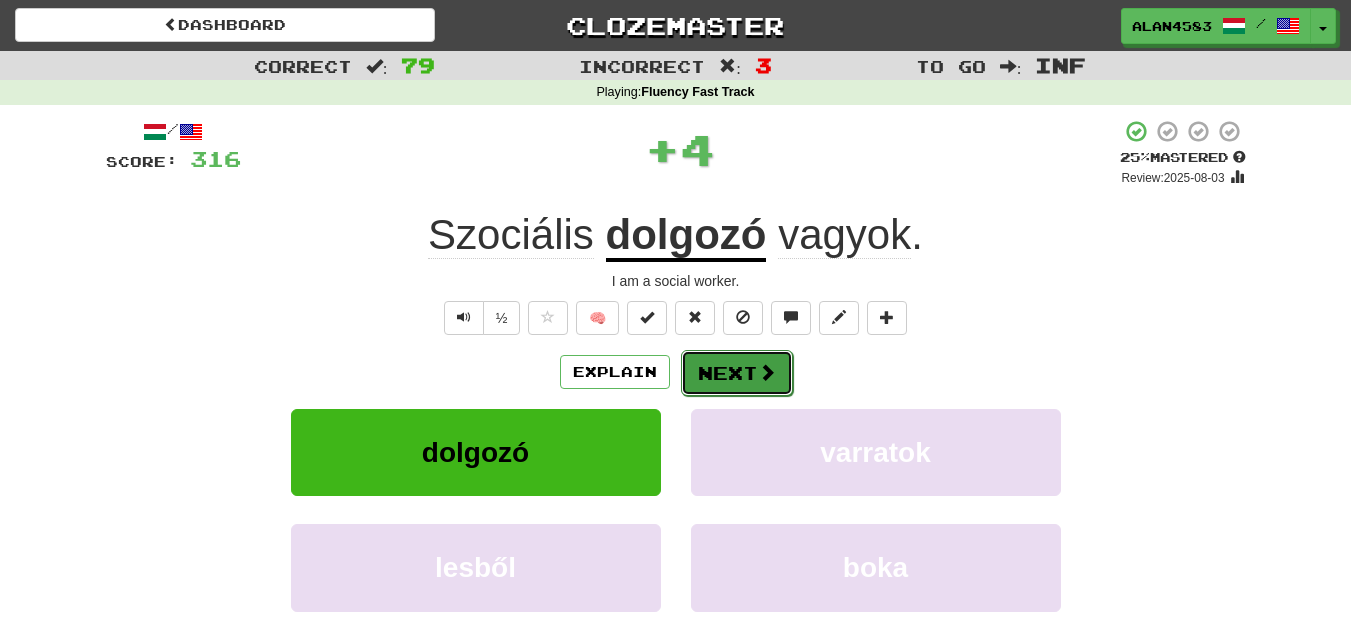 click on "Next" at bounding box center (737, 373) 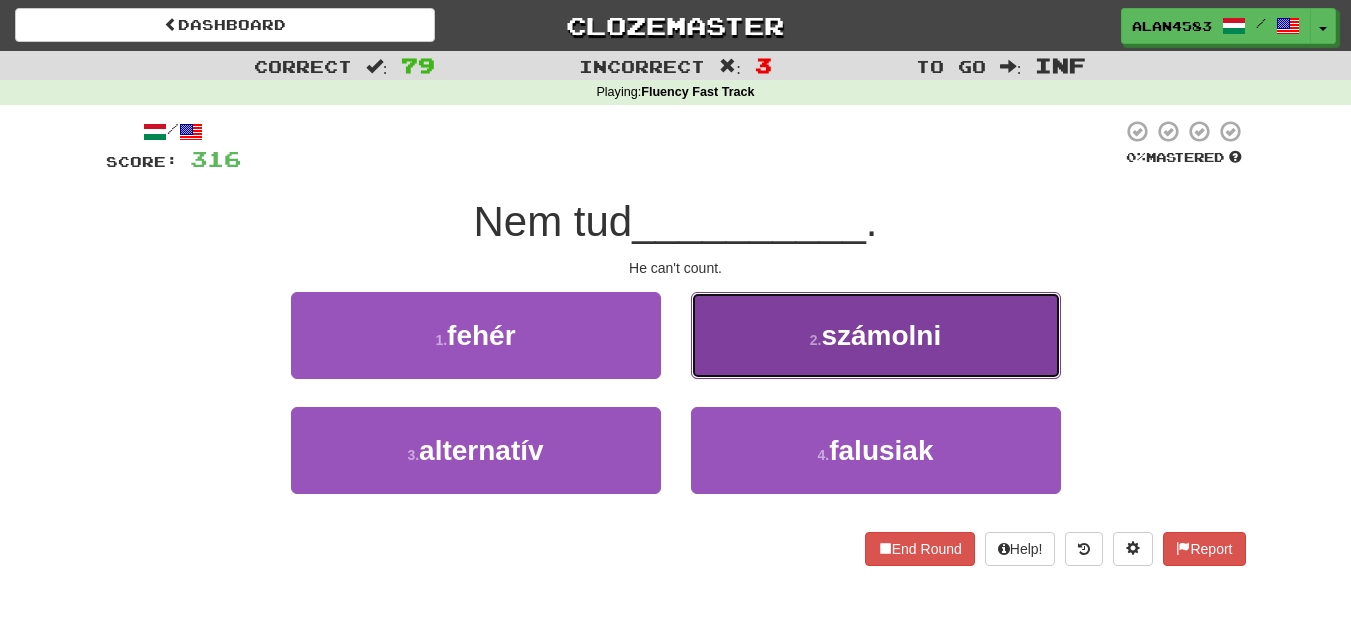 click on "2 .  számolni" at bounding box center [876, 335] 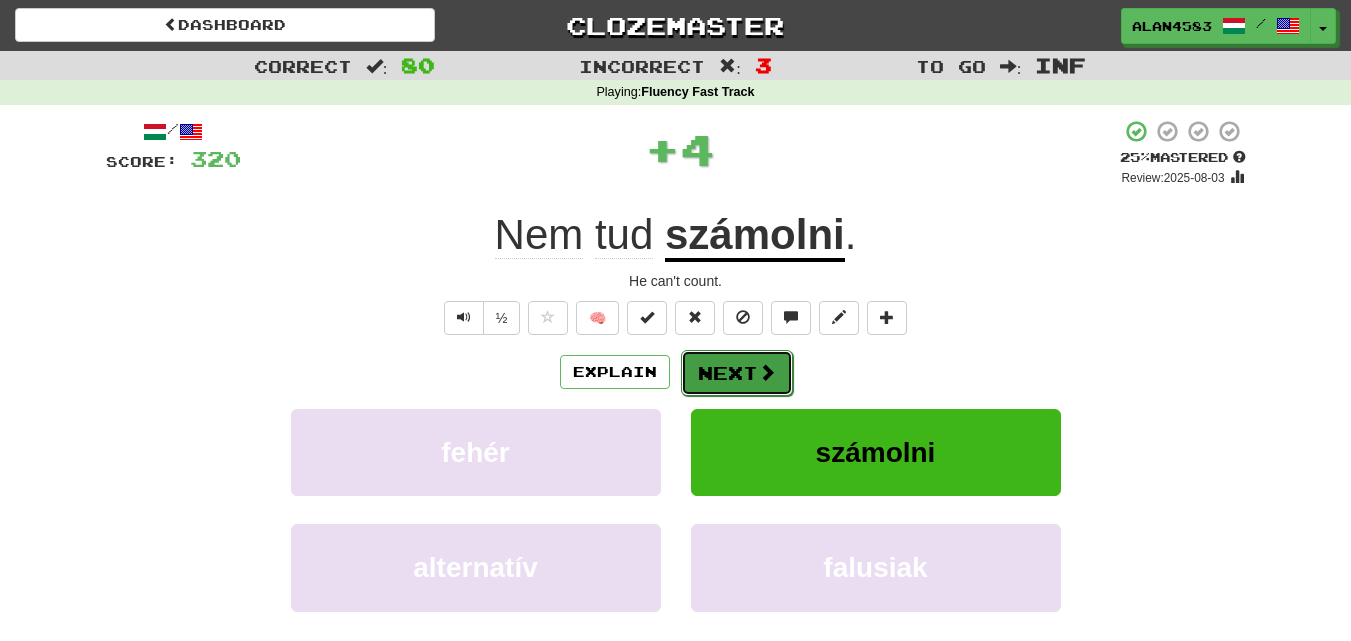 click on "Next" at bounding box center (737, 373) 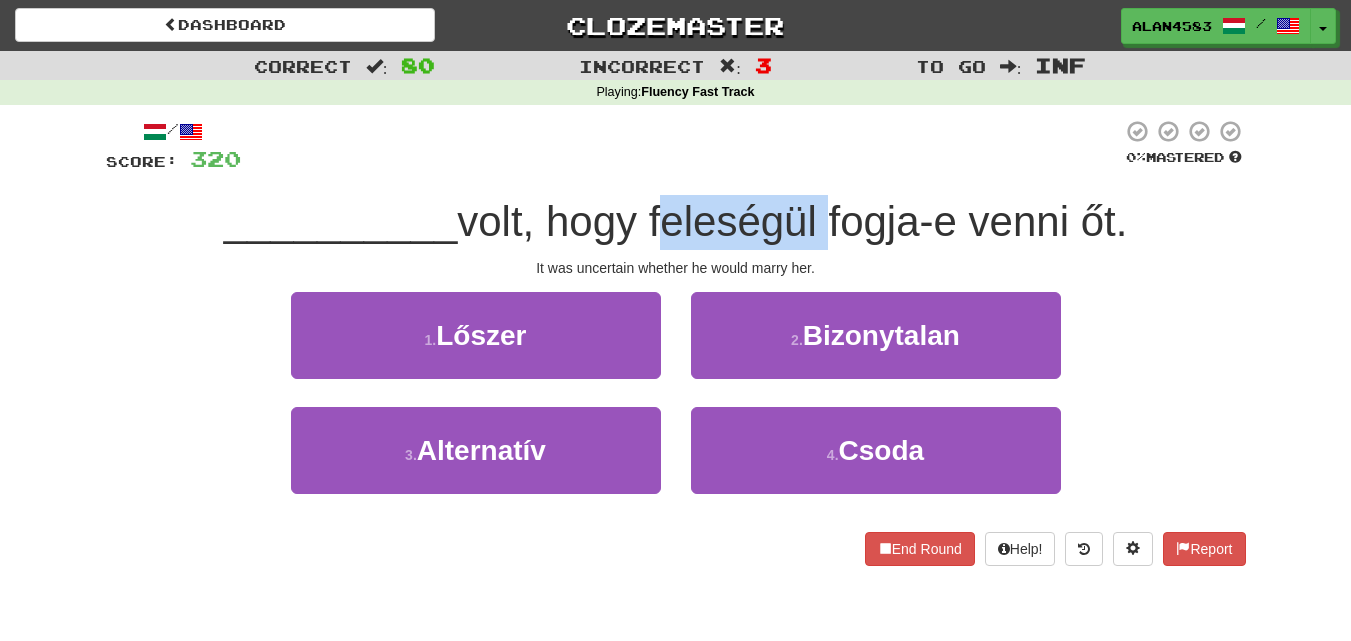 drag, startPoint x: 657, startPoint y: 211, endPoint x: 818, endPoint y: 190, distance: 162.36378 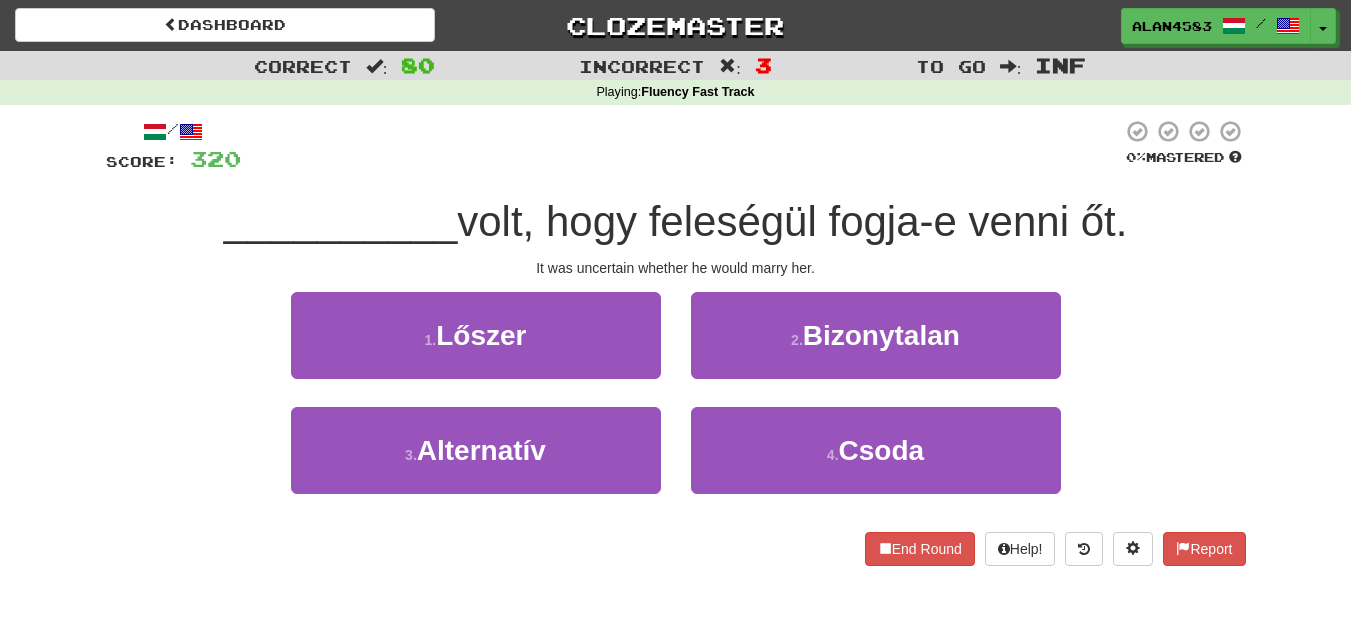 click on "volt, hogy feleségül fogja-e venni őt." at bounding box center [792, 221] 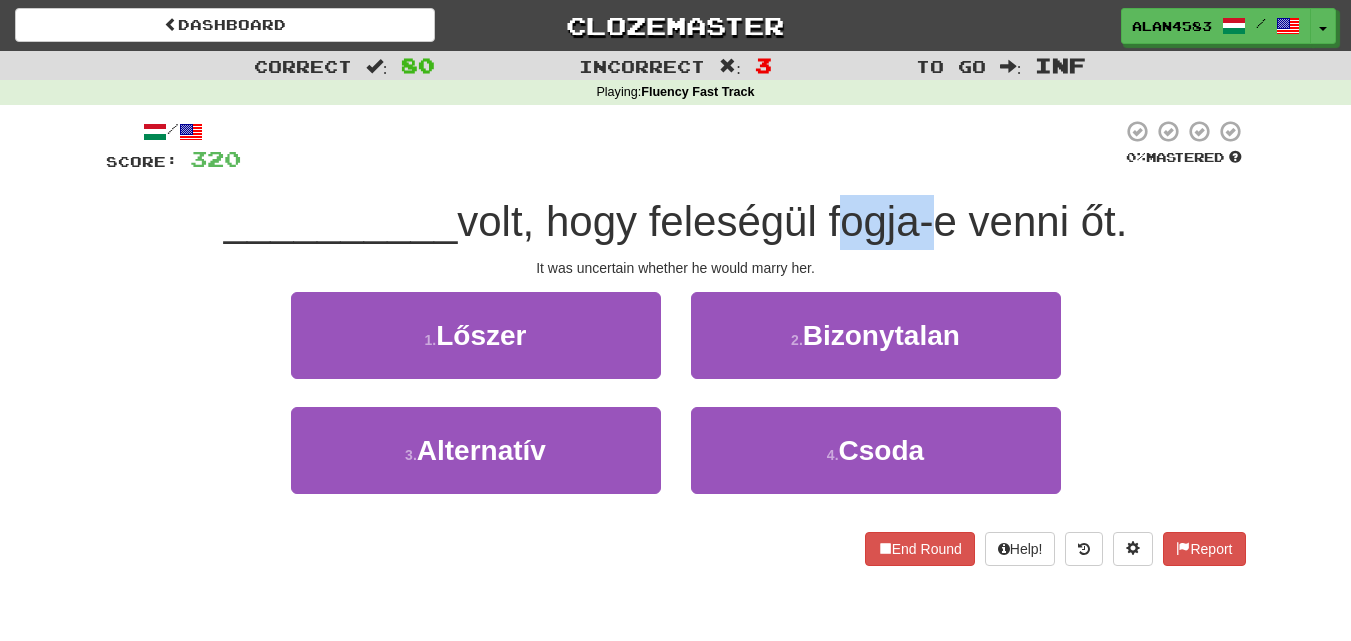 drag, startPoint x: 835, startPoint y: 230, endPoint x: 914, endPoint y: 223, distance: 79.30952 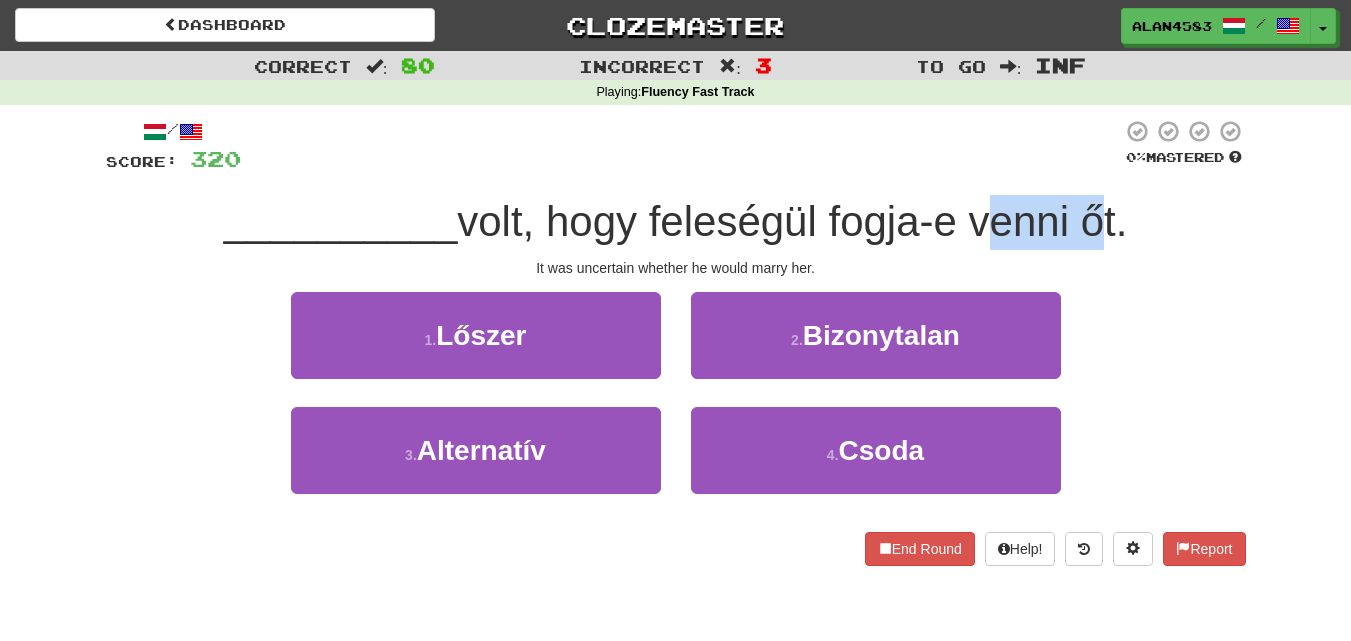 drag, startPoint x: 975, startPoint y: 219, endPoint x: 1081, endPoint y: 219, distance: 106 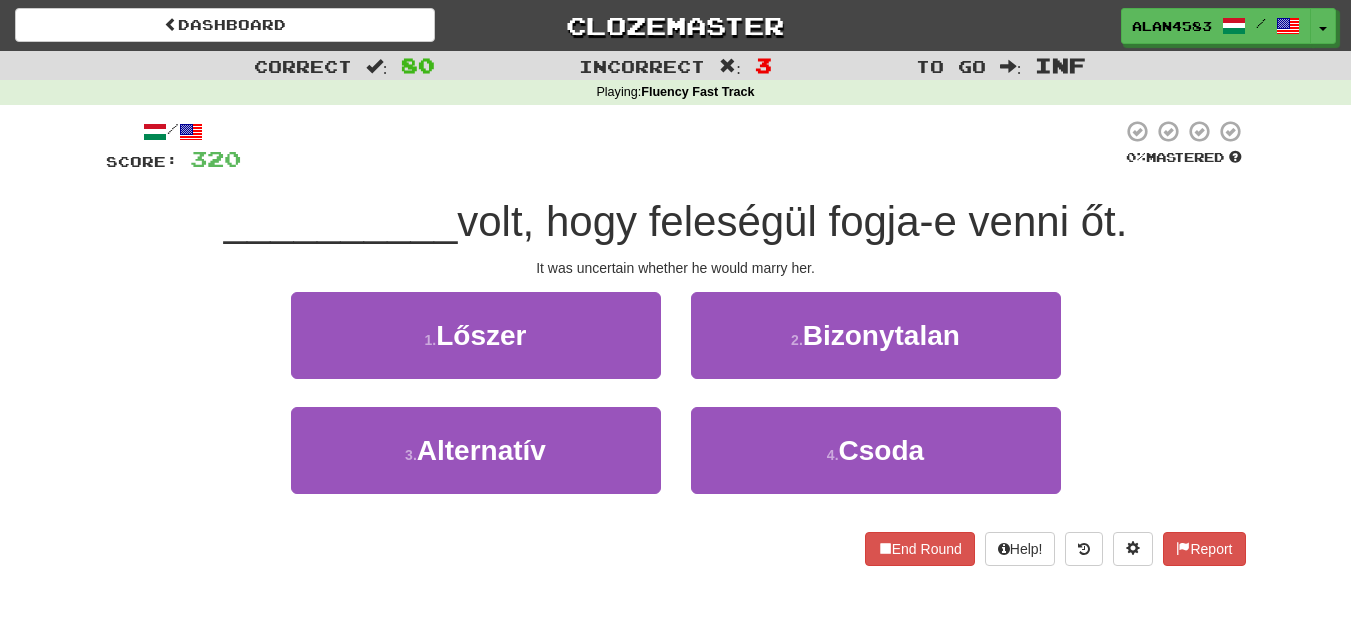 click on "/  Score:   320 0 %  Mastered __________  volt, hogy feleségül fogja-e venni őt. It was uncertain whether he would marry her. 1 .  Lőszer 2 .  Bizonytalan 3 .  Alternatív 4 .  Csoda  End Round  Help!  Report" at bounding box center (676, 342) 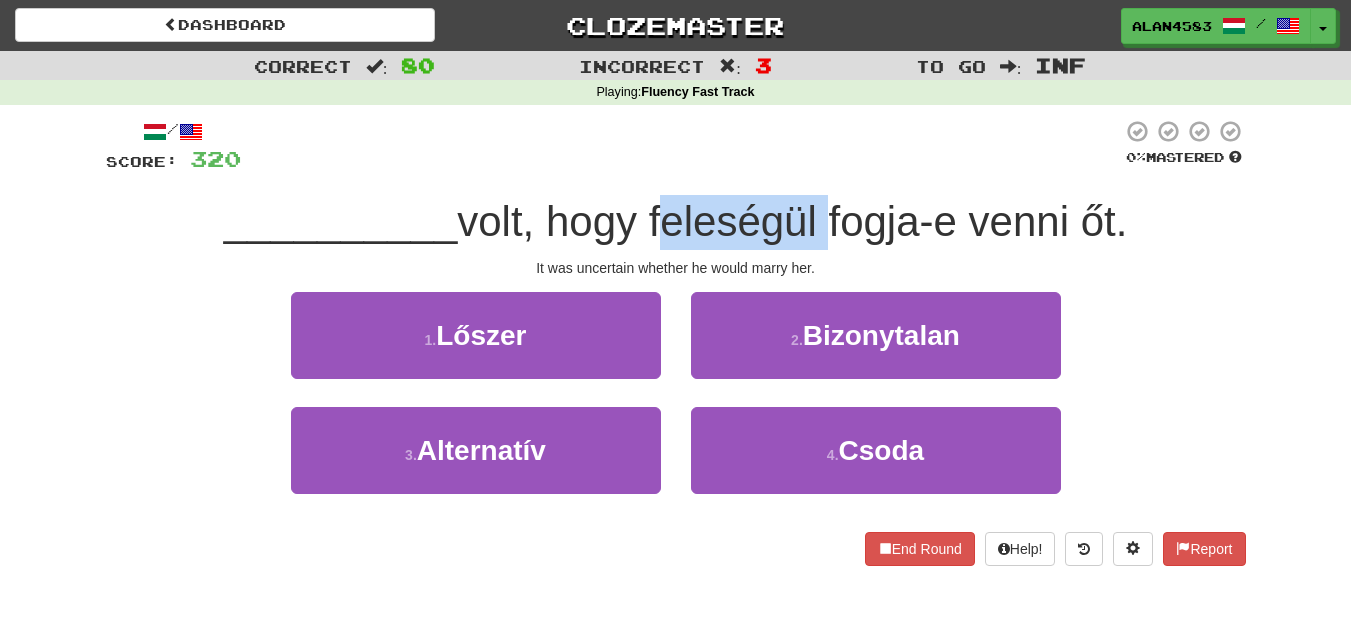 drag, startPoint x: 824, startPoint y: 221, endPoint x: 654, endPoint y: 226, distance: 170.07352 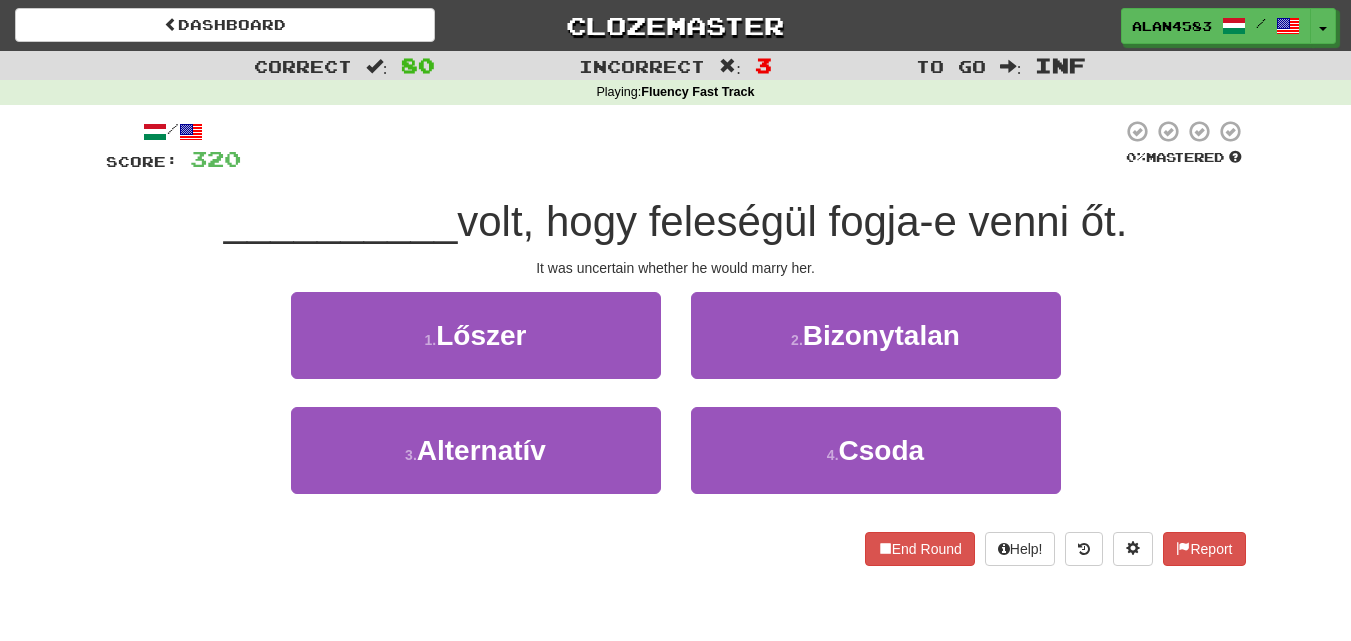 click at bounding box center (681, 146) 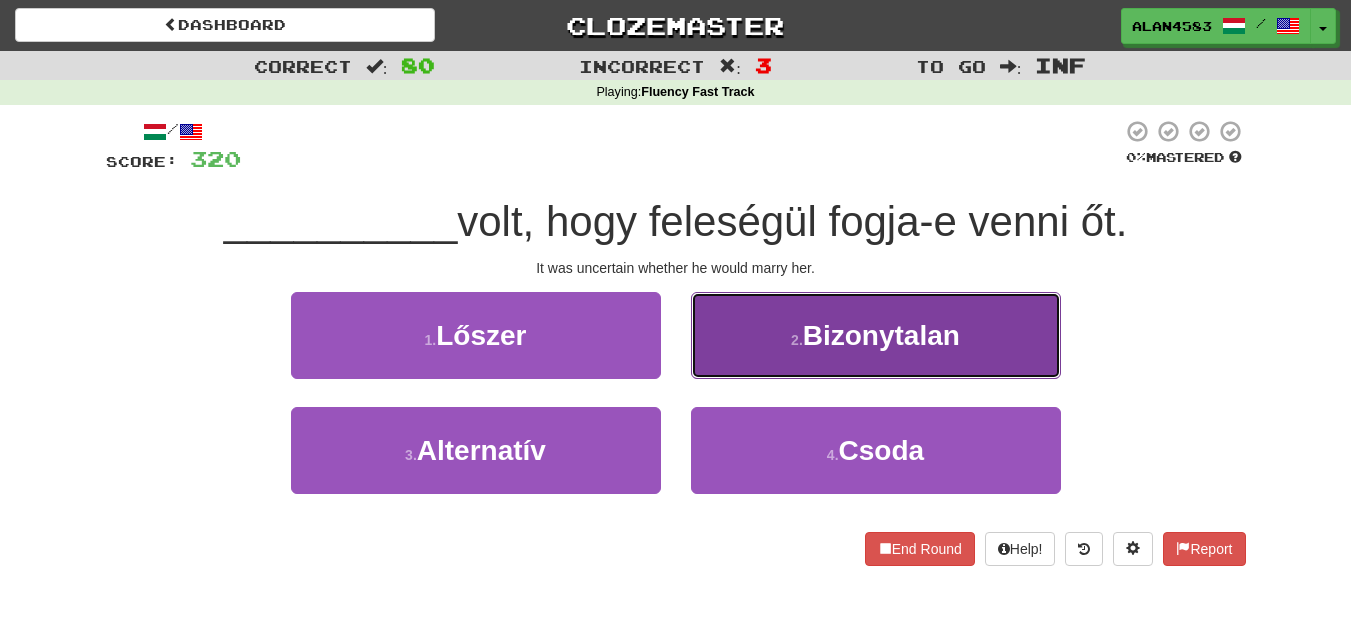 click on "2 .  Bizonytalan" at bounding box center [876, 335] 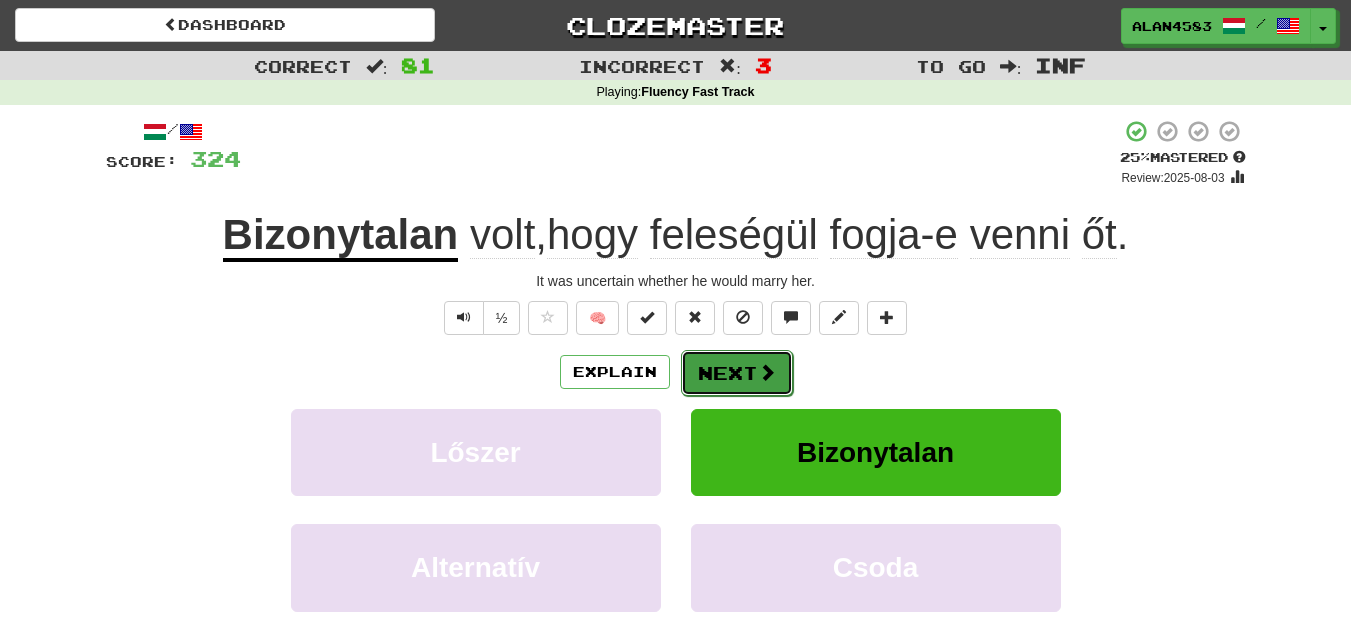 click on "Next" at bounding box center [737, 373] 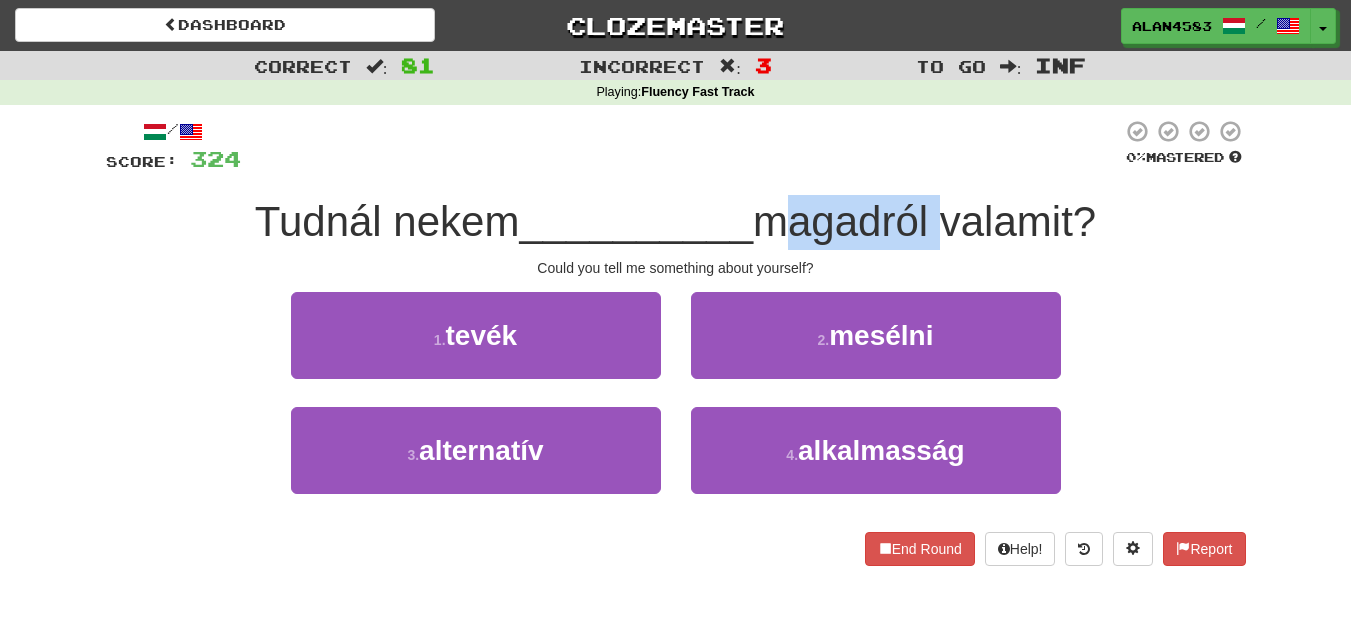 drag, startPoint x: 763, startPoint y: 224, endPoint x: 945, endPoint y: 231, distance: 182.13457 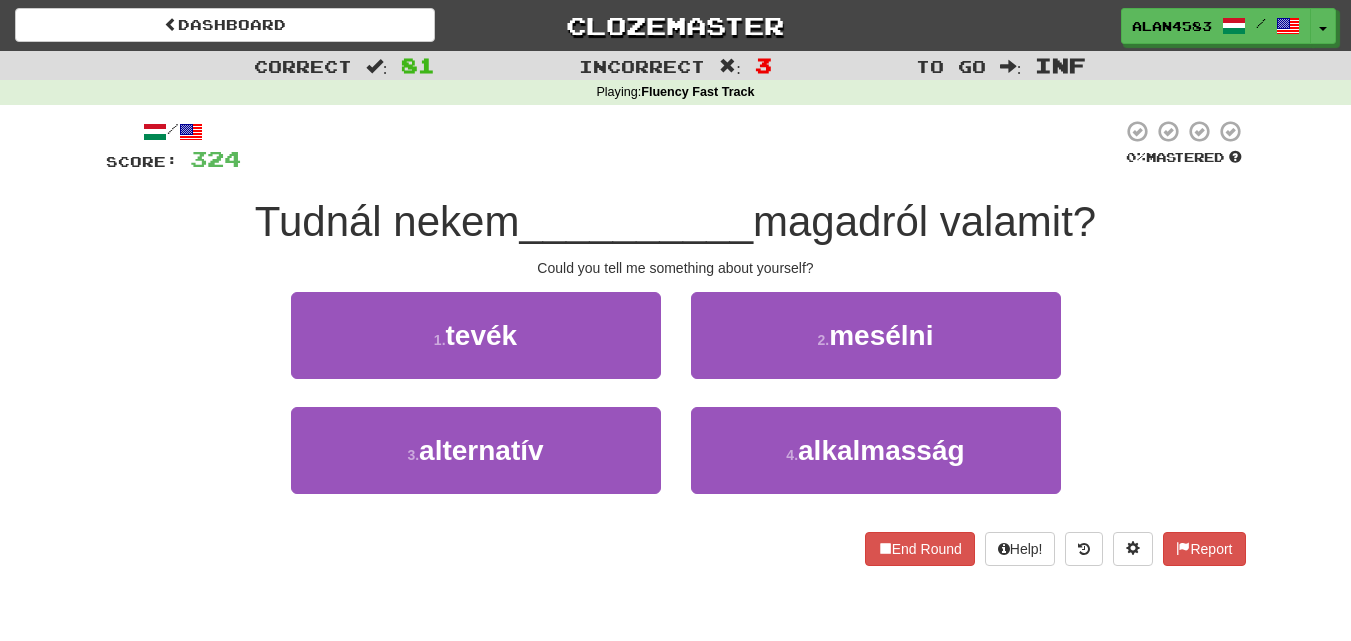 click on "Tudnál nekem  __________  magadról valamit?" at bounding box center [676, 222] 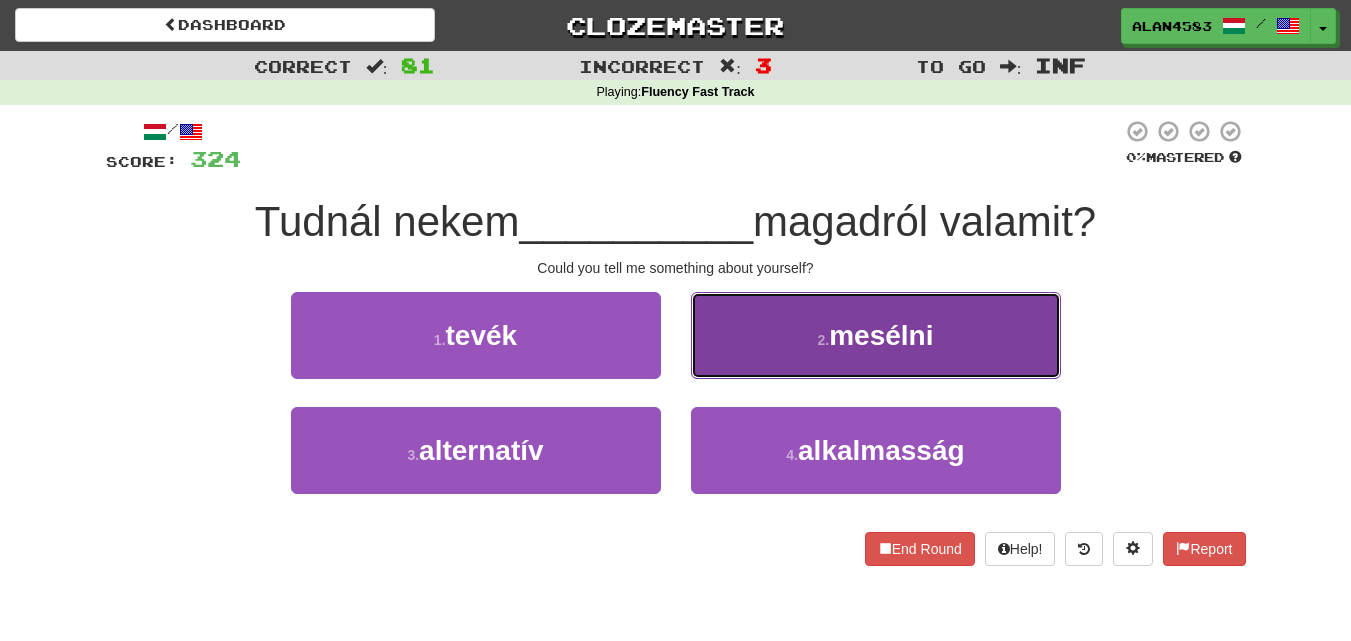 click on "2 .  mesélni" at bounding box center (876, 335) 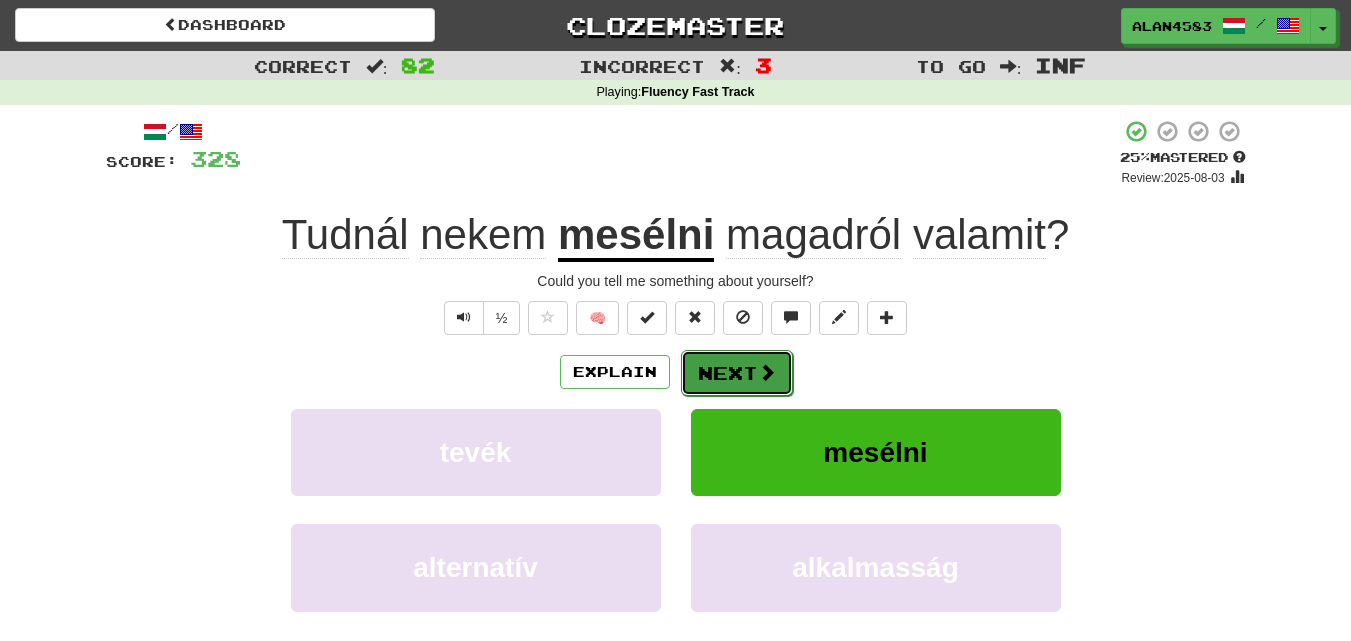 click on "Next" at bounding box center (737, 373) 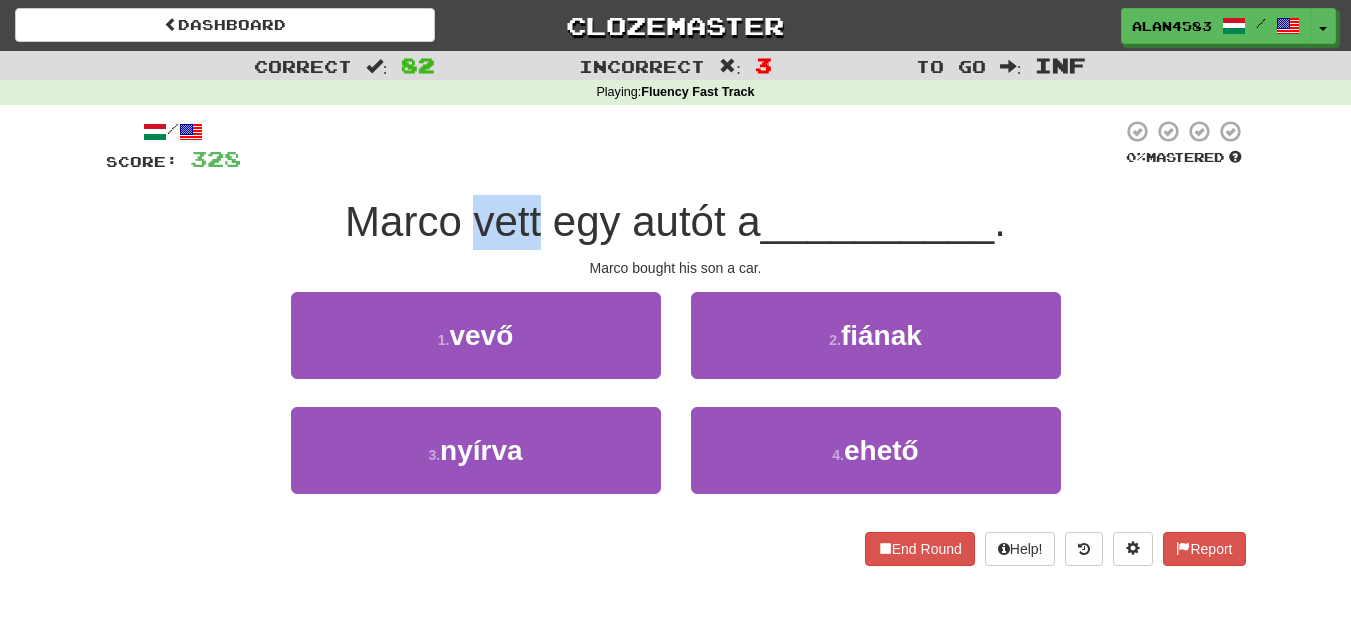 drag, startPoint x: 537, startPoint y: 206, endPoint x: 475, endPoint y: 207, distance: 62.008064 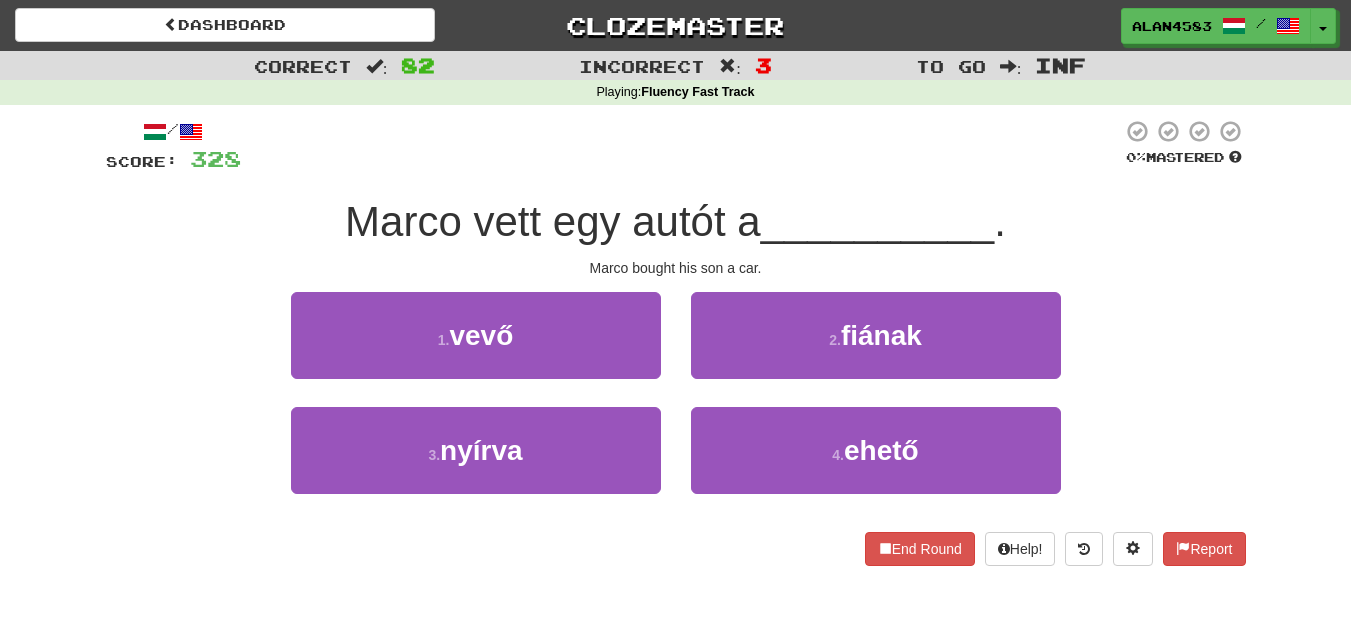 click at bounding box center (681, 146) 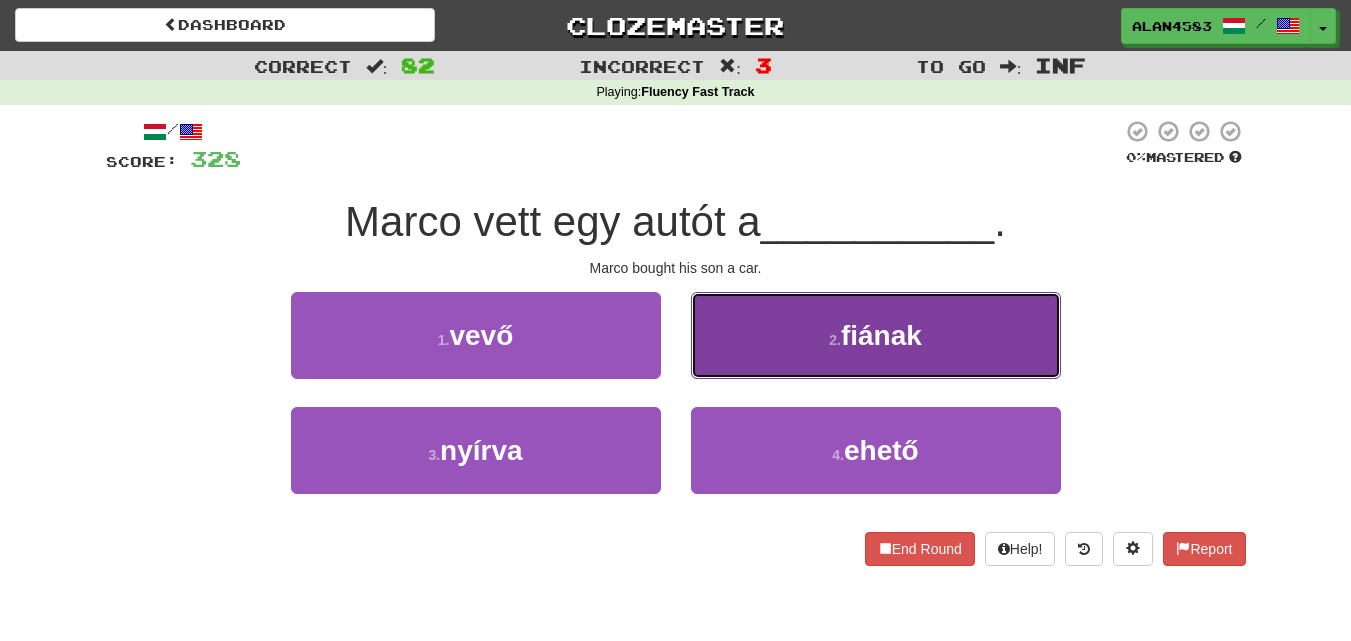 click on "2 .  fiának" at bounding box center (876, 335) 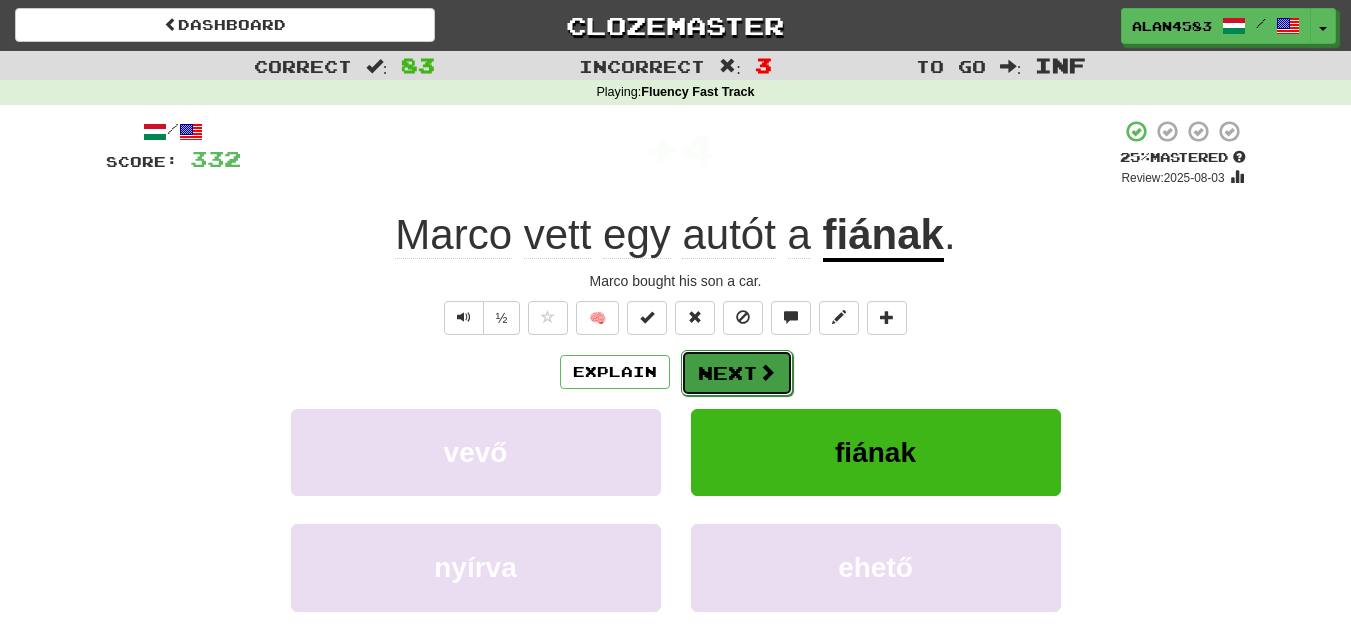 click on "Next" at bounding box center [737, 373] 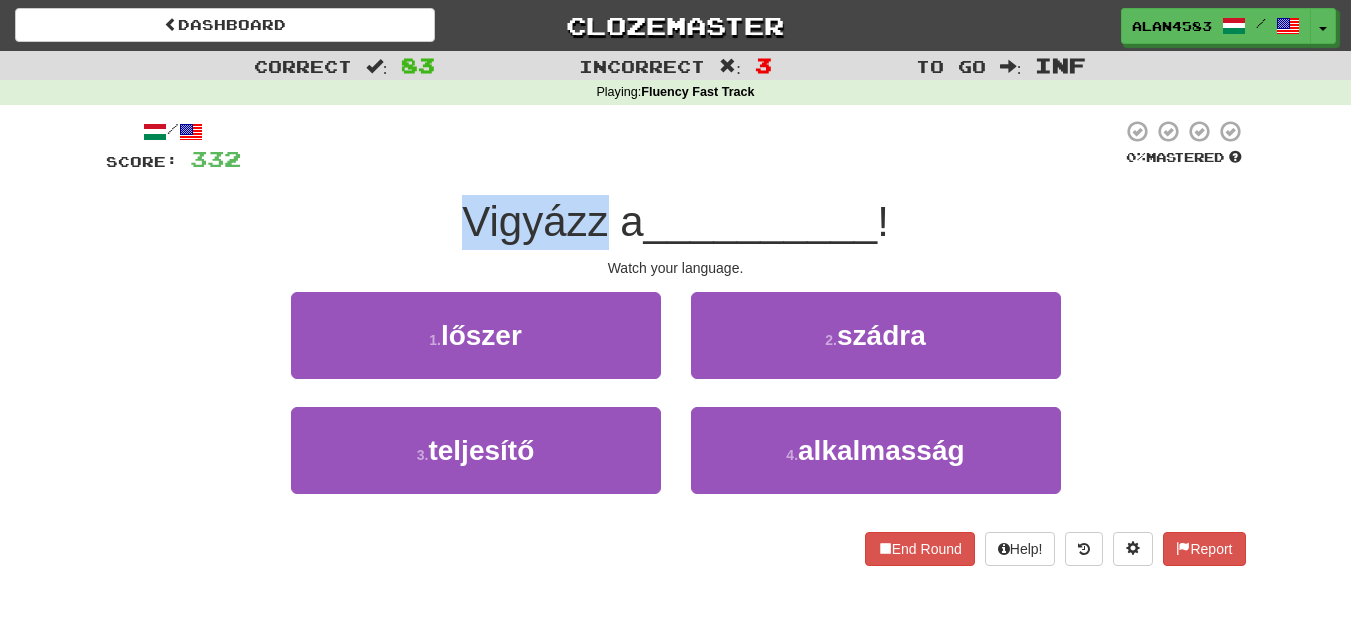 drag, startPoint x: 602, startPoint y: 215, endPoint x: 377, endPoint y: 215, distance: 225 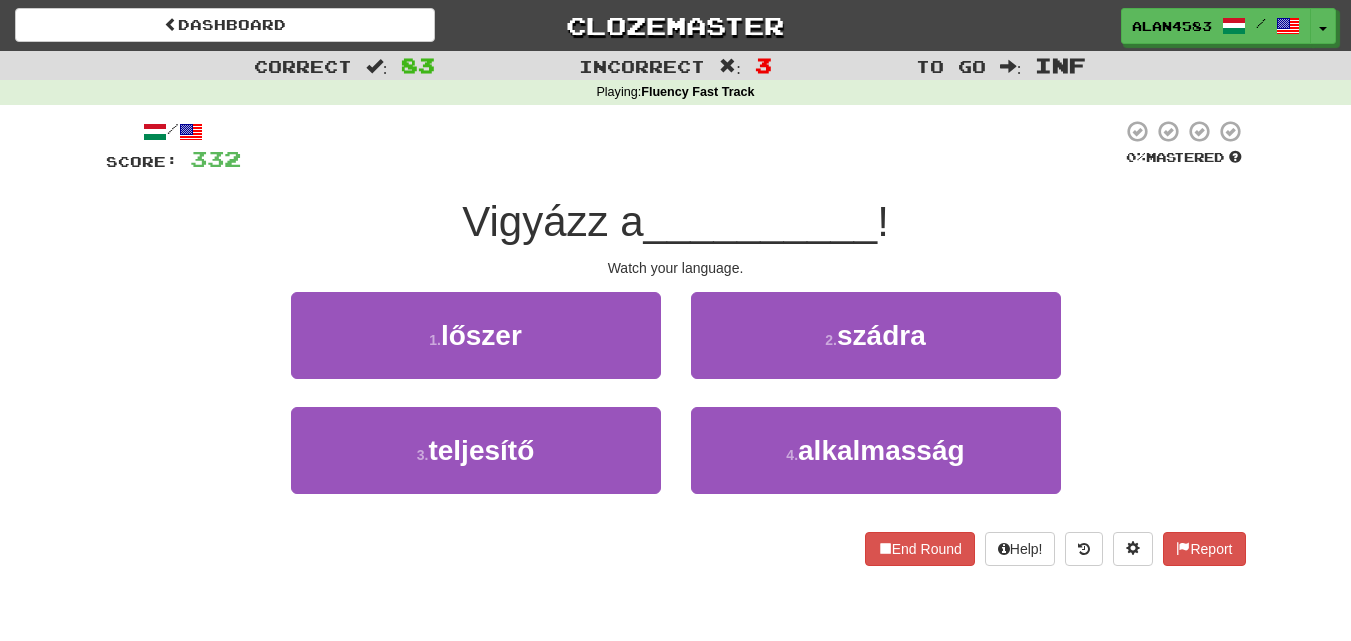 click at bounding box center [681, 146] 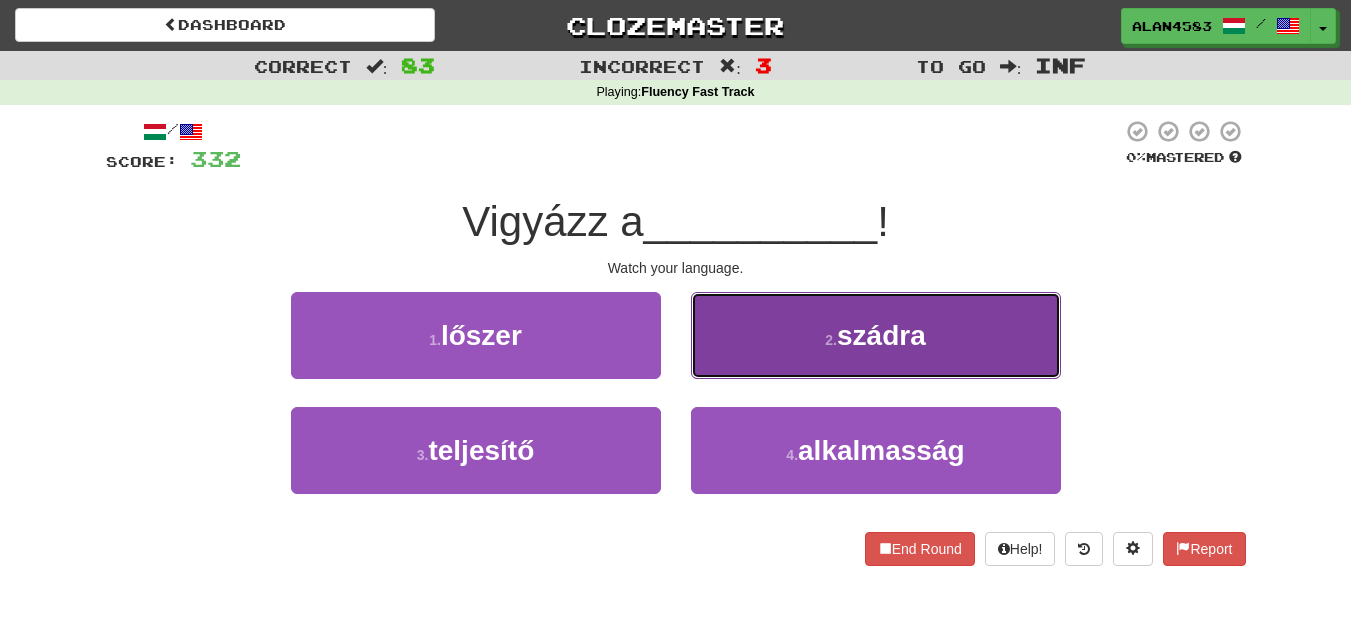 click on "2 .  szádra" at bounding box center (876, 335) 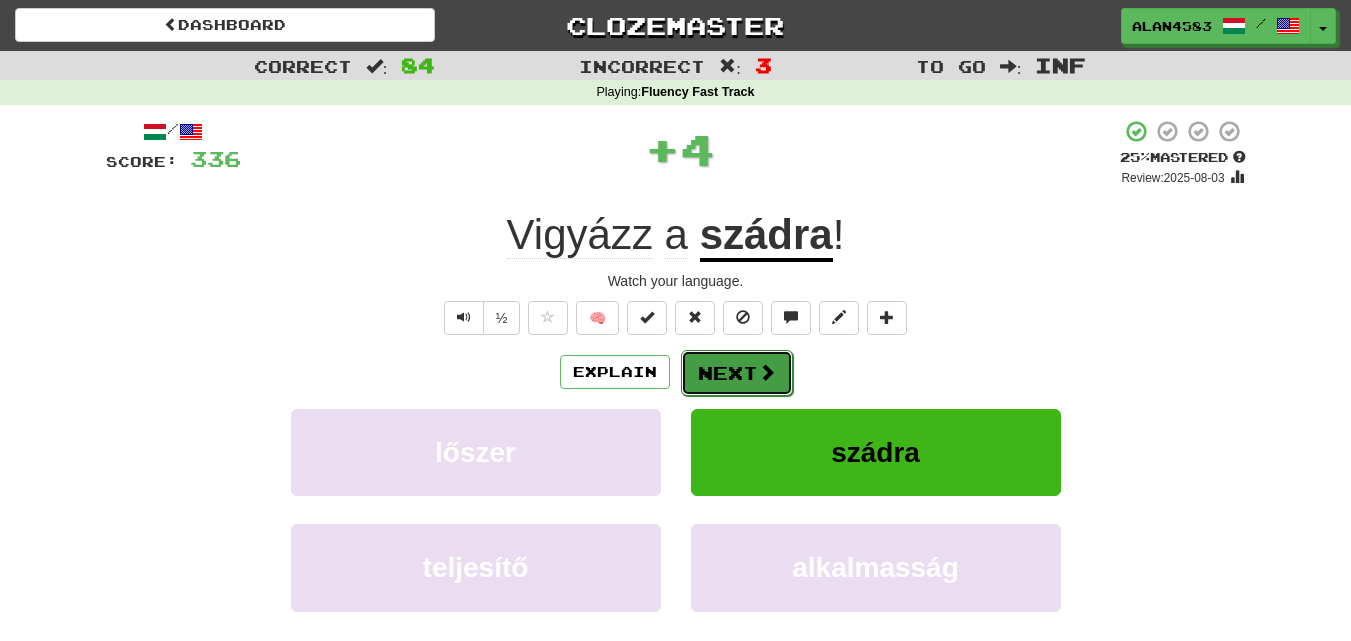 click on "Next" at bounding box center (737, 373) 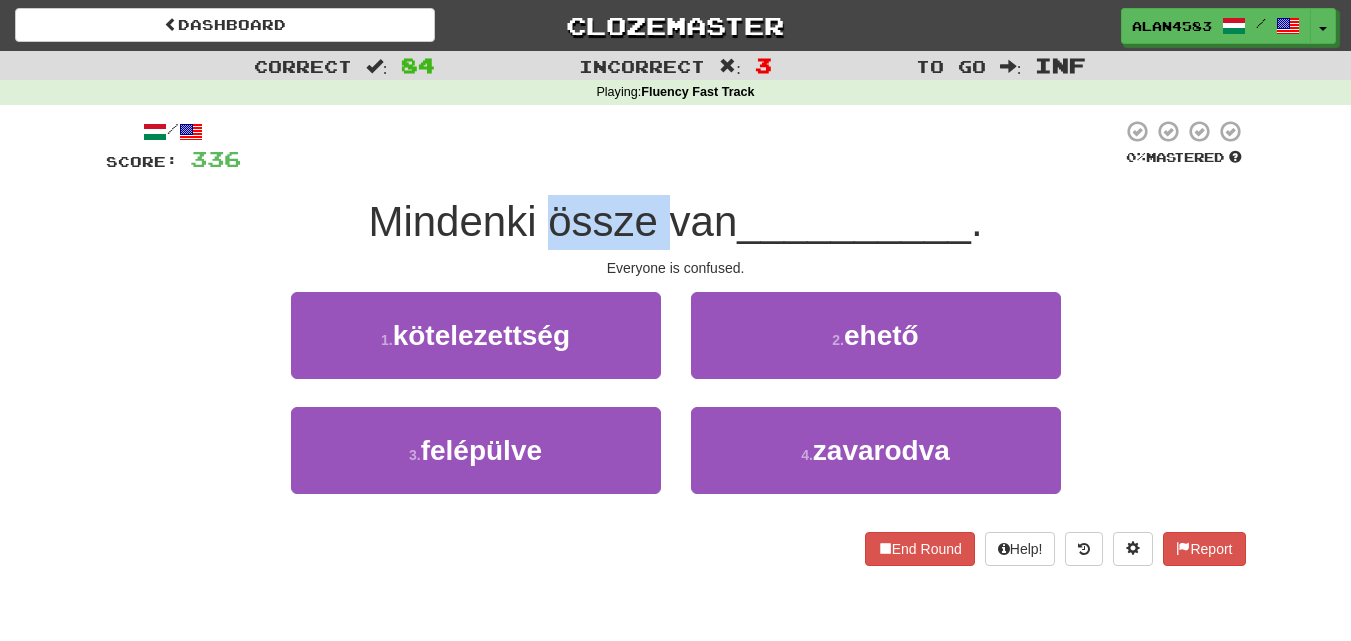 drag, startPoint x: 544, startPoint y: 212, endPoint x: 659, endPoint y: 212, distance: 115 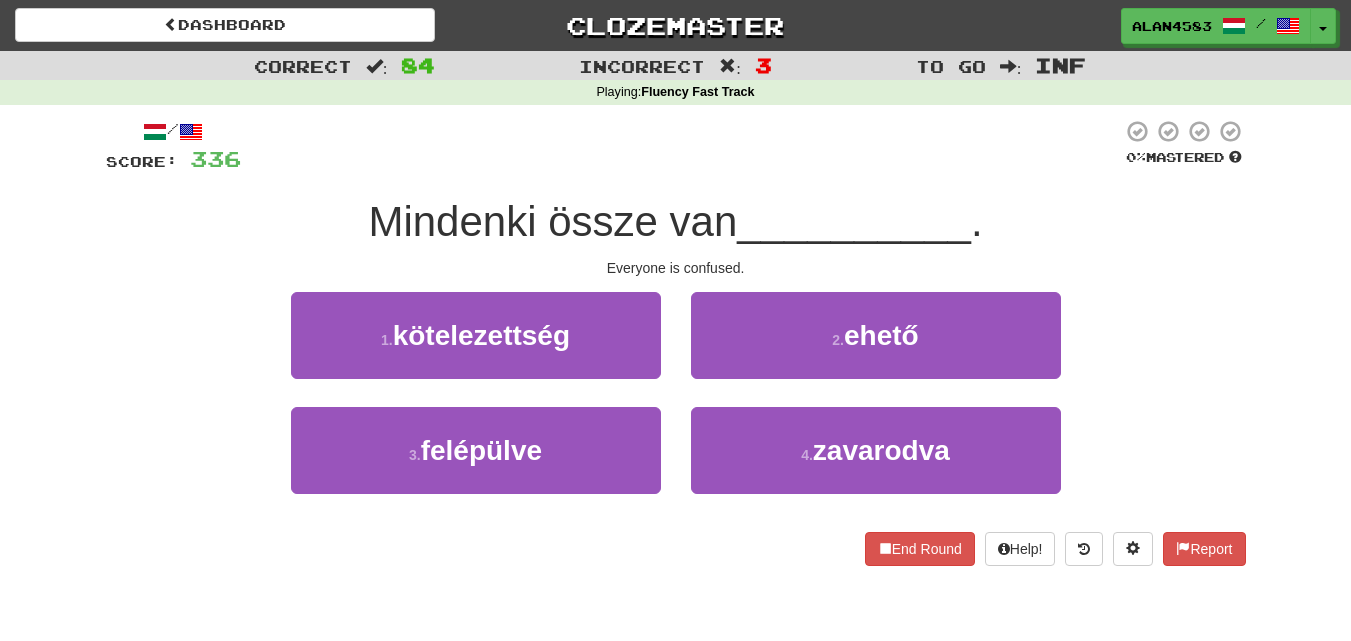 click on "/  Score:   336 0 %  Mastered Mindenki össze van  __________ . Everyone is confused. 1 .  kötelezettség 2 .  ehető 3 .  felépülve 4 .  zavarodva  End Round  Help!  Report" at bounding box center [676, 342] 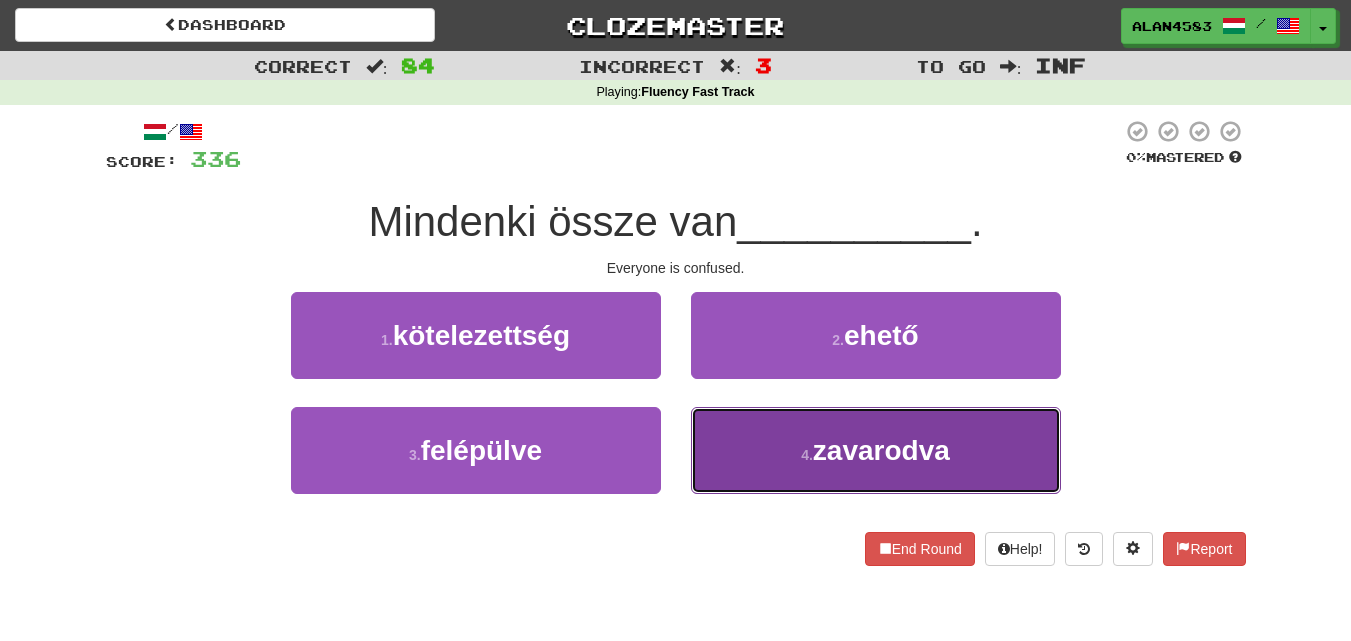 click on "zavarodva" at bounding box center (881, 450) 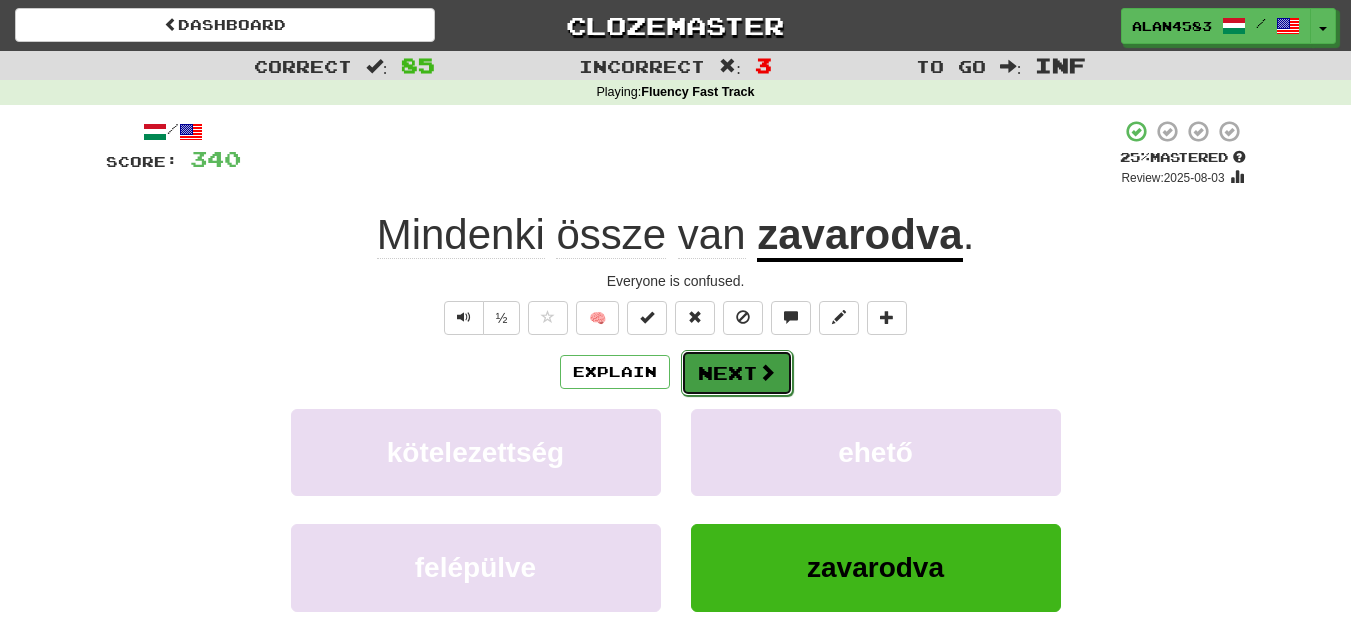 click on "Next" at bounding box center (737, 373) 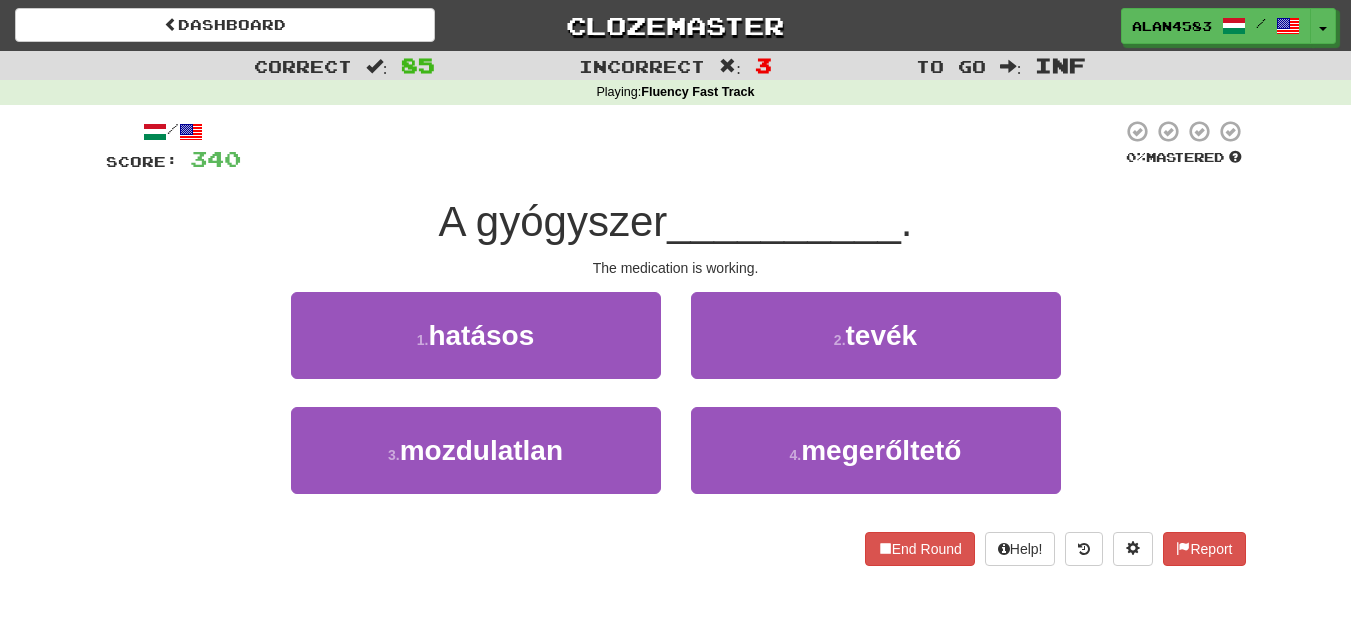 drag, startPoint x: 474, startPoint y: 222, endPoint x: 682, endPoint y: 215, distance: 208.11775 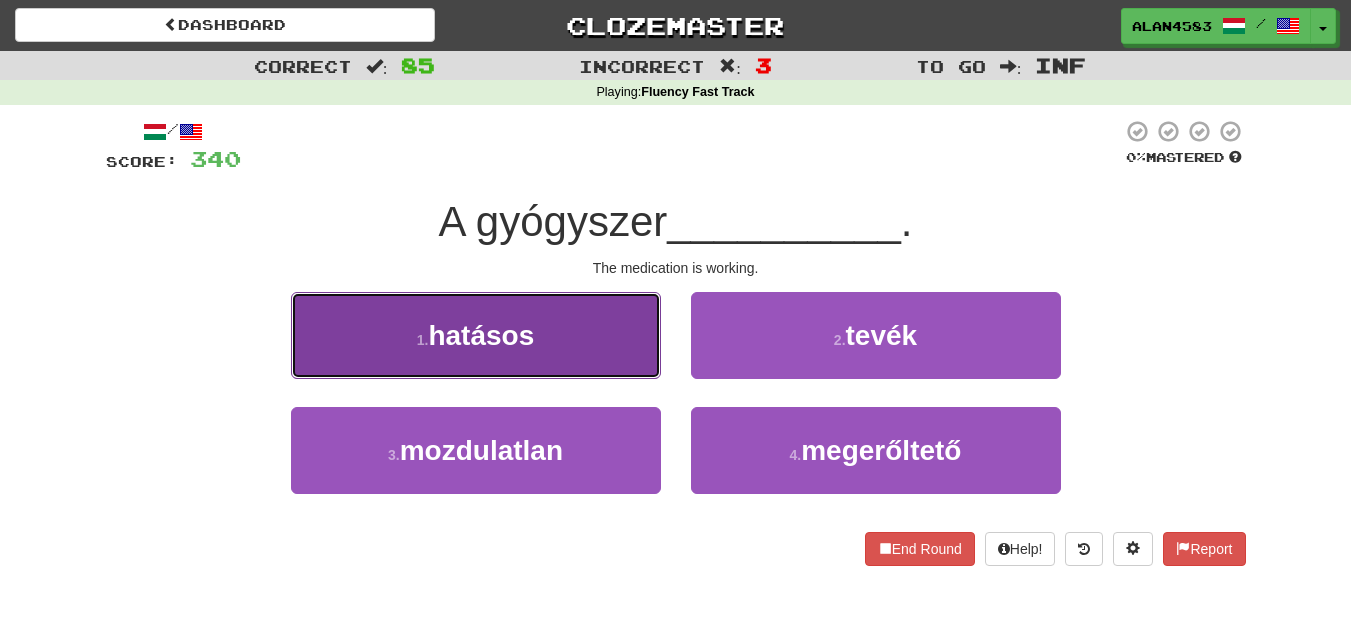 click on "1 .  hatásos" at bounding box center (476, 335) 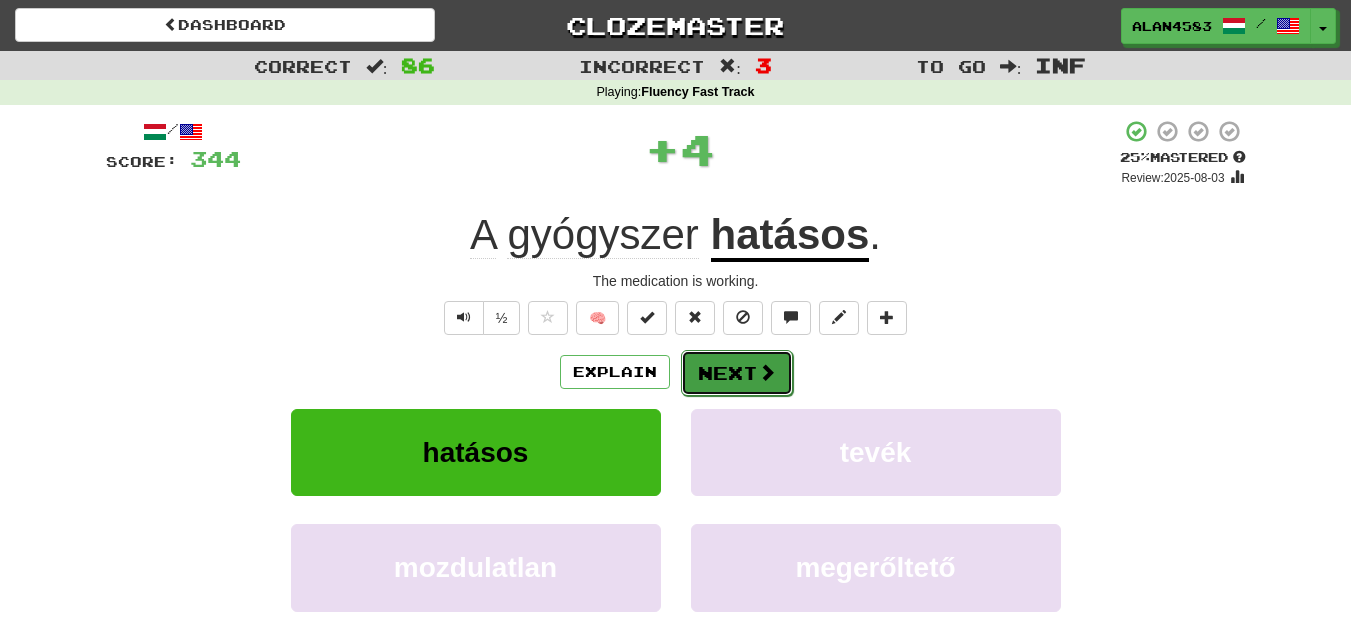 click on "Next" at bounding box center (737, 373) 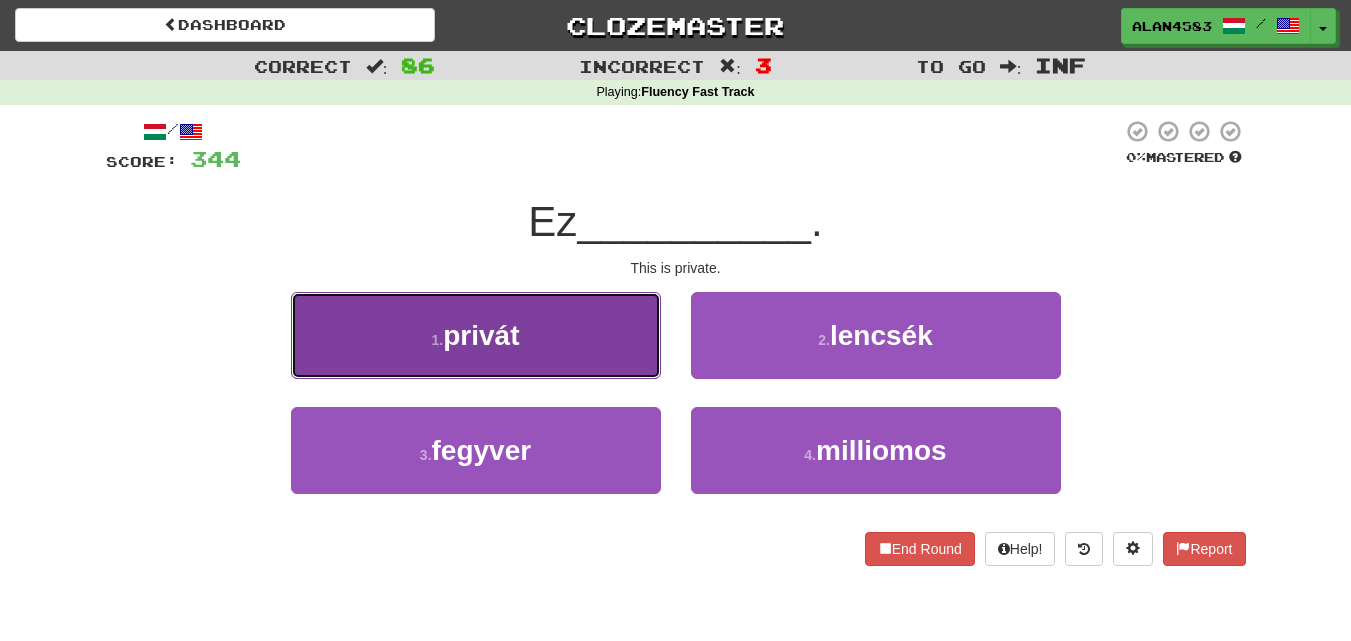 click on "1 .  privát" at bounding box center [476, 335] 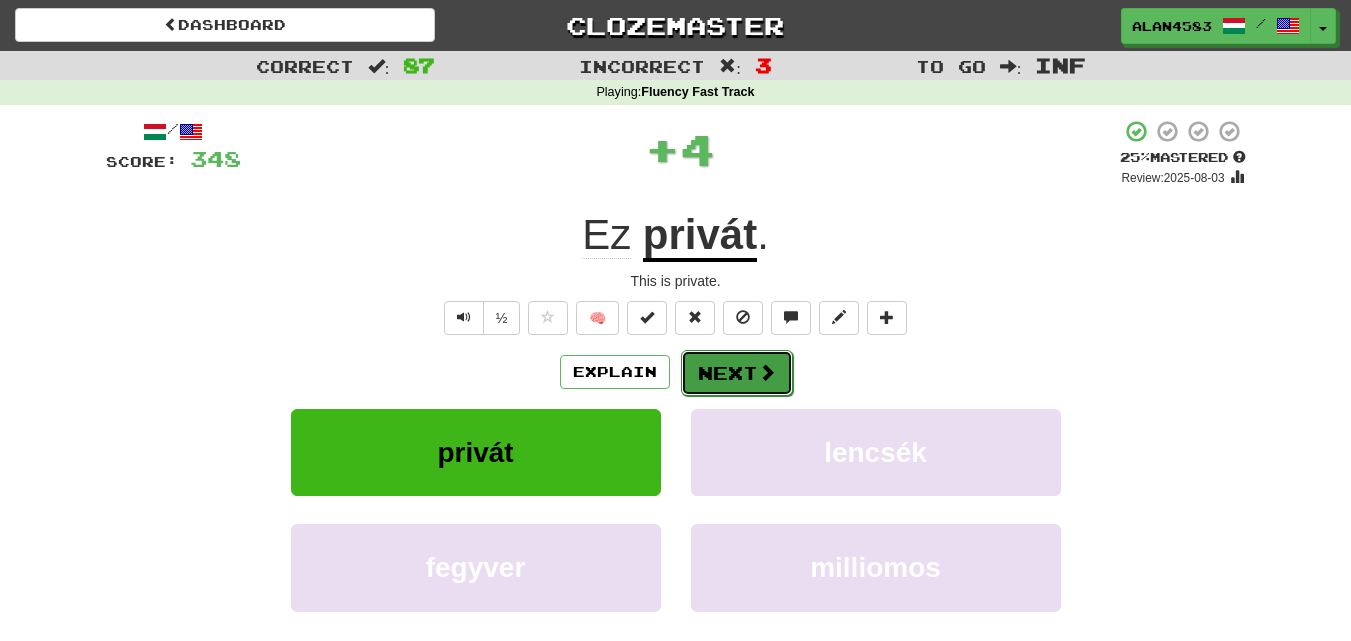 click on "Next" at bounding box center [737, 373] 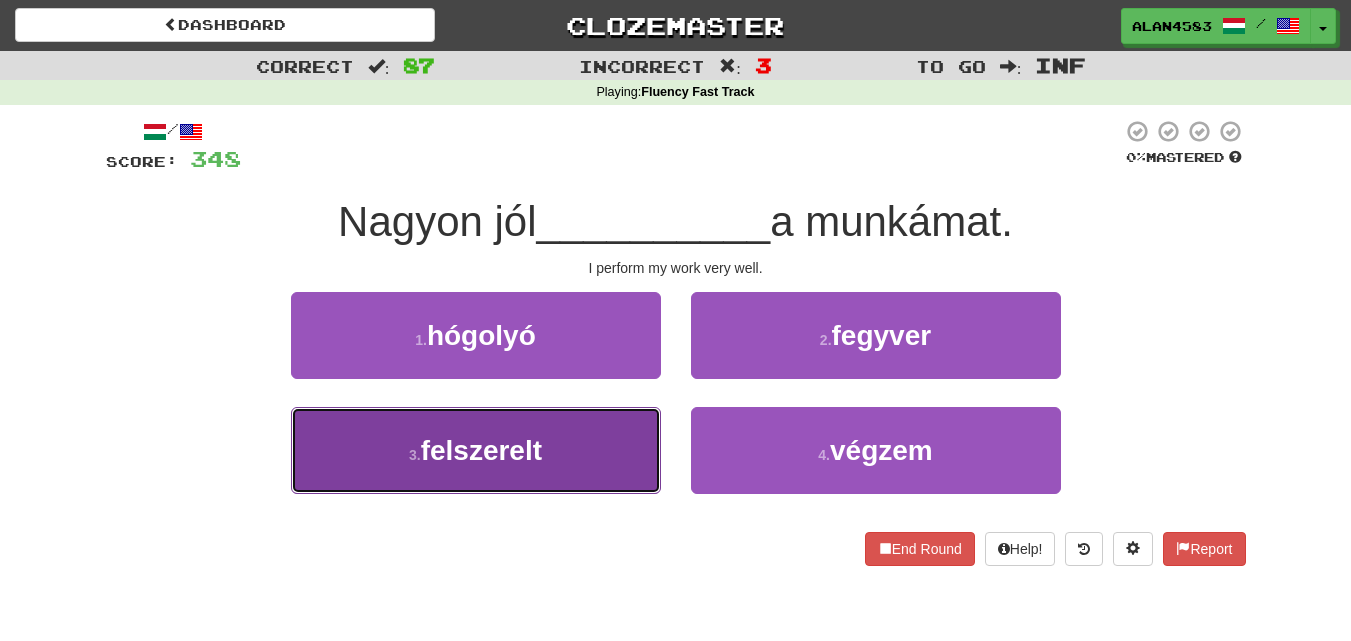 click on "3 .  felszerelt" at bounding box center [476, 450] 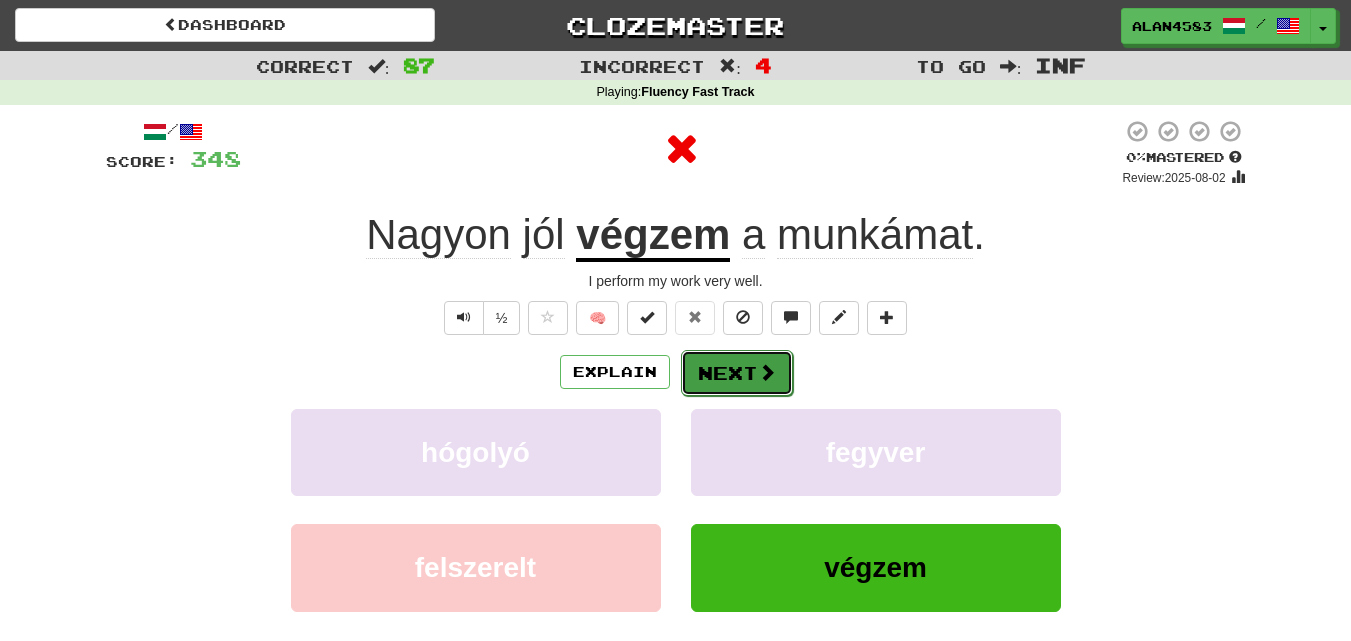 click on "Next" at bounding box center (737, 373) 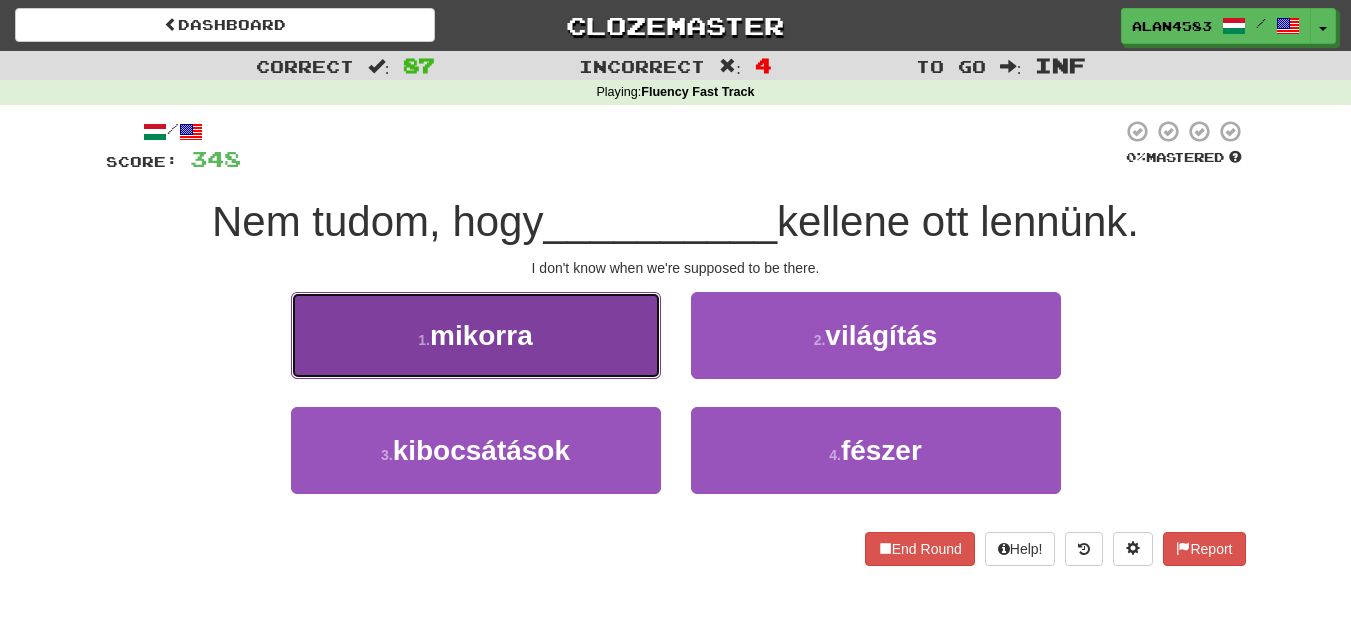 click on "1 .  mikorra" at bounding box center [476, 335] 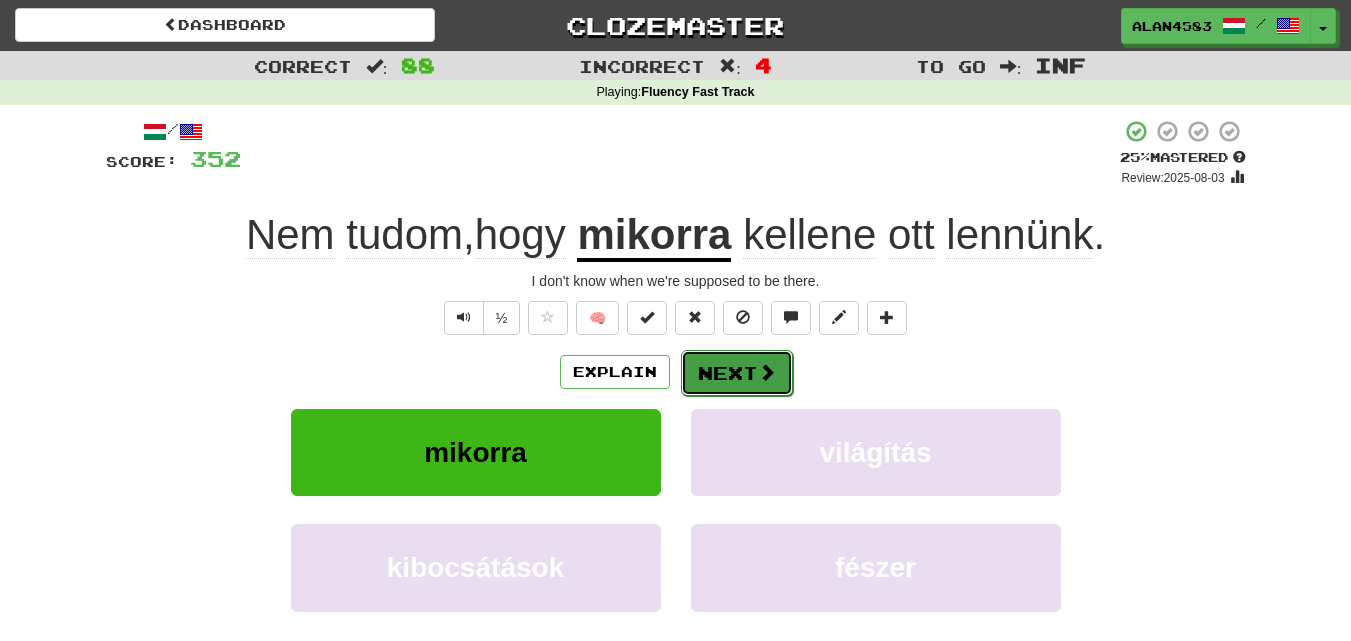click on "Next" at bounding box center (737, 373) 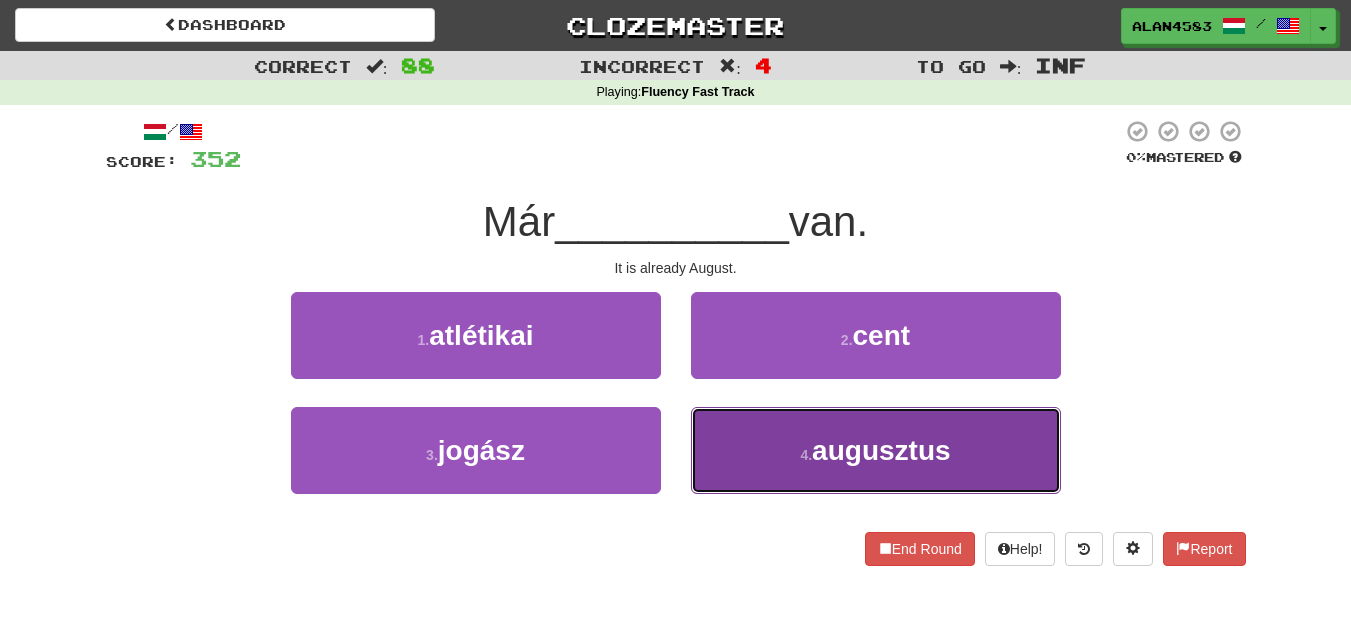 click on "4 .  augusztus" at bounding box center (876, 450) 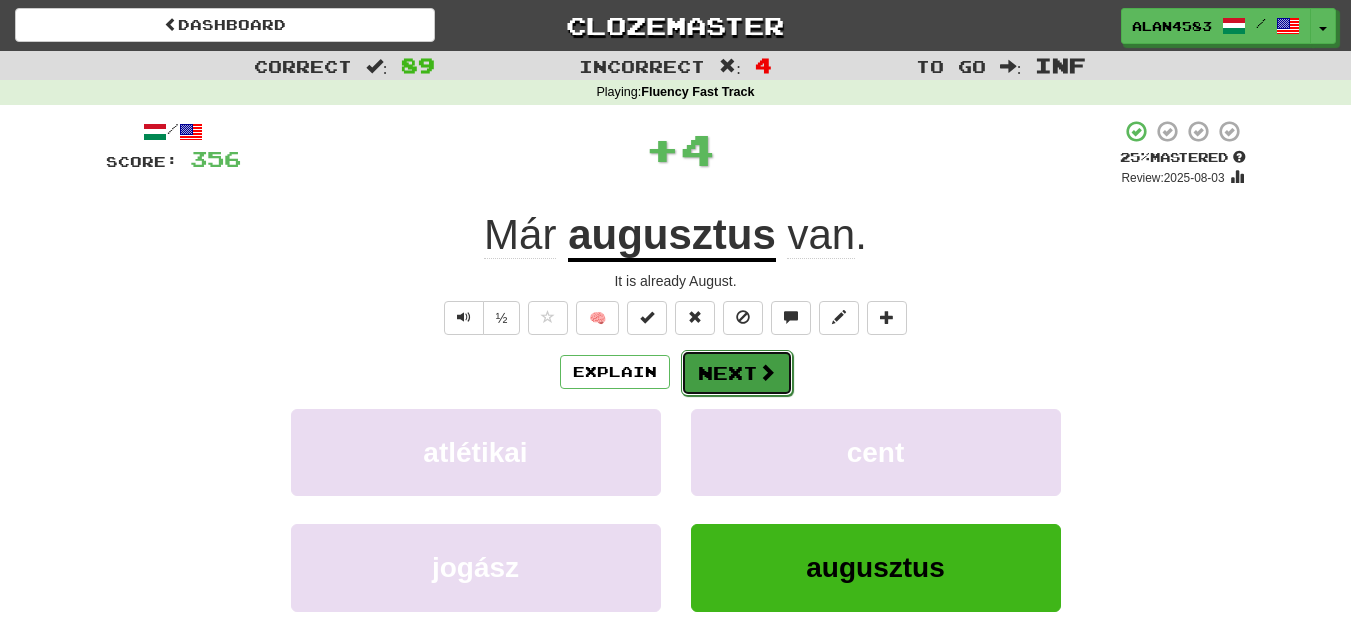 click on "Next" at bounding box center (737, 373) 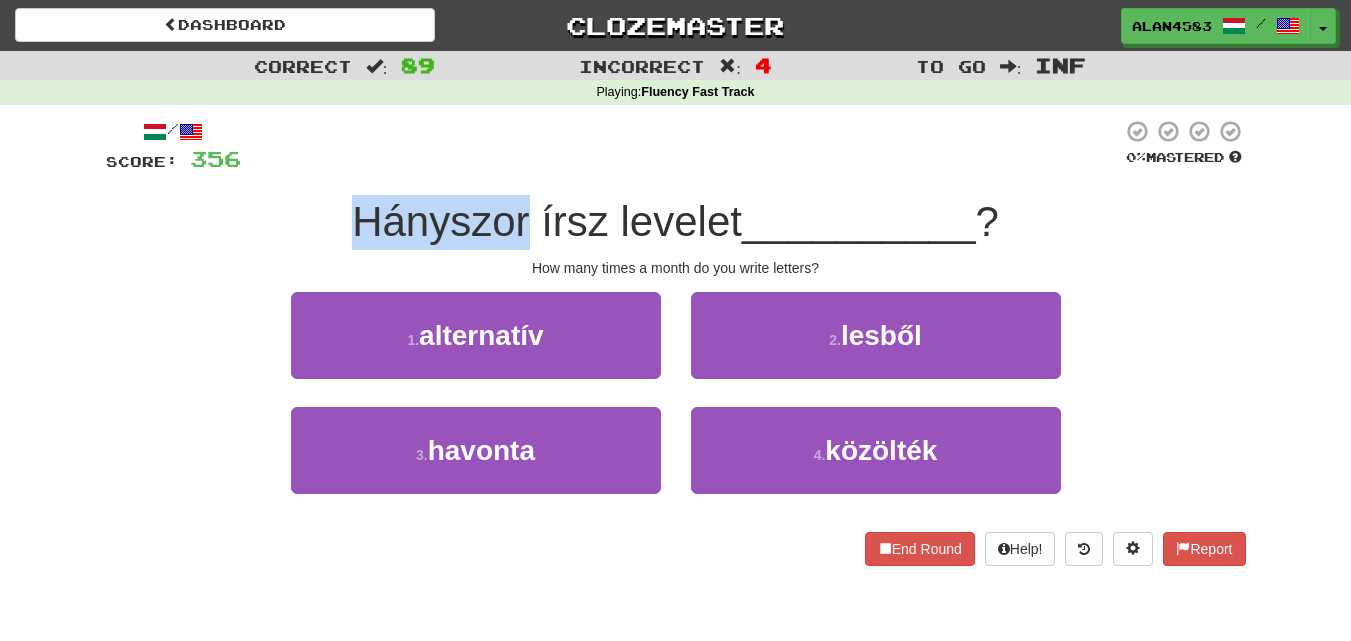 drag, startPoint x: 527, startPoint y: 217, endPoint x: 346, endPoint y: 199, distance: 181.89282 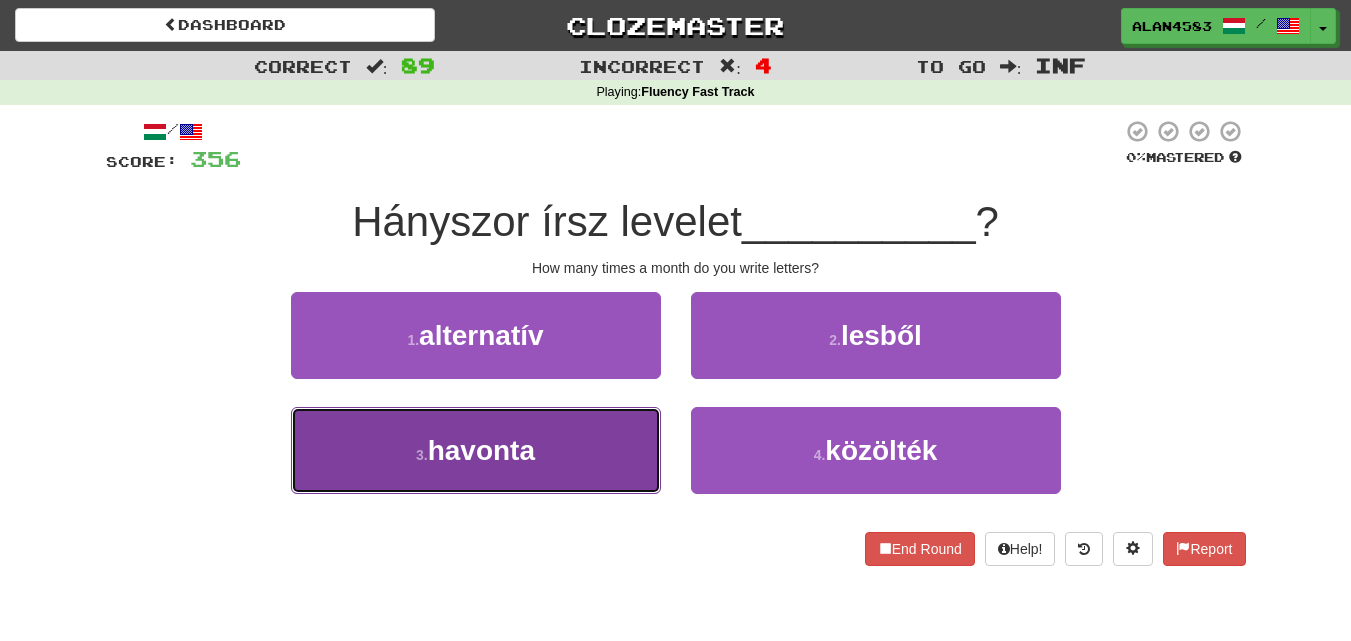 click on "havonta" at bounding box center [481, 450] 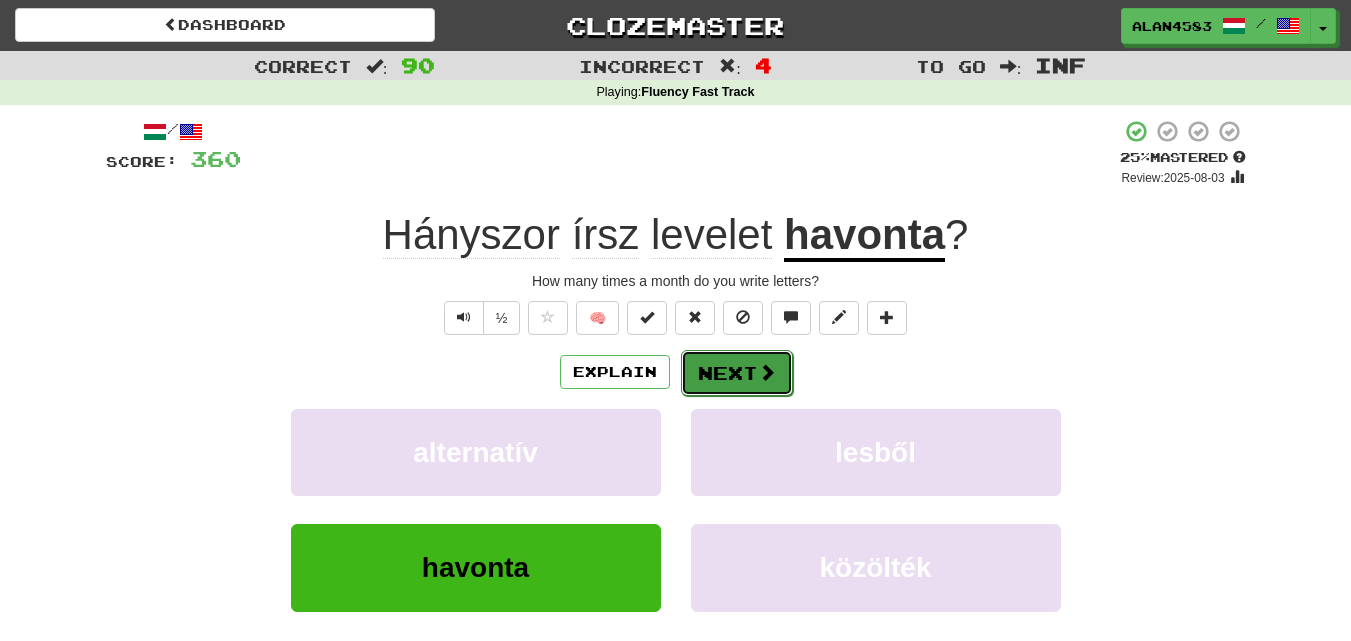 click on "Next" at bounding box center (737, 373) 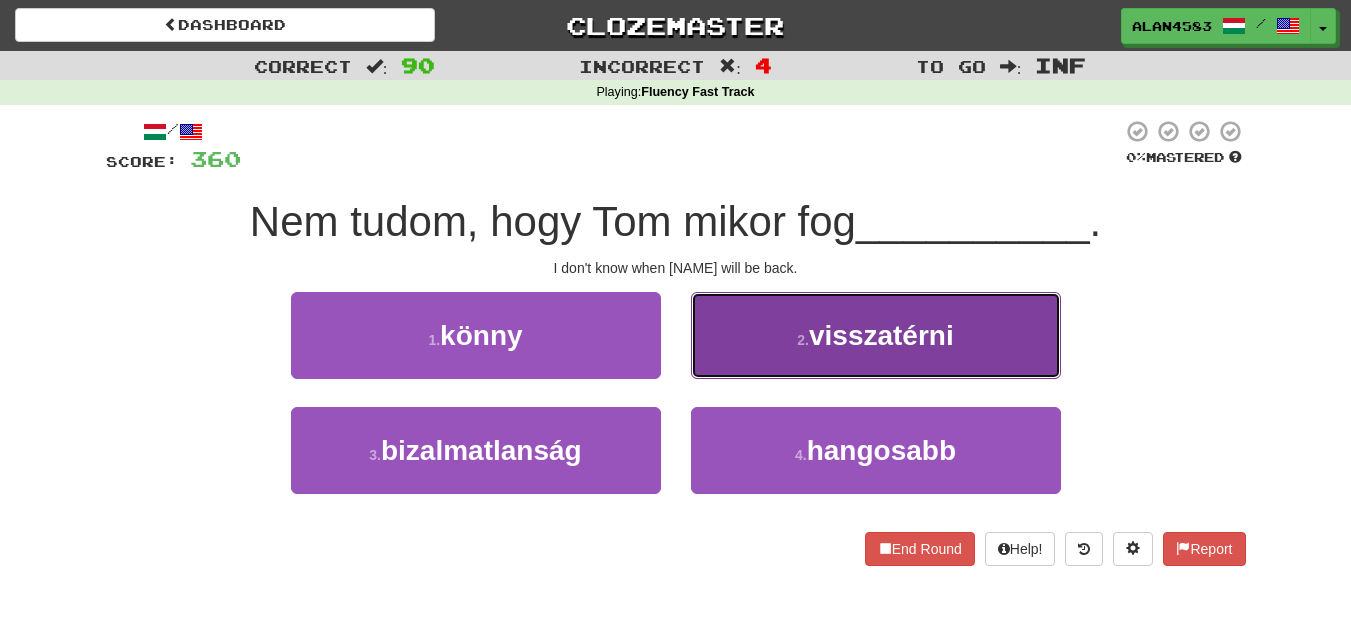 click on "2 .  visszatérni" at bounding box center (876, 335) 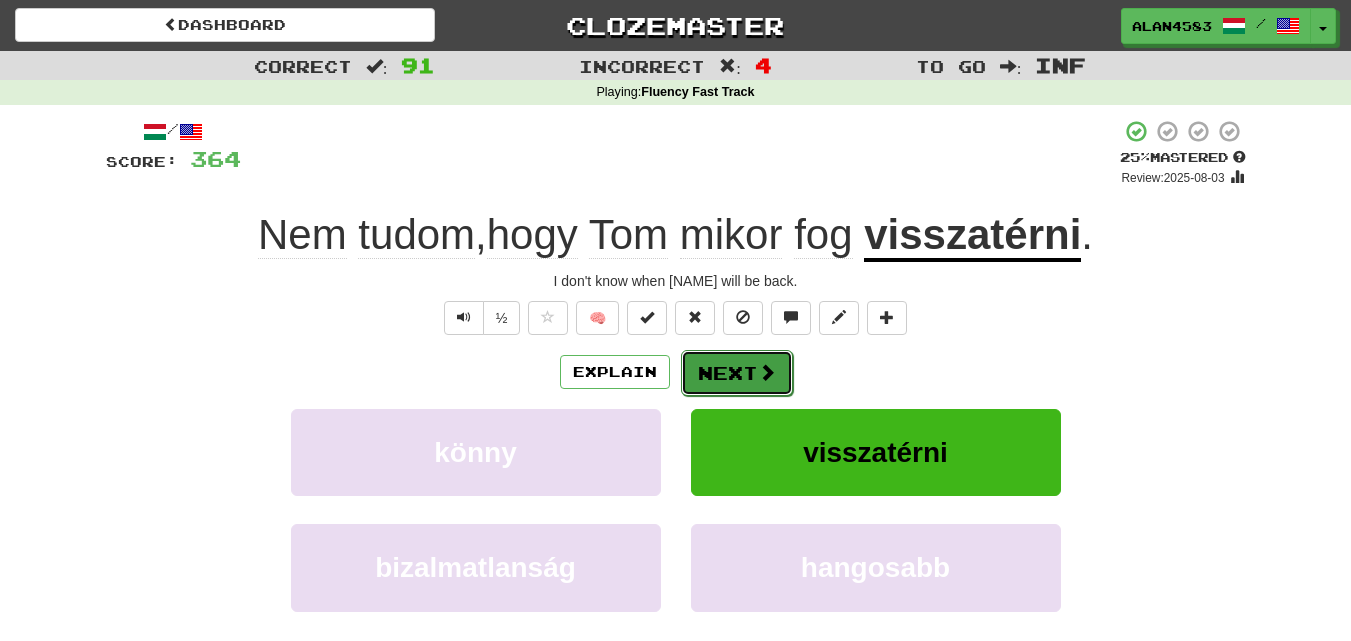 click on "Next" at bounding box center [737, 373] 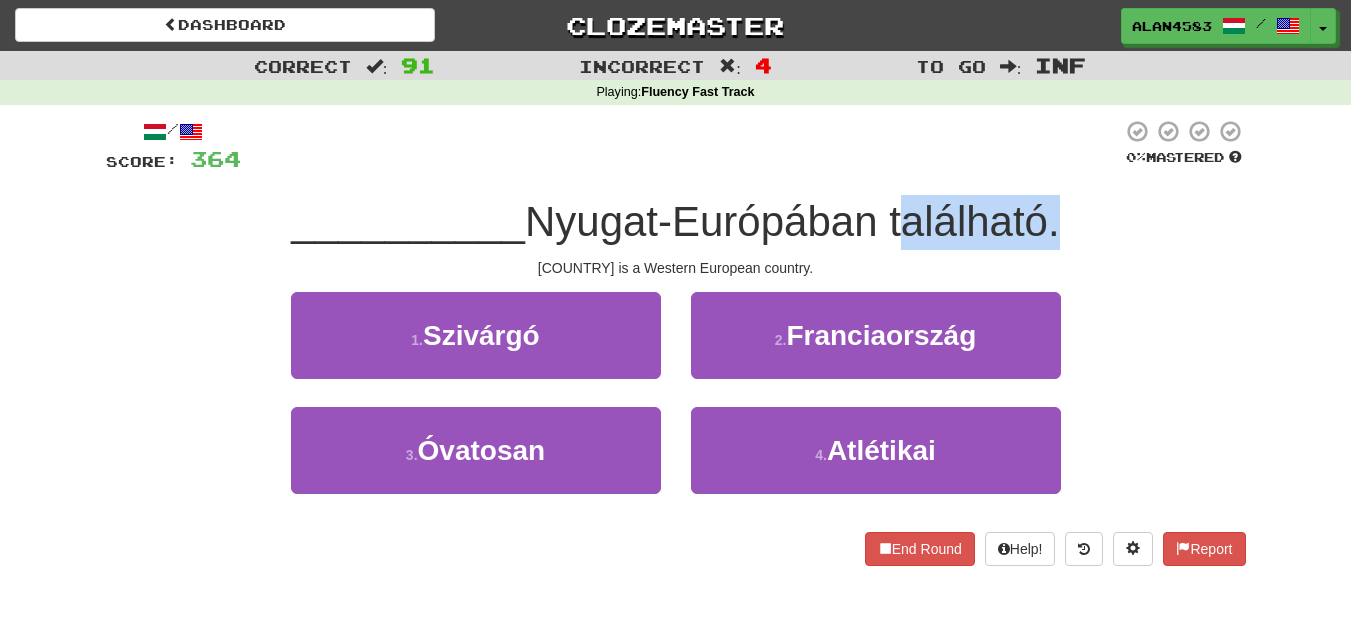 drag, startPoint x: 890, startPoint y: 229, endPoint x: 1054, endPoint y: 222, distance: 164.14932 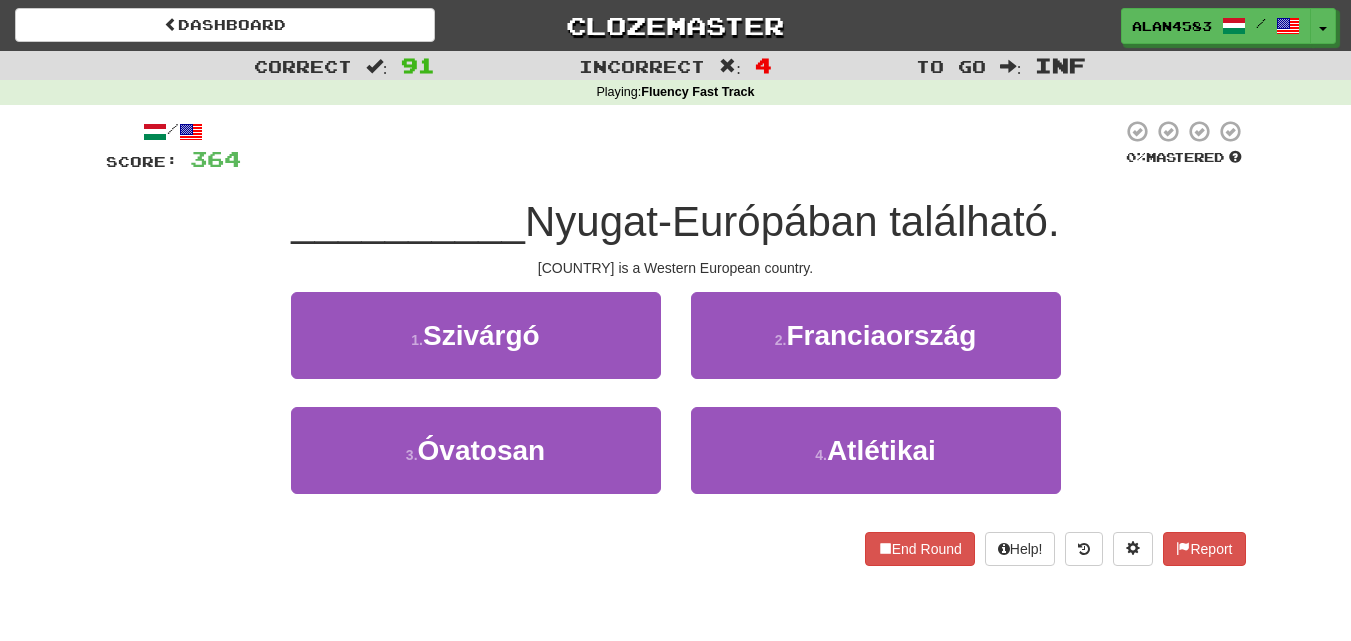 click on "__________  Nyugat-[REGION] található." at bounding box center [676, 222] 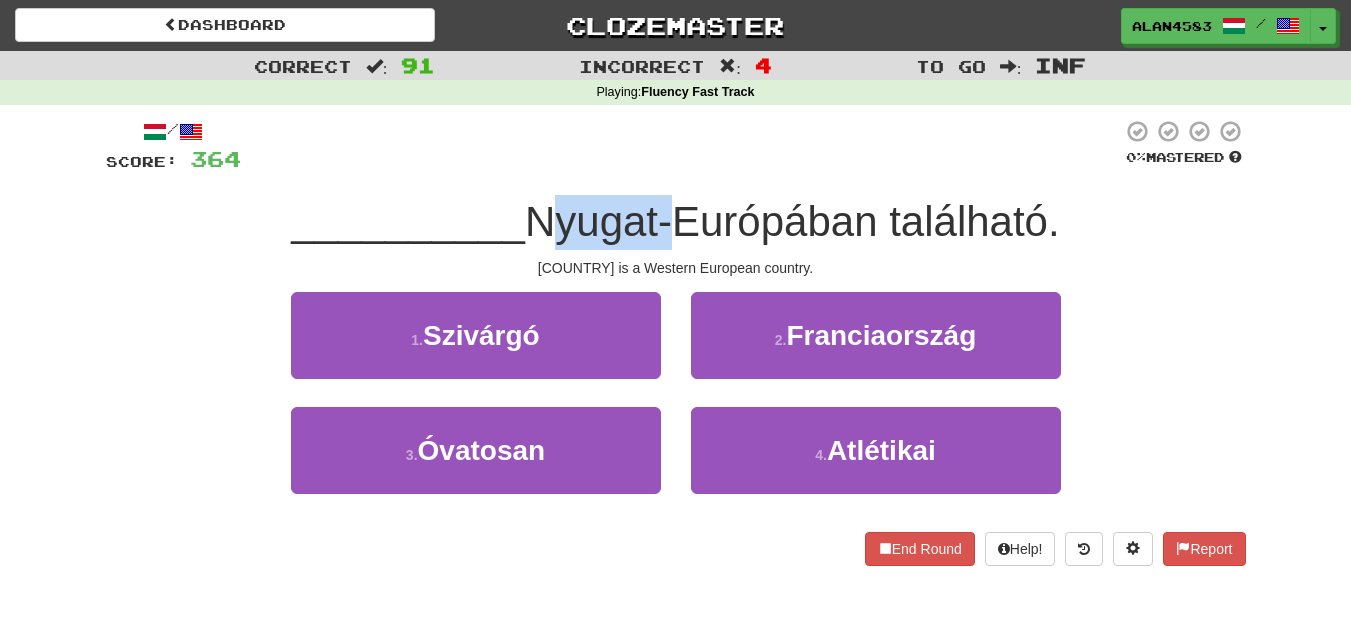 drag, startPoint x: 661, startPoint y: 223, endPoint x: 530, endPoint y: 232, distance: 131.30879 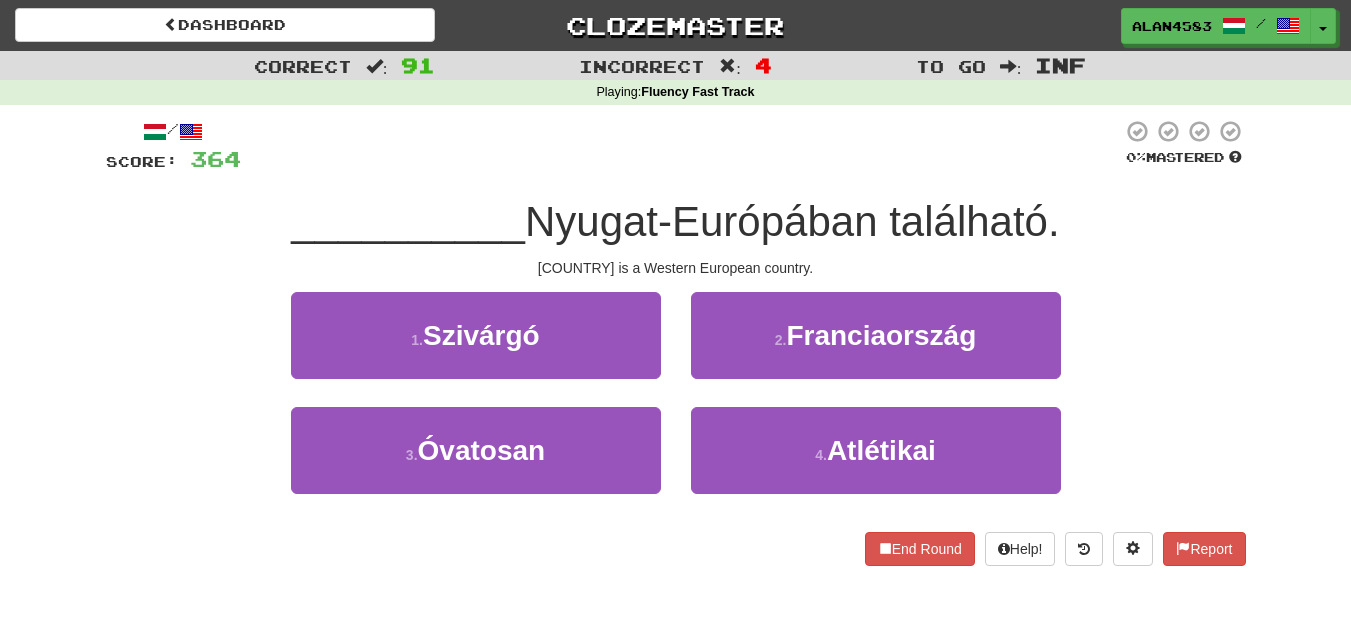 click on "/  Score:   364 0 %  Mastered __________  Nyugat-Európában található. France is a Western European country. 1 .  Szivárgó 2 .  Franciaország 3 .  Óvatosan 4 .  Atlétikai  End Round  Help!  Report" at bounding box center (676, 349) 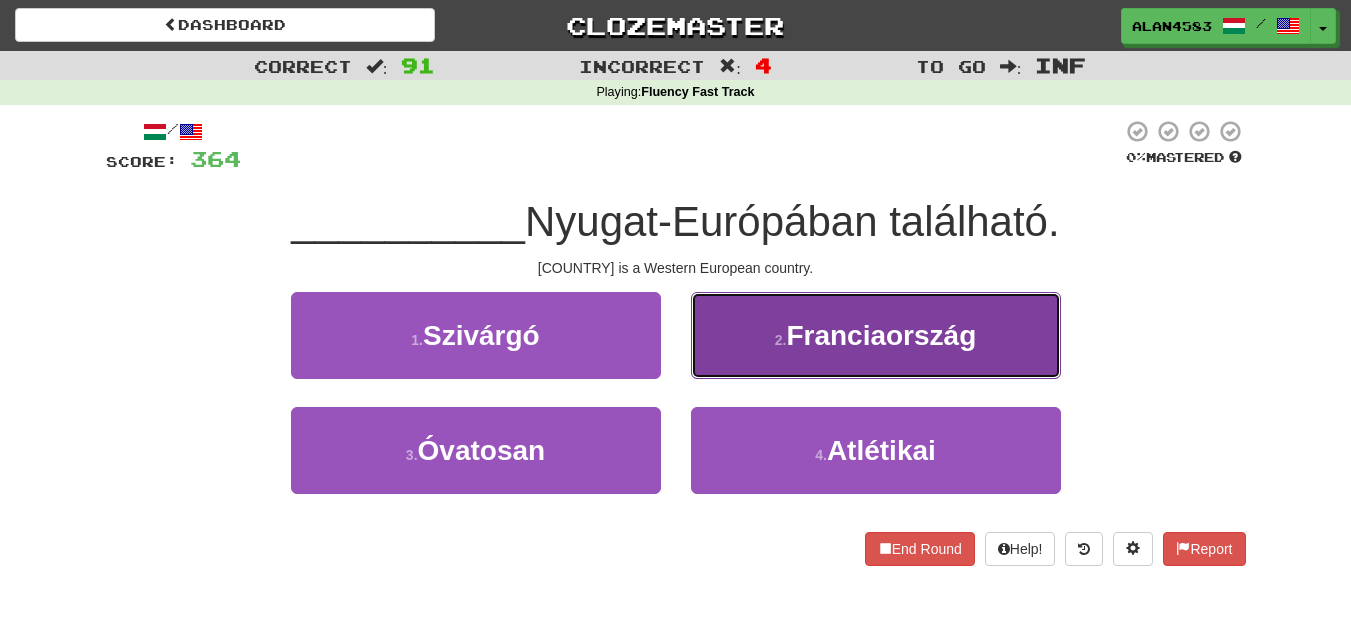 click on "2 . [COUNTRY]" at bounding box center [876, 335] 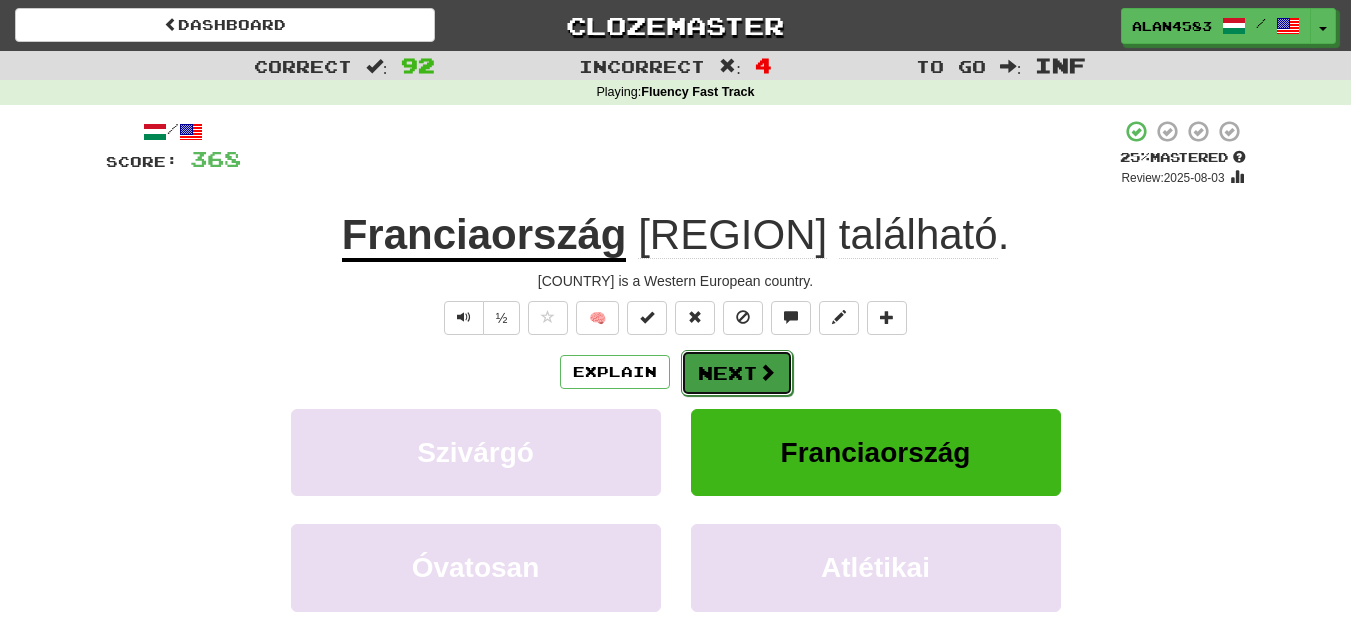 click on "Next" at bounding box center (737, 373) 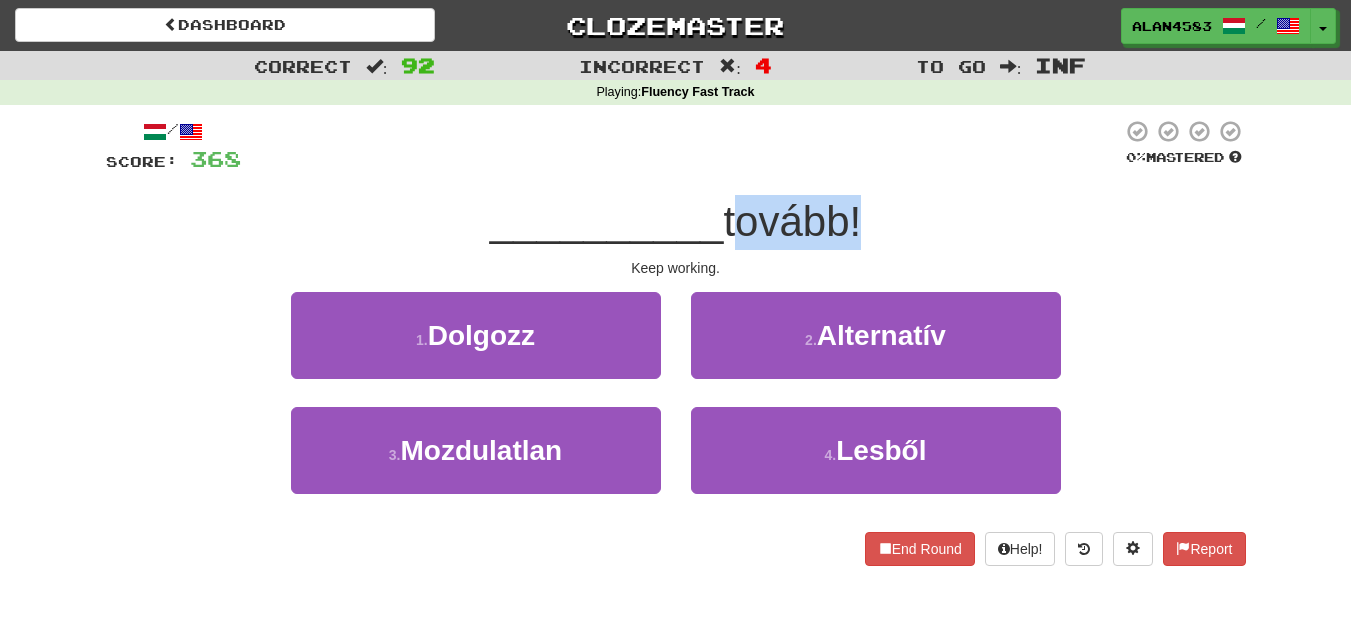 drag, startPoint x: 727, startPoint y: 226, endPoint x: 856, endPoint y: 219, distance: 129.18979 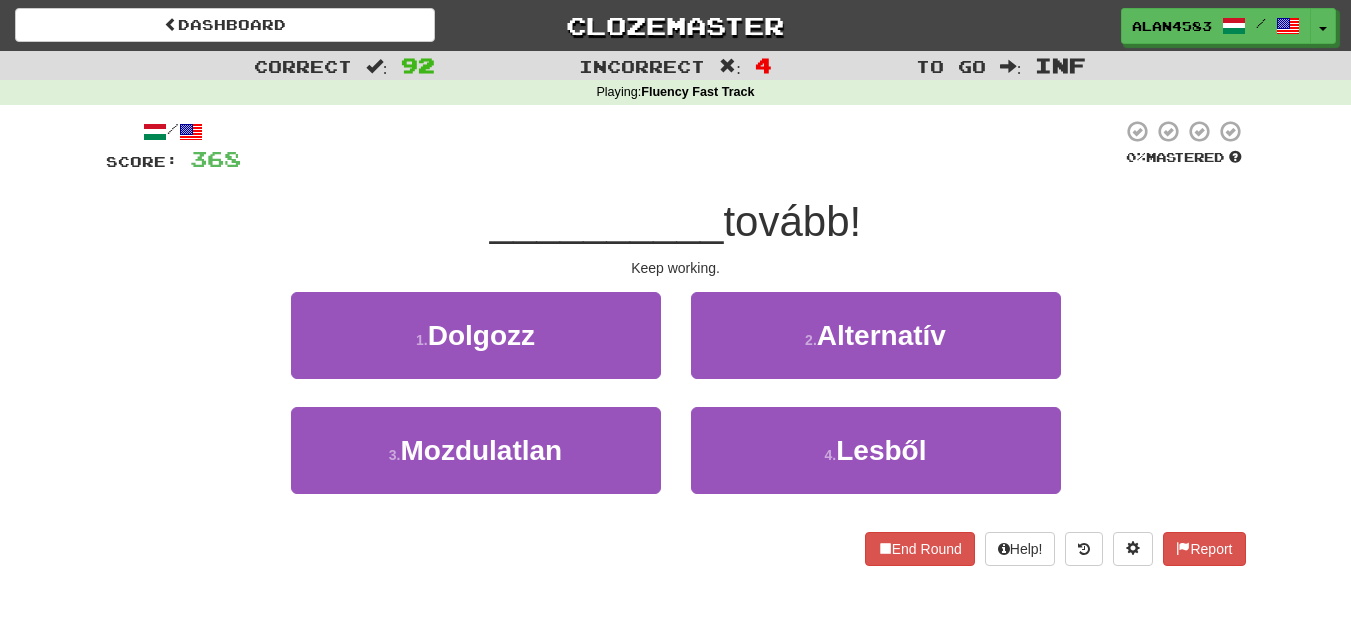 click at bounding box center (681, 146) 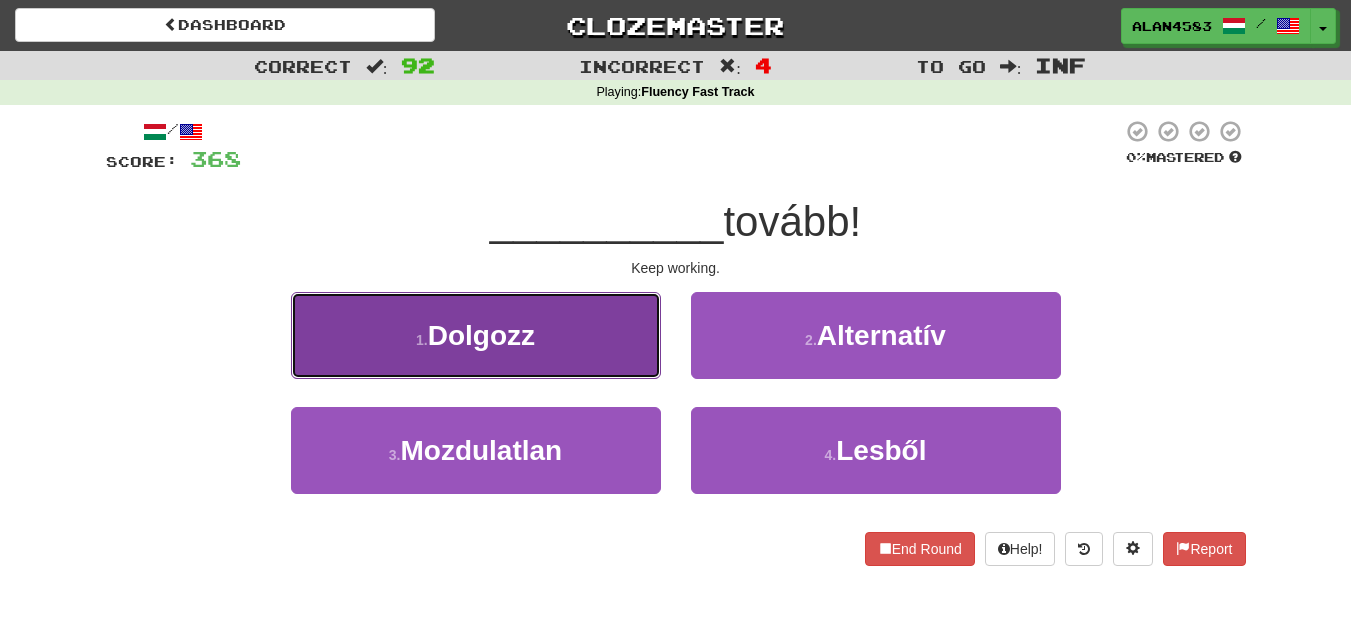 click on "1 .  Dolgozz" at bounding box center [476, 335] 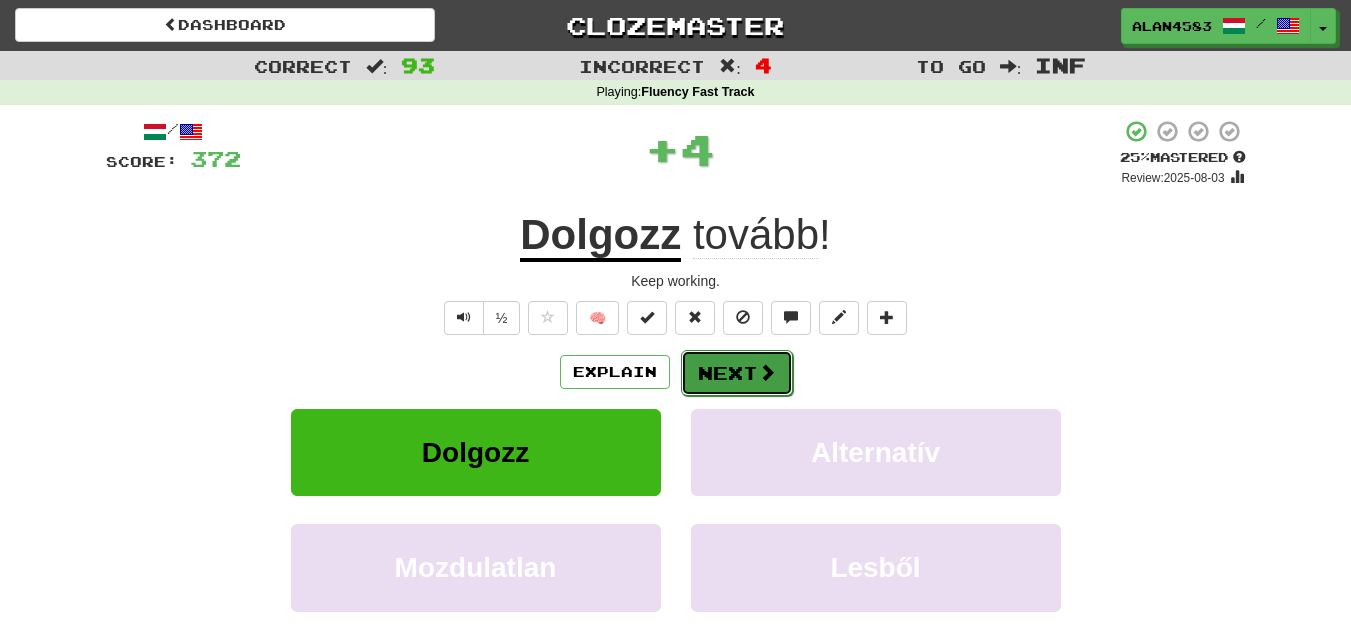 click on "Next" at bounding box center (737, 373) 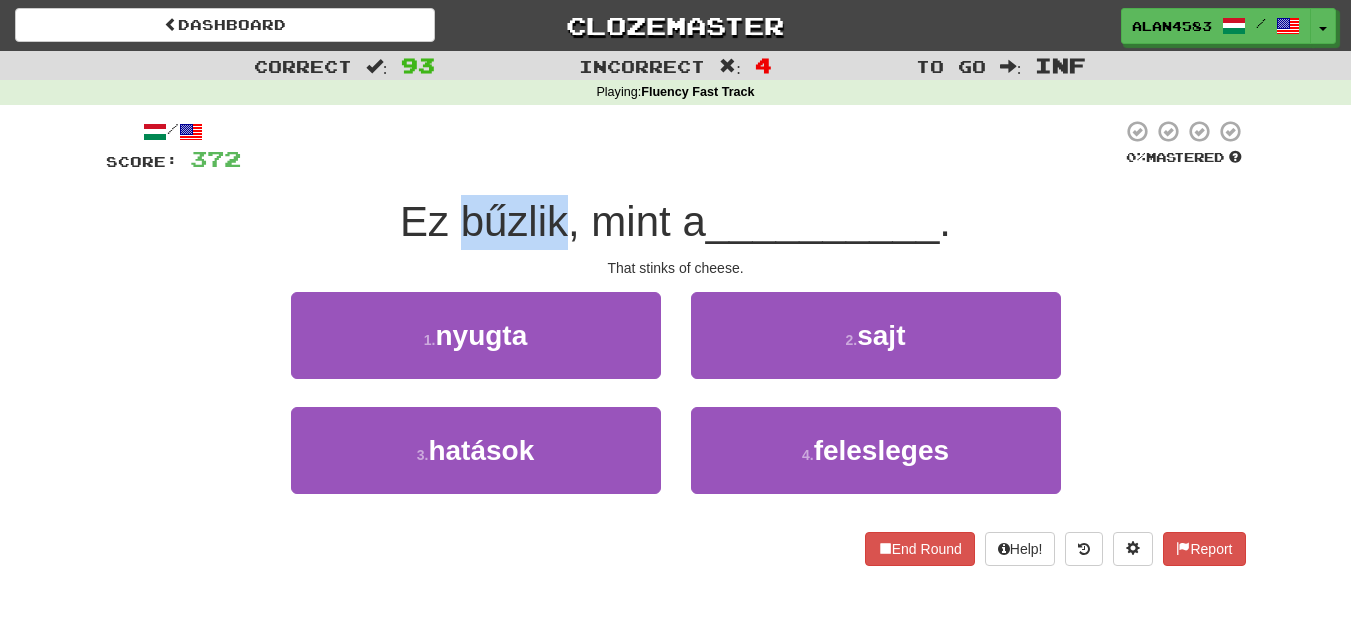 drag, startPoint x: 563, startPoint y: 220, endPoint x: 459, endPoint y: 220, distance: 104 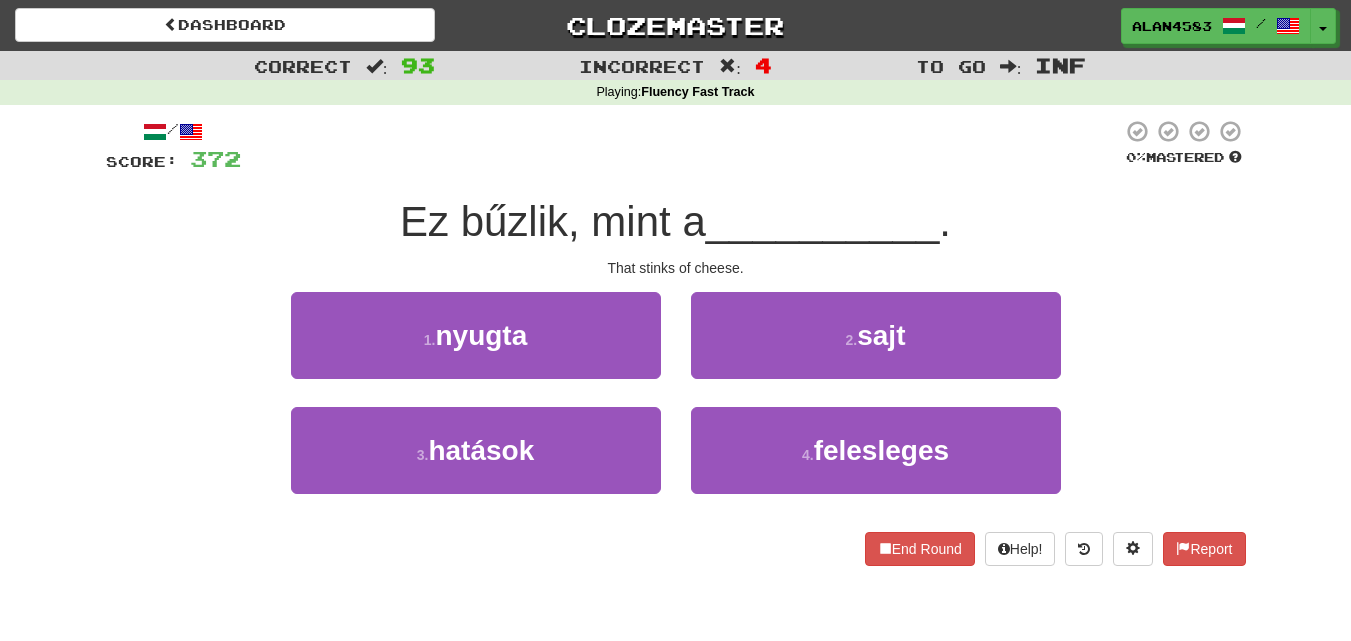 click on "/  Score:   372 0 %  Mastered Ez bűzlik, mint a  __________ . That stinks of cheese. 1 .  nyugta 2 .  sajt 3 .  hatások 4 .  felesleges  End Round  Help!  Report" at bounding box center [676, 342] 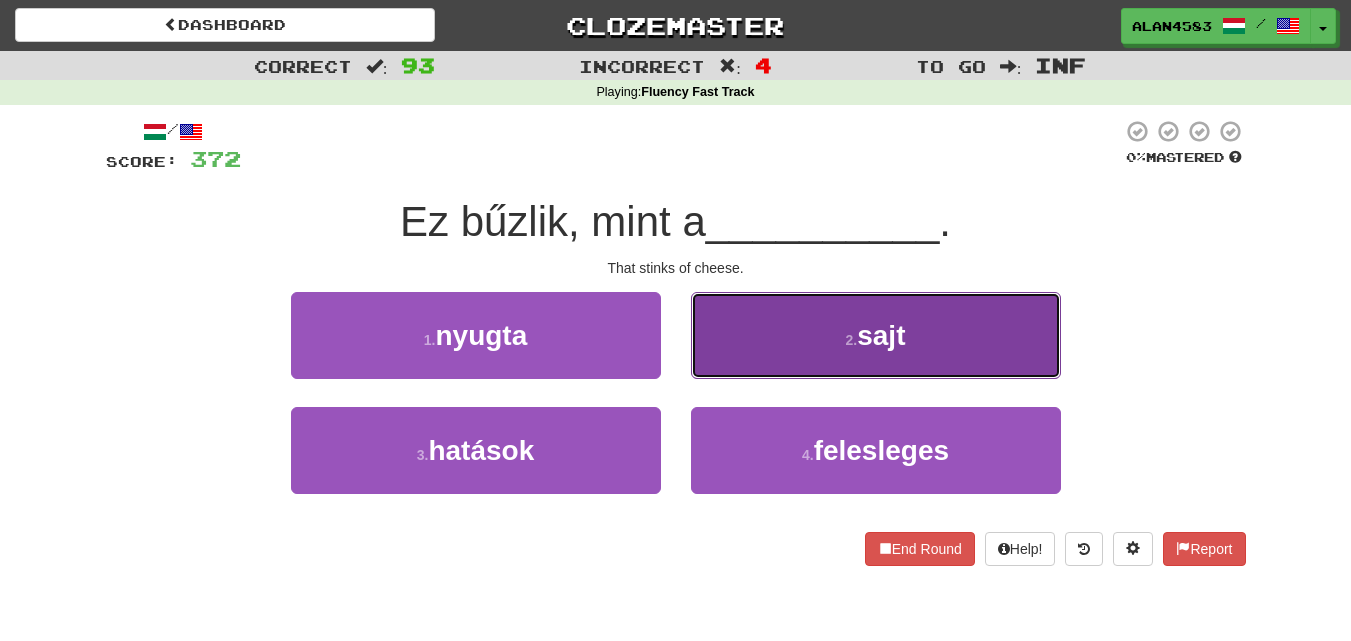 click on "2 .  sajt" at bounding box center (876, 335) 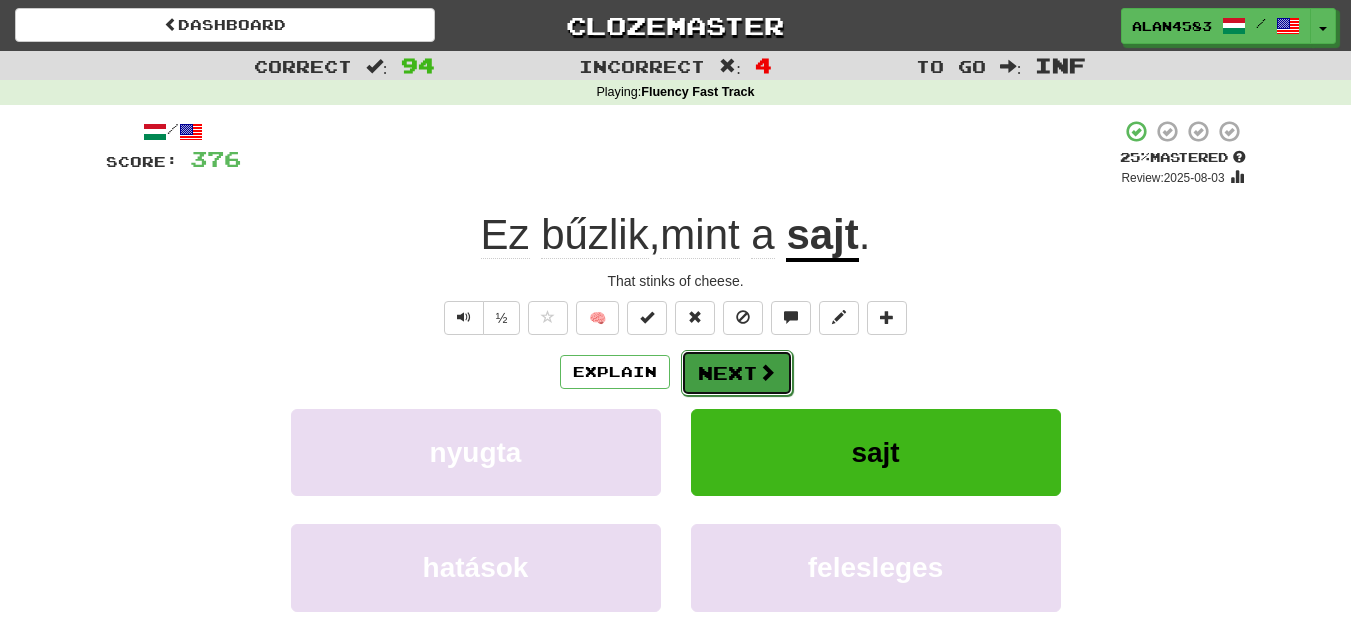 click on "Next" at bounding box center [737, 373] 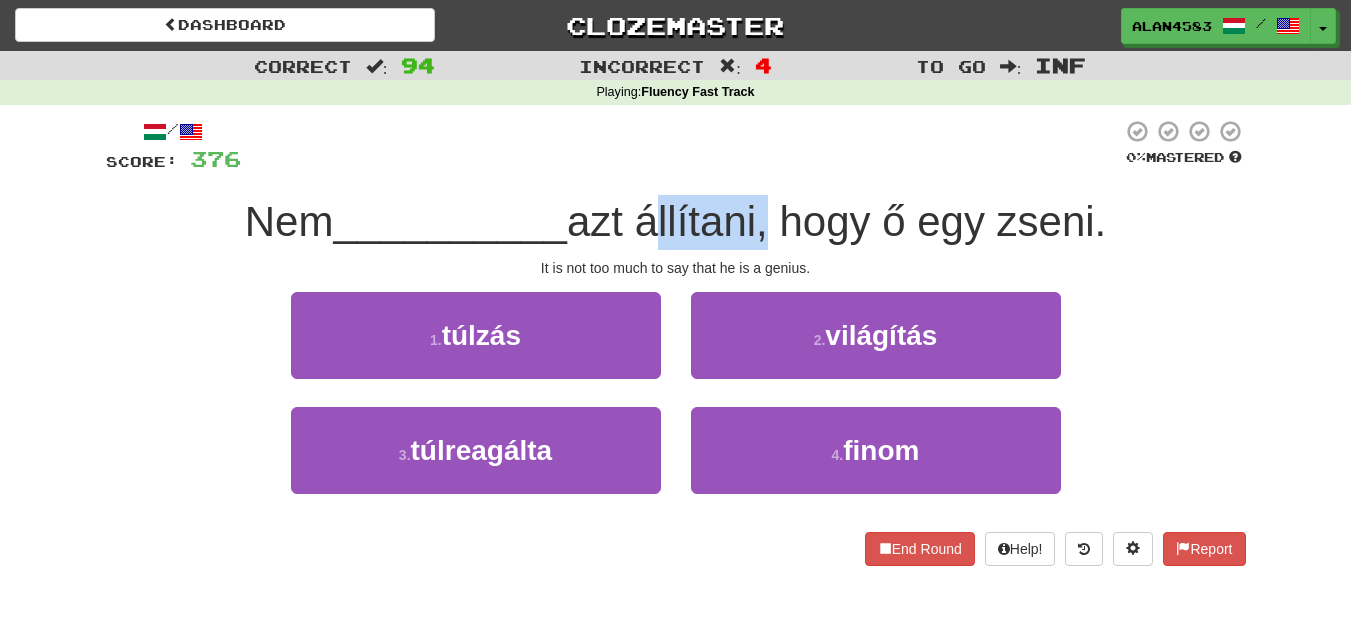drag, startPoint x: 652, startPoint y: 222, endPoint x: 764, endPoint y: 212, distance: 112.44554 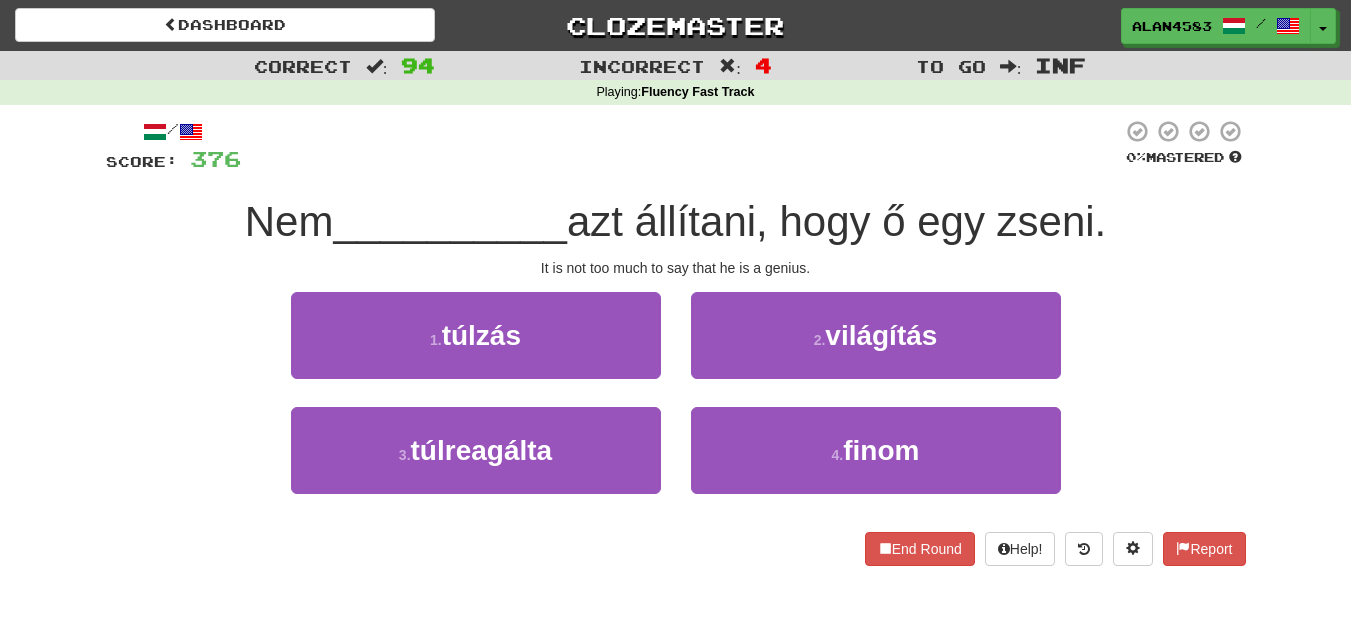 click on "azt állítani, hogy ő egy zseni." at bounding box center (836, 221) 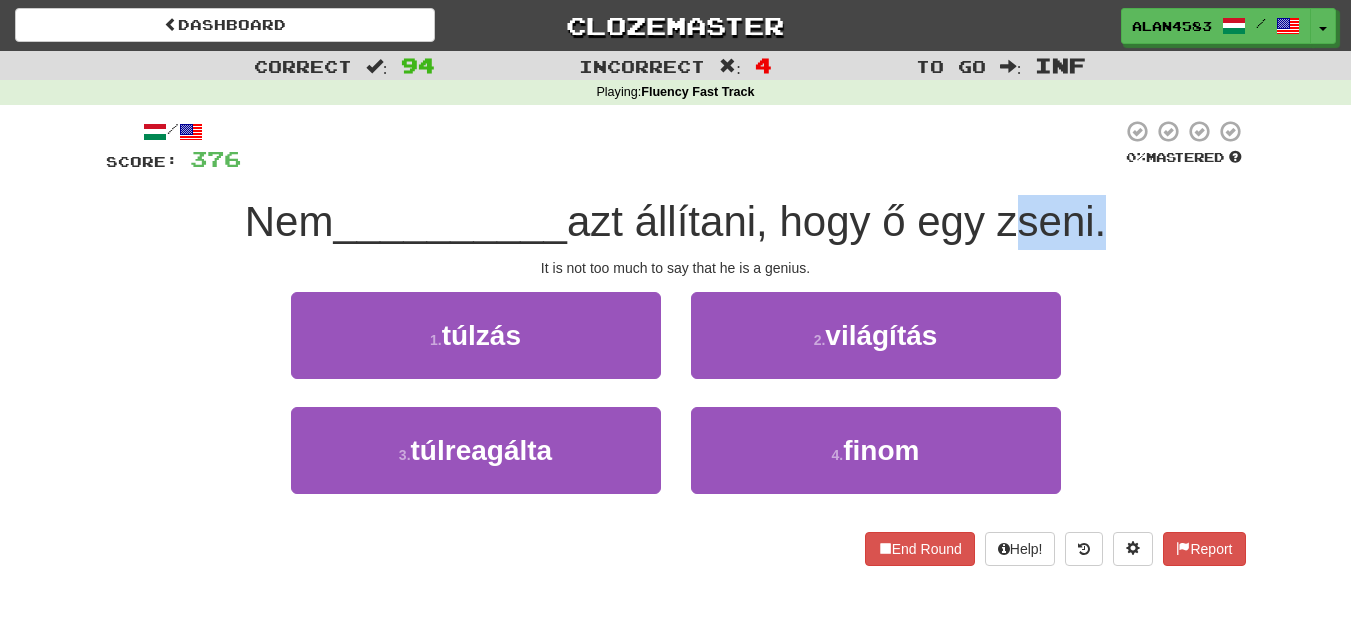 drag, startPoint x: 1010, startPoint y: 214, endPoint x: 1103, endPoint y: 212, distance: 93.0215 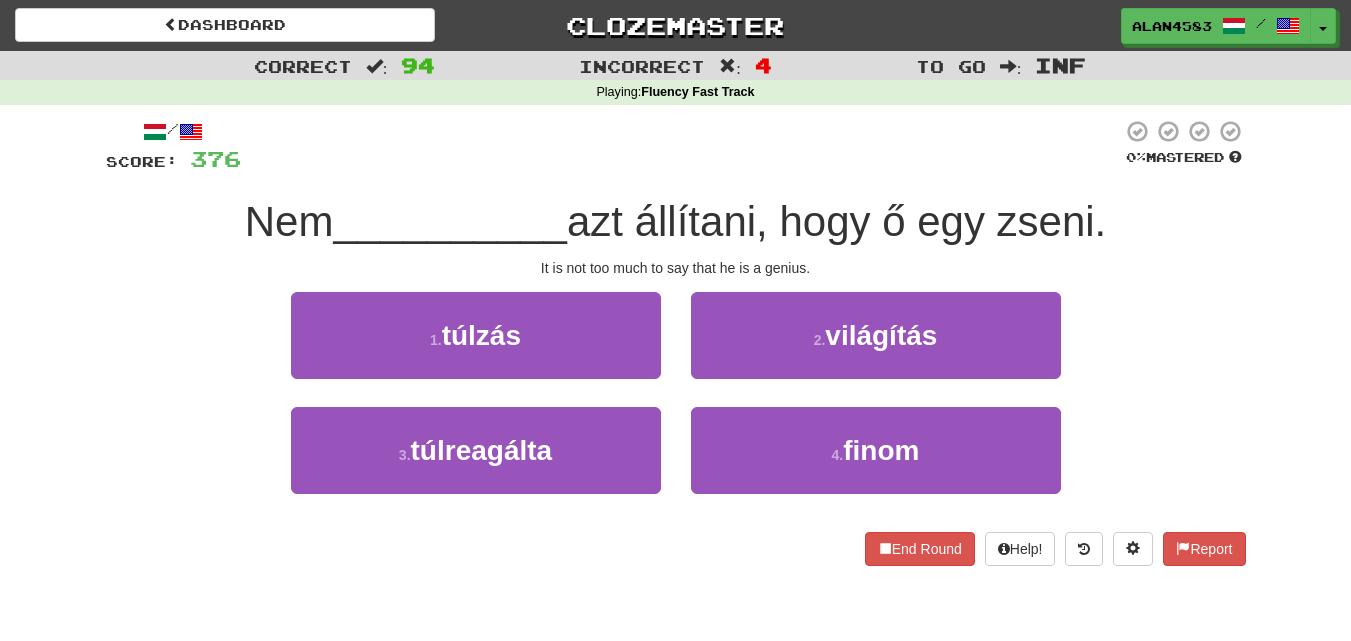 click on "/ Score: 376 0 % Mastered Nem __________ azt állítani, hogy ő egy zseni. It is not too much to say that he is a genius. 1 . túlzás 2 . világítás 3 . túlreagálta 4 . finom End Round Help! Report" at bounding box center [676, 349] 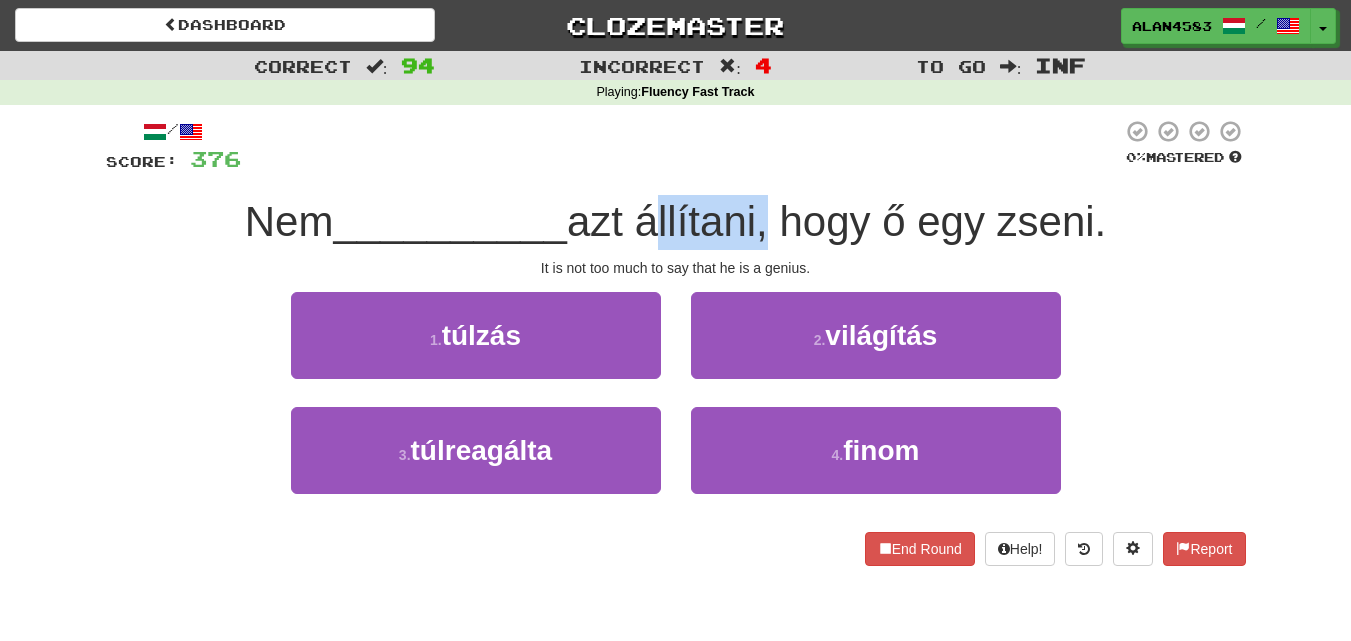 drag, startPoint x: 648, startPoint y: 230, endPoint x: 769, endPoint y: 225, distance: 121.103264 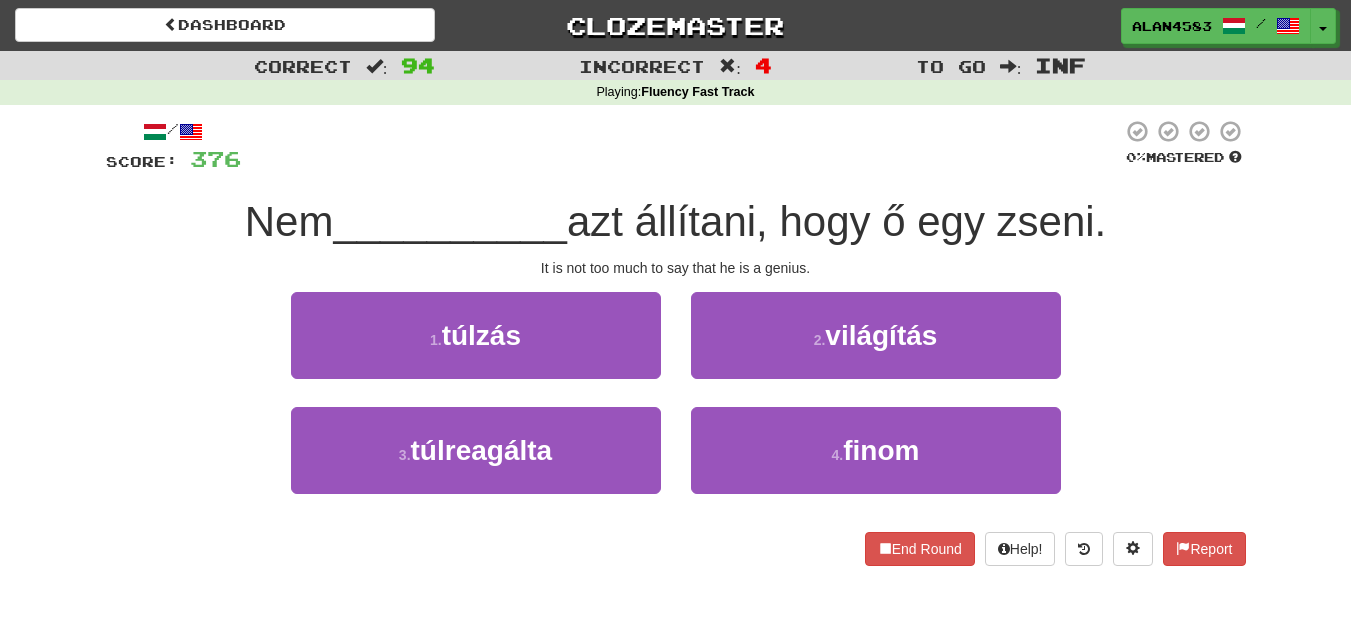 click at bounding box center [681, 146] 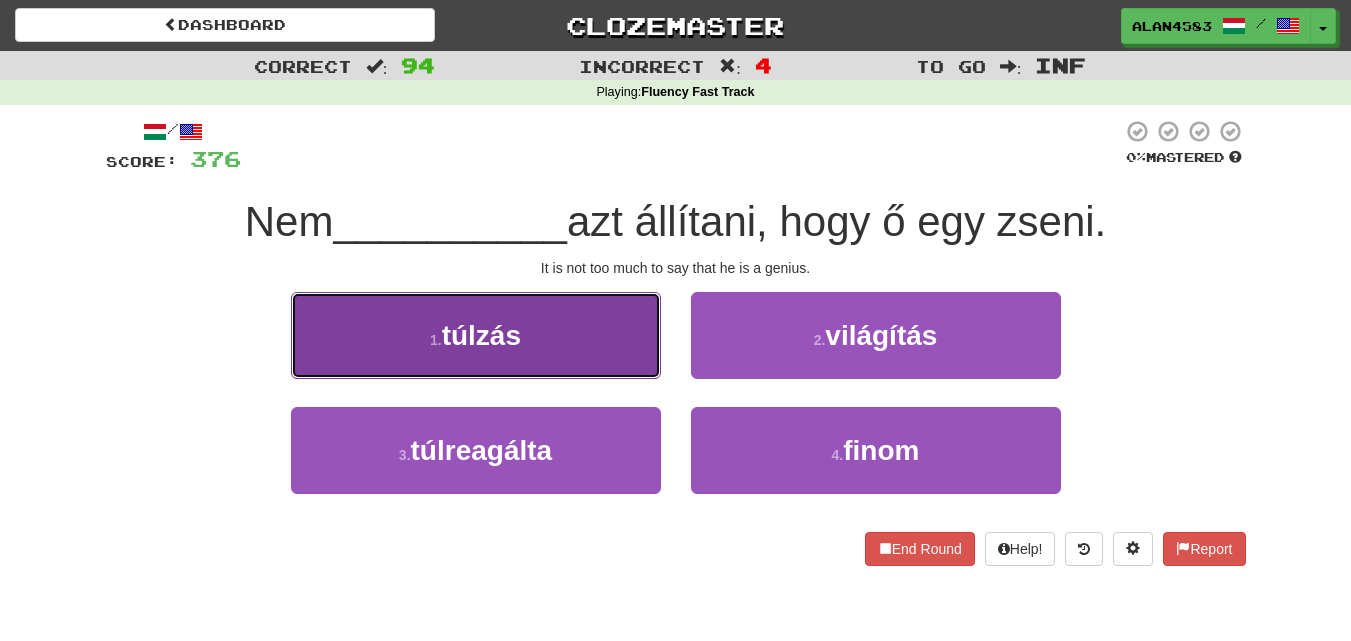 click on "1 .  túlzás" at bounding box center (476, 335) 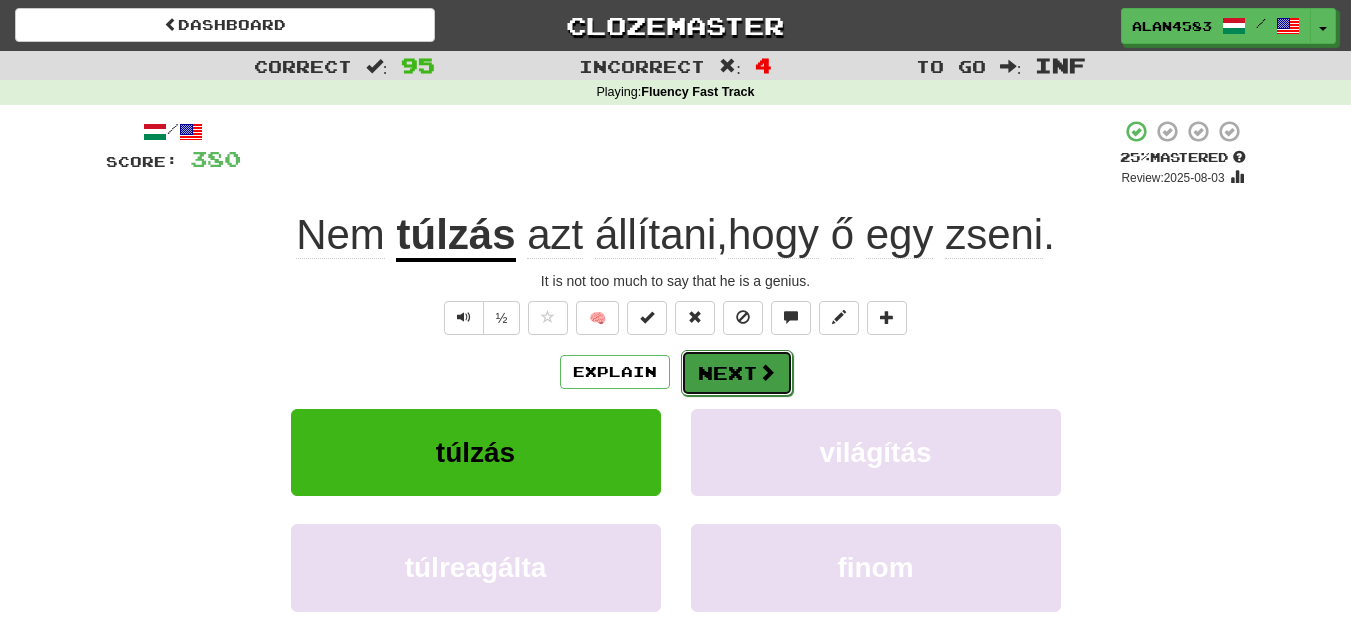 click on "Next" at bounding box center (737, 373) 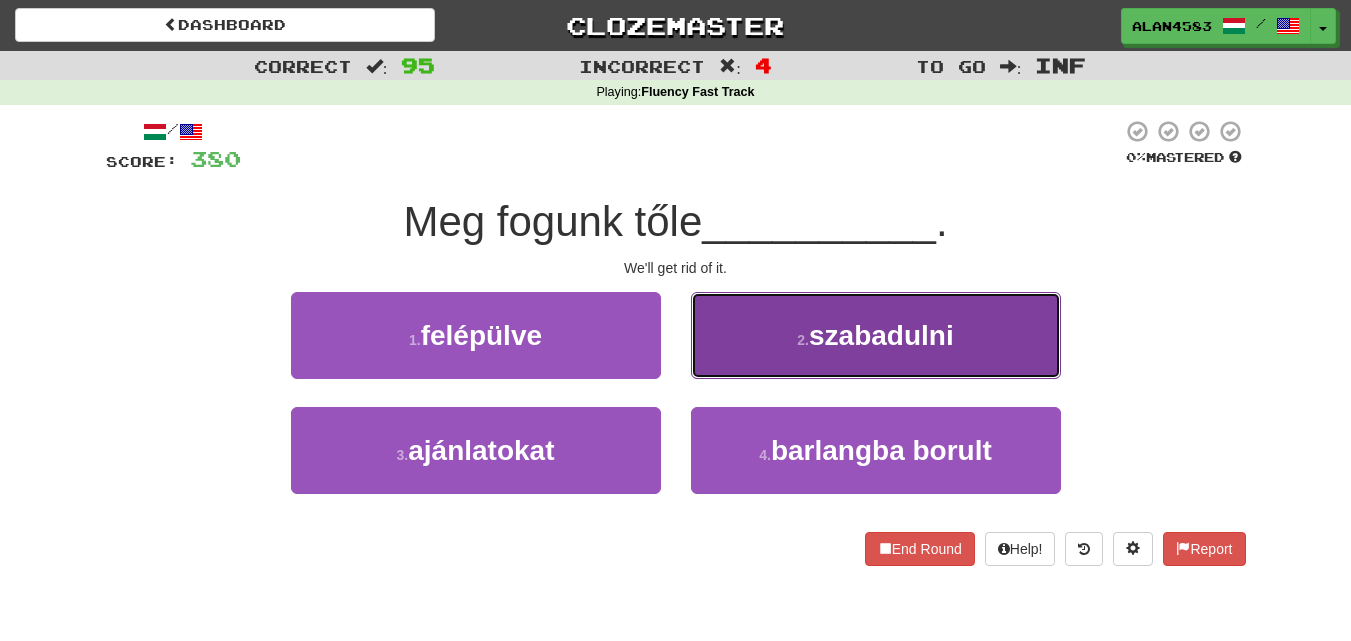 click on "szabadulni" at bounding box center [881, 335] 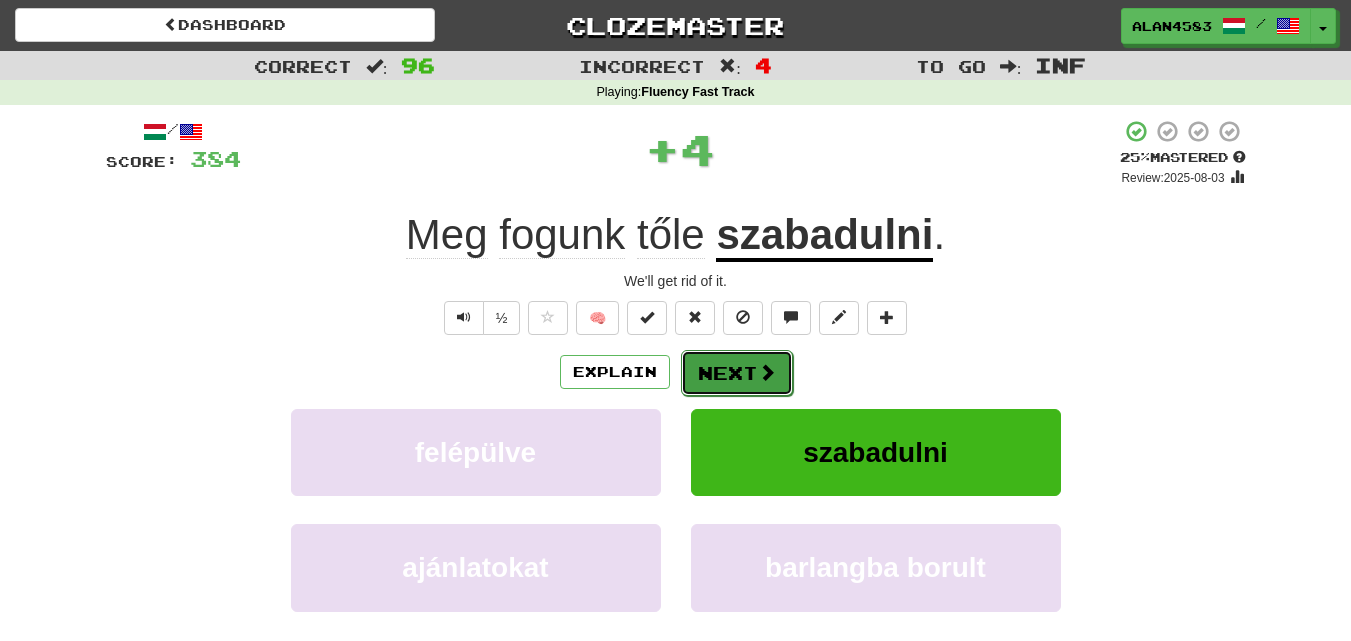 click on "Next" at bounding box center [737, 373] 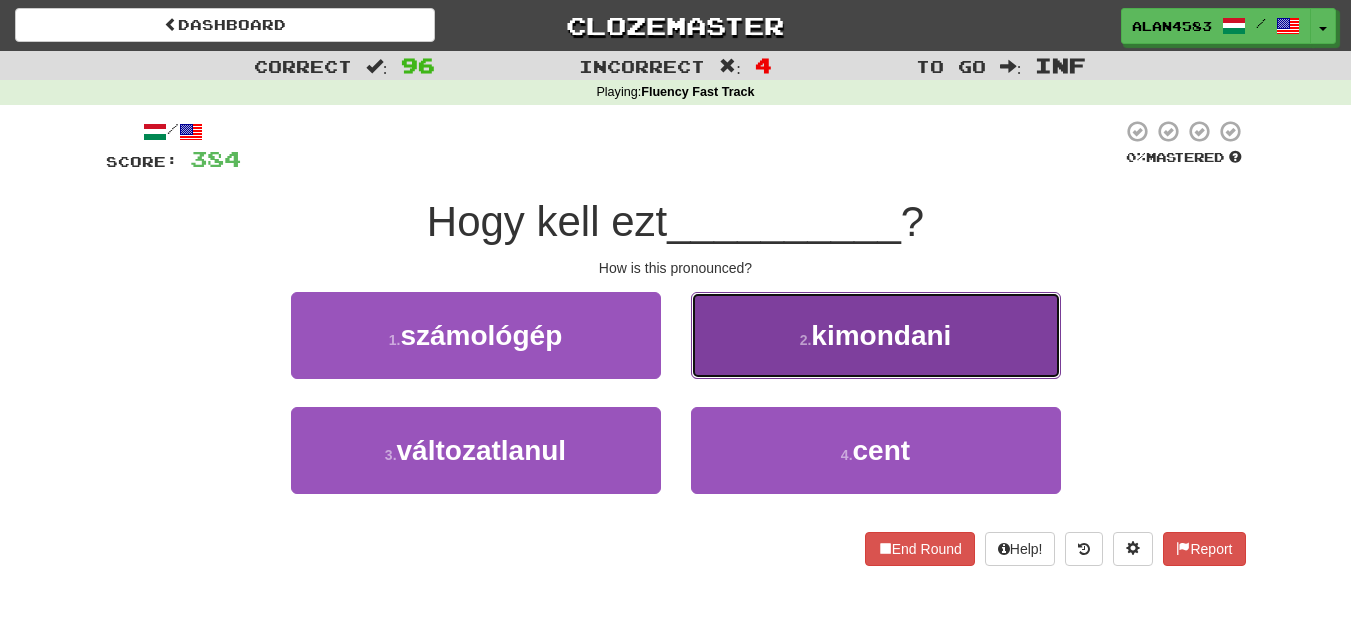 click on "2 .  kimondani" at bounding box center [876, 335] 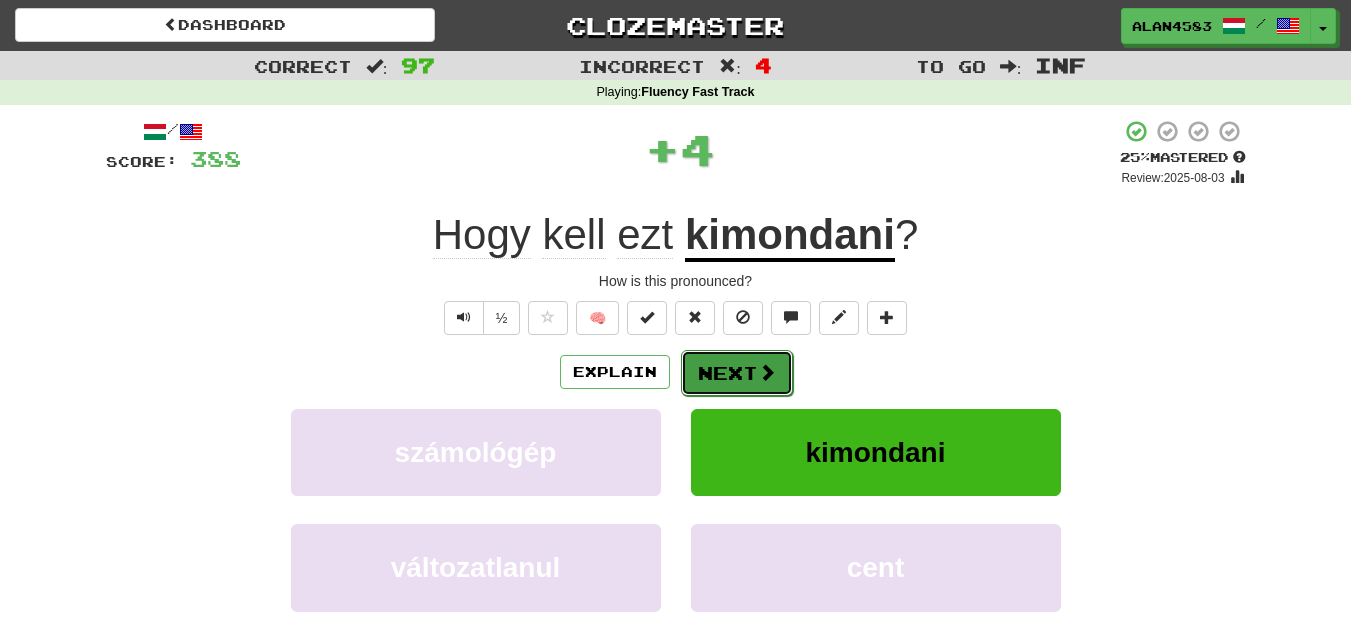 click on "Next" at bounding box center (737, 373) 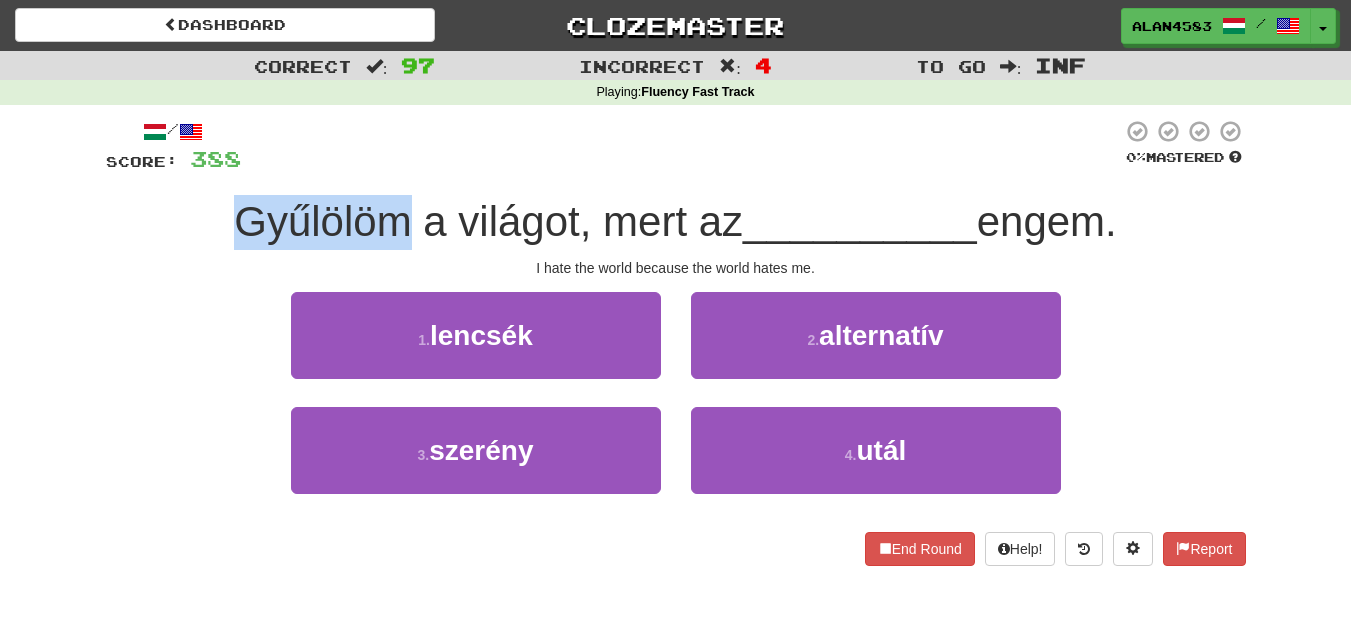 drag, startPoint x: 396, startPoint y: 222, endPoint x: 162, endPoint y: 217, distance: 234.0534 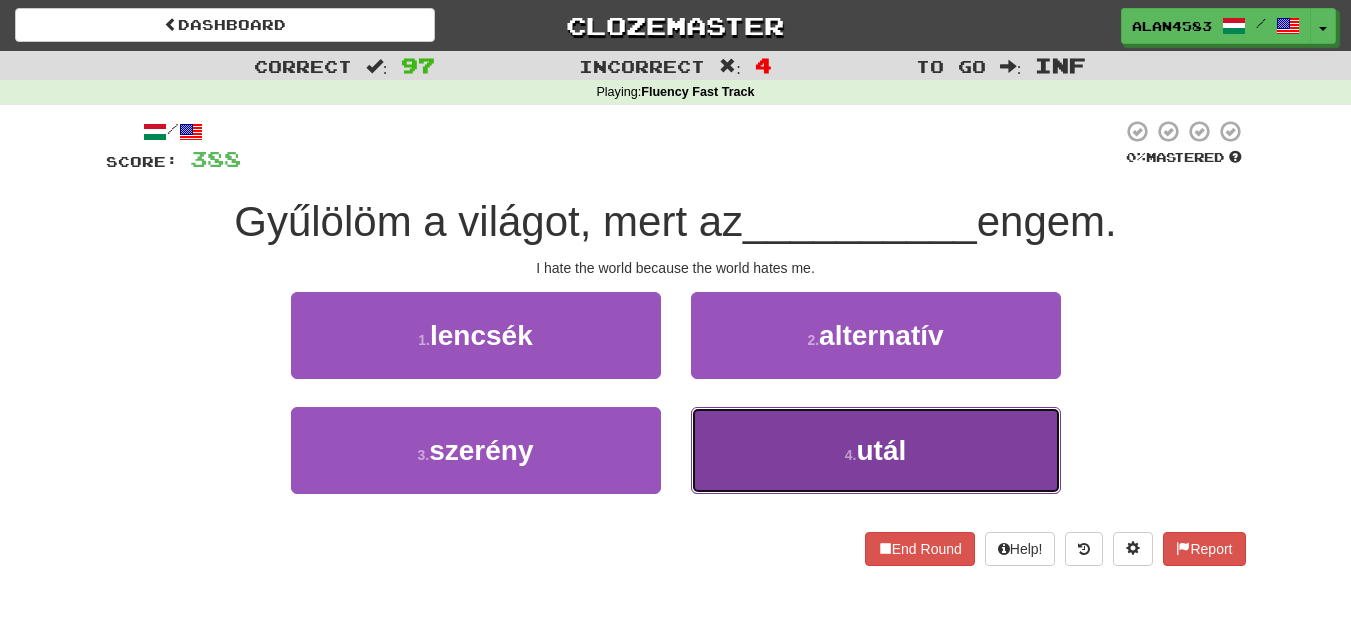 click on "4 .  utál" at bounding box center (876, 450) 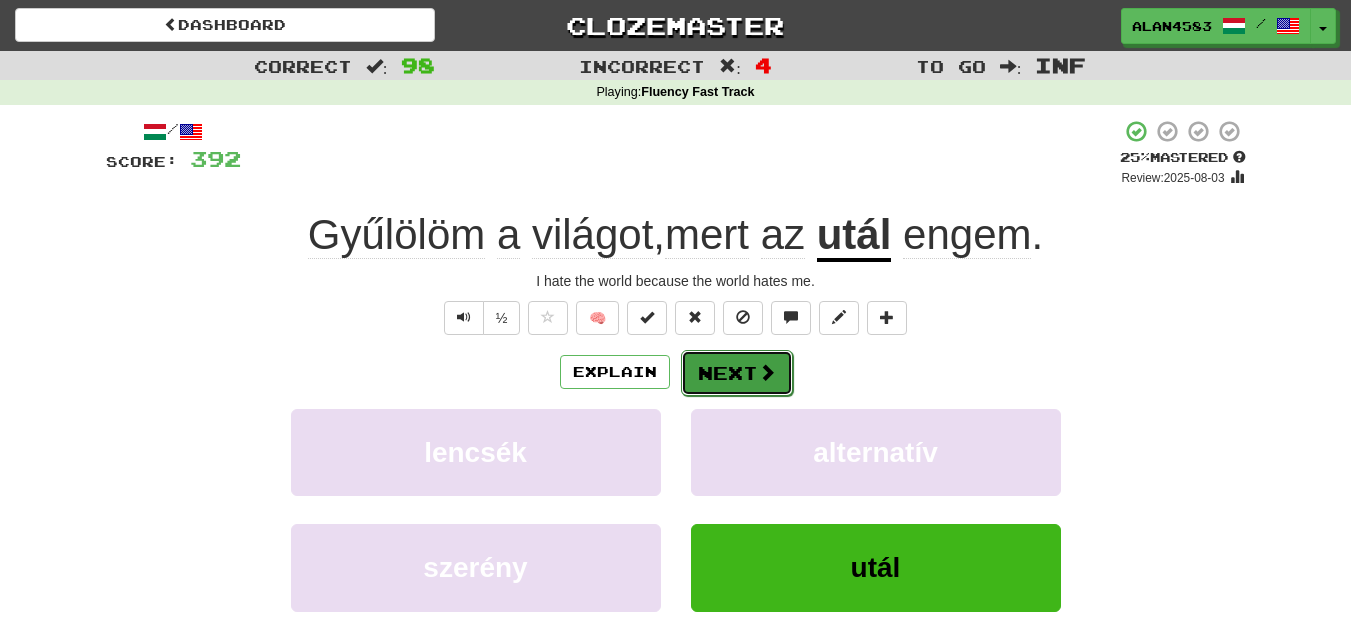 click on "Next" at bounding box center [737, 373] 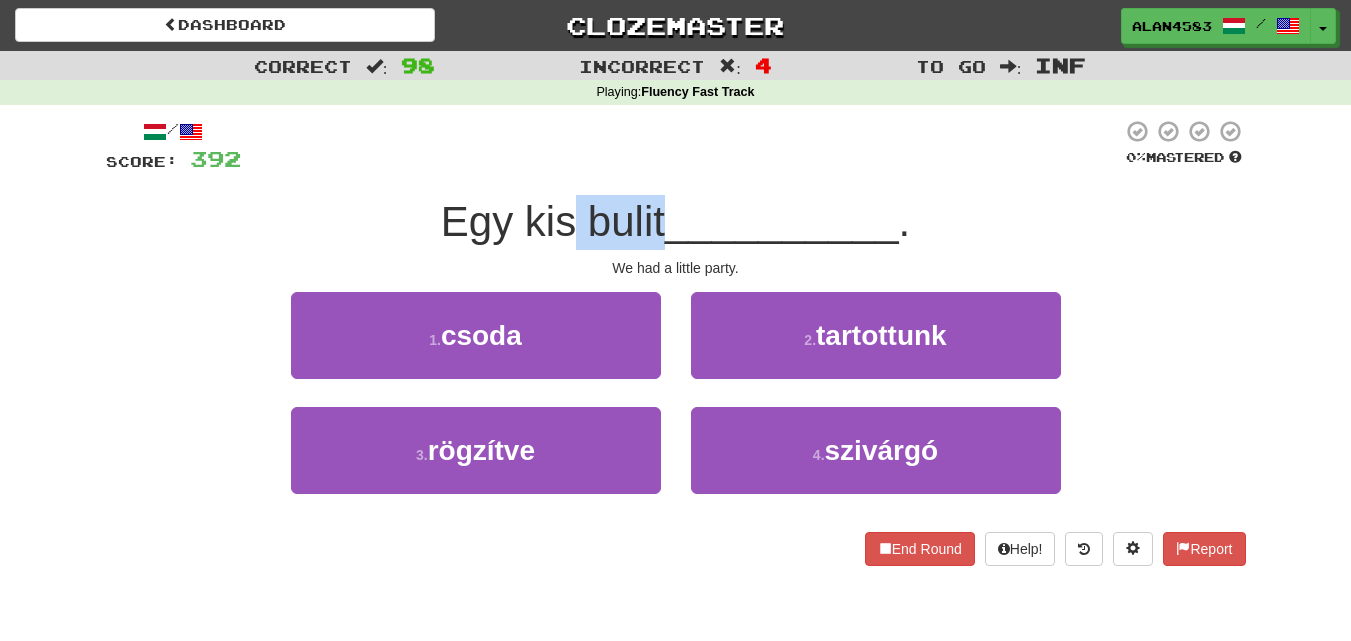 drag, startPoint x: 660, startPoint y: 220, endPoint x: 563, endPoint y: 226, distance: 97.18539 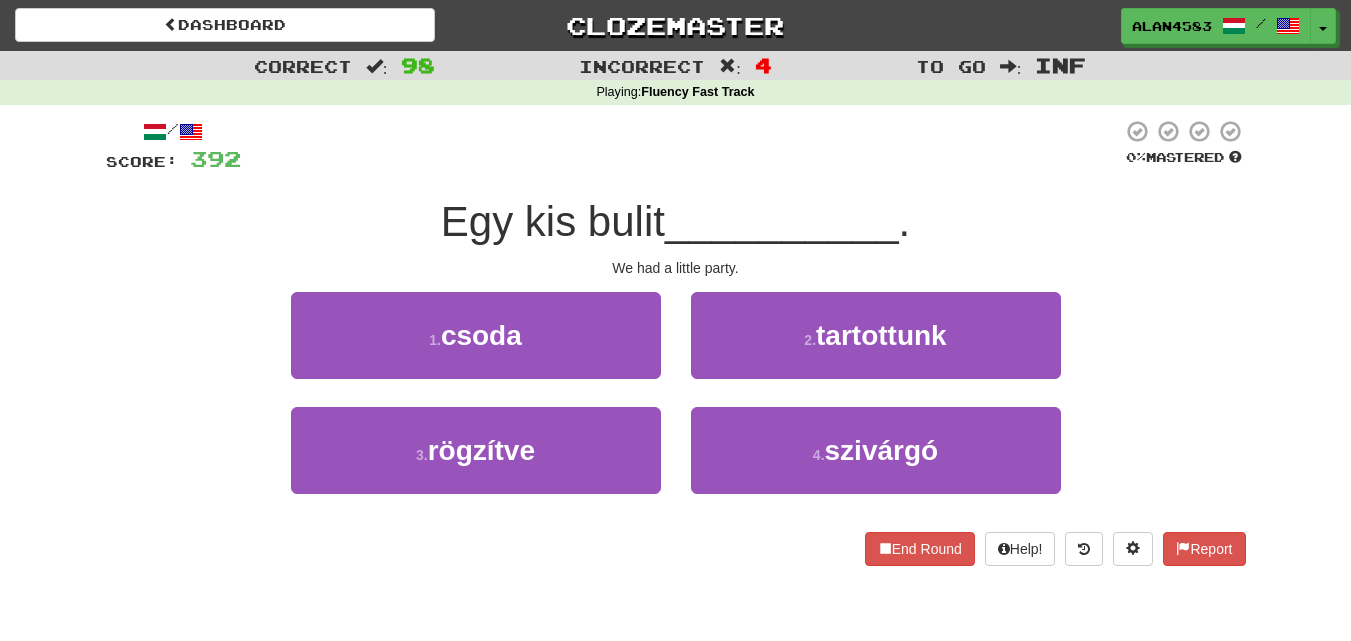 click on "Egy kis bulit" at bounding box center [553, 221] 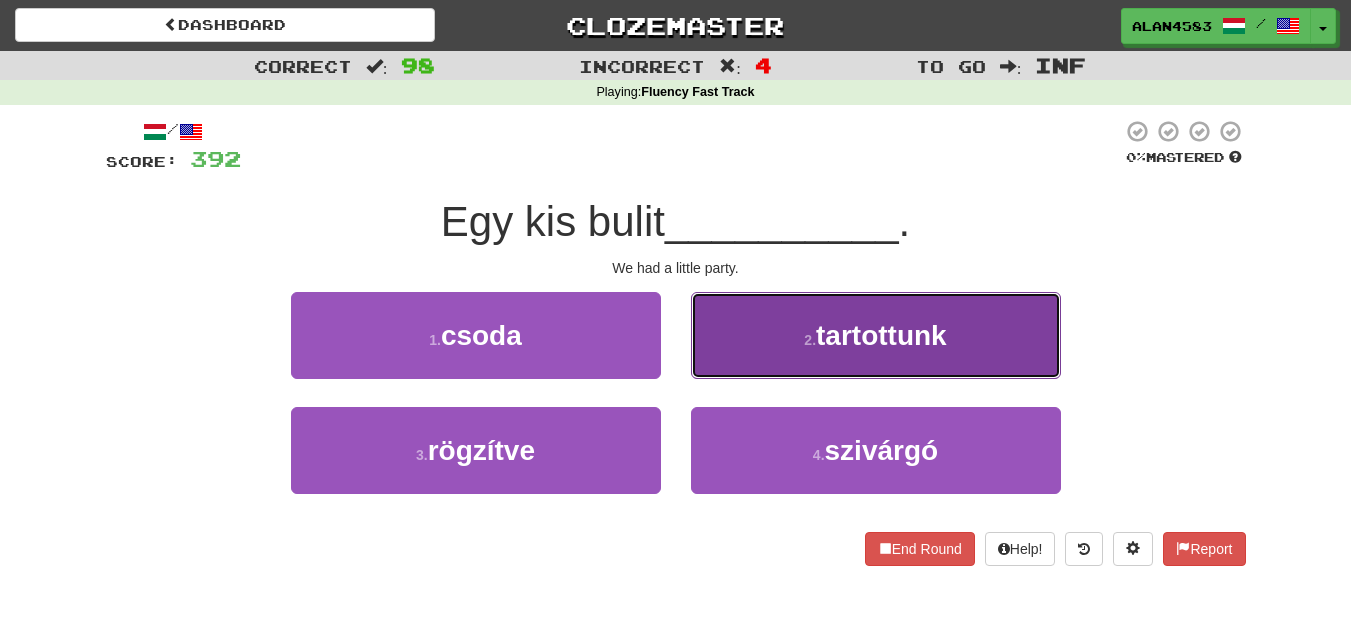 click on "tartottunk" at bounding box center (881, 335) 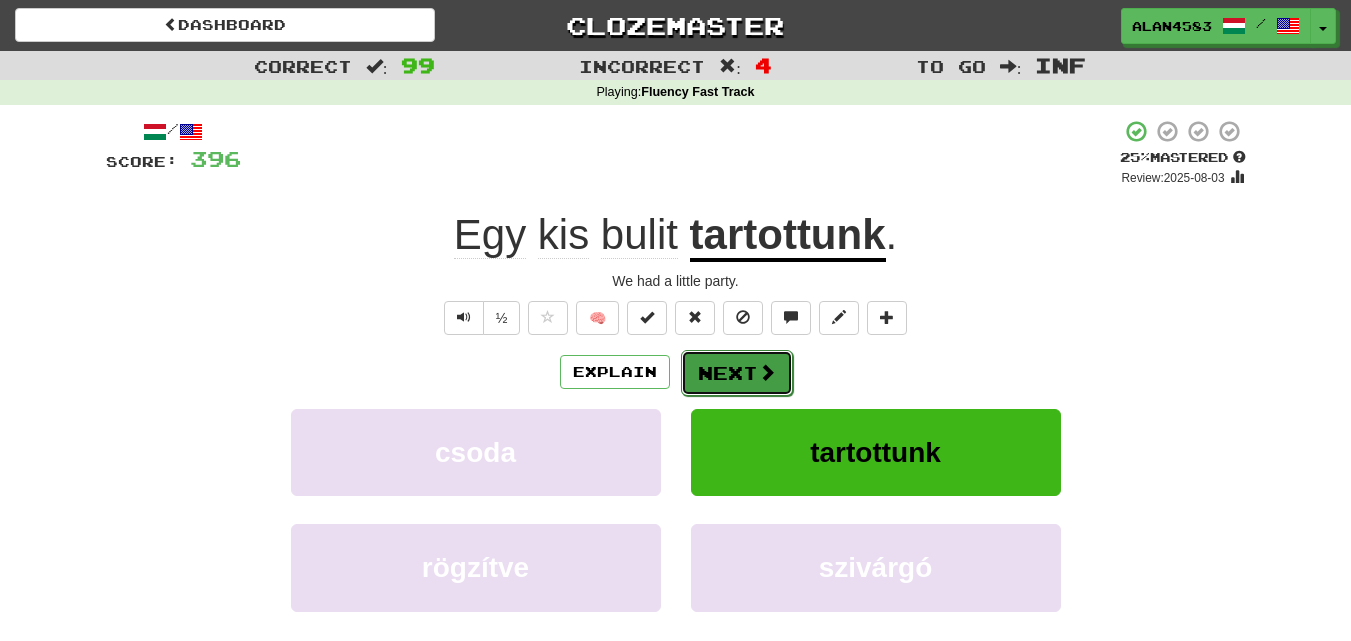 click on "Next" at bounding box center (737, 373) 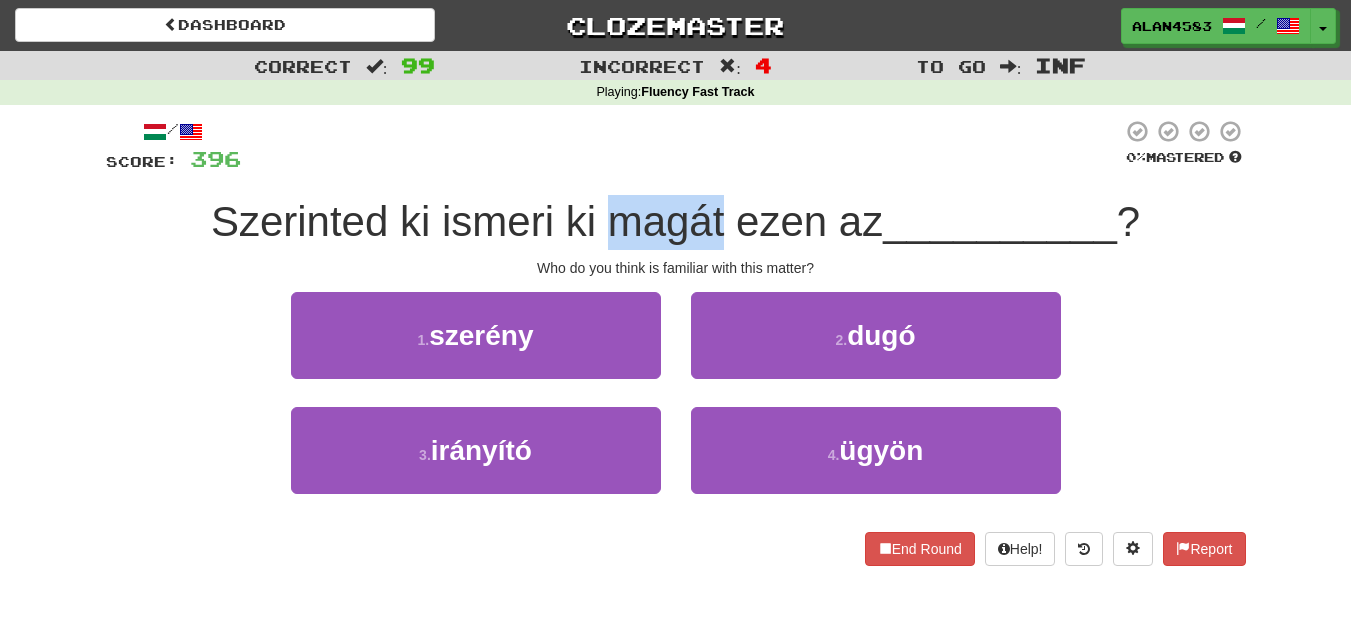 drag, startPoint x: 607, startPoint y: 220, endPoint x: 715, endPoint y: 213, distance: 108.226616 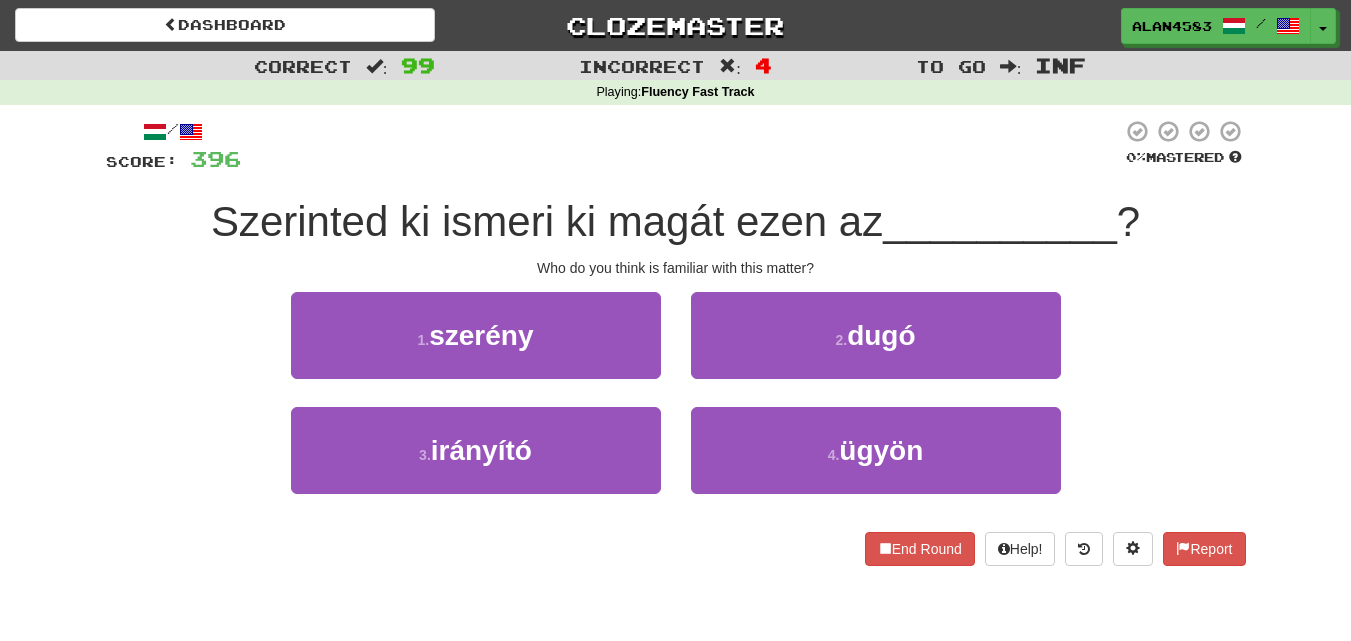 click at bounding box center (681, 146) 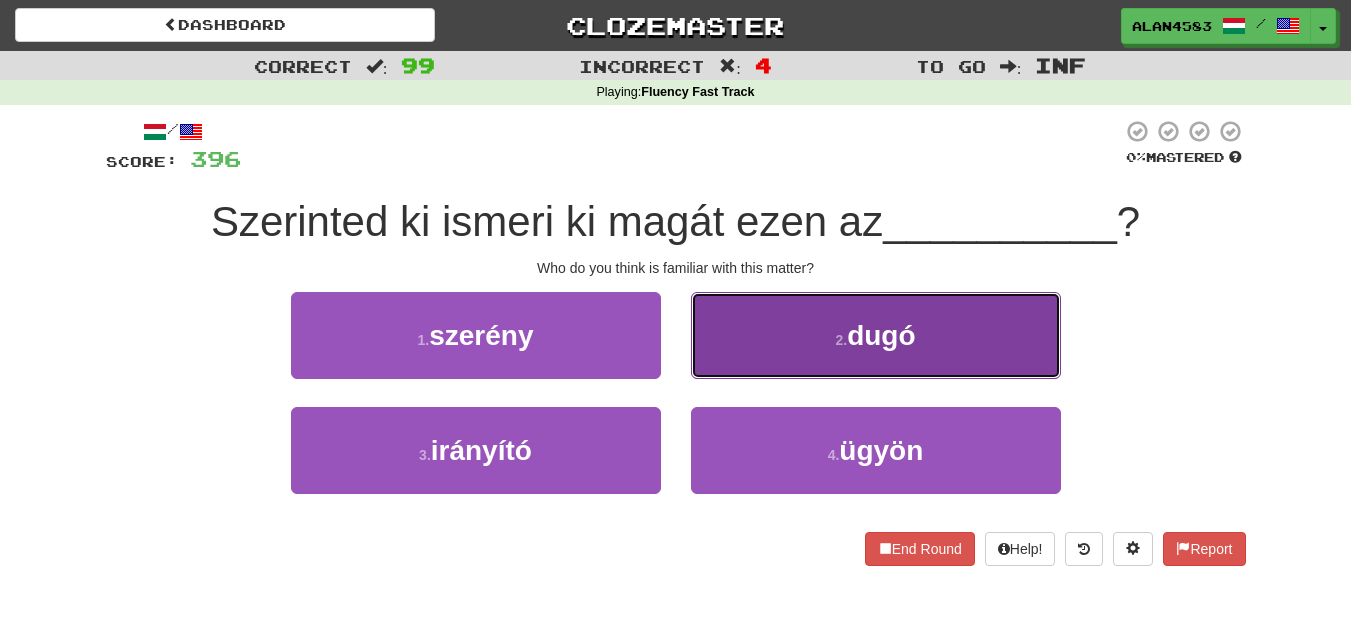click on "2 .  dugó" at bounding box center [876, 335] 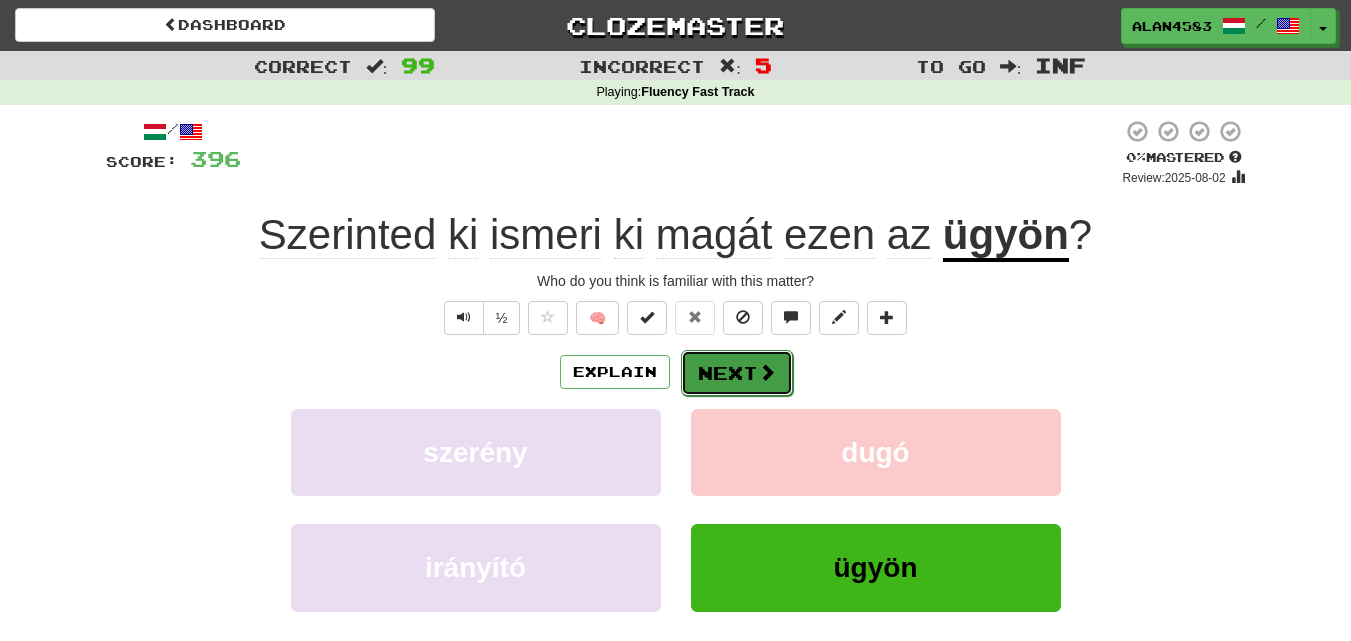 click on "Next" at bounding box center [737, 373] 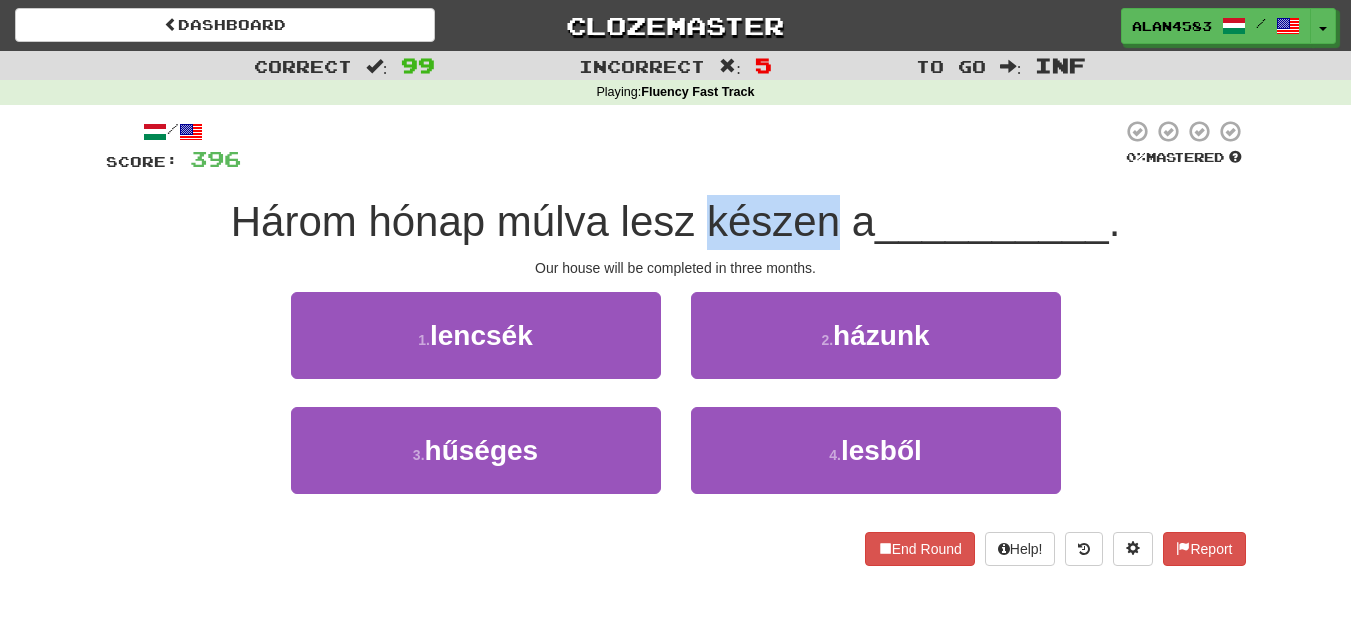 drag, startPoint x: 831, startPoint y: 220, endPoint x: 698, endPoint y: 228, distance: 133.24039 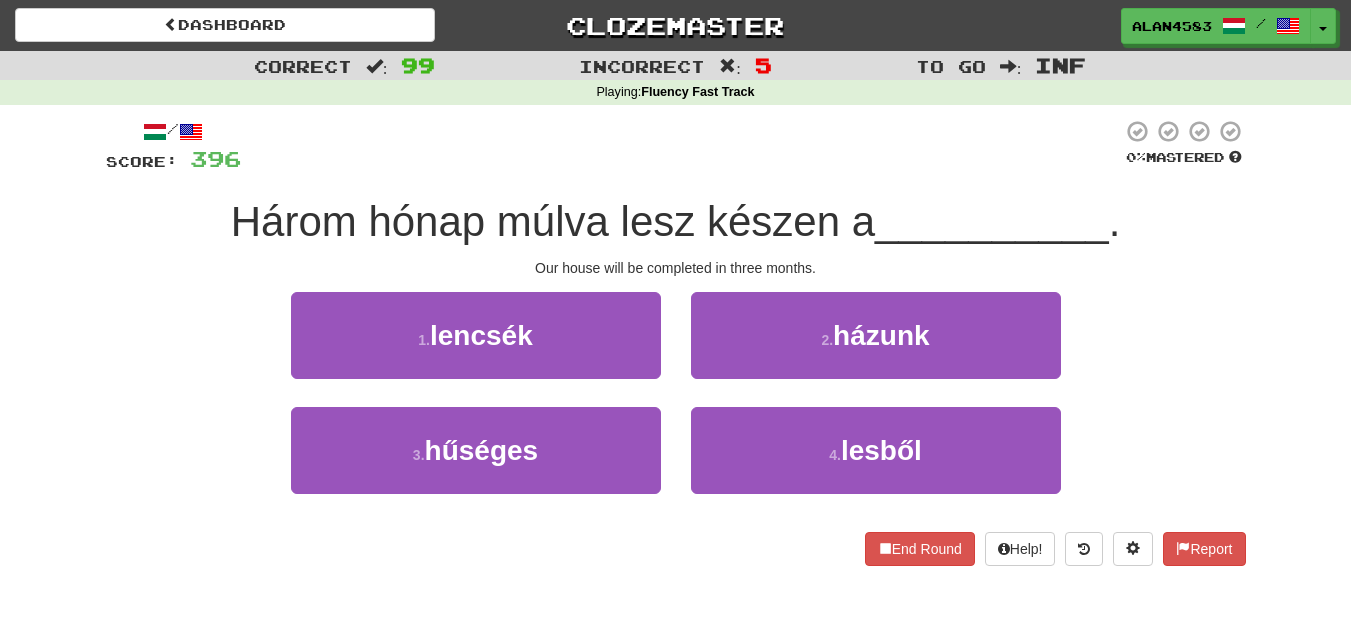 click at bounding box center [681, 146] 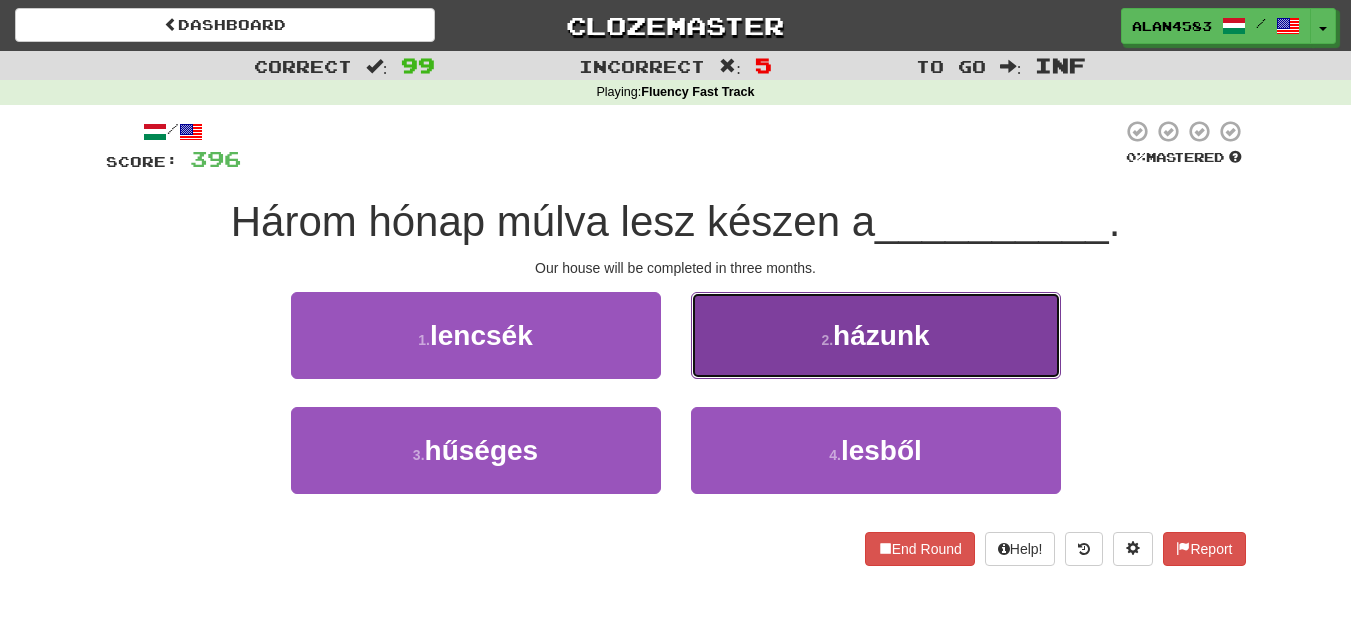 click on "2 .  házunk" at bounding box center [876, 335] 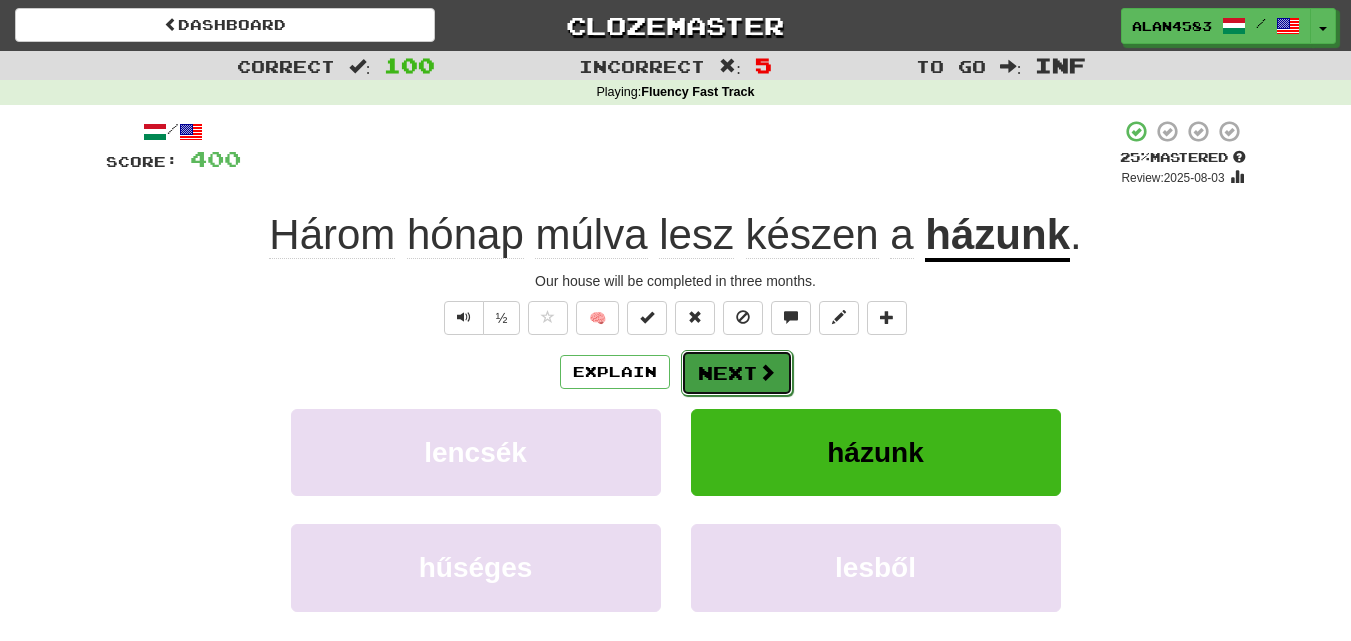 click at bounding box center (767, 372) 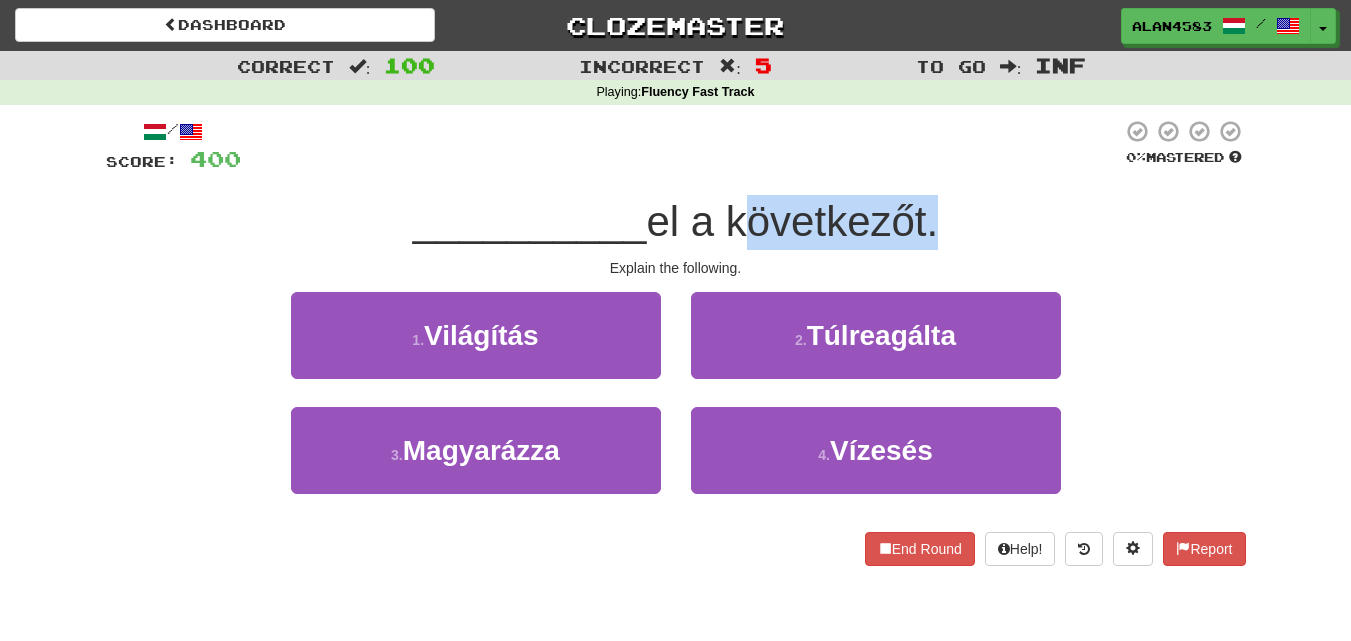 drag, startPoint x: 730, startPoint y: 213, endPoint x: 935, endPoint y: 205, distance: 205.15604 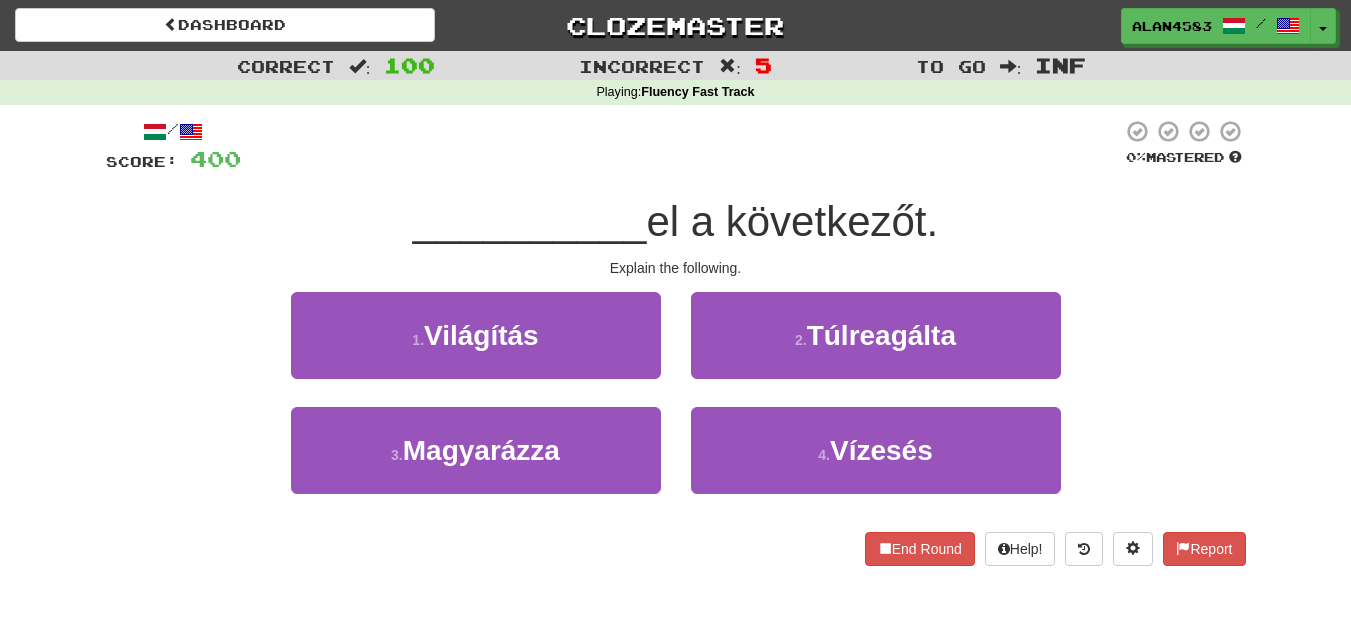 click on "/ Score: 400 0 % Mastered __________ el a következőt. Explain the following. 1 . Világítás 2 . Túlreagálta 3 . Magyarázza 4 . Vízesés End Round Help! Report" at bounding box center [676, 342] 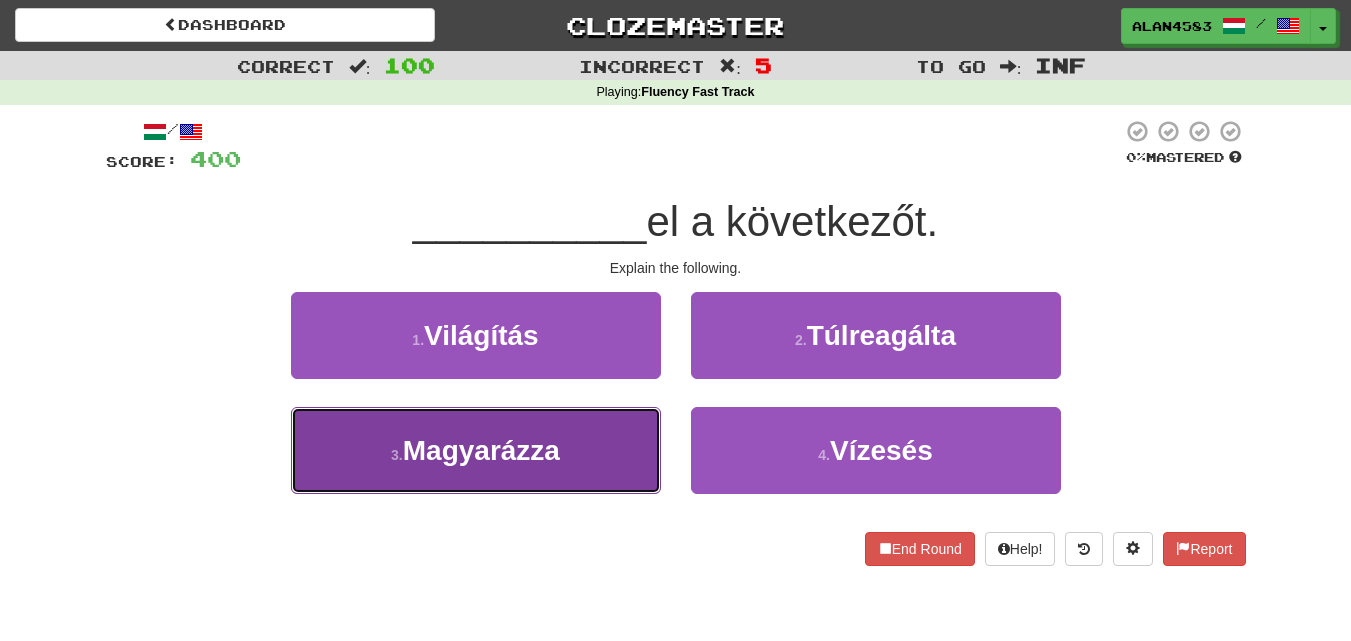 click on "3 .  Magyarázza" at bounding box center (476, 450) 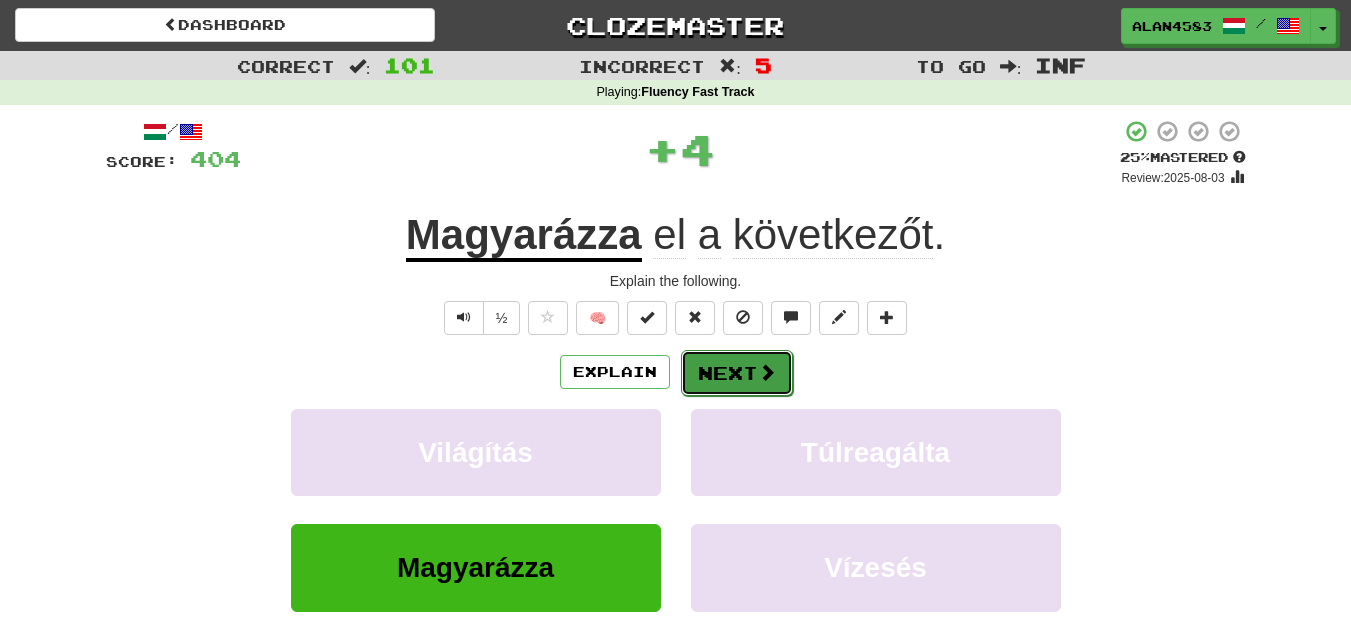 click on "Next" at bounding box center [737, 373] 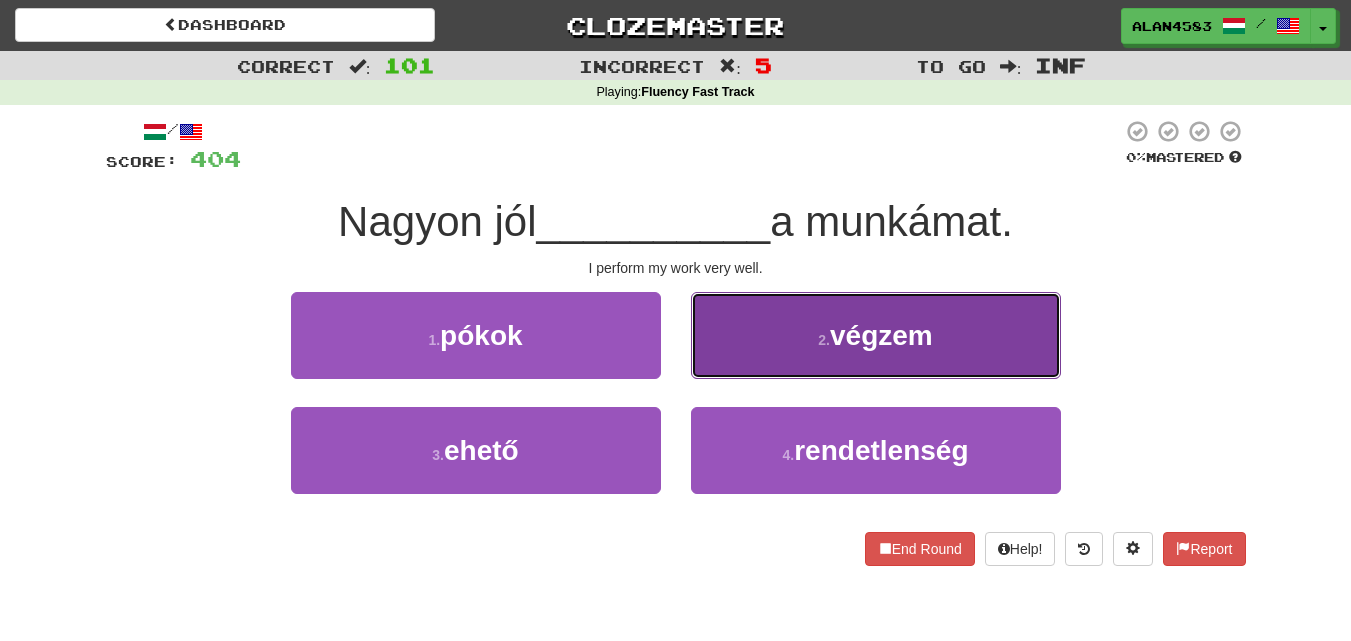 click on "2 .  végzem" at bounding box center (876, 335) 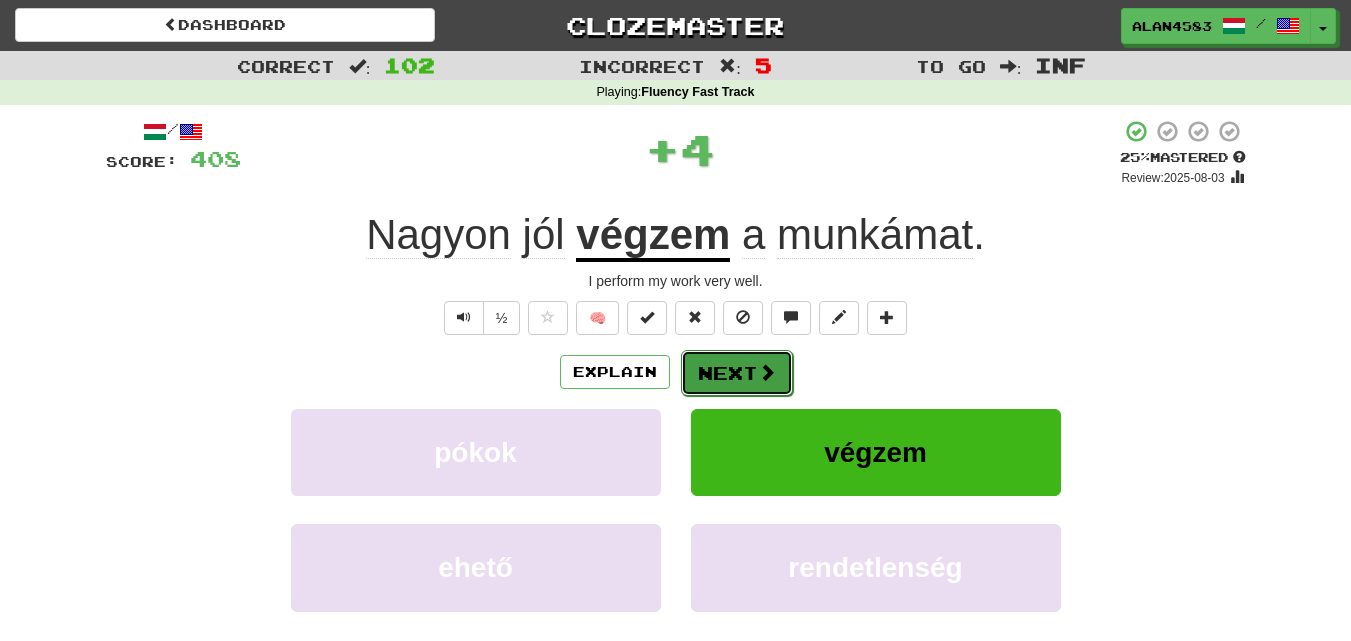 click on "Next" at bounding box center (737, 373) 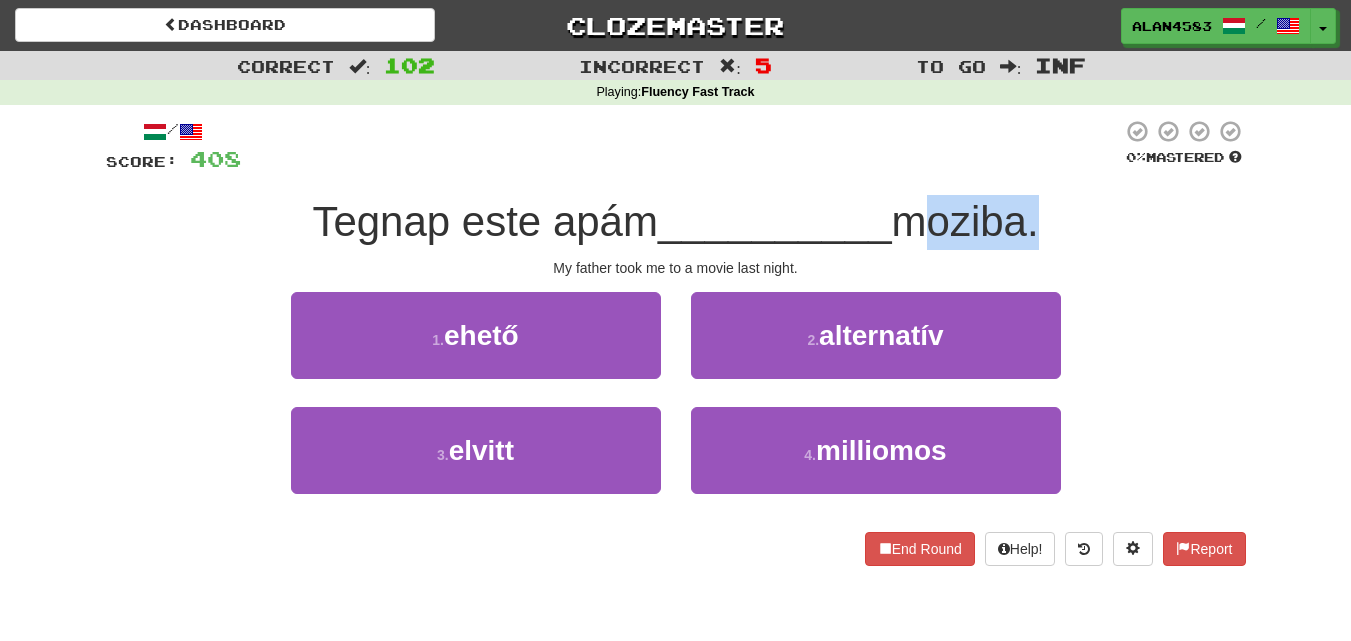 drag, startPoint x: 899, startPoint y: 222, endPoint x: 1035, endPoint y: 209, distance: 136.6199 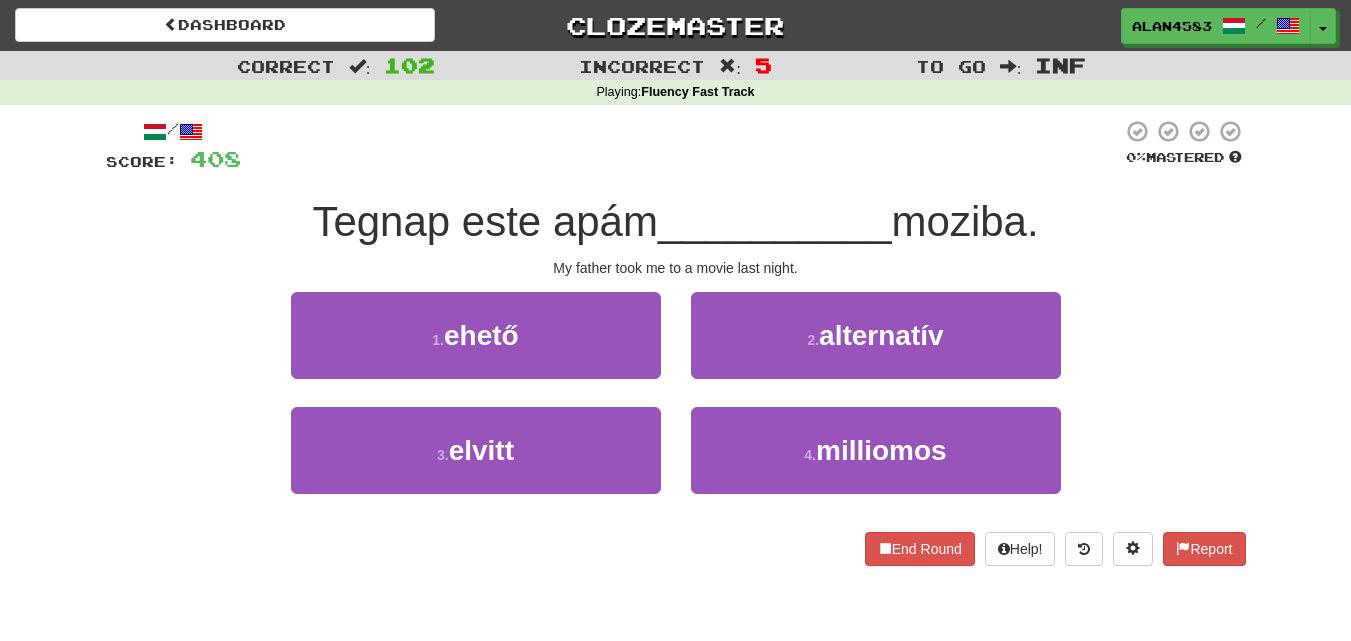 click at bounding box center (681, 146) 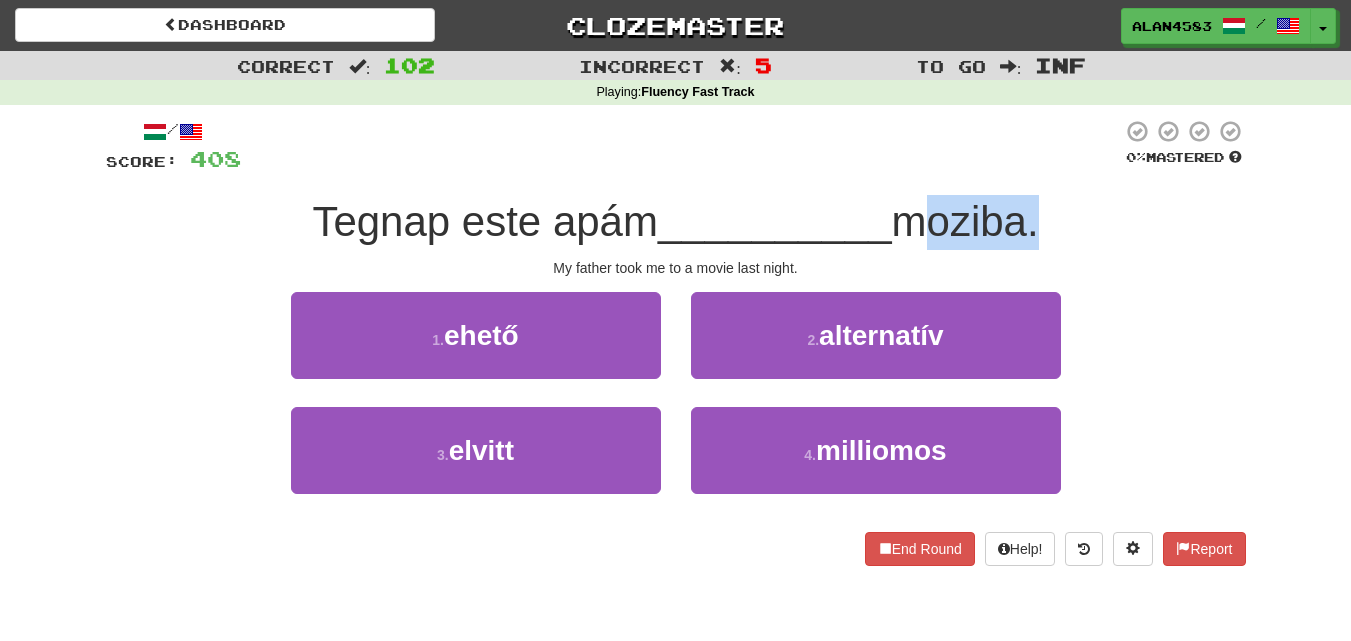 drag, startPoint x: 1035, startPoint y: 228, endPoint x: 906, endPoint y: 233, distance: 129.09686 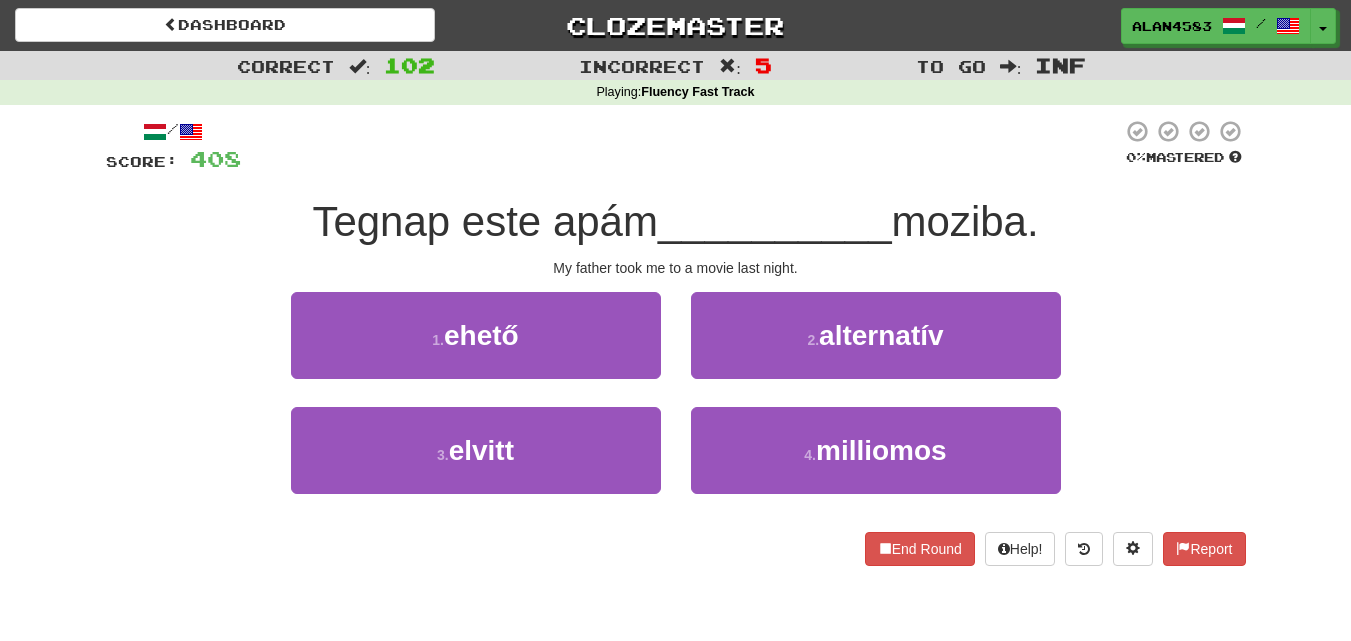 click at bounding box center [681, 146] 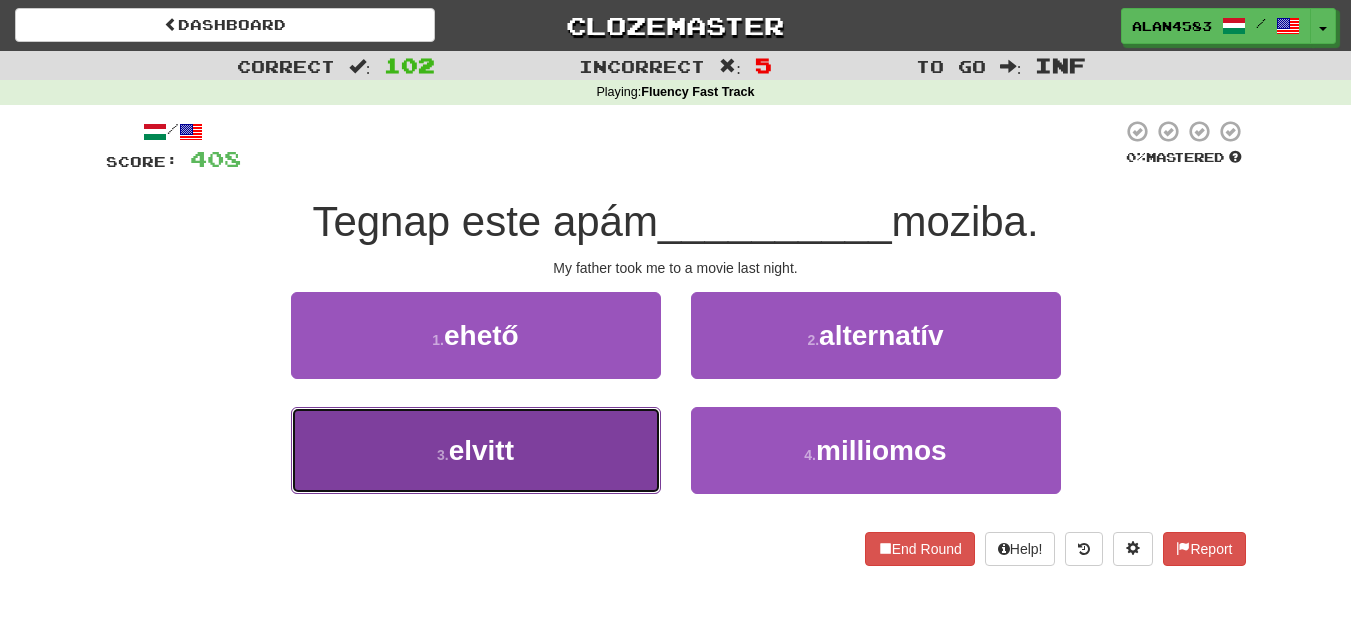 click on "3 .  elvitt" at bounding box center (476, 450) 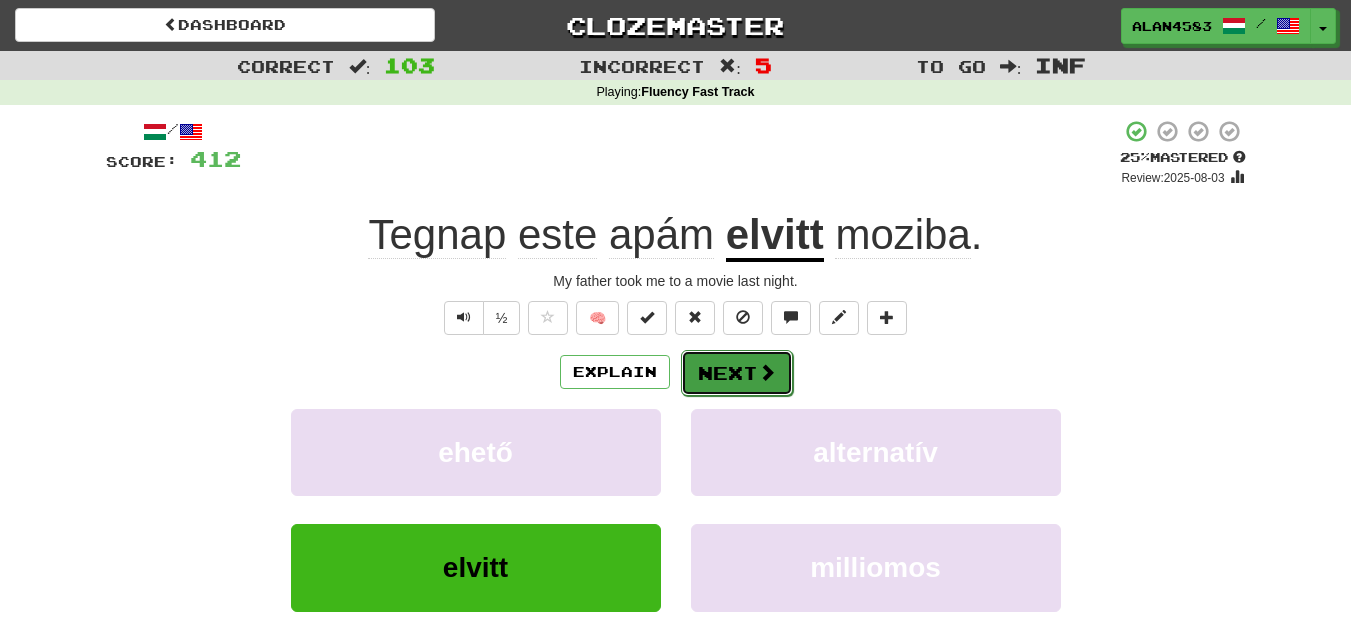 click on "Next" at bounding box center (737, 373) 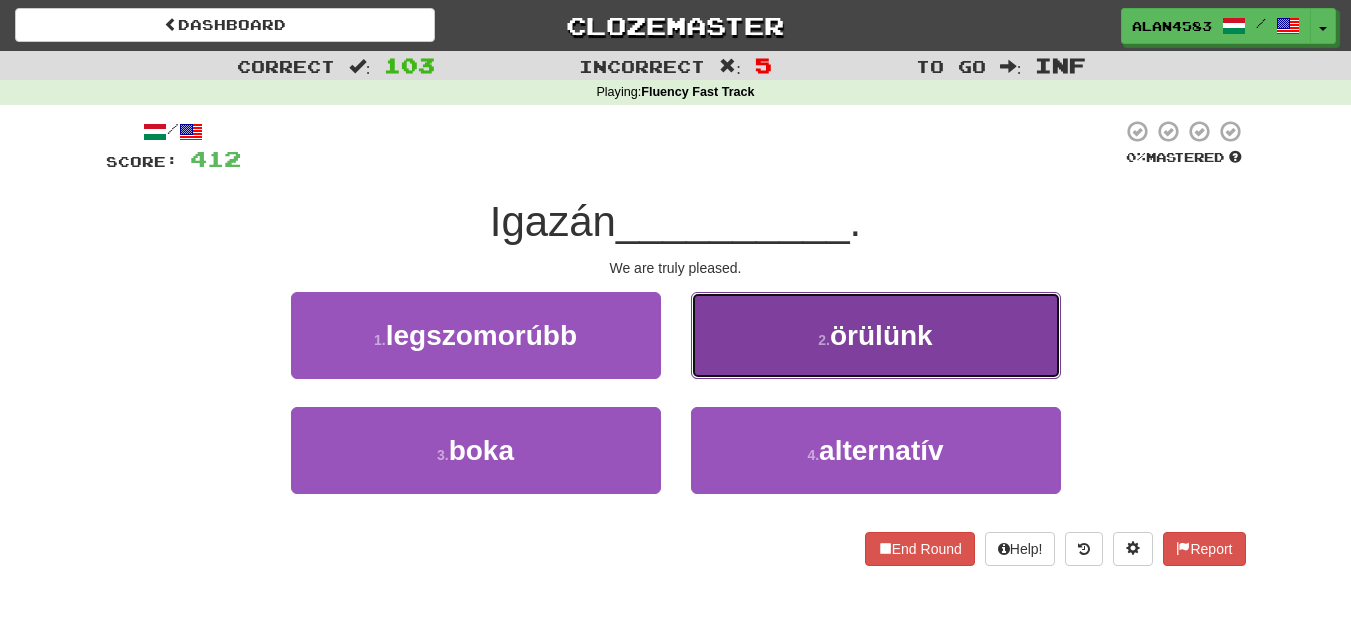 click on "2 .  örülünk" at bounding box center (876, 335) 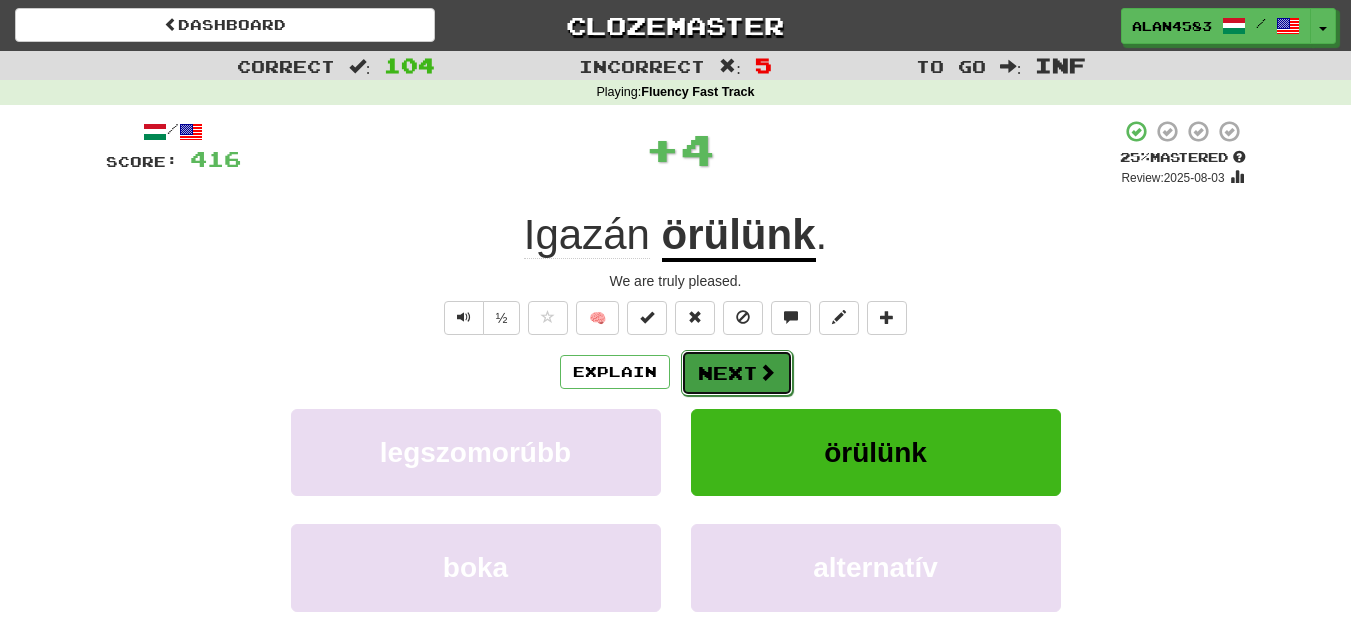 click on "Next" at bounding box center (737, 373) 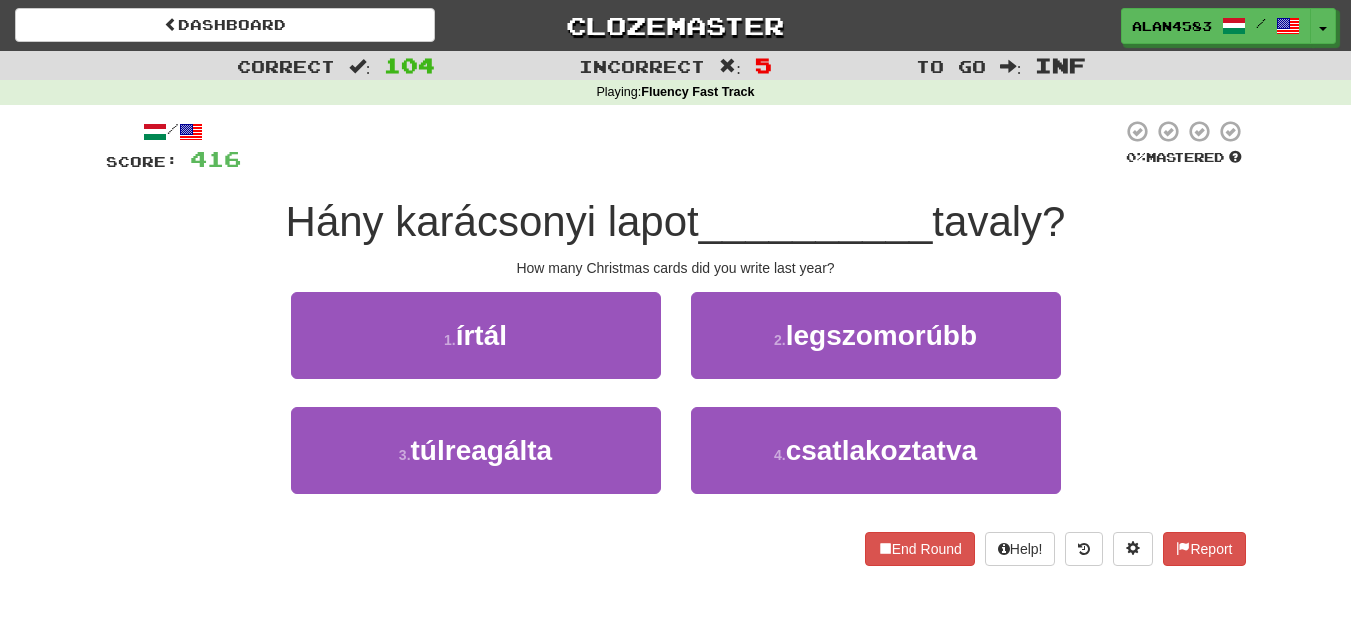 drag, startPoint x: 596, startPoint y: 219, endPoint x: 699, endPoint y: 214, distance: 103.121284 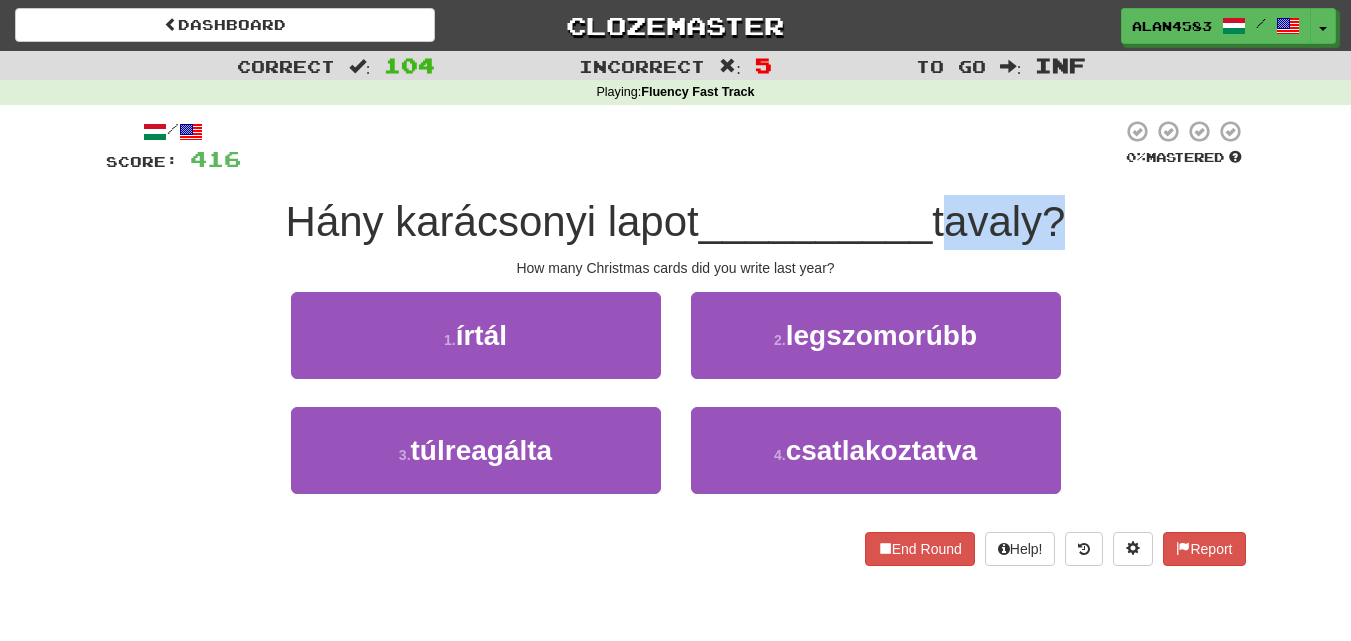 drag, startPoint x: 945, startPoint y: 213, endPoint x: 1045, endPoint y: 205, distance: 100.31949 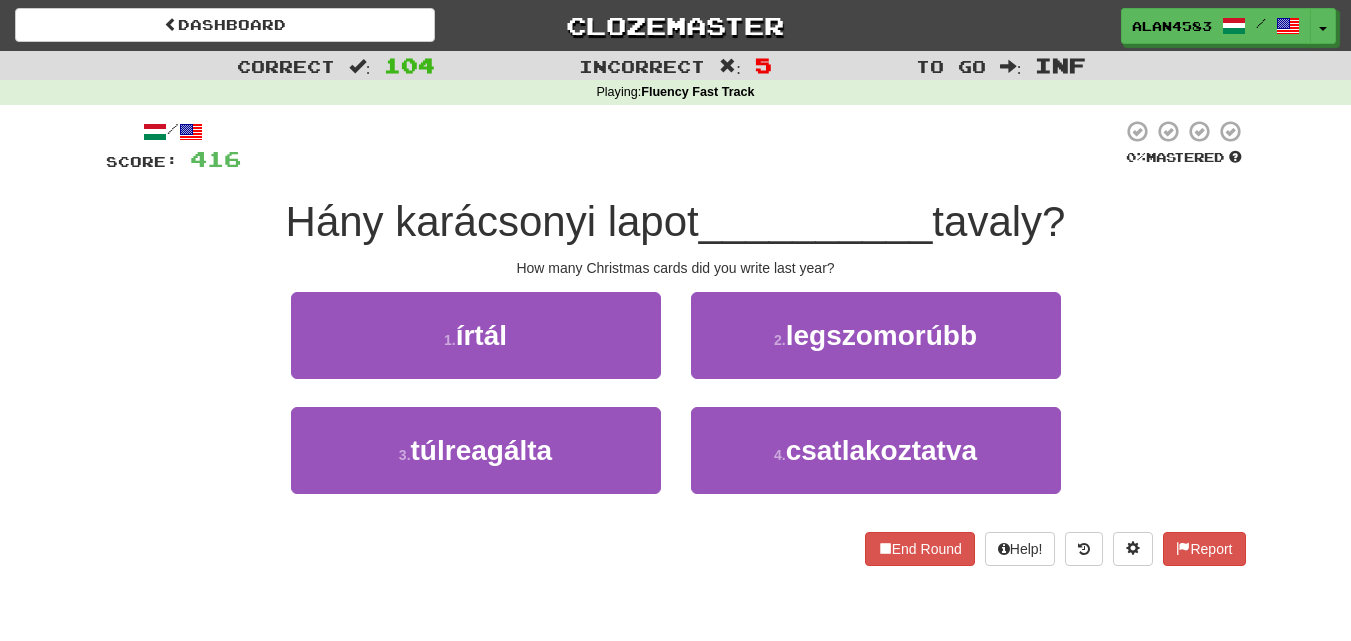 click at bounding box center (681, 146) 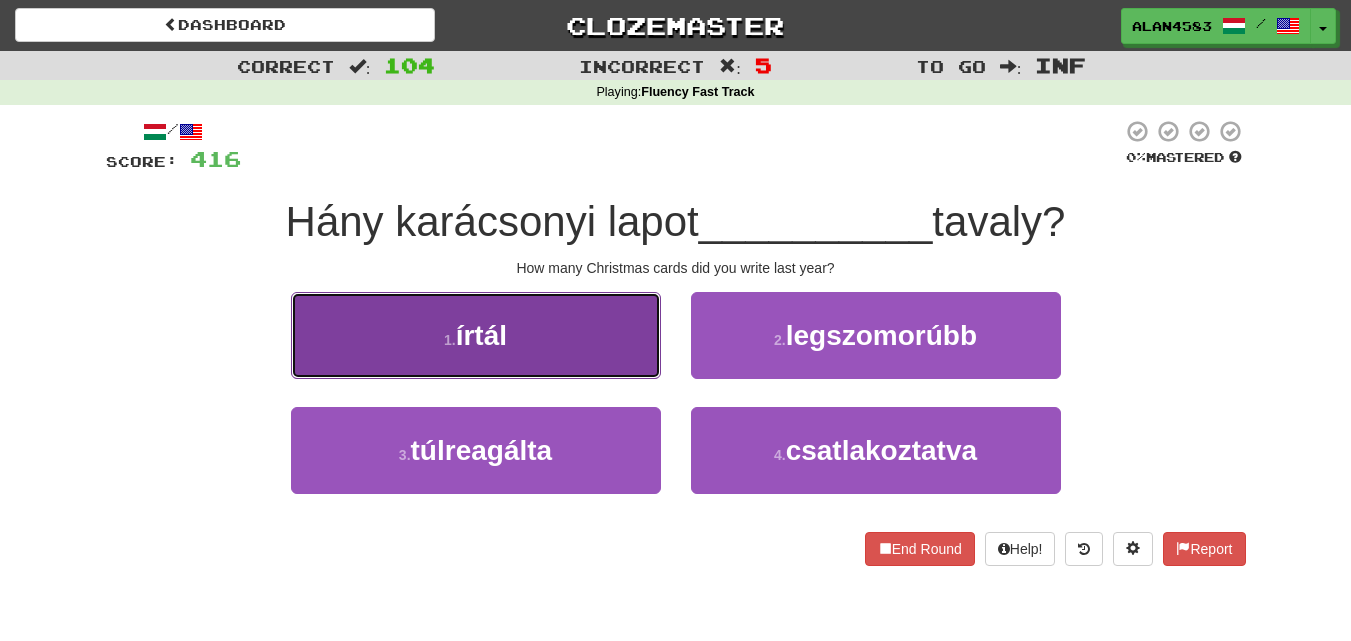 click on "1 .  írtál" at bounding box center [476, 335] 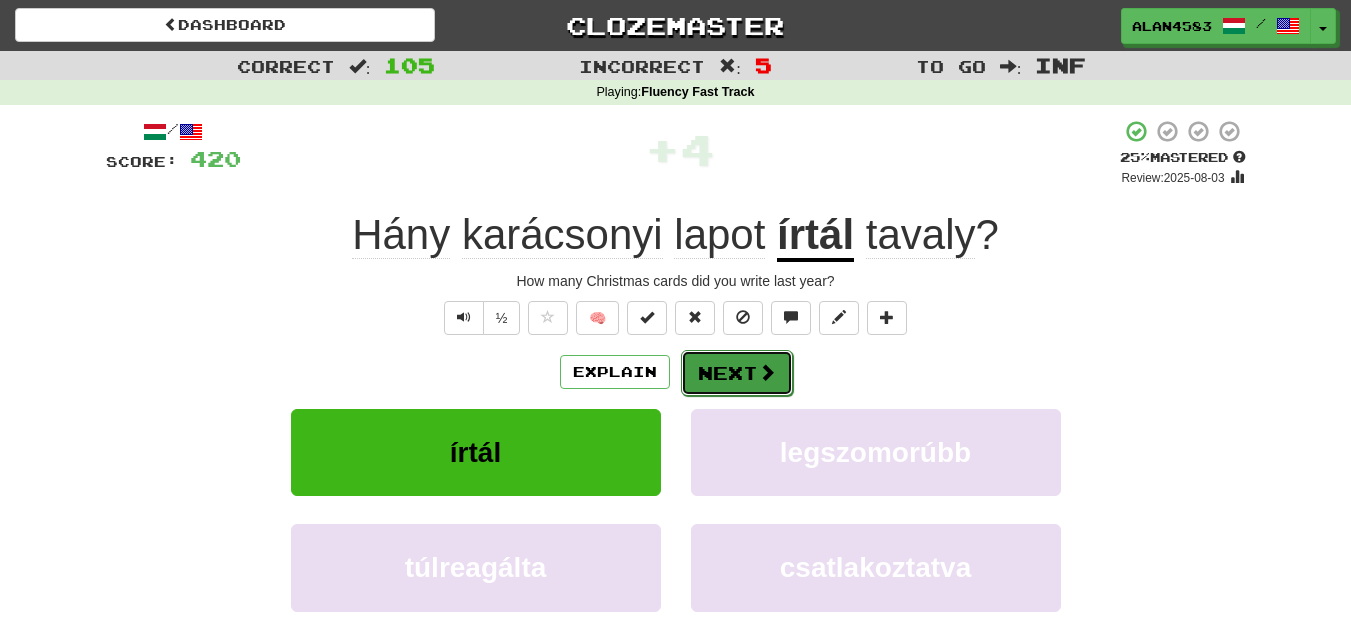 click on "Next" at bounding box center (737, 373) 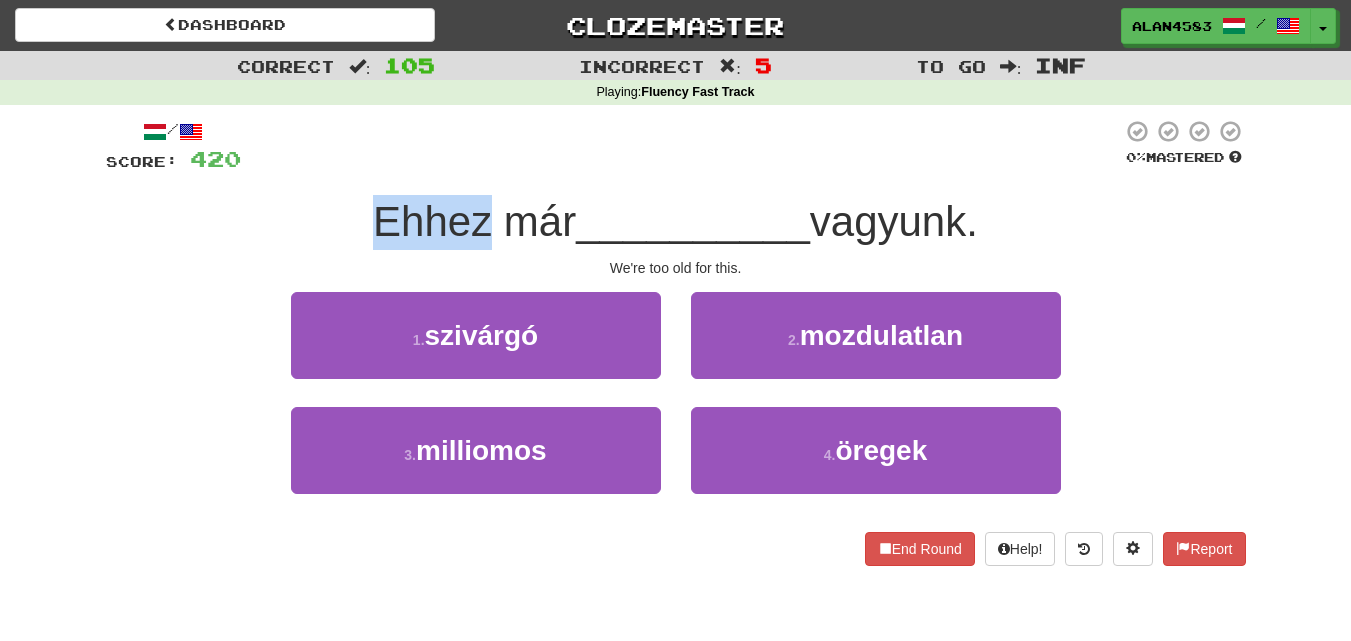 drag, startPoint x: 483, startPoint y: 212, endPoint x: 320, endPoint y: 195, distance: 163.88411 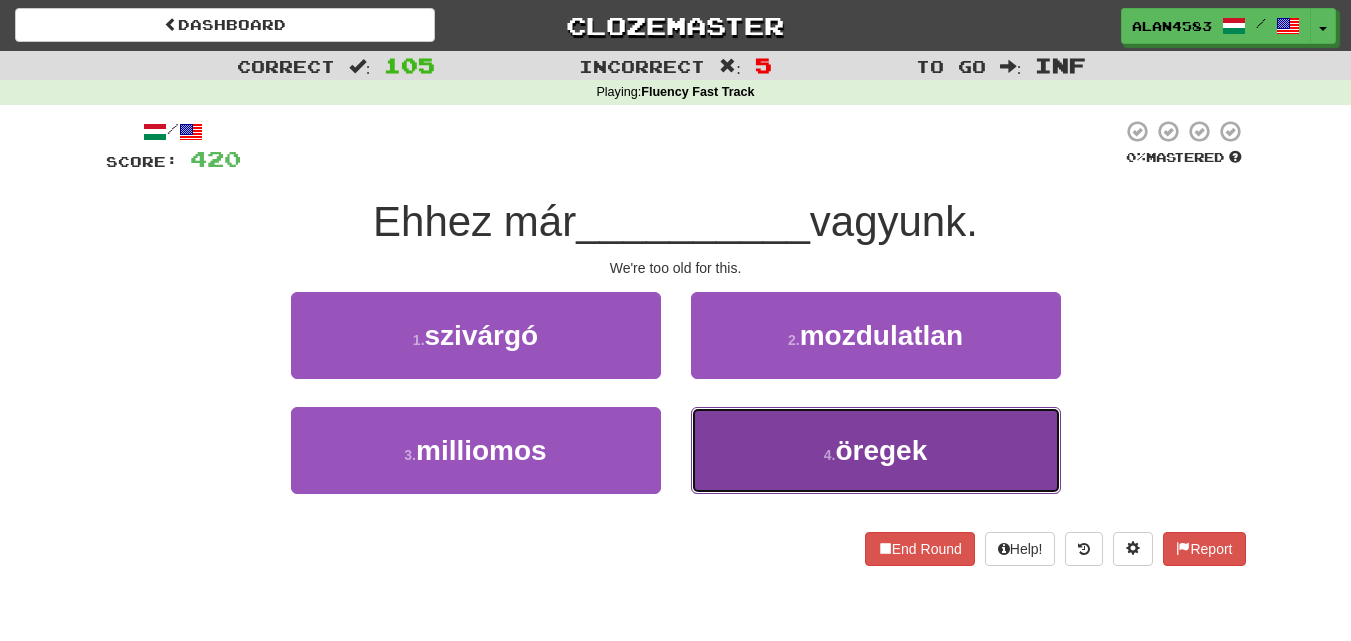 click on "4 .  öregek" at bounding box center (876, 450) 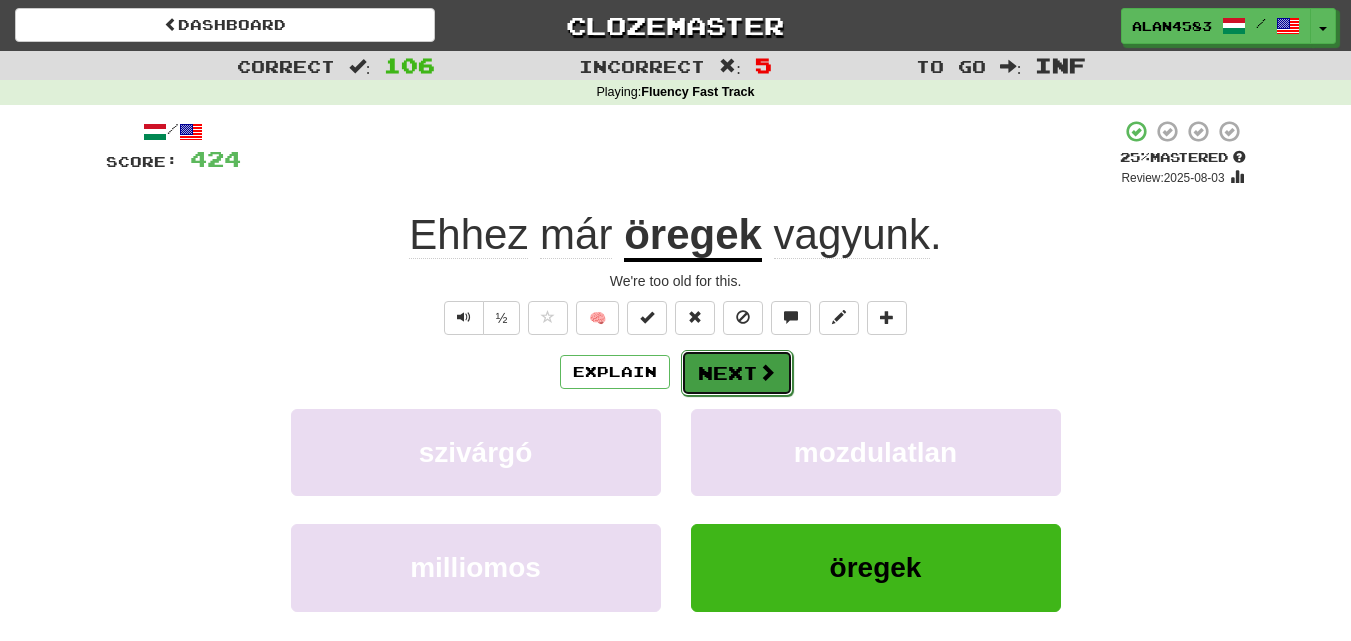 click at bounding box center [767, 372] 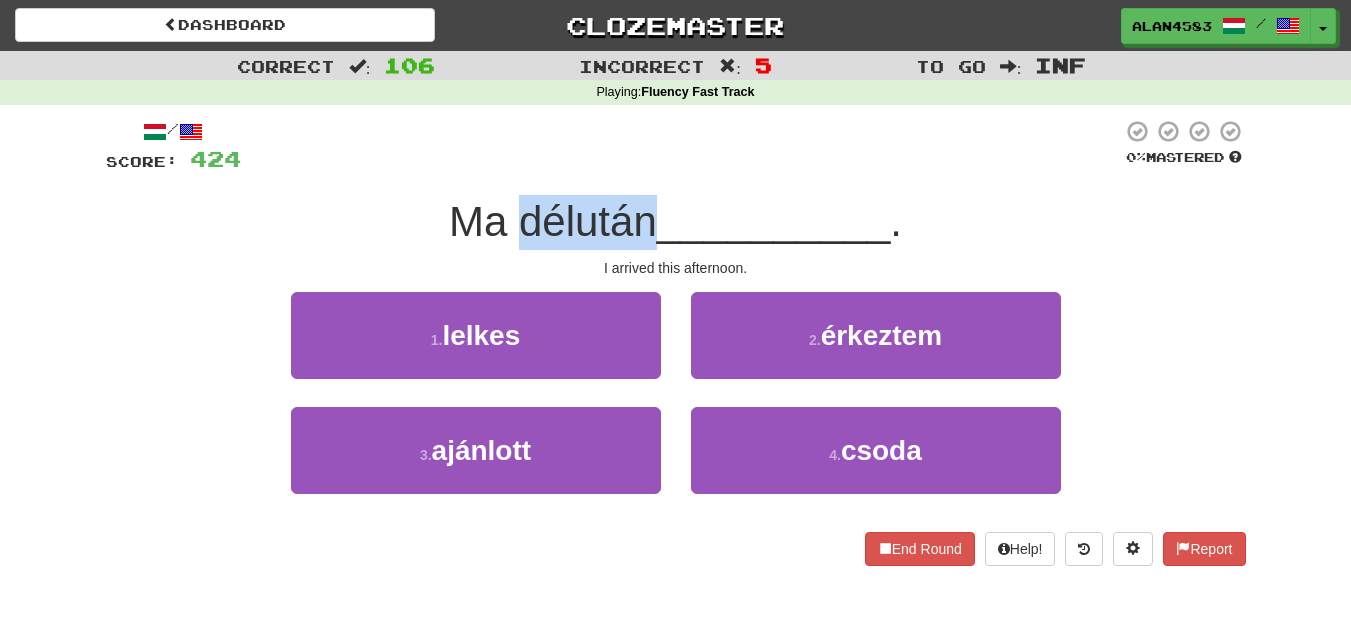 drag, startPoint x: 646, startPoint y: 225, endPoint x: 521, endPoint y: 228, distance: 125.035995 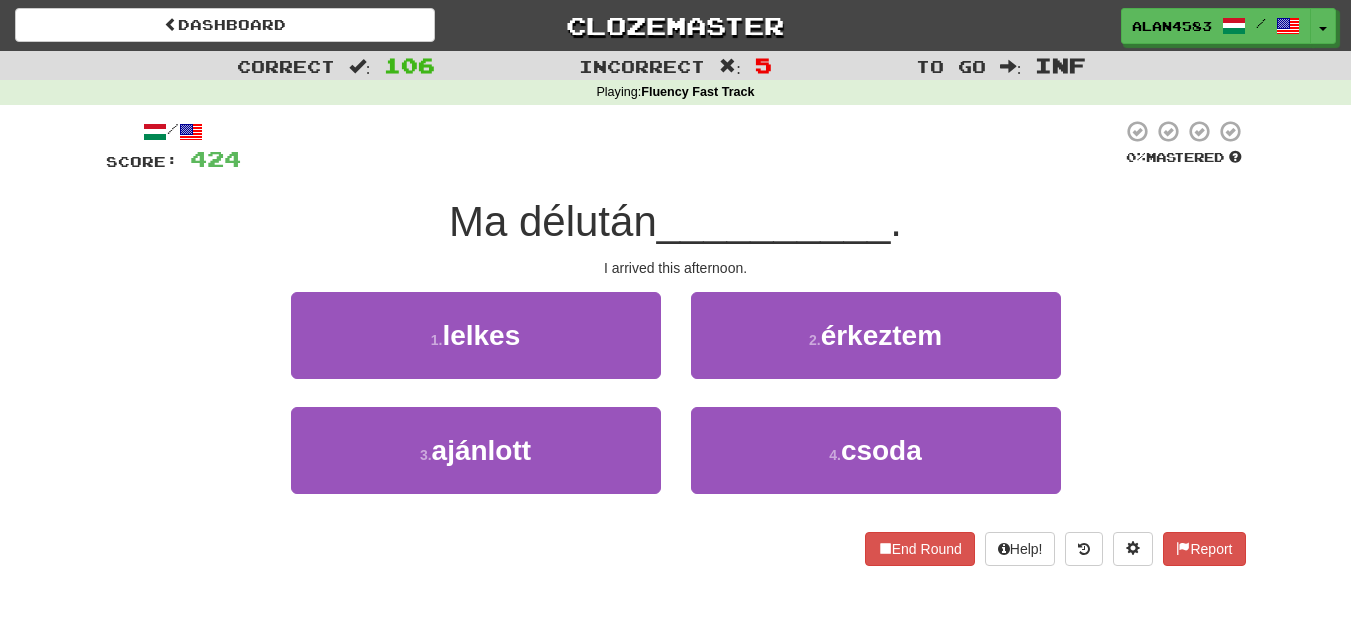click at bounding box center [681, 146] 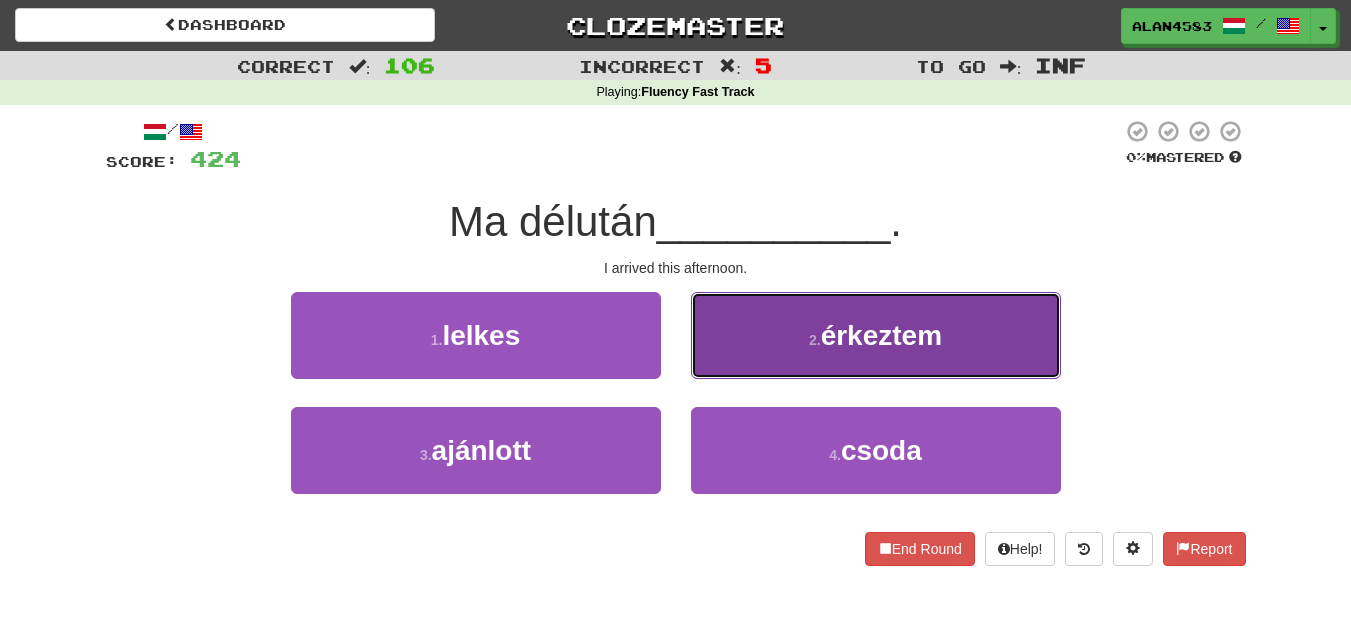 click on "2 .  érkeztem" at bounding box center [876, 335] 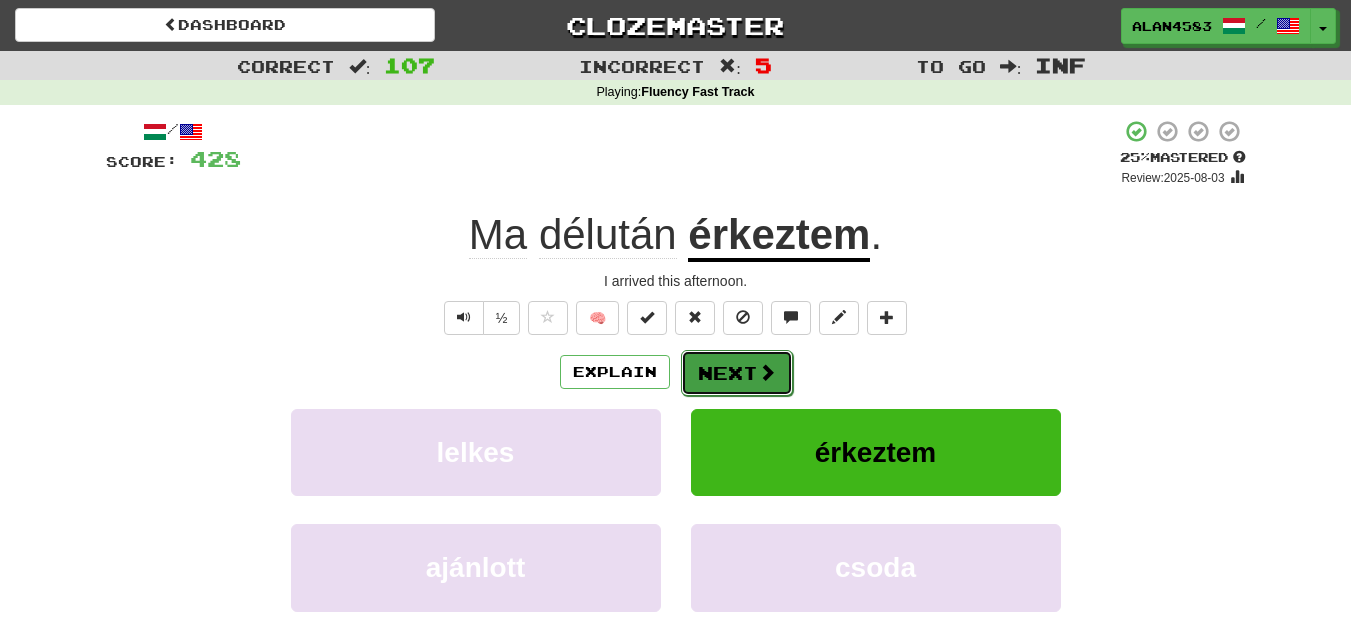 click at bounding box center [767, 372] 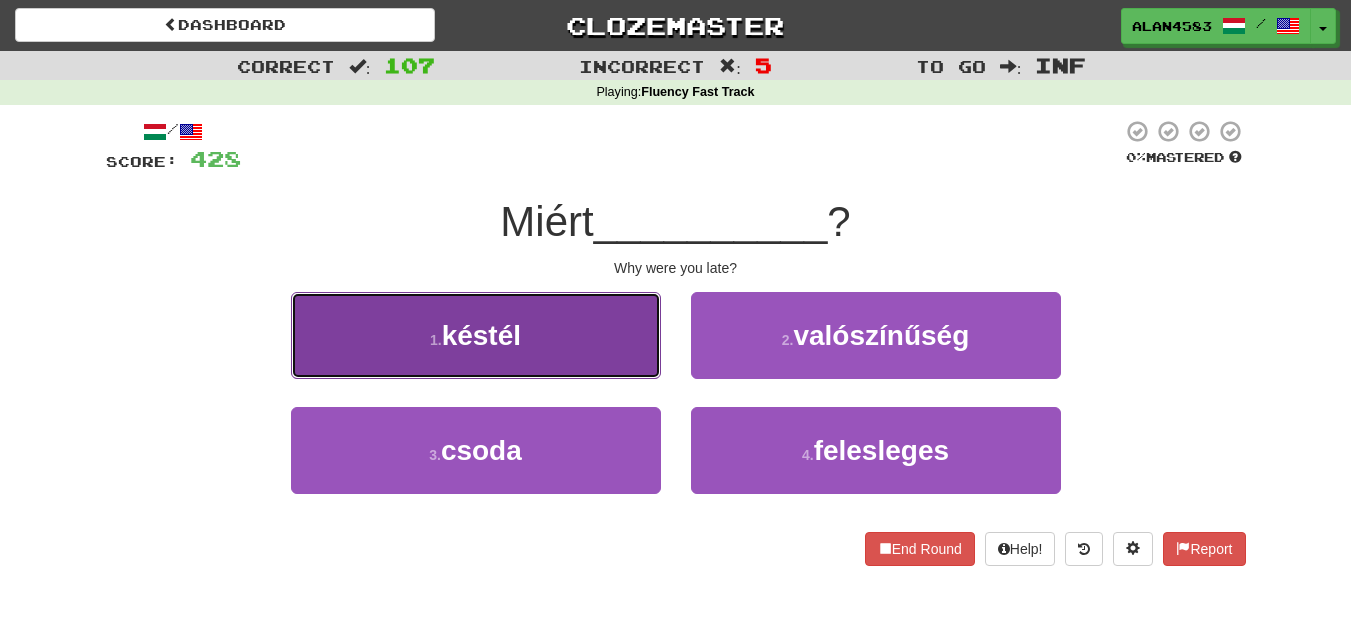 click on "1 .  késtél" at bounding box center [476, 335] 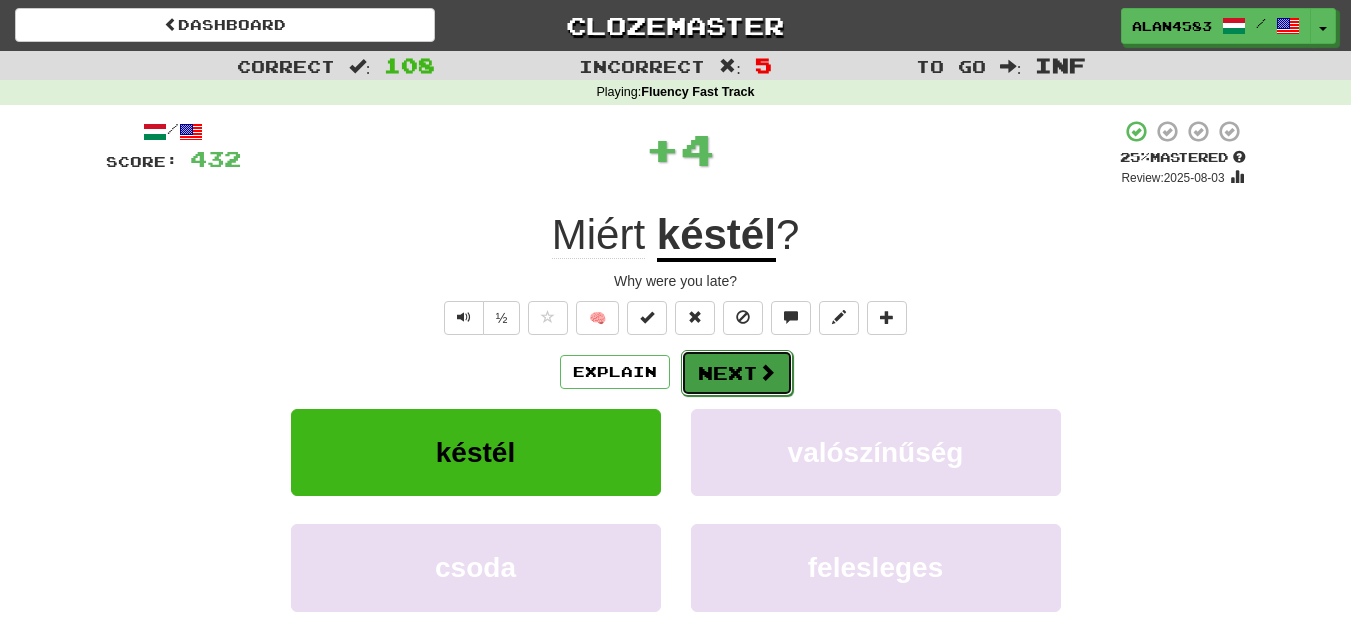 click on "Next" at bounding box center (737, 373) 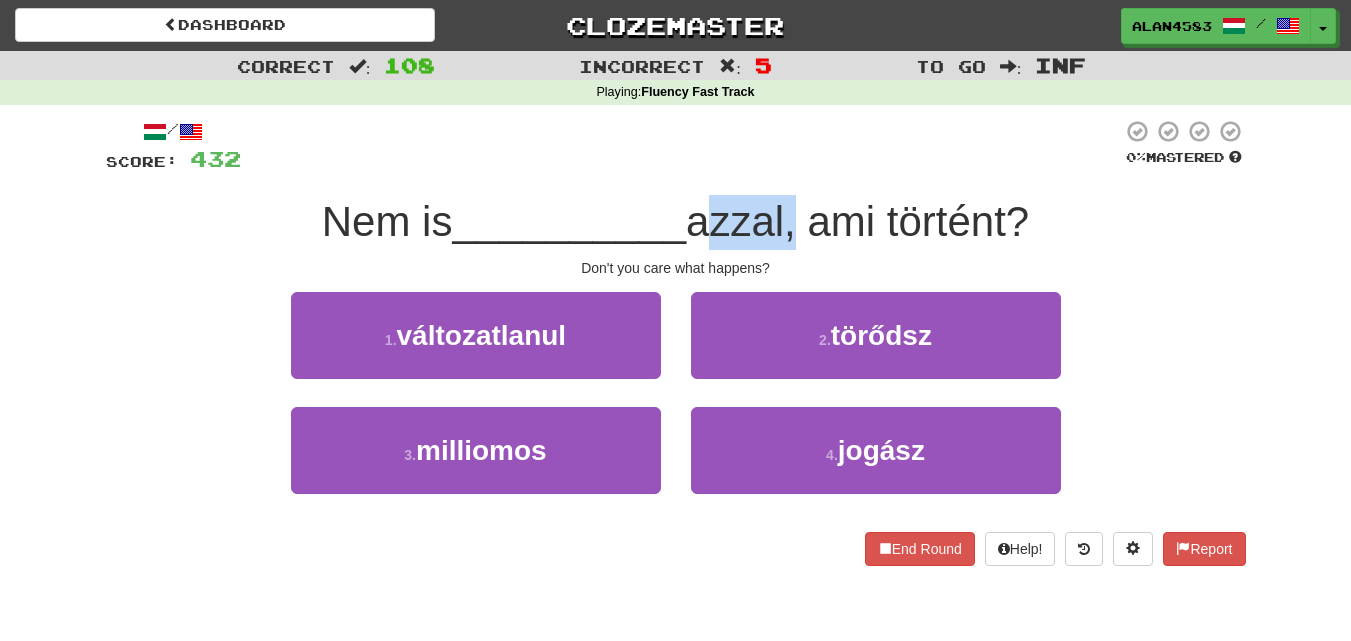 drag, startPoint x: 700, startPoint y: 224, endPoint x: 796, endPoint y: 212, distance: 96.74709 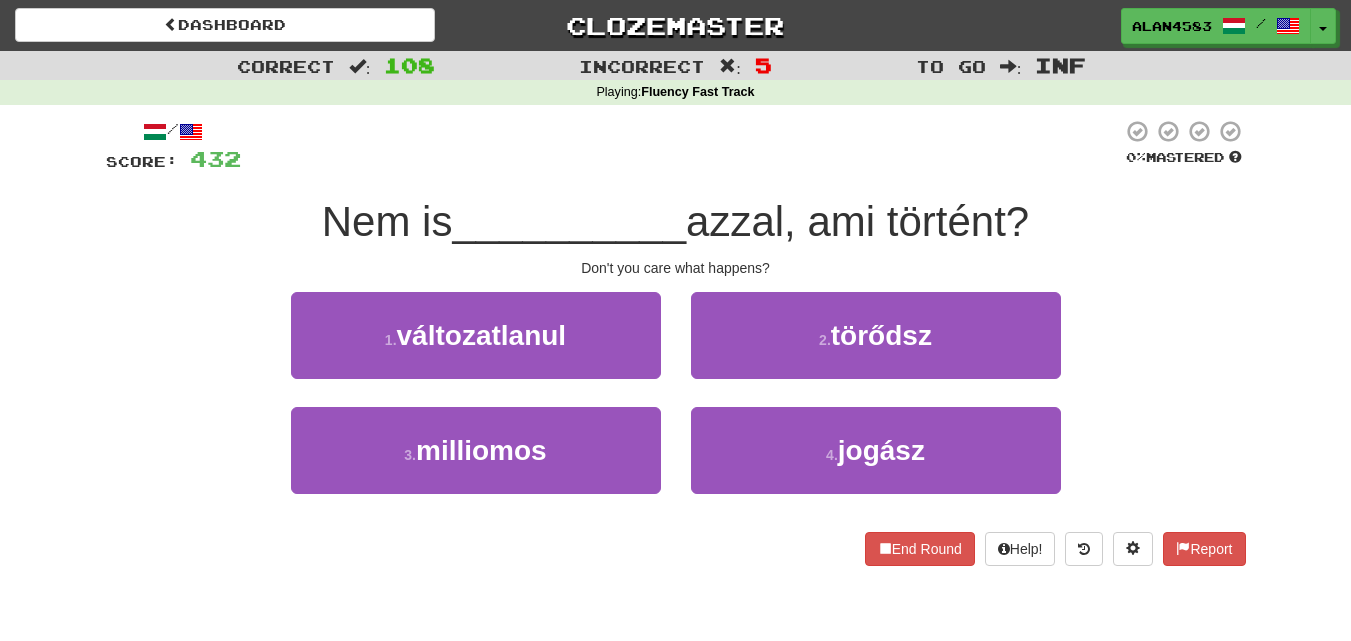click at bounding box center [681, 146] 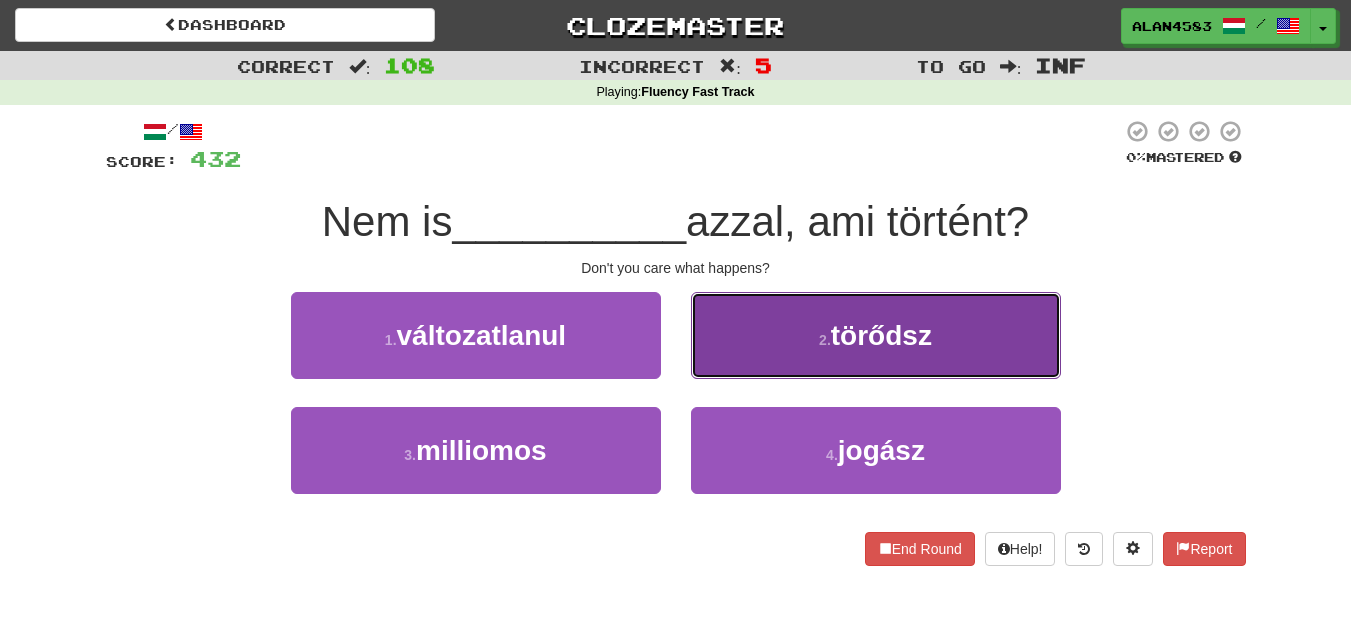 click on "törődsz" at bounding box center (881, 335) 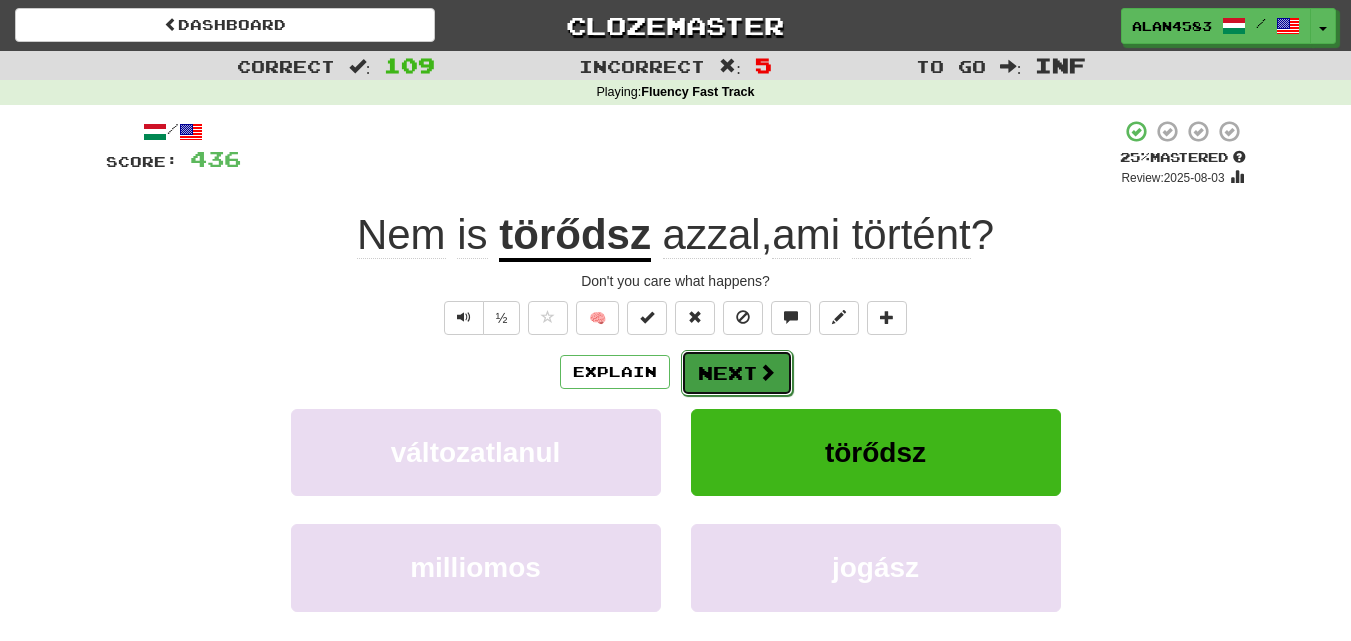 click on "Next" at bounding box center (737, 373) 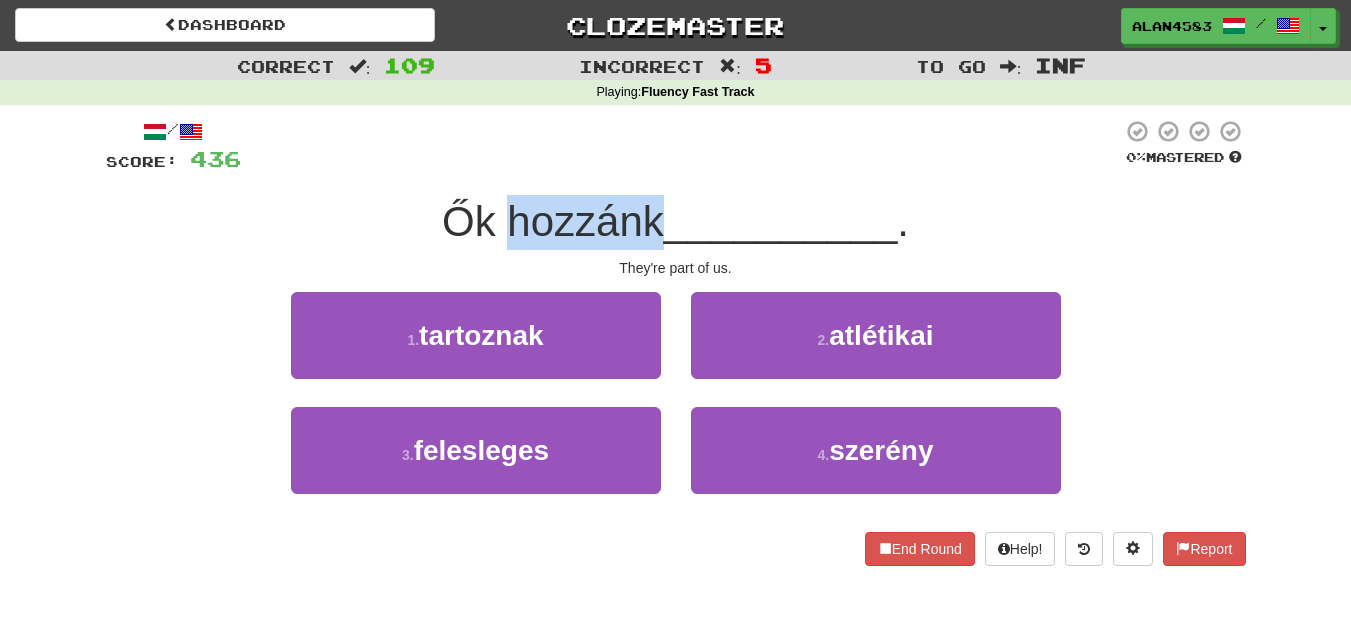 drag, startPoint x: 657, startPoint y: 218, endPoint x: 507, endPoint y: 224, distance: 150.11995 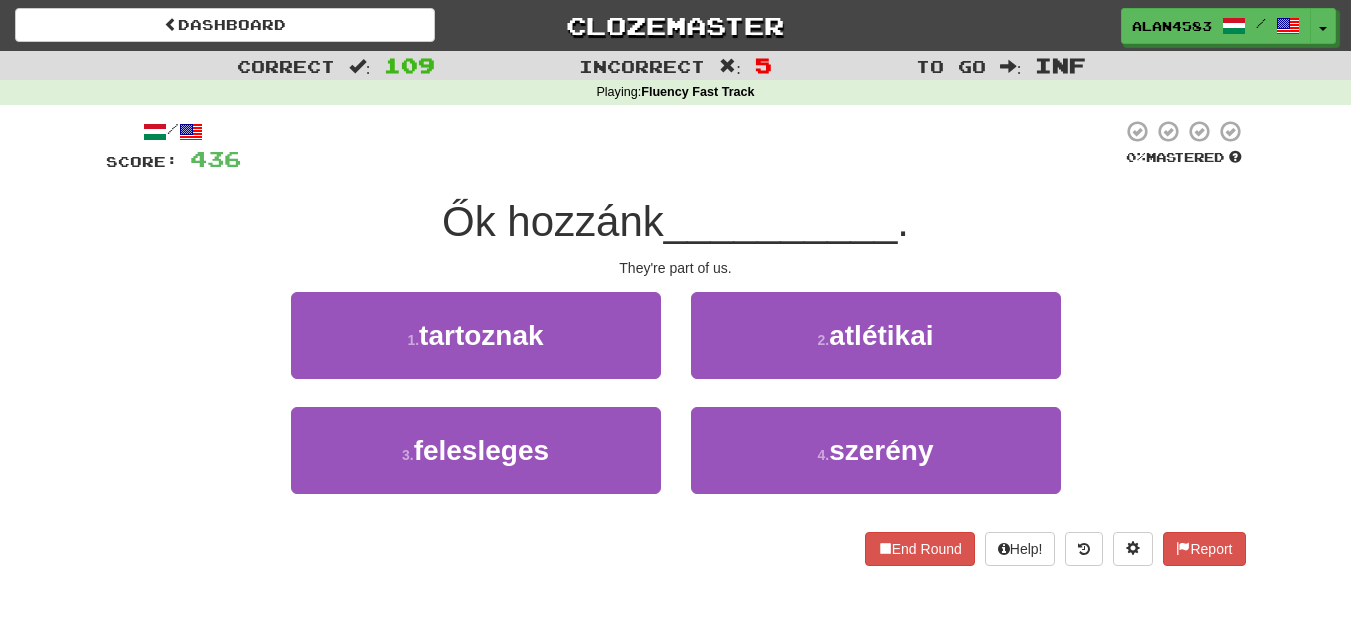 click at bounding box center [681, 146] 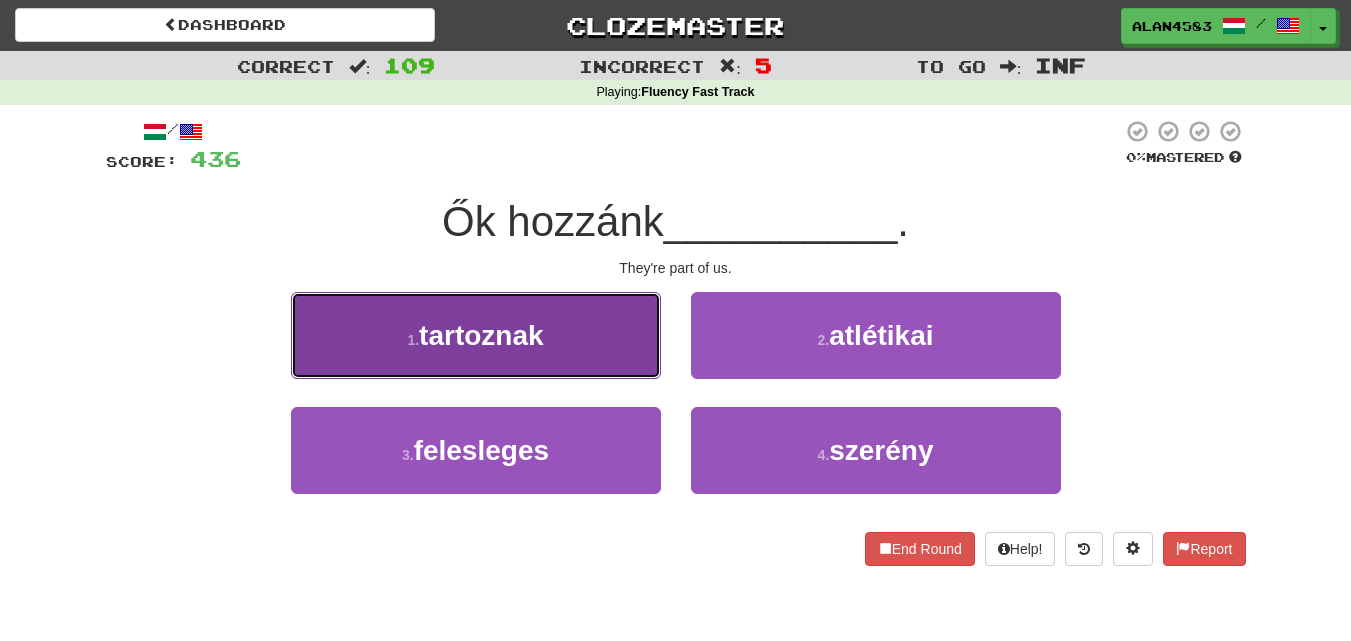 click on "1 .  tartoznak" at bounding box center (476, 335) 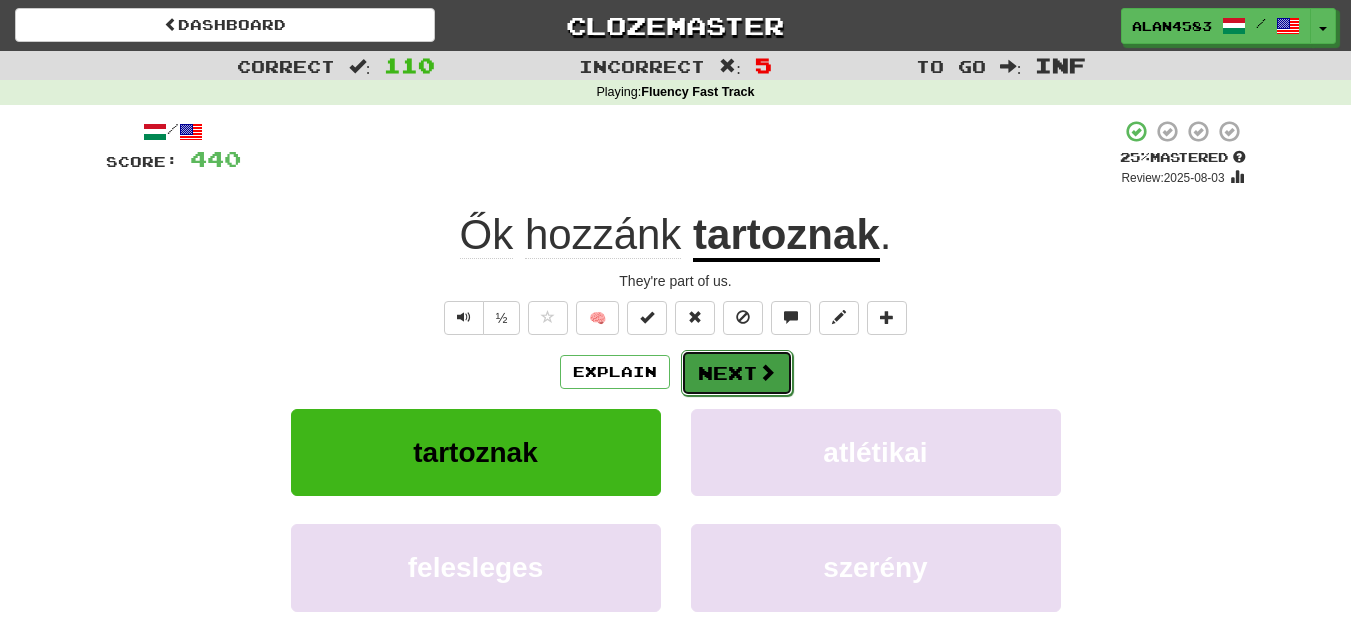 click on "Next" at bounding box center (737, 373) 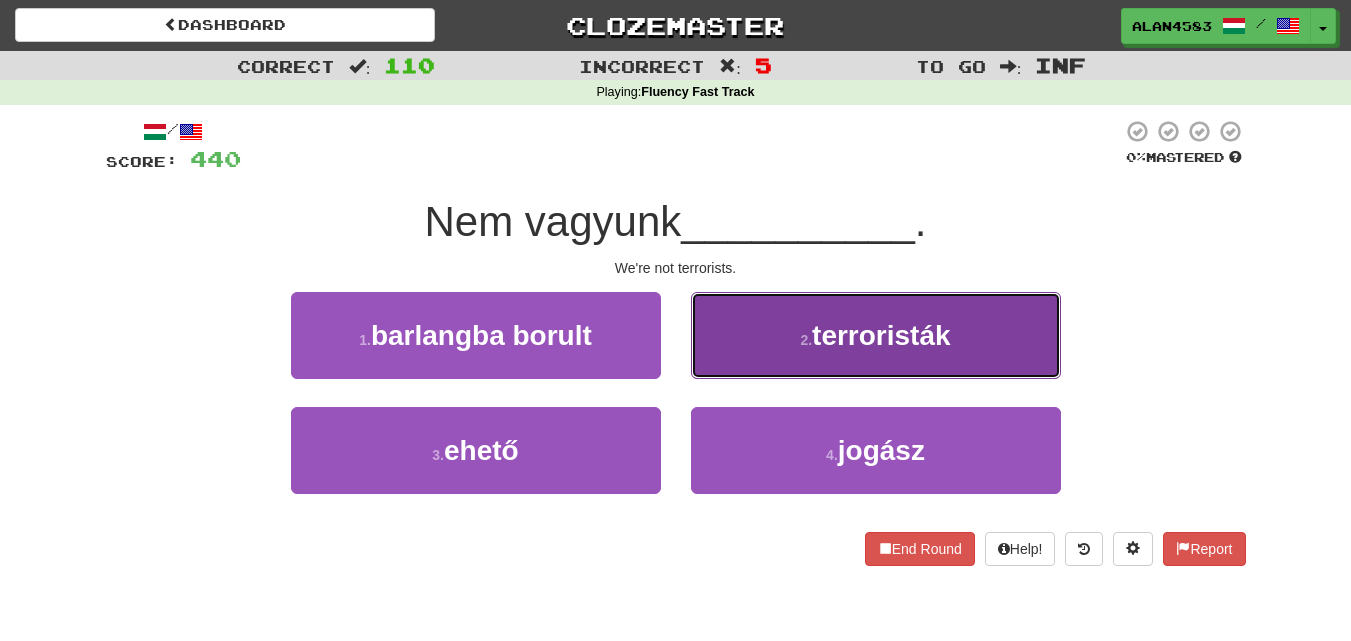 click on "2 .  terroristák" at bounding box center [876, 335] 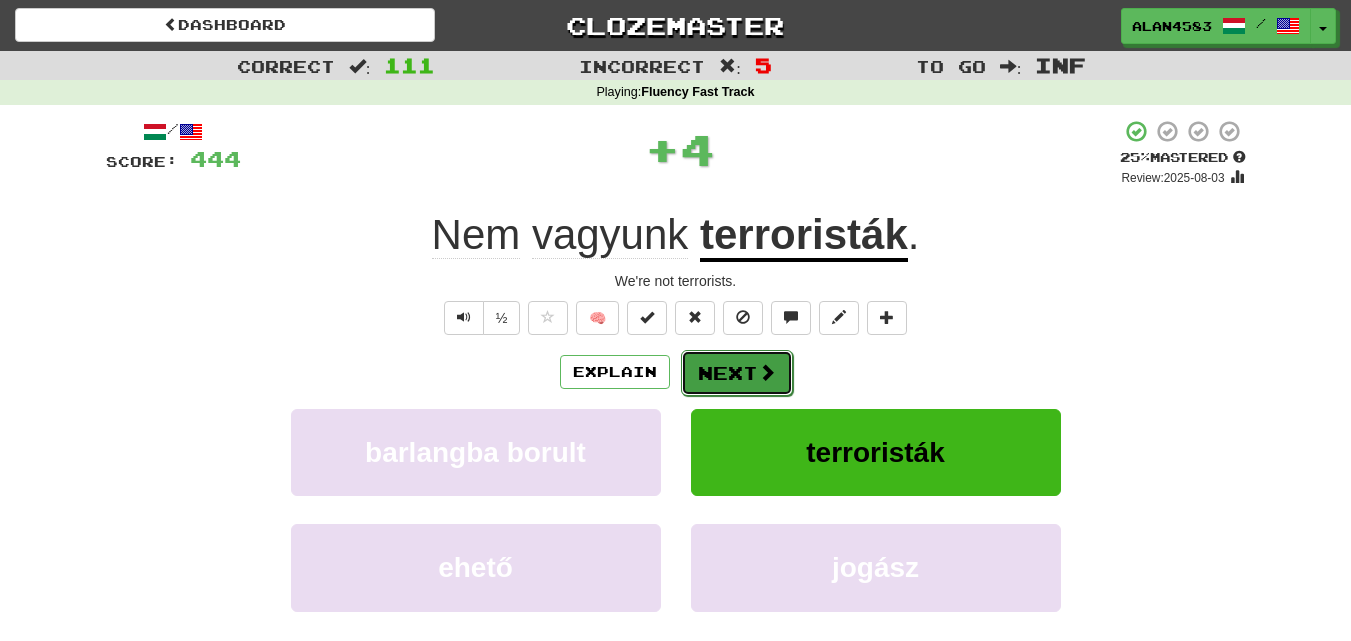 click on "Next" at bounding box center (737, 373) 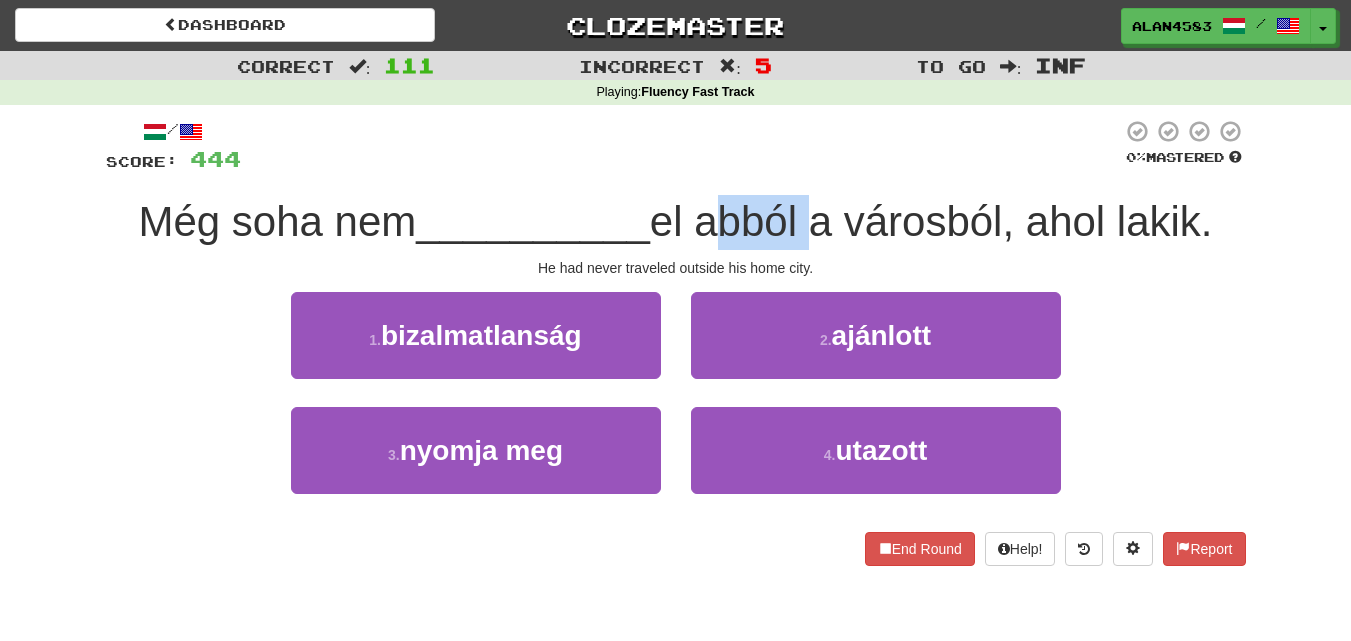 drag, startPoint x: 713, startPoint y: 233, endPoint x: 810, endPoint y: 220, distance: 97.867256 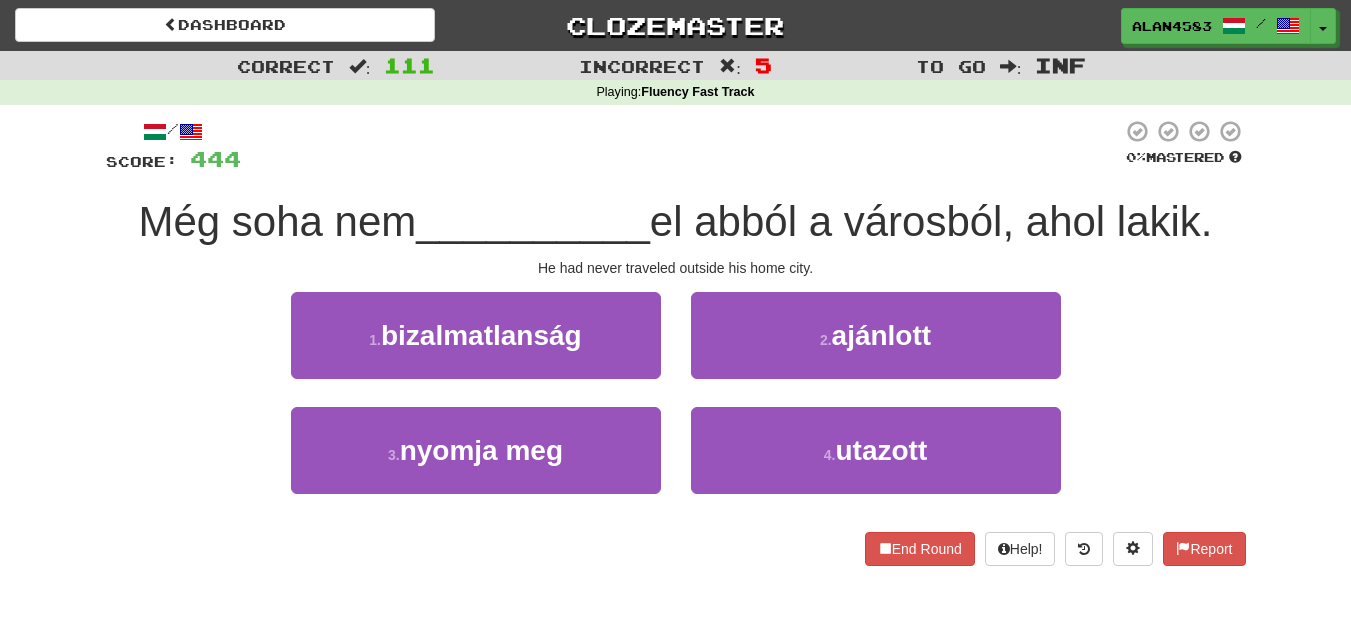 click at bounding box center (681, 146) 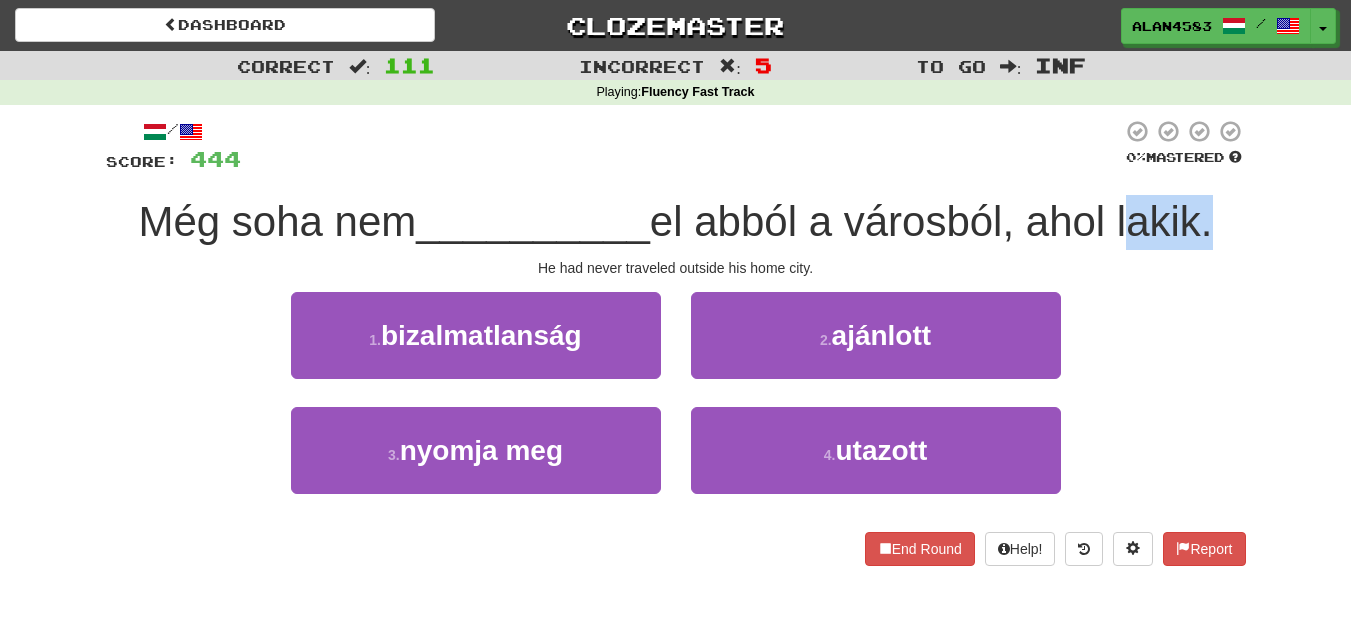 drag, startPoint x: 1125, startPoint y: 221, endPoint x: 1210, endPoint y: 218, distance: 85.052925 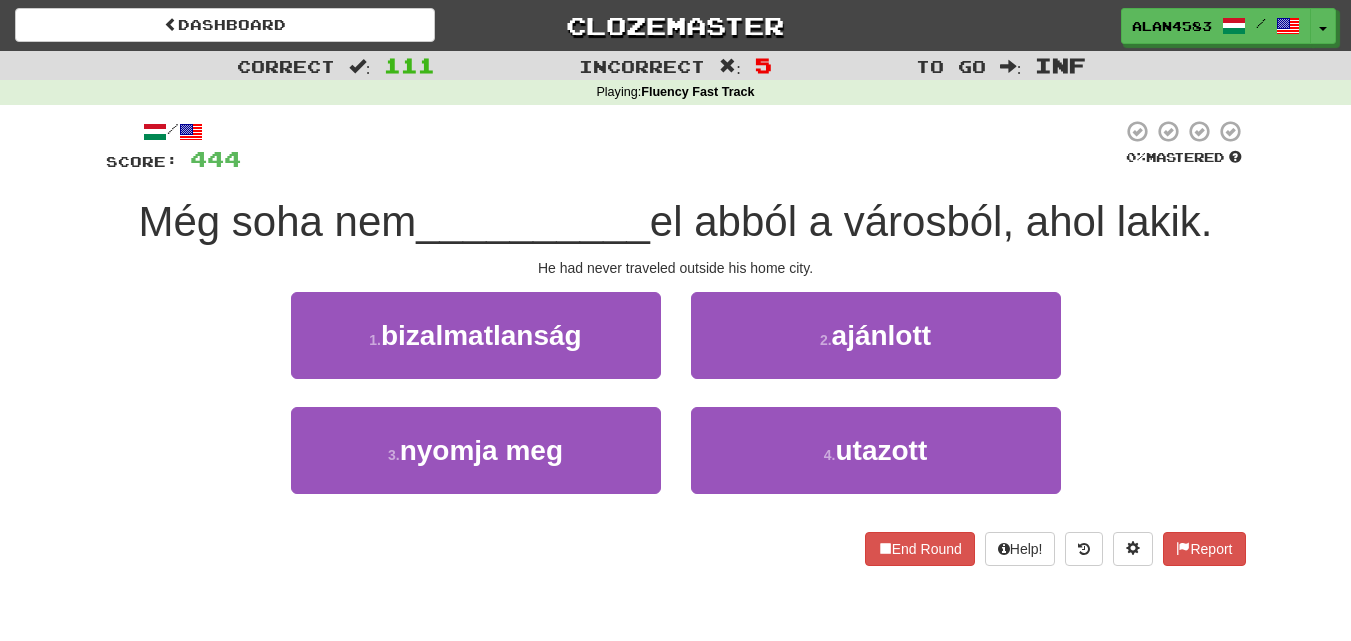 click at bounding box center [681, 146] 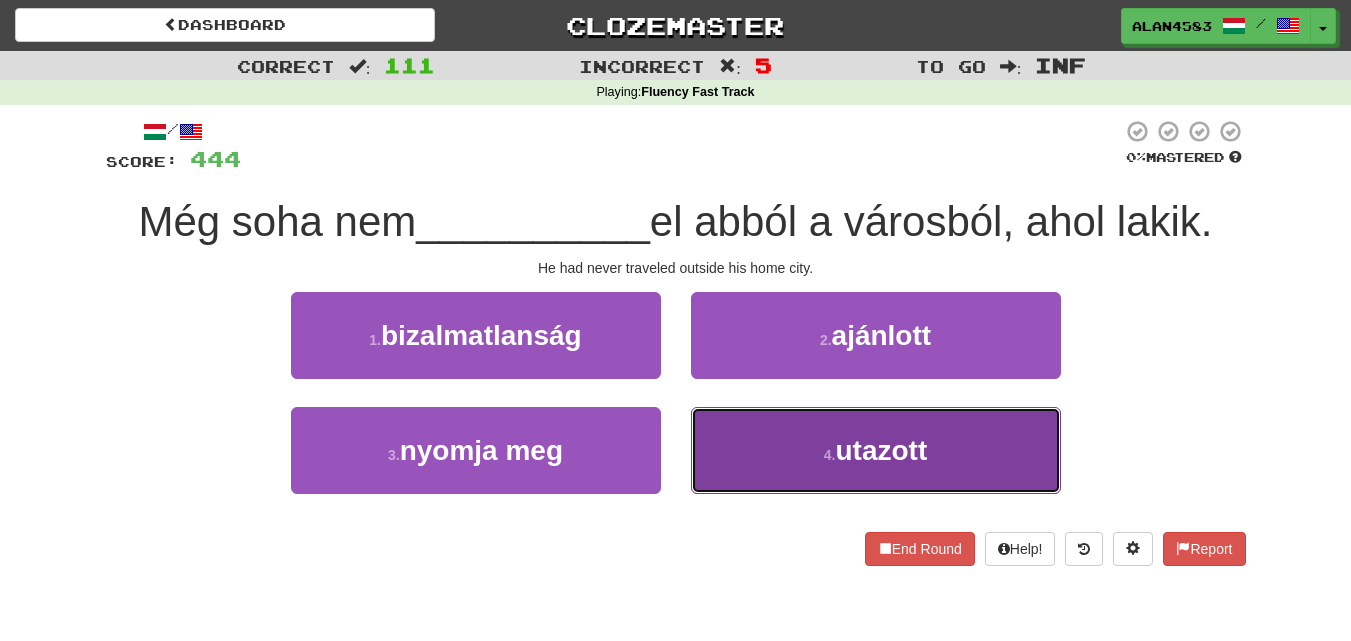 click on "4 .  utazott" at bounding box center (876, 450) 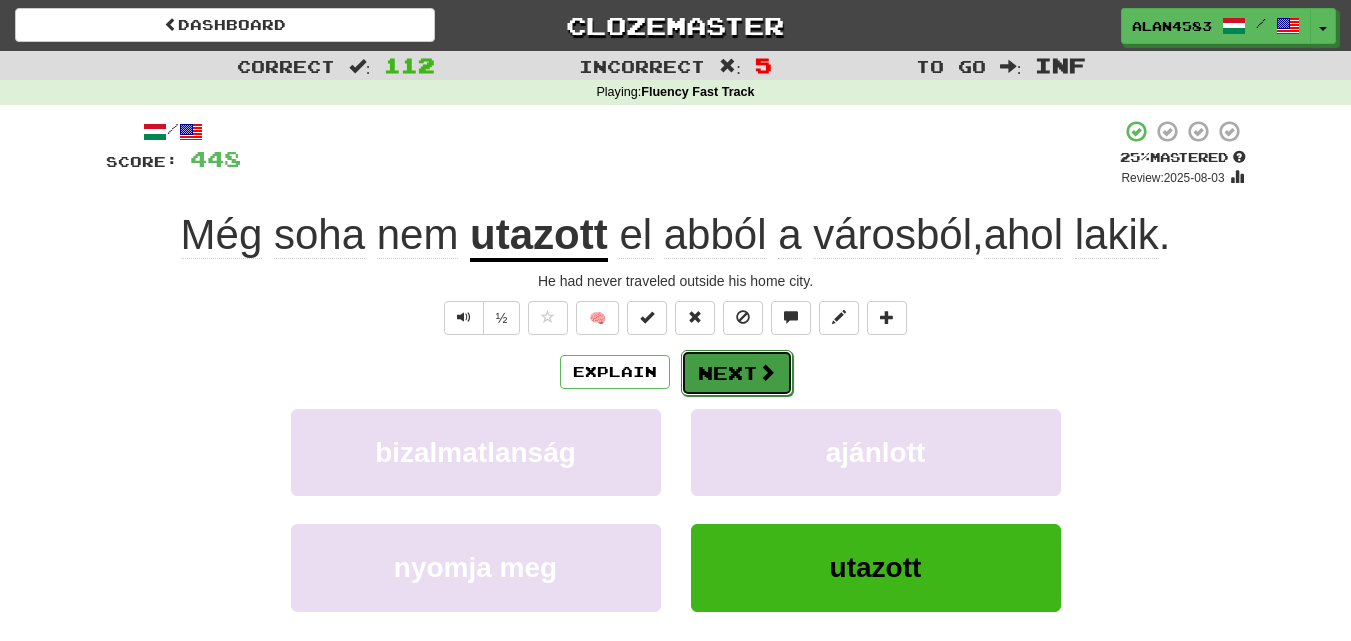 click on "Next" at bounding box center [737, 373] 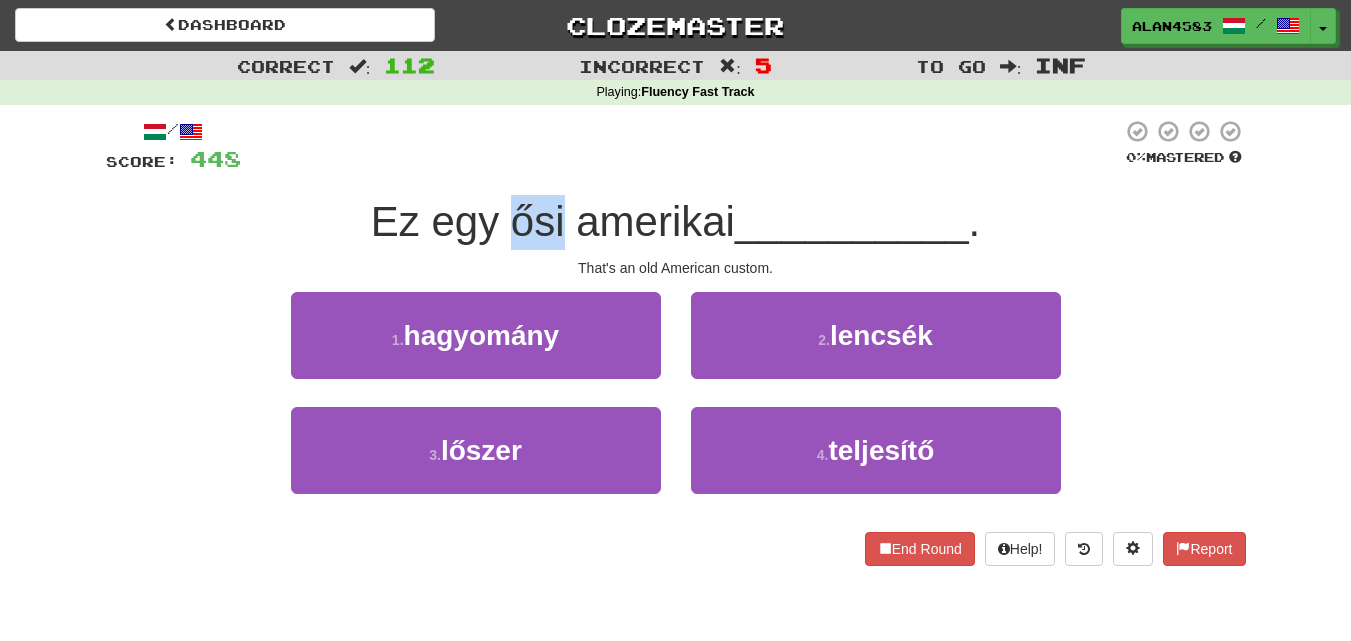 drag, startPoint x: 562, startPoint y: 216, endPoint x: 513, endPoint y: 218, distance: 49.0408 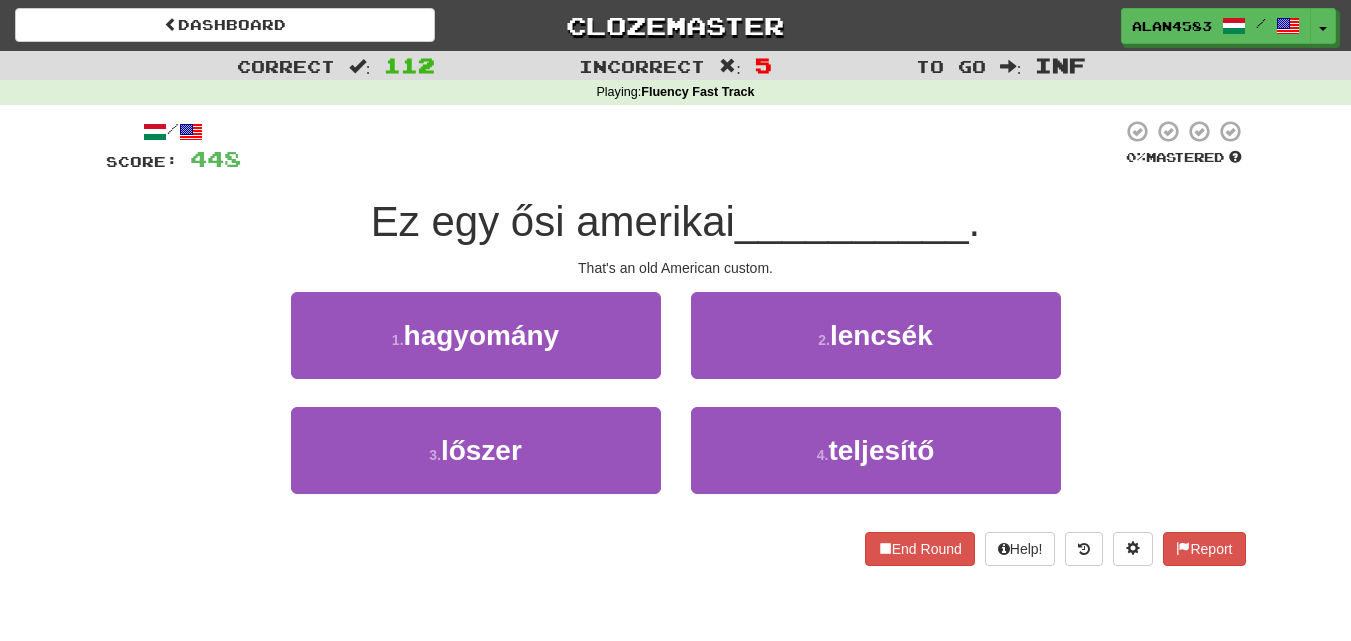 click at bounding box center (681, 146) 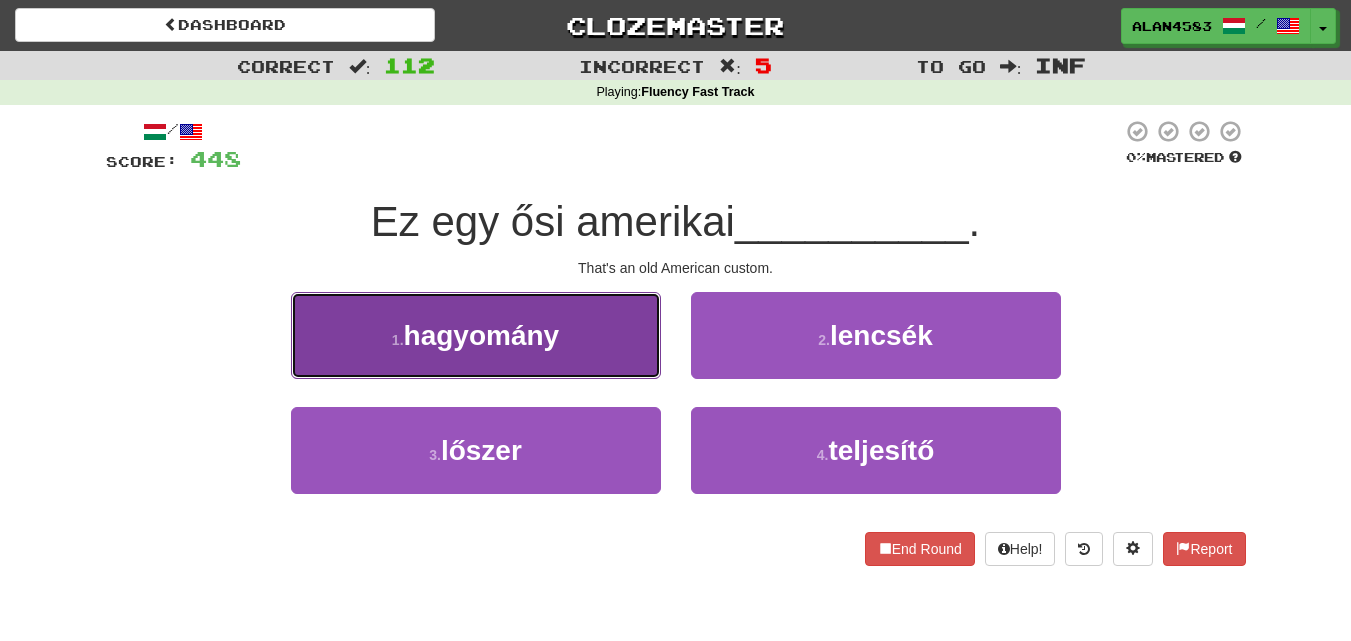 click on "hagyomány" at bounding box center [482, 335] 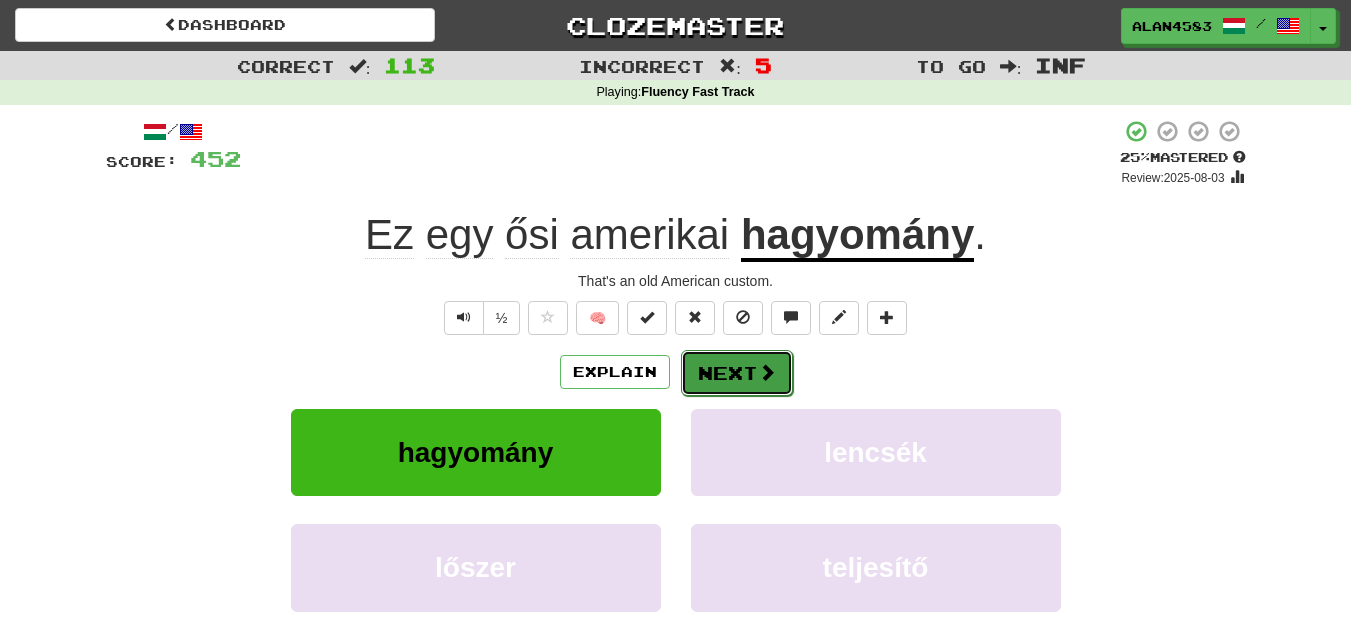 click on "Next" at bounding box center [737, 373] 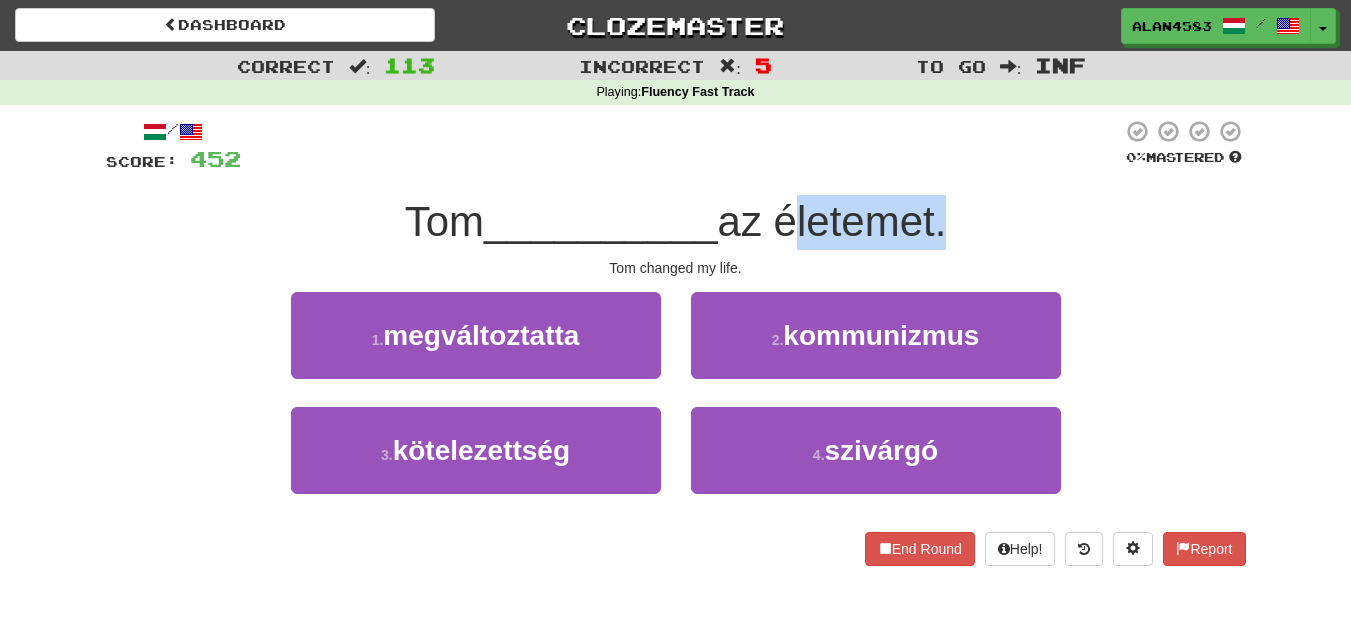drag, startPoint x: 782, startPoint y: 217, endPoint x: 943, endPoint y: 212, distance: 161.07762 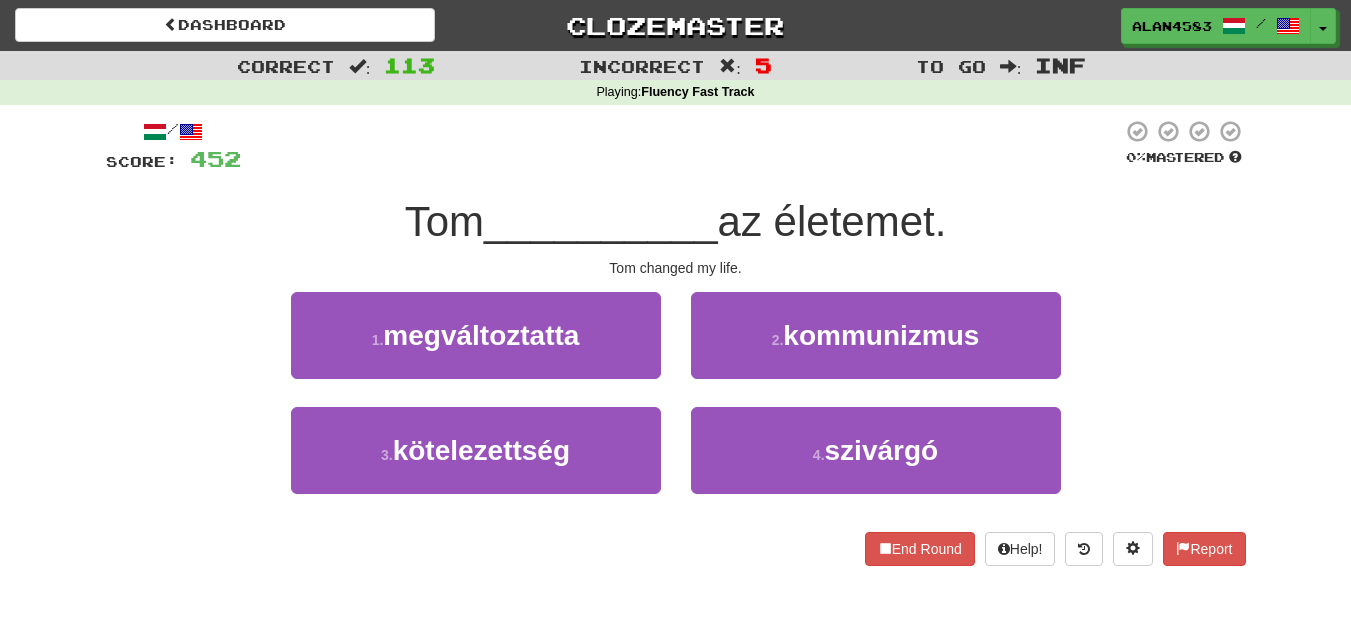 click at bounding box center (681, 146) 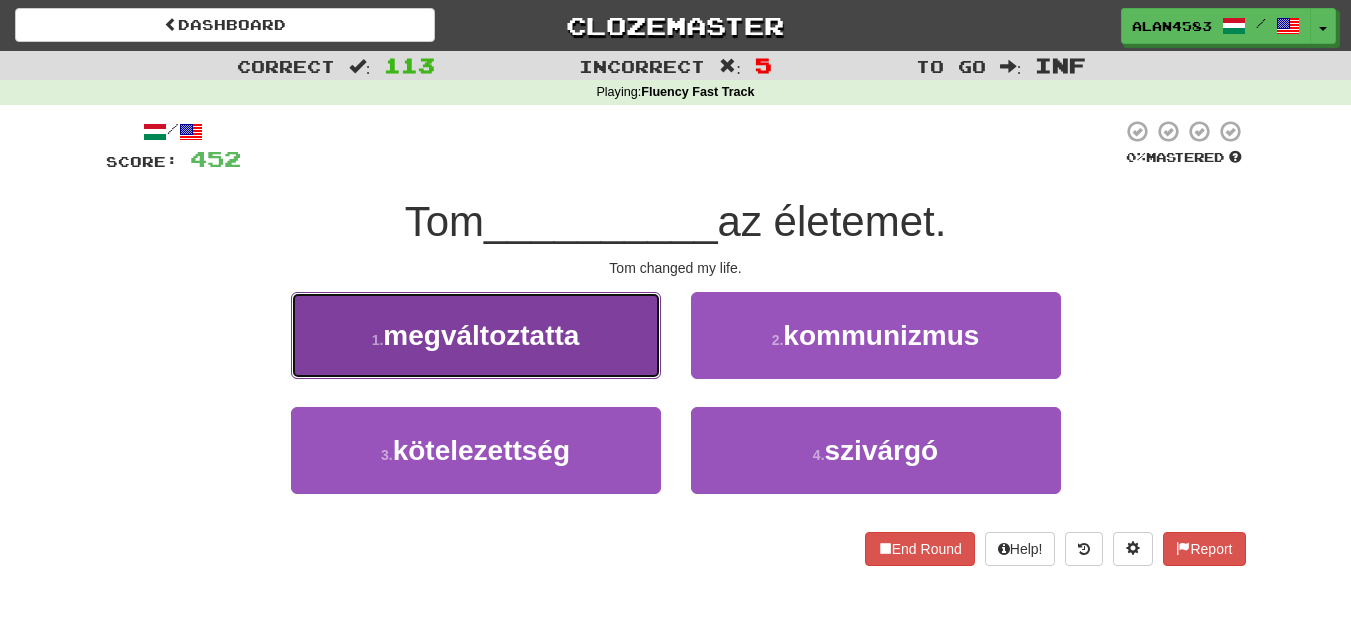 click on "megváltoztatta" at bounding box center (481, 335) 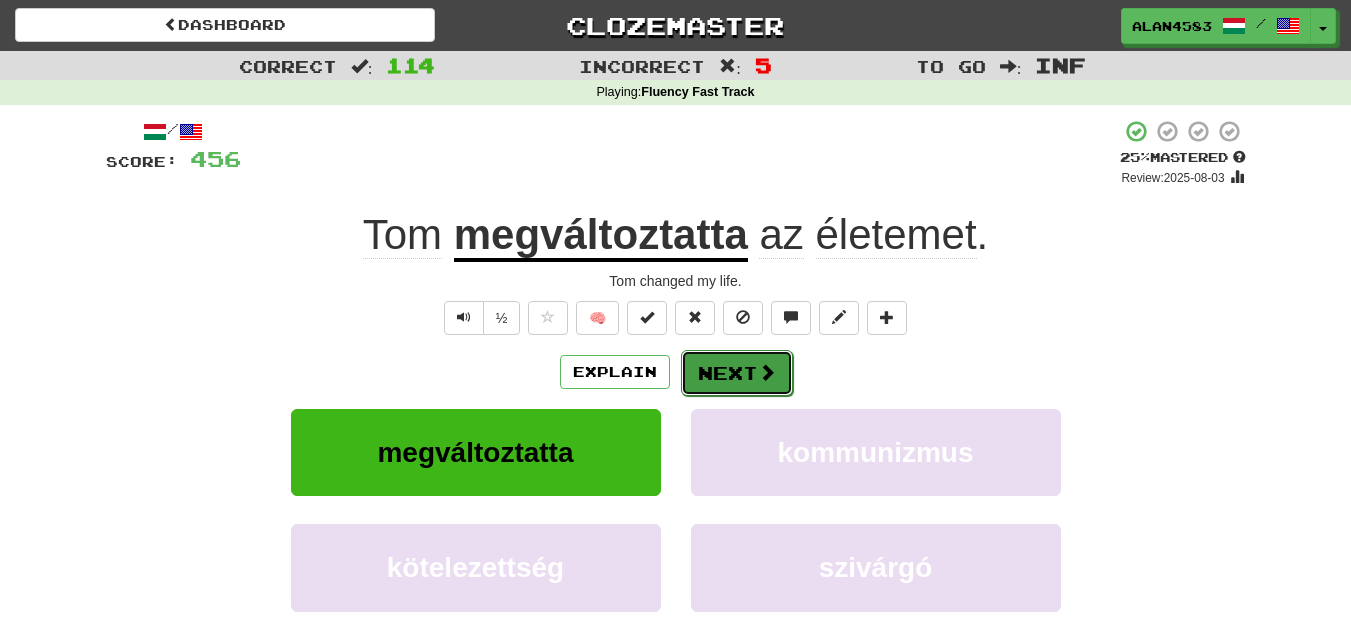 click on "Next" at bounding box center (737, 373) 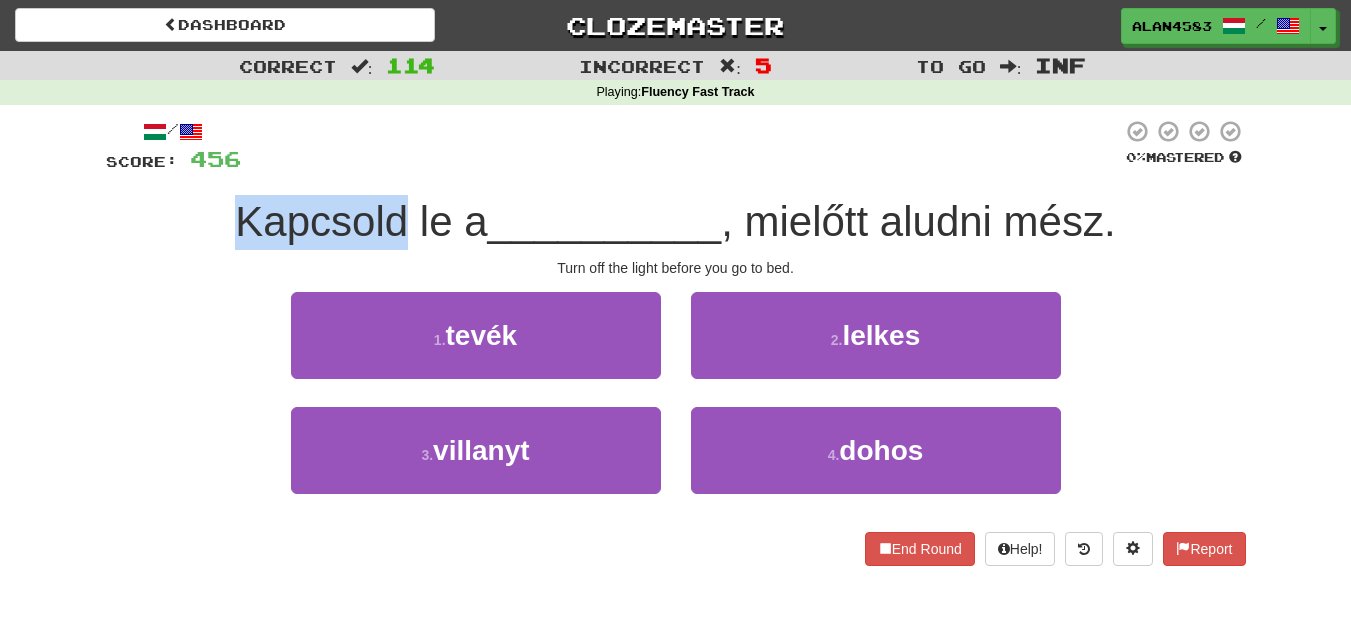 drag, startPoint x: 406, startPoint y: 225, endPoint x: 196, endPoint y: 218, distance: 210.11664 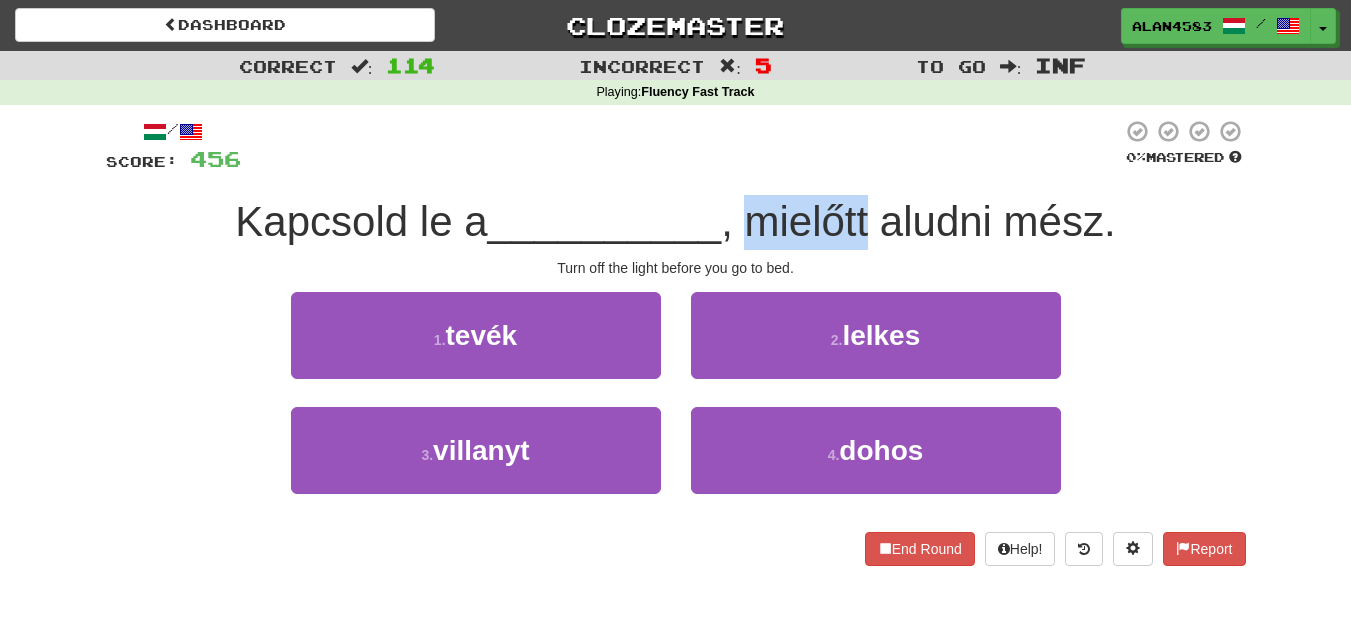 drag, startPoint x: 756, startPoint y: 226, endPoint x: 875, endPoint y: 221, distance: 119.104996 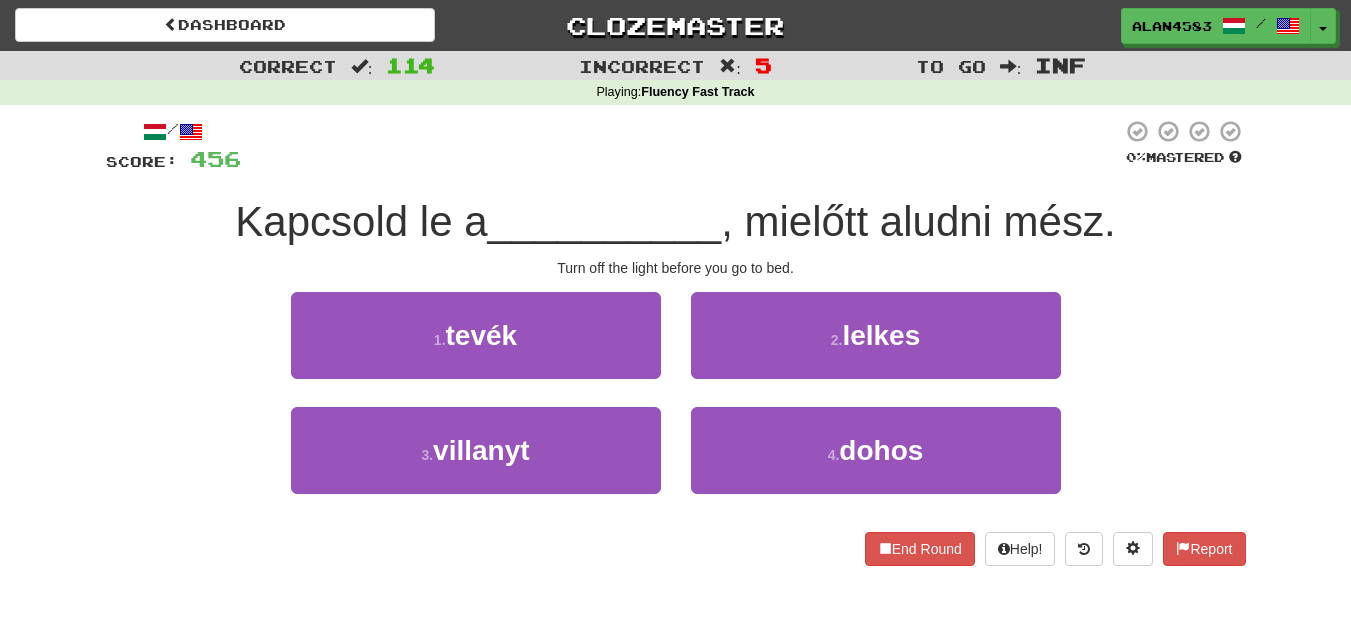 click on "/ Score: 456 0 % Mastered Kapcsold le a __________ , mielőtt aludni mész. Turn off the light before you go to bed. 1 . tevék 2 . lelkes 3 . villanyt 4 . dohos End Round Help! Report" at bounding box center [676, 342] 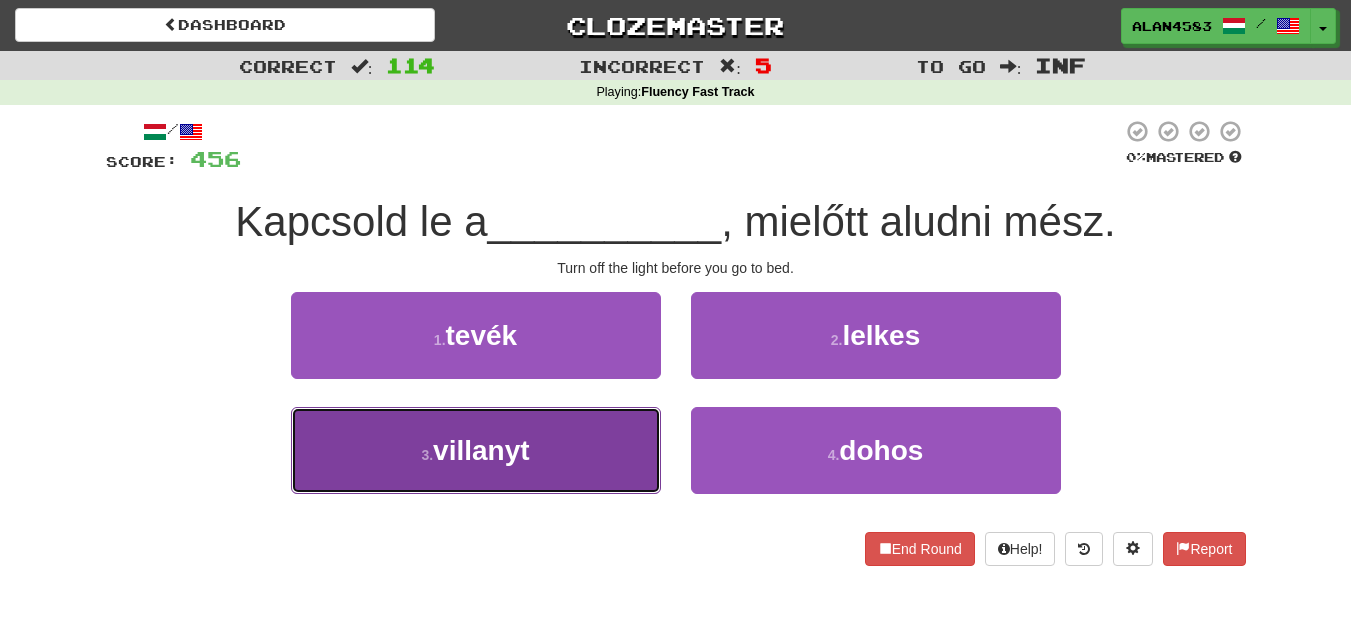 click on "3 .  villanyt" at bounding box center [476, 450] 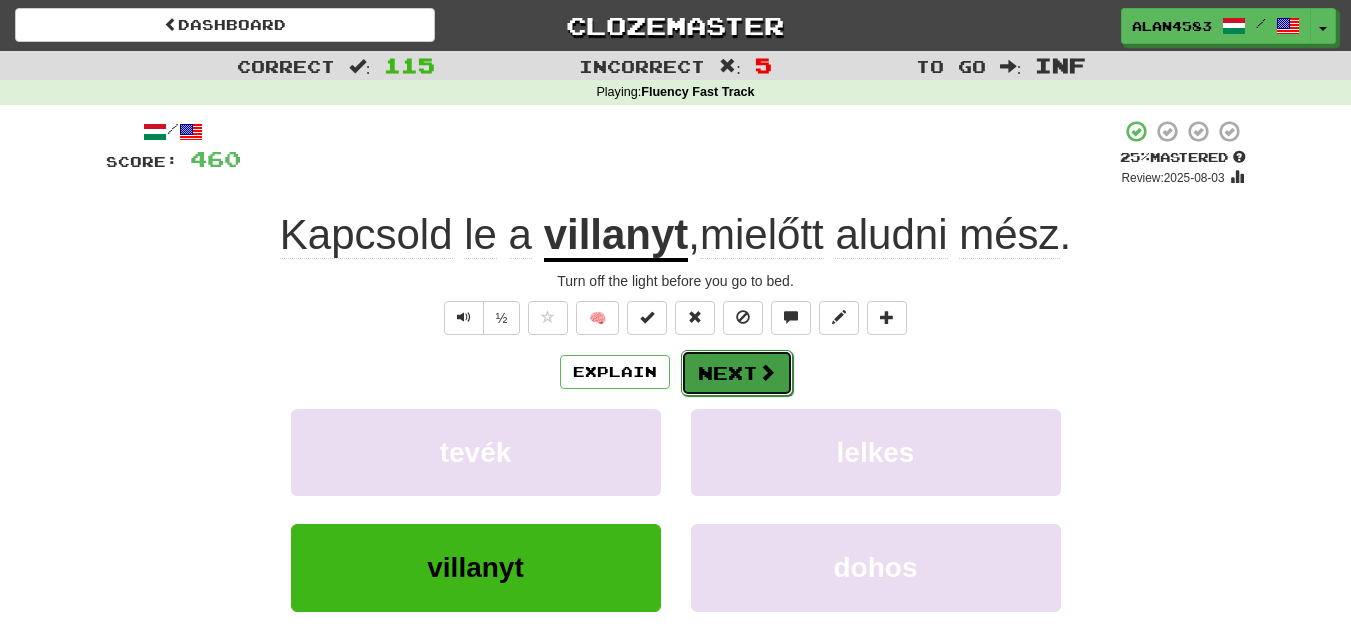 click on "Next" at bounding box center (737, 373) 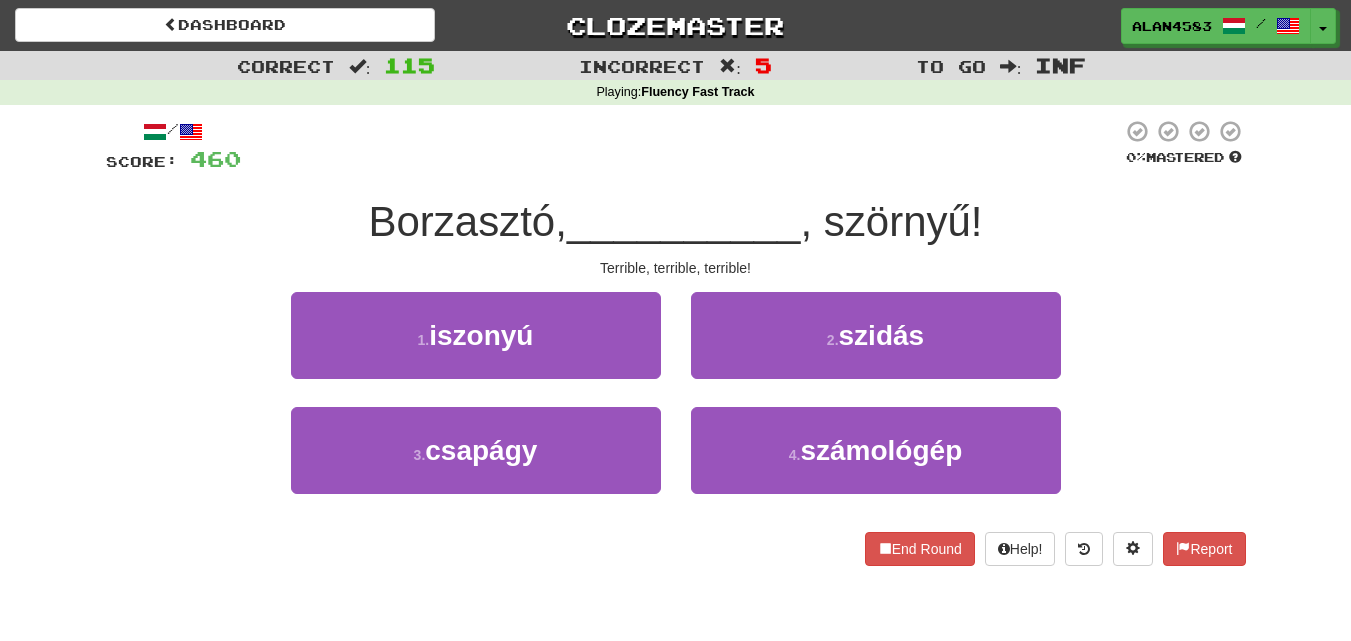 click on "Borzasztó," at bounding box center (467, 221) 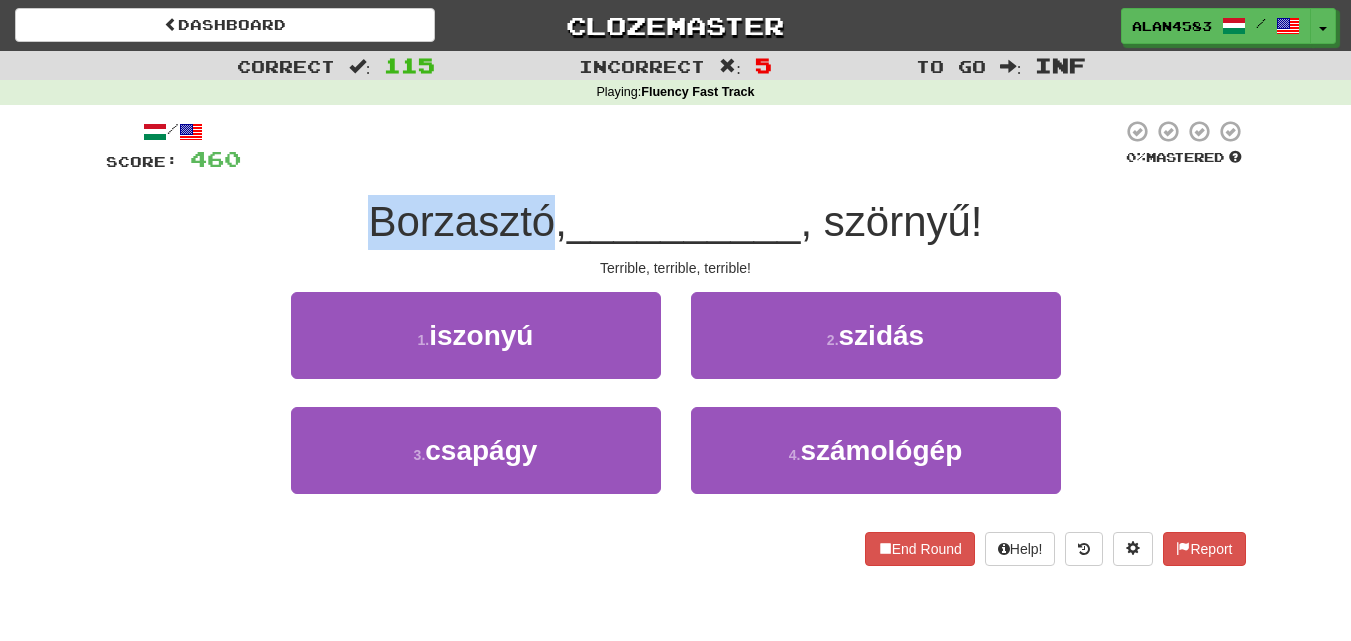 drag, startPoint x: 367, startPoint y: 215, endPoint x: 550, endPoint y: 196, distance: 183.98369 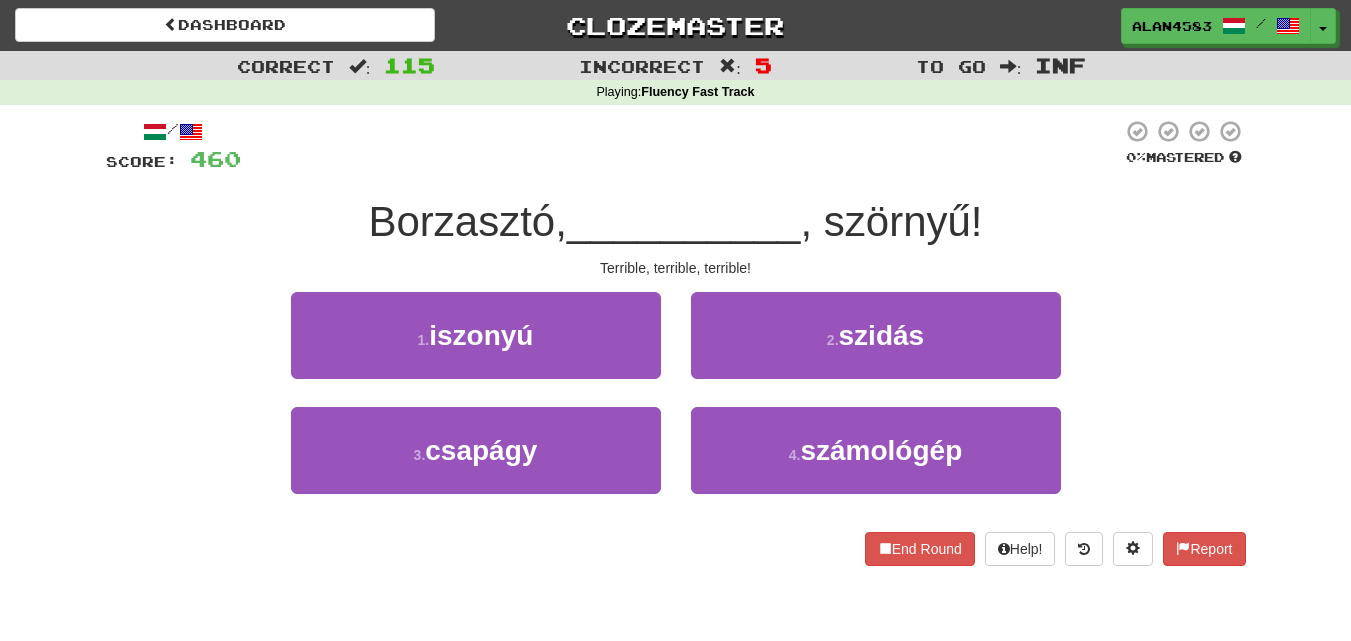 click at bounding box center [681, 146] 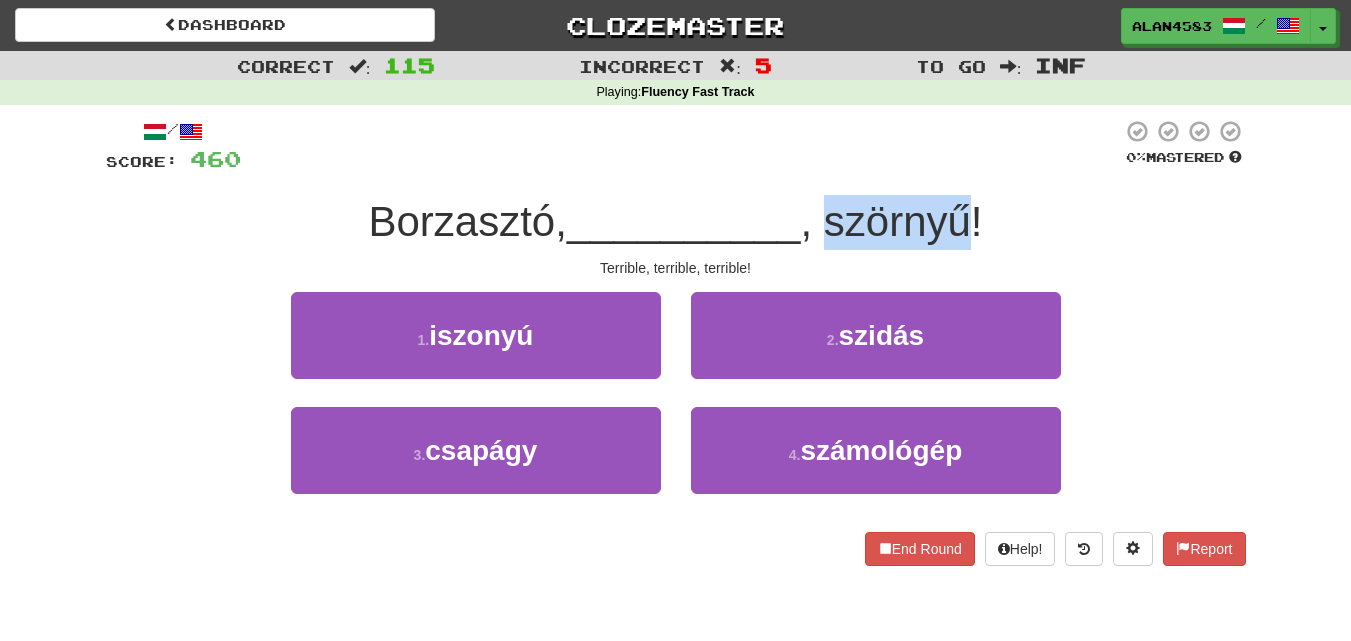 drag, startPoint x: 830, startPoint y: 218, endPoint x: 972, endPoint y: 201, distance: 143.01399 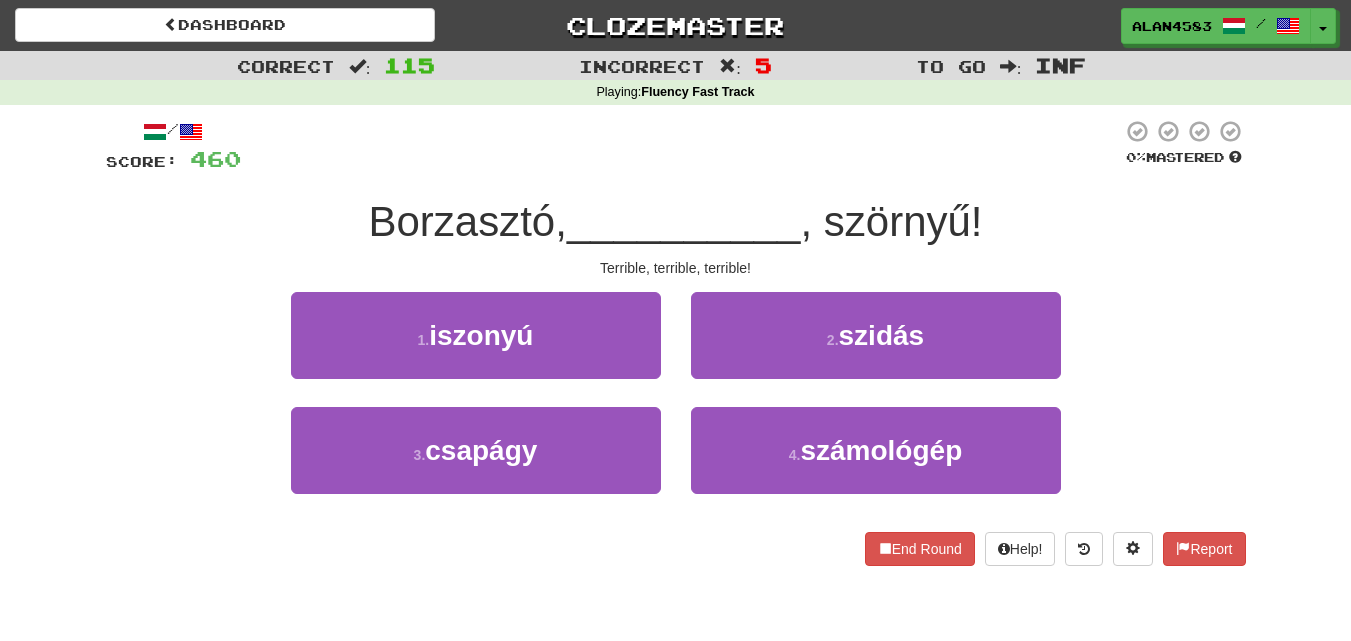 click at bounding box center (681, 146) 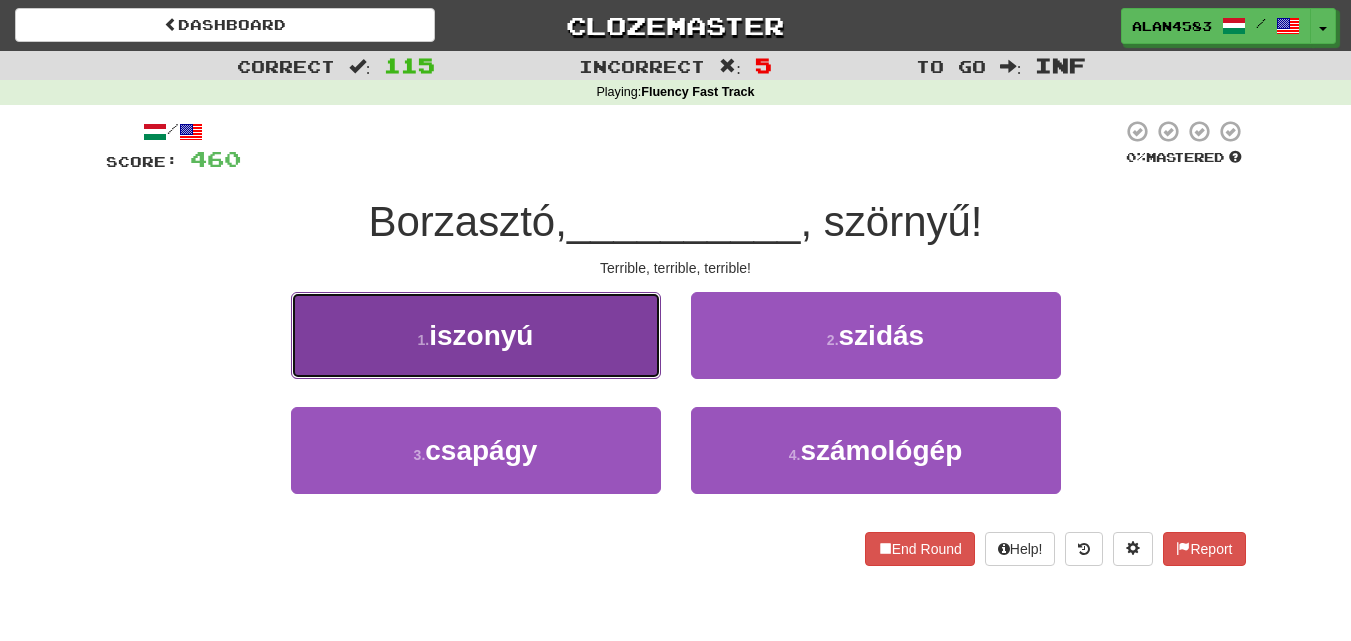 click on "1 .  iszonyú" at bounding box center (476, 335) 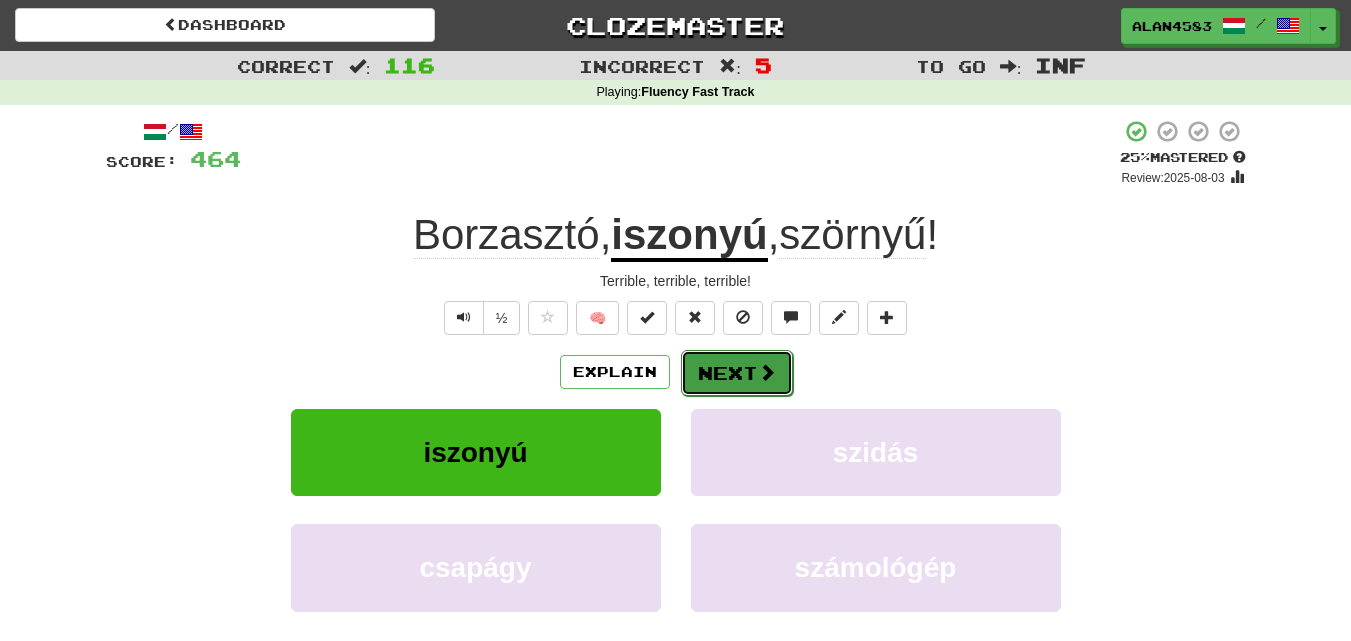 click on "Next" at bounding box center [737, 373] 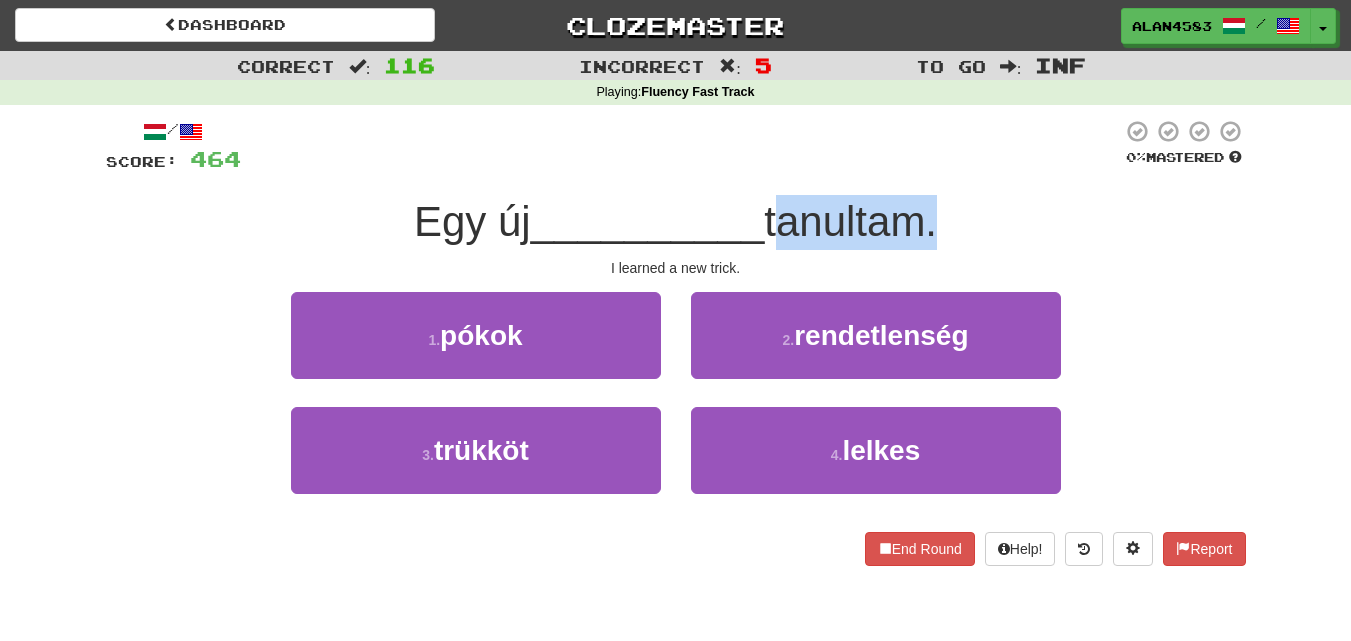 drag, startPoint x: 772, startPoint y: 212, endPoint x: 932, endPoint y: 203, distance: 160.25293 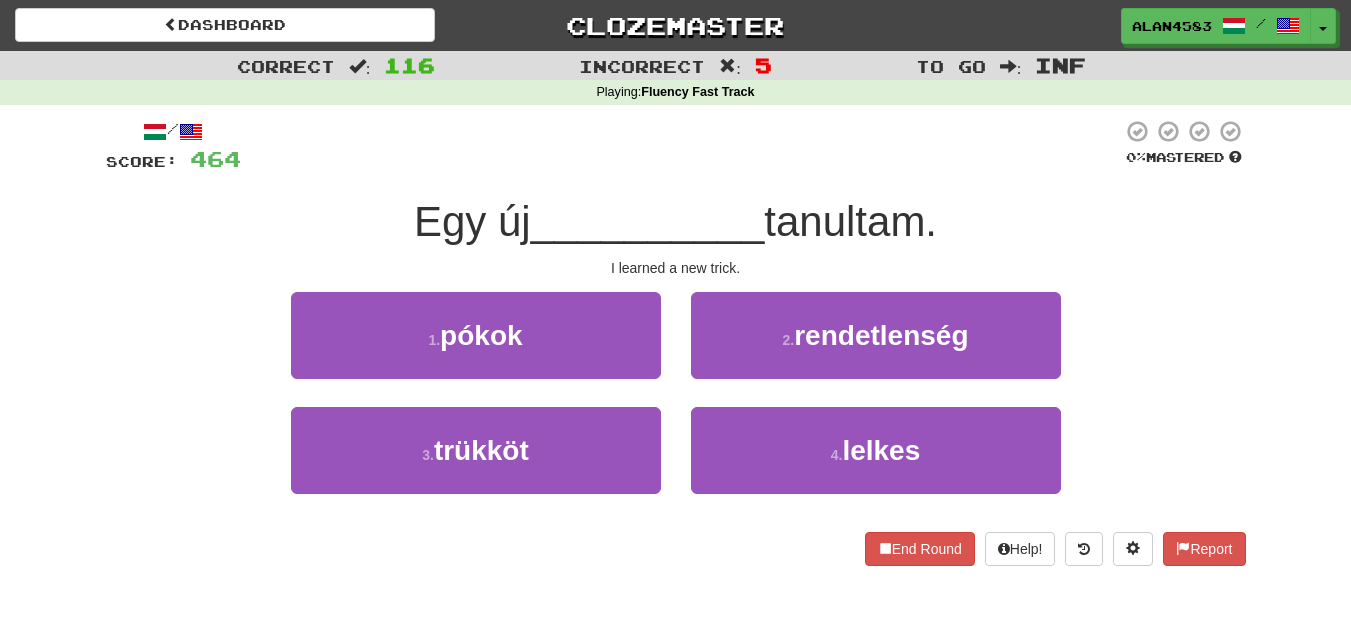 click on "/  Score:   464 0 %  Mastered Egy új  __________  tanultam. I learned a new trick. 1 .  pókok 2 .  rendetlenség 3 .  trükköt 4 .  lelkes  End Round  Help!  Report" at bounding box center (676, 342) 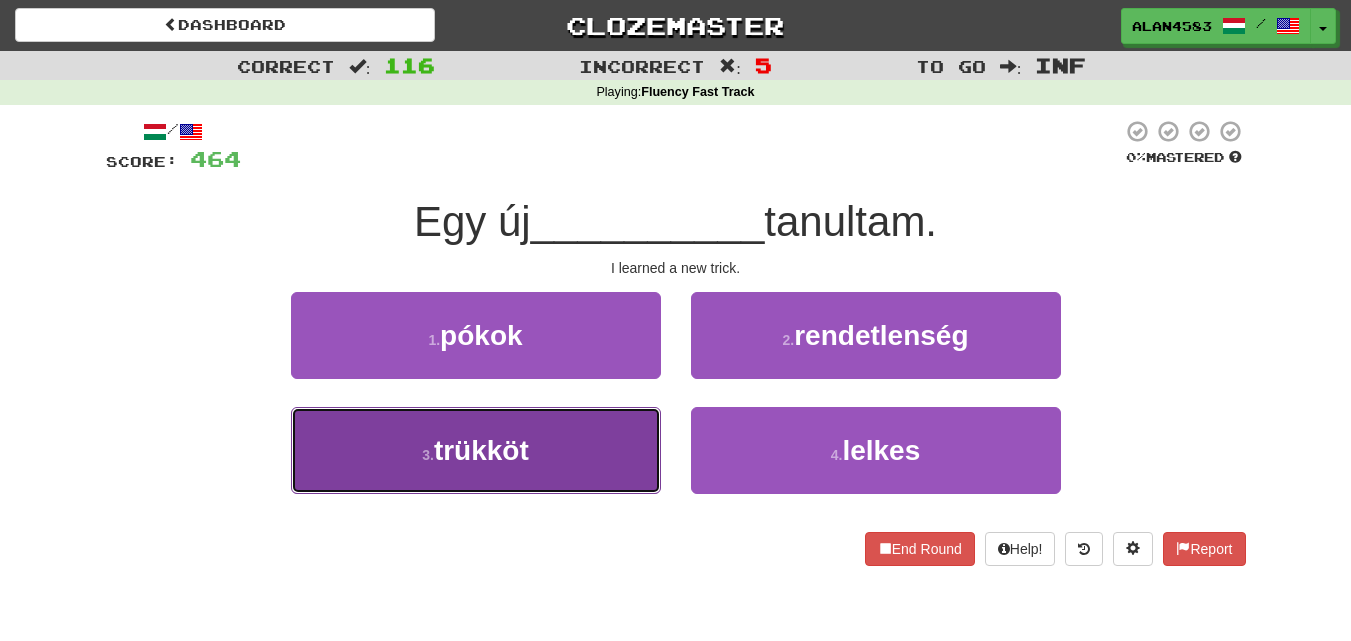click on "3 .  trükköt" at bounding box center (476, 450) 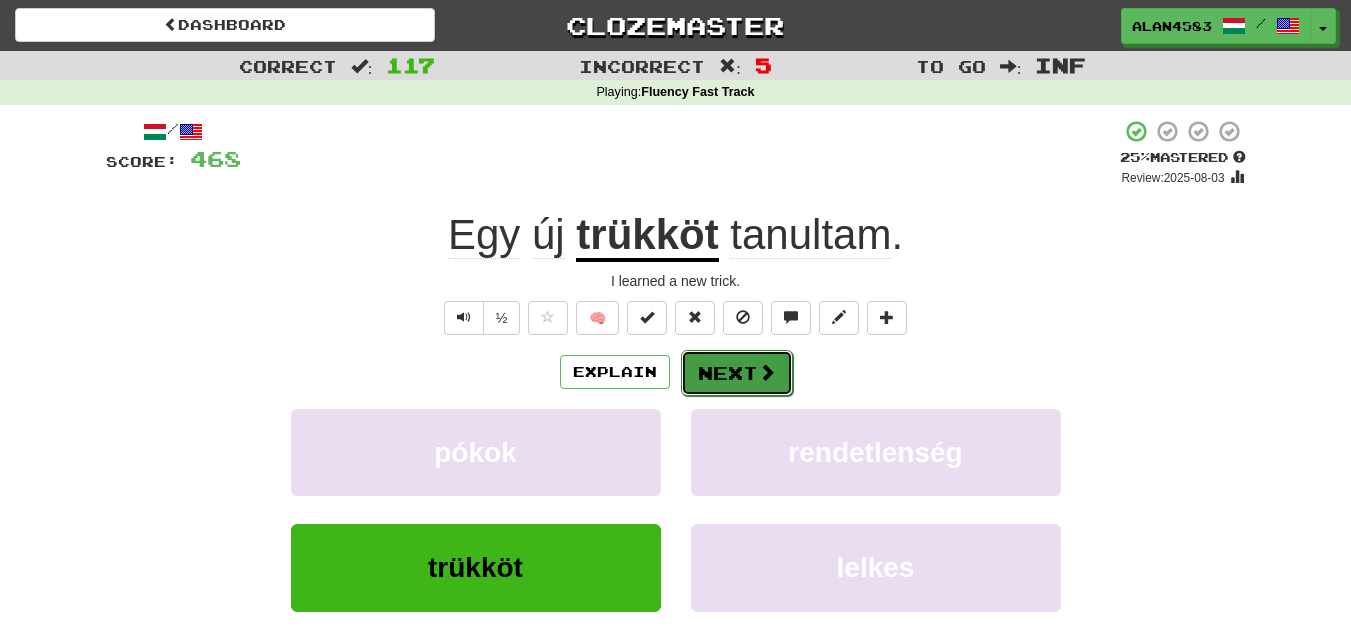 click on "Next" at bounding box center (737, 373) 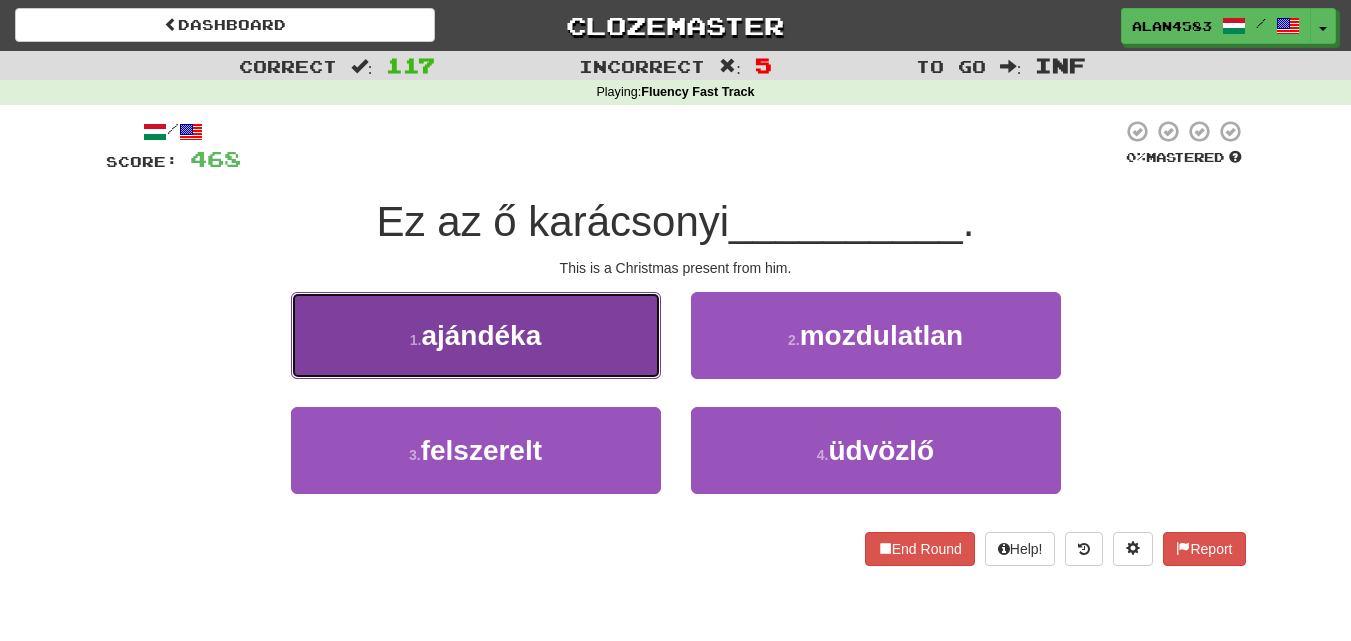 click on "1 .  ajándéka" at bounding box center (476, 335) 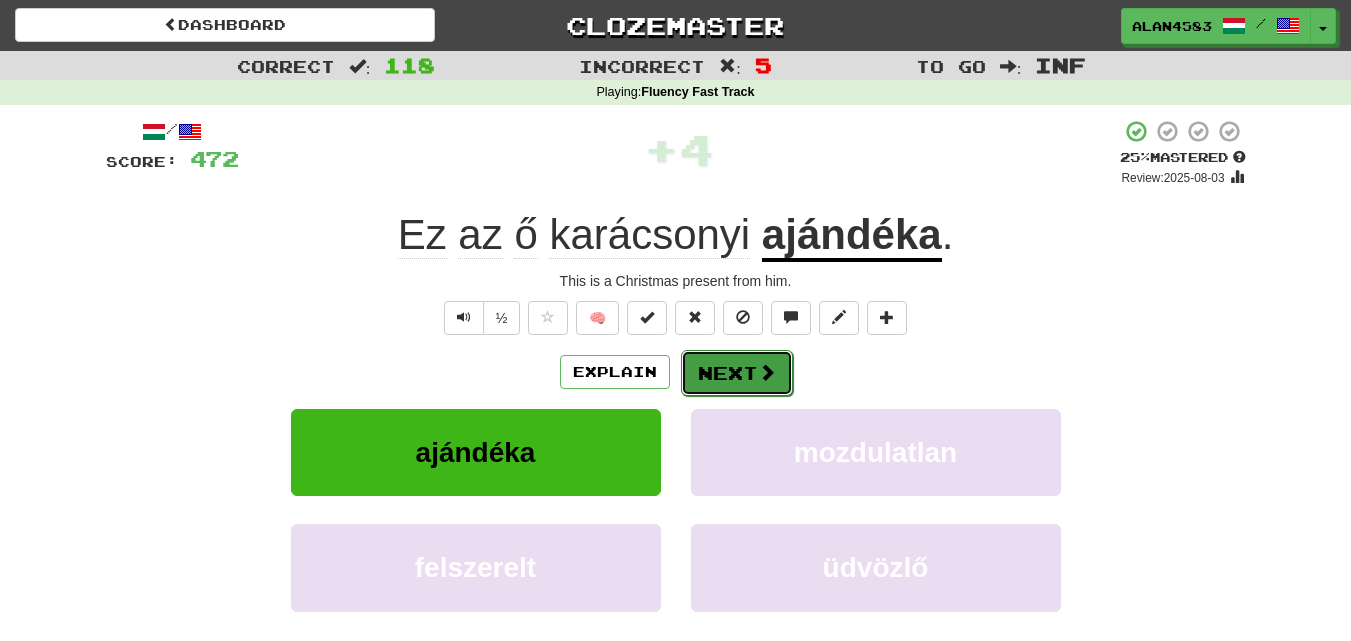 click at bounding box center [767, 372] 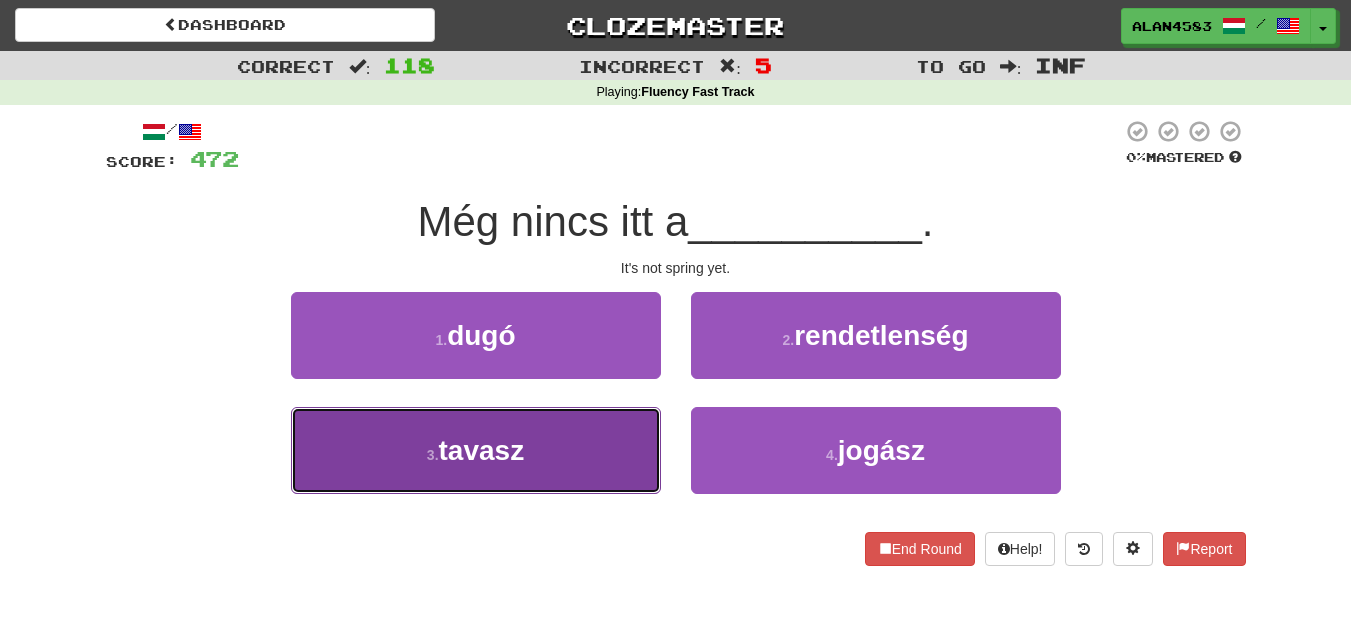 click on "3 .  tavasz" at bounding box center (476, 450) 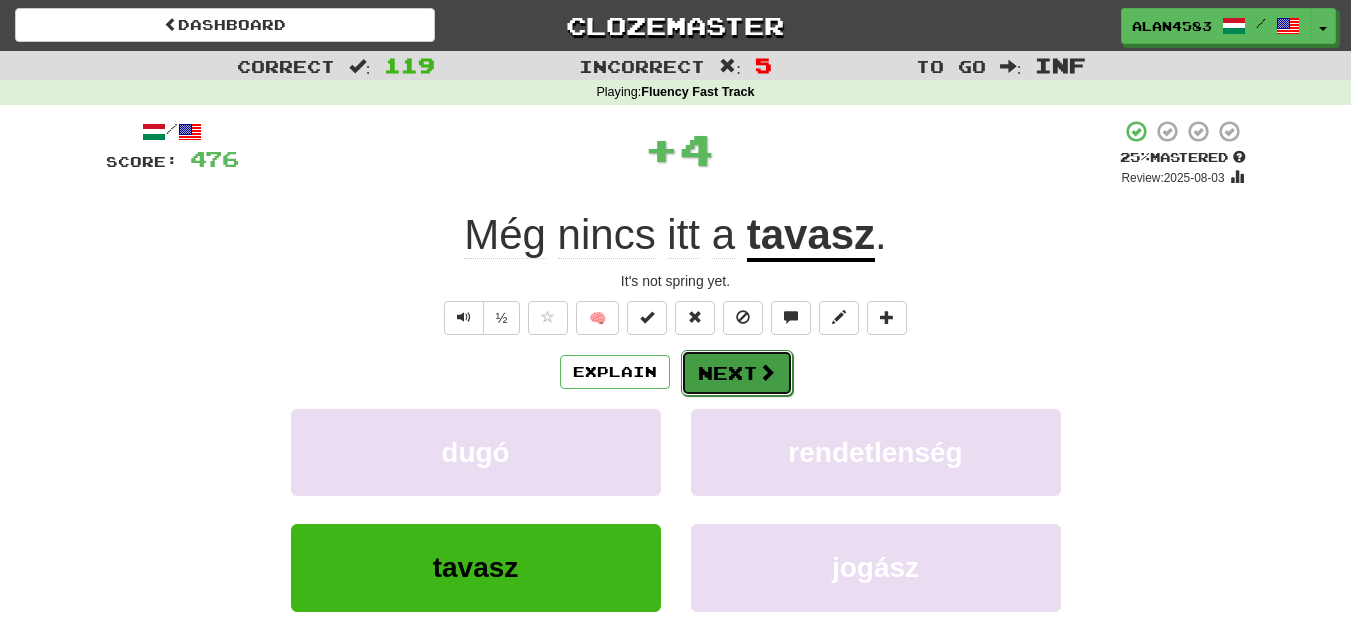 click on "Next" at bounding box center (737, 373) 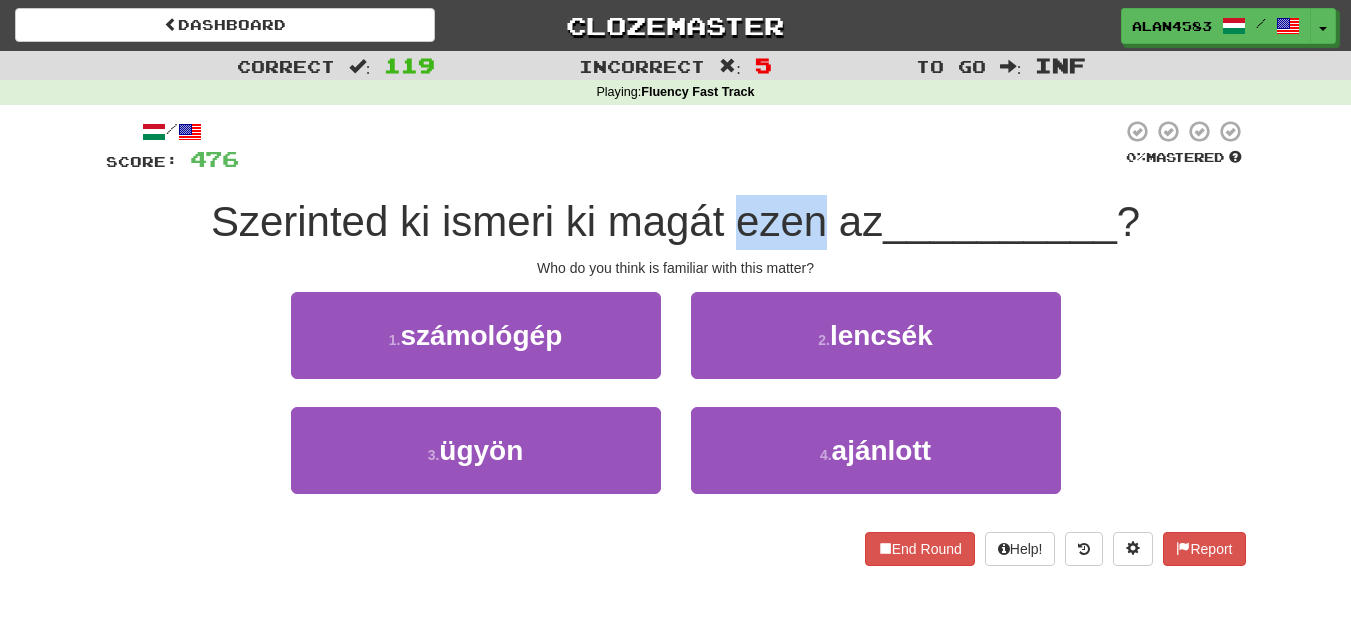 drag, startPoint x: 819, startPoint y: 221, endPoint x: 734, endPoint y: 223, distance: 85.02353 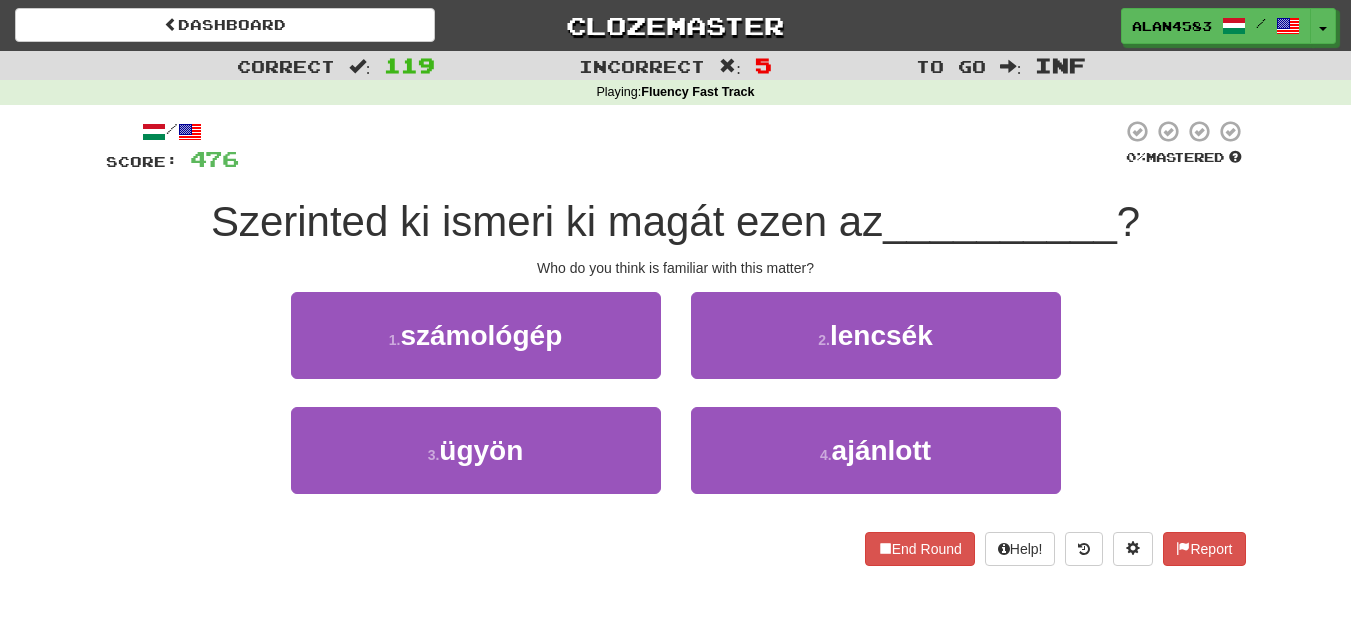 click at bounding box center [680, 146] 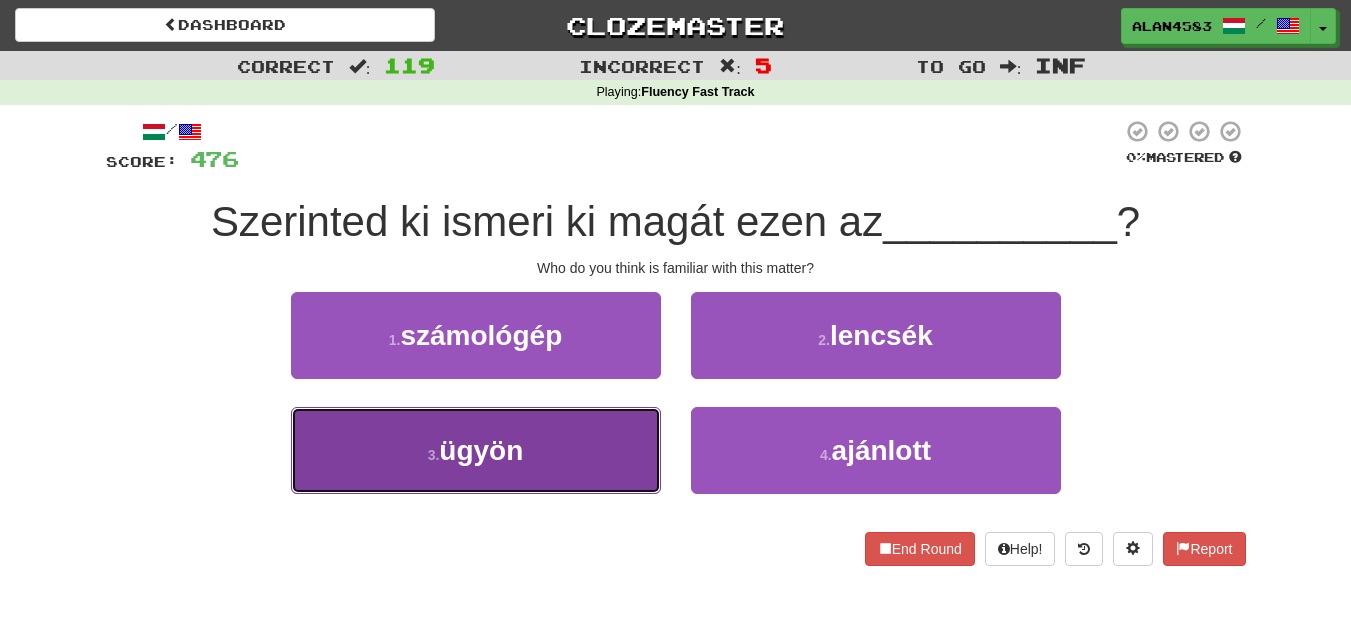 click on "3 .  ügyön" at bounding box center [476, 450] 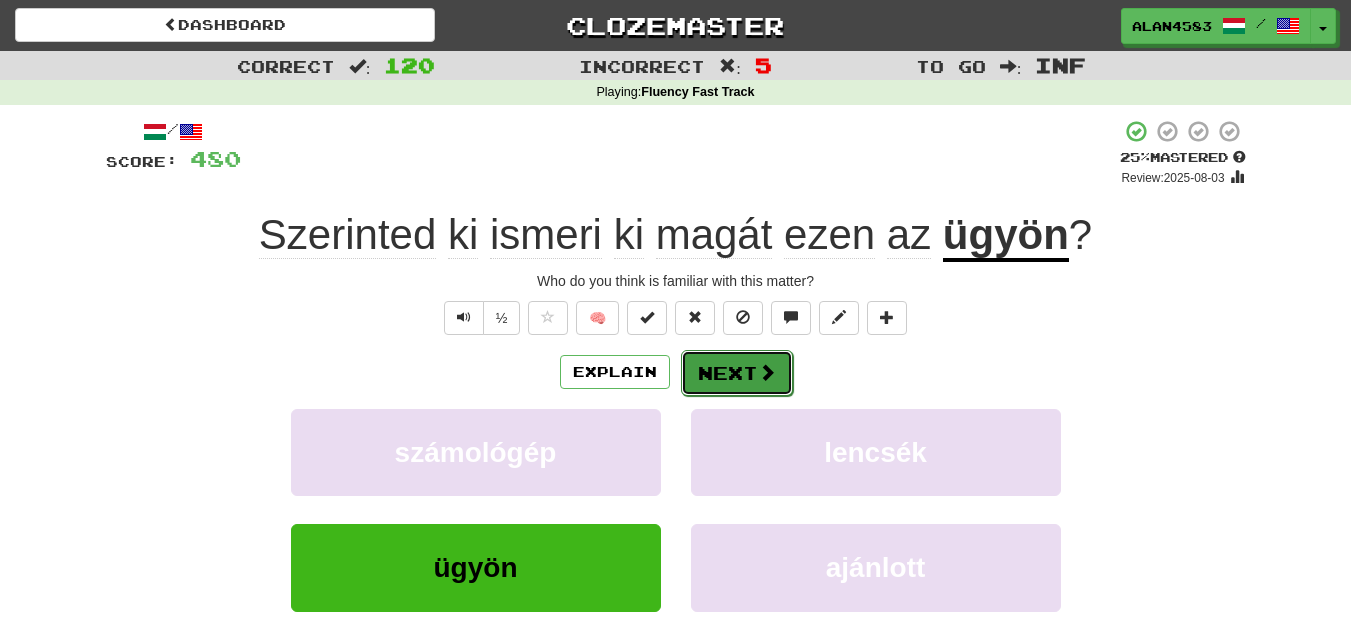 click on "Next" at bounding box center [737, 373] 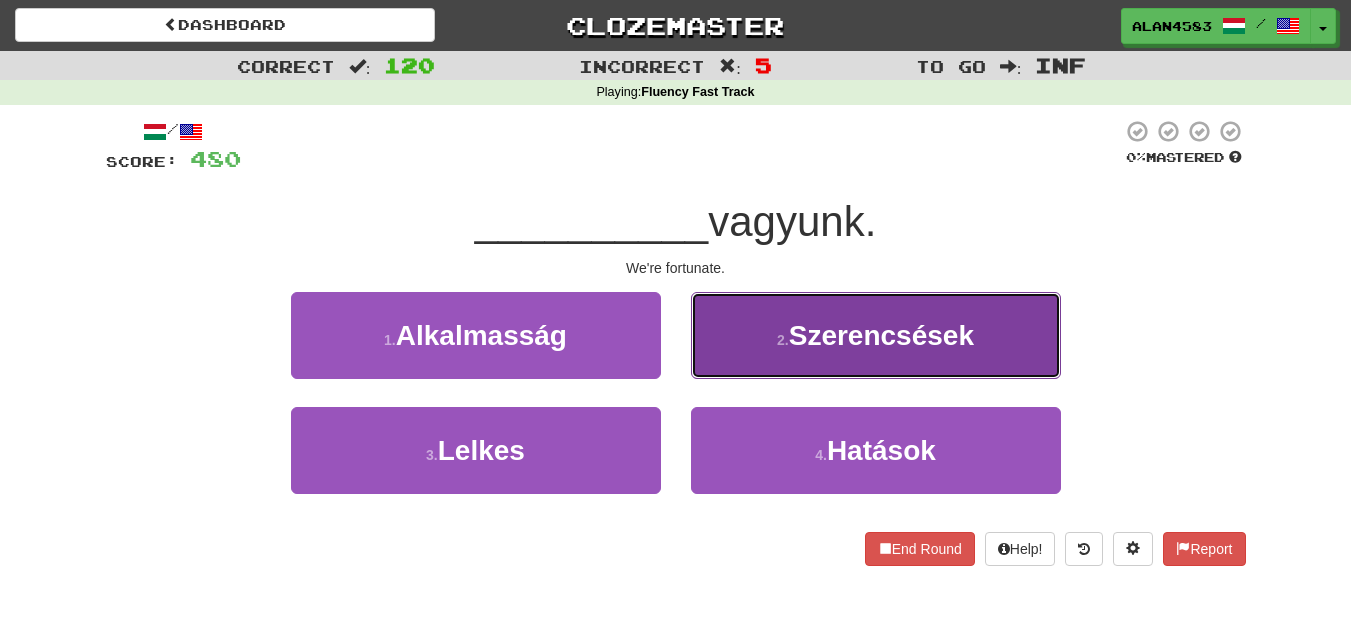 click on "2 .  Szerencsések" at bounding box center (876, 335) 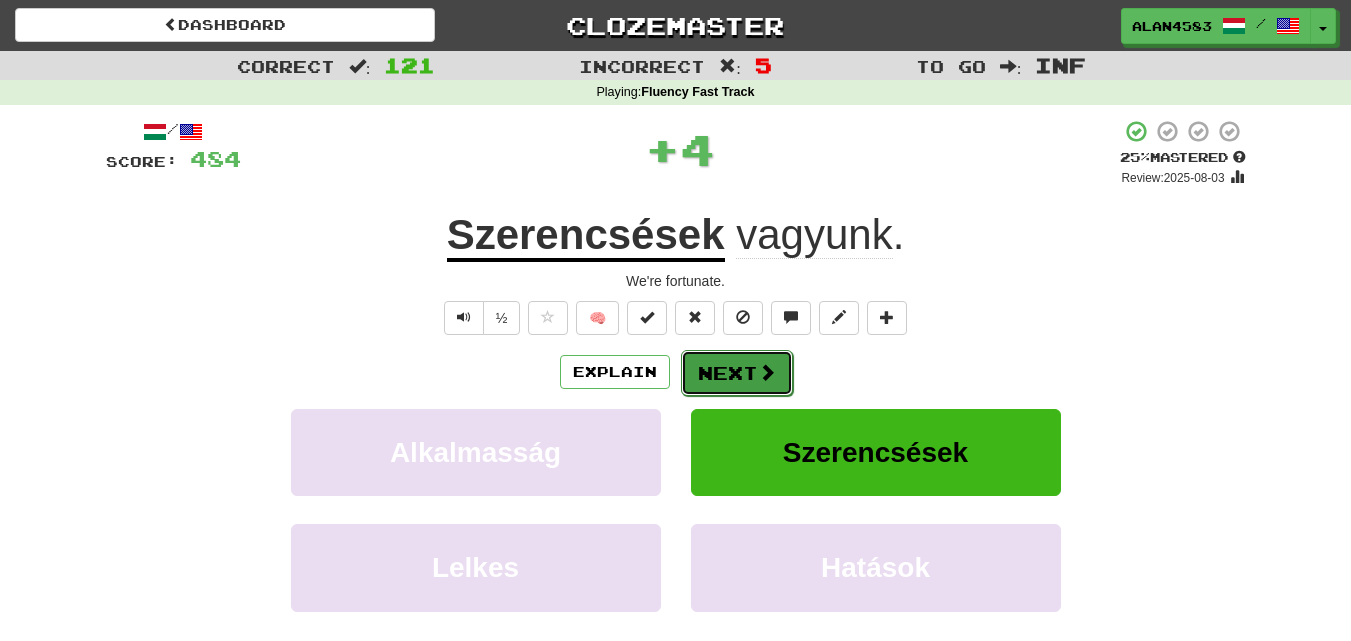 click on "Next" at bounding box center (737, 373) 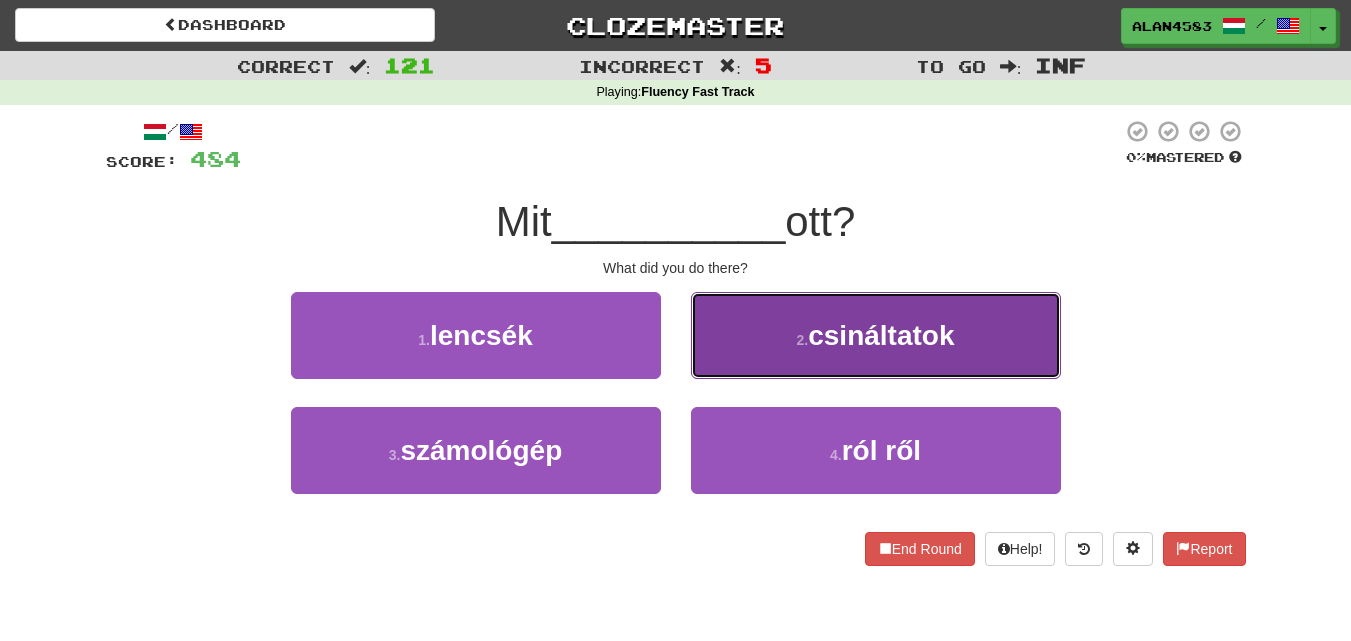click on "2 .  csináltatok" at bounding box center (876, 335) 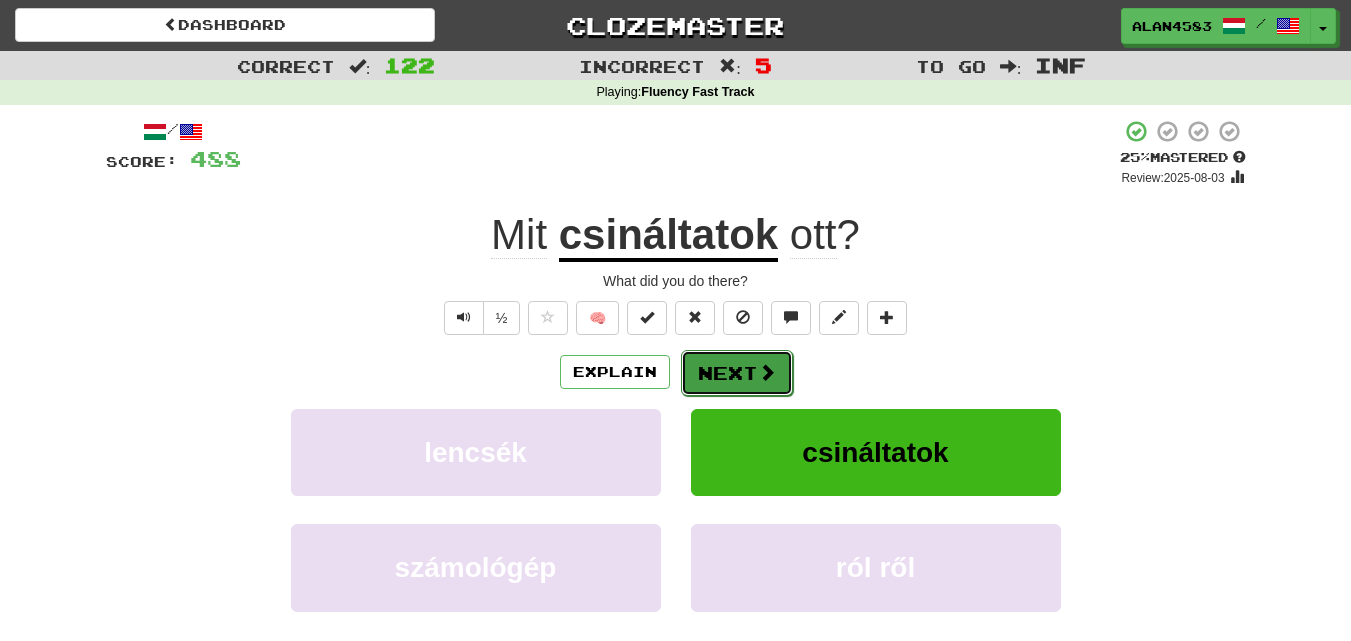 click on "Next" at bounding box center [737, 373] 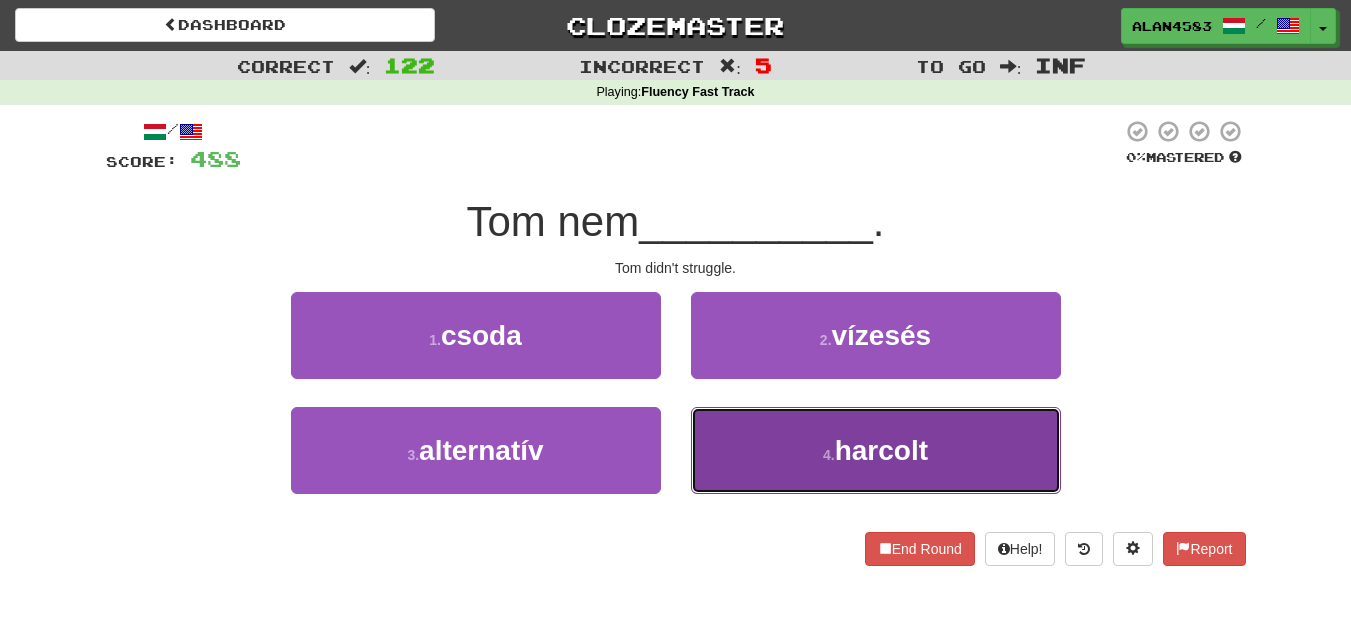 click on "4 .  harcolt" at bounding box center (876, 450) 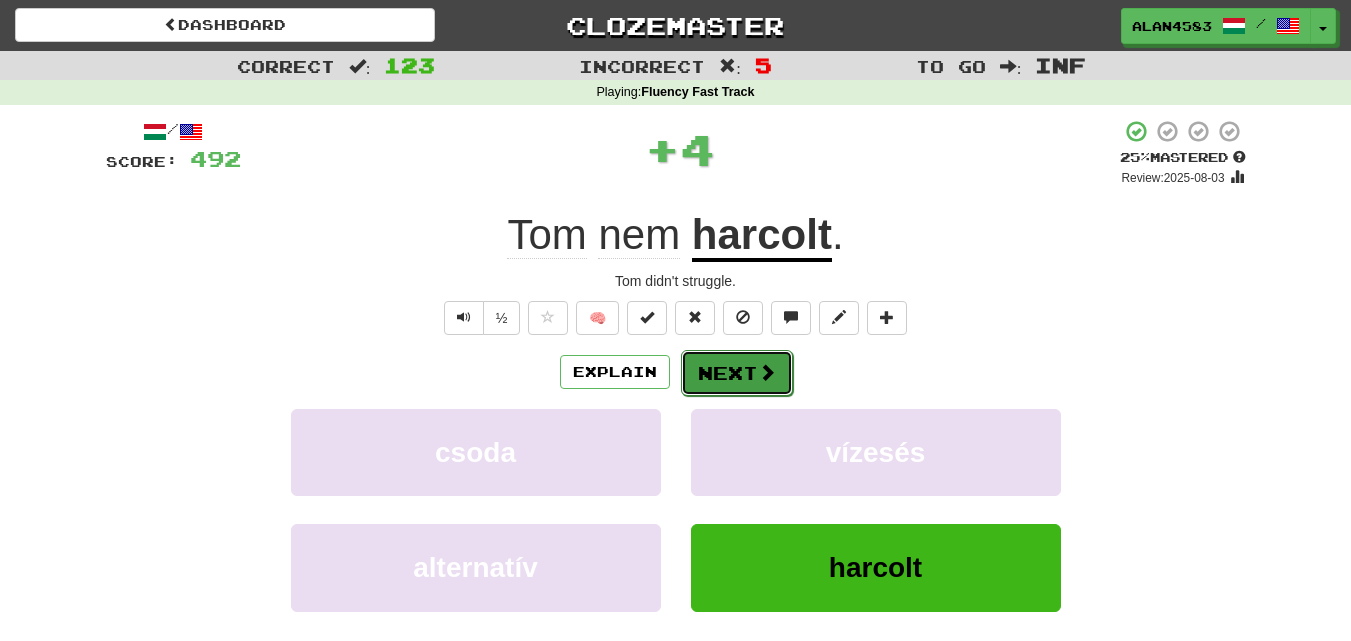 click on "Next" at bounding box center [737, 373] 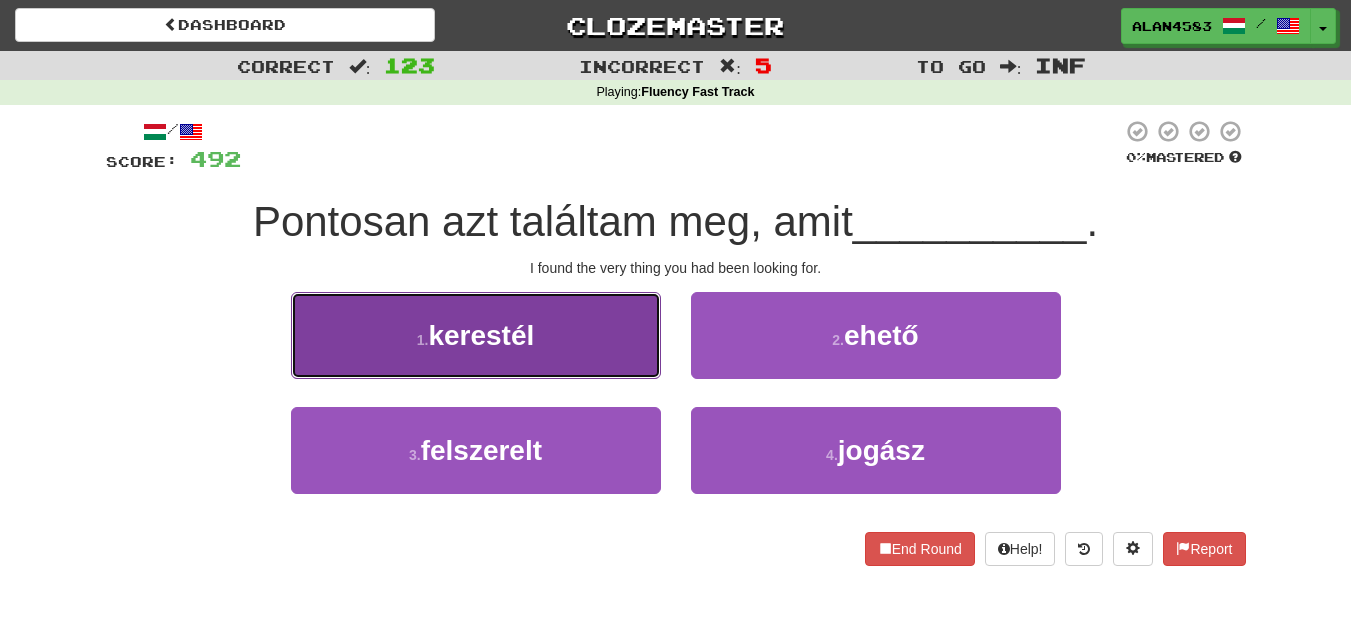click on "1 .  kerestél" at bounding box center [476, 335] 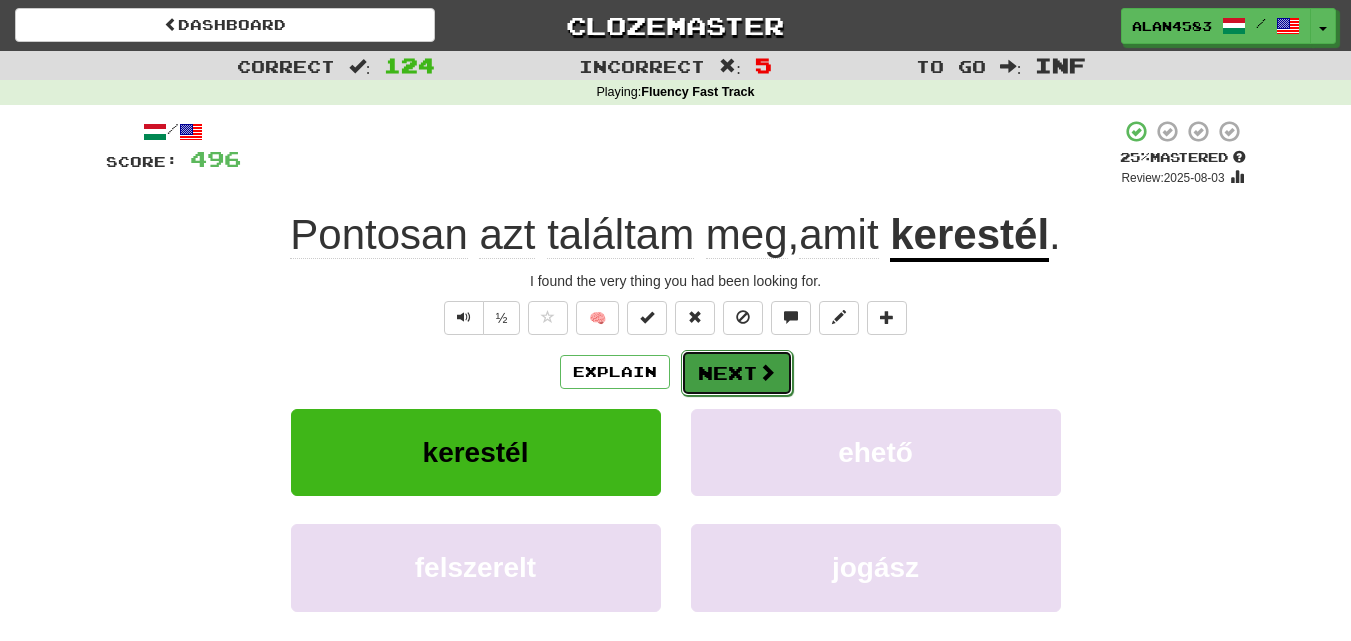 click on "Next" at bounding box center (737, 373) 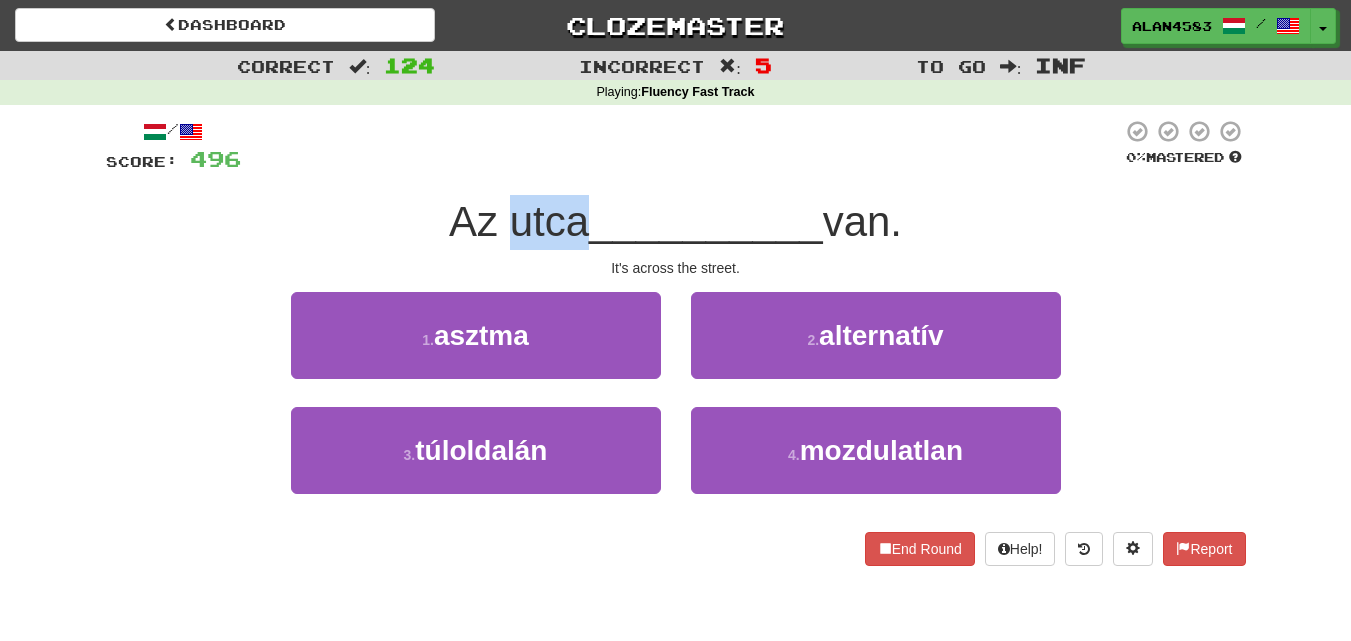 drag, startPoint x: 499, startPoint y: 223, endPoint x: 569, endPoint y: 219, distance: 70.11419 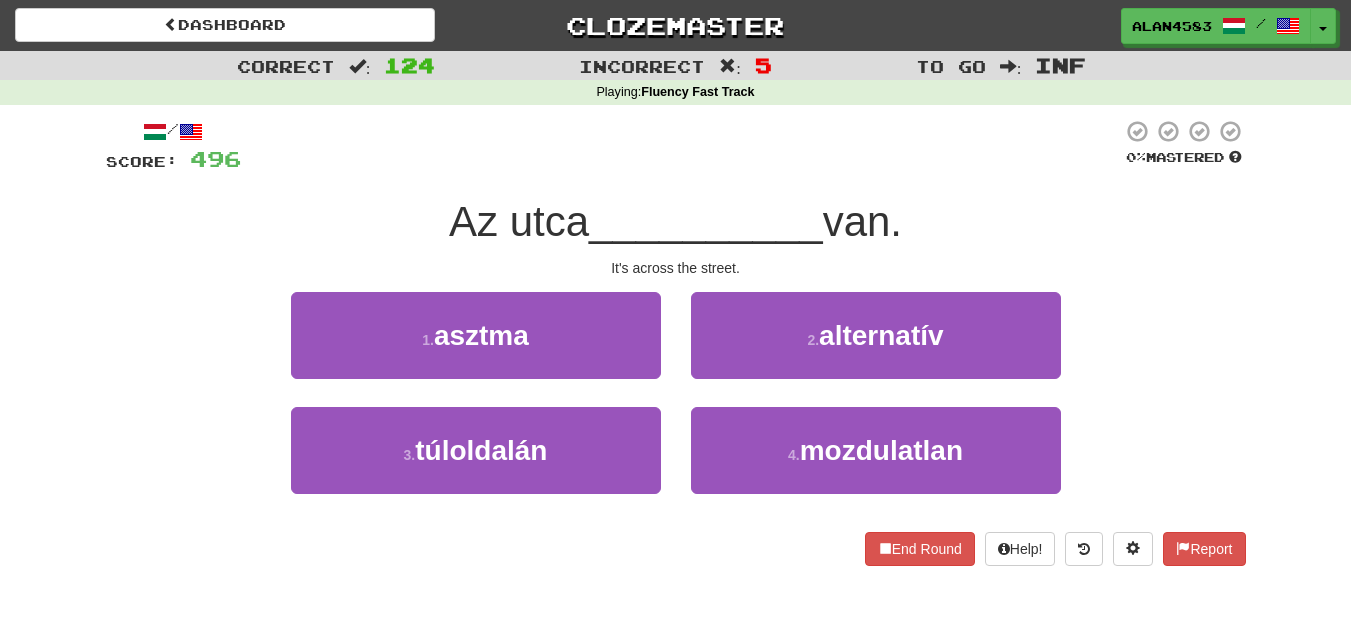 click at bounding box center [681, 146] 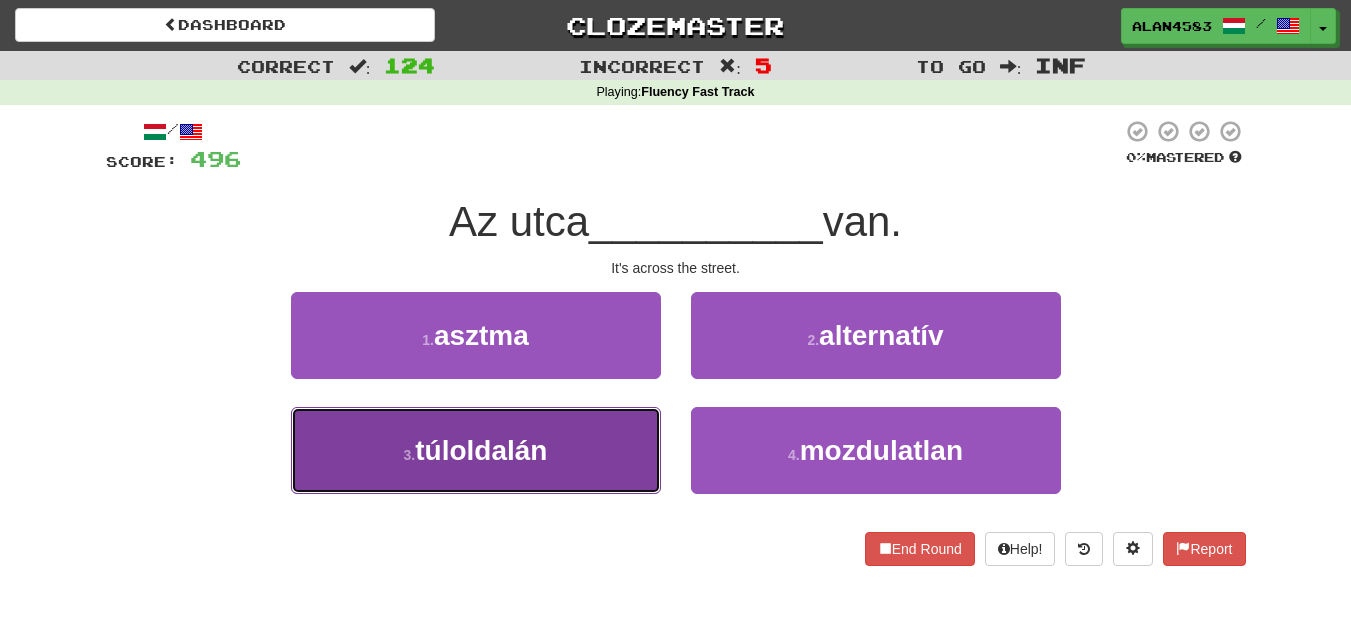 click on "3 .  túloldalán" at bounding box center [476, 450] 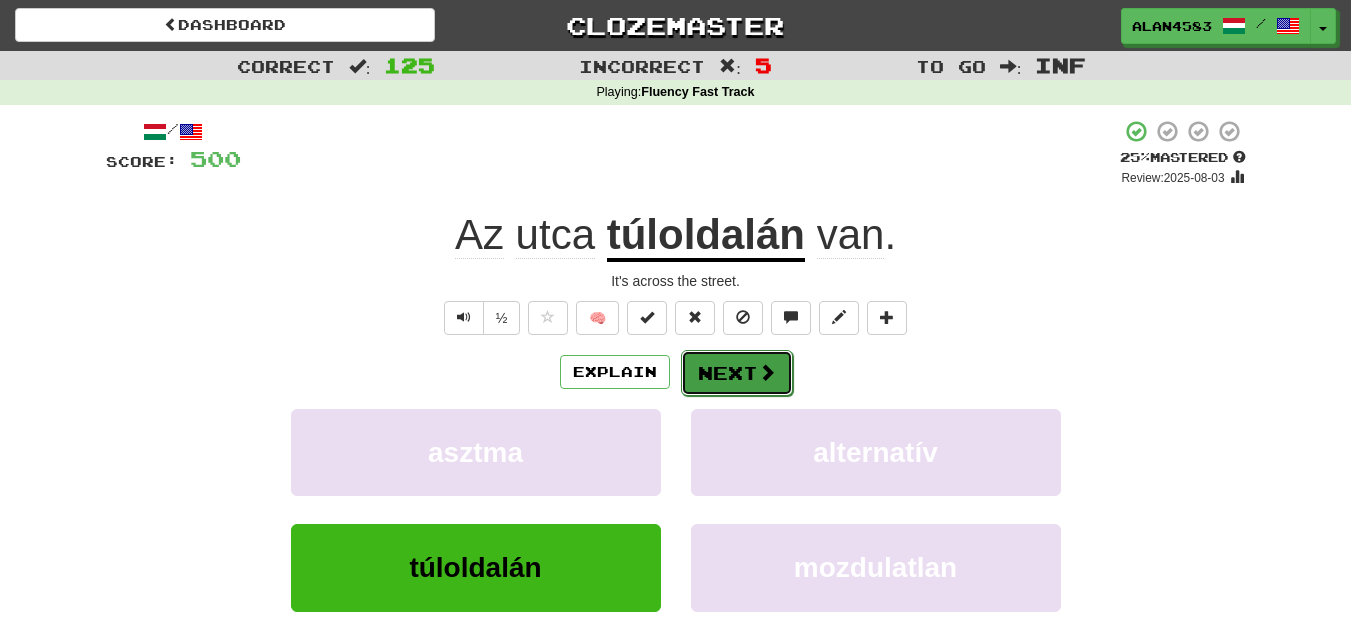 click on "Next" at bounding box center (737, 373) 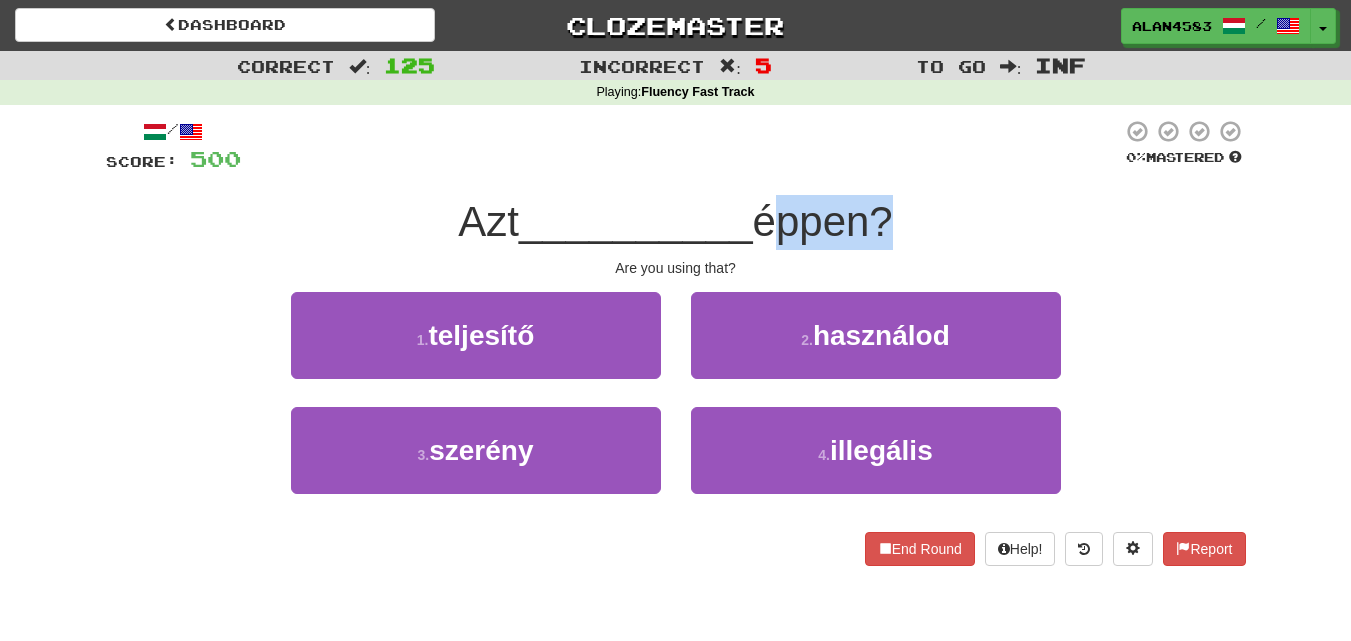 drag, startPoint x: 766, startPoint y: 223, endPoint x: 878, endPoint y: 218, distance: 112.11155 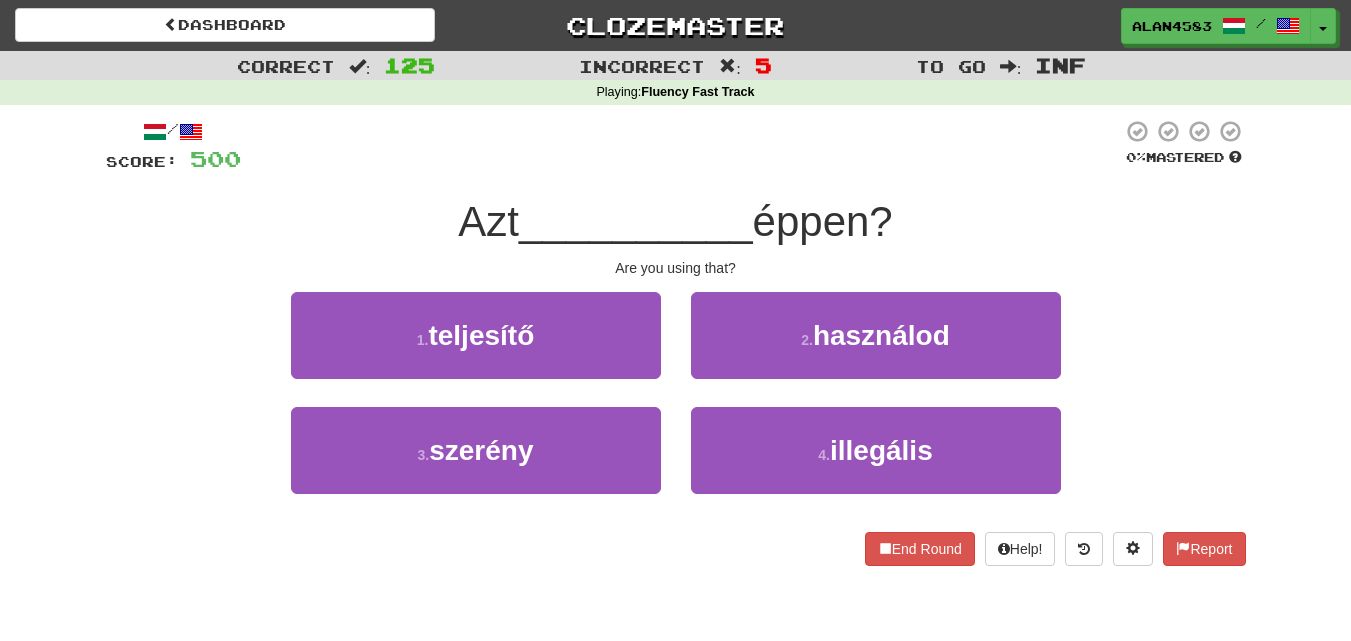 click at bounding box center [681, 146] 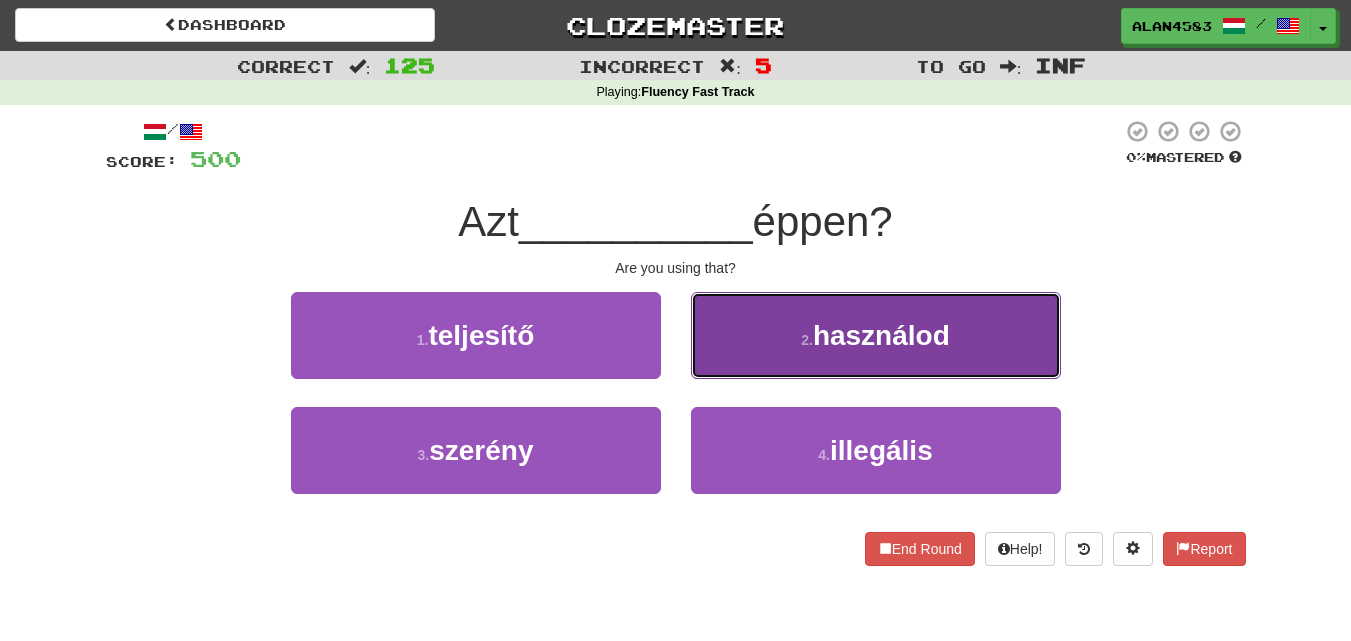 click on "2 .  használod" at bounding box center [876, 335] 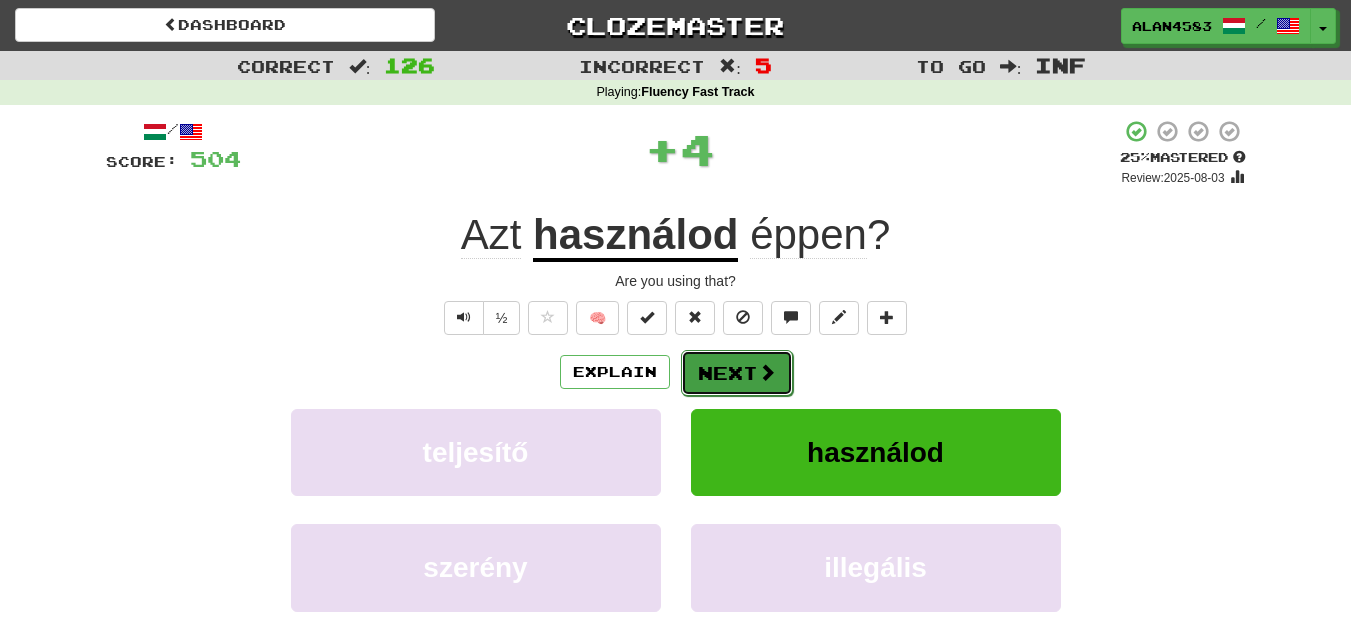 click on "Next" at bounding box center (737, 373) 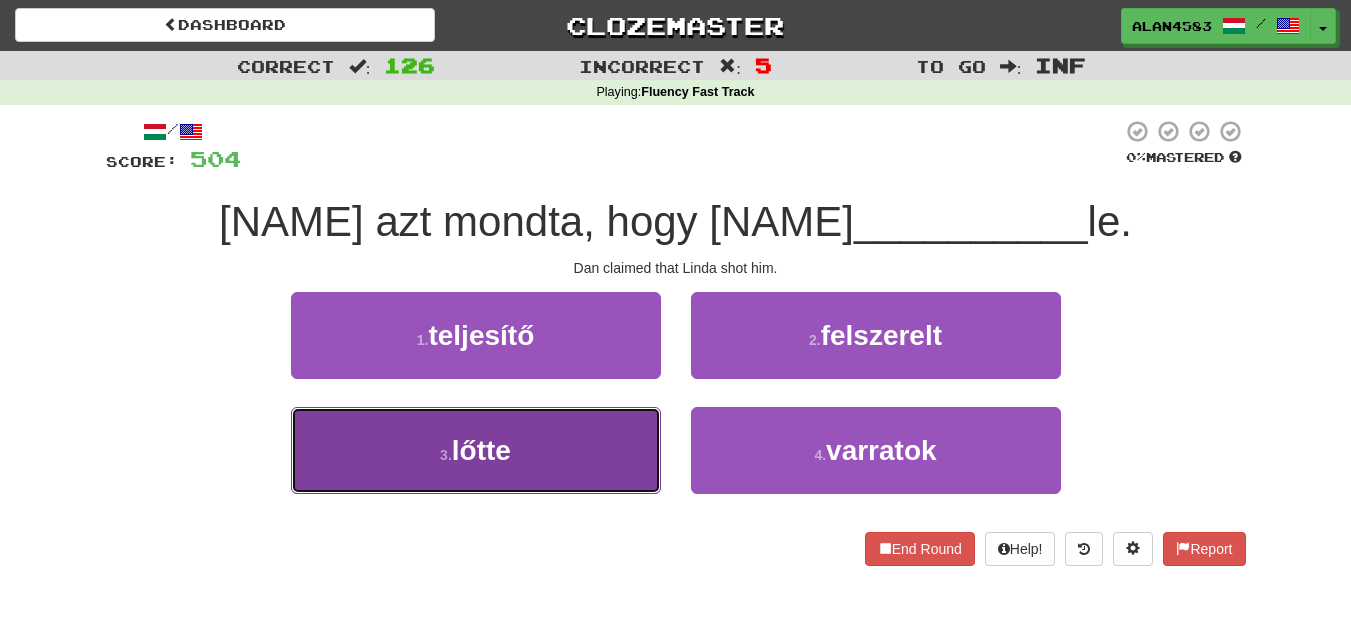 click on "3 .  lőtte" at bounding box center [476, 450] 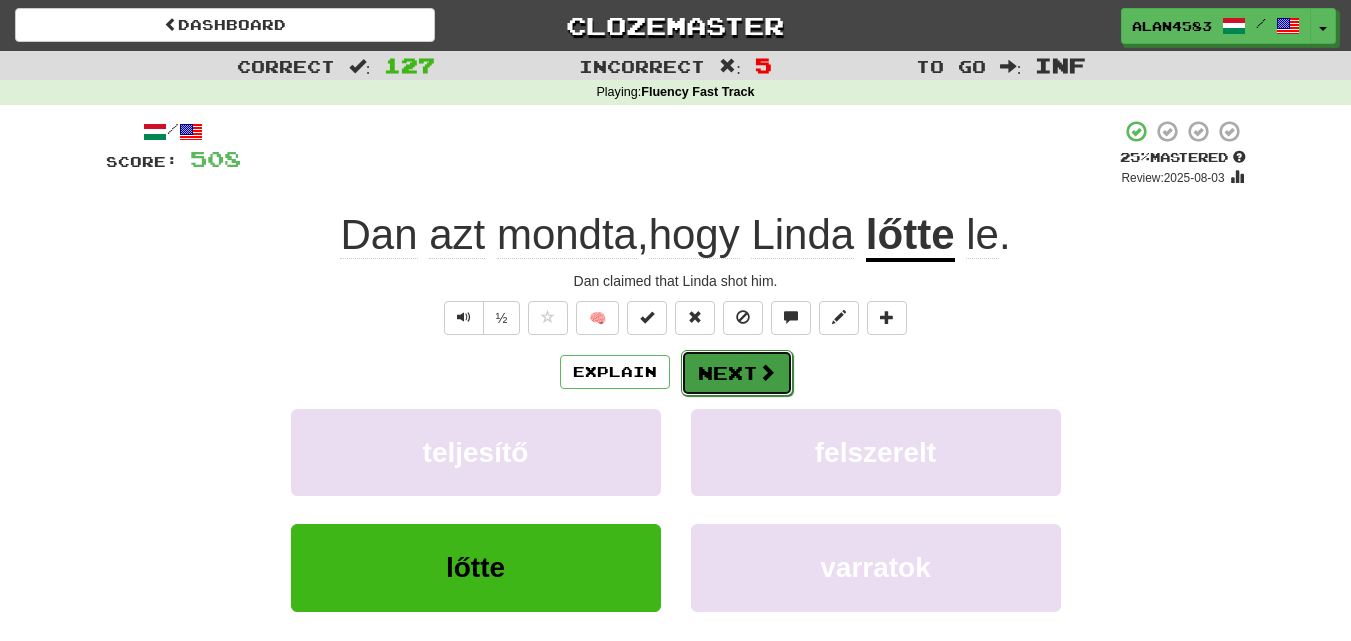 click on "Next" at bounding box center [737, 373] 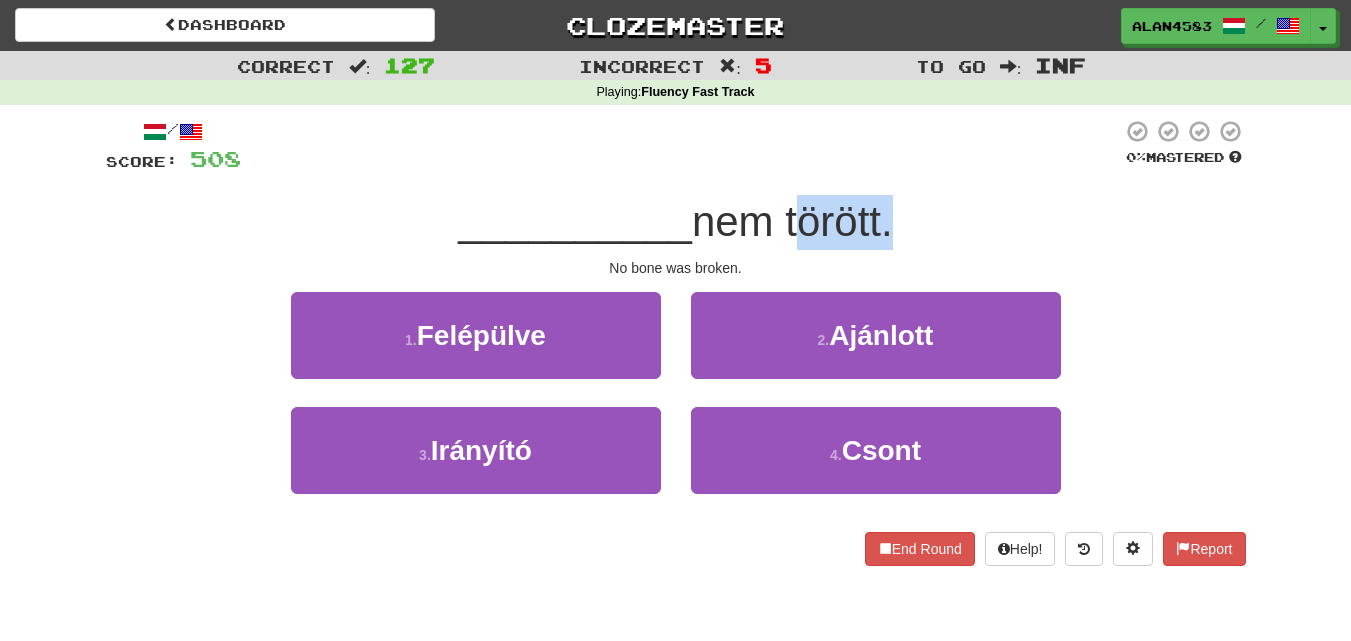 drag, startPoint x: 791, startPoint y: 219, endPoint x: 886, endPoint y: 207, distance: 95.7549 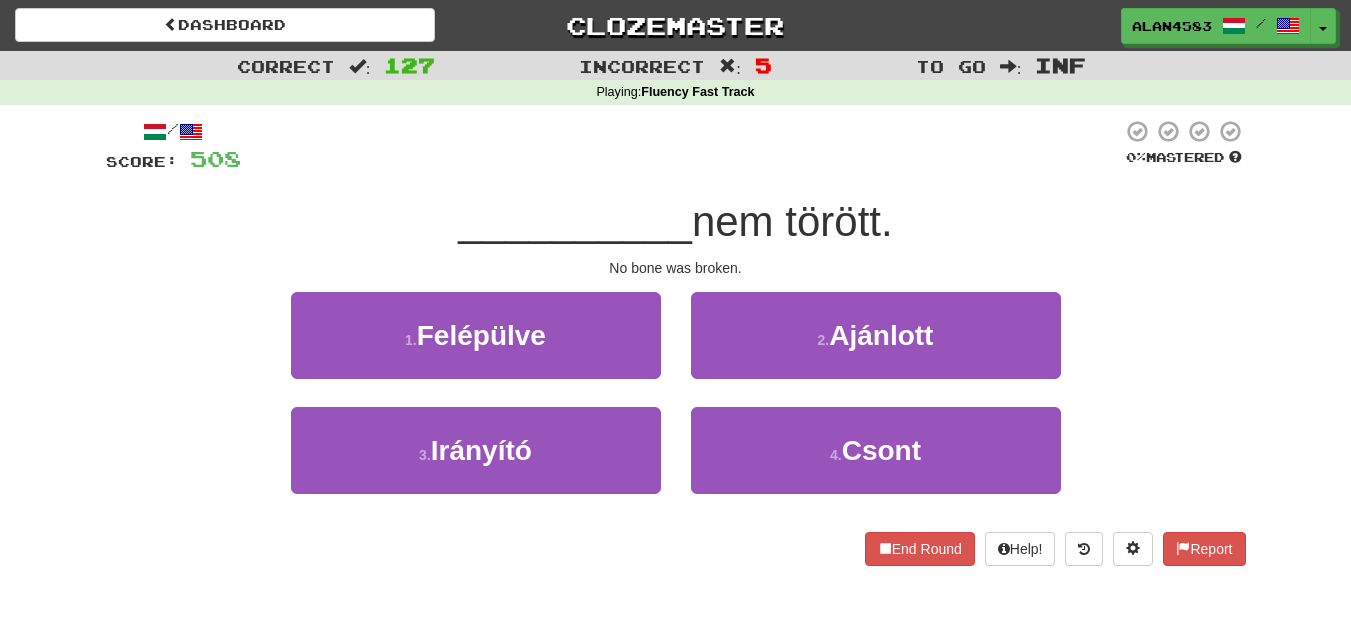 click at bounding box center [681, 146] 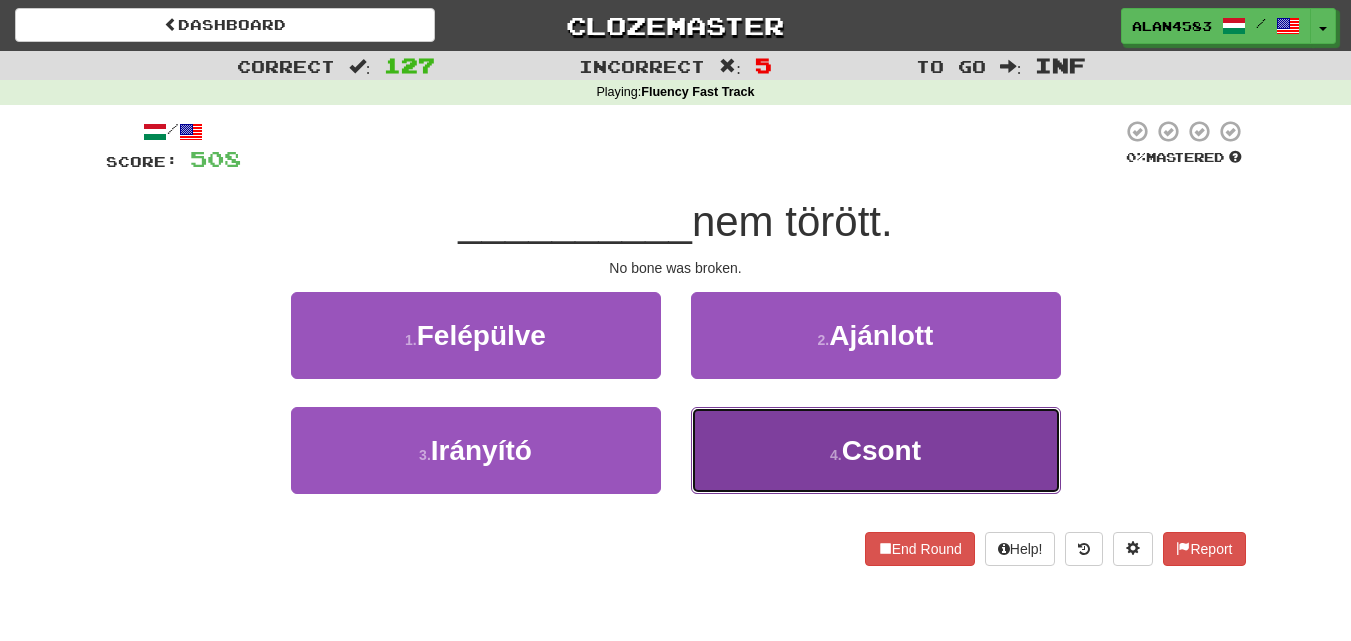 click on "4 .  Csont" at bounding box center (876, 450) 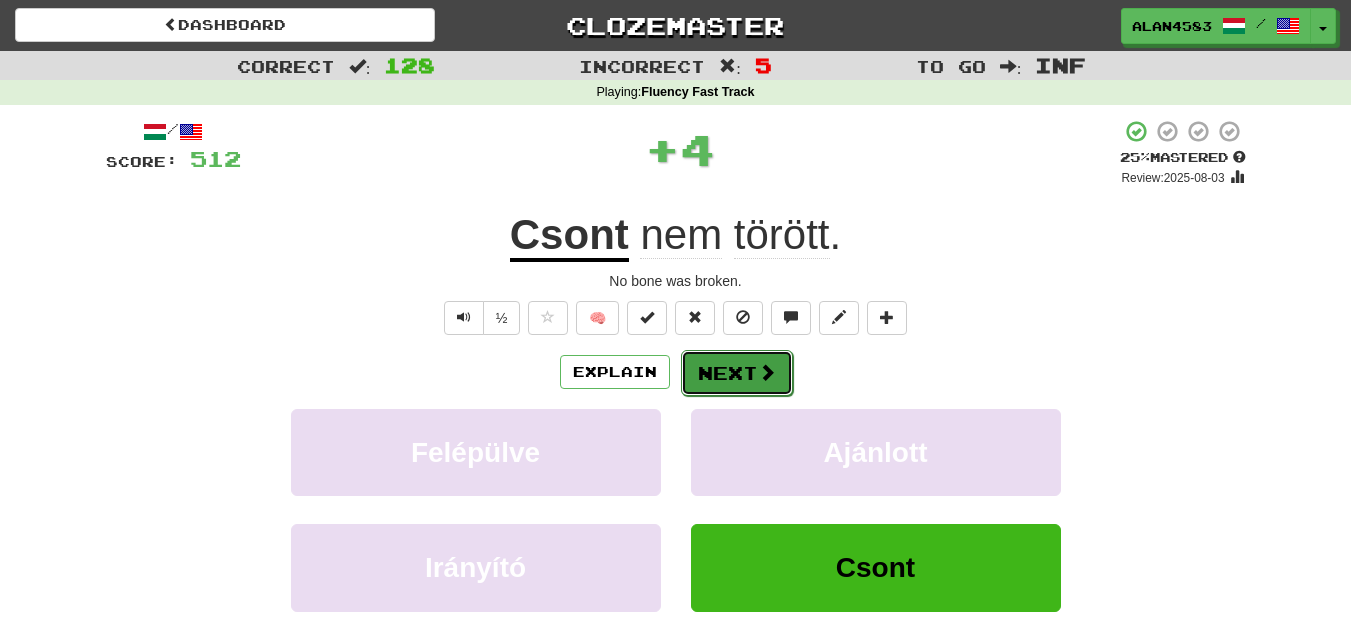click on "Next" at bounding box center (737, 373) 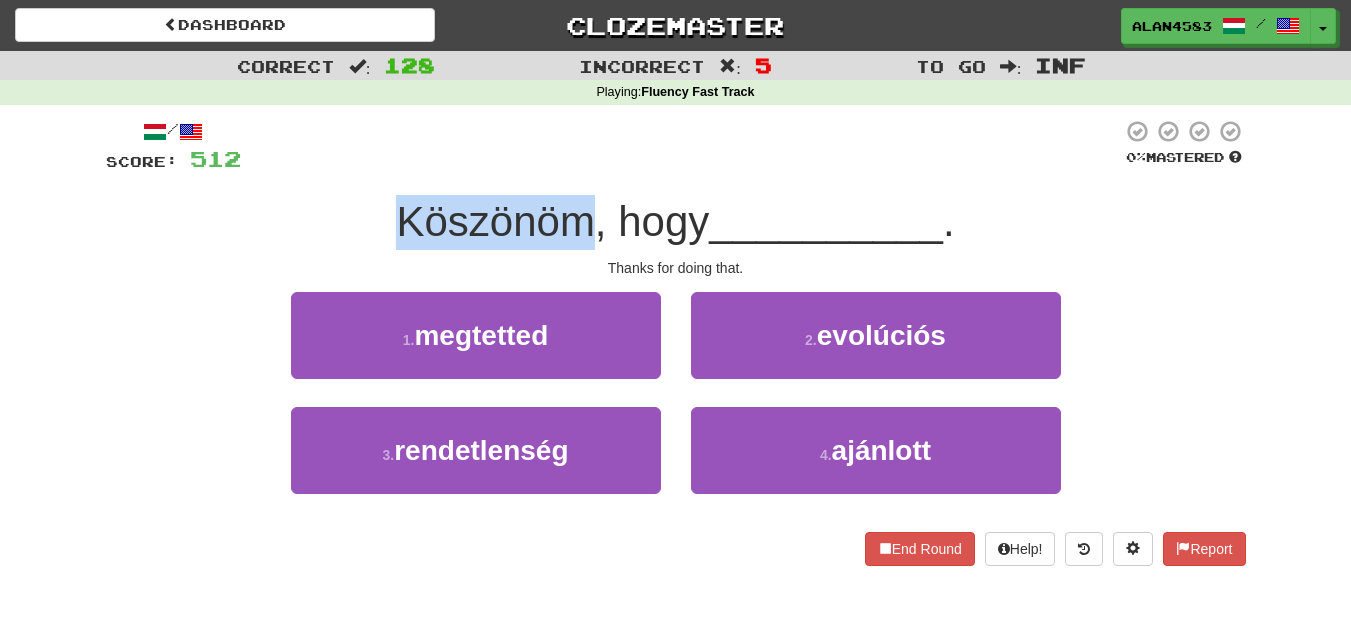 drag, startPoint x: 589, startPoint y: 220, endPoint x: 356, endPoint y: 207, distance: 233.36238 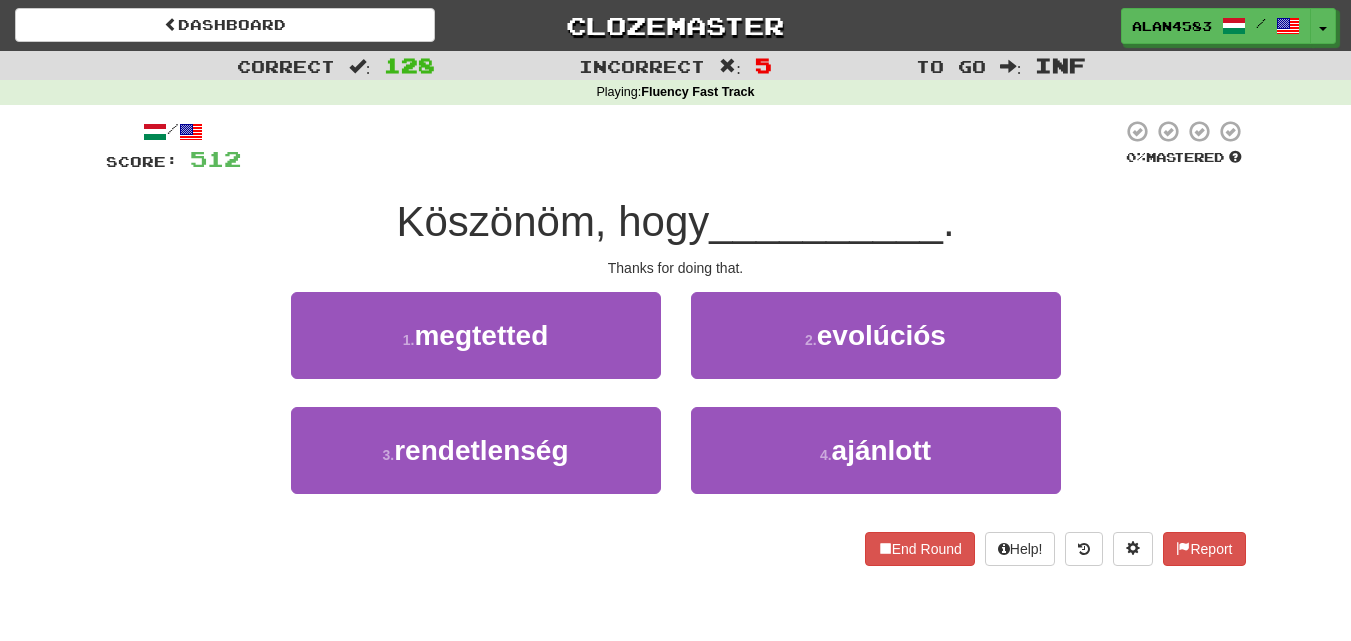 click at bounding box center (681, 146) 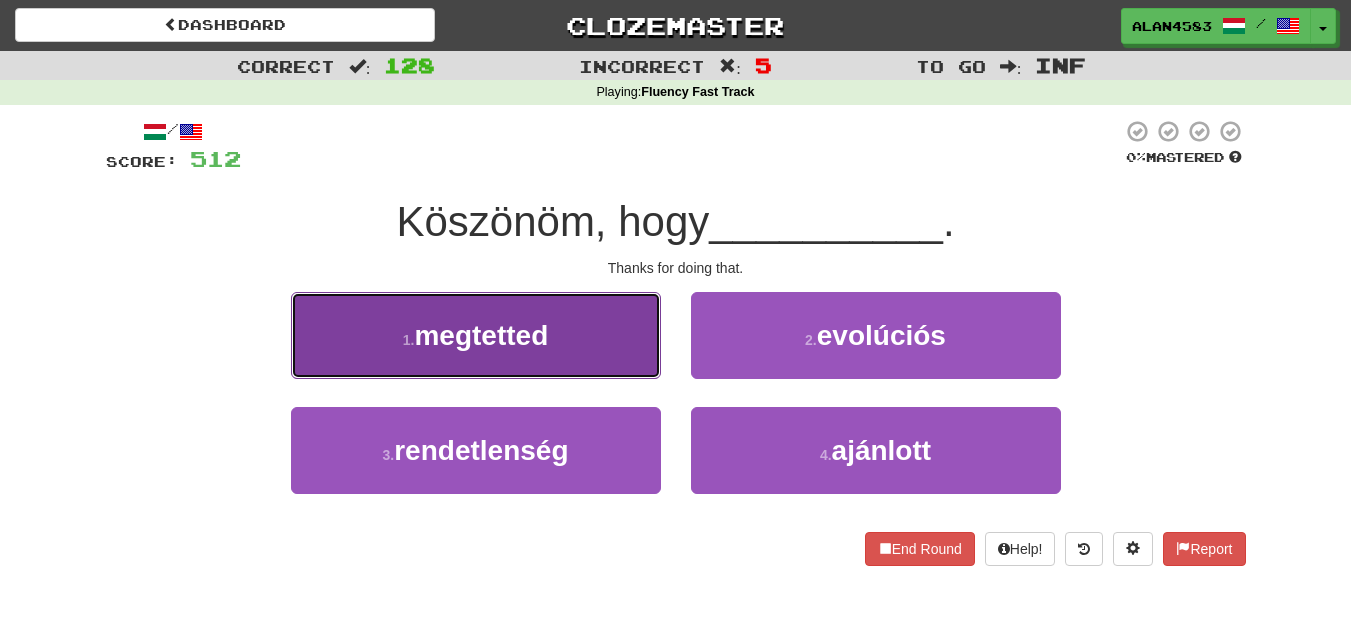 click on "1 .  megtetted" at bounding box center [476, 335] 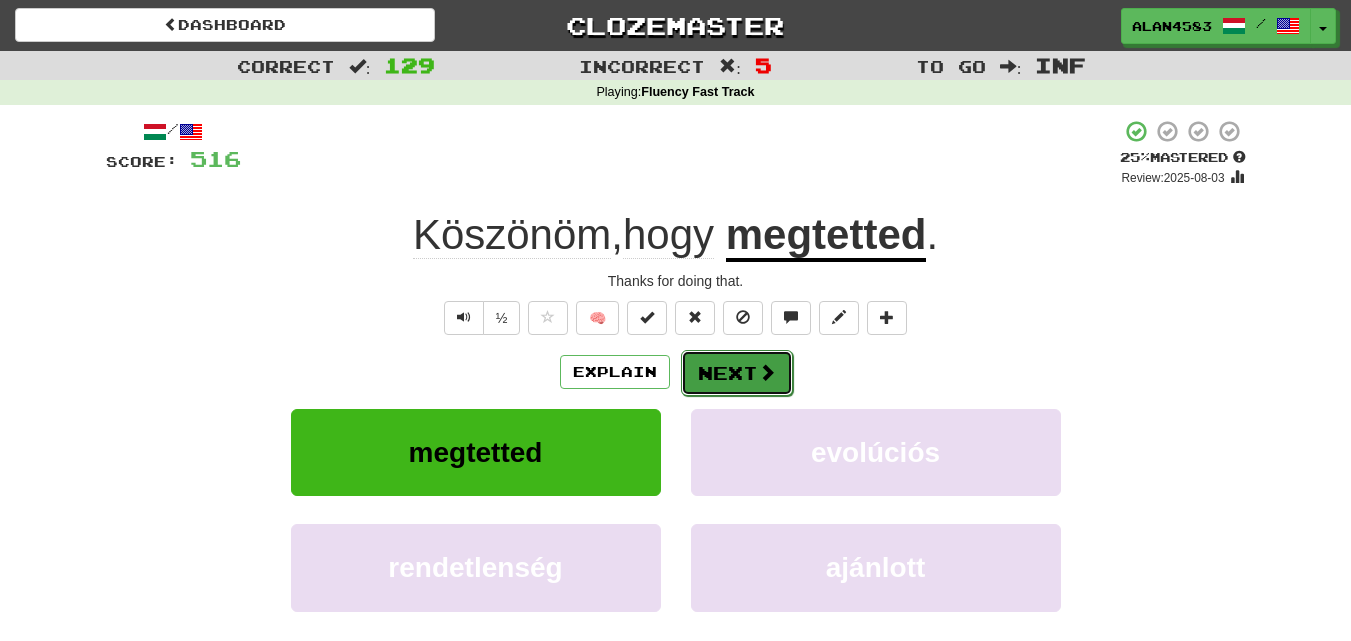click on "Next" at bounding box center [737, 373] 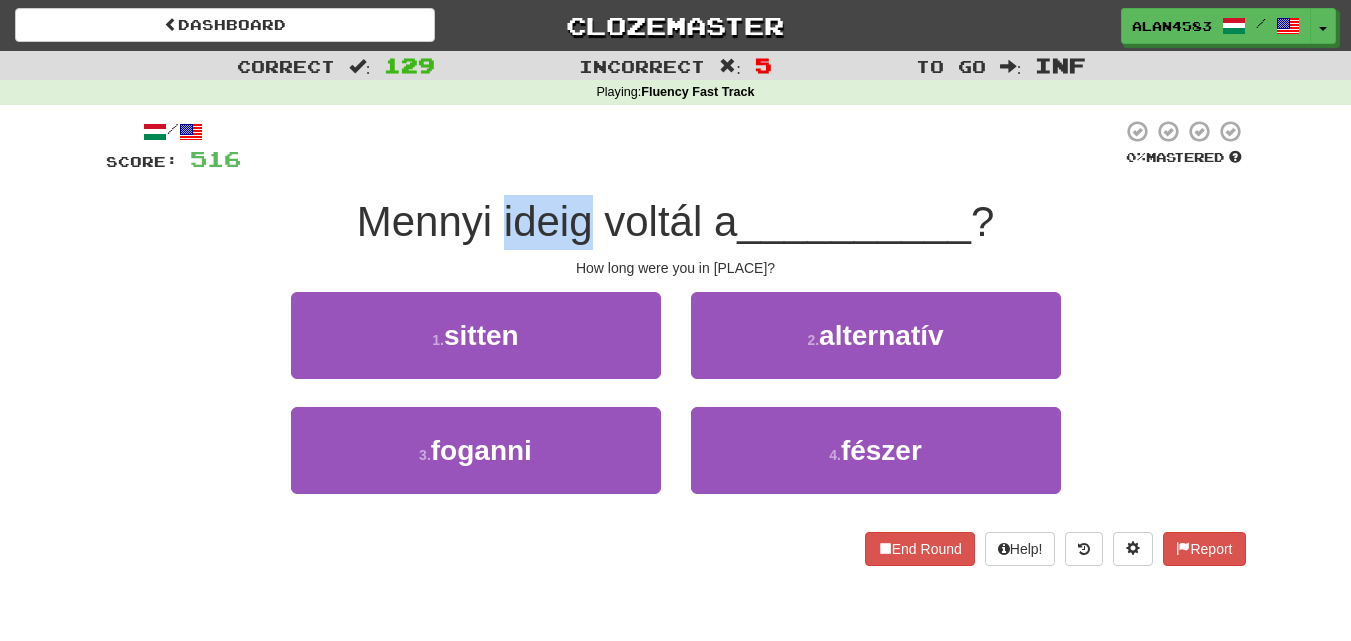 drag, startPoint x: 588, startPoint y: 213, endPoint x: 501, endPoint y: 212, distance: 87.005745 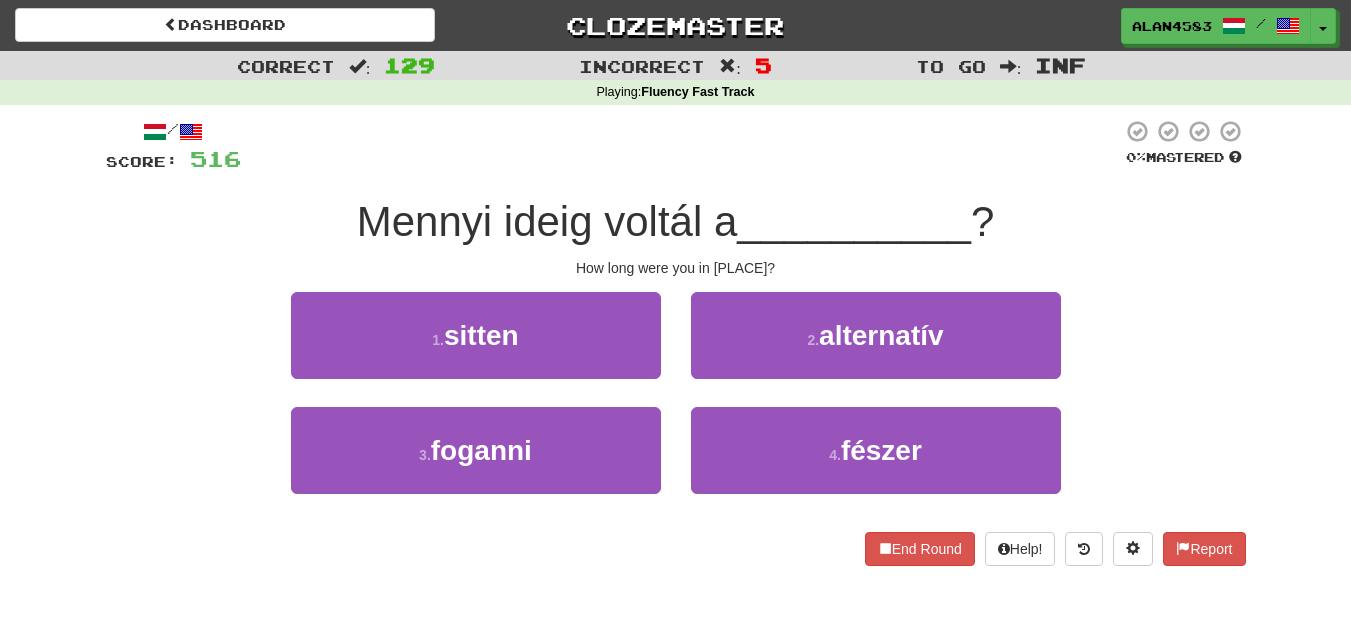 click on "Mennyi ideig voltál a  __________ ?" at bounding box center [676, 222] 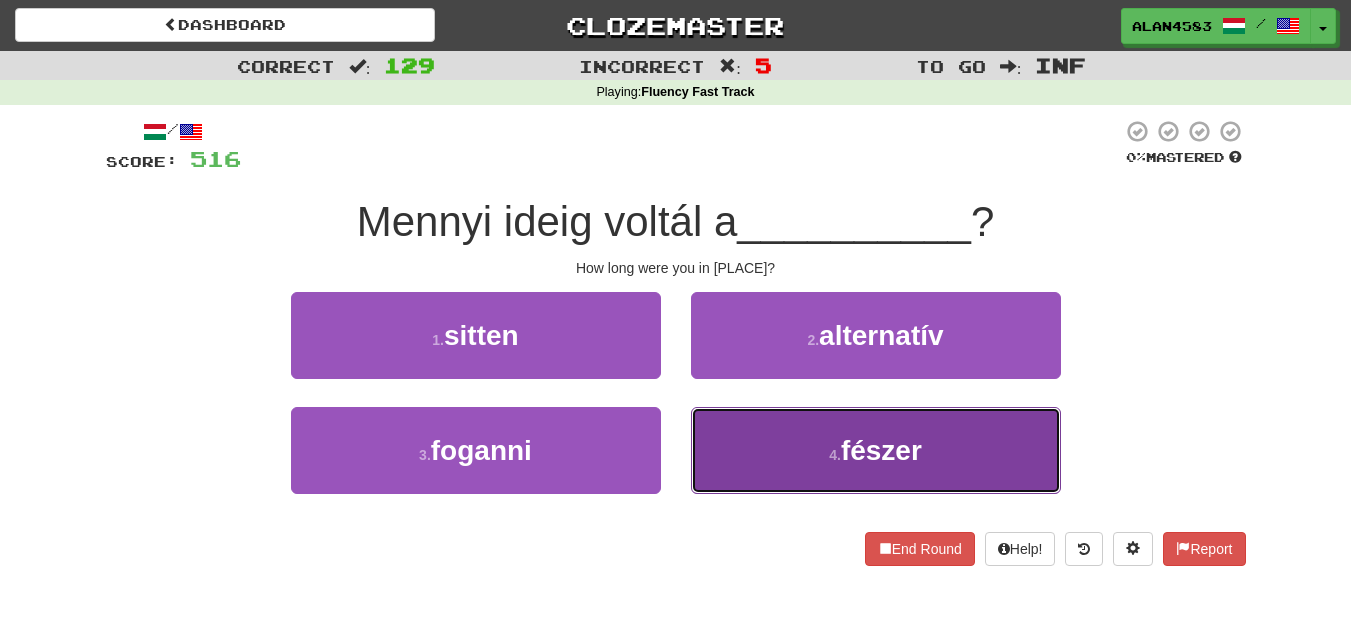 click on "4 .  fészer" at bounding box center [876, 450] 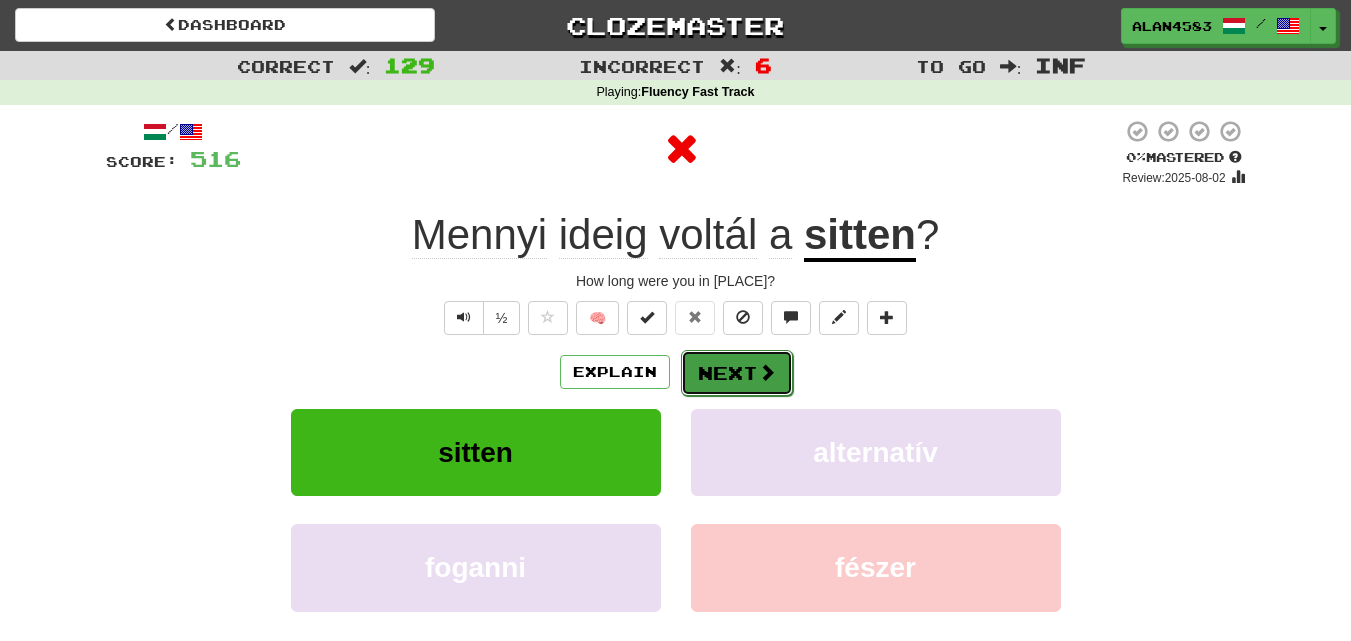 click on "Next" at bounding box center (737, 373) 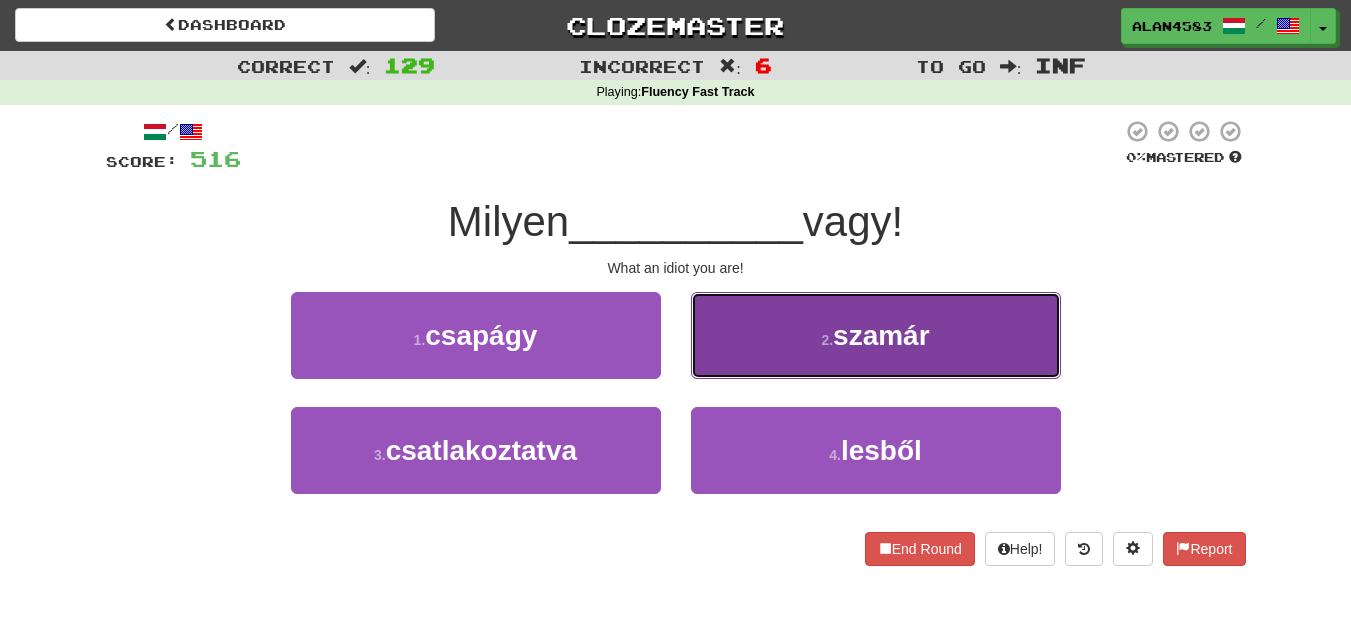 click on "2 .  szamár" at bounding box center (876, 335) 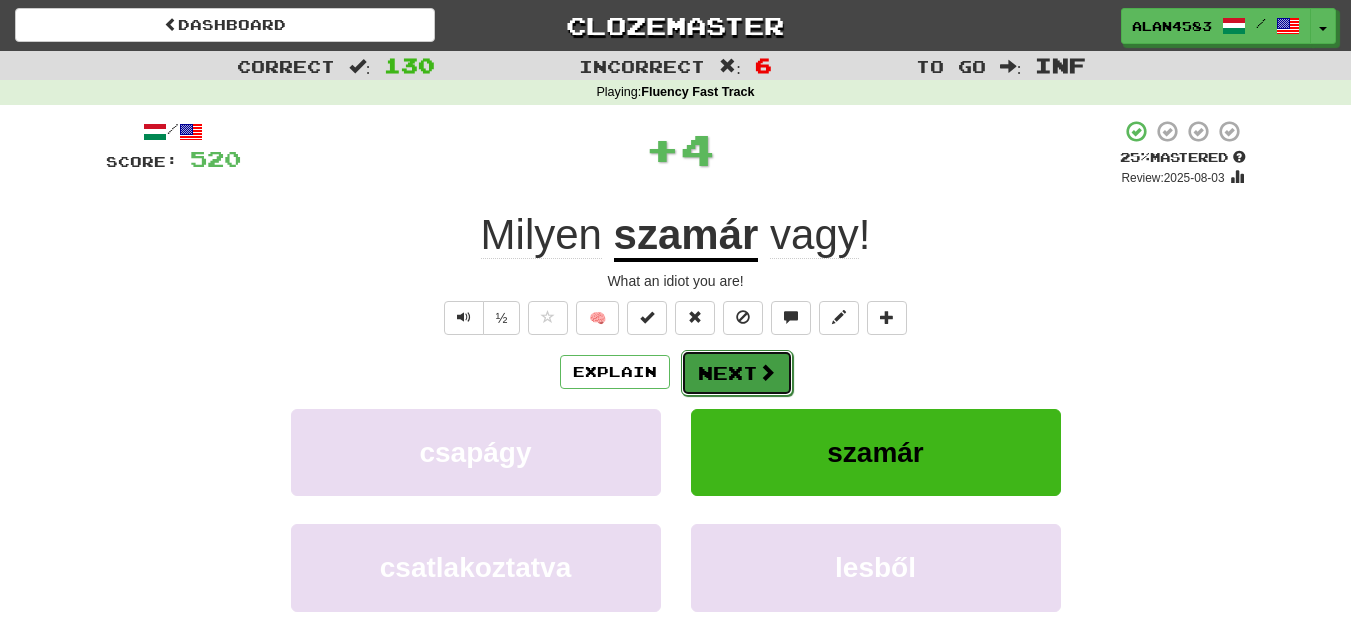 click on "Next" at bounding box center [737, 373] 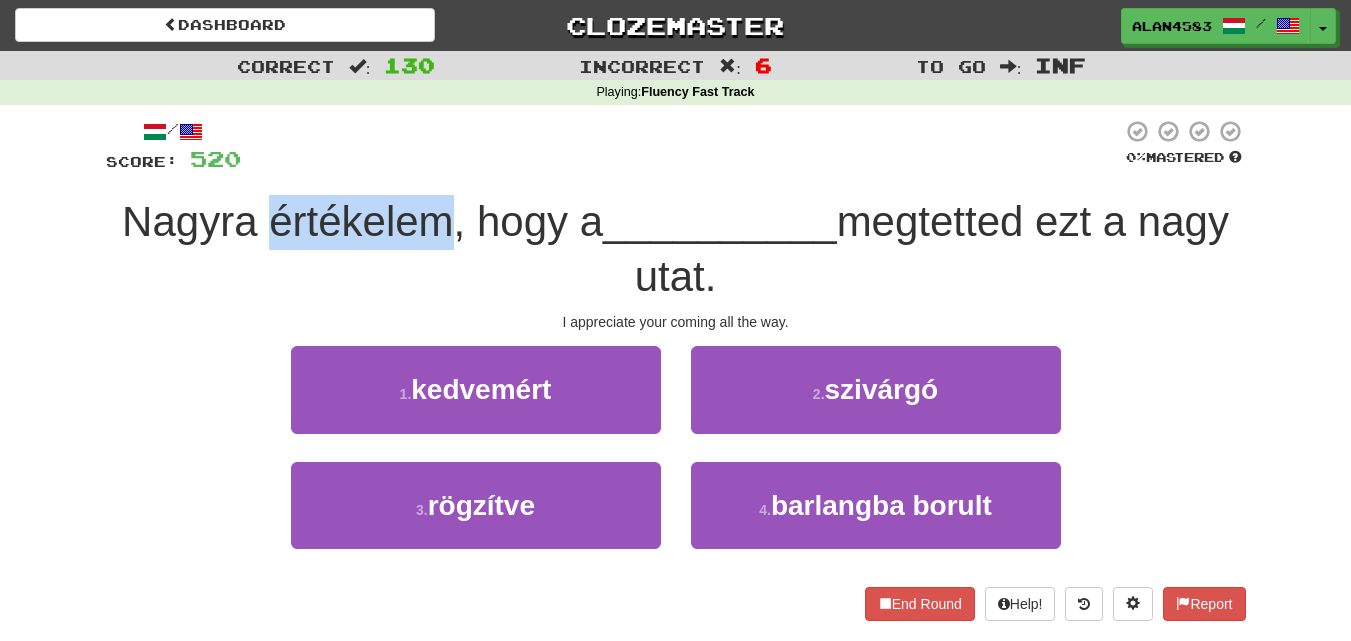 drag, startPoint x: 438, startPoint y: 214, endPoint x: 256, endPoint y: 199, distance: 182.61708 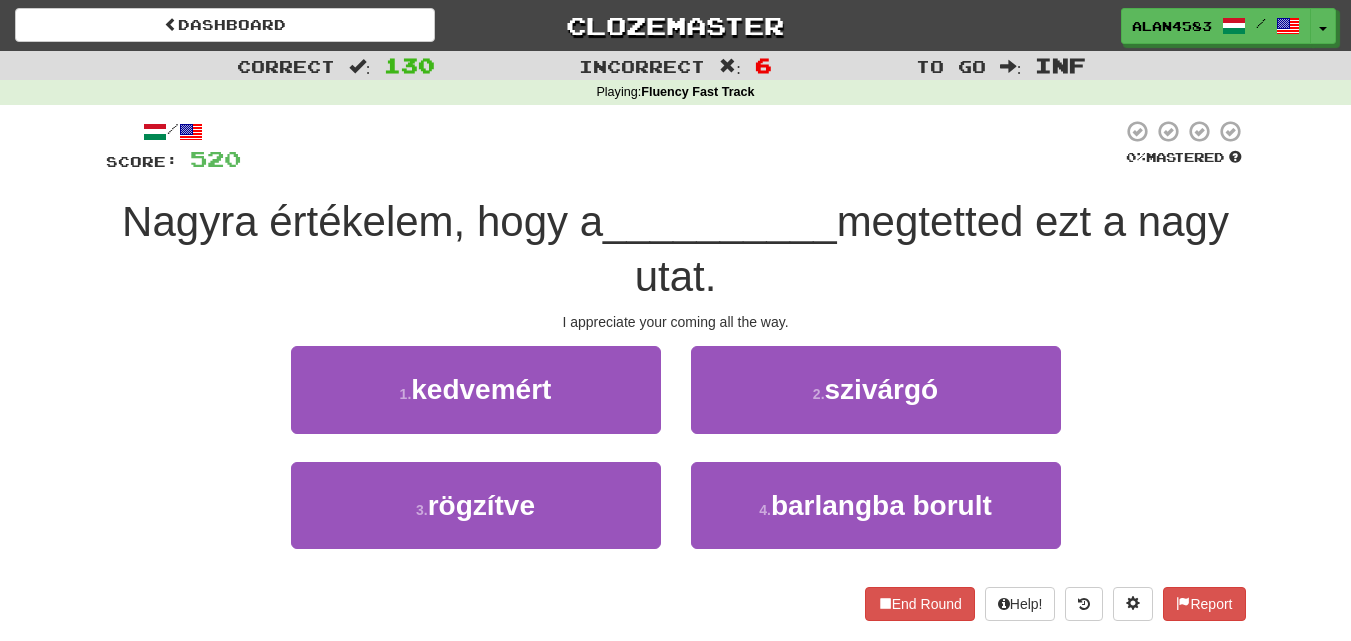 click at bounding box center [681, 146] 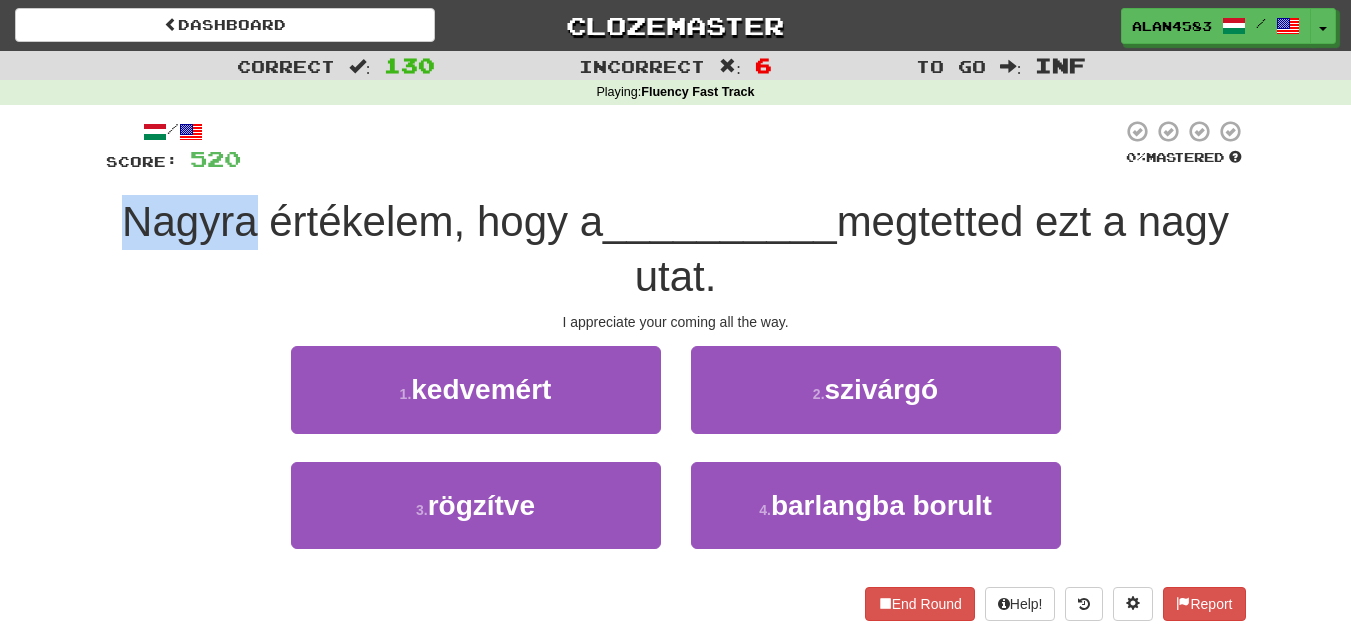 drag, startPoint x: 243, startPoint y: 214, endPoint x: 86, endPoint y: 213, distance: 157.00319 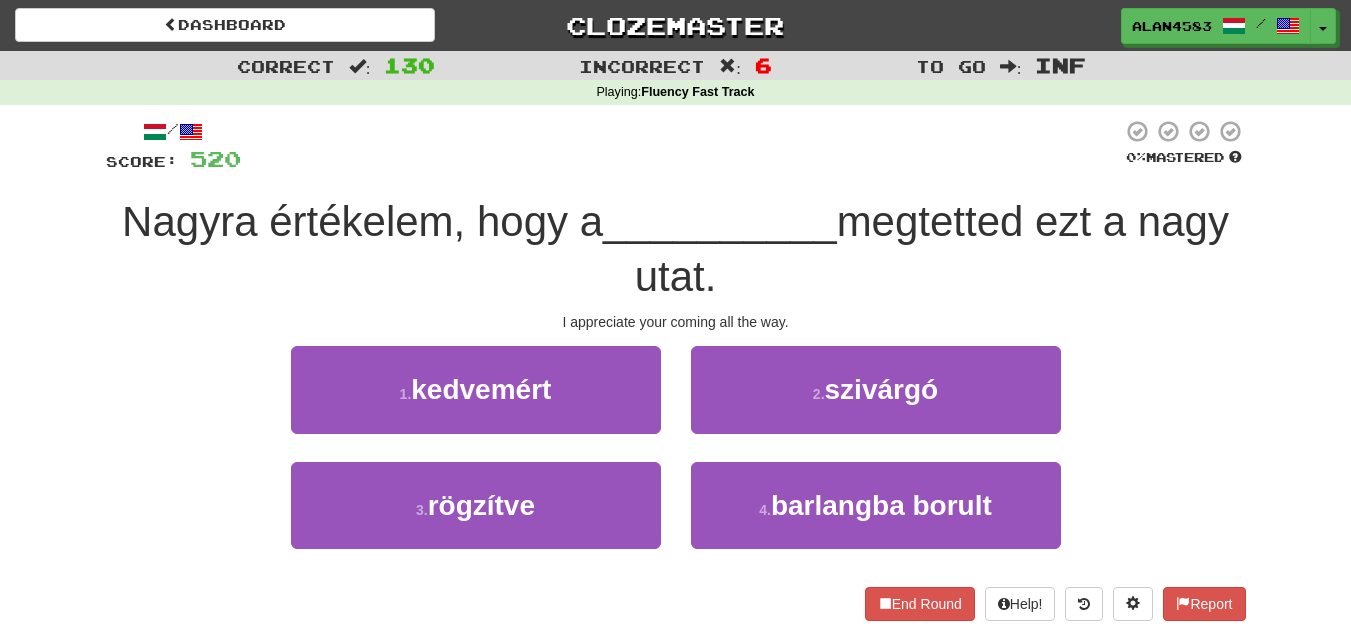 click on "/  Score:   520 0 %  Mastered Nagyra értékelem, hogy a  __________  megtetted ezt a nagy utat. I appreciate your coming all the way. 1 .  kedvemért 2 .  szivárgó 3 .  rögzítve 4 .  barlangba borult  End Round  Help!  Report" at bounding box center (676, 376) 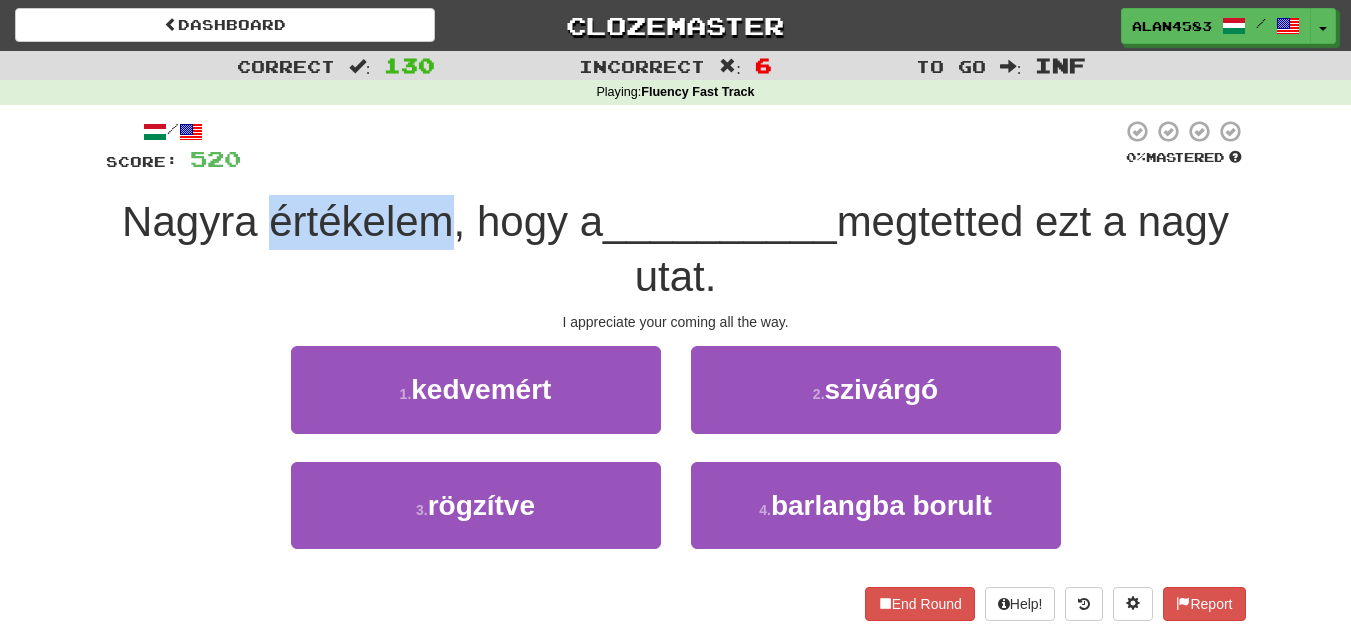 drag, startPoint x: 261, startPoint y: 222, endPoint x: 430, endPoint y: 212, distance: 169.2956 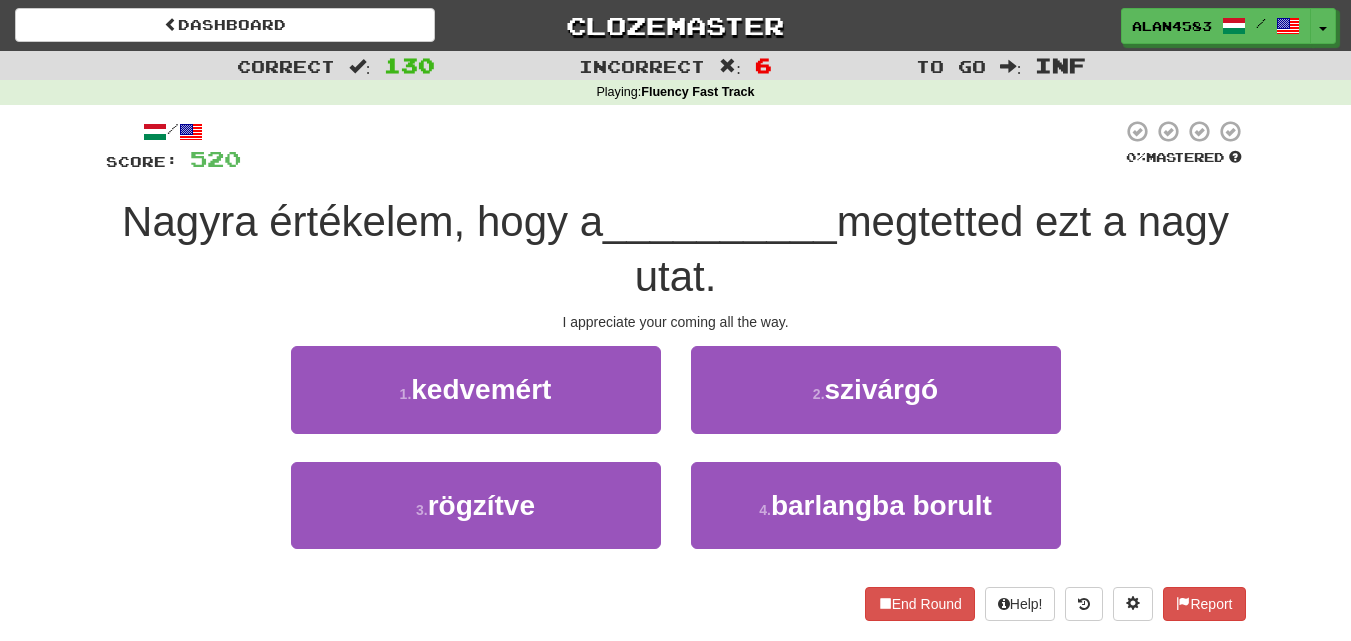click at bounding box center (681, 146) 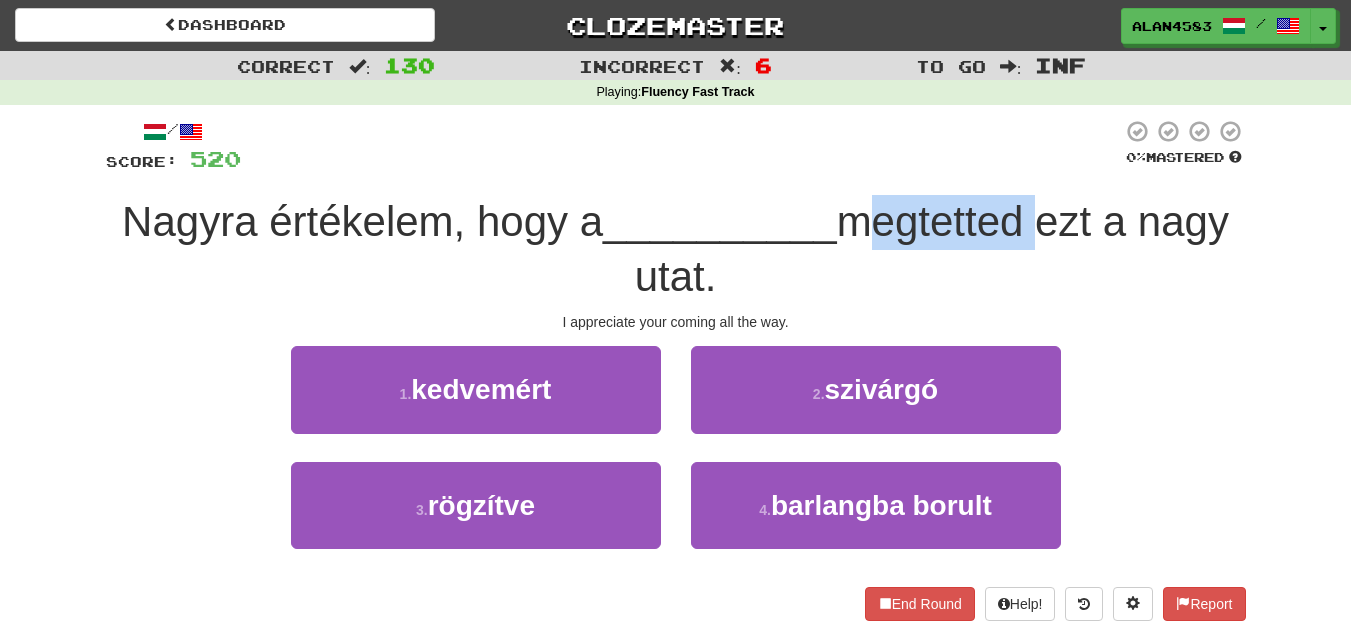 drag, startPoint x: 849, startPoint y: 222, endPoint x: 1026, endPoint y: 206, distance: 177.7217 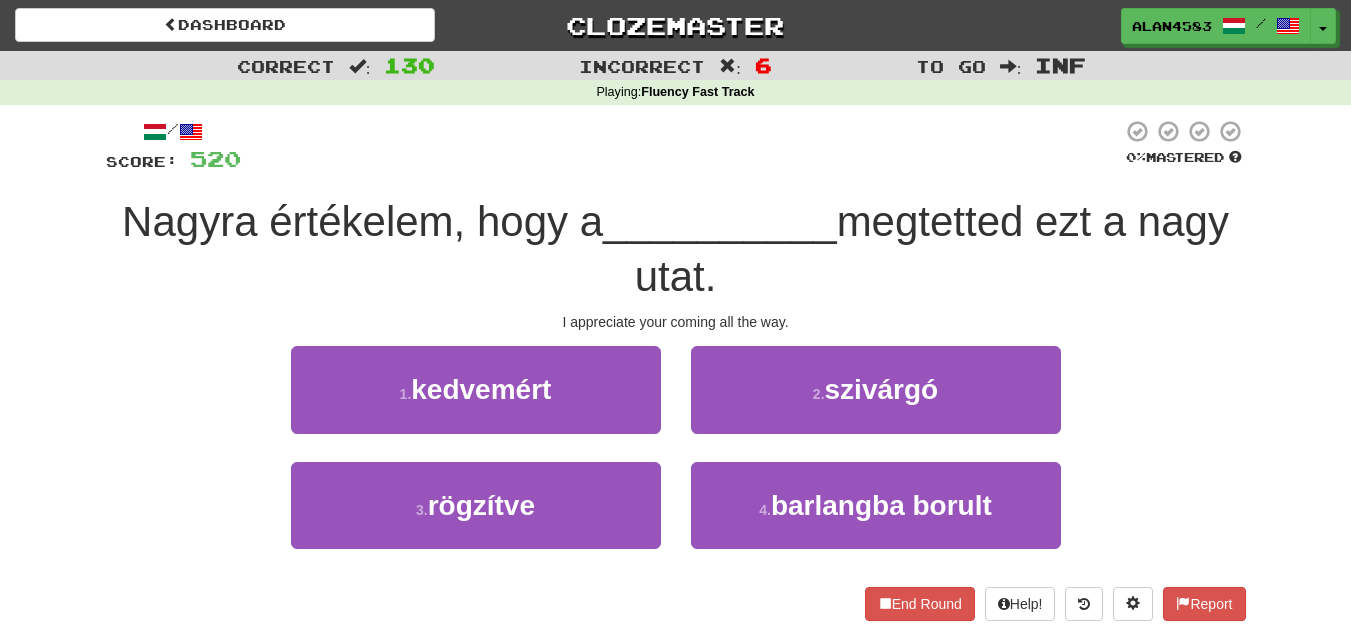 click at bounding box center (681, 146) 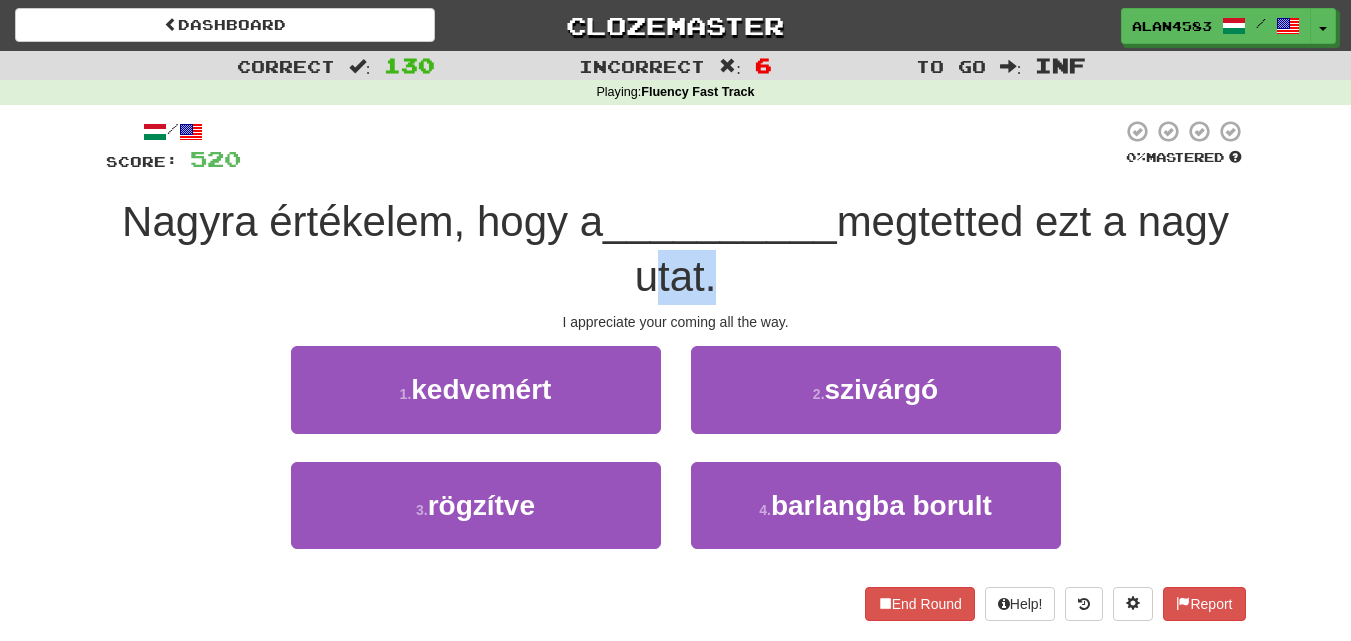 drag, startPoint x: 639, startPoint y: 278, endPoint x: 702, endPoint y: 266, distance: 64.132675 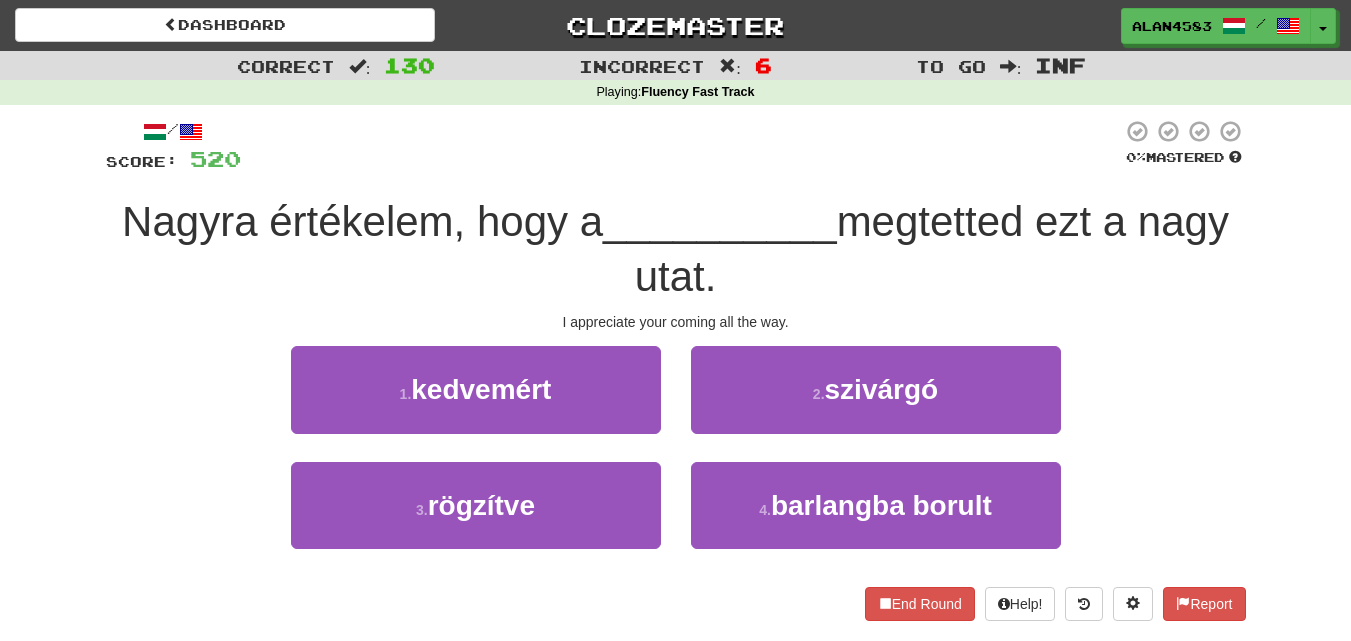 click at bounding box center [681, 146] 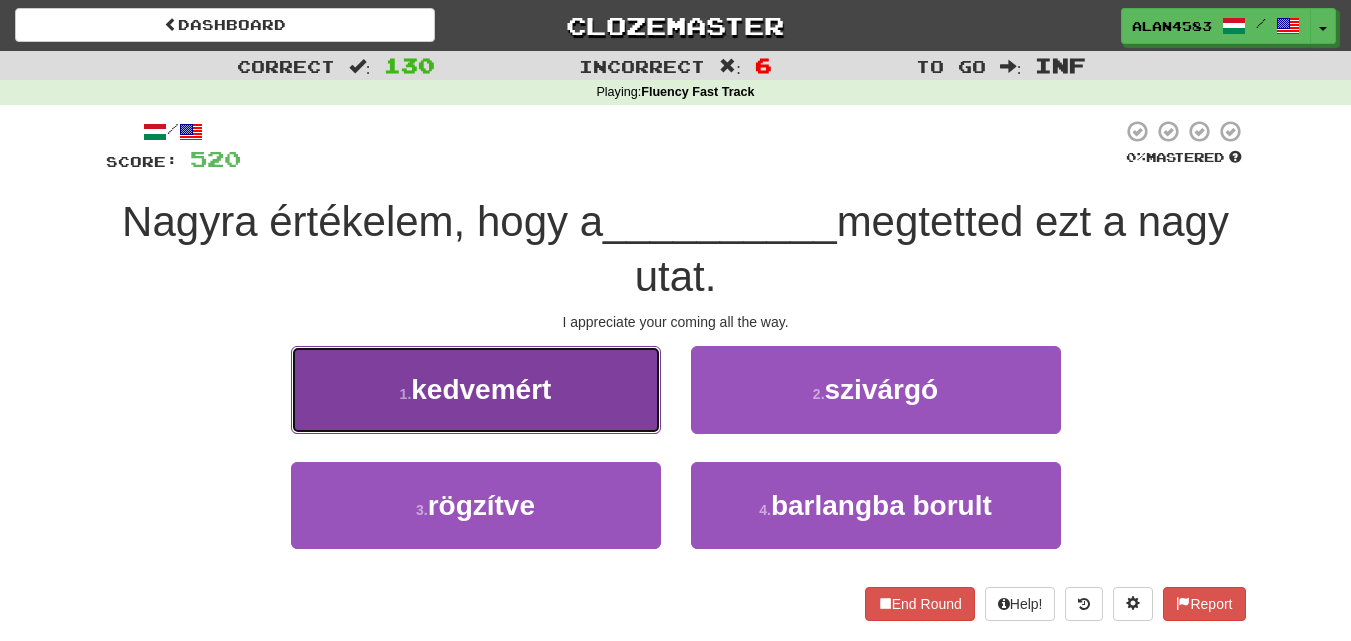 click on "1 .  kedvemért" at bounding box center [476, 389] 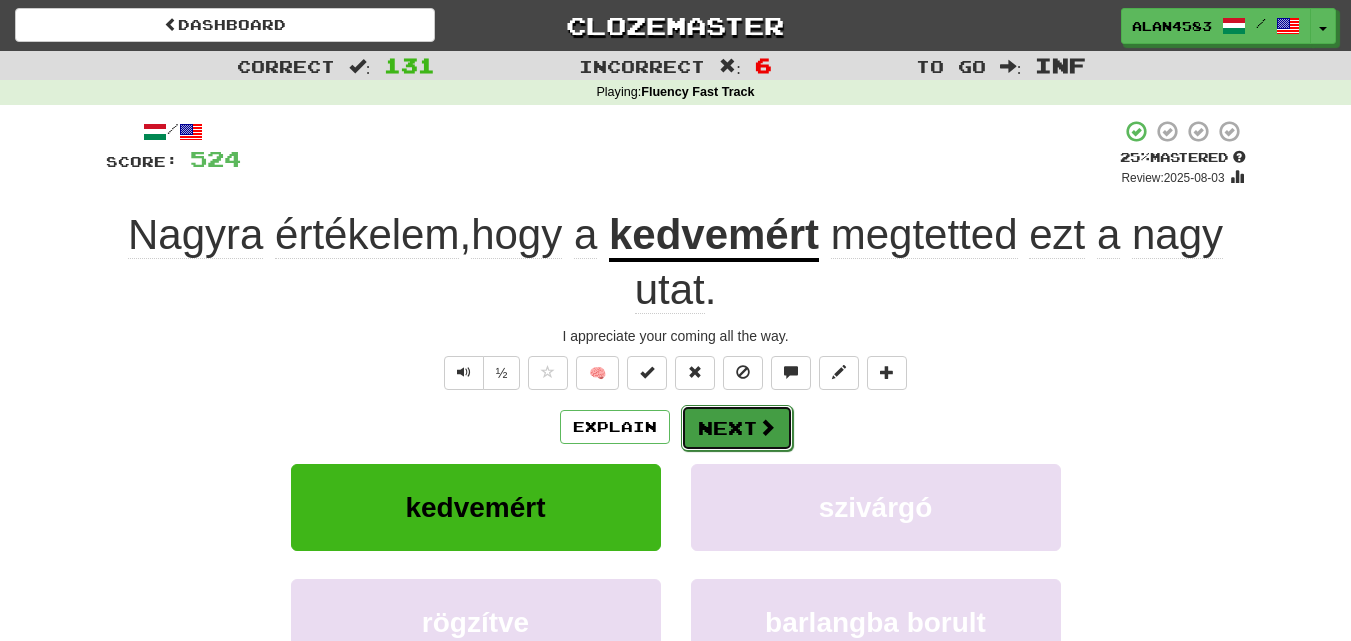 click on "Next" at bounding box center [737, 428] 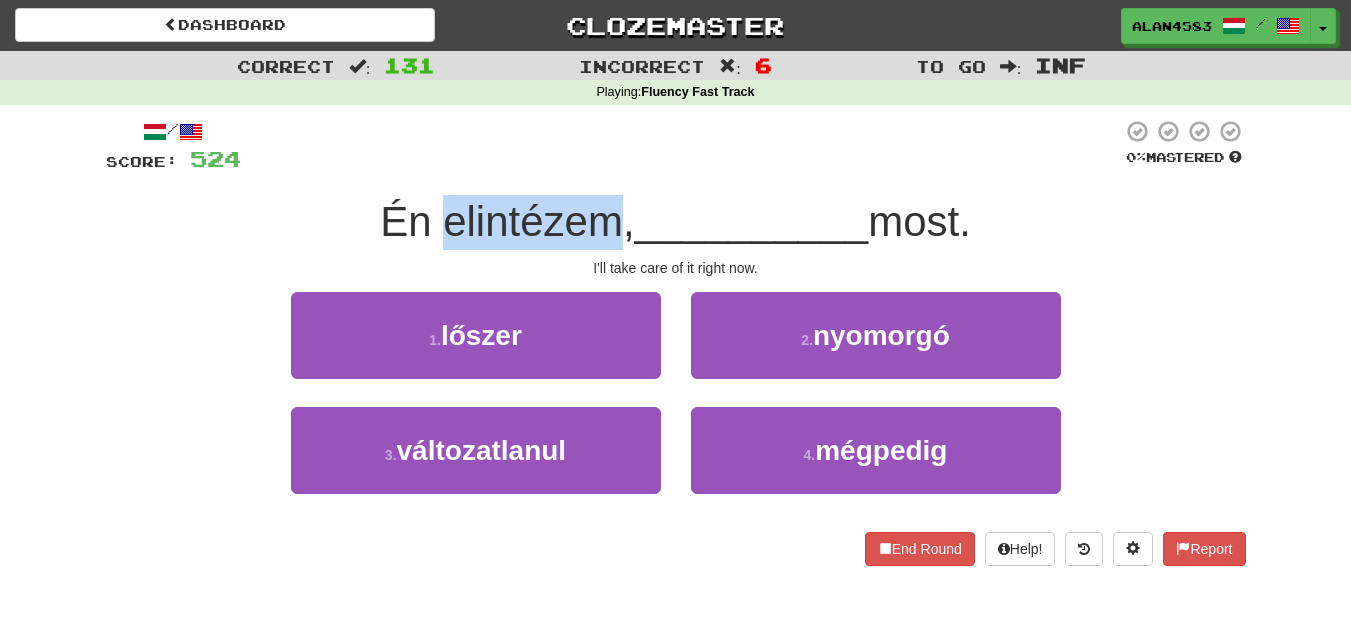 drag, startPoint x: 604, startPoint y: 210, endPoint x: 427, endPoint y: 214, distance: 177.0452 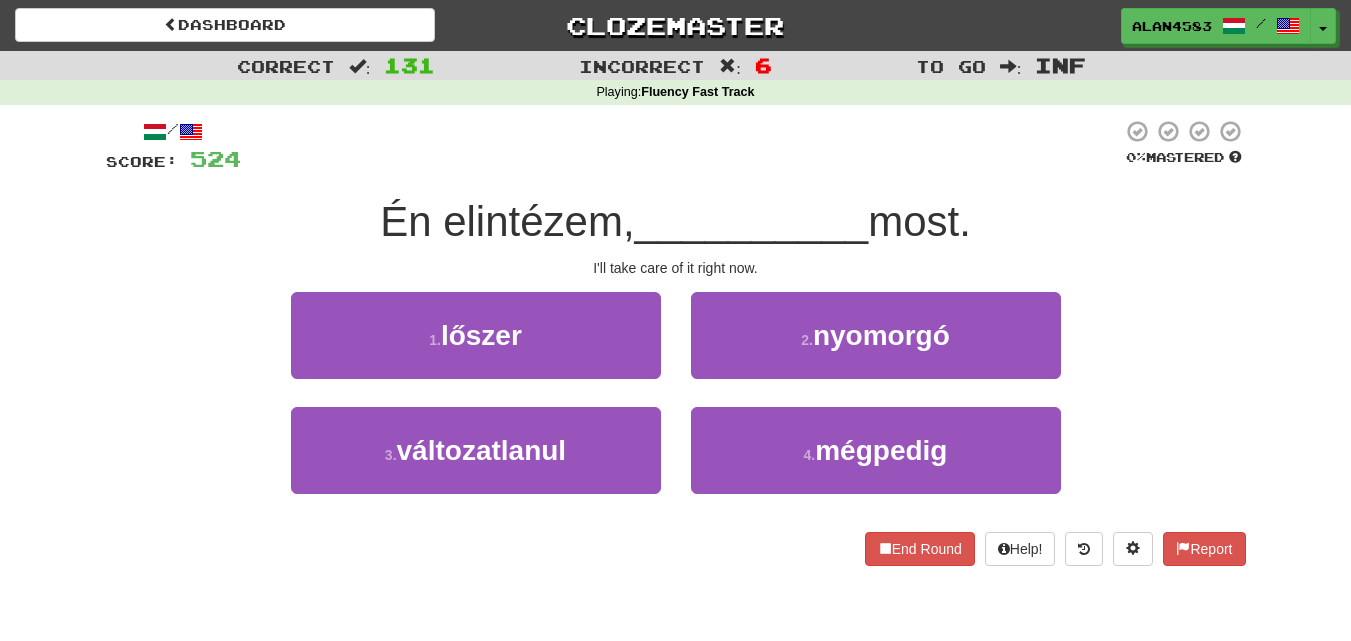click at bounding box center [681, 146] 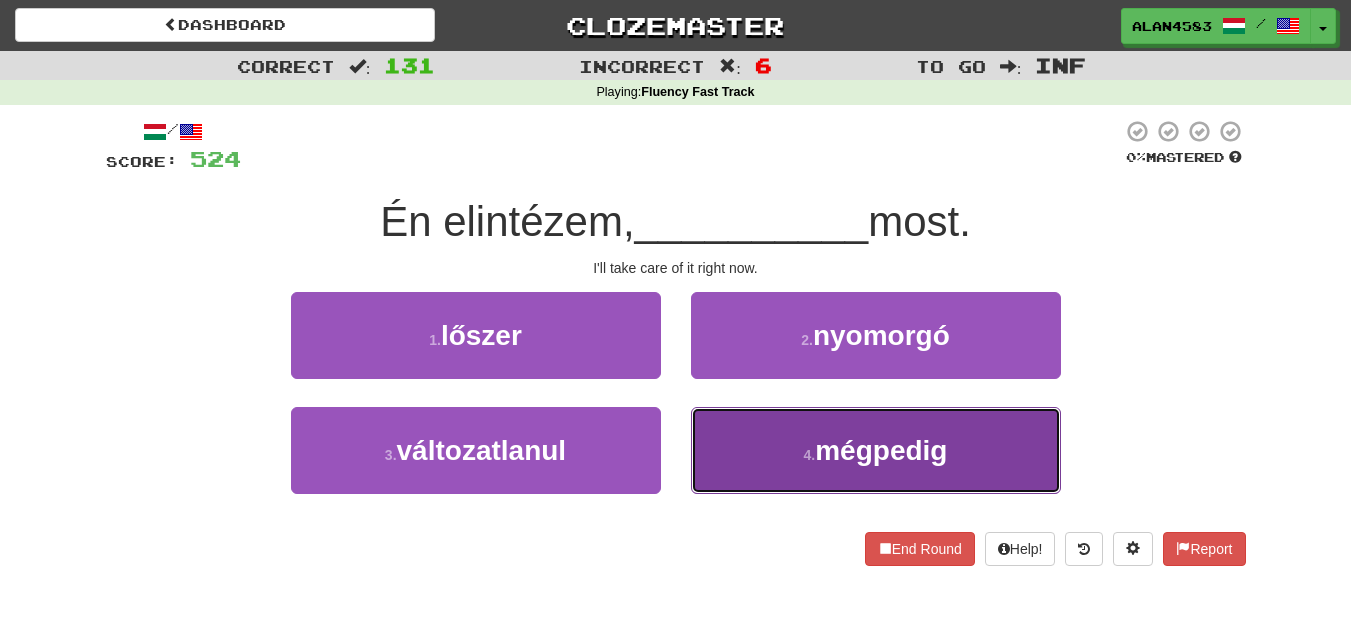click on "4 .  mégpedig" at bounding box center (876, 450) 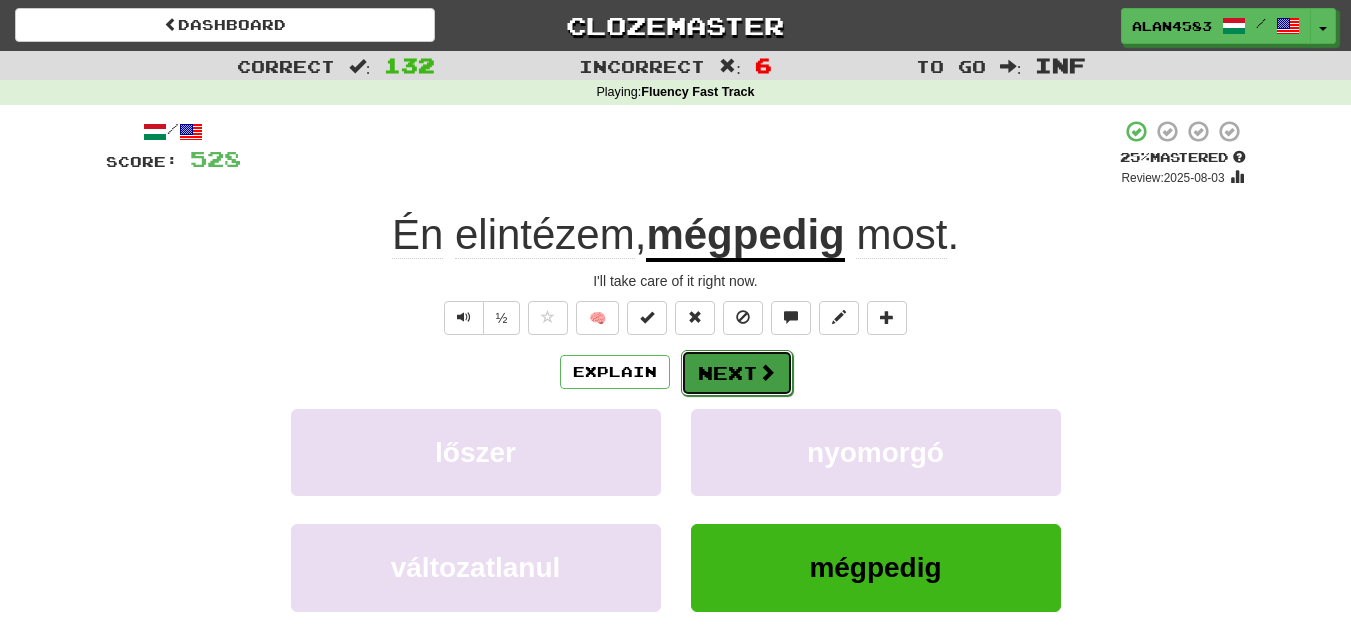 click on "Next" at bounding box center [737, 373] 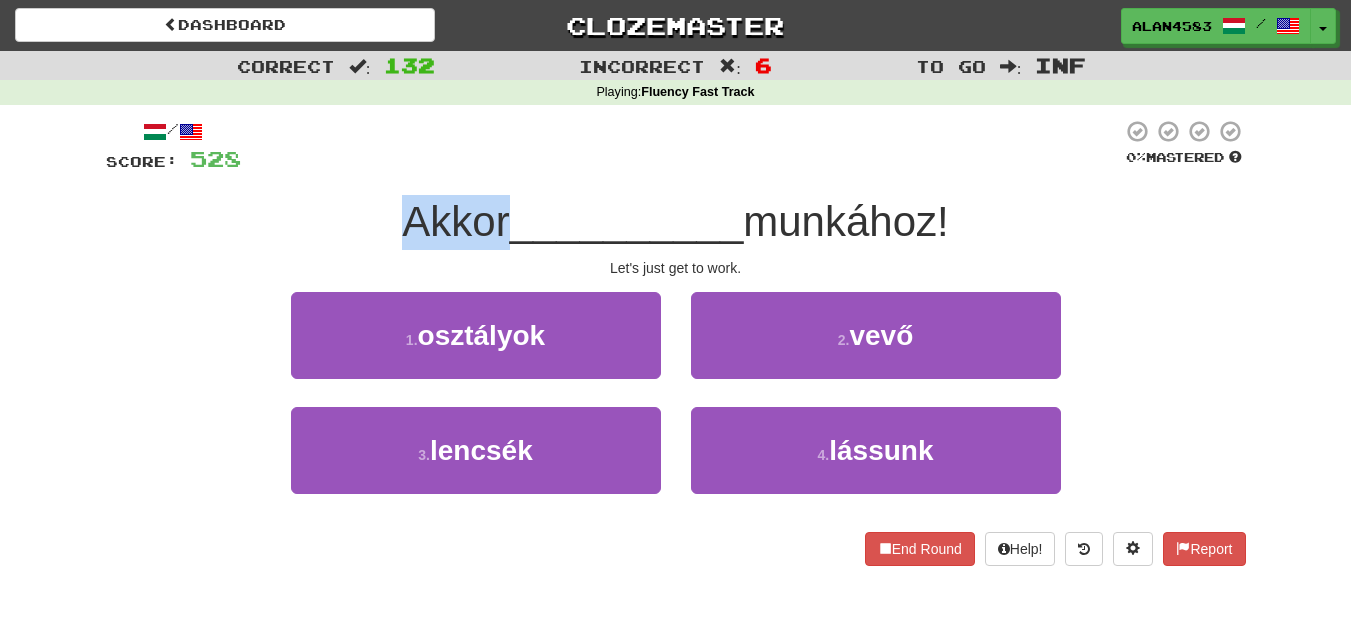 drag, startPoint x: 501, startPoint y: 212, endPoint x: 395, endPoint y: 213, distance: 106.004715 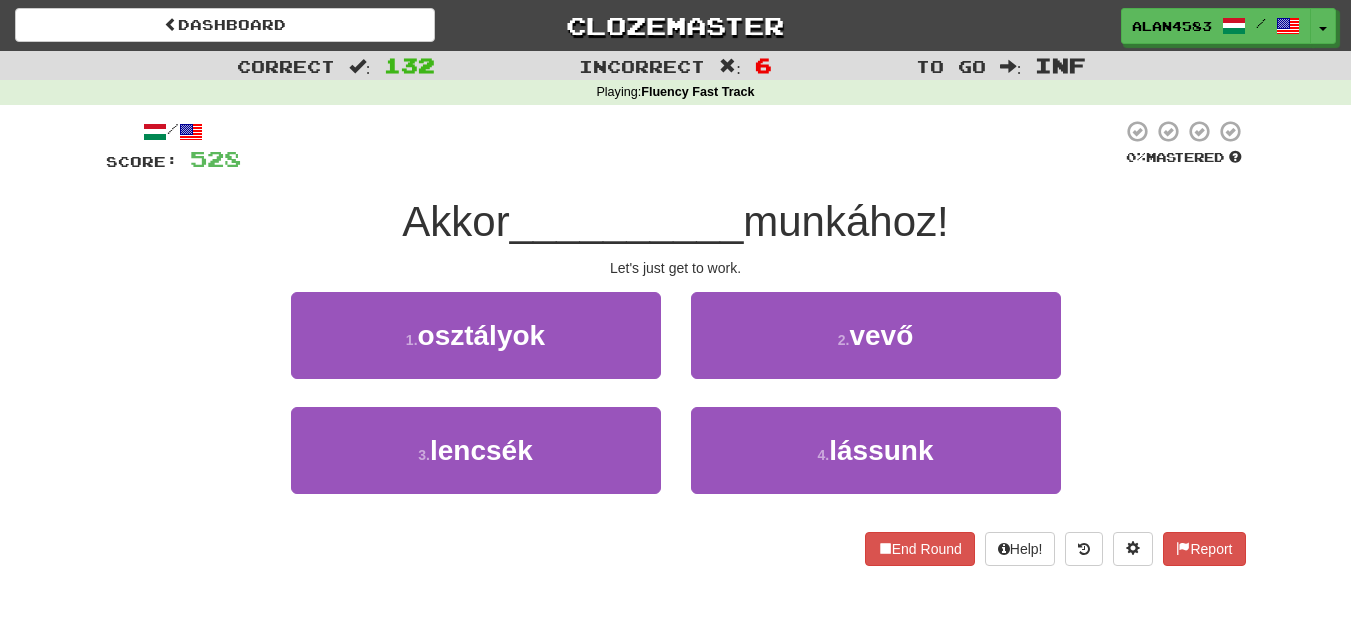 click at bounding box center (681, 146) 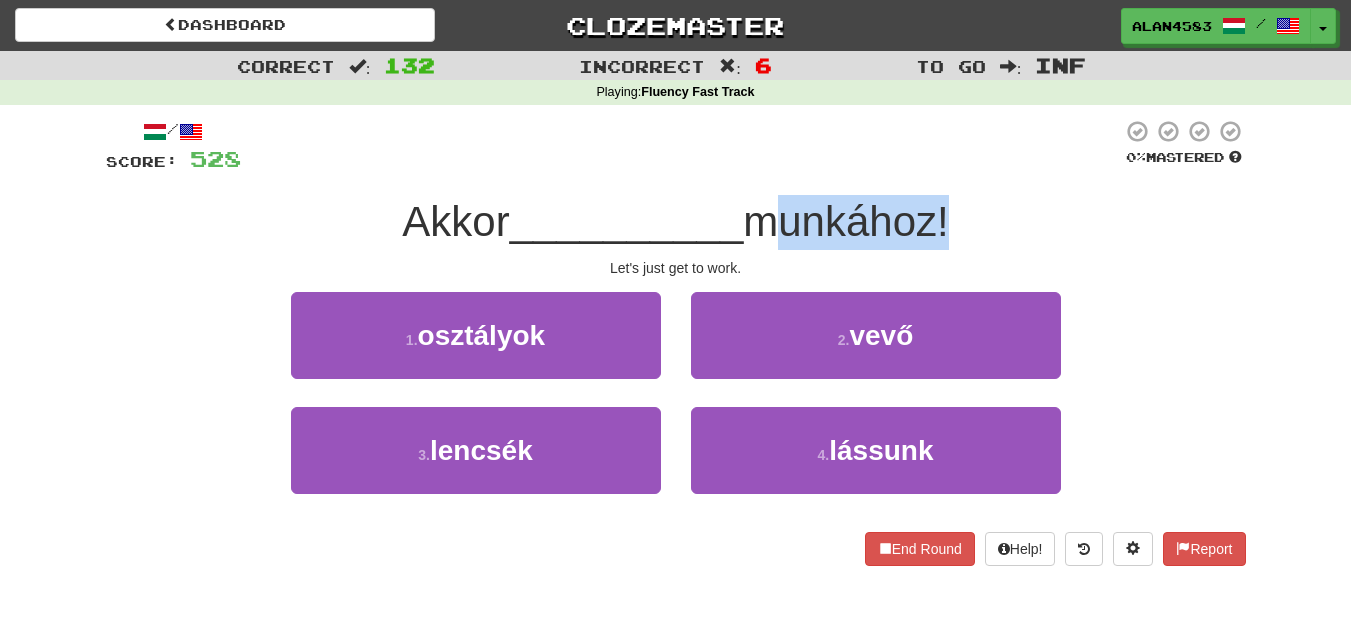 drag, startPoint x: 752, startPoint y: 213, endPoint x: 942, endPoint y: 205, distance: 190.16835 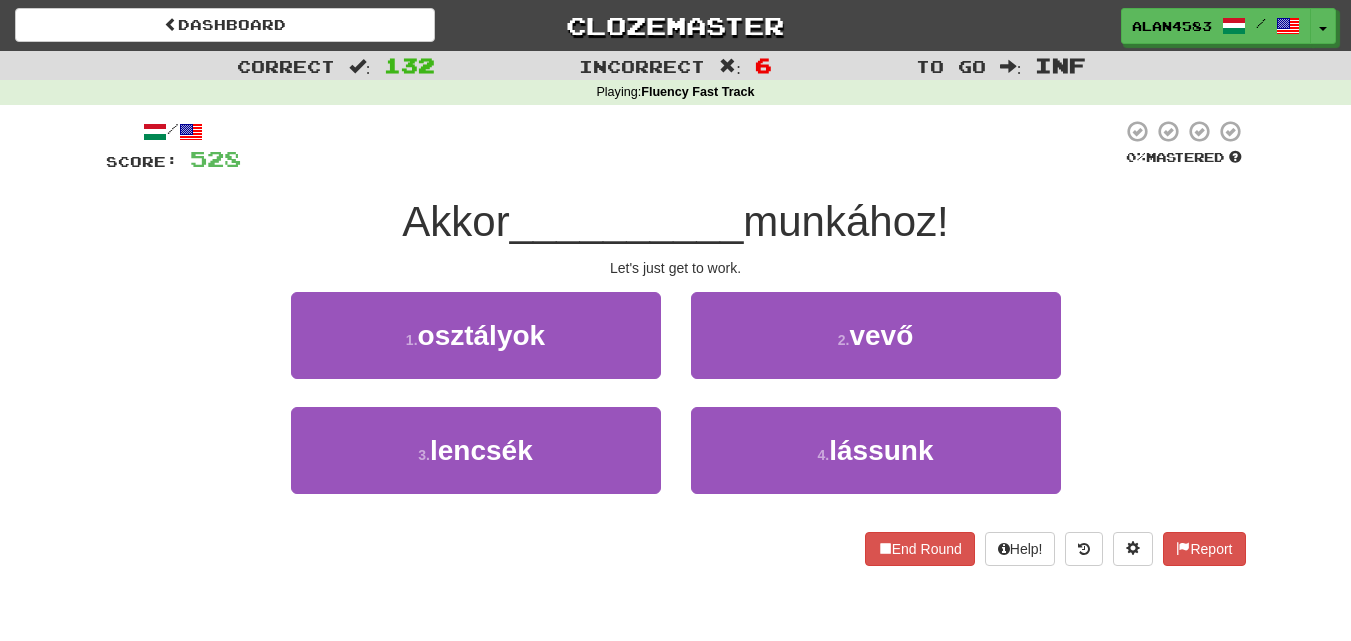 click at bounding box center (681, 146) 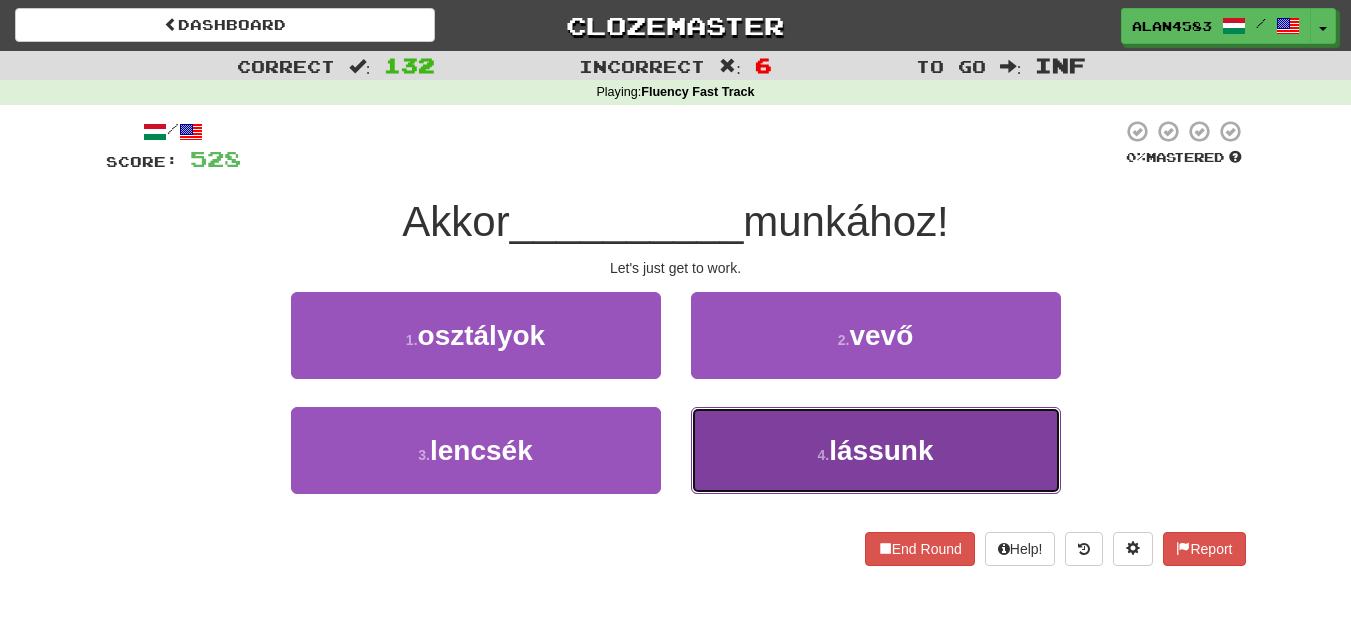 click on "4 .  lássunk" at bounding box center (876, 450) 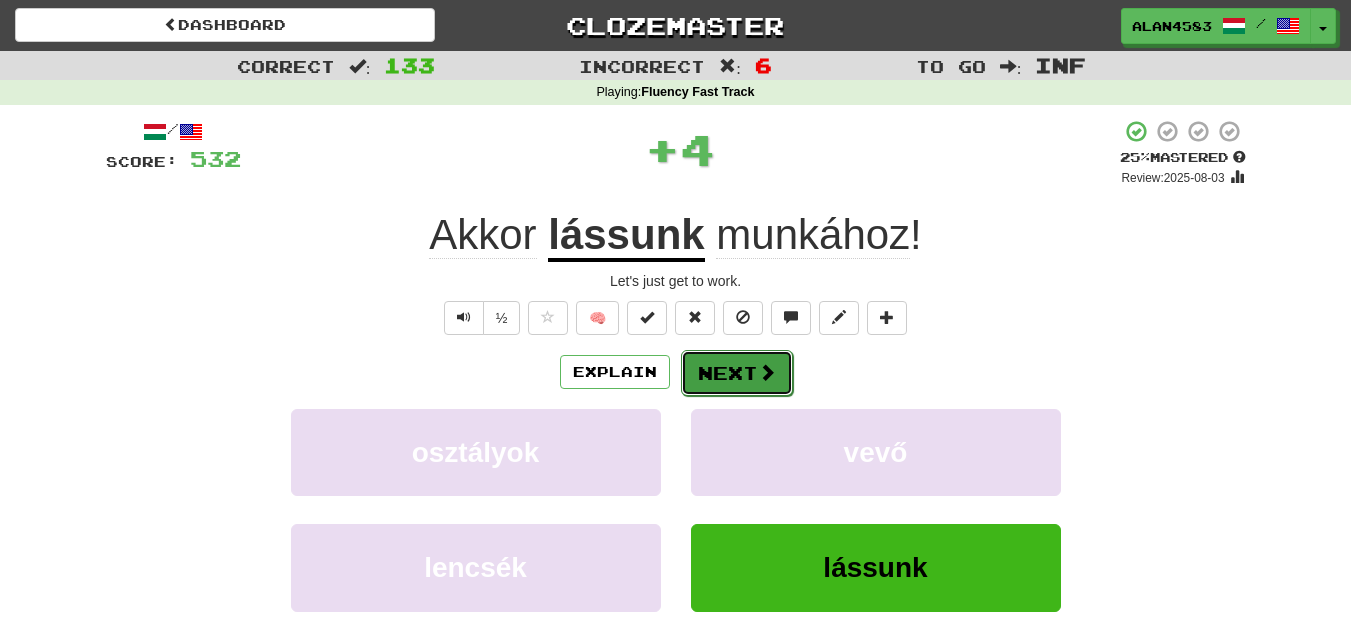 click on "Next" at bounding box center (737, 373) 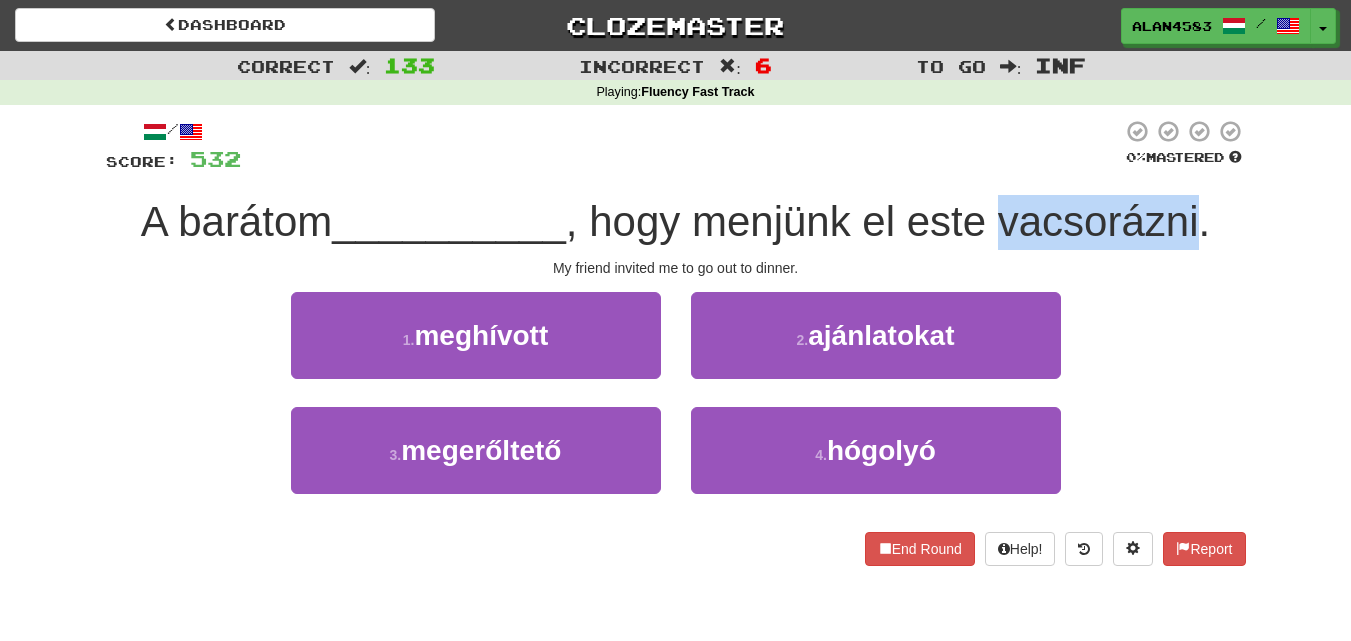 drag, startPoint x: 1009, startPoint y: 216, endPoint x: 1206, endPoint y: 207, distance: 197.20547 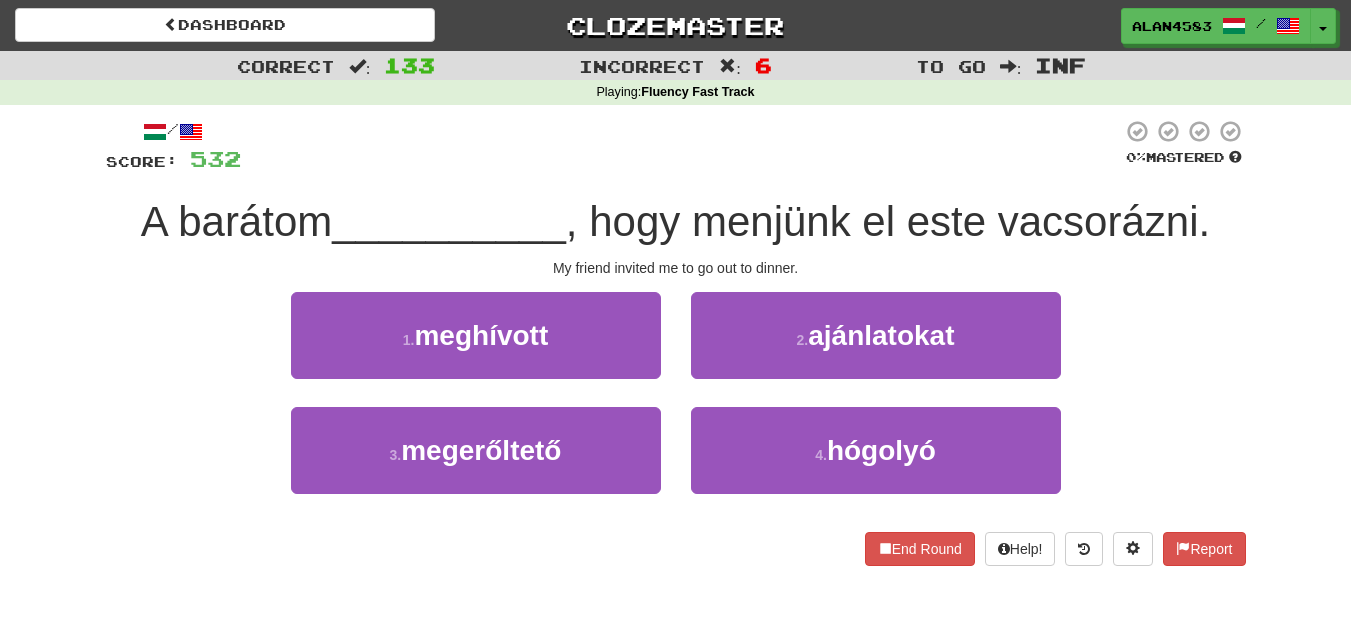 click at bounding box center [681, 146] 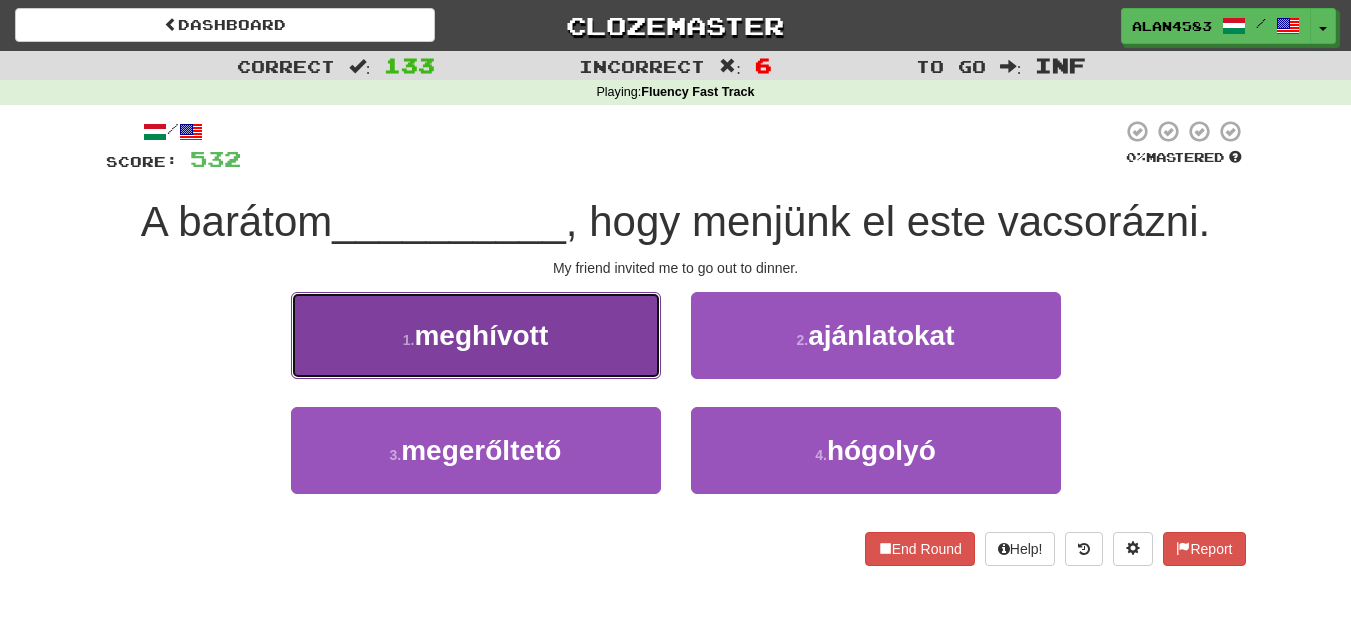 click on "1 .  meghívott" at bounding box center [476, 335] 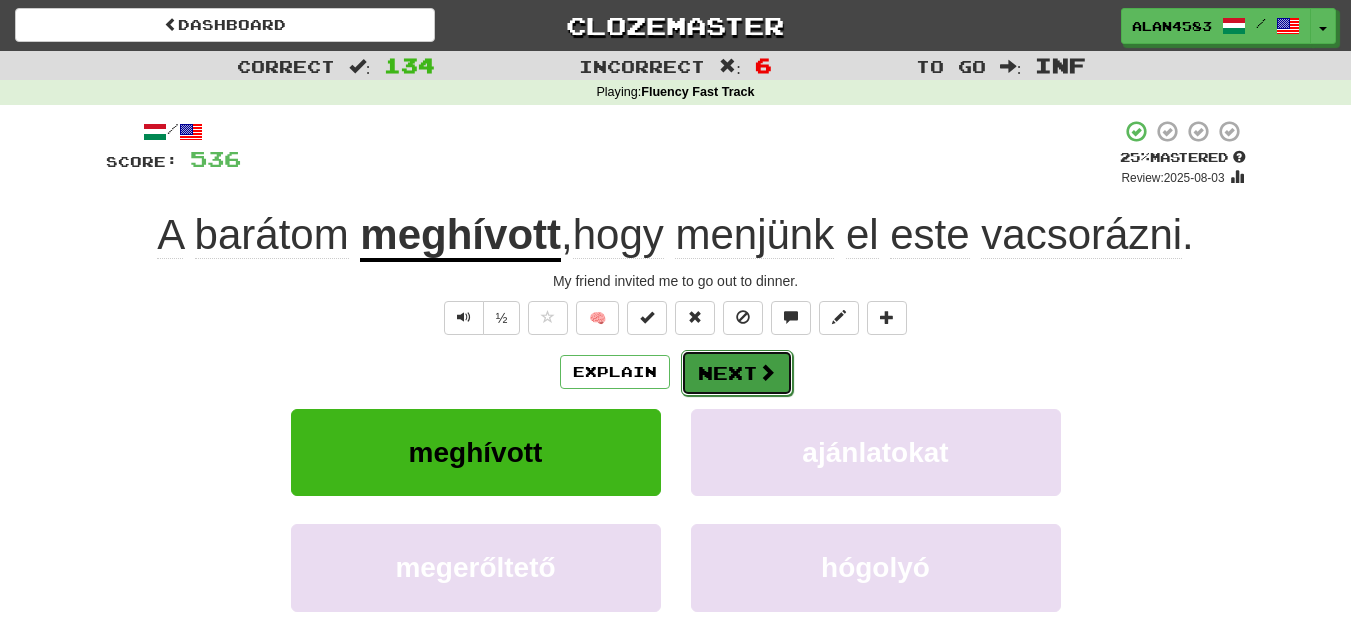 click on "Next" at bounding box center [737, 373] 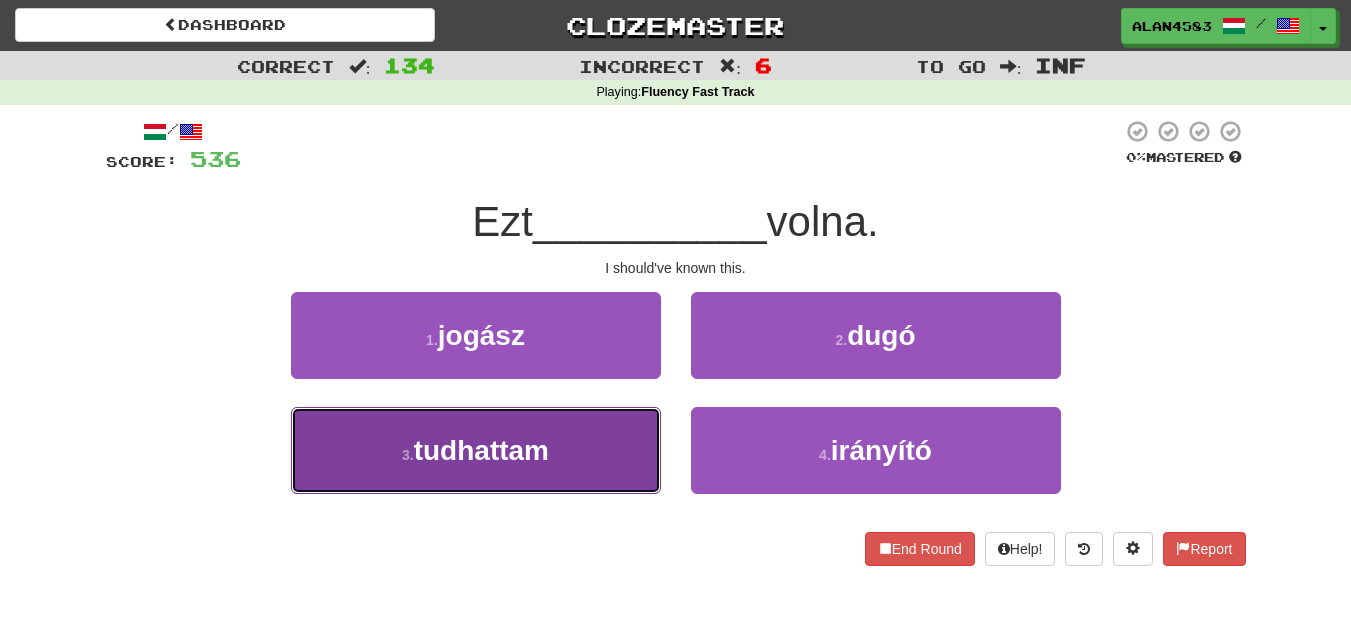 click on "tudhattam" at bounding box center (481, 450) 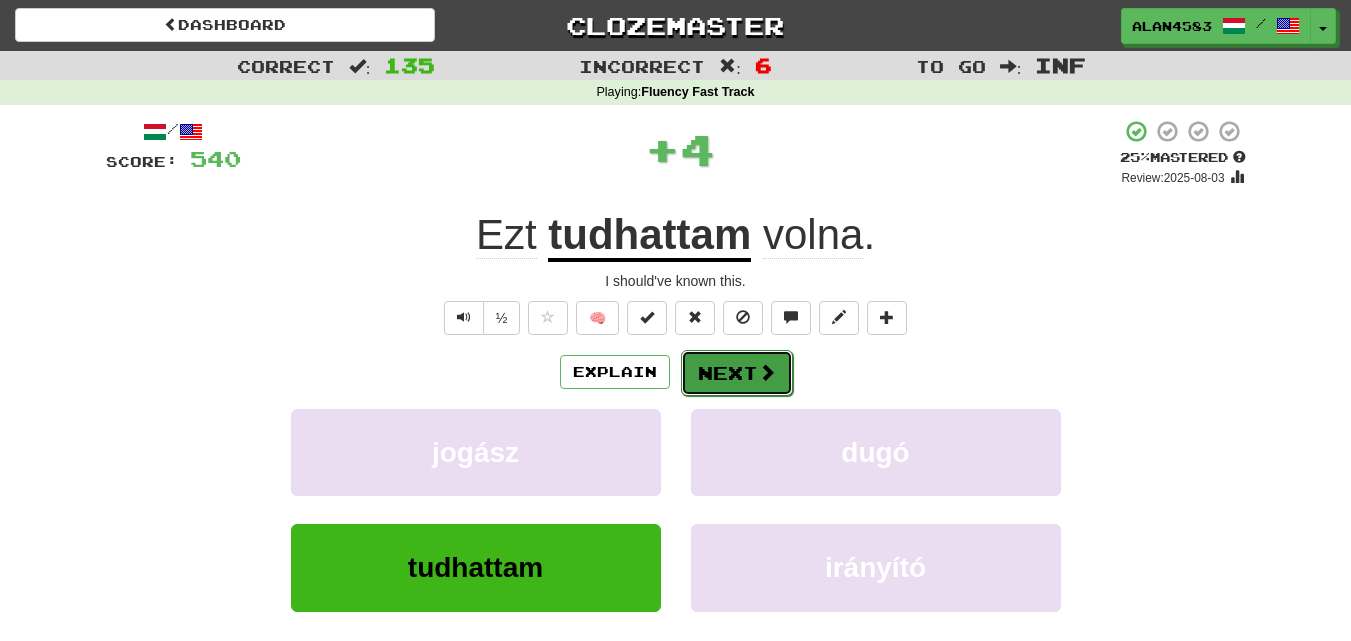 click on "Next" at bounding box center (737, 373) 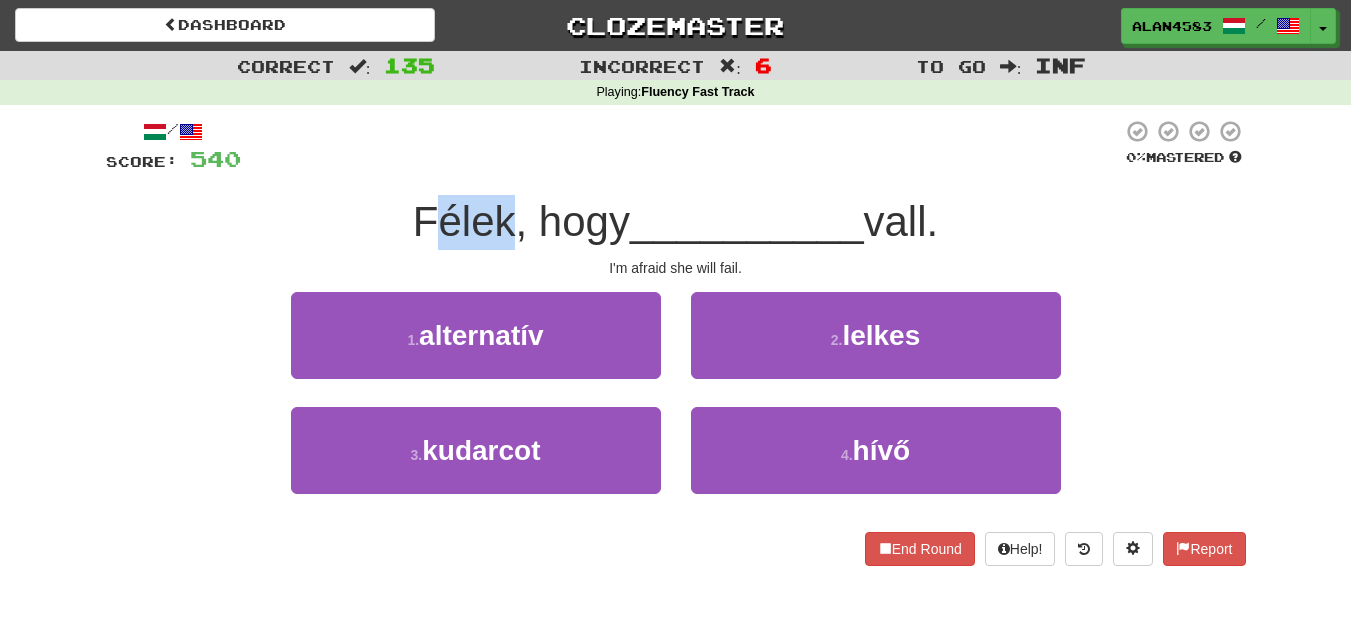 drag, startPoint x: 496, startPoint y: 222, endPoint x: 419, endPoint y: 219, distance: 77.05842 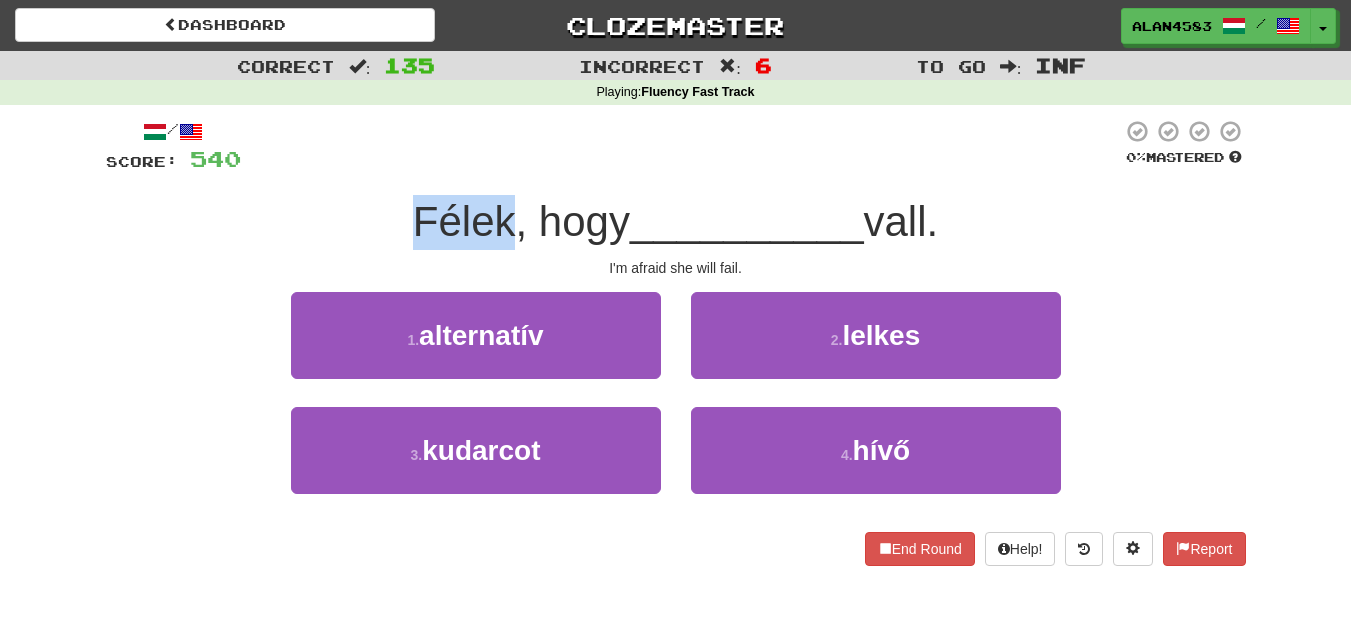 drag, startPoint x: 401, startPoint y: 219, endPoint x: 502, endPoint y: 213, distance: 101.17806 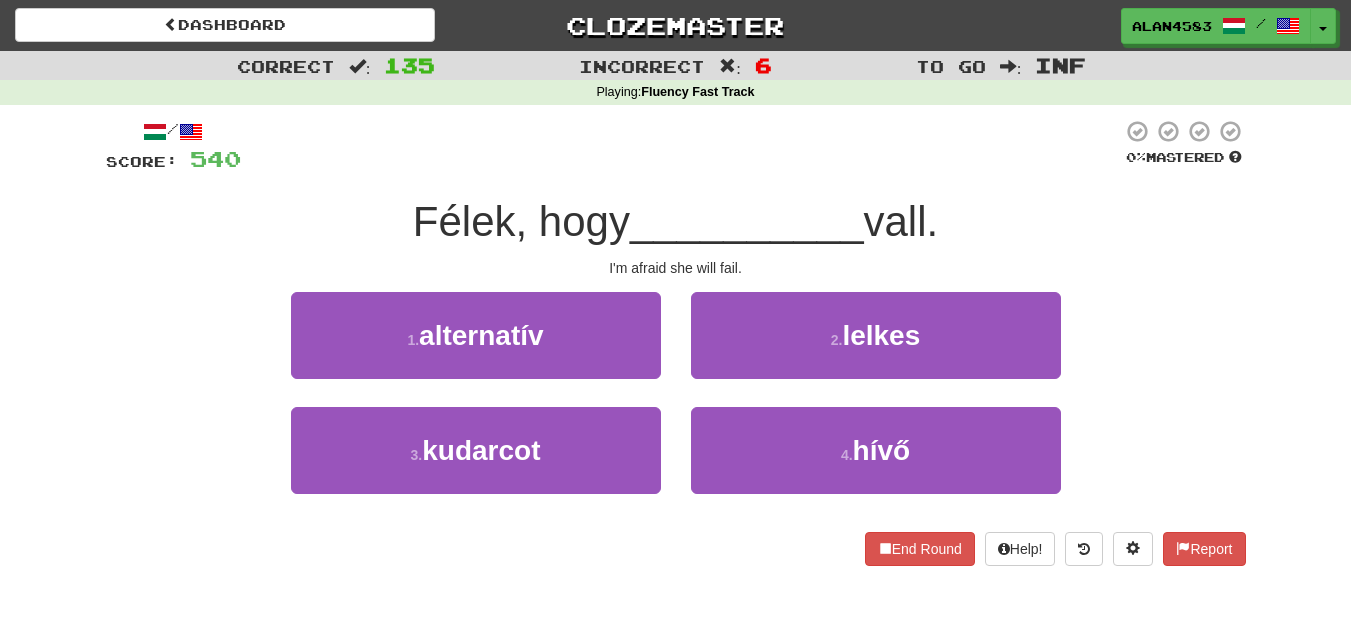 drag, startPoint x: 512, startPoint y: 164, endPoint x: 511, endPoint y: 174, distance: 10.049875 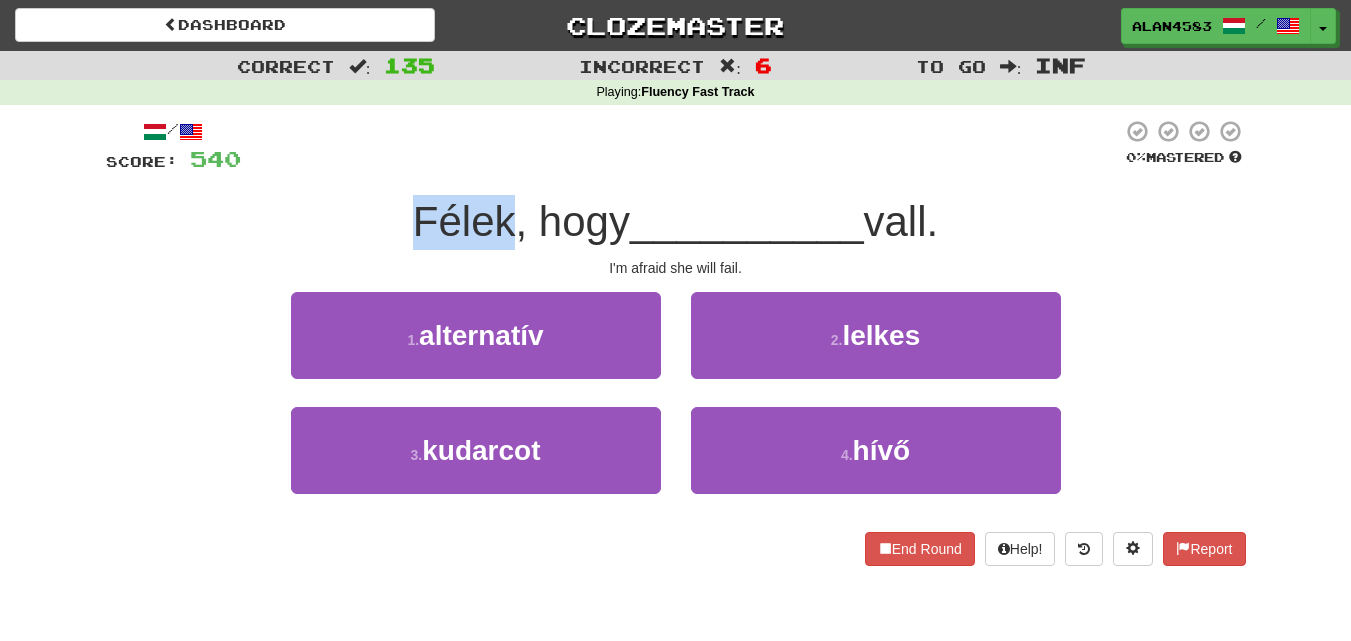 drag, startPoint x: 499, startPoint y: 209, endPoint x: 397, endPoint y: 209, distance: 102 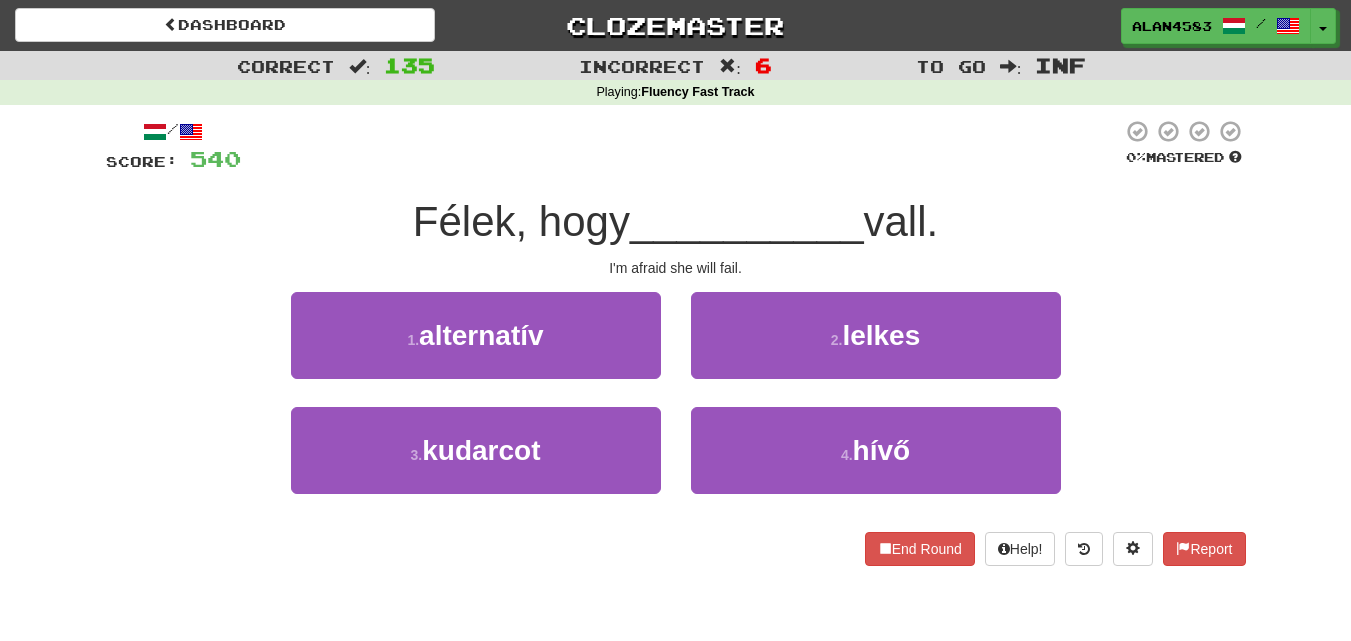 click on "__________" at bounding box center (747, 221) 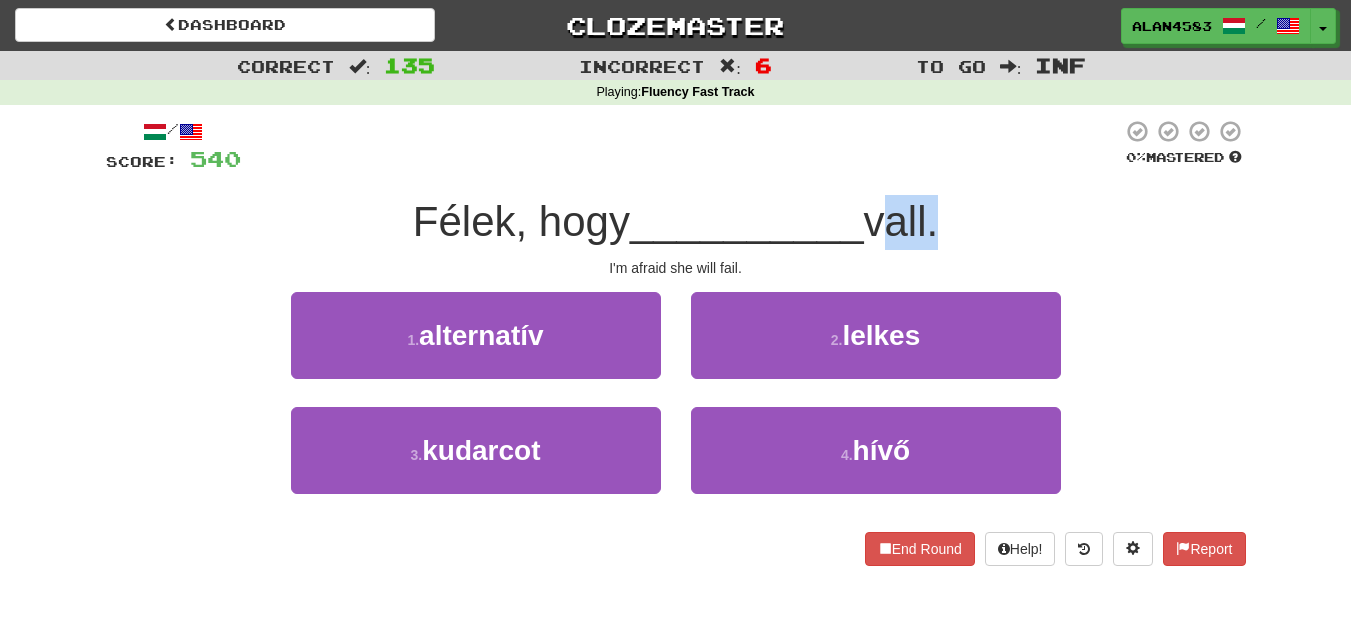 drag, startPoint x: 937, startPoint y: 208, endPoint x: 883, endPoint y: 208, distance: 54 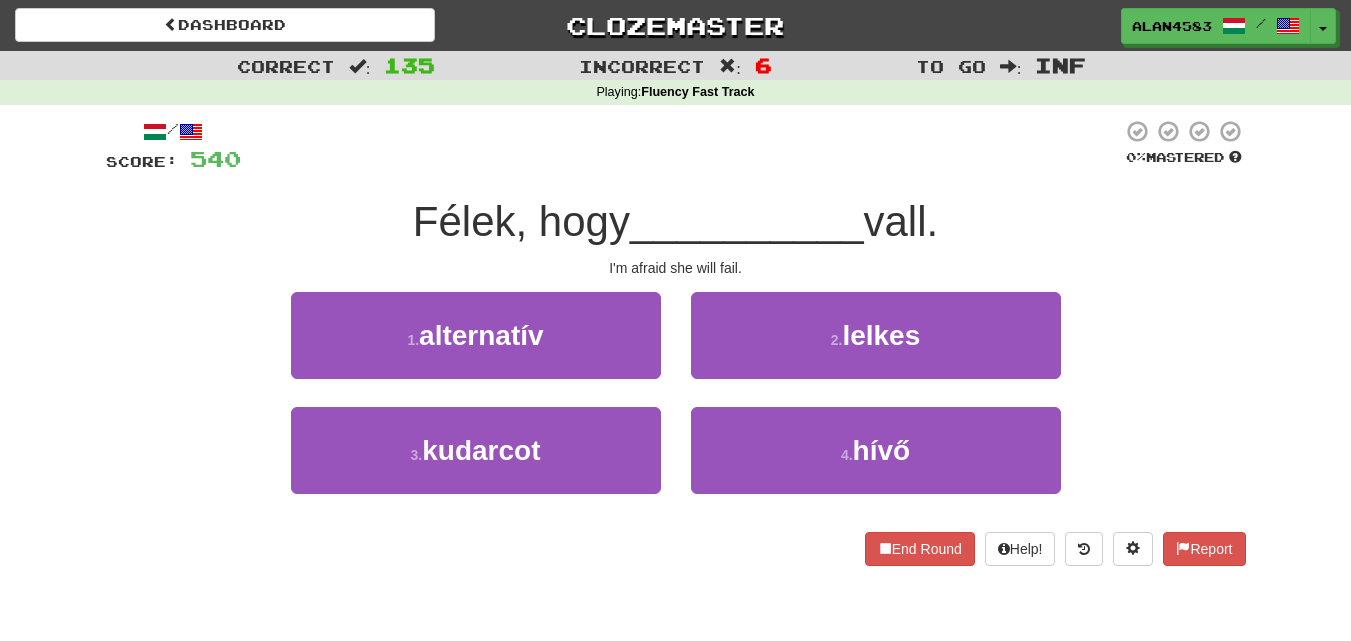 click at bounding box center [681, 146] 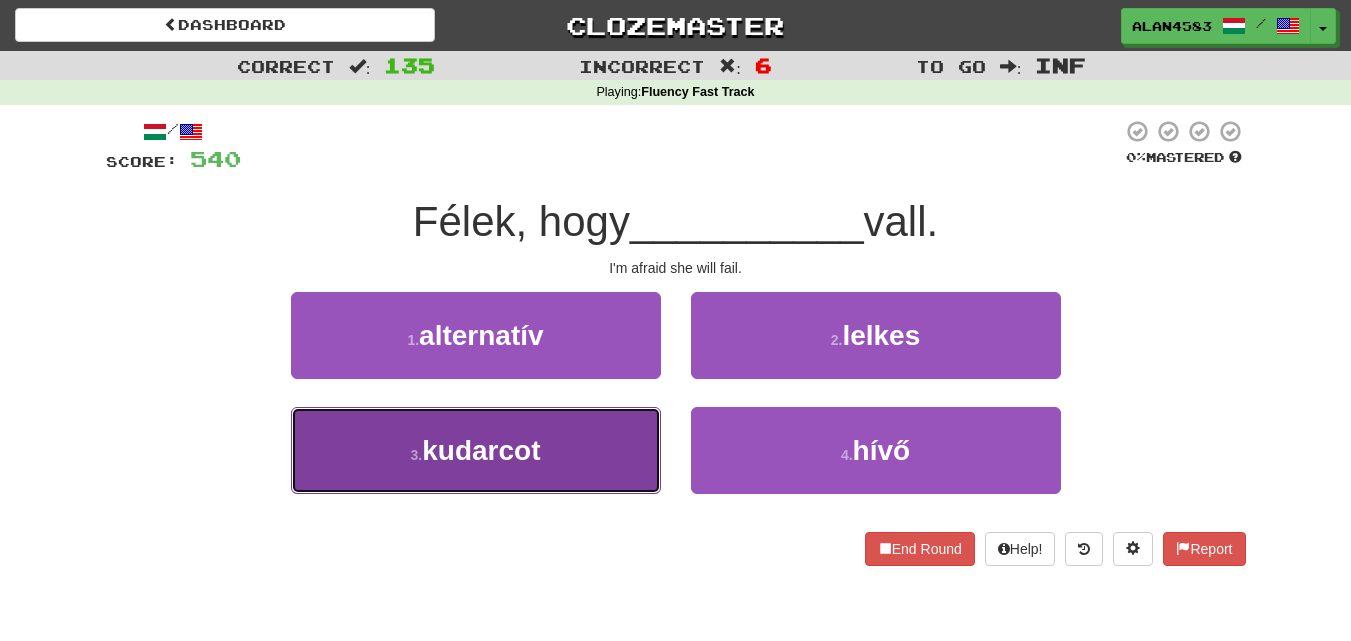 click on "3 .  kudarcot" at bounding box center [476, 450] 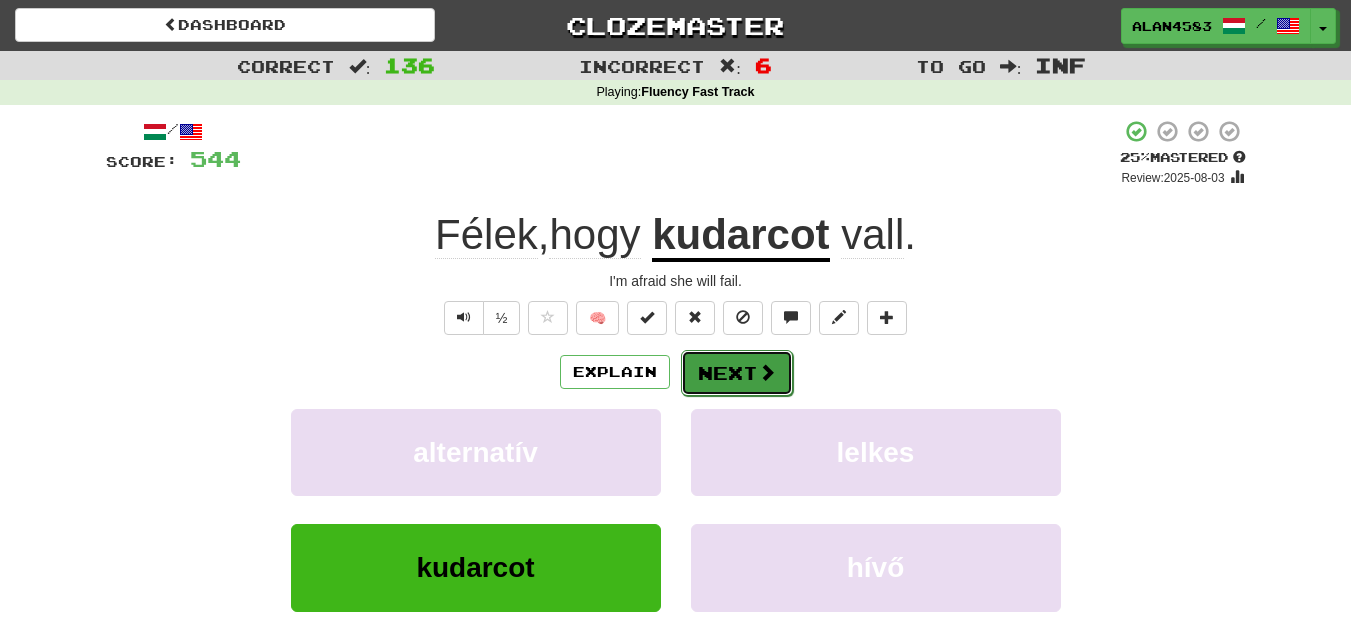 click on "Next" at bounding box center [737, 373] 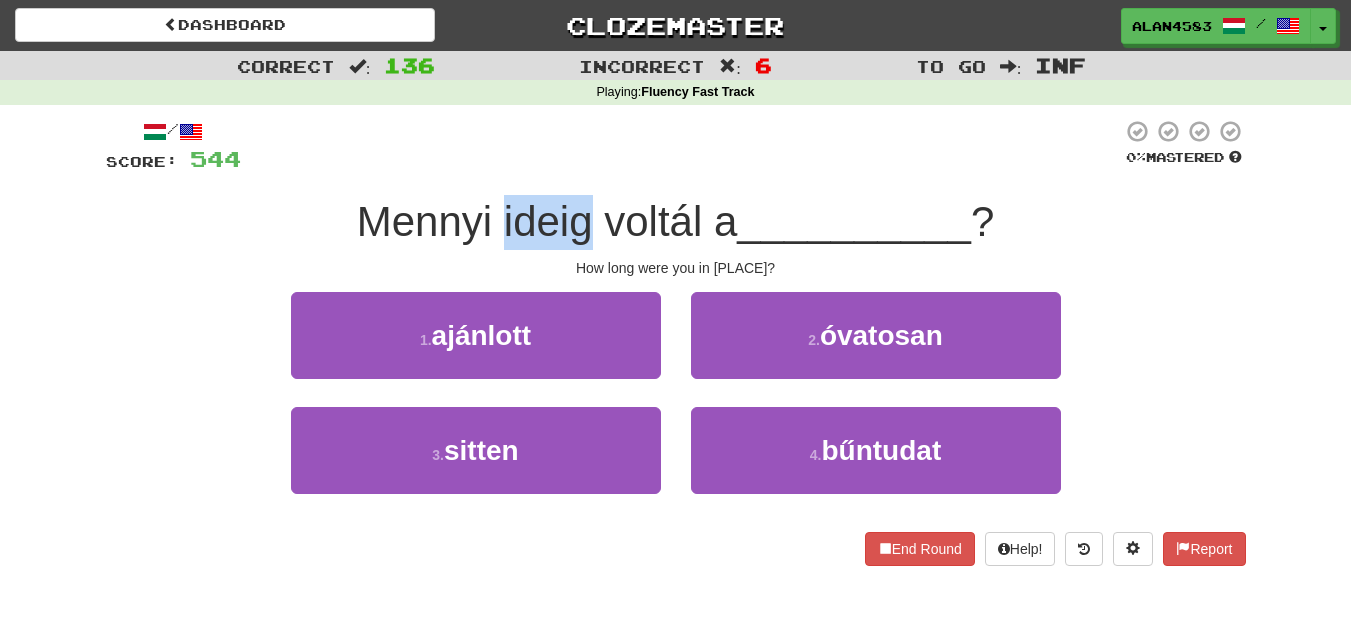 drag, startPoint x: 587, startPoint y: 219, endPoint x: 493, endPoint y: 216, distance: 94.04786 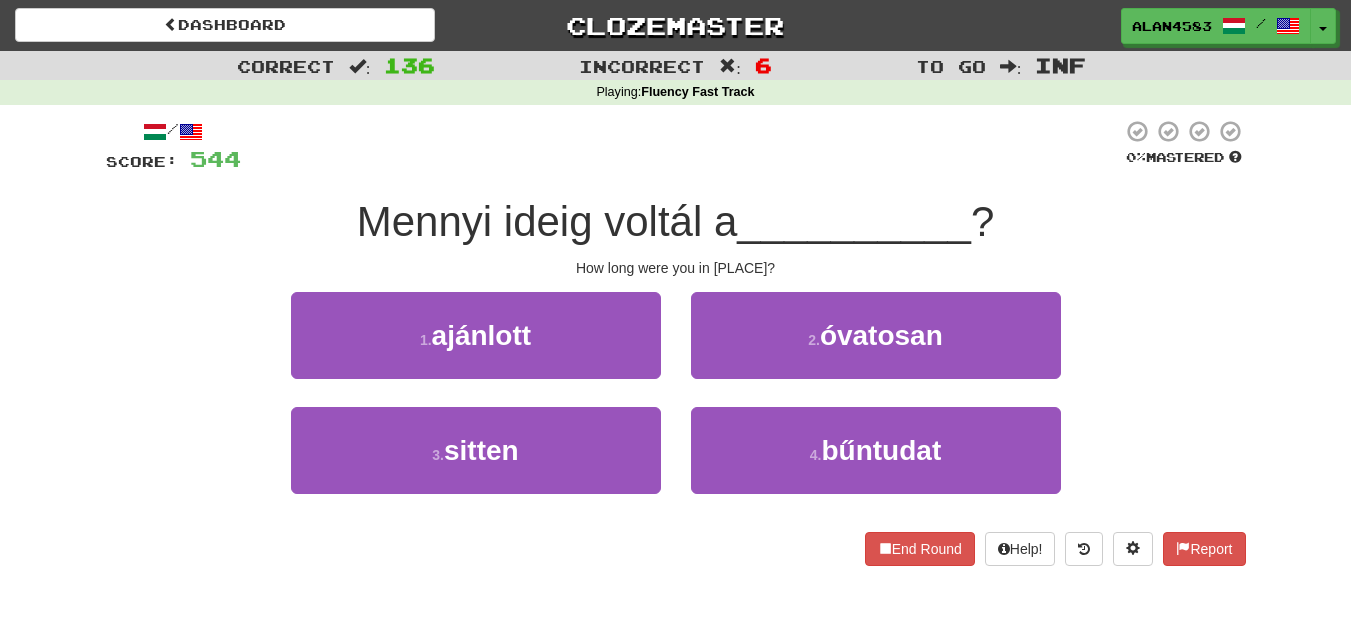click at bounding box center (681, 146) 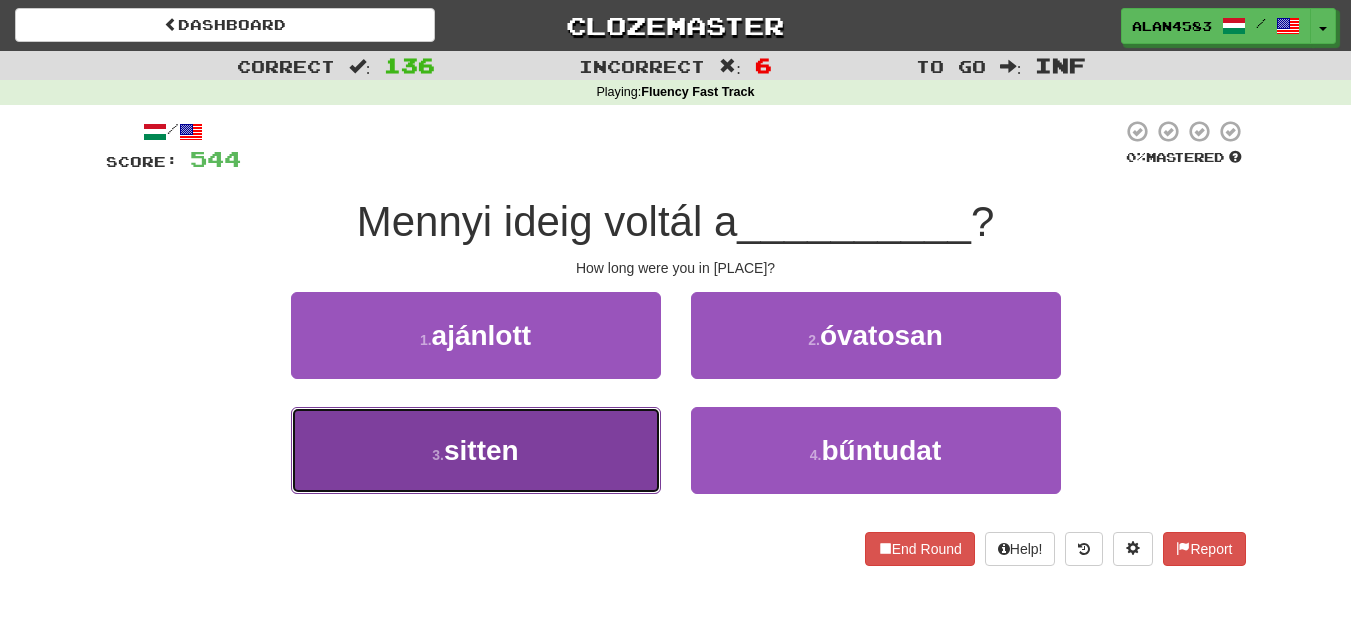 click on "3 .  sitten" at bounding box center [476, 450] 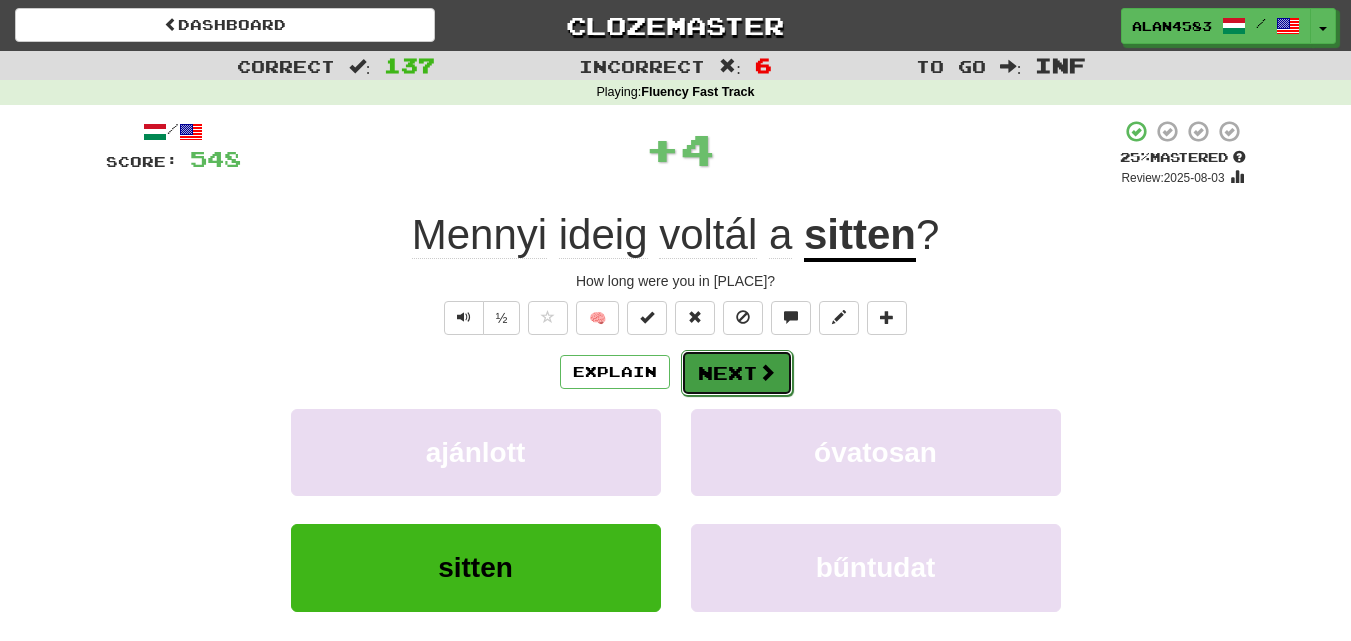click on "Next" at bounding box center [737, 373] 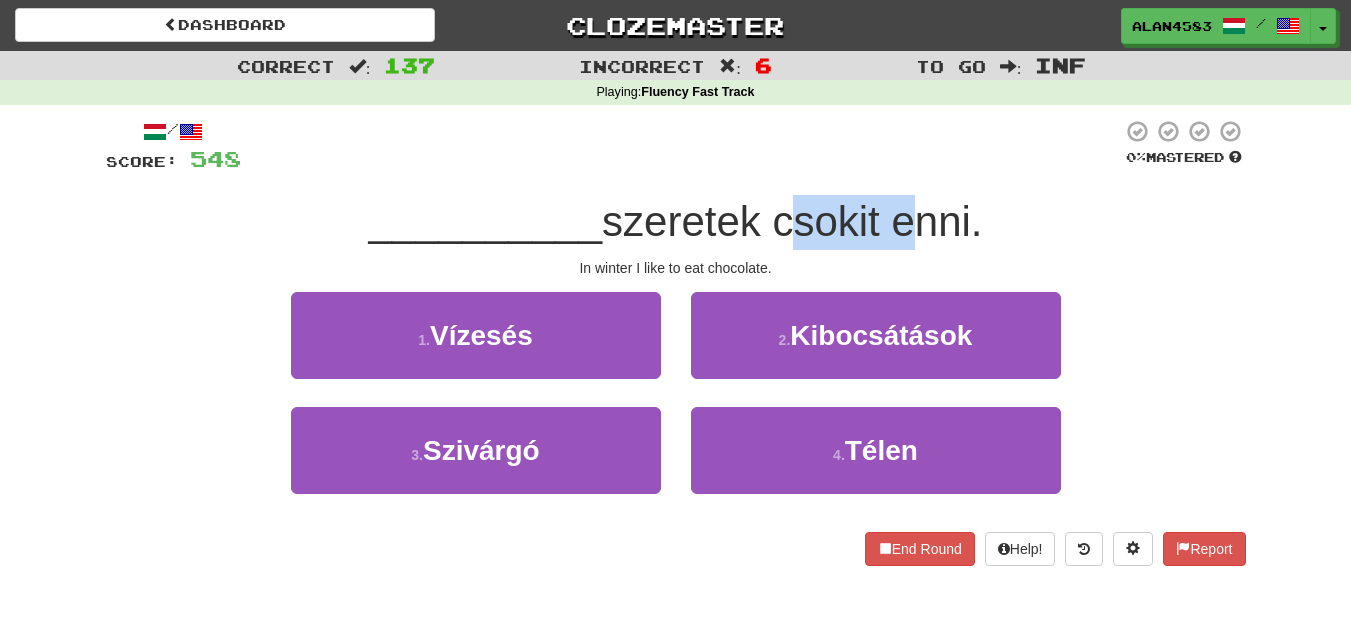 drag, startPoint x: 781, startPoint y: 218, endPoint x: 894, endPoint y: 198, distance: 114.75626 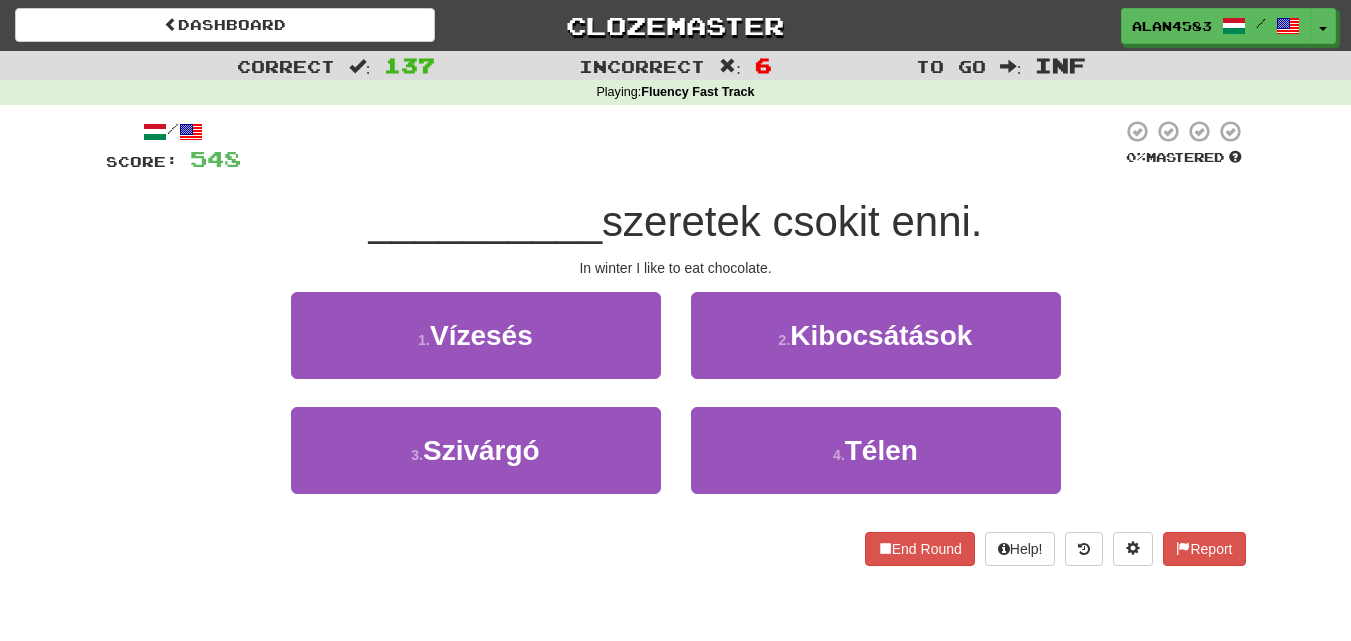 click at bounding box center (681, 146) 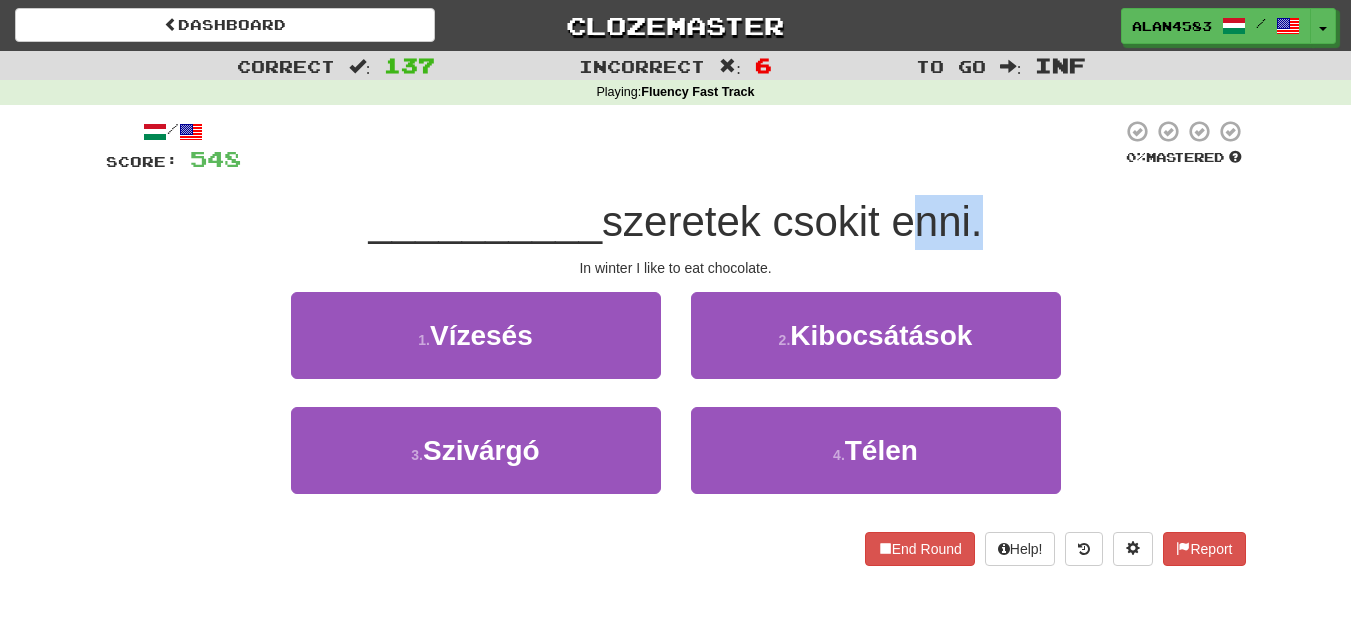 drag, startPoint x: 897, startPoint y: 235, endPoint x: 975, endPoint y: 227, distance: 78.40918 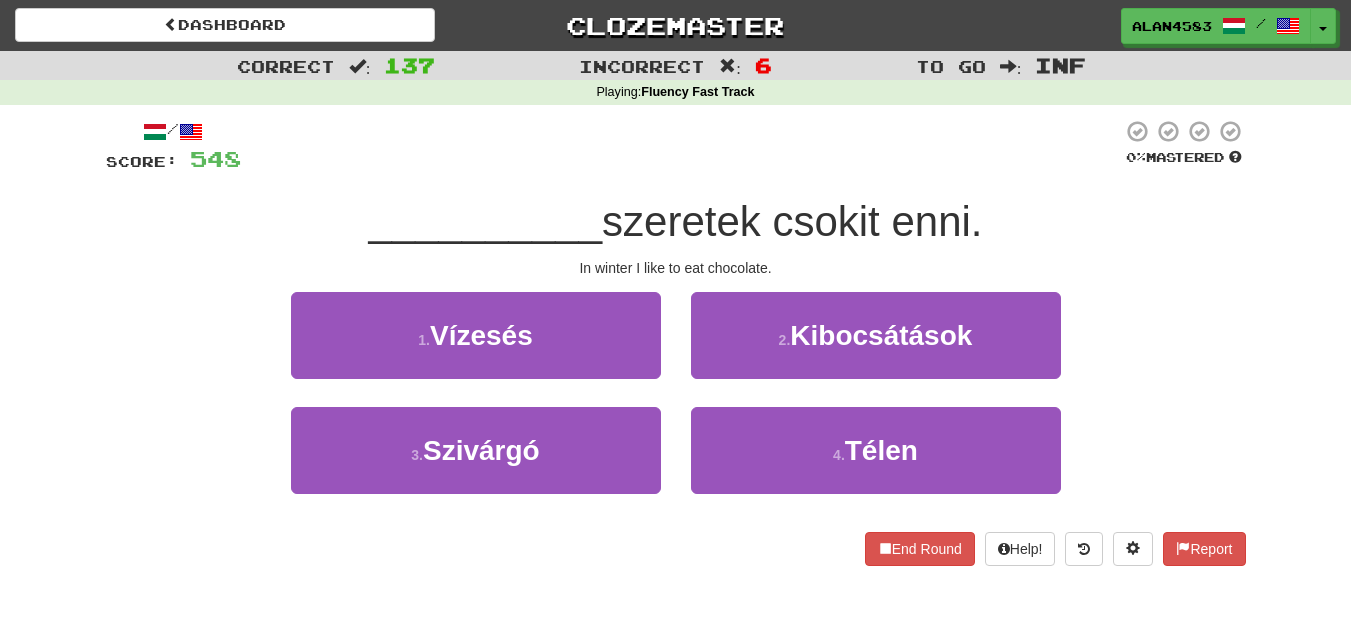 click on "/  Score:   548 0 %  Mastered __________  szeretek csokit enni. In winter I like to eat chocolate. 1 .  Vízesés 2 .  Kibocsátások 3 .  Szivárgó 4 .  Télen  End Round  Help!  Report" at bounding box center [676, 349] 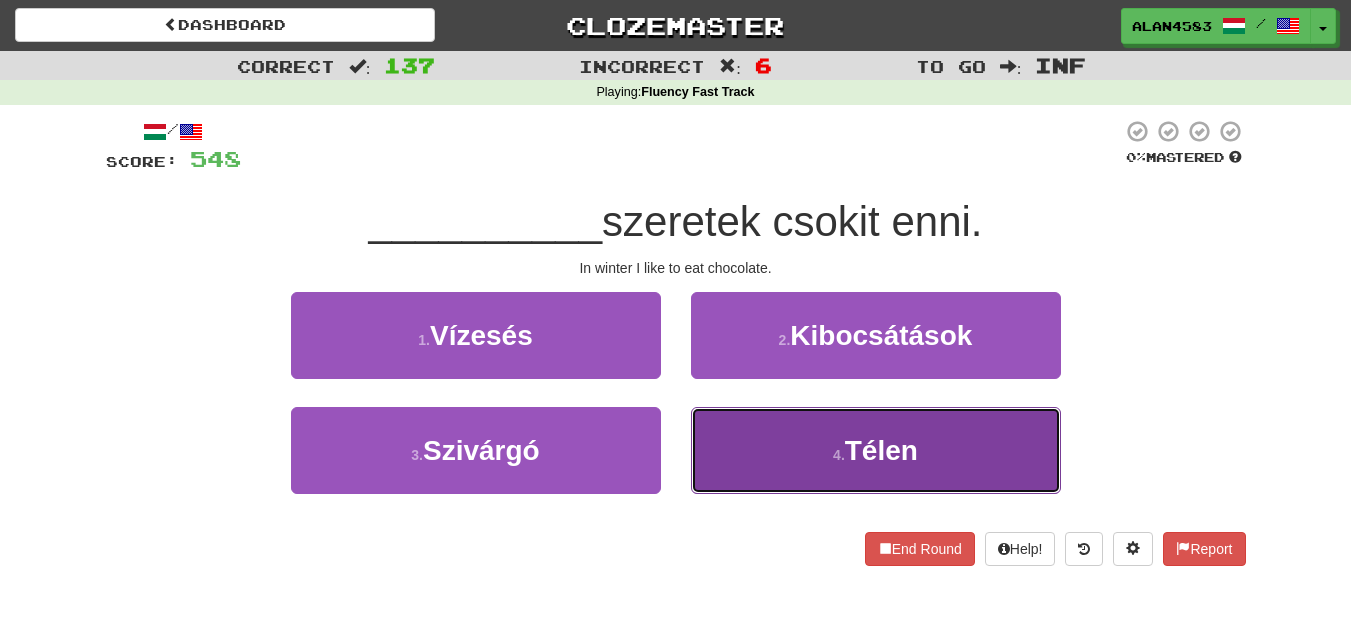 click on "Télen" at bounding box center [881, 450] 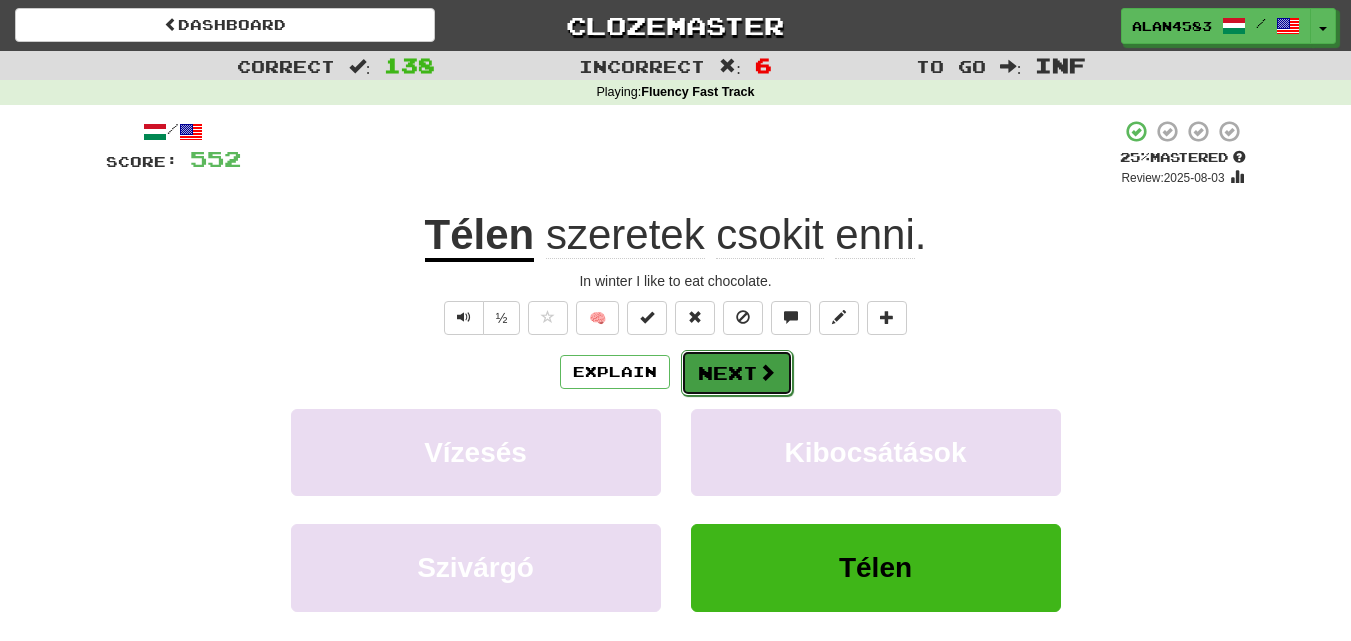 click on "Next" at bounding box center (737, 373) 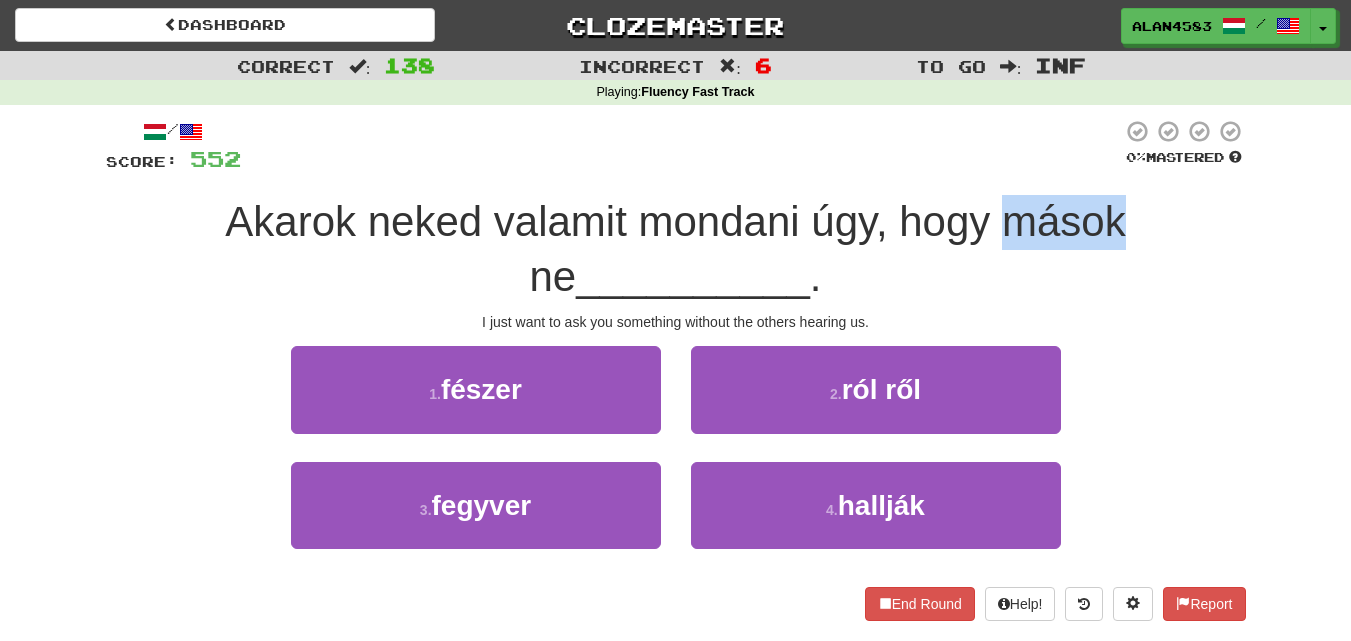 drag, startPoint x: 980, startPoint y: 224, endPoint x: 1101, endPoint y: 217, distance: 121.20231 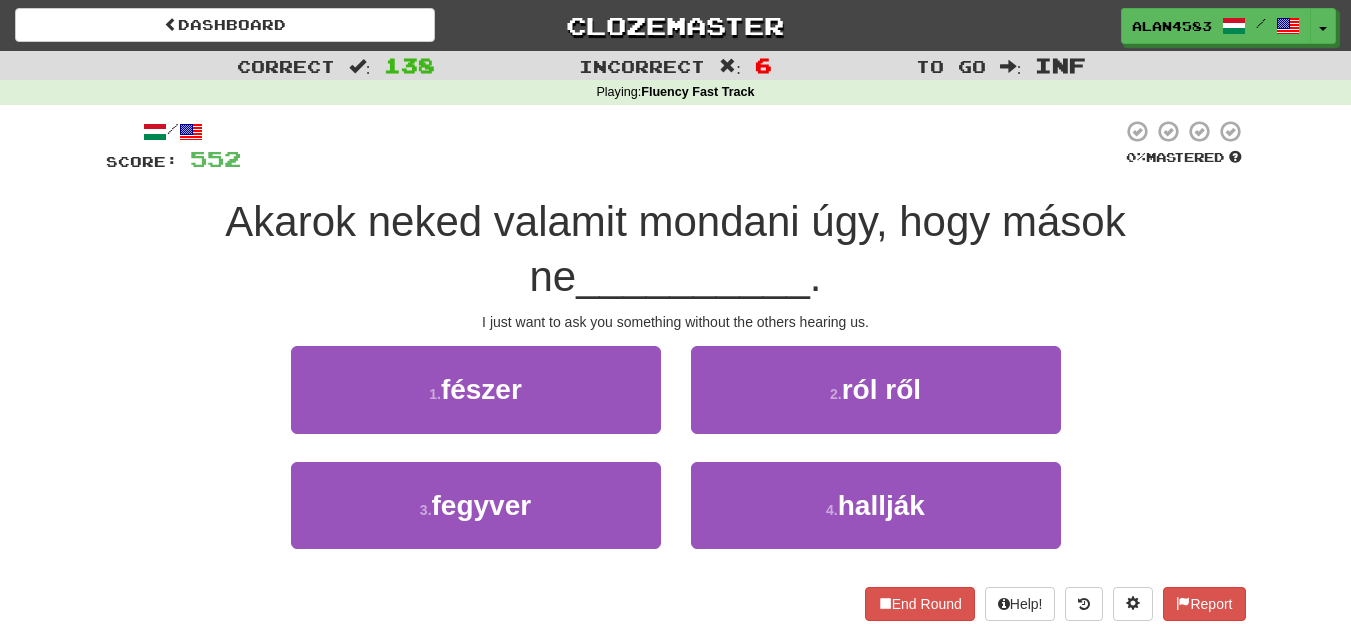 click at bounding box center (681, 146) 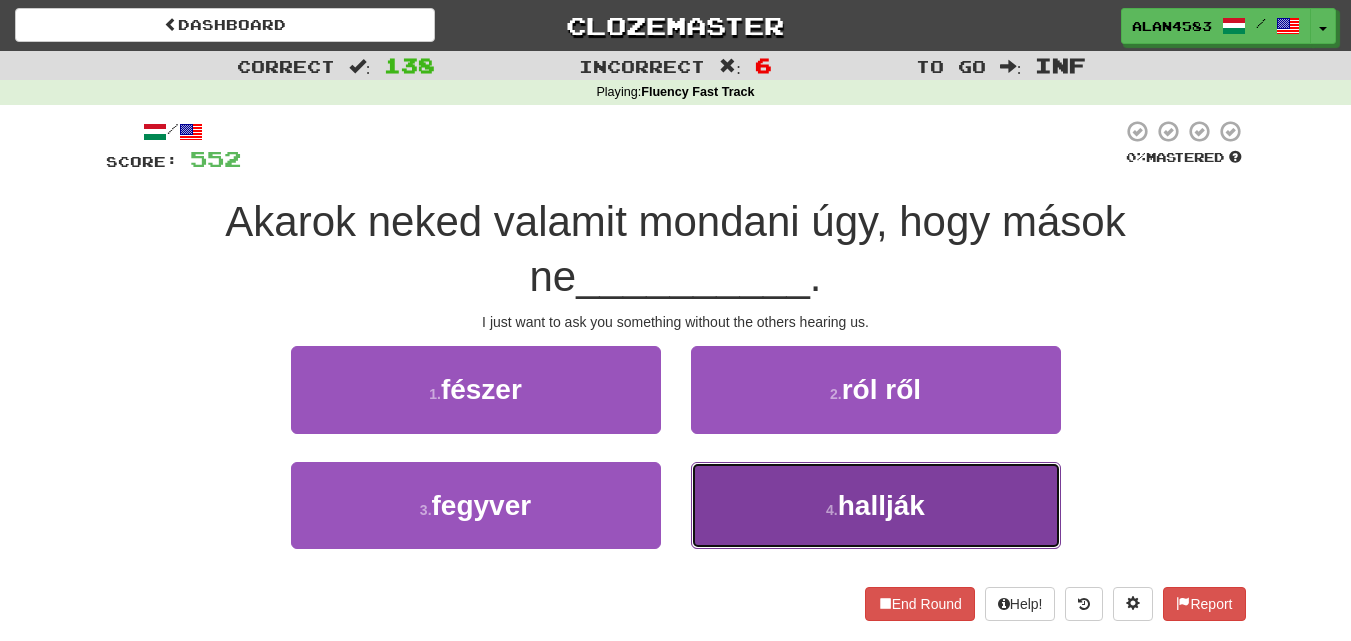 click on "4 .  hallják" at bounding box center [876, 505] 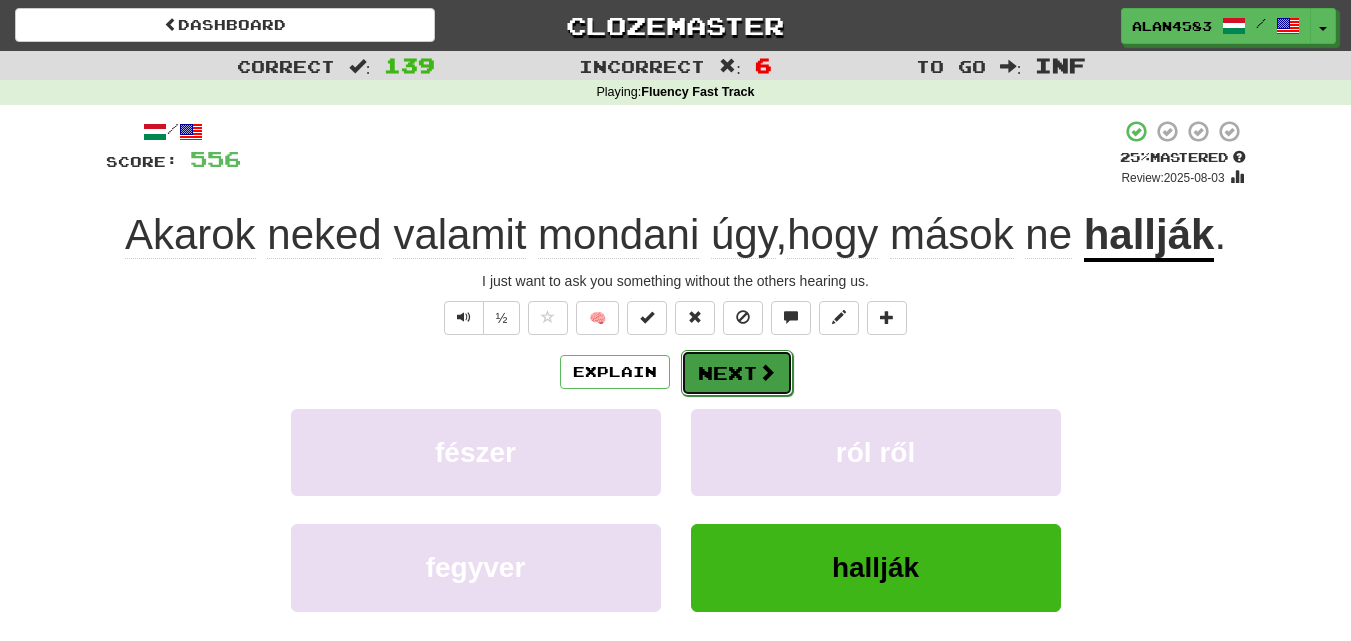 click on "Next" at bounding box center (737, 373) 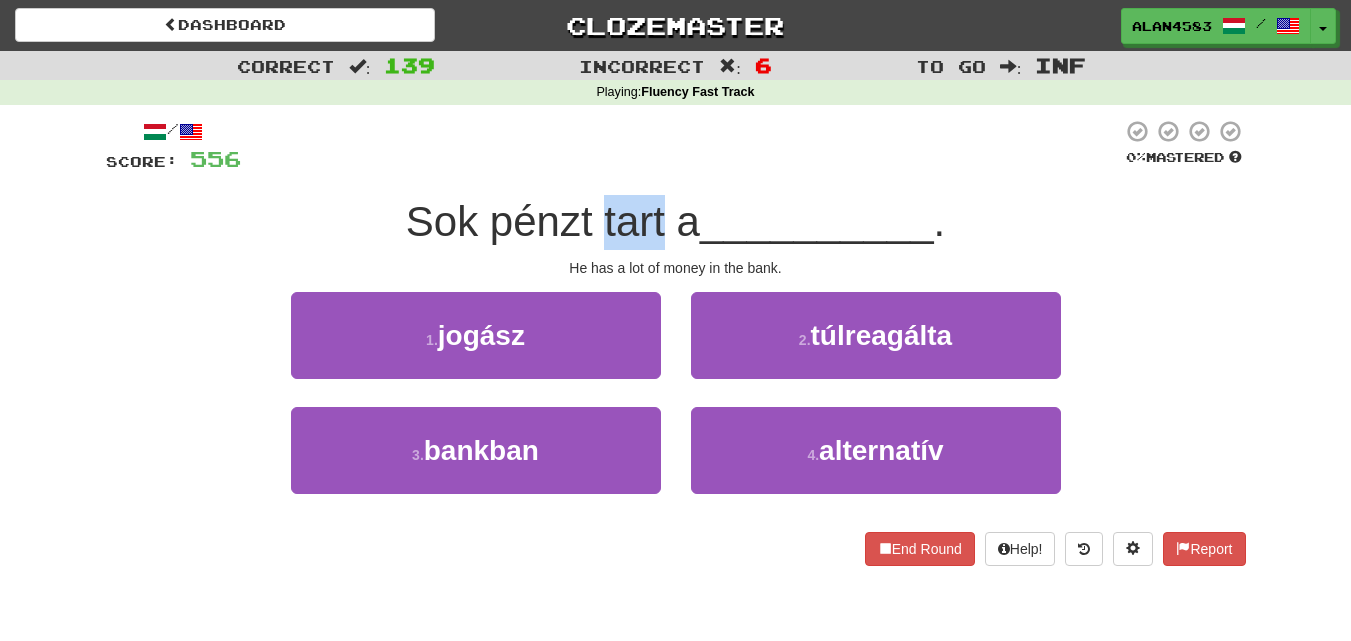 drag, startPoint x: 599, startPoint y: 218, endPoint x: 662, endPoint y: 217, distance: 63.007935 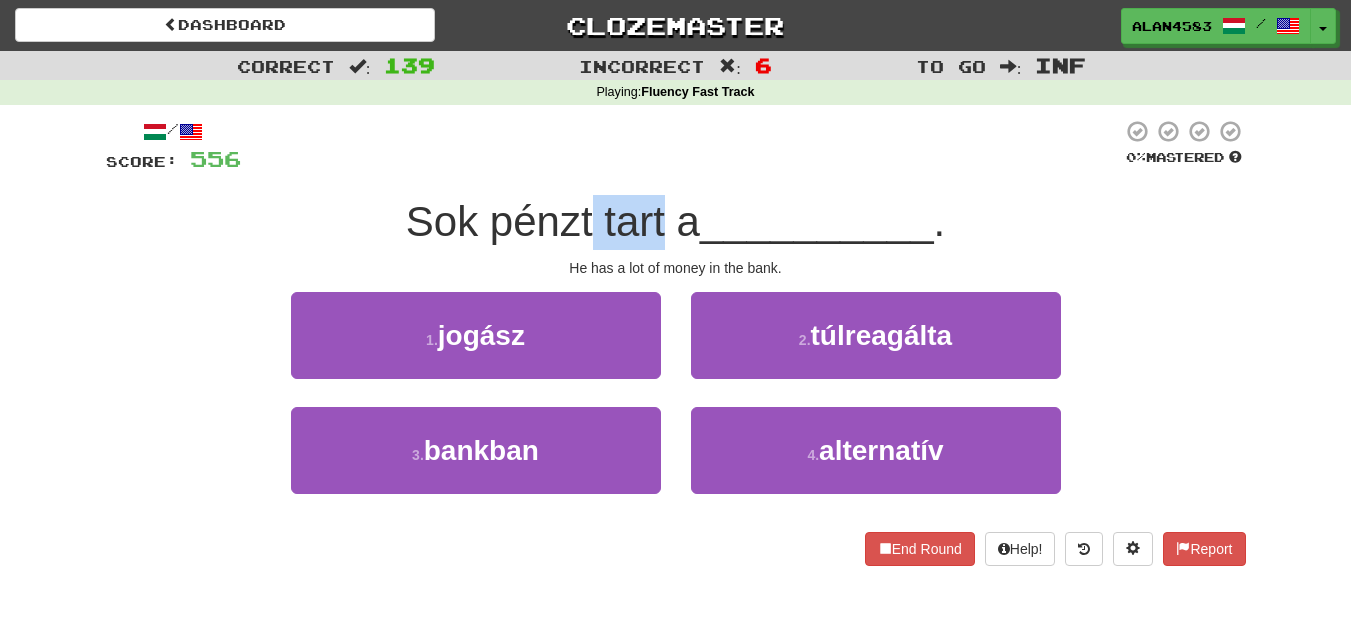 drag, startPoint x: 657, startPoint y: 213, endPoint x: 587, endPoint y: 212, distance: 70.00714 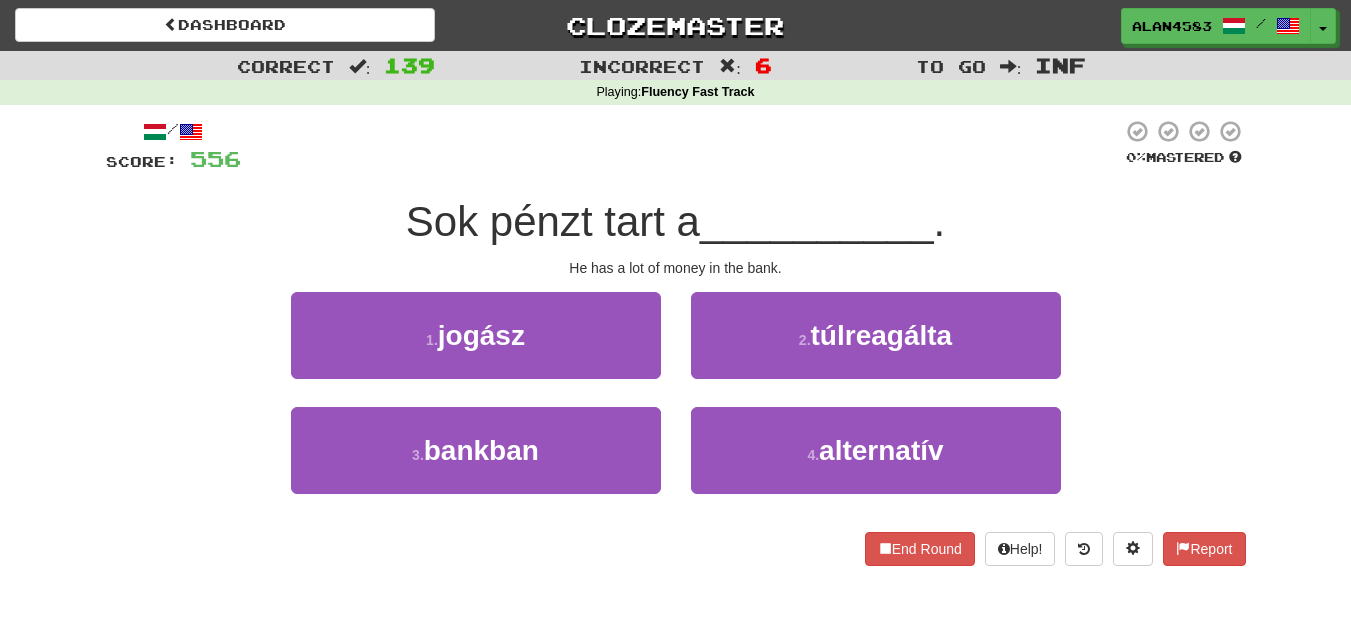 click at bounding box center (681, 146) 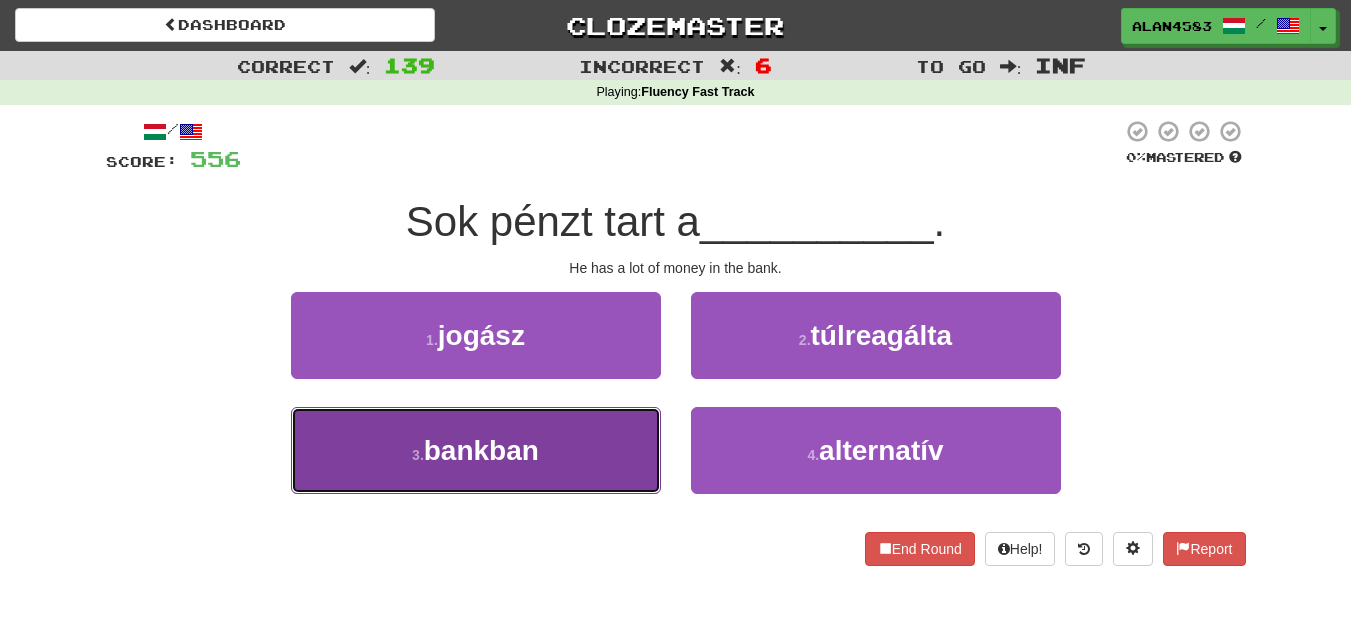 click on "3 .  bankban" at bounding box center (476, 450) 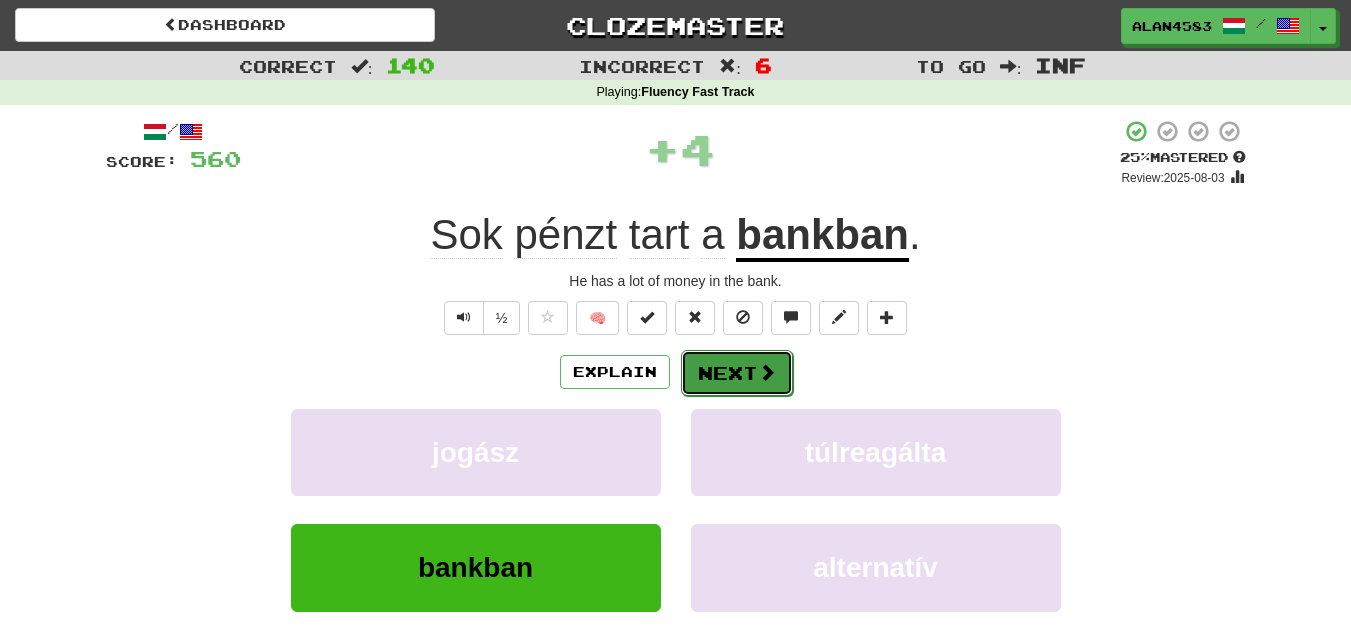 click on "Next" at bounding box center [737, 373] 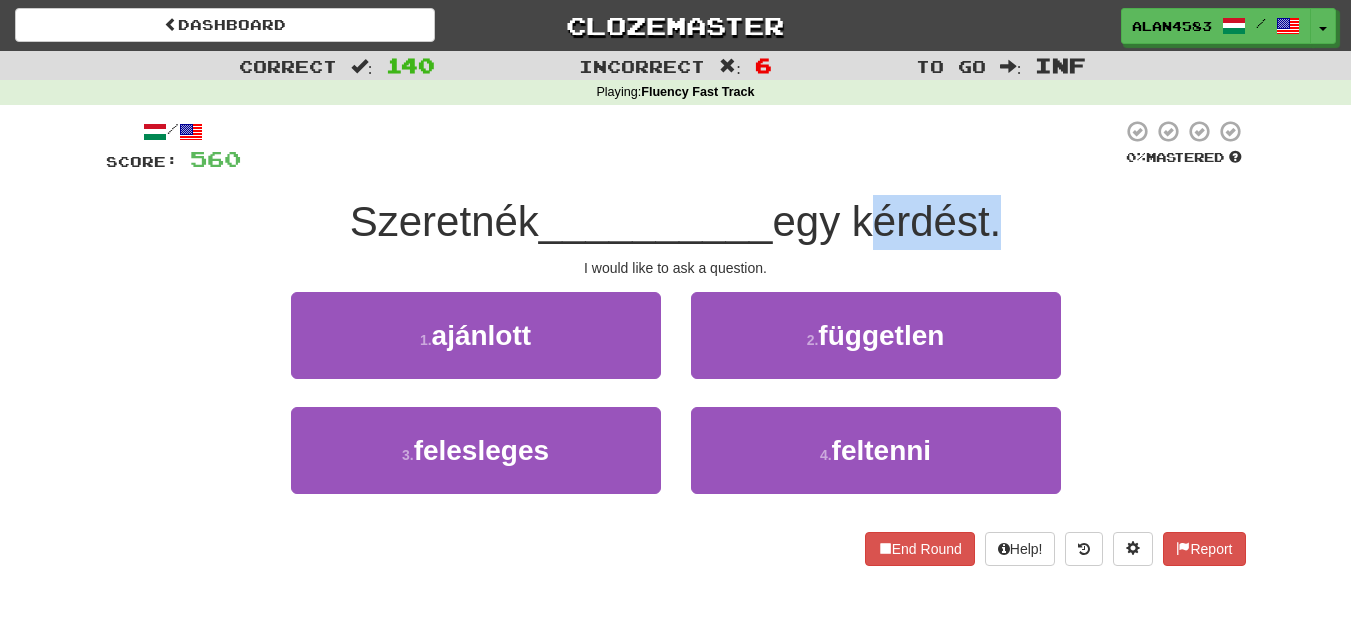 drag, startPoint x: 867, startPoint y: 217, endPoint x: 1001, endPoint y: 208, distance: 134.3019 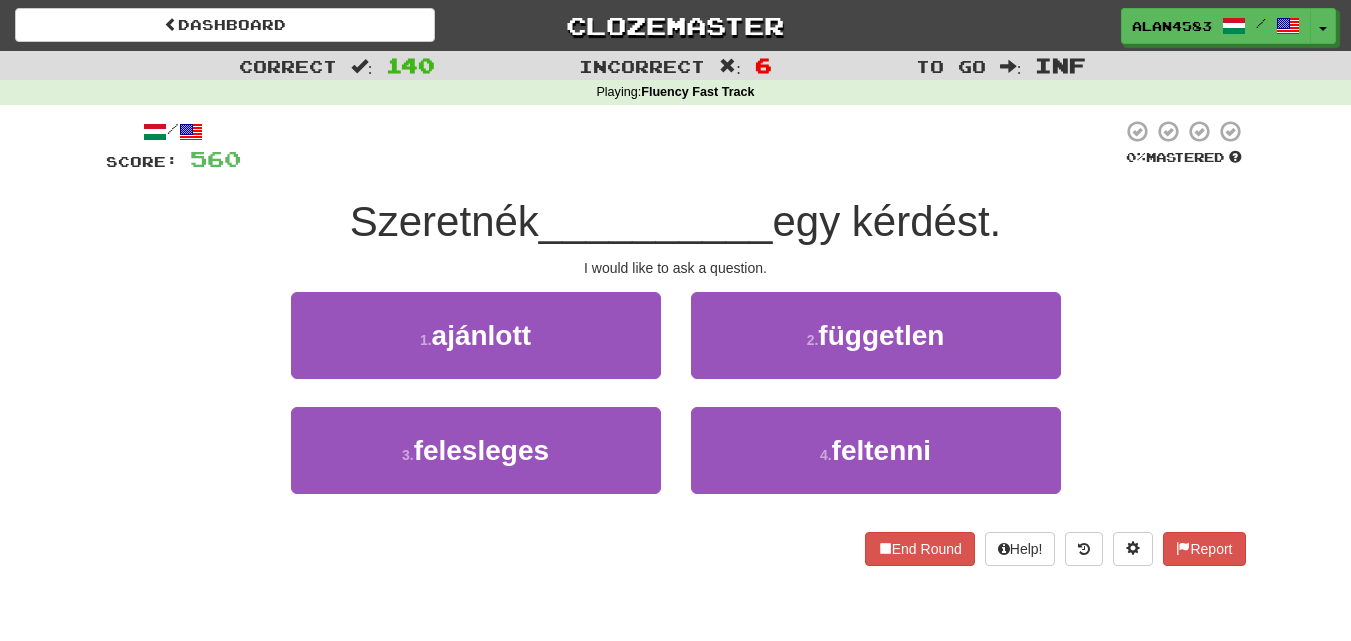 click at bounding box center [681, 146] 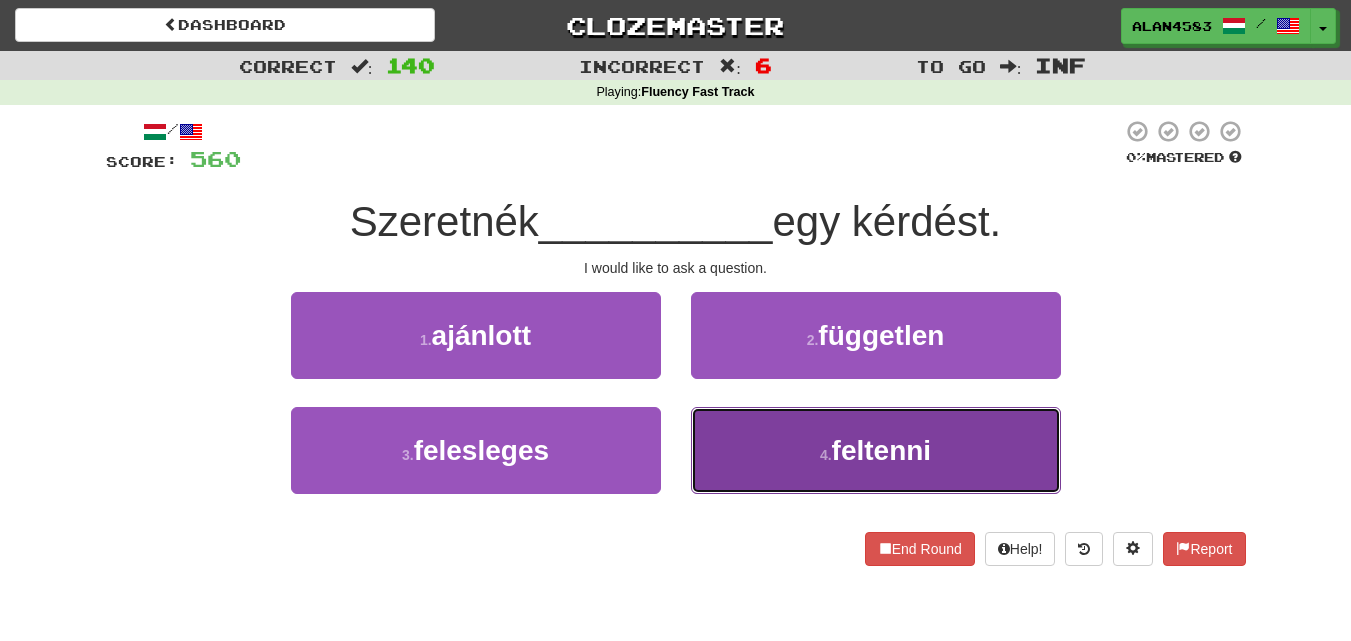 click on "4 .  feltenni" at bounding box center [876, 450] 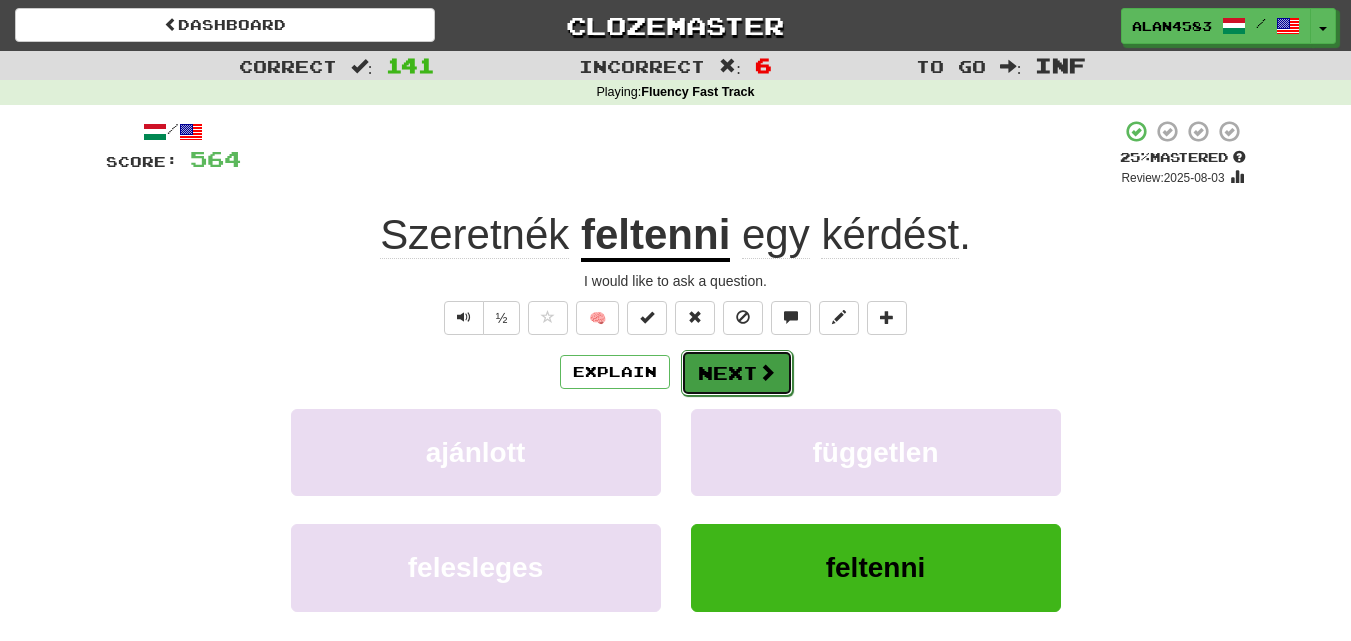 click on "Next" at bounding box center (737, 373) 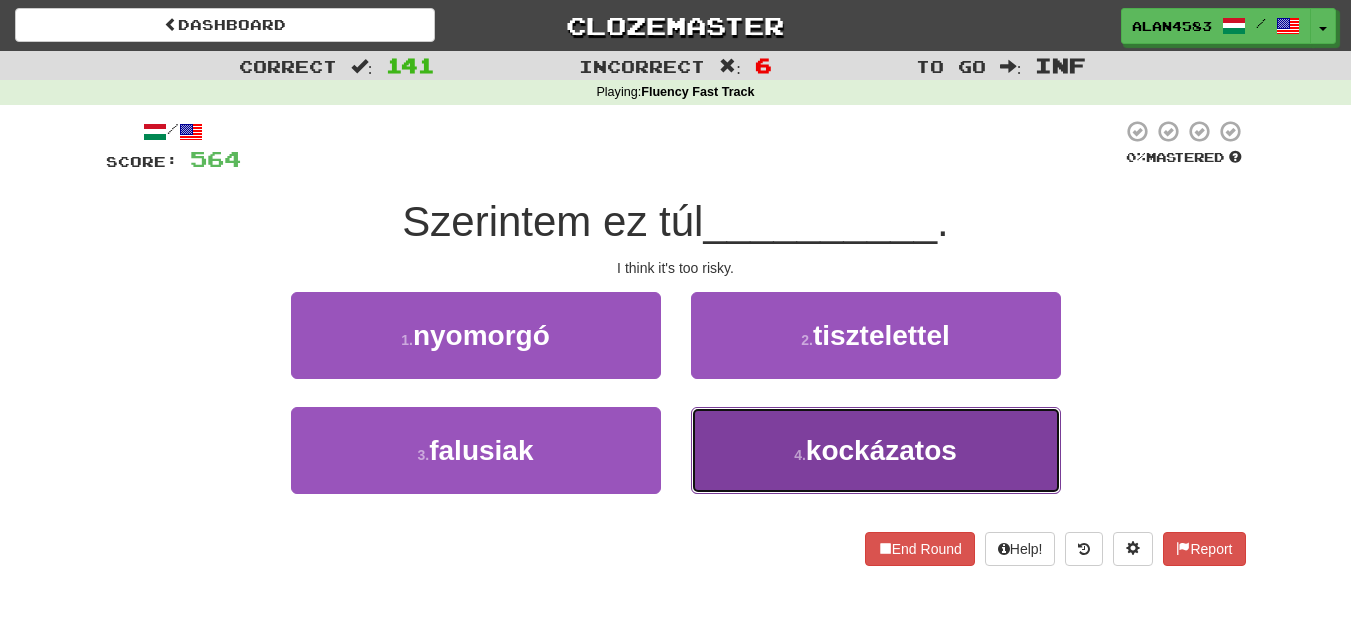 click on "kockázatos" at bounding box center (881, 450) 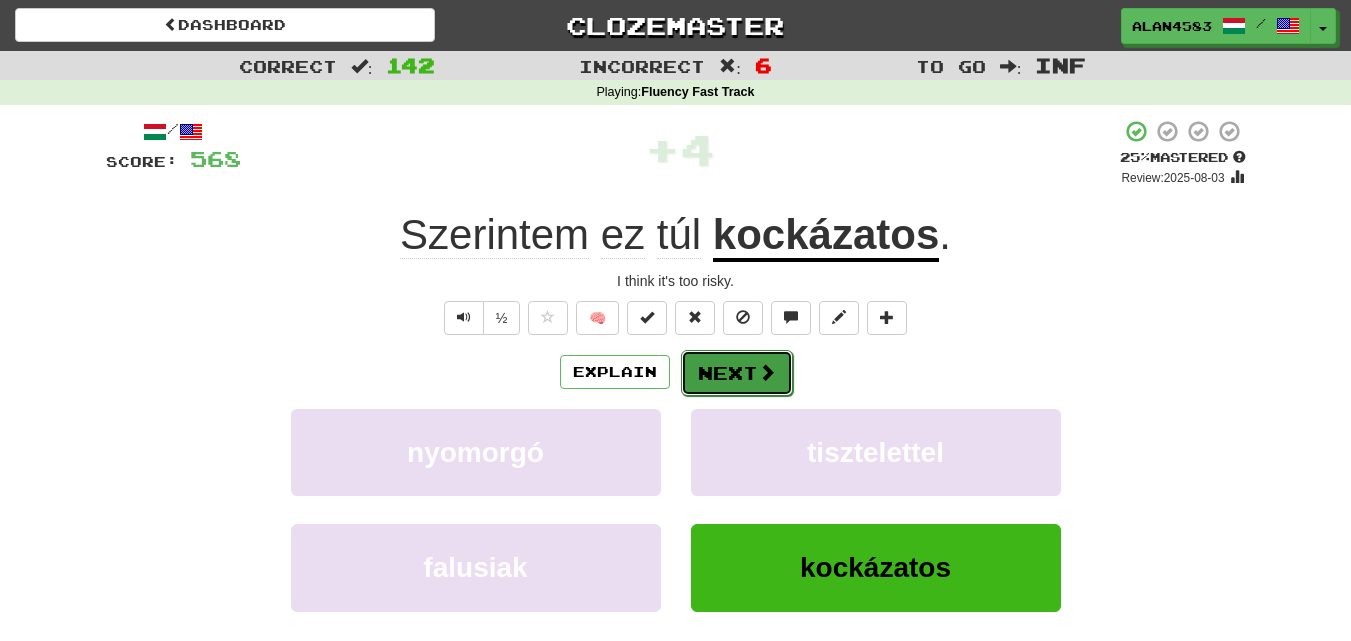 click on "Next" at bounding box center [737, 373] 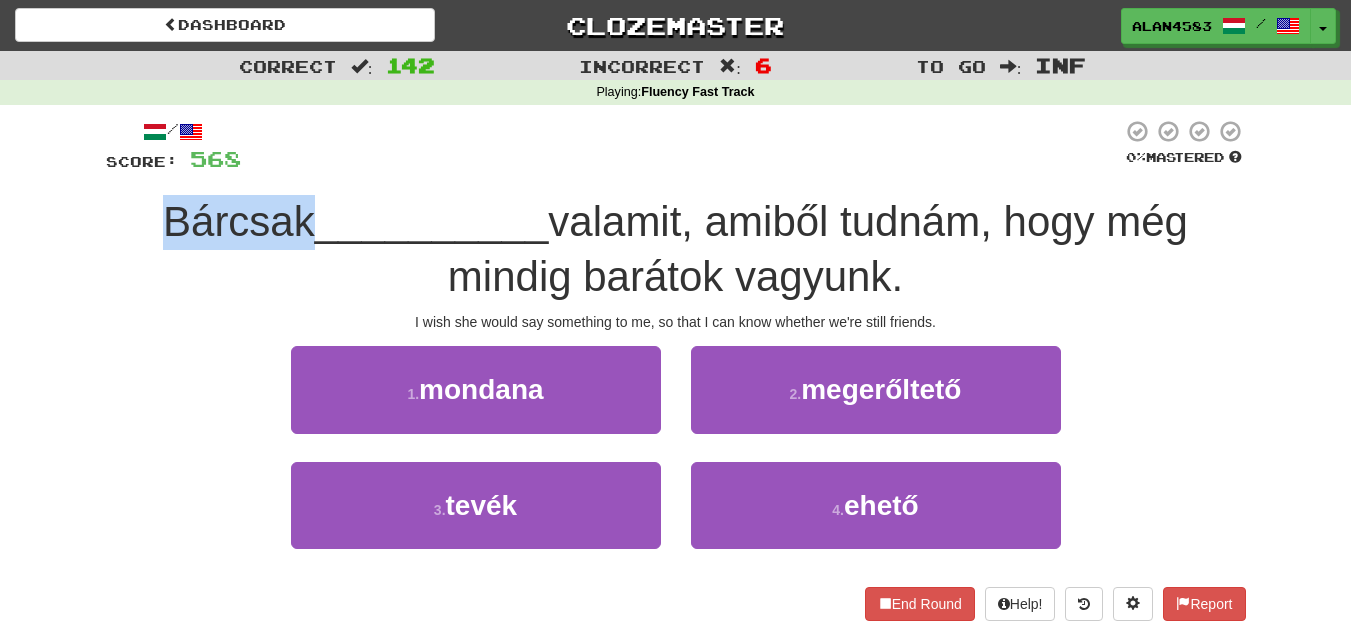 drag, startPoint x: 303, startPoint y: 214, endPoint x: 100, endPoint y: 205, distance: 203.1994 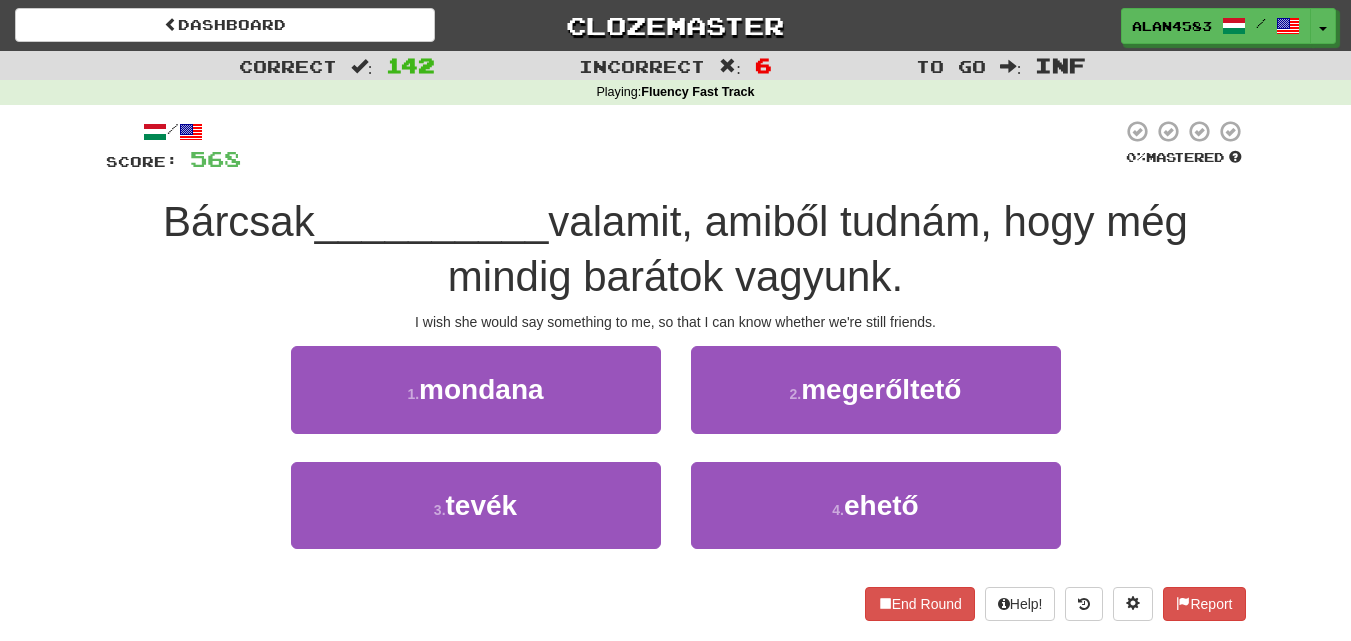 click at bounding box center (681, 146) 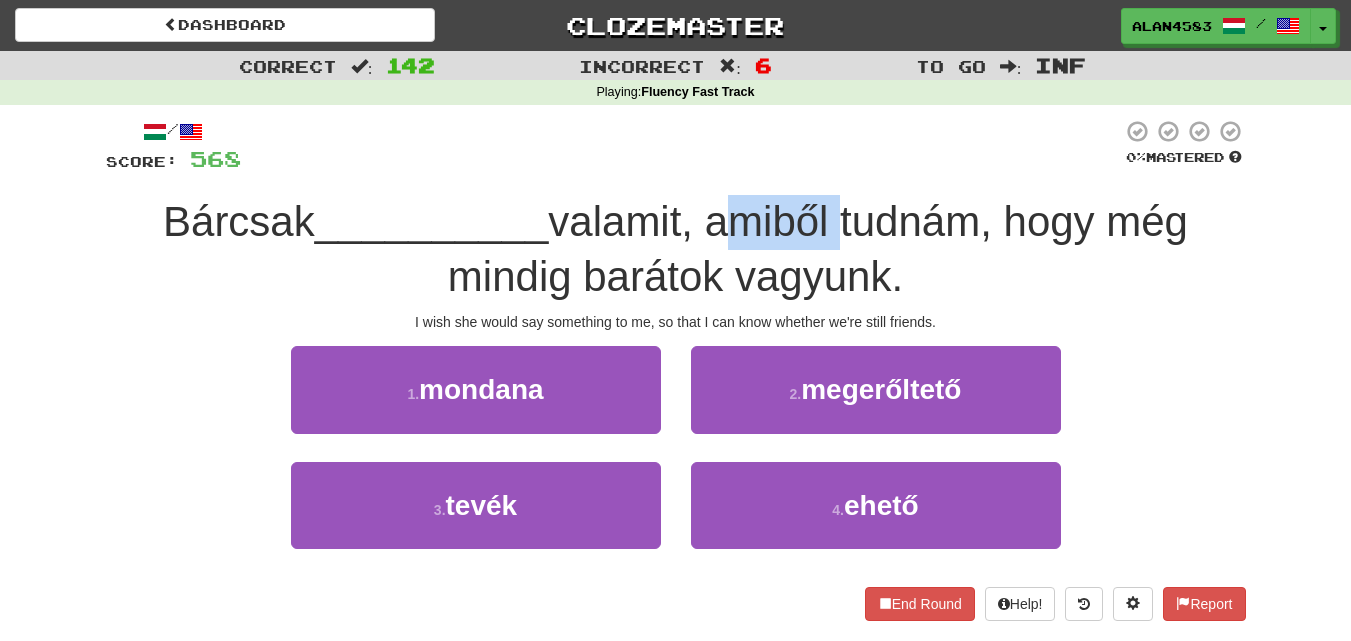 drag, startPoint x: 713, startPoint y: 226, endPoint x: 845, endPoint y: 215, distance: 132.45753 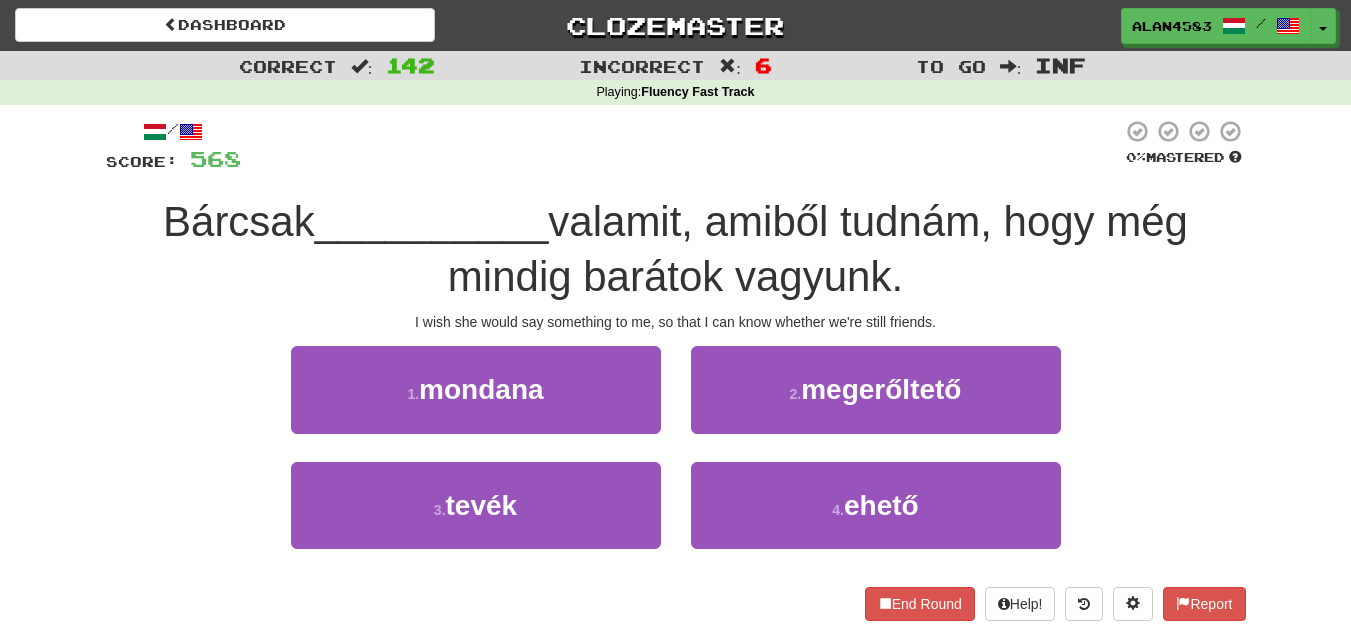 click at bounding box center (681, 146) 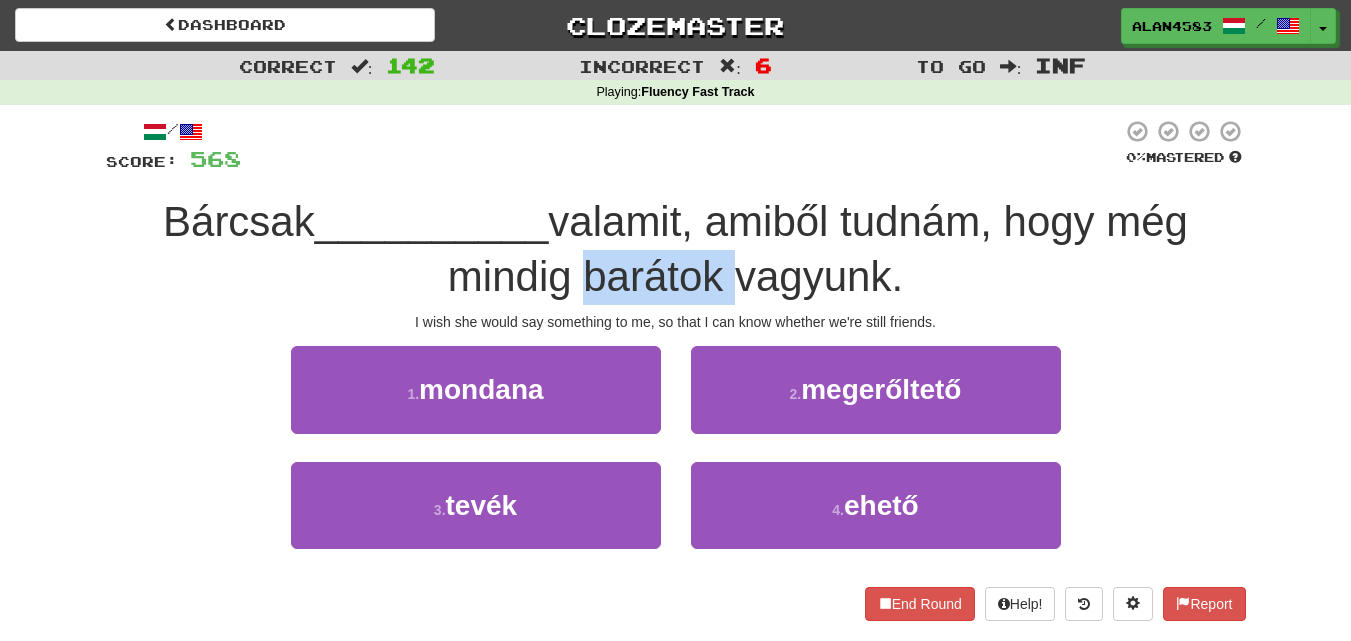 drag, startPoint x: 720, startPoint y: 259, endPoint x: 573, endPoint y: 270, distance: 147.411 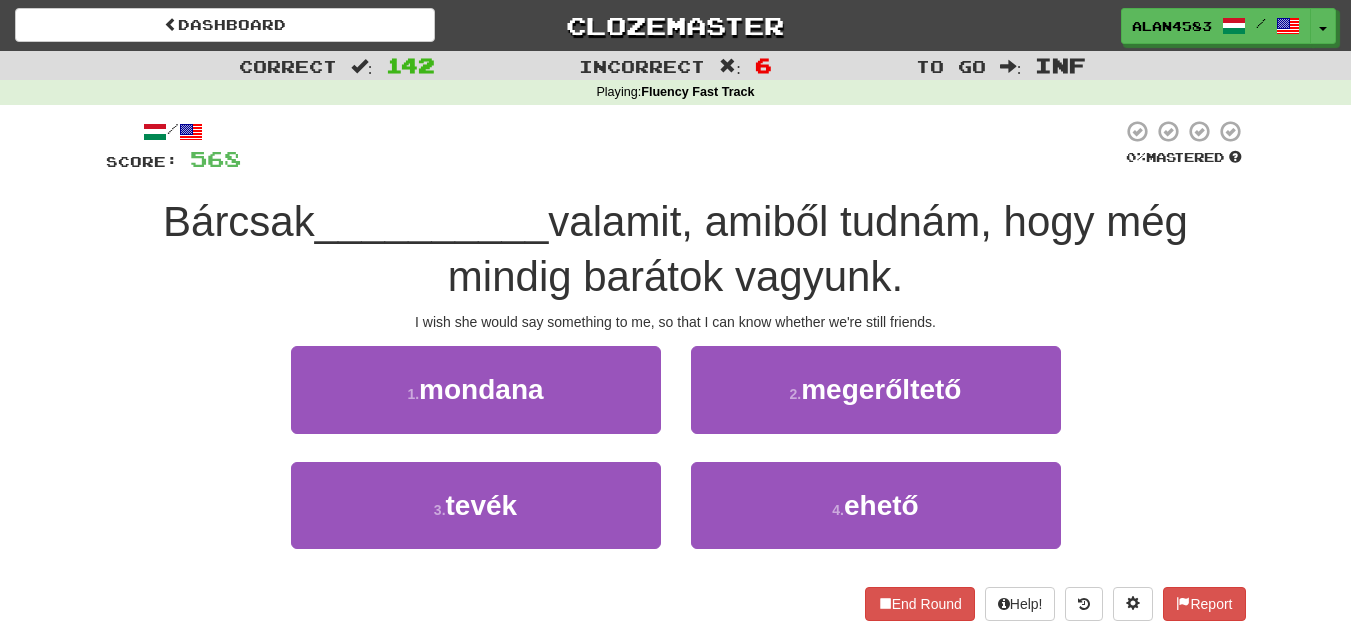 click at bounding box center [681, 146] 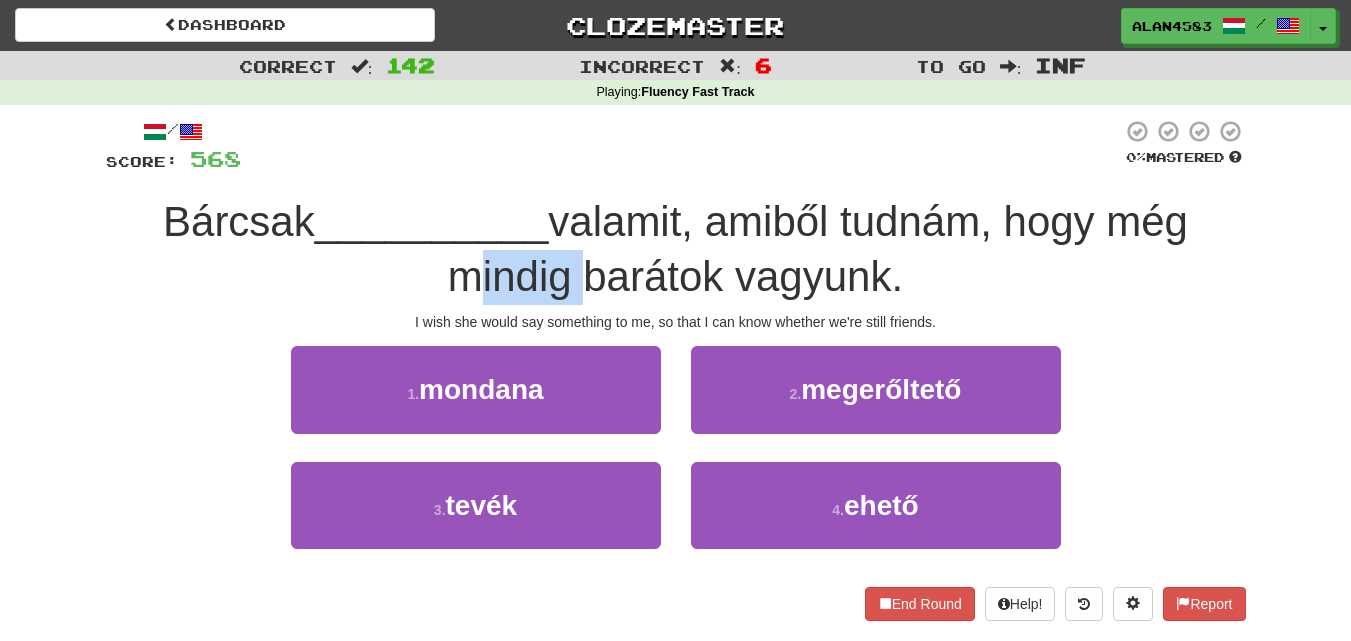 drag, startPoint x: 569, startPoint y: 275, endPoint x: 438, endPoint y: 269, distance: 131.13733 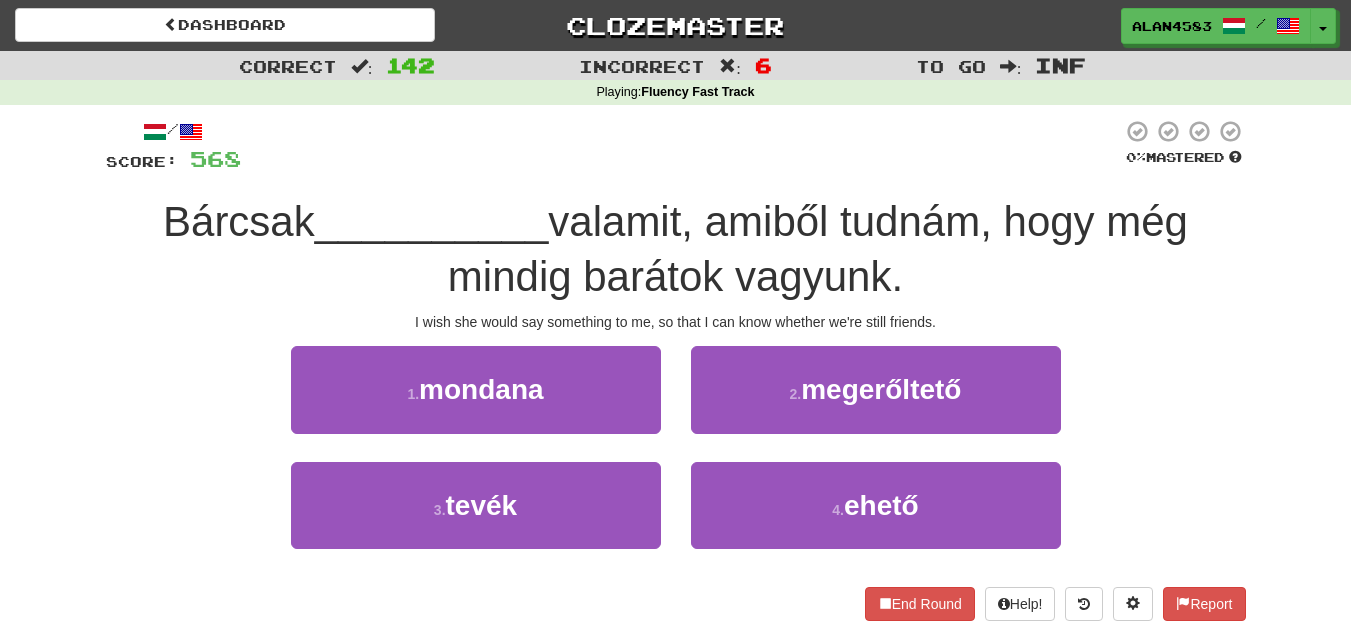 click at bounding box center [681, 146] 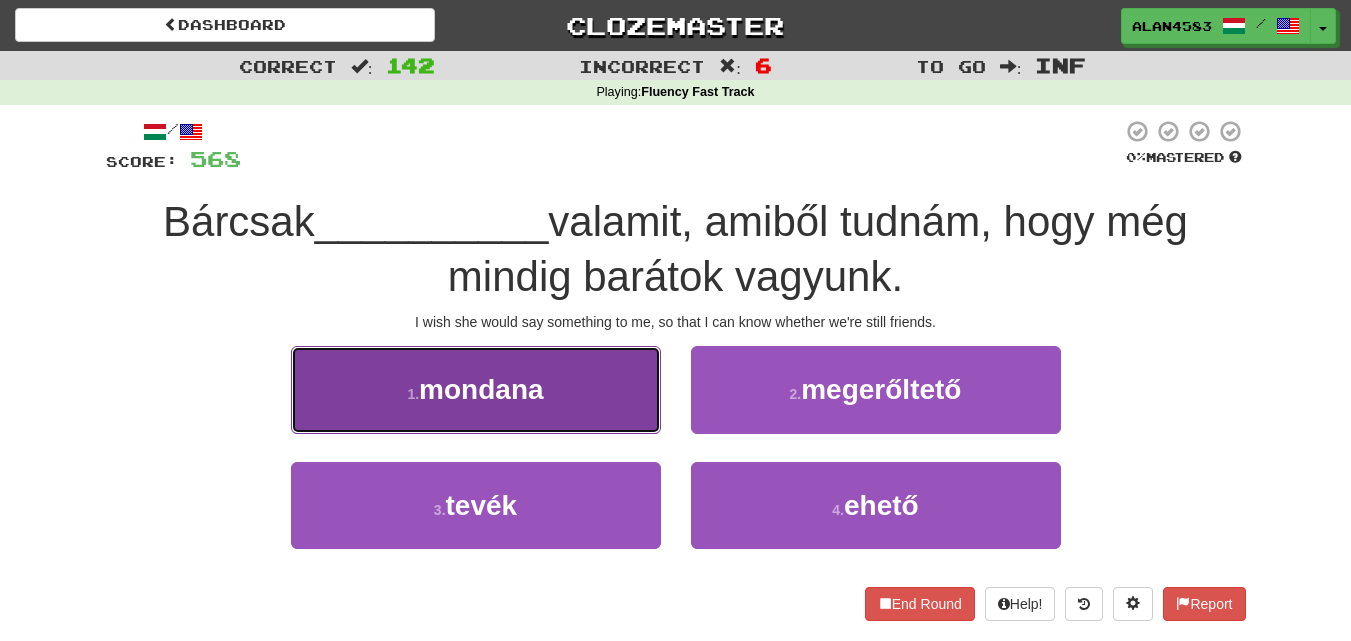 click on "mondana" at bounding box center [481, 389] 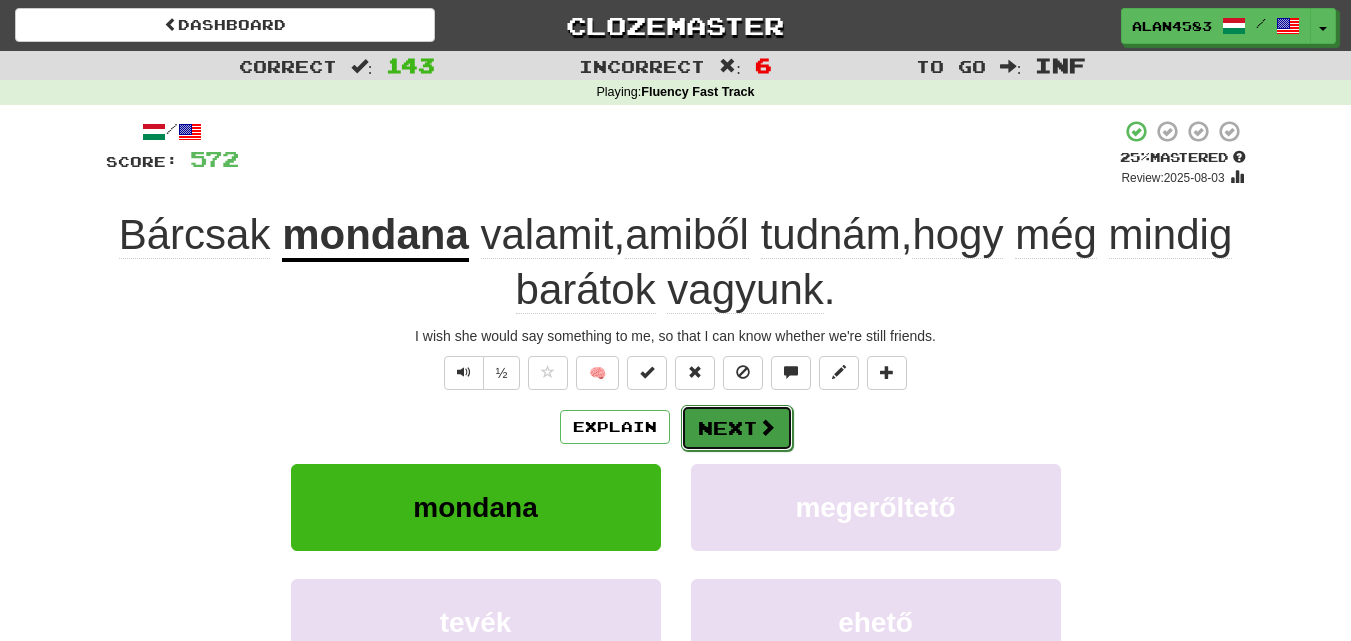 click on "Next" at bounding box center (737, 428) 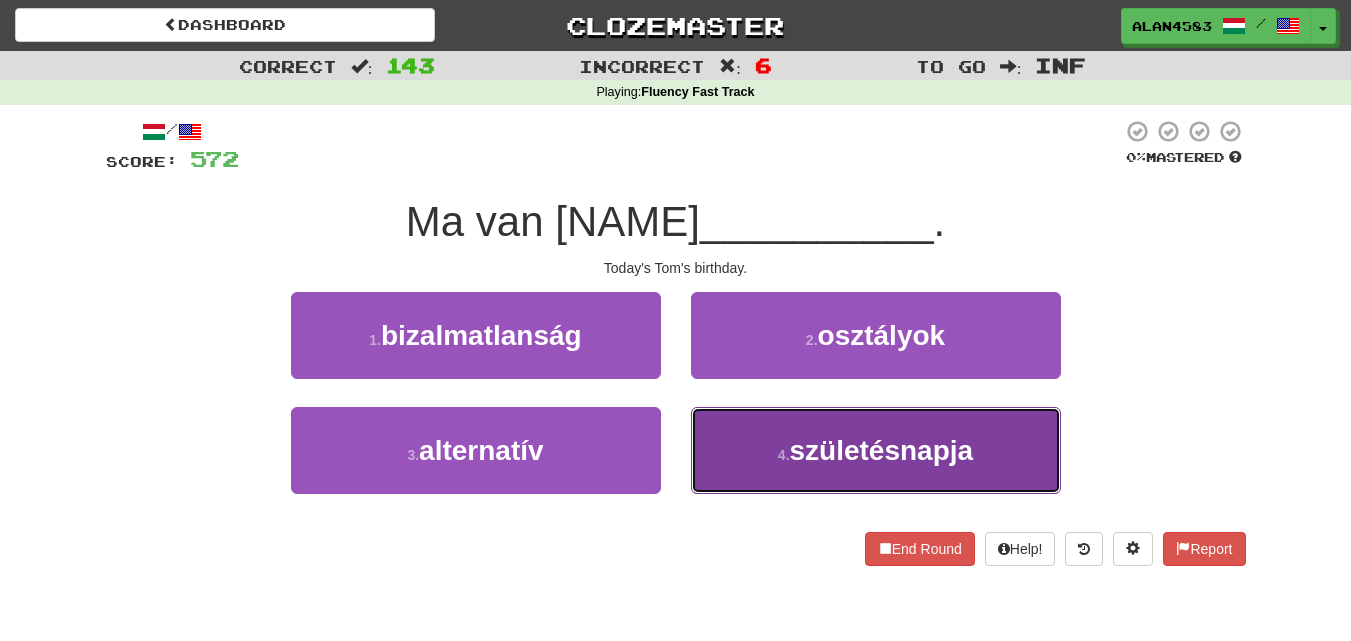 click on "születésnapja" at bounding box center [882, 450] 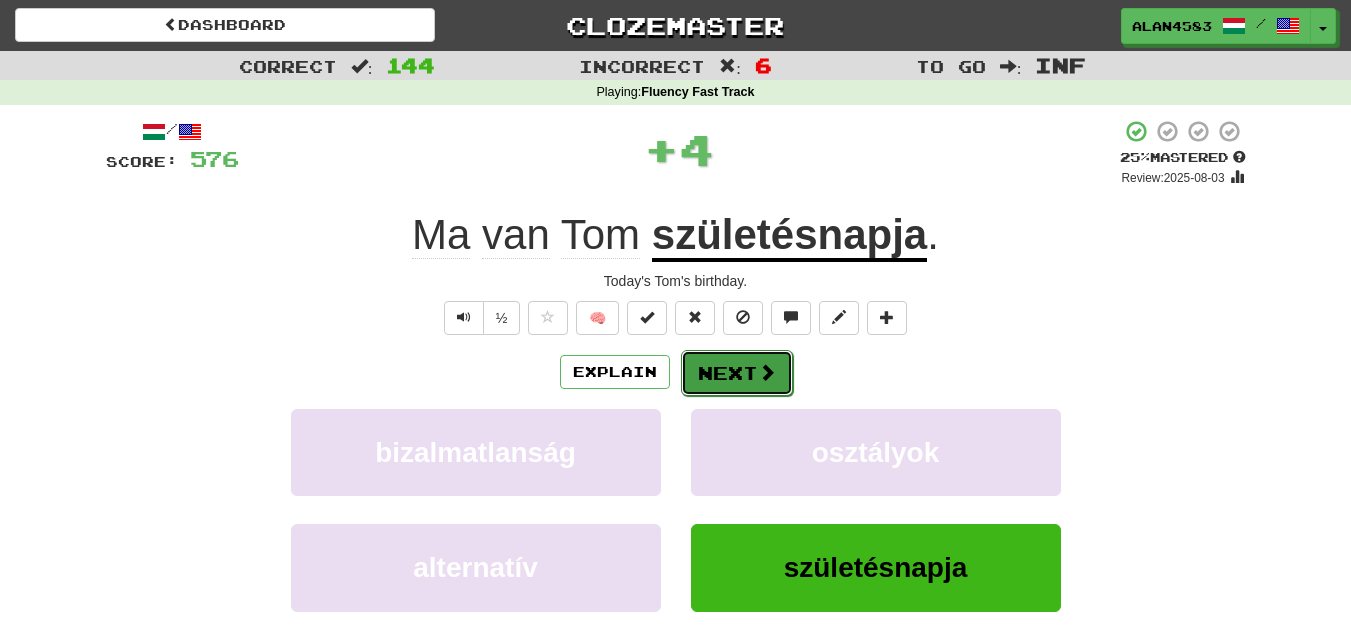 click on "Next" at bounding box center (737, 373) 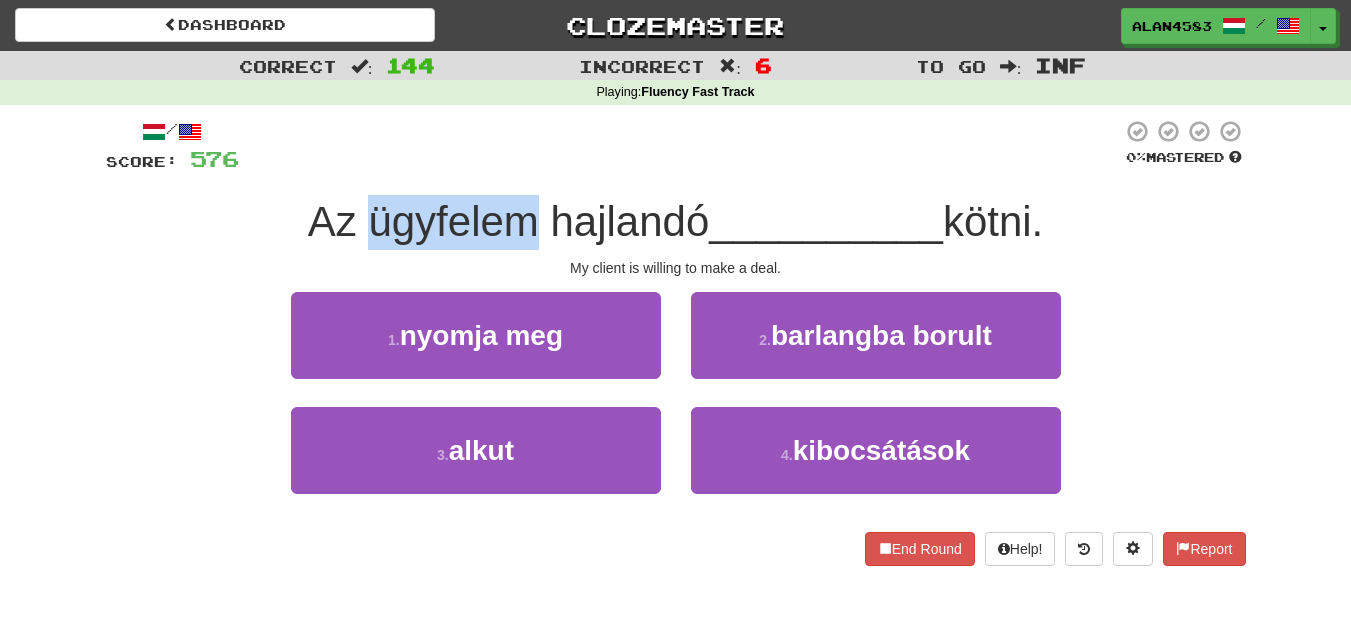 drag, startPoint x: 526, startPoint y: 223, endPoint x: 352, endPoint y: 214, distance: 174.2326 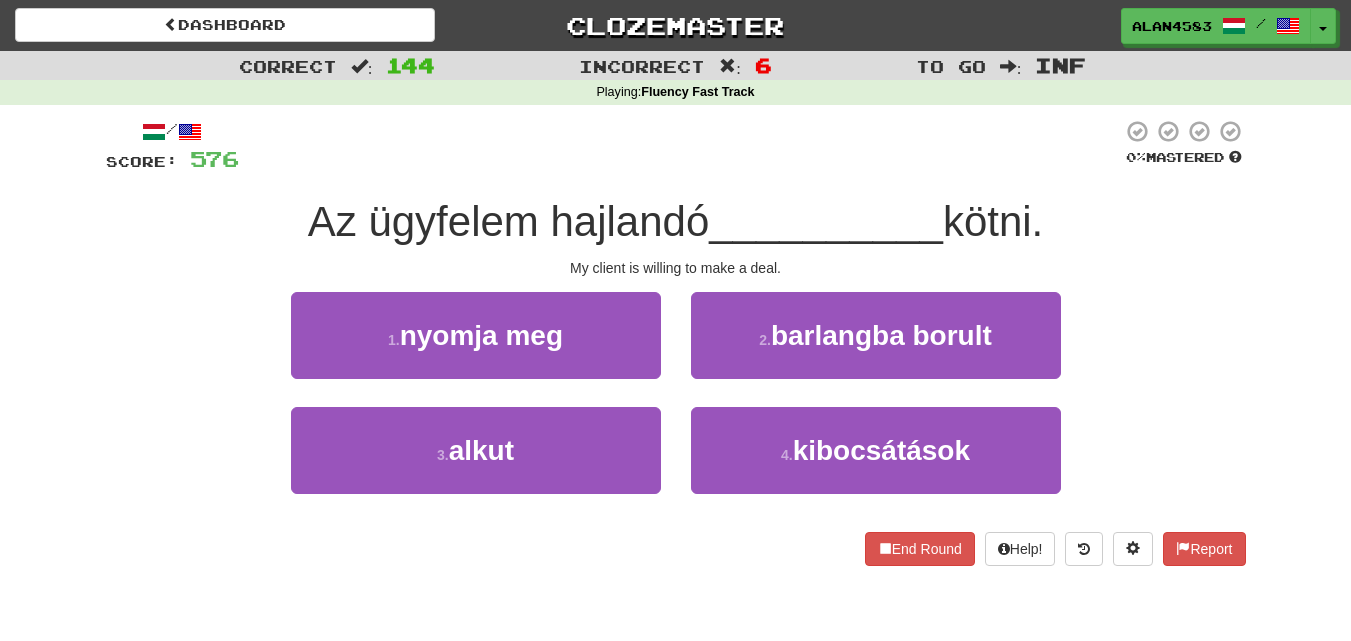 click on "Az ügyfelem hajlandó __________ kötni." at bounding box center (676, 222) 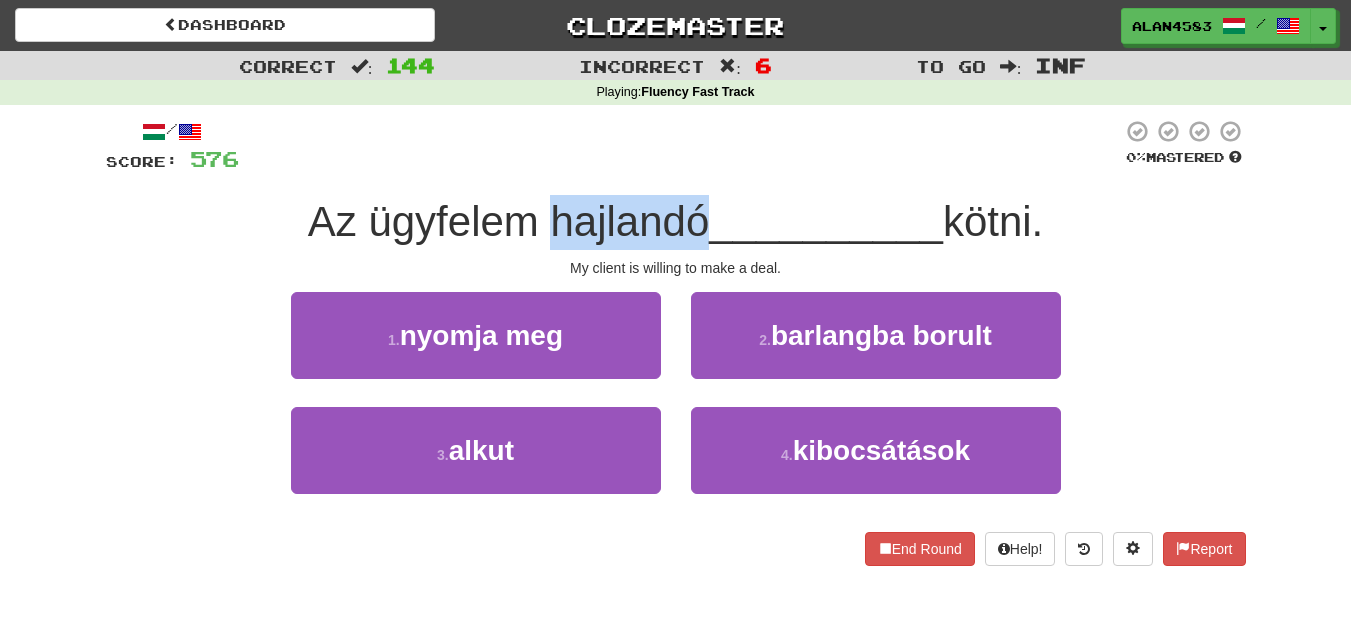 drag, startPoint x: 541, startPoint y: 214, endPoint x: 690, endPoint y: 197, distance: 149.96666 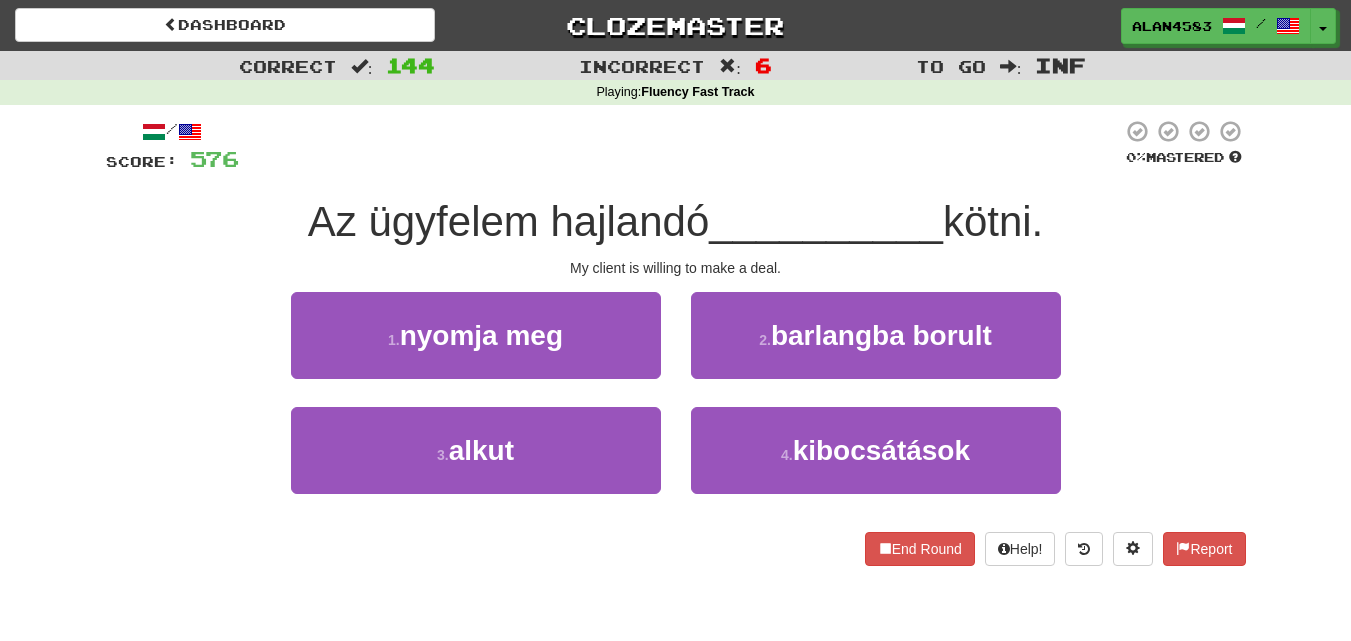 click at bounding box center [680, 146] 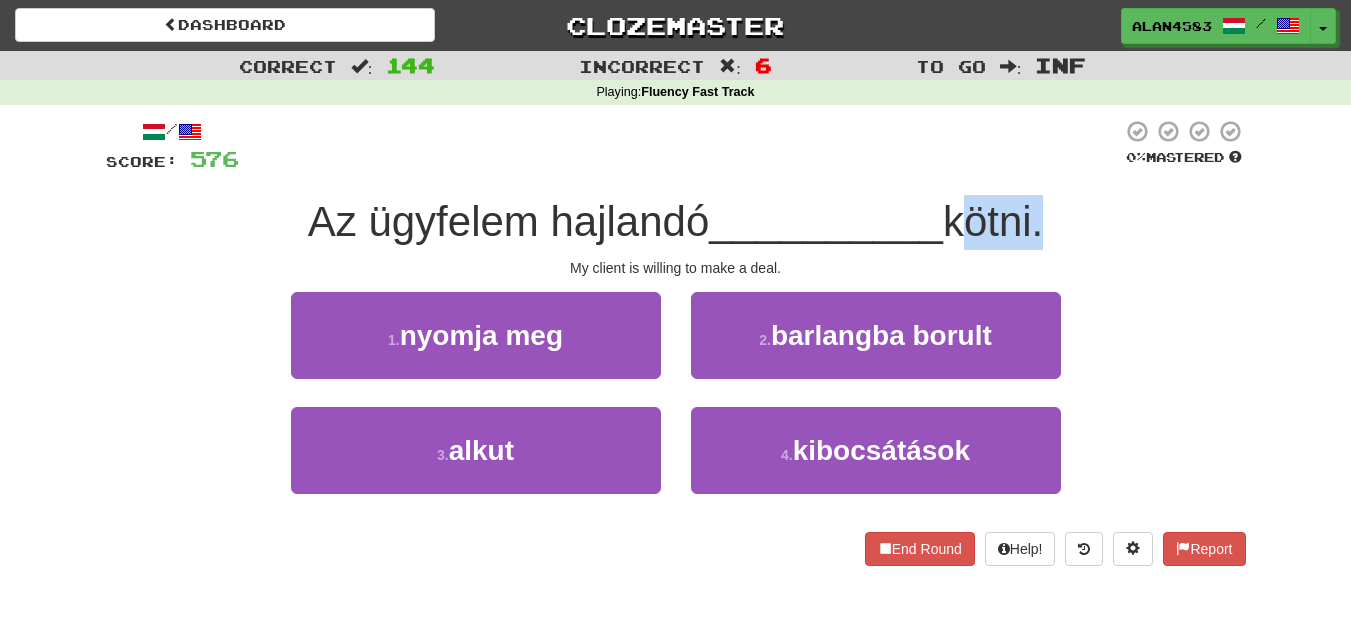 drag, startPoint x: 953, startPoint y: 217, endPoint x: 1041, endPoint y: 205, distance: 88.814415 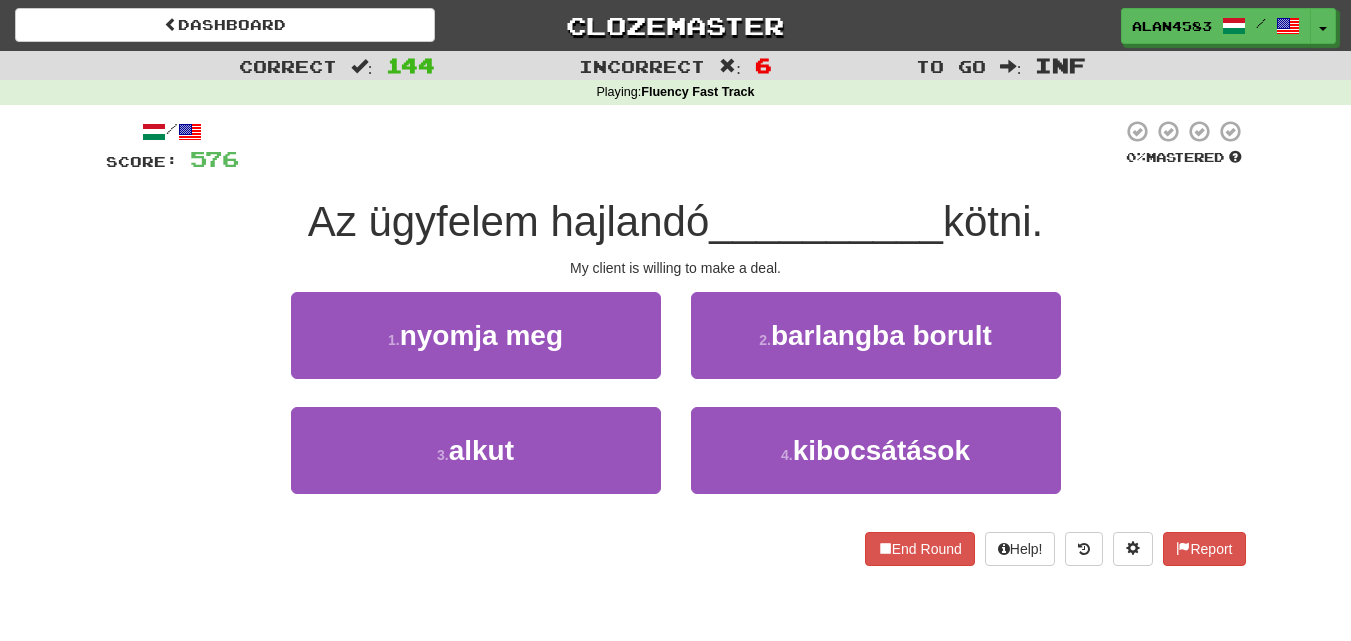 click at bounding box center [680, 146] 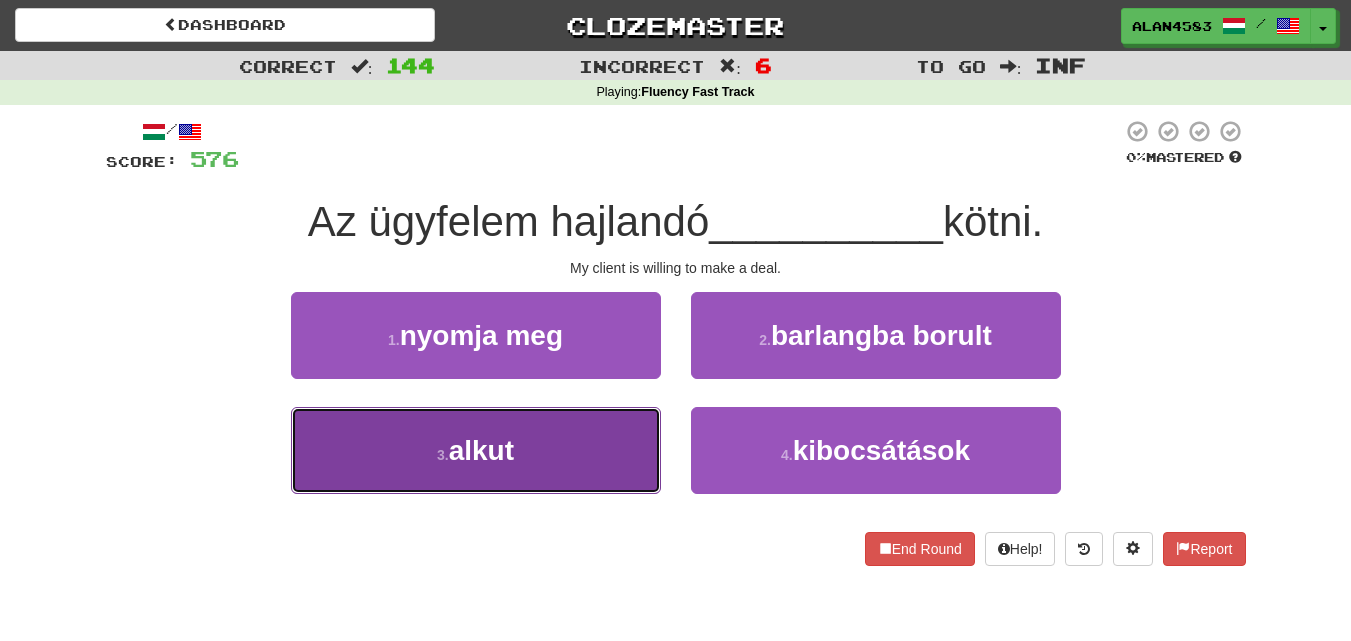 click on "3 .  alkut" at bounding box center (476, 450) 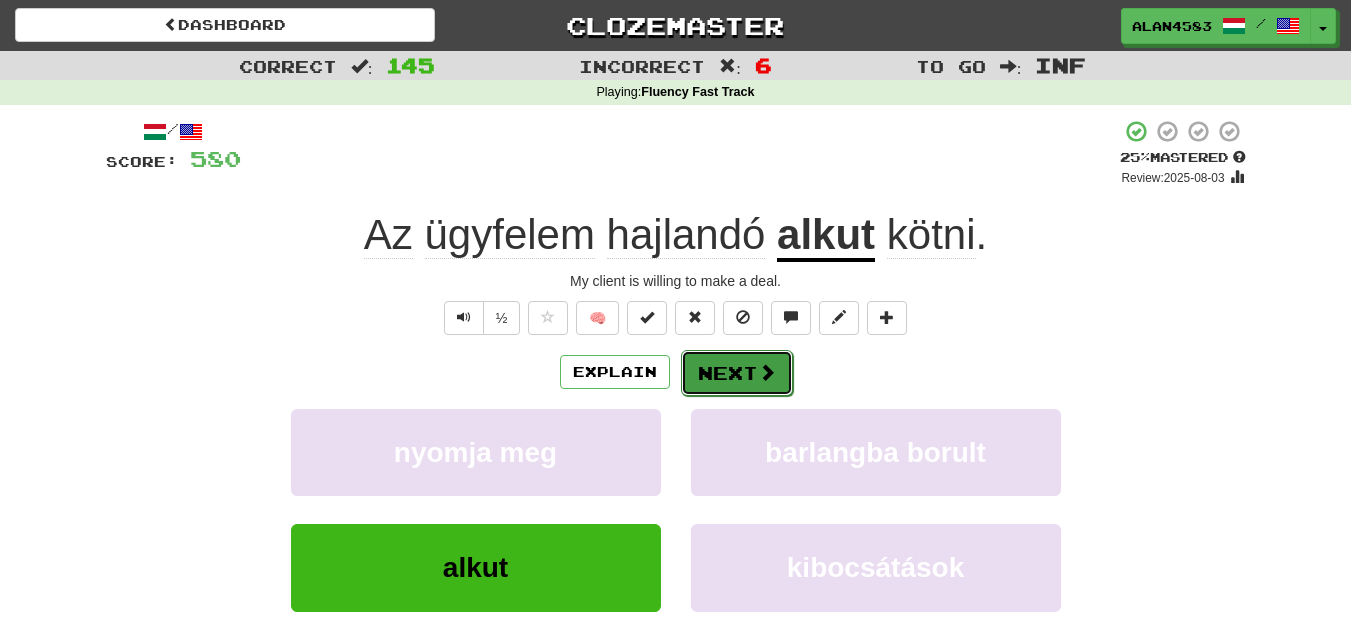 click on "Next" at bounding box center [737, 373] 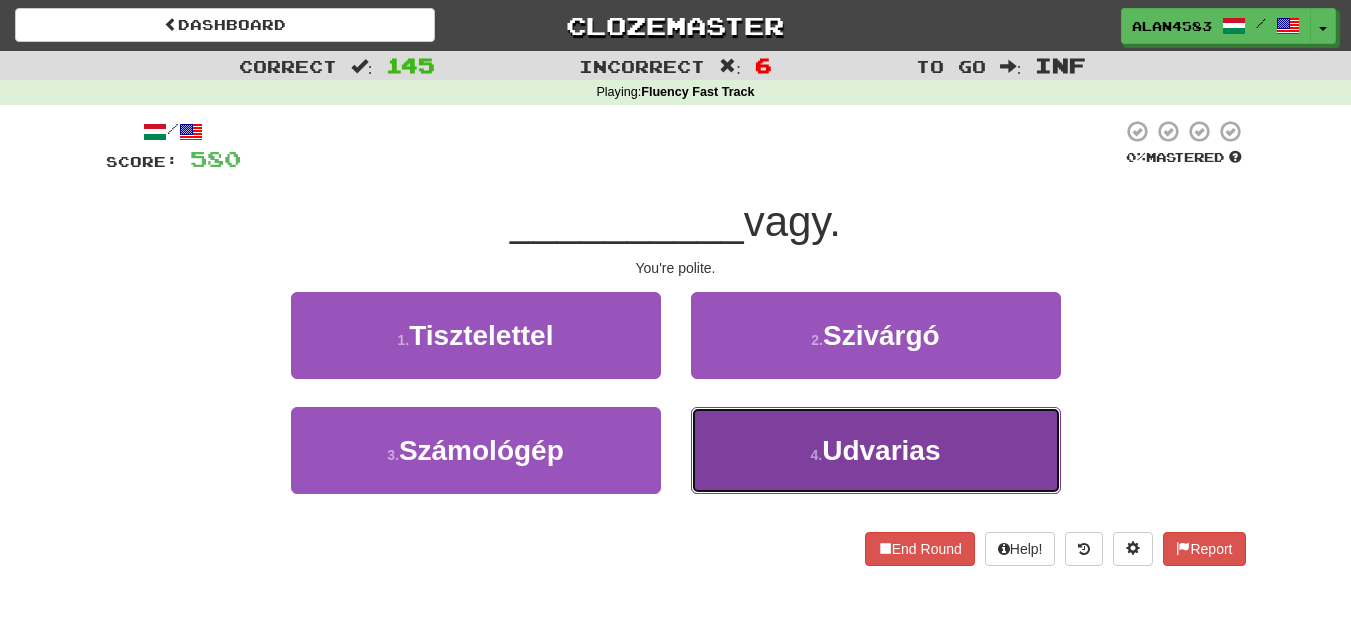click on "Udvarias" at bounding box center [881, 450] 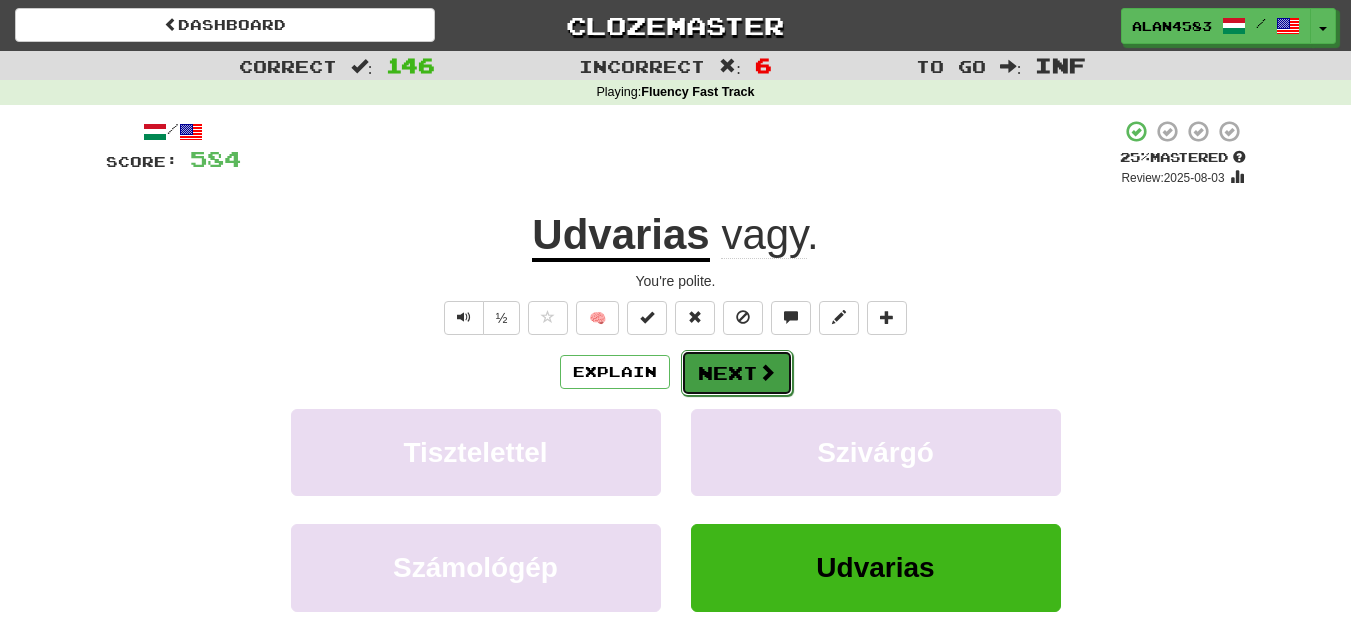 click on "Next" at bounding box center [737, 373] 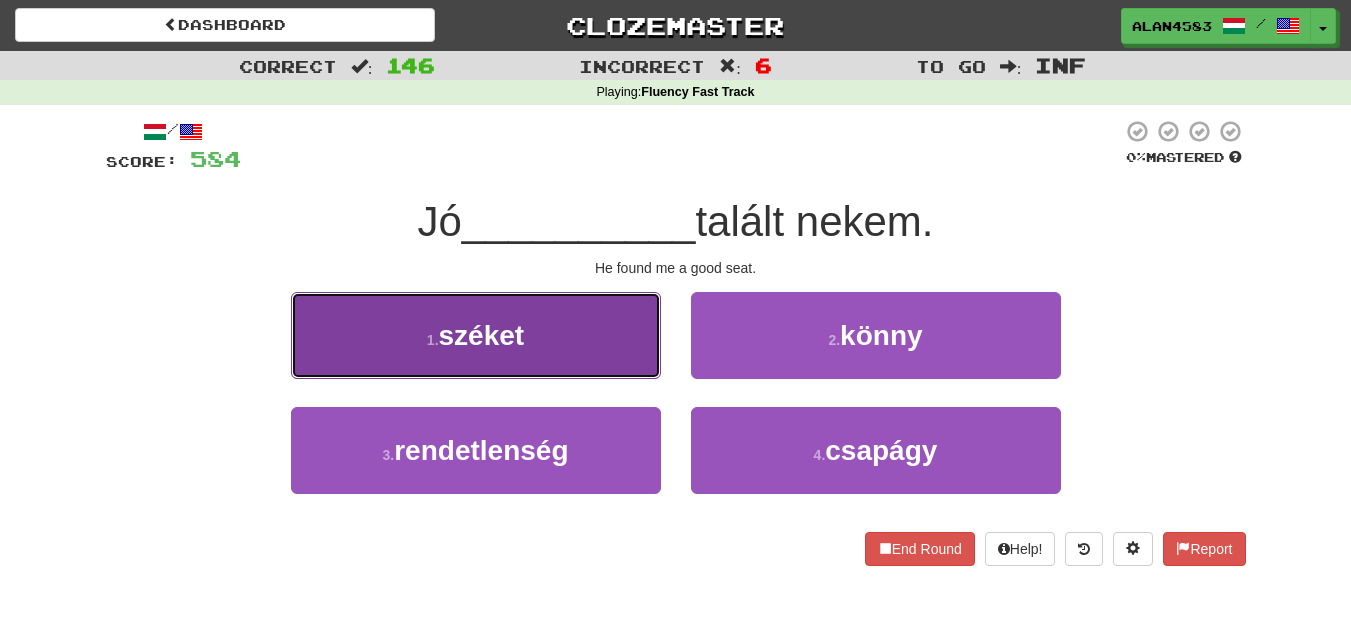 click on "1 .  széket" at bounding box center [476, 335] 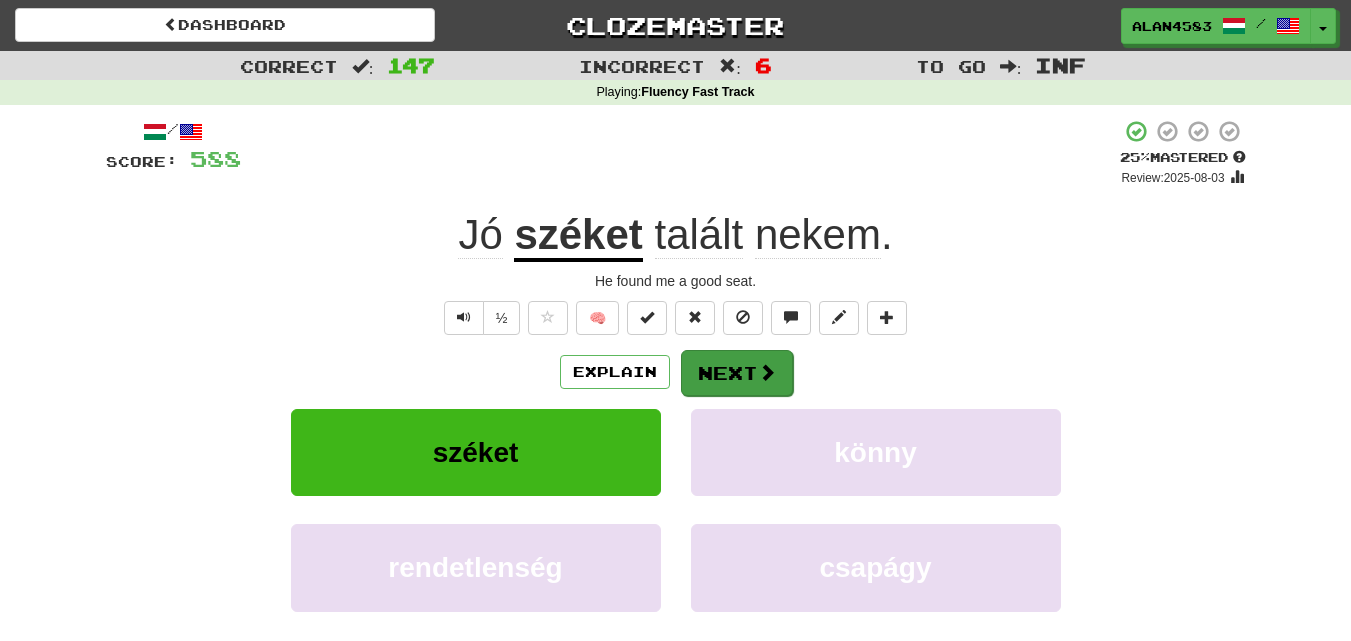 click on "Explain Next" at bounding box center (676, 372) 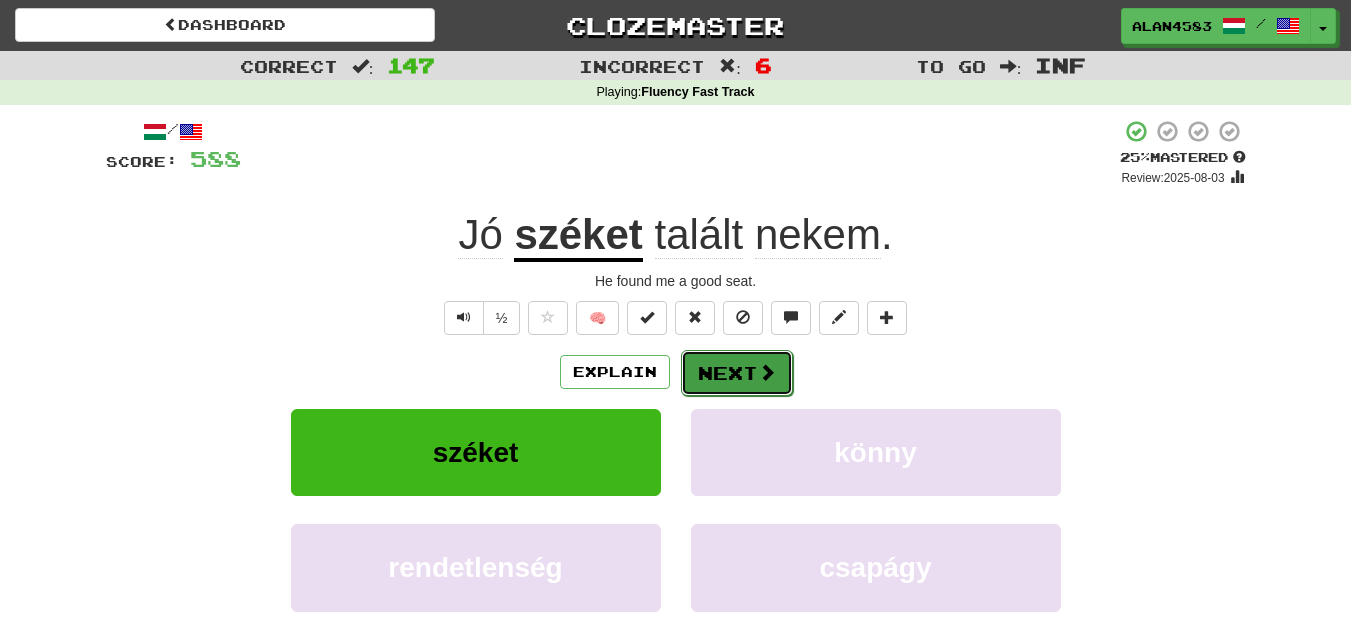 click on "Next" at bounding box center (737, 373) 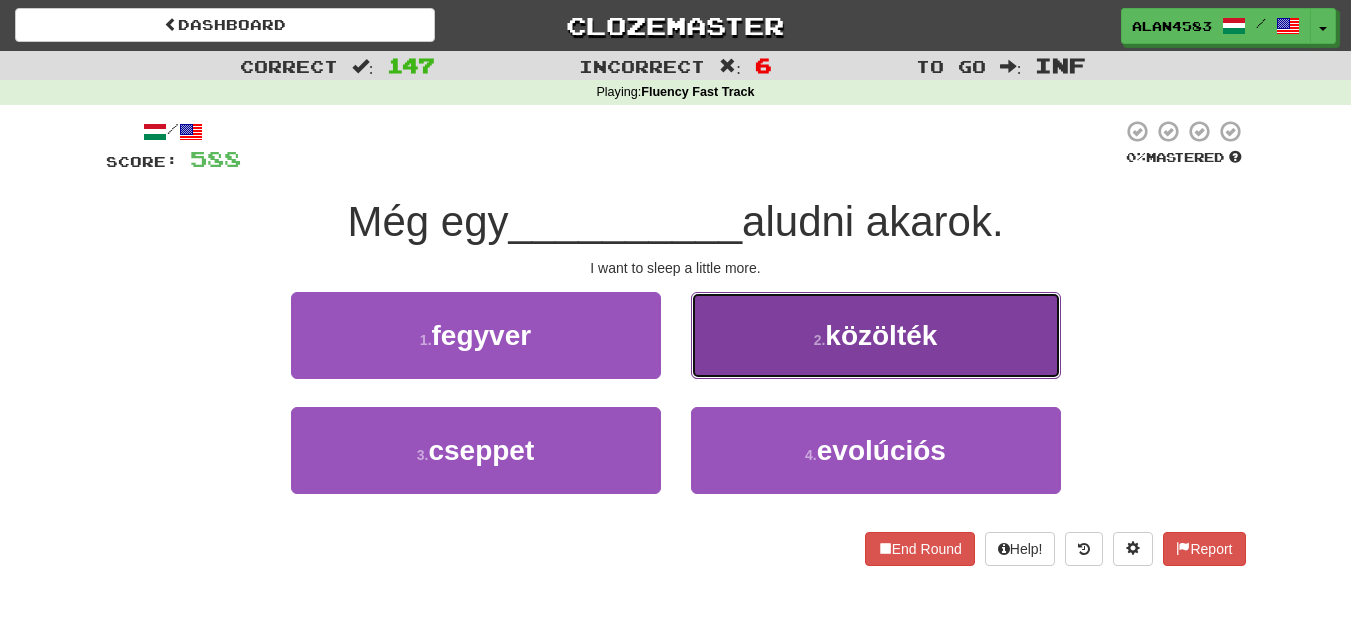 click on "2 .  közölték" at bounding box center (876, 335) 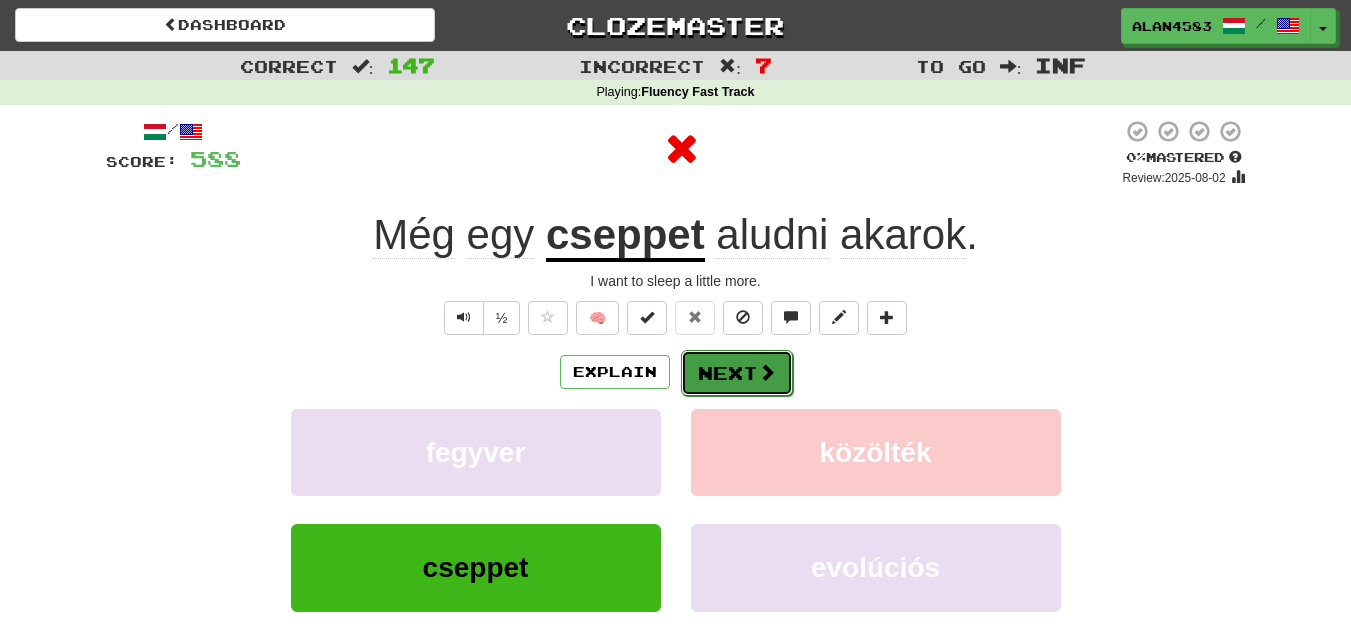 click on "Next" at bounding box center [737, 373] 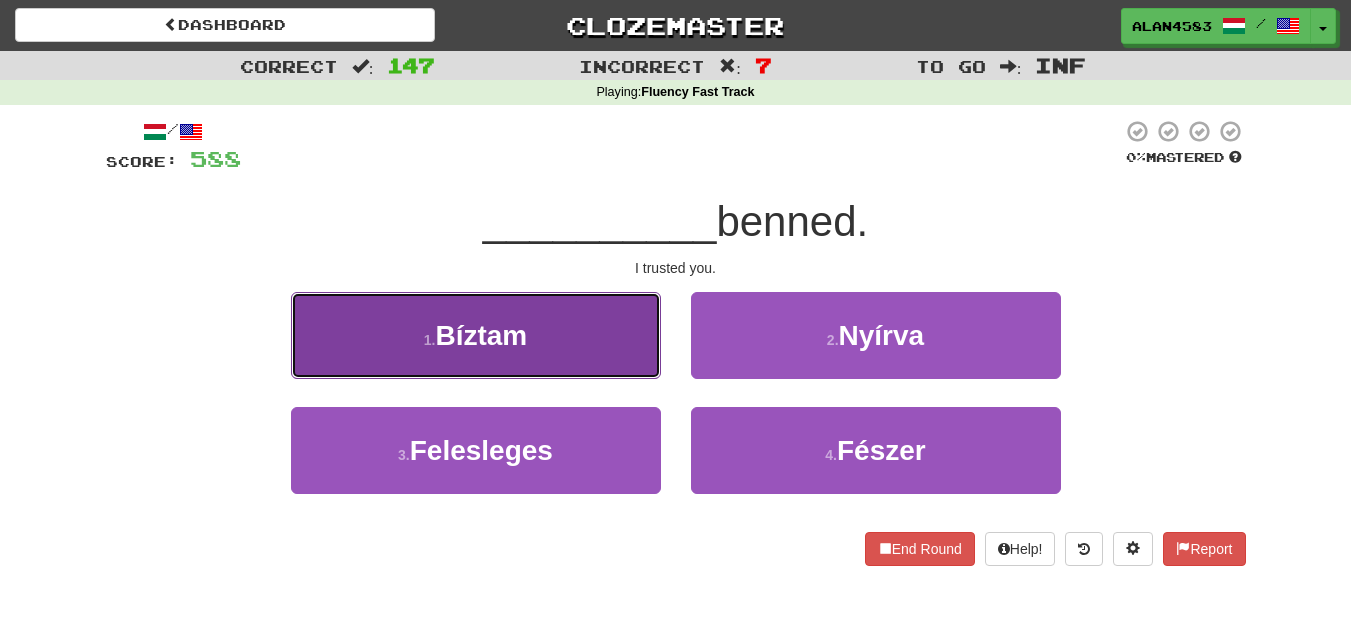 click on "1 .  Bíztam" at bounding box center [476, 335] 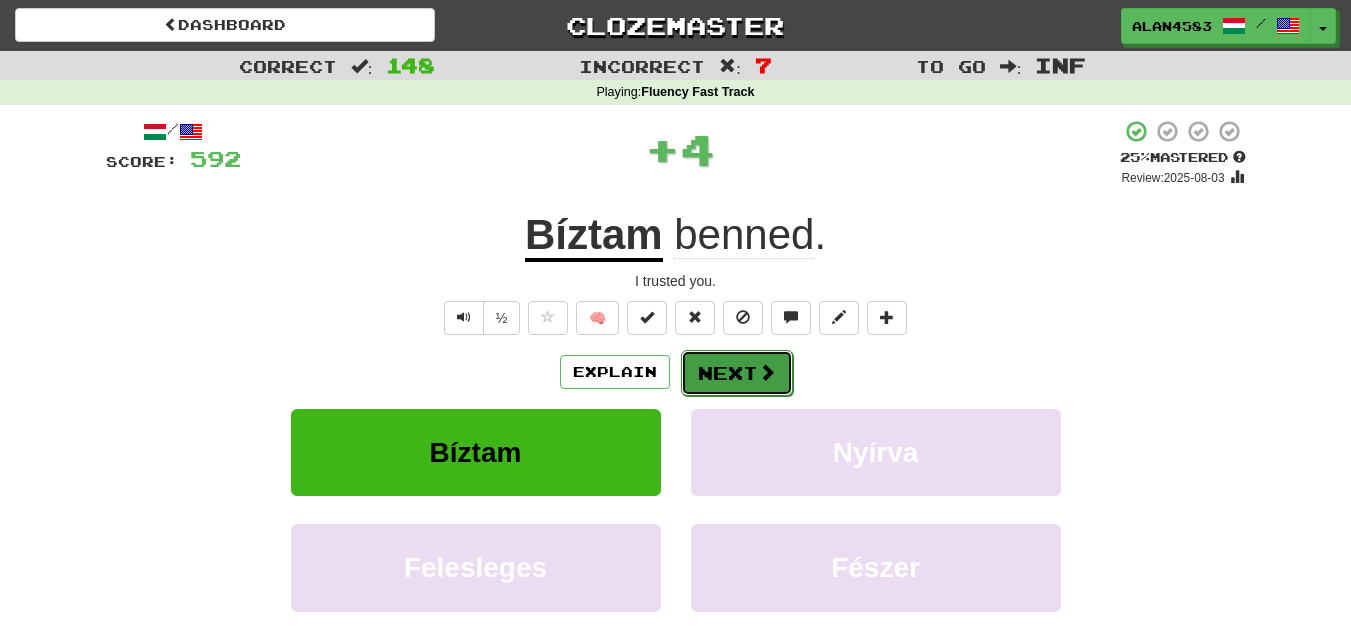 click on "Next" at bounding box center [737, 373] 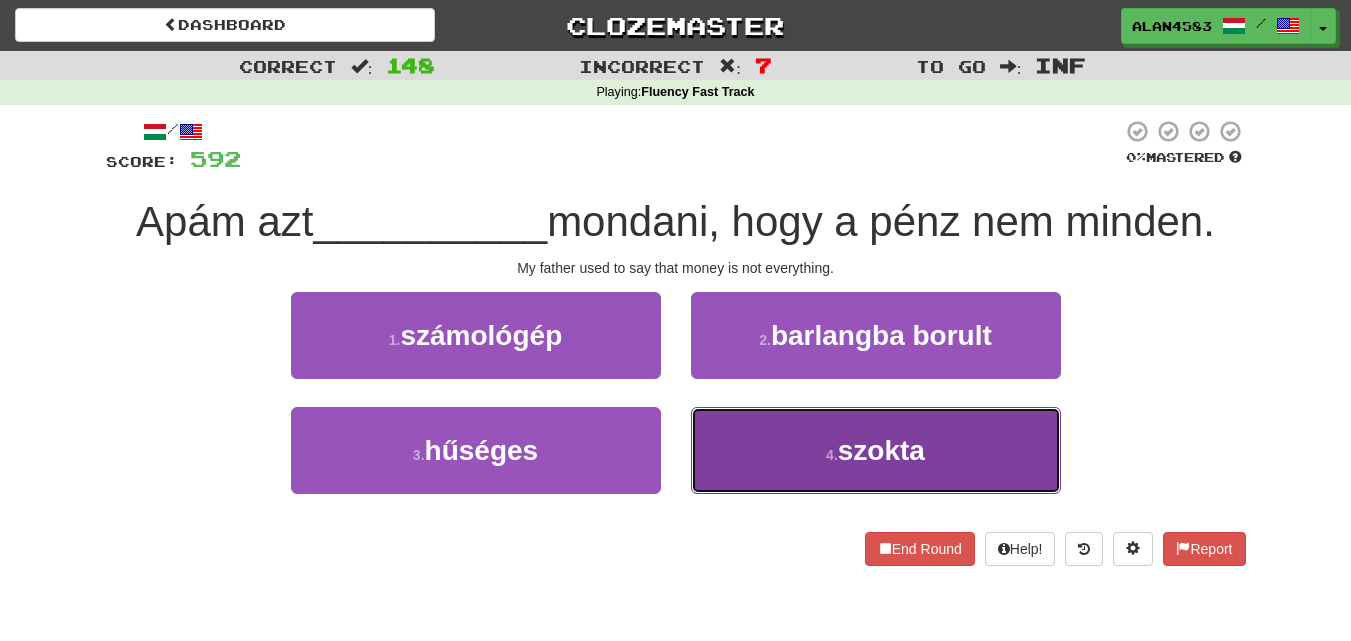 click on "szokta" at bounding box center (881, 450) 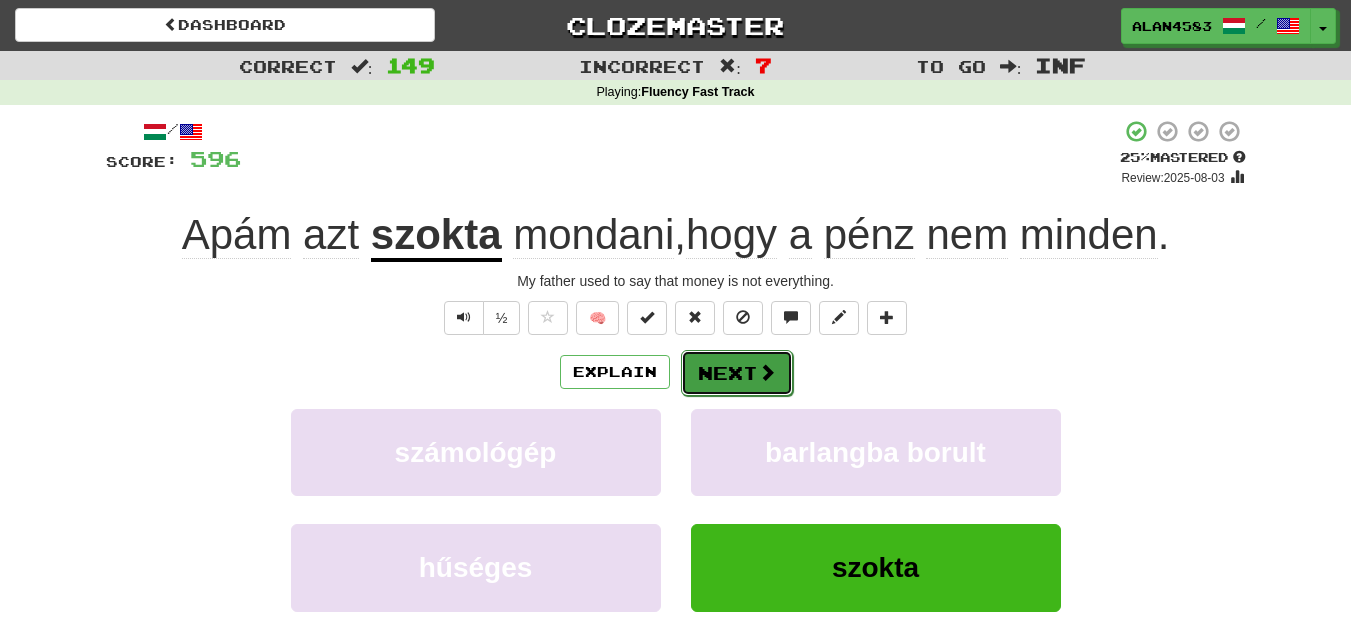 click on "Next" at bounding box center [737, 373] 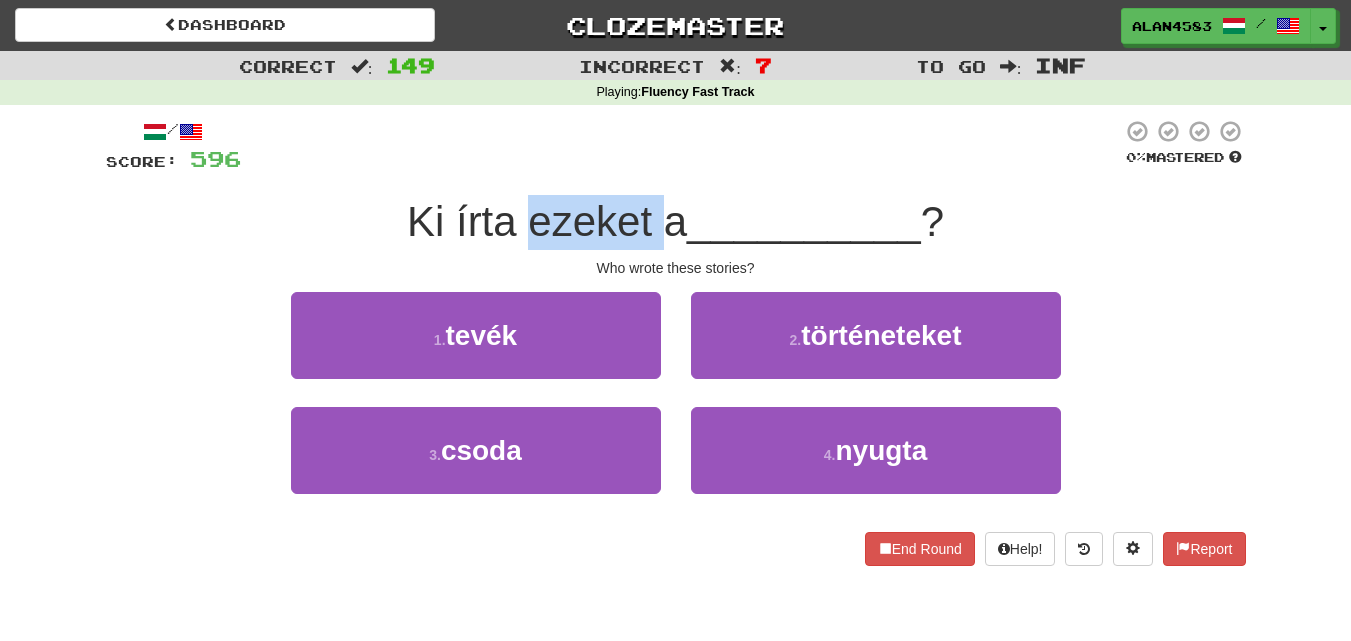 drag, startPoint x: 522, startPoint y: 226, endPoint x: 653, endPoint y: 218, distance: 131.24405 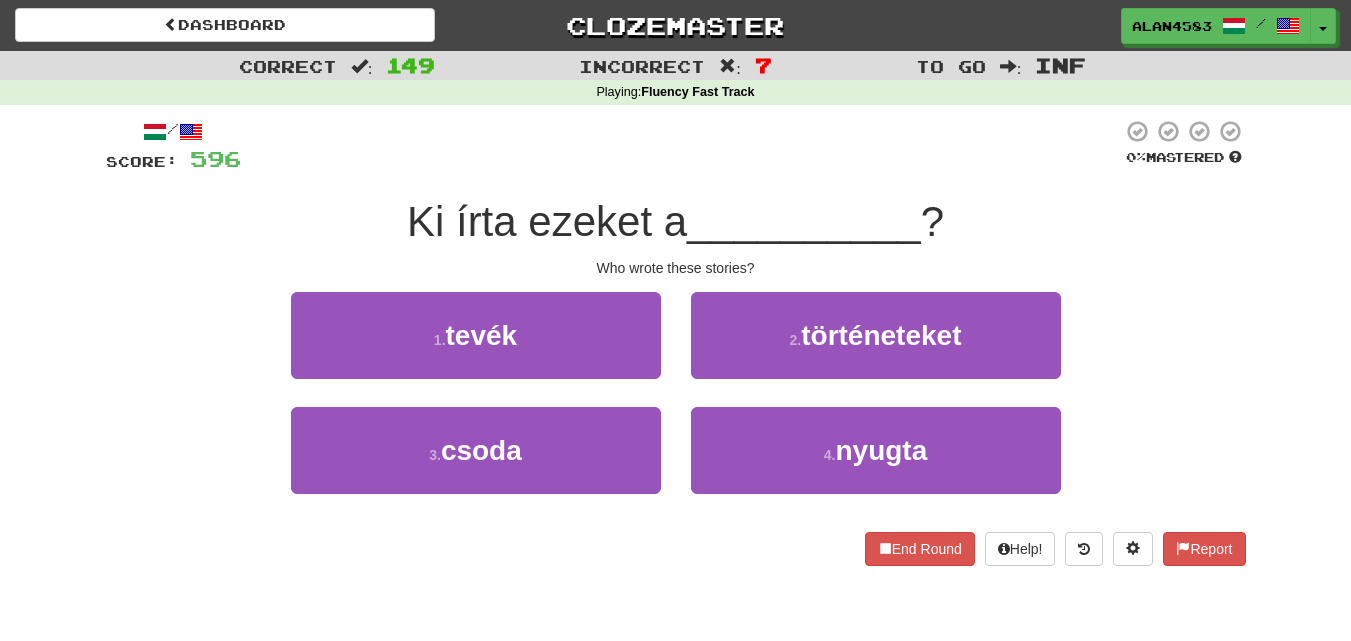 click at bounding box center (681, 146) 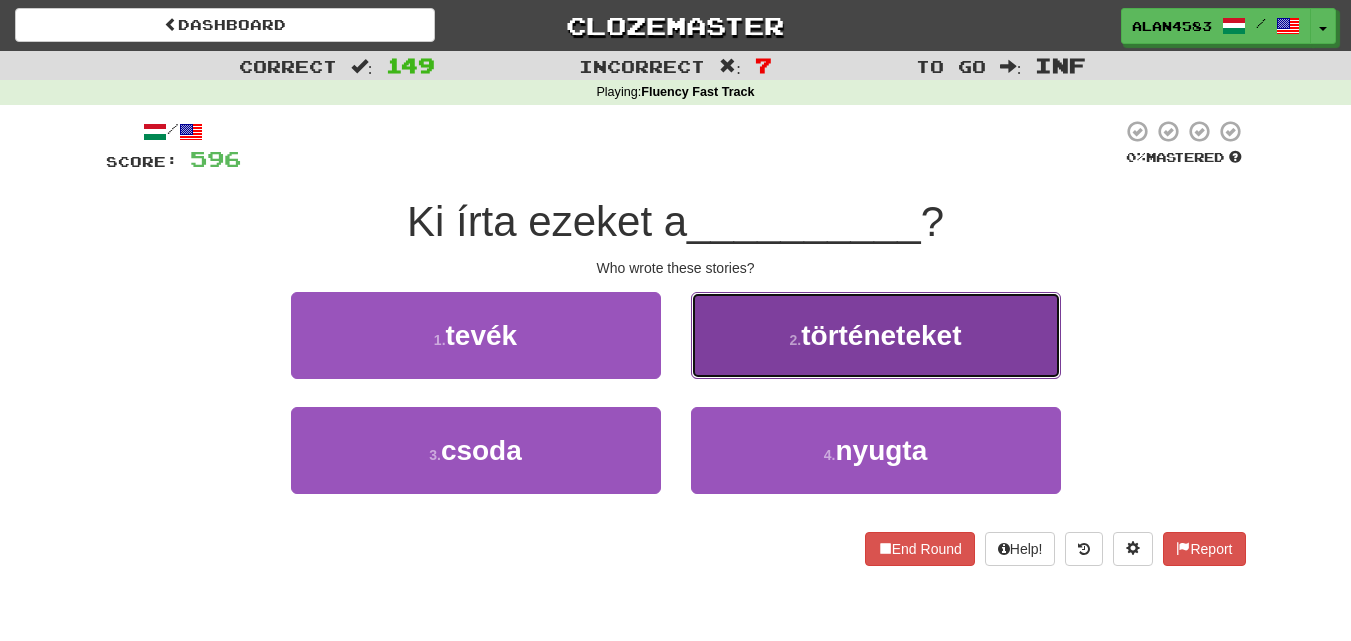 click on "2 .  történeteket" at bounding box center (876, 335) 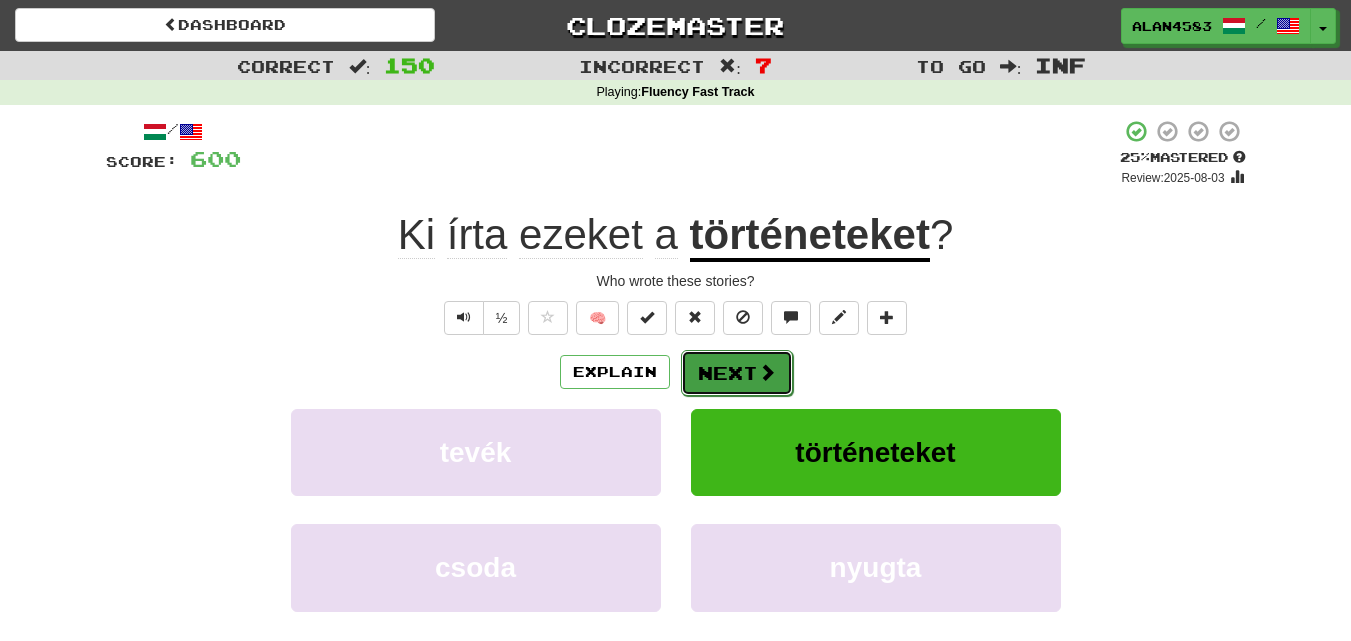 click on "Next" at bounding box center [737, 373] 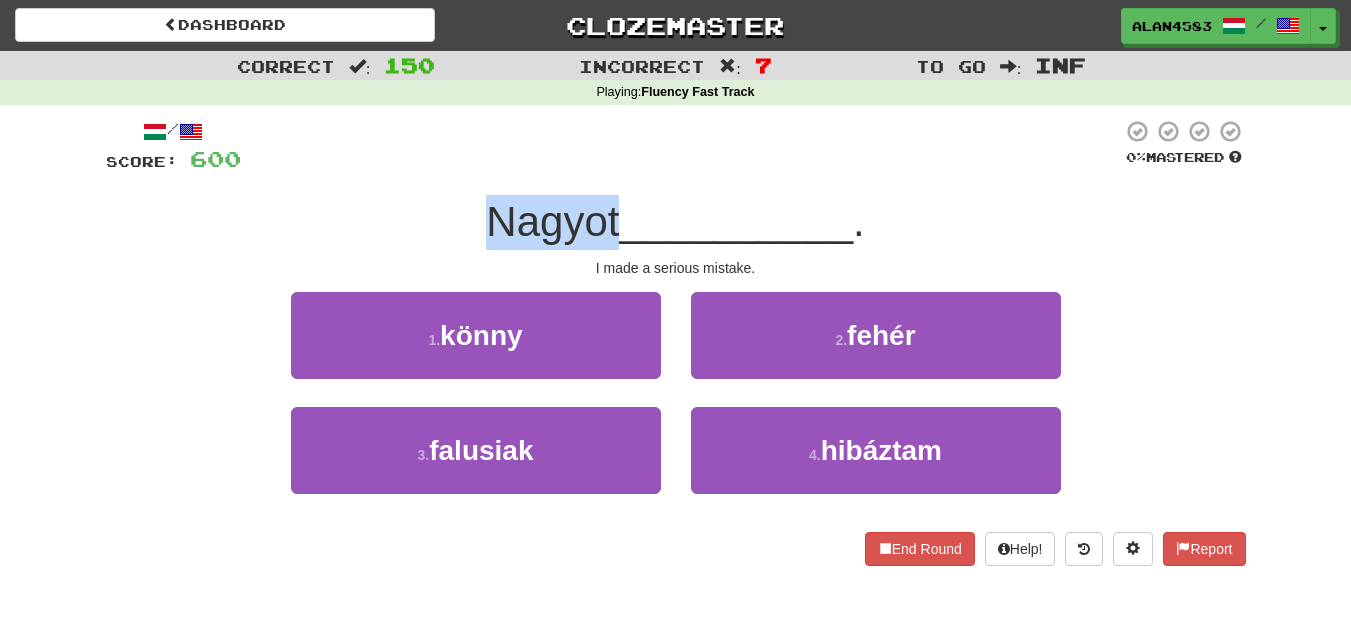 drag, startPoint x: 614, startPoint y: 208, endPoint x: 469, endPoint y: 191, distance: 145.99315 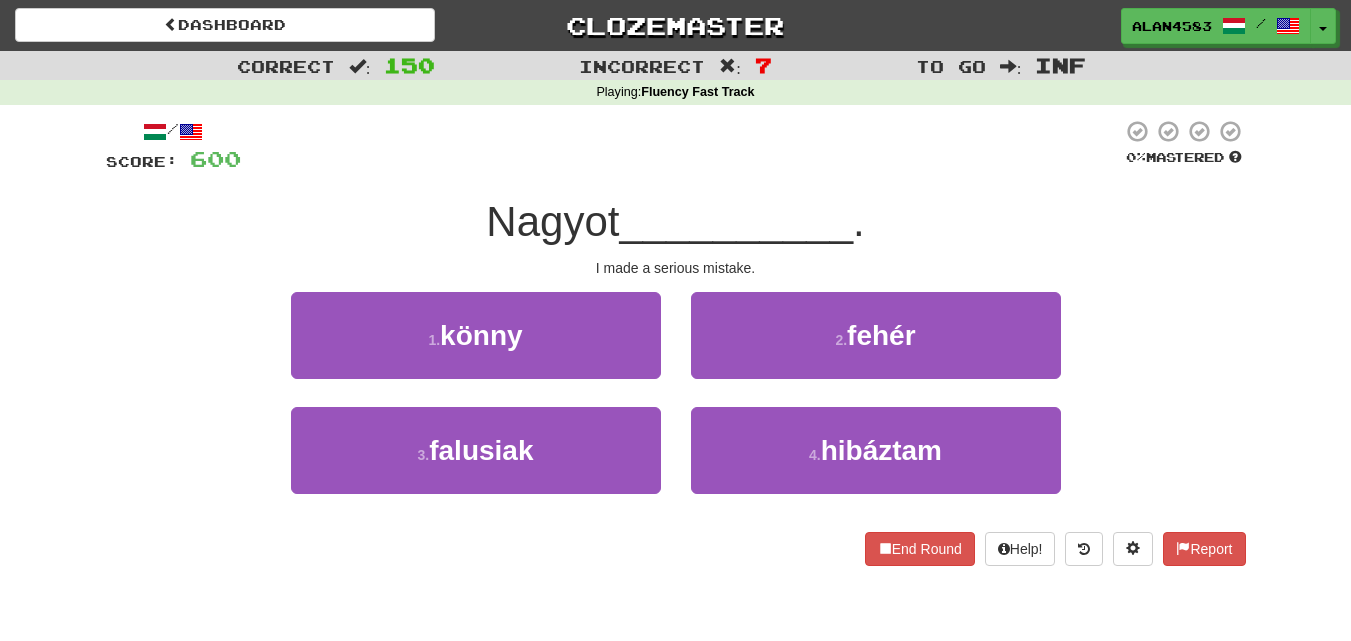 click at bounding box center [681, 146] 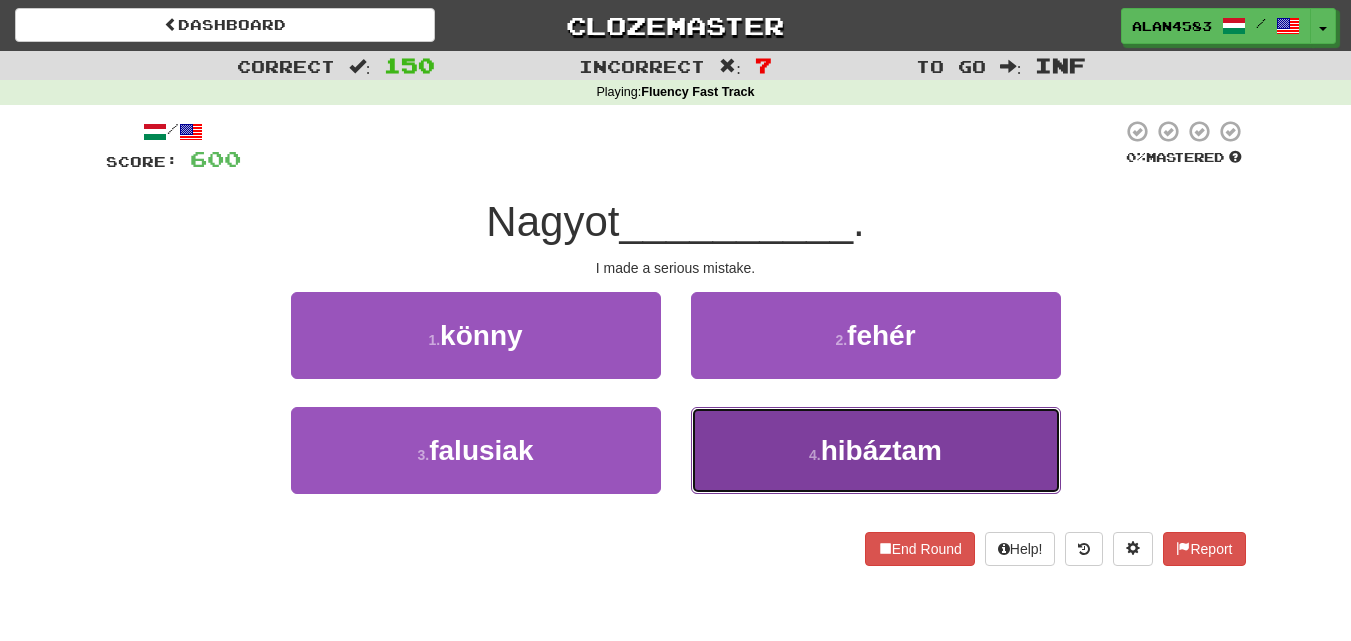 click on "hibáztam" at bounding box center (881, 450) 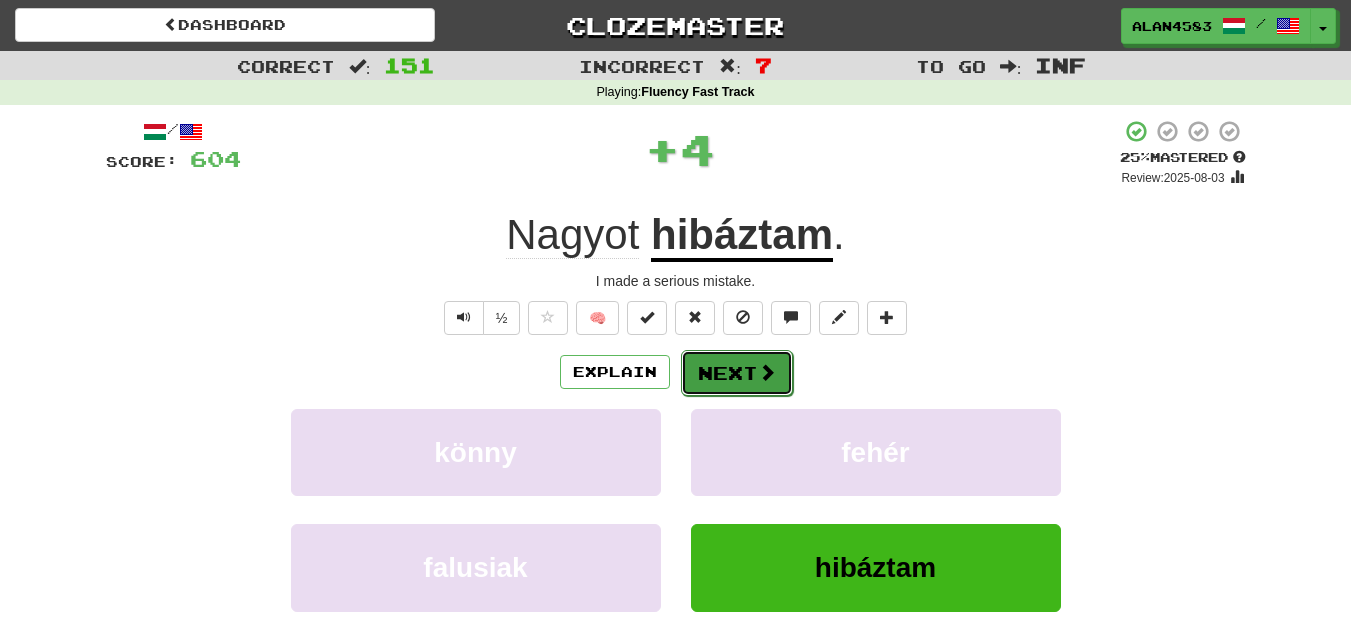 click on "Next" at bounding box center [737, 373] 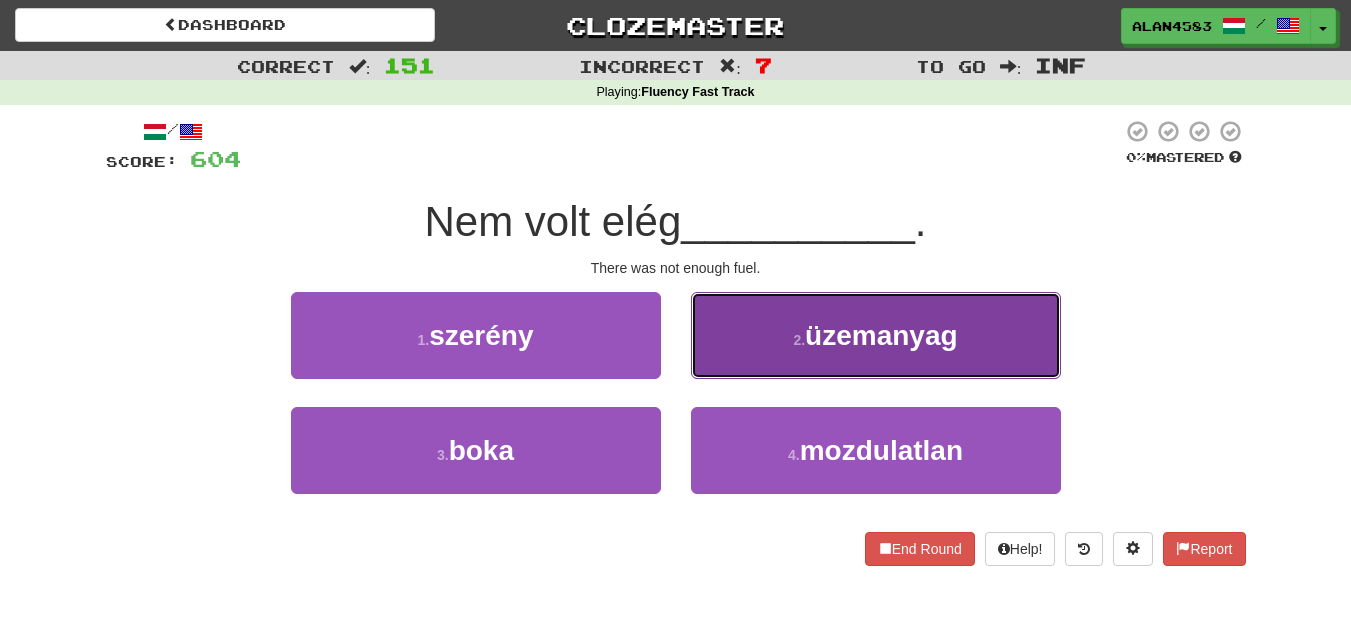 click on "2 .  üzemanyag" at bounding box center [876, 335] 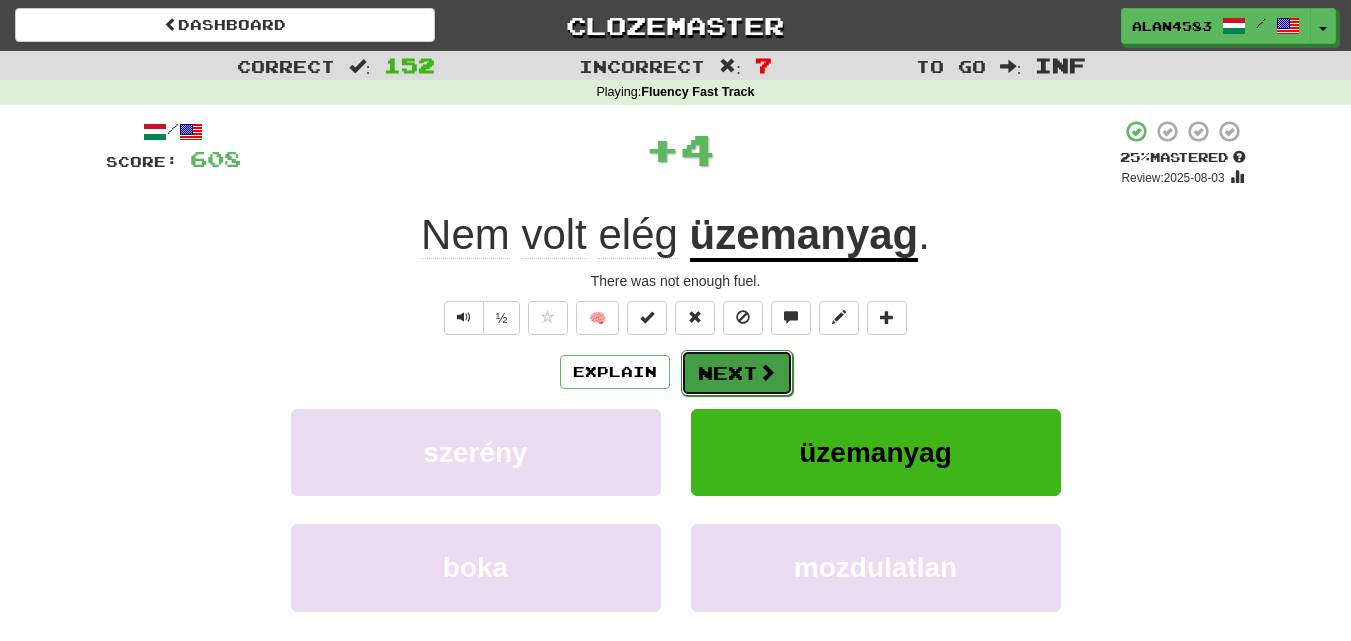 click on "Next" at bounding box center (737, 373) 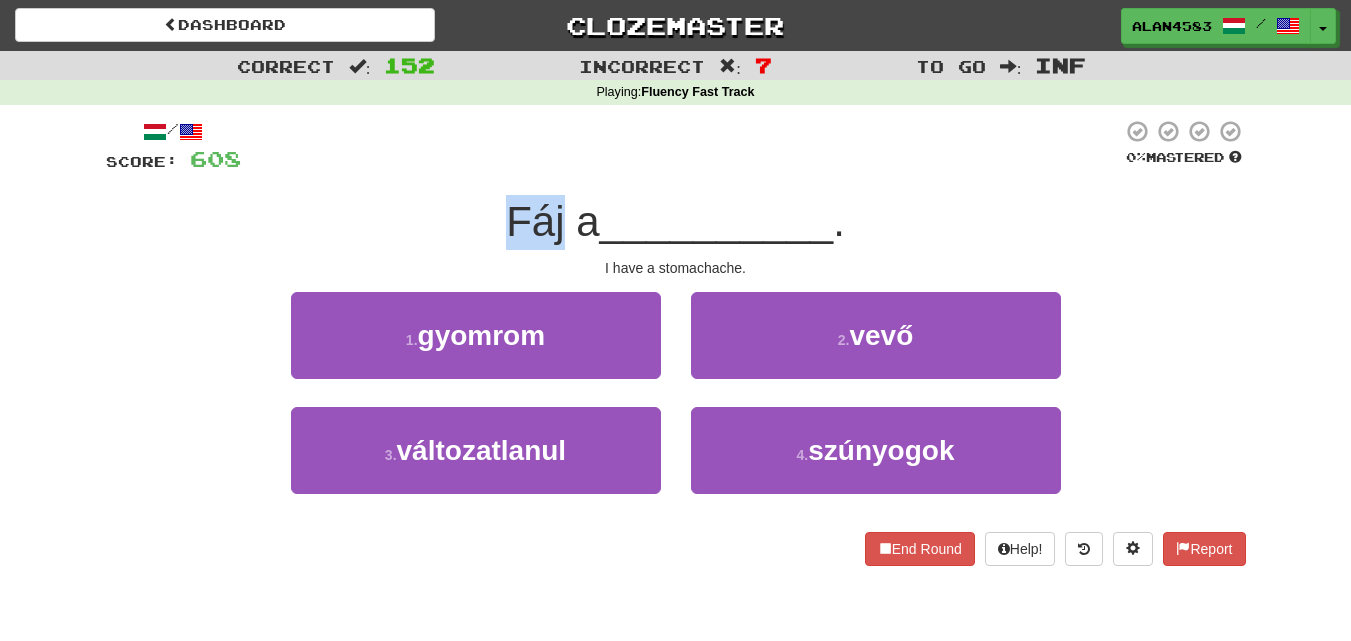 drag, startPoint x: 557, startPoint y: 210, endPoint x: 510, endPoint y: 210, distance: 47 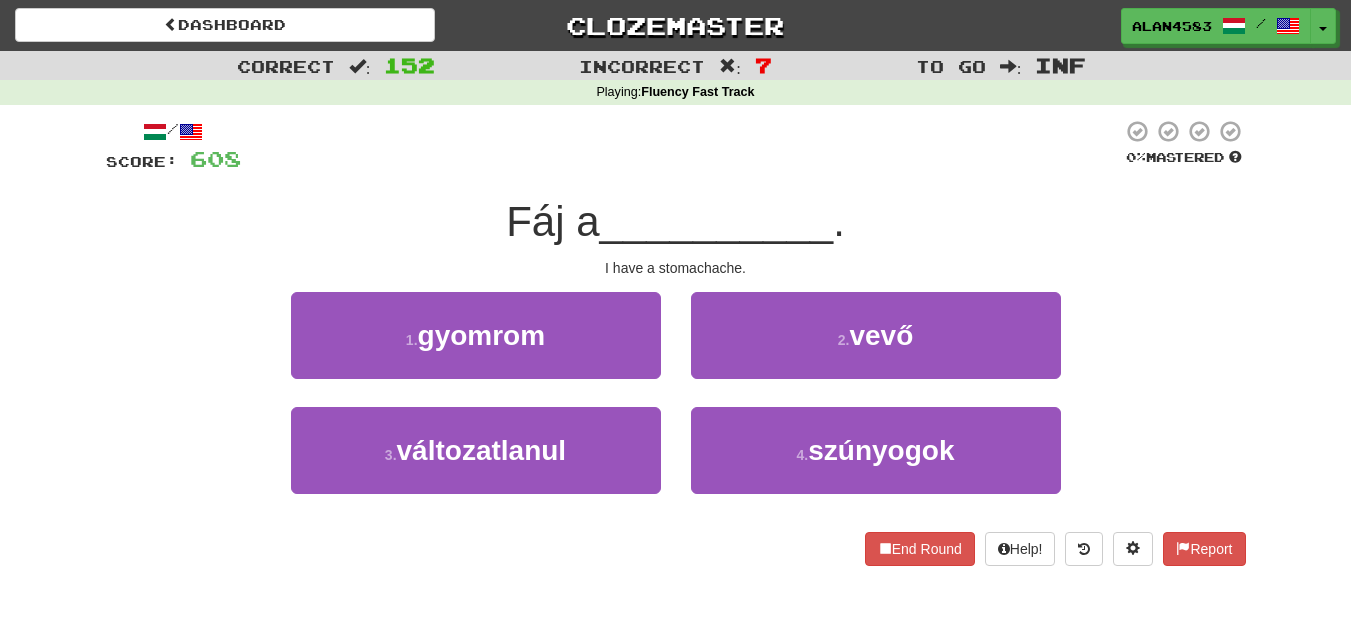 click at bounding box center [681, 146] 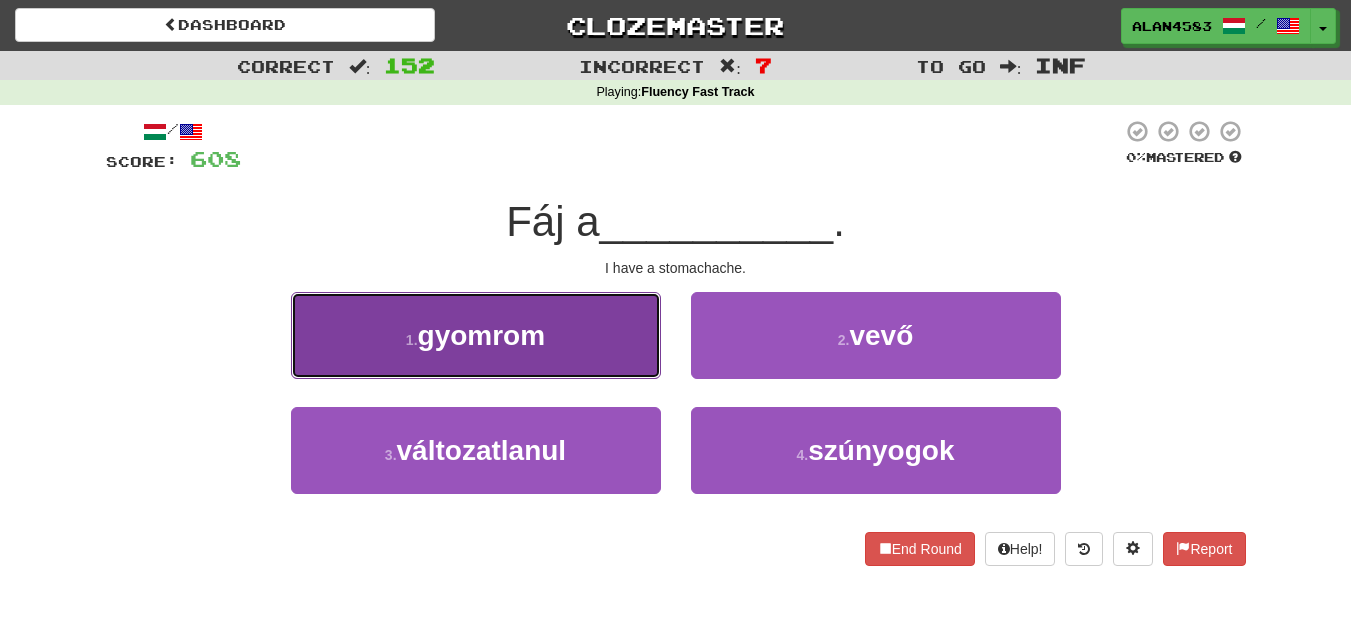 click on "1 .  gyomrom" at bounding box center [476, 335] 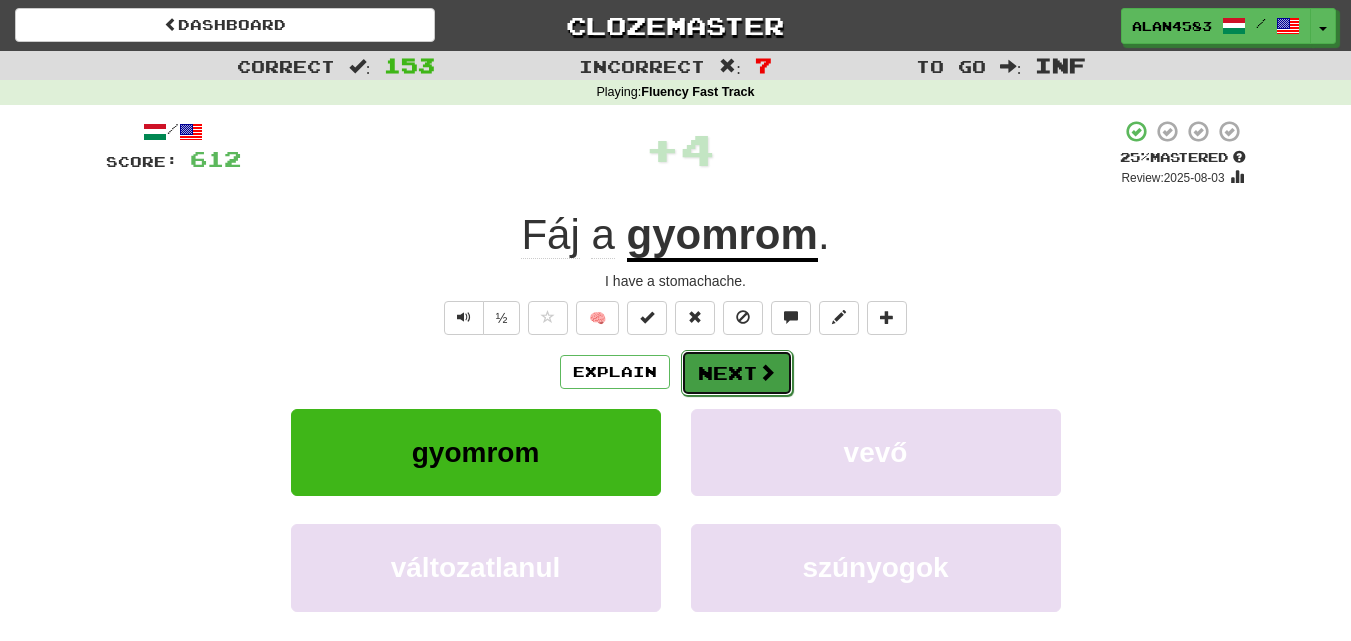 click on "Next" at bounding box center (737, 373) 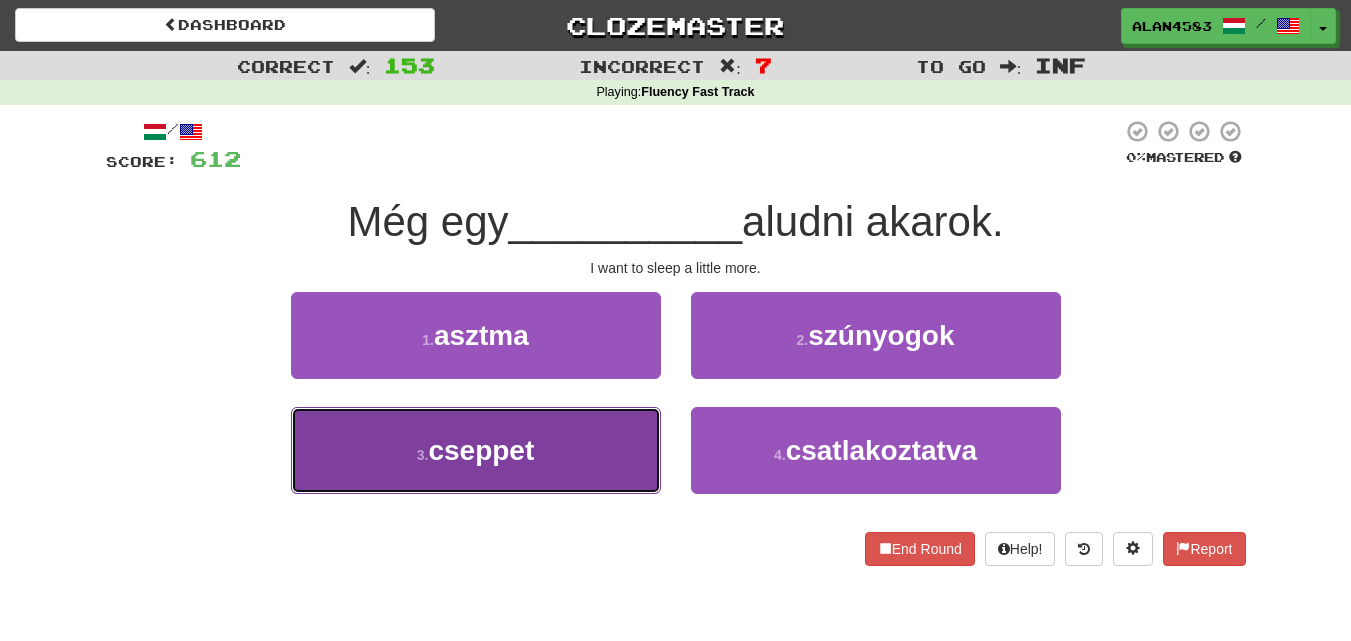 click on "3 .  cseppet" at bounding box center (476, 450) 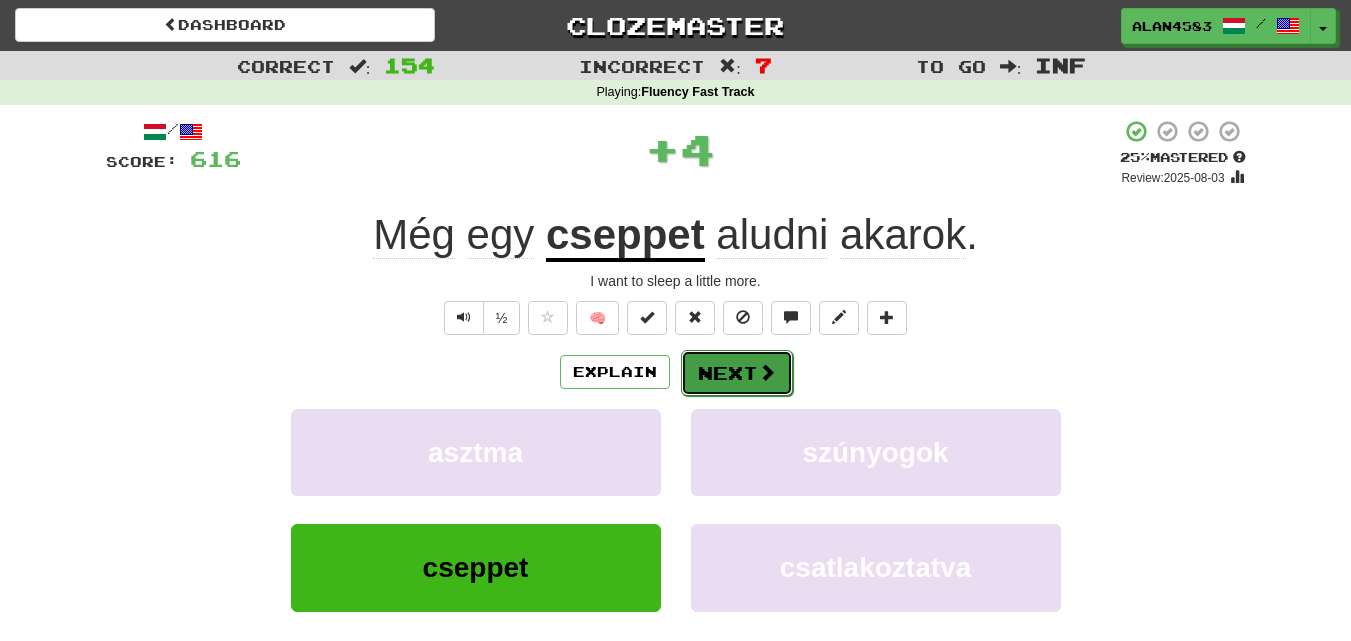 click on "Next" at bounding box center [737, 373] 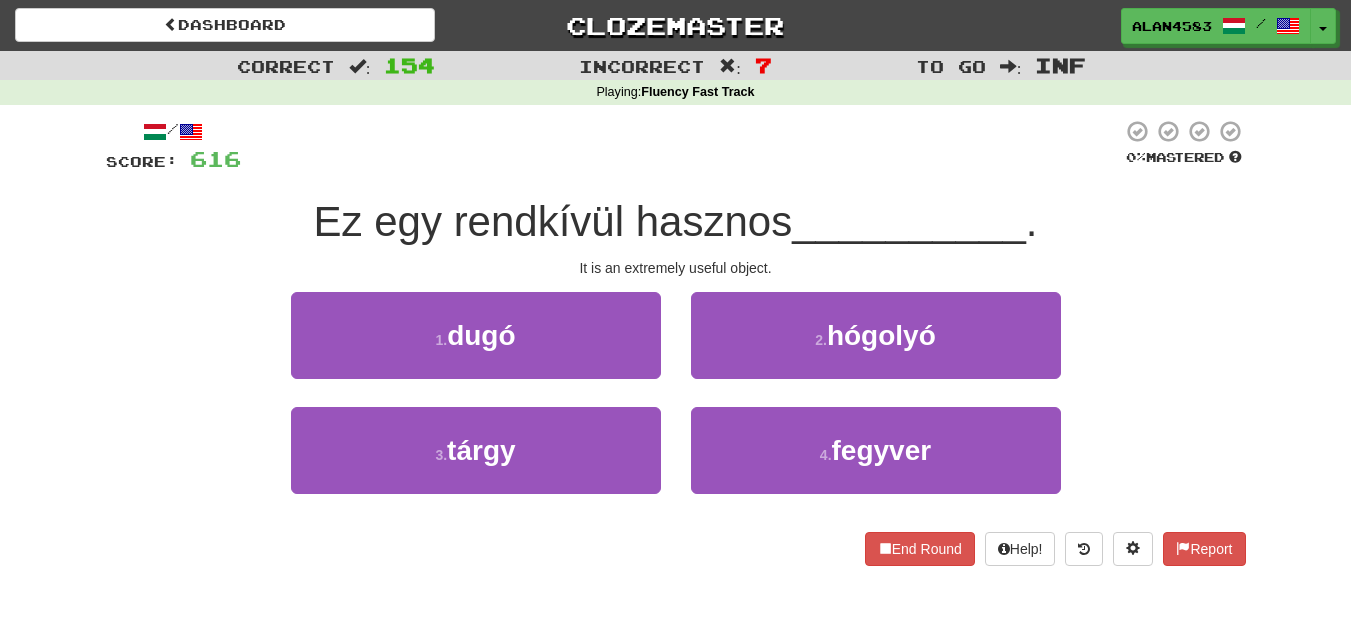 click on "Ez egy rendkívül hasznos" at bounding box center (553, 221) 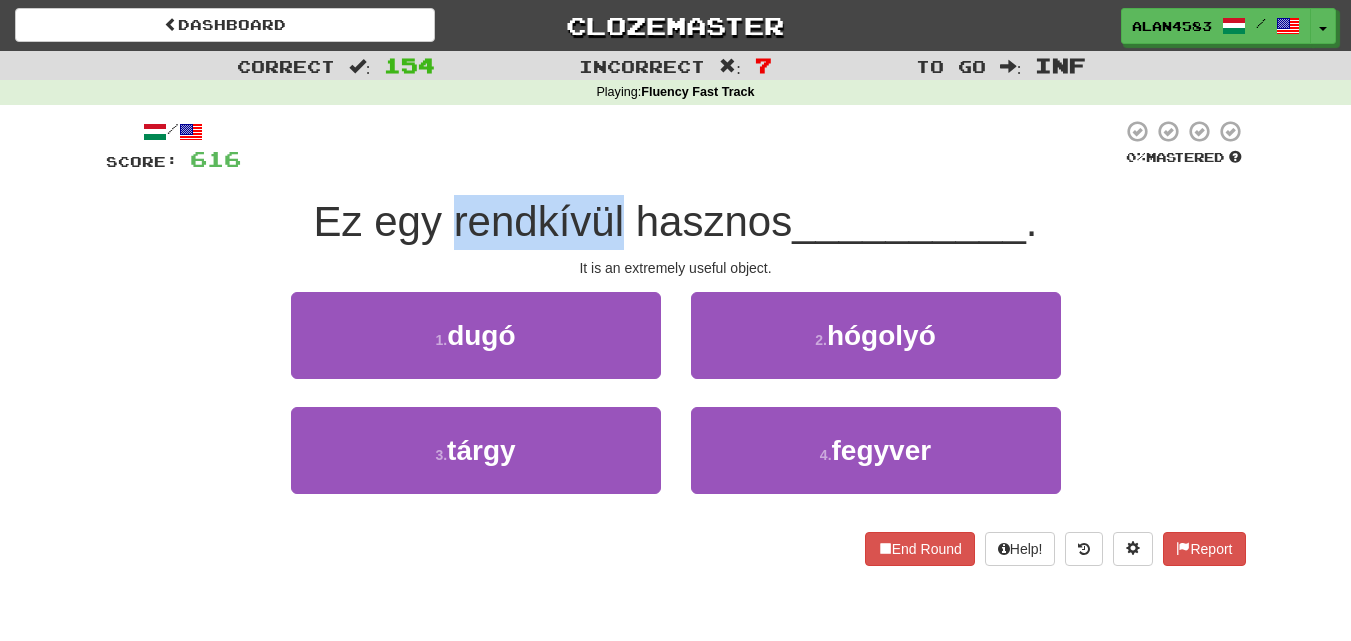 drag, startPoint x: 447, startPoint y: 218, endPoint x: 614, endPoint y: 192, distance: 169.01184 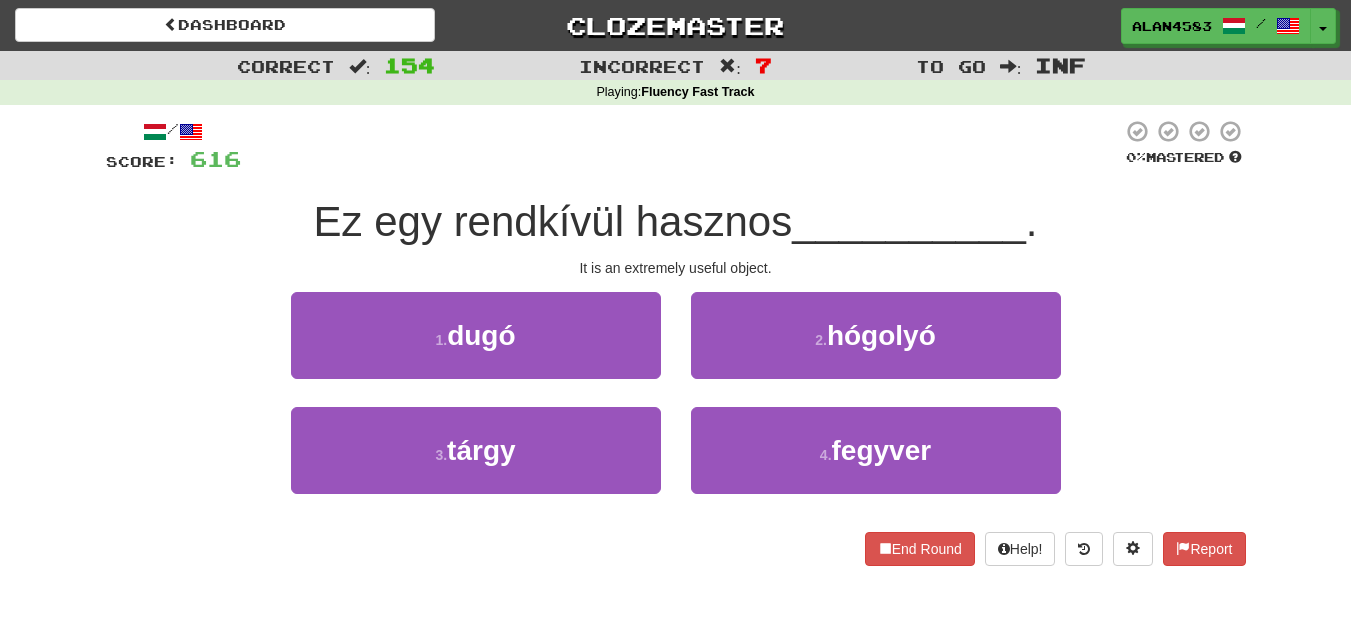 click at bounding box center (681, 146) 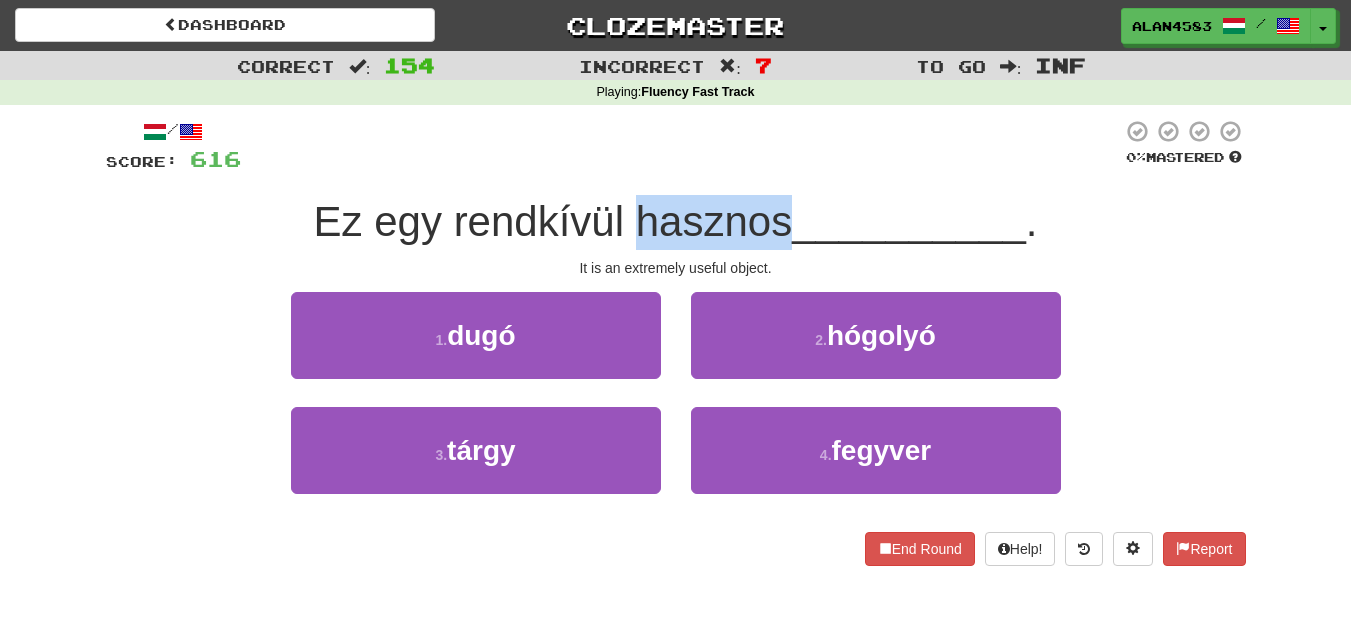 drag, startPoint x: 632, startPoint y: 207, endPoint x: 782, endPoint y: 195, distance: 150.47923 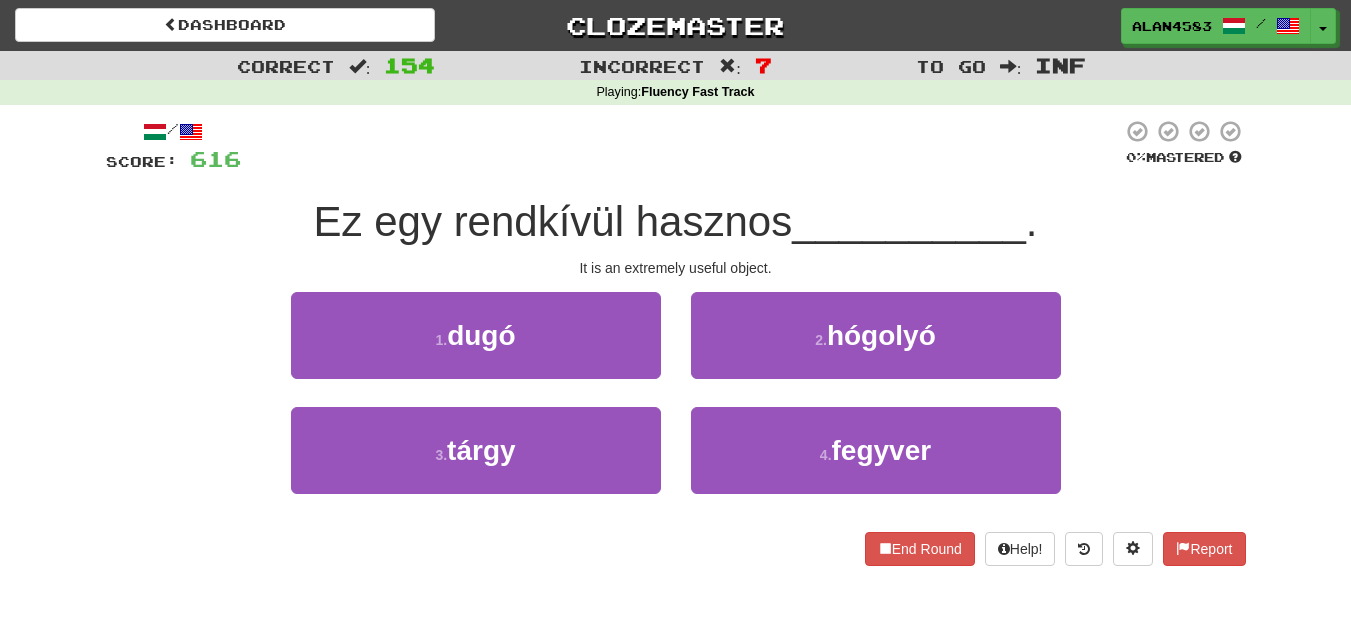 click on "/  Score:   616 0 %  Mastered Ez egy rendkívül hasznos  __________ . It is an extremely useful object. 1 .  dugó 2 .  hógolyó 3 .  tárgy 4 .  fegyver  End Round  Help!  Report" at bounding box center (676, 349) 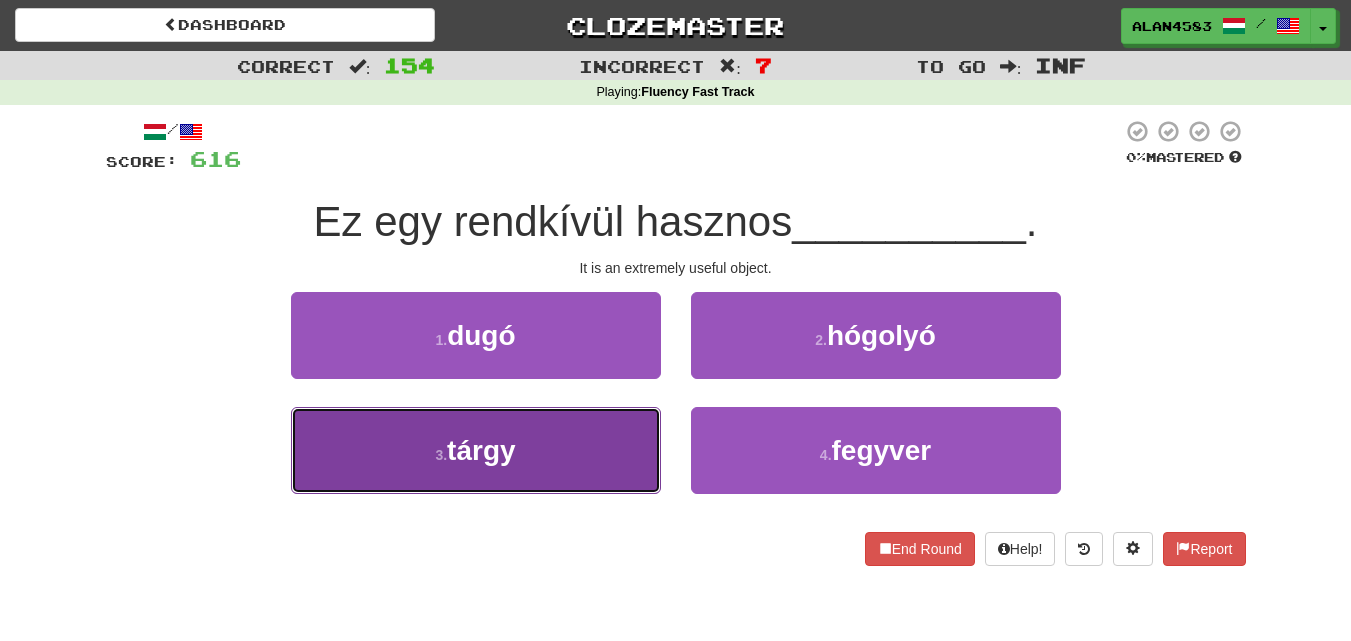 click on "3 .  tárgy" at bounding box center [476, 450] 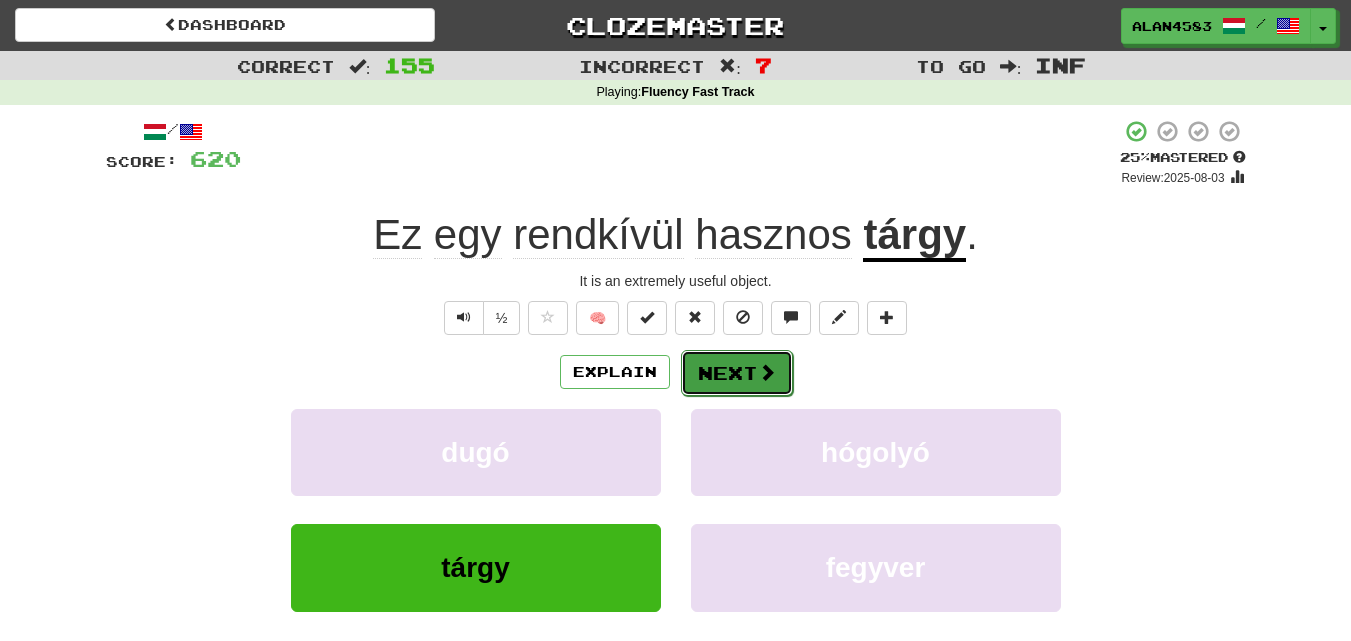 click on "Next" at bounding box center [737, 373] 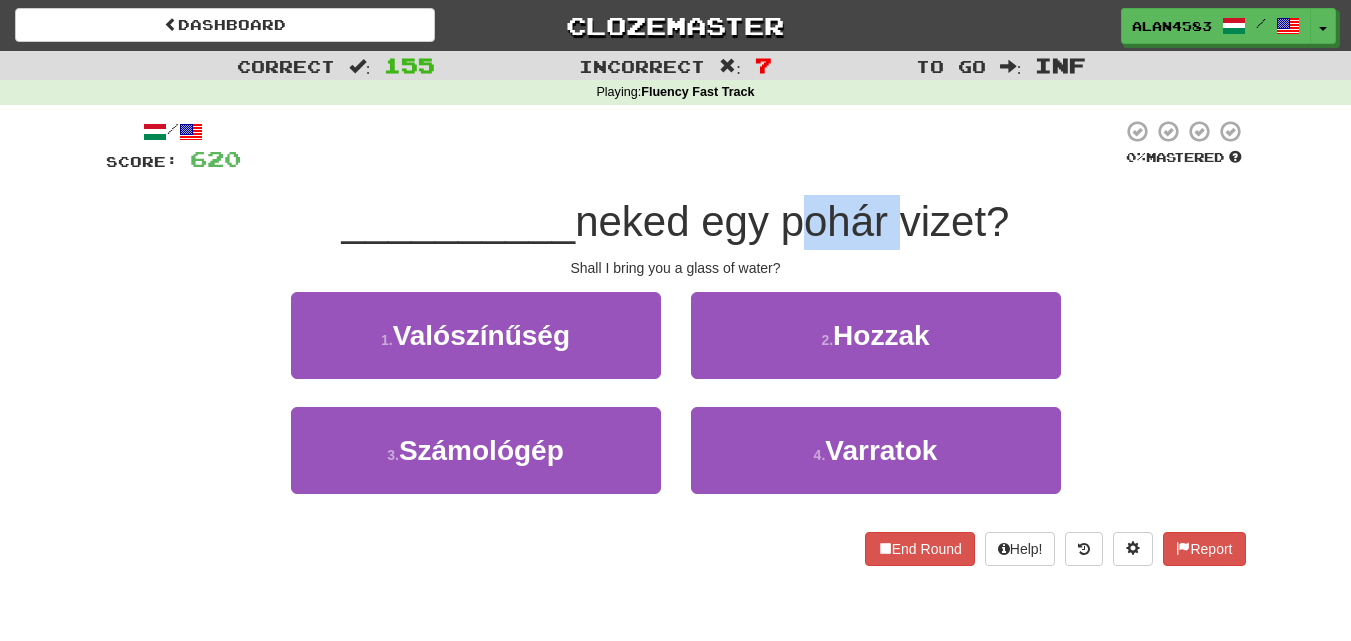 drag, startPoint x: 791, startPoint y: 218, endPoint x: 899, endPoint y: 212, distance: 108.16654 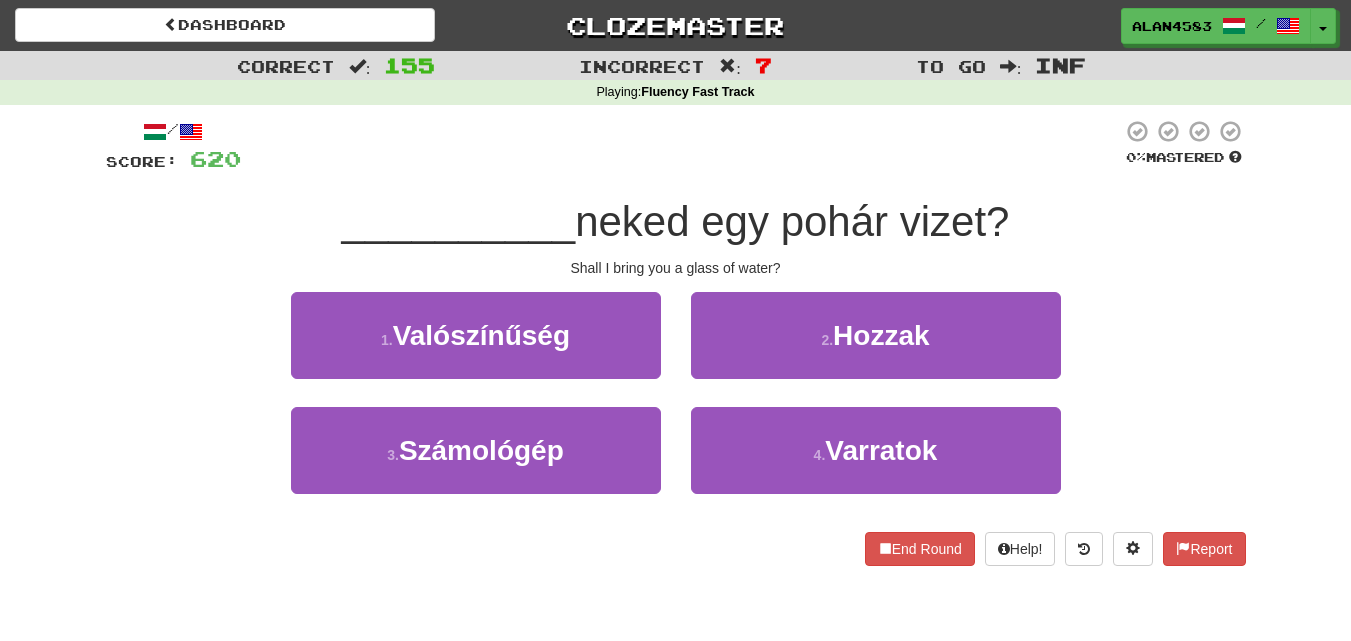 click at bounding box center [681, 146] 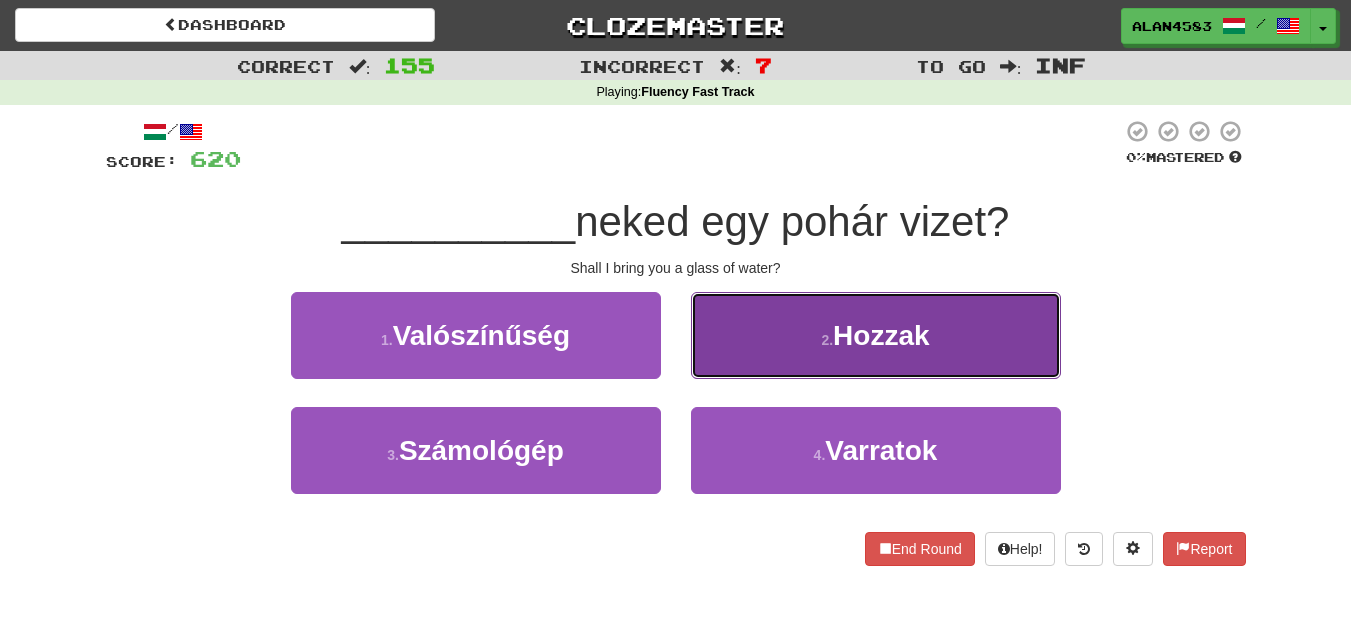 click on "2 .  Hozzak" at bounding box center (876, 335) 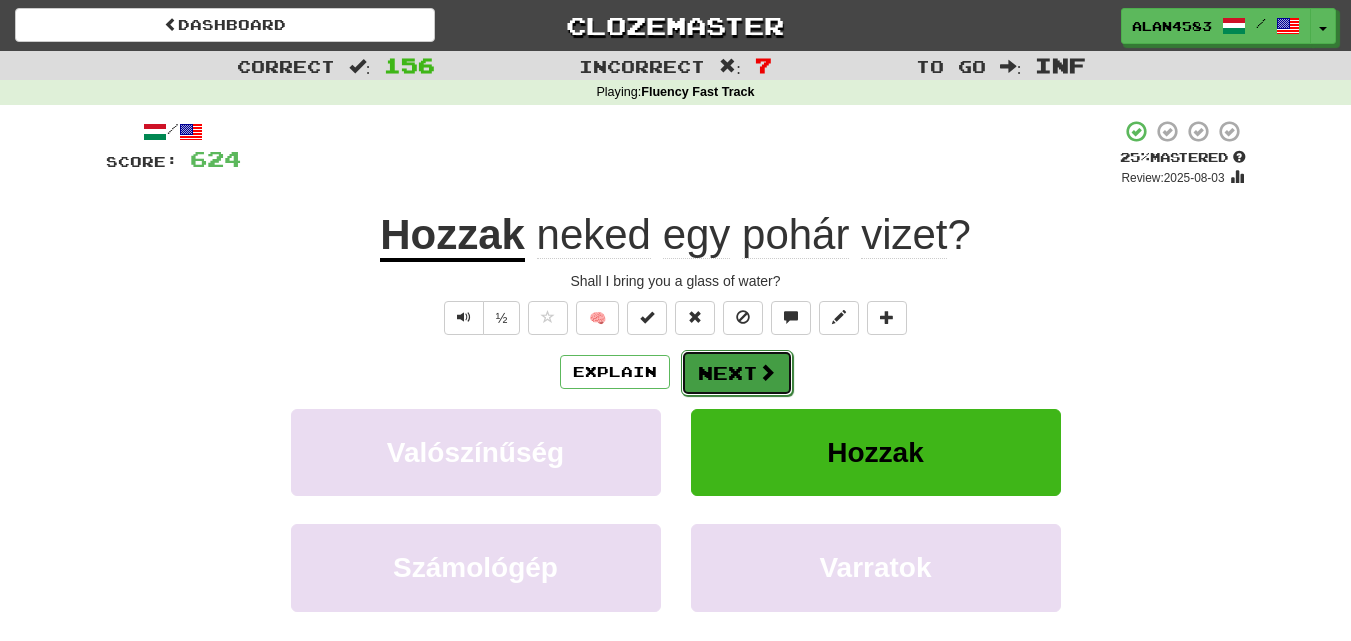 click on "Next" at bounding box center [737, 373] 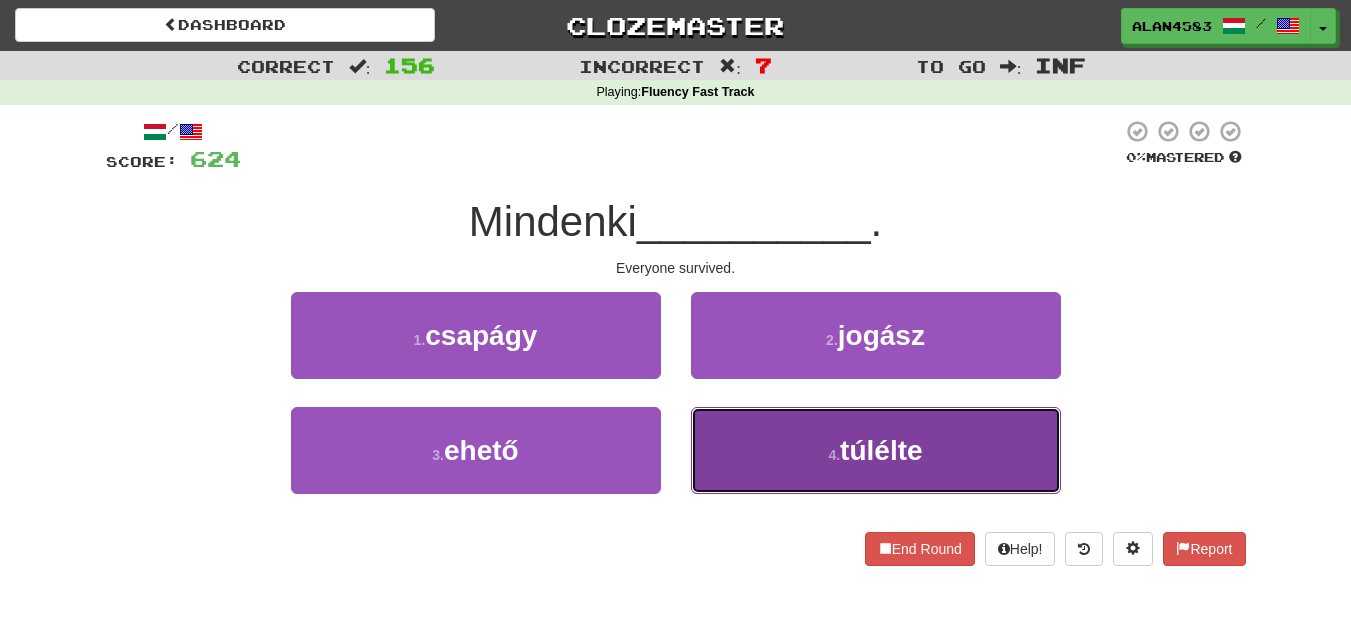 click on "4 .  túlélte" at bounding box center [876, 450] 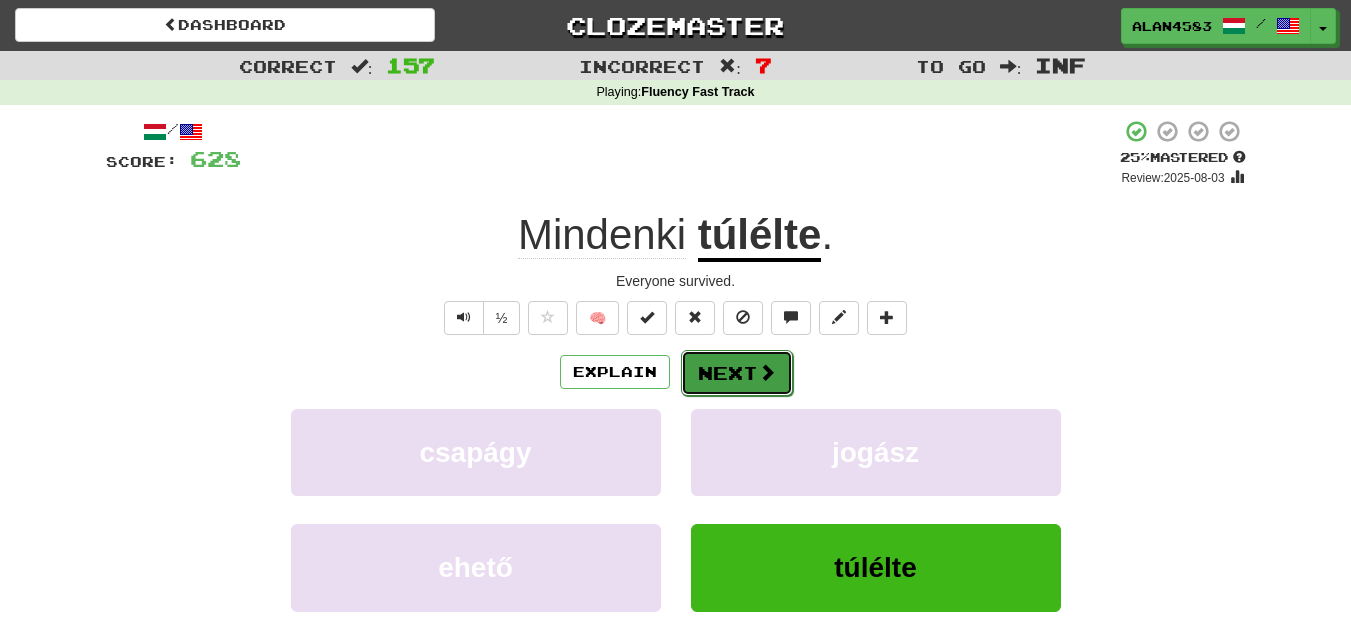 click on "Next" at bounding box center [737, 373] 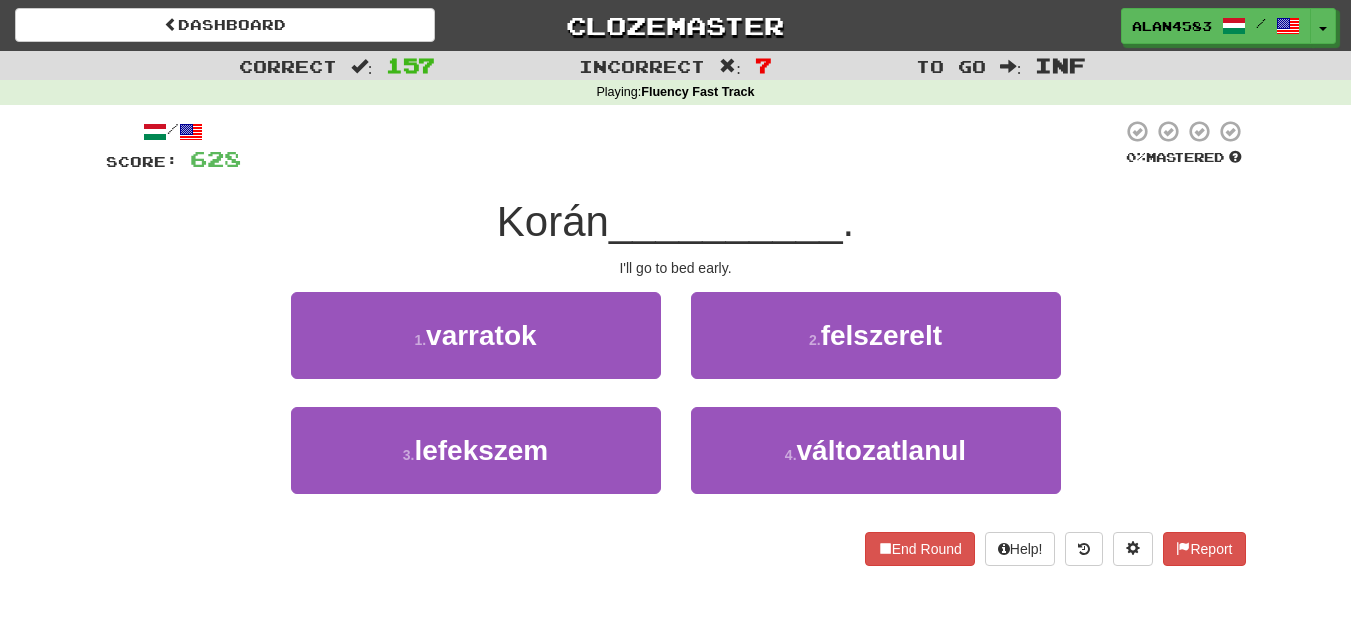click on "Korán" at bounding box center (553, 221) 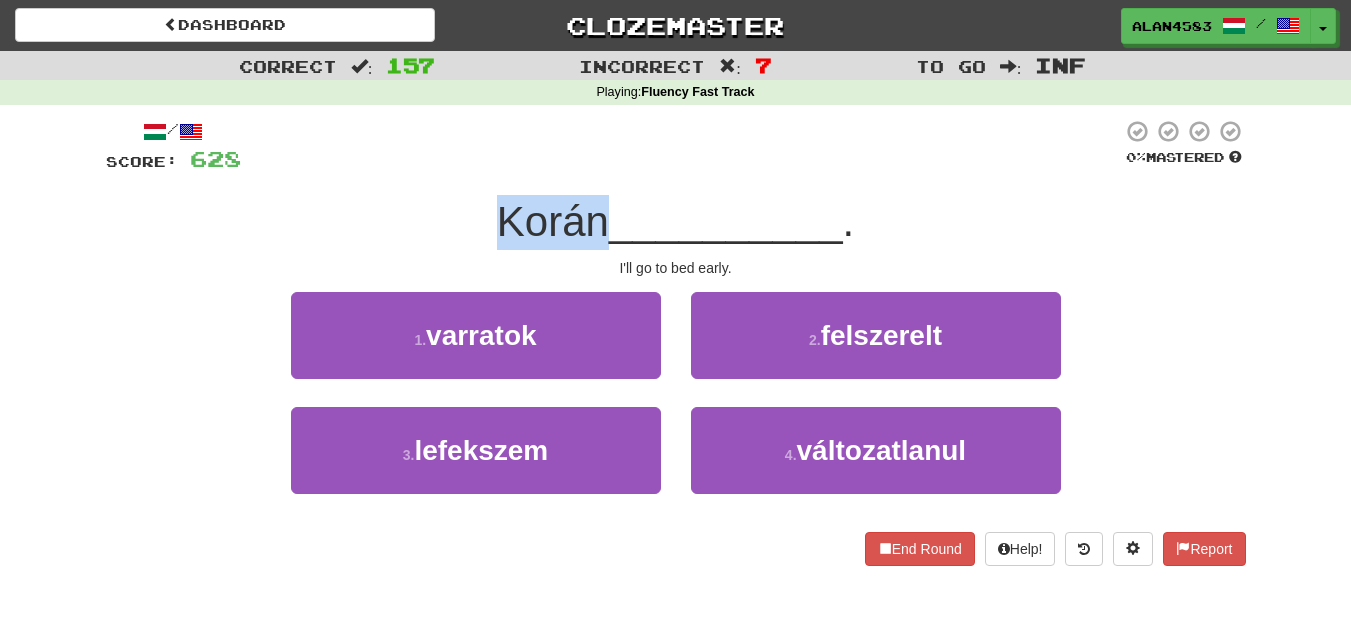 drag, startPoint x: 499, startPoint y: 221, endPoint x: 599, endPoint y: 216, distance: 100.12492 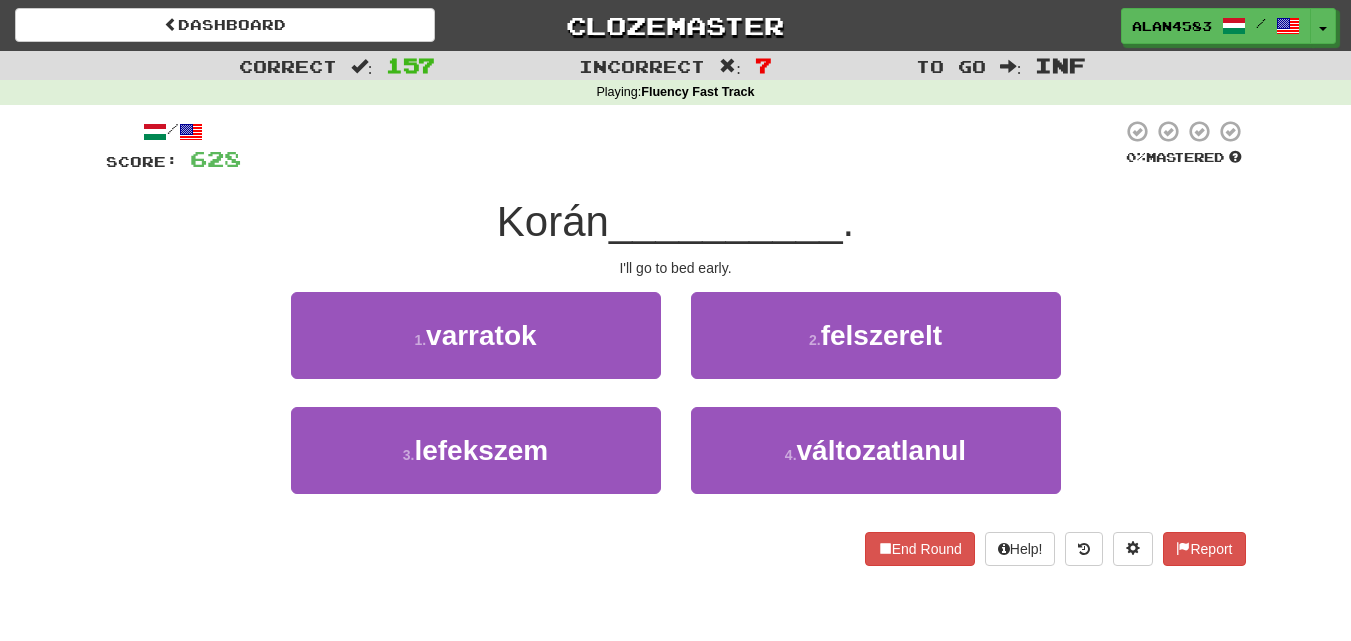 click at bounding box center [681, 146] 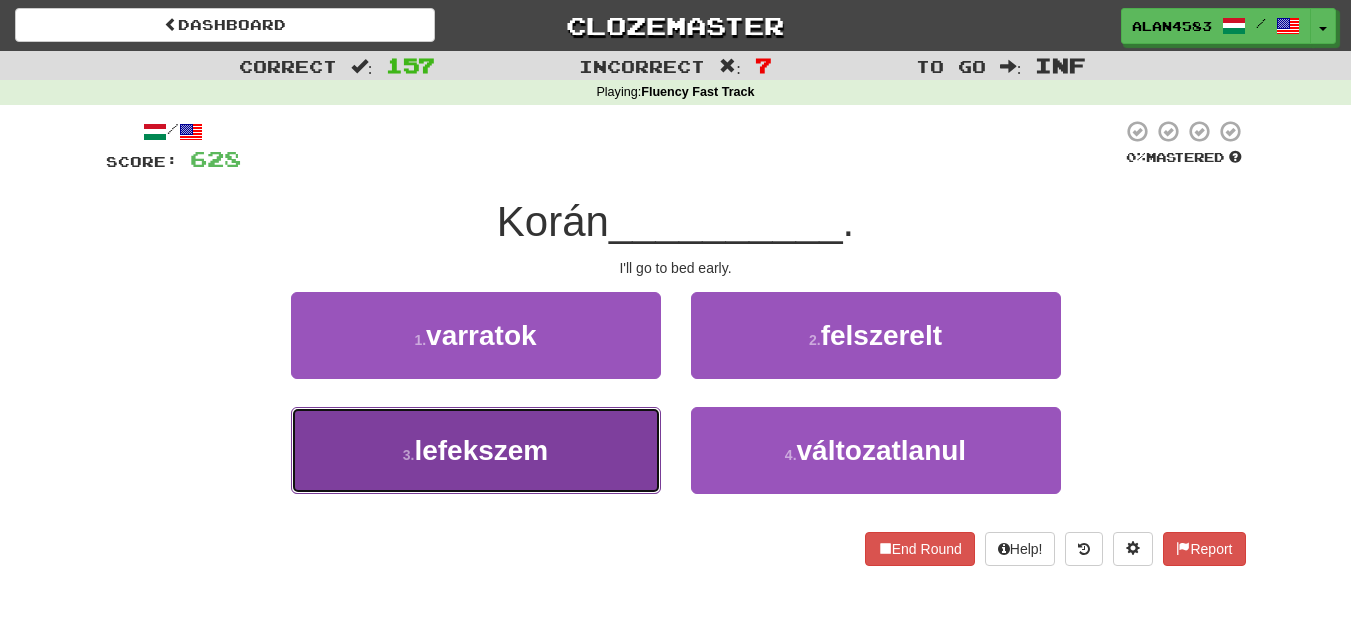 click on "lefekszem" at bounding box center (481, 450) 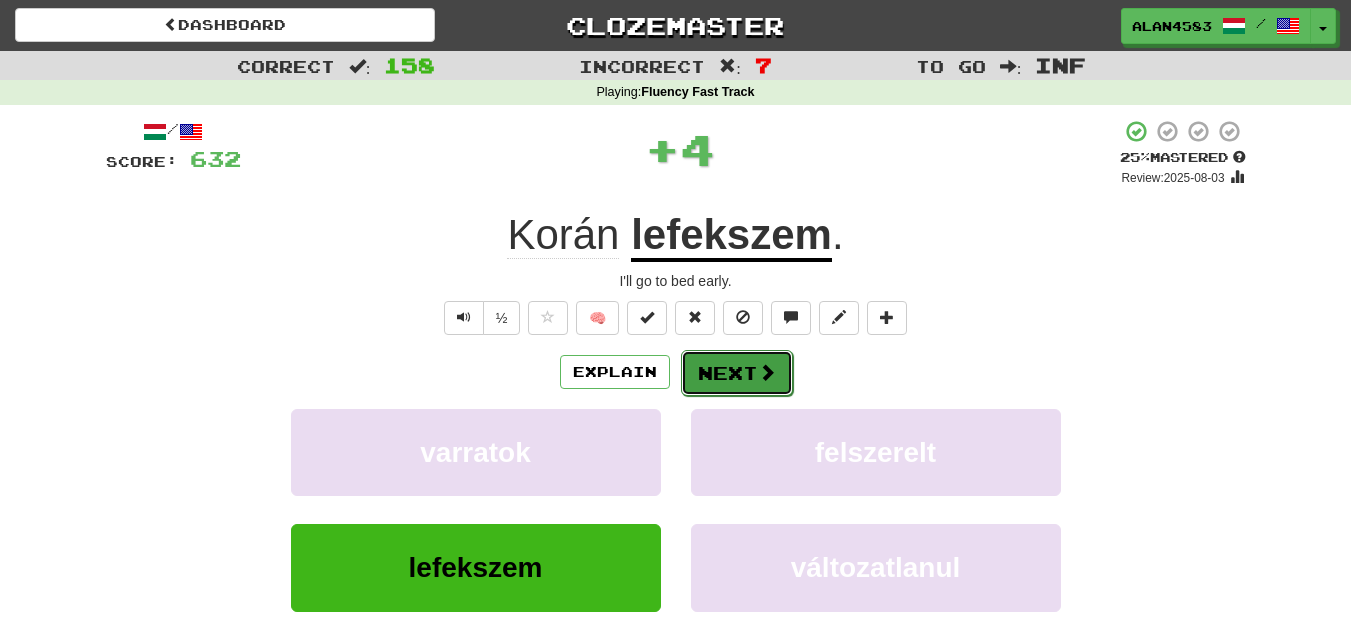 click on "Next" at bounding box center (737, 373) 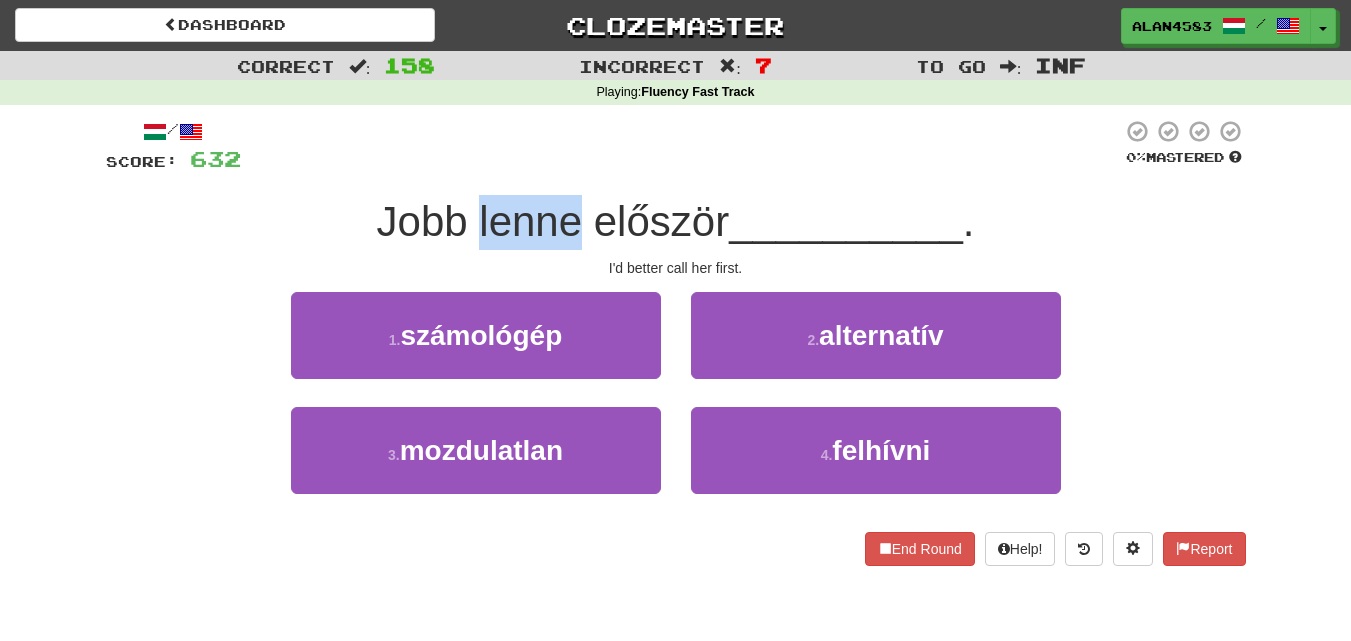 drag, startPoint x: 472, startPoint y: 216, endPoint x: 575, endPoint y: 210, distance: 103.17461 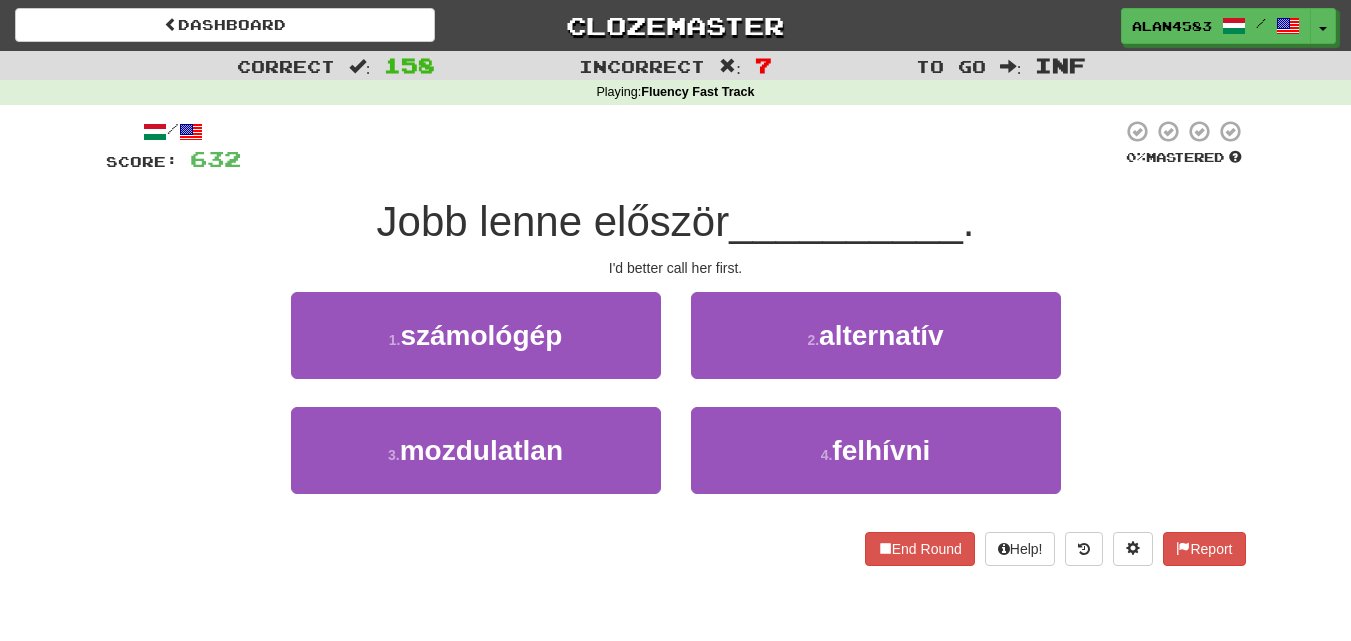 click at bounding box center [681, 146] 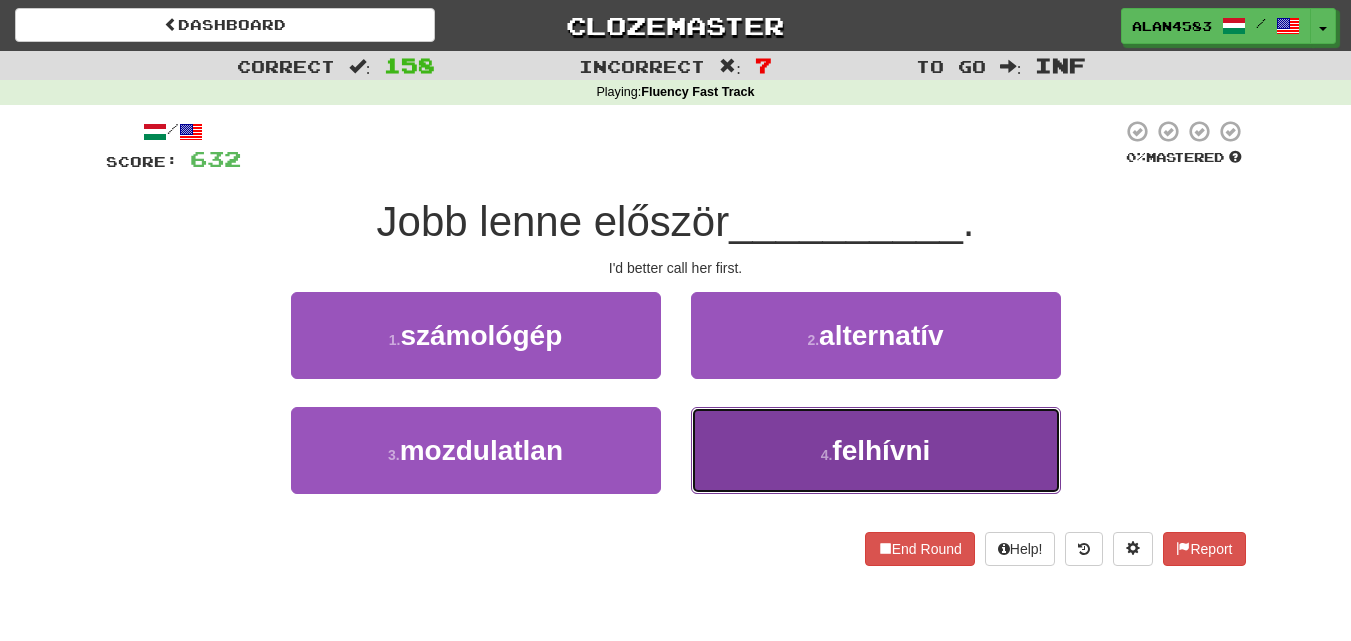 click on "4 .  felhívni" at bounding box center (876, 450) 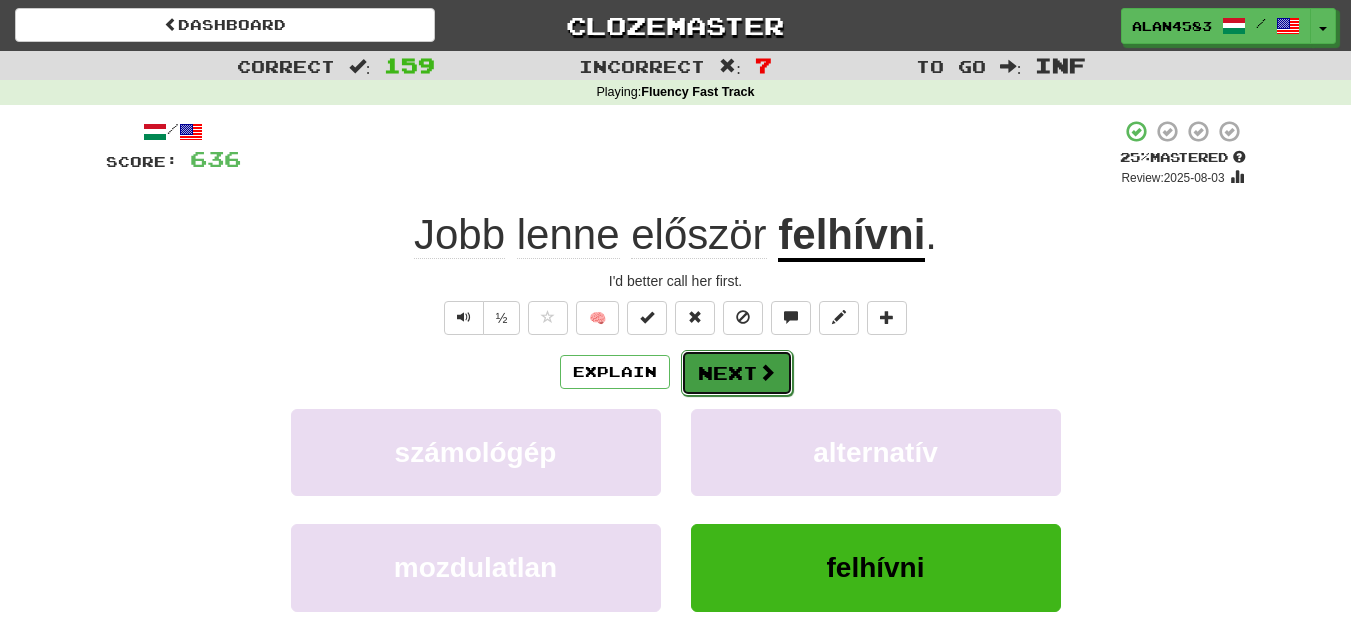 click at bounding box center (767, 372) 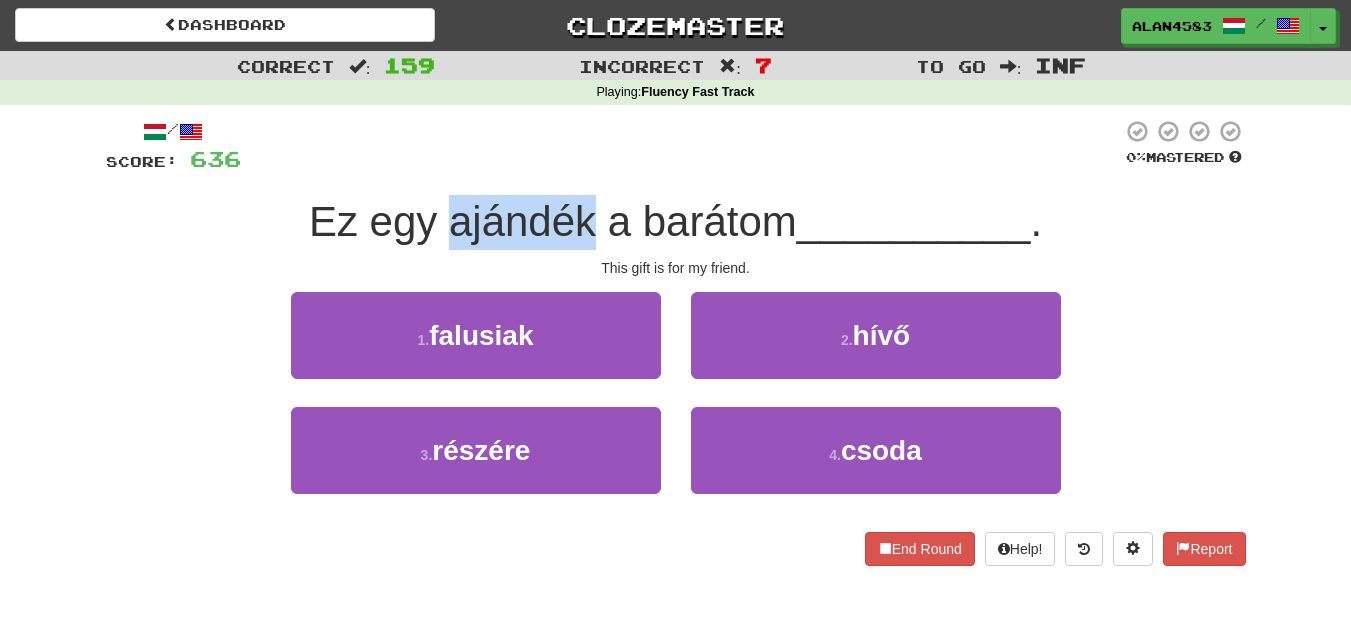 drag, startPoint x: 588, startPoint y: 211, endPoint x: 449, endPoint y: 213, distance: 139.01439 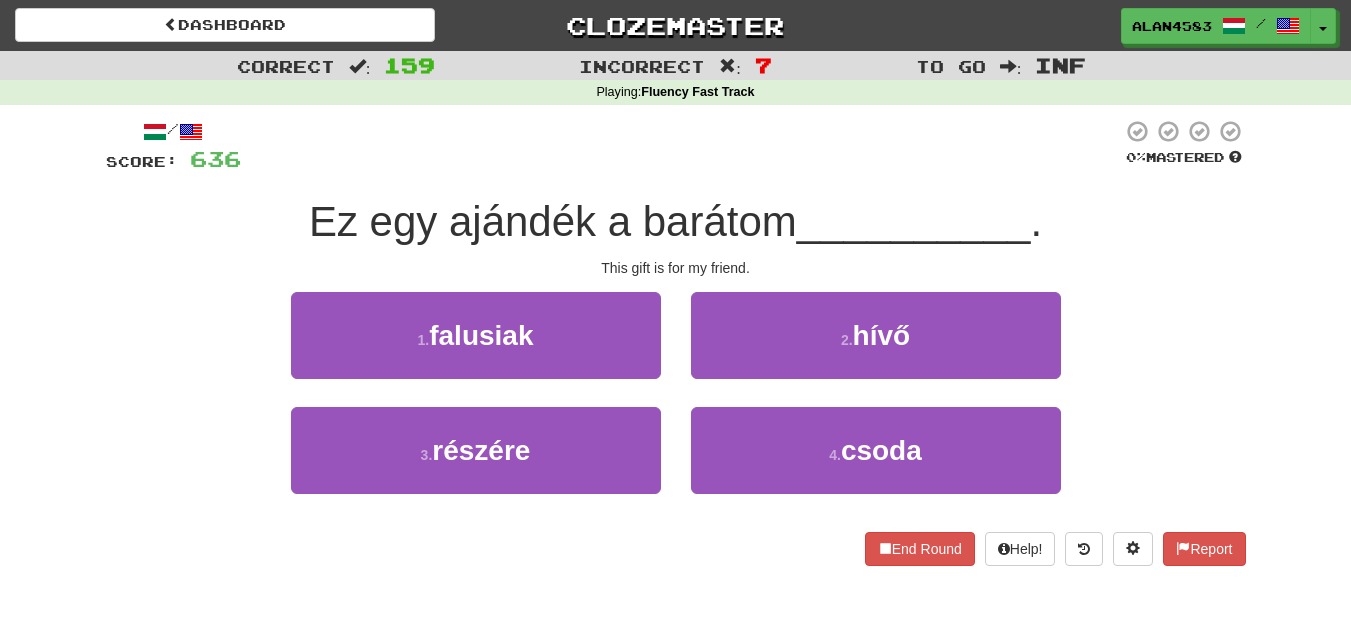 click on "/ Score: 636 0 % Mastered Ez egy ajándék a barátom __________. This gift is for my friend. 1 . falusiak 2 . hívő 3 . részére 4 . csoda End Round Help! Report" at bounding box center (676, 342) 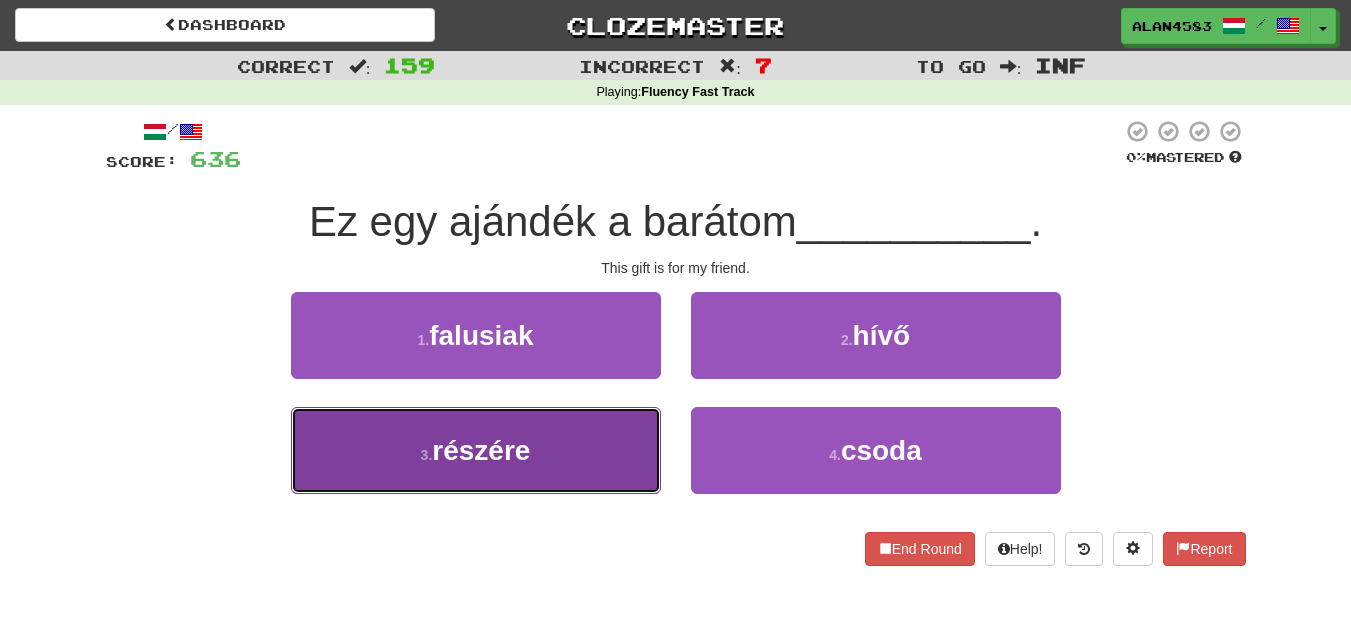 click on "3 .  részére" at bounding box center (476, 450) 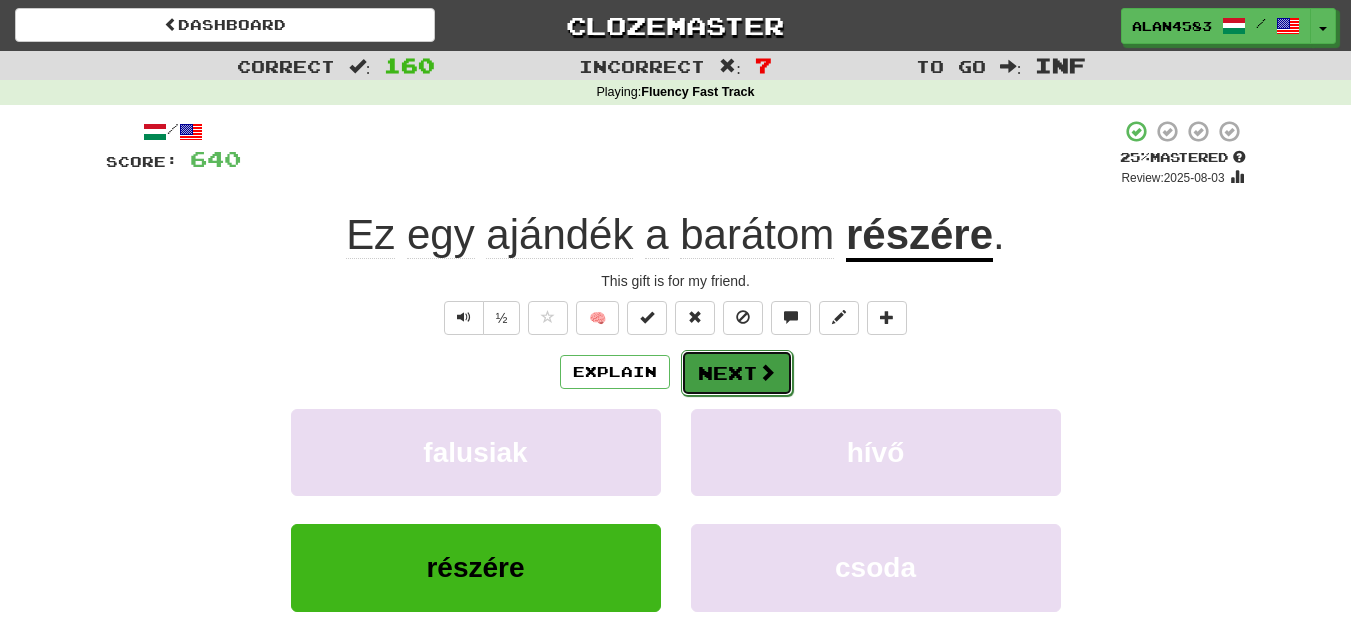 click on "Next" at bounding box center [737, 373] 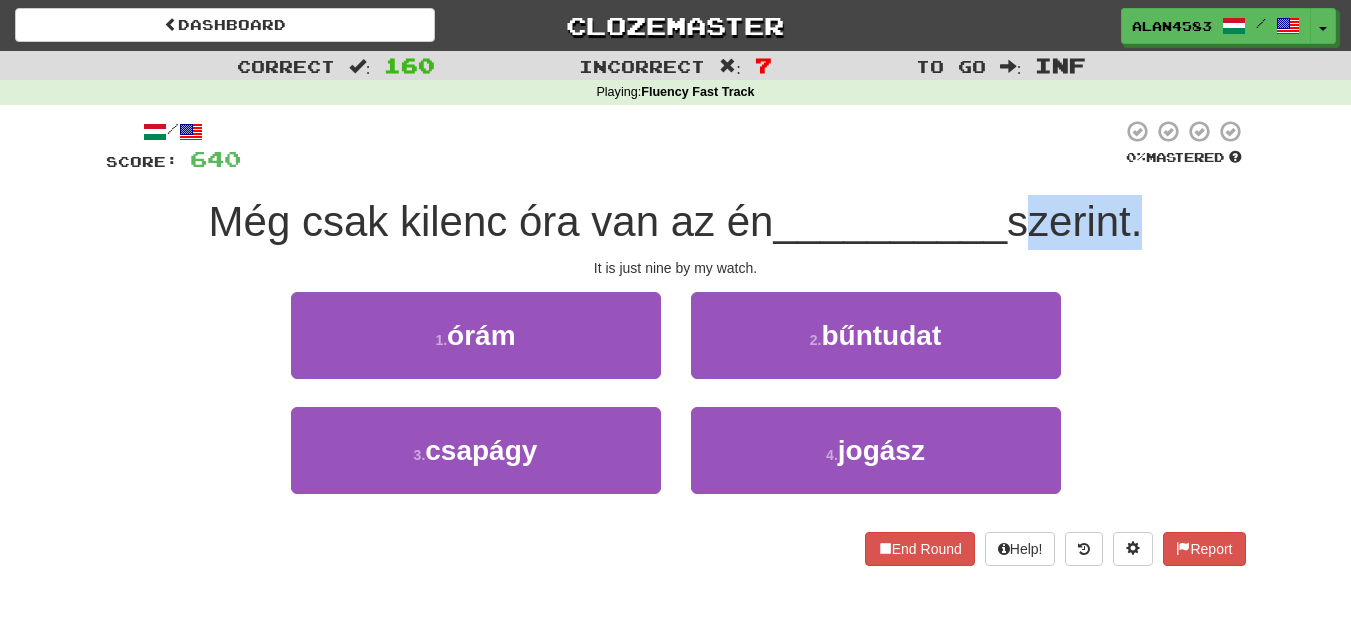 drag, startPoint x: 1021, startPoint y: 223, endPoint x: 1144, endPoint y: 217, distance: 123.146255 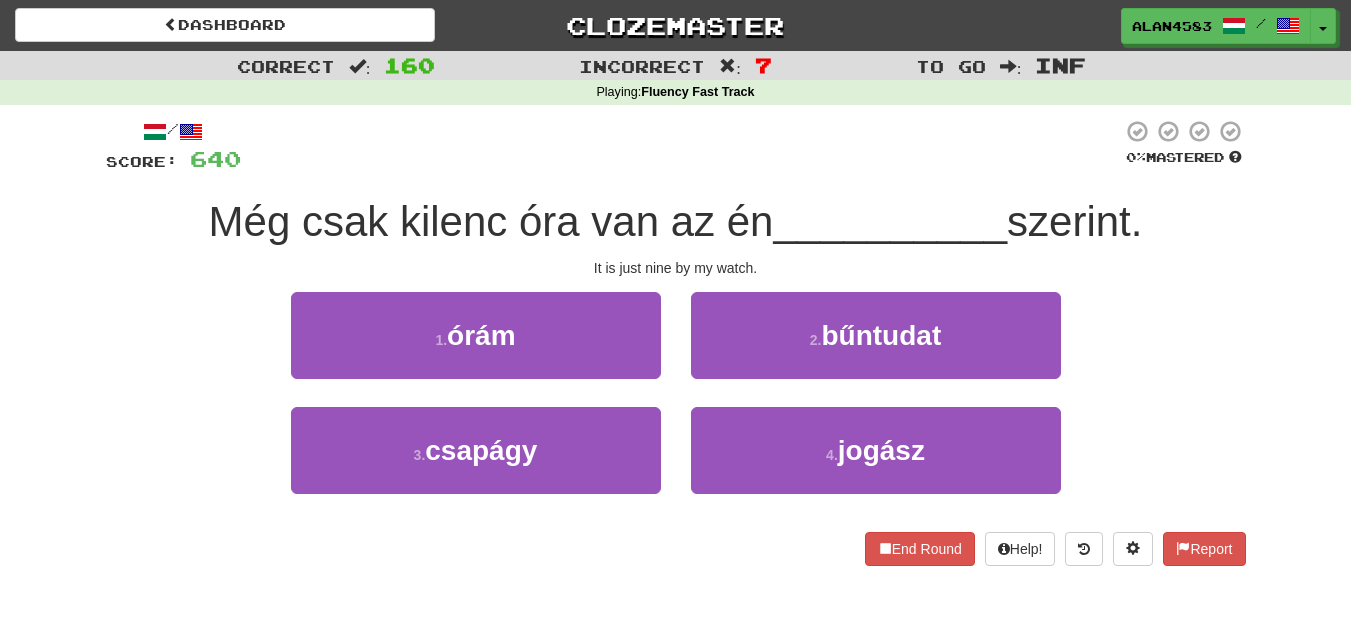 click at bounding box center (681, 146) 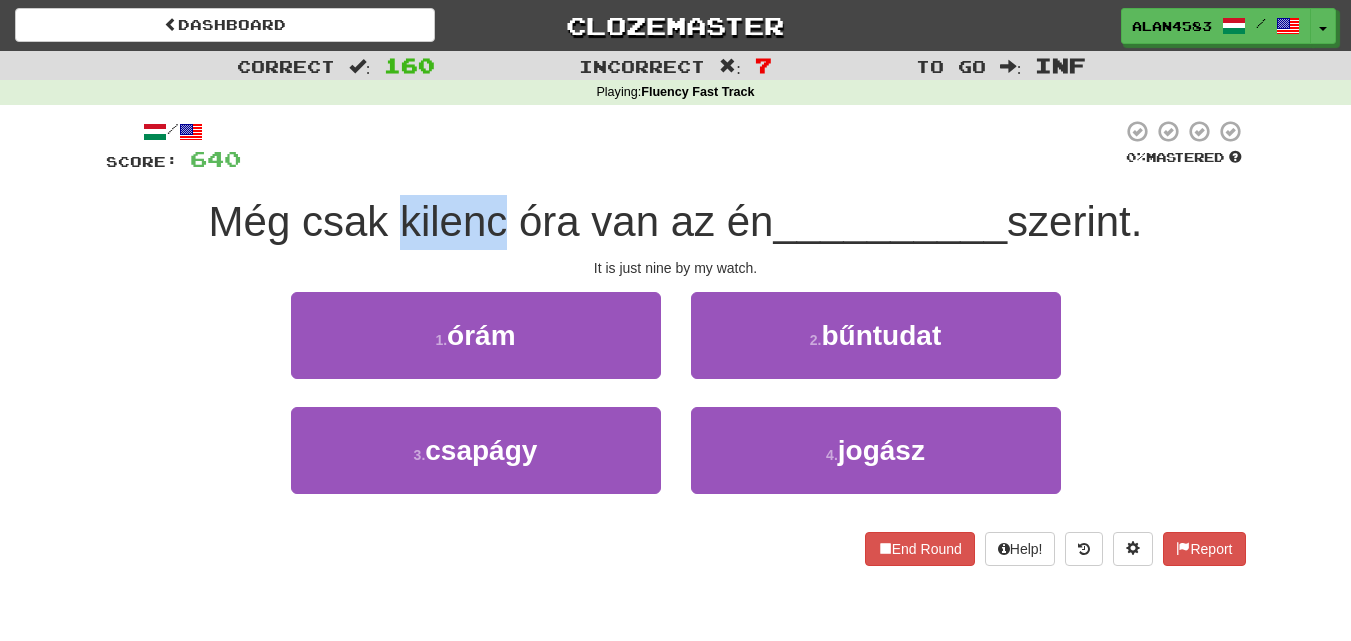 drag, startPoint x: 493, startPoint y: 214, endPoint x: 390, endPoint y: 224, distance: 103.4843 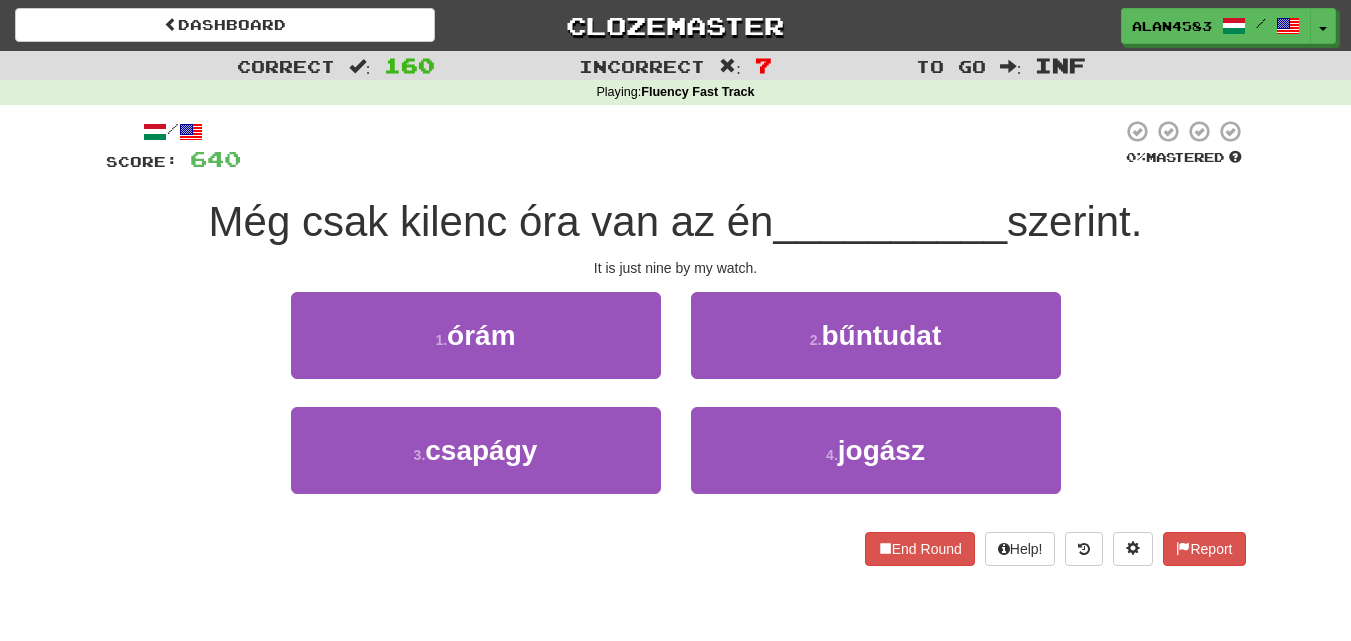 click at bounding box center [681, 146] 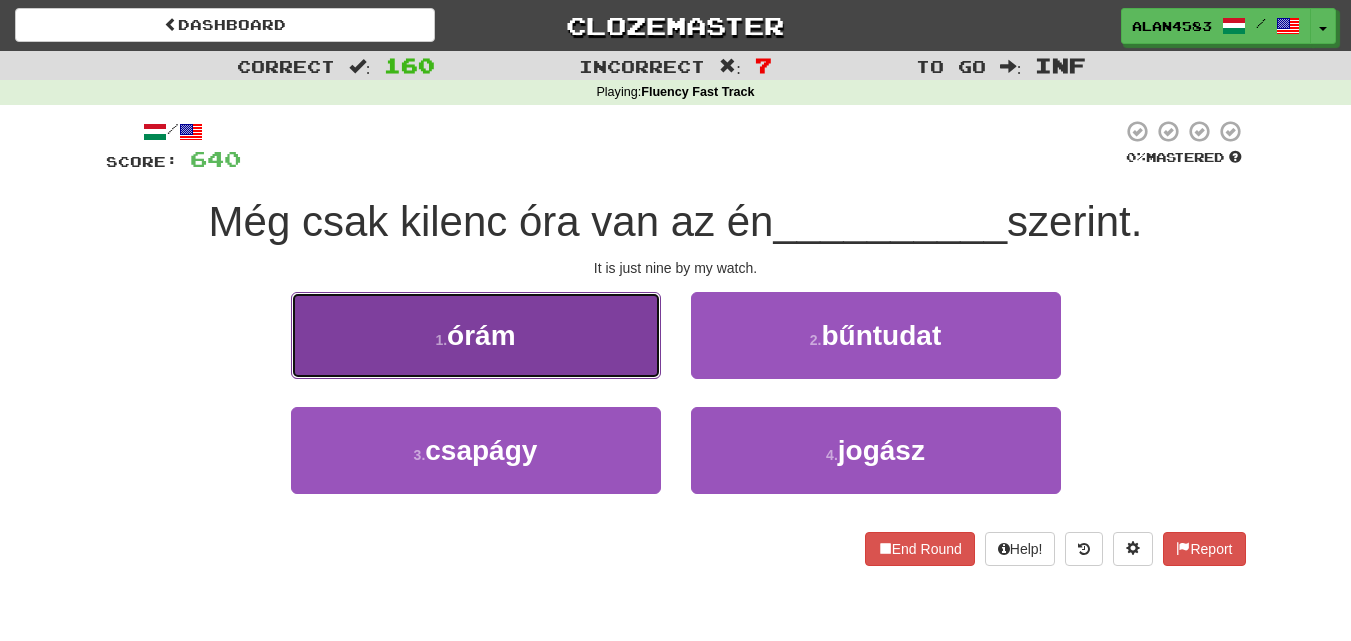 click on "1 .  órám" at bounding box center (476, 335) 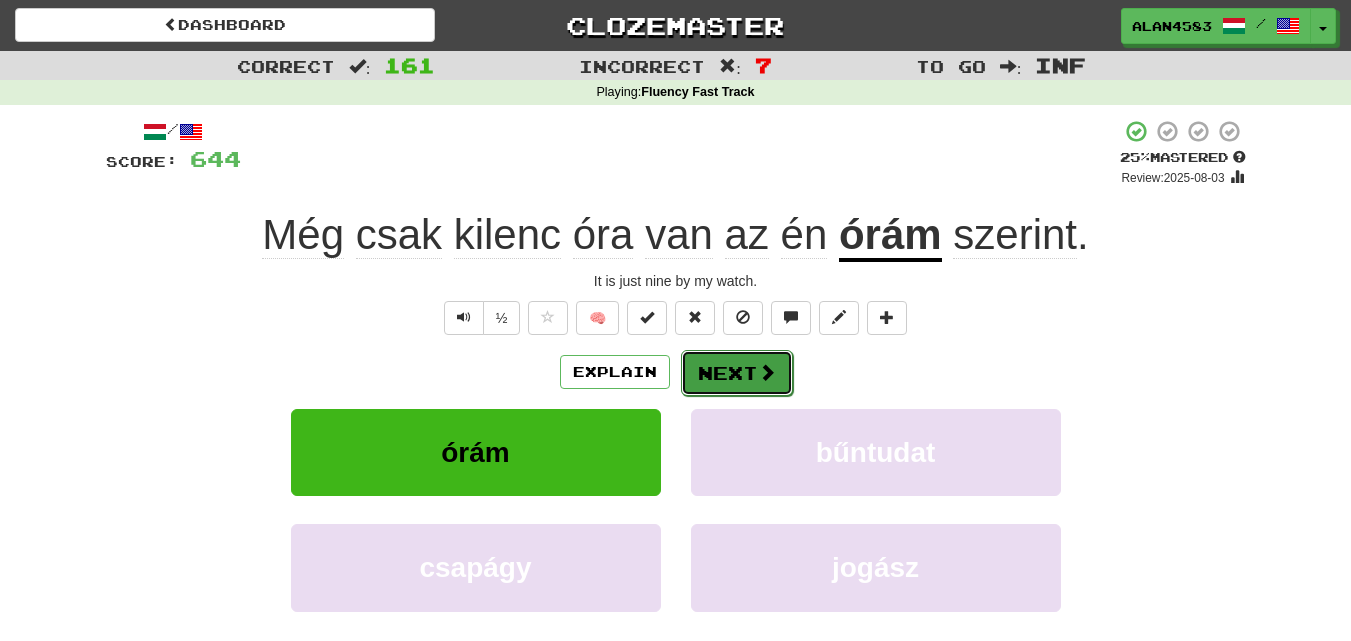click on "Next" at bounding box center [737, 373] 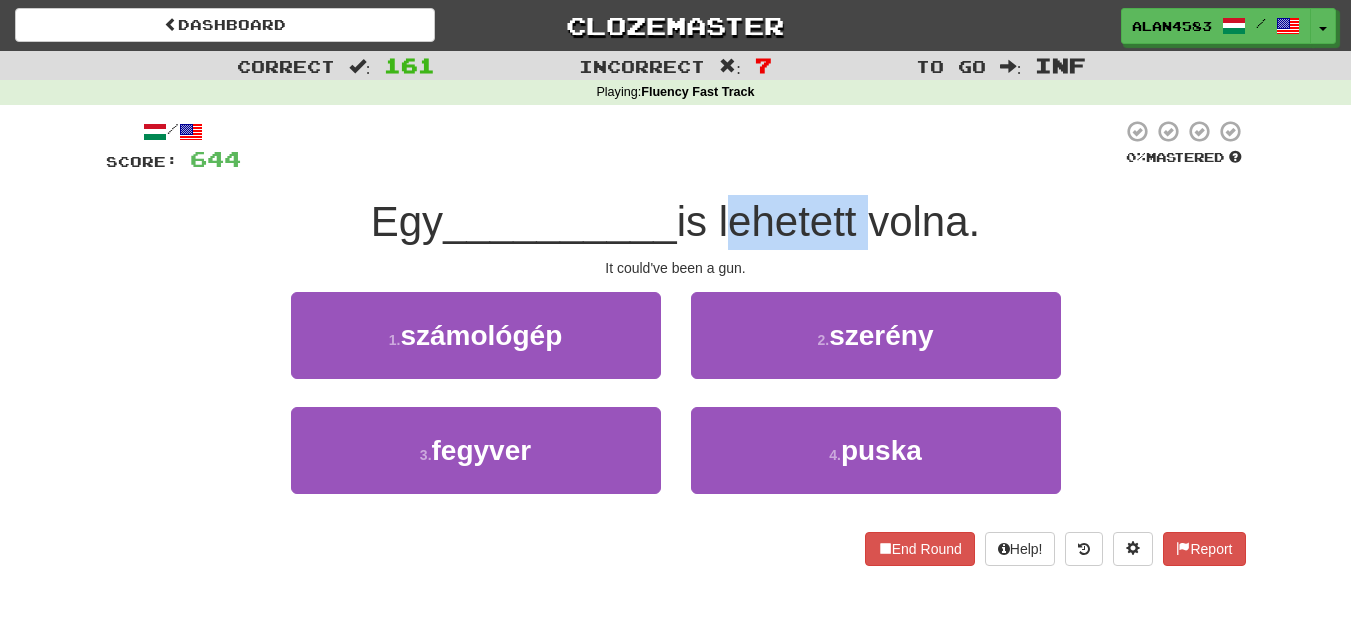 drag, startPoint x: 726, startPoint y: 216, endPoint x: 872, endPoint y: 215, distance: 146.00342 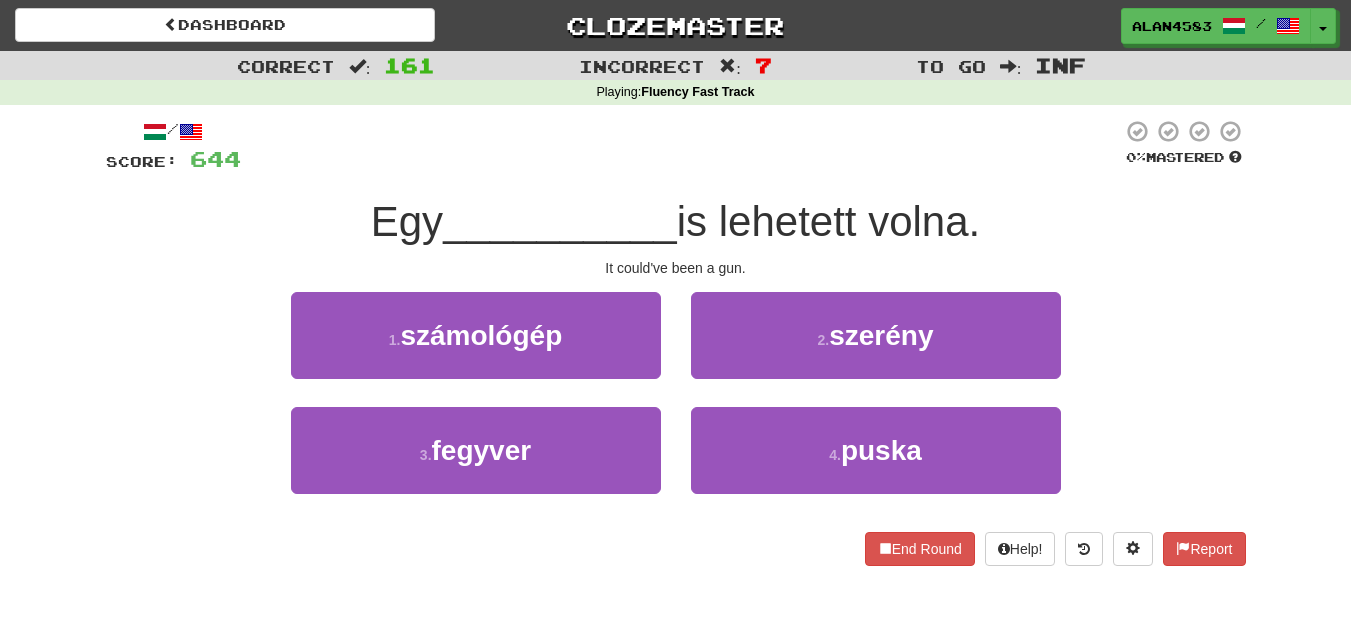 click at bounding box center (681, 146) 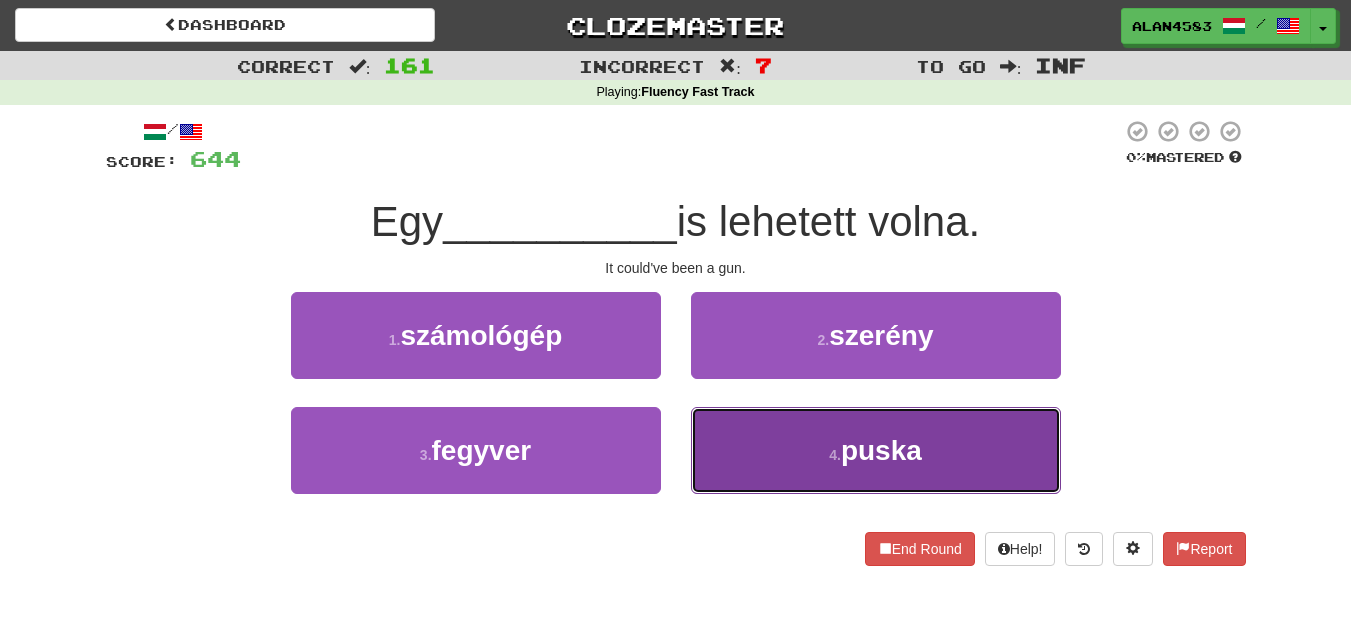 click on "4 .  puska" at bounding box center (876, 450) 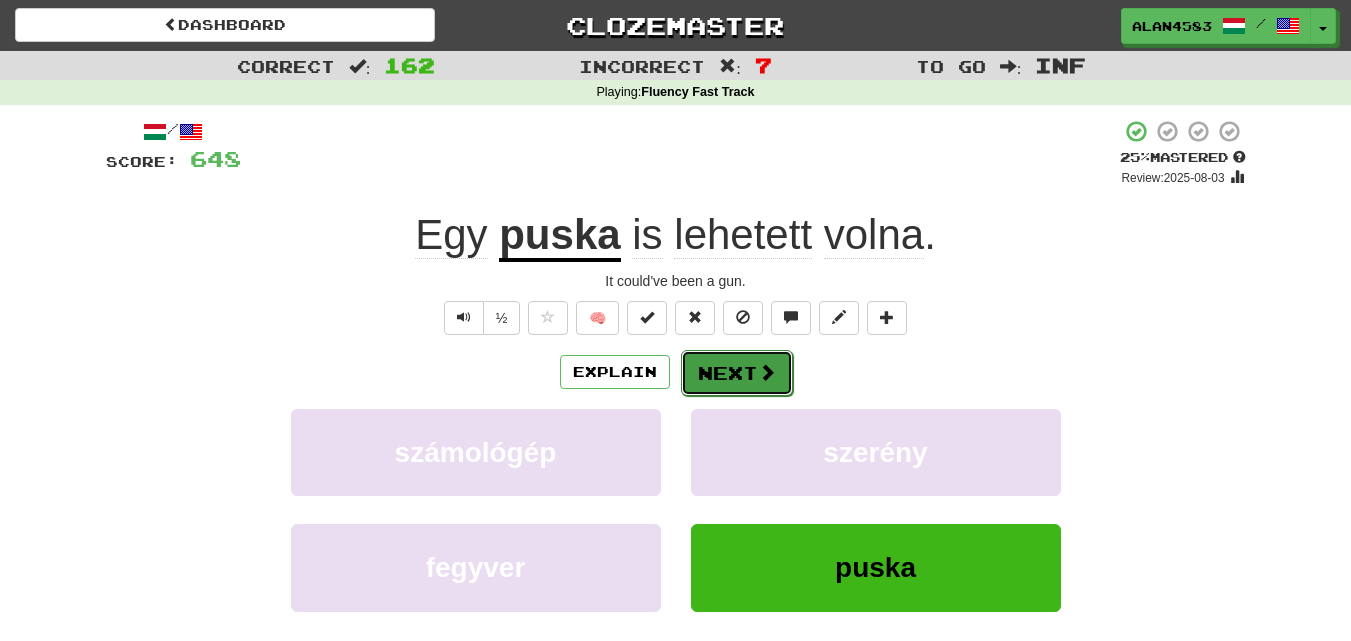 click at bounding box center (767, 372) 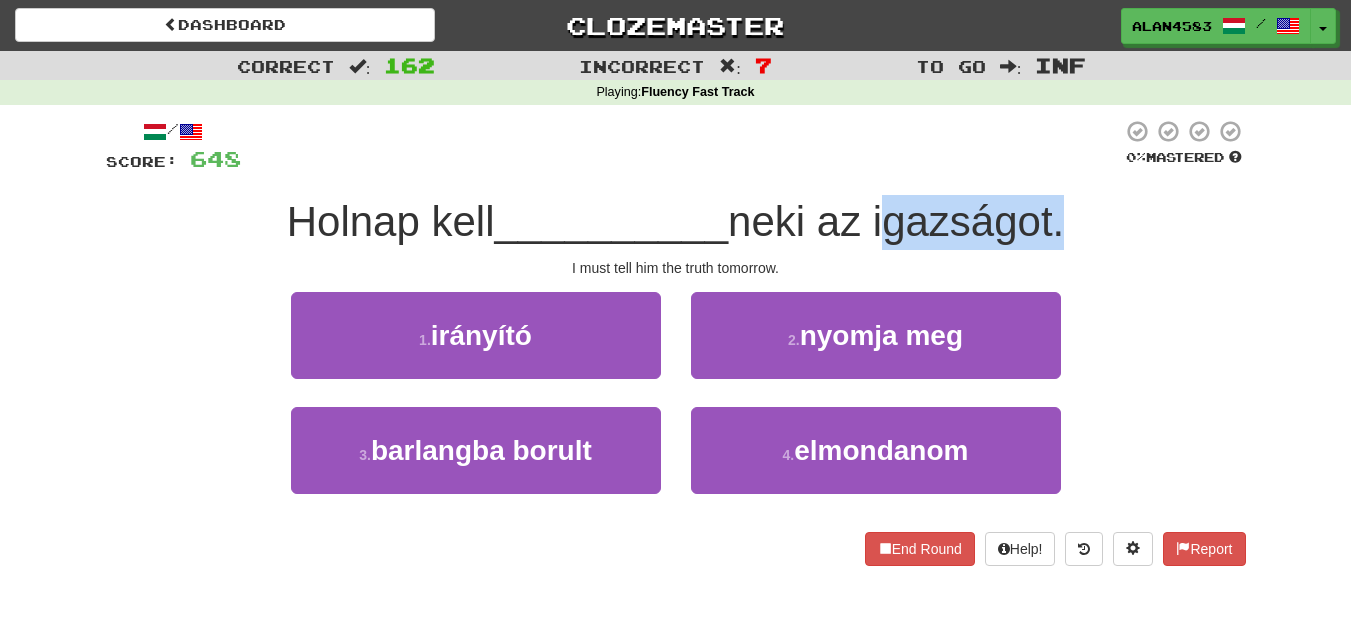 drag, startPoint x: 880, startPoint y: 223, endPoint x: 1062, endPoint y: 217, distance: 182.09888 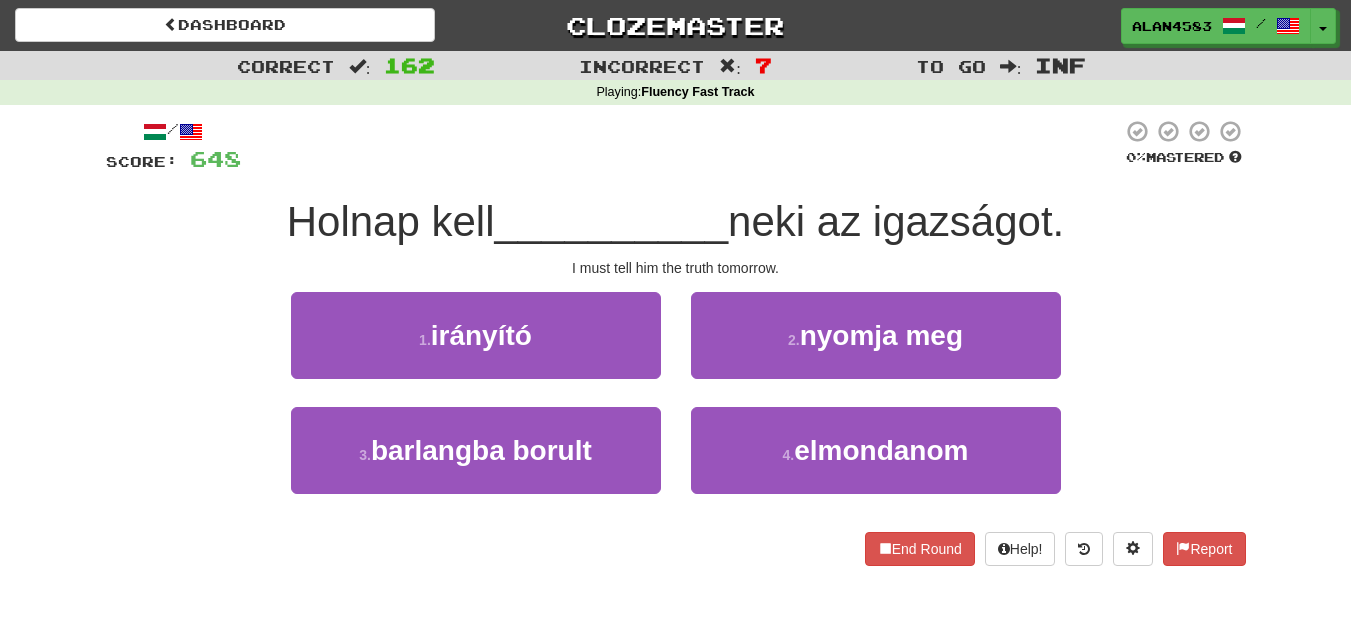 click on "/  Score:   648 0 %  Mastered Holnap kell  __________  neki az igazságot. I must tell him the truth tomorrow. 1 .  irányító 2 .  nyomja meg 3 .  barlangba borult 4 .  elmondanom  End Round  Help!  Report" at bounding box center [676, 342] 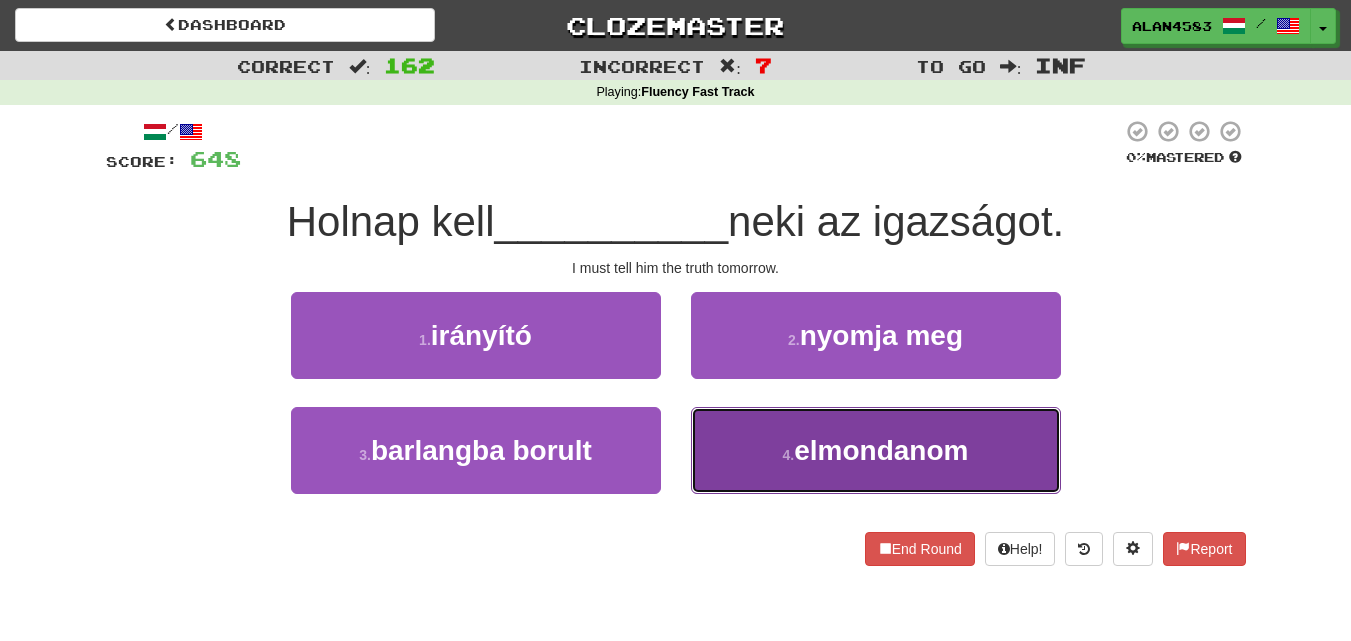 click on "4 .  elmondanom" at bounding box center [876, 450] 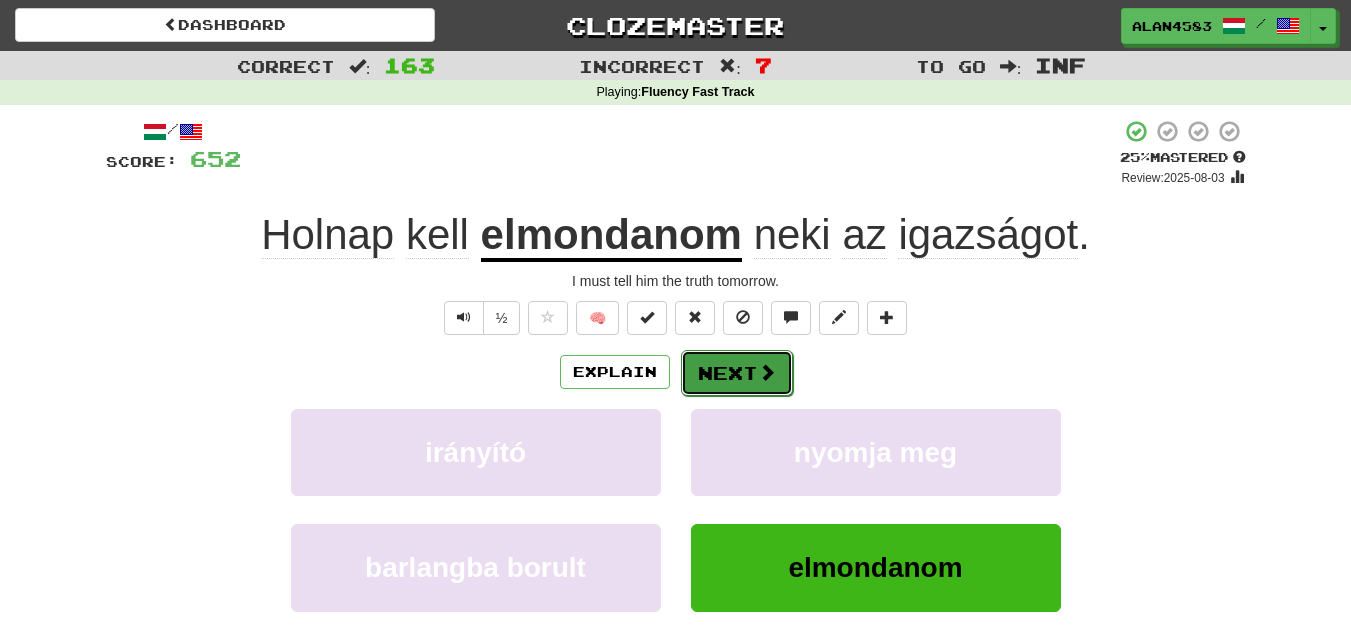 click on "Next" at bounding box center [737, 373] 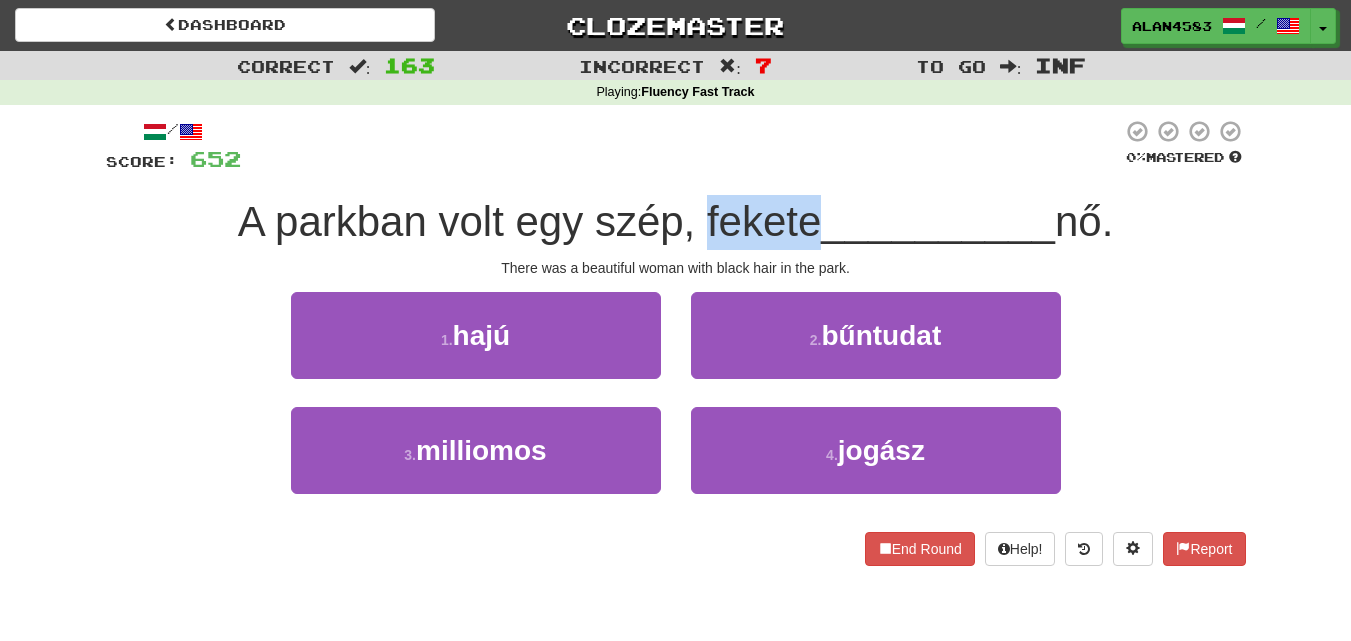drag, startPoint x: 697, startPoint y: 214, endPoint x: 810, endPoint y: 207, distance: 113.216606 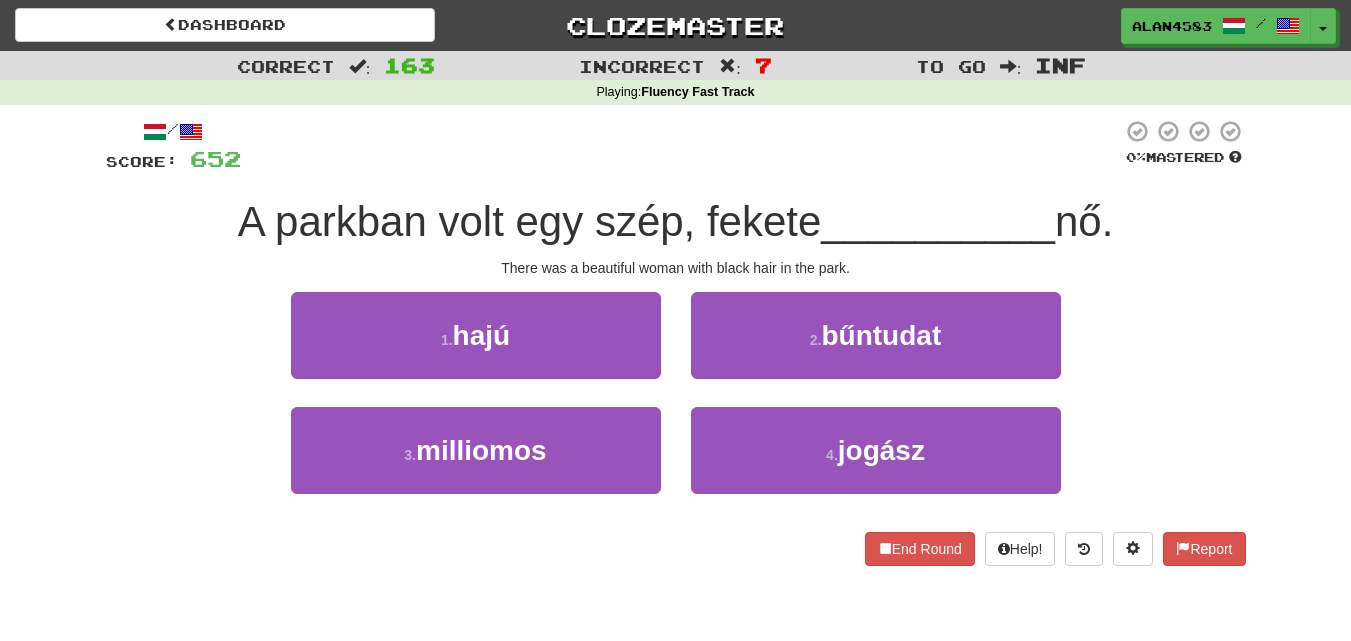 click at bounding box center (681, 146) 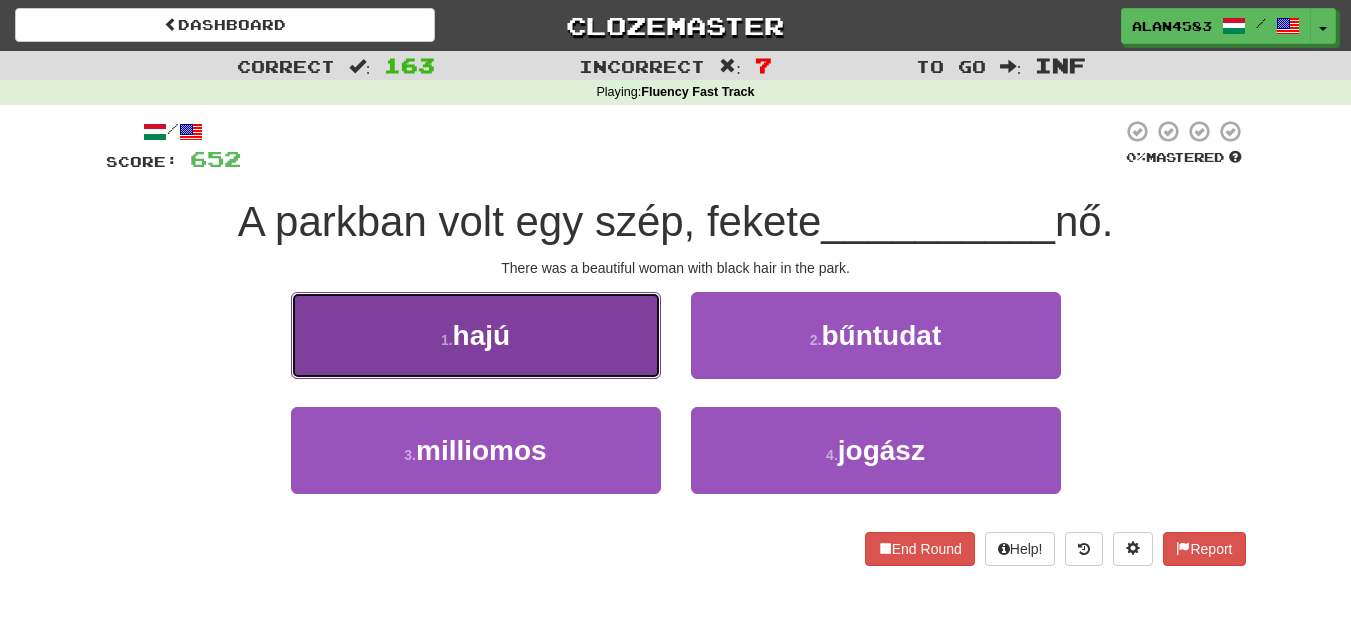 click on "1 .  hajú" at bounding box center (476, 335) 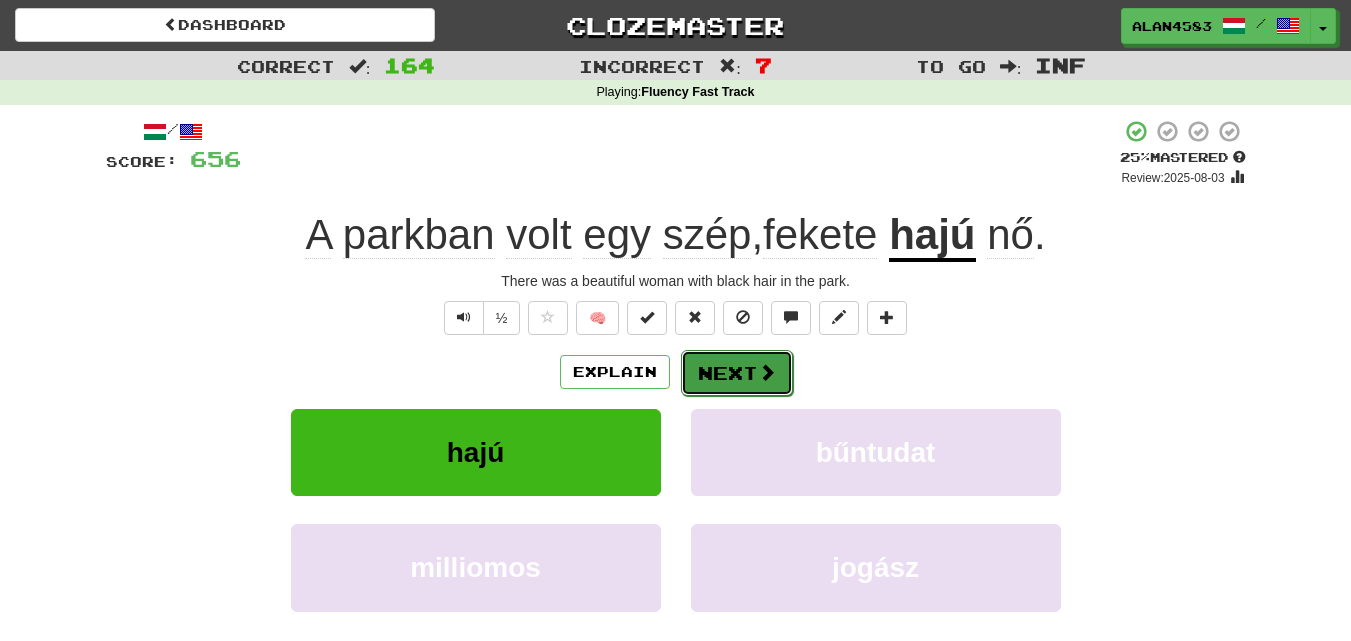 click on "Next" at bounding box center (737, 373) 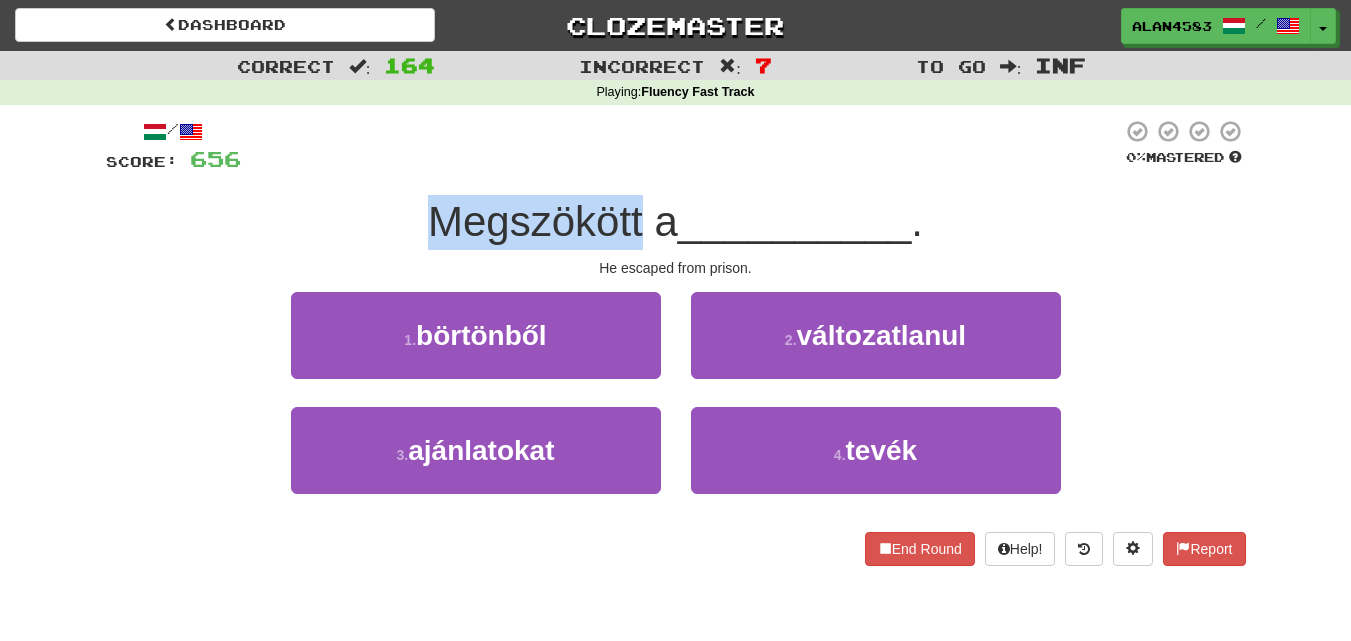 drag, startPoint x: 636, startPoint y: 215, endPoint x: 360, endPoint y: 200, distance: 276.40732 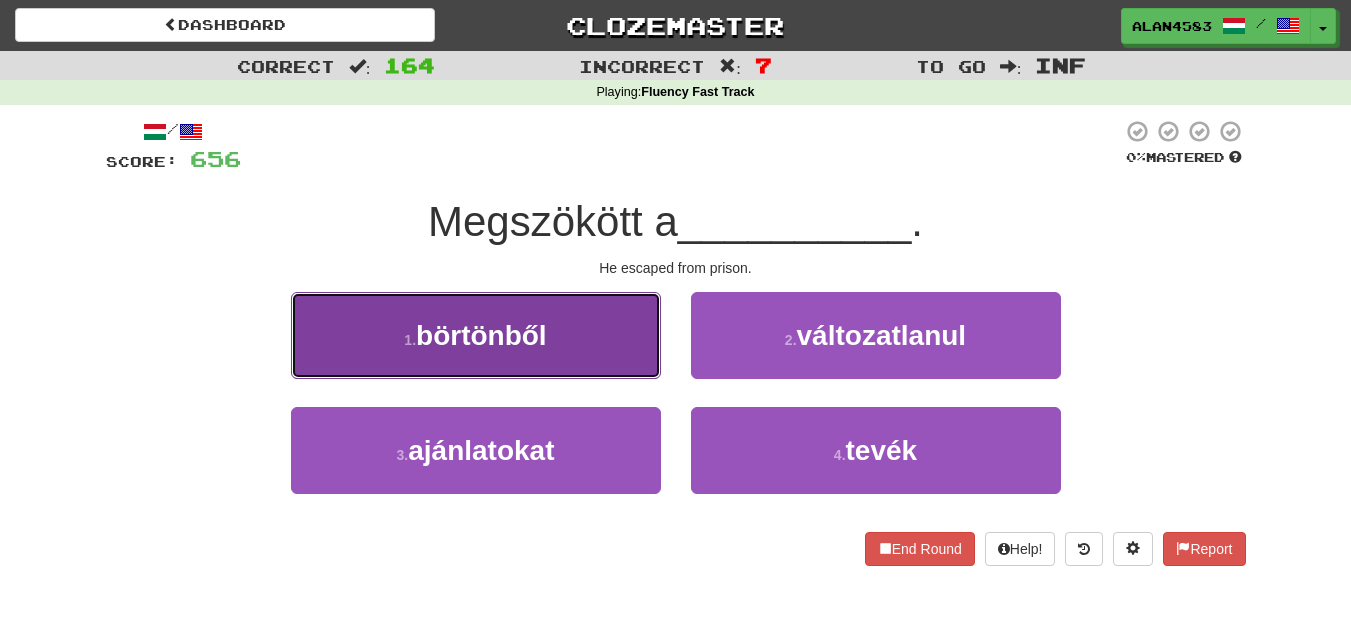 click on "1 .  börtönből" at bounding box center (476, 335) 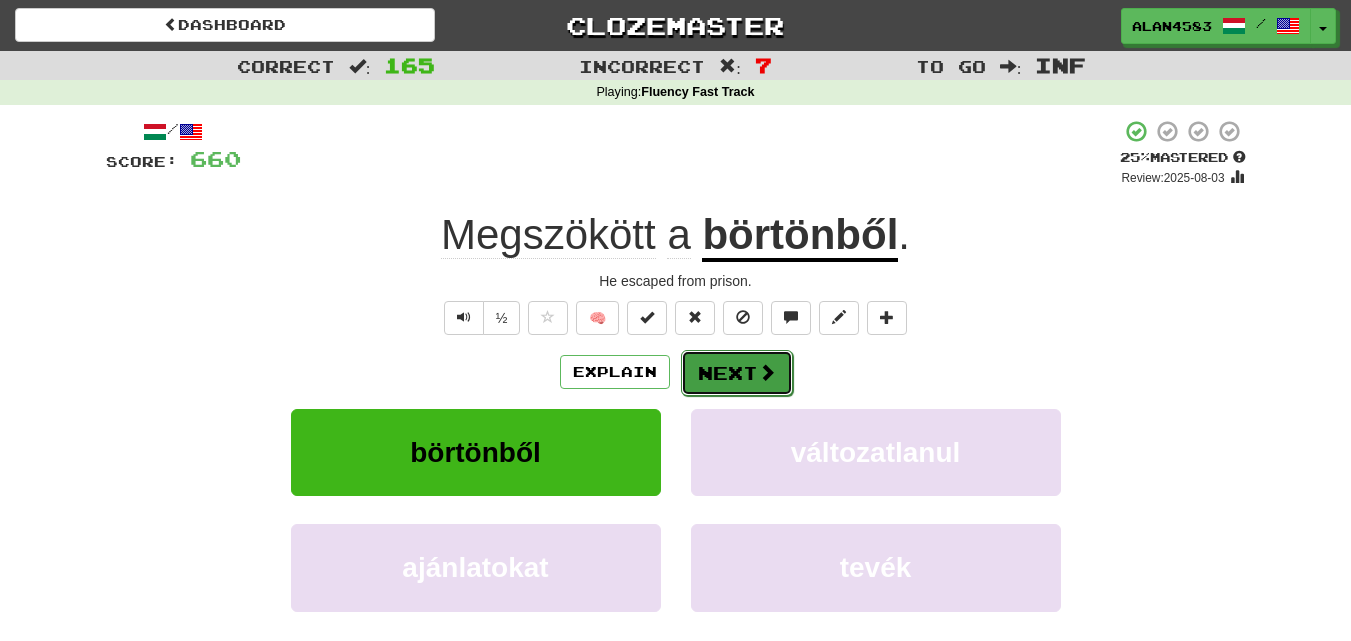 click on "Next" at bounding box center [737, 373] 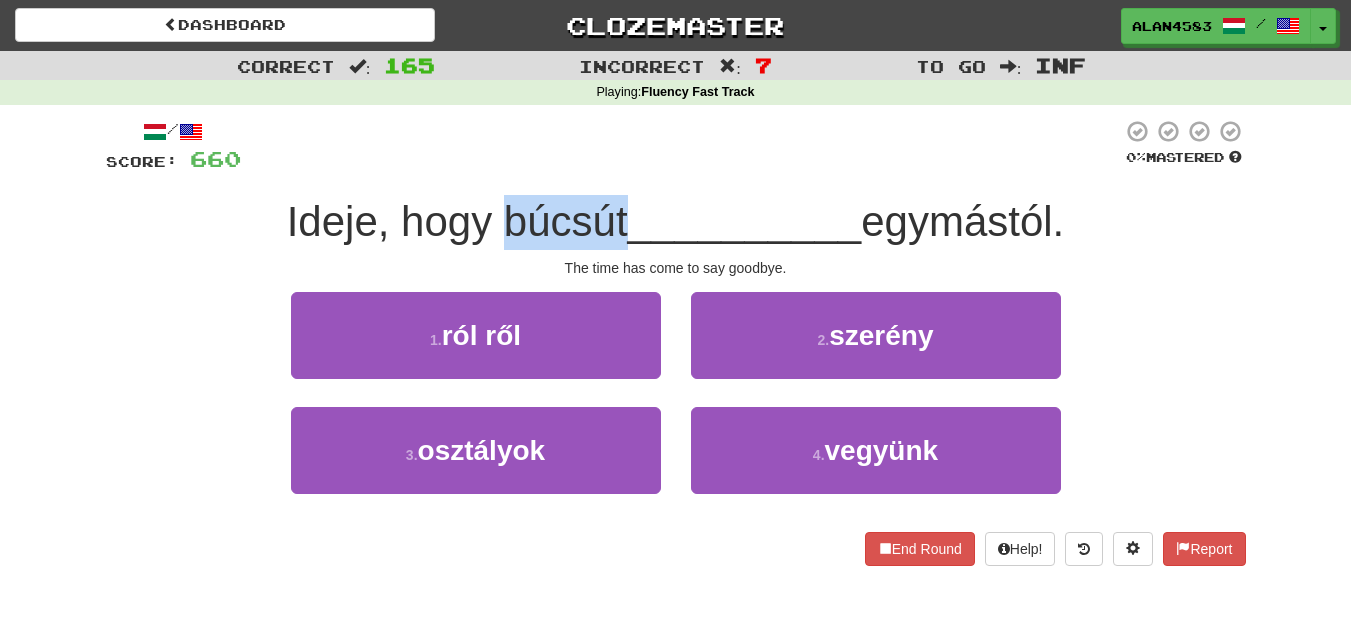 drag, startPoint x: 490, startPoint y: 223, endPoint x: 617, endPoint y: 217, distance: 127.141655 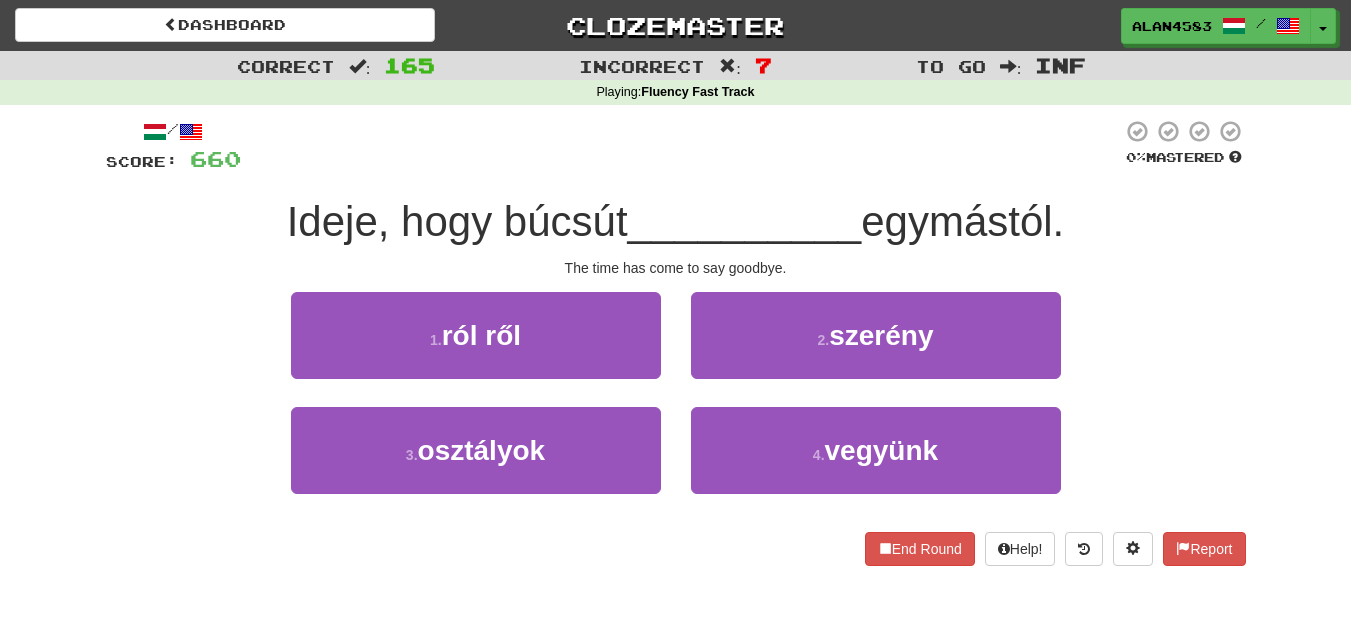 click on "/  Score:   660 0 %  Mastered Ideje, hogy búcsút  __________  egymástól. The time has come to say goodbye. 1 .  ról ről 2 .  szerény 3 .  osztályok 4 .  vegyünk  End Round  Help!  Report" at bounding box center (676, 342) 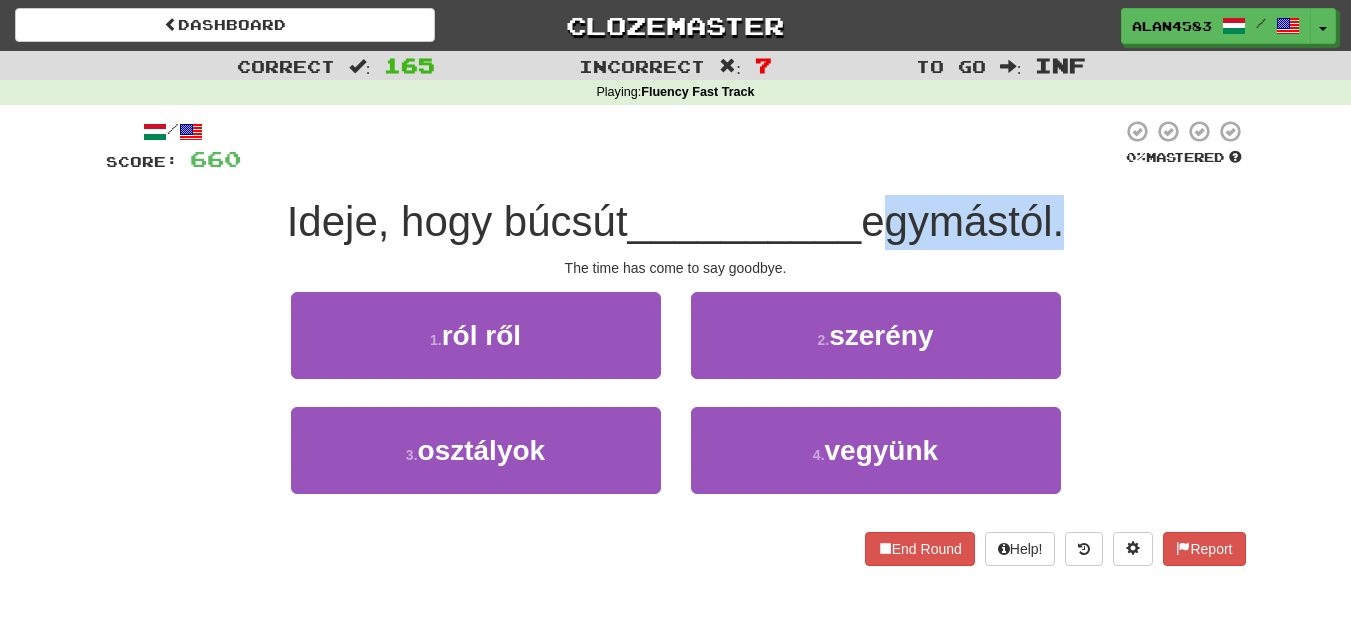 drag, startPoint x: 872, startPoint y: 214, endPoint x: 1060, endPoint y: 202, distance: 188.38258 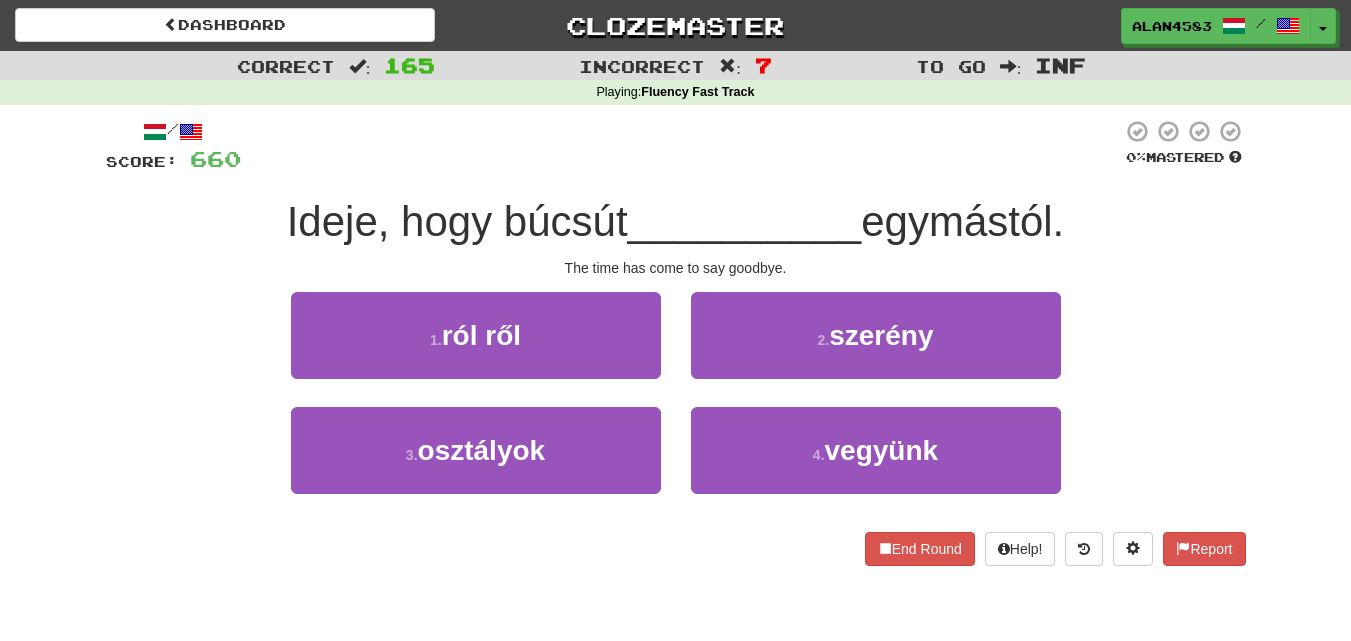 click on "/  Score:   660 0 %  Mastered Ideje, hogy búcsút  __________  egymástól. The time has come to say goodbye. 1 .  ról ről 2 .  szerény 3 .  osztályok 4 .  vegyünk  End Round  Help!  Report" at bounding box center [676, 342] 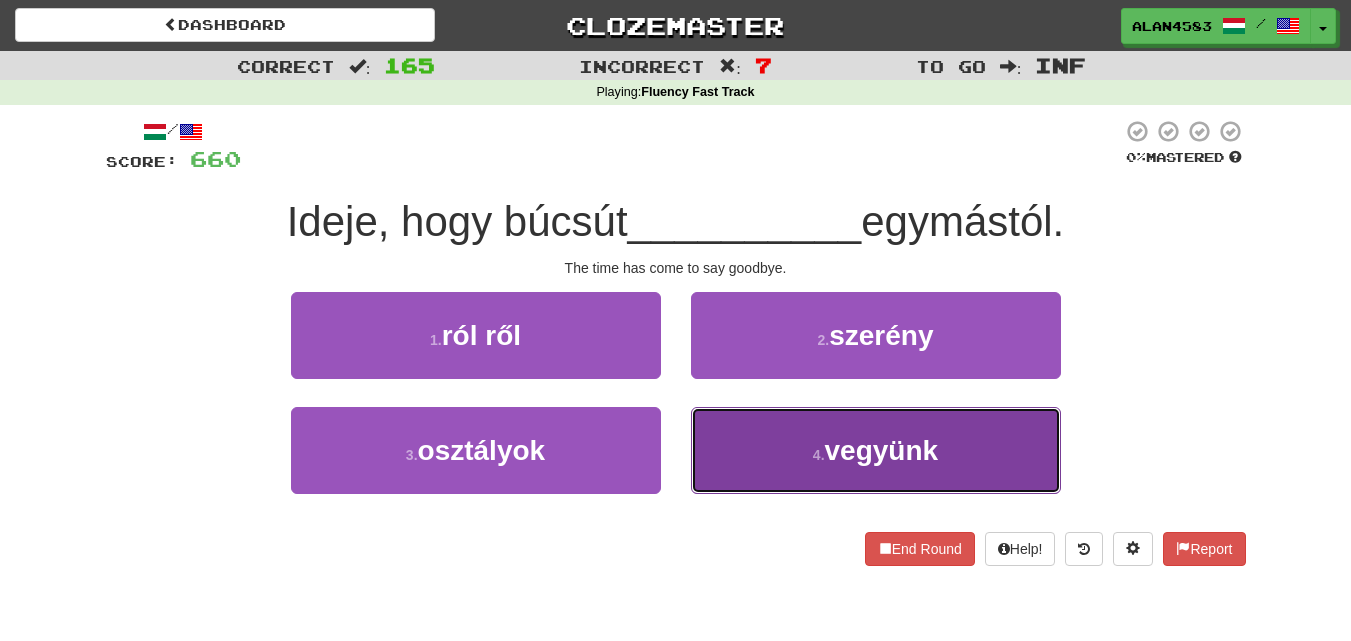 click on "vegyünk" at bounding box center (882, 450) 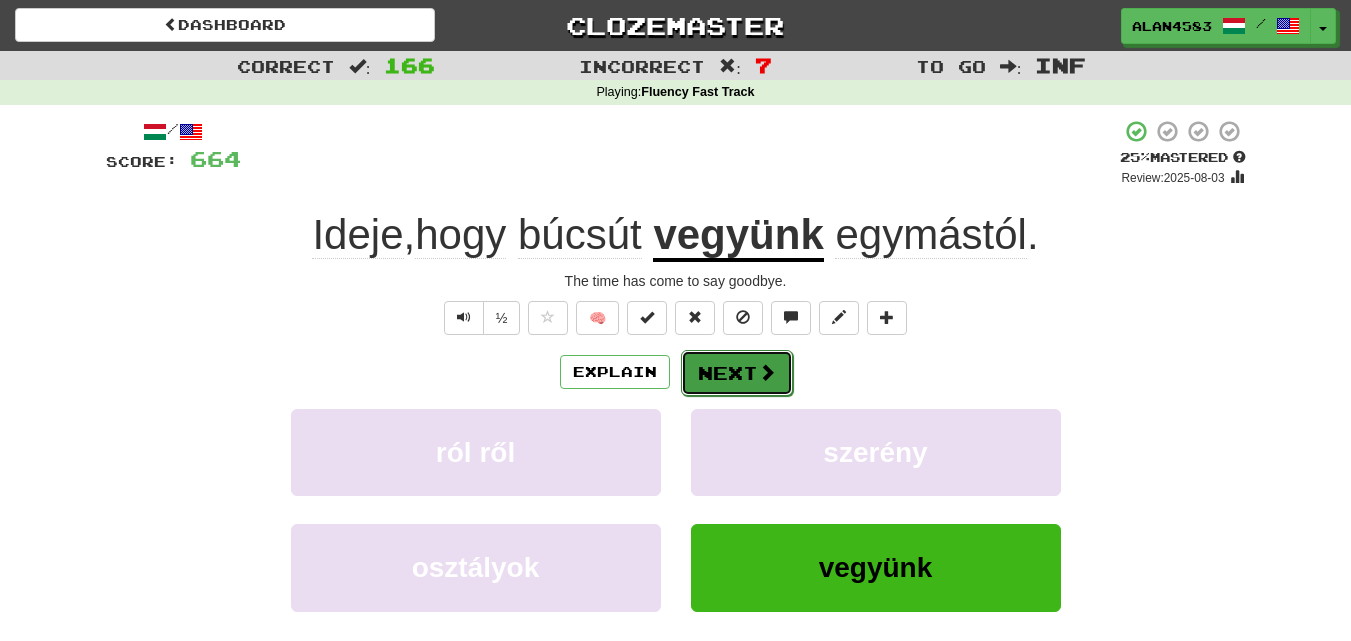 click on "Next" at bounding box center [737, 373] 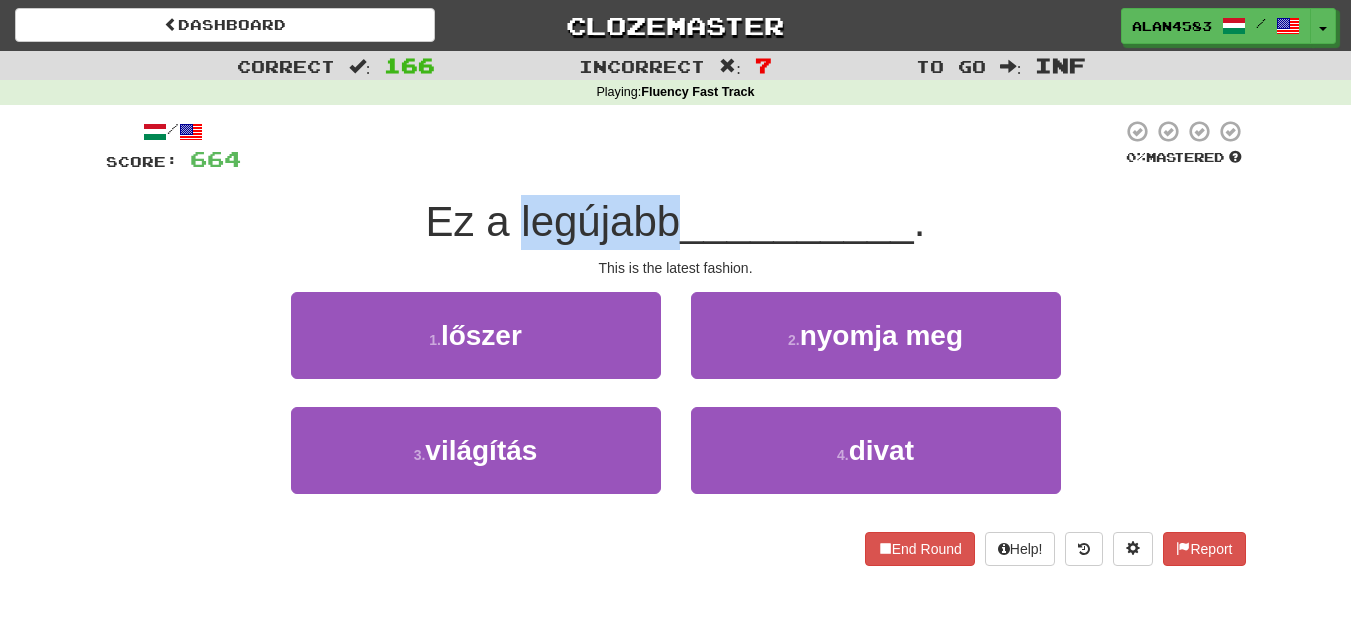 drag, startPoint x: 673, startPoint y: 225, endPoint x: 516, endPoint y: 225, distance: 157 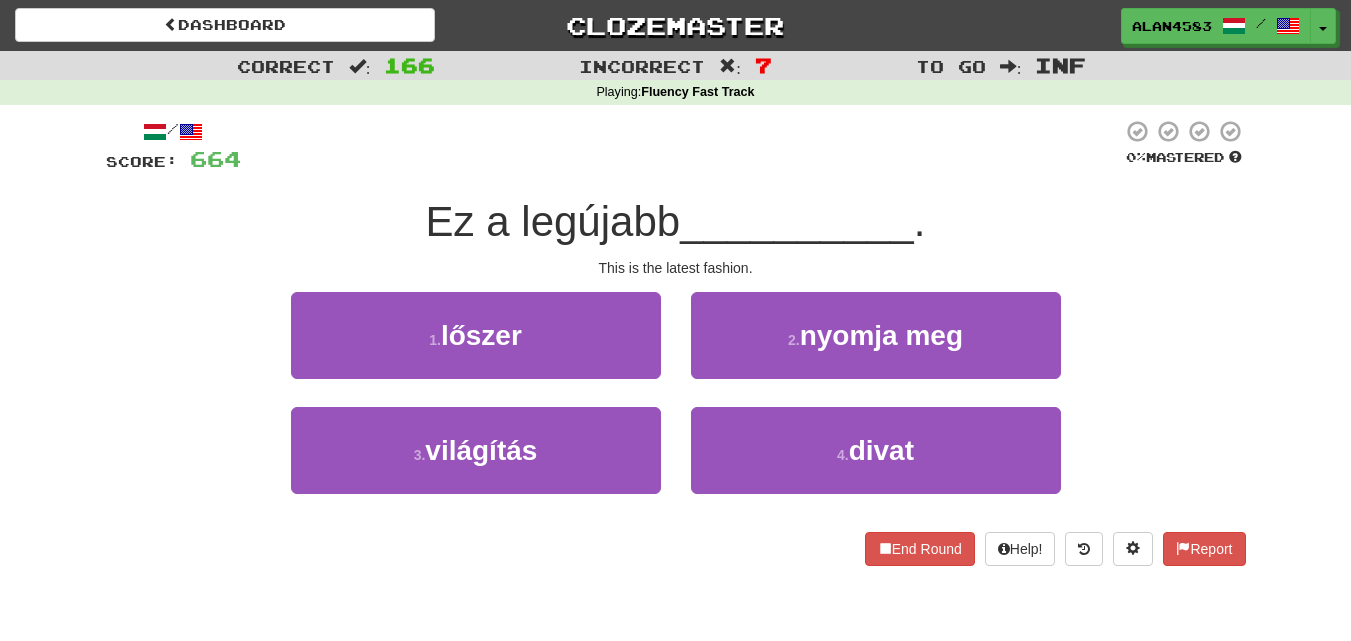 click at bounding box center (681, 146) 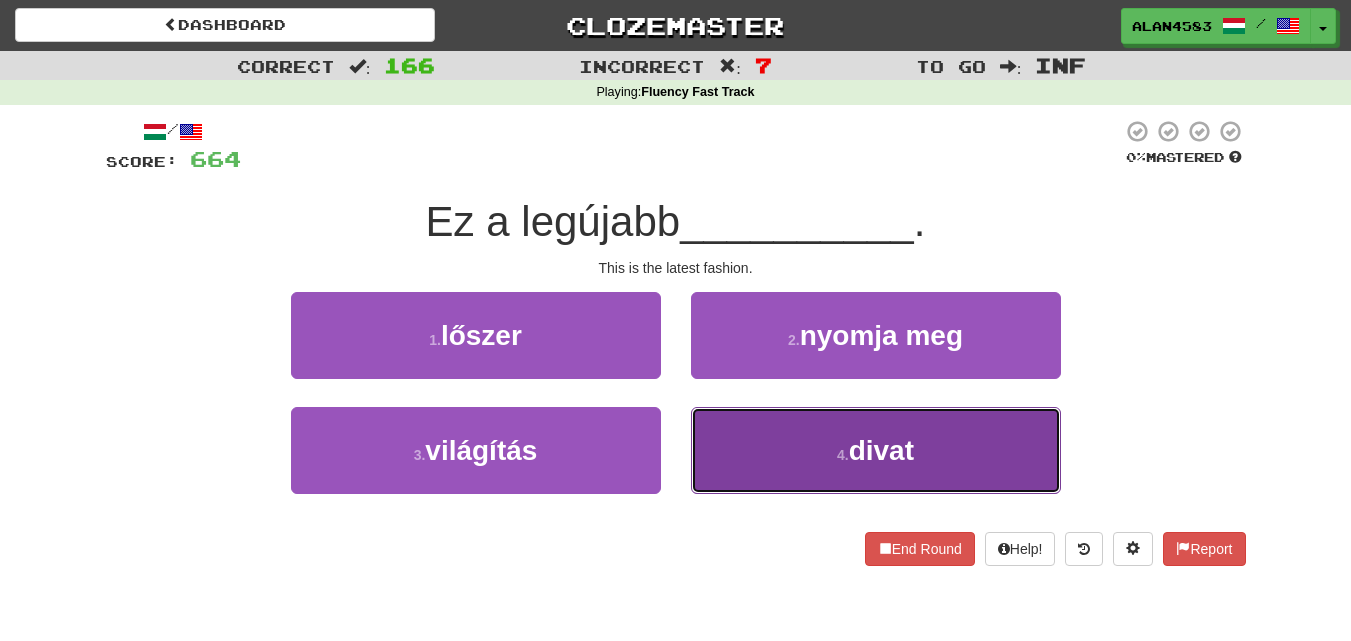 click on "4 .  divat" at bounding box center [876, 450] 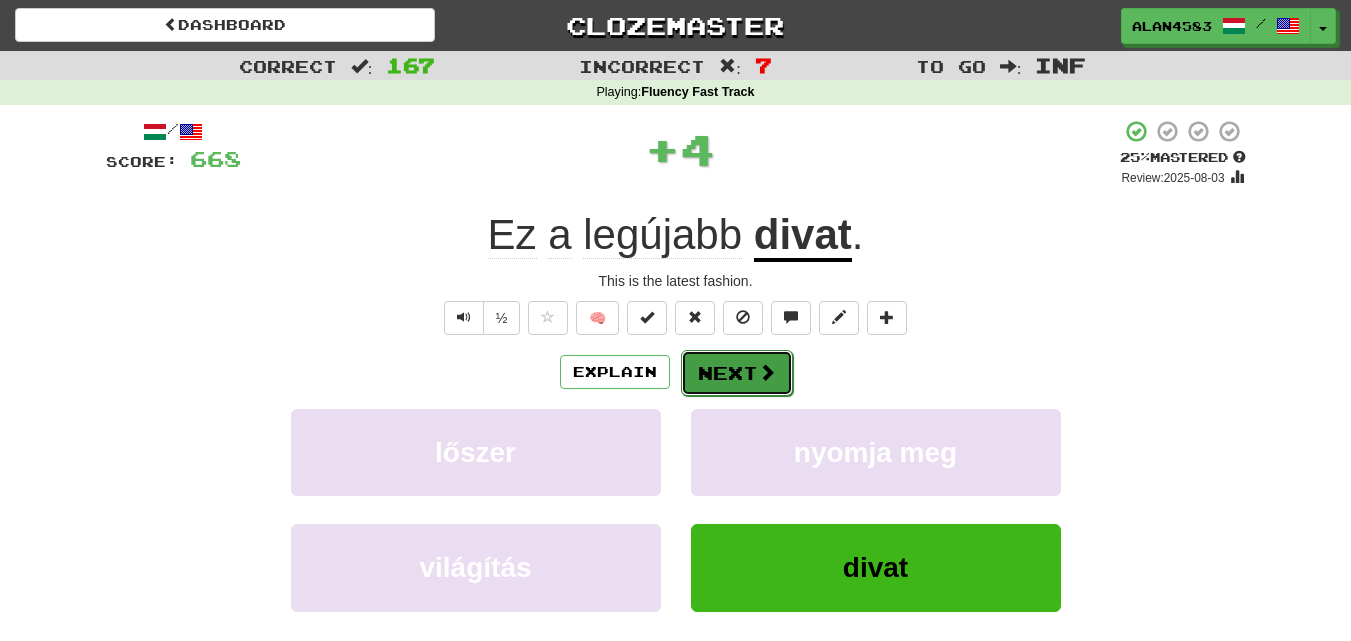 click on "Next" at bounding box center [737, 373] 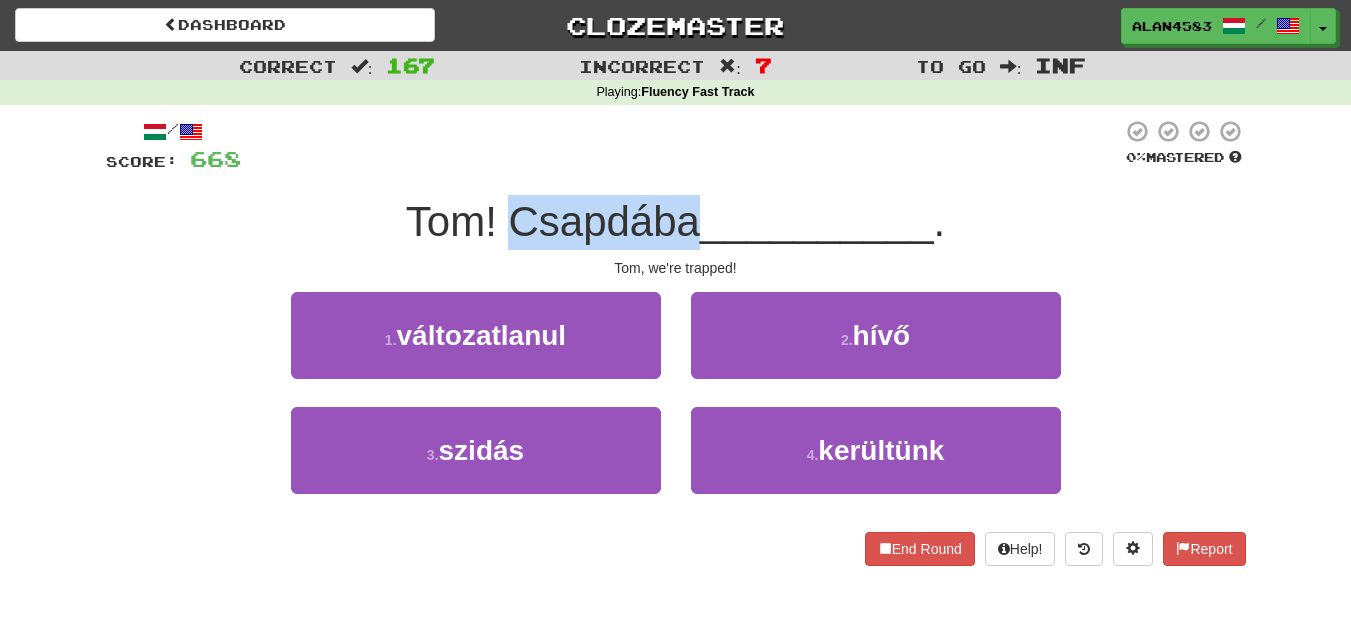 drag, startPoint x: 690, startPoint y: 209, endPoint x: 509, endPoint y: 201, distance: 181.17671 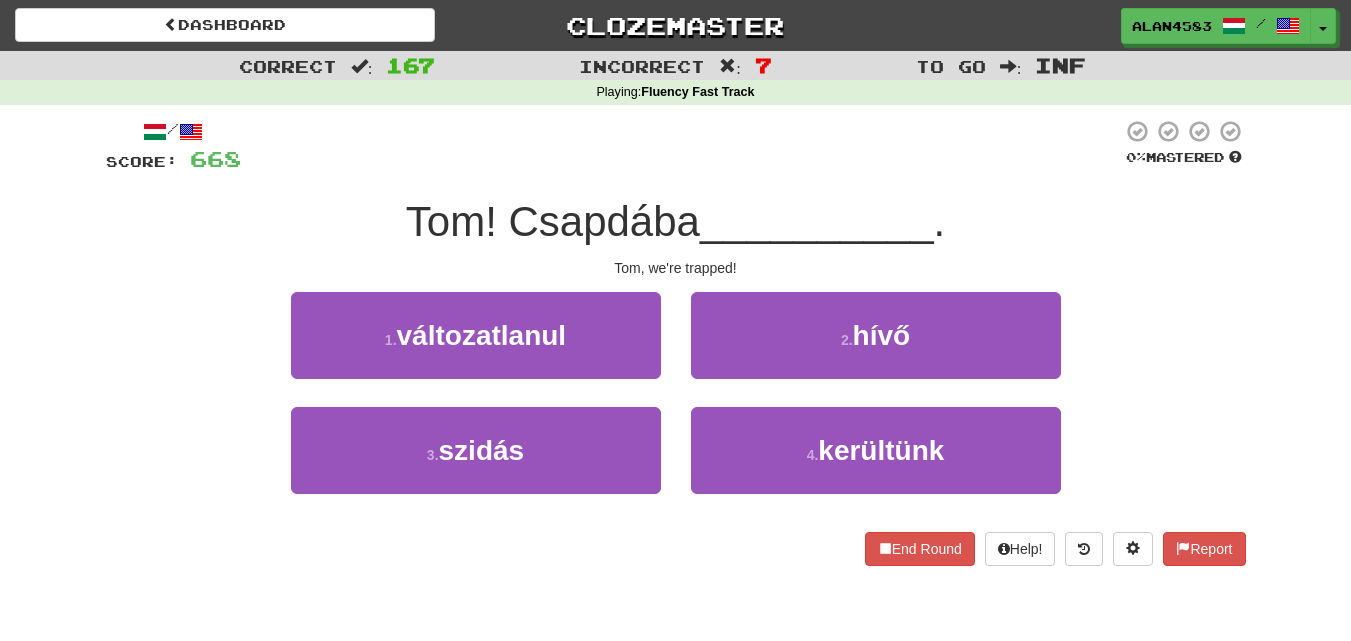 click on "Tom! Csapdába  __________ ." at bounding box center [676, 222] 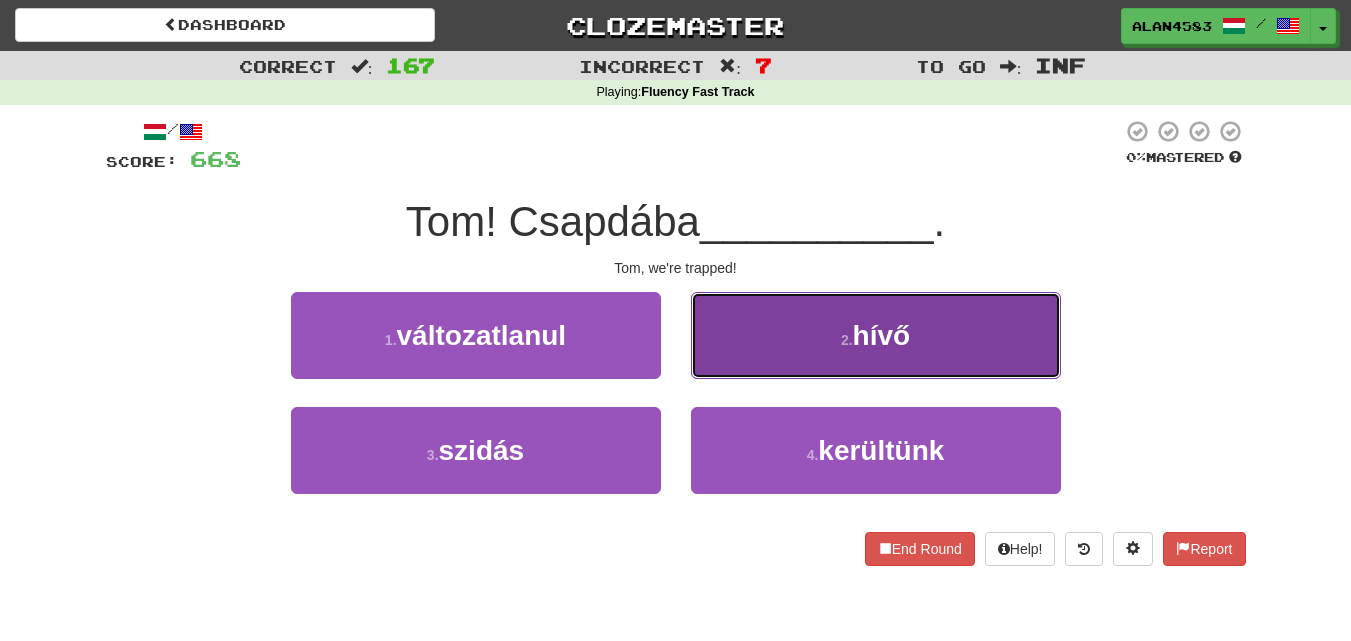 click on "2 .  hívő" at bounding box center (876, 335) 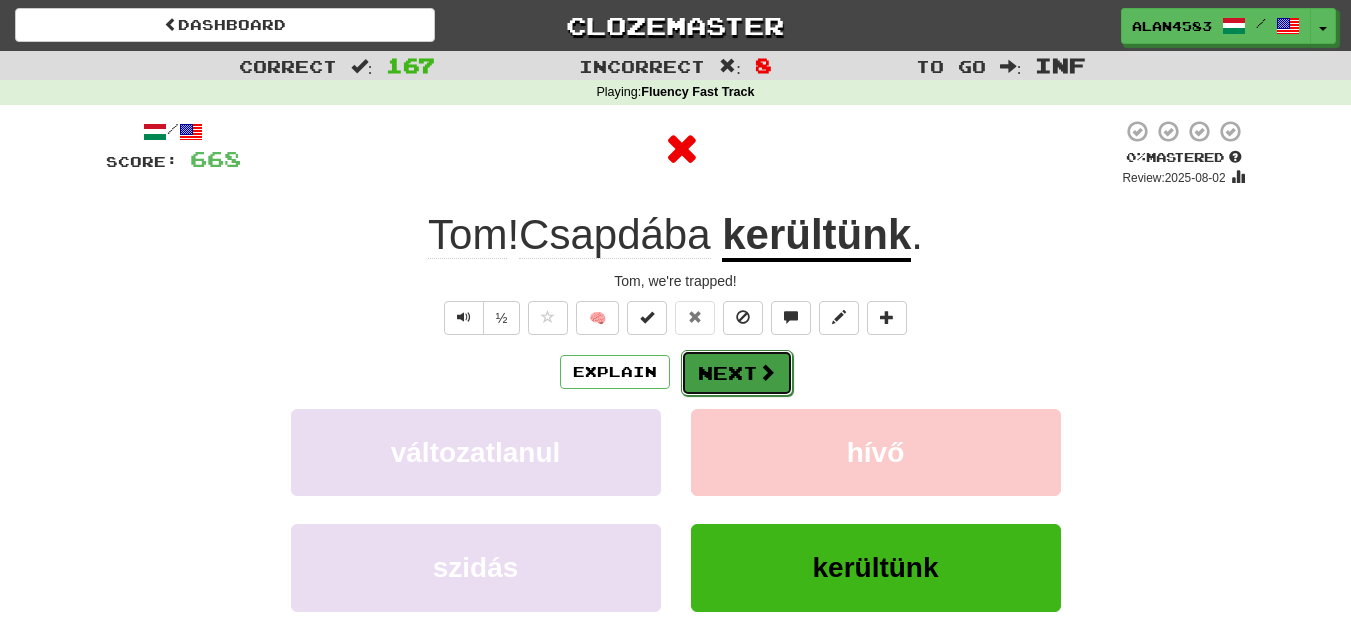 click at bounding box center (767, 372) 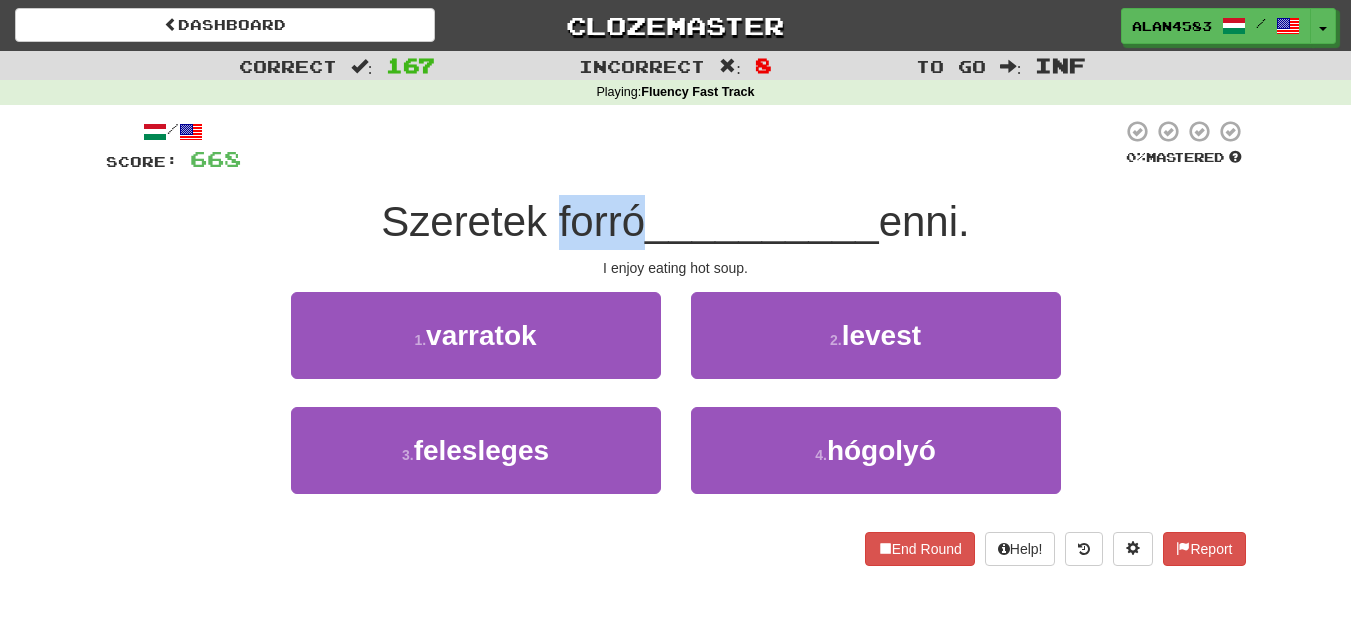 drag, startPoint x: 636, startPoint y: 222, endPoint x: 549, endPoint y: 225, distance: 87.05171 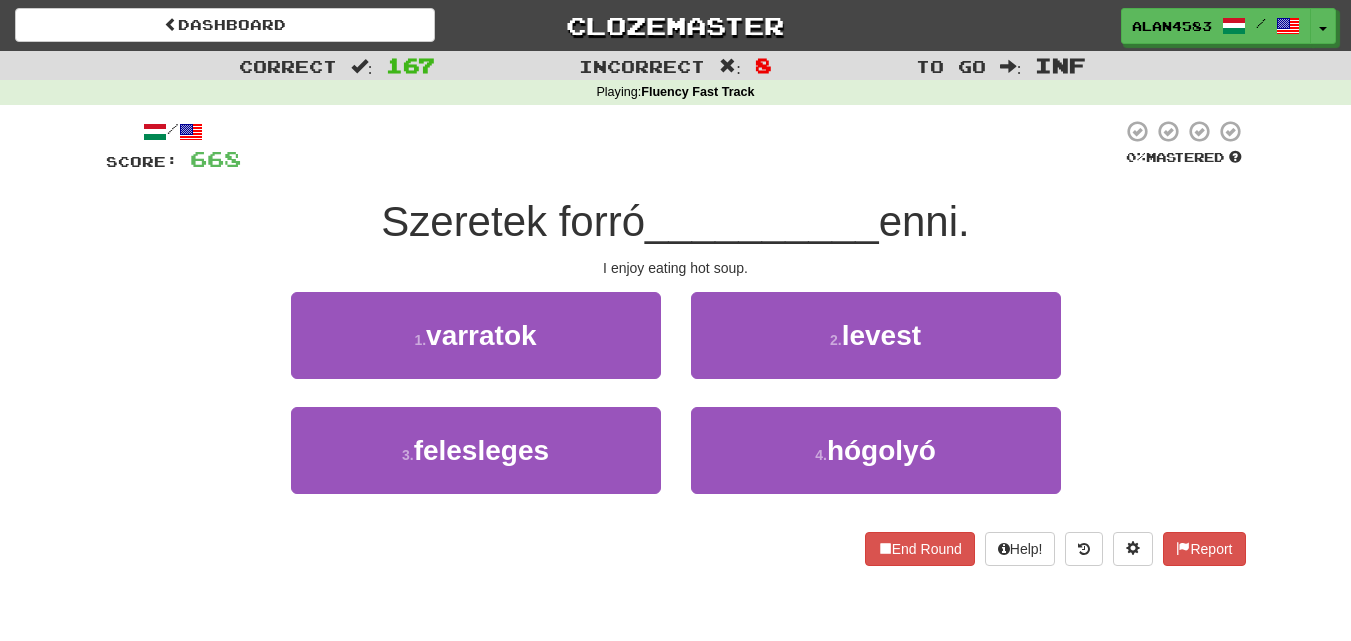 click on "Szeretek forró" at bounding box center (513, 221) 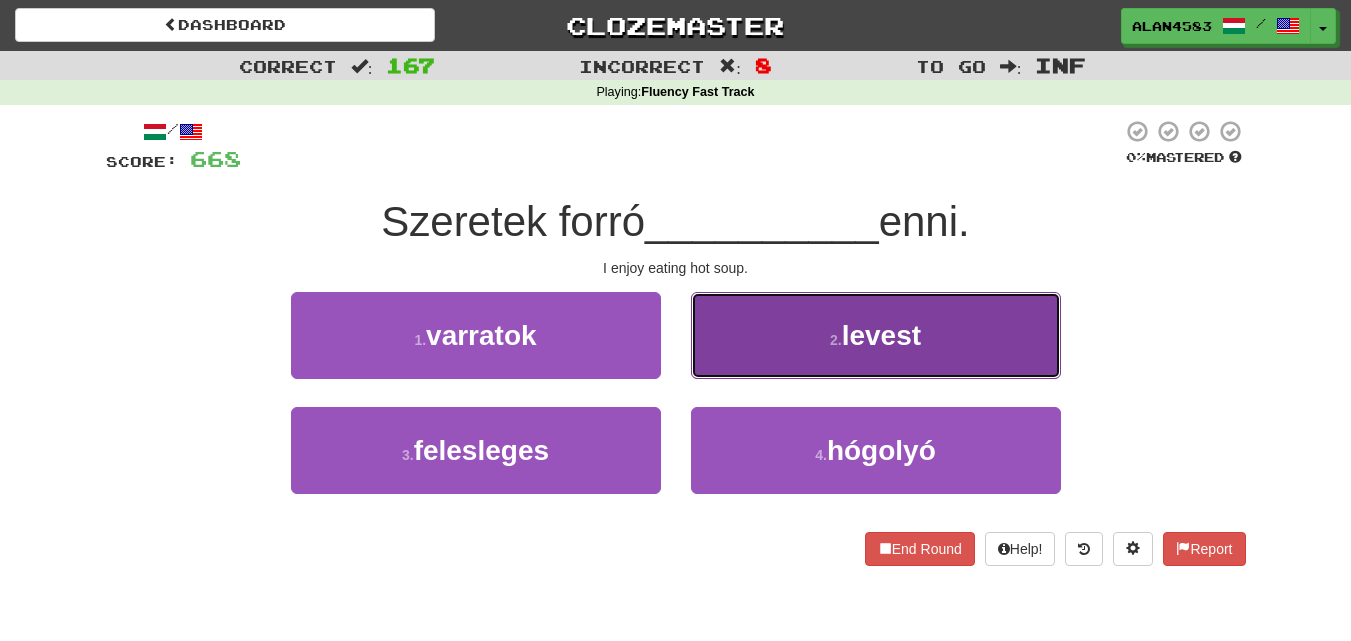 click on "2 .  levest" at bounding box center (876, 335) 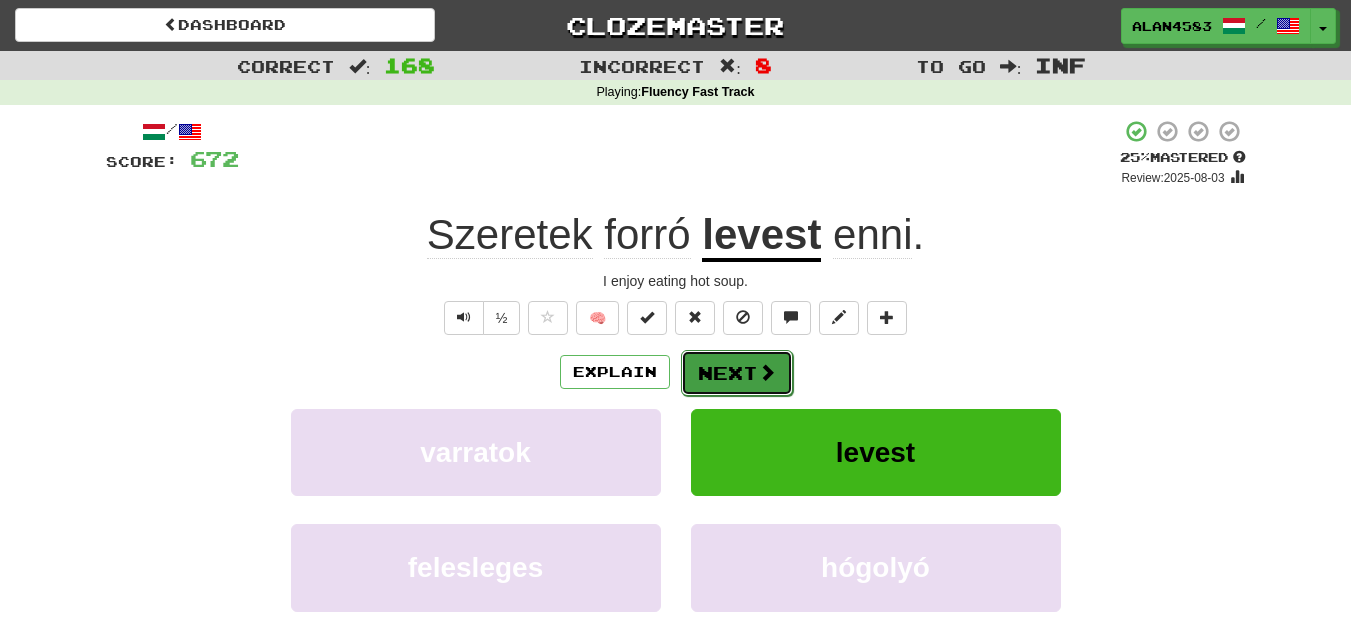 click on "Next" at bounding box center [737, 373] 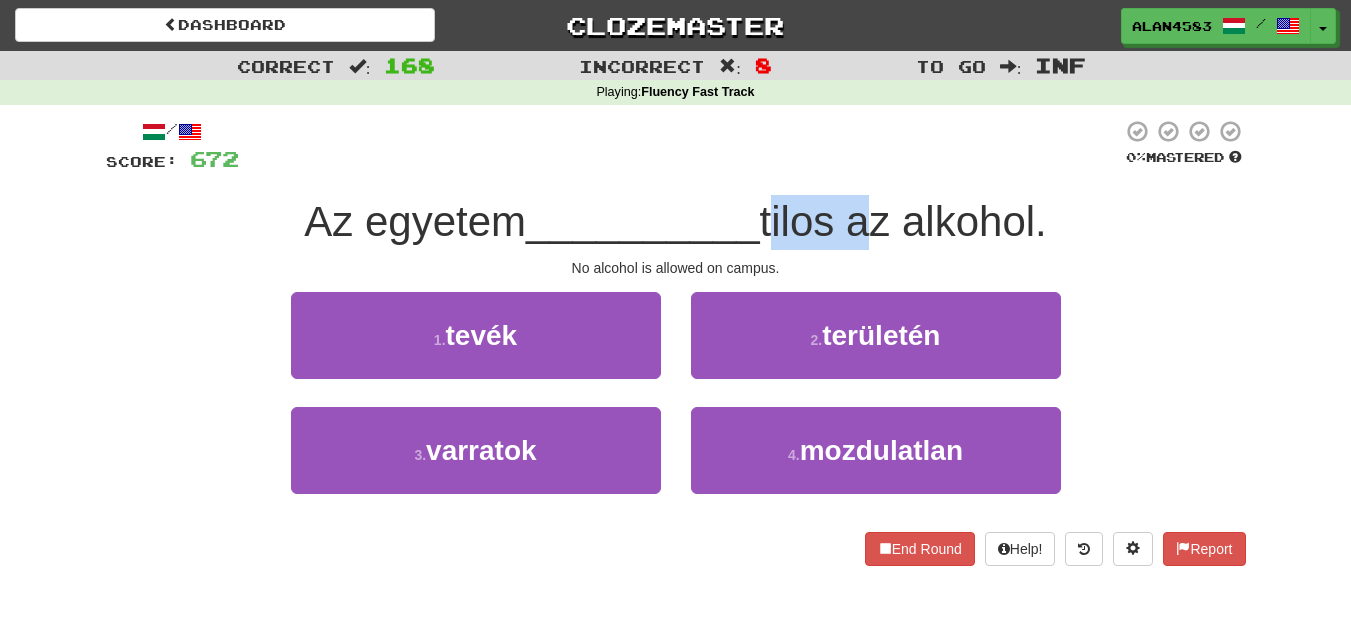 drag, startPoint x: 773, startPoint y: 223, endPoint x: 858, endPoint y: 209, distance: 86.145226 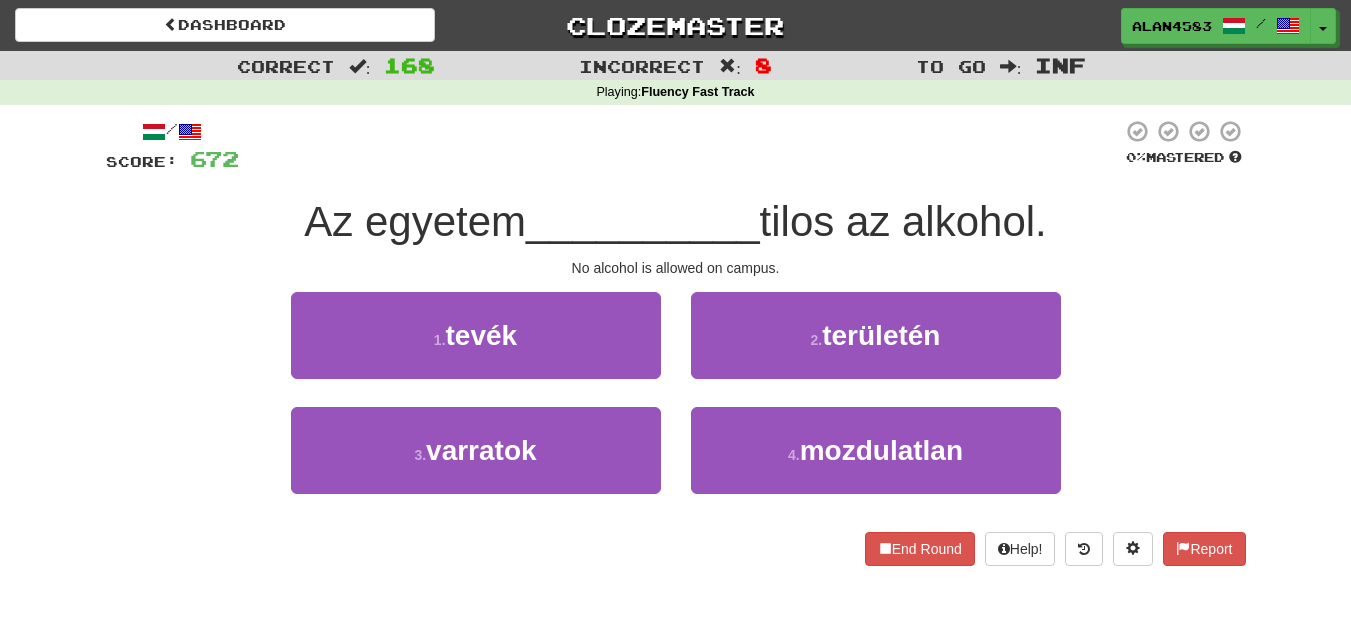 click at bounding box center [680, 146] 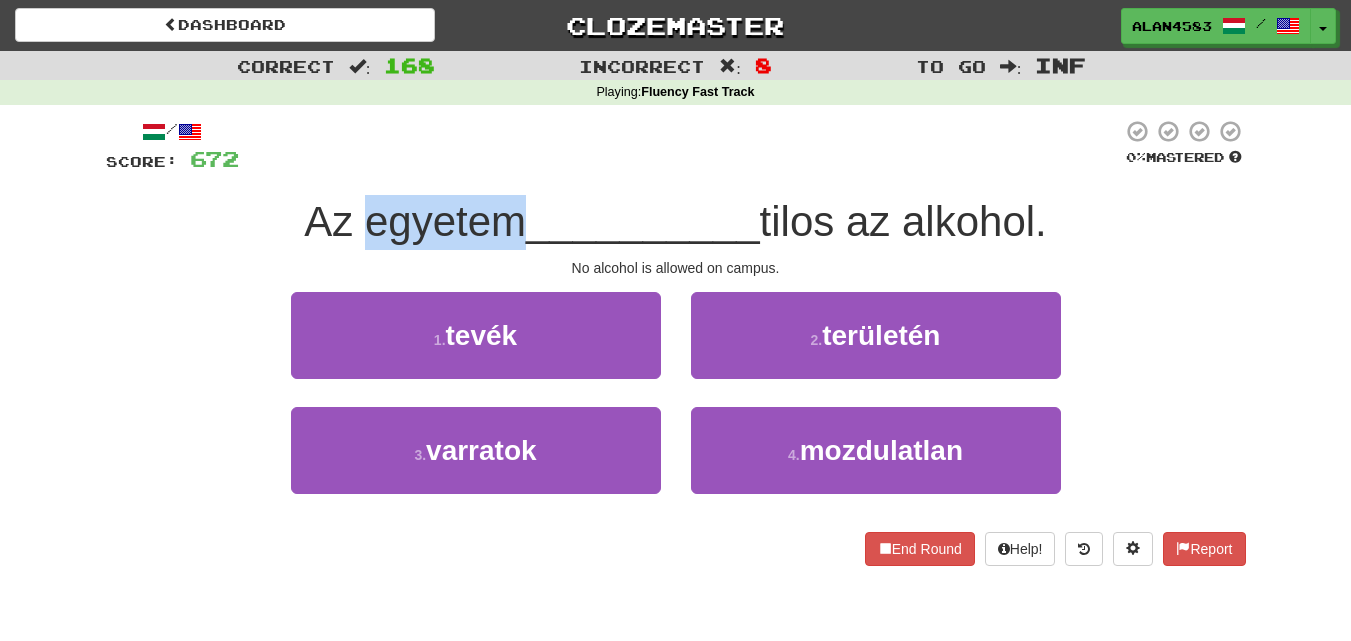 drag, startPoint x: 507, startPoint y: 208, endPoint x: 354, endPoint y: 212, distance: 153.05228 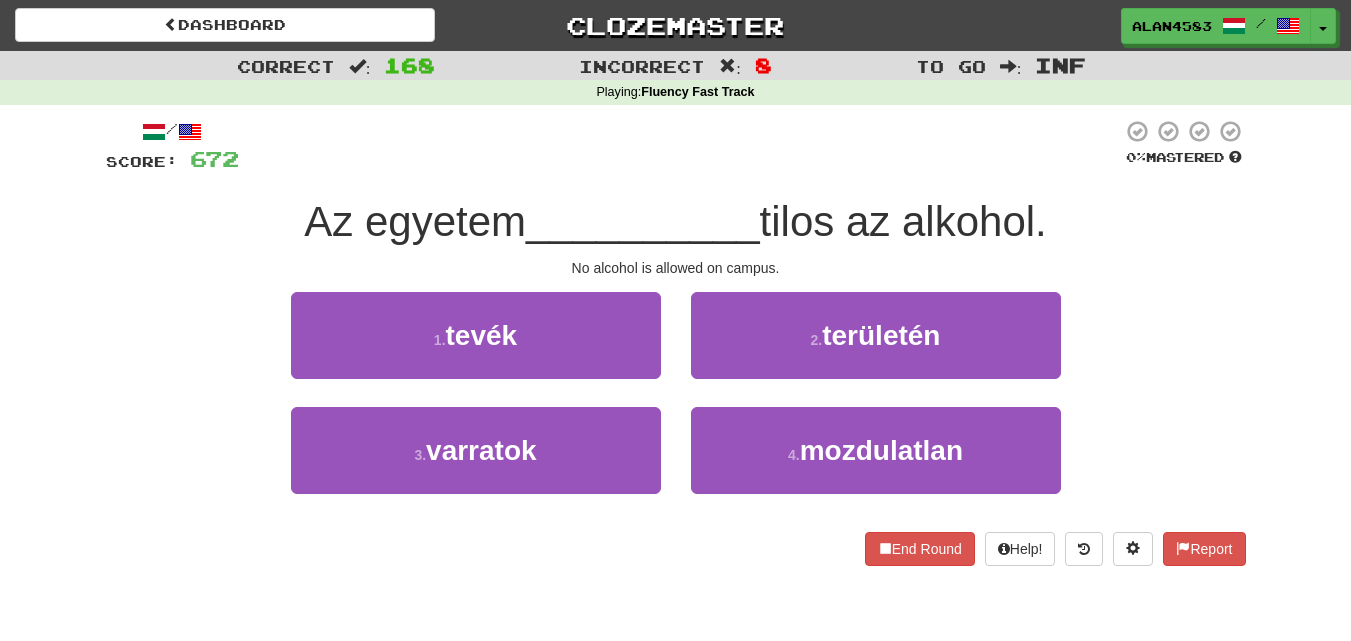 click at bounding box center [680, 146] 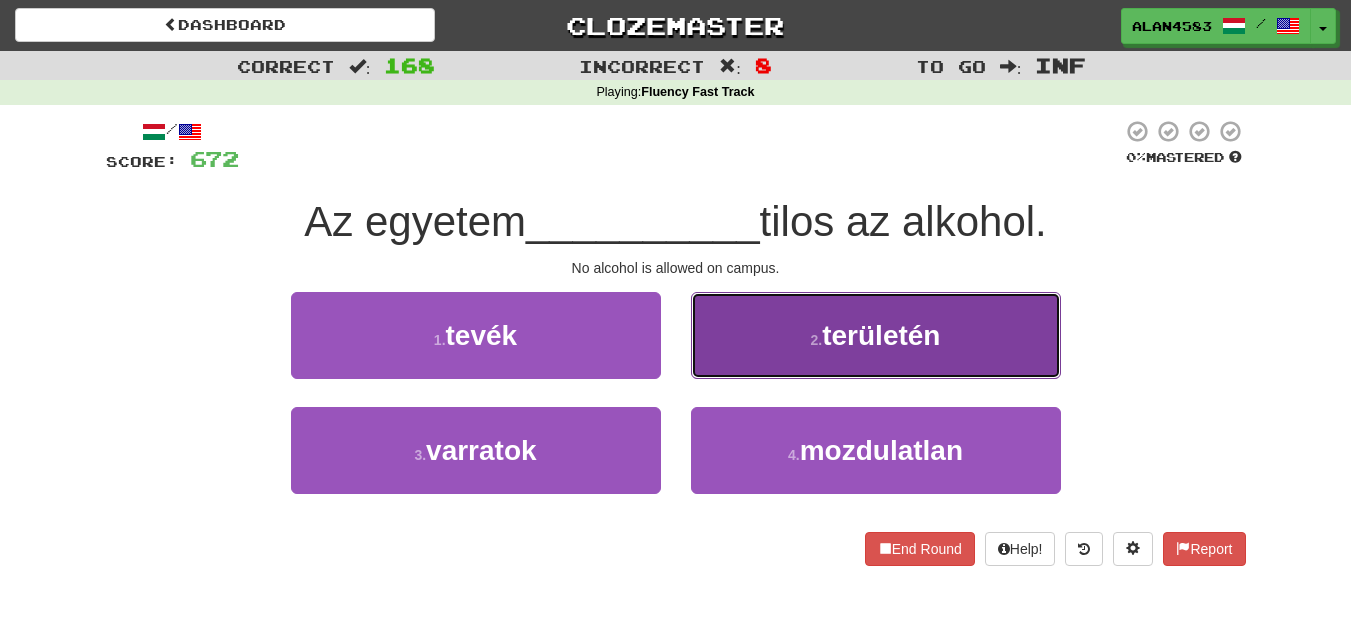 click on "2 .  területén" at bounding box center [876, 335] 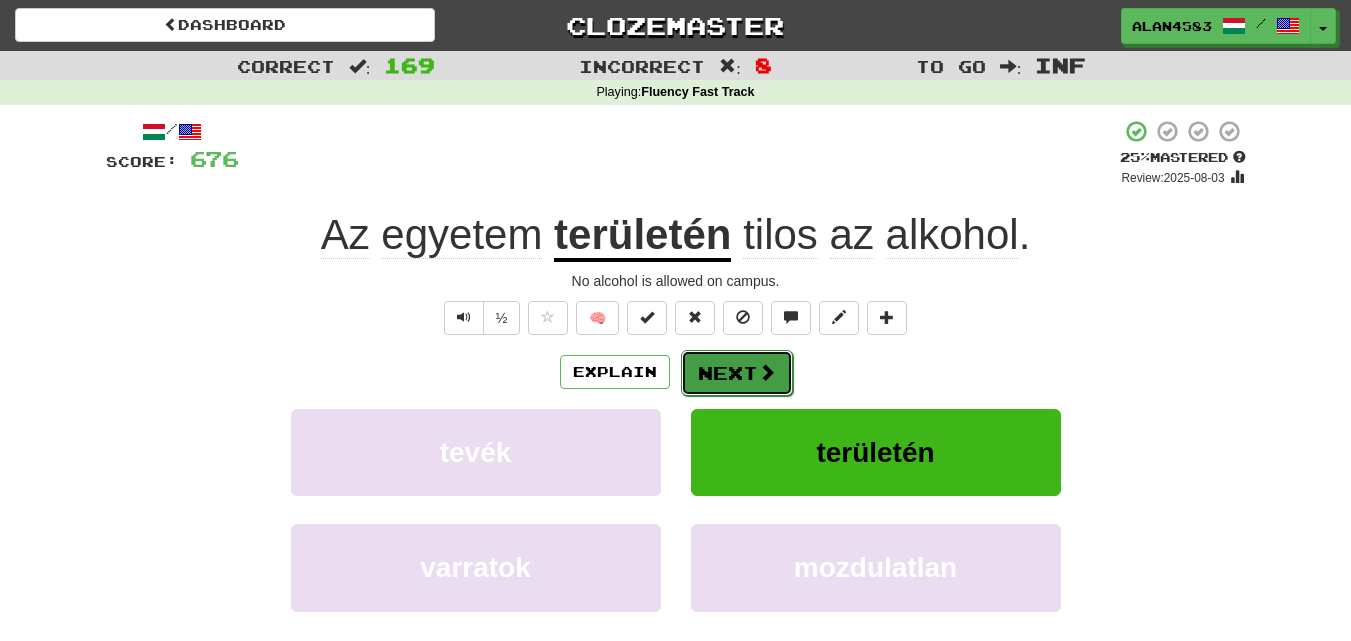 click on "Next" at bounding box center [737, 373] 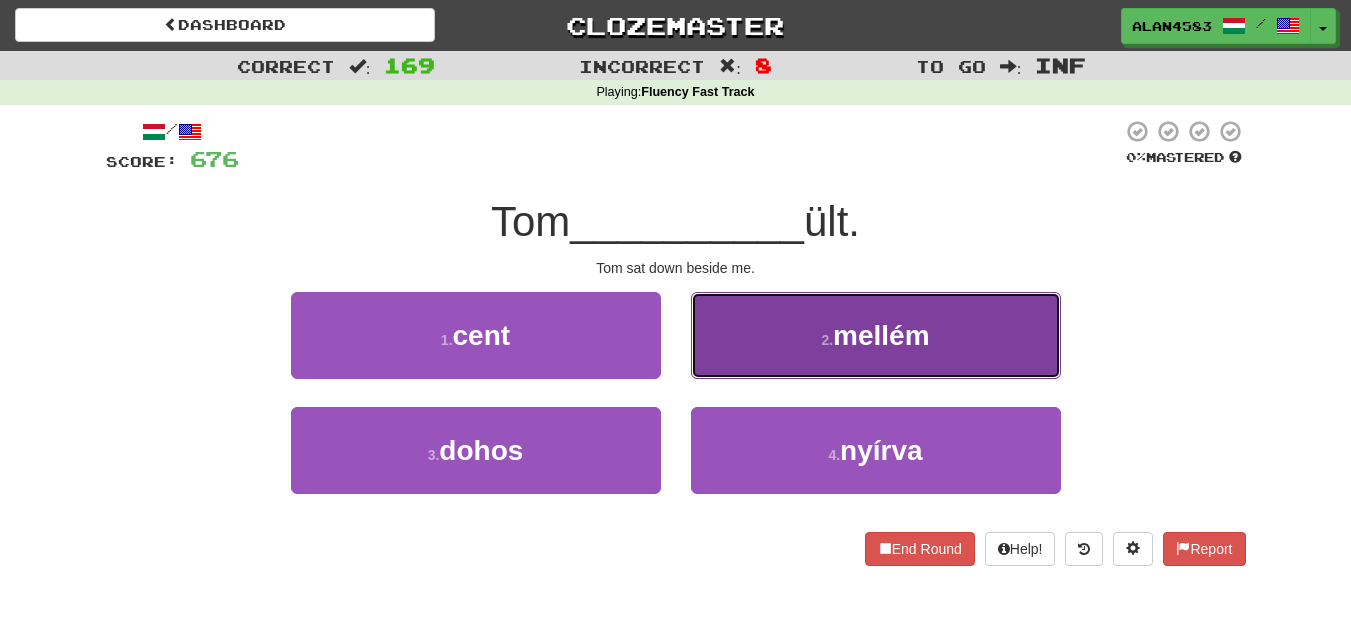 click on "2 .  mellém" at bounding box center (876, 335) 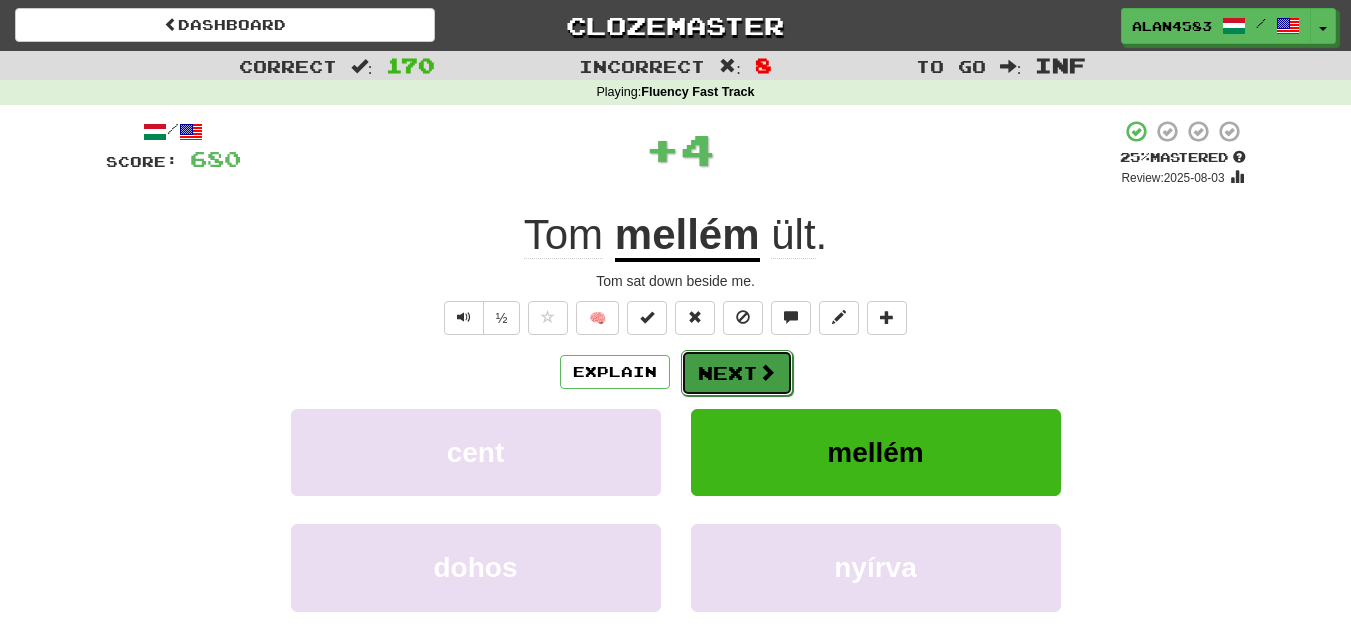 click on "Next" at bounding box center [737, 373] 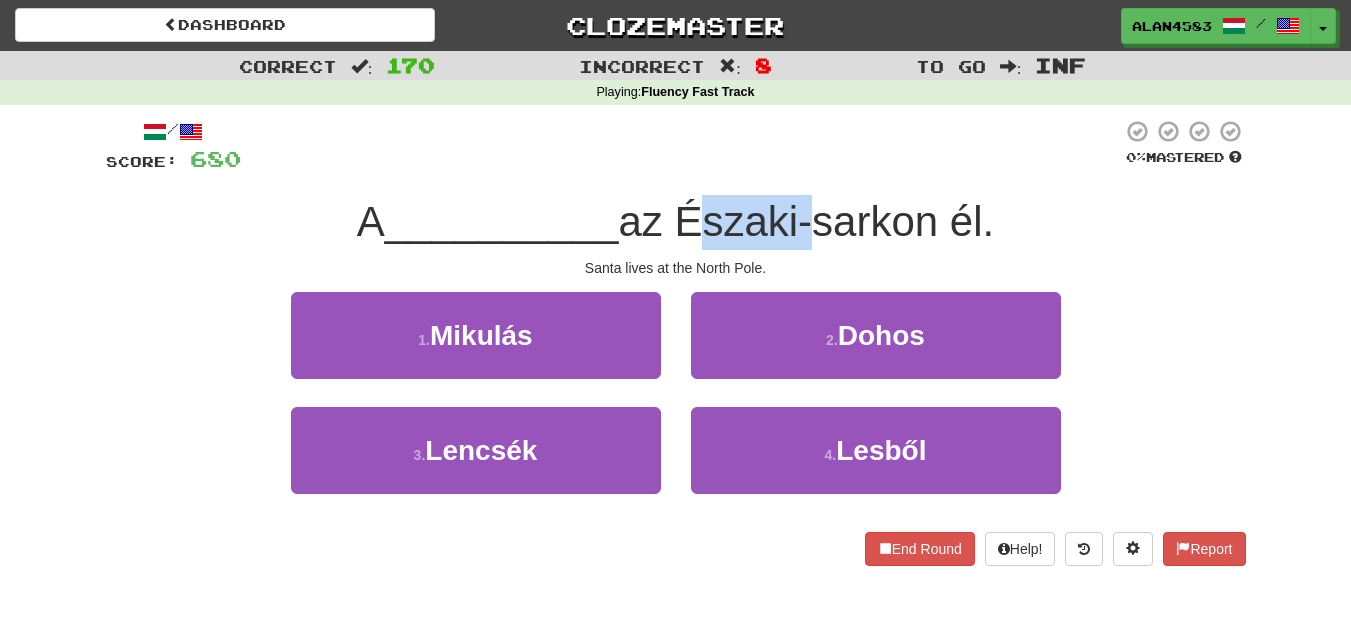 drag, startPoint x: 687, startPoint y: 230, endPoint x: 813, endPoint y: 214, distance: 127.01181 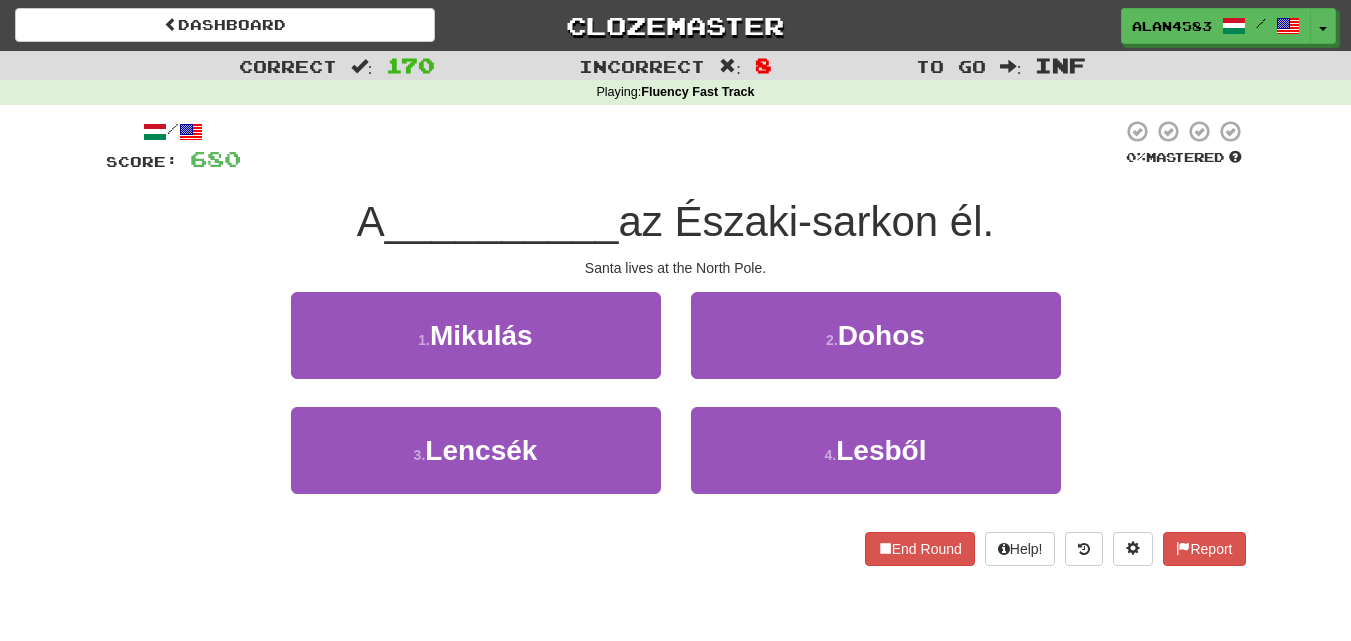 click at bounding box center (681, 146) 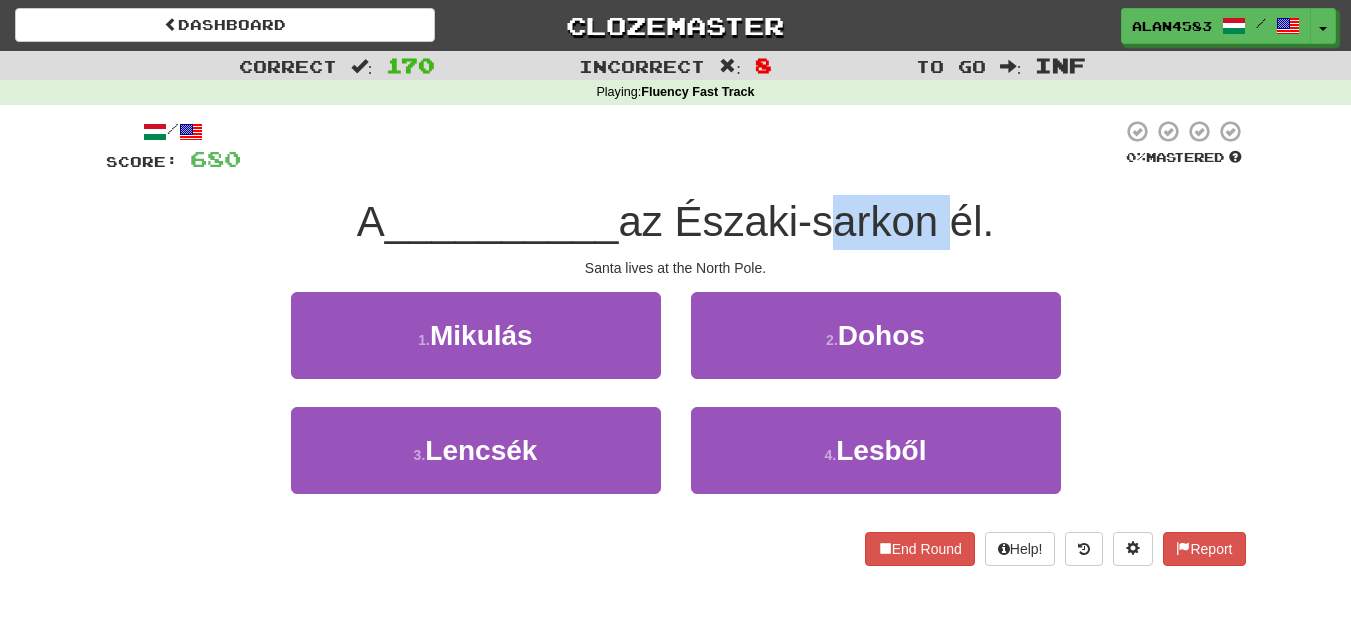 drag, startPoint x: 826, startPoint y: 222, endPoint x: 946, endPoint y: 210, distance: 120.59851 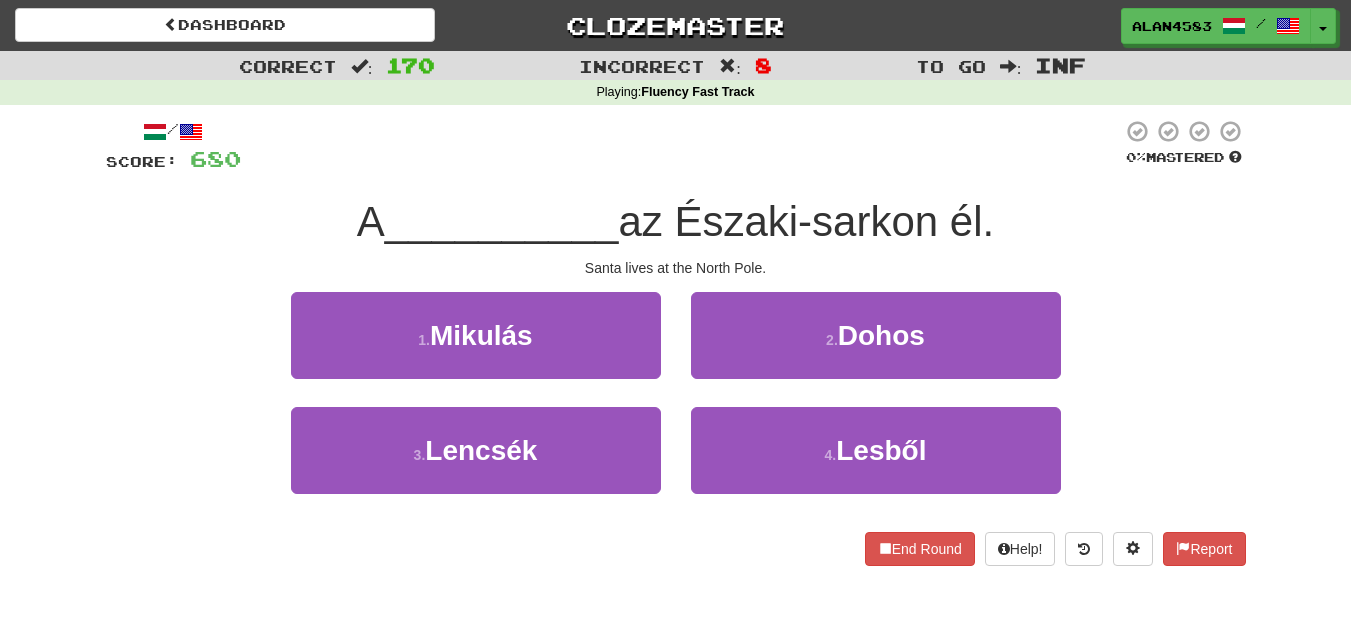 click at bounding box center [681, 146] 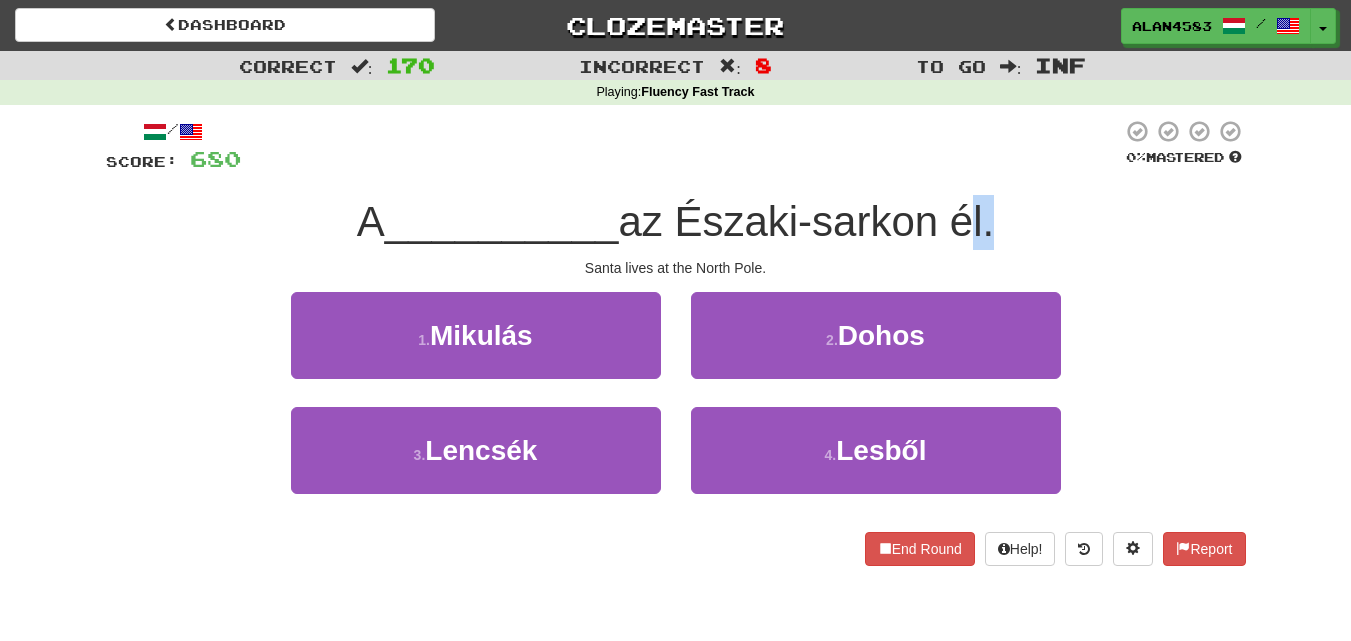 drag, startPoint x: 968, startPoint y: 228, endPoint x: 998, endPoint y: 220, distance: 31.04835 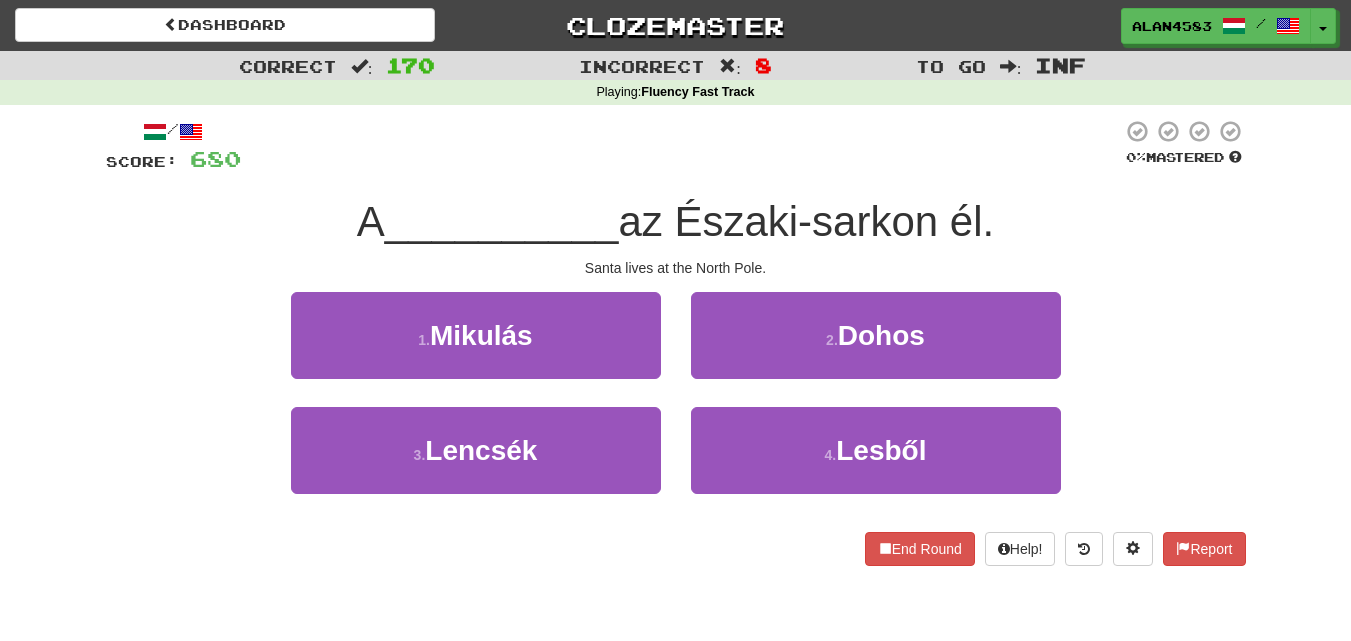 click at bounding box center (681, 146) 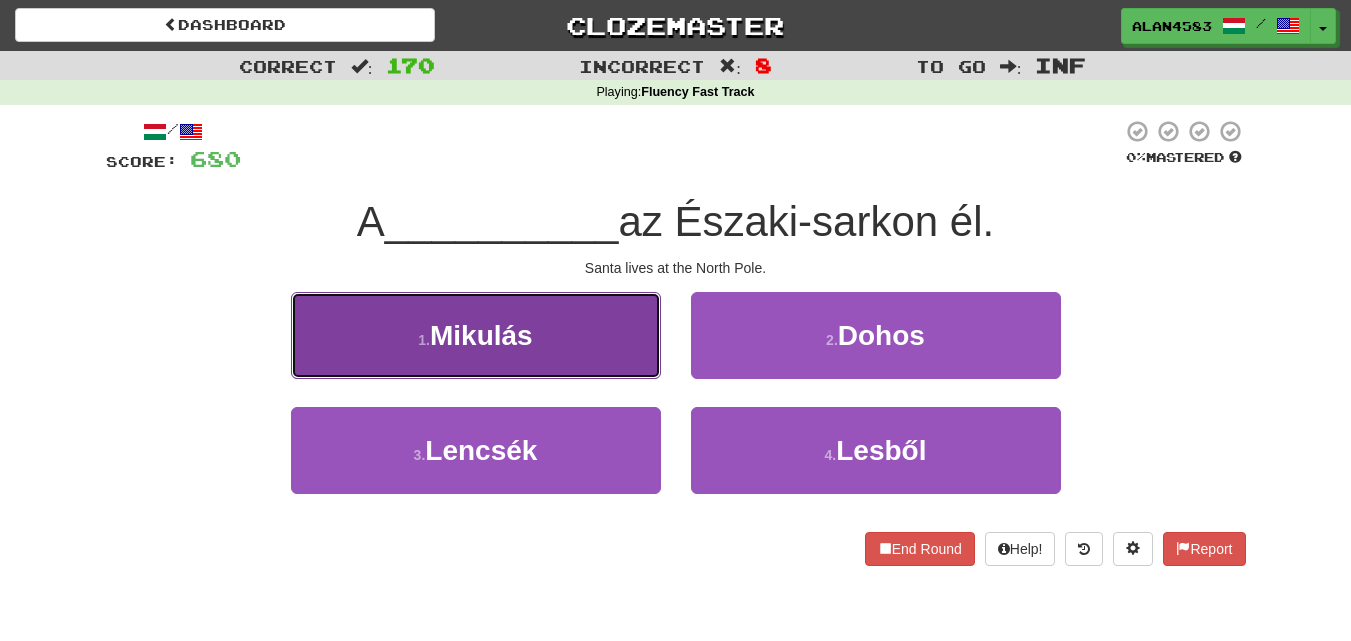click on "1 .  Mikulás" at bounding box center [476, 335] 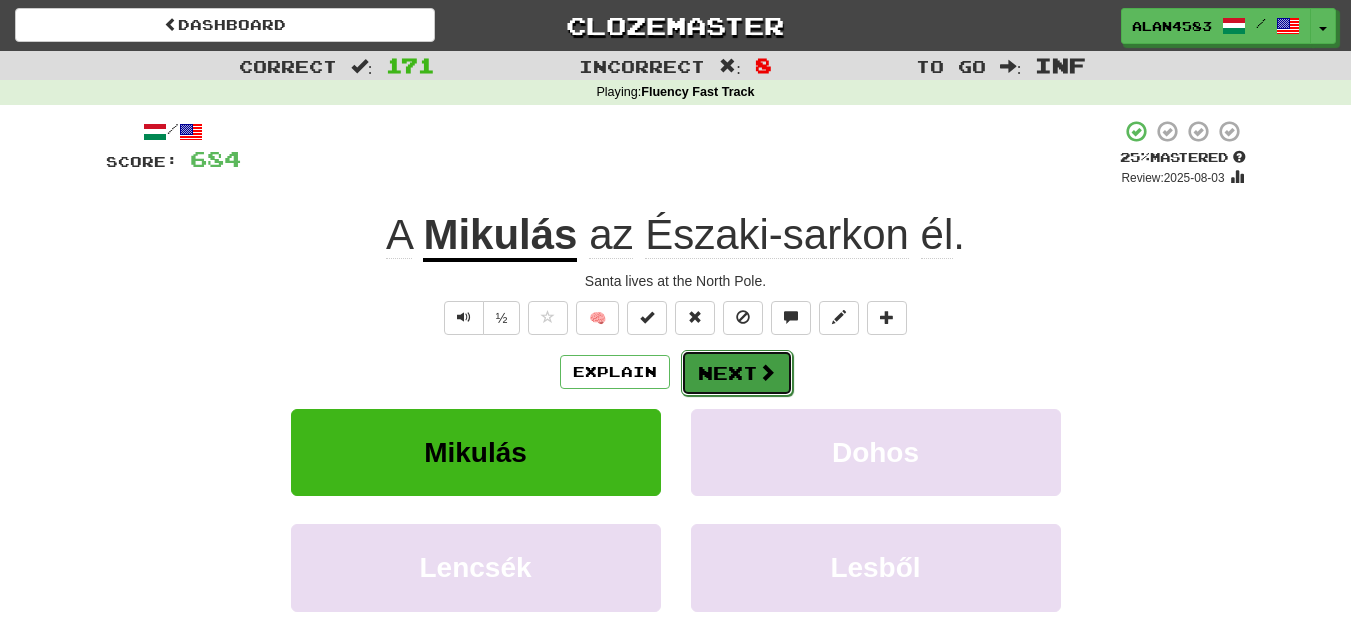 click on "Next" at bounding box center [737, 373] 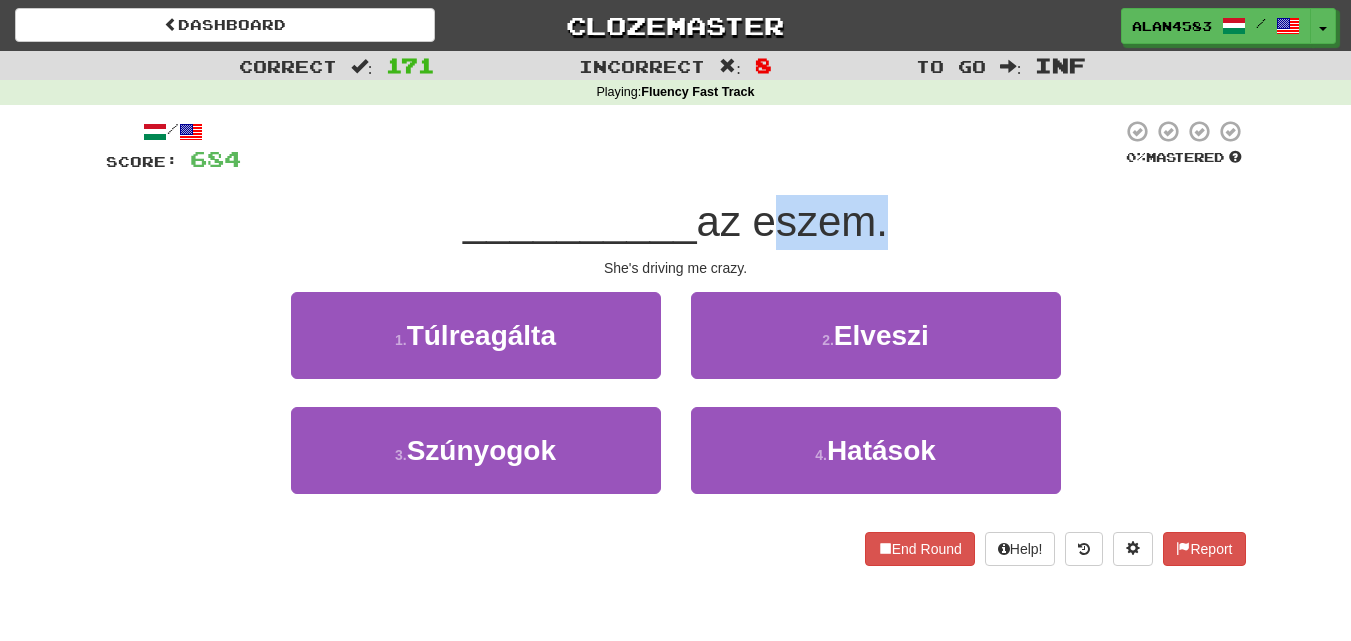 drag, startPoint x: 764, startPoint y: 225, endPoint x: 868, endPoint y: 215, distance: 104.47966 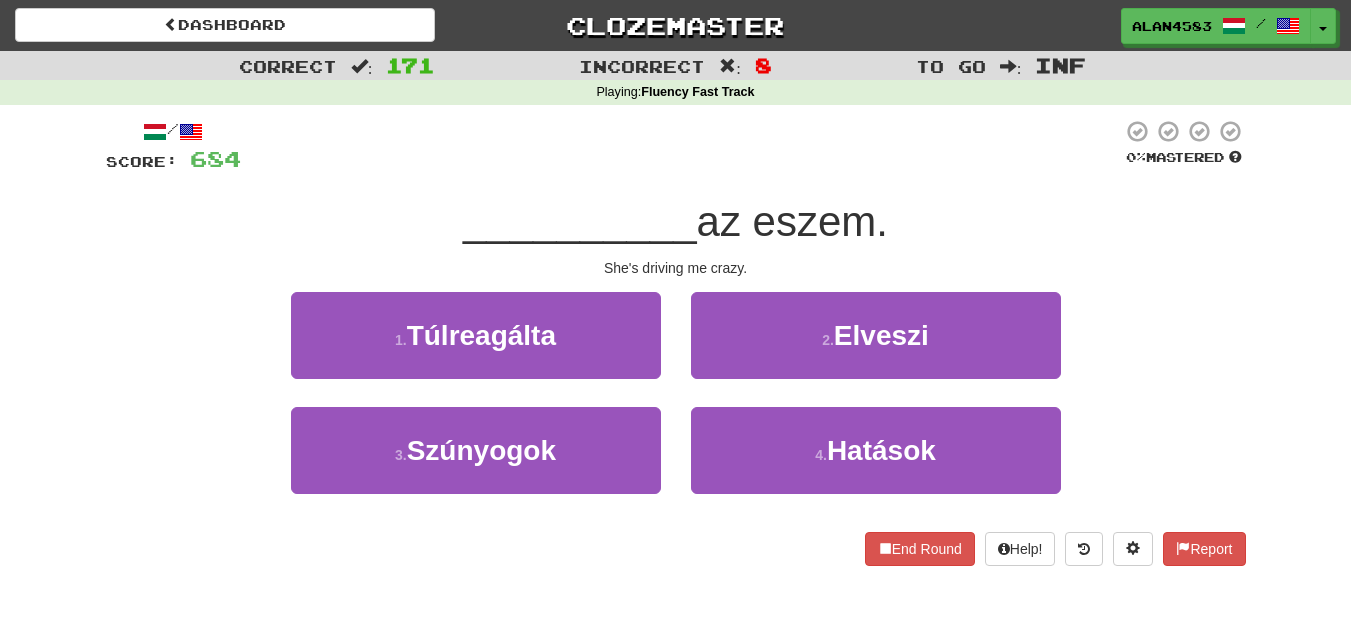 click at bounding box center (681, 146) 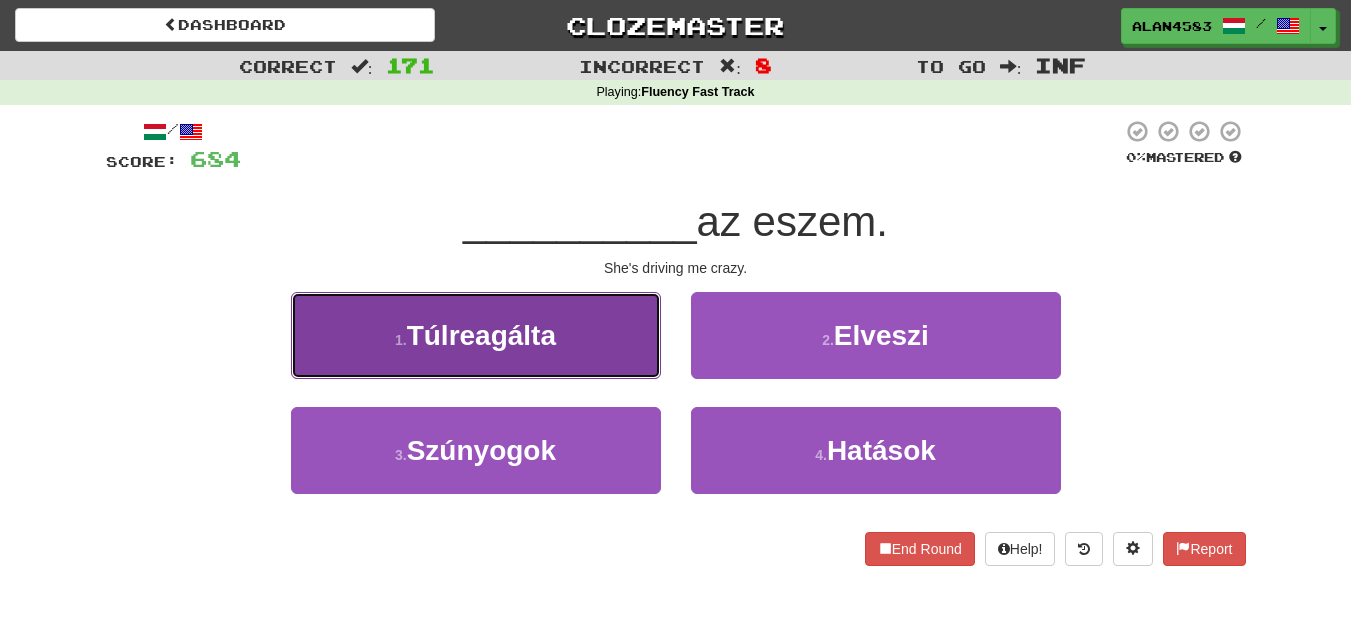 click on "1 .  Túlreagálta" at bounding box center (476, 335) 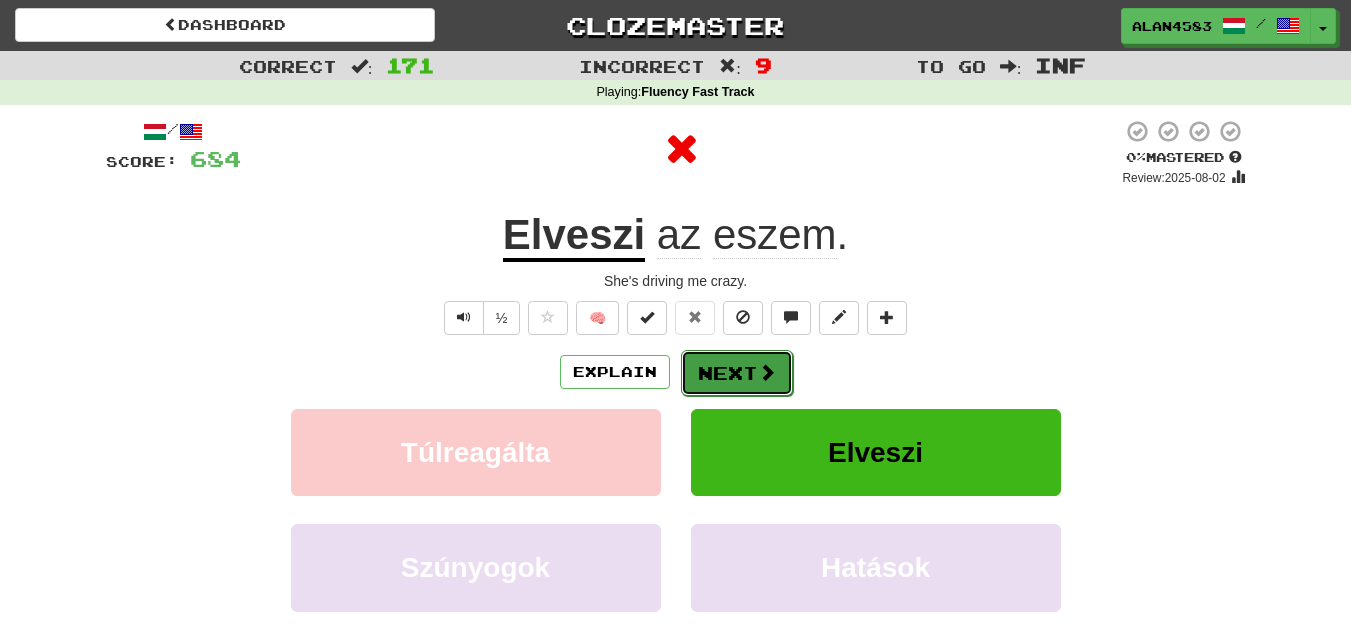 click on "Next" at bounding box center (737, 373) 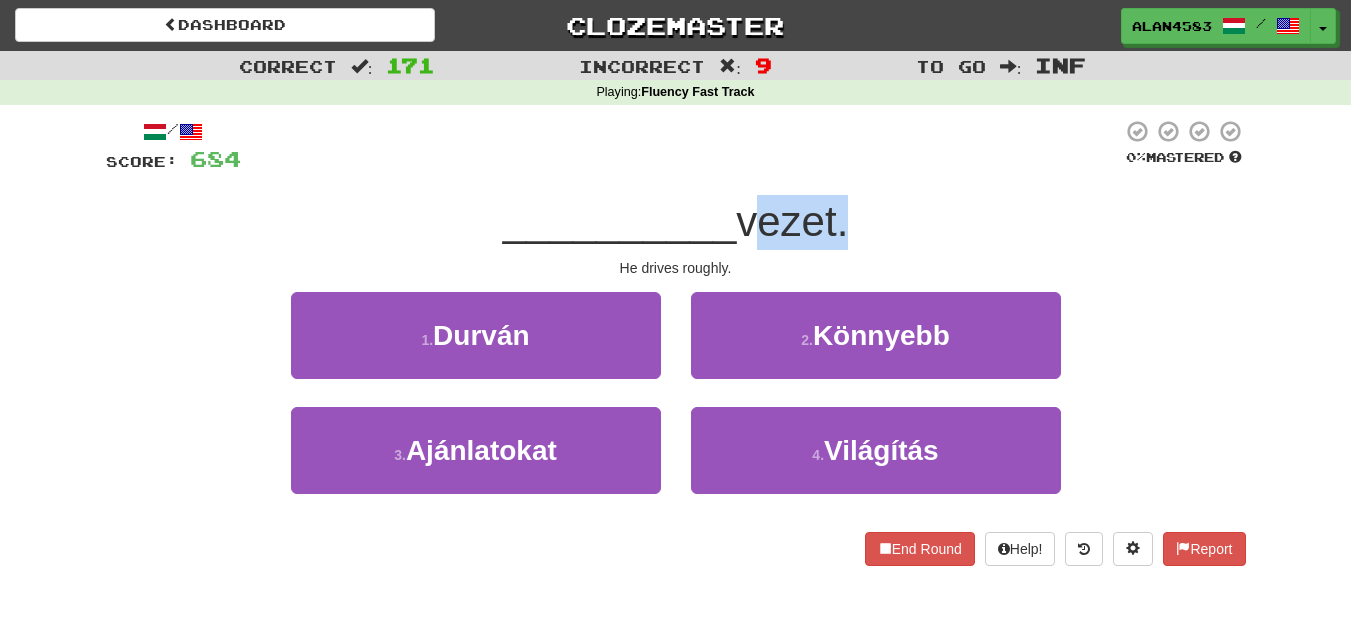 drag, startPoint x: 745, startPoint y: 222, endPoint x: 846, endPoint y: 211, distance: 101.597244 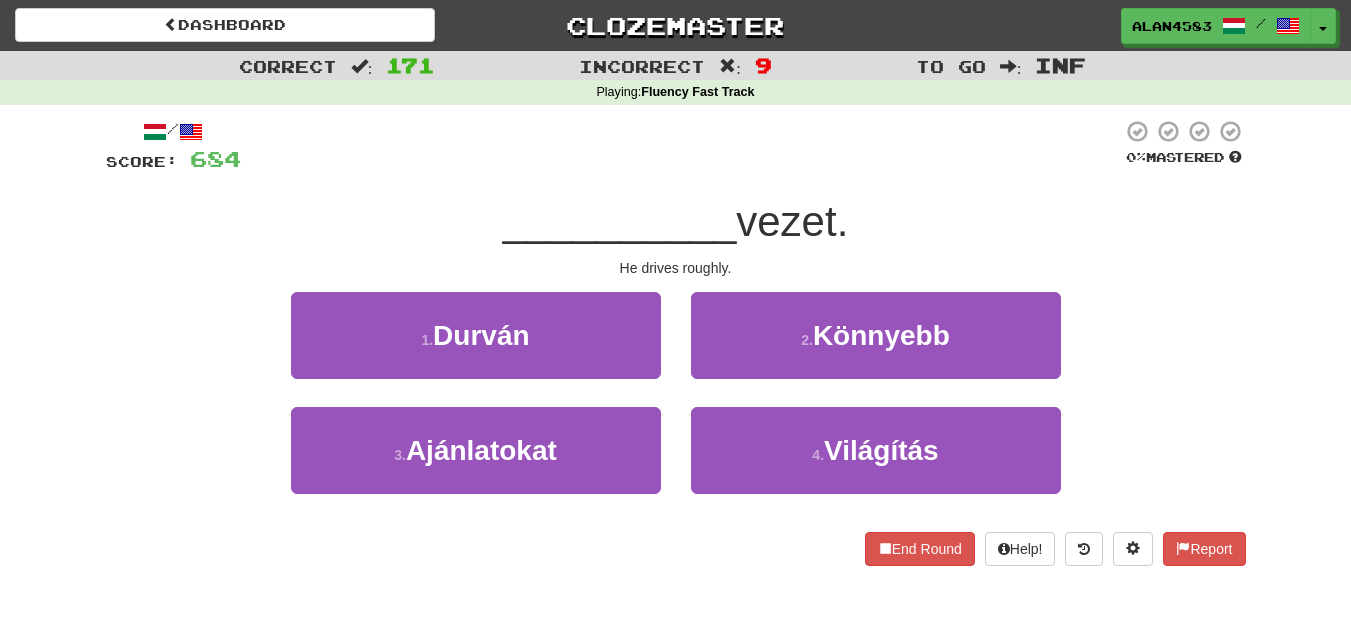 click at bounding box center (681, 146) 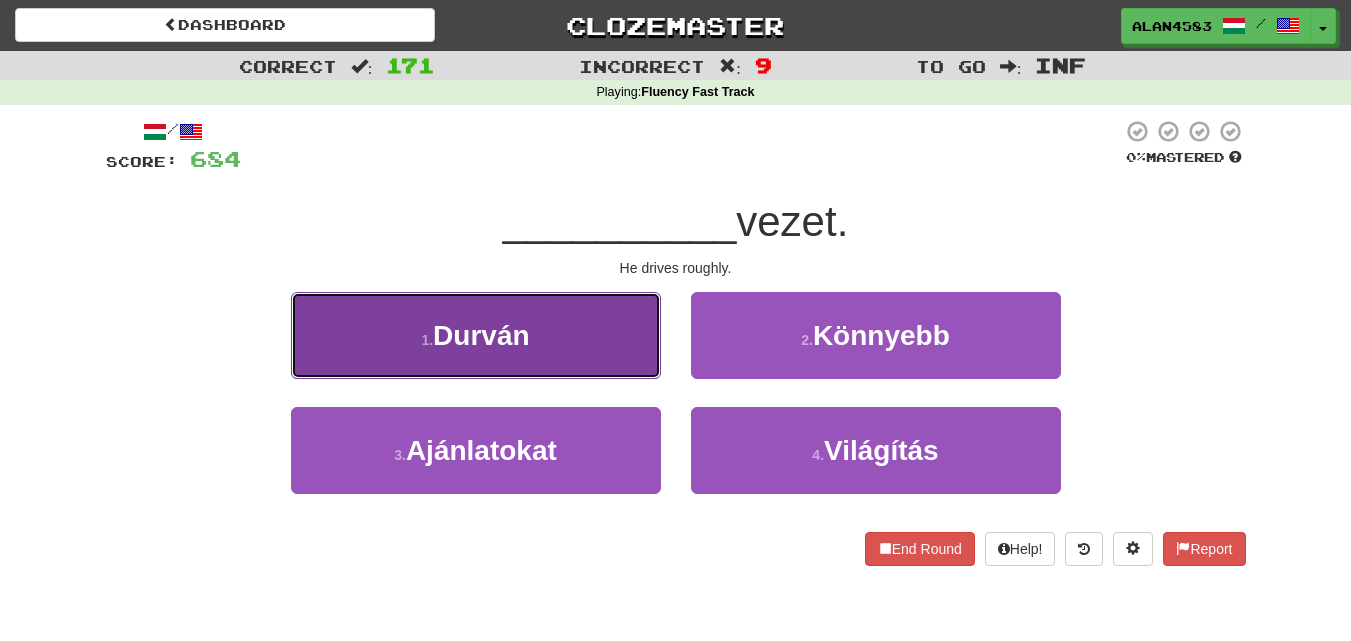 click on "Durván" at bounding box center (481, 335) 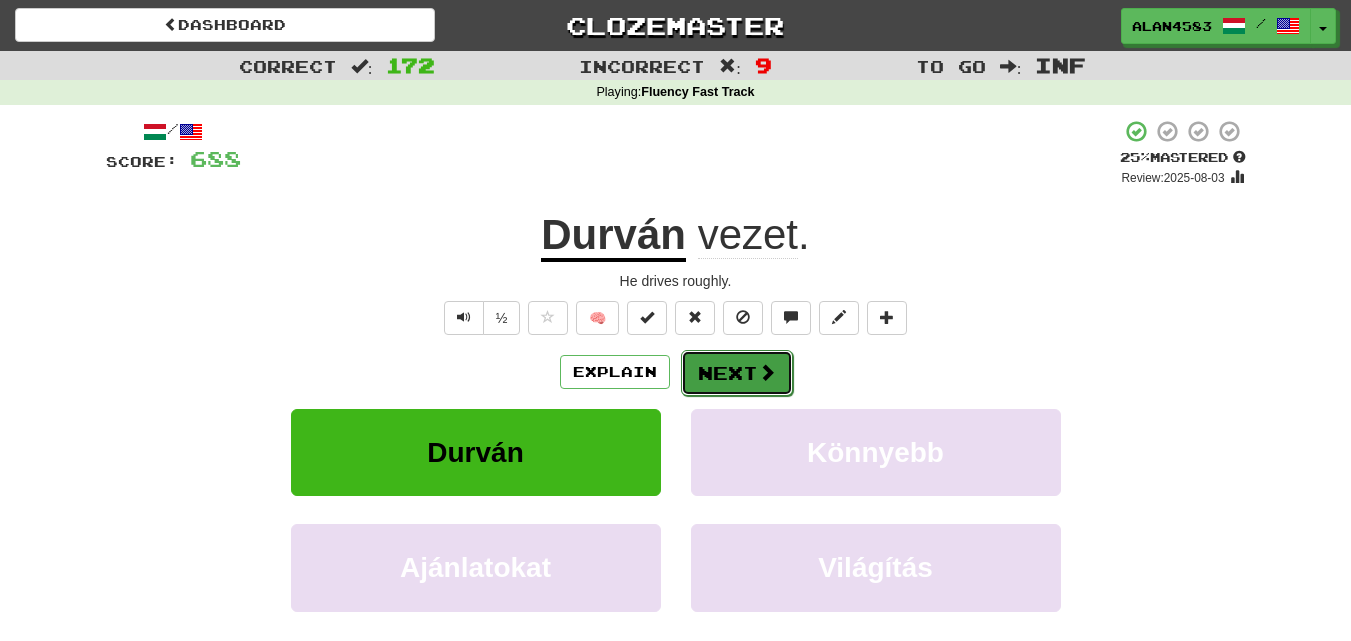 click on "Next" at bounding box center [737, 373] 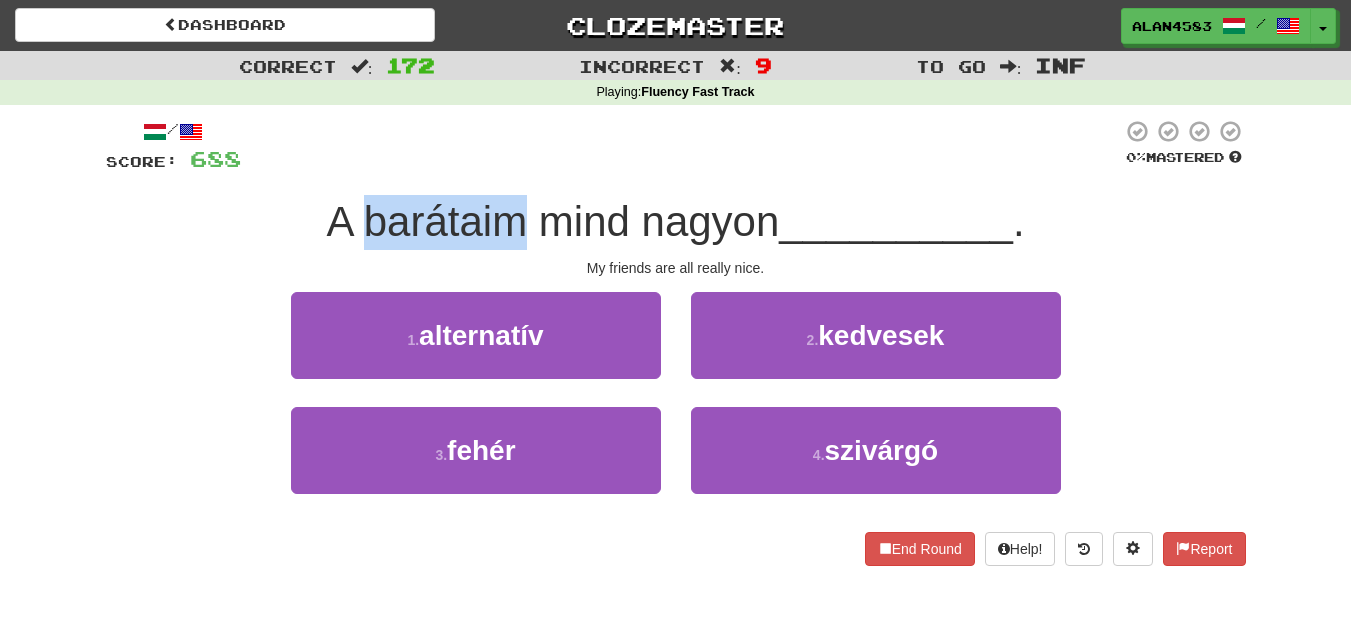 drag, startPoint x: 517, startPoint y: 214, endPoint x: 368, endPoint y: 205, distance: 149.27156 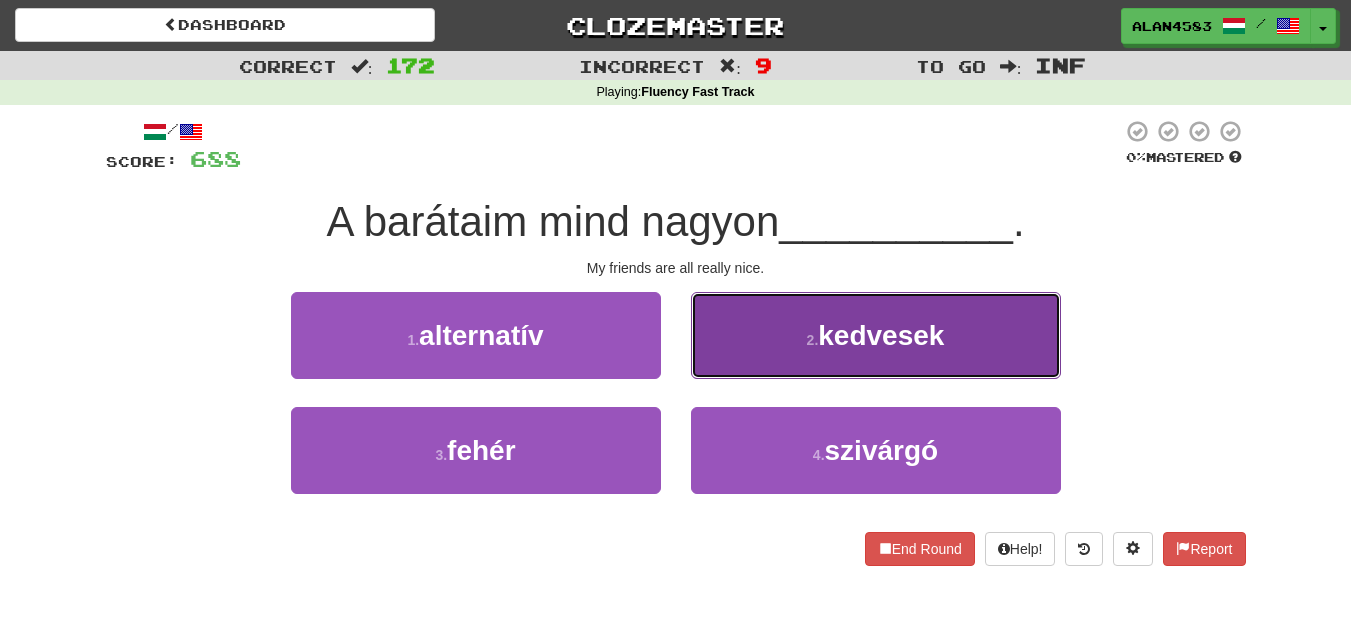 click on "2 .  kedvesek" at bounding box center (876, 335) 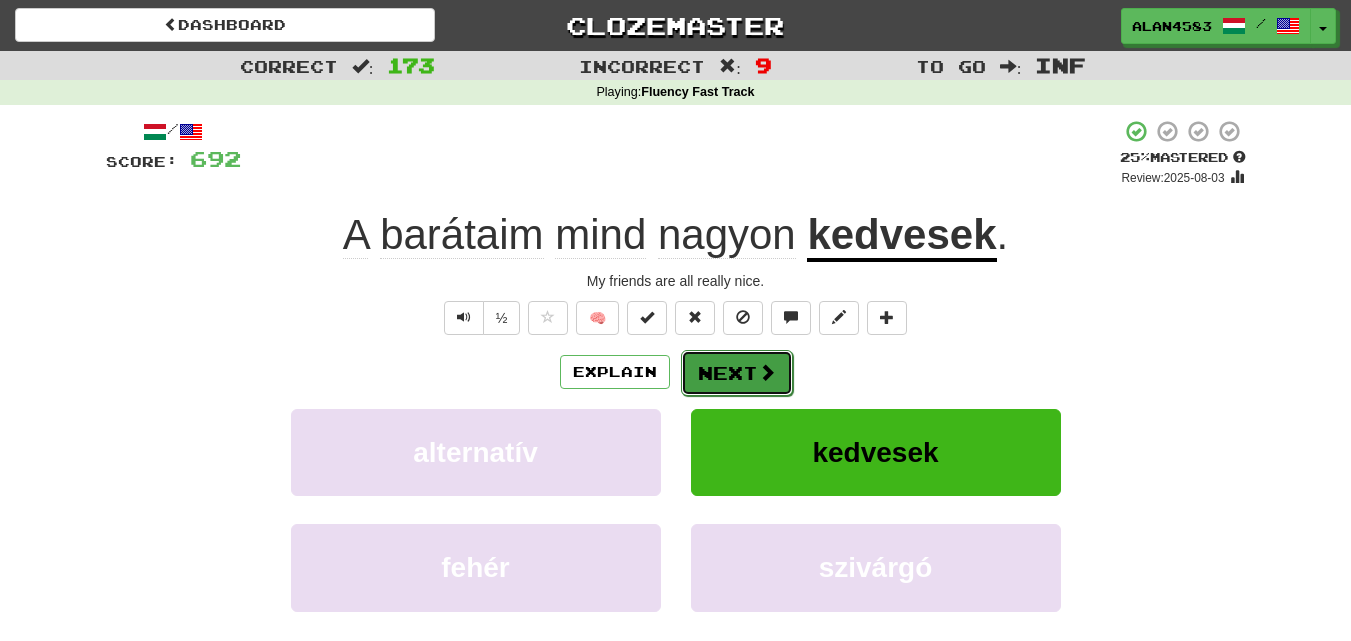 click on "Next" at bounding box center (737, 373) 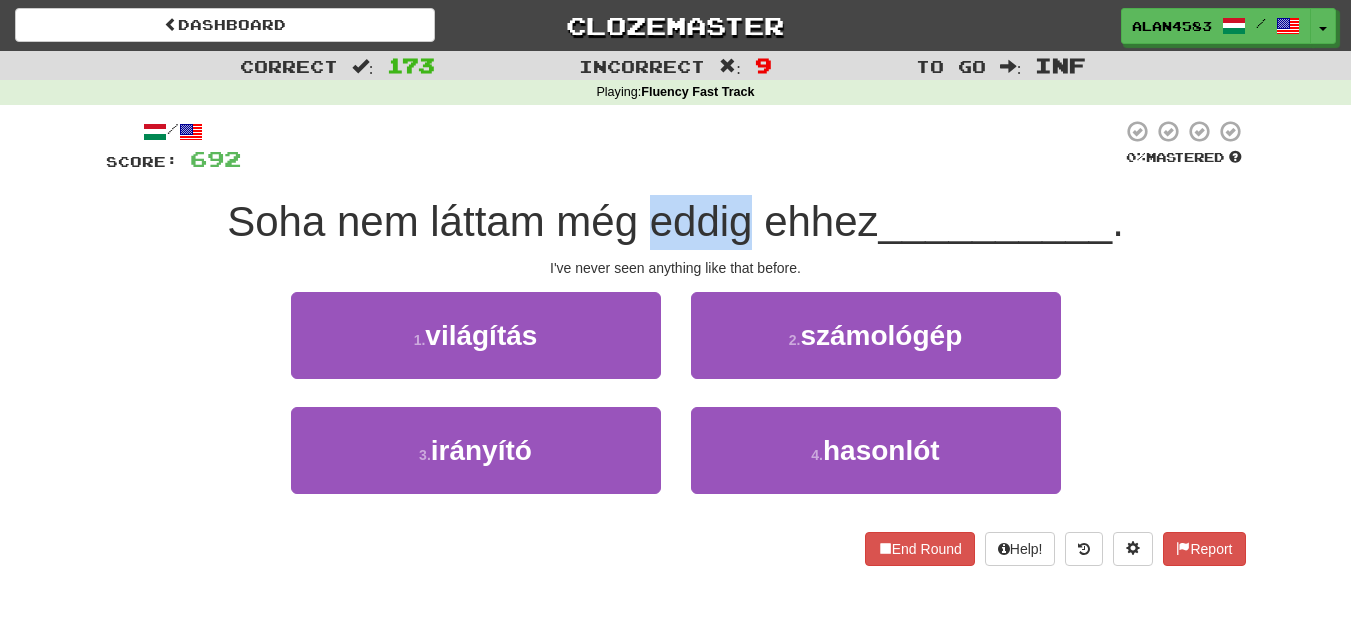 drag, startPoint x: 645, startPoint y: 220, endPoint x: 748, endPoint y: 216, distance: 103.077644 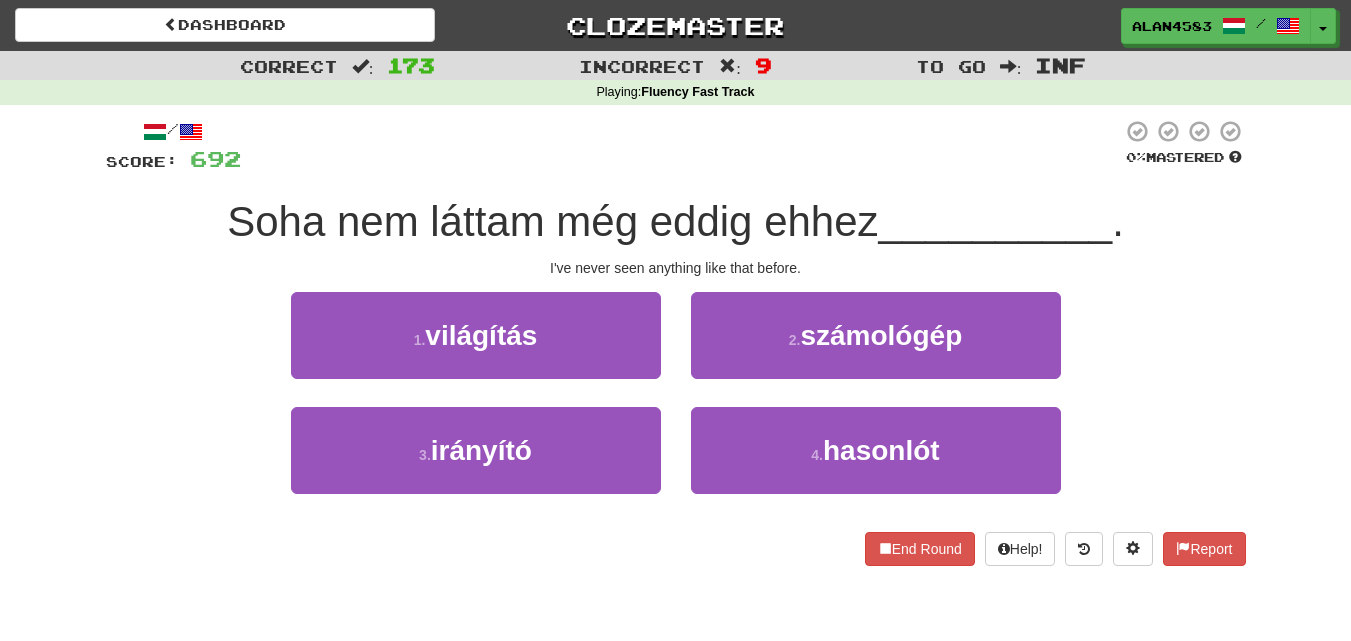 click at bounding box center (681, 146) 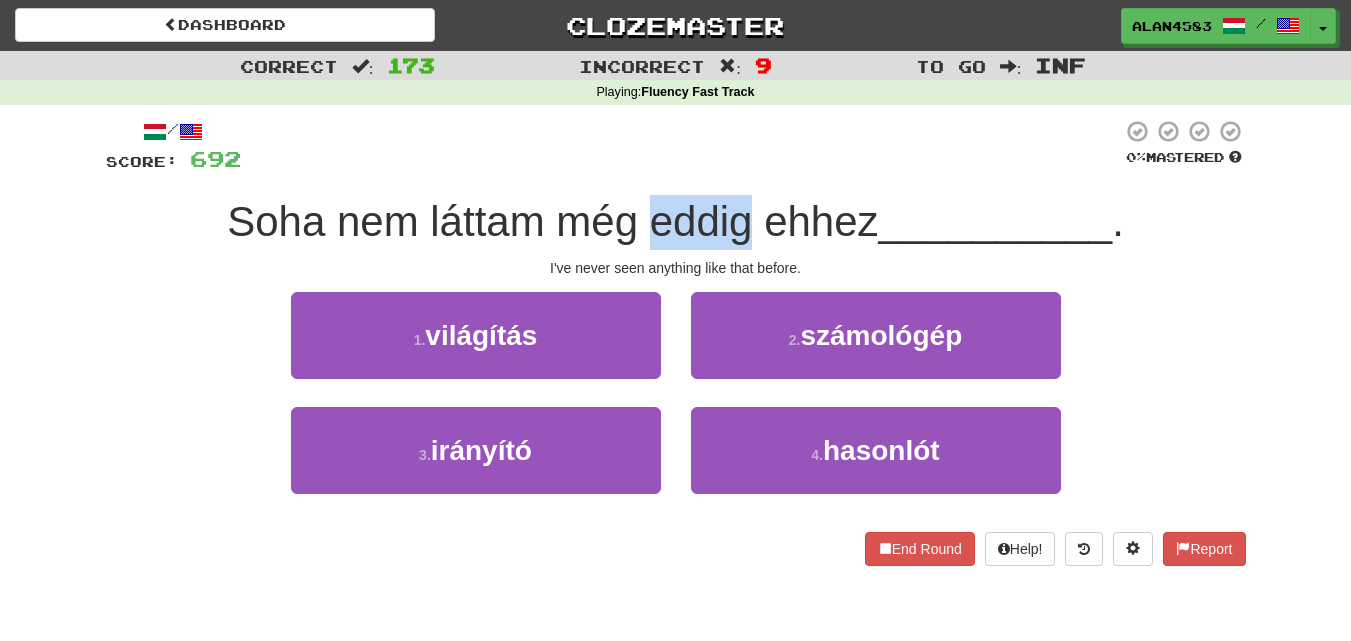 drag, startPoint x: 642, startPoint y: 221, endPoint x: 744, endPoint y: 211, distance: 102.48902 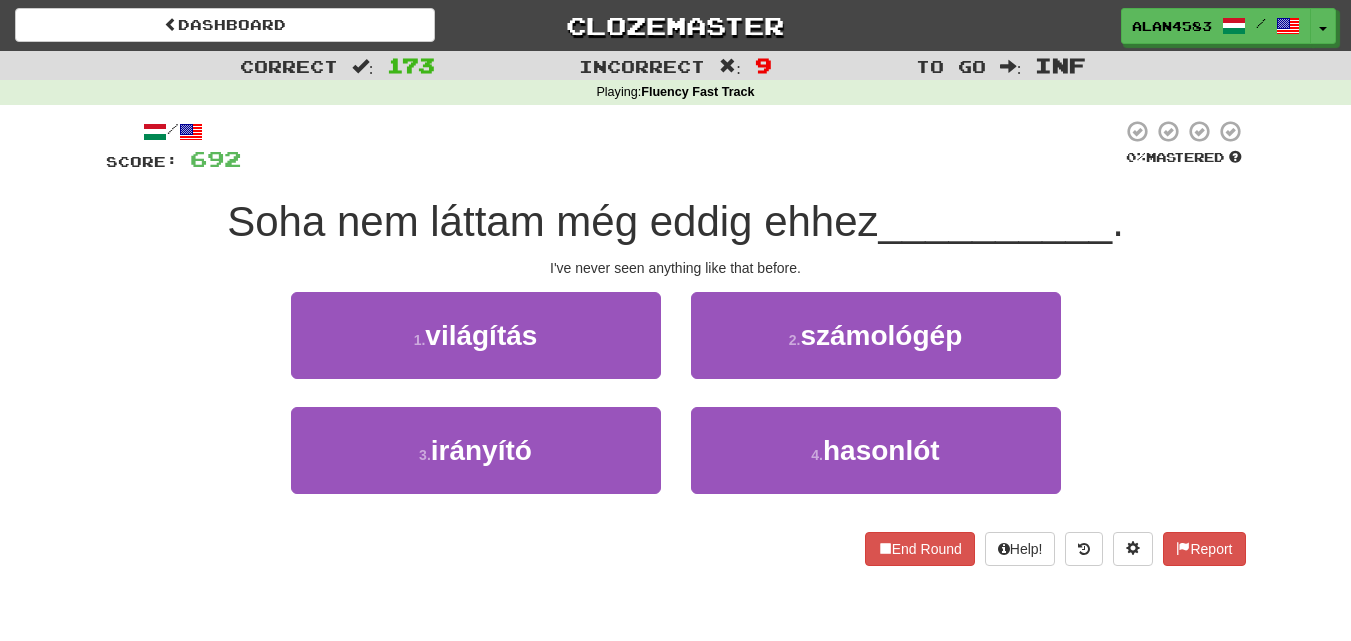 click at bounding box center [681, 146] 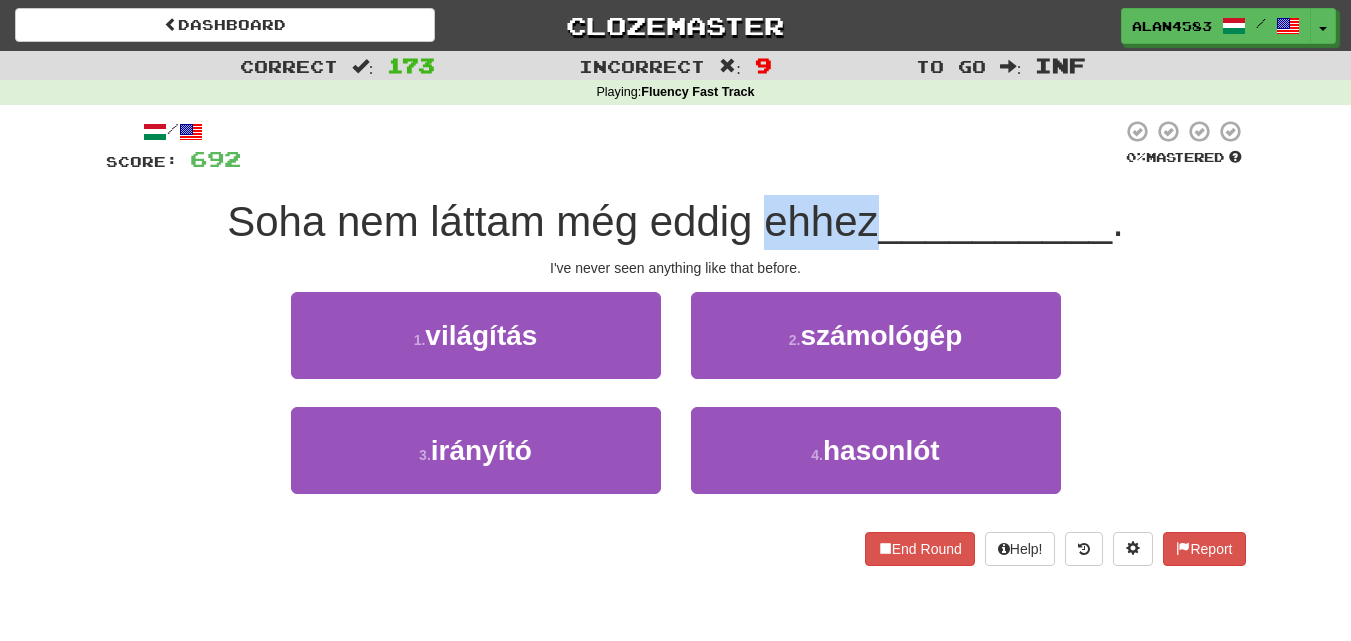 drag, startPoint x: 761, startPoint y: 212, endPoint x: 872, endPoint y: 204, distance: 111.28792 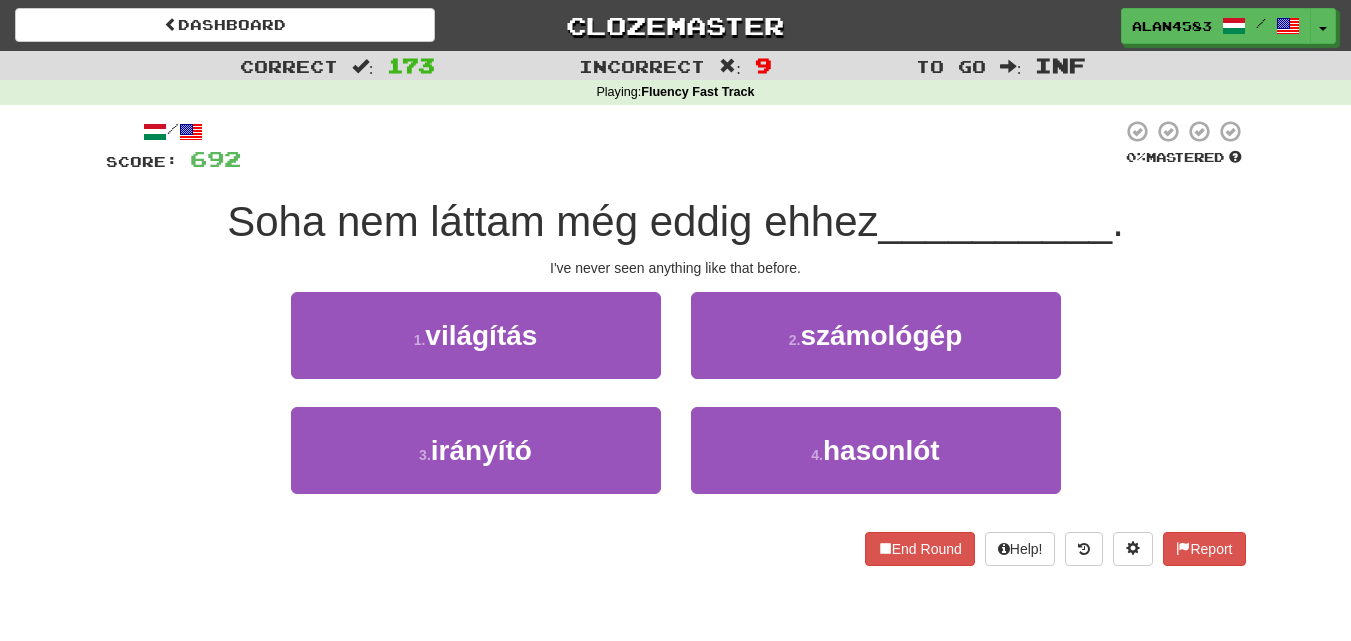 click at bounding box center (681, 146) 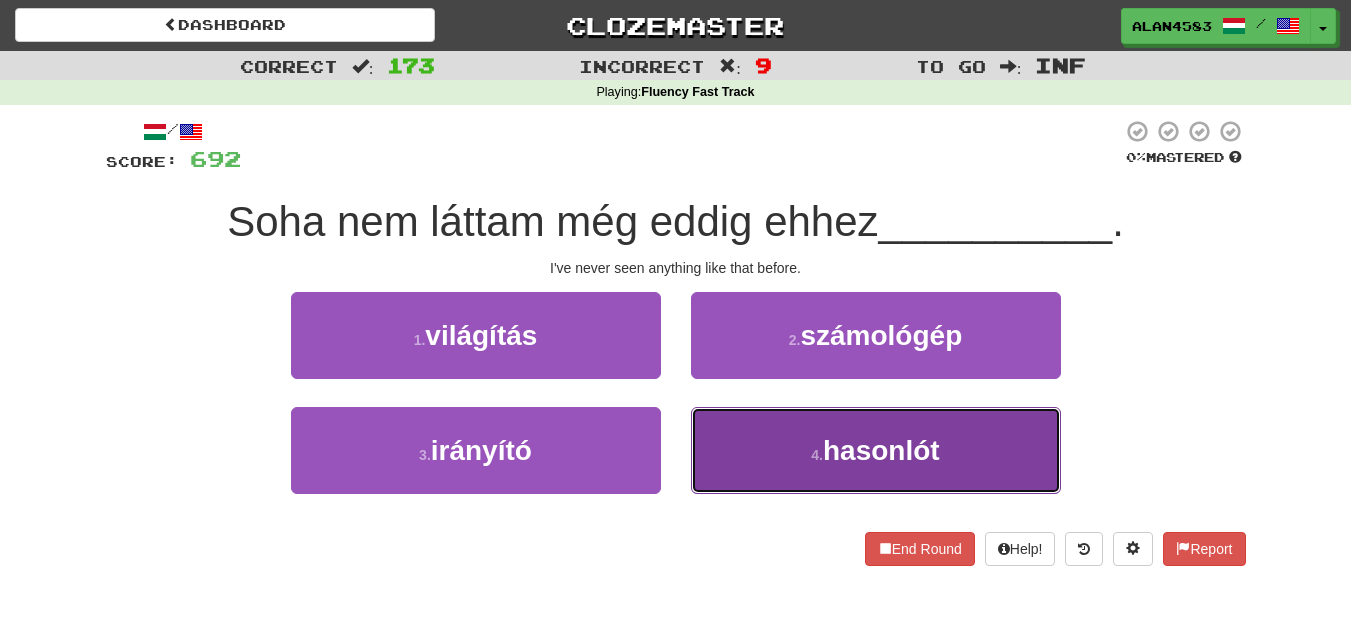 click on "4 .  hasonlót" at bounding box center (876, 450) 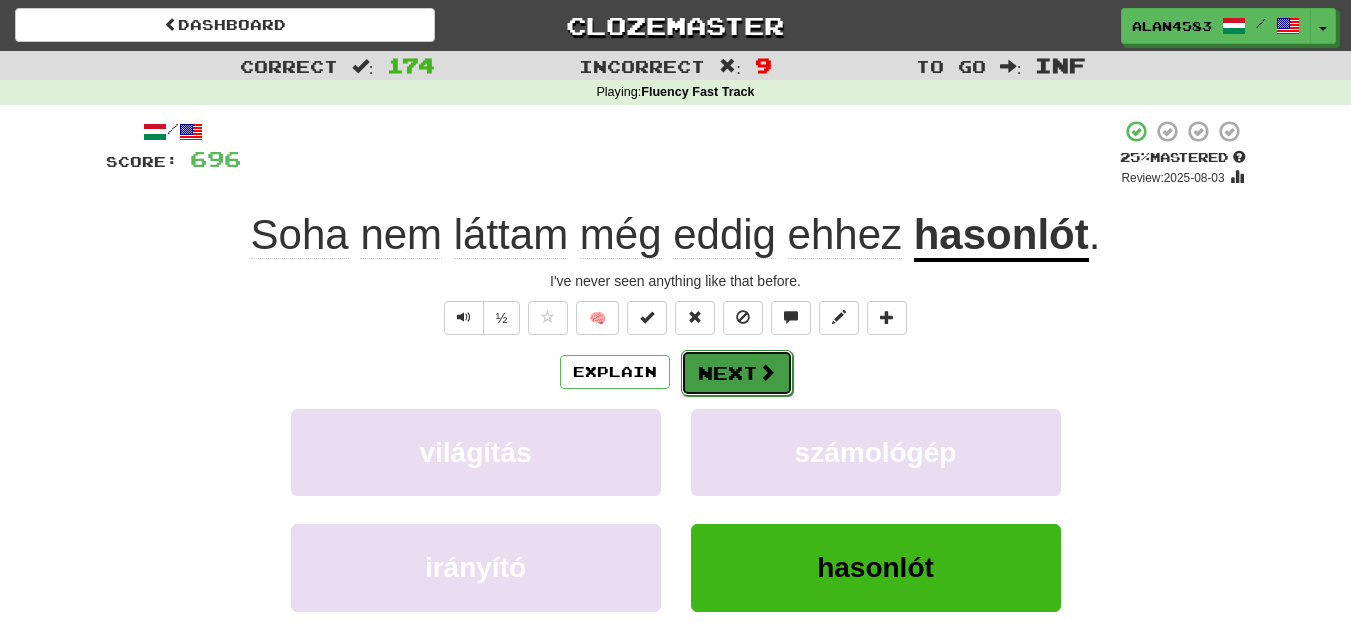 click at bounding box center [767, 372] 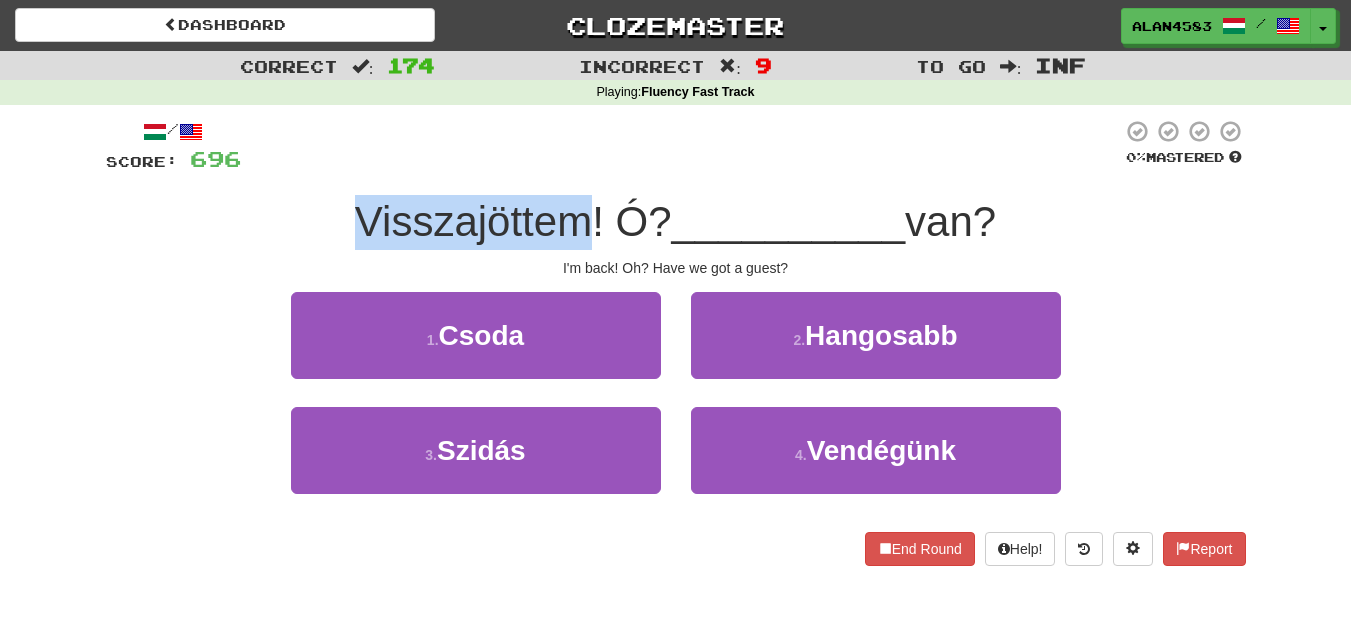 drag, startPoint x: 576, startPoint y: 222, endPoint x: 329, endPoint y: 218, distance: 247.03238 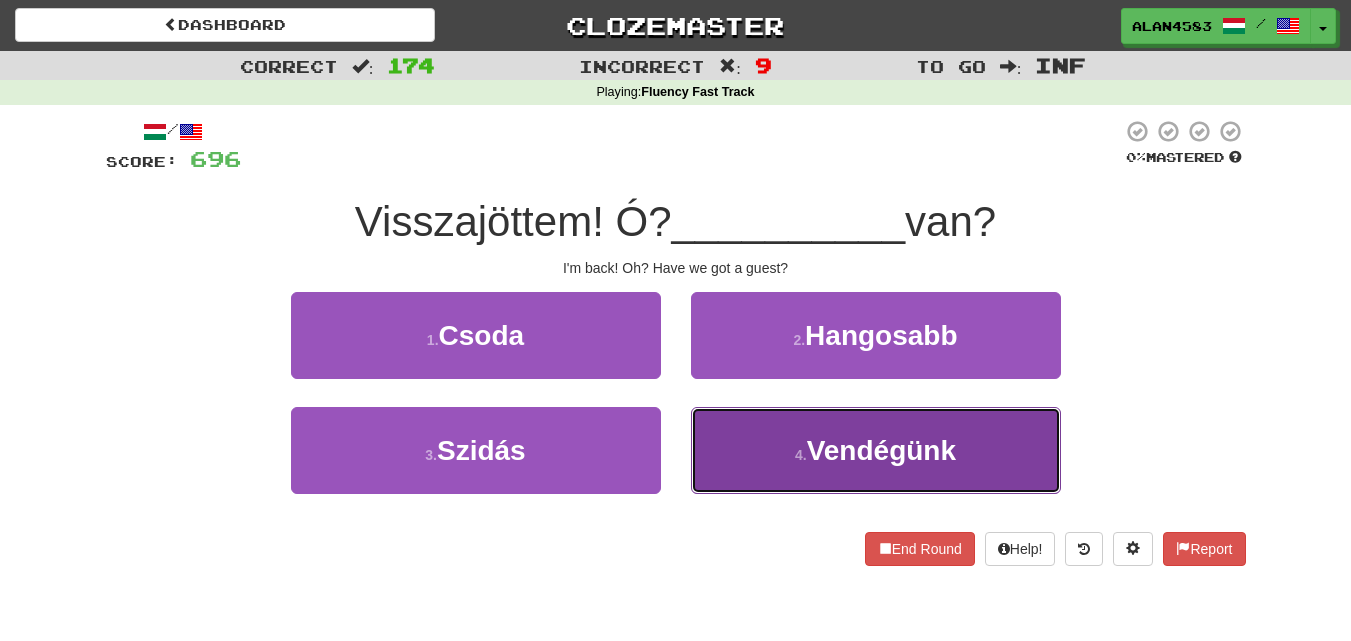 click on "Vendégünk" at bounding box center [881, 450] 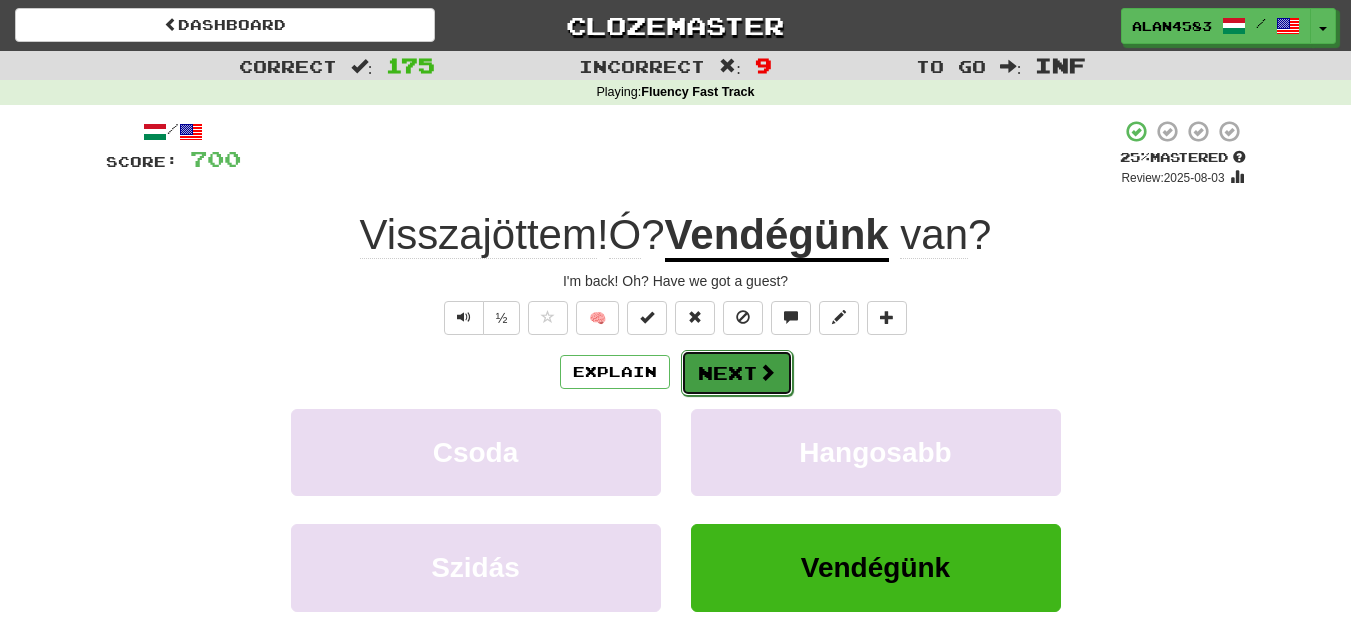 click on "Next" at bounding box center [737, 373] 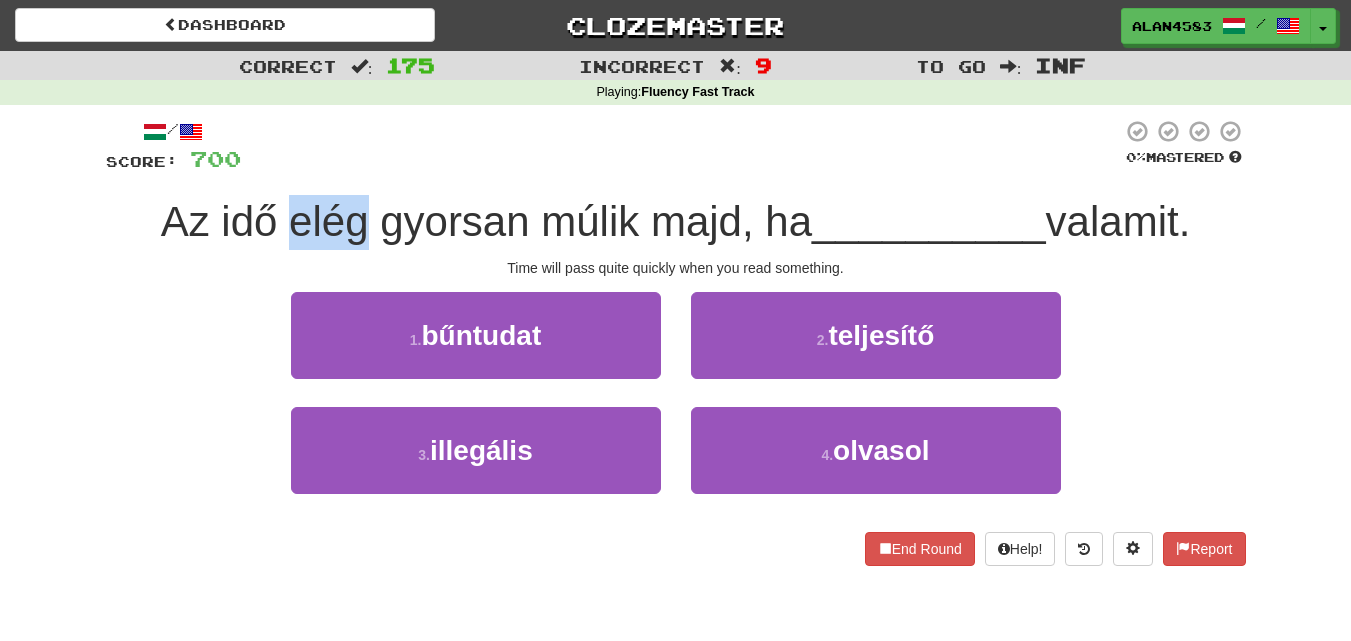 drag, startPoint x: 355, startPoint y: 208, endPoint x: 276, endPoint y: 208, distance: 79 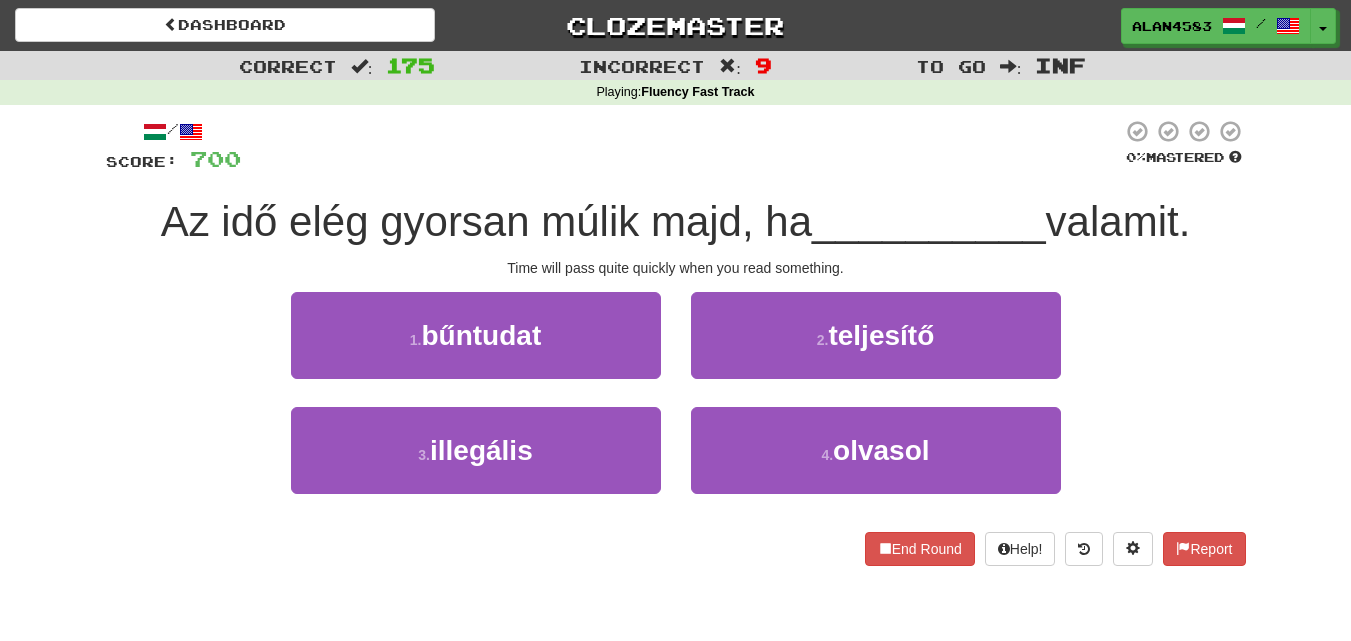 click at bounding box center [681, 146] 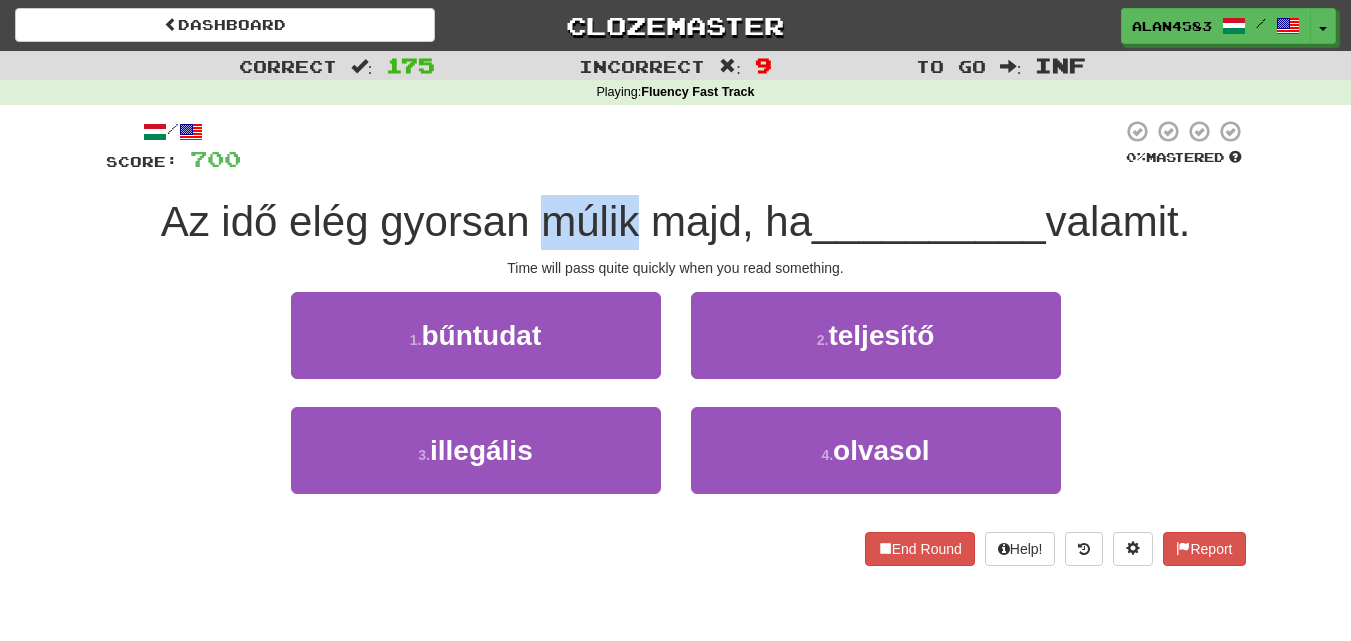 drag, startPoint x: 529, startPoint y: 220, endPoint x: 621, endPoint y: 218, distance: 92.021736 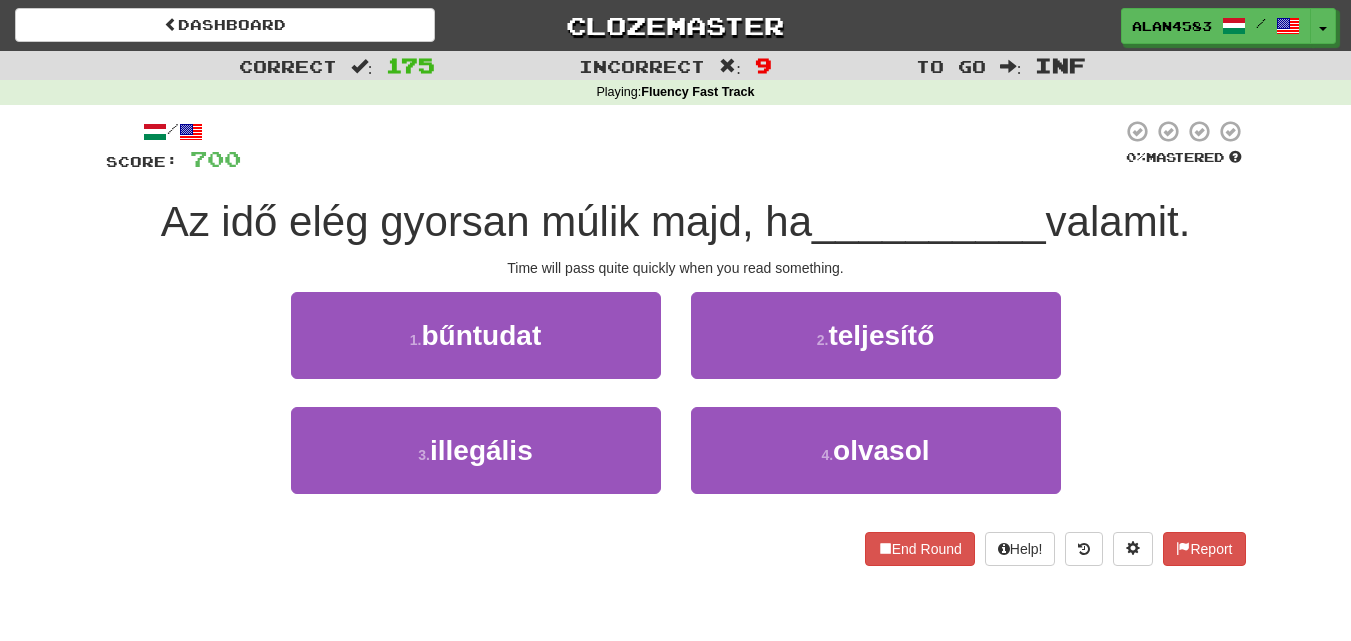 click at bounding box center (681, 146) 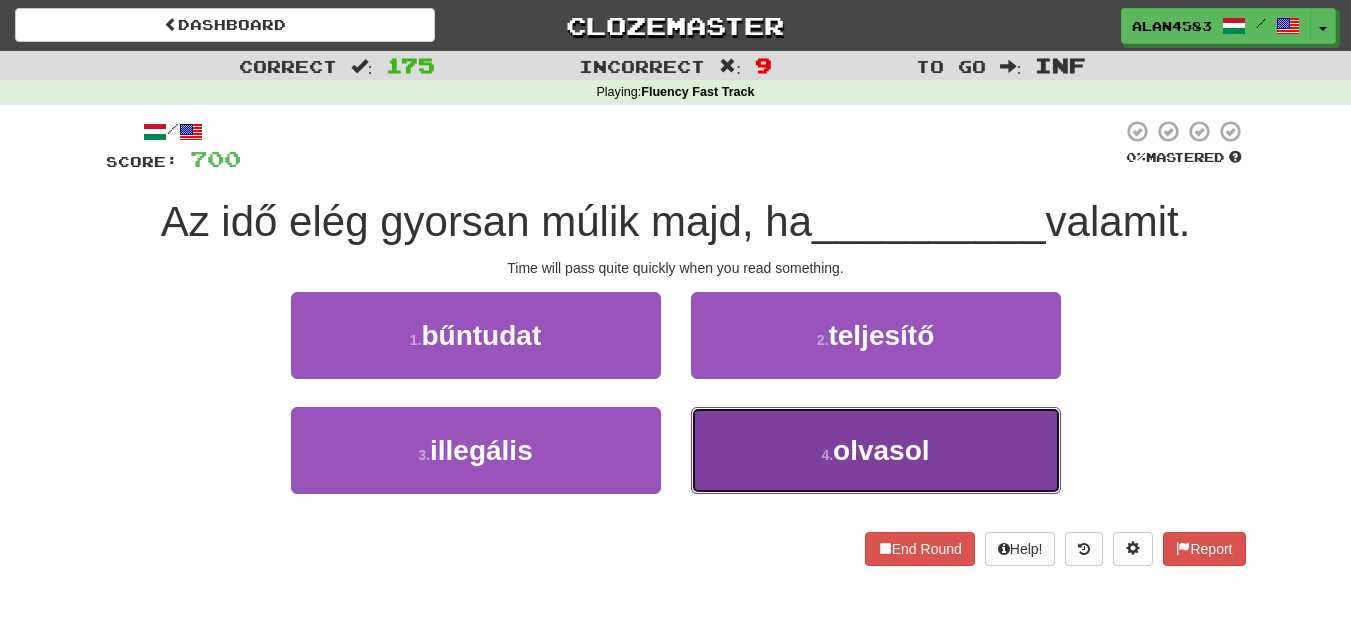 click on "4 .  olvasol" at bounding box center [876, 450] 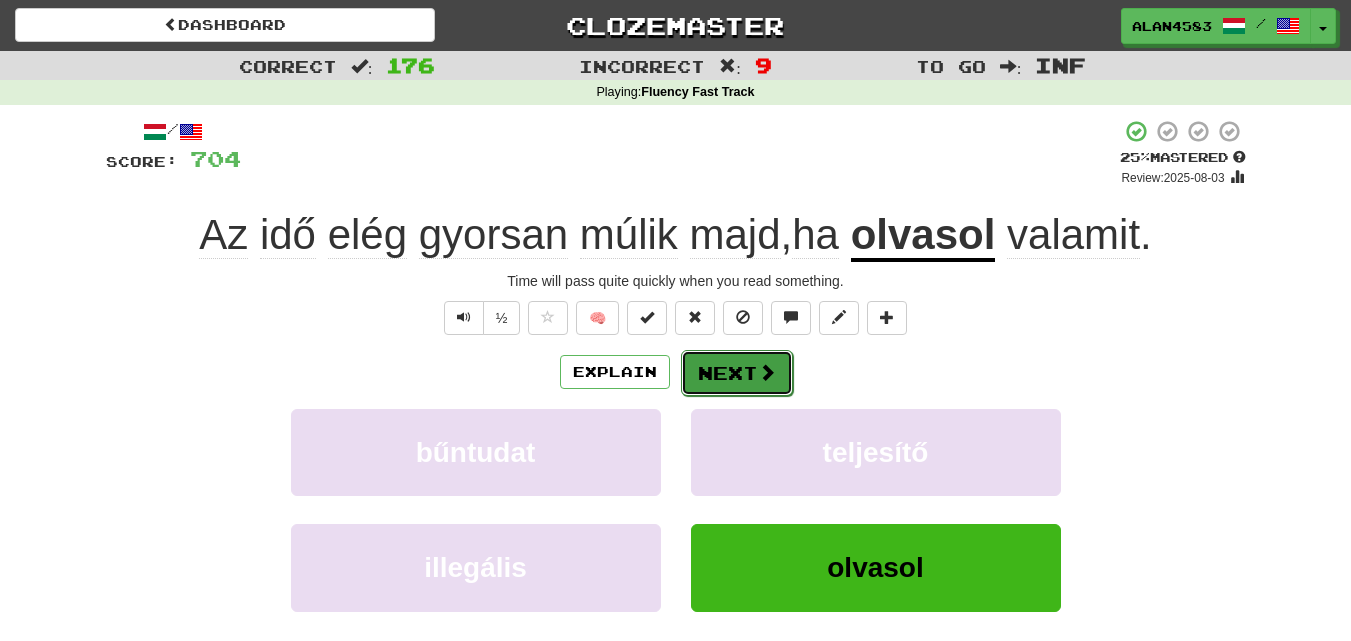 click on "Next" at bounding box center [737, 373] 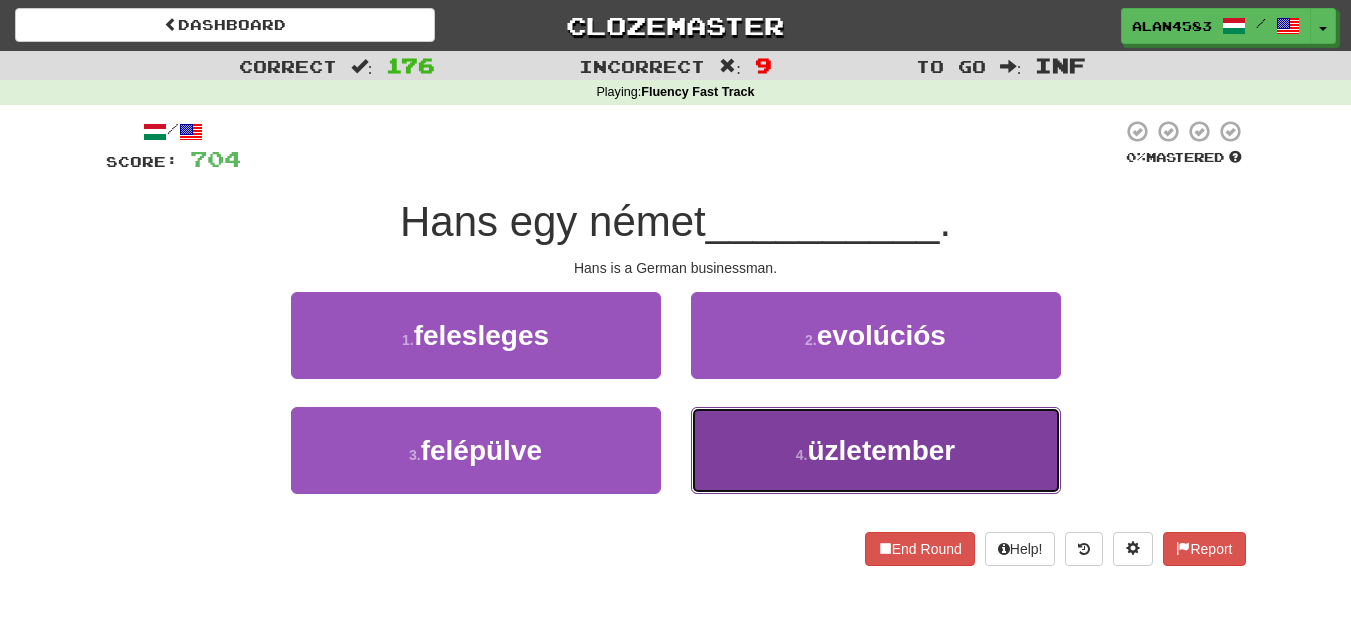 click on "üzletember" at bounding box center (881, 450) 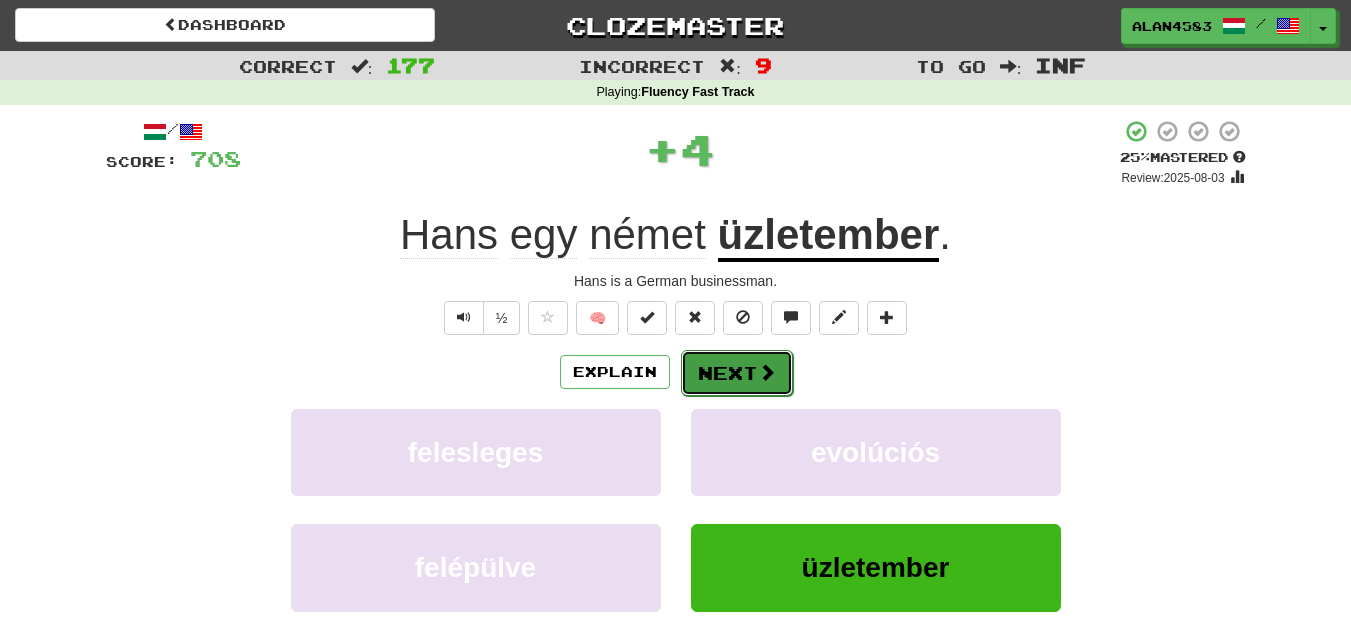 click on "Next" at bounding box center [737, 373] 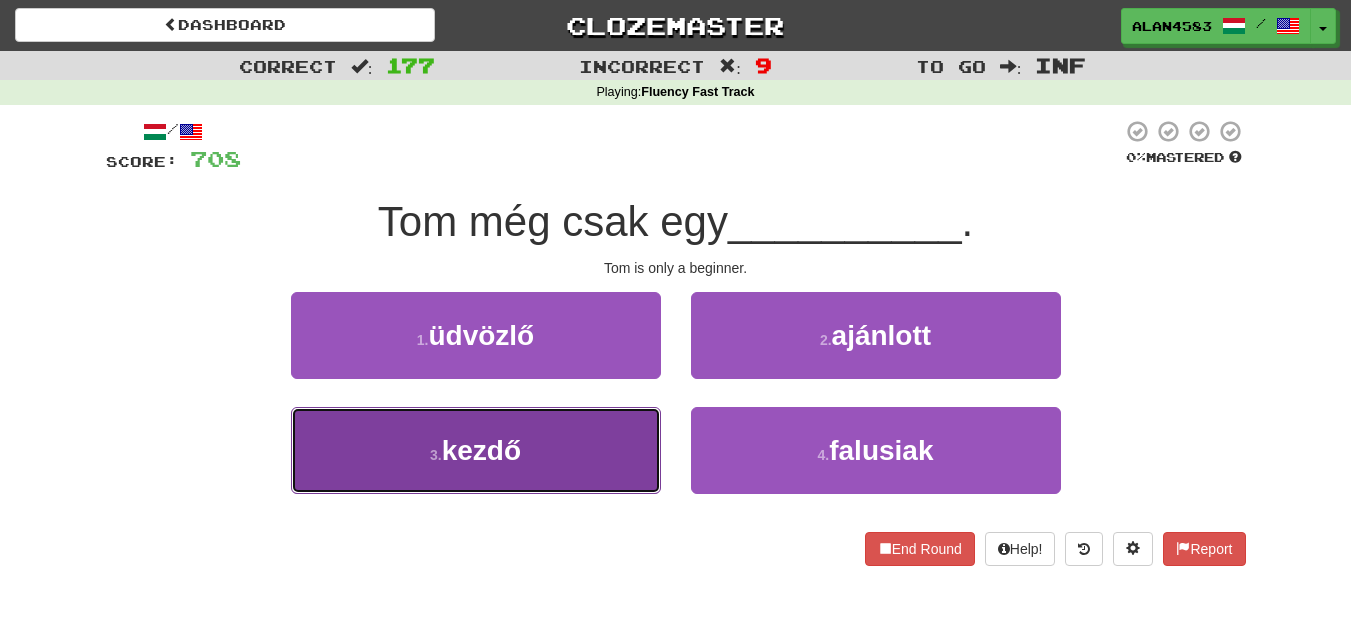click on "3 .  kezdő" at bounding box center (476, 450) 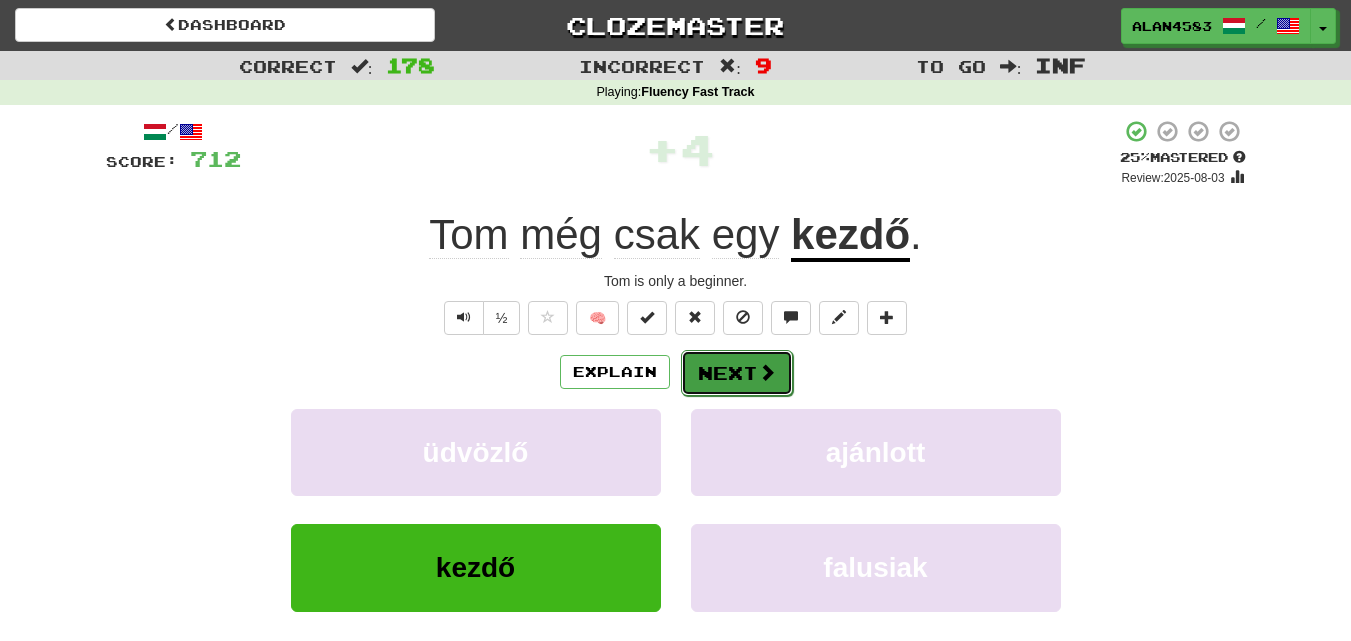 click on "Next" at bounding box center (737, 373) 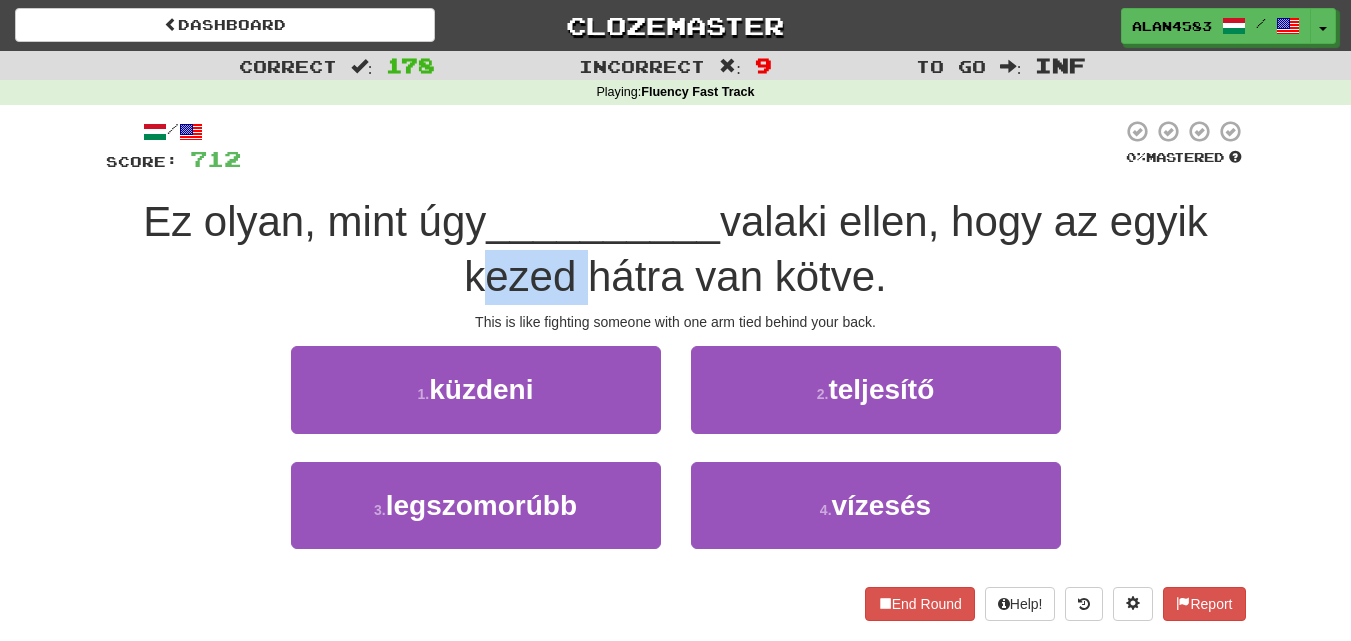 drag, startPoint x: 467, startPoint y: 273, endPoint x: 573, endPoint y: 263, distance: 106.47065 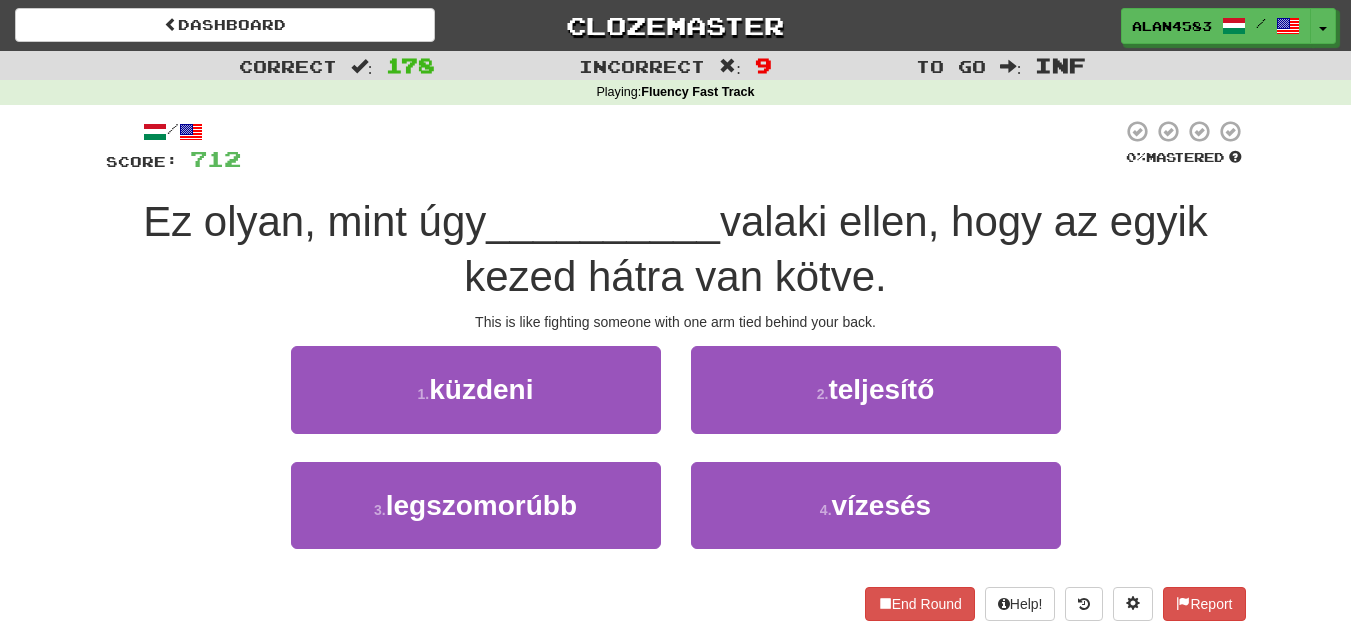click on "__________" at bounding box center (603, 221) 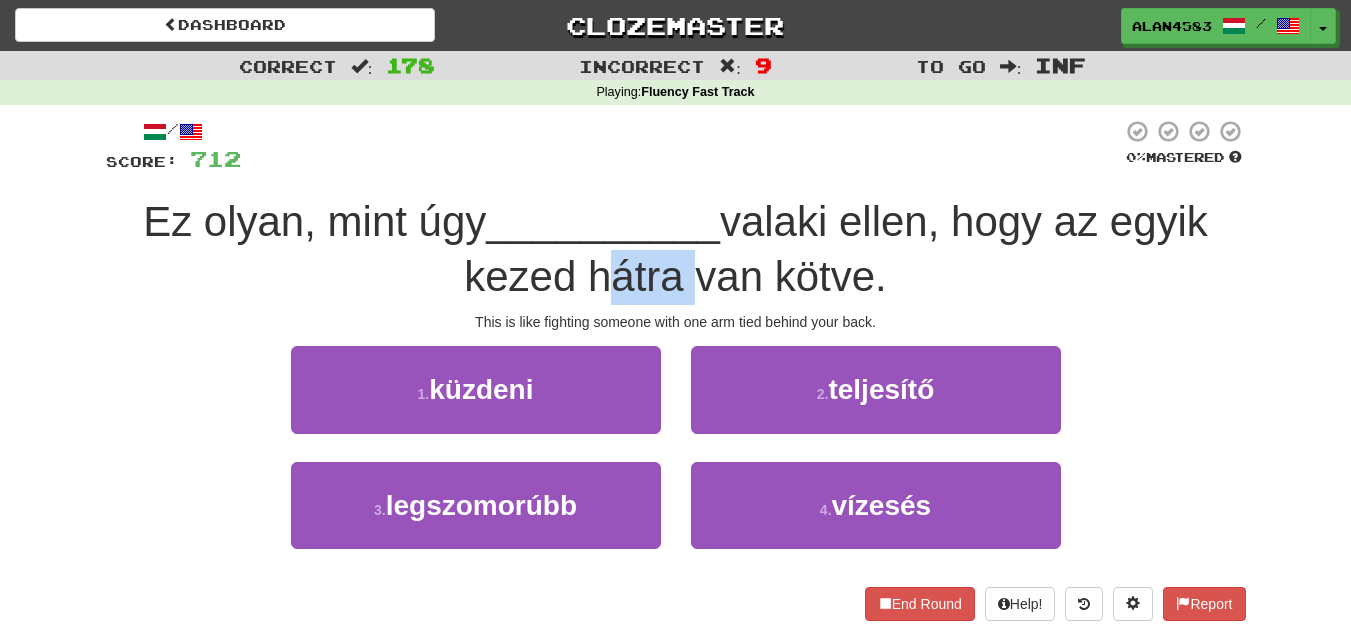 drag, startPoint x: 598, startPoint y: 284, endPoint x: 684, endPoint y: 275, distance: 86.46965 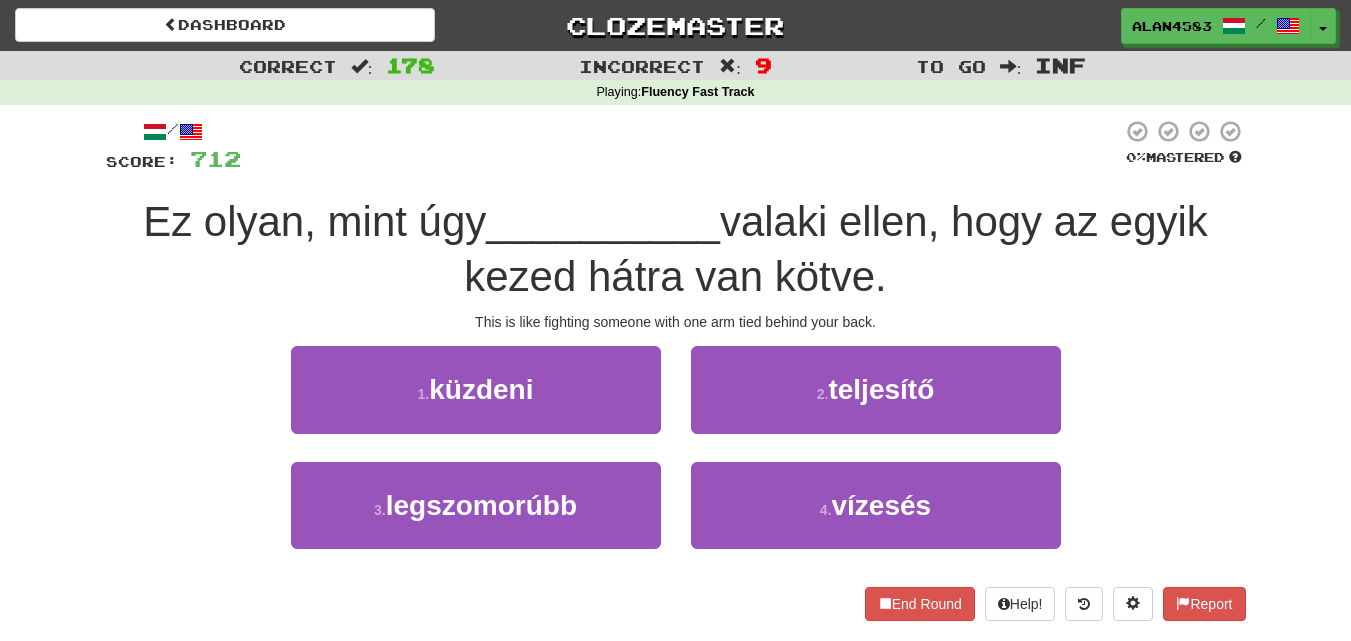click on "__________" at bounding box center [603, 221] 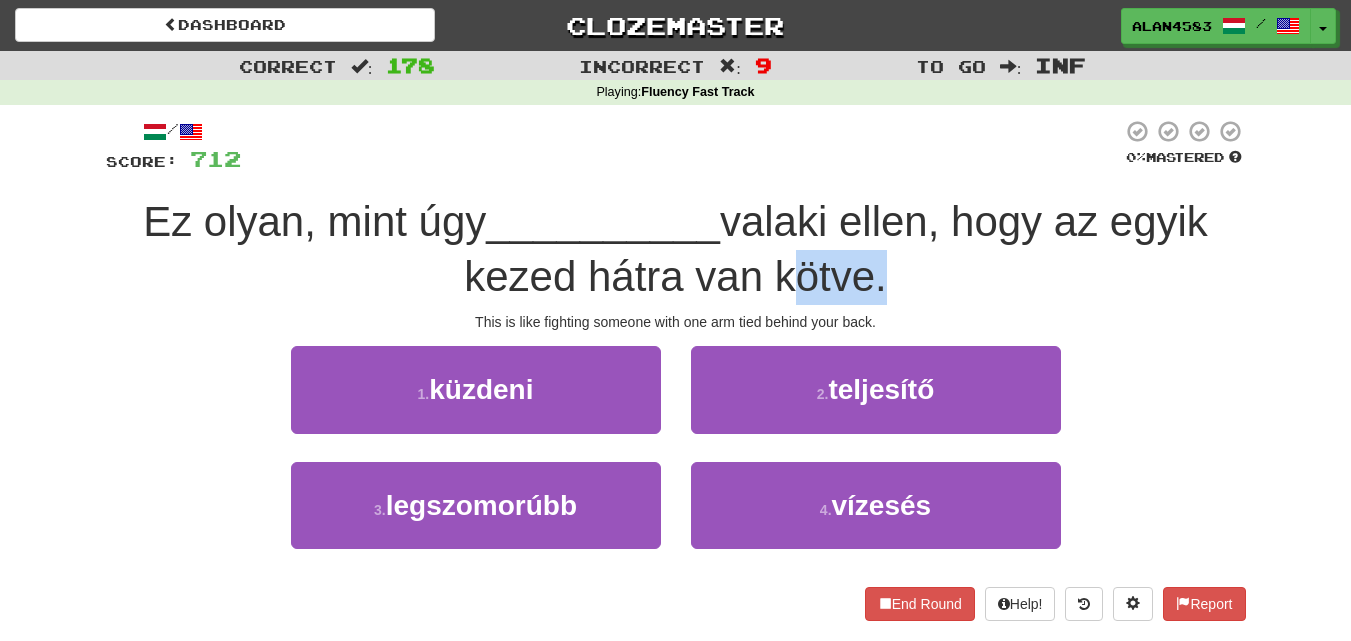 drag, startPoint x: 775, startPoint y: 265, endPoint x: 870, endPoint y: 271, distance: 95.189285 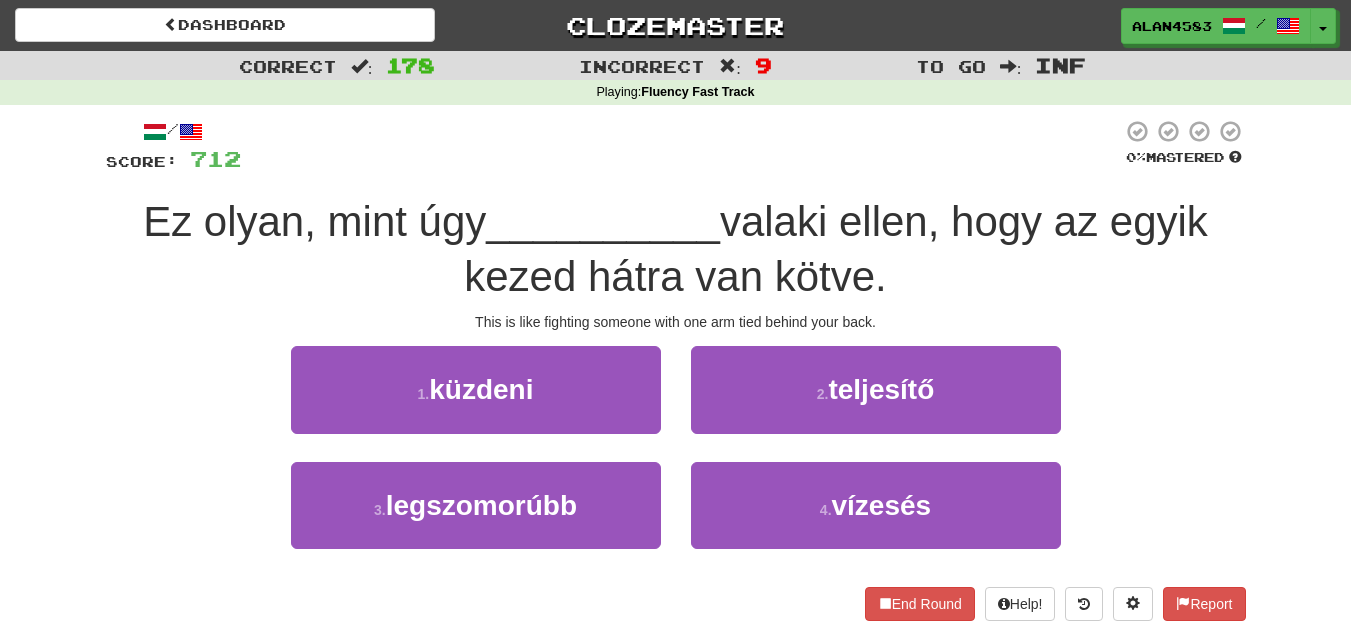click at bounding box center [681, 146] 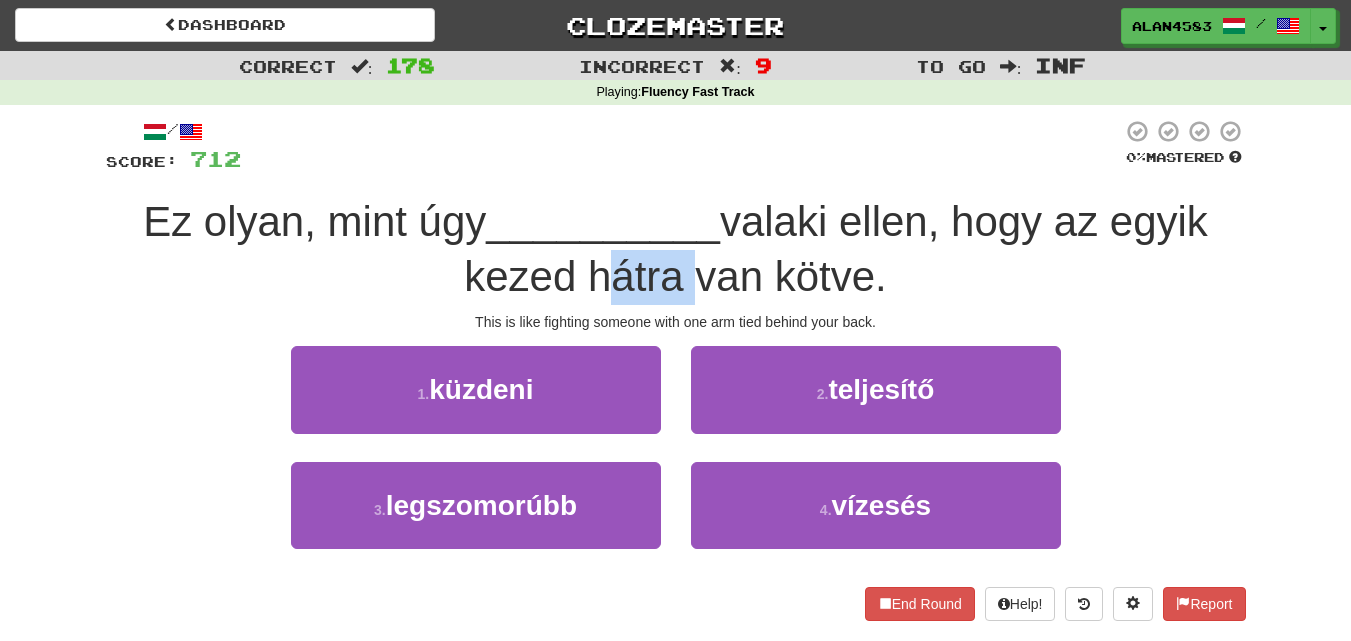 drag, startPoint x: 677, startPoint y: 273, endPoint x: 597, endPoint y: 273, distance: 80 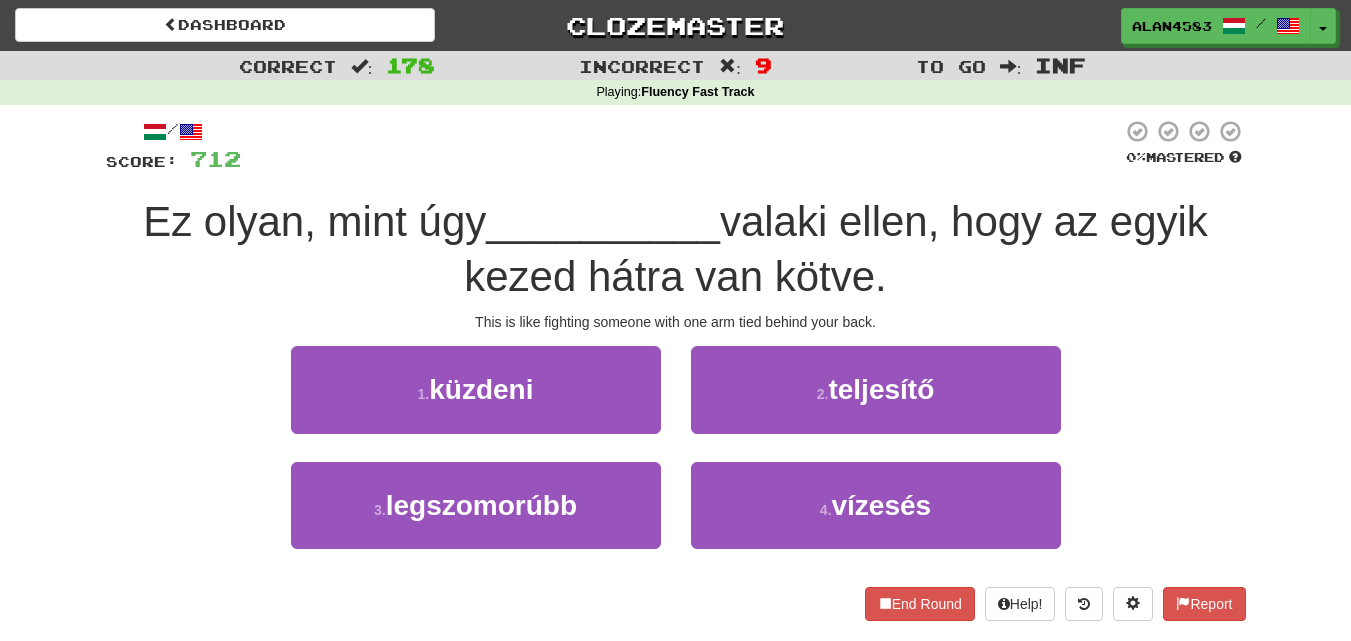 click on "__________" at bounding box center [603, 221] 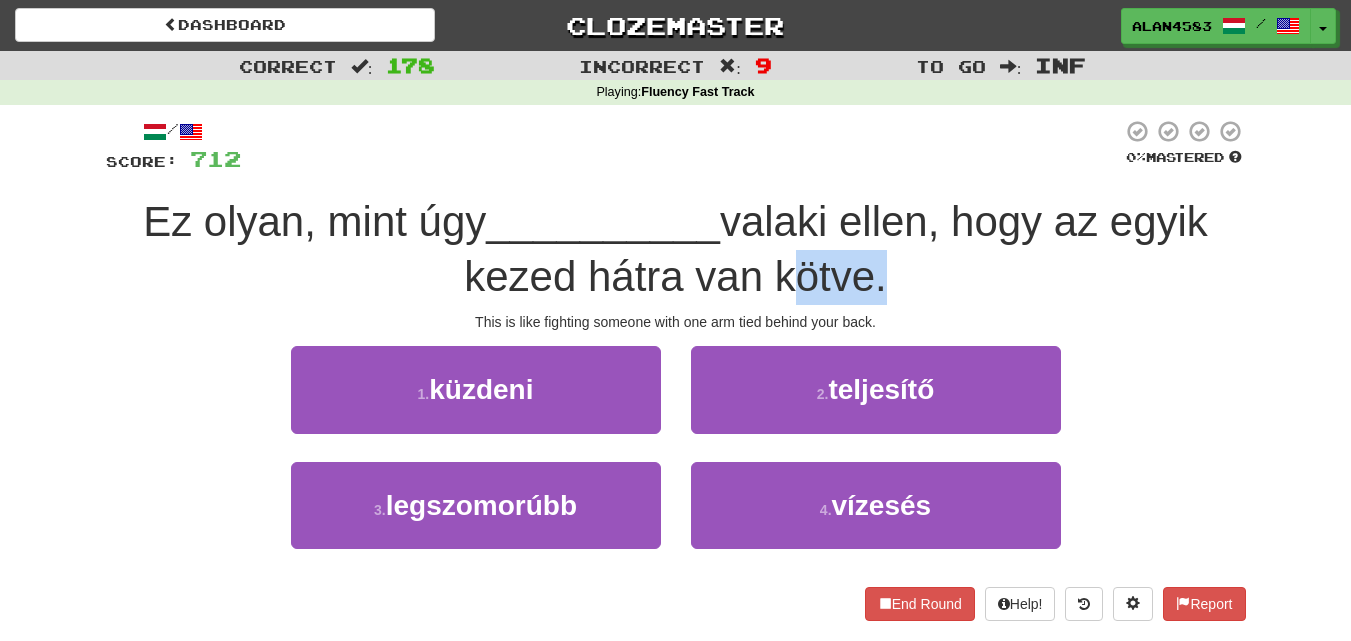 drag, startPoint x: 779, startPoint y: 276, endPoint x: 865, endPoint y: 270, distance: 86.209045 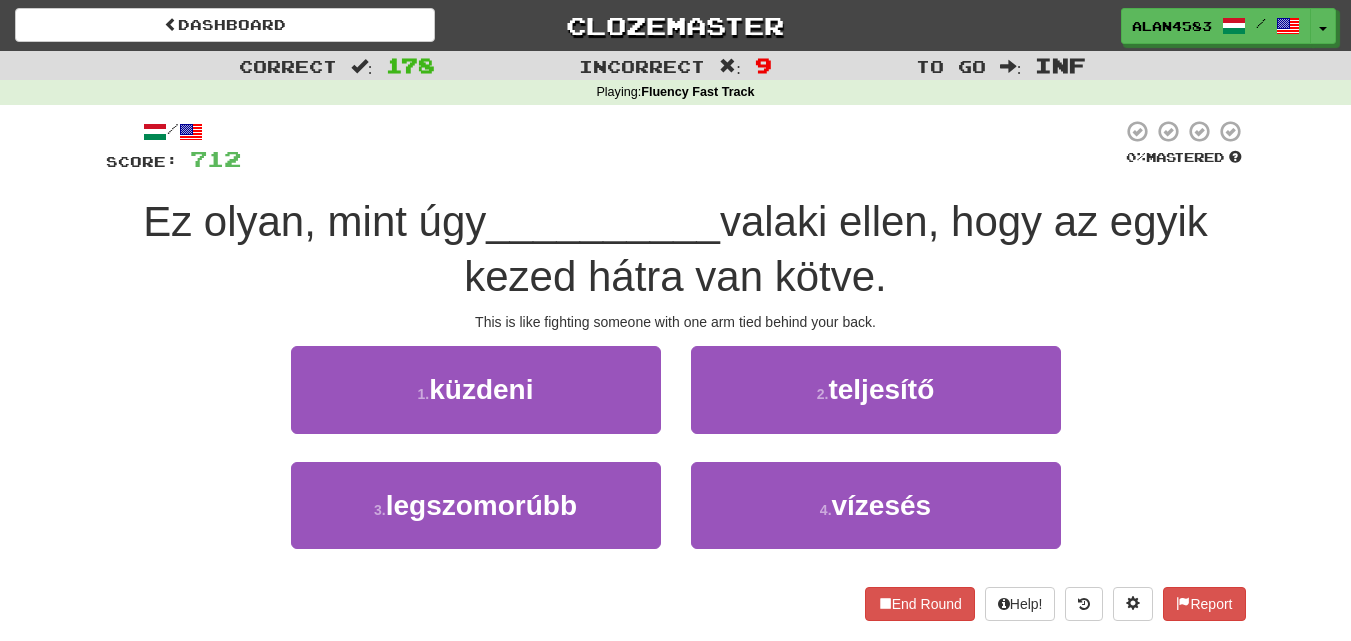 click on "valaki ellen, hogy az egyik kezed hátra van kötve." at bounding box center (836, 249) 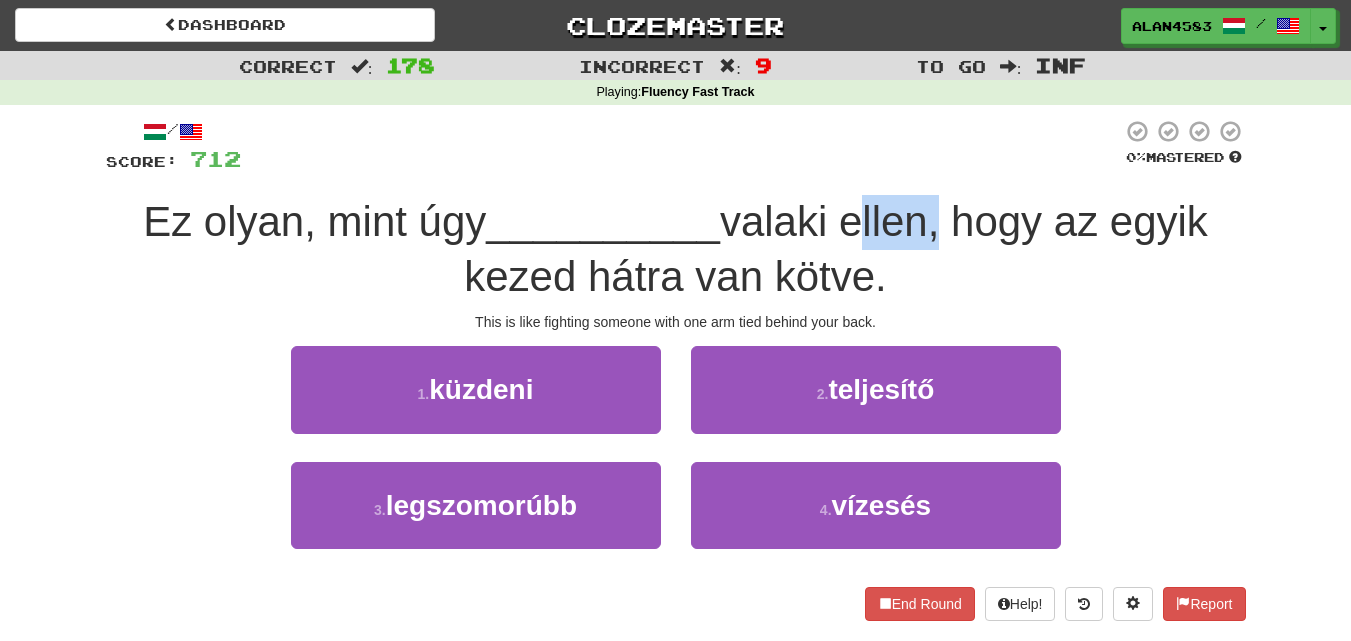 drag, startPoint x: 847, startPoint y: 218, endPoint x: 931, endPoint y: 216, distance: 84.0238 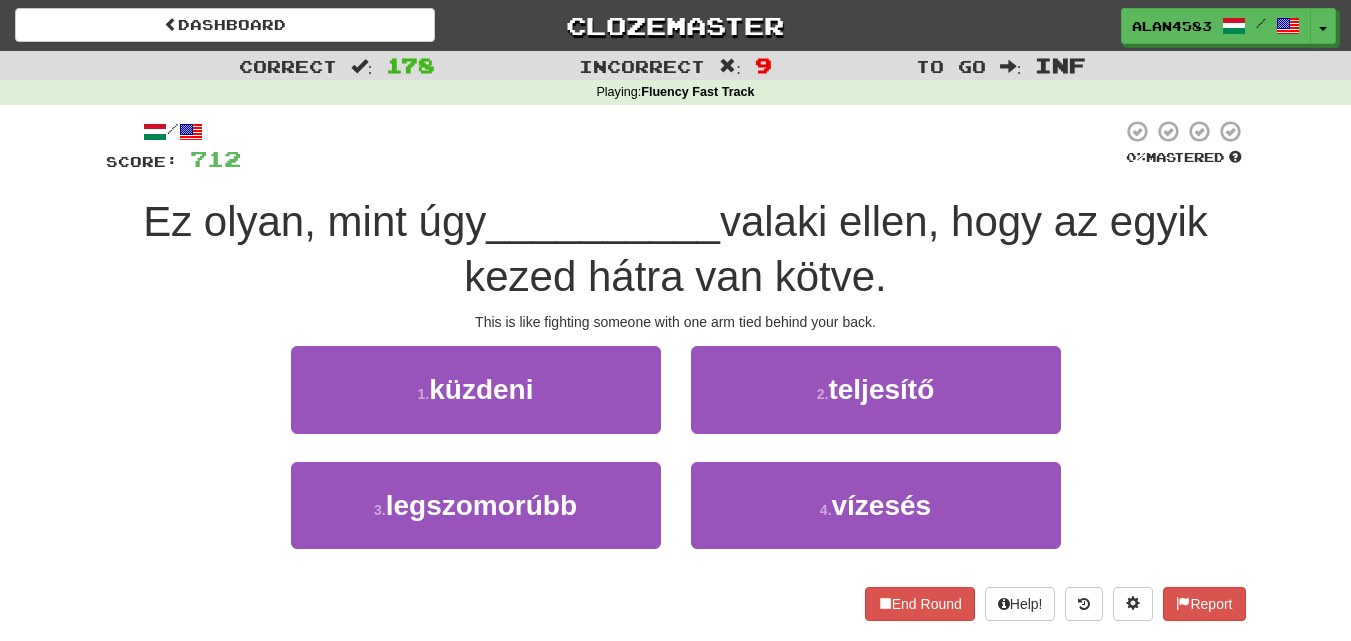 click at bounding box center [681, 146] 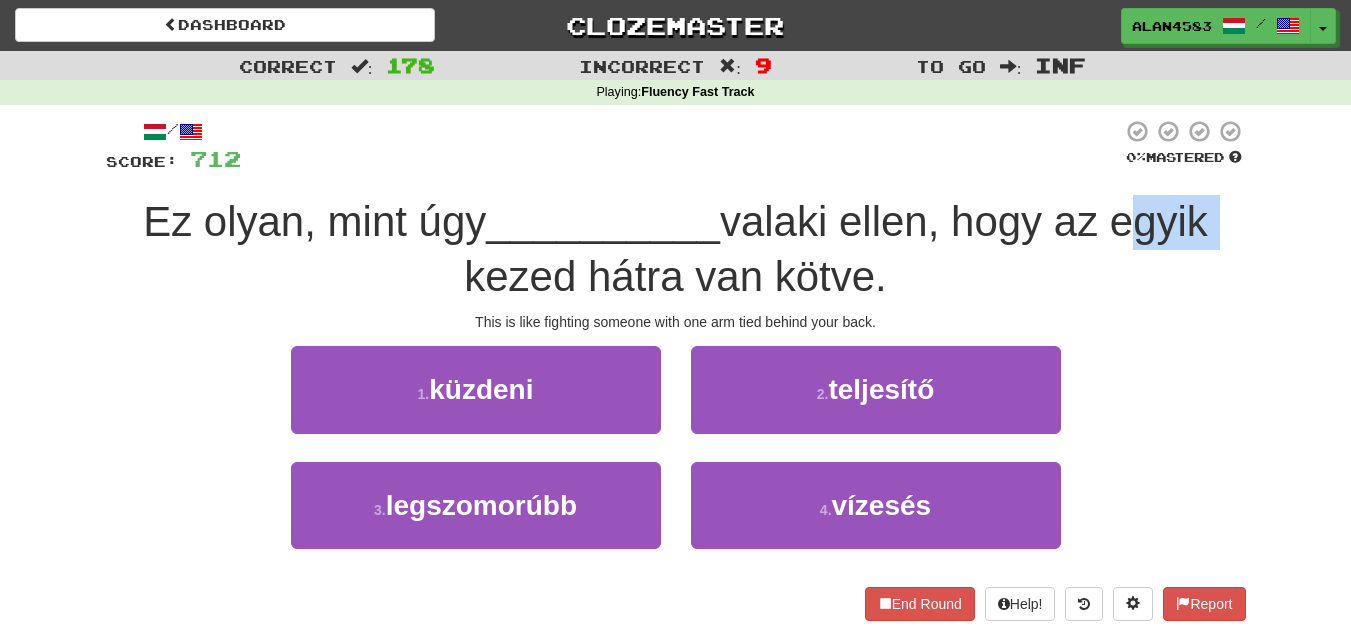 drag, startPoint x: 1126, startPoint y: 221, endPoint x: 1216, endPoint y: 210, distance: 90.66973 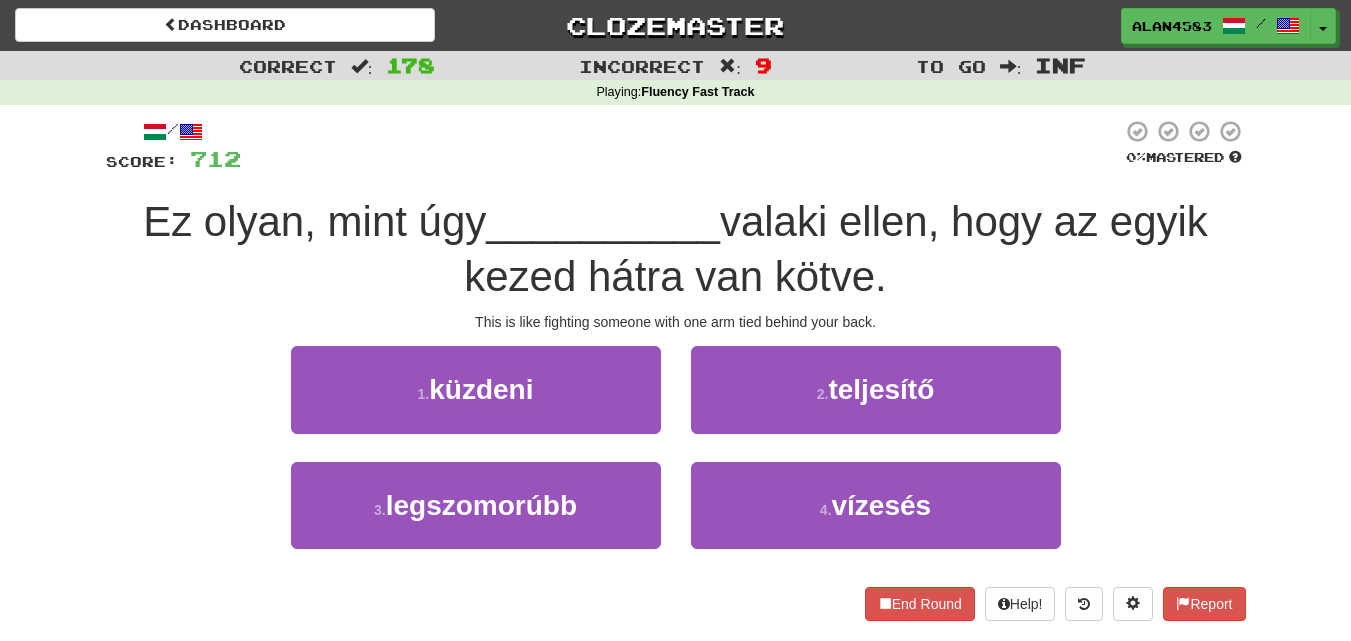 click at bounding box center (681, 146) 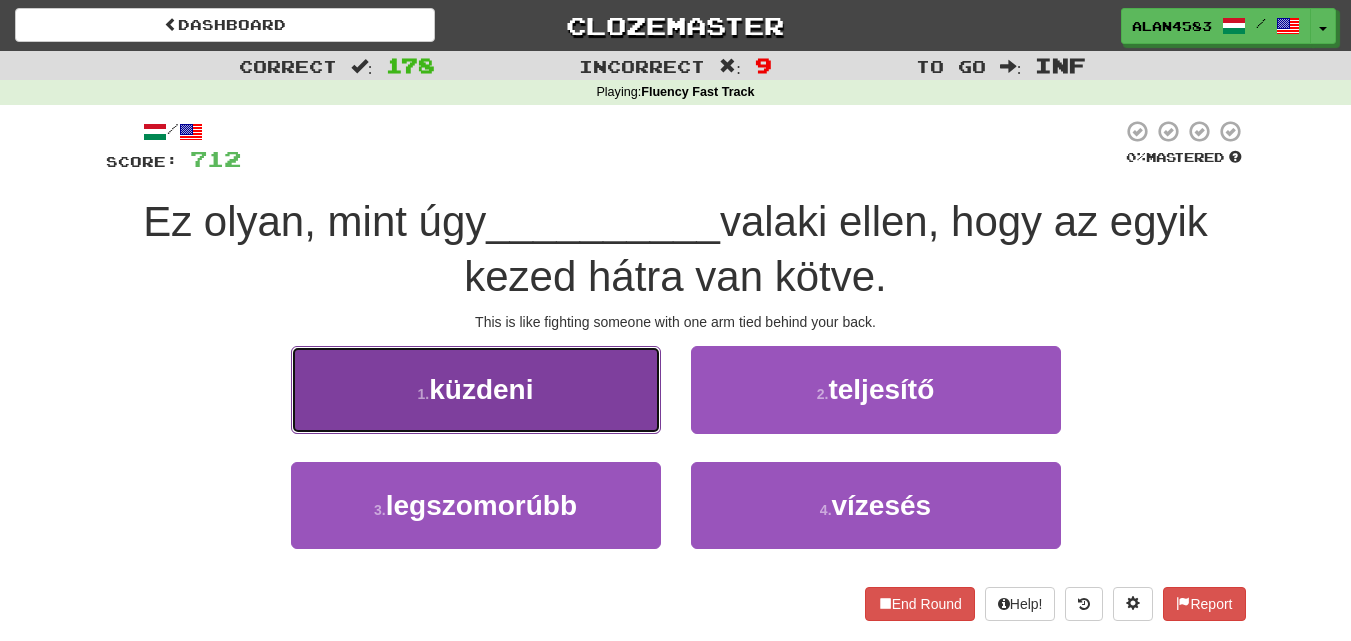 click on "1 .  küzdeni" at bounding box center (476, 389) 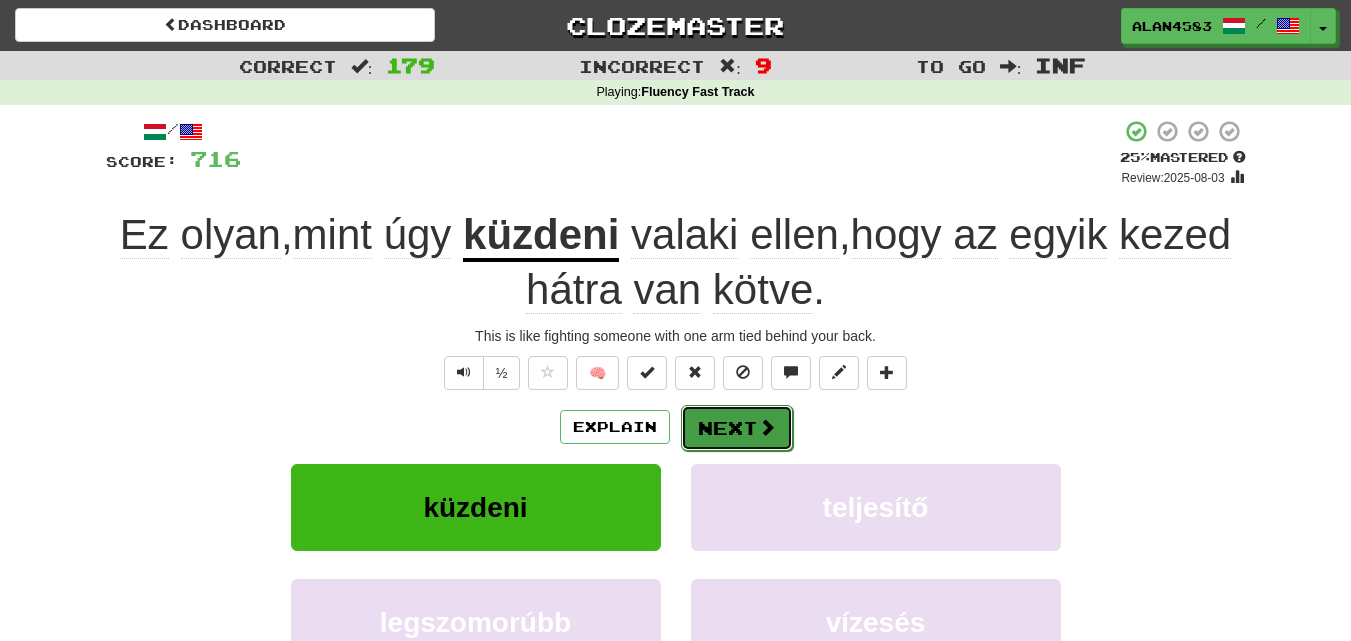 click on "Next" at bounding box center [737, 428] 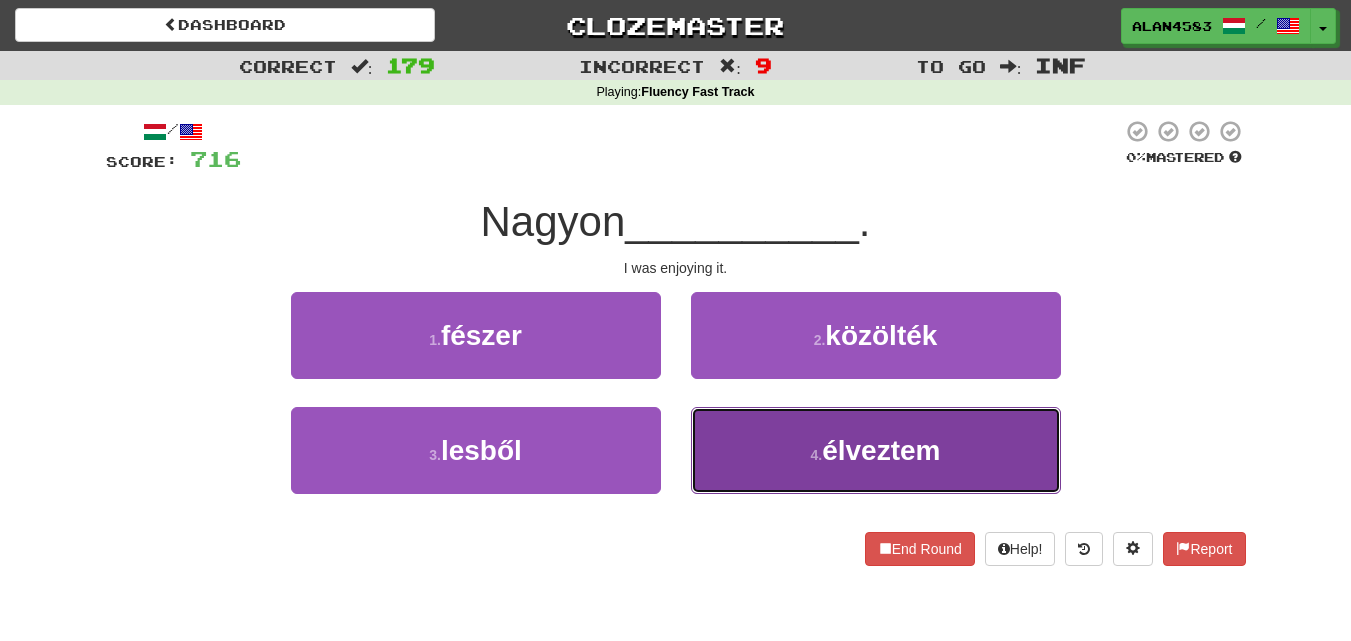 click on "4 .  élveztem" at bounding box center (876, 450) 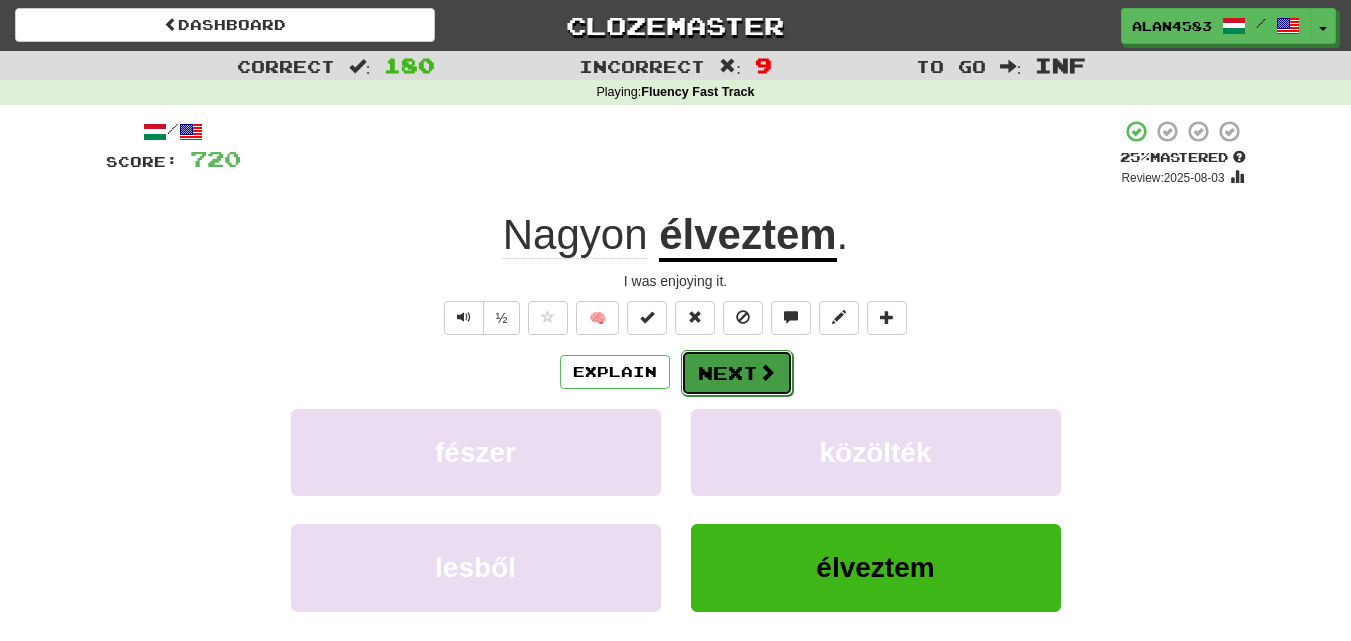 click on "Next" at bounding box center [737, 373] 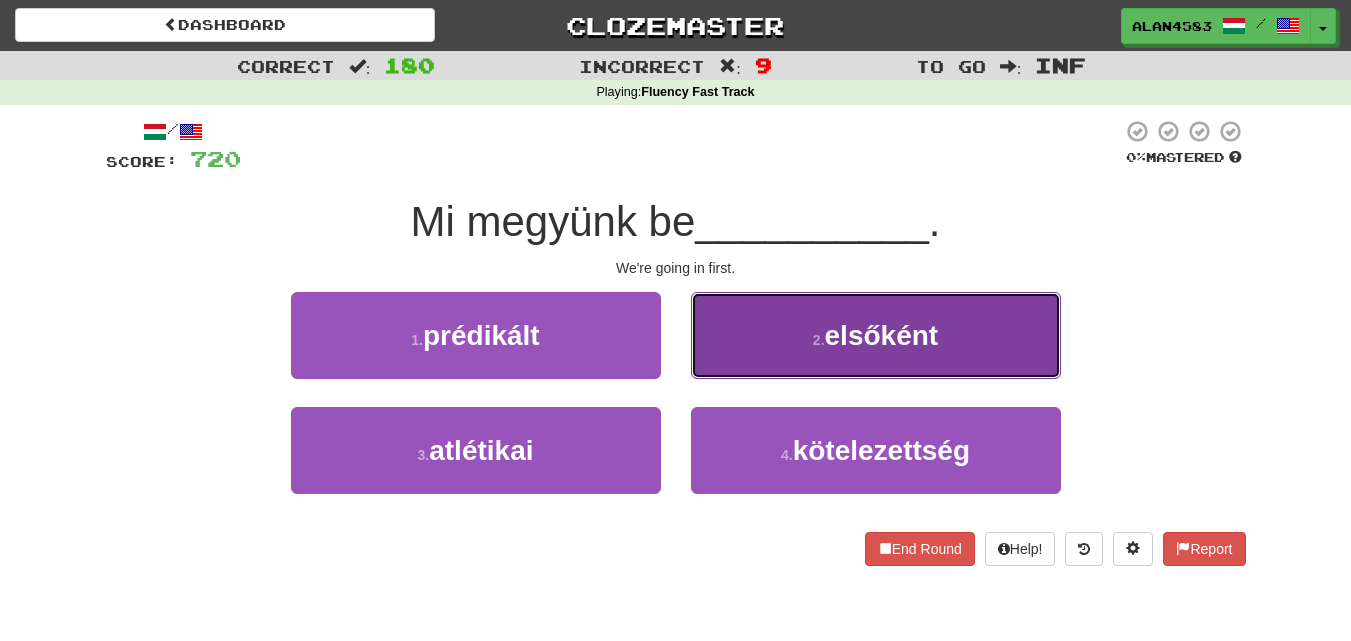 click on "2 .  elsőként" at bounding box center (876, 335) 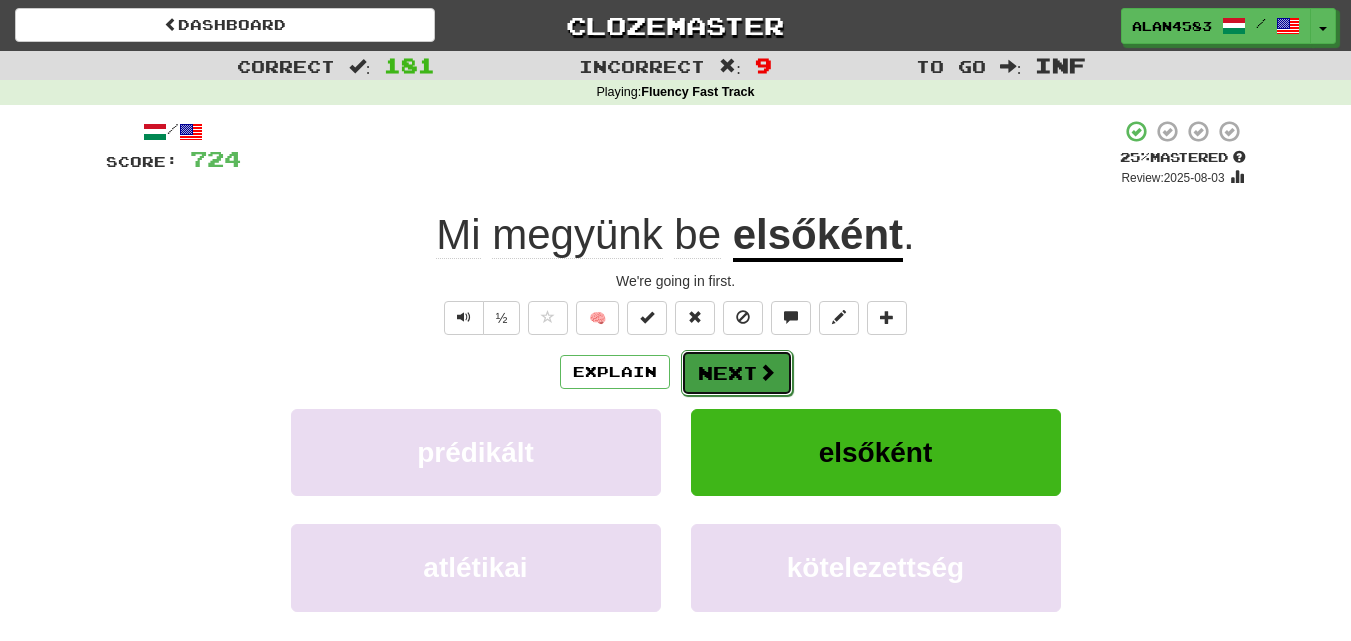 click at bounding box center [767, 372] 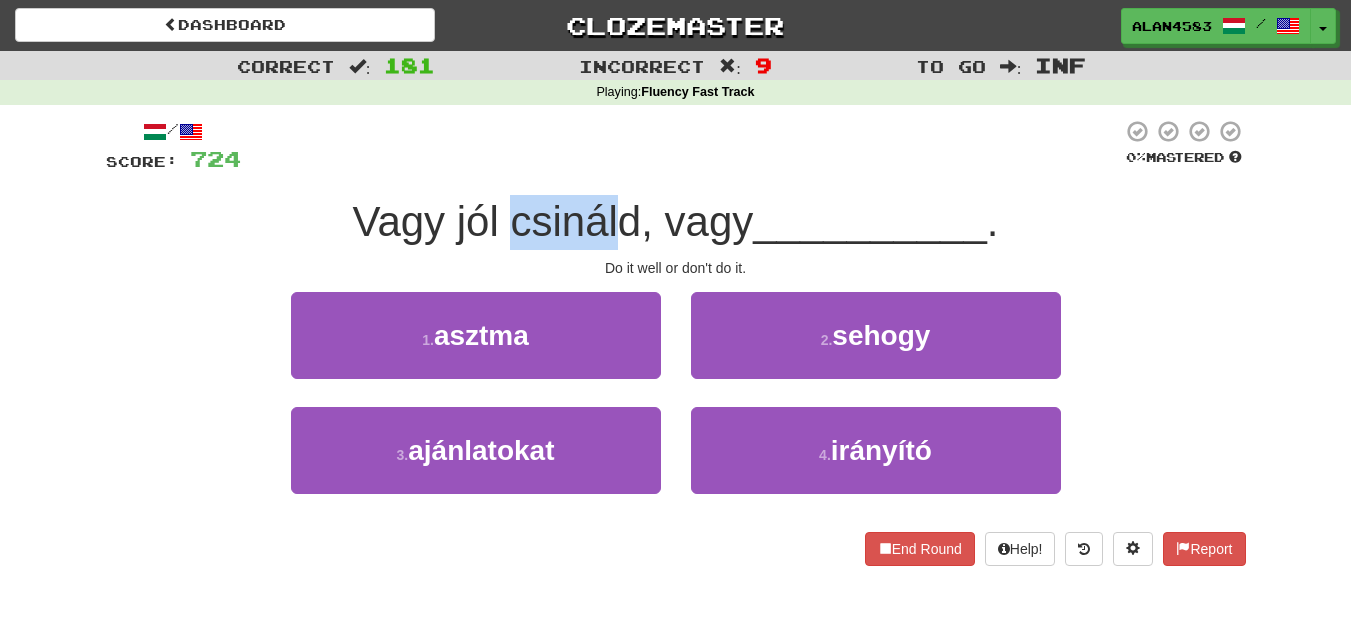 drag, startPoint x: 506, startPoint y: 232, endPoint x: 616, endPoint y: 226, distance: 110.16351 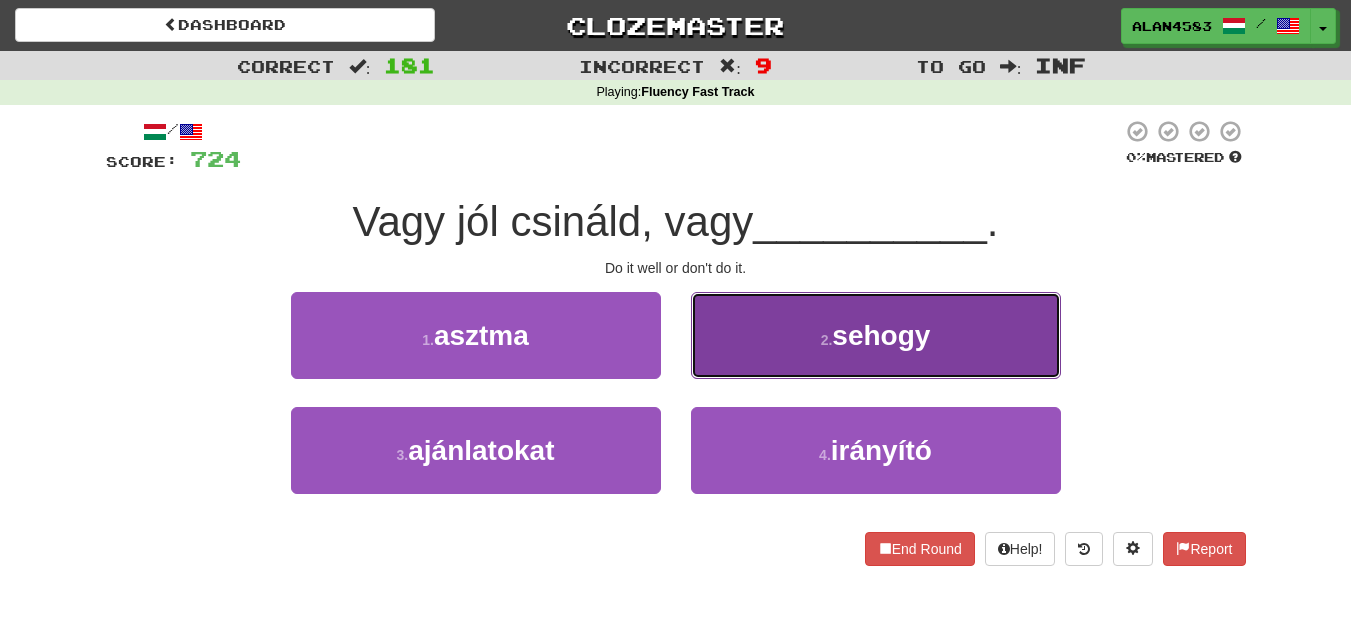 click on "2 .  sehogy" at bounding box center [876, 335] 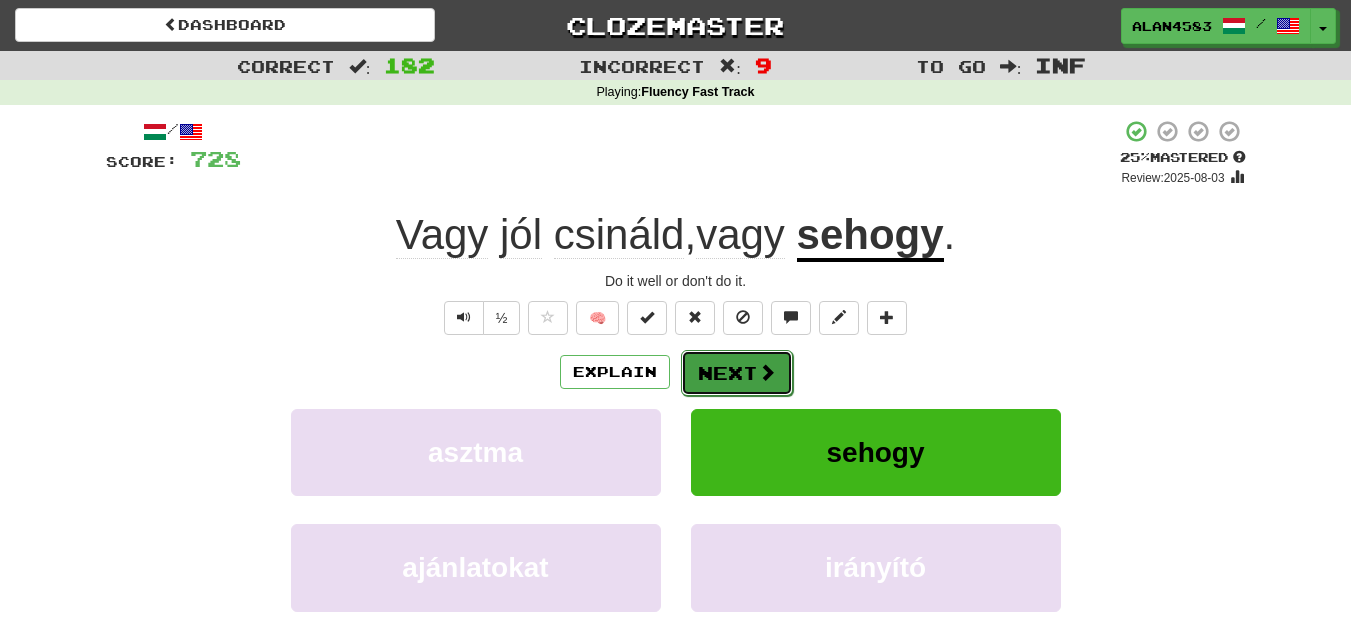 click on "Next" at bounding box center [737, 373] 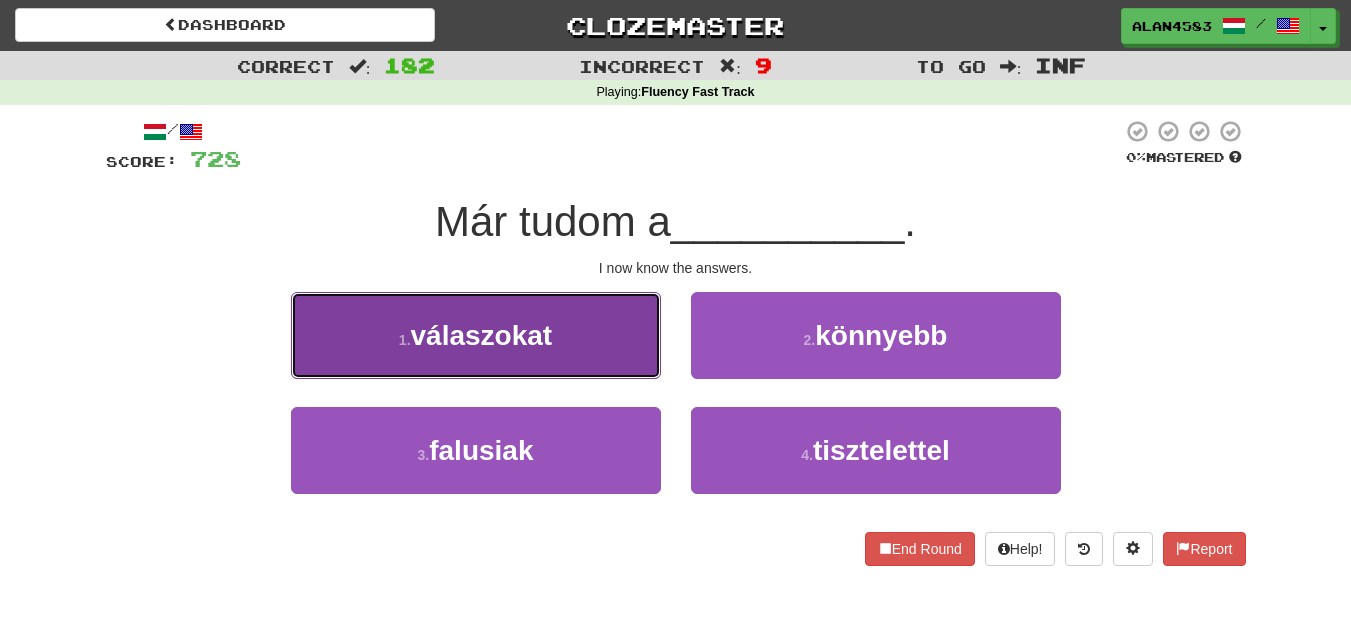 click on "1 .  válaszokat" at bounding box center [476, 335] 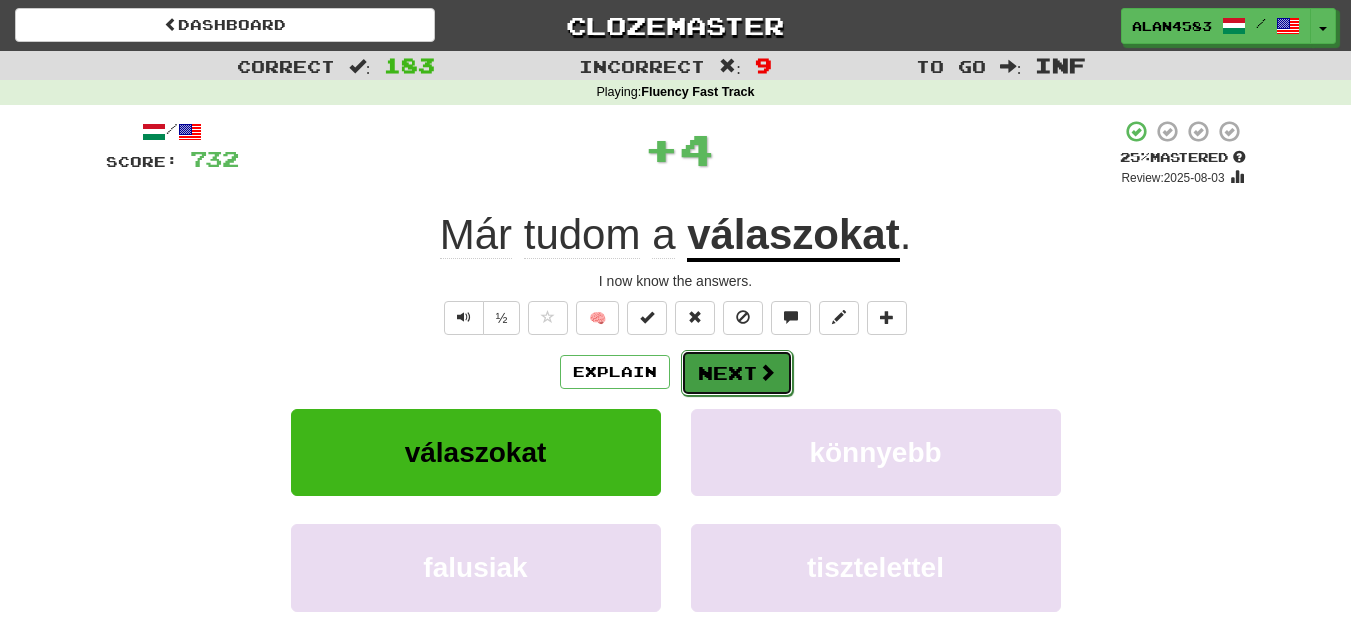 click on "Next" at bounding box center (737, 373) 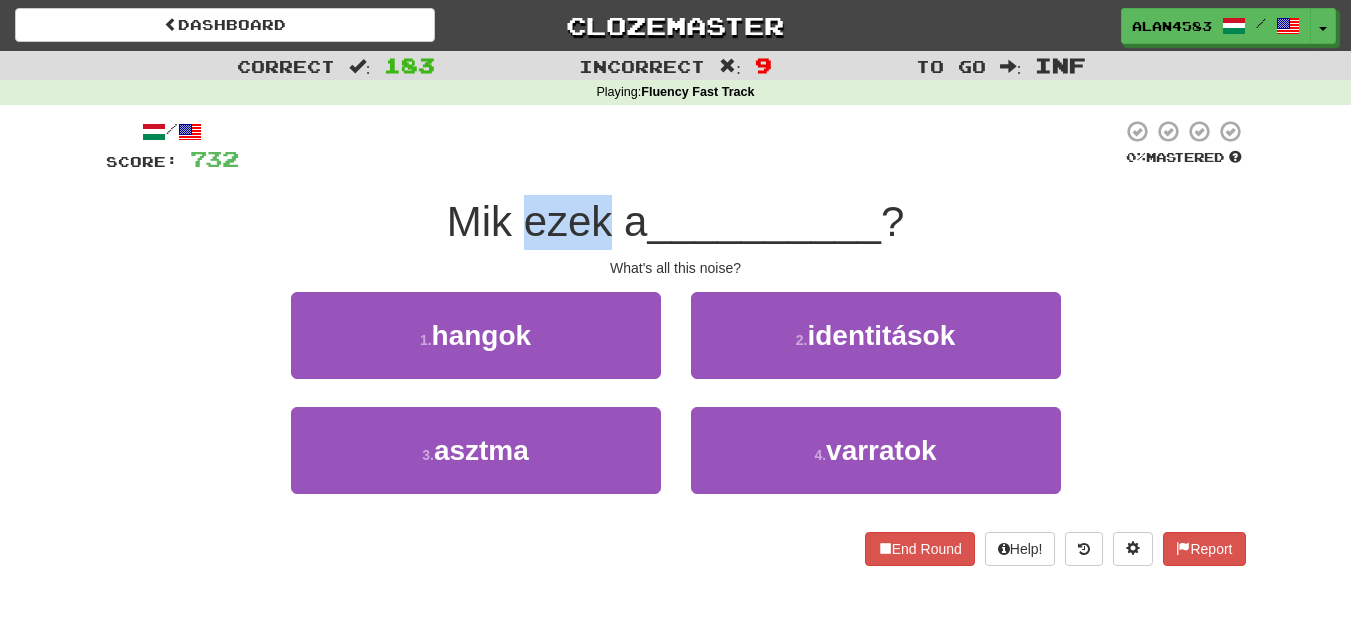drag, startPoint x: 604, startPoint y: 212, endPoint x: 516, endPoint y: 217, distance: 88.14193 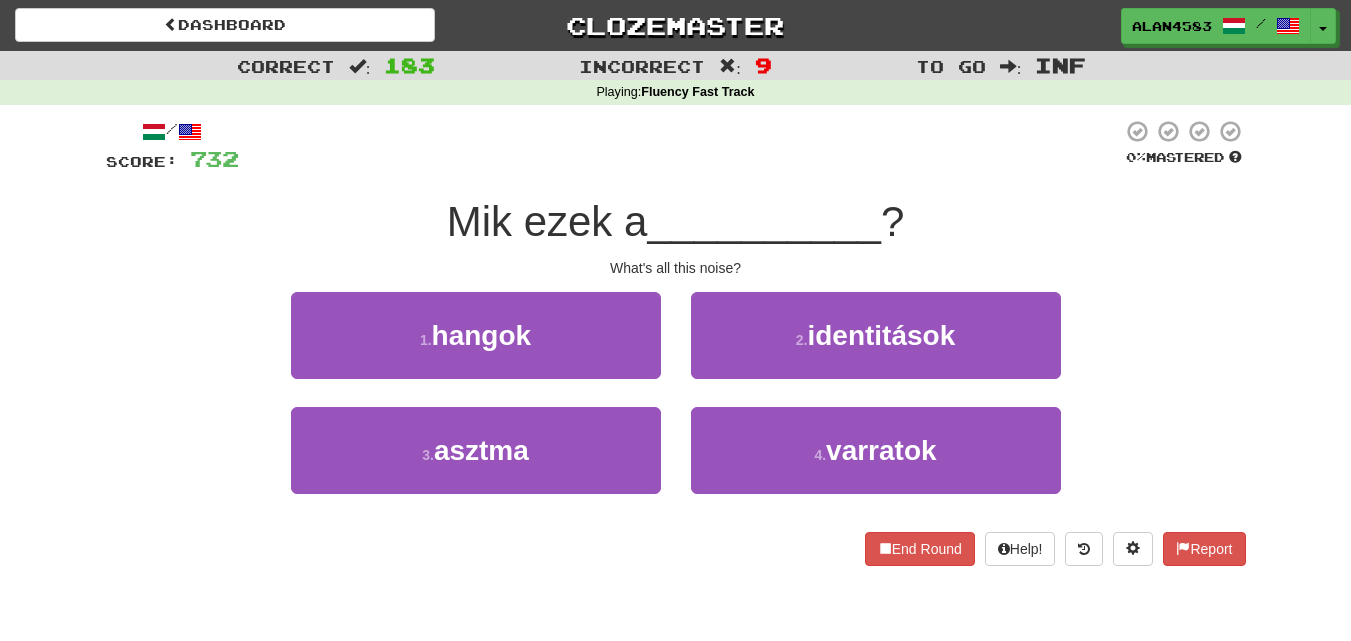 click at bounding box center (680, 146) 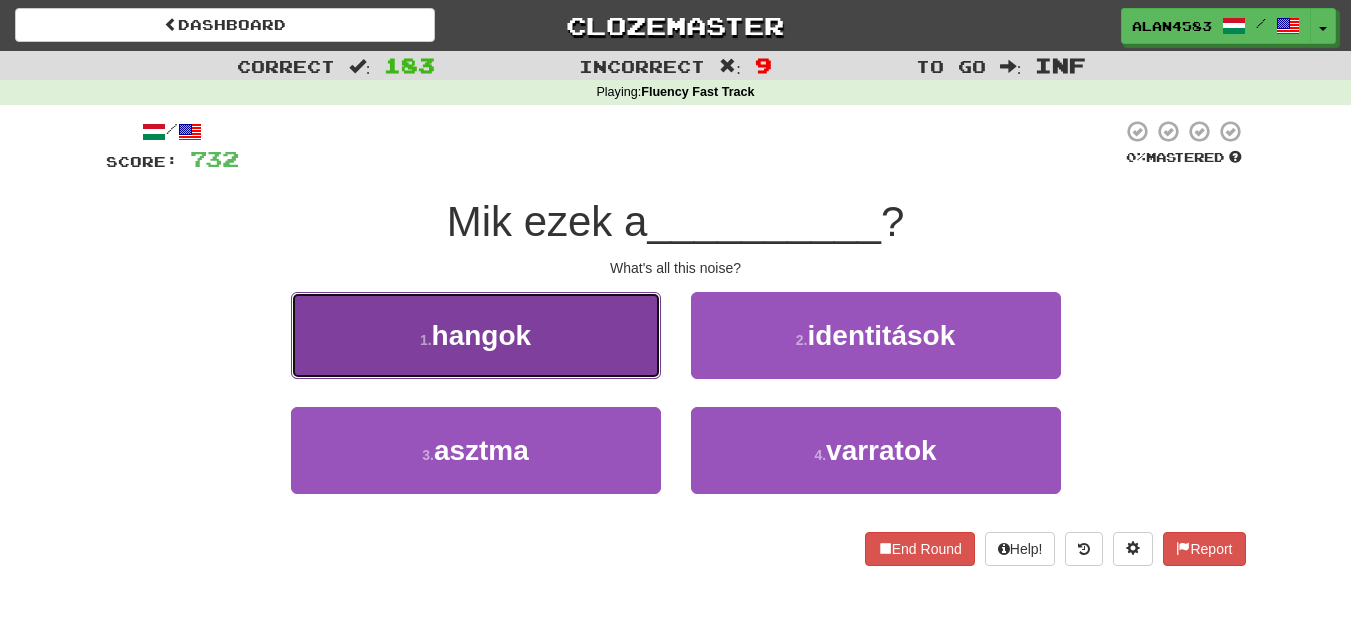 click on "1 .  hangok" at bounding box center [476, 335] 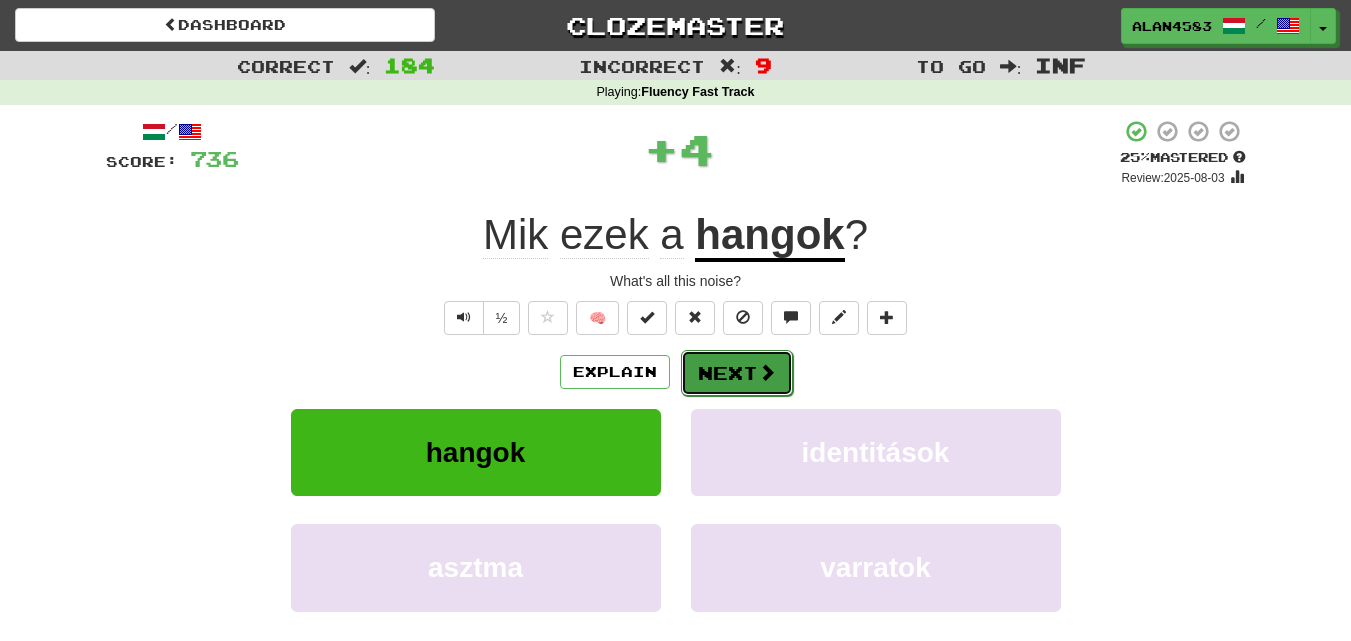 click on "Next" at bounding box center [737, 373] 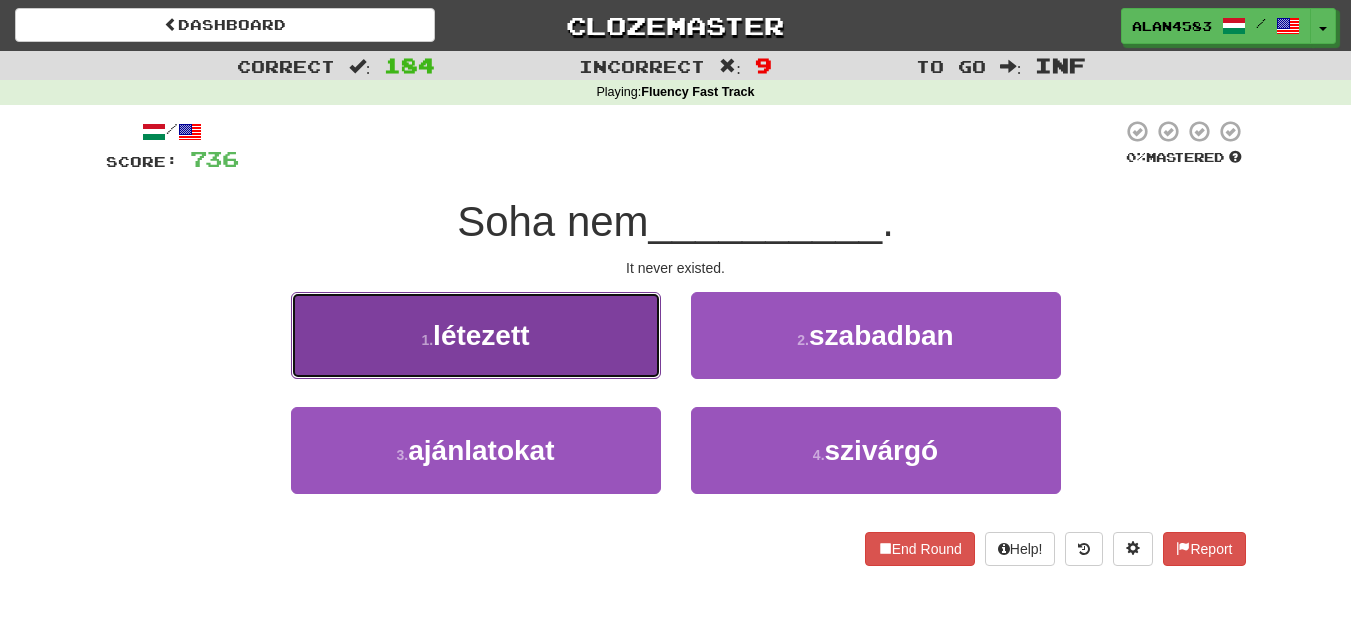 click on "1 .  létezett" at bounding box center [476, 335] 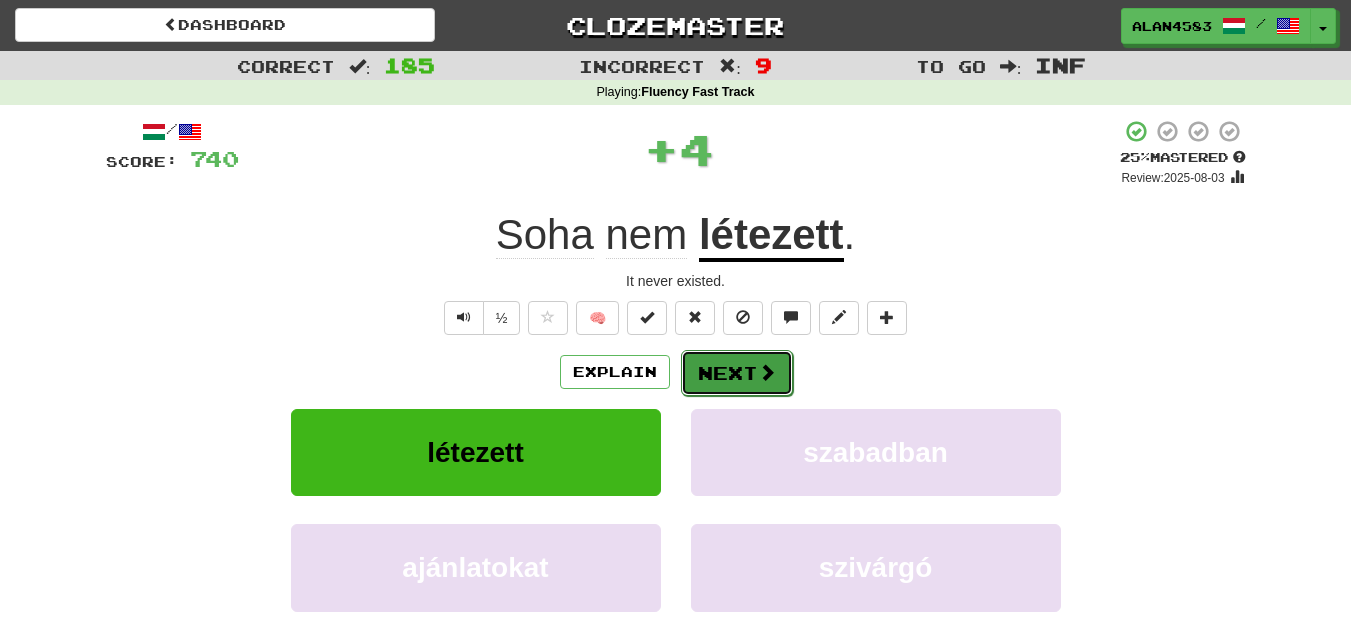 click on "Next" at bounding box center [737, 373] 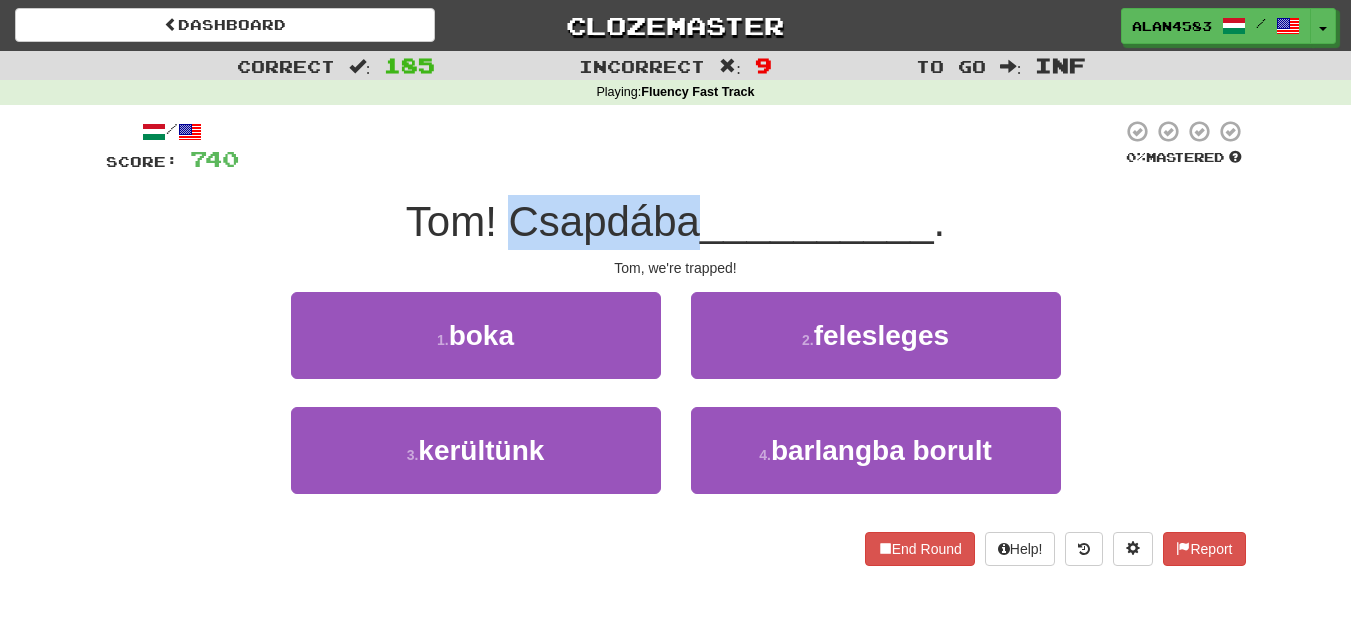 drag, startPoint x: 507, startPoint y: 220, endPoint x: 684, endPoint y: 216, distance: 177.0452 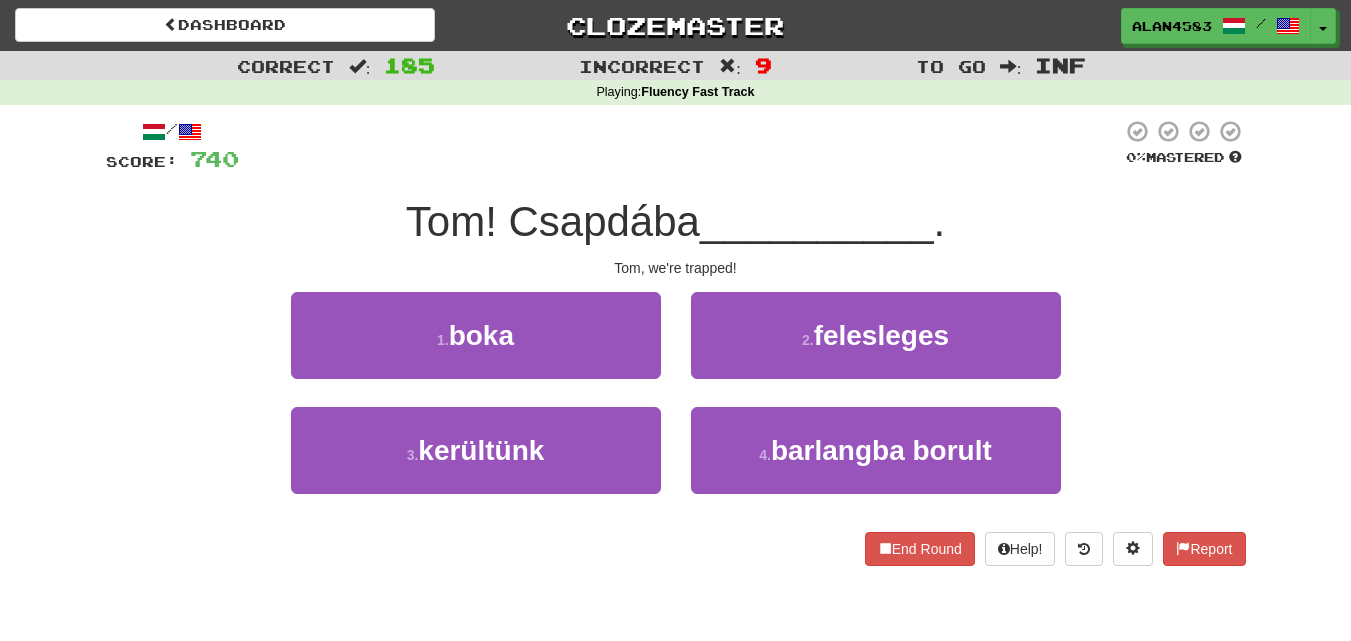 click at bounding box center (680, 146) 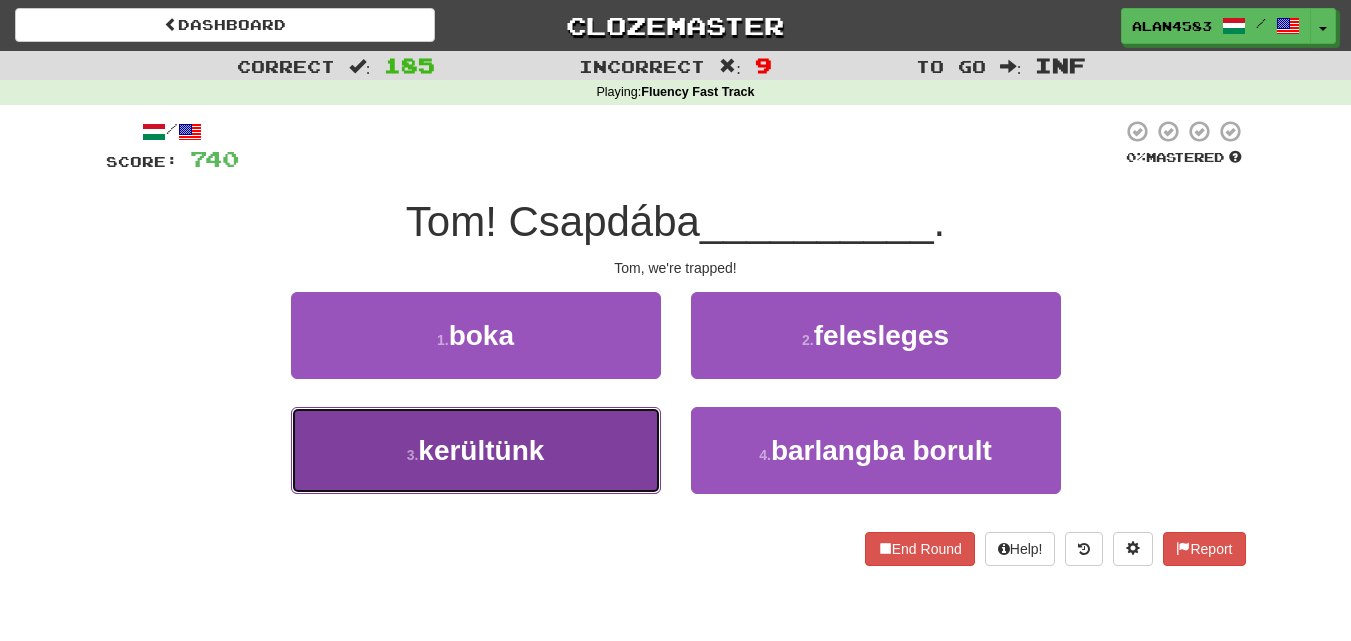 click on "kerültünk" at bounding box center [481, 450] 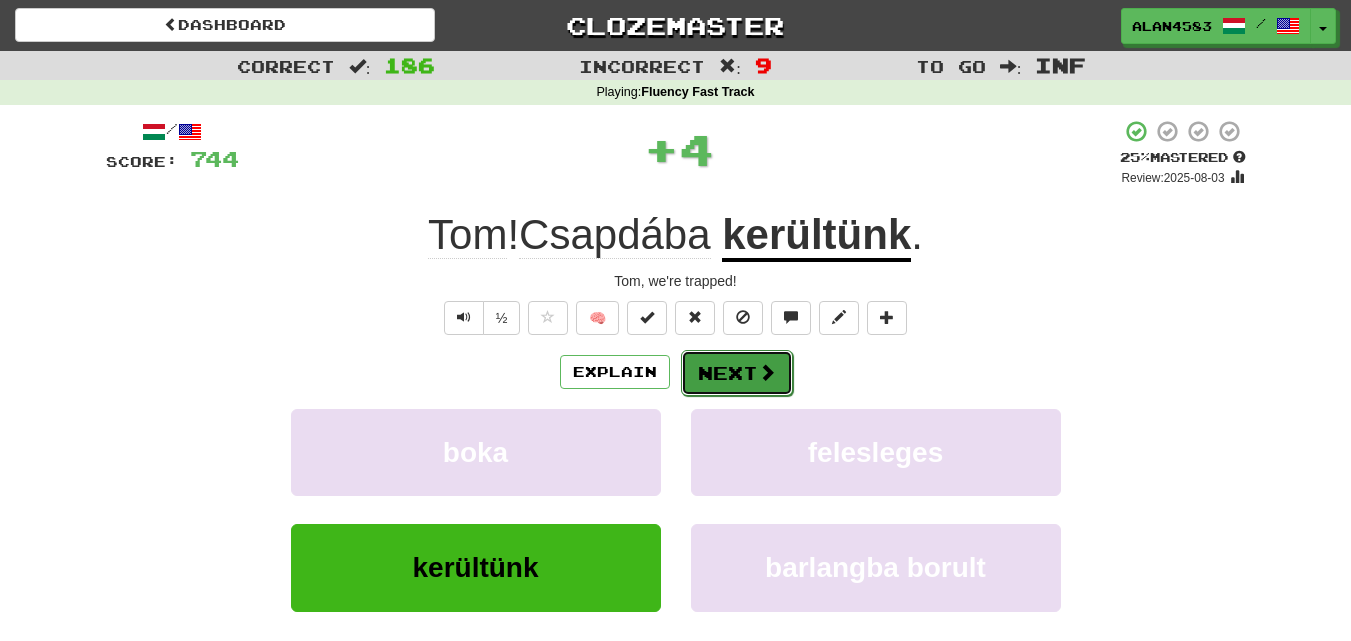 click on "Next" at bounding box center (737, 373) 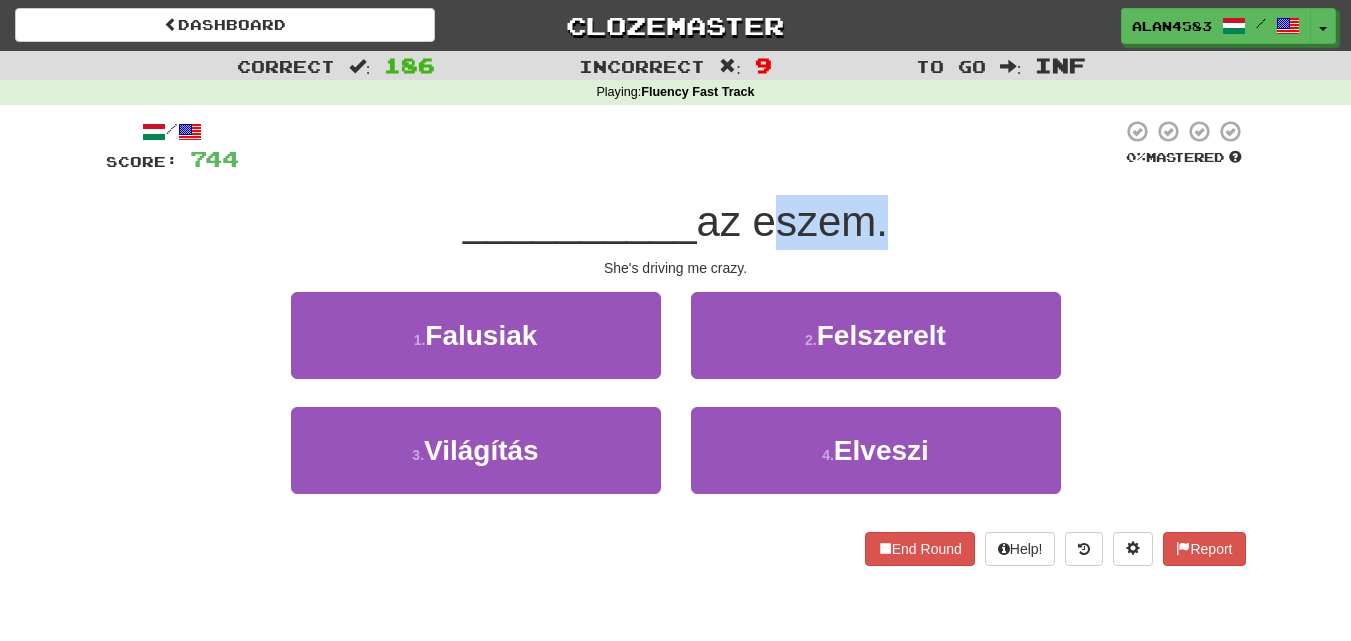 drag, startPoint x: 759, startPoint y: 227, endPoint x: 879, endPoint y: 215, distance: 120.59851 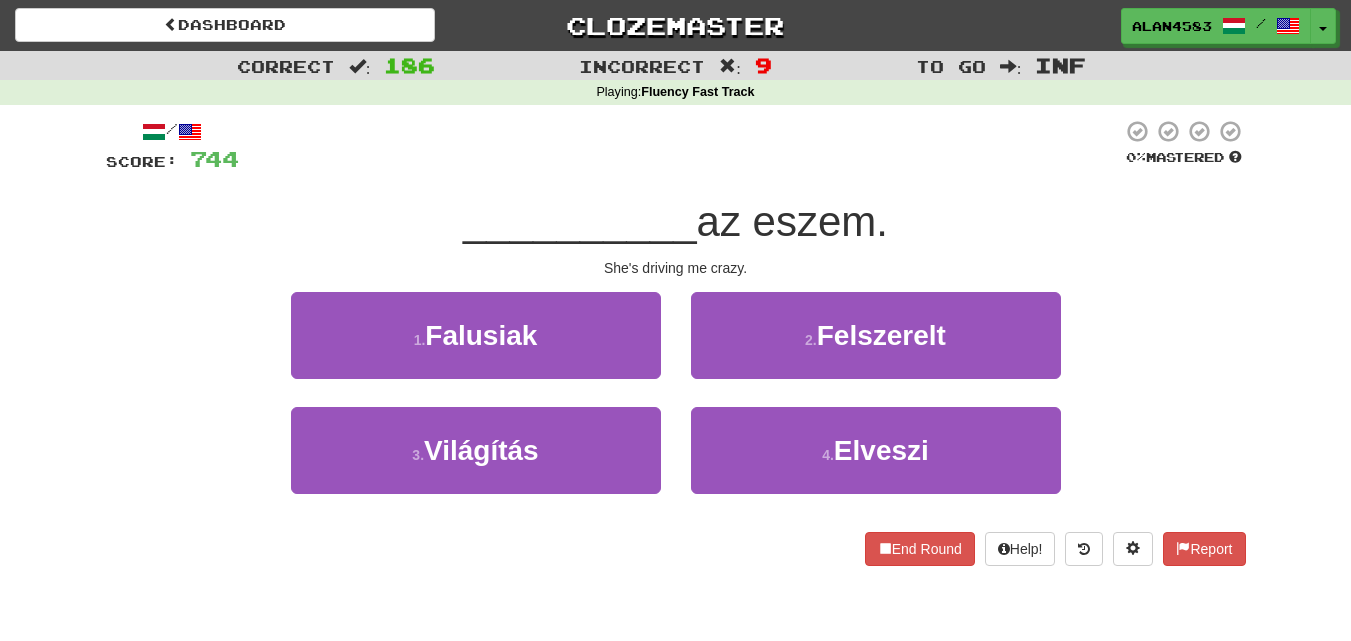 click at bounding box center [680, 146] 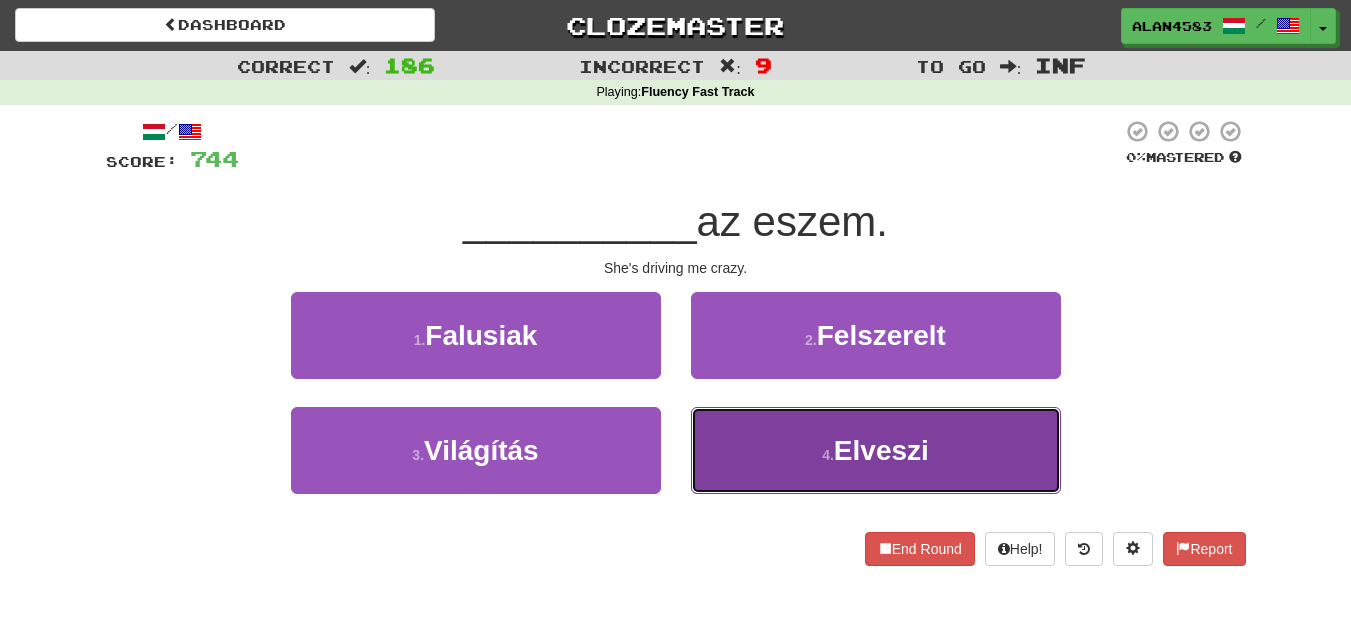 click on "Elveszi" at bounding box center (881, 450) 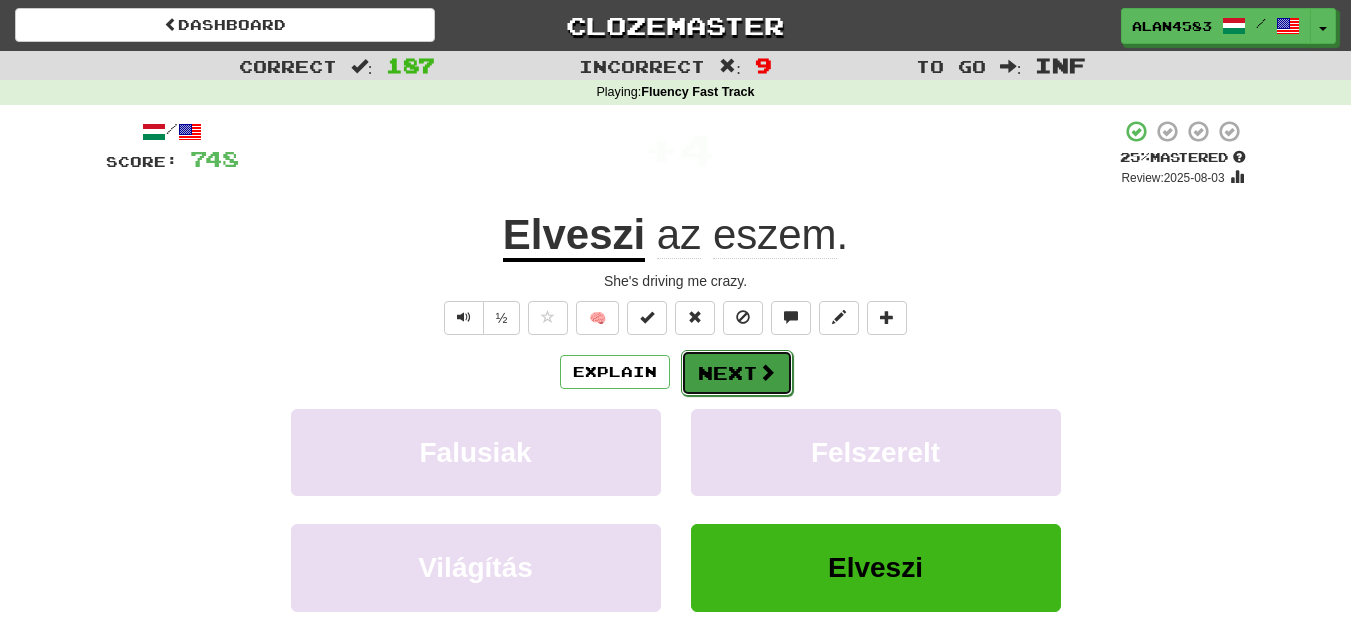 click on "Next" at bounding box center (737, 373) 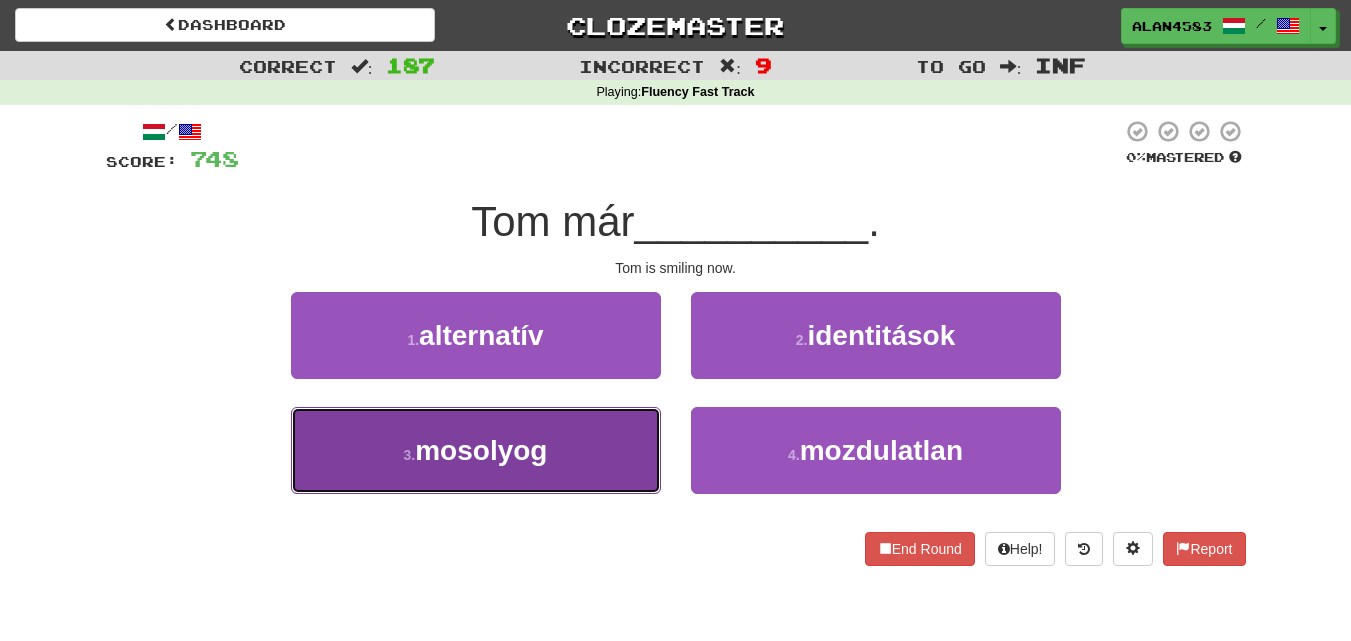 click on "3 .  mosolyog" at bounding box center (476, 450) 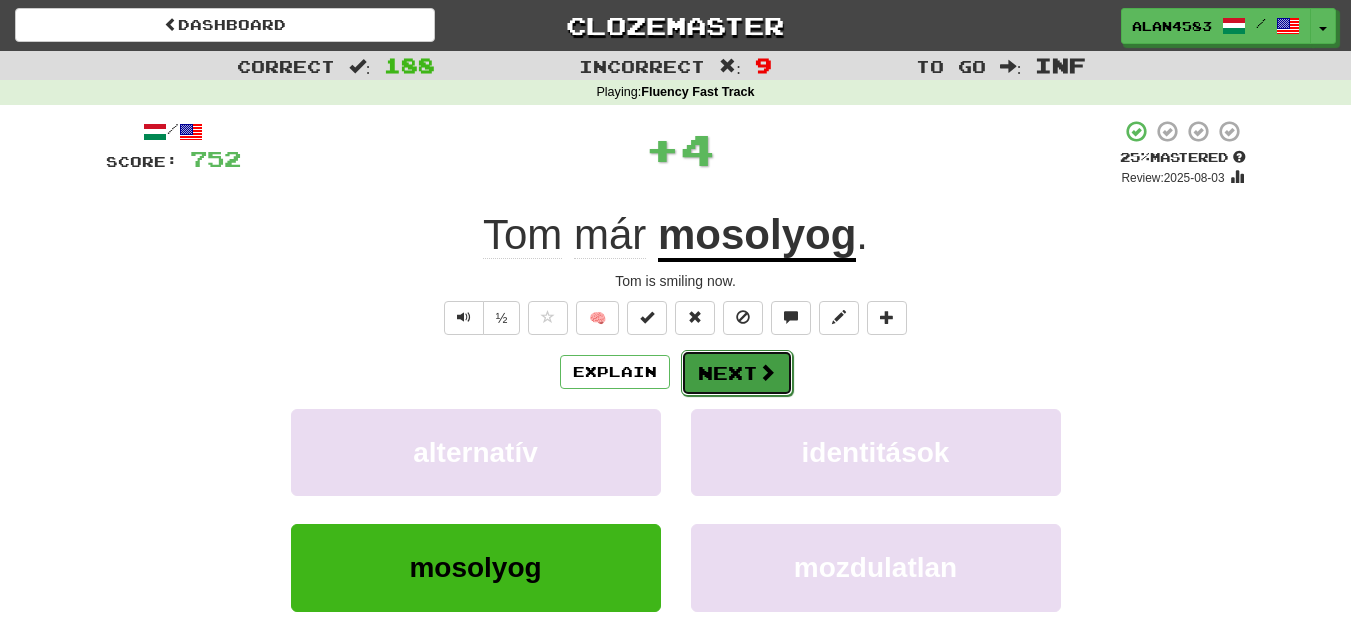 click on "Next" at bounding box center (737, 373) 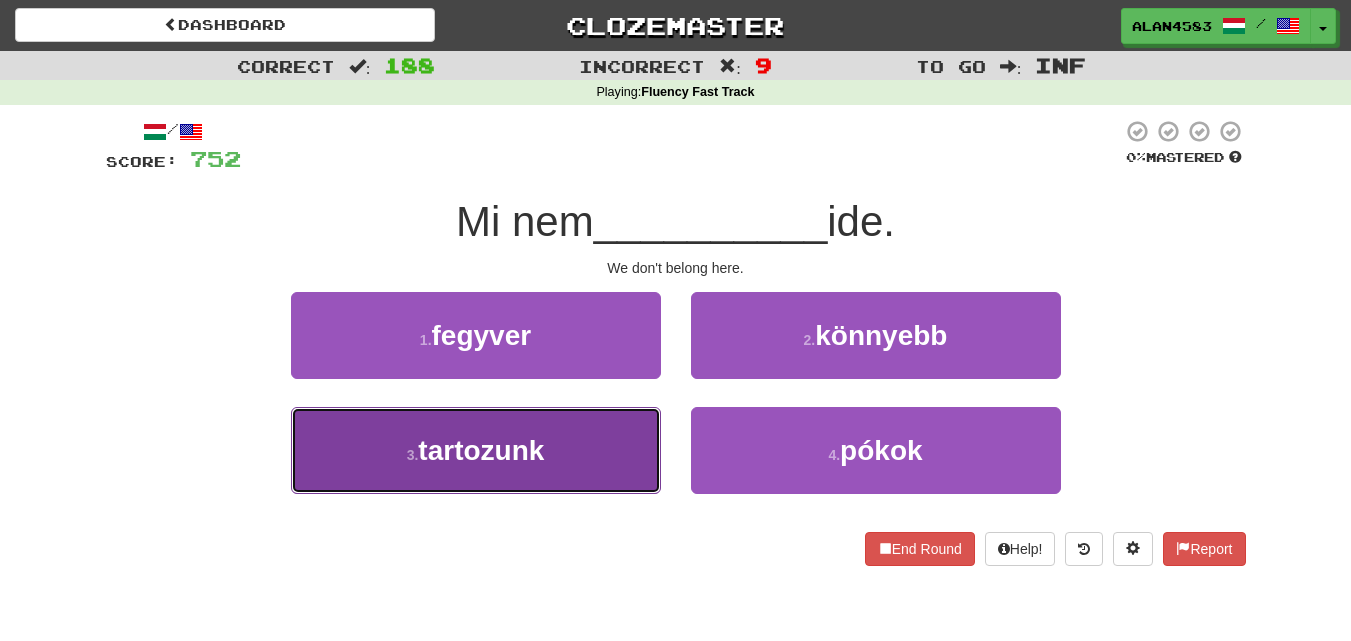 click on "3 .  tartozunk" at bounding box center (476, 450) 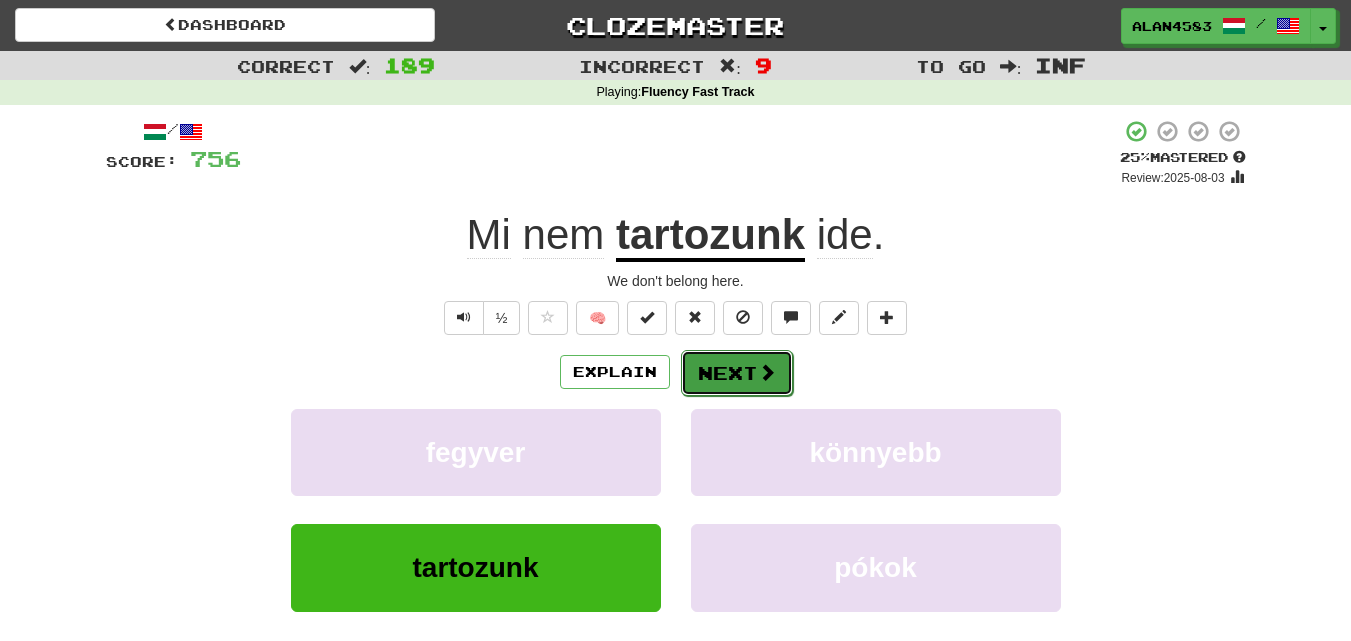 click on "Next" at bounding box center [737, 373] 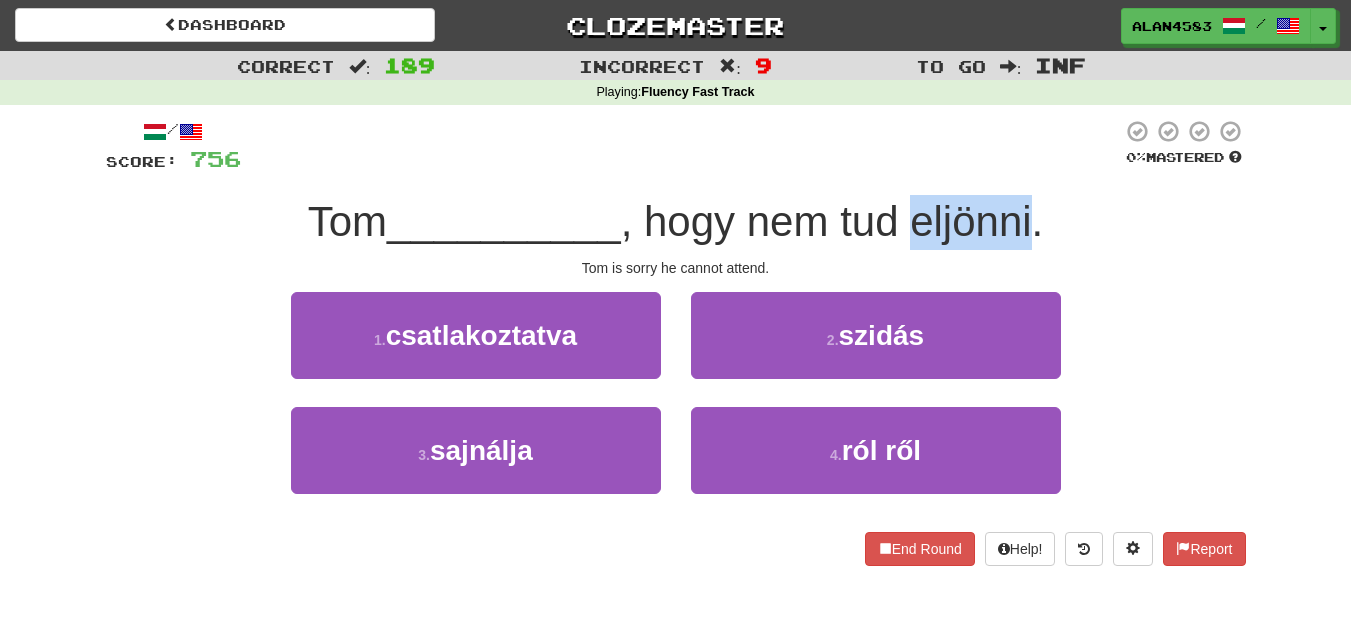 drag, startPoint x: 917, startPoint y: 215, endPoint x: 1038, endPoint y: 199, distance: 122.05327 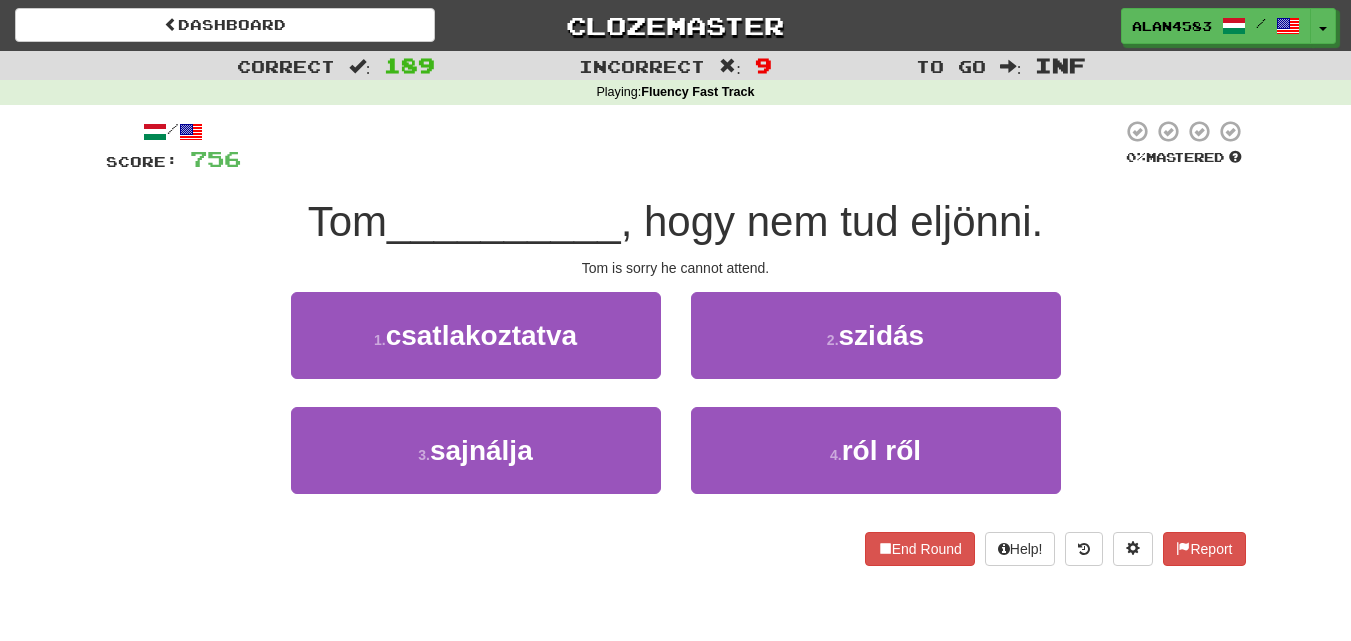 click at bounding box center [681, 146] 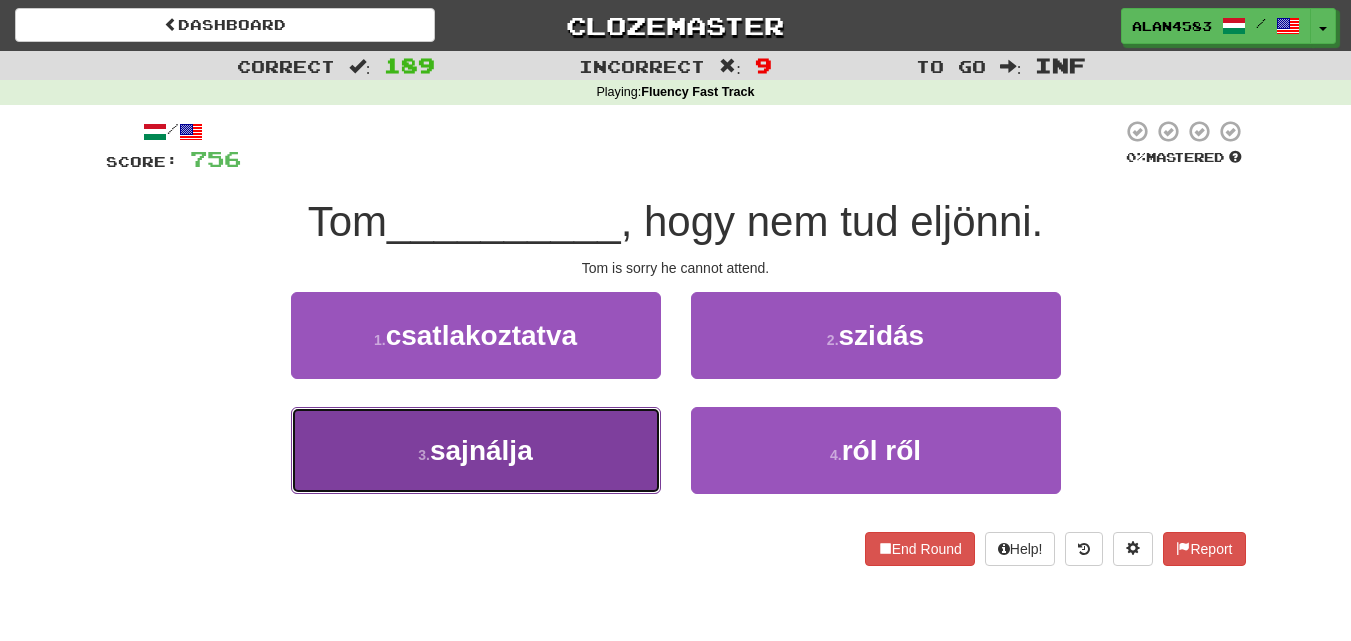 click on "sajnálja" at bounding box center (481, 450) 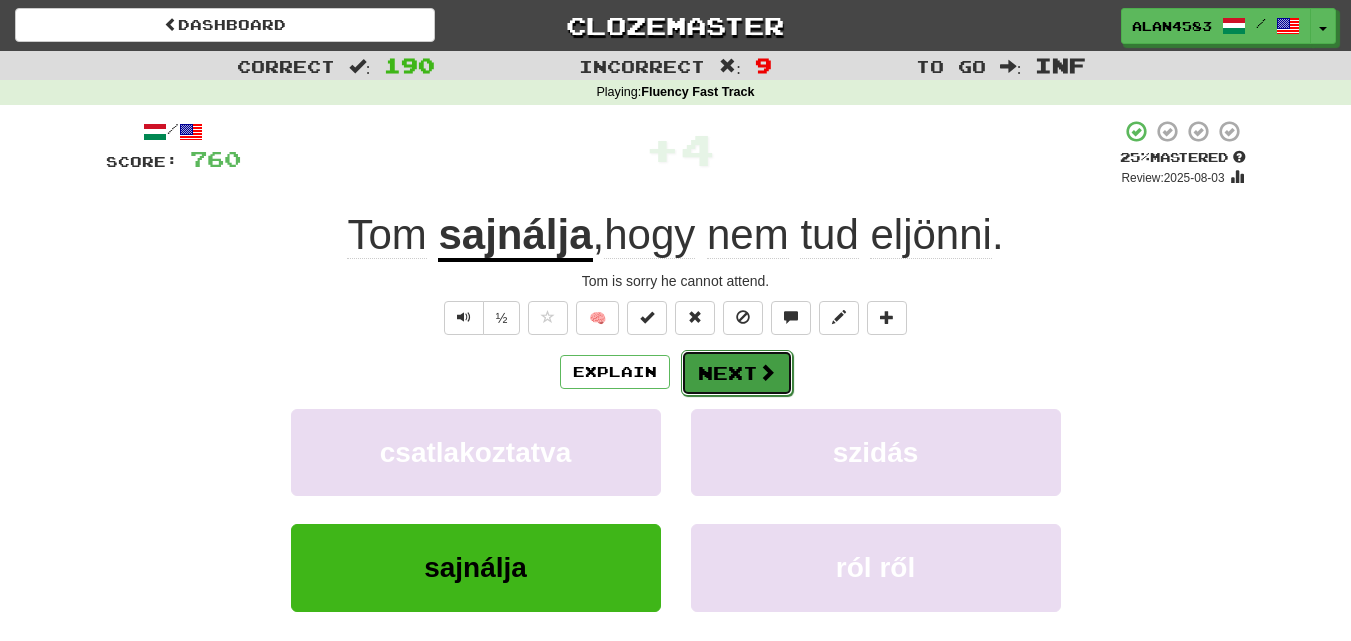 click on "Next" at bounding box center [737, 373] 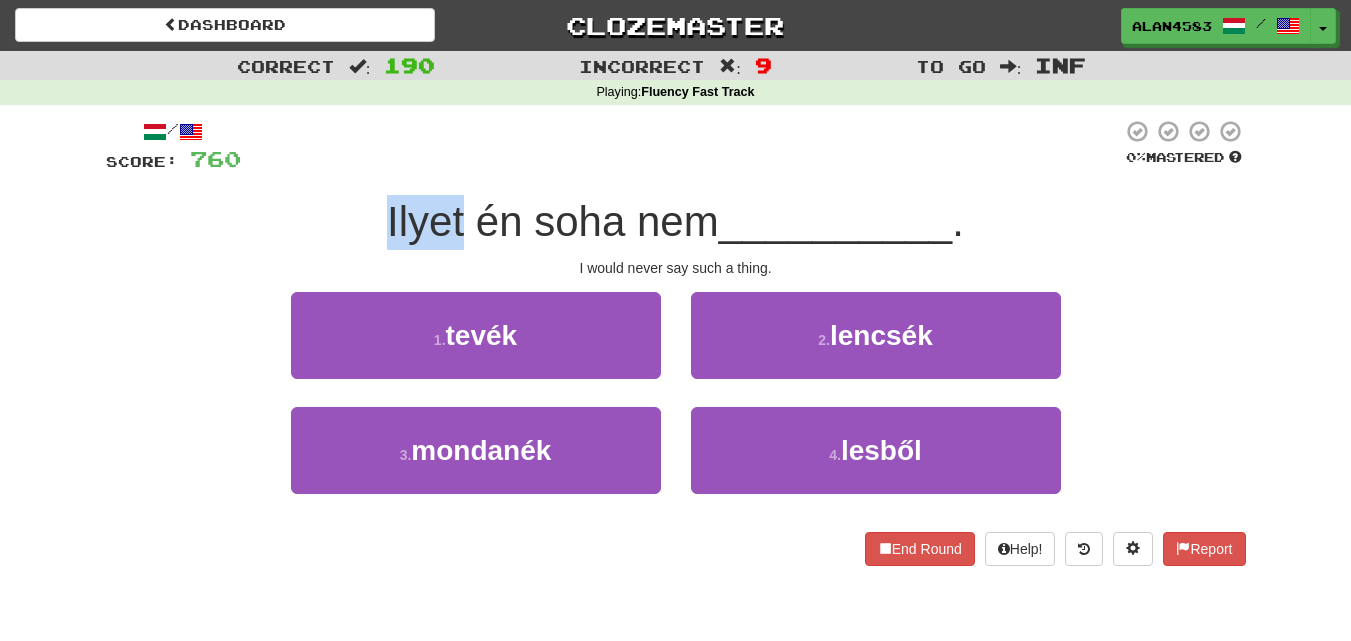 drag, startPoint x: 461, startPoint y: 221, endPoint x: 381, endPoint y: 218, distance: 80.05623 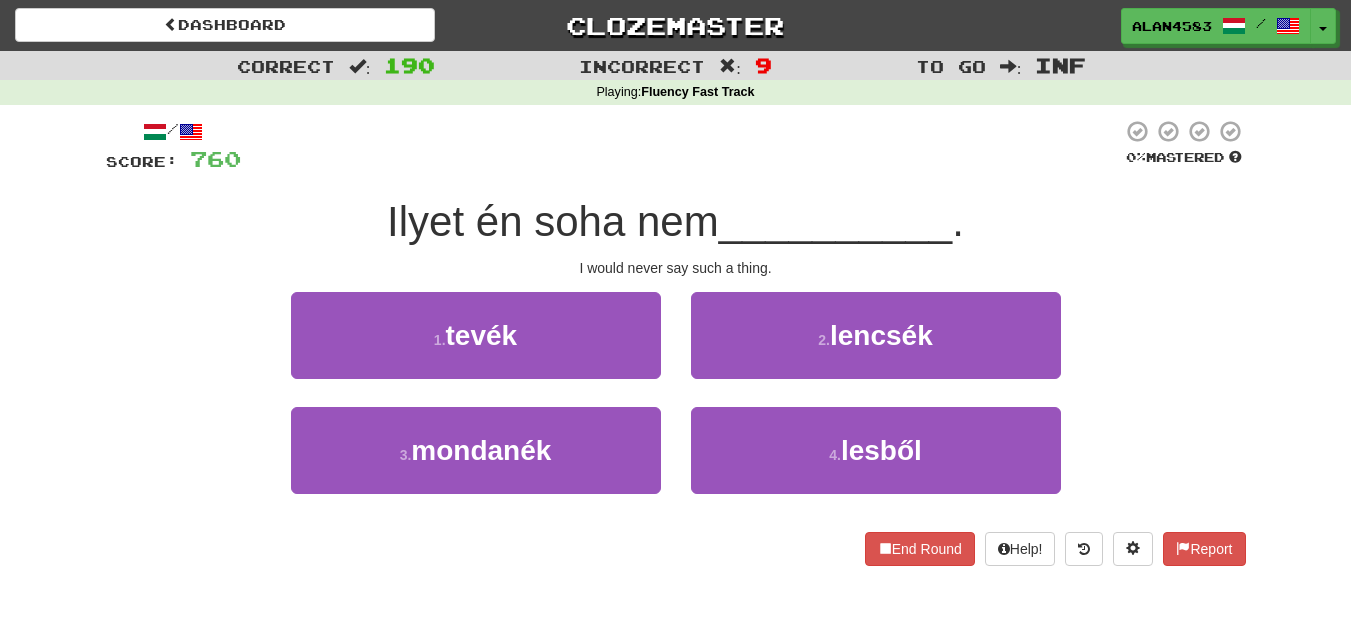 click at bounding box center [681, 146] 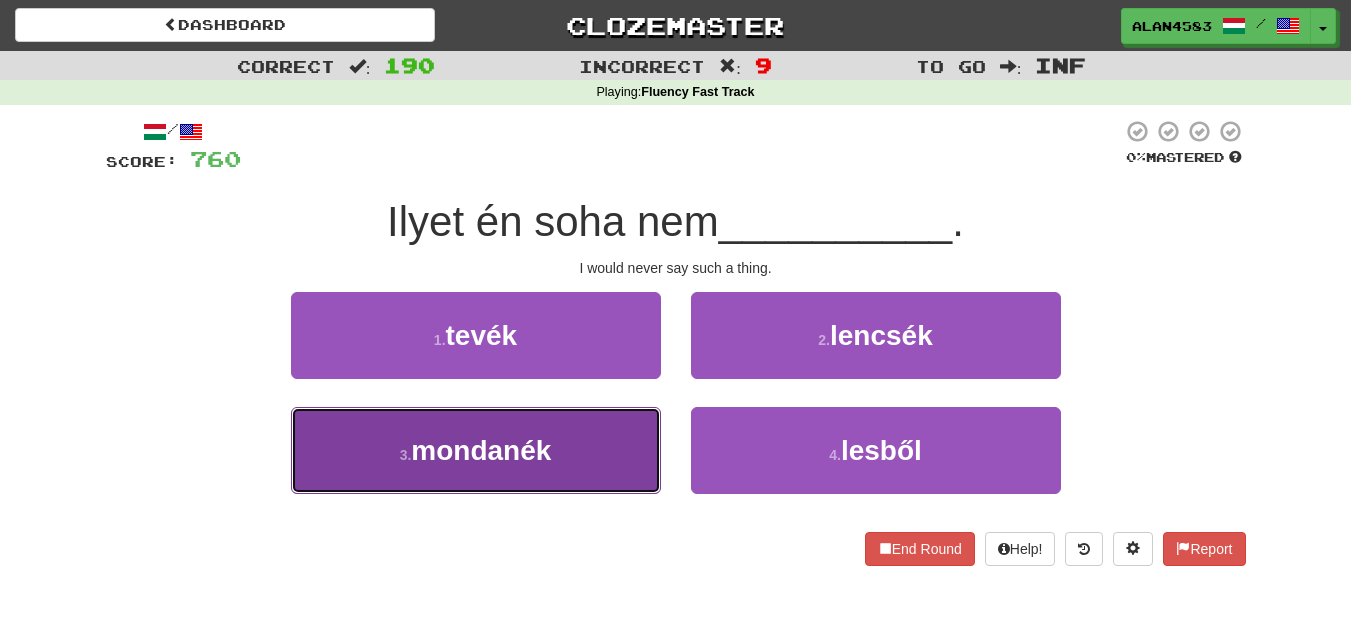 click on "mondanék" at bounding box center [481, 450] 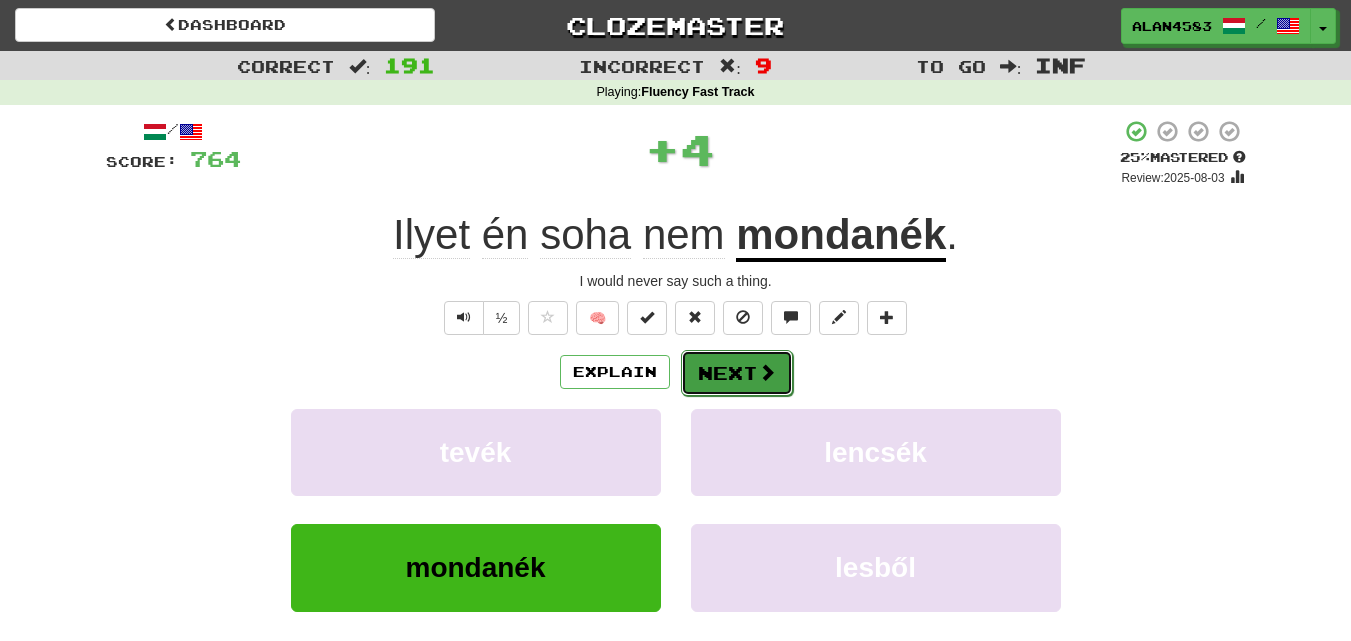 click on "Next" at bounding box center [737, 373] 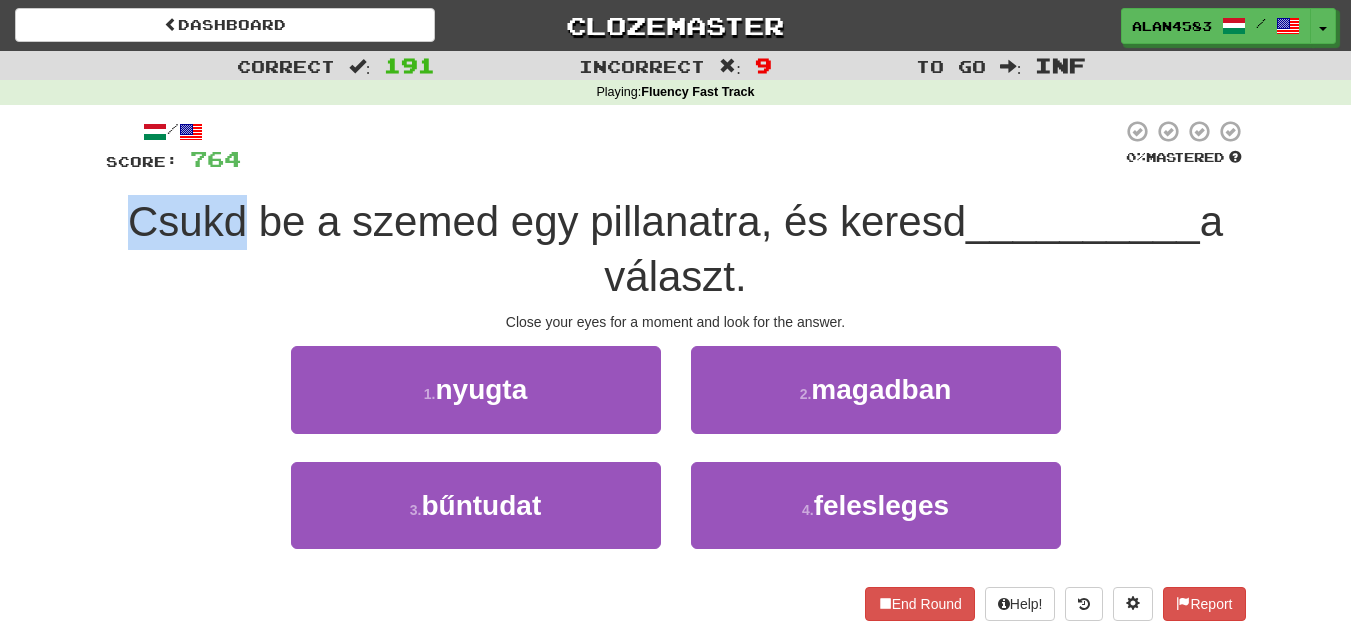 drag, startPoint x: 233, startPoint y: 212, endPoint x: 41, endPoint y: 207, distance: 192.0651 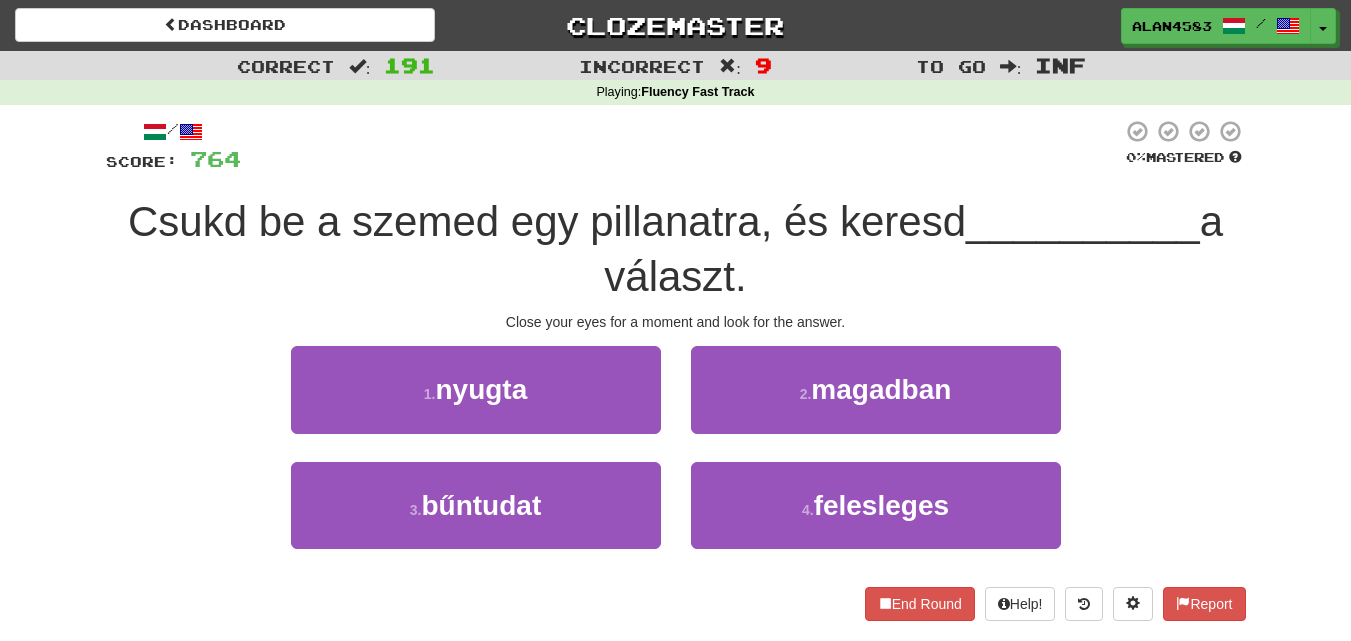 click at bounding box center (681, 146) 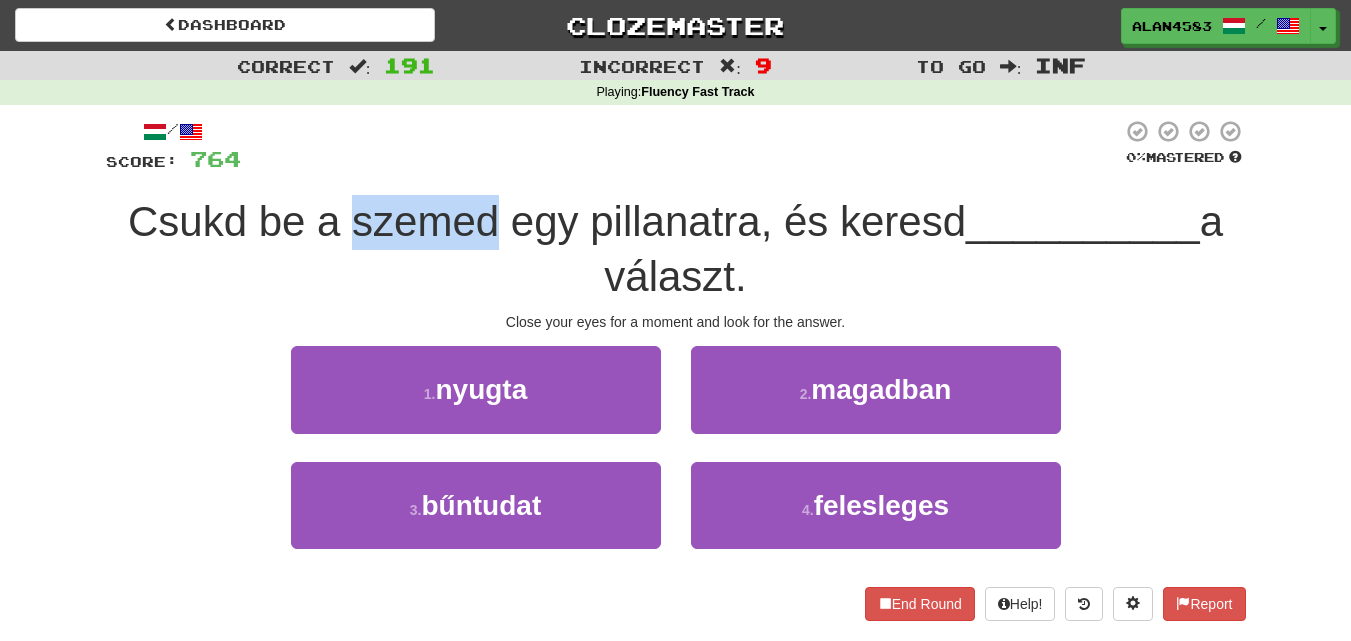 drag, startPoint x: 344, startPoint y: 226, endPoint x: 484, endPoint y: 218, distance: 140.22838 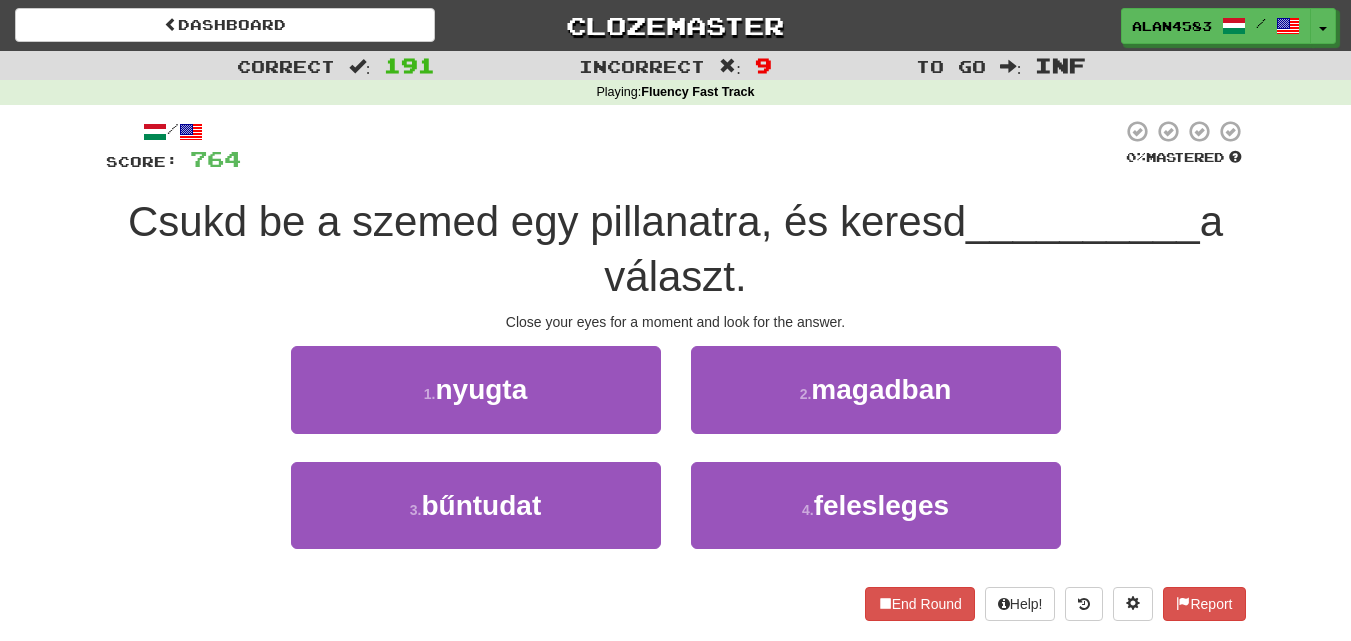 click at bounding box center (681, 146) 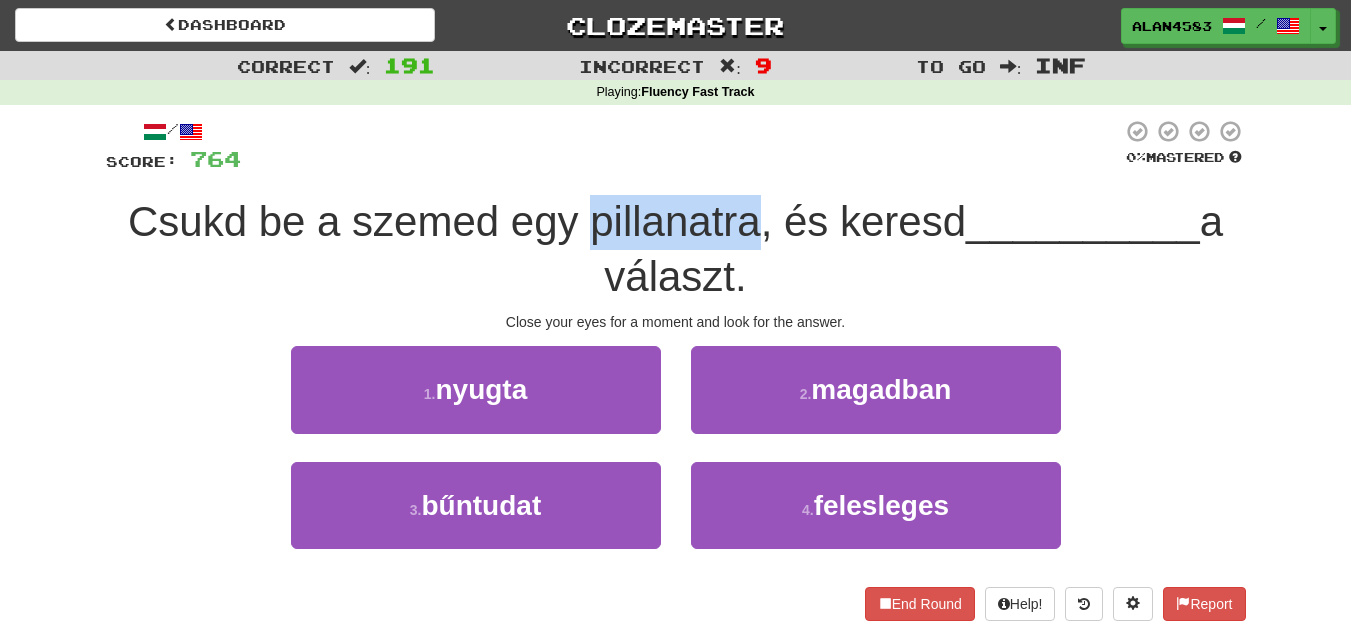drag, startPoint x: 581, startPoint y: 214, endPoint x: 742, endPoint y: 197, distance: 161.89503 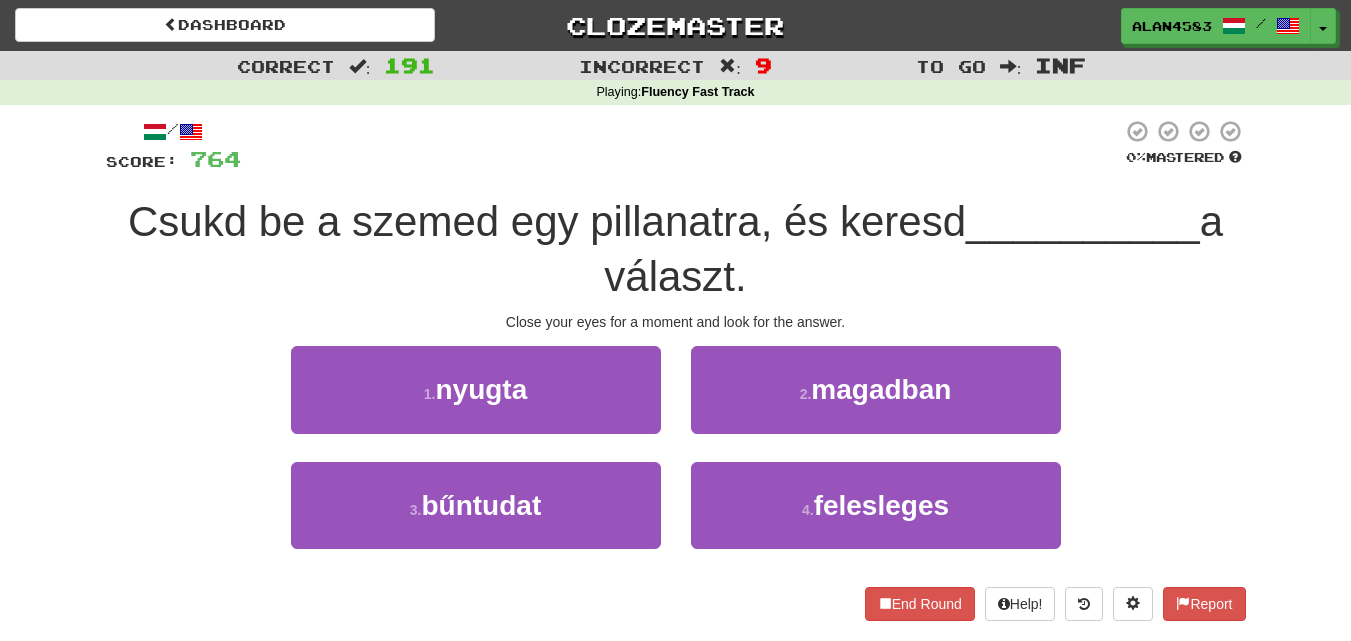 click at bounding box center [681, 146] 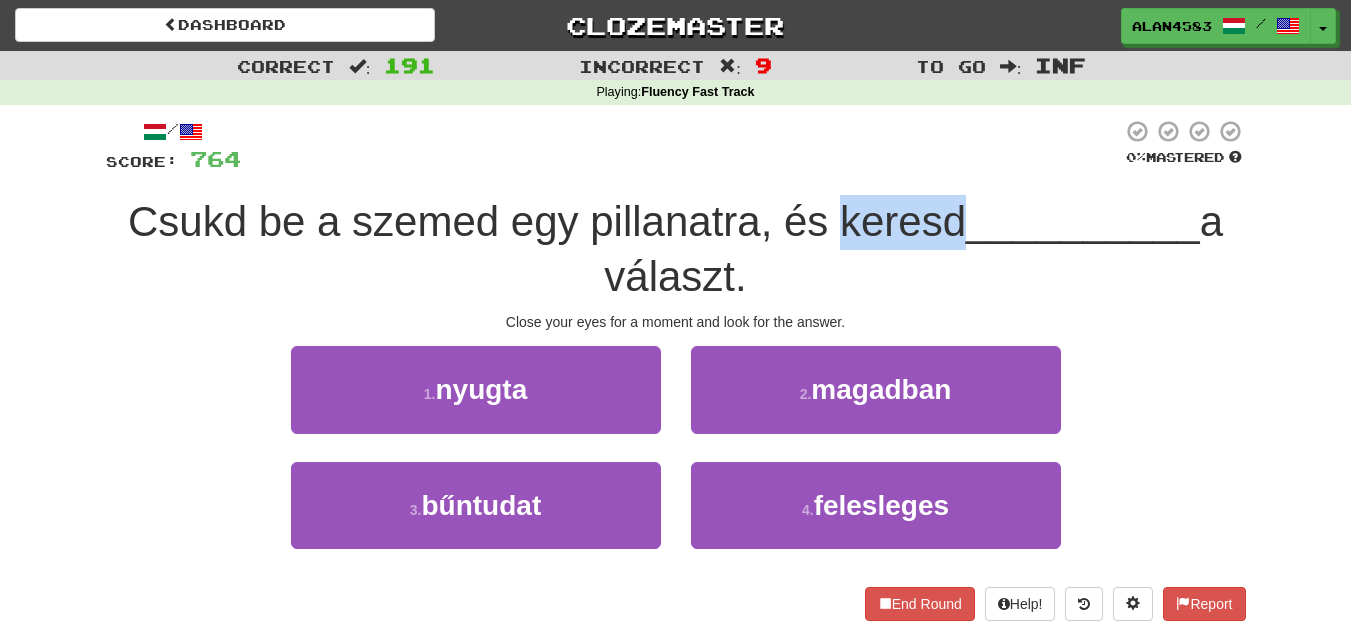 drag, startPoint x: 830, startPoint y: 216, endPoint x: 947, endPoint y: 209, distance: 117.20921 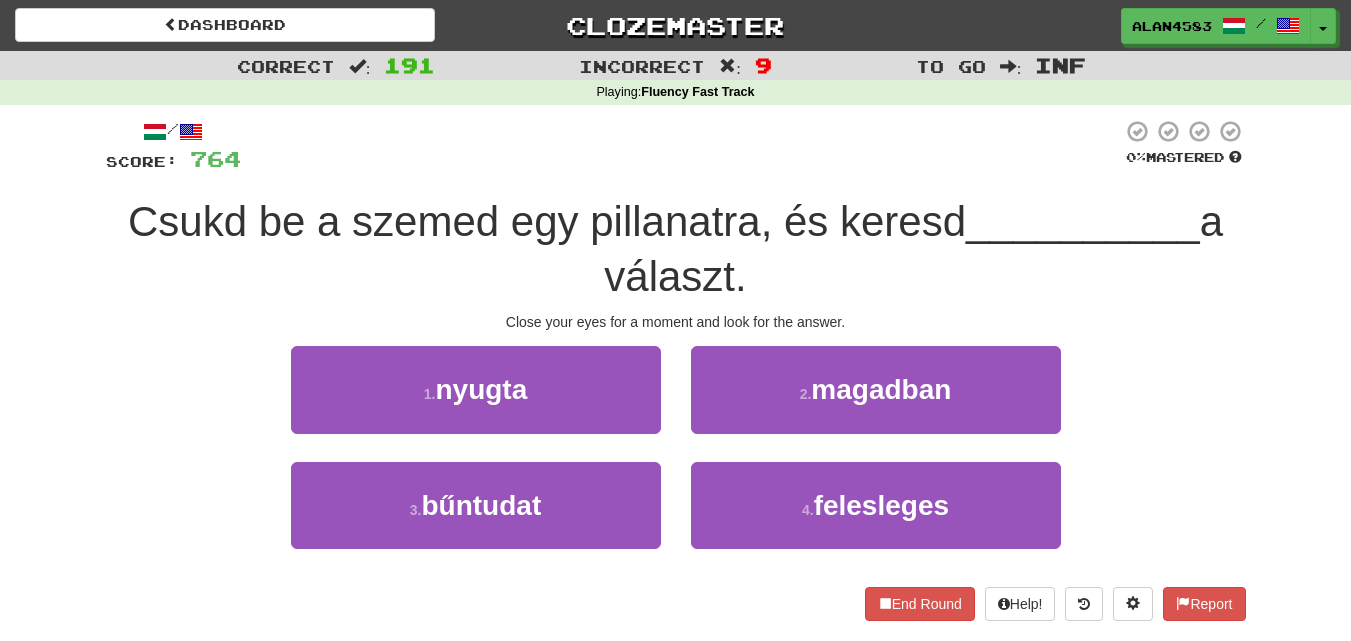 click at bounding box center [681, 146] 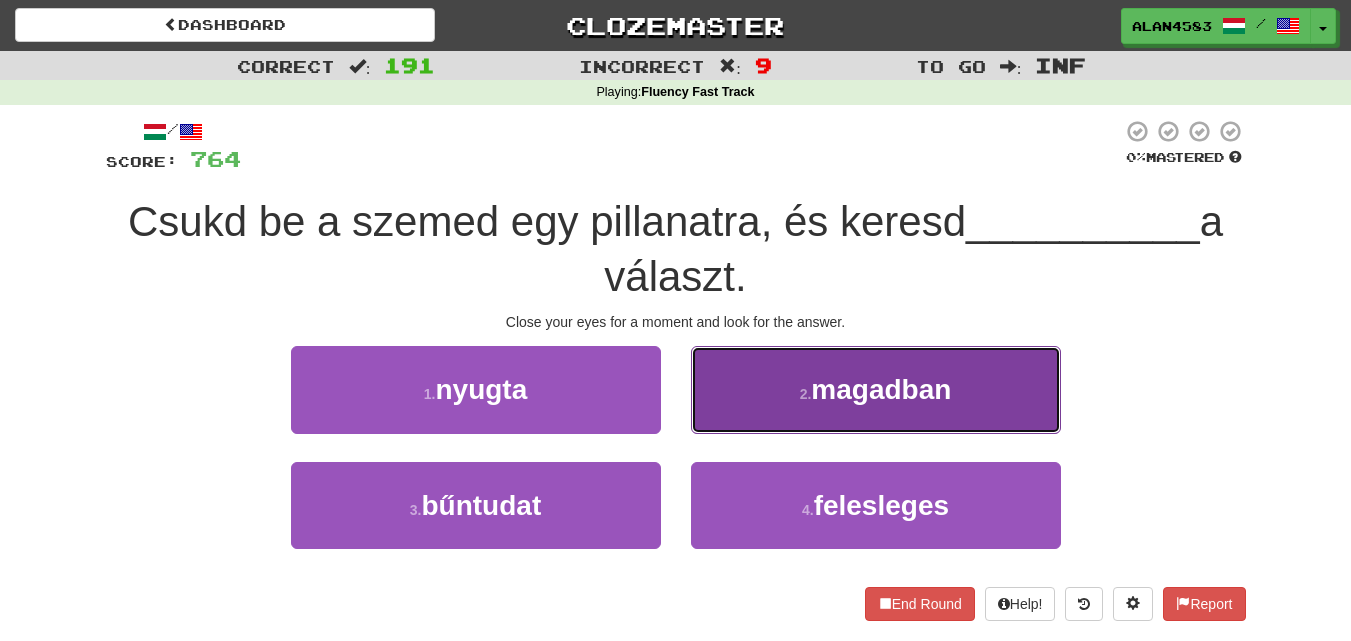 click on "magadban" at bounding box center [881, 389] 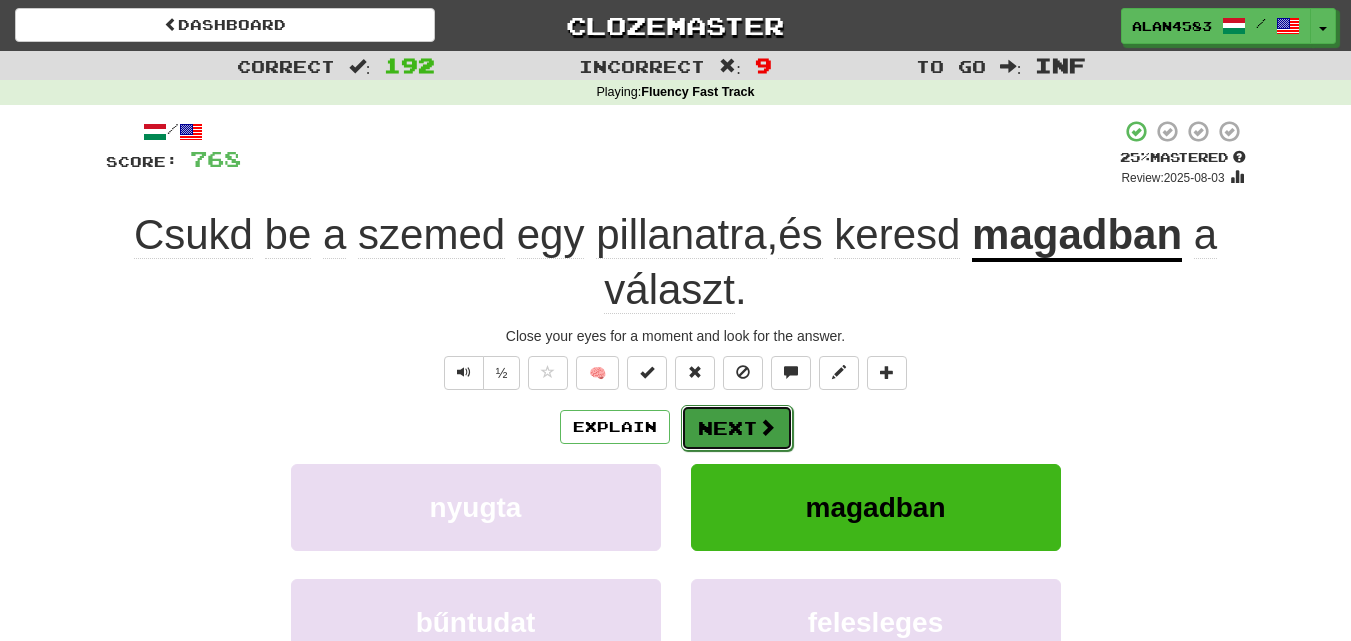 click on "Next" at bounding box center [737, 428] 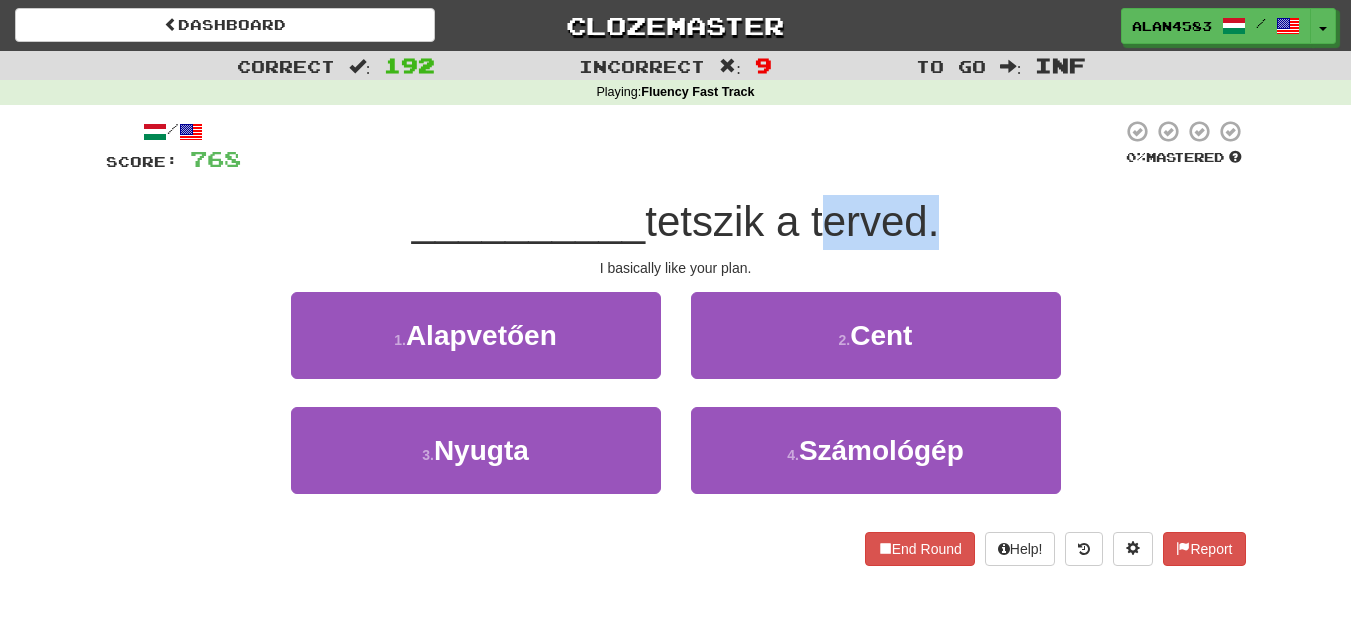 drag, startPoint x: 818, startPoint y: 210, endPoint x: 928, endPoint y: 205, distance: 110.11358 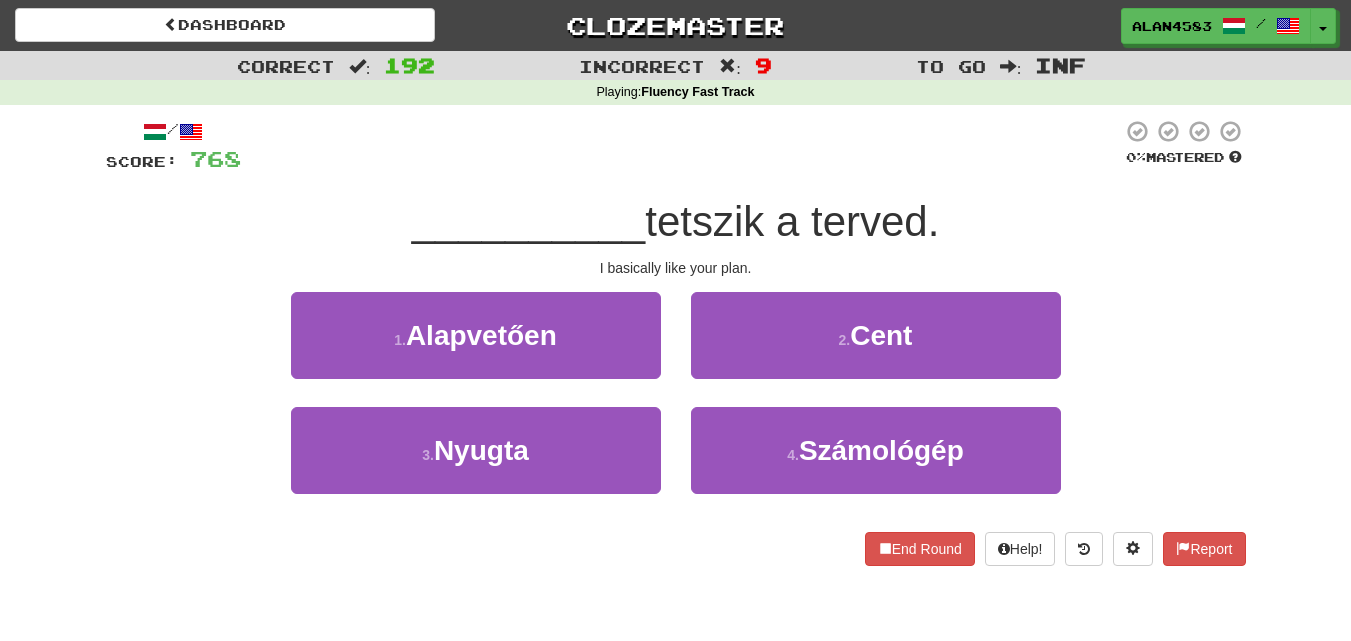 click at bounding box center [681, 146] 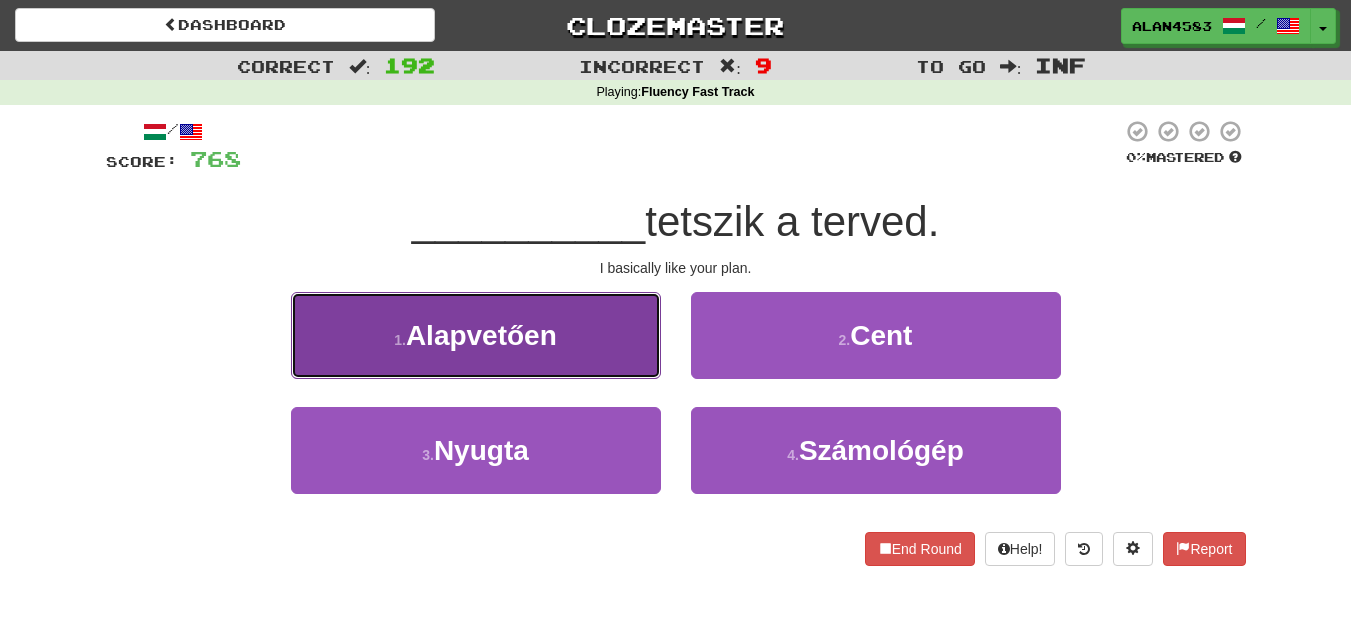 click on "Alapvetően" at bounding box center [481, 335] 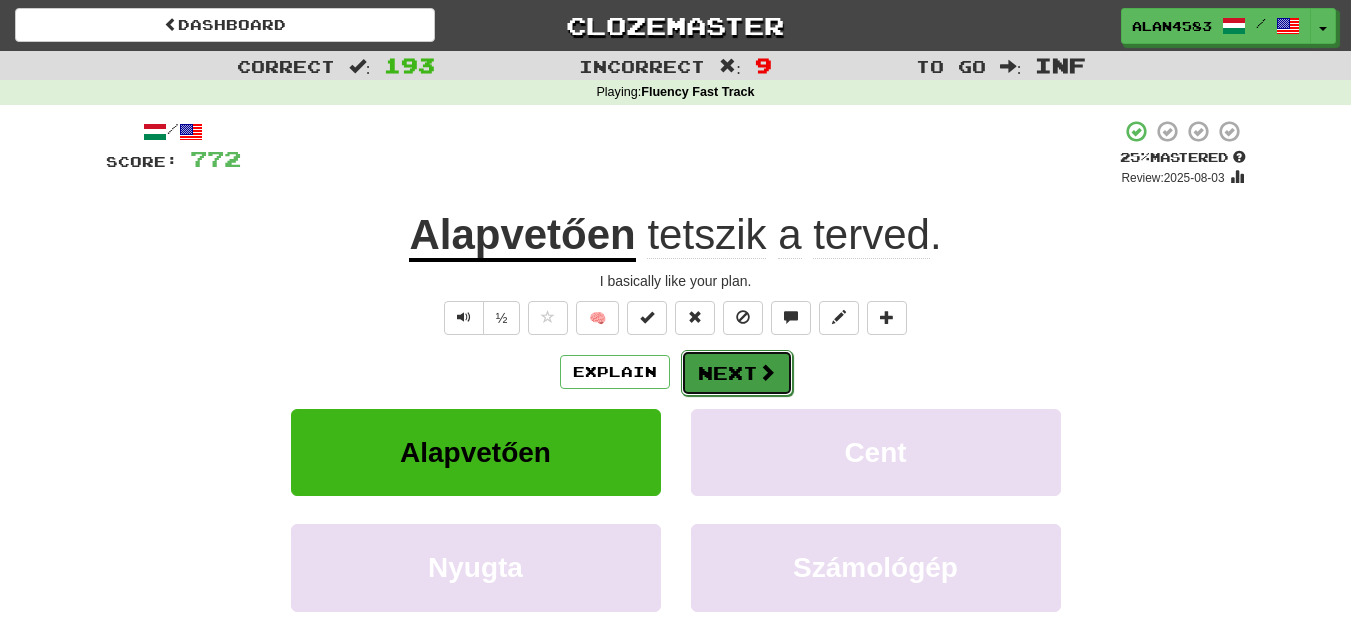 click on "Next" at bounding box center (737, 373) 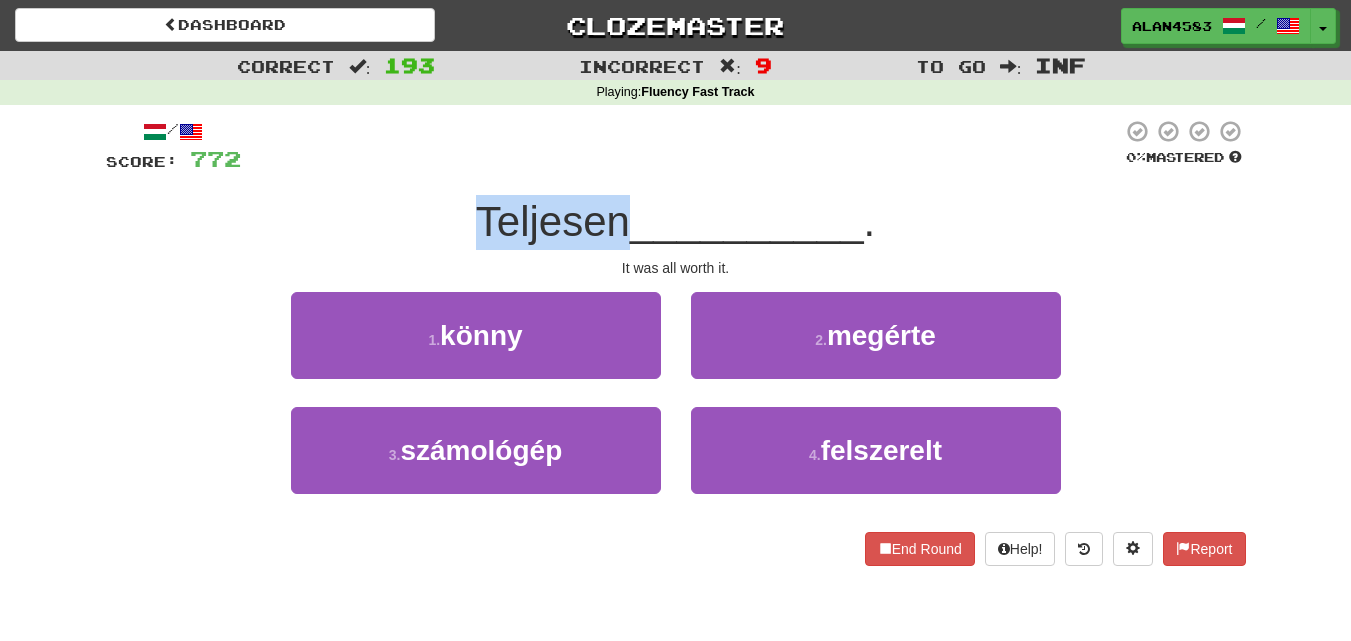 drag, startPoint x: 626, startPoint y: 213, endPoint x: 474, endPoint y: 217, distance: 152.05263 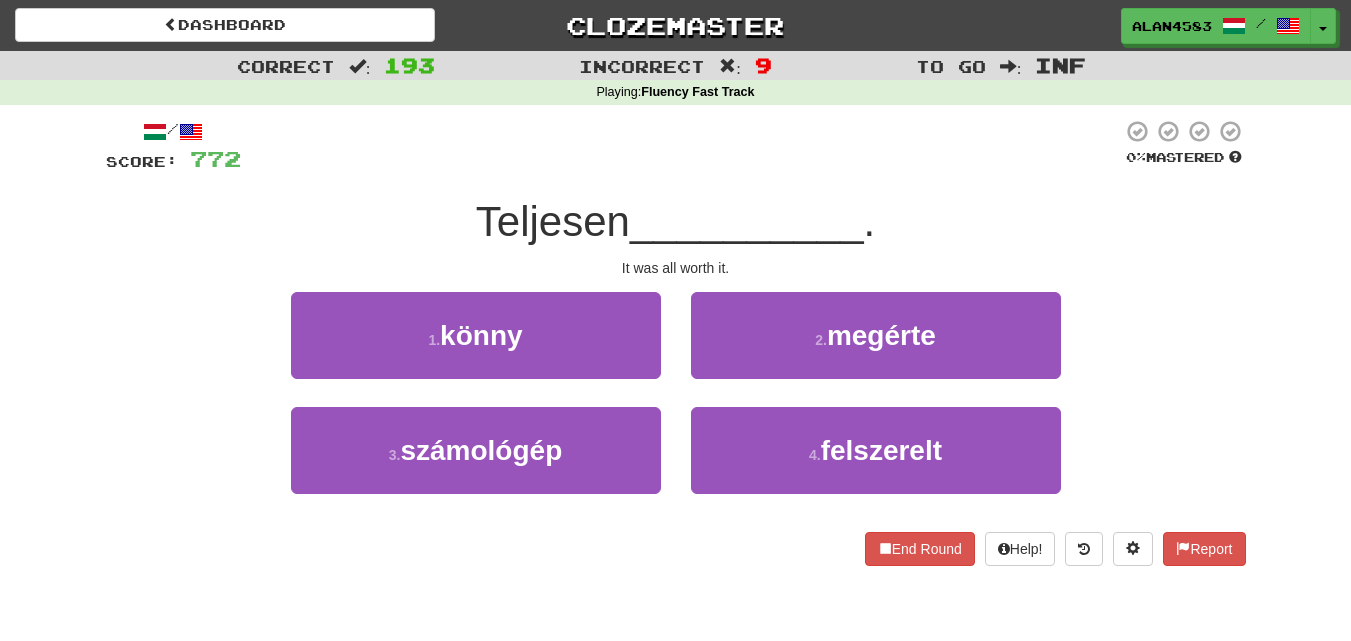 click at bounding box center (681, 146) 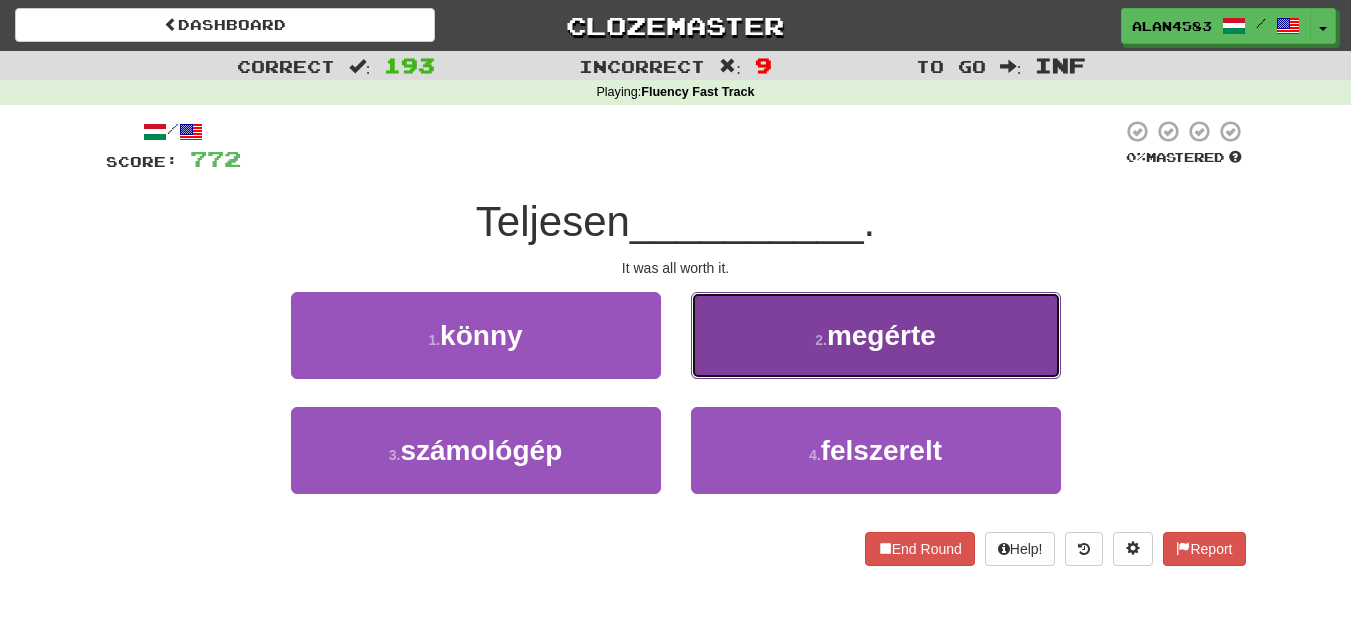 click on "2 .  megérte" at bounding box center [876, 335] 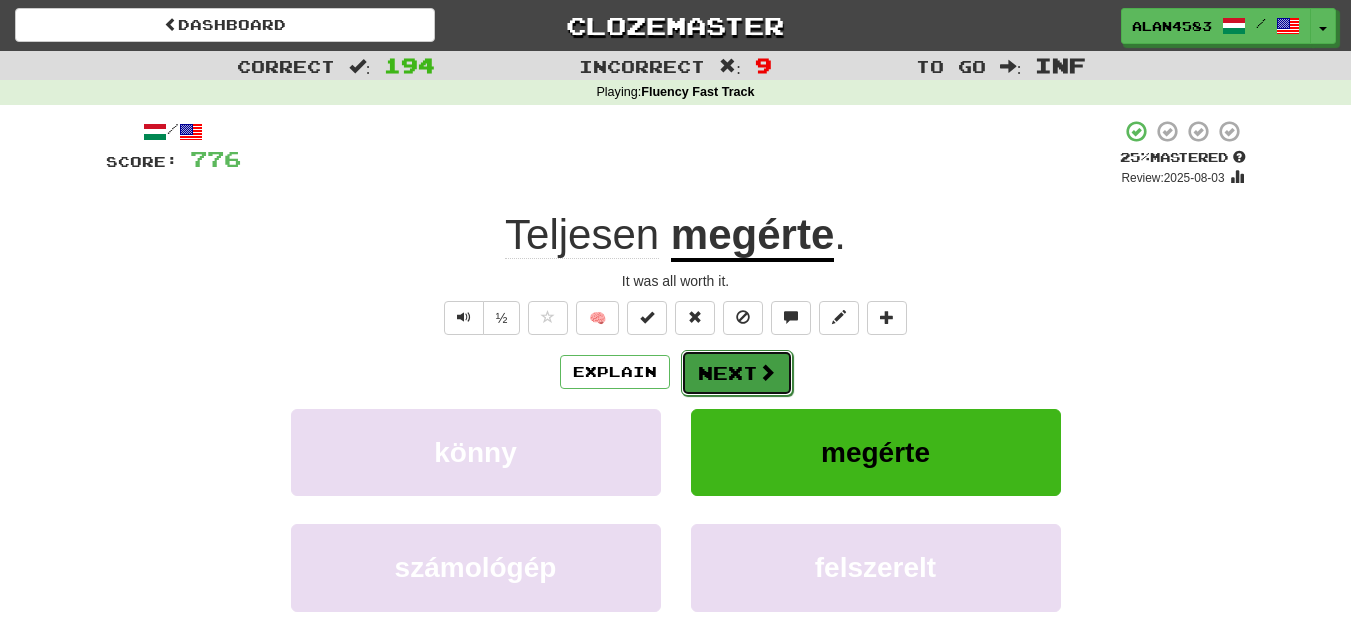 click on "Next" at bounding box center (737, 373) 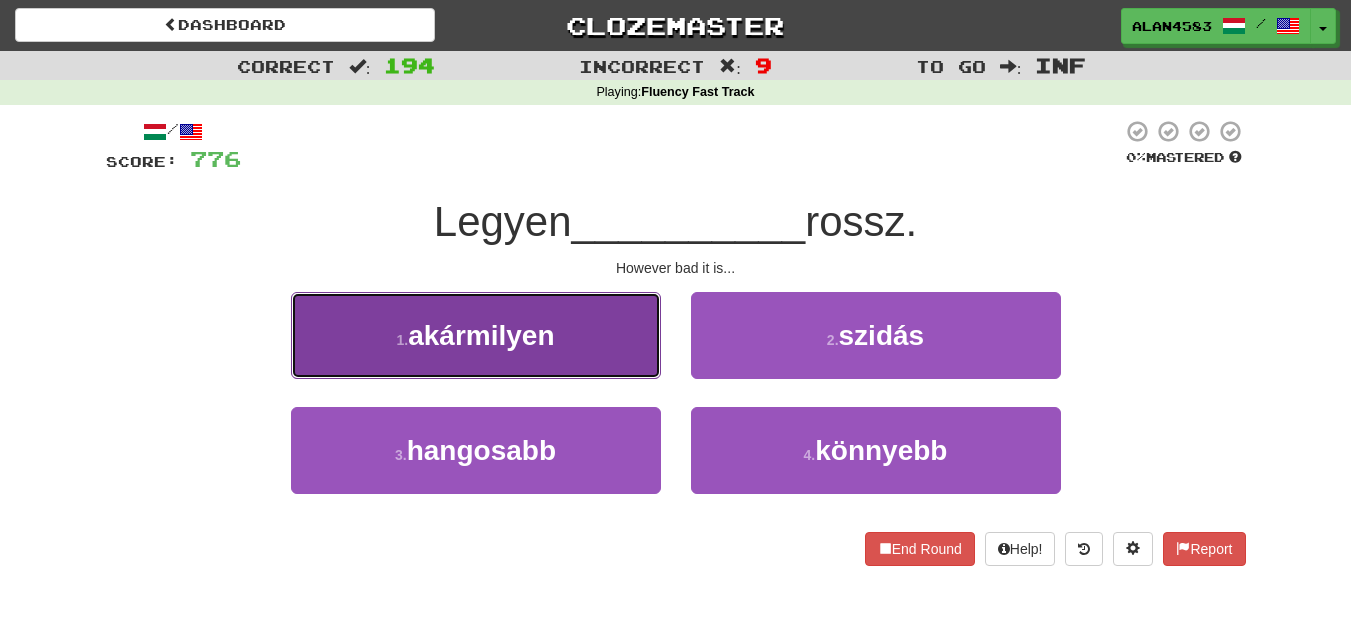 click on "1 .  akármilyen" at bounding box center (476, 335) 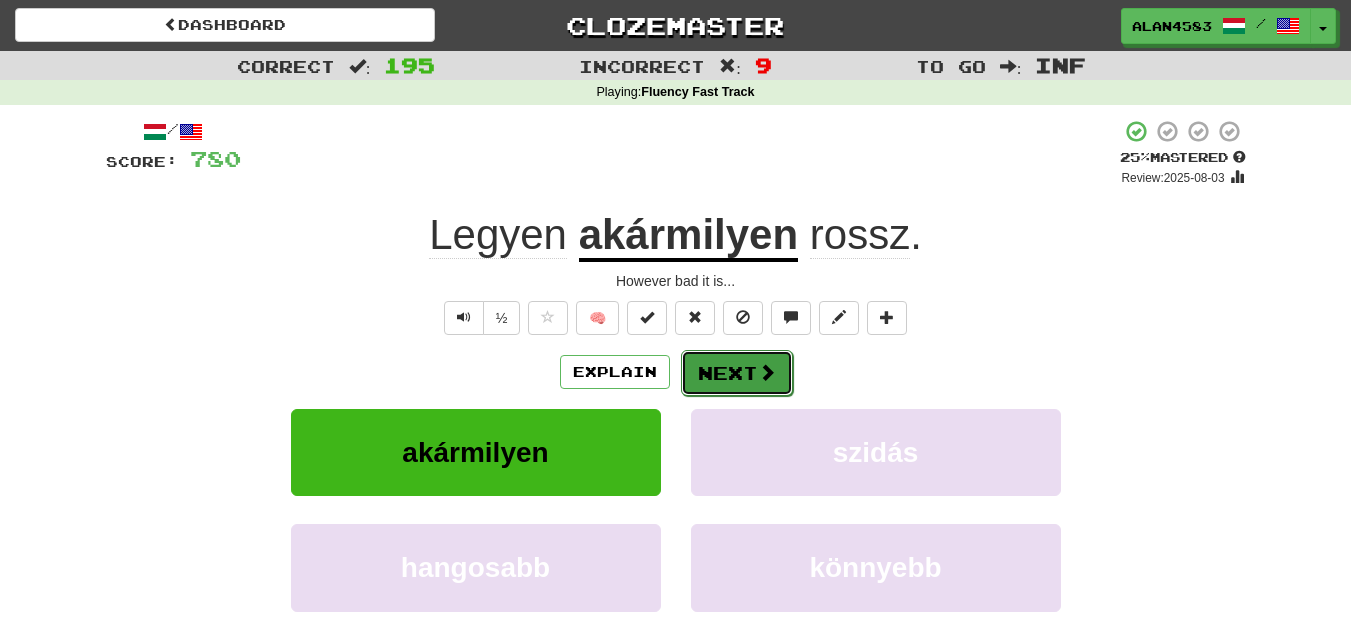 click on "Next" at bounding box center (737, 373) 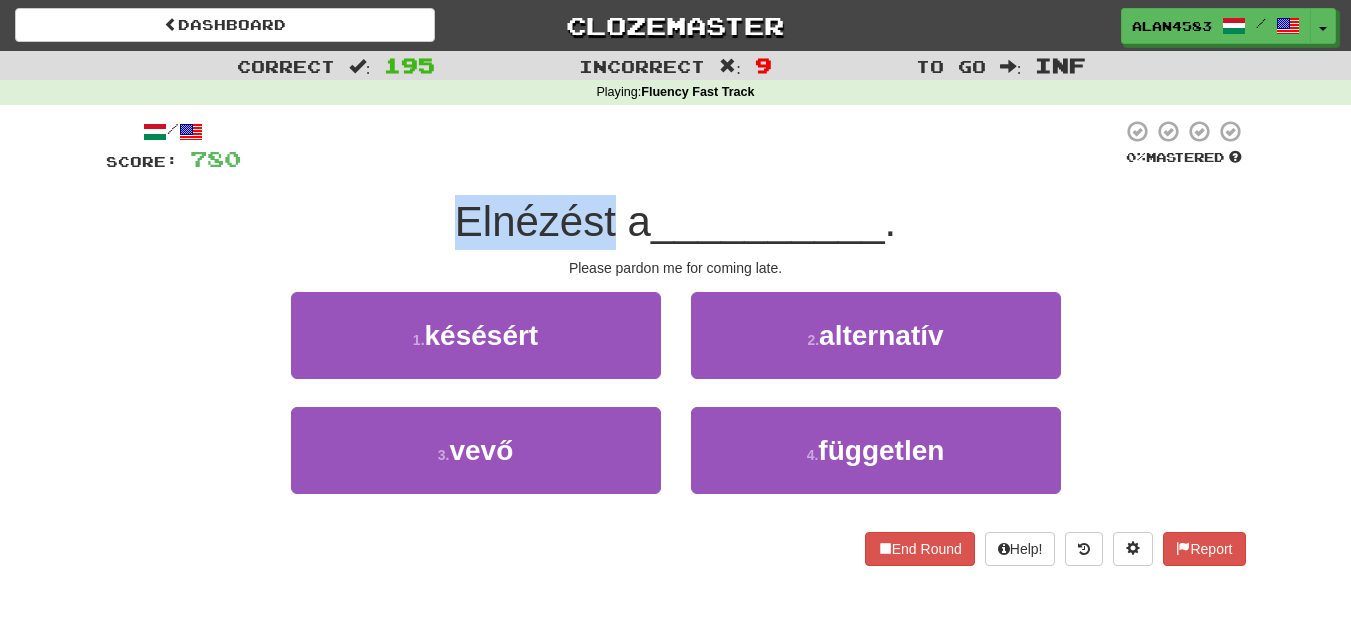 drag, startPoint x: 607, startPoint y: 213, endPoint x: 425, endPoint y: 210, distance: 182.02472 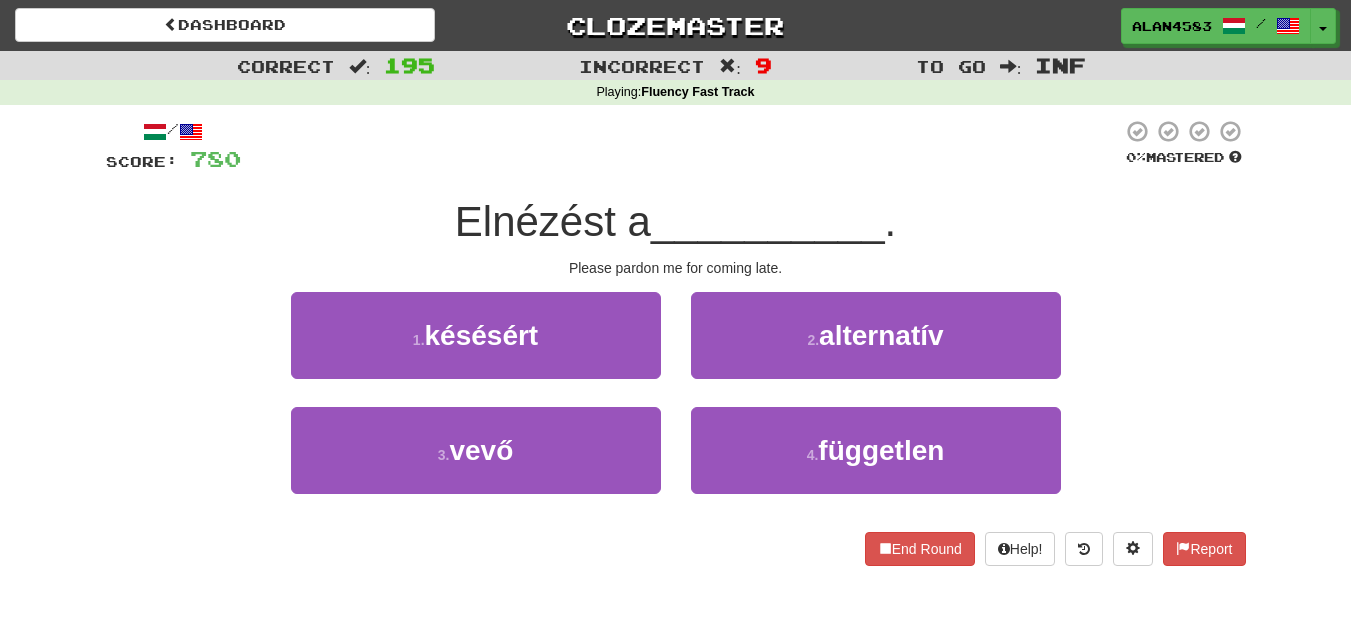 click at bounding box center [681, 146] 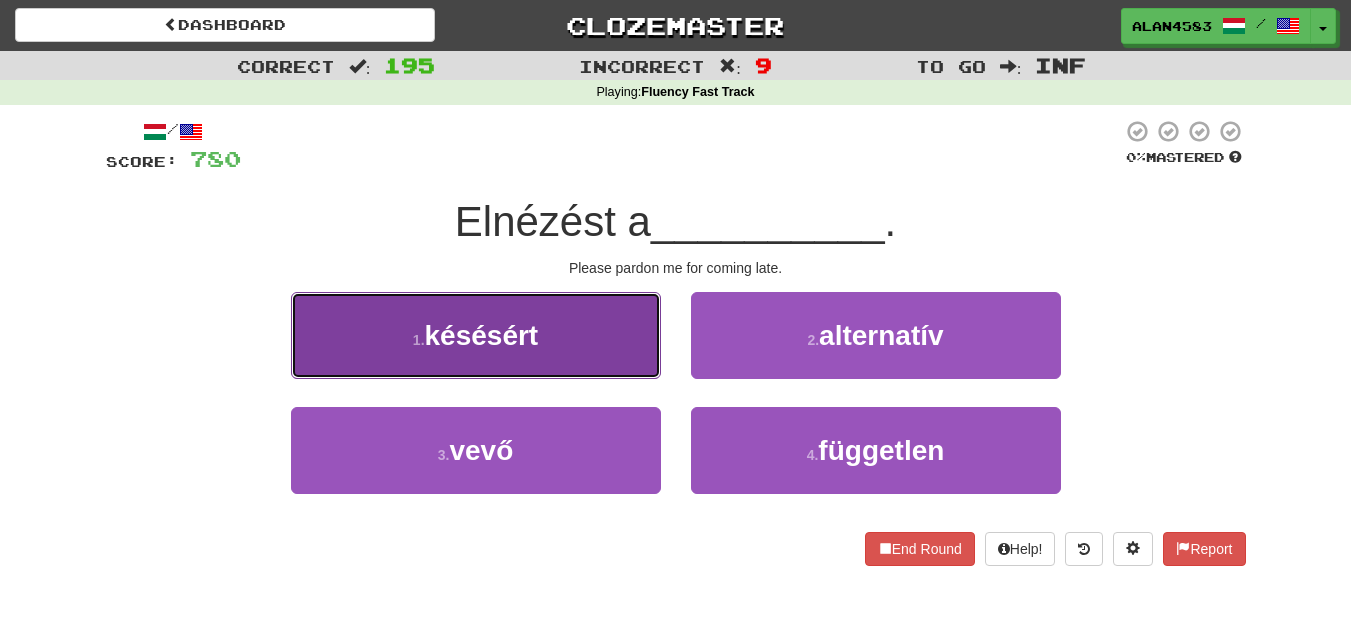 click on "1 .  késésért" at bounding box center [476, 335] 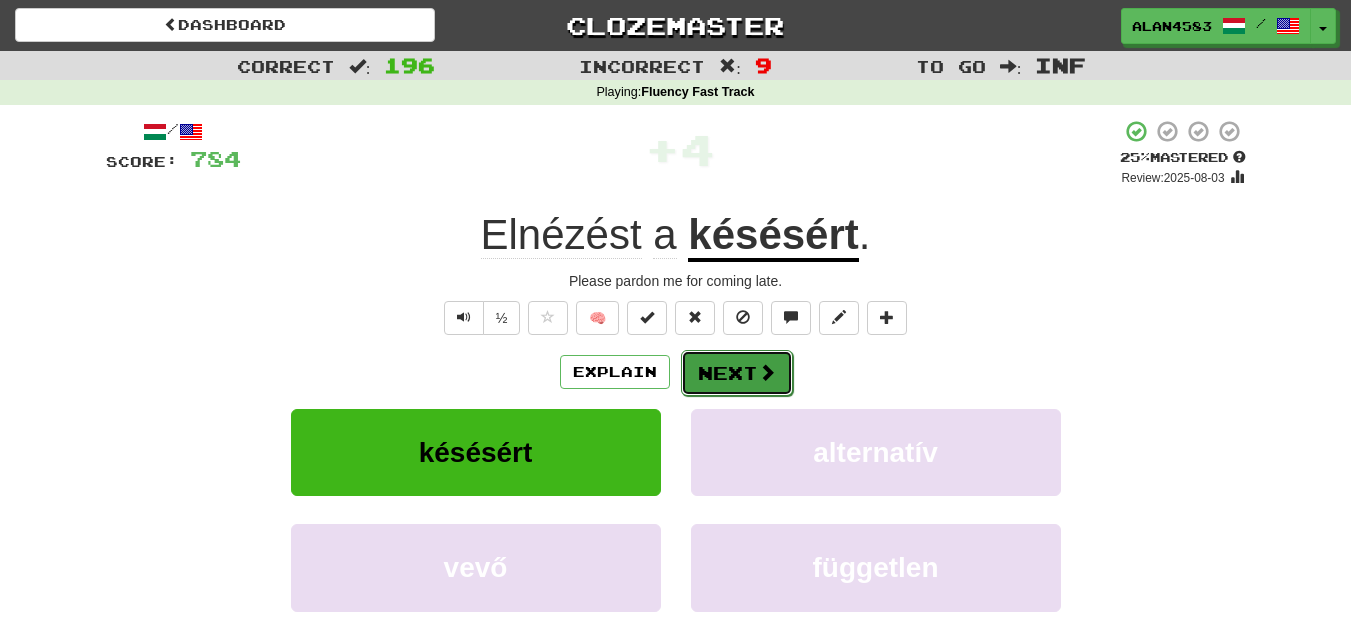 click on "Next" at bounding box center (737, 373) 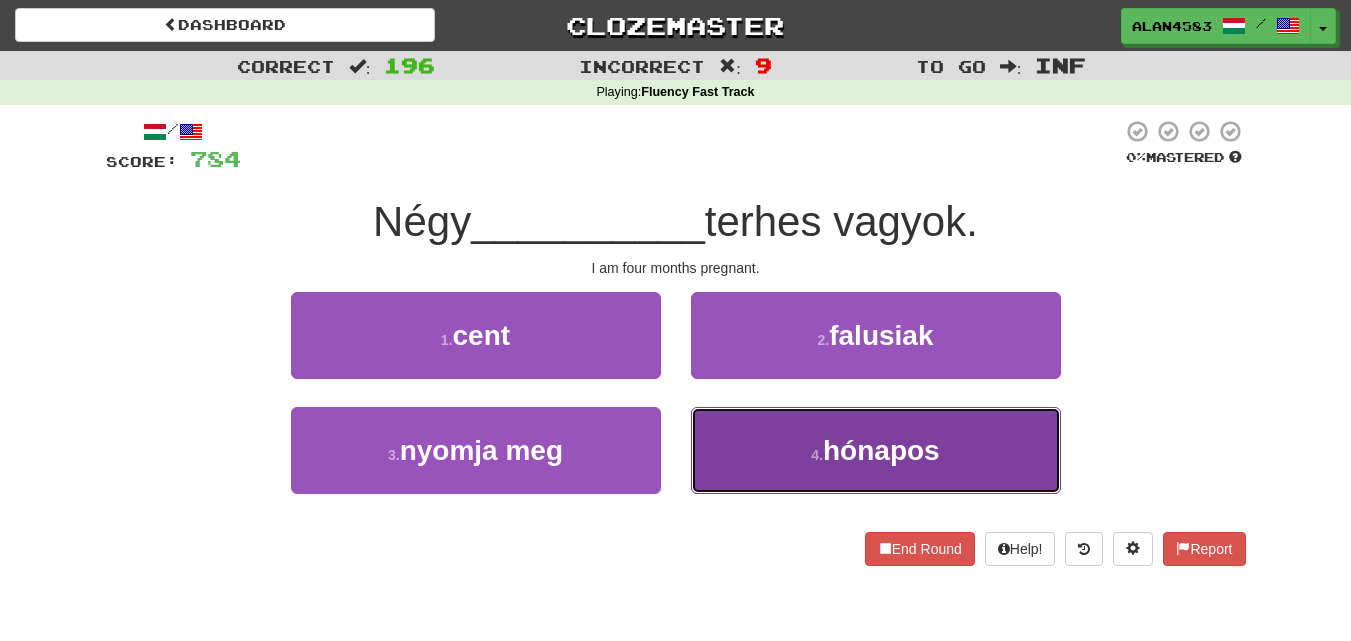 click on "4 .  hónapos" at bounding box center (876, 450) 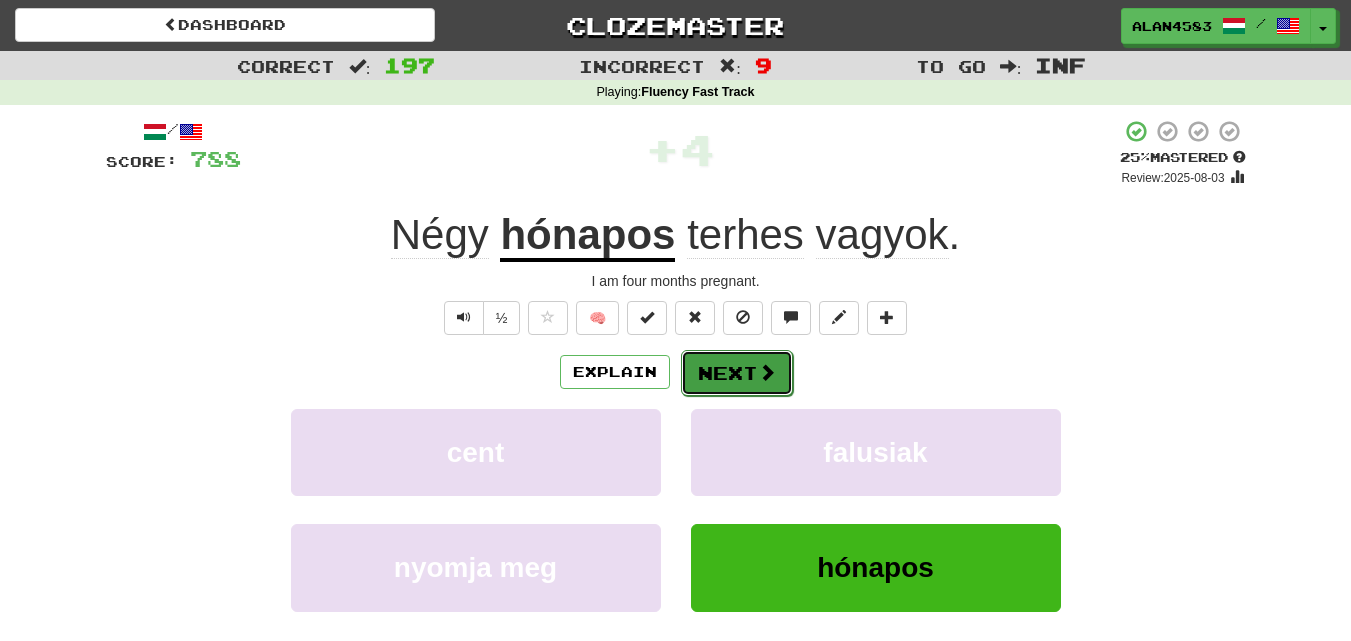 click on "Next" at bounding box center (737, 373) 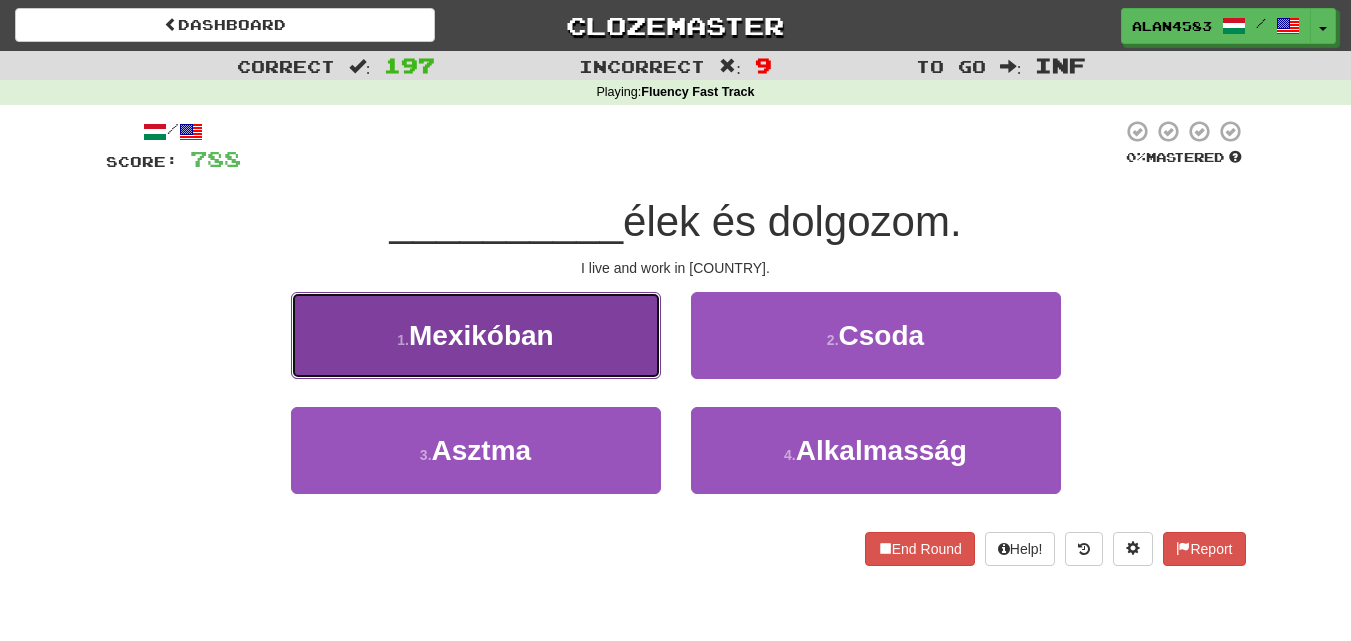 click on "1 .  [COUNTRY]ban" at bounding box center [476, 335] 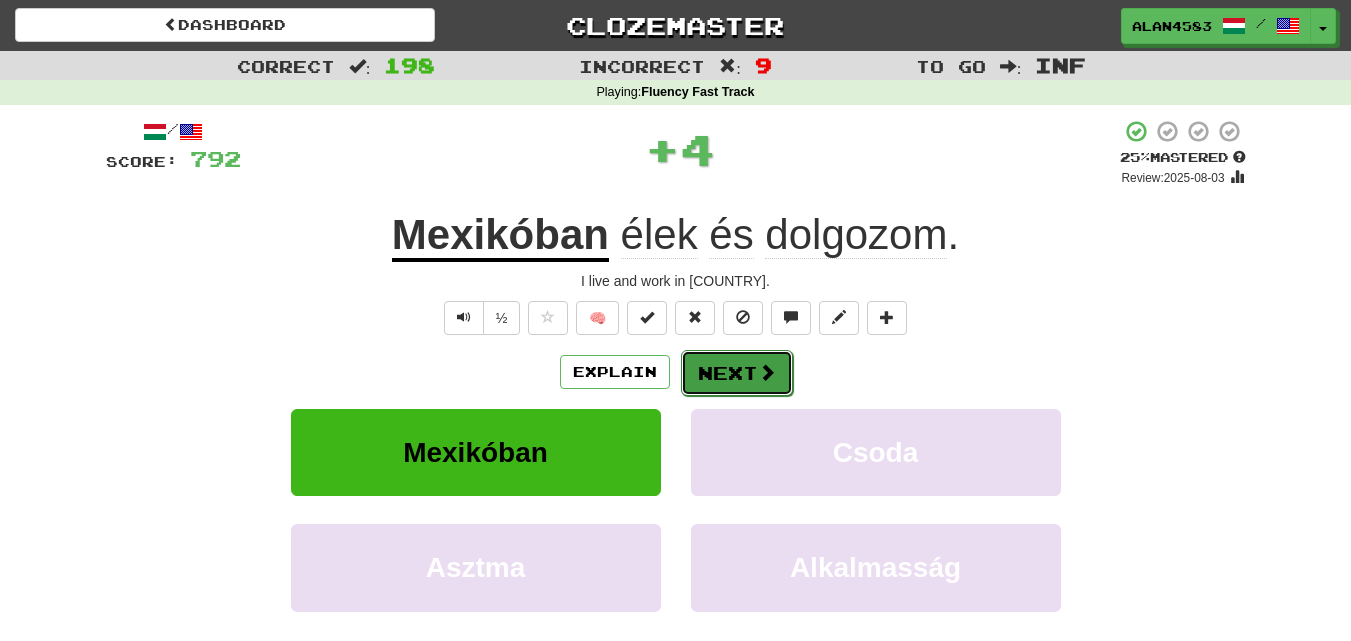 click on "Next" at bounding box center [737, 373] 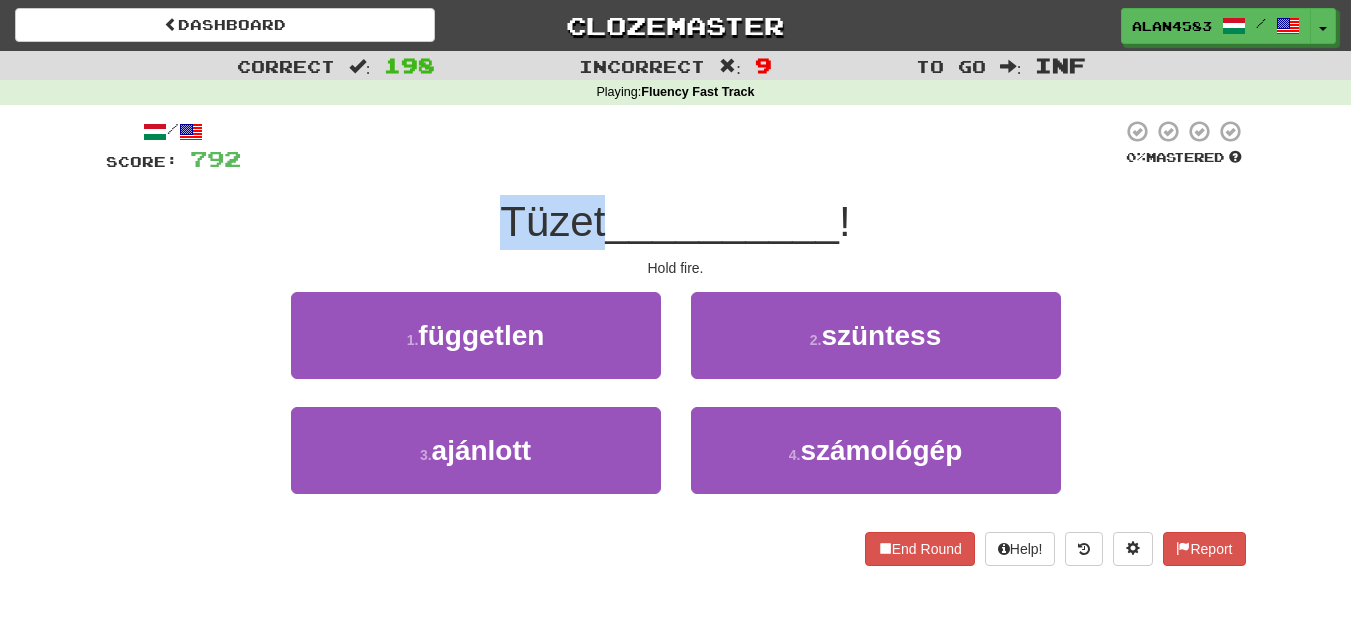 drag, startPoint x: 601, startPoint y: 212, endPoint x: 462, endPoint y: 210, distance: 139.01439 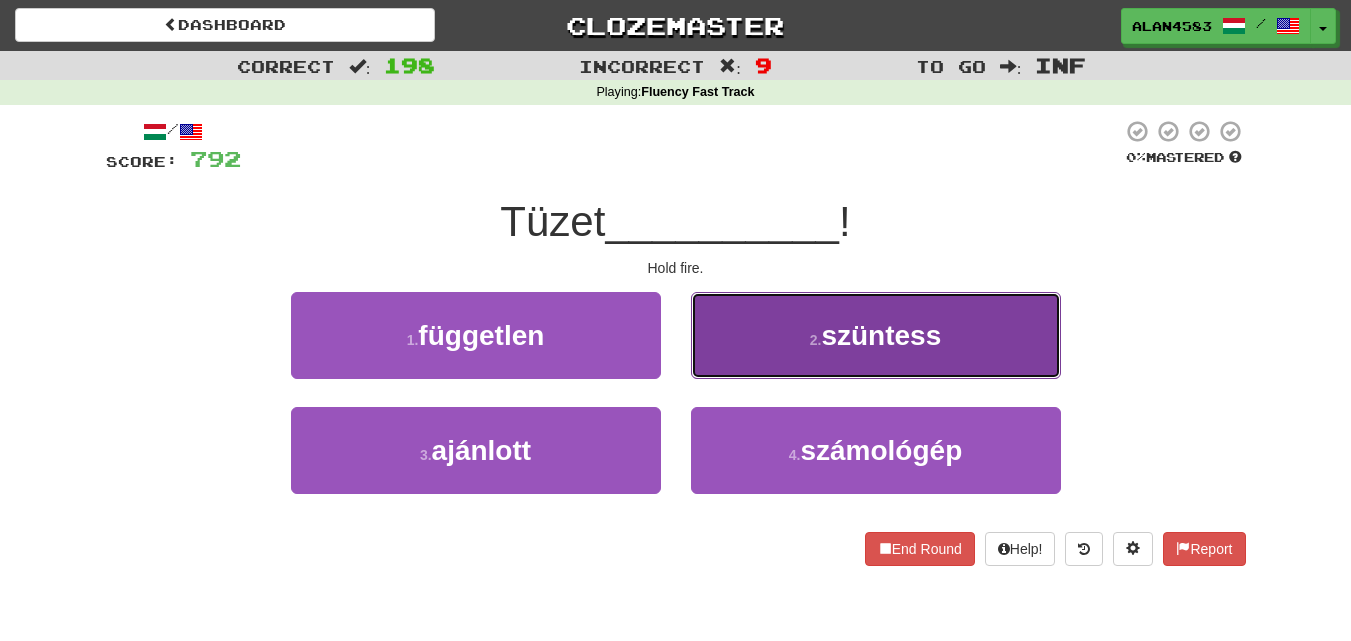 click on "szüntess" at bounding box center [881, 335] 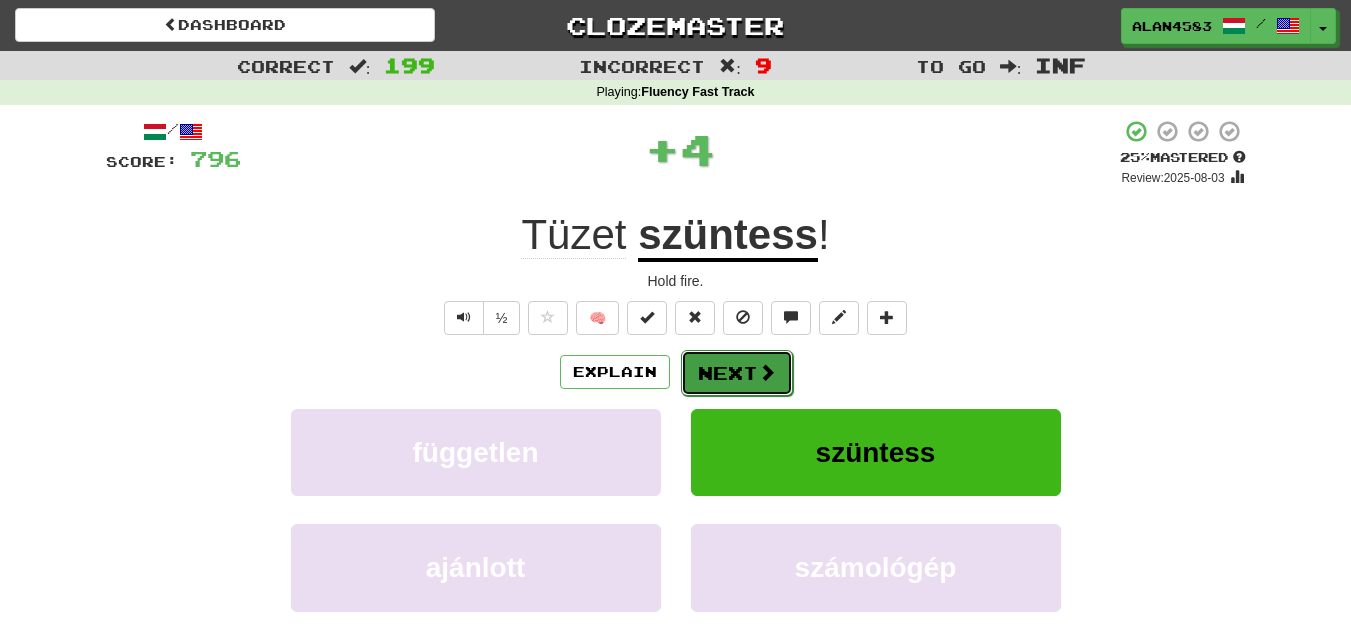 click on "Next" at bounding box center (737, 373) 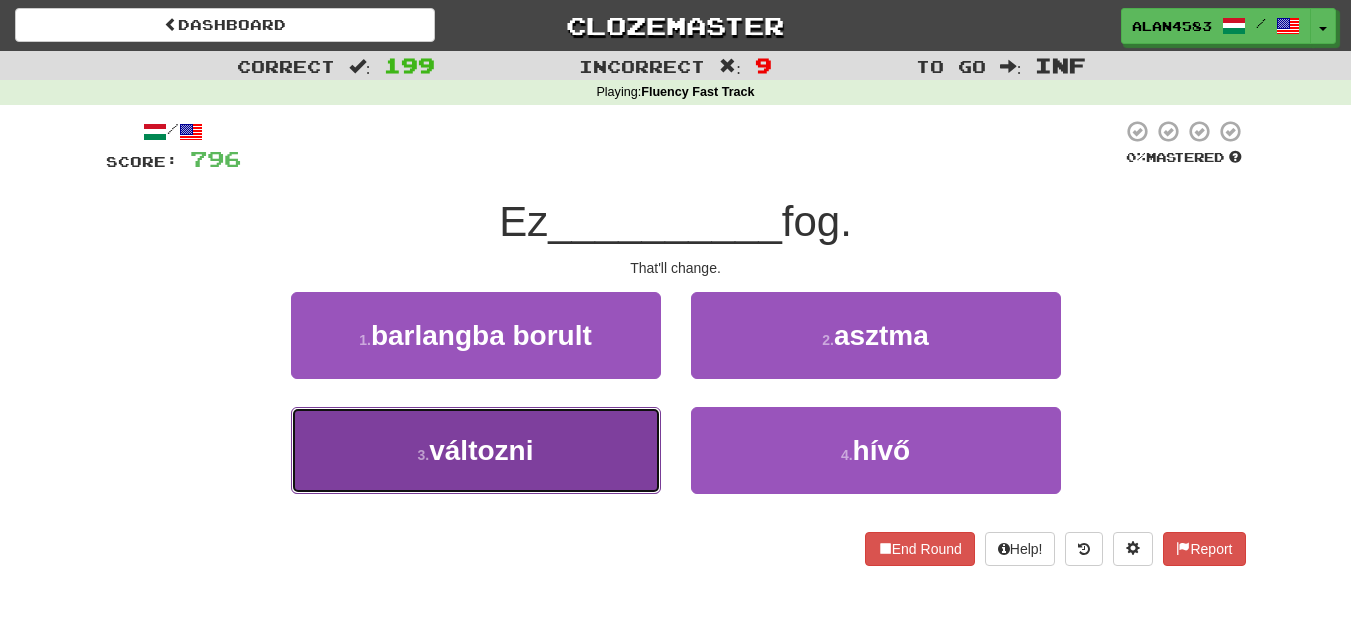 click on "változni" at bounding box center (481, 450) 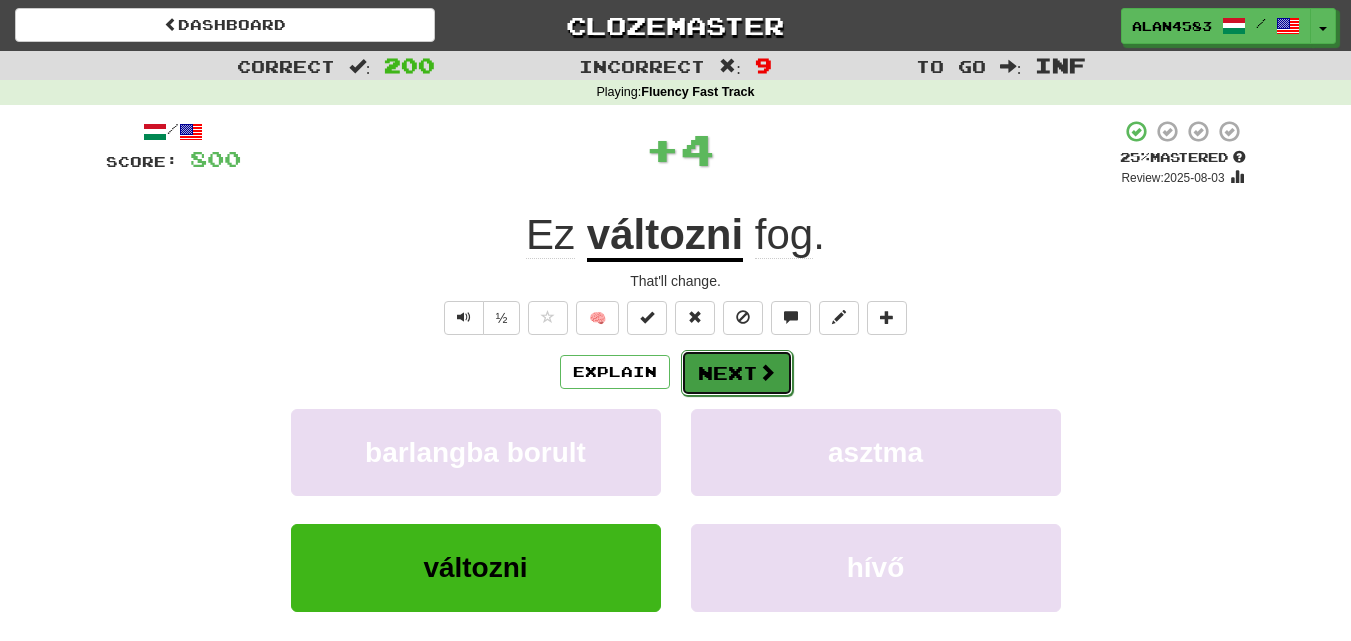 click on "Next" at bounding box center (737, 373) 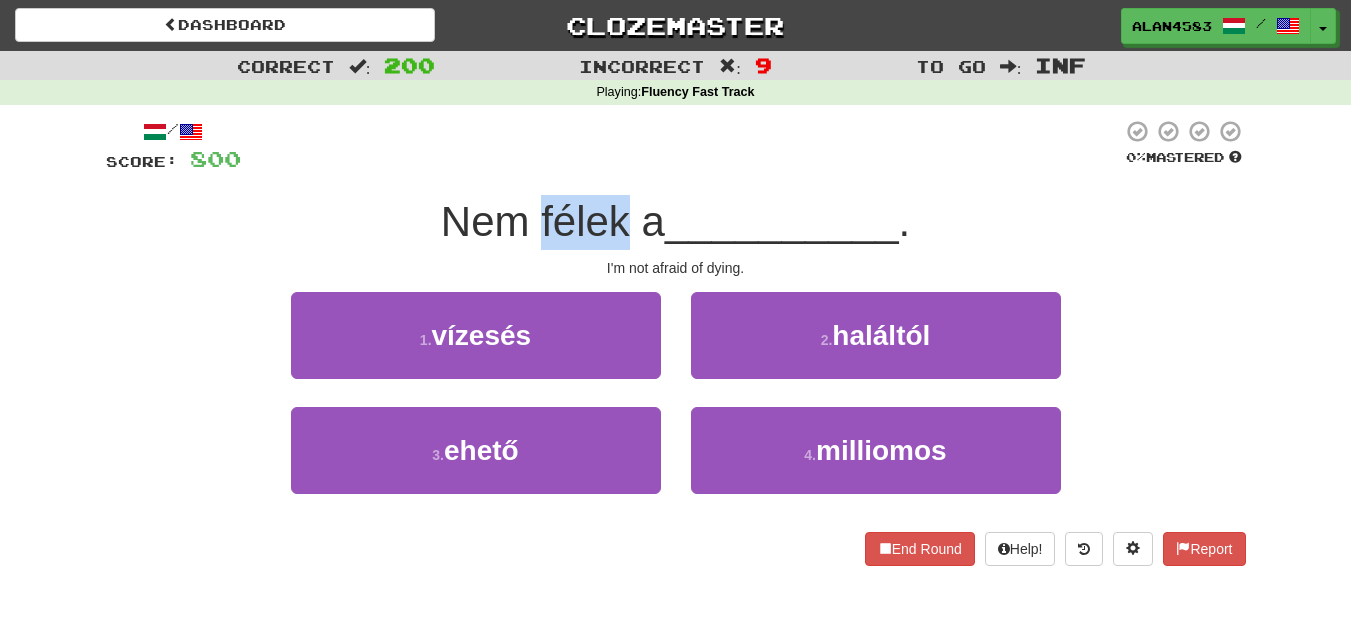 drag, startPoint x: 530, startPoint y: 219, endPoint x: 625, endPoint y: 210, distance: 95.42536 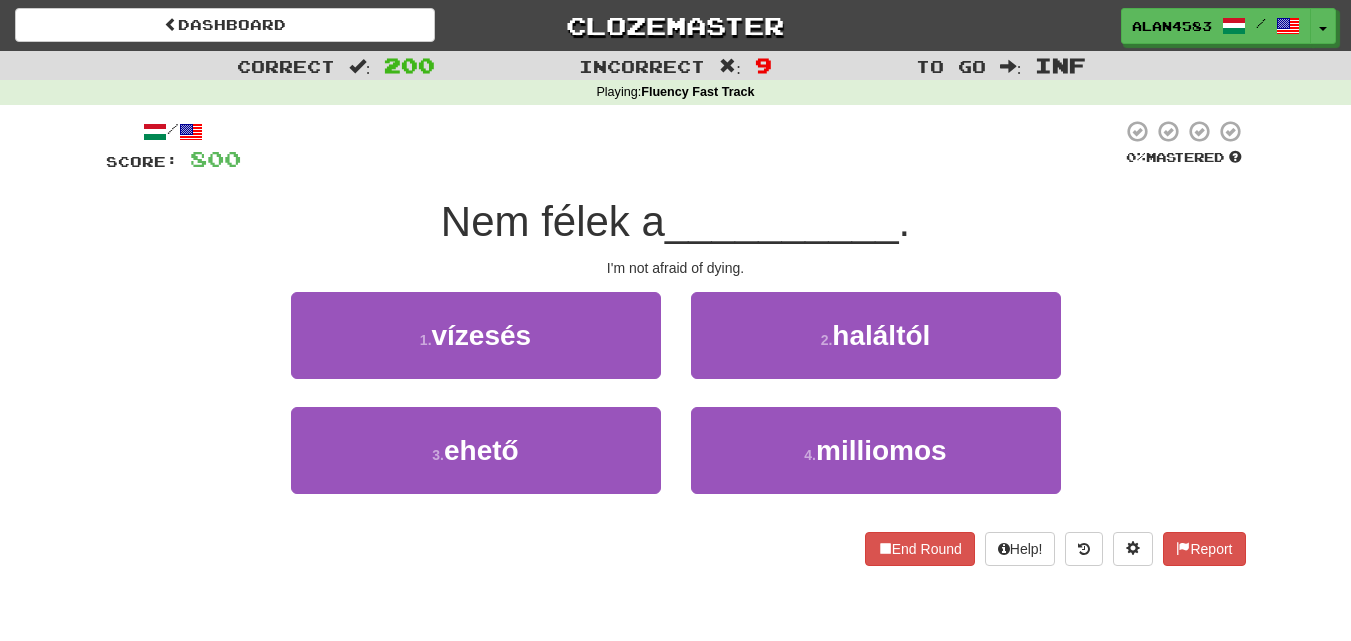 click at bounding box center [681, 146] 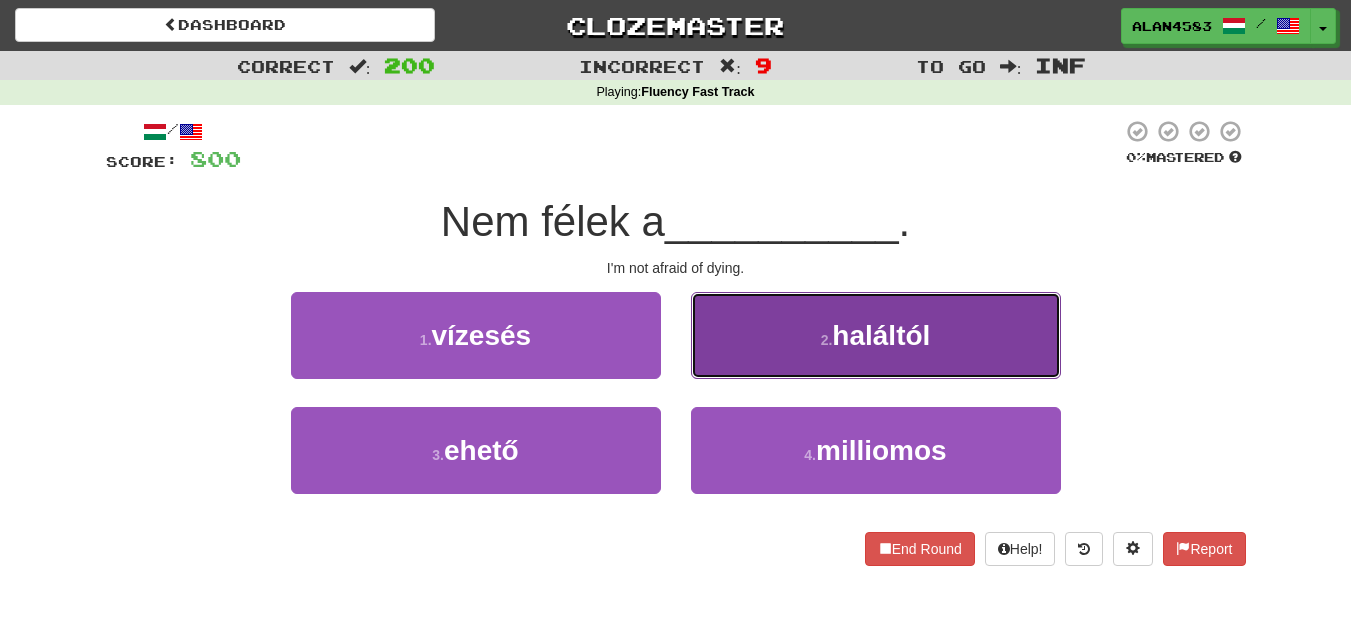 click on "2 .  haláltól" at bounding box center (876, 335) 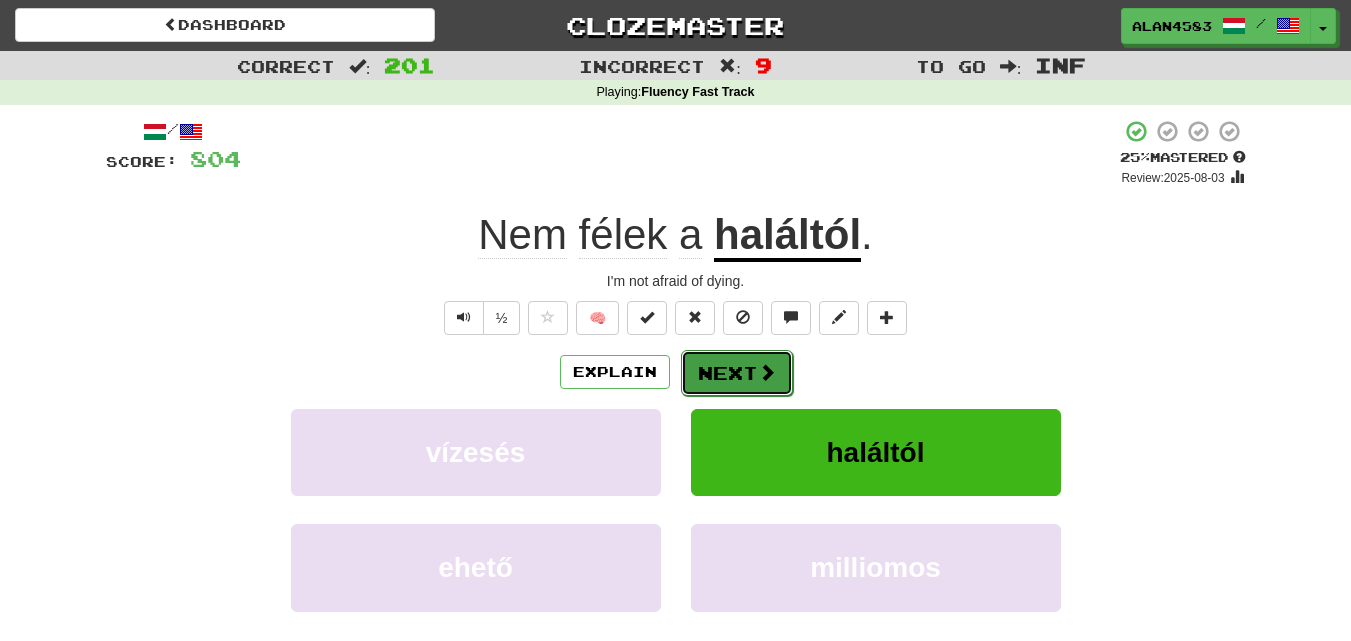 click on "Next" at bounding box center [737, 373] 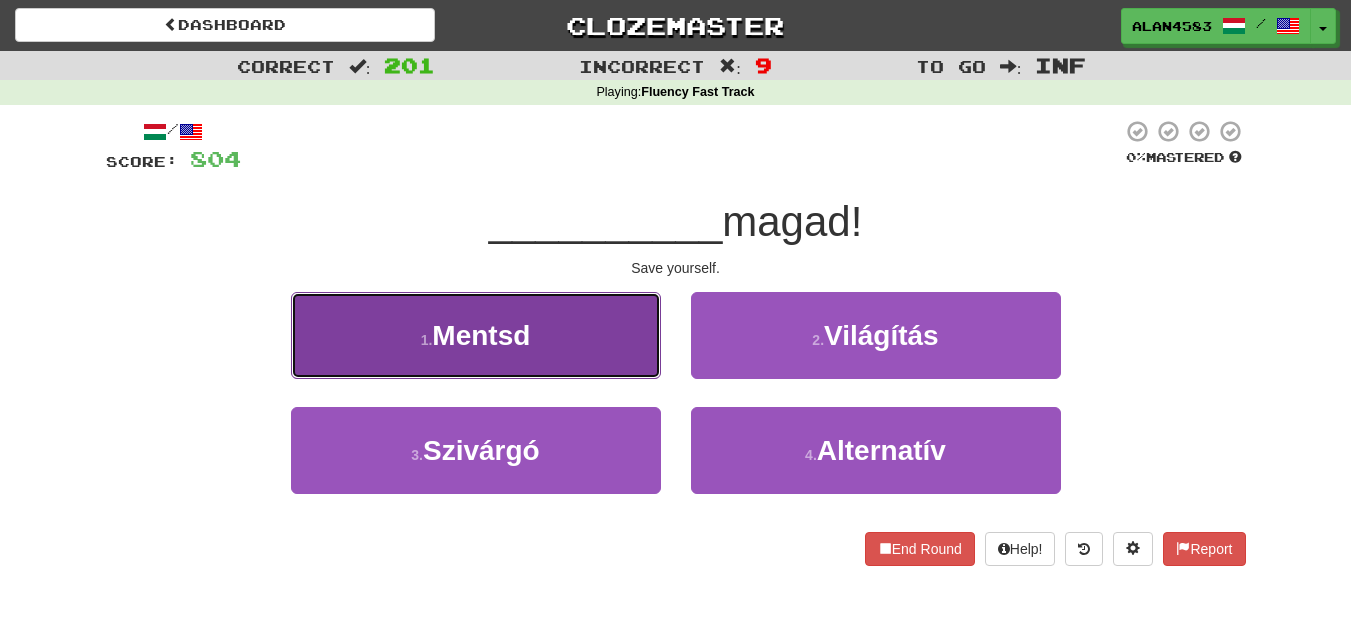 click on "1 .  Mentsd" at bounding box center (476, 335) 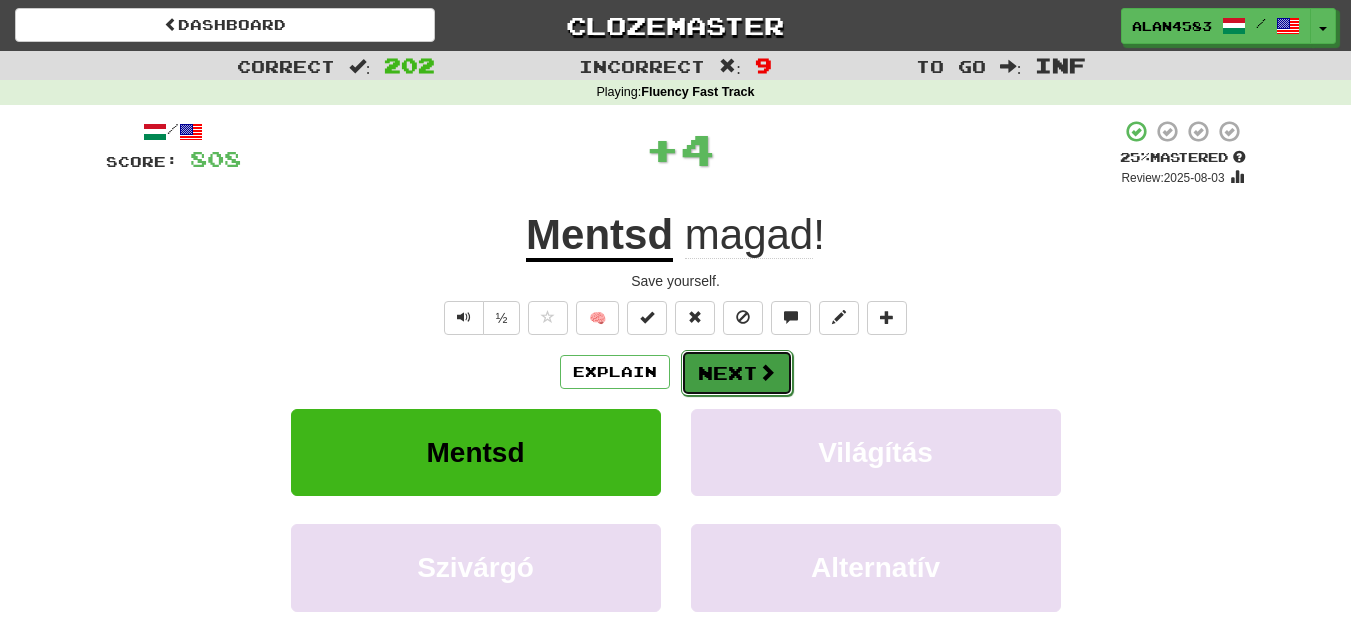 click on "Next" at bounding box center [737, 373] 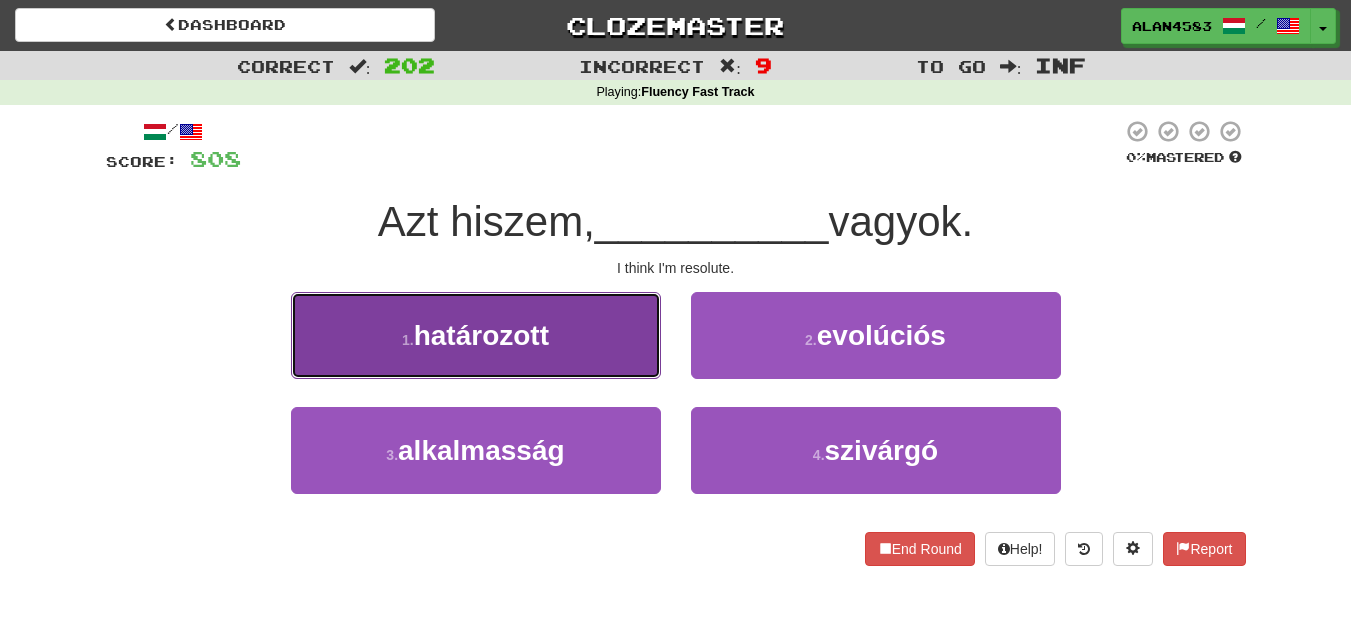 click on "határozott" at bounding box center (481, 335) 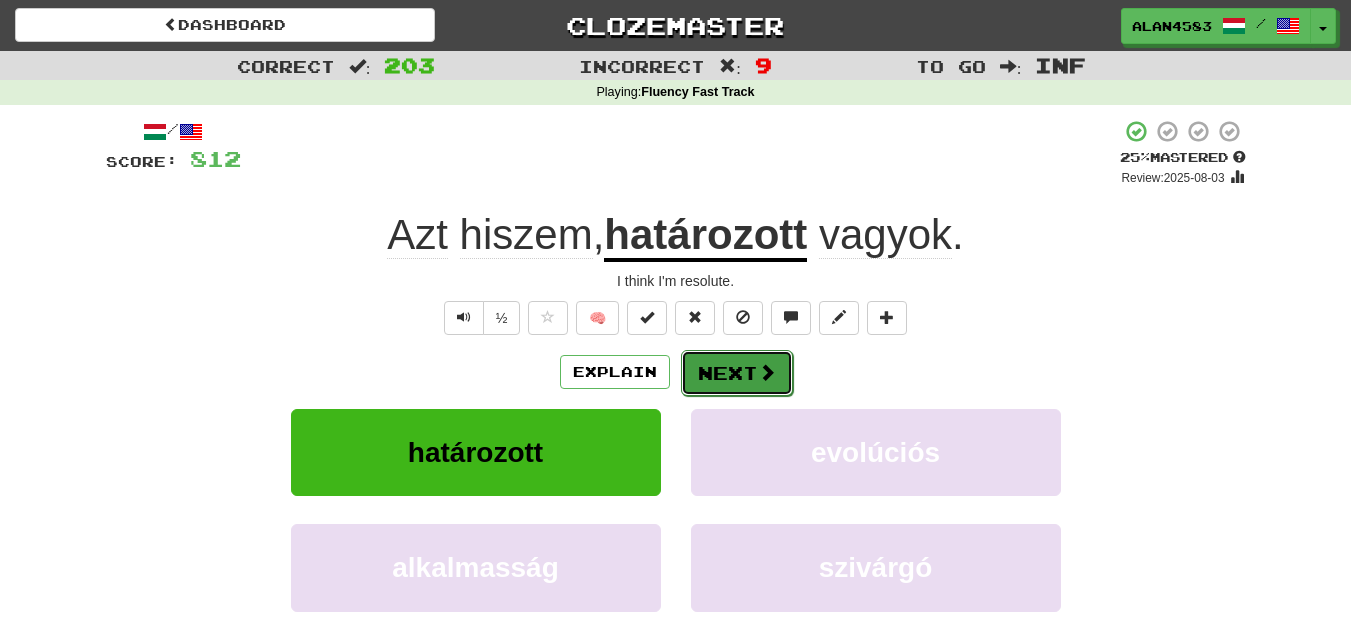 click on "Next" at bounding box center (737, 373) 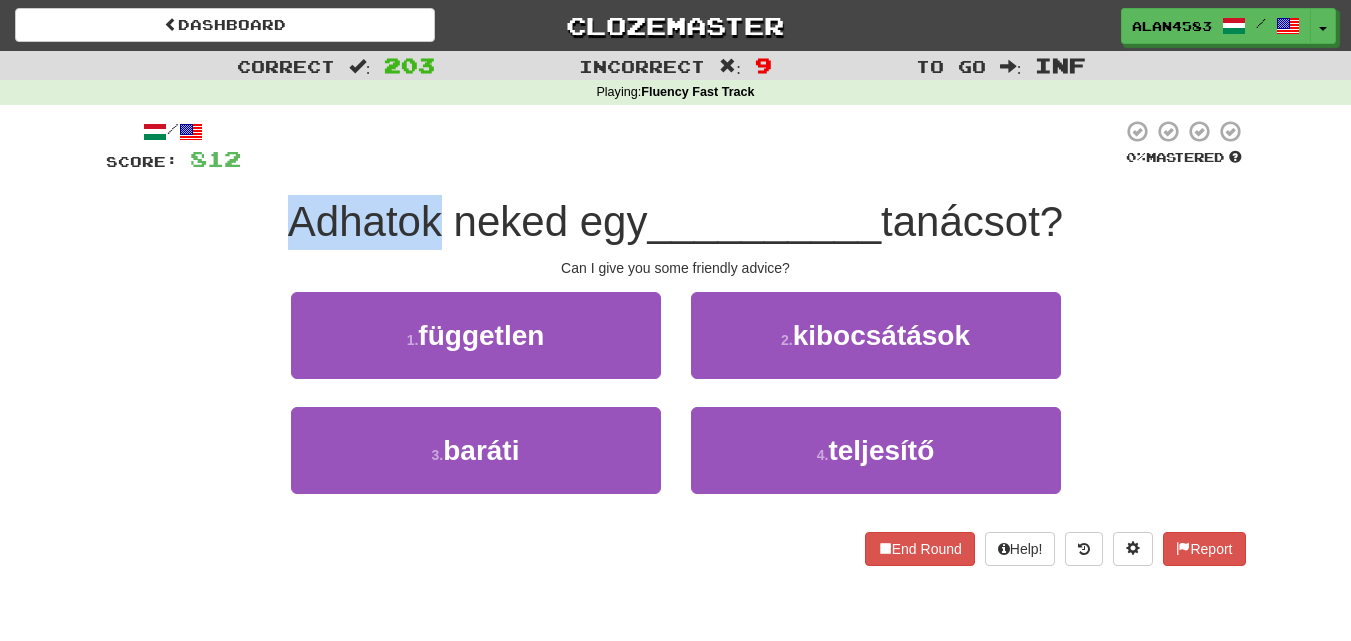 drag, startPoint x: 431, startPoint y: 218, endPoint x: 270, endPoint y: 219, distance: 161.00311 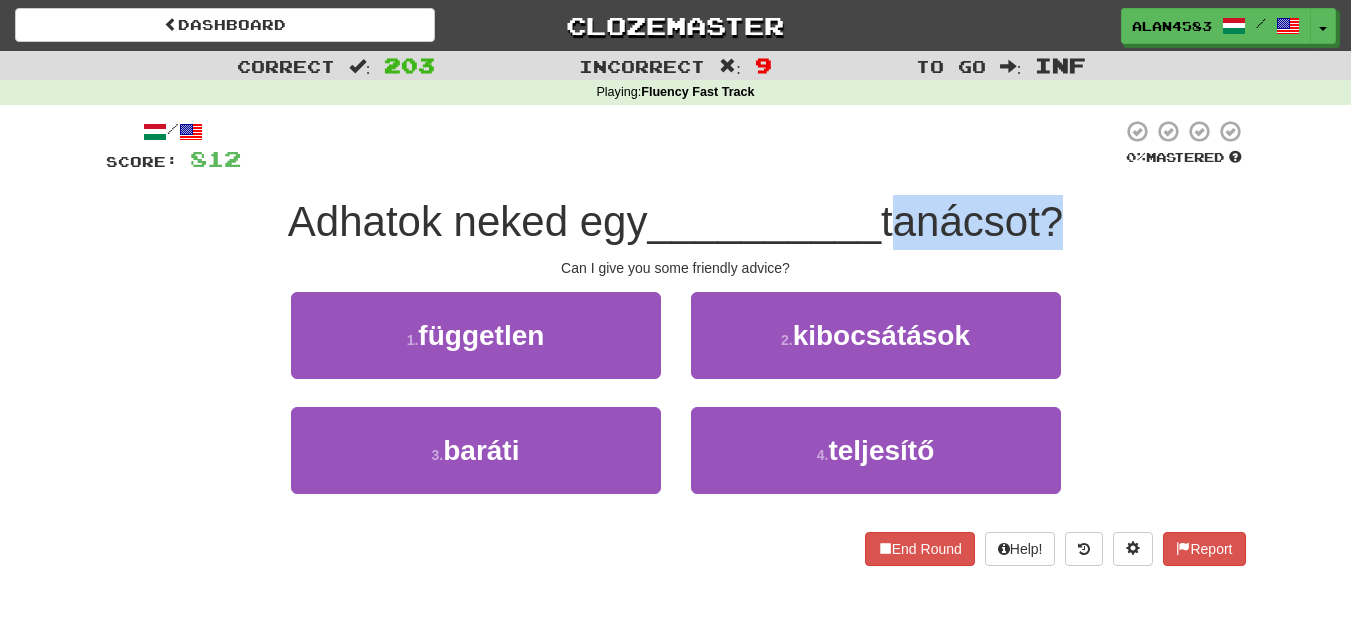 drag, startPoint x: 890, startPoint y: 216, endPoint x: 1047, endPoint y: 209, distance: 157.15598 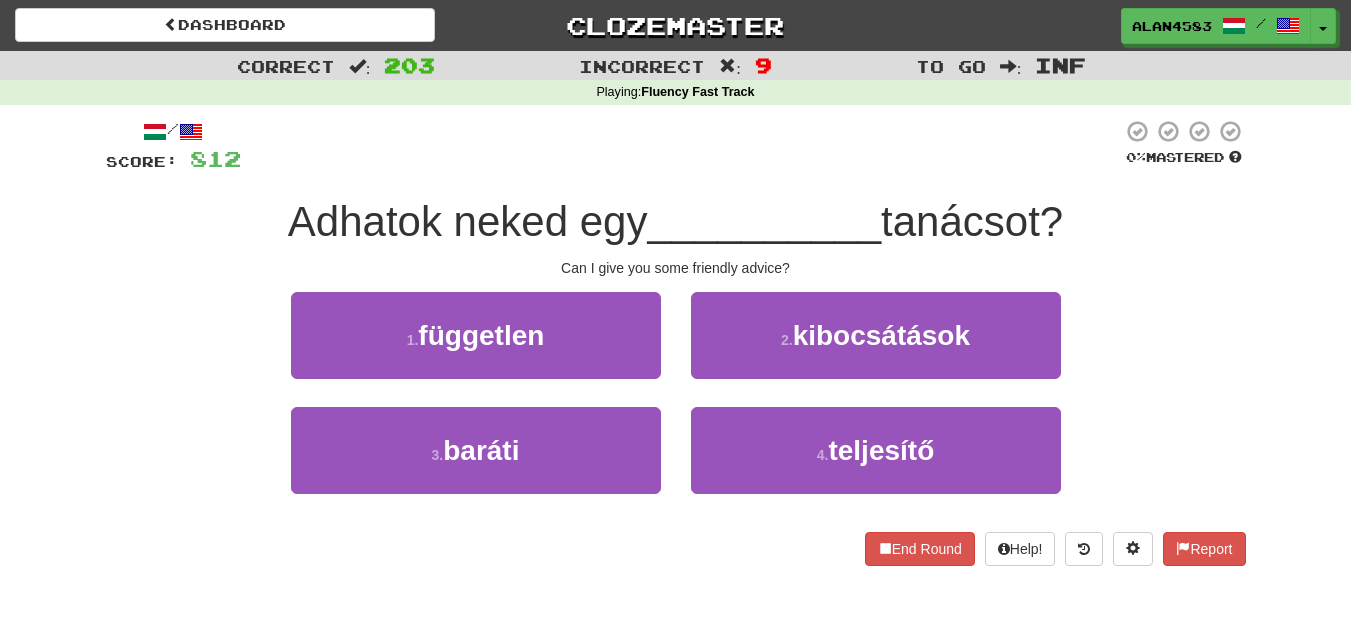 click on "/  Score:   812 0 %  Mastered Adhatok neked egy  __________  tanácsot? Can I give you some friendly advice? 1 .  független 2 .  kibocsátások 3 .  baráti 4 .  teljesítő  End Round  Help!  Report" at bounding box center [676, 342] 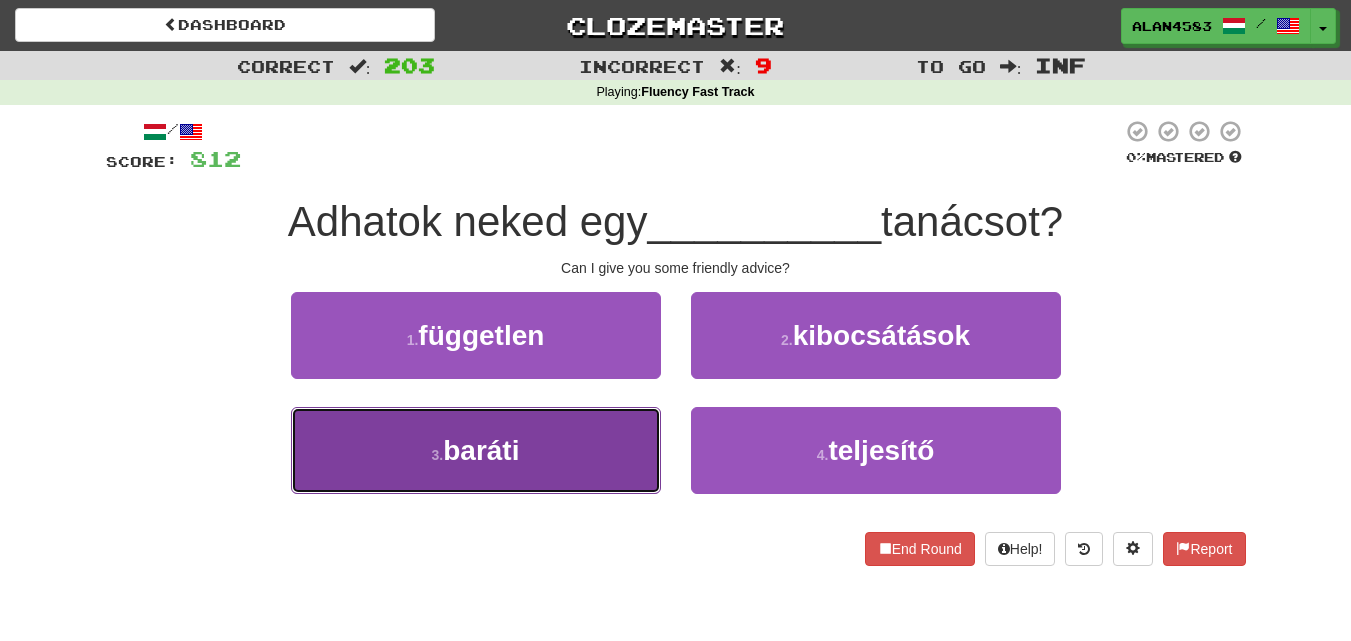 click on "3 .  baráti" at bounding box center (476, 450) 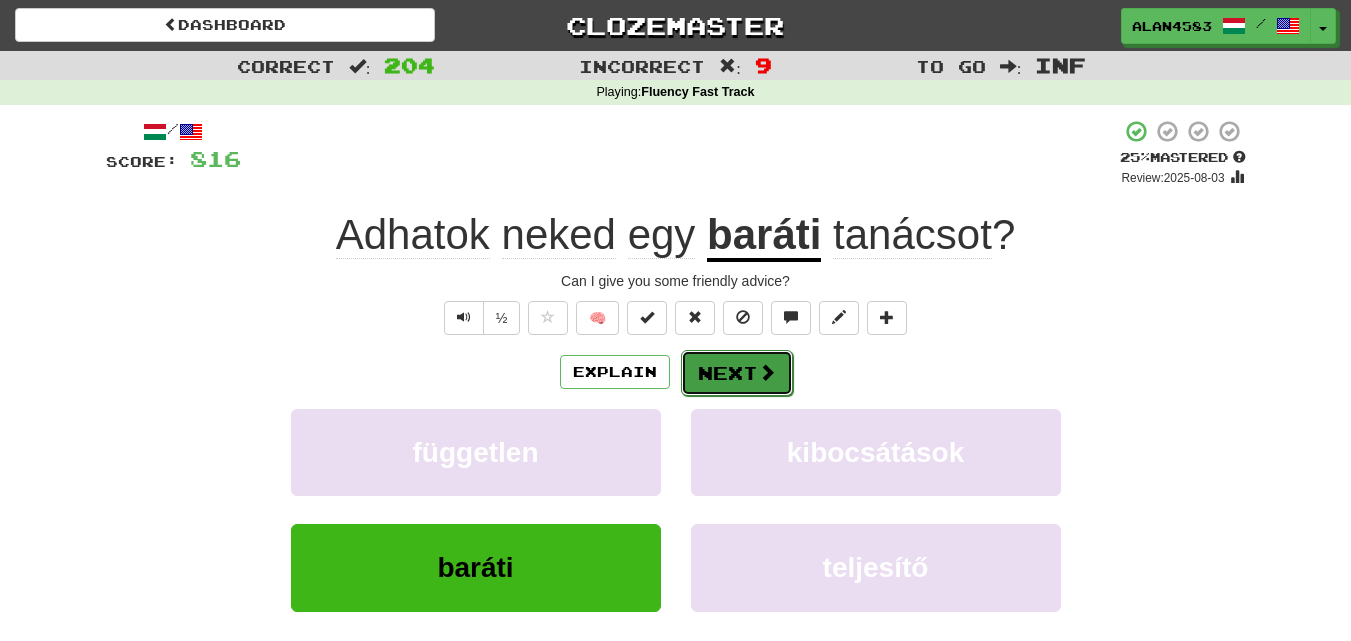 click on "Next" at bounding box center (737, 373) 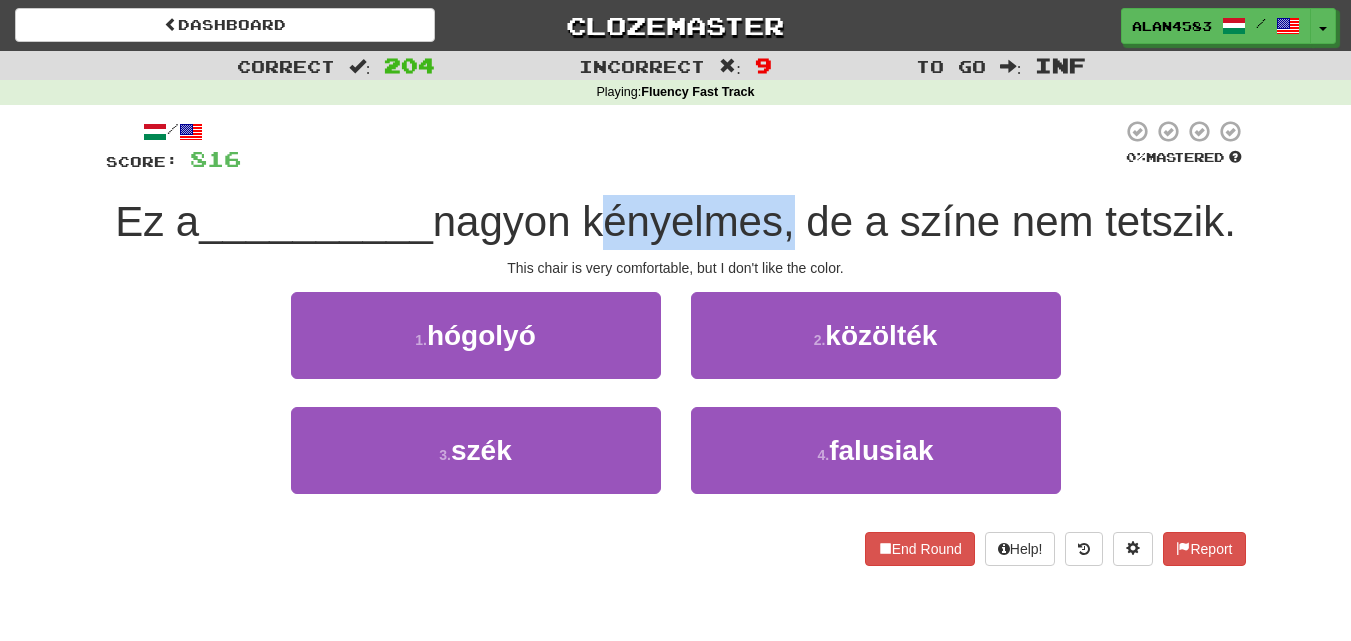 drag, startPoint x: 670, startPoint y: 219, endPoint x: 856, endPoint y: 210, distance: 186.21762 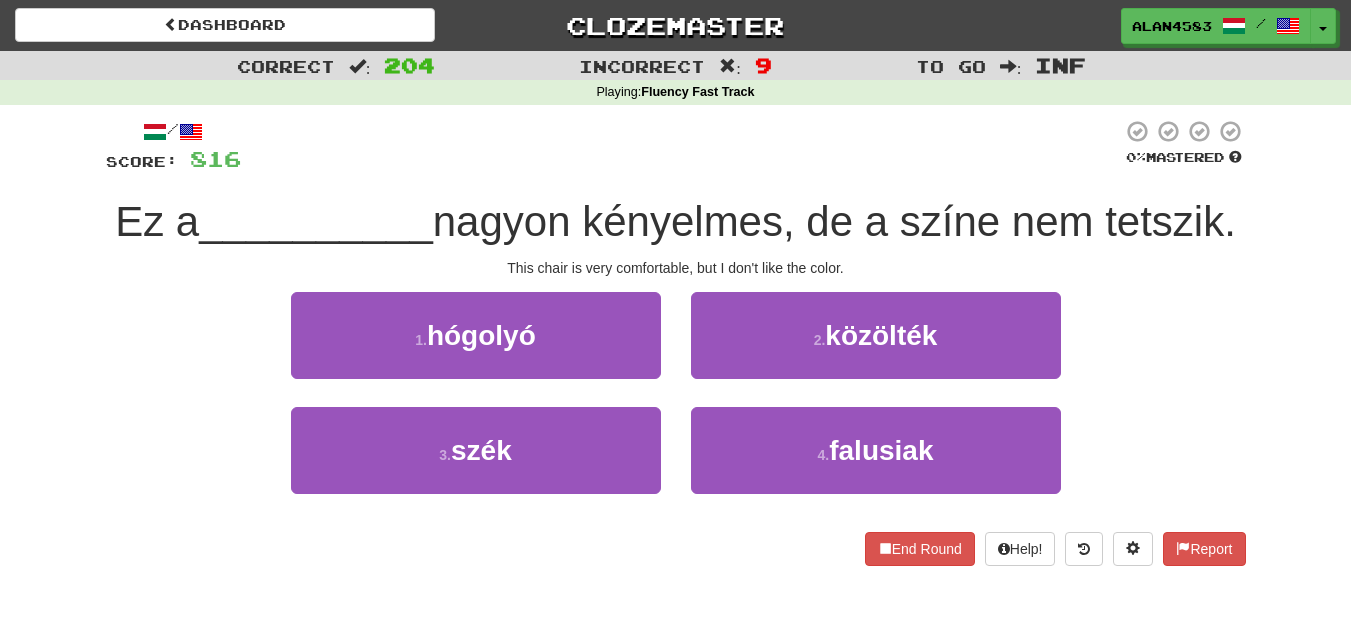 click at bounding box center (681, 146) 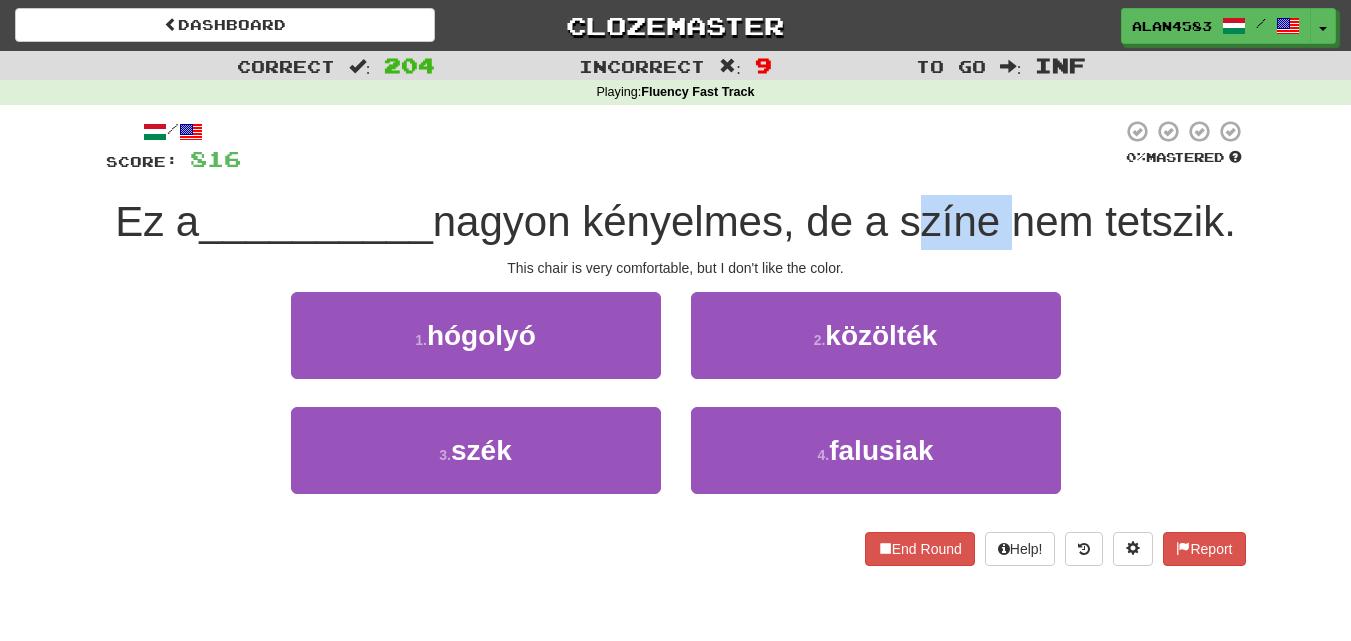 drag, startPoint x: 984, startPoint y: 215, endPoint x: 1075, endPoint y: 210, distance: 91.13726 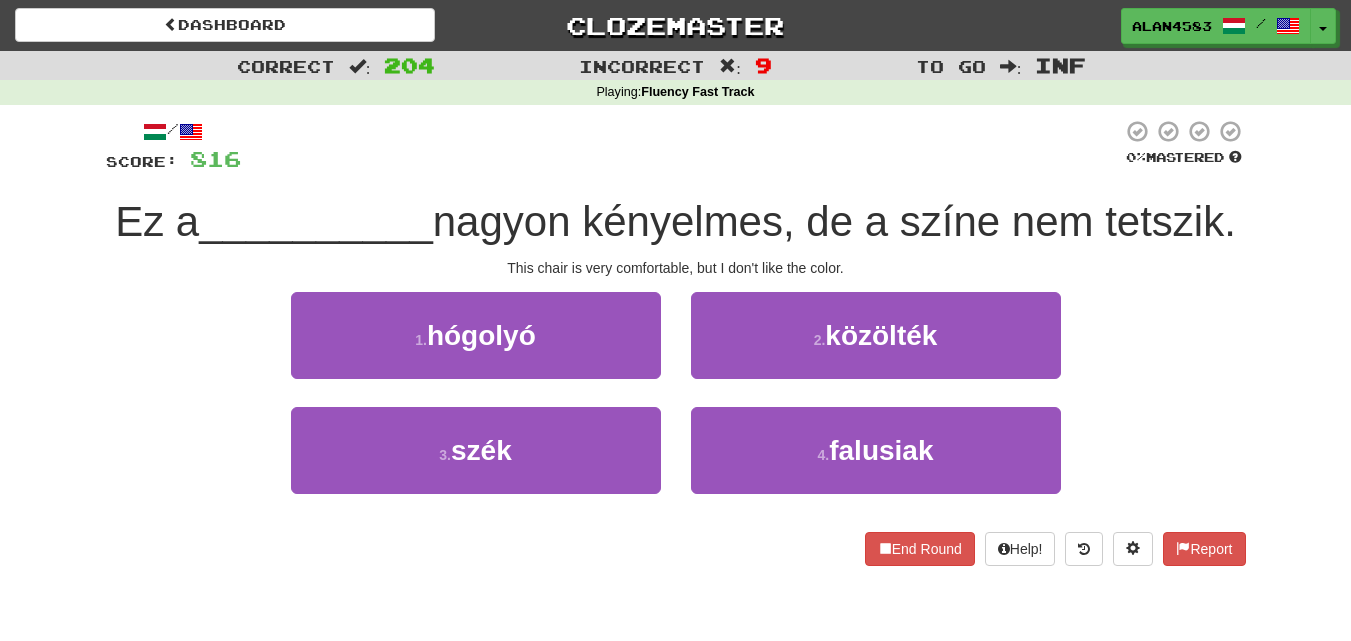 click on "/  Score:   816 0 %  Mastered Ez a  __________  nagyon kényelmes, de a színe nem tetszik. This chair is very comfortable, but I don't like the color. 1 .  hógolyó 2 .  közölték 3 .  szék 4 .  falusiak  End Round  Help!  Report" at bounding box center [676, 342] 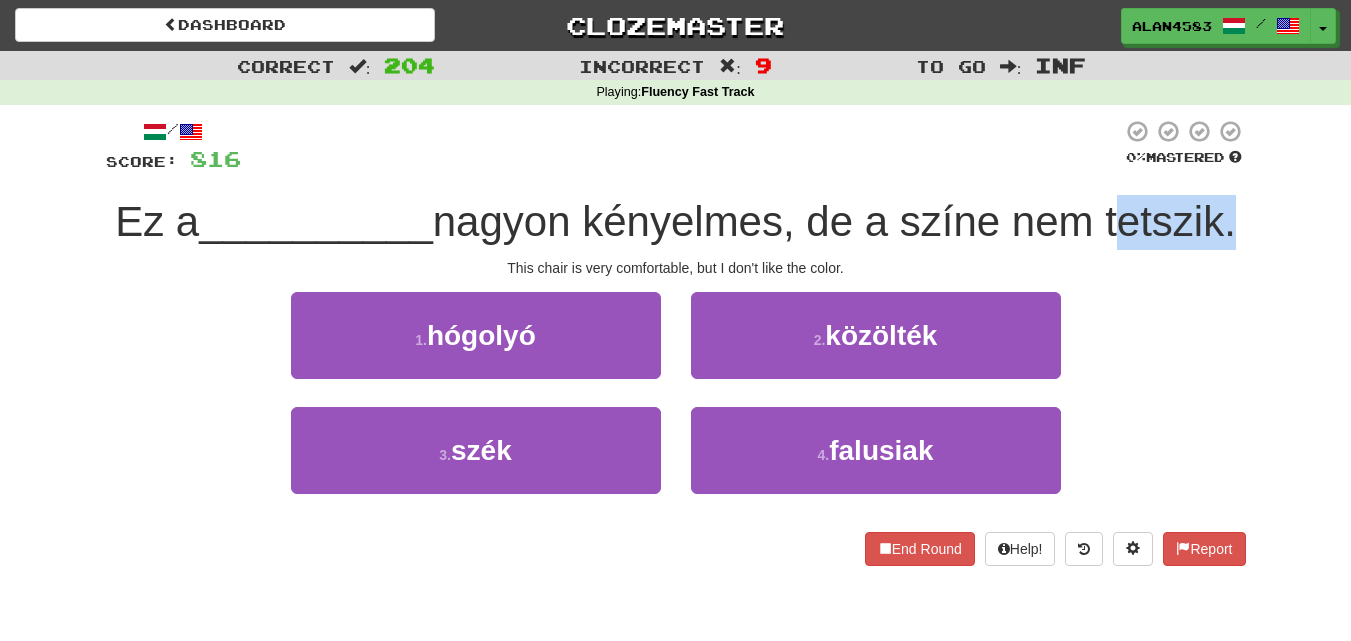 drag, startPoint x: 724, startPoint y: 277, endPoint x: 608, endPoint y: 285, distance: 116.275536 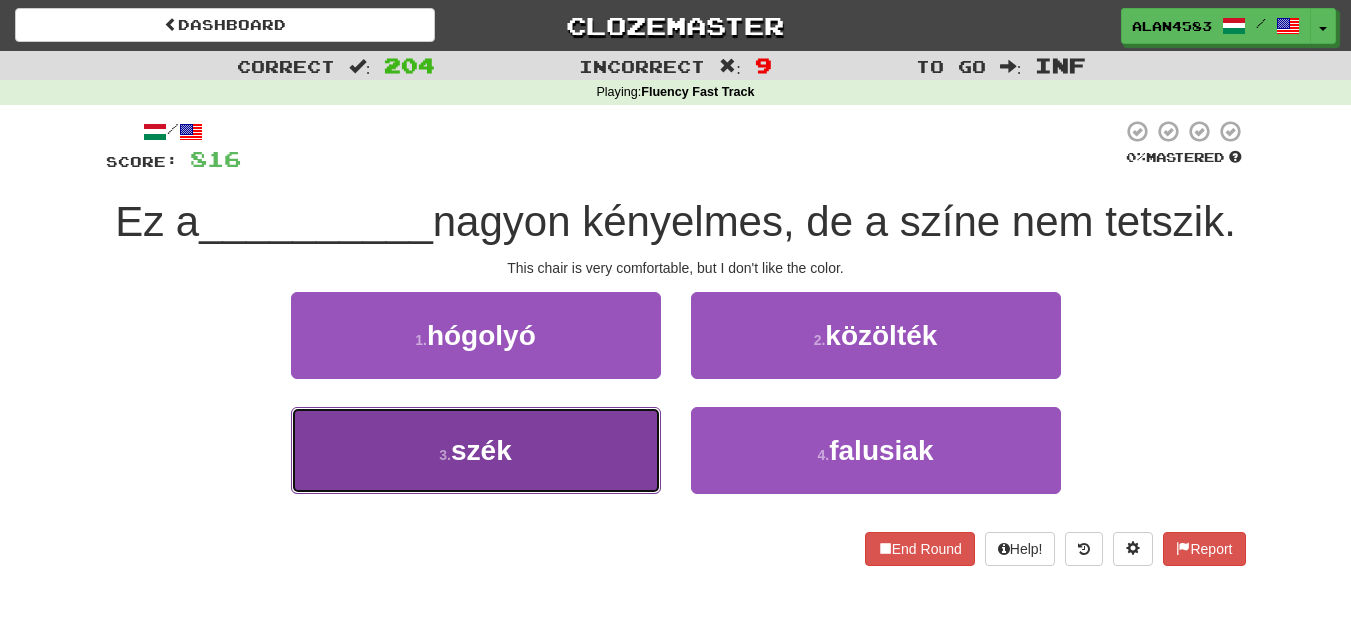 click on "3 .  szék" at bounding box center [476, 450] 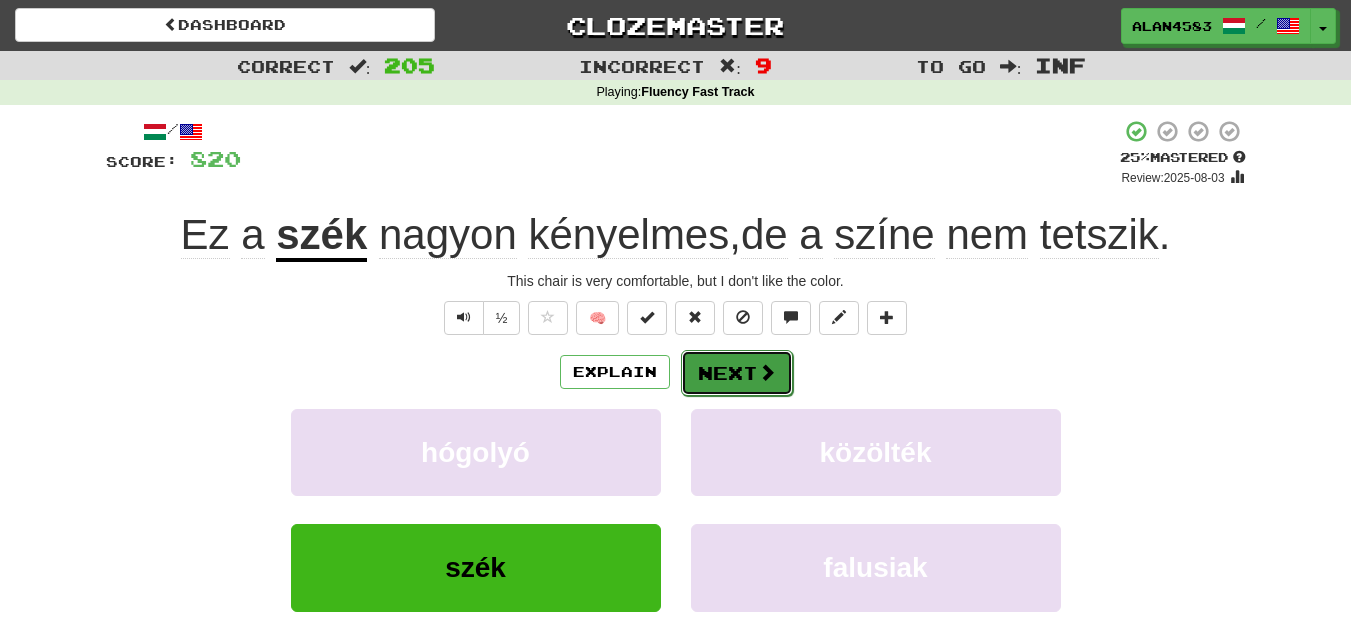 click on "Next" at bounding box center (737, 373) 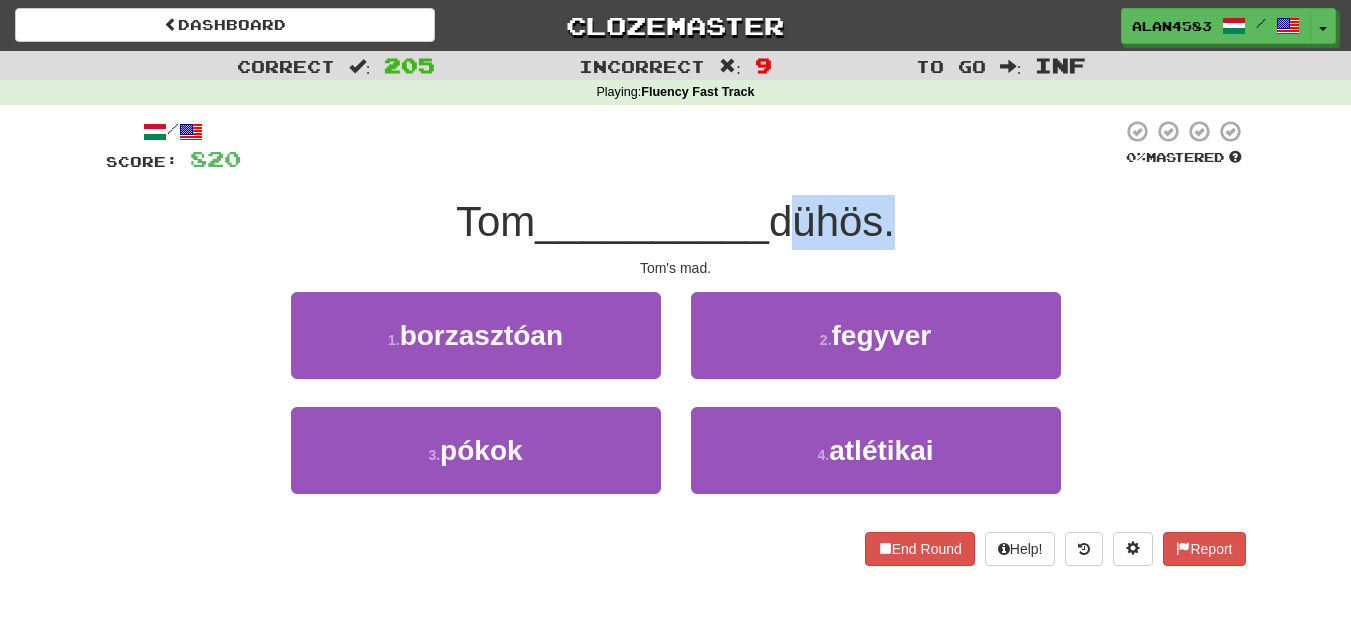 drag, startPoint x: 780, startPoint y: 228, endPoint x: 891, endPoint y: 223, distance: 111.11256 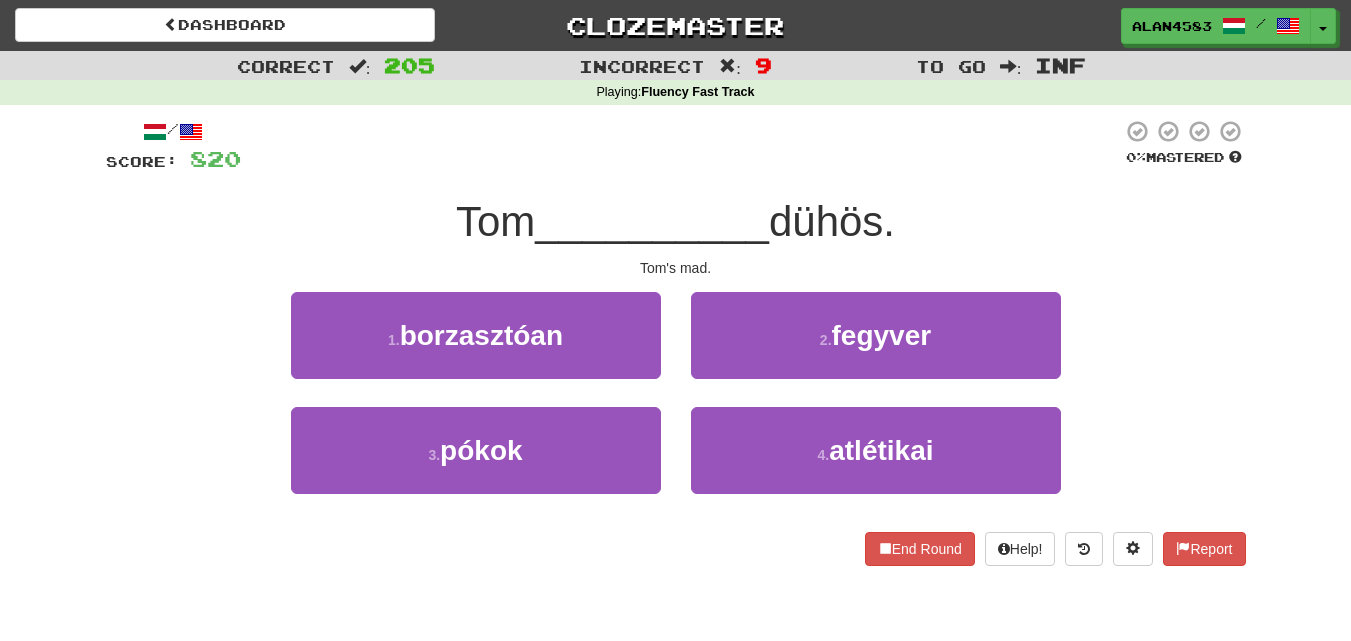 click at bounding box center (681, 146) 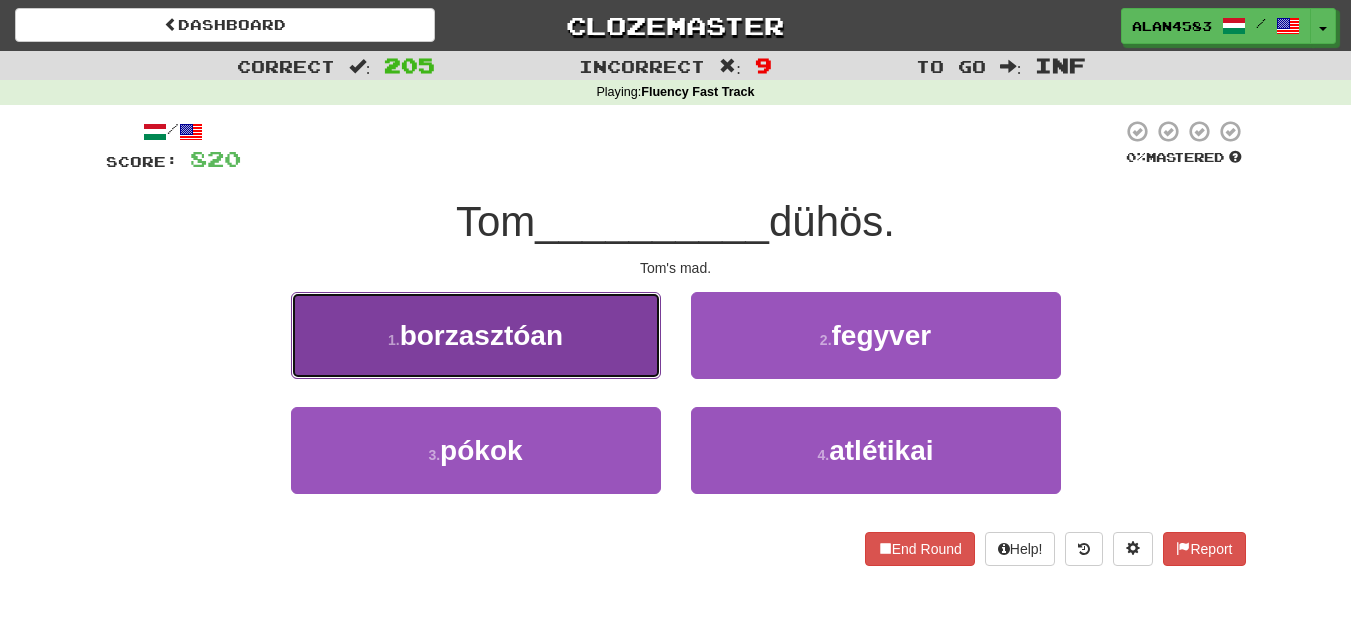 click on "1 .  borzasztóan" at bounding box center (476, 335) 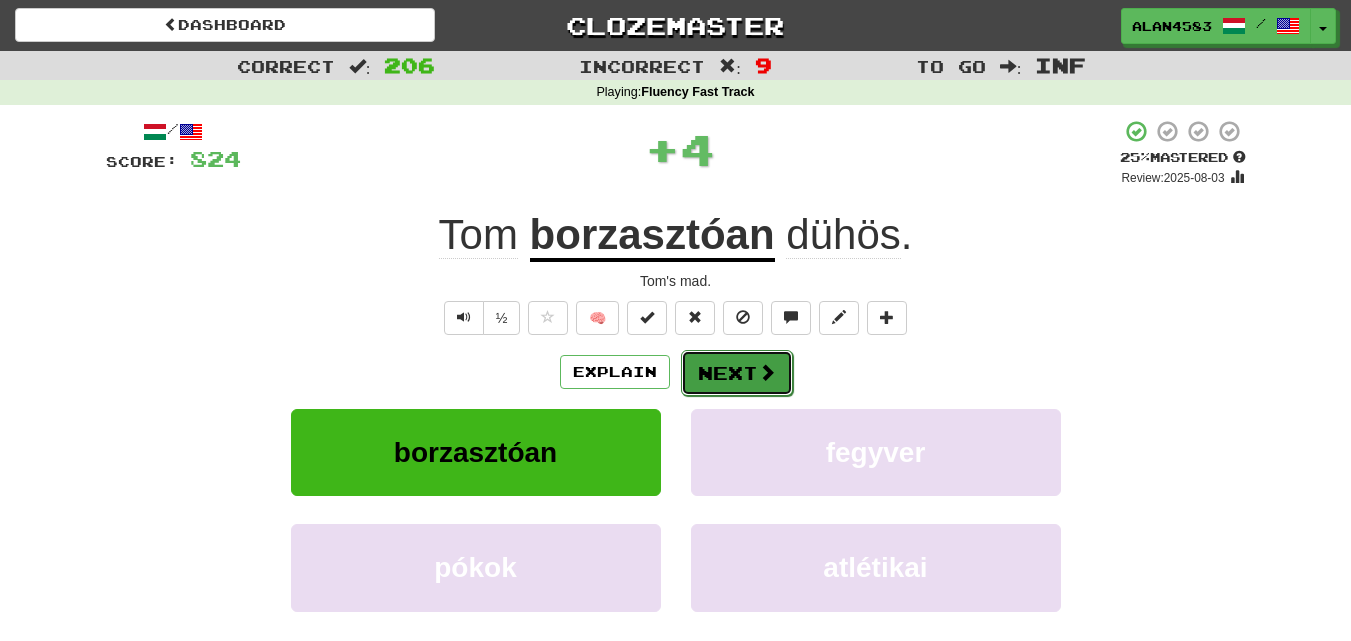 click on "Next" at bounding box center [737, 373] 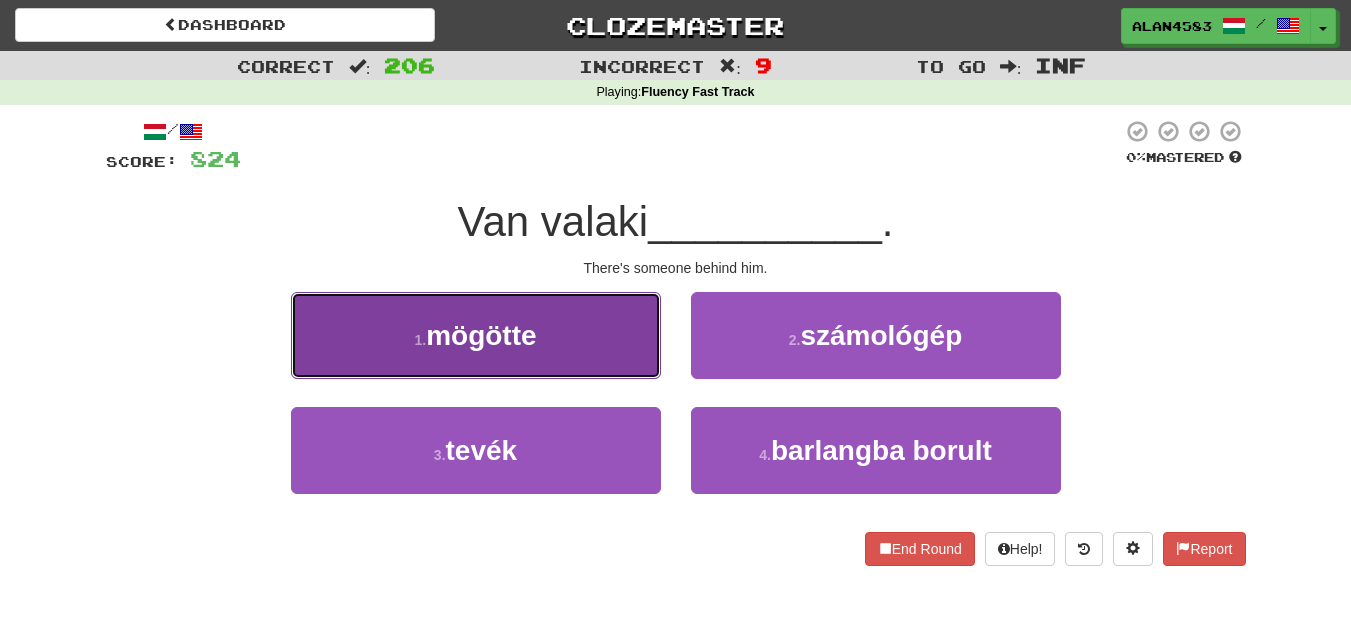 click on "1 .  mögötte" at bounding box center (476, 335) 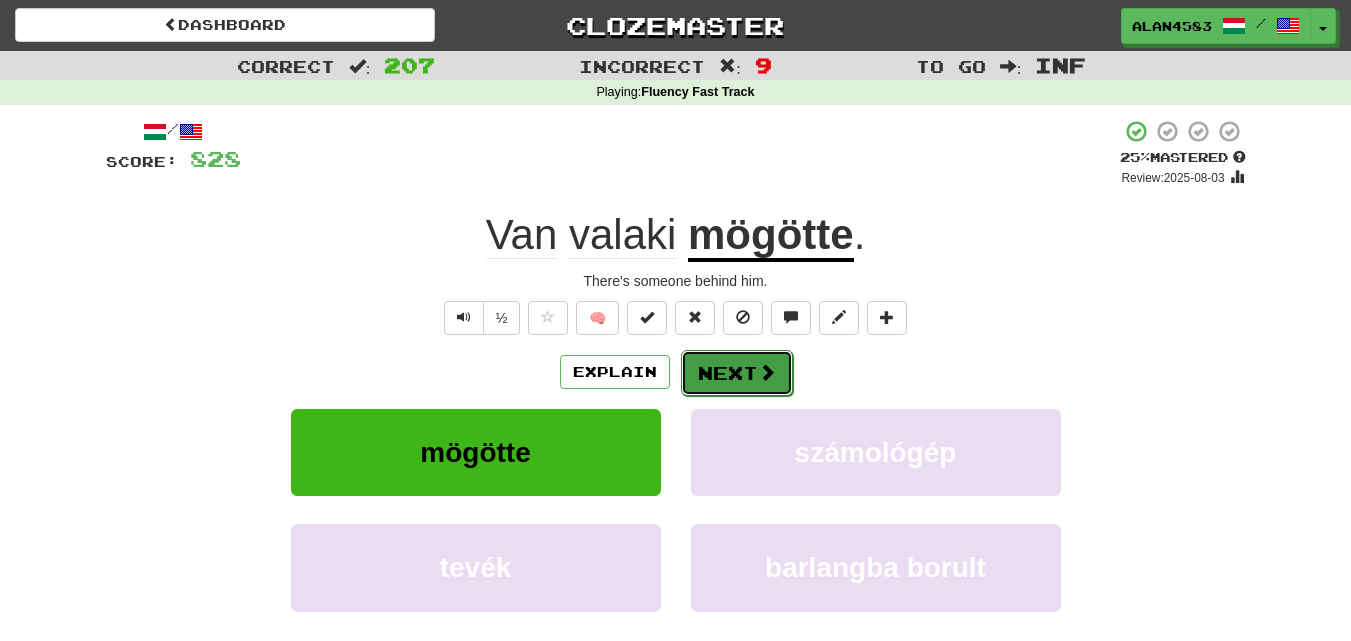 click on "Next" at bounding box center [737, 373] 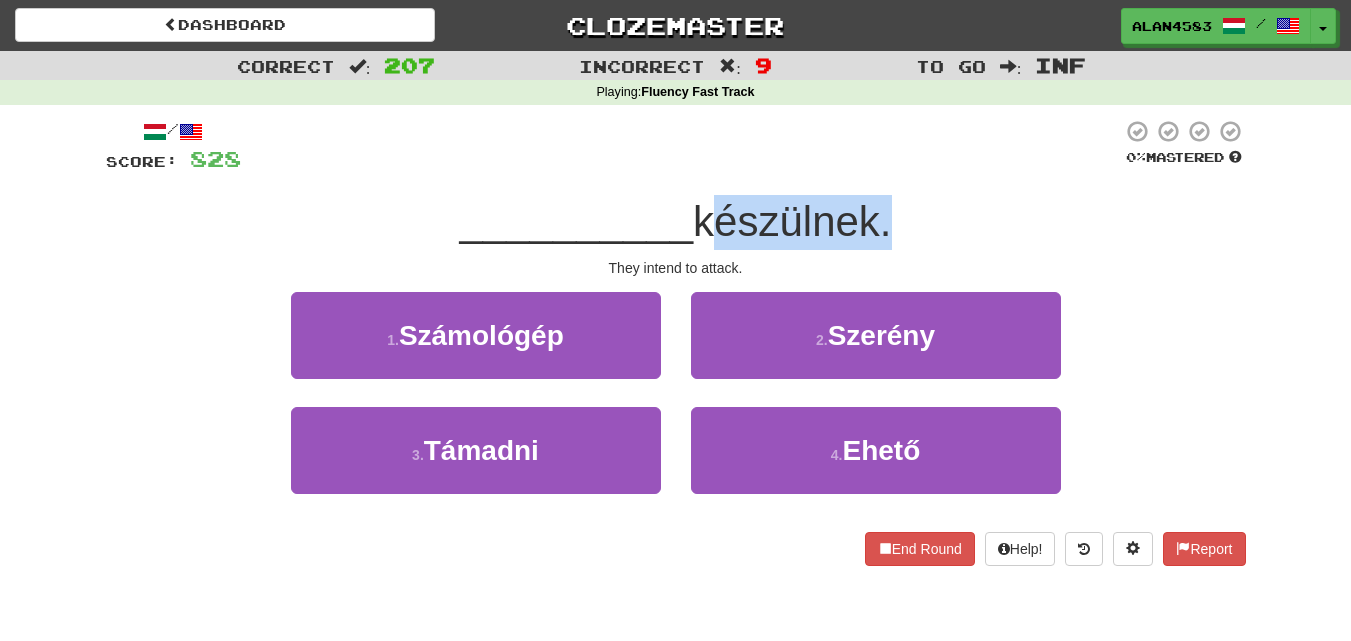 drag, startPoint x: 704, startPoint y: 213, endPoint x: 888, endPoint y: 208, distance: 184.06792 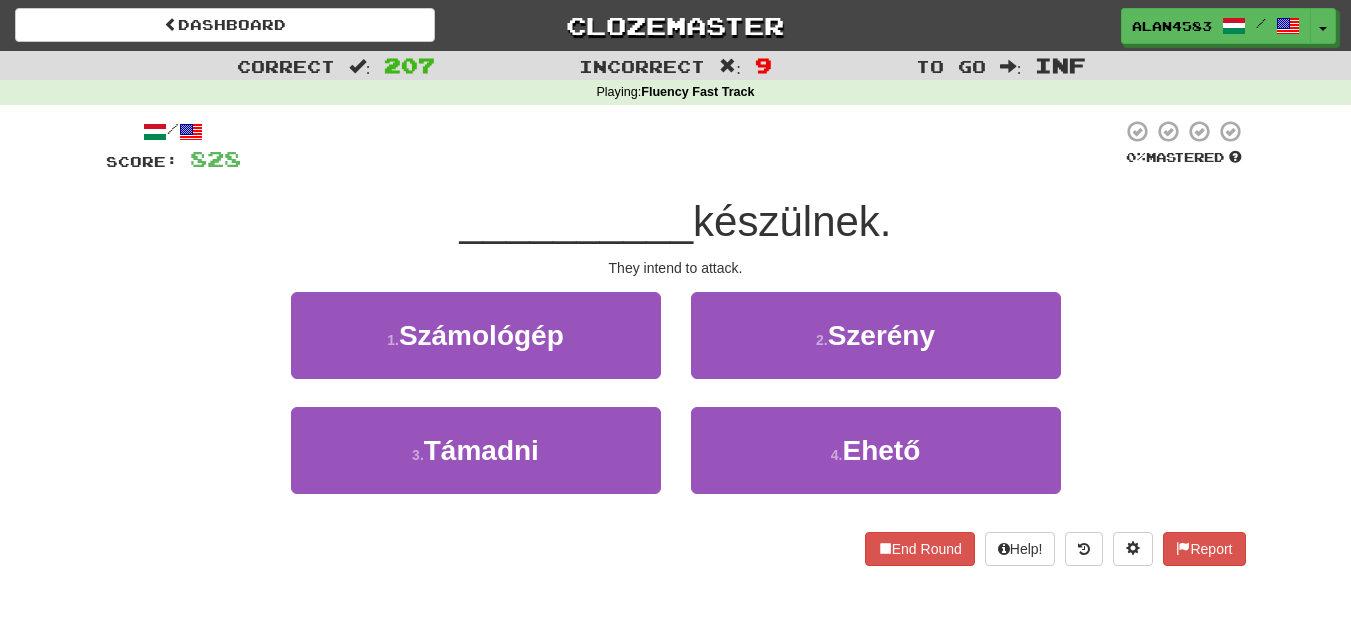 click on "/ Score: 828 0 % Mastered __________ készülnek. They intend to attack. 1 . Számológép 2 . Szerény 3 . Támadni 4 . Ehető End Round Help! Report" at bounding box center (676, 342) 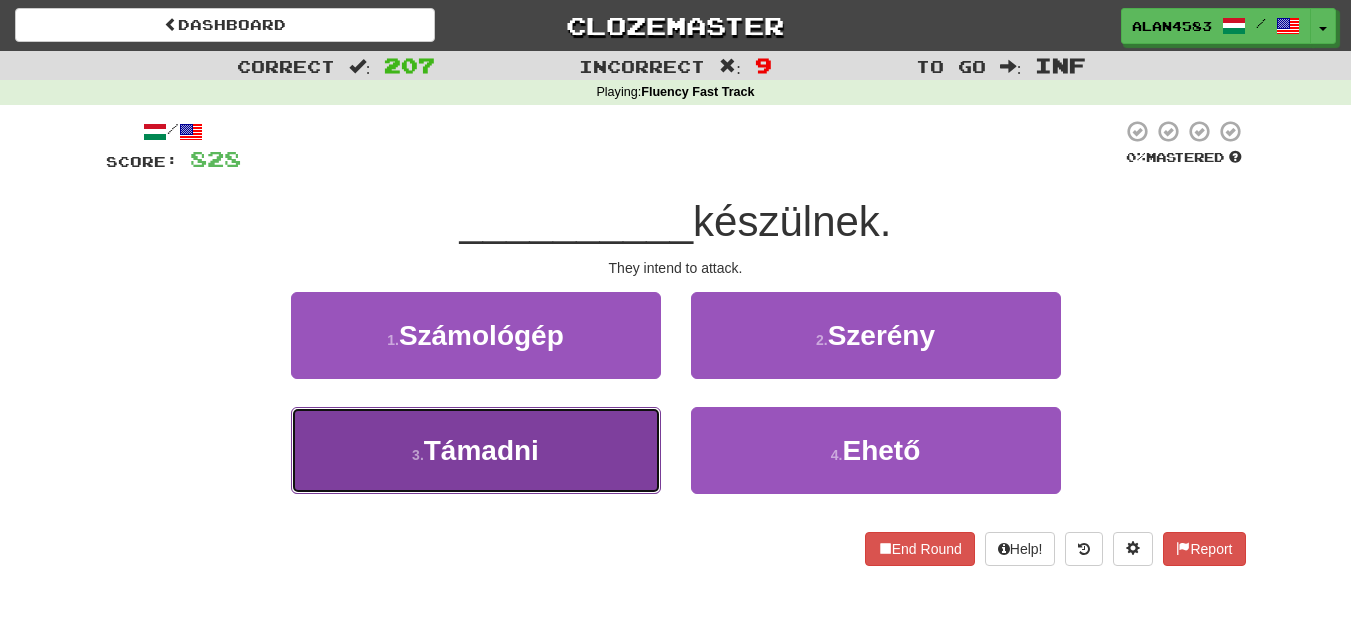 click on "3 .  Támadni" at bounding box center (476, 450) 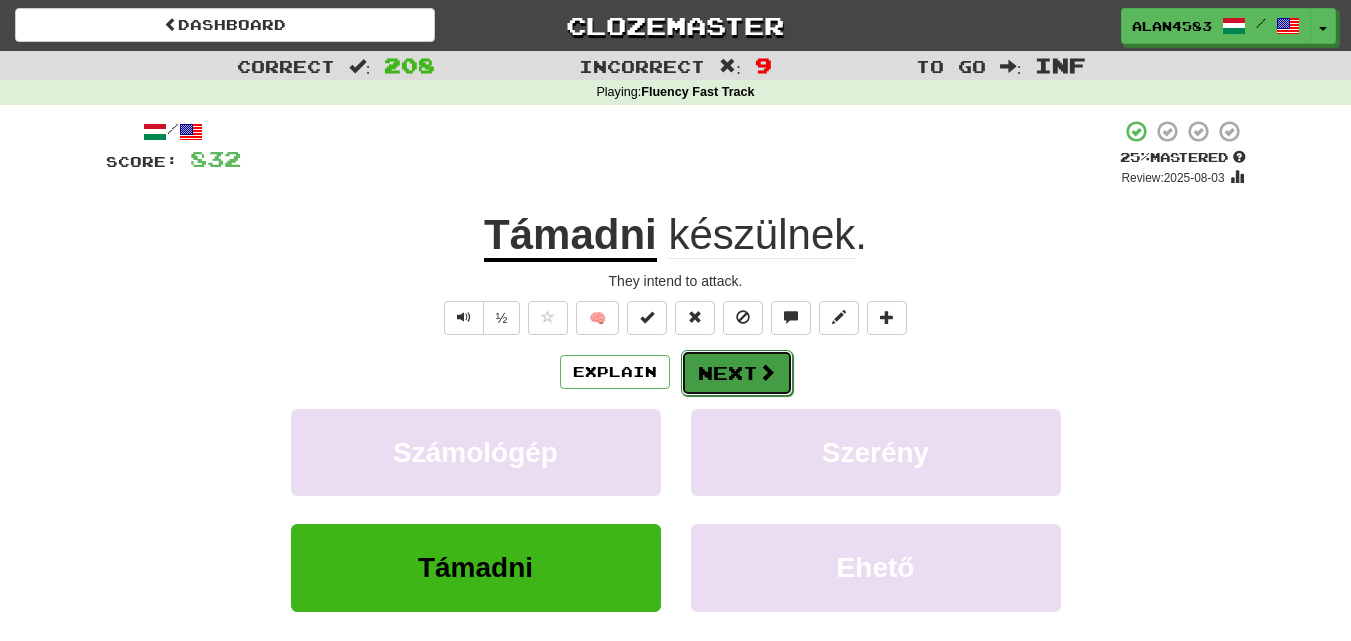 click on "Next" at bounding box center [737, 373] 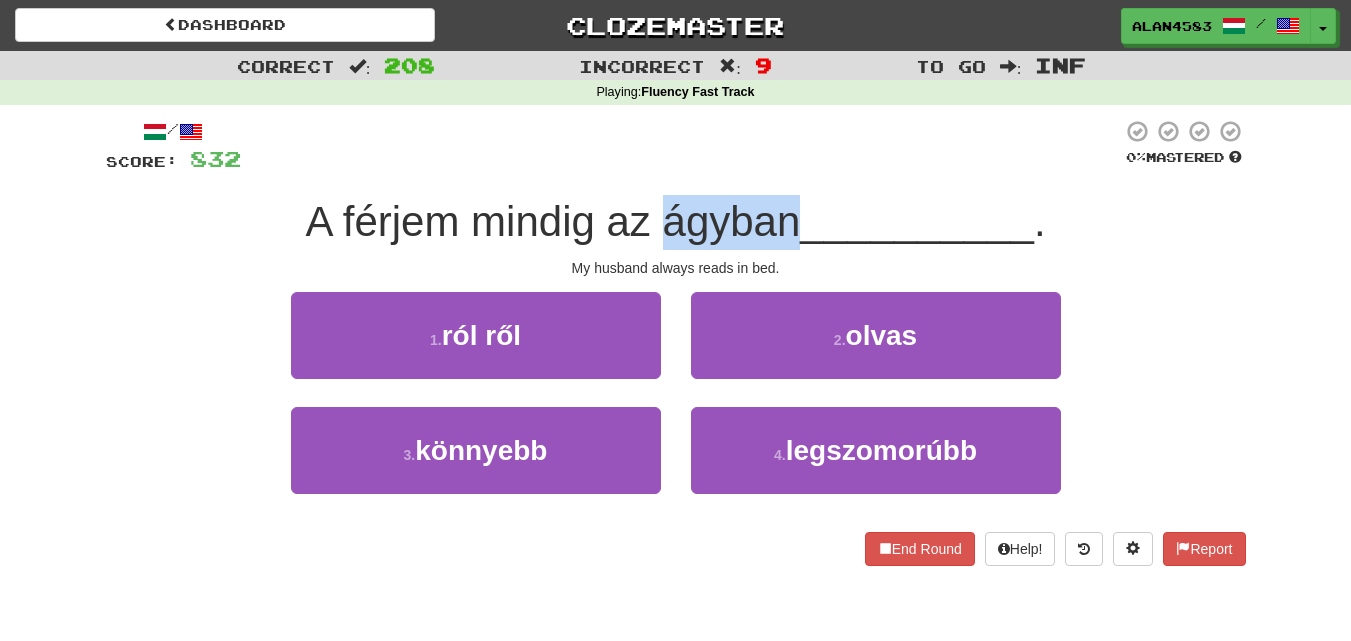 drag, startPoint x: 661, startPoint y: 212, endPoint x: 798, endPoint y: 211, distance: 137.00365 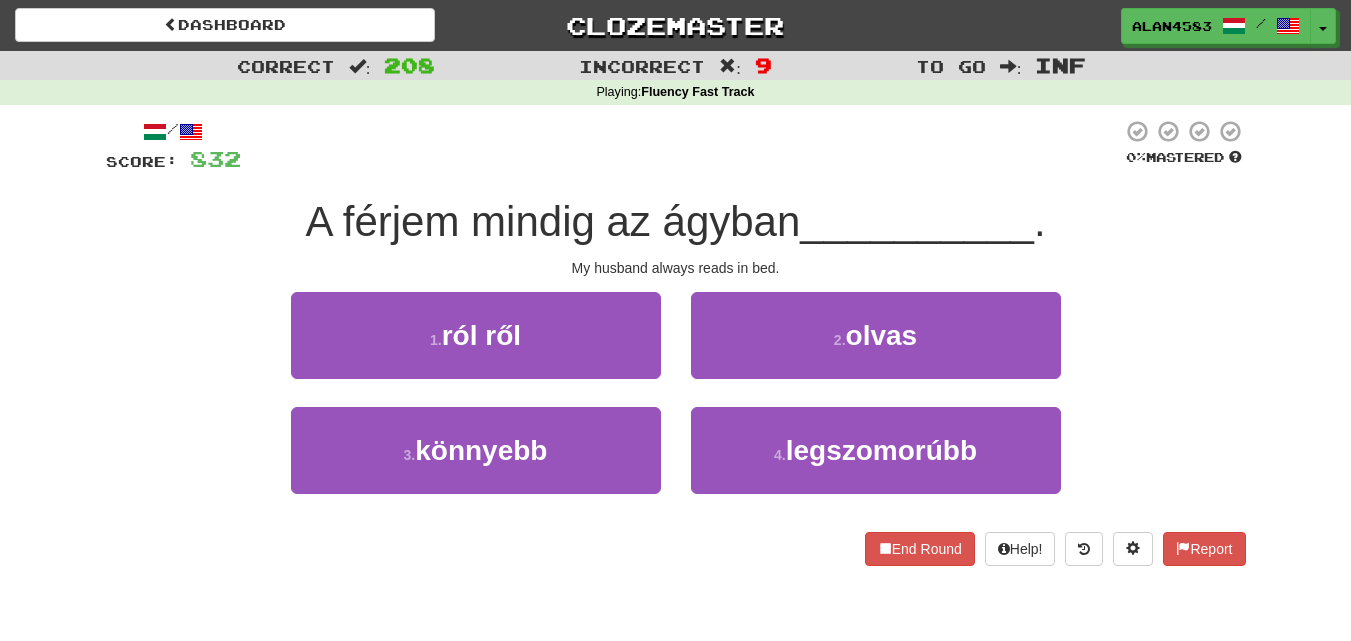 click at bounding box center [681, 146] 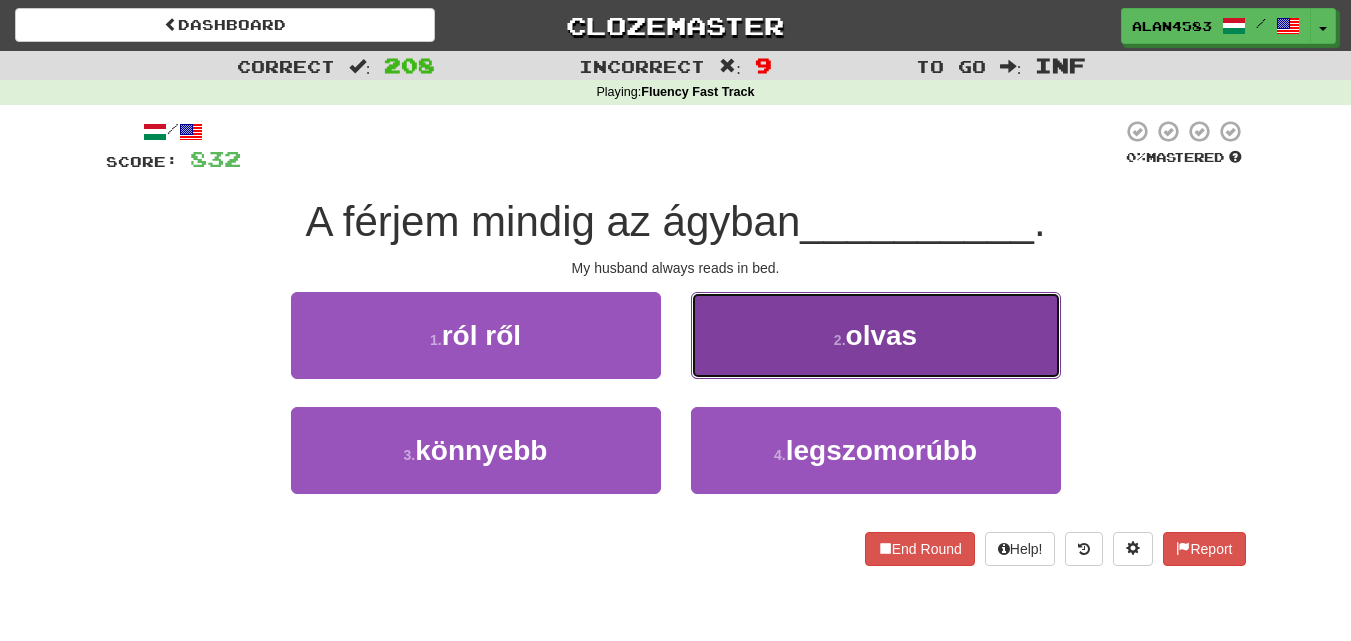 click on "2 .  olvas" at bounding box center (876, 335) 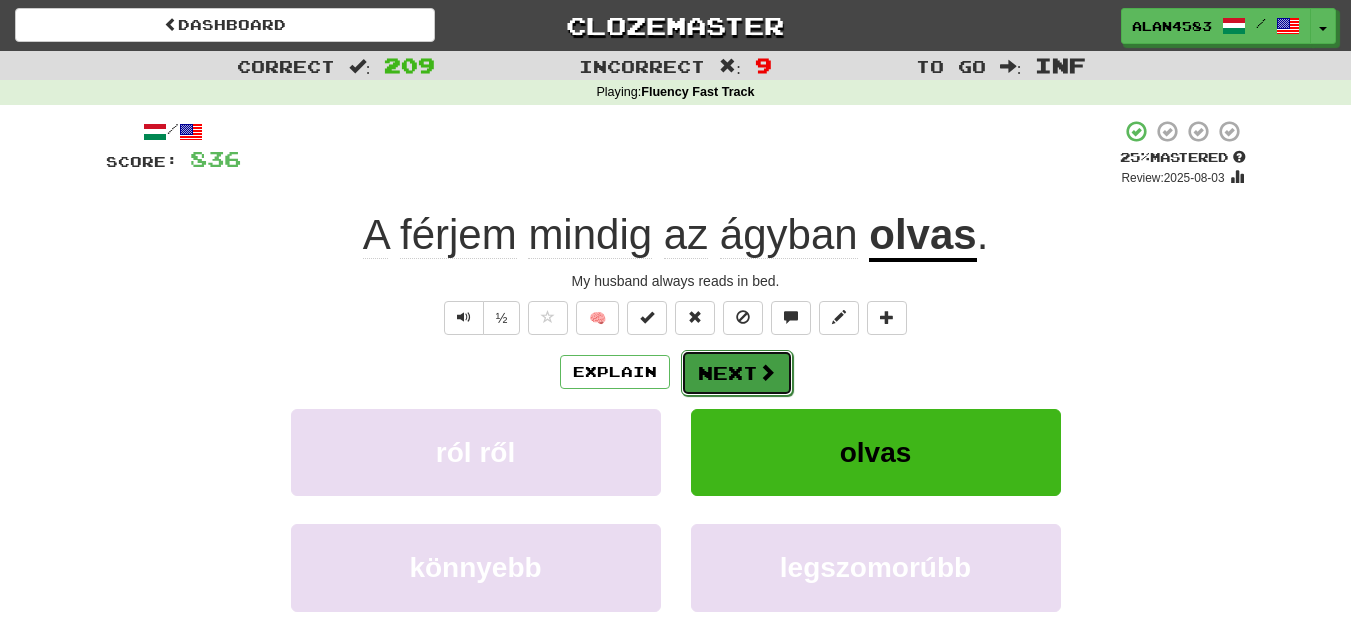 click on "Next" at bounding box center [737, 373] 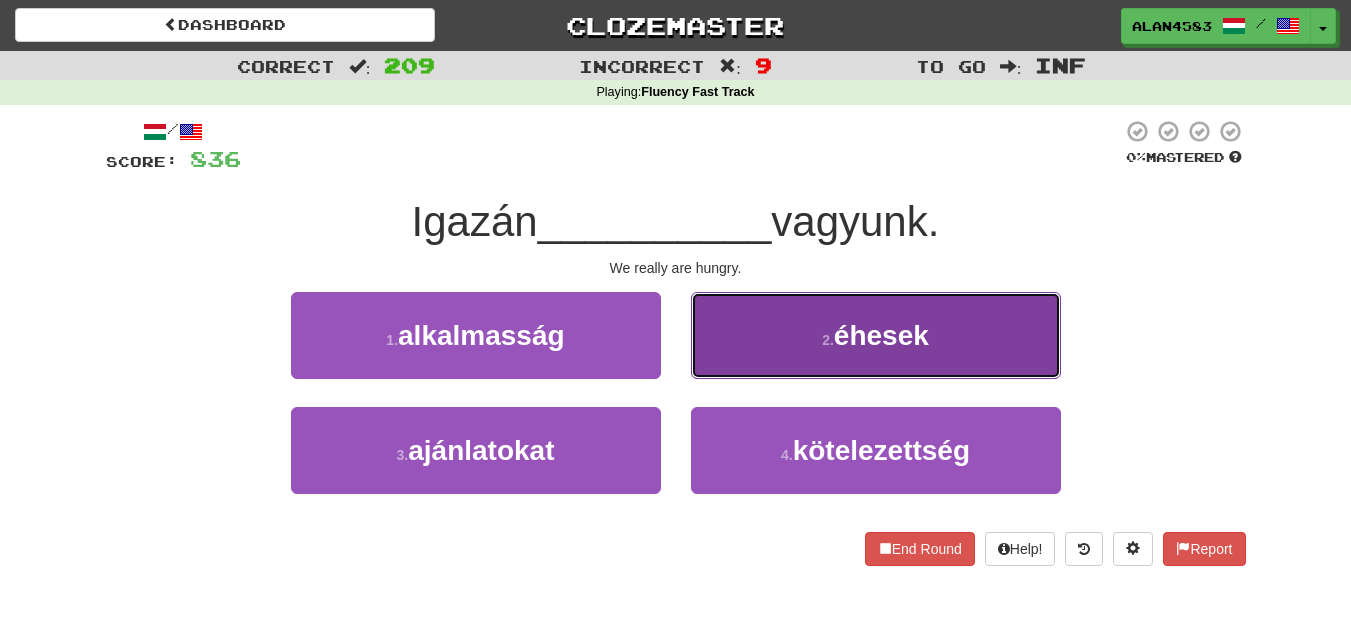 click on "2 .  éhesek" at bounding box center (876, 335) 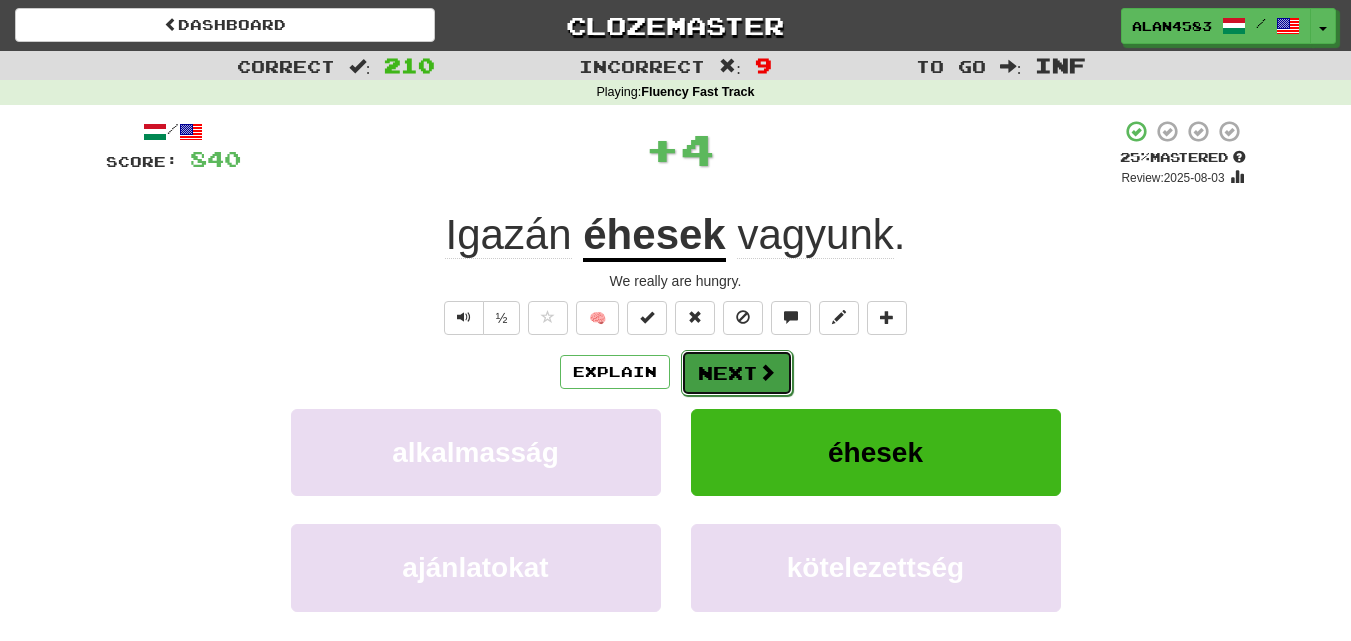 click on "Next" at bounding box center [737, 373] 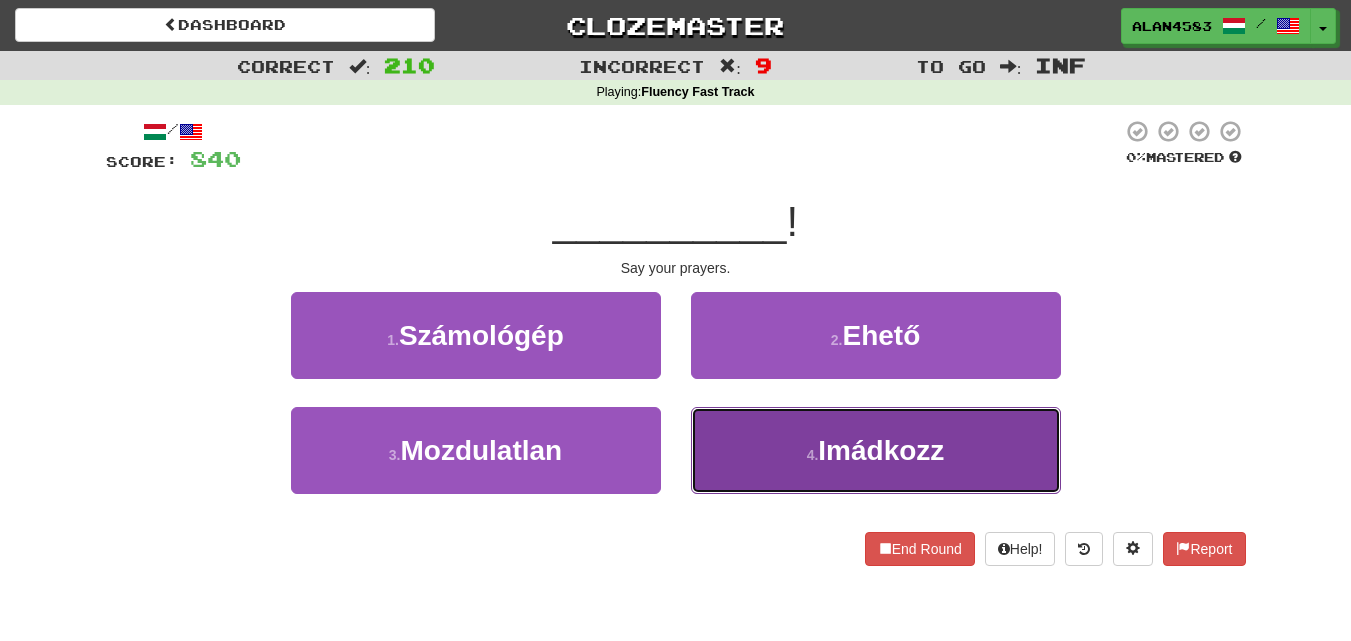 click on "4 .  Imádkozz" at bounding box center [876, 450] 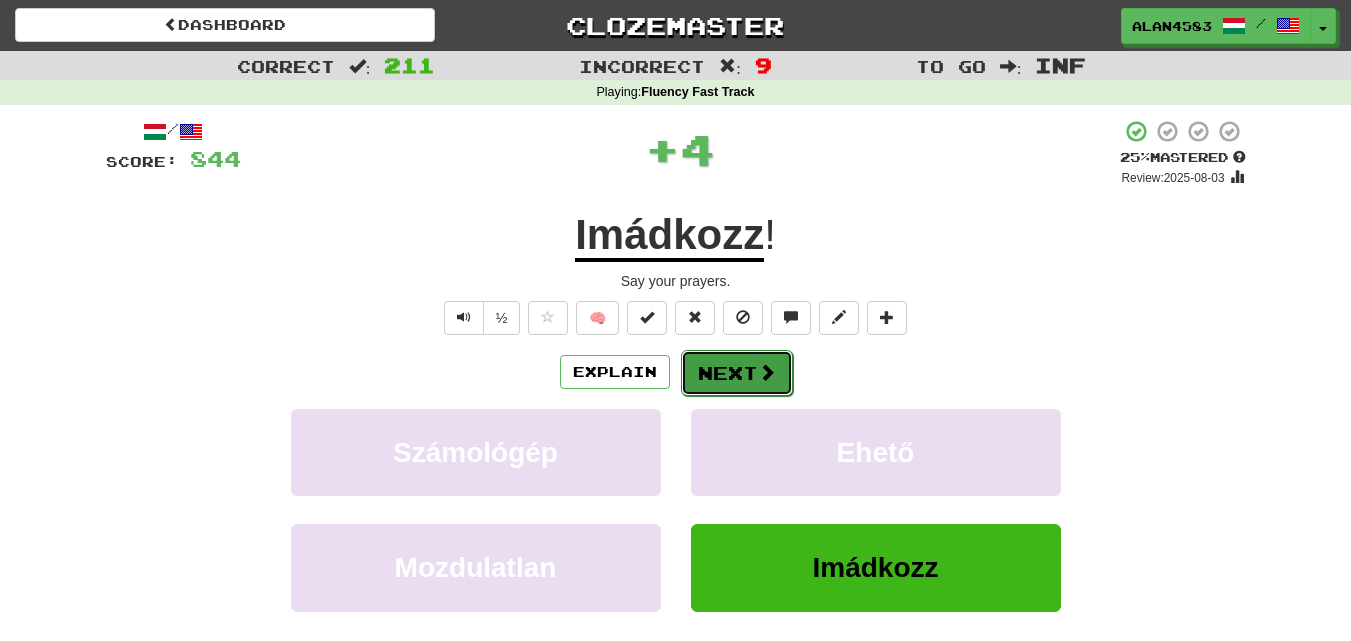 click on "Next" at bounding box center (737, 373) 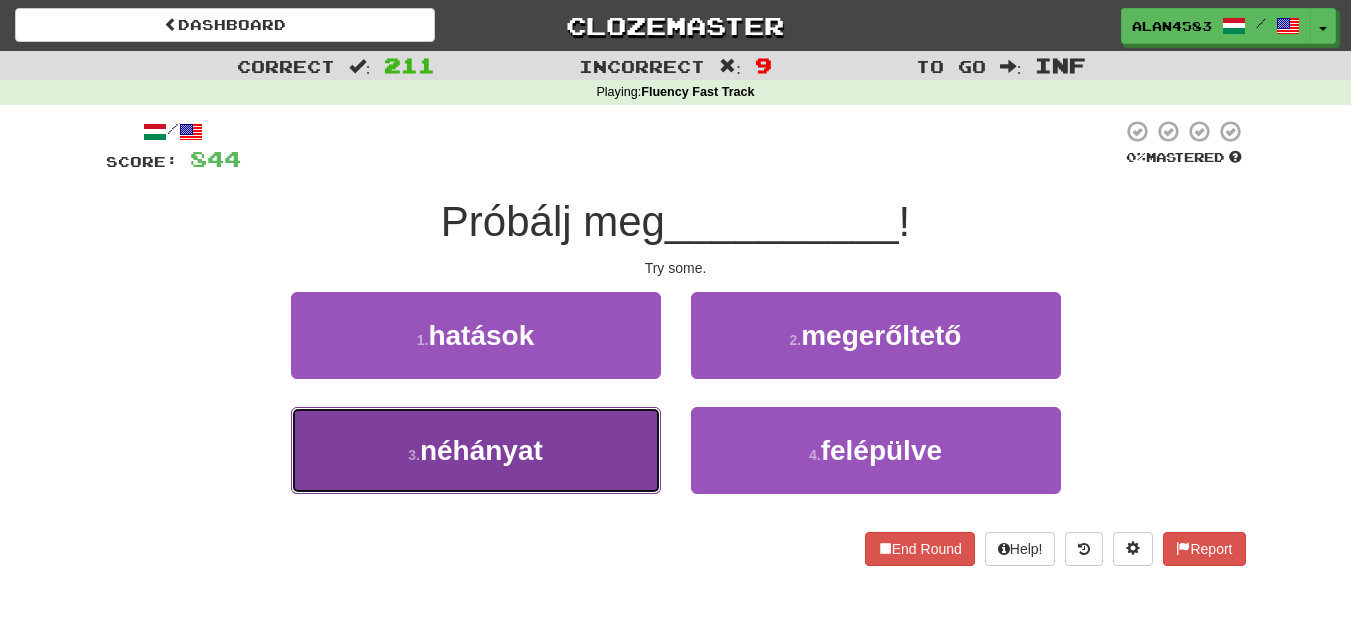 click on "3 .  néhányat" at bounding box center [476, 450] 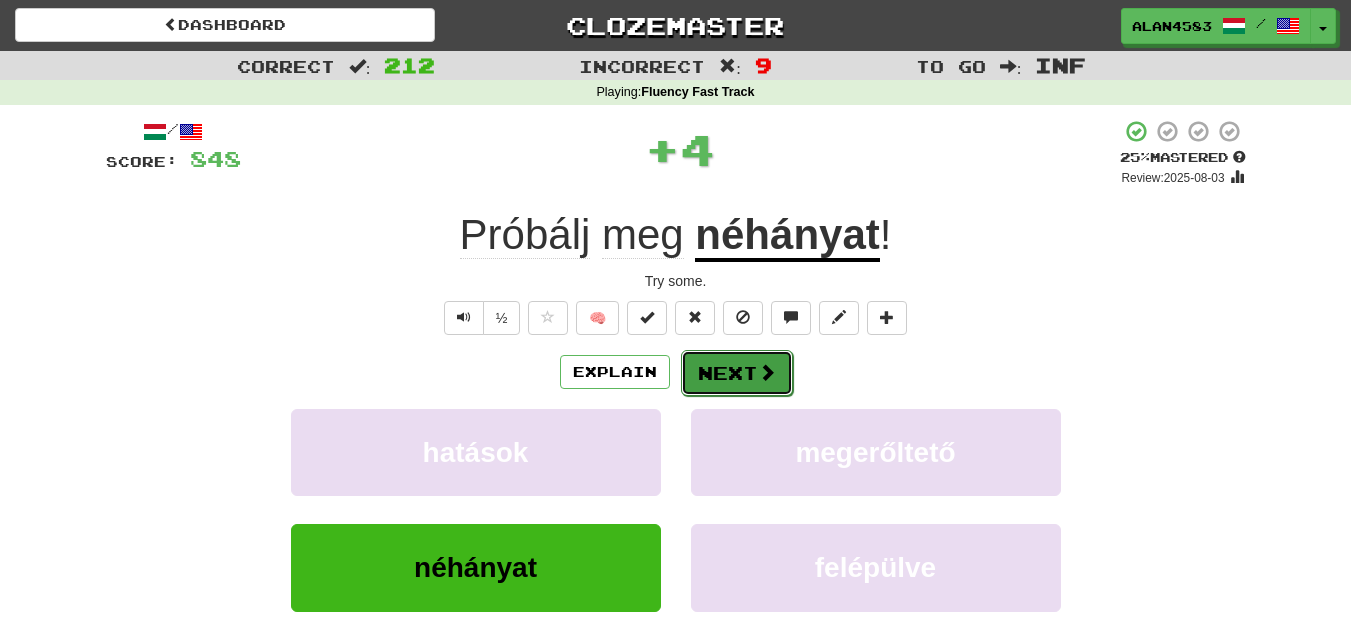 click on "Next" at bounding box center [737, 373] 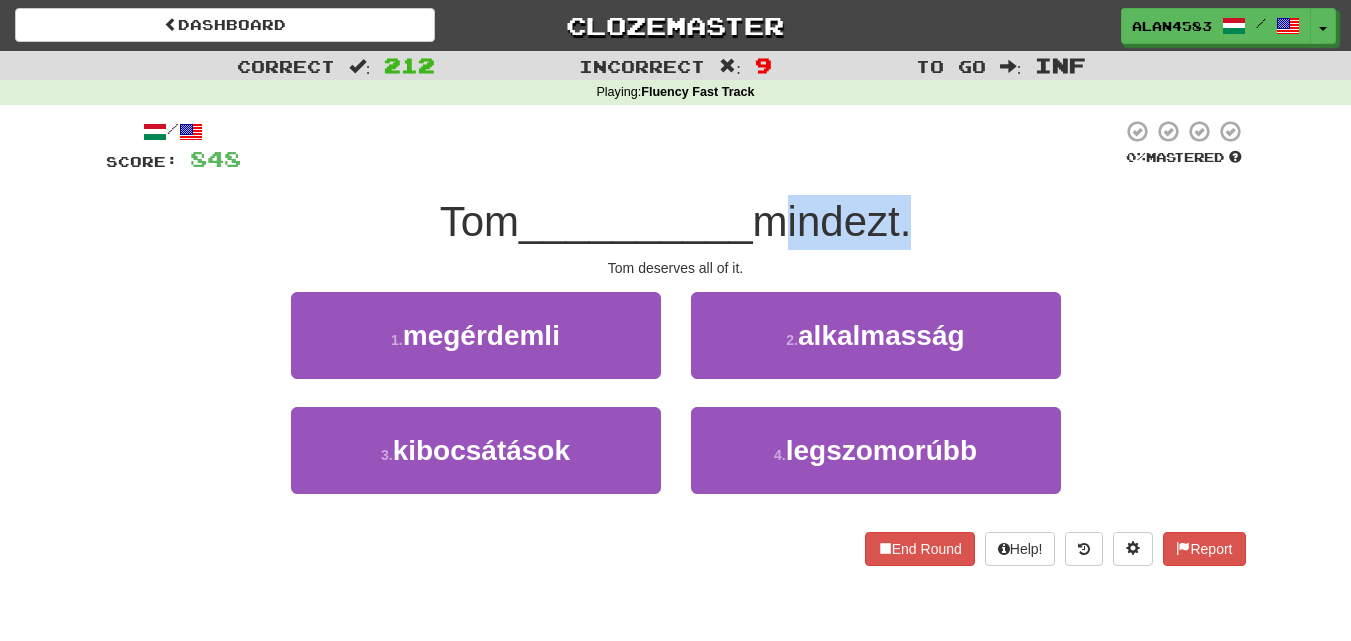 drag, startPoint x: 766, startPoint y: 236, endPoint x: 907, endPoint y: 215, distance: 142.55525 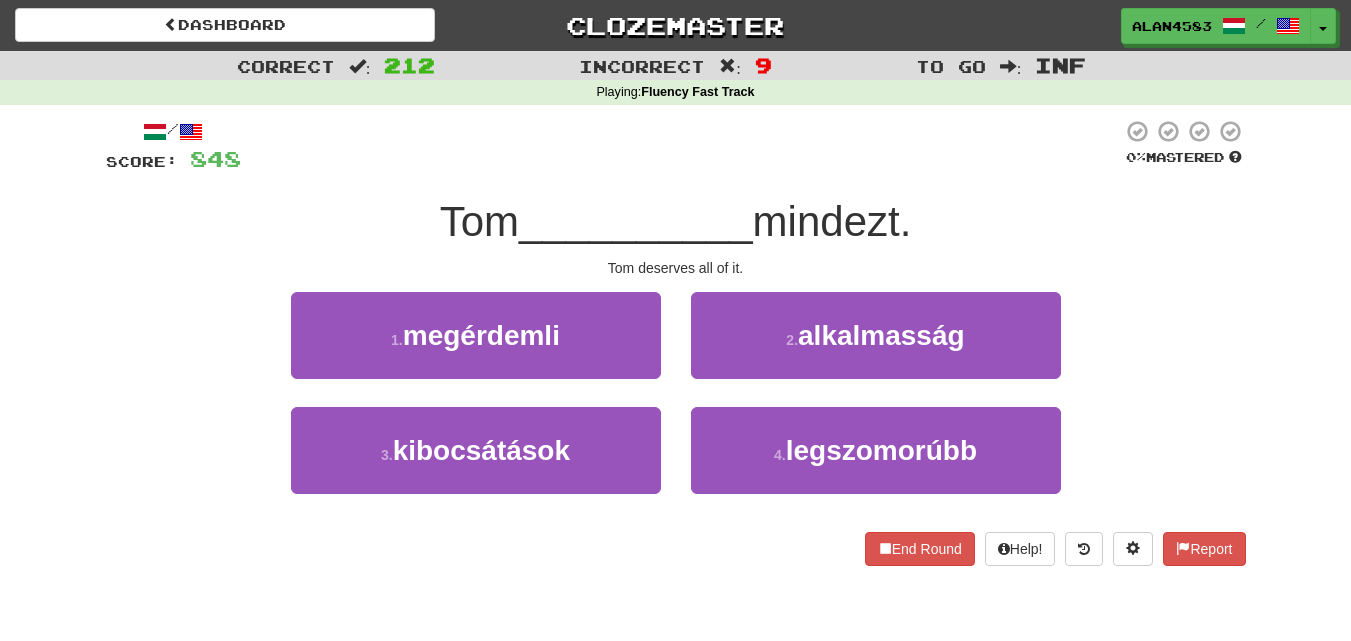 click on "/  Score:   848 0 %  Mastered Tom  __________  mindezt. Tom deserves all of it. 1 .  megérdemli 2 .  alkalmasság 3 .  kibocsátások 4 .  legszomorúbb  End Round  Help!  Report" at bounding box center [676, 342] 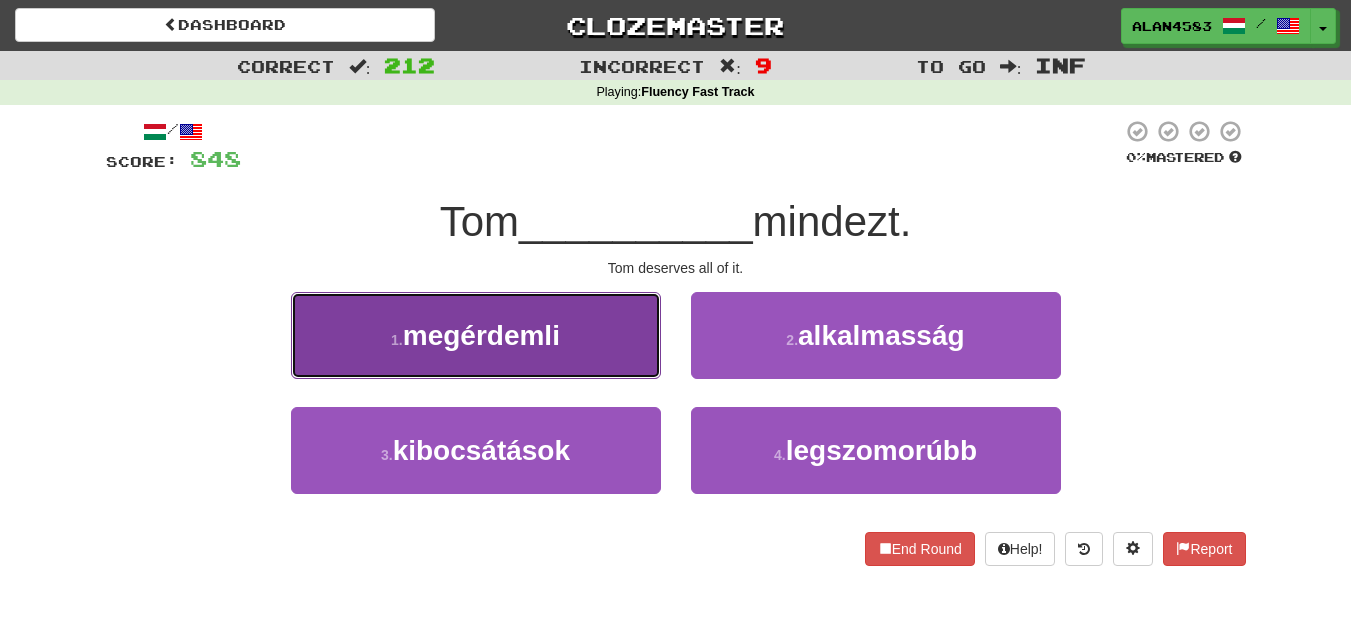 click on "1 .  megérdemli" at bounding box center (476, 335) 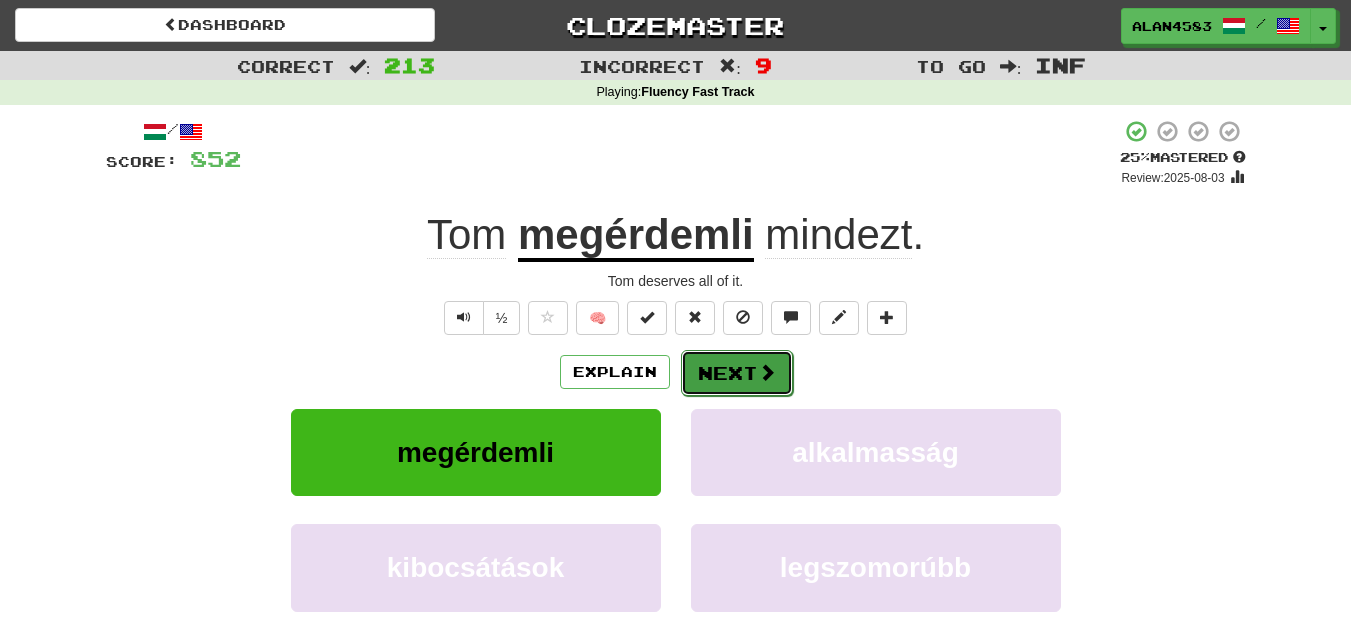click on "Next" at bounding box center (737, 373) 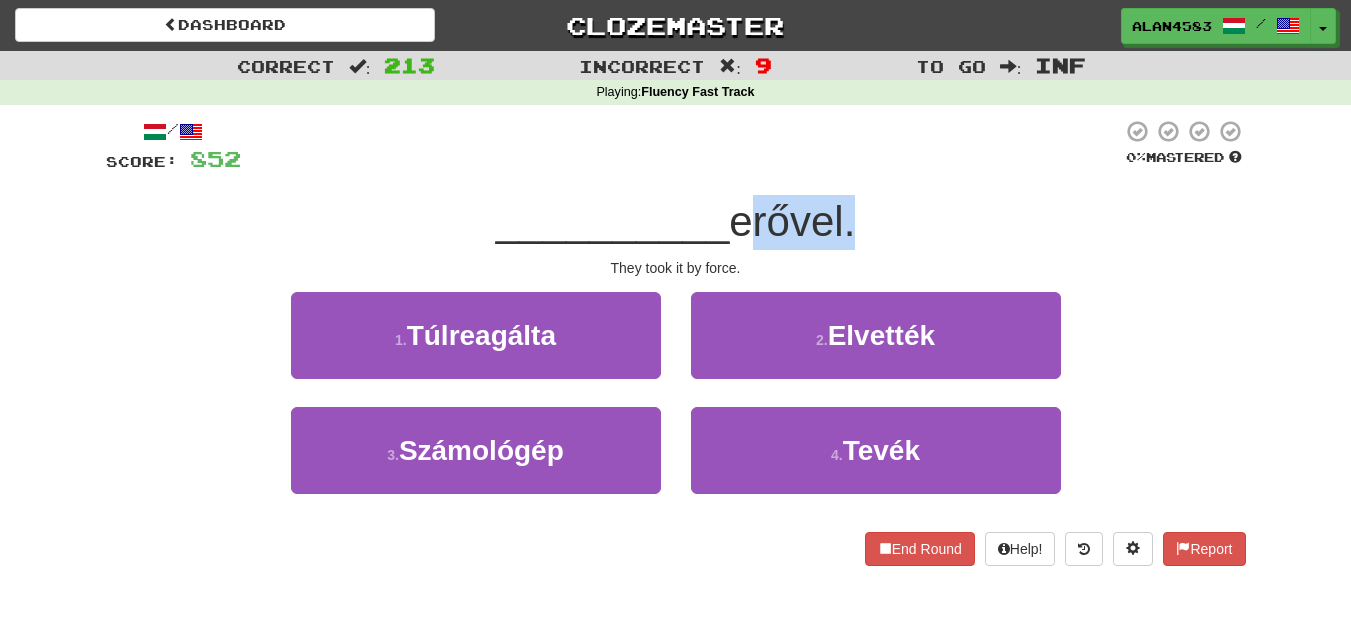 drag, startPoint x: 737, startPoint y: 215, endPoint x: 850, endPoint y: 201, distance: 113.86395 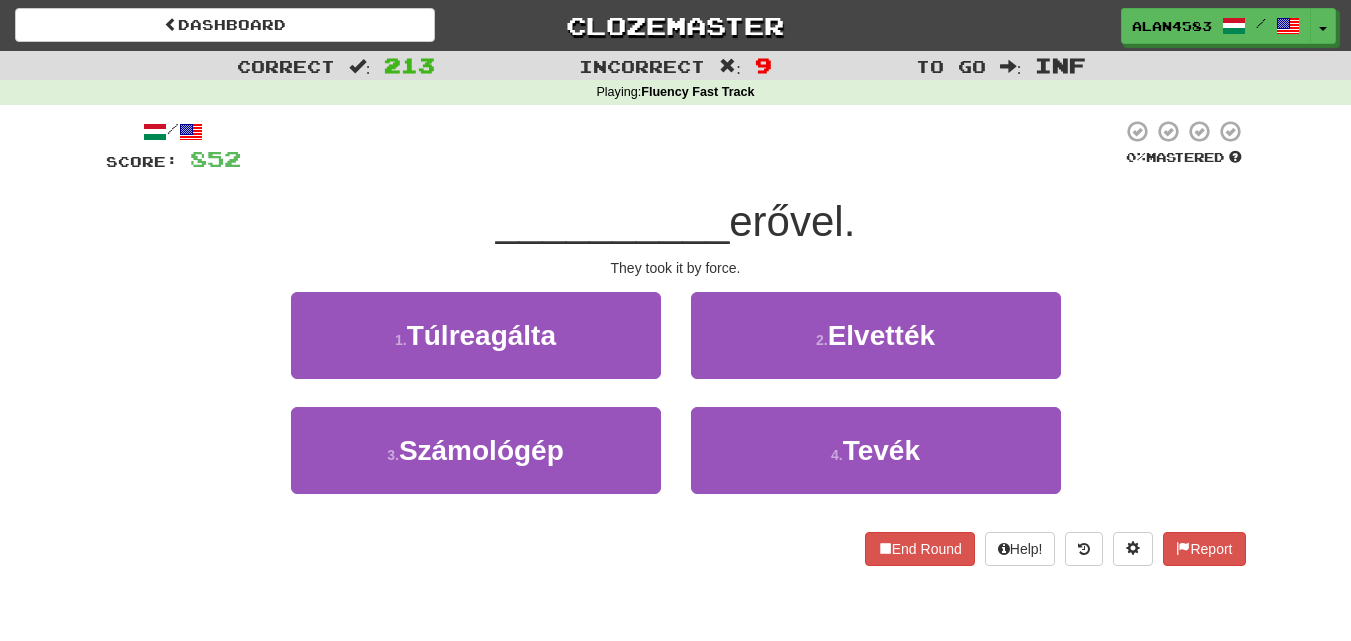 click at bounding box center (681, 146) 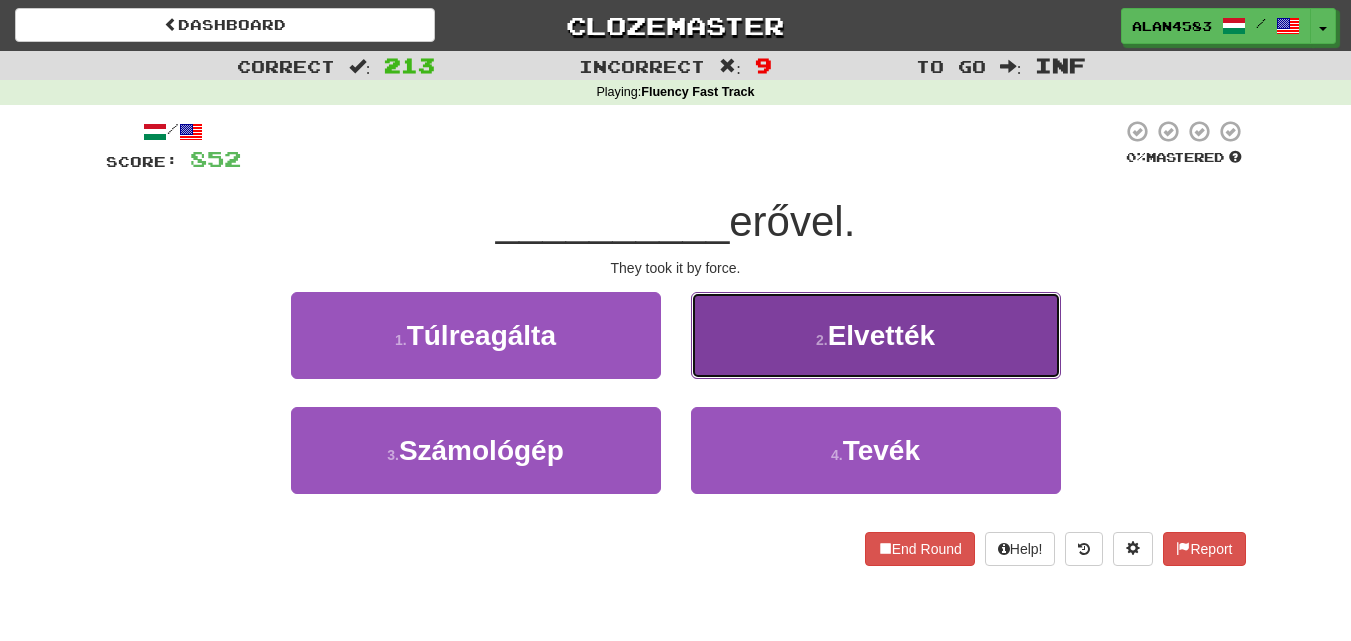 click on "2 .  Elvették" at bounding box center [876, 335] 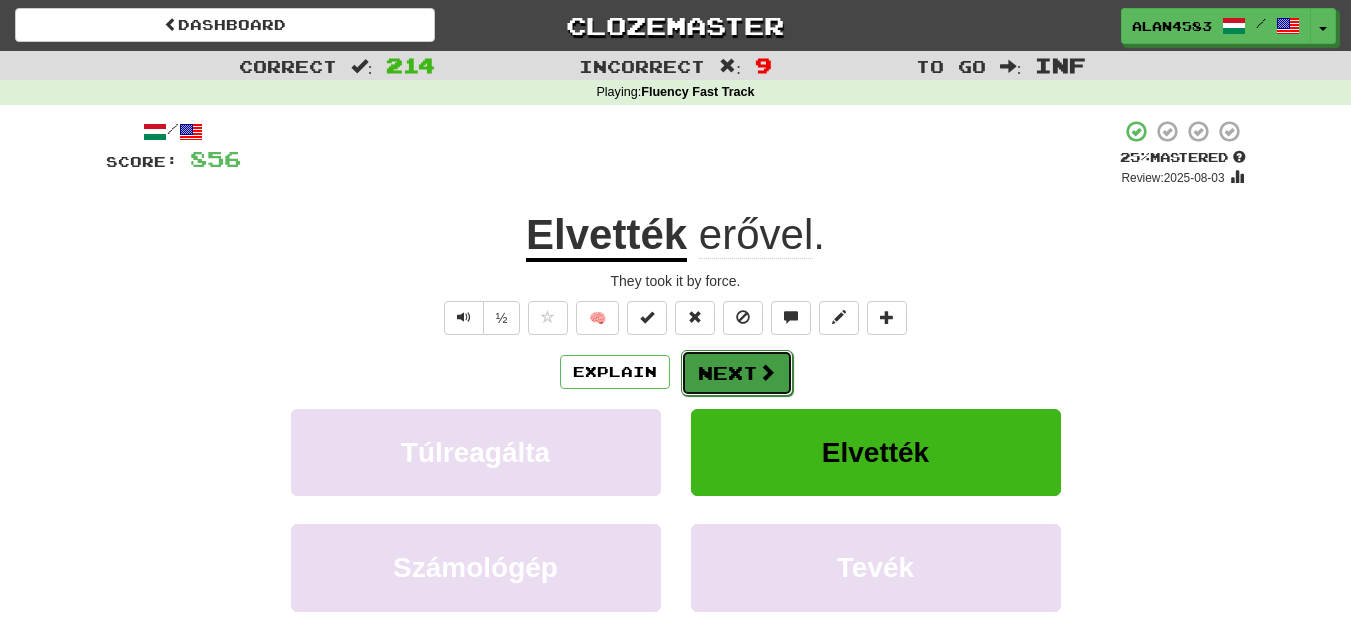 click on "Next" at bounding box center (737, 373) 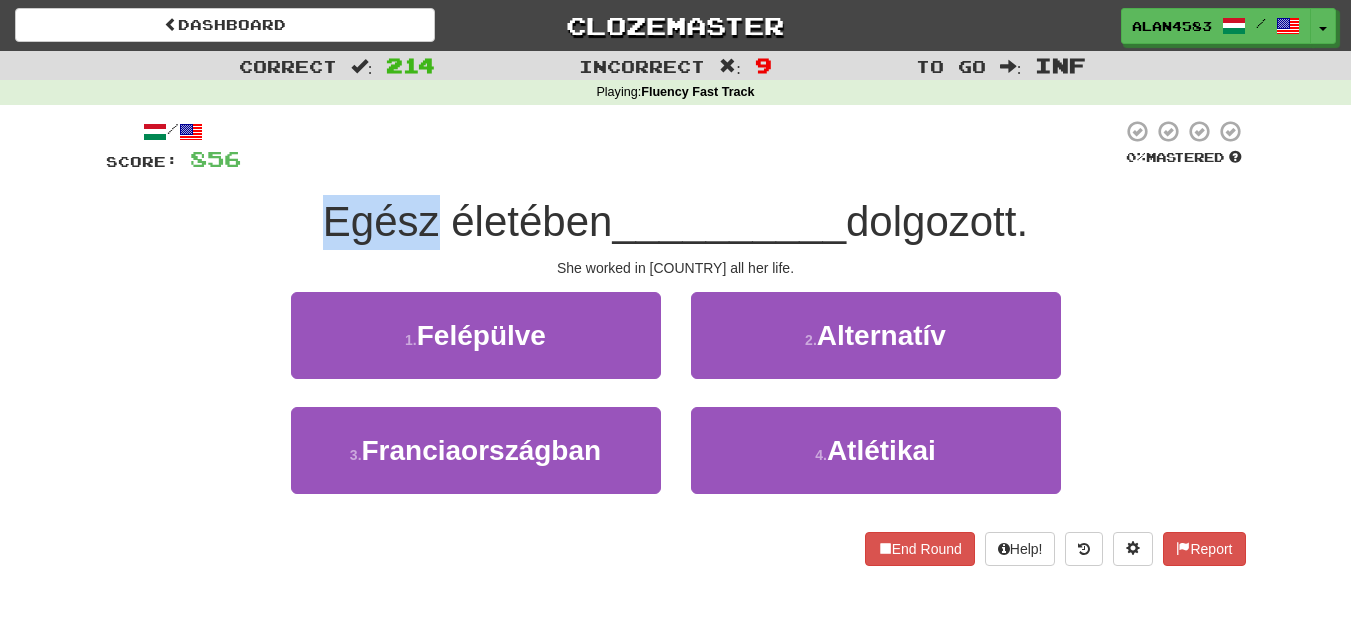 drag, startPoint x: 426, startPoint y: 212, endPoint x: 317, endPoint y: 206, distance: 109.165016 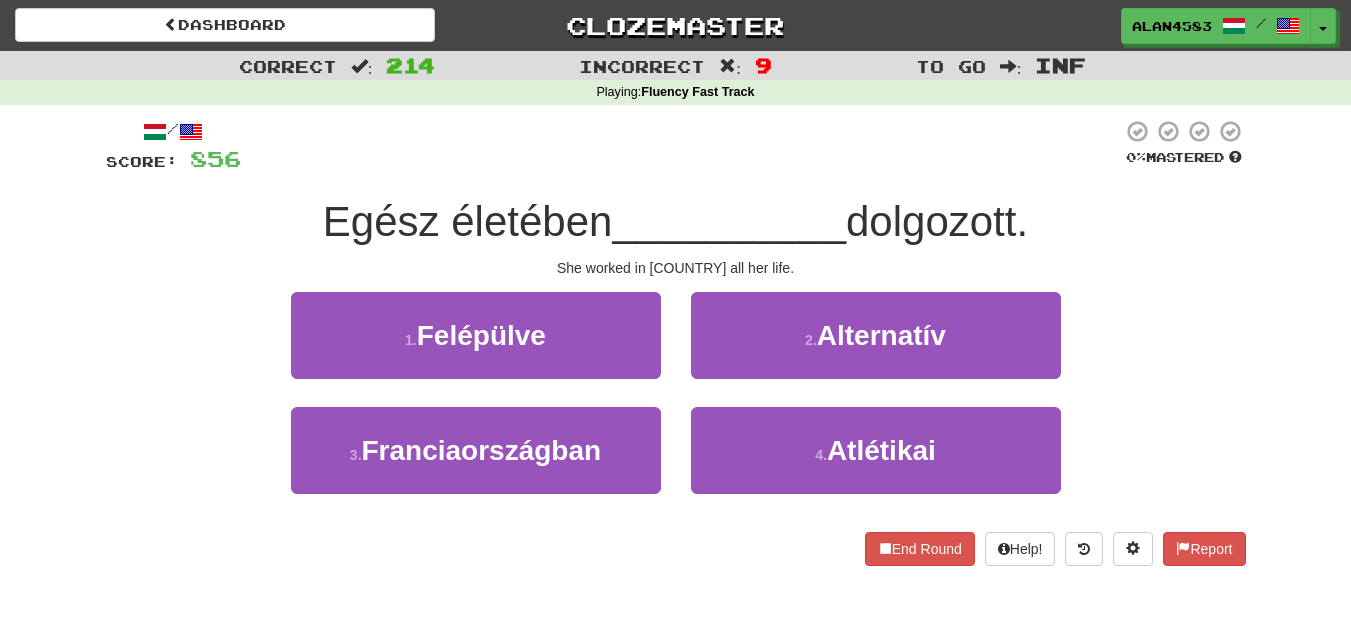 click at bounding box center [681, 146] 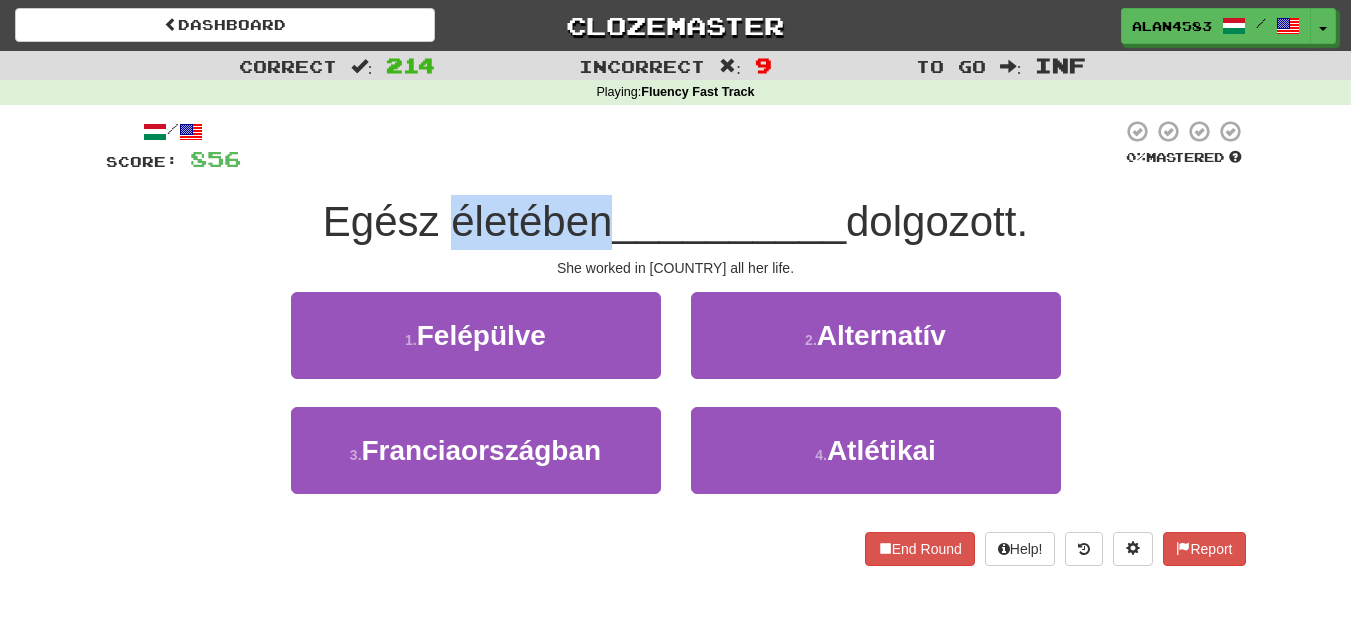 drag, startPoint x: 450, startPoint y: 219, endPoint x: 593, endPoint y: 218, distance: 143.0035 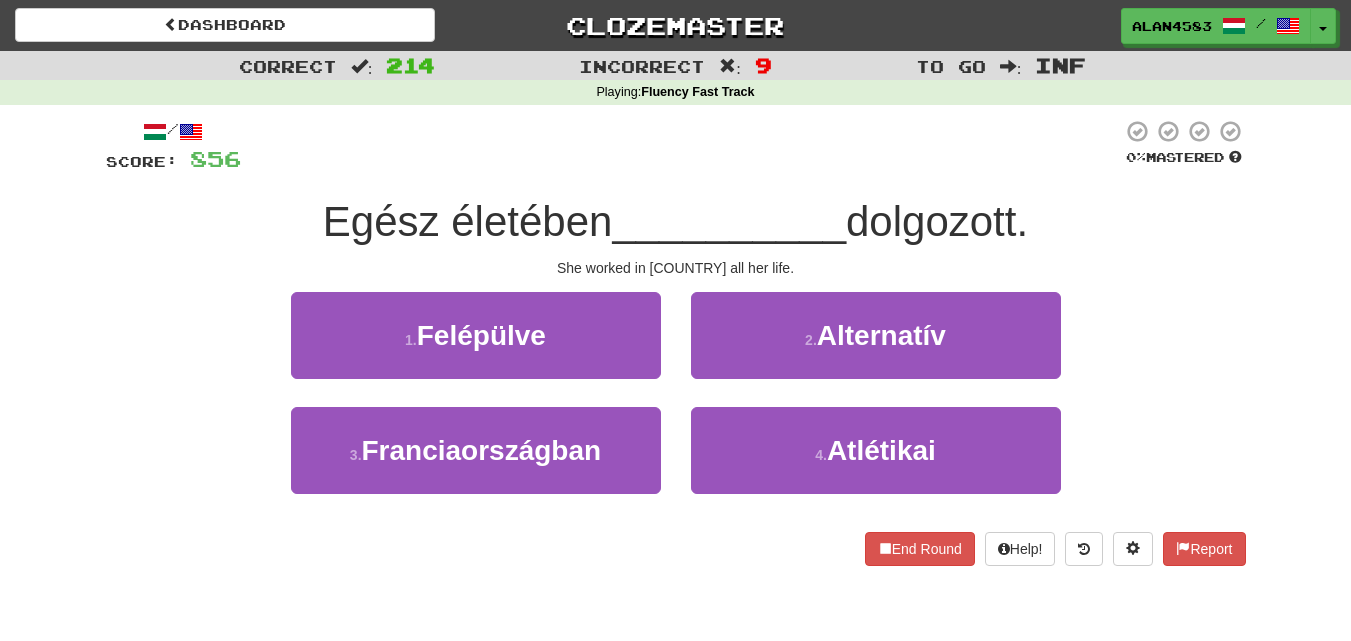 click at bounding box center (681, 146) 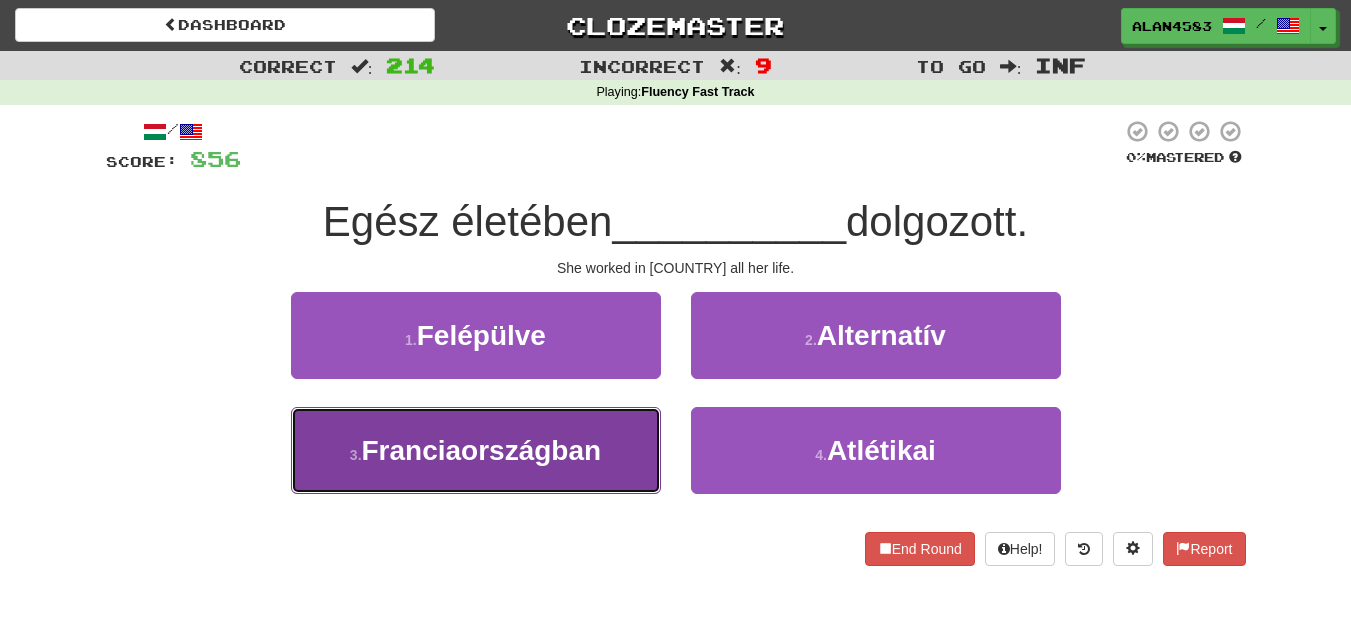 click on "3 .  [COUNTRY]ban" at bounding box center [476, 450] 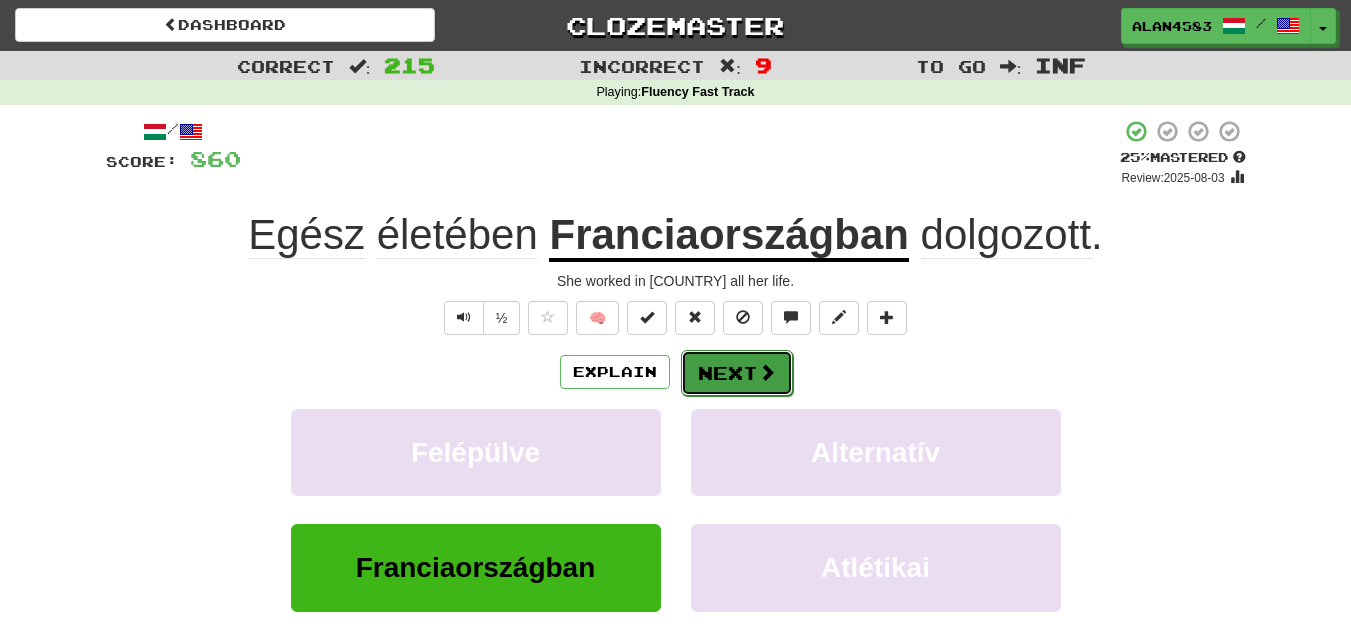 click on "Next" at bounding box center [737, 373] 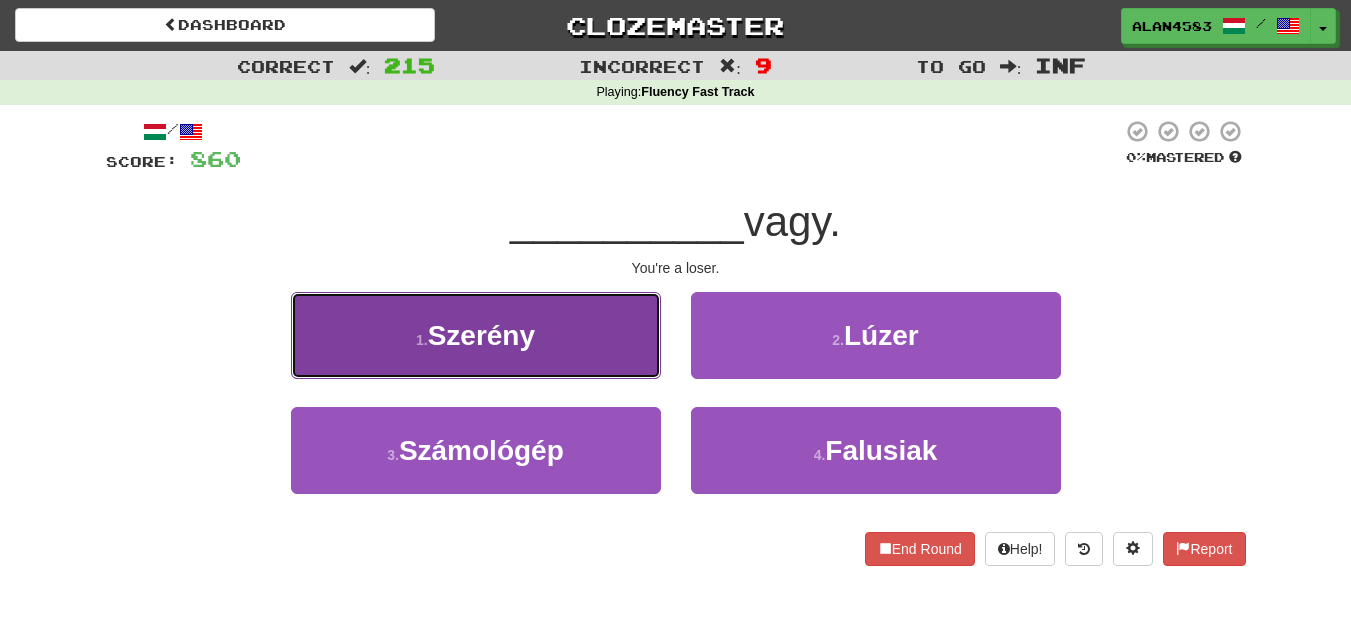 click on "1 .  Szerény" at bounding box center [476, 335] 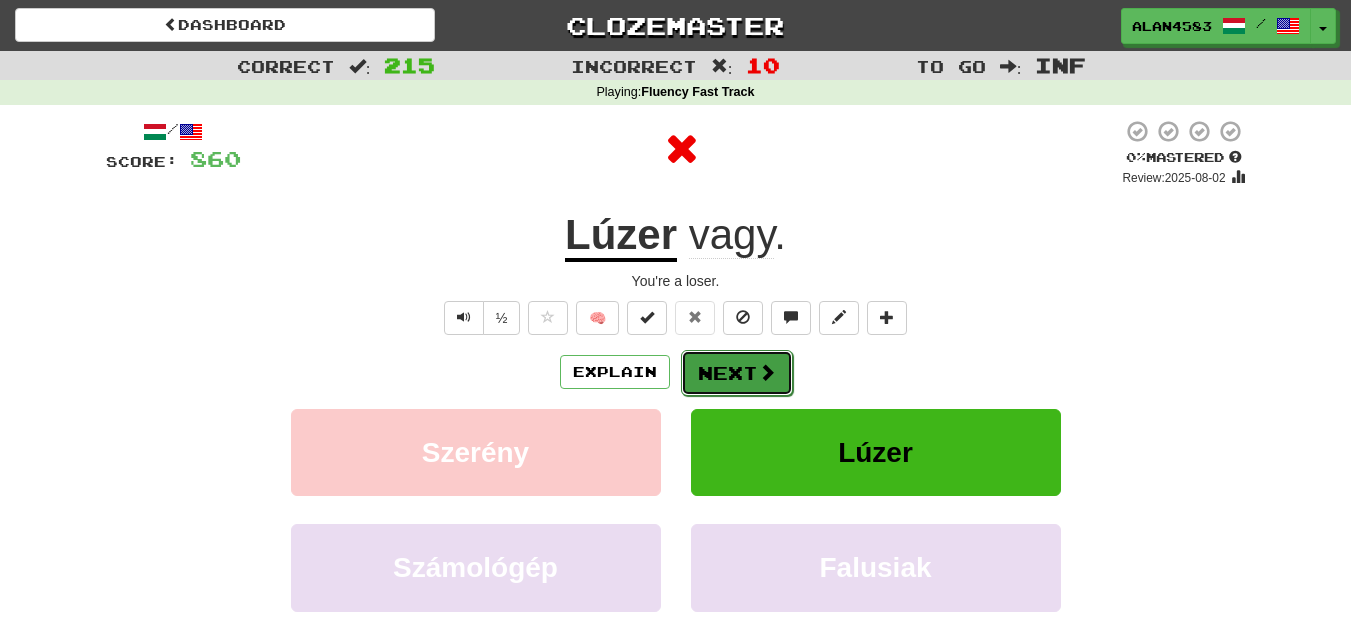 click on "Next" at bounding box center [737, 373] 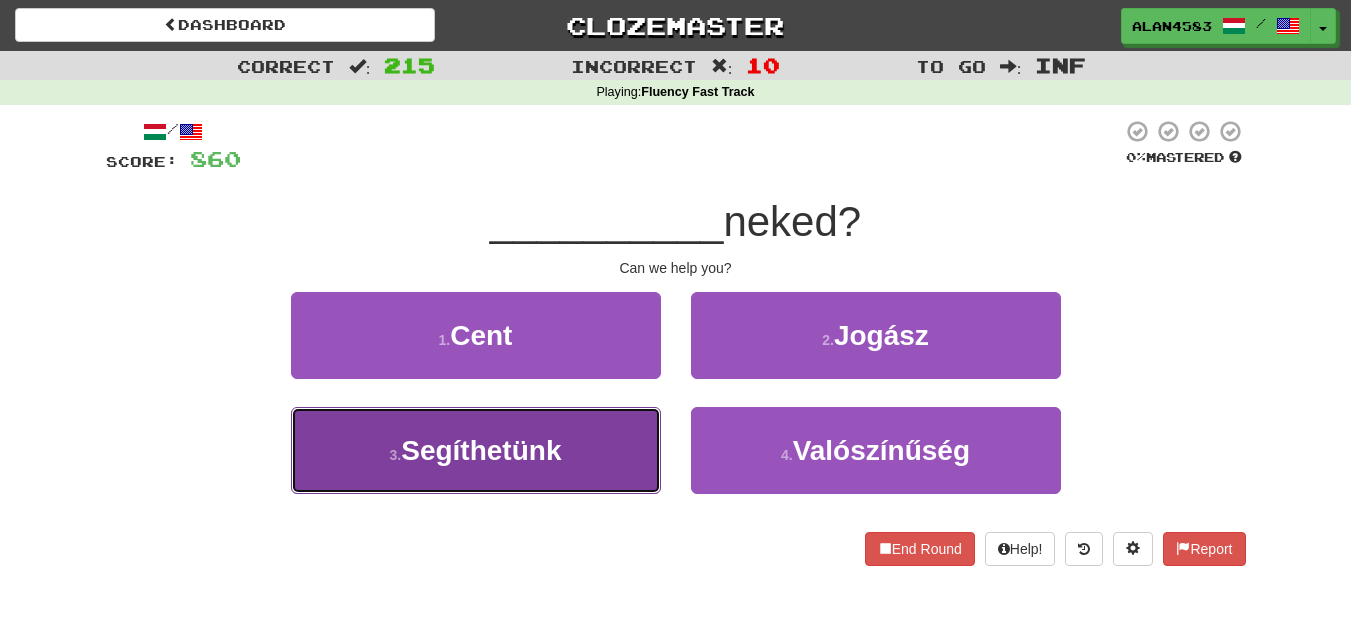 click on "Segíthetünk" at bounding box center [481, 450] 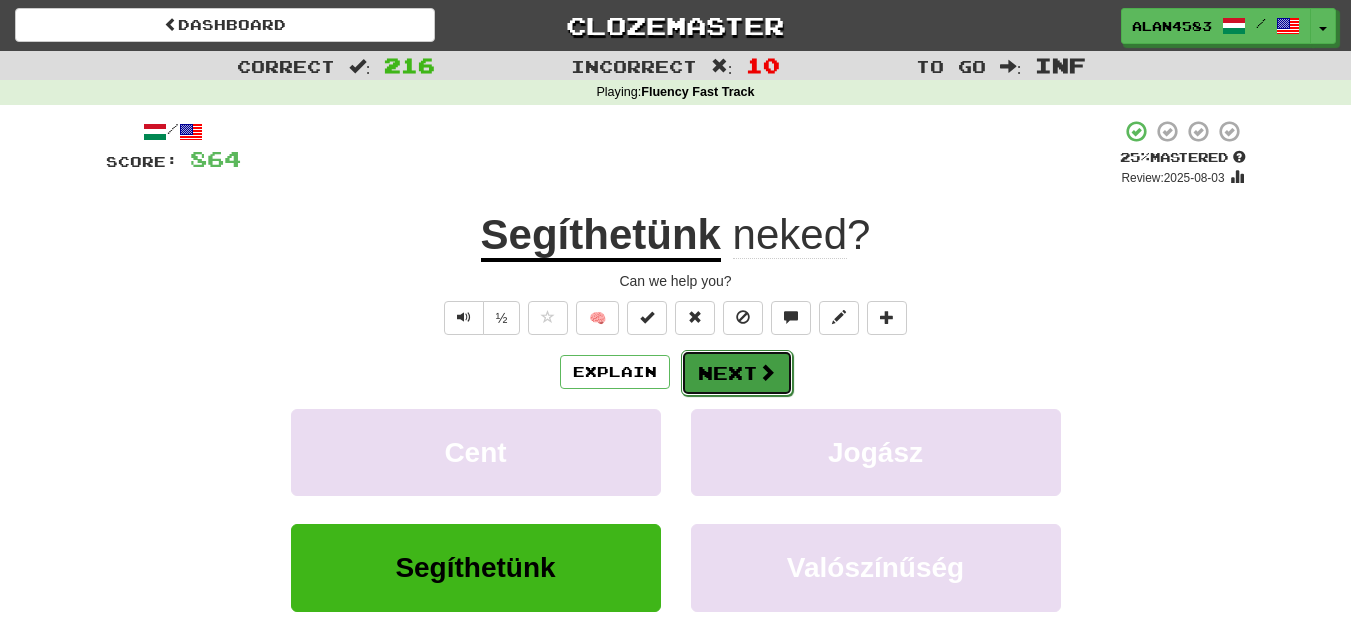 click on "Next" at bounding box center (737, 373) 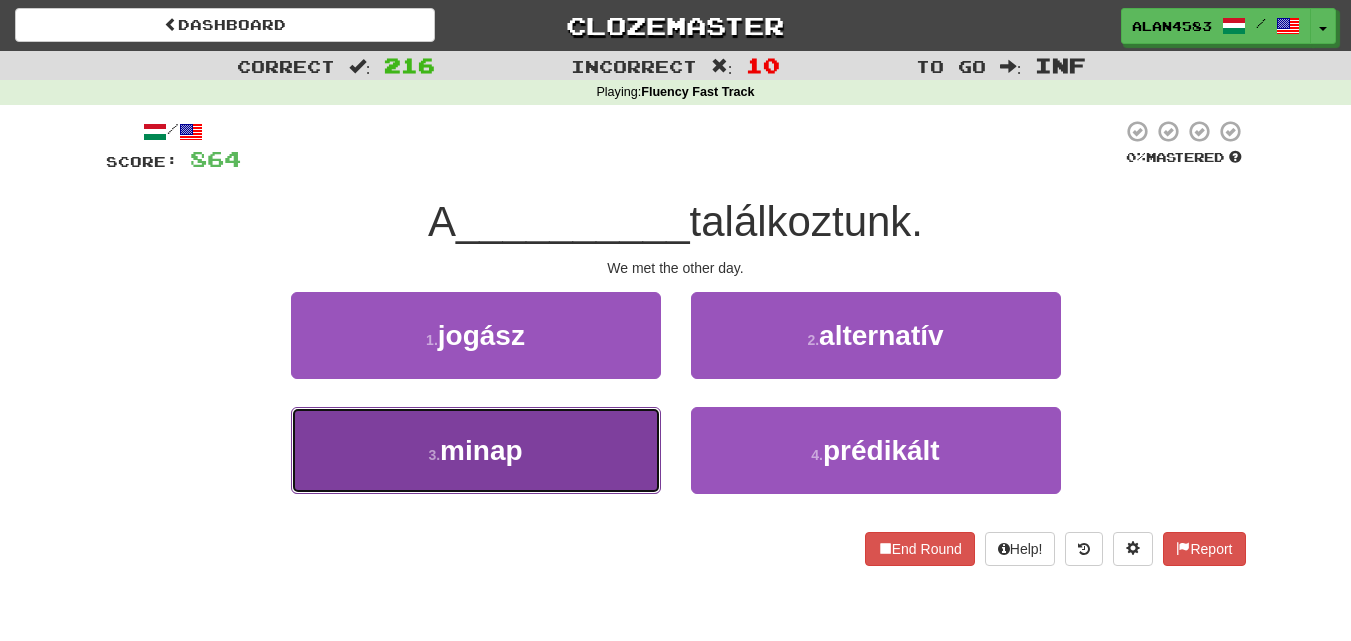click on "3 .  minap" at bounding box center (476, 450) 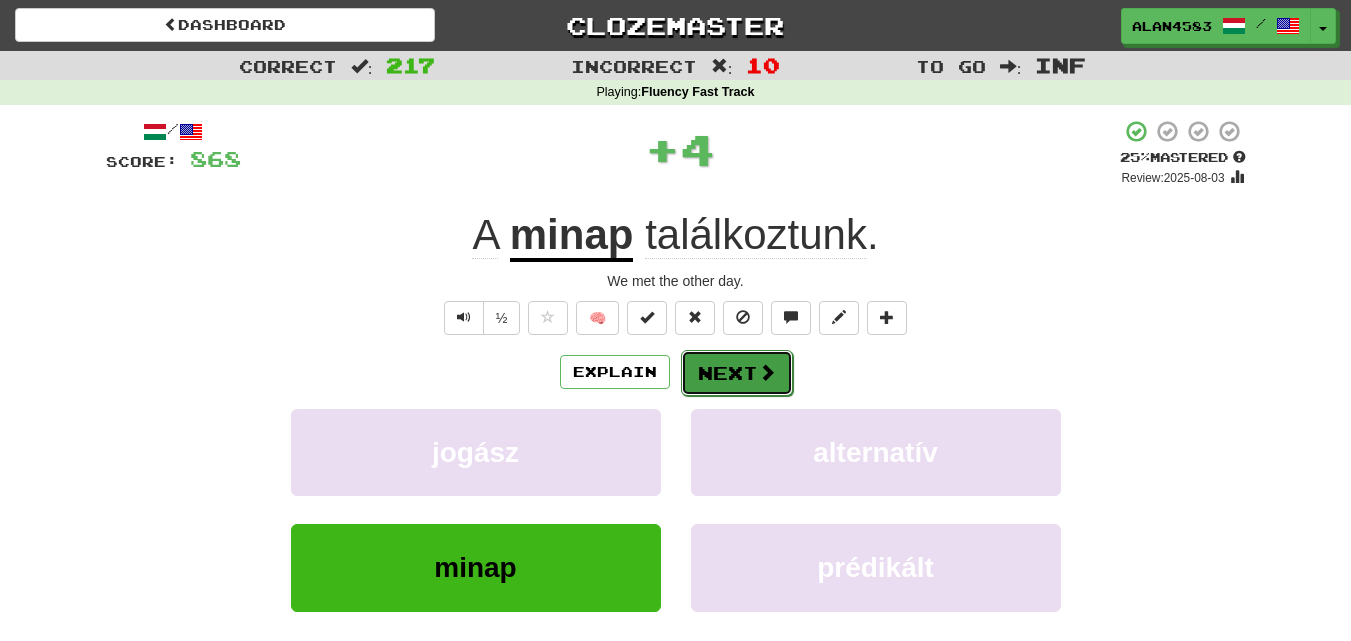 click at bounding box center (767, 372) 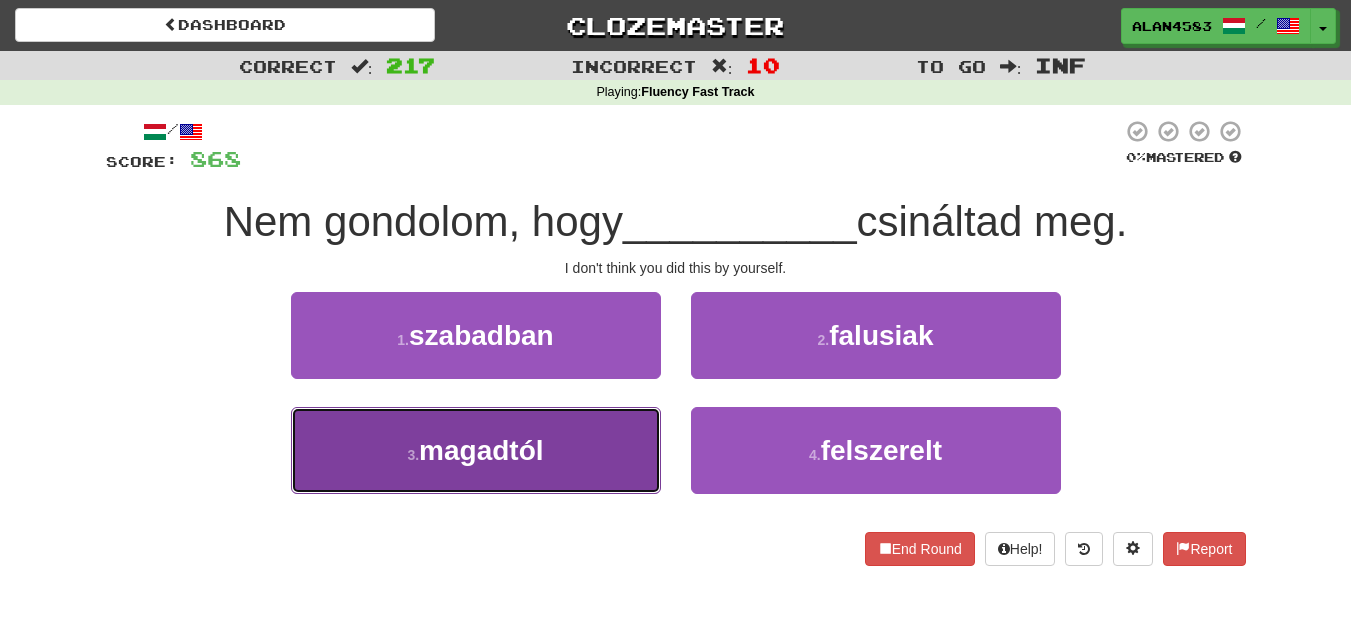 click on "3 .  magadtól" at bounding box center (476, 450) 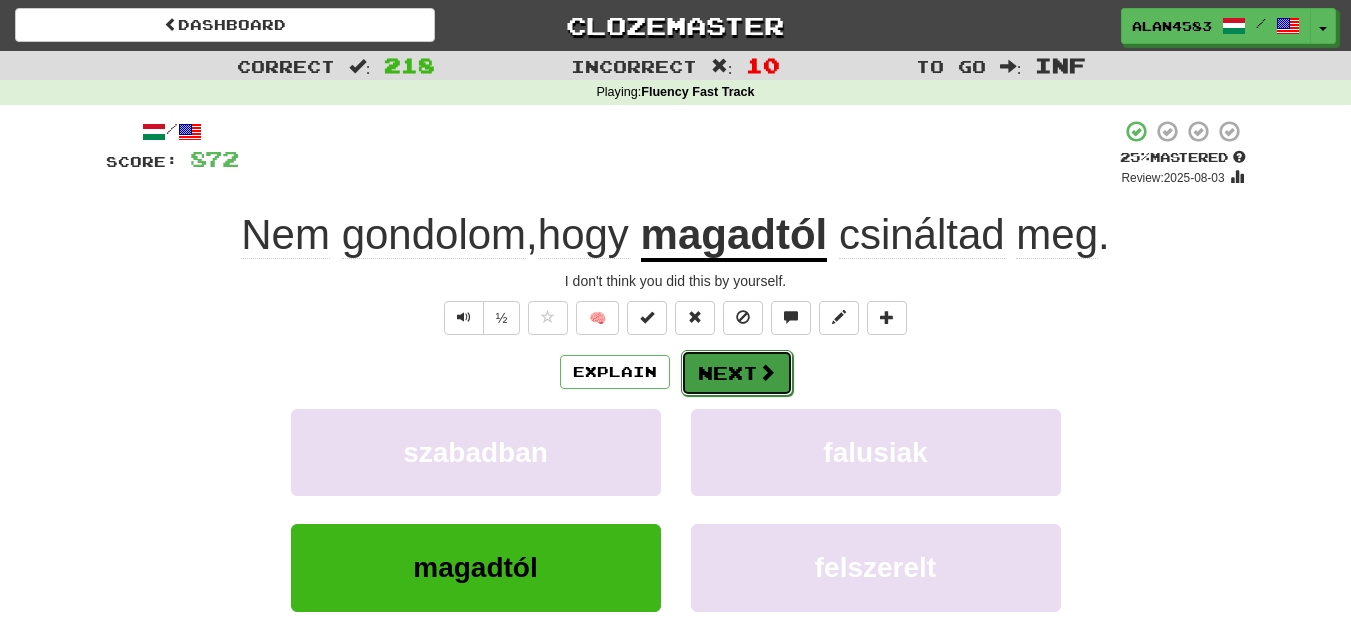 click on "Next" at bounding box center (737, 373) 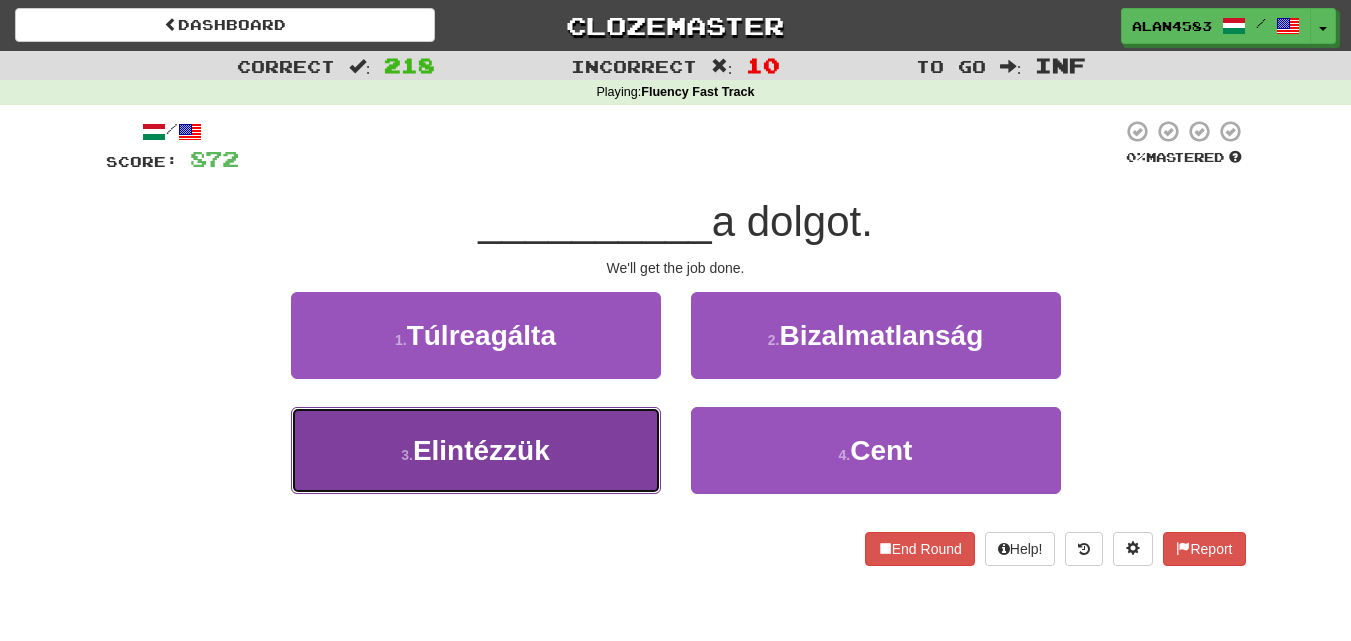 click on "3 .  Elintézzük" at bounding box center [476, 450] 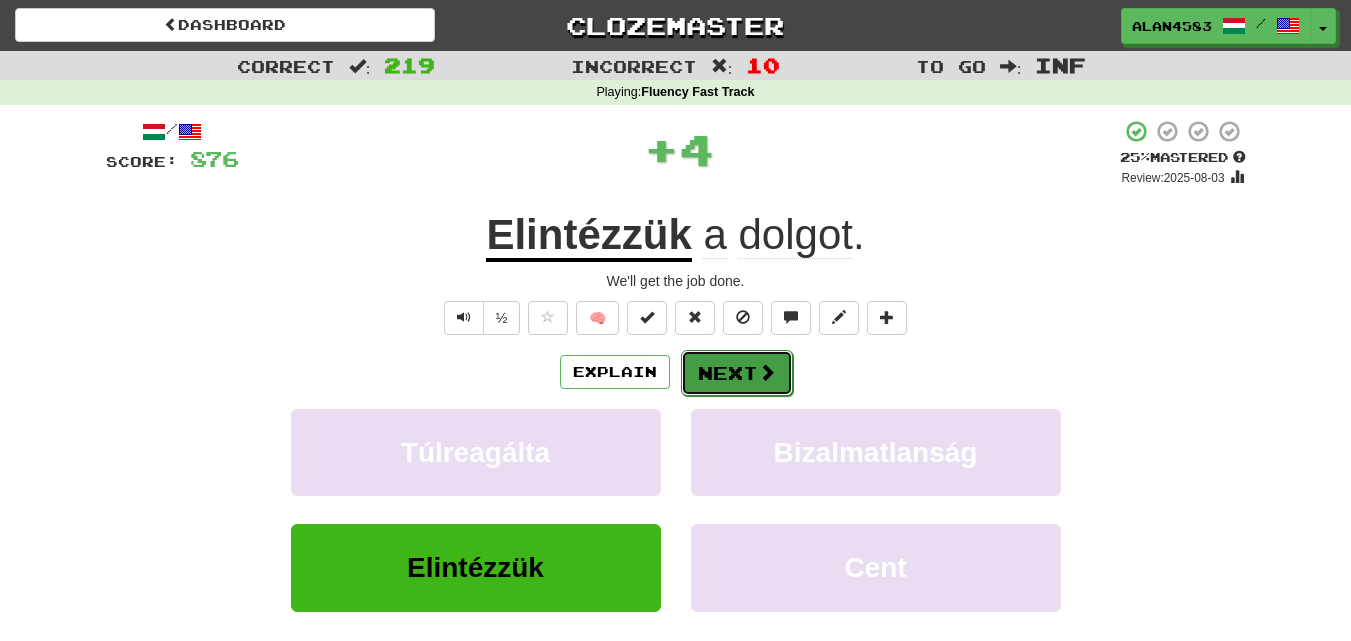 click on "Next" at bounding box center (737, 373) 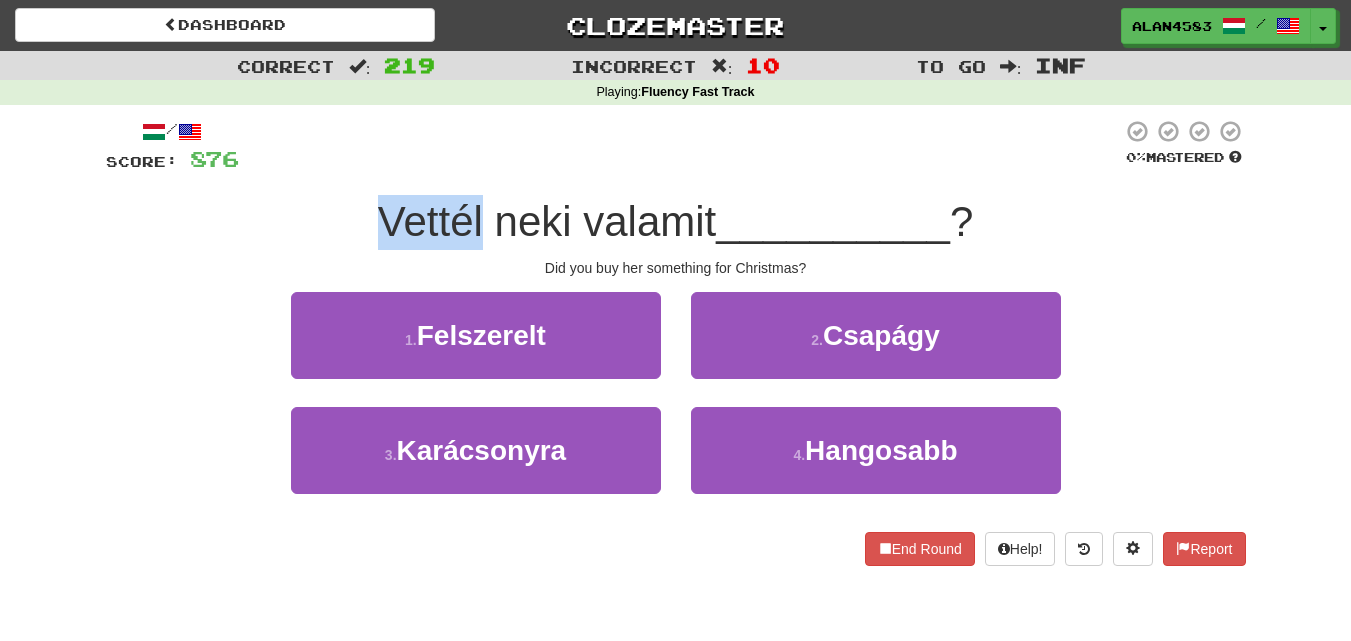 drag, startPoint x: 477, startPoint y: 208, endPoint x: 365, endPoint y: 212, distance: 112.0714 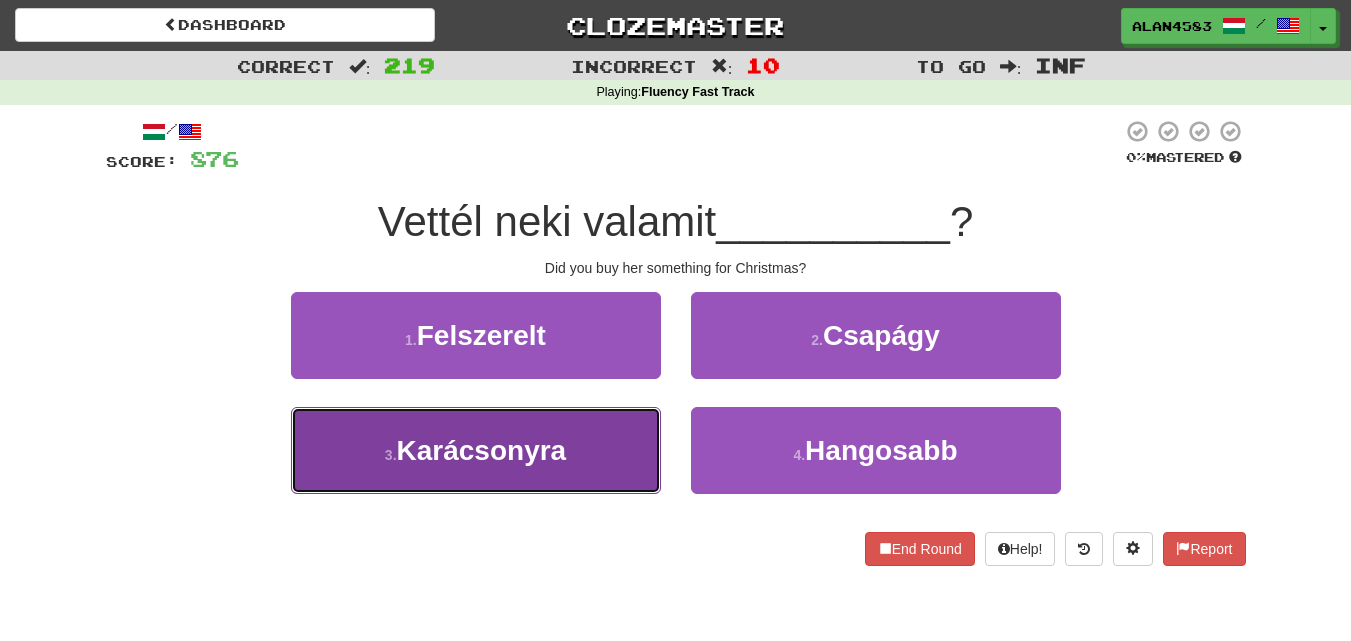 click on "Karácsonyra" at bounding box center (482, 450) 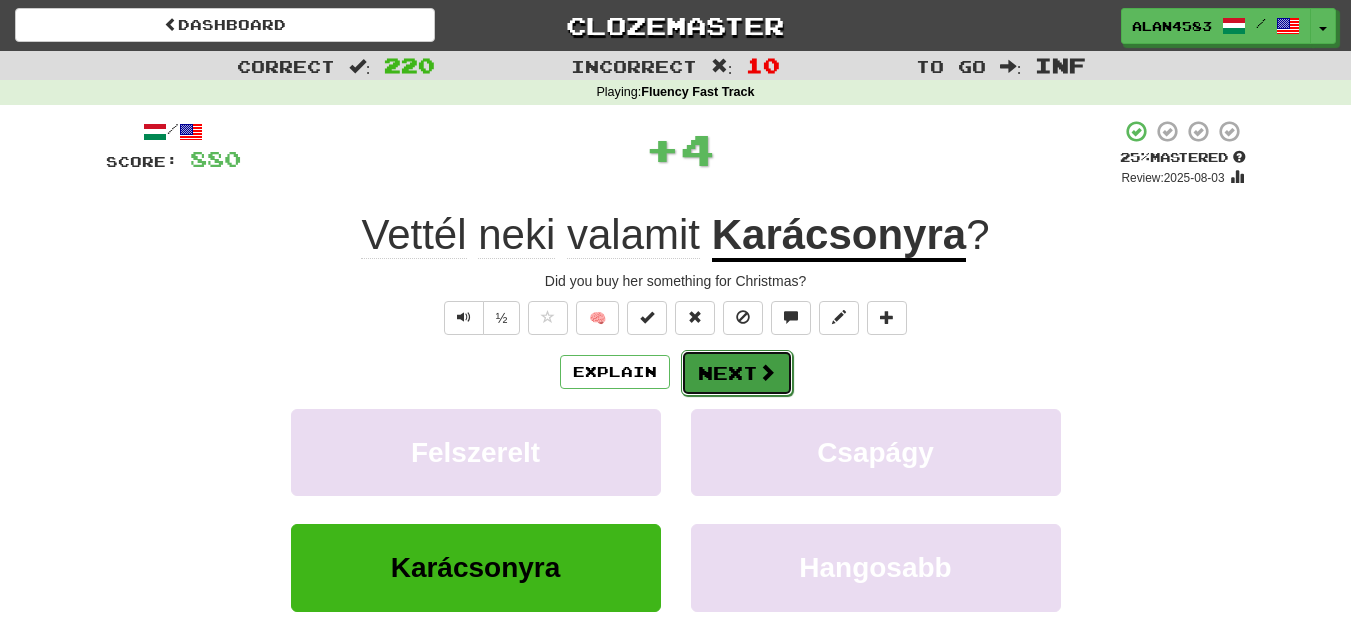 click on "Next" at bounding box center [737, 373] 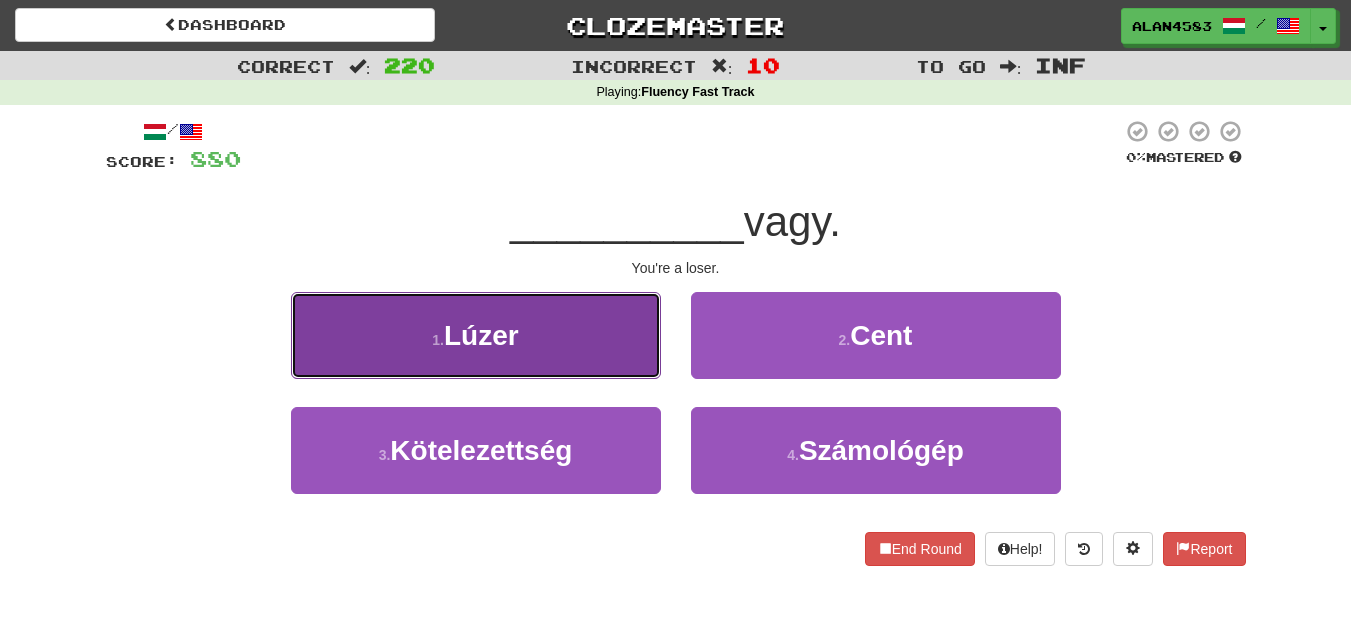 click on "1 .  Lúzer" at bounding box center (476, 335) 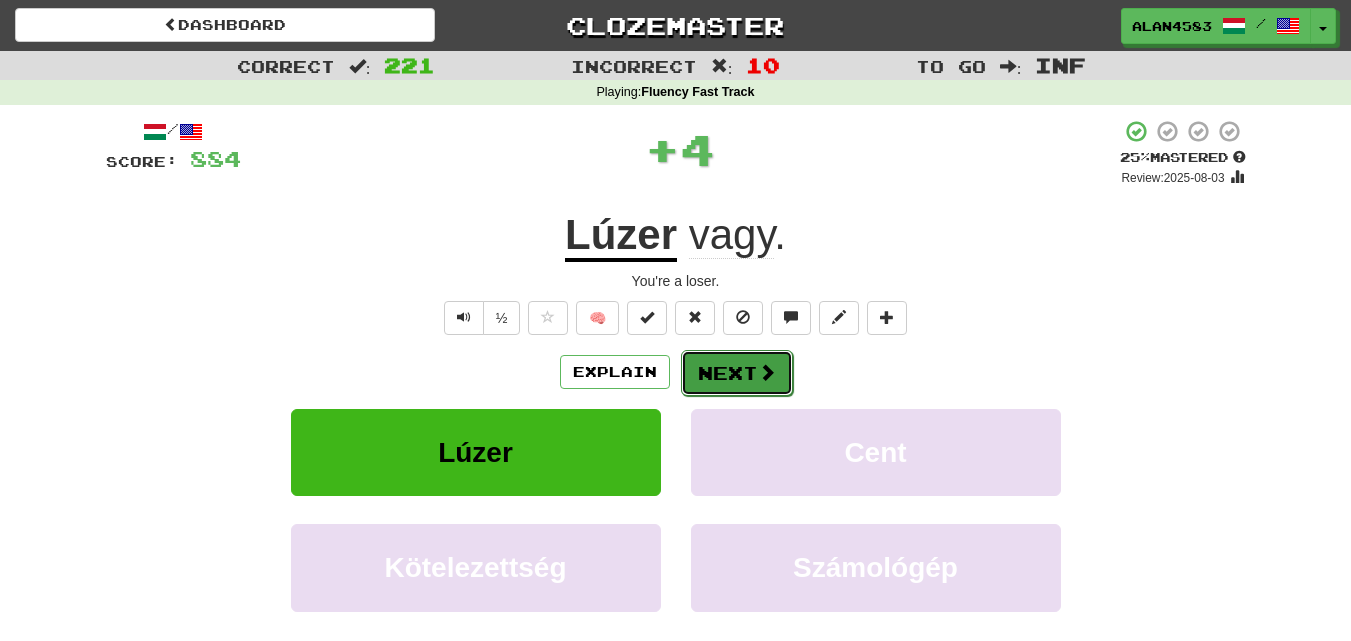 click on "Next" at bounding box center (737, 373) 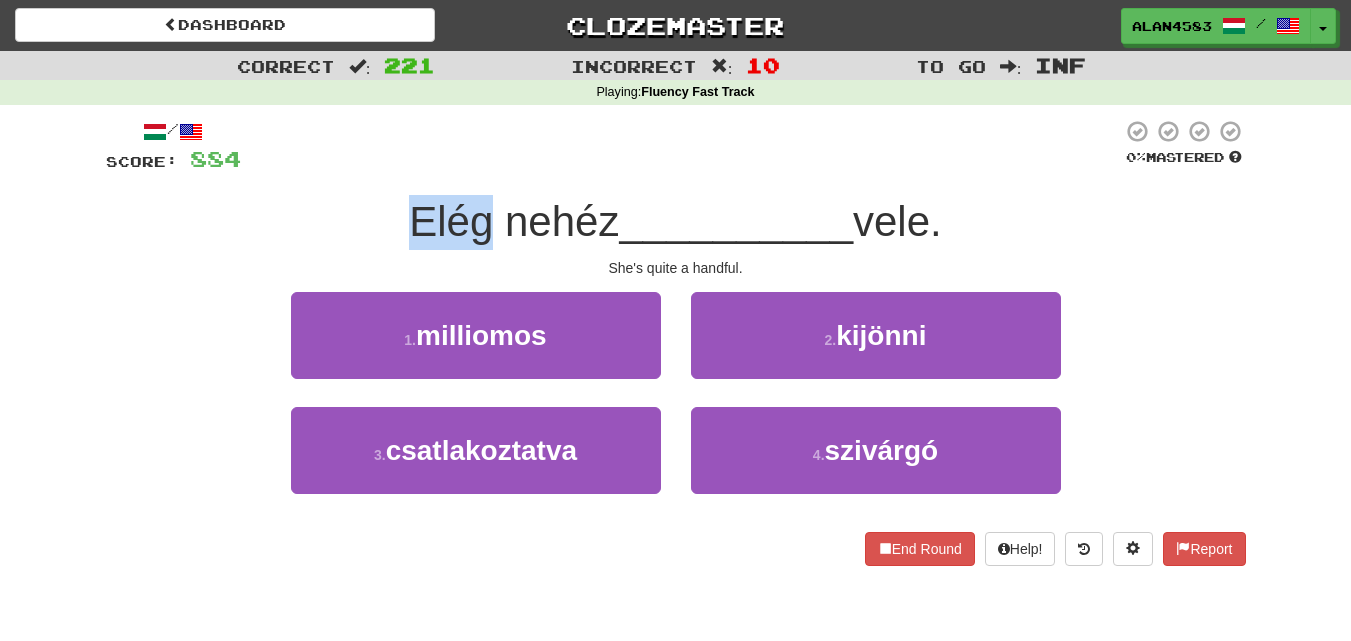 drag, startPoint x: 481, startPoint y: 215, endPoint x: 386, endPoint y: 202, distance: 95.885345 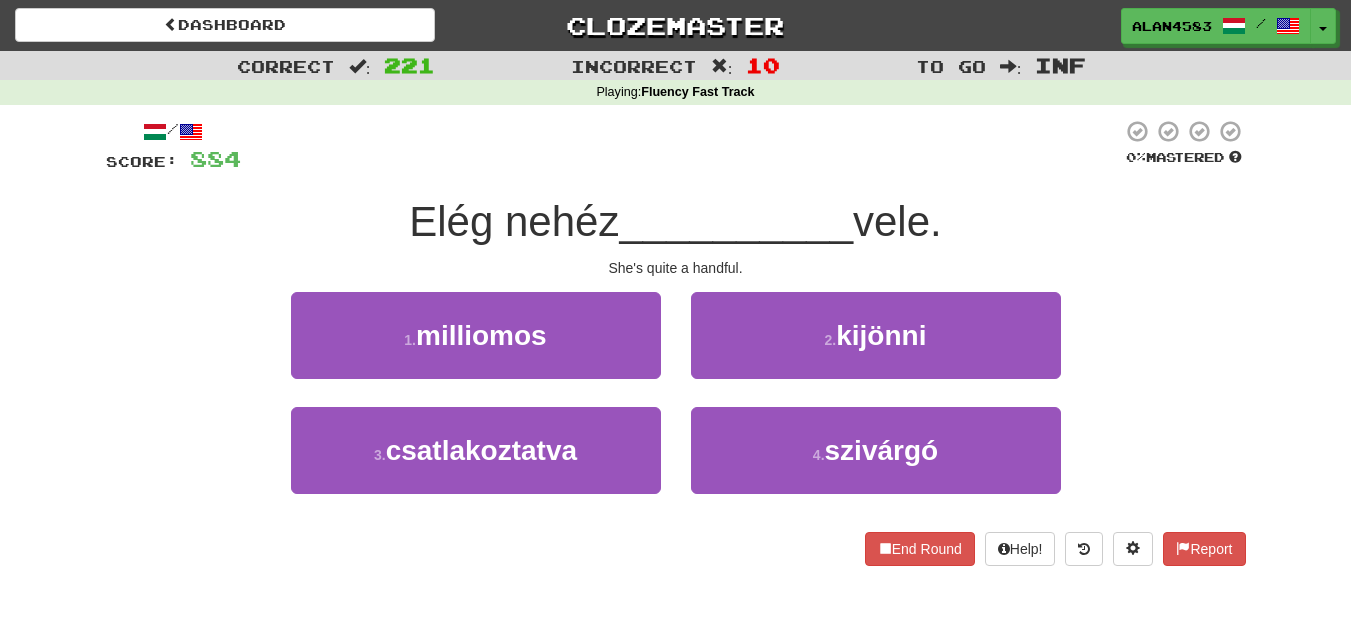click at bounding box center [681, 146] 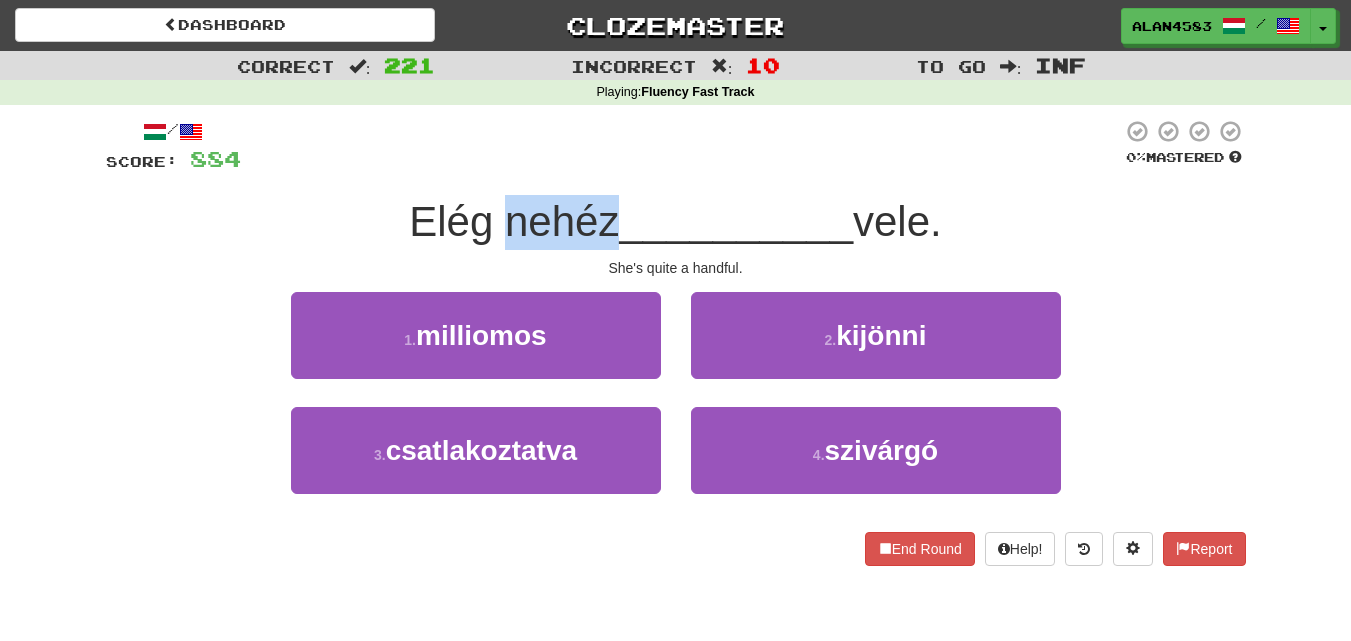 drag, startPoint x: 496, startPoint y: 221, endPoint x: 604, endPoint y: 210, distance: 108.55874 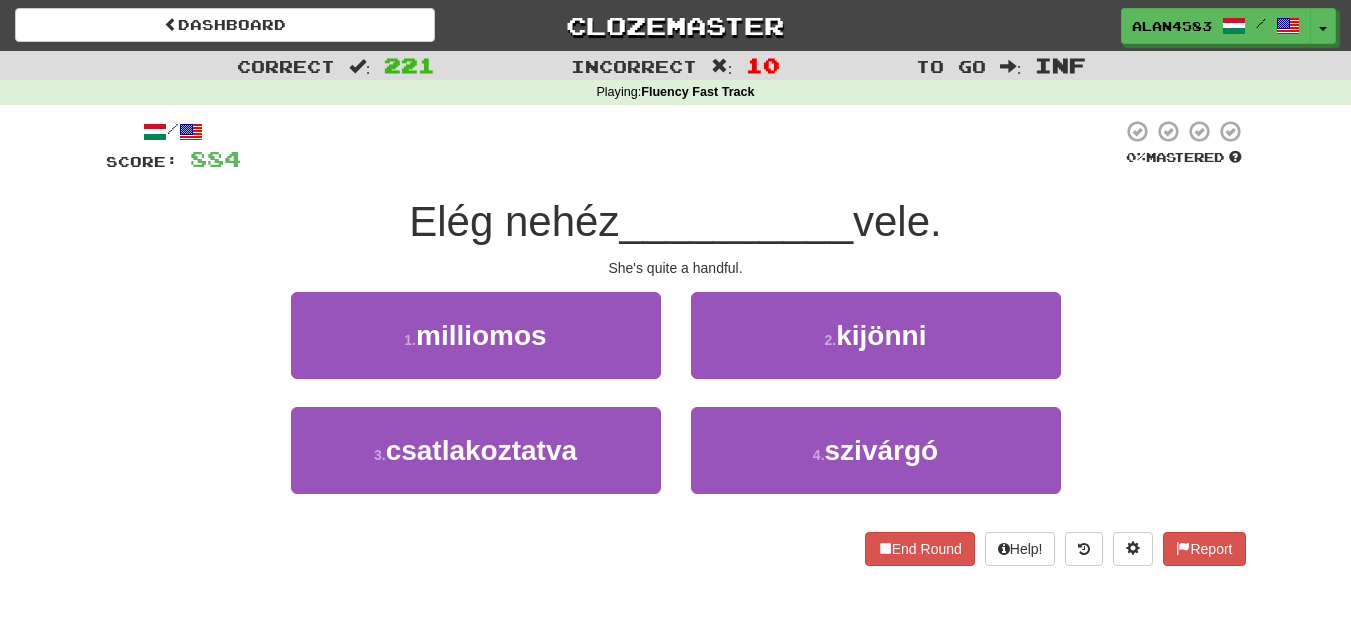 click at bounding box center [681, 146] 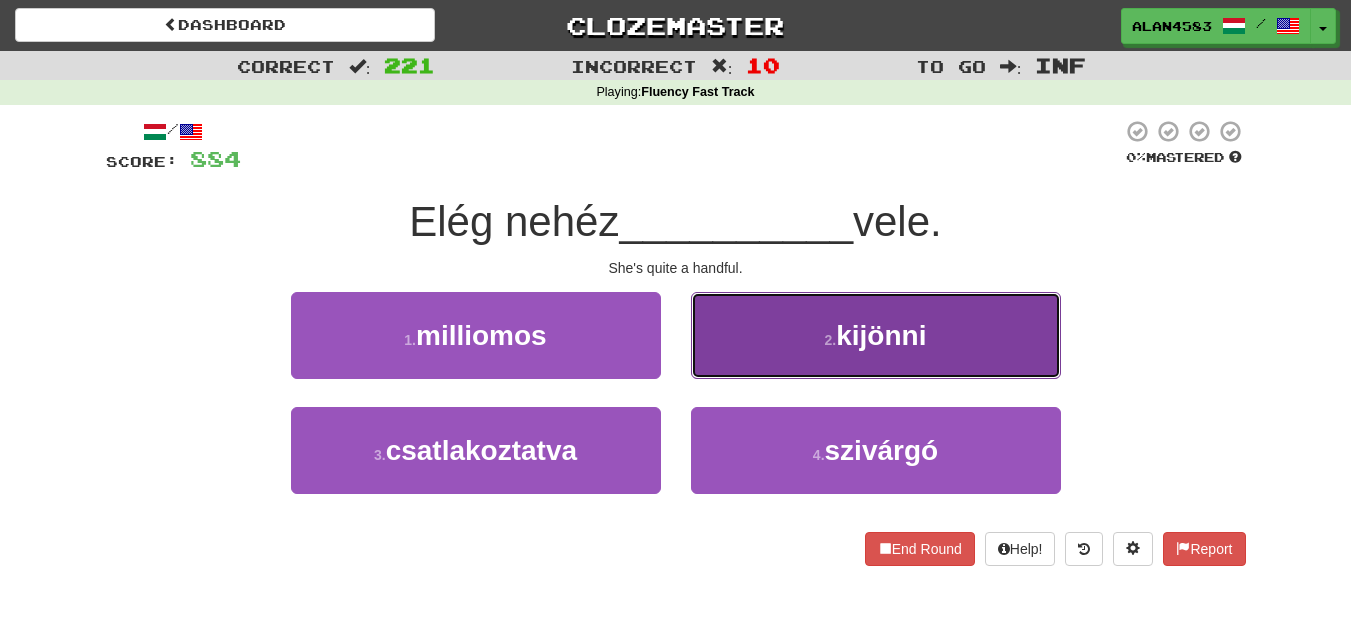 click on "2 .  kijönni" at bounding box center (876, 335) 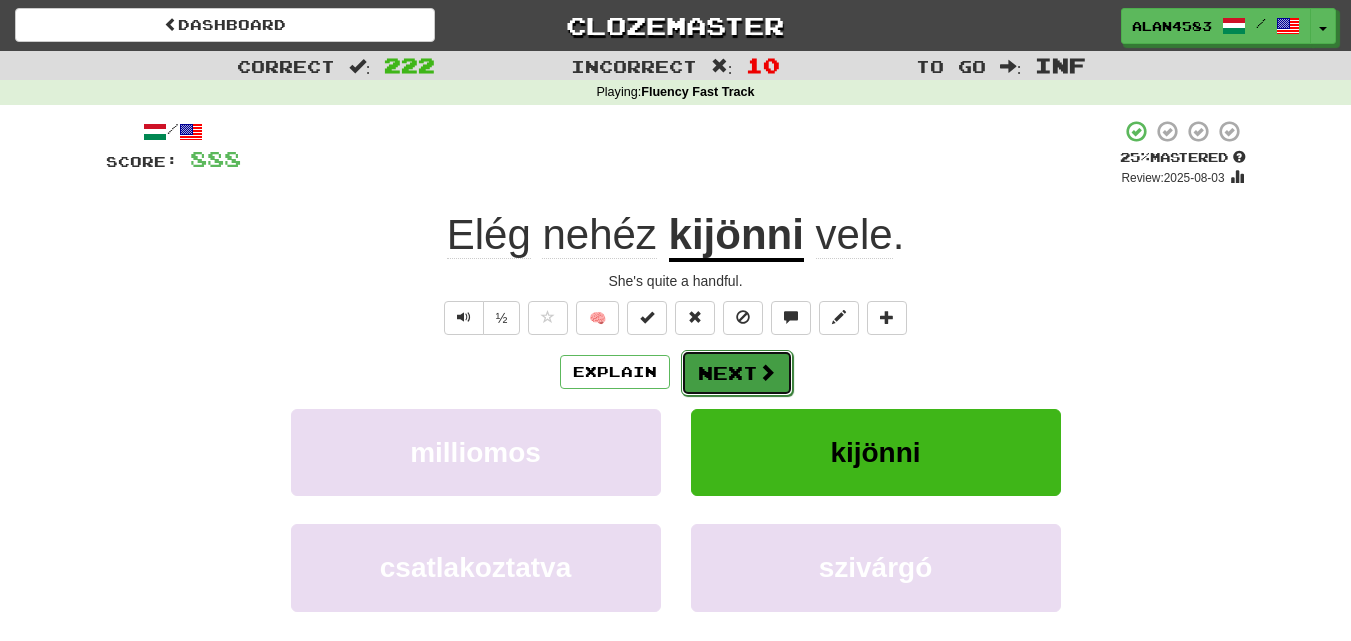 click on "Next" at bounding box center [737, 373] 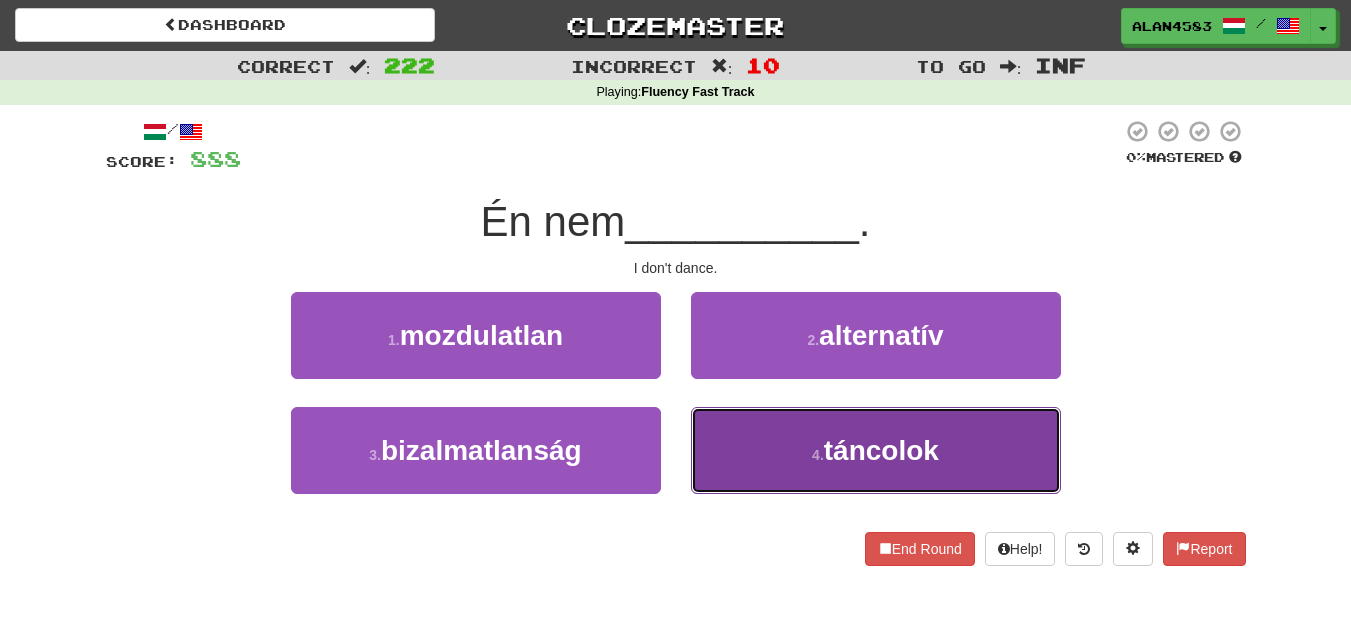click on "4 .  táncolok" at bounding box center (876, 450) 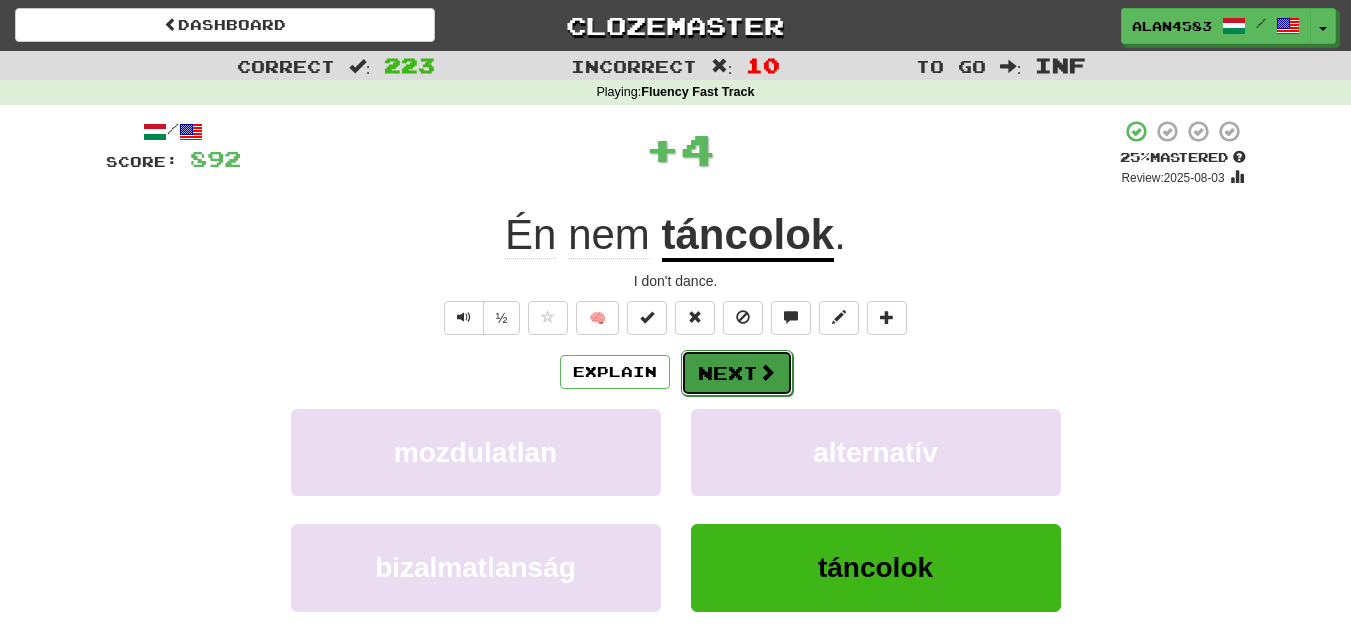 click on "Next" at bounding box center (737, 373) 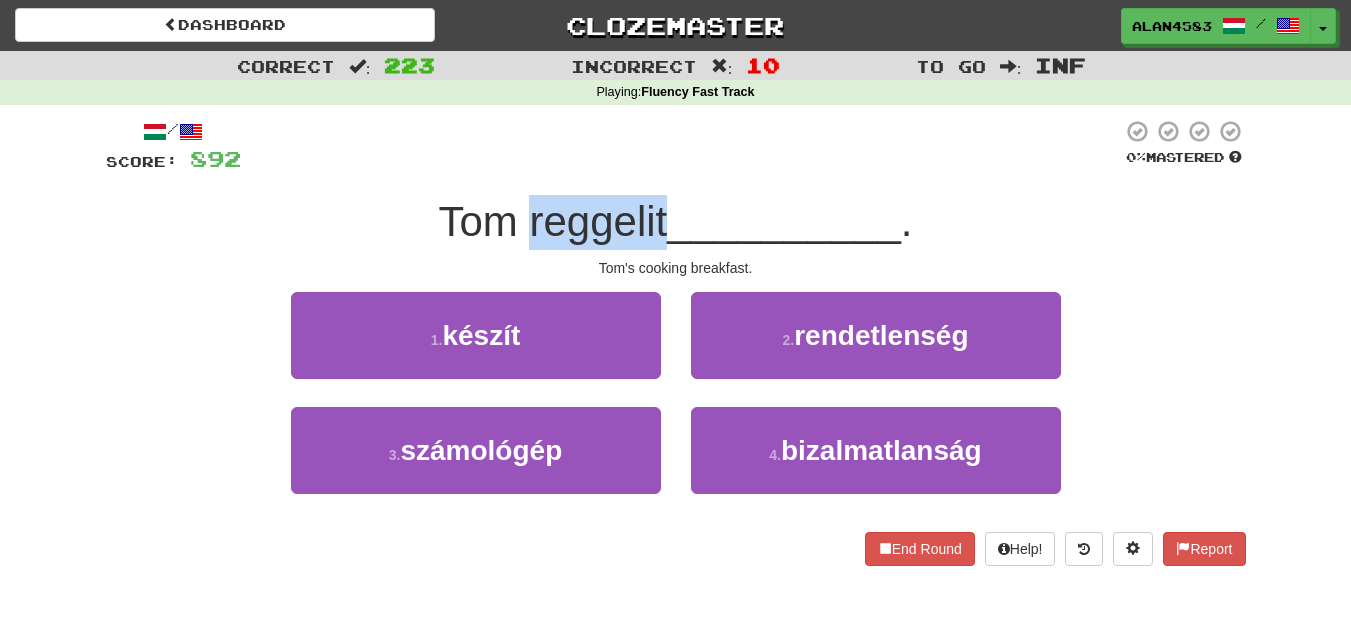 drag, startPoint x: 528, startPoint y: 226, endPoint x: 658, endPoint y: 207, distance: 131.38112 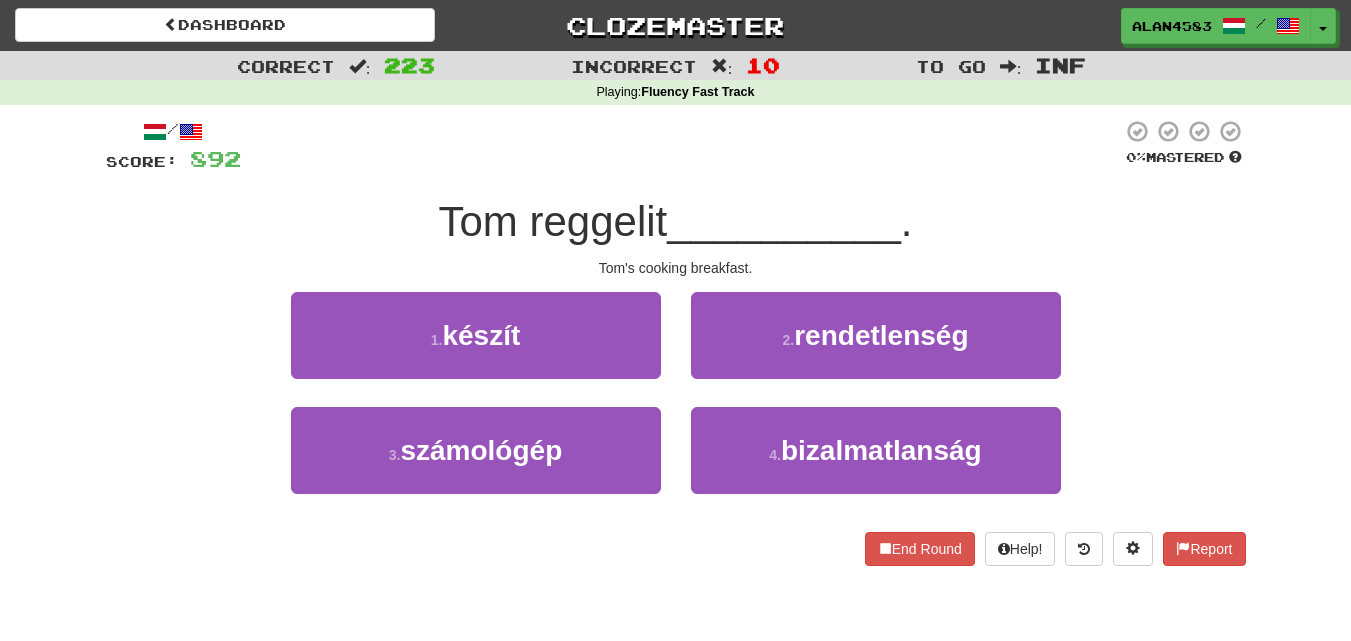 click on "/ Score: 892 0 % Mastered [NAME] reggelit __________ . [NAME]'s cooking breakfast. 1 . készít 2 . rendetlenség 3 . számológép 4 . bizalmatlanság End Round Help! Report" at bounding box center (676, 342) 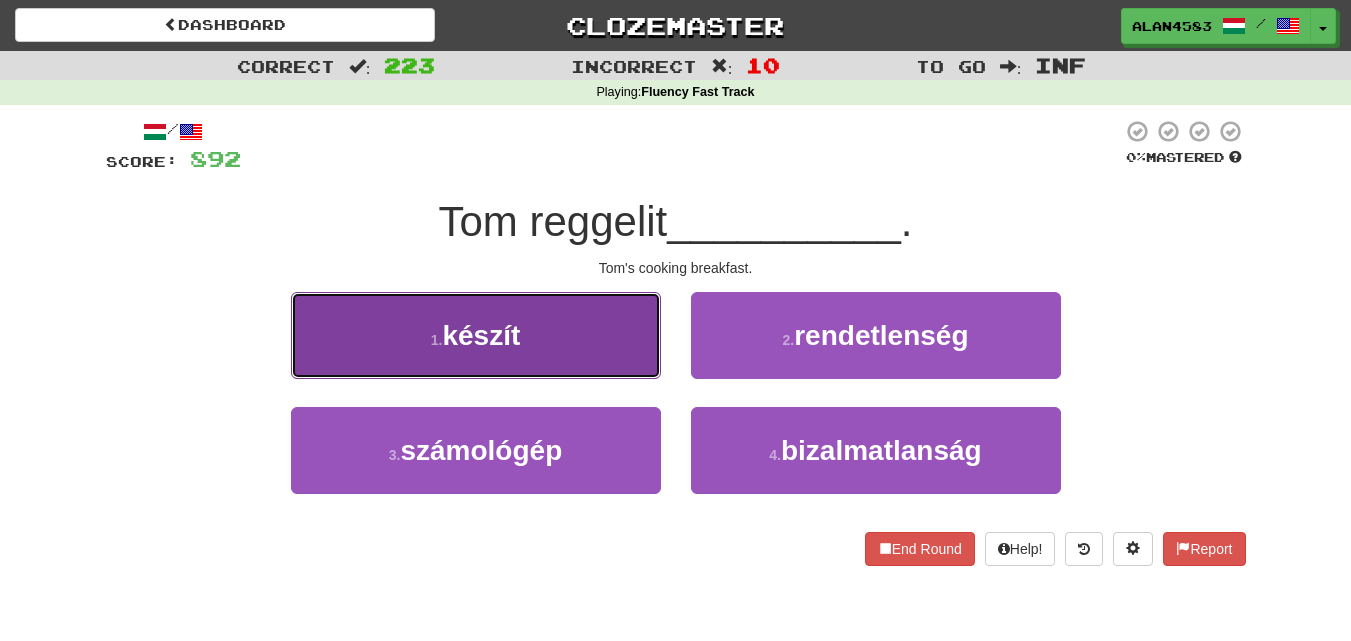 click on "1 .  készít" at bounding box center [476, 335] 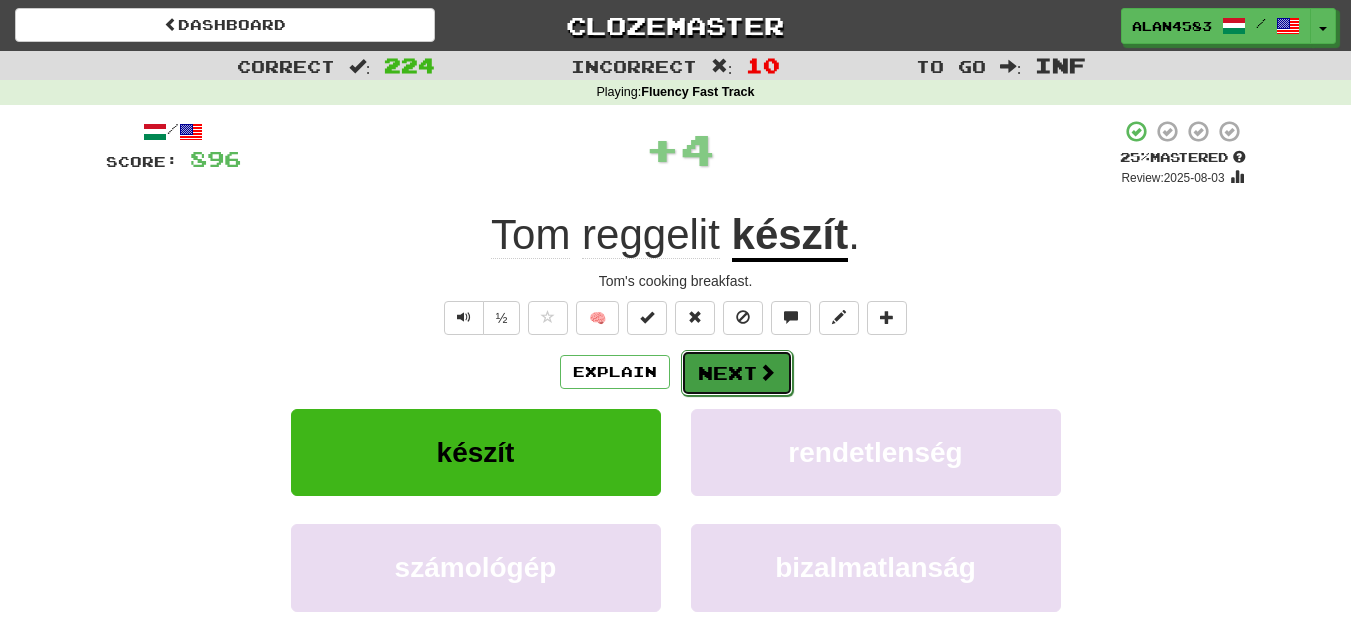 click on "Next" at bounding box center [737, 373] 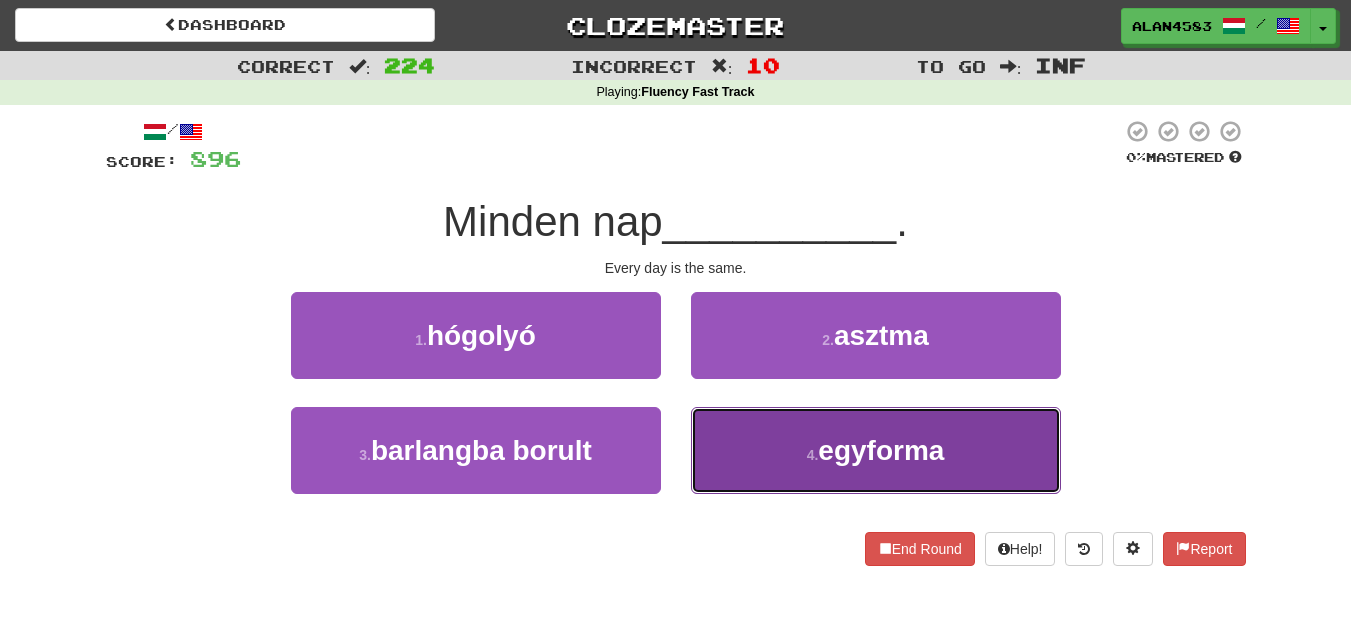 click on "4 .  egyforma" at bounding box center [876, 450] 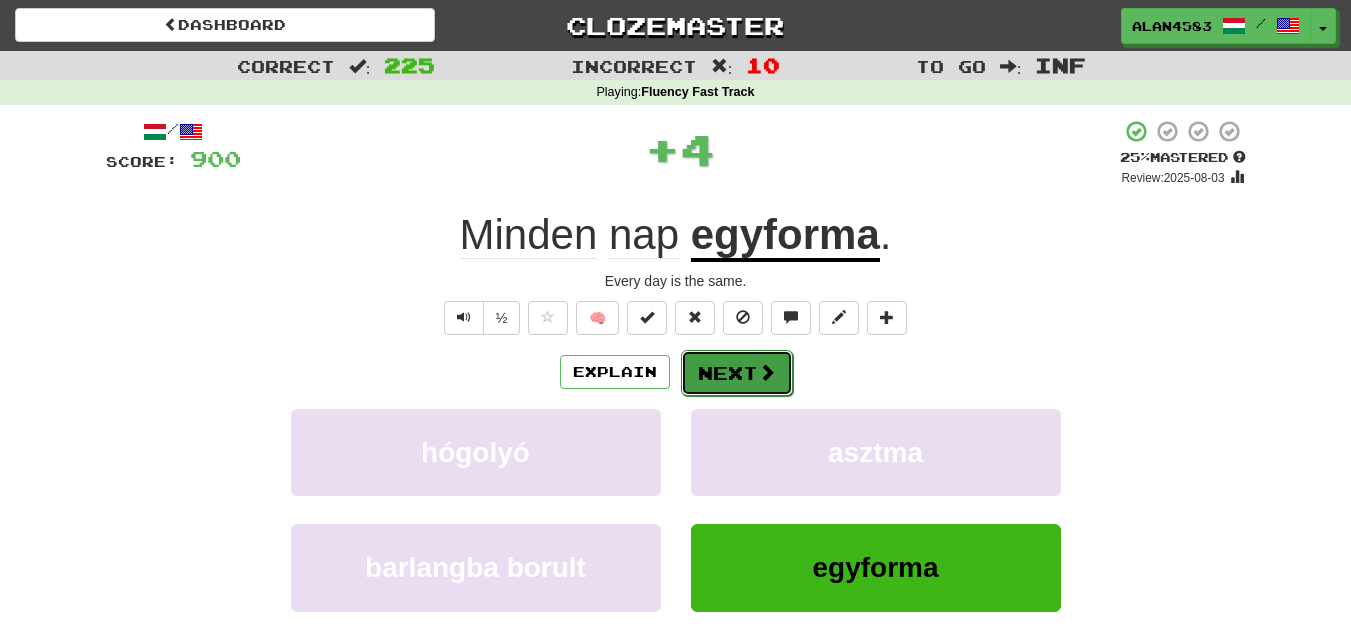 click at bounding box center (767, 372) 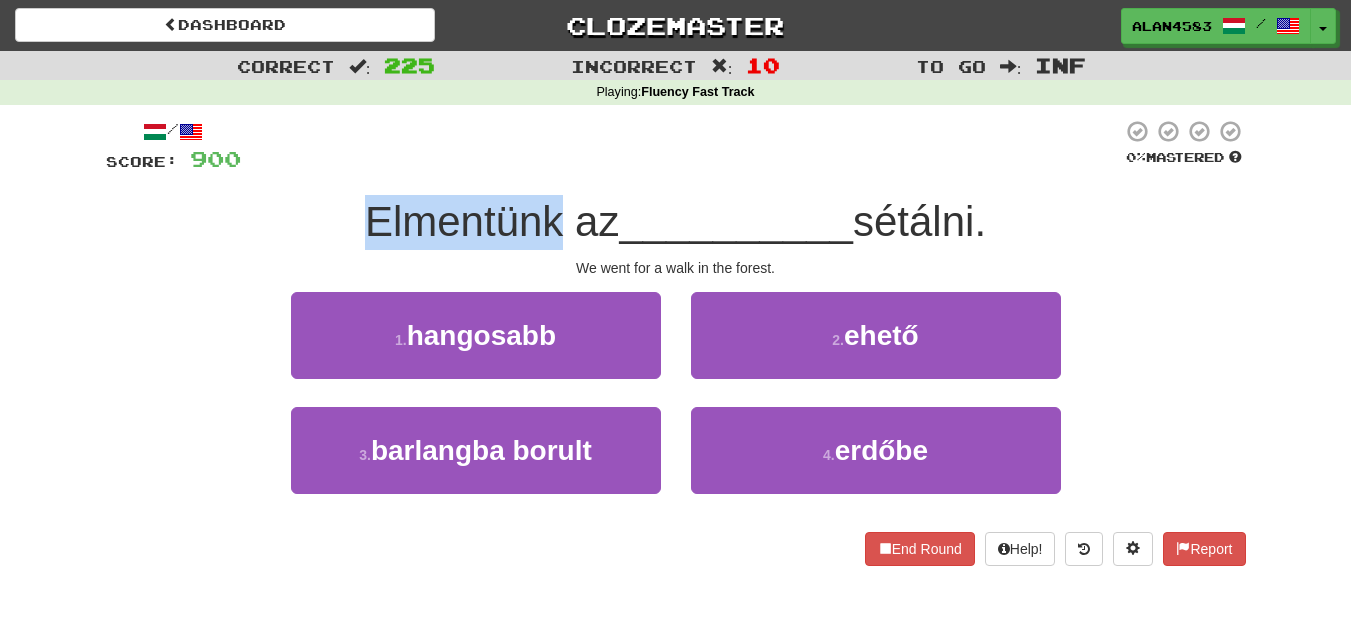 drag, startPoint x: 551, startPoint y: 213, endPoint x: 277, endPoint y: 197, distance: 274.46677 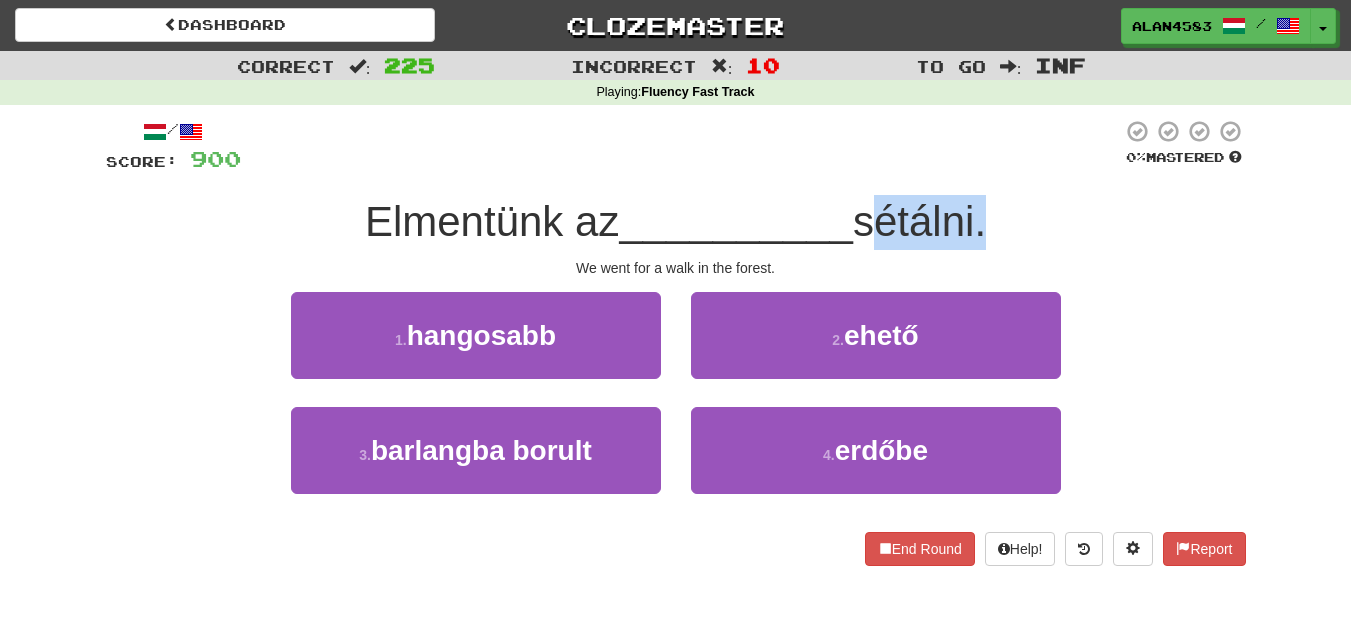 drag, startPoint x: 865, startPoint y: 212, endPoint x: 984, endPoint y: 203, distance: 119.33985 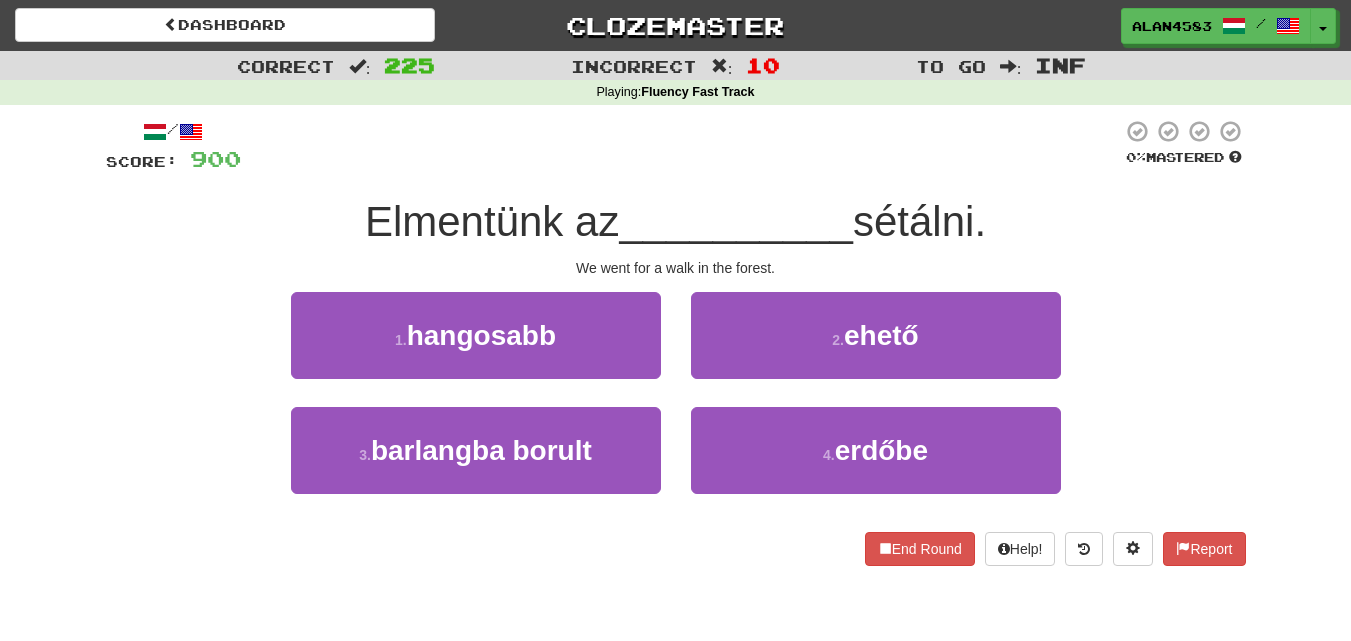 click at bounding box center (681, 146) 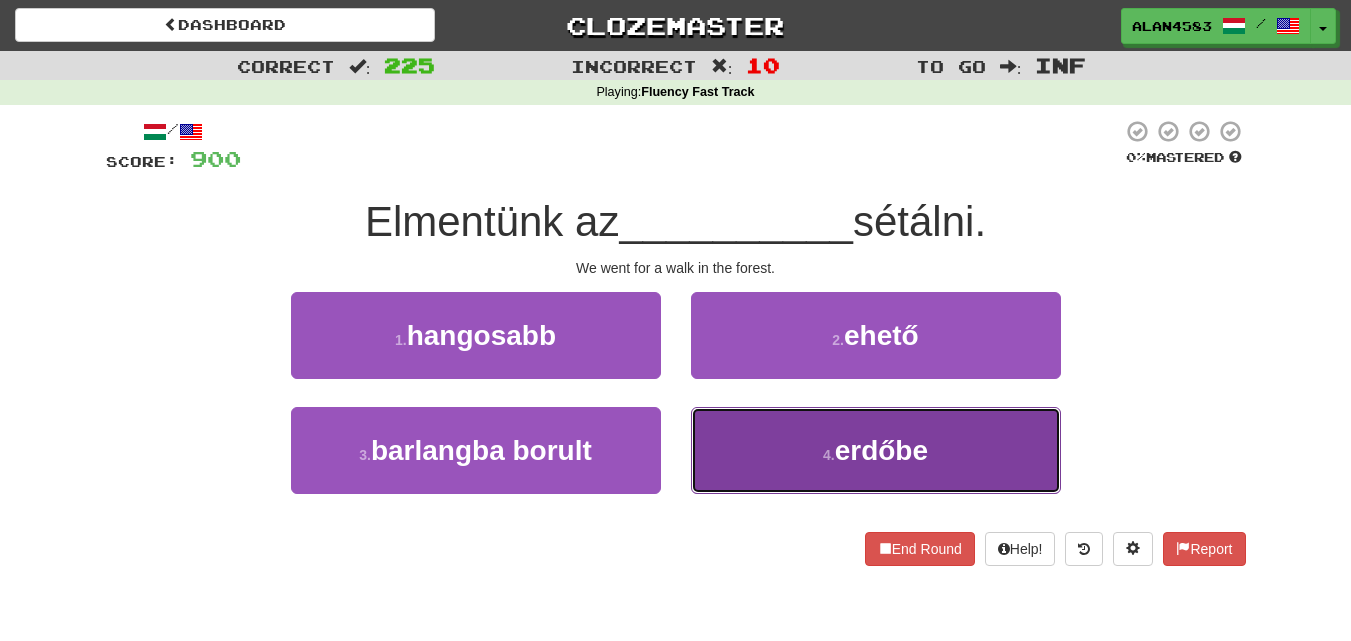 click on "4 .  erdőbe" at bounding box center (876, 450) 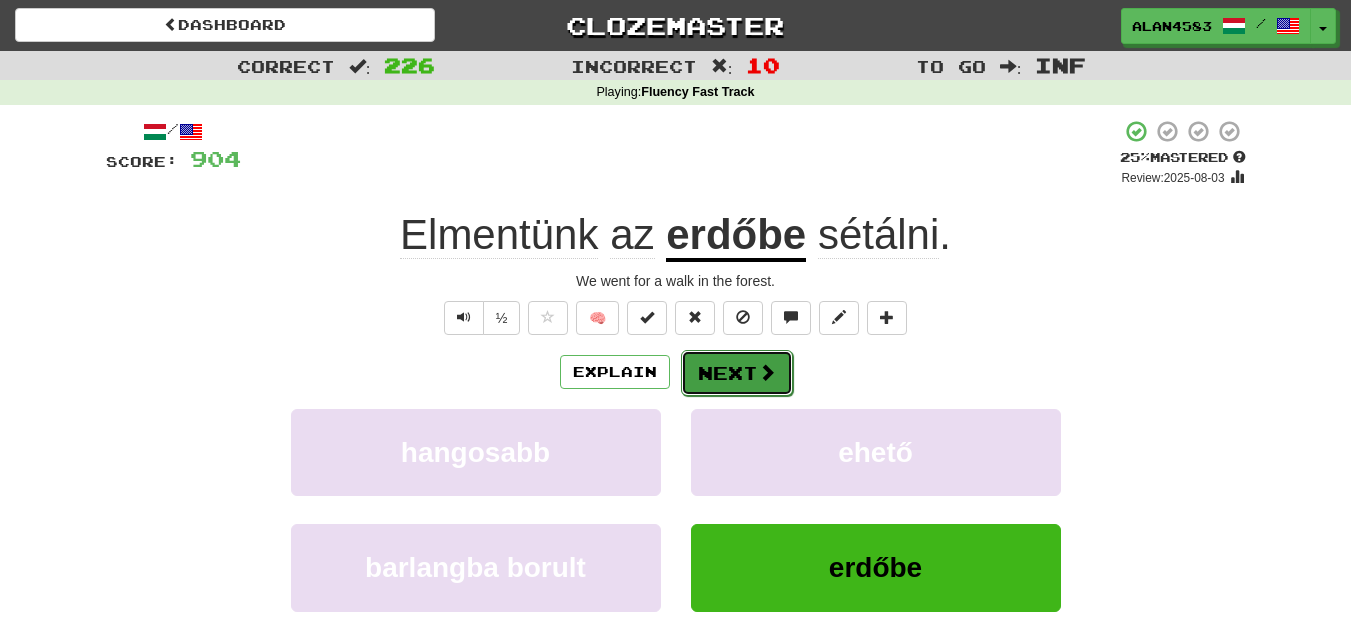 click on "Next" at bounding box center (737, 373) 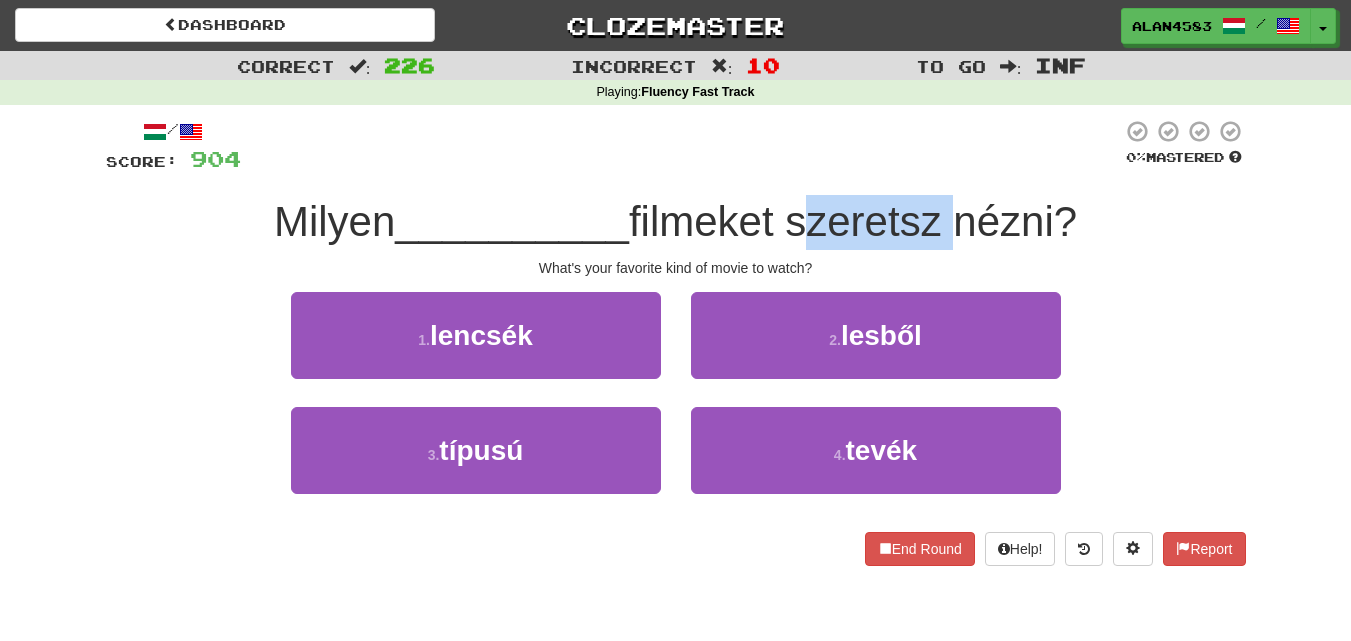 drag, startPoint x: 798, startPoint y: 221, endPoint x: 952, endPoint y: 205, distance: 154.82893 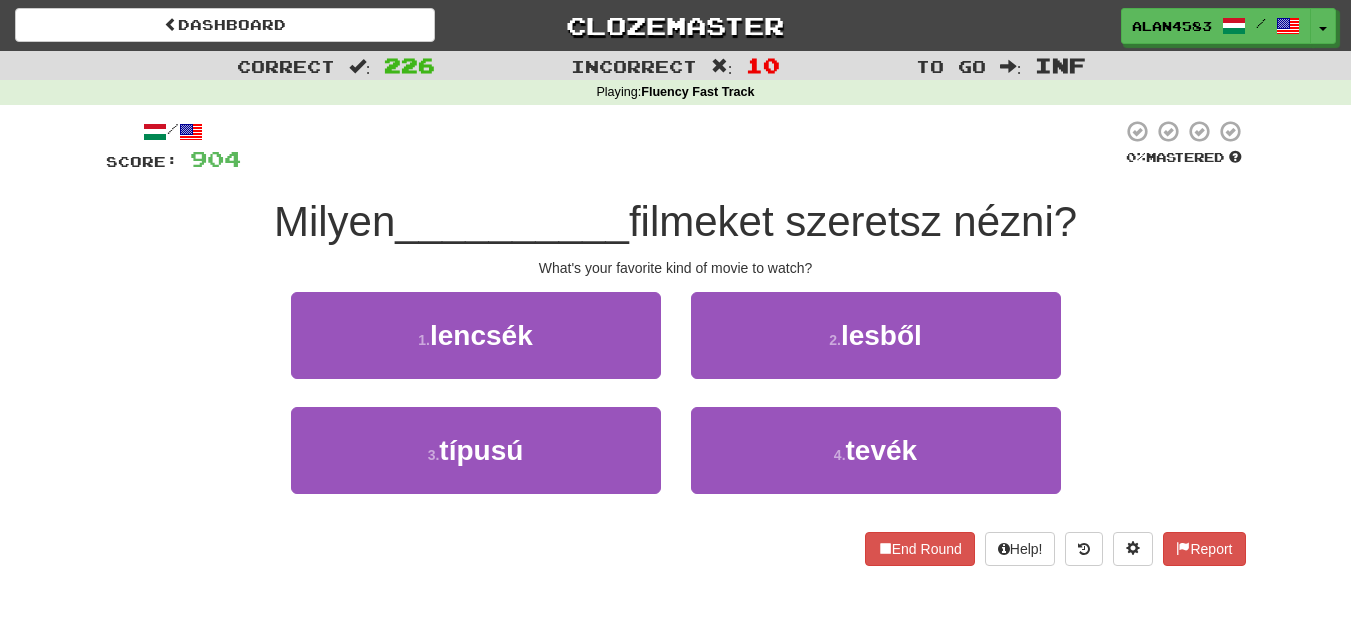 click at bounding box center [681, 146] 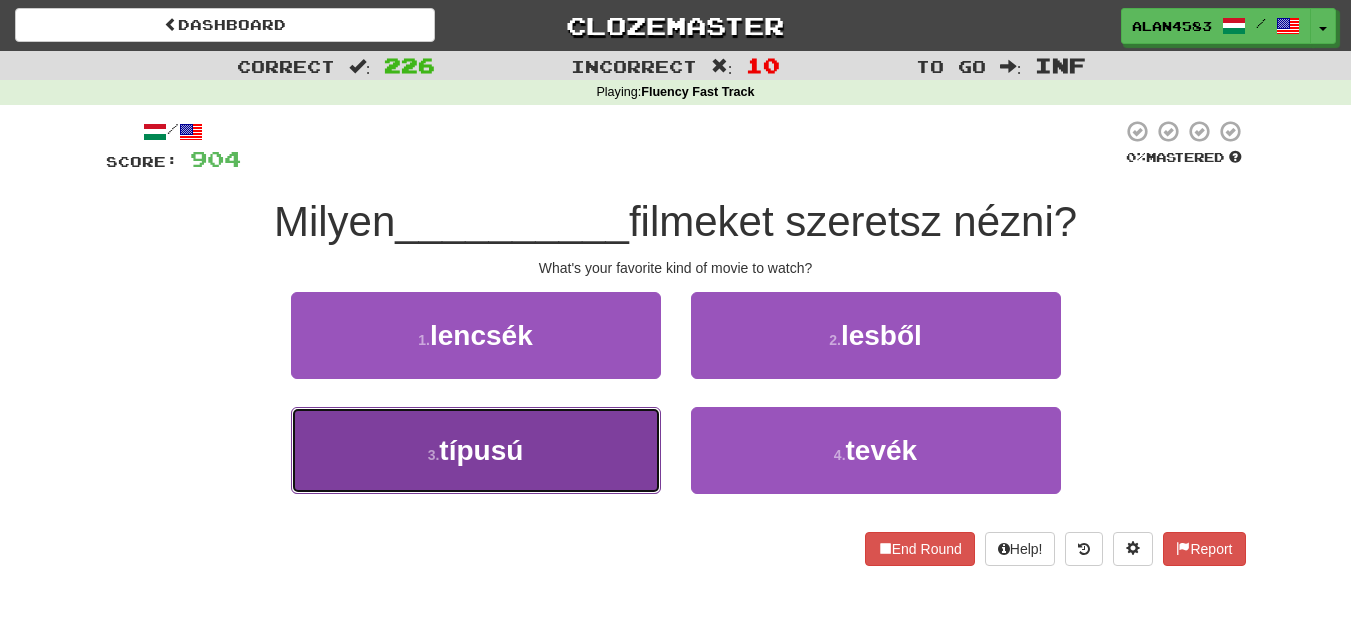 click on "3 .  típusú" at bounding box center (476, 450) 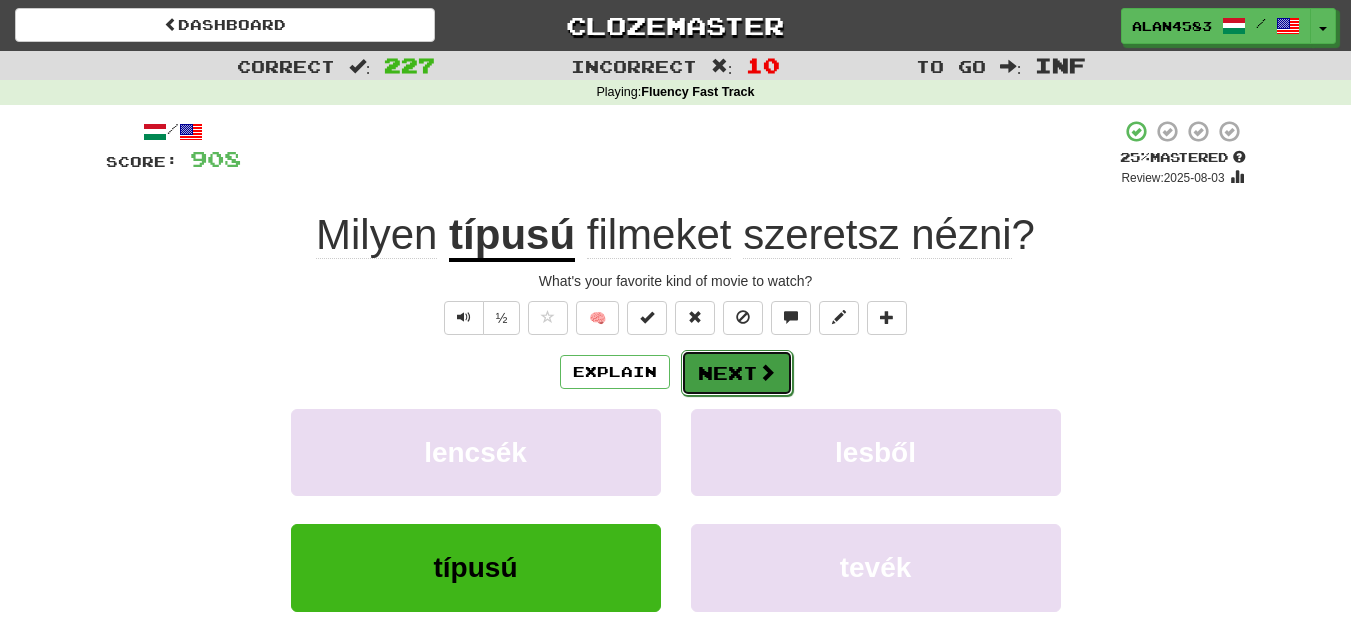 click on "Next" at bounding box center [737, 373] 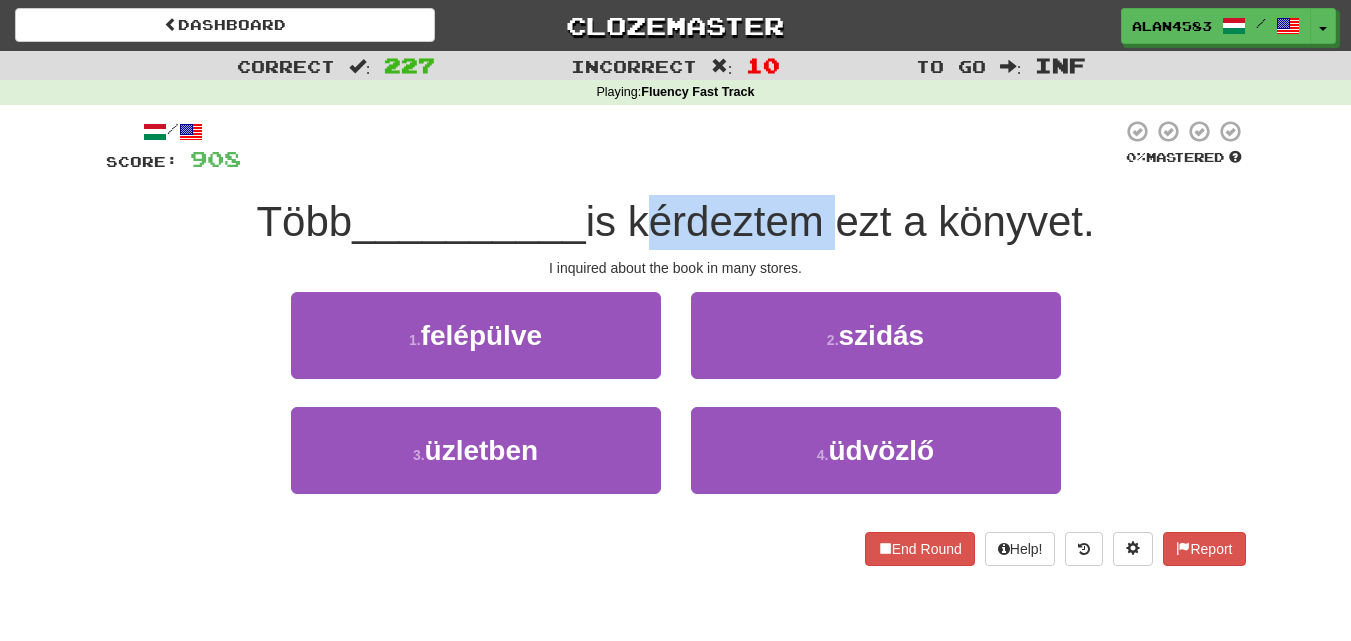 drag, startPoint x: 638, startPoint y: 220, endPoint x: 827, endPoint y: 209, distance: 189.31984 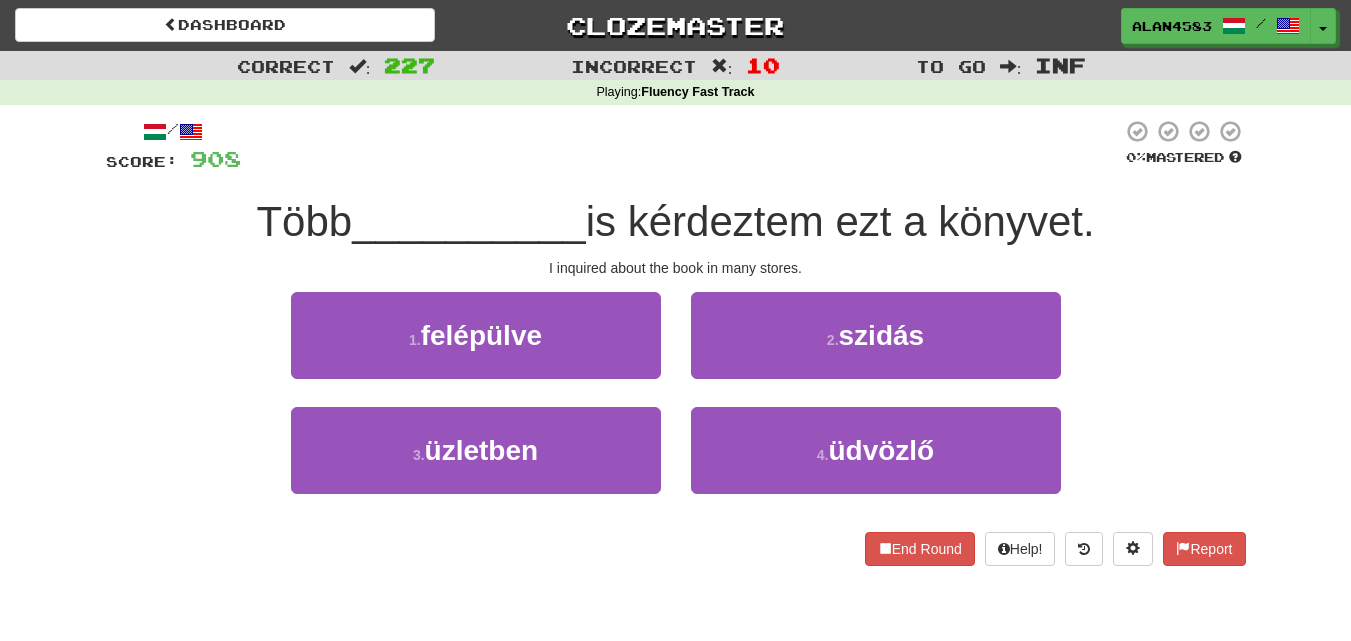 click at bounding box center [681, 146] 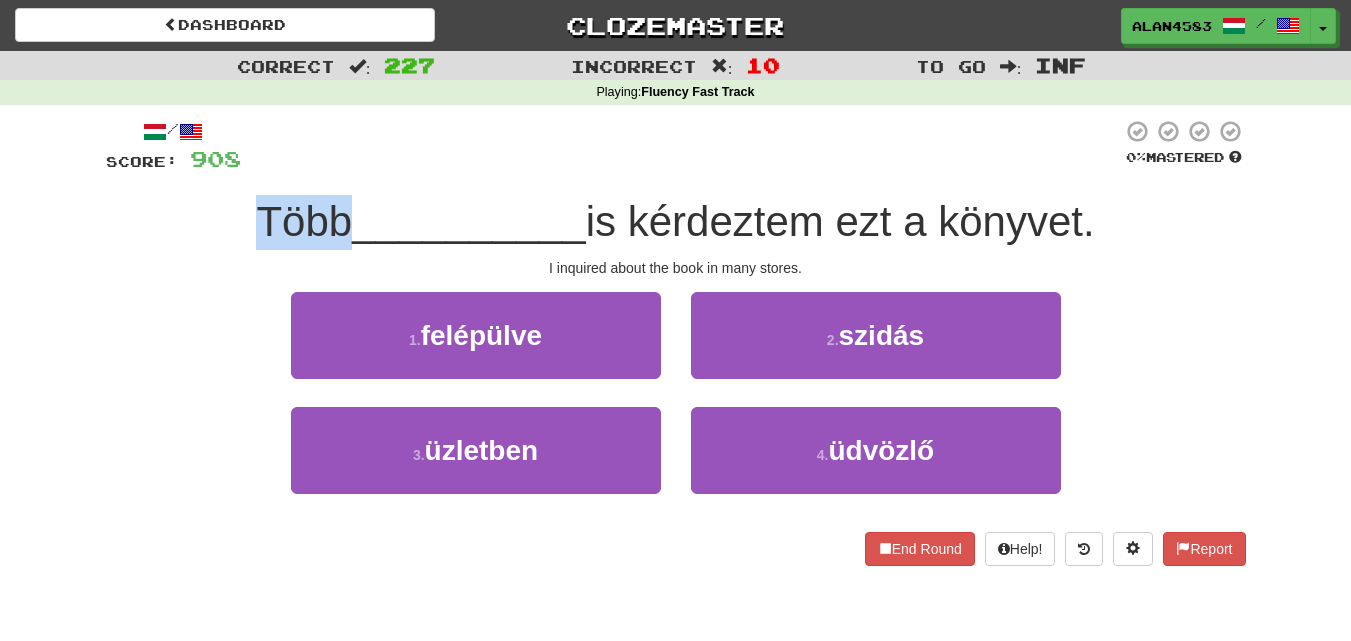 drag, startPoint x: 340, startPoint y: 216, endPoint x: 231, endPoint y: 212, distance: 109.07337 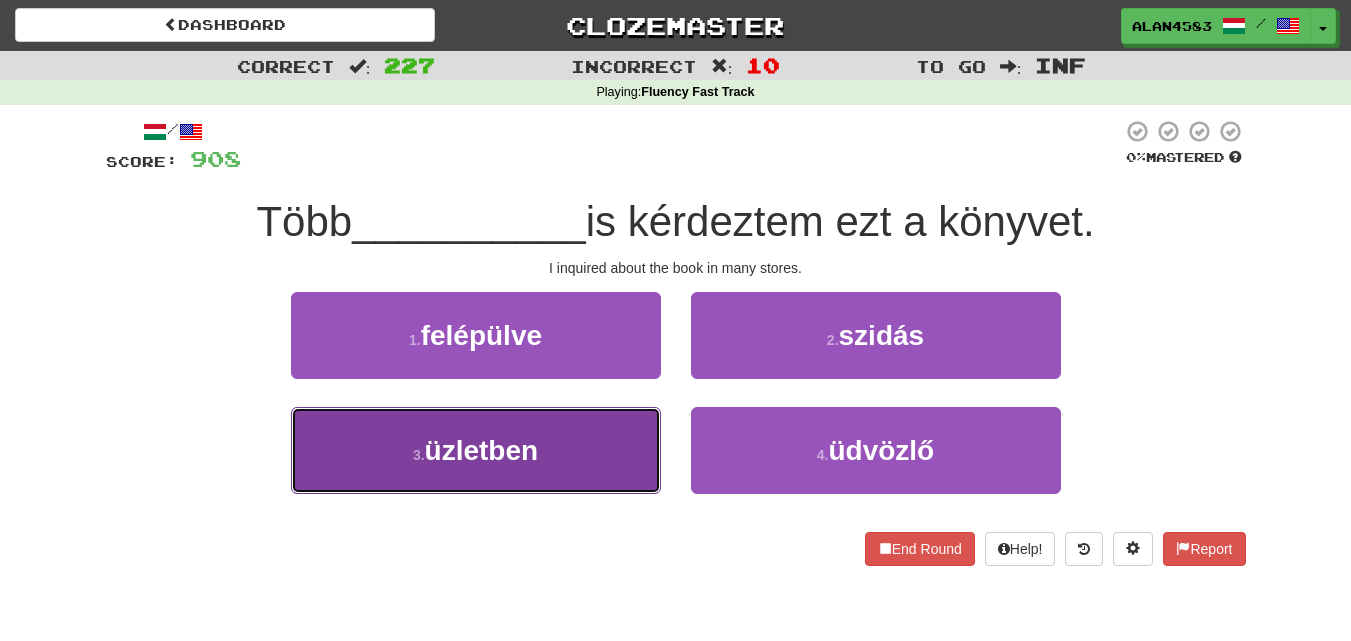 click on "3 .  üzletben" at bounding box center (476, 450) 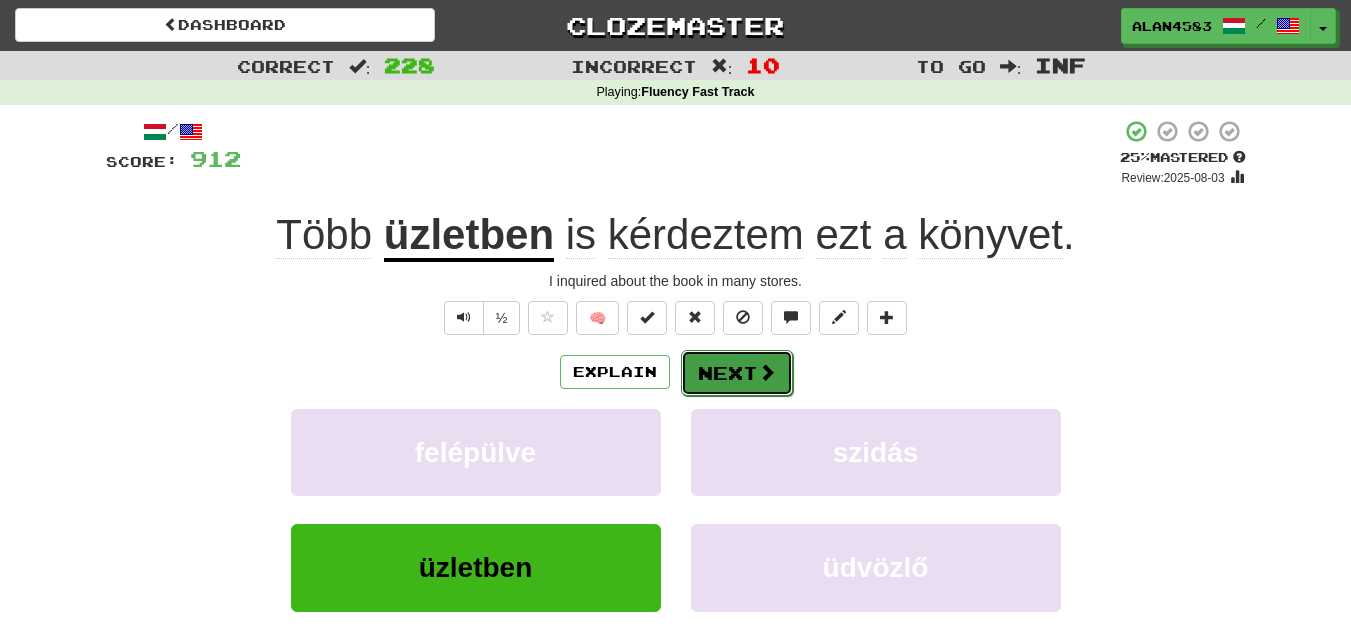 click at bounding box center (767, 372) 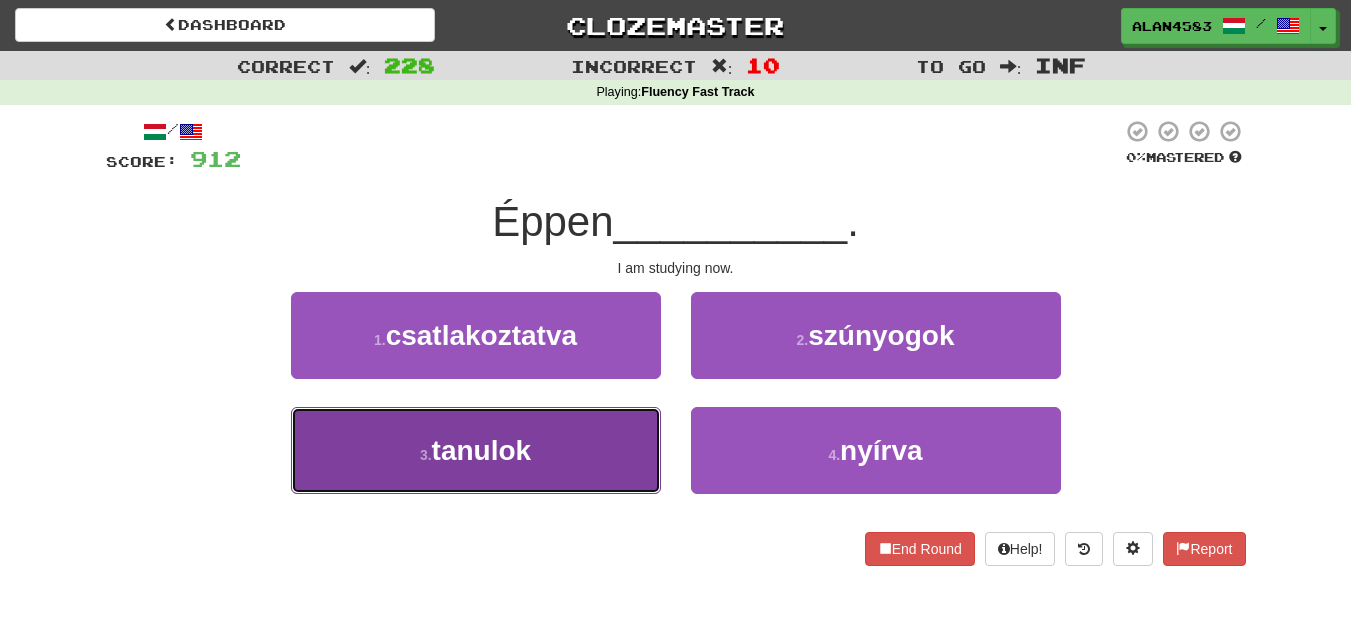 click on "tanulok" at bounding box center (482, 450) 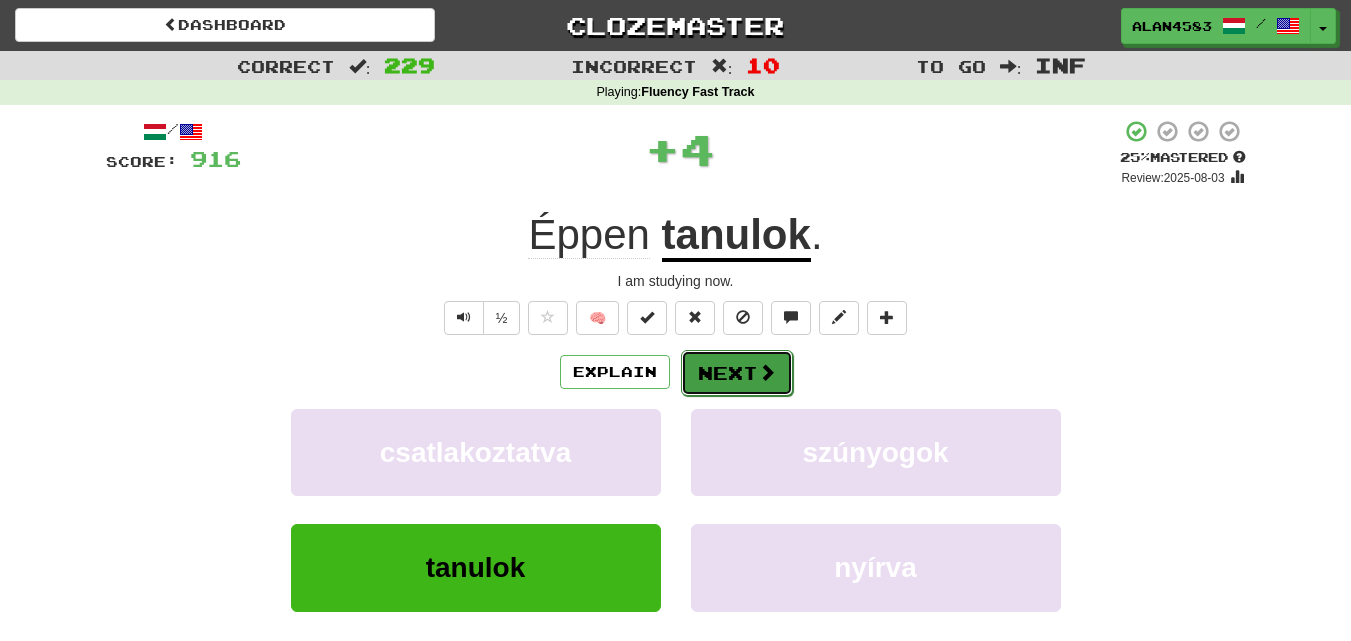 click on "Next" at bounding box center [737, 373] 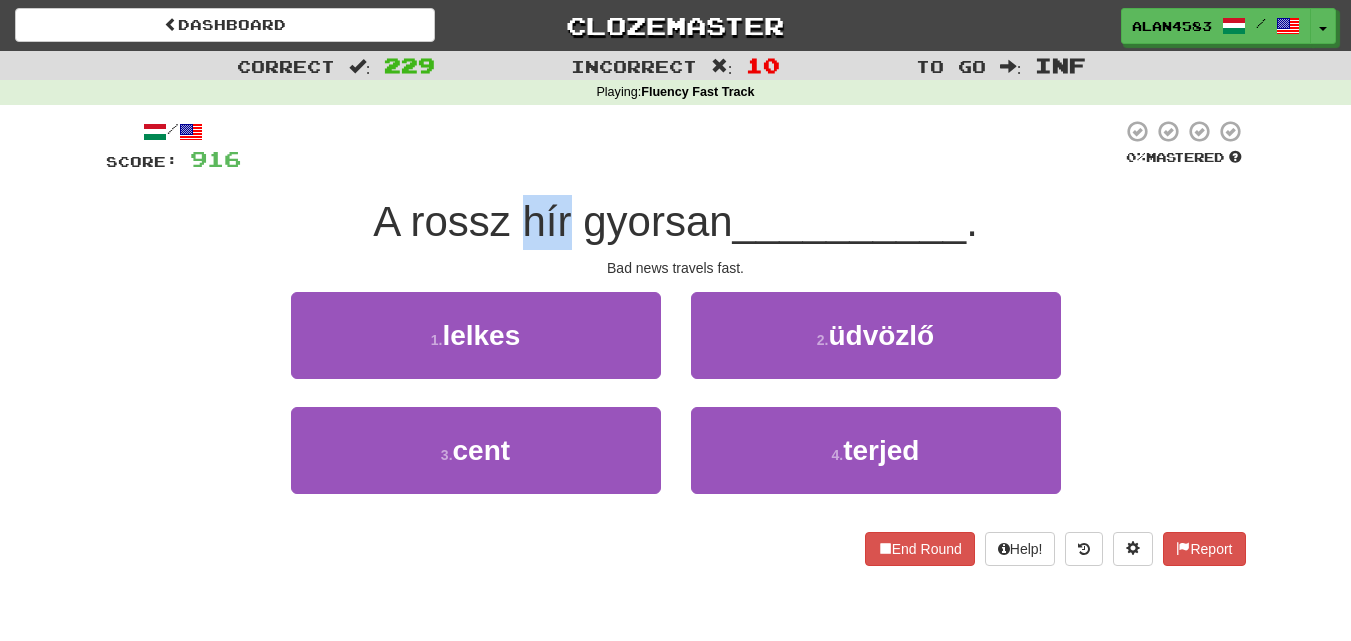 drag, startPoint x: 517, startPoint y: 216, endPoint x: 568, endPoint y: 208, distance: 51.62364 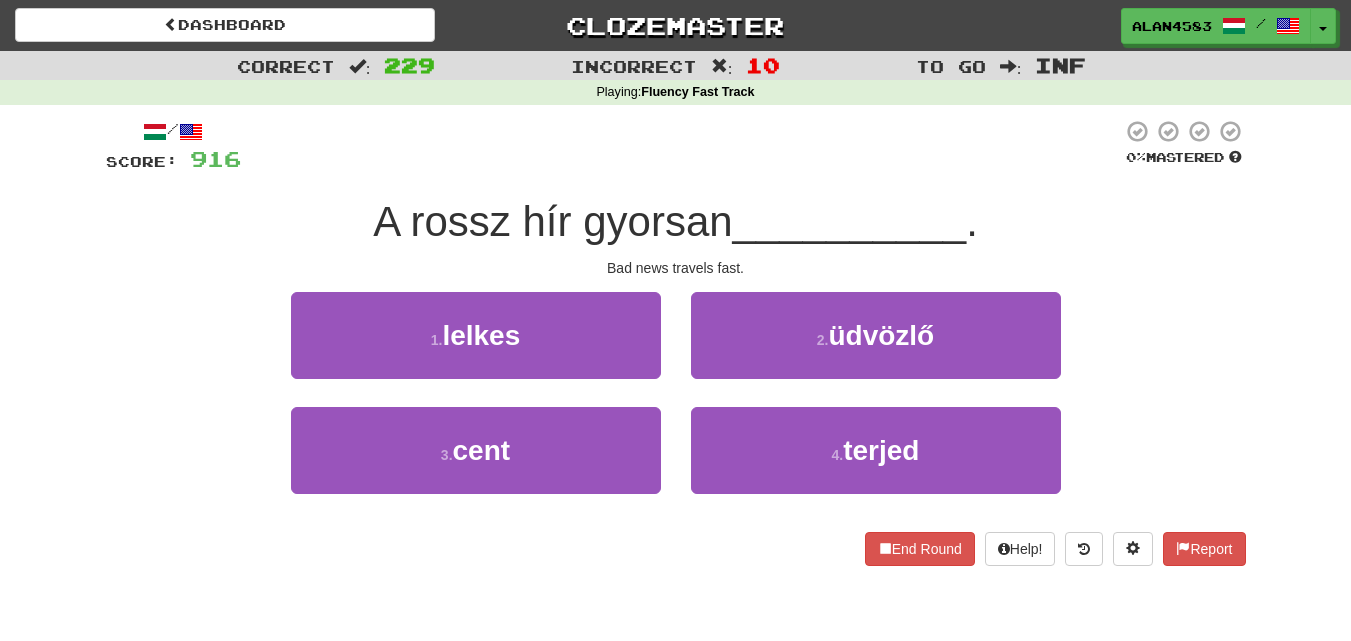 click on "A rossz hír gyorsan  __________ ." at bounding box center [676, 222] 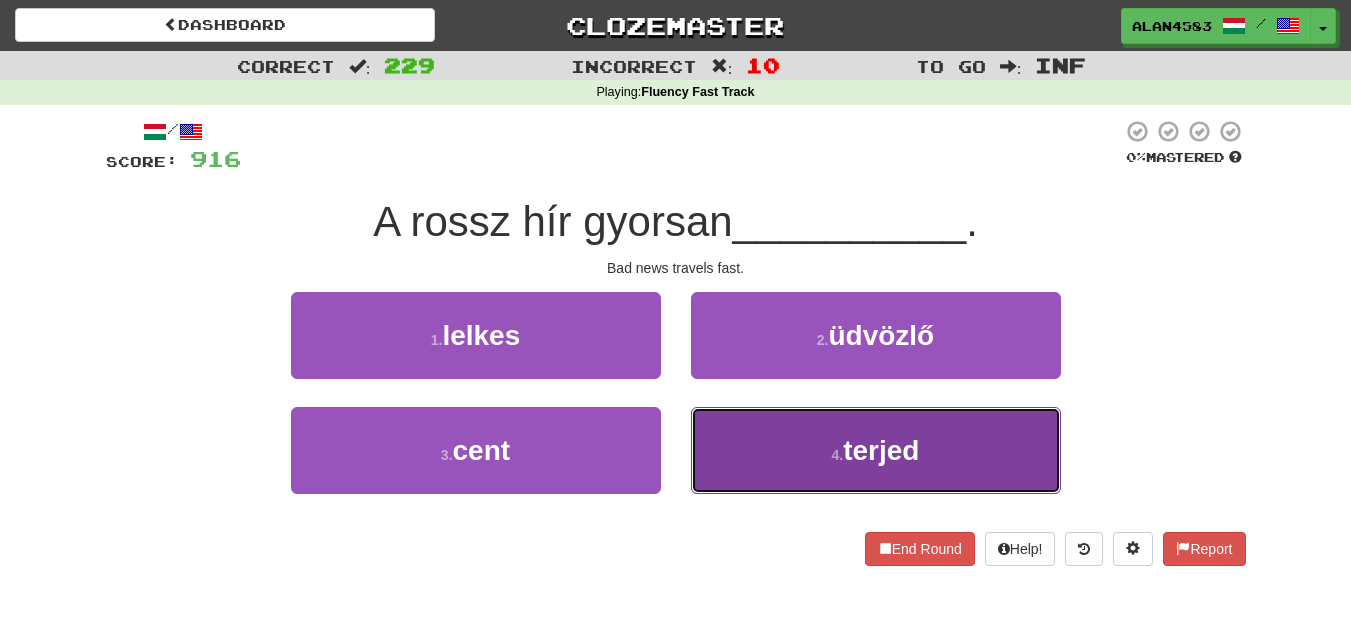 click on "4 .  terjed" at bounding box center [876, 450] 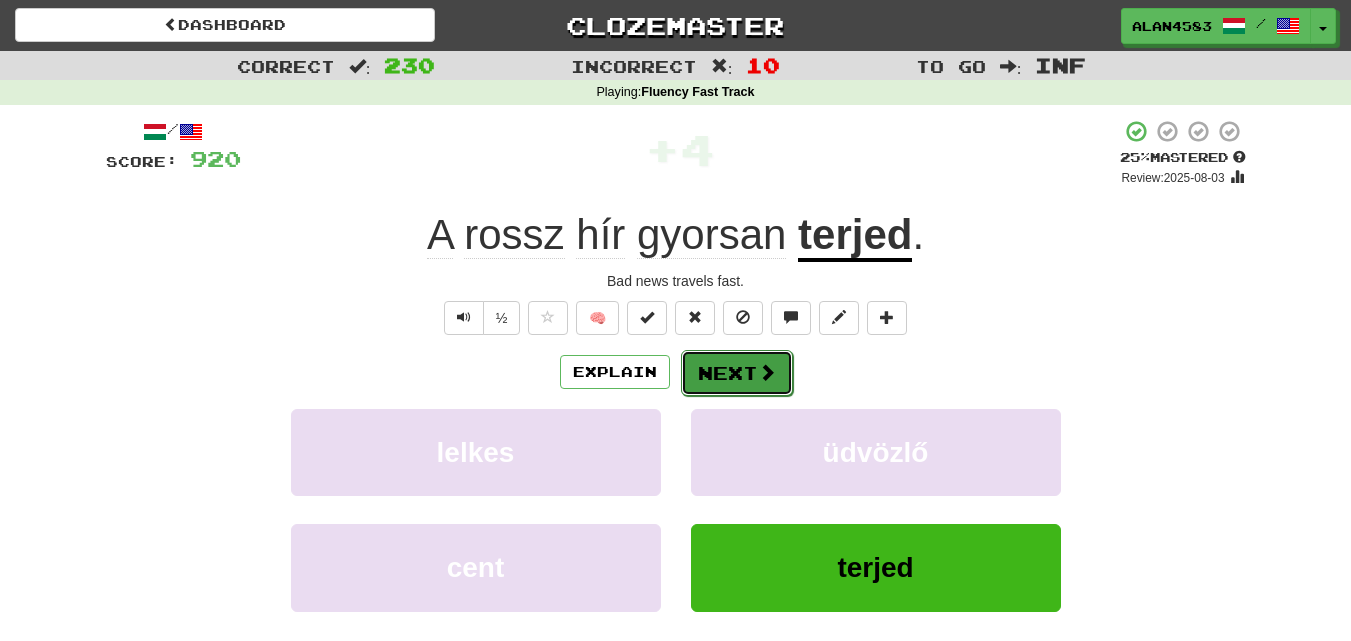 click on "Next" at bounding box center [737, 373] 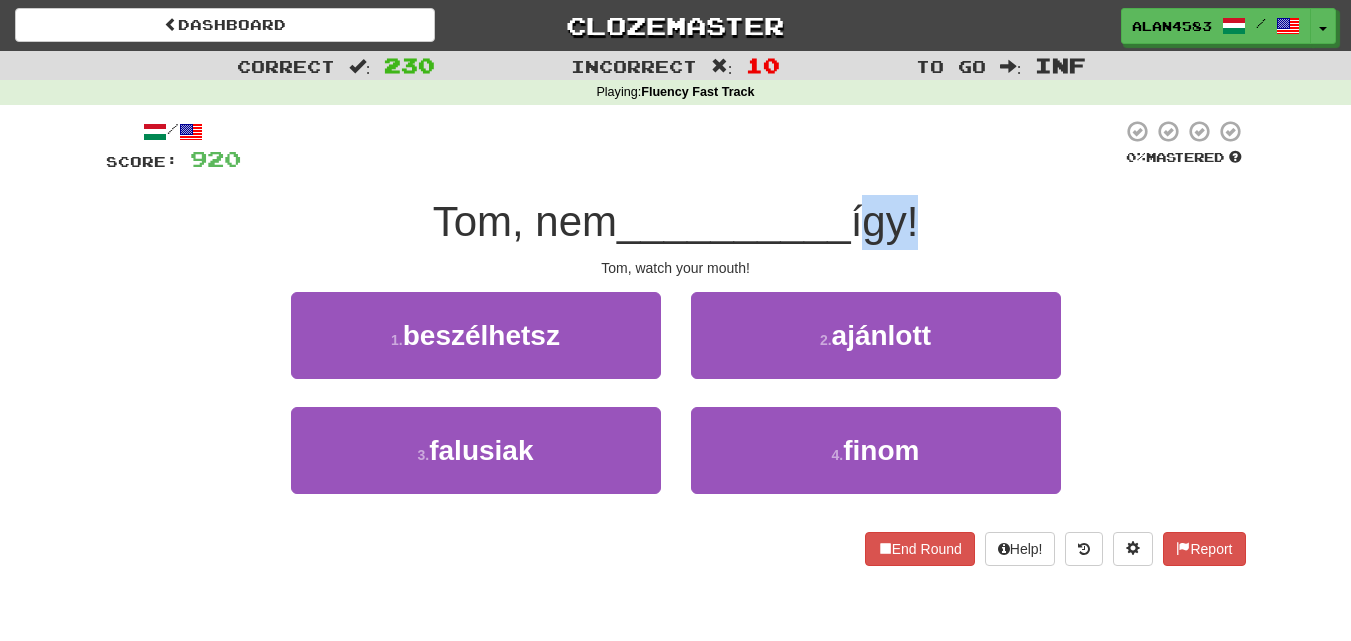 drag, startPoint x: 864, startPoint y: 223, endPoint x: 912, endPoint y: 218, distance: 48.259712 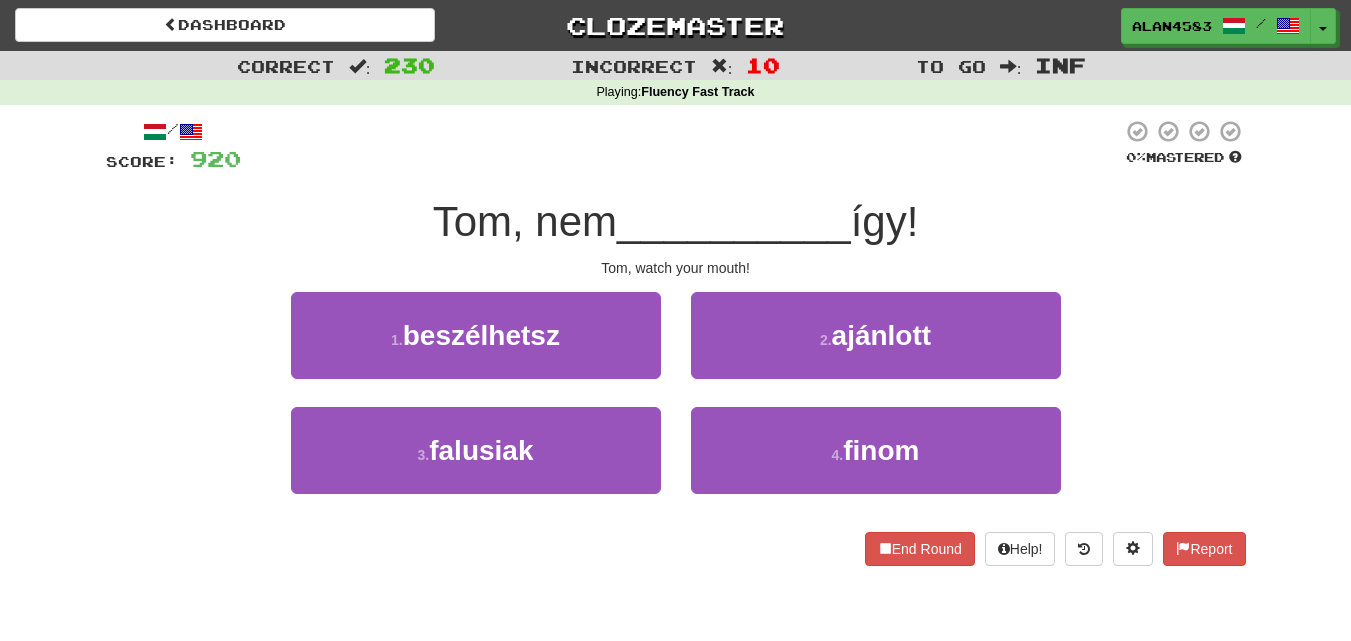 click at bounding box center [681, 146] 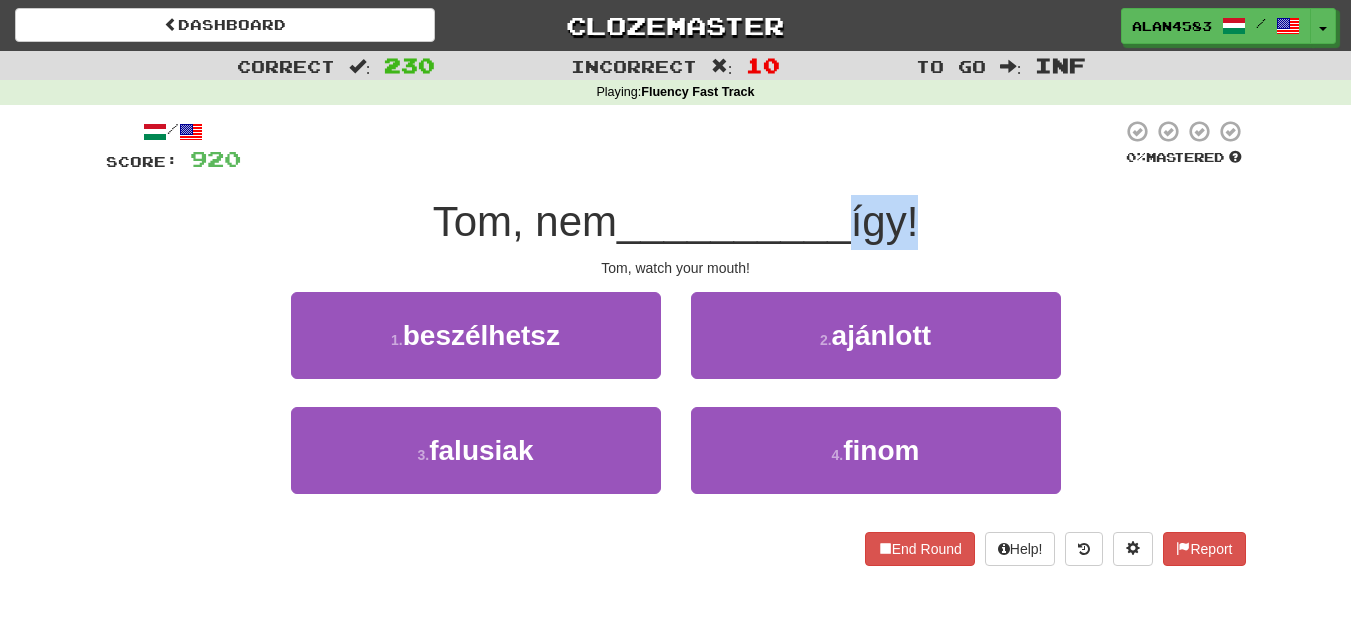 drag, startPoint x: 919, startPoint y: 215, endPoint x: 853, endPoint y: 215, distance: 66 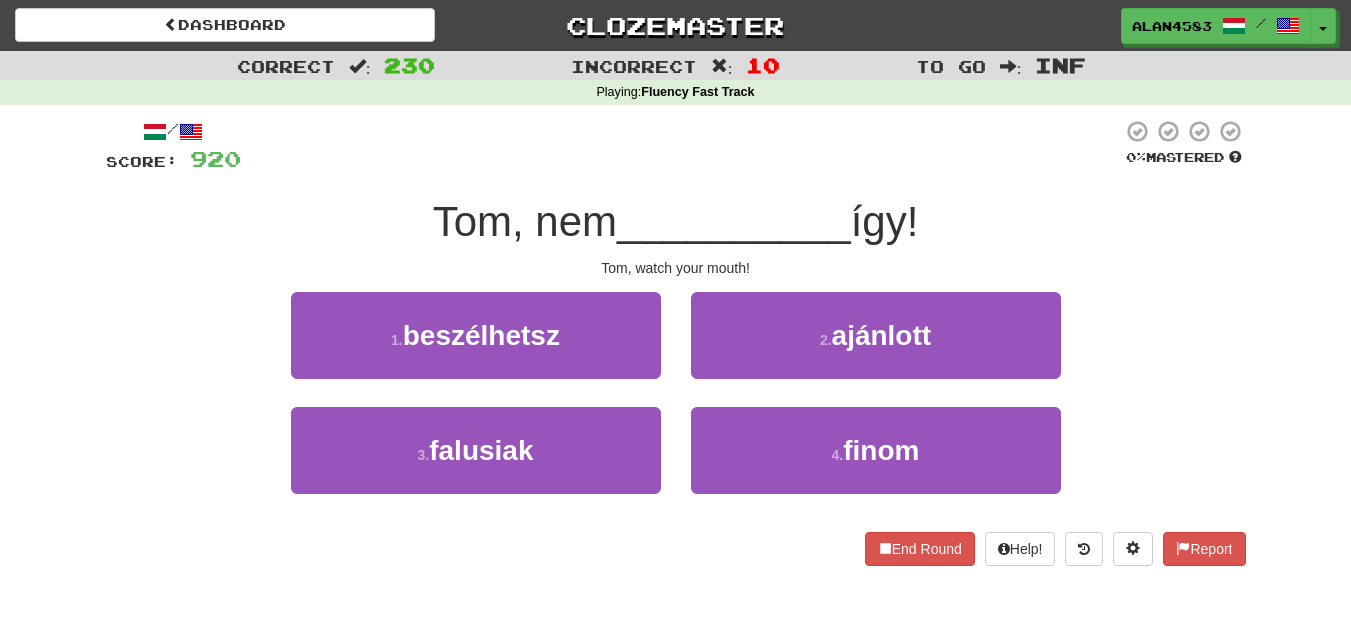 click on "/  Score:   920 0 %  Mastered Tom, nem  __________  így! Tom, watch your mouth! 1 .  beszélhetsz 2 .  ajánlott 3 .  falusiak 4 .  finom  End Round  Help!  Report" at bounding box center (676, 342) 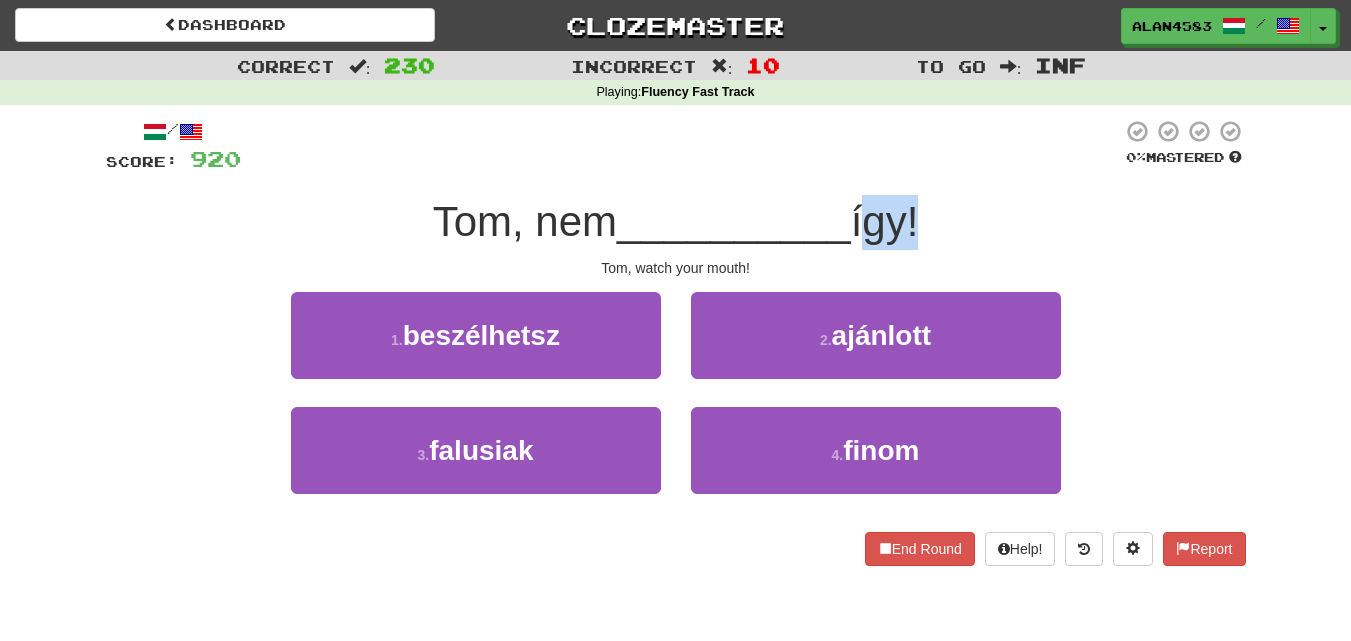 drag, startPoint x: 862, startPoint y: 212, endPoint x: 916, endPoint y: 206, distance: 54.33231 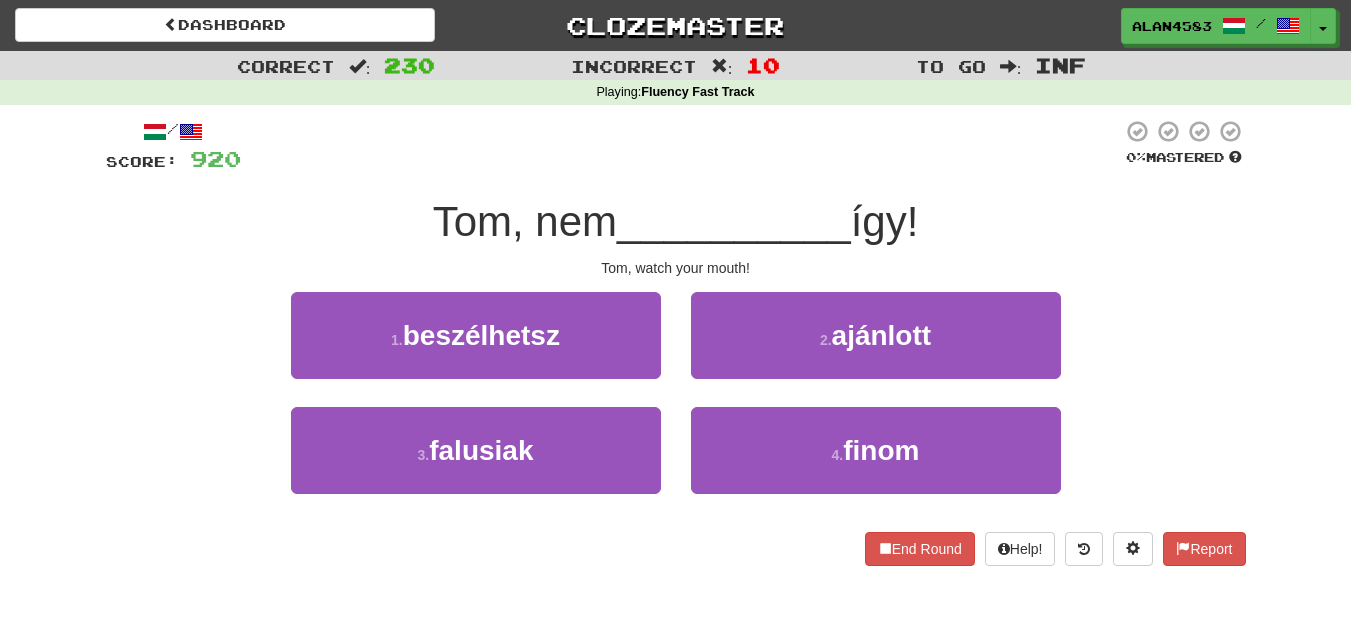 click at bounding box center (681, 146) 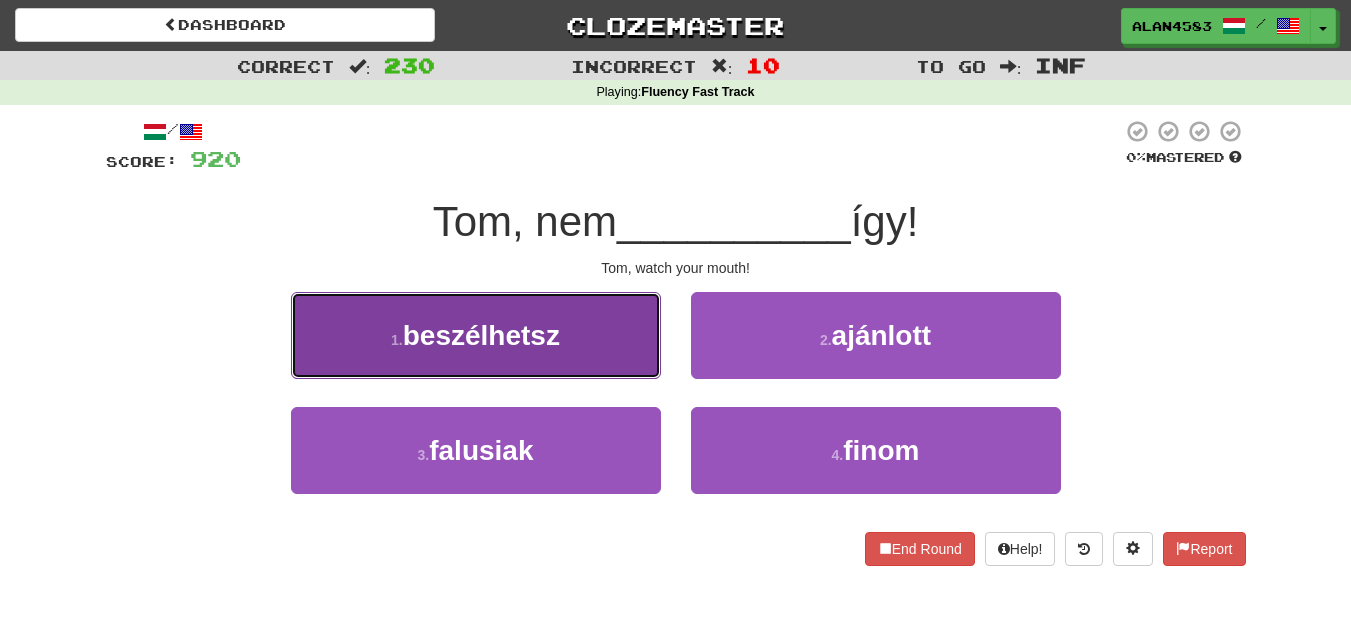 click on "beszélhetsz" at bounding box center (481, 335) 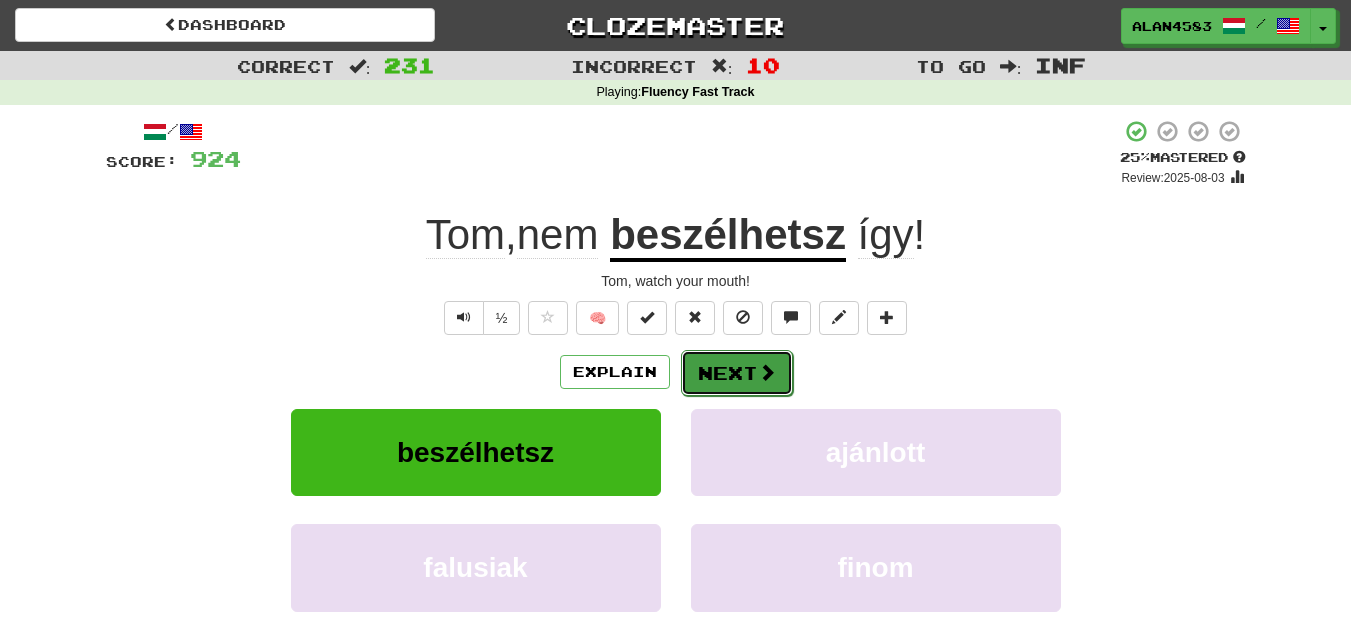 click on "Next" at bounding box center [737, 373] 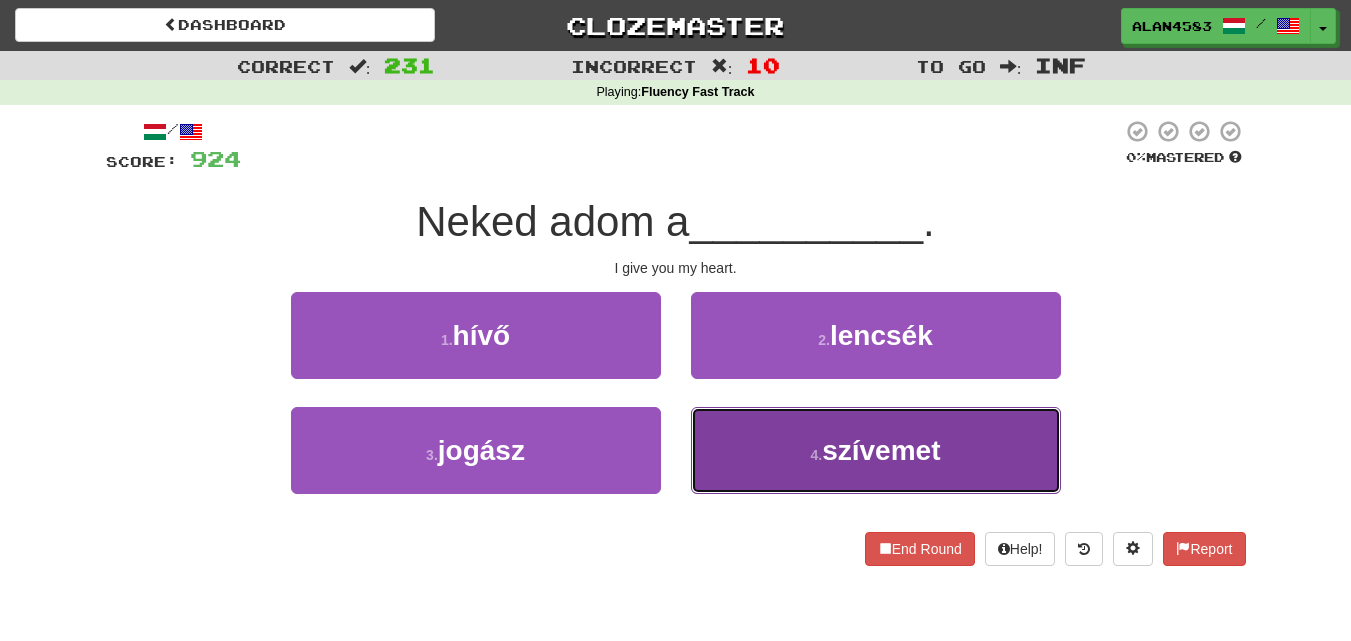 click on "4 ." at bounding box center (817, 455) 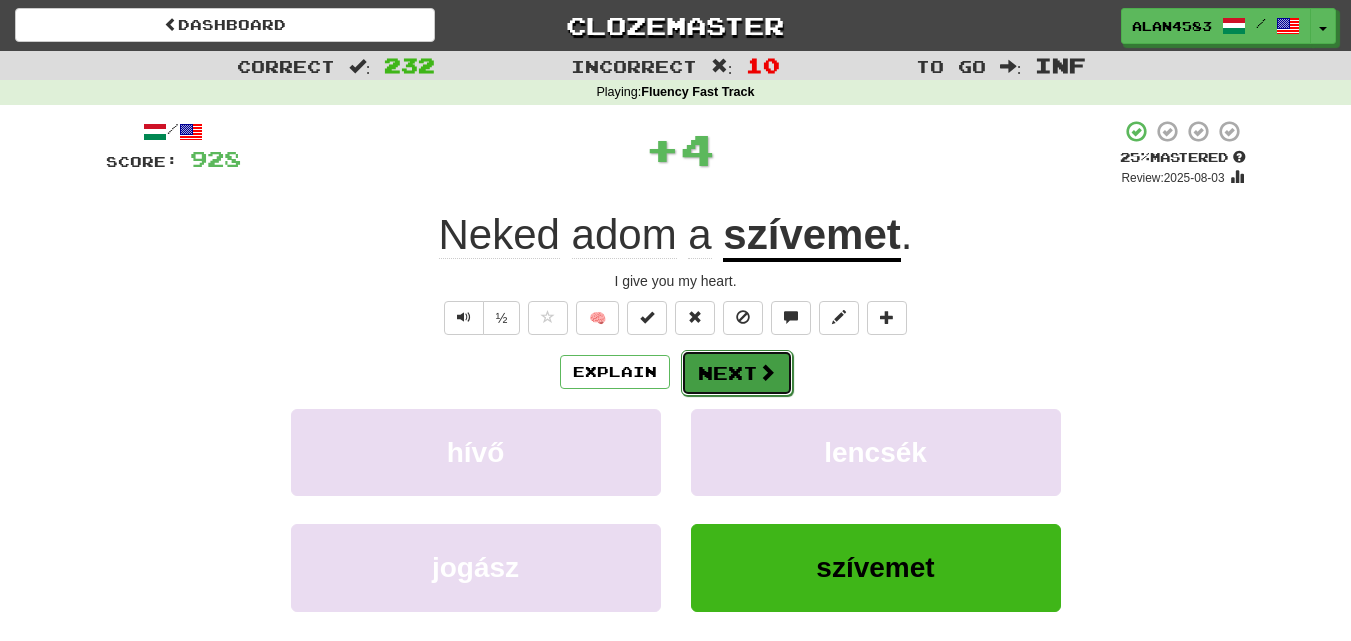 click on "Next" at bounding box center (737, 373) 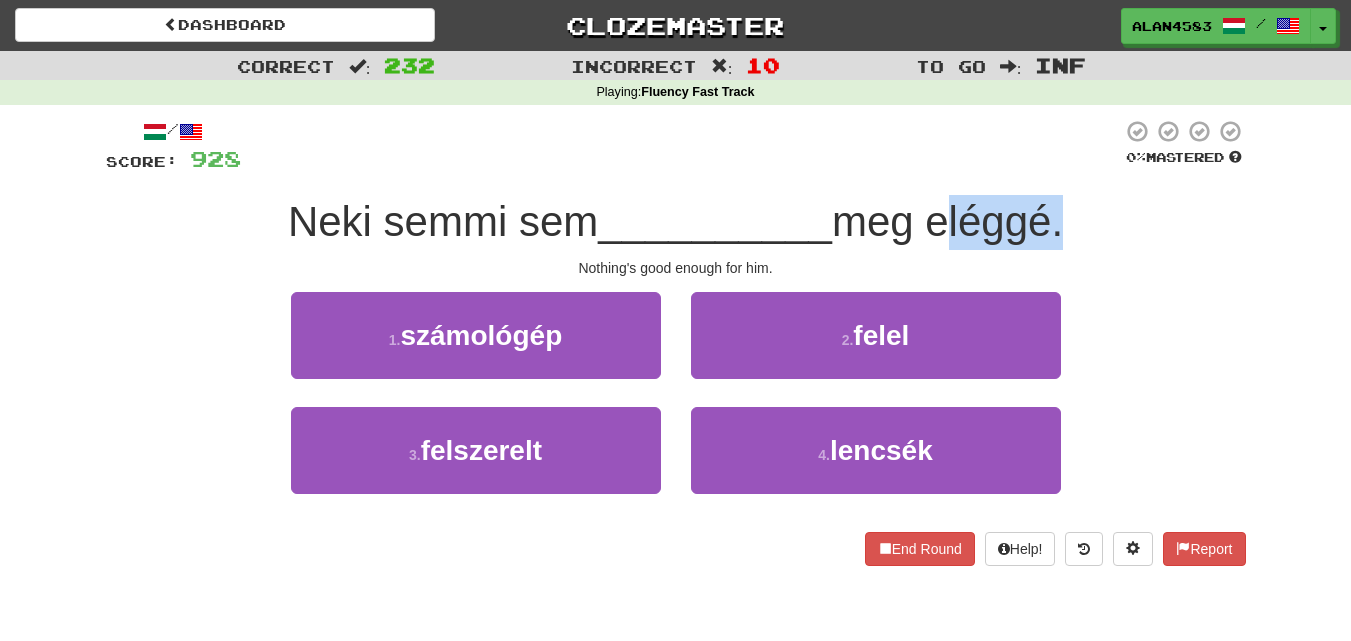 drag, startPoint x: 940, startPoint y: 213, endPoint x: 1058, endPoint y: 206, distance: 118.20744 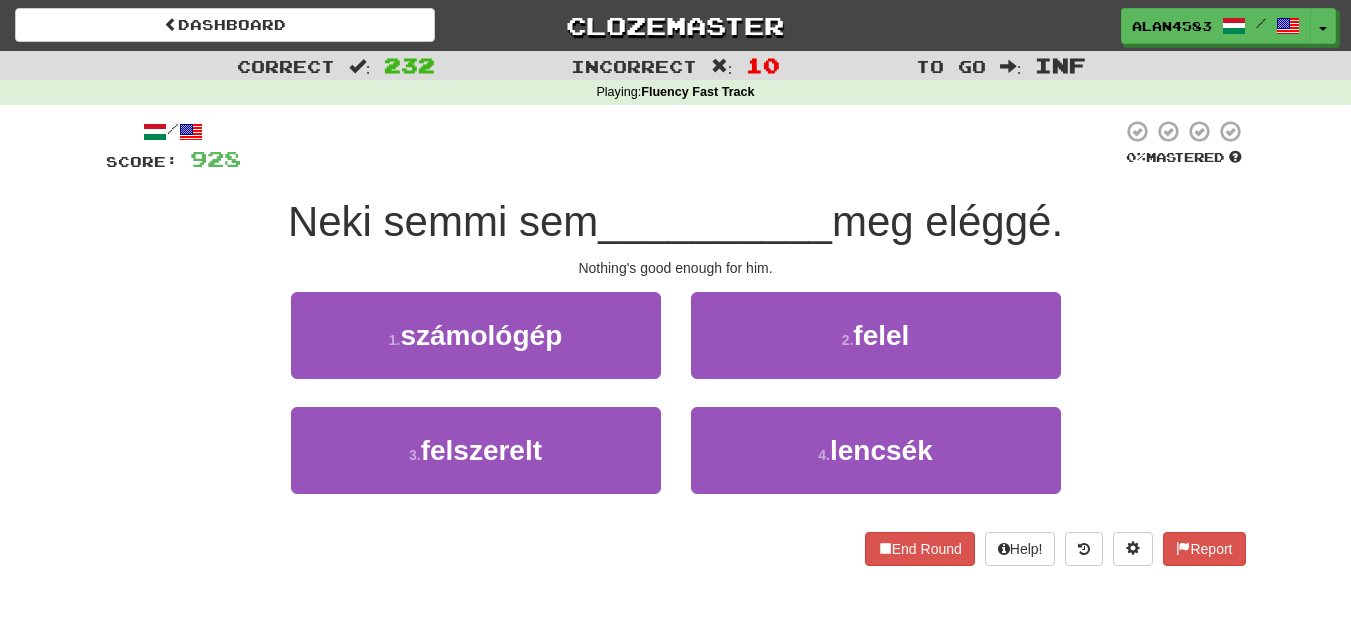 click at bounding box center (681, 146) 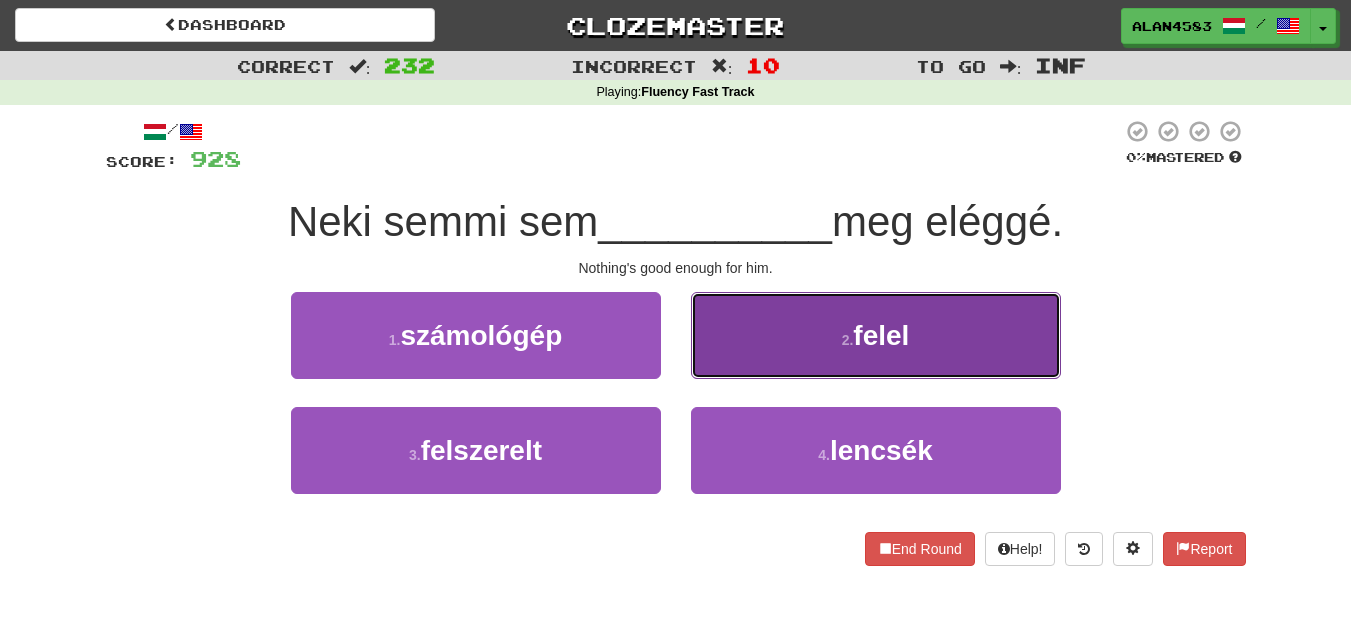 click on "2 .  felel" at bounding box center (876, 335) 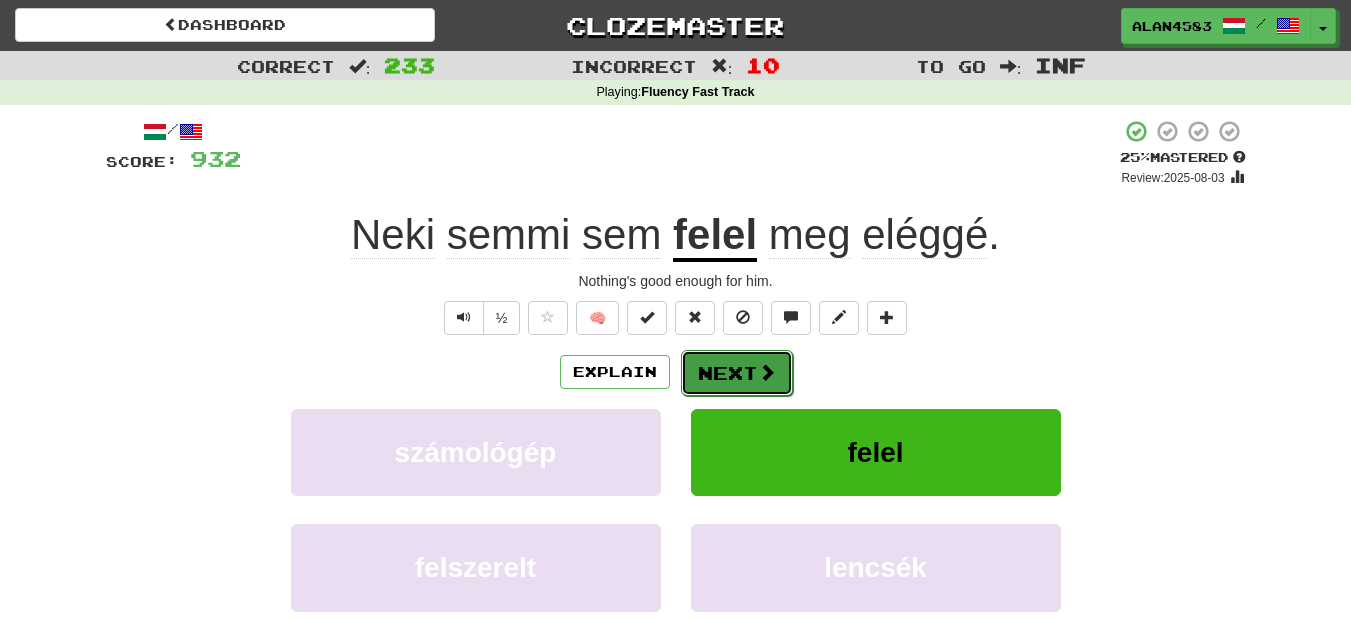 click on "Next" at bounding box center (737, 373) 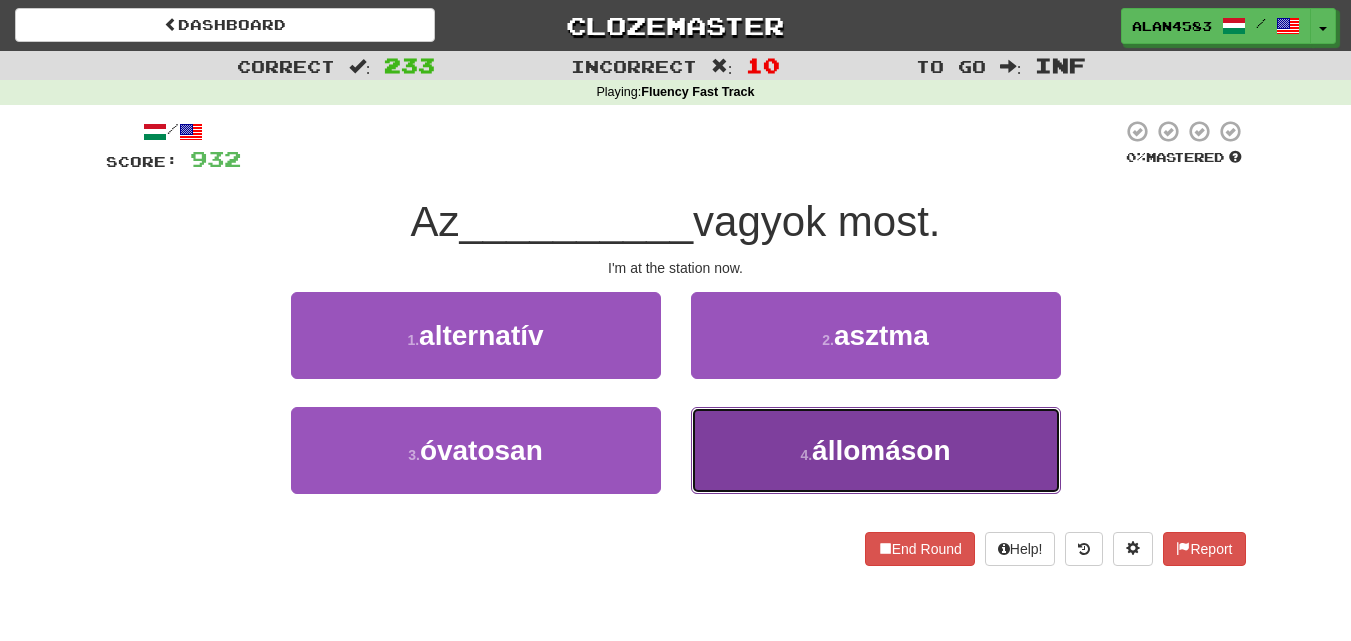 click on "4 .  állomáson" at bounding box center (876, 450) 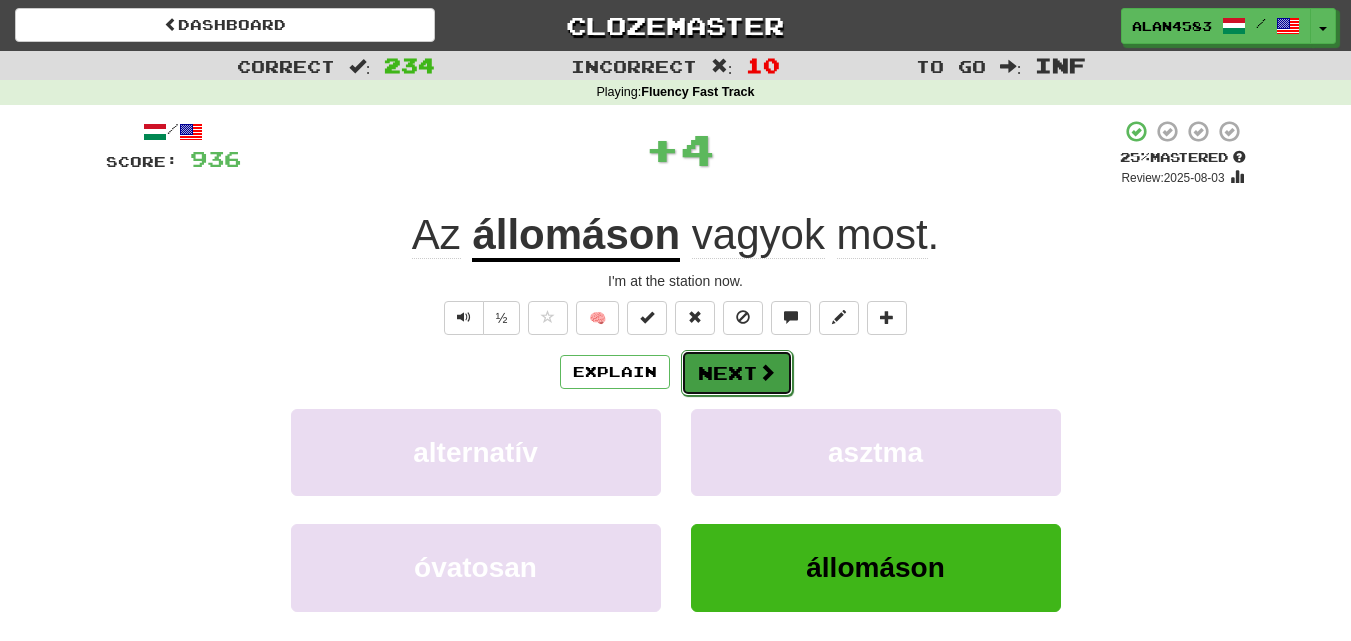 click on "Next" at bounding box center (737, 373) 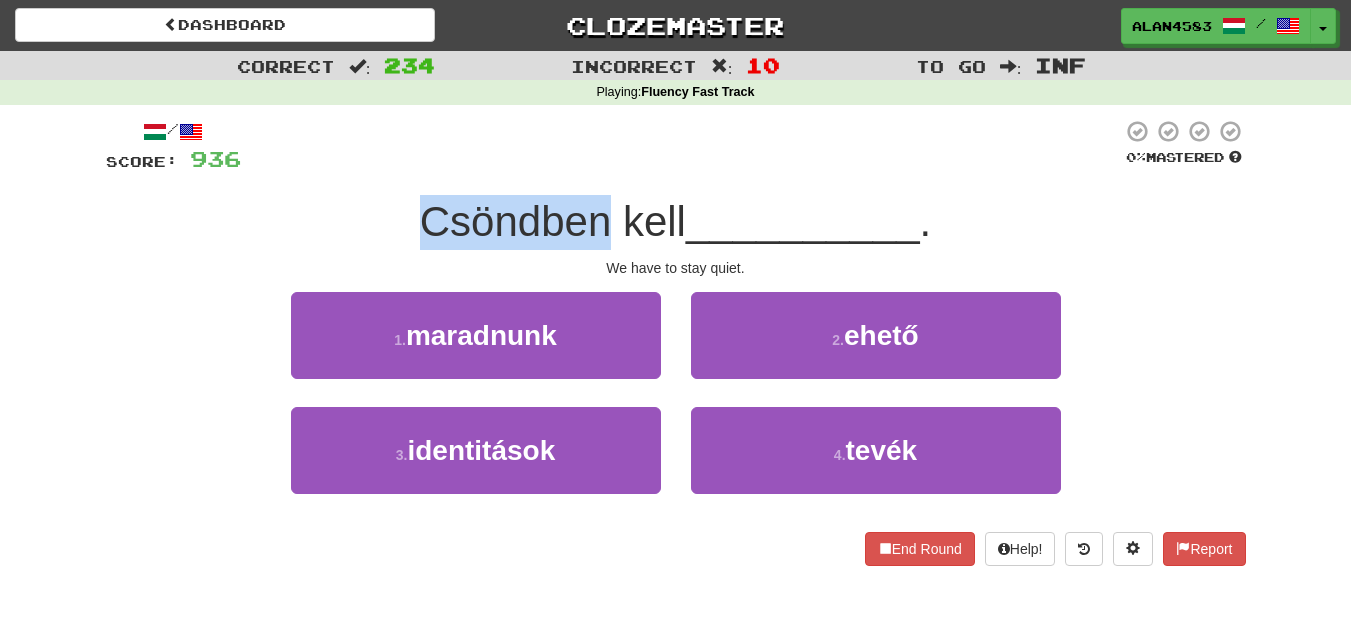 drag, startPoint x: 608, startPoint y: 215, endPoint x: 377, endPoint y: 197, distance: 231.70024 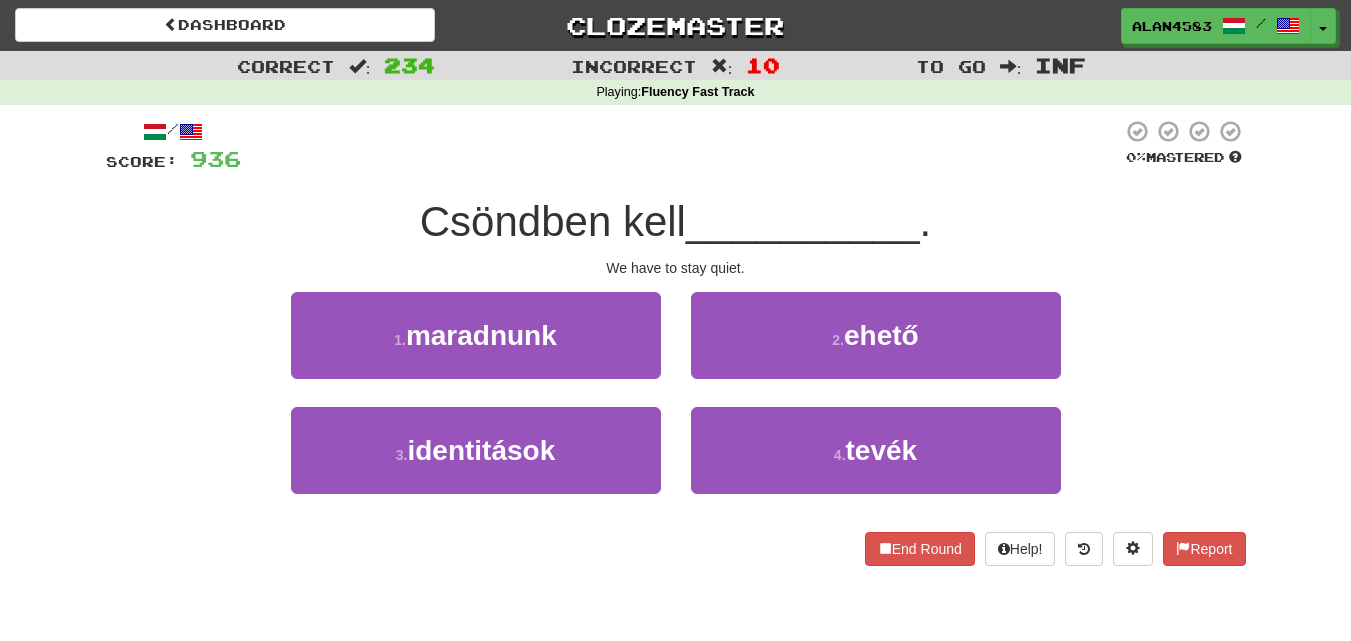 click at bounding box center [681, 146] 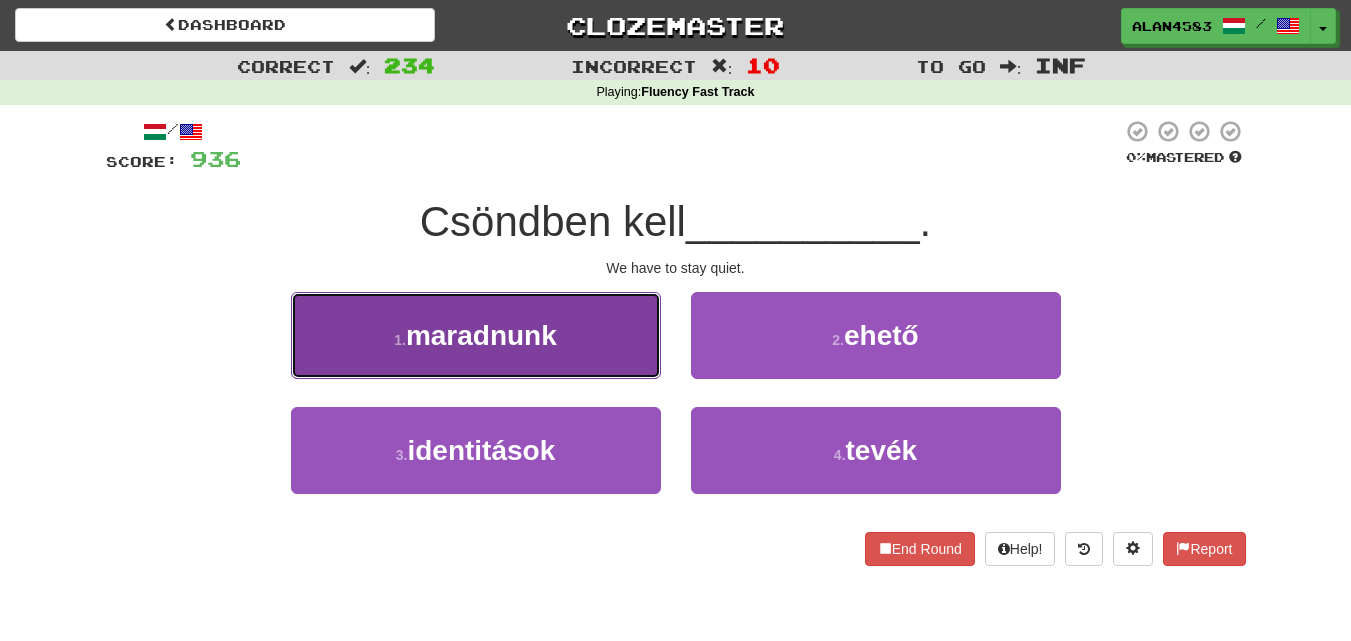 click on "1 .  maradnunk" at bounding box center (476, 335) 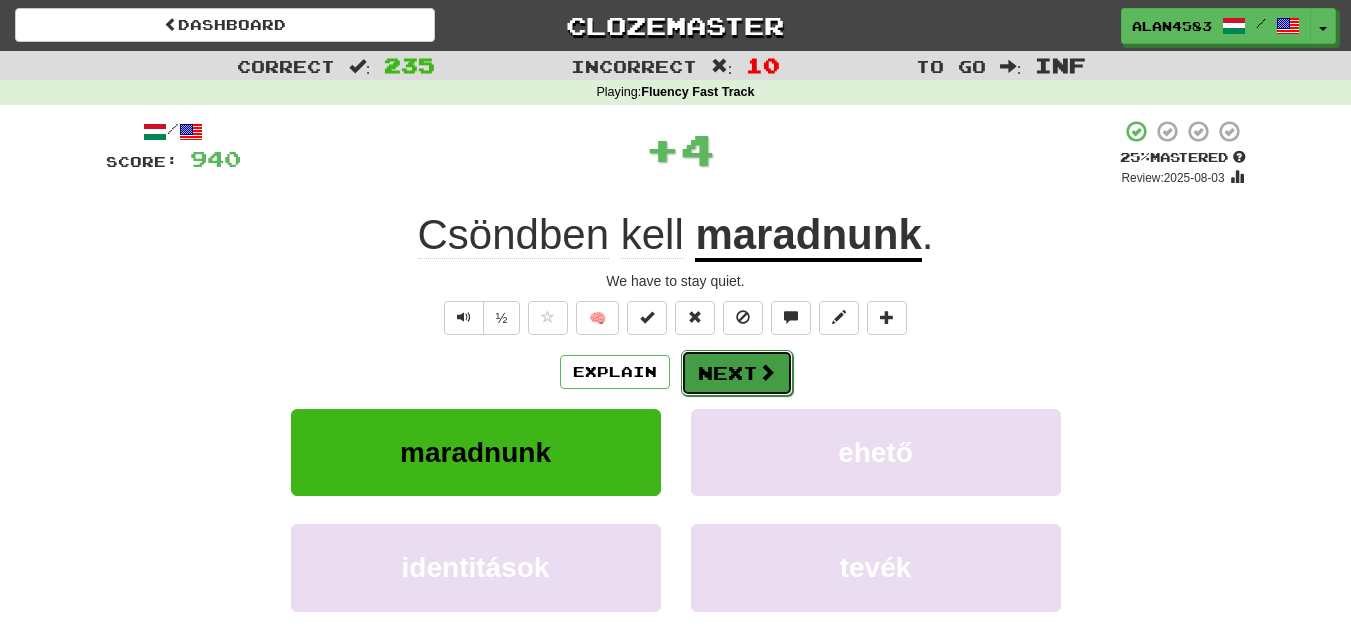 click on "Next" at bounding box center (737, 373) 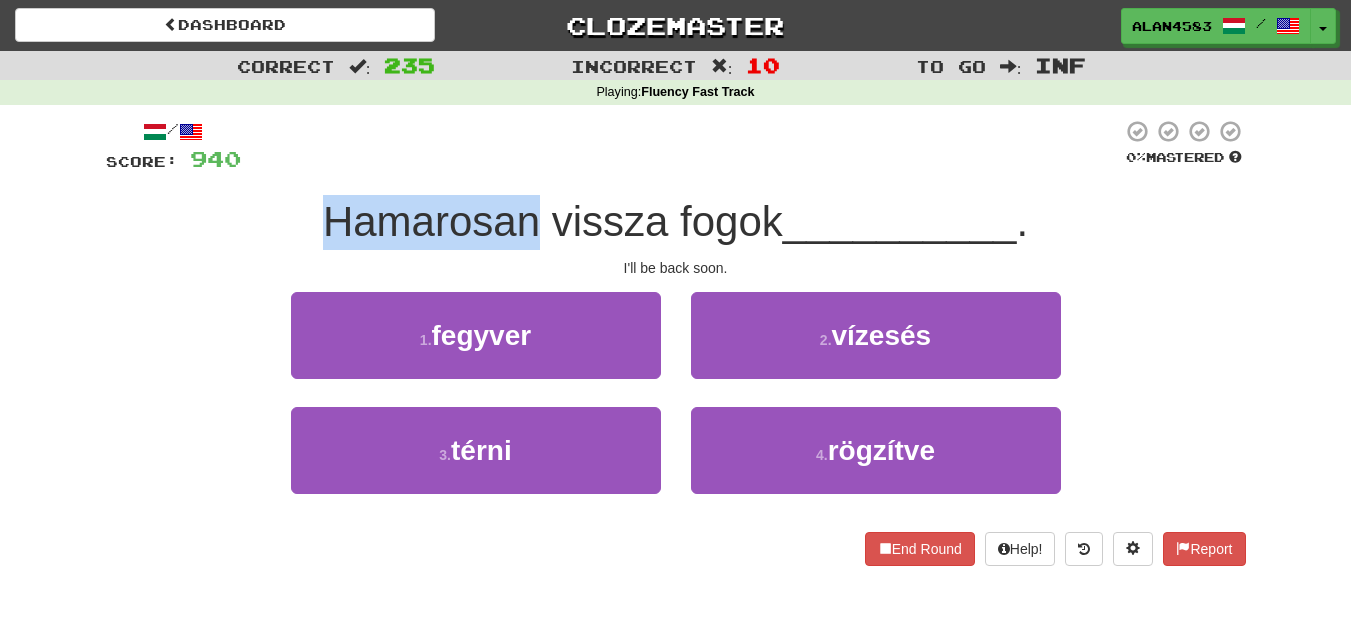 drag, startPoint x: 532, startPoint y: 220, endPoint x: 310, endPoint y: 213, distance: 222.11034 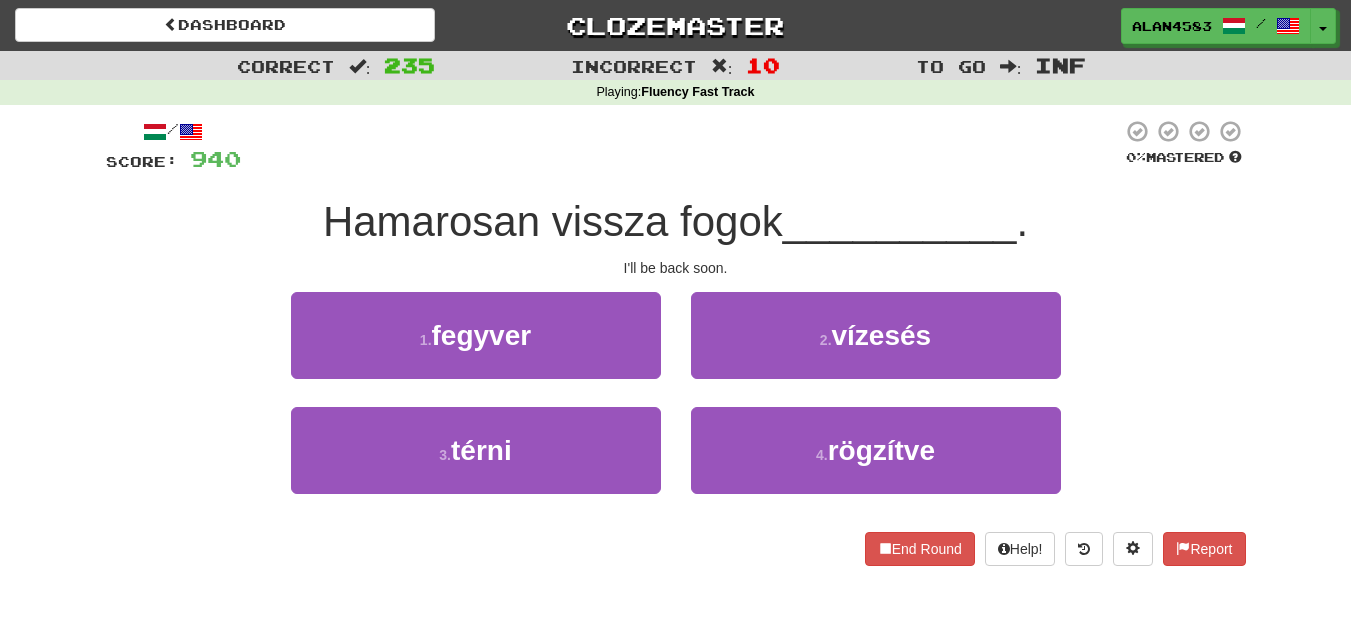 click on "/  Score:   940 0 %  Mastered Hamarosan vissza fogok  __________ . I'll be back soon. 1 .  fegyver 2 .  vízesés 3 .  térni 4 .  rögzítve  End Round  Help!  Report" at bounding box center (676, 349) 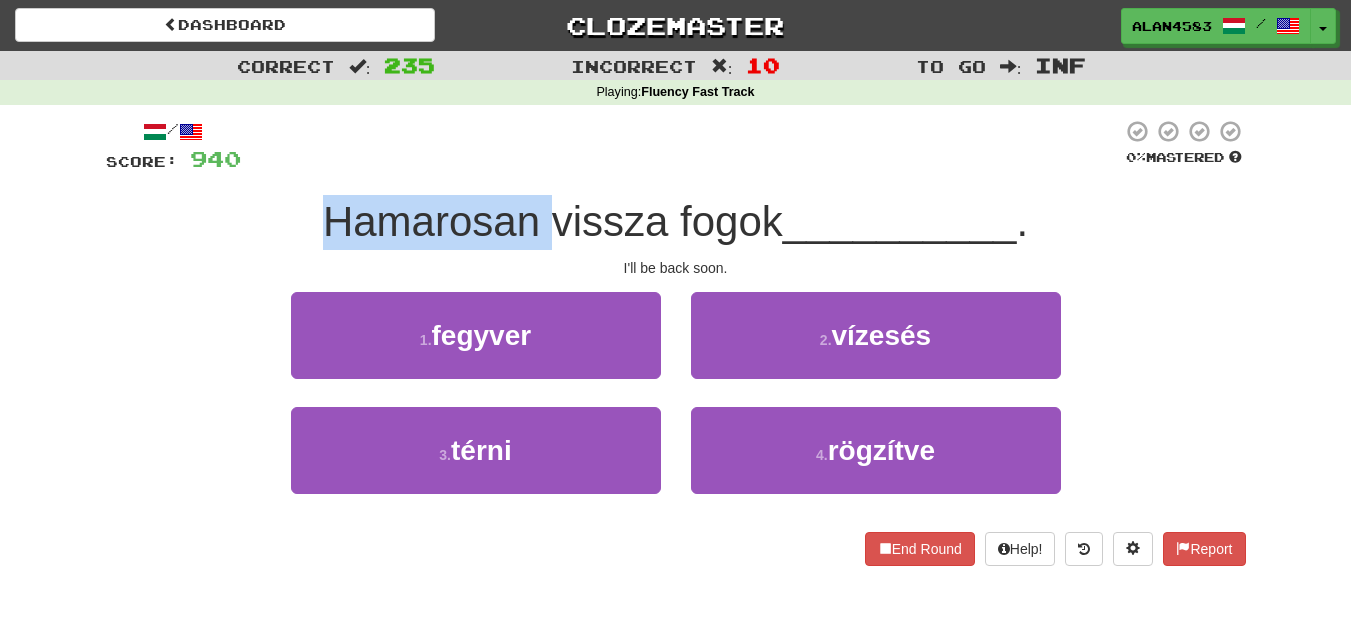 drag, startPoint x: 325, startPoint y: 218, endPoint x: 542, endPoint y: 214, distance: 217.03687 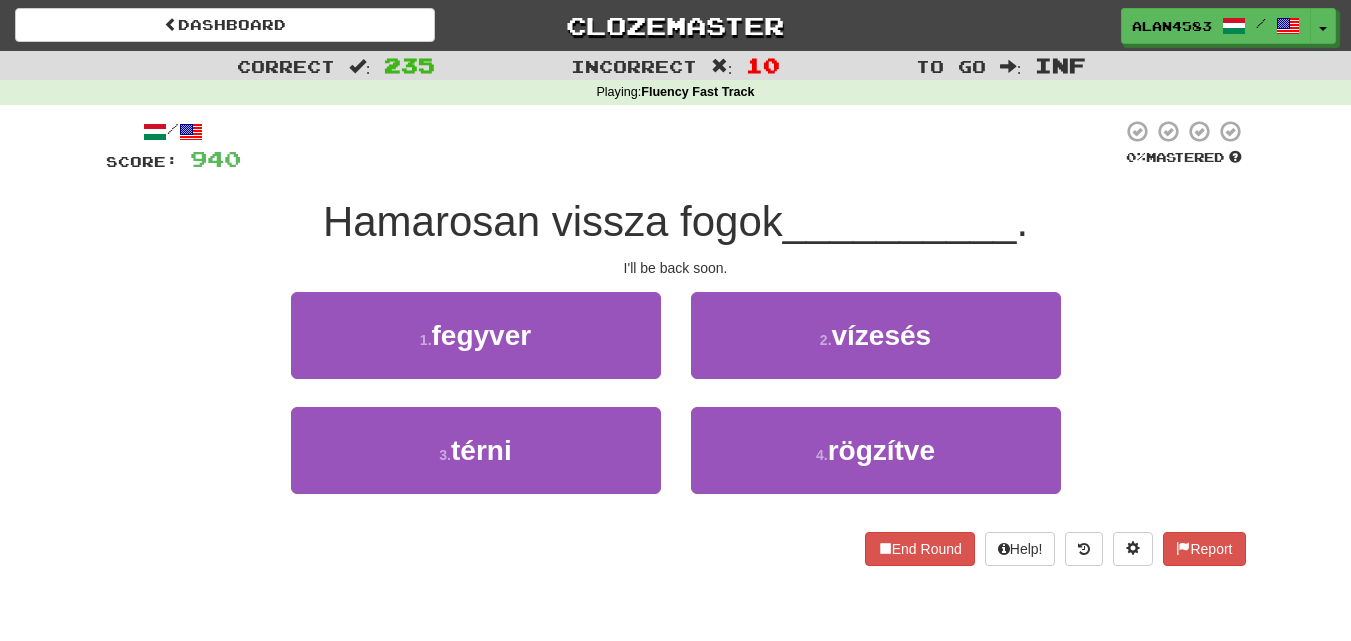 click at bounding box center (681, 146) 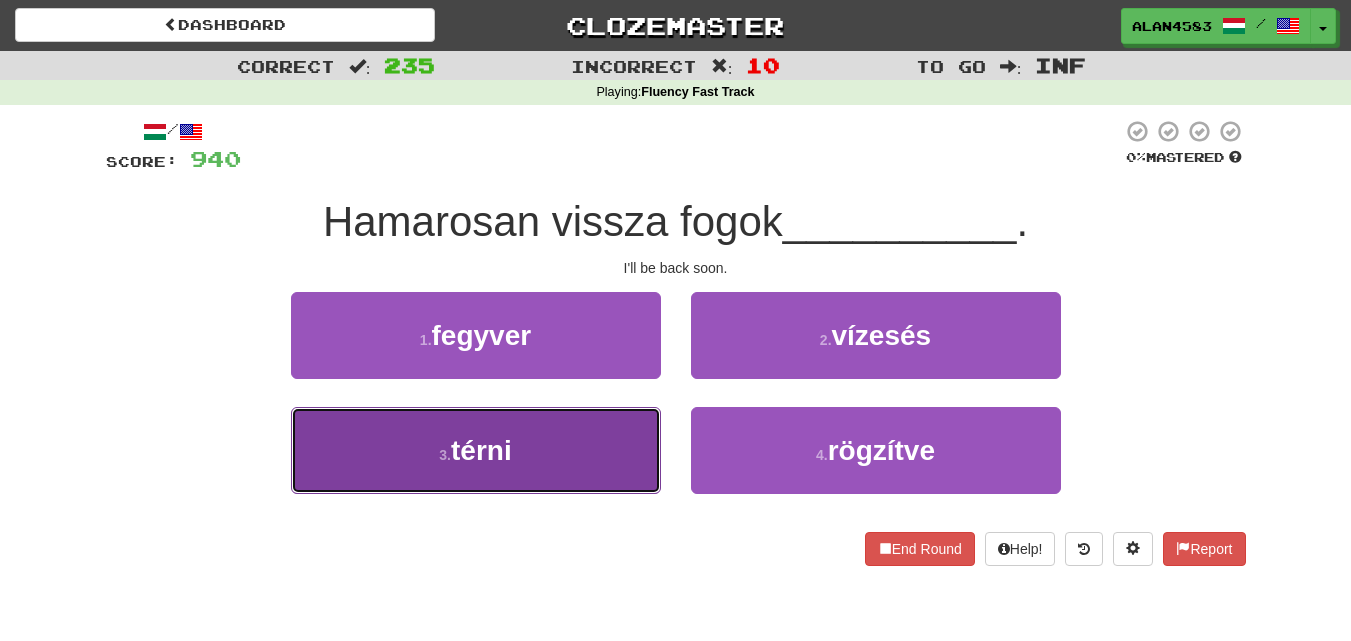 click on "3 .  térni" at bounding box center [476, 450] 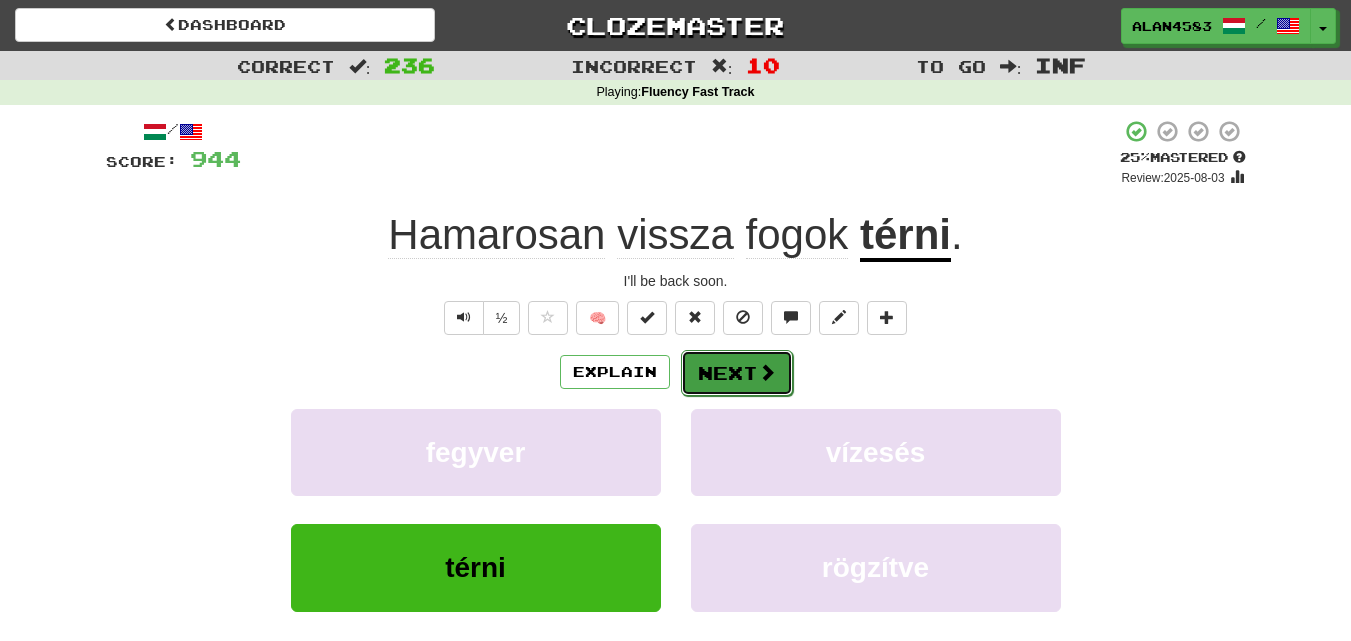 click at bounding box center [767, 372] 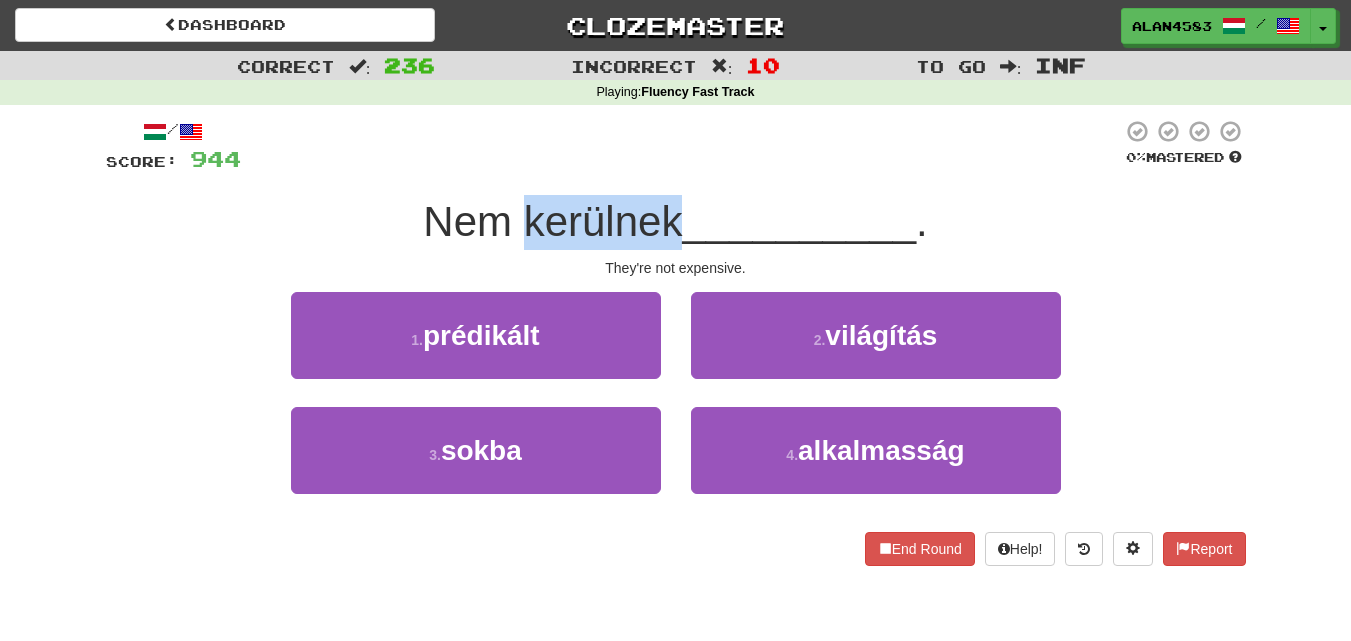 drag, startPoint x: 680, startPoint y: 209, endPoint x: 517, endPoint y: 217, distance: 163.1962 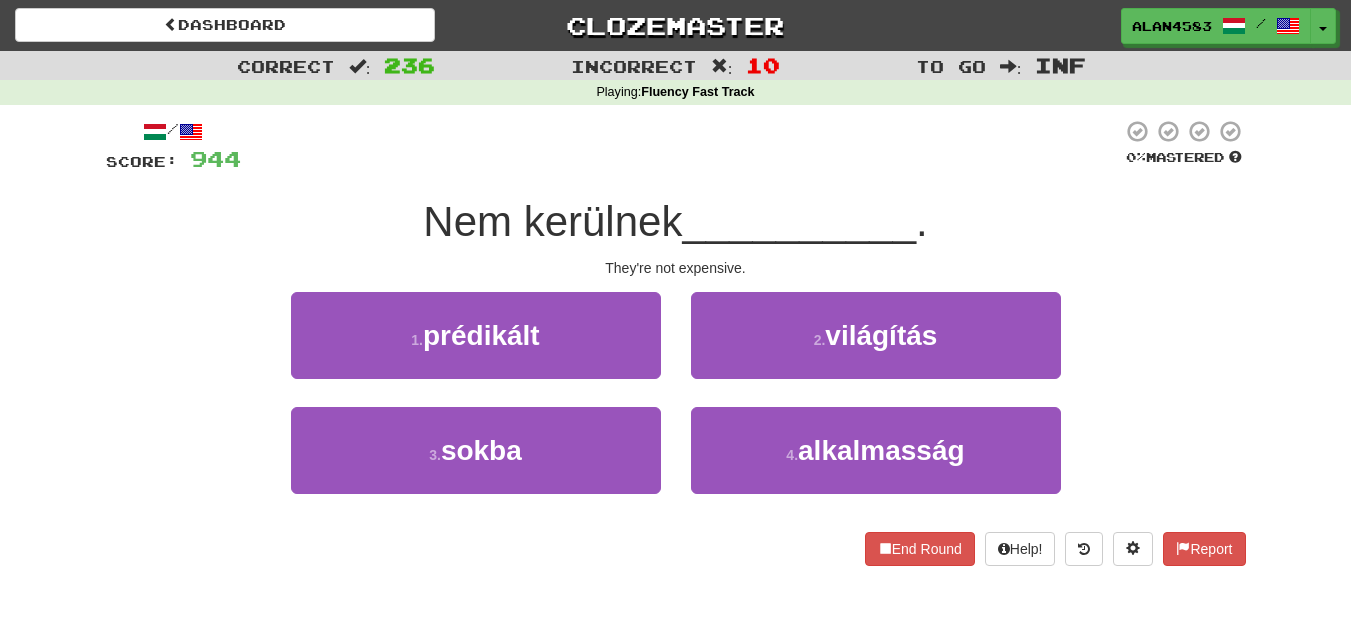 click on "/  Score:   944 0 %  Mastered Nem kerülnek  __________ . They're not expensive. 1 .  prédikált 2 .  világítás 3 .  sokba 4 .  alkalmasság  End Round  Help!  Report" at bounding box center [676, 342] 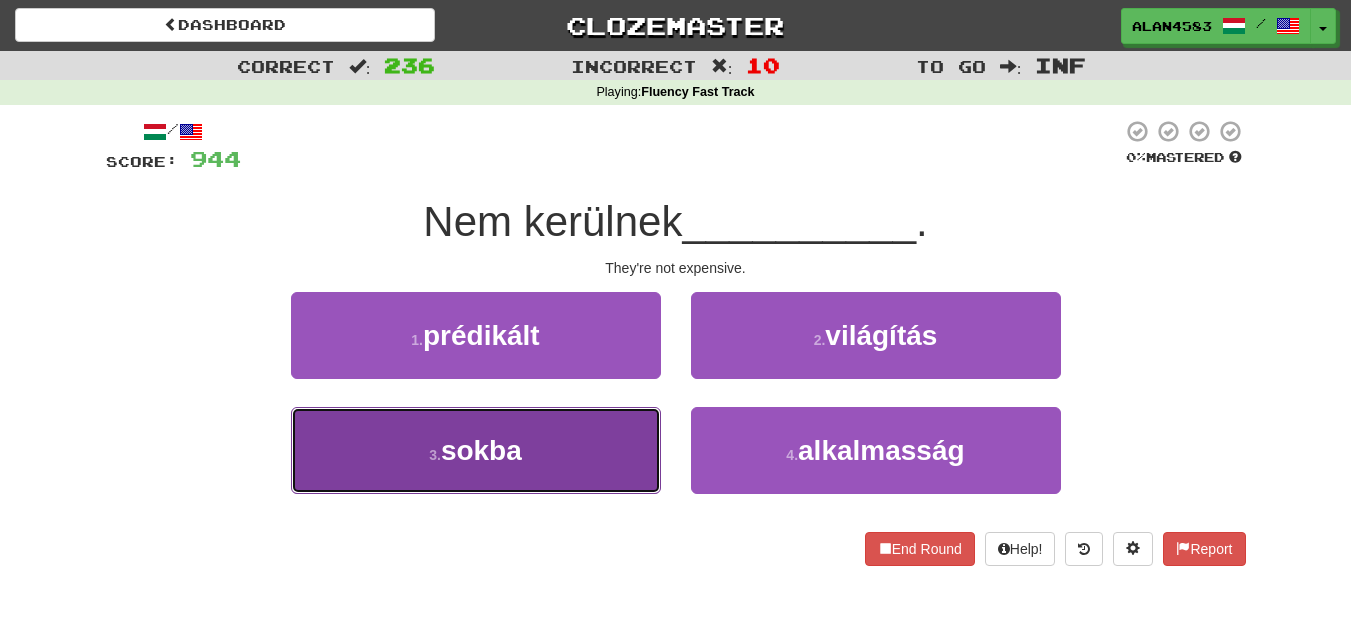 click on "3 ." at bounding box center (435, 455) 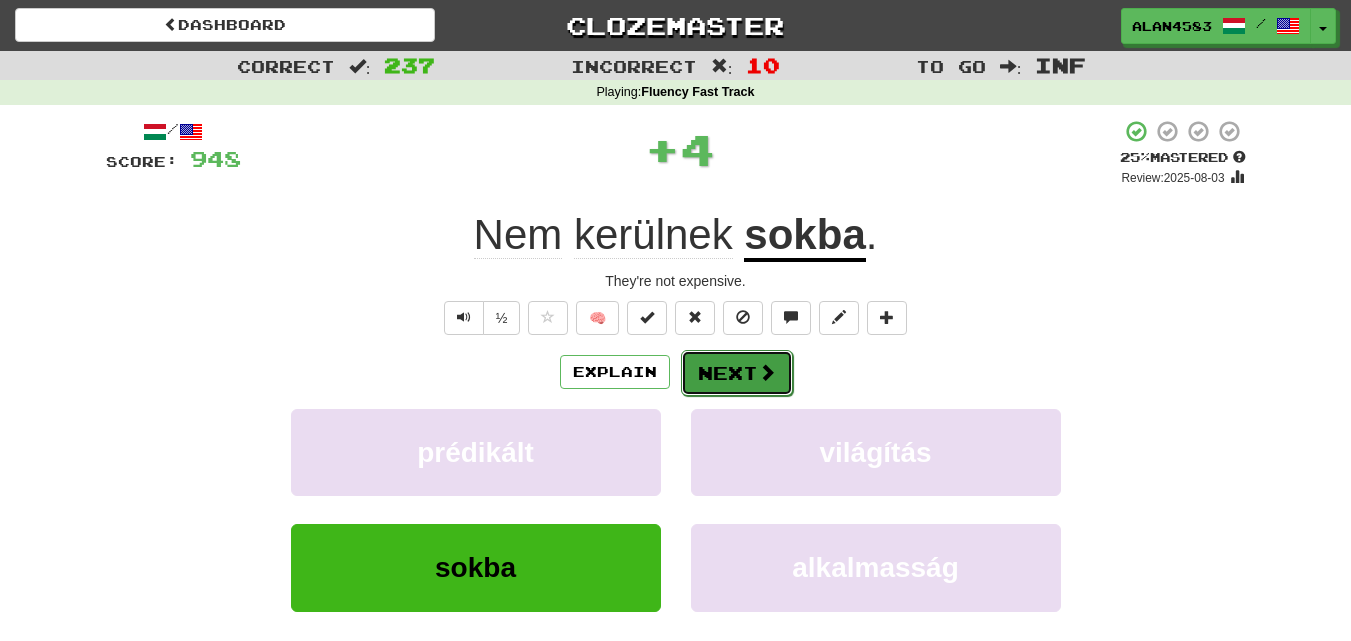 click on "Next" at bounding box center (737, 373) 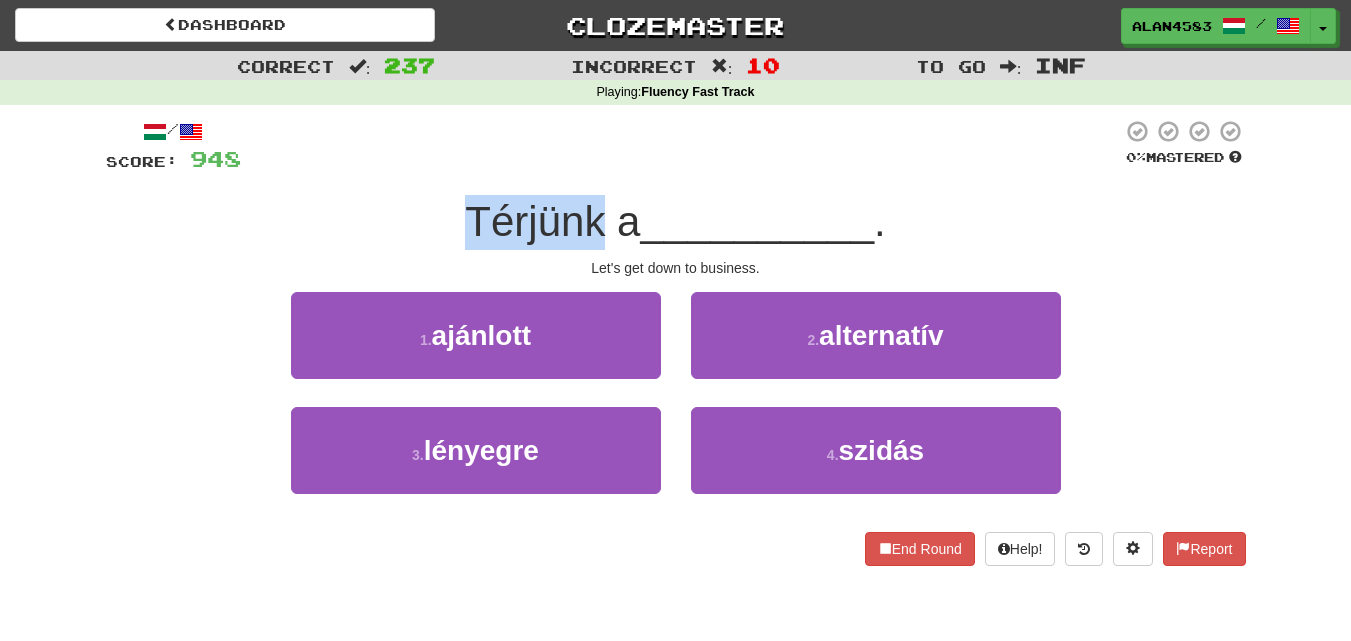 drag, startPoint x: 595, startPoint y: 215, endPoint x: 395, endPoint y: 223, distance: 200.15994 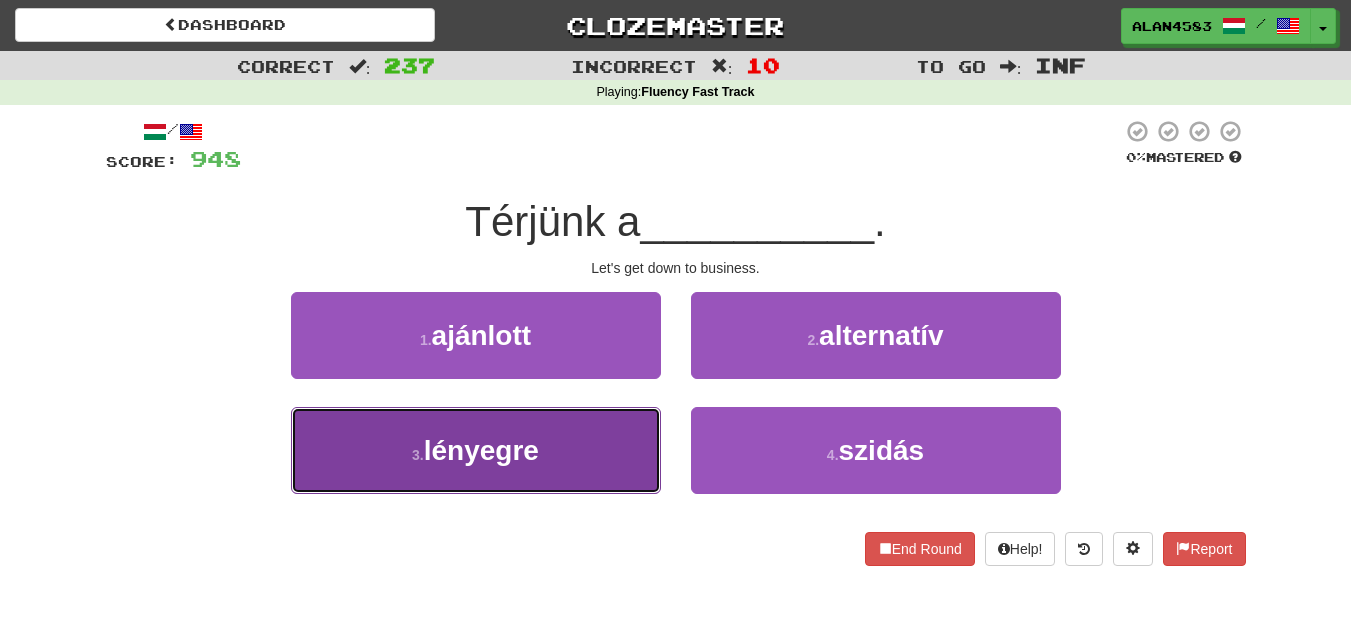 click on "3 .  lényegre" at bounding box center (476, 450) 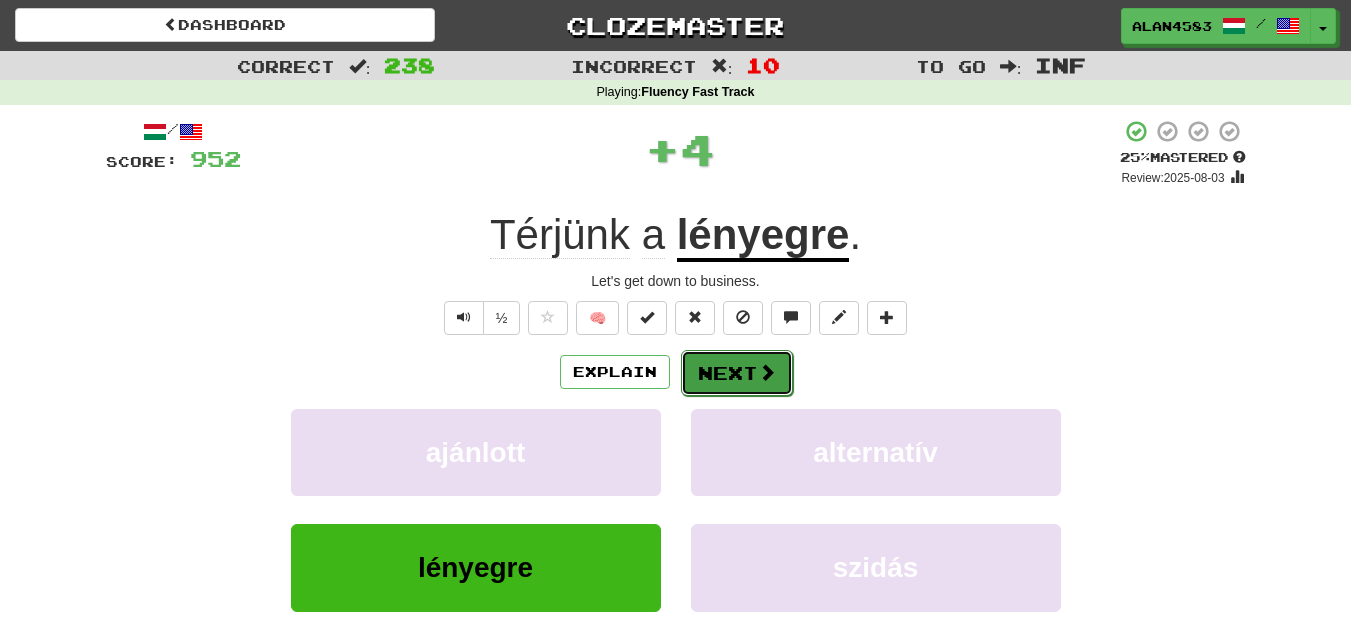 click on "Next" at bounding box center (737, 373) 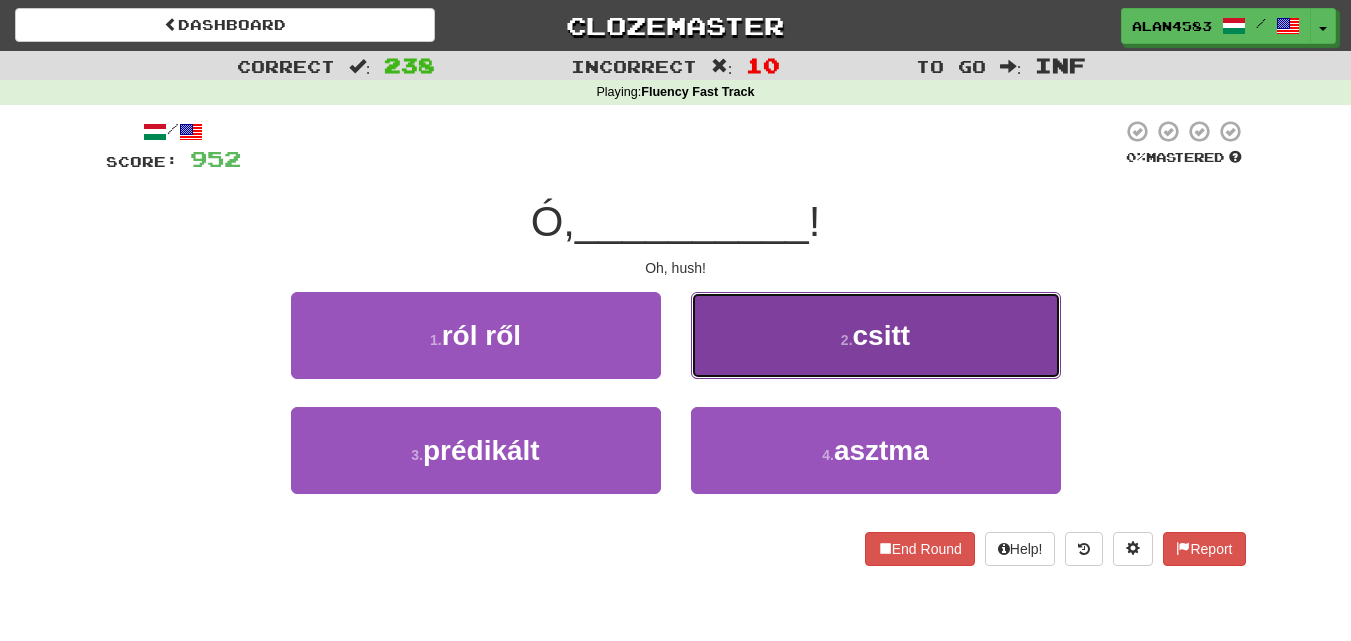 click on "2 ." at bounding box center [847, 340] 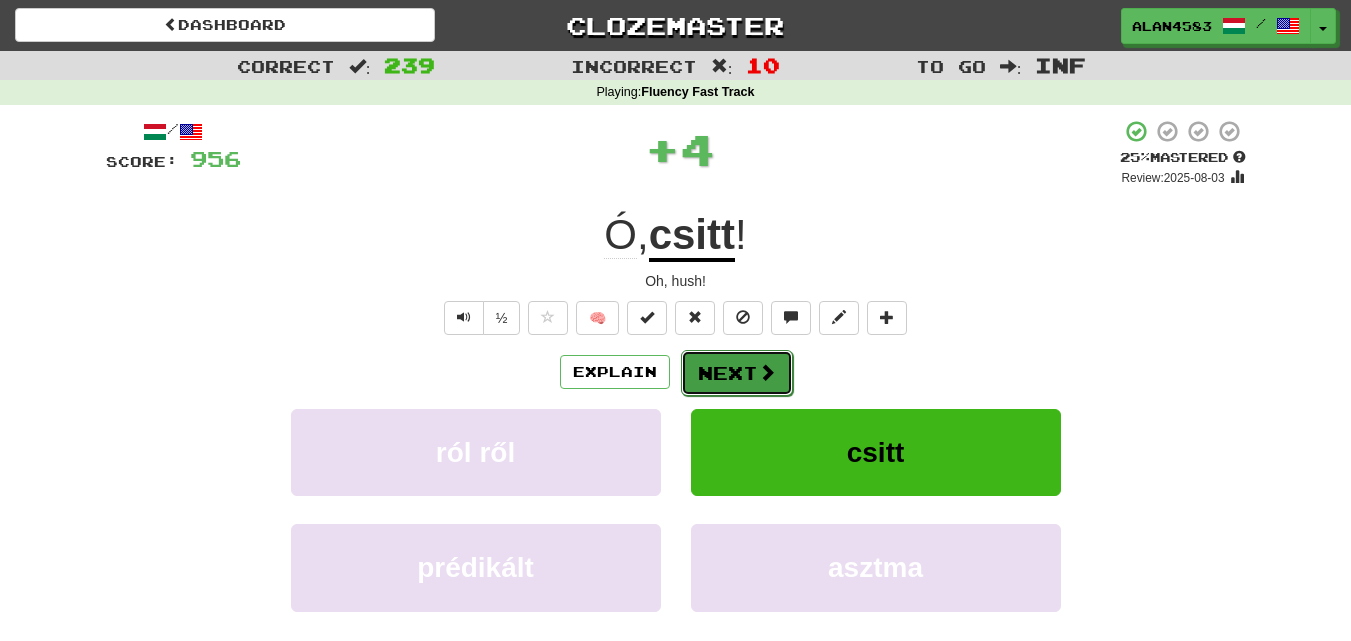 click on "Next" at bounding box center [737, 373] 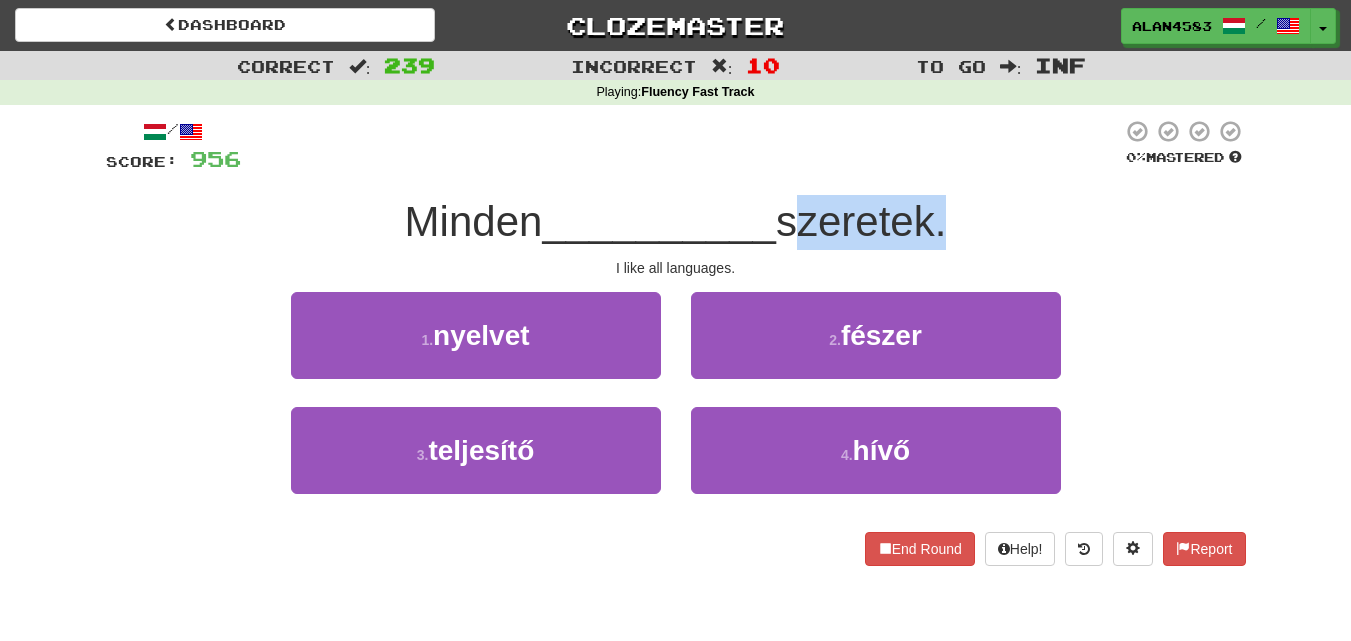 drag, startPoint x: 787, startPoint y: 225, endPoint x: 951, endPoint y: 208, distance: 164.87874 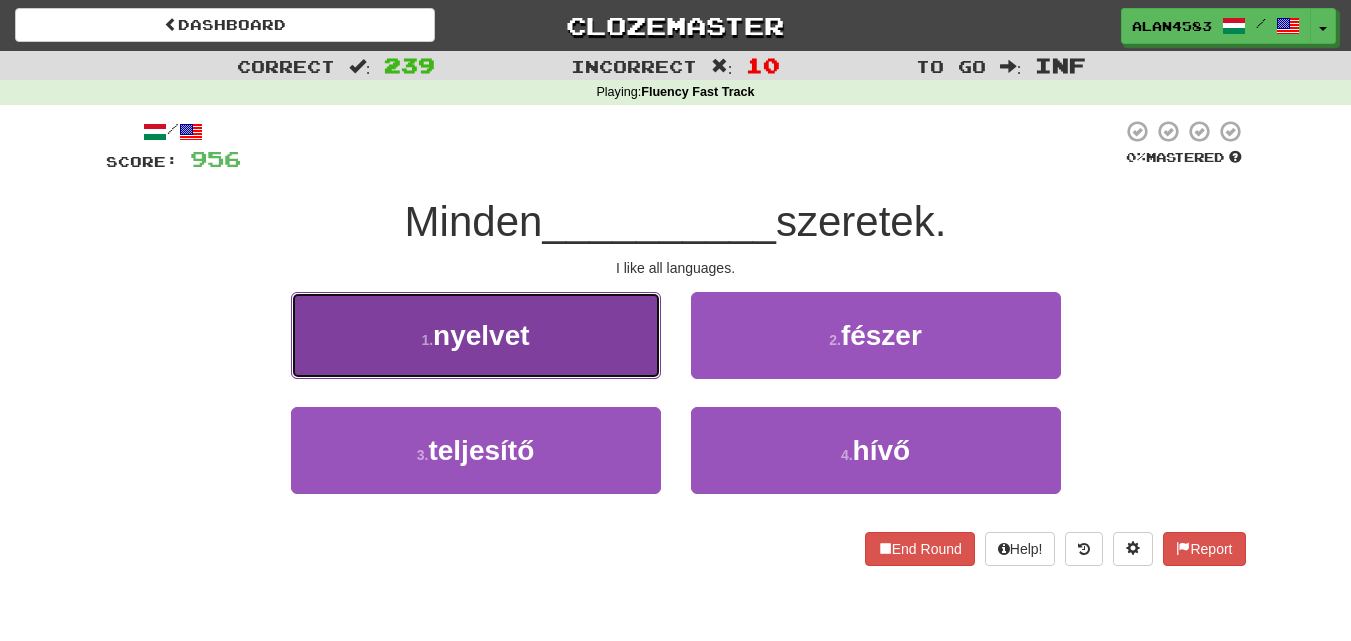 click on "1 .  nyelvet" at bounding box center [476, 335] 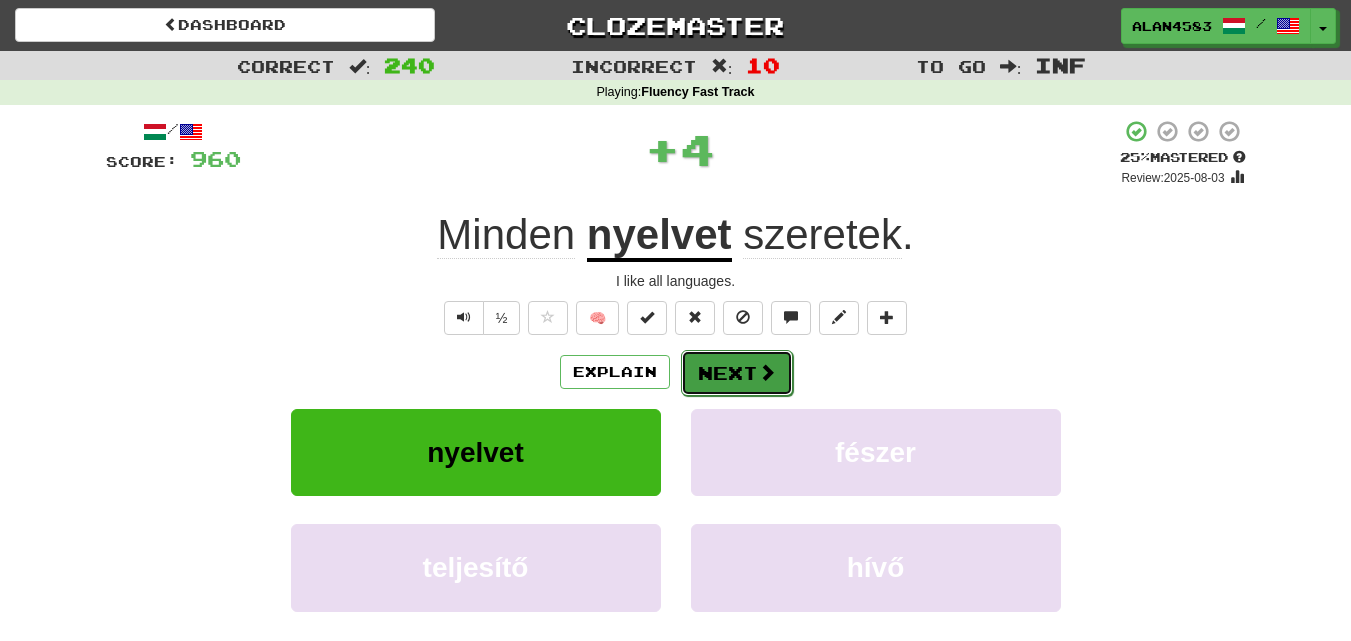 click on "Next" at bounding box center [737, 373] 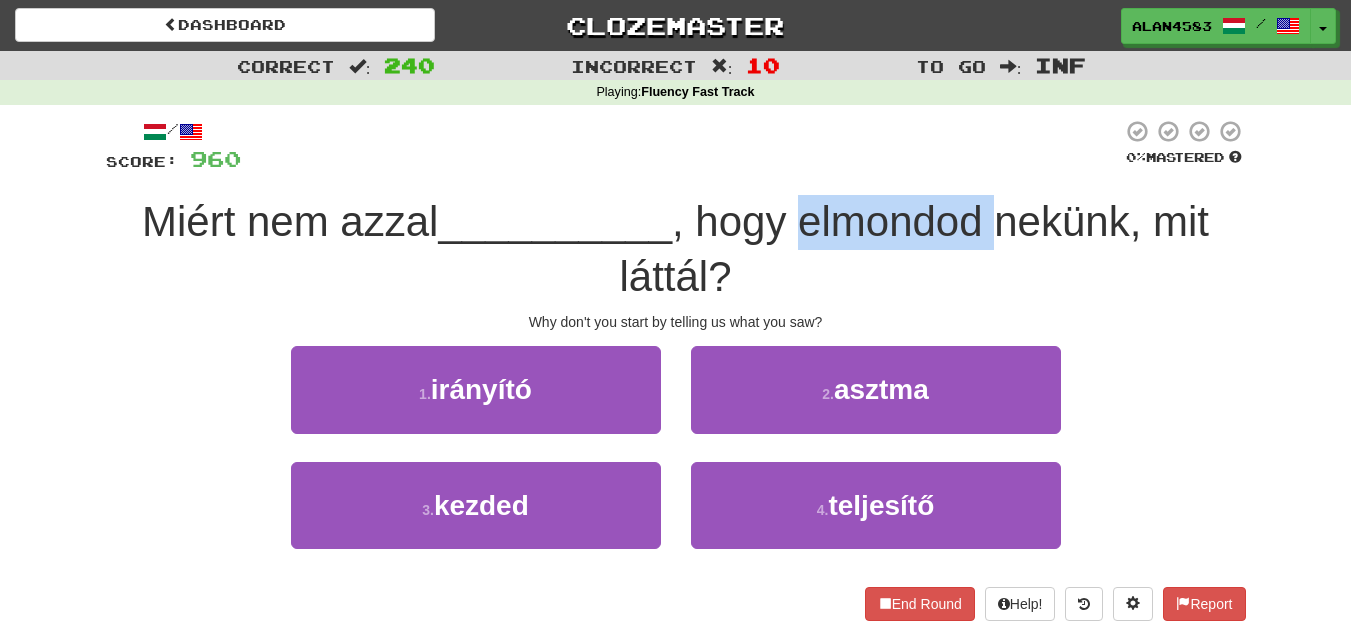 drag, startPoint x: 811, startPoint y: 218, endPoint x: 999, endPoint y: 195, distance: 189.40169 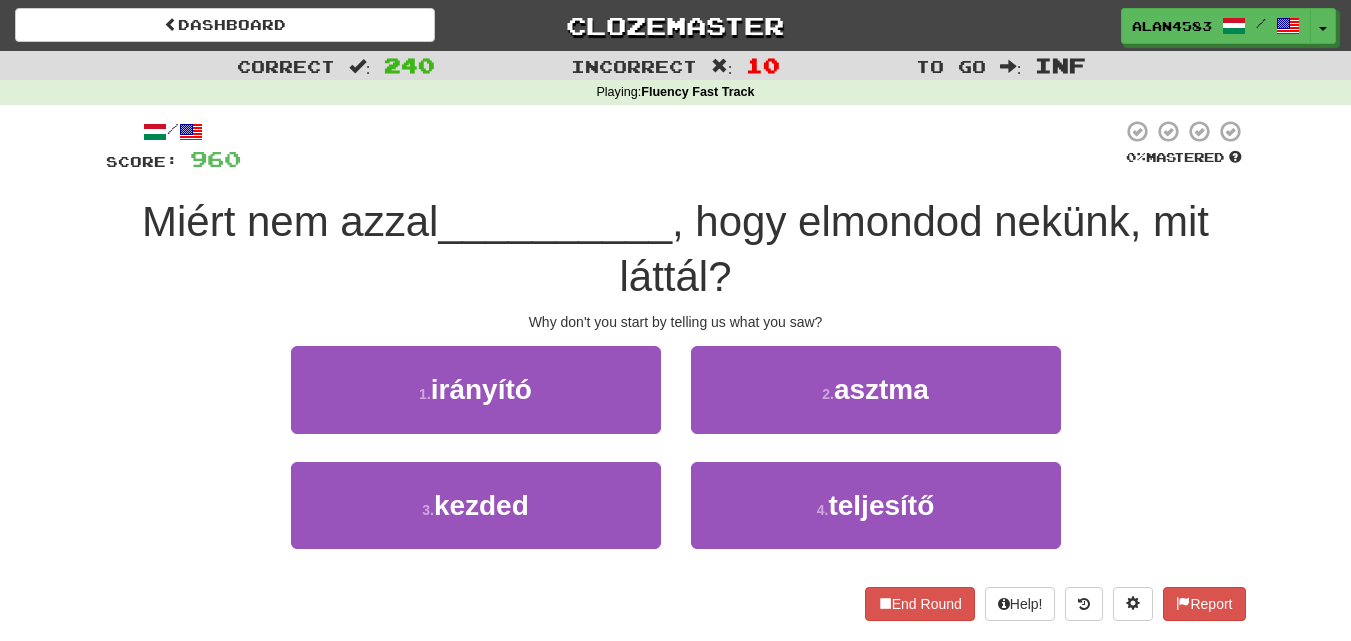 click at bounding box center [681, 146] 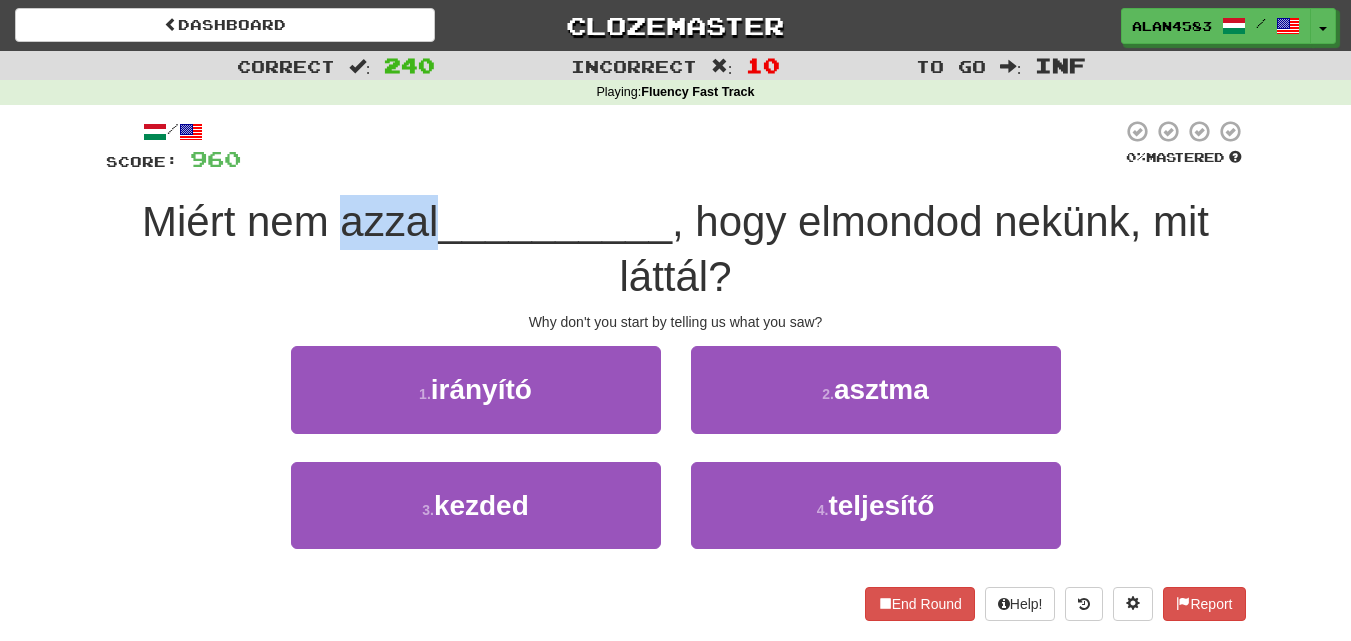 drag, startPoint x: 429, startPoint y: 224, endPoint x: 339, endPoint y: 224, distance: 90 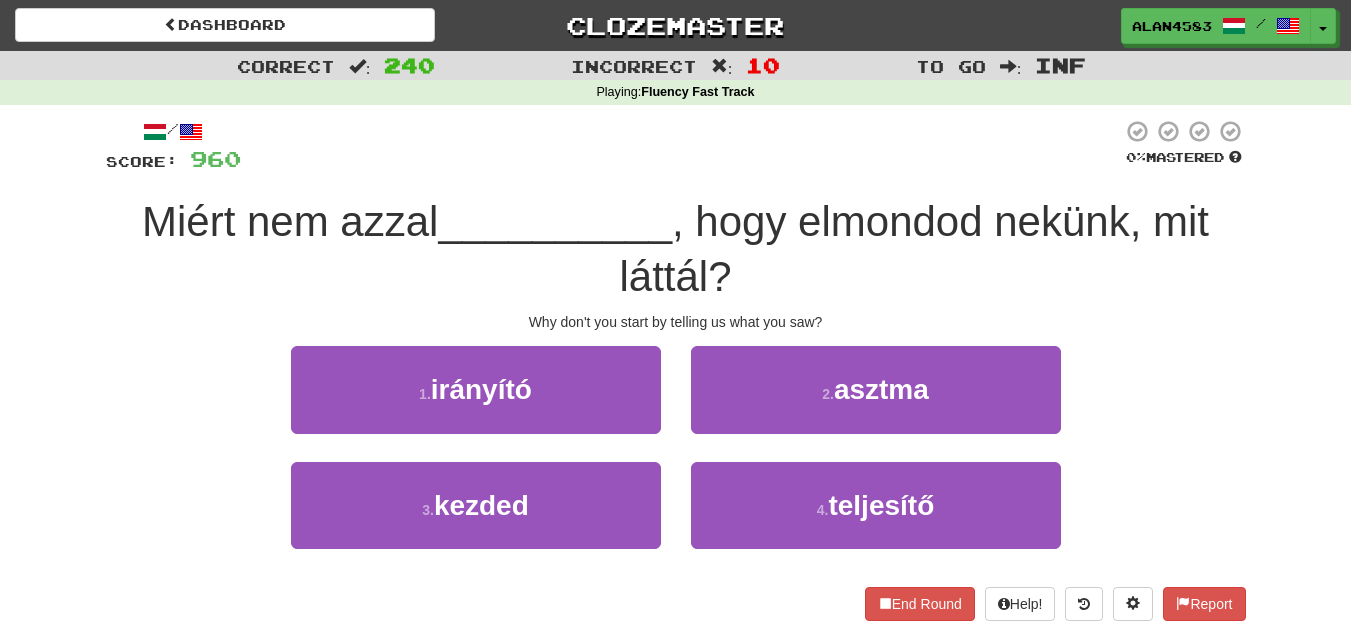 click at bounding box center (681, 146) 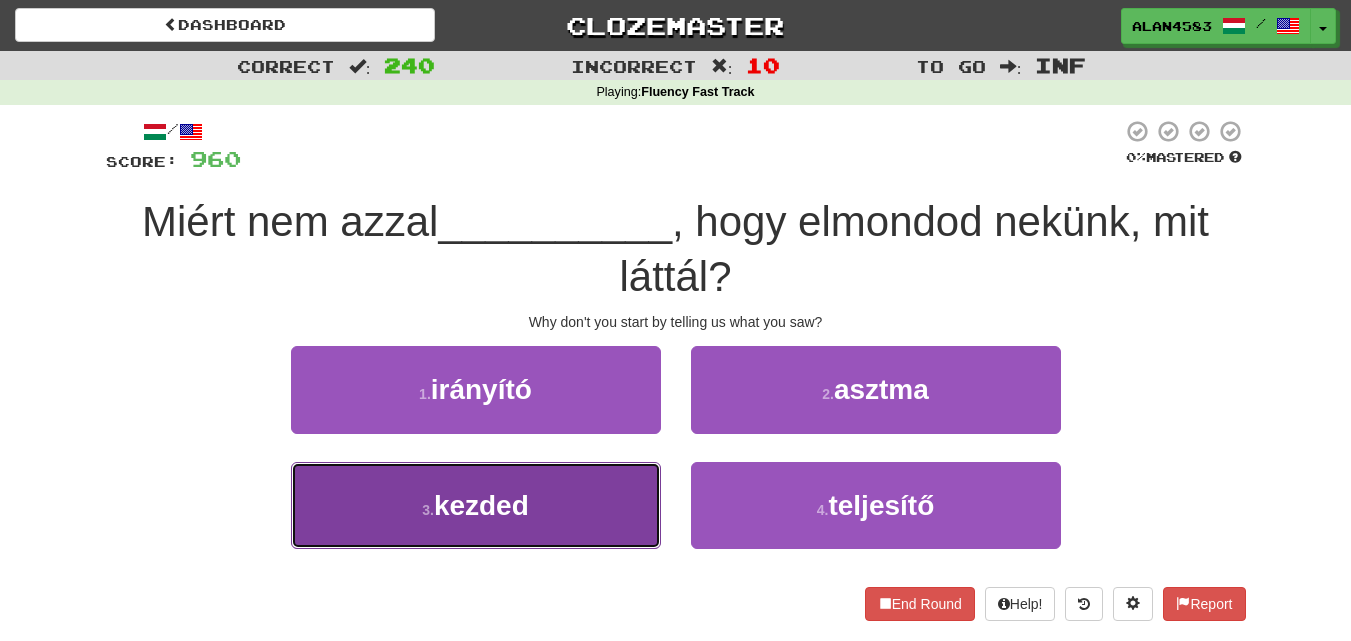 click on "3 .  kezded" at bounding box center (476, 505) 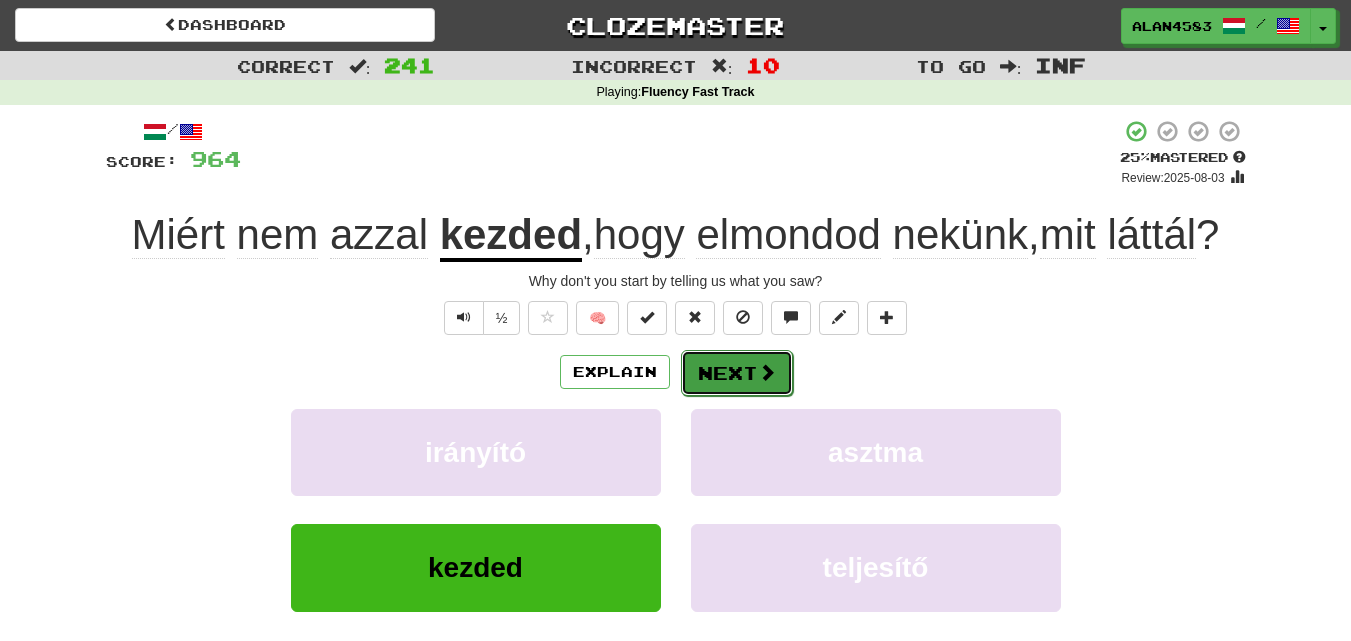click on "Next" at bounding box center [737, 373] 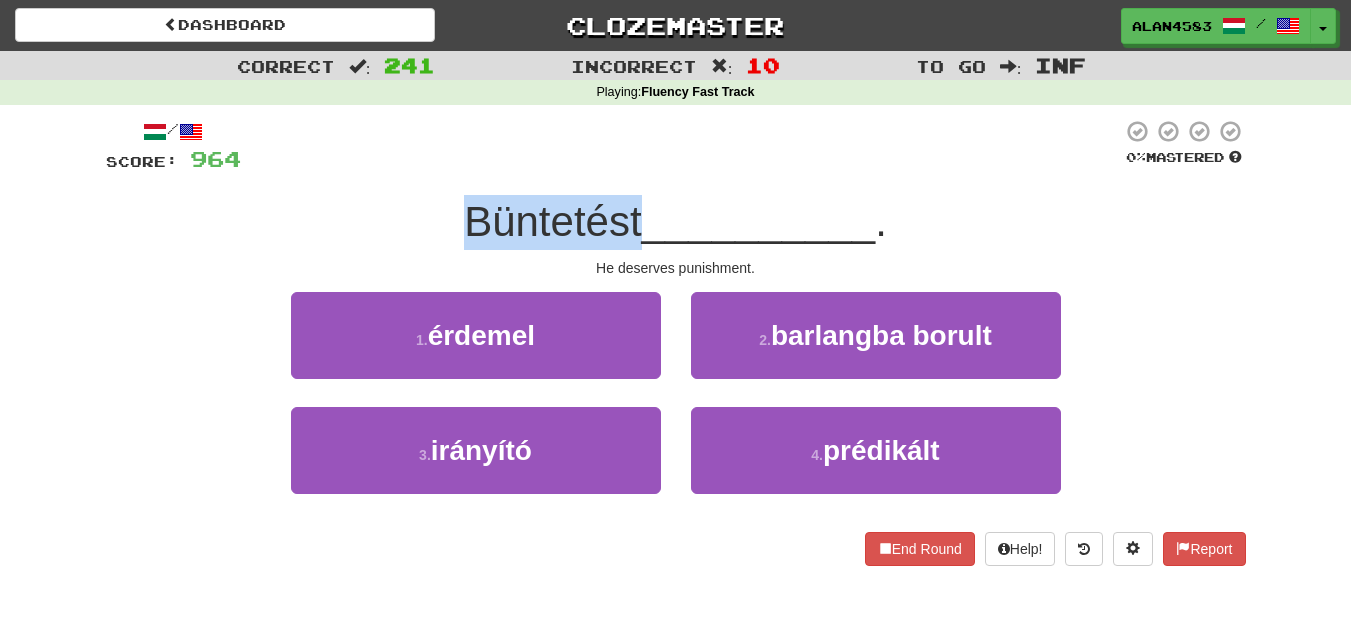 drag, startPoint x: 636, startPoint y: 217, endPoint x: 405, endPoint y: 222, distance: 231.05411 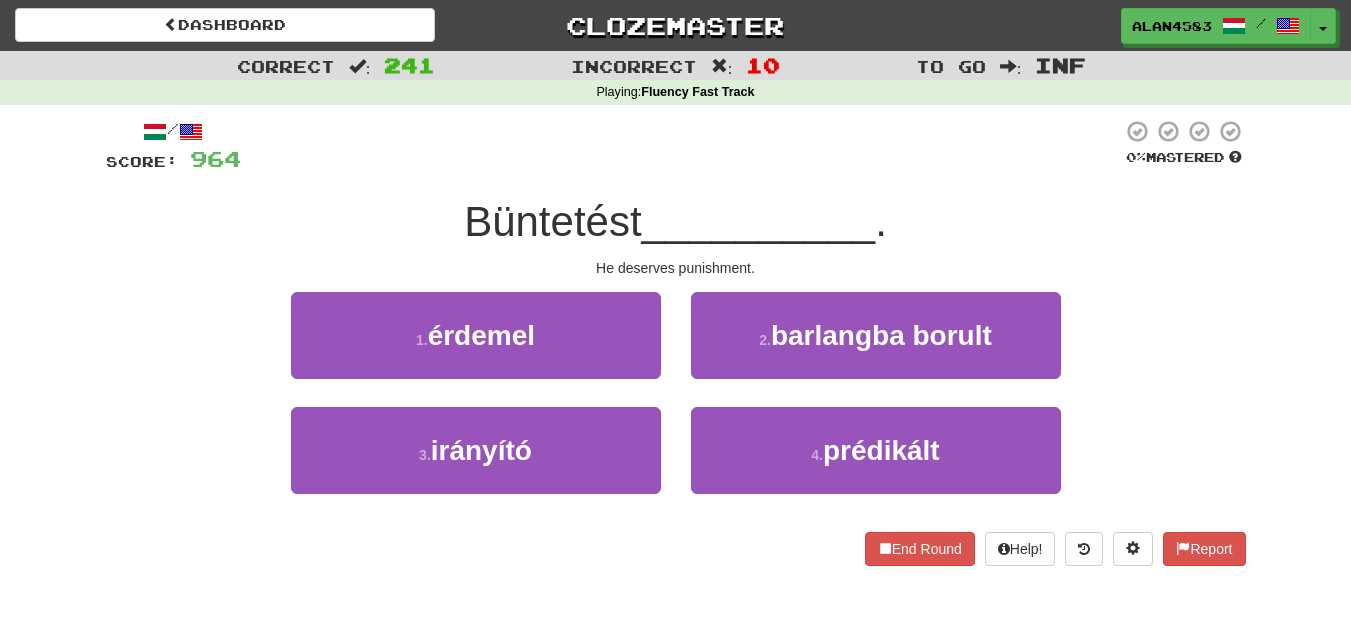 click at bounding box center (681, 146) 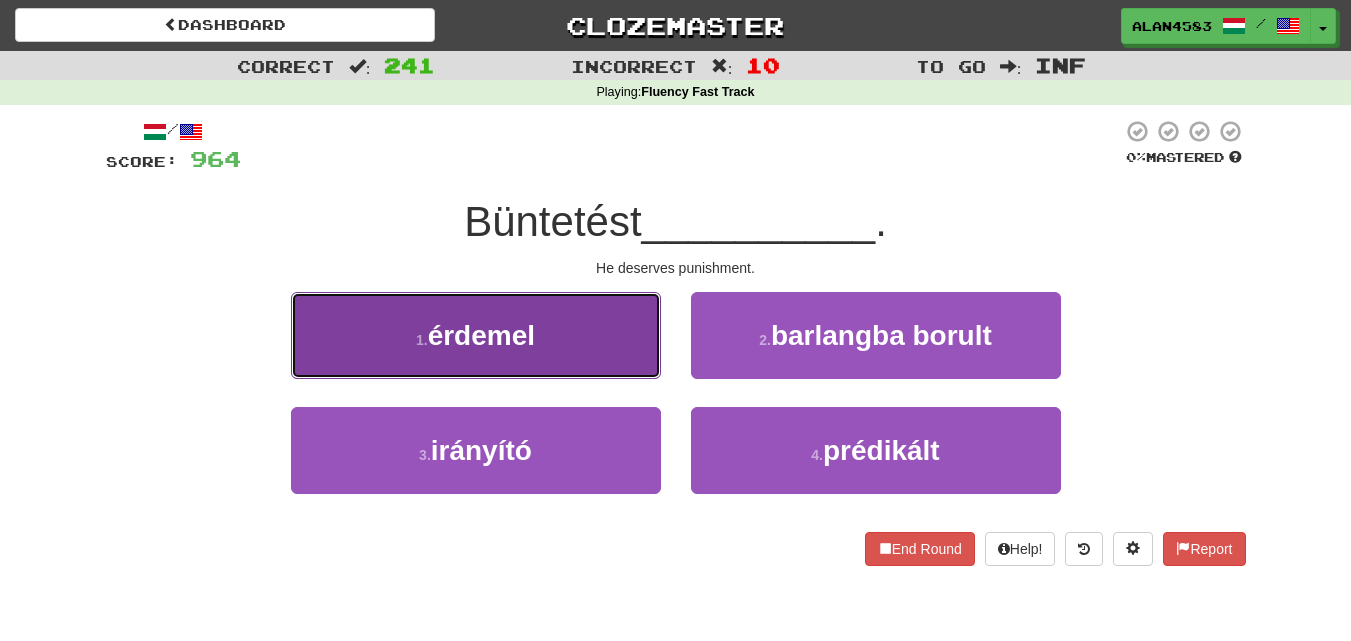 click on "érdemel" at bounding box center [481, 335] 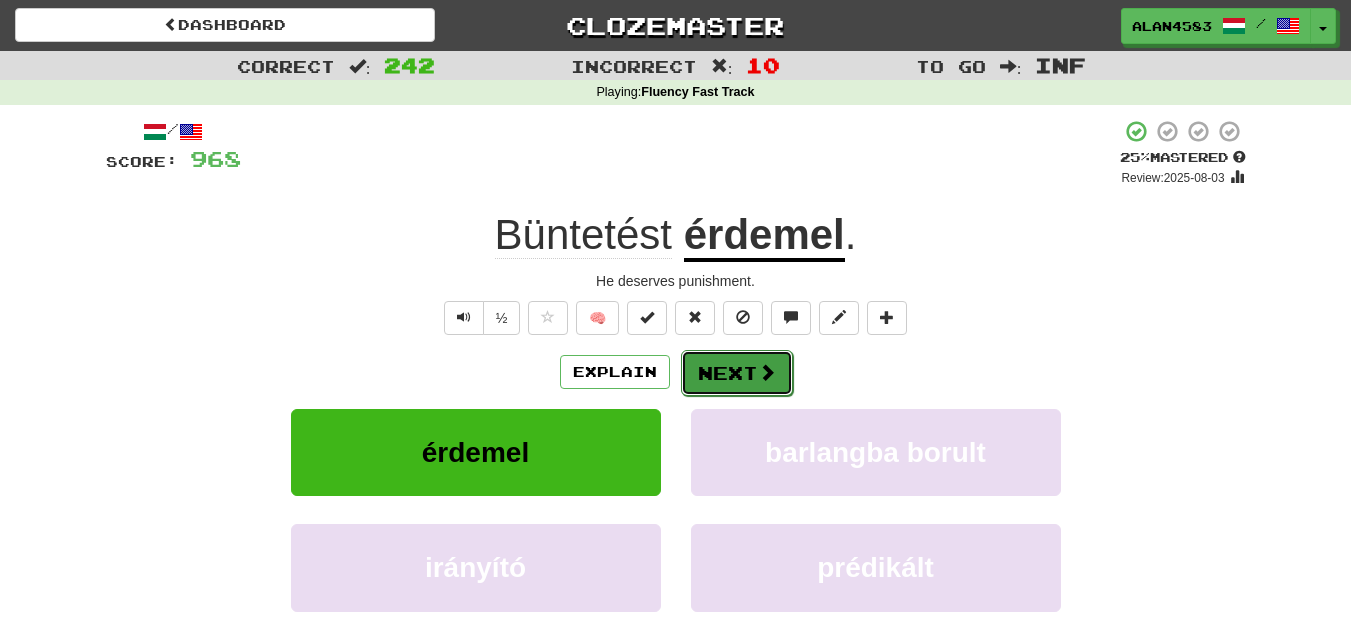 click on "Next" at bounding box center (737, 373) 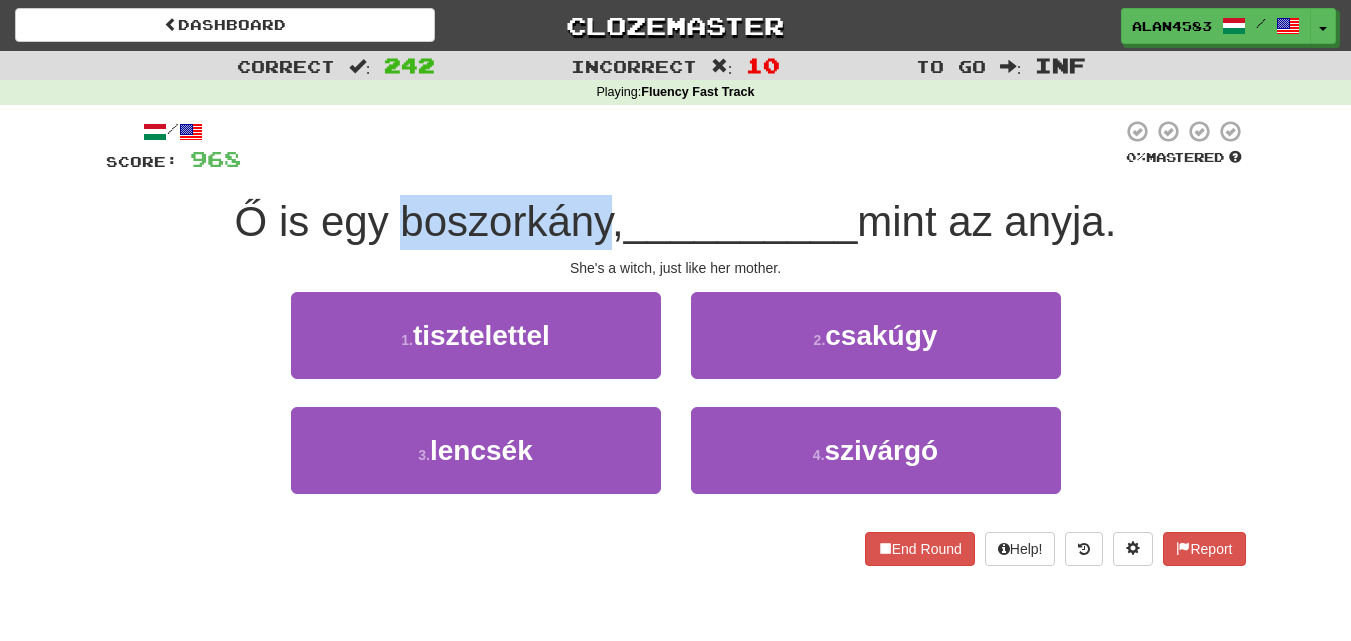 drag, startPoint x: 599, startPoint y: 217, endPoint x: 385, endPoint y: 187, distance: 216.09258 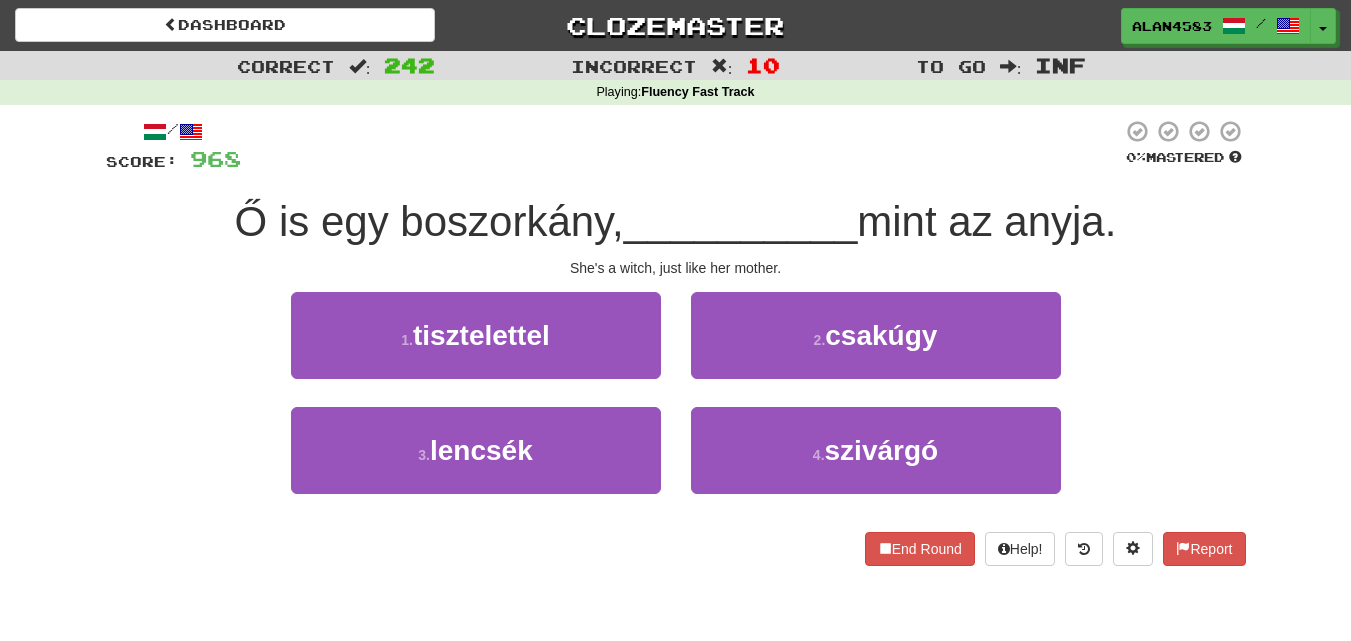 click at bounding box center (681, 146) 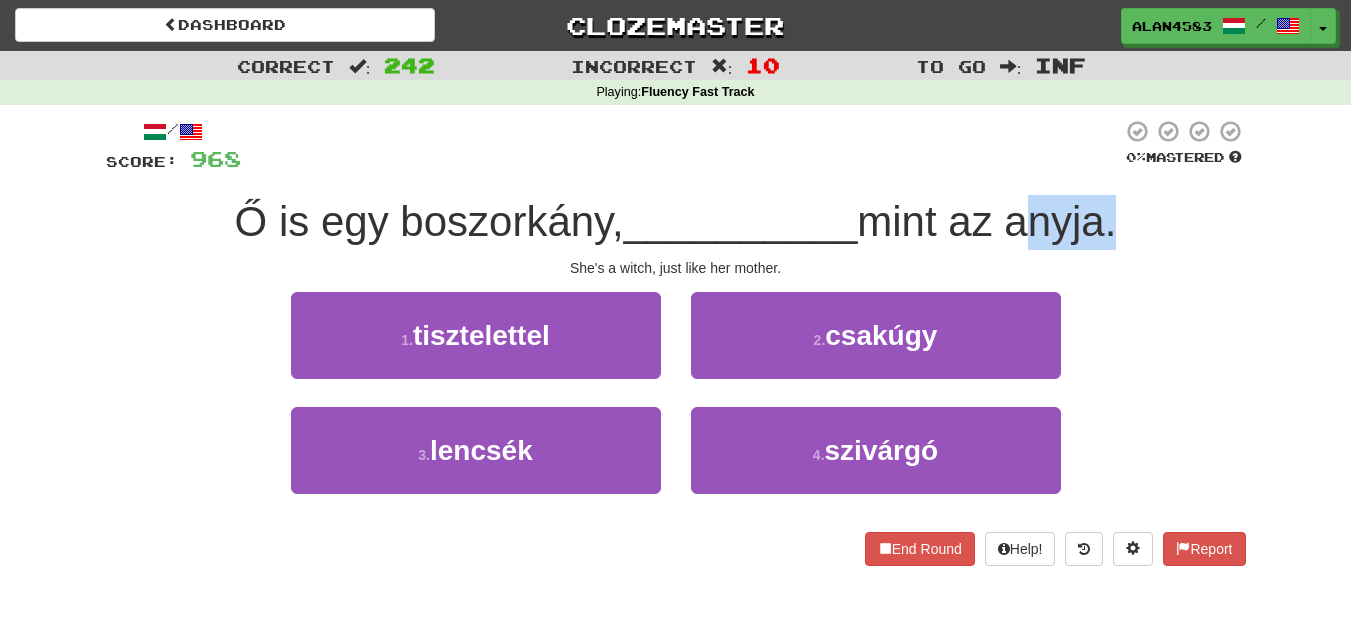 drag, startPoint x: 1017, startPoint y: 213, endPoint x: 1110, endPoint y: 212, distance: 93.00538 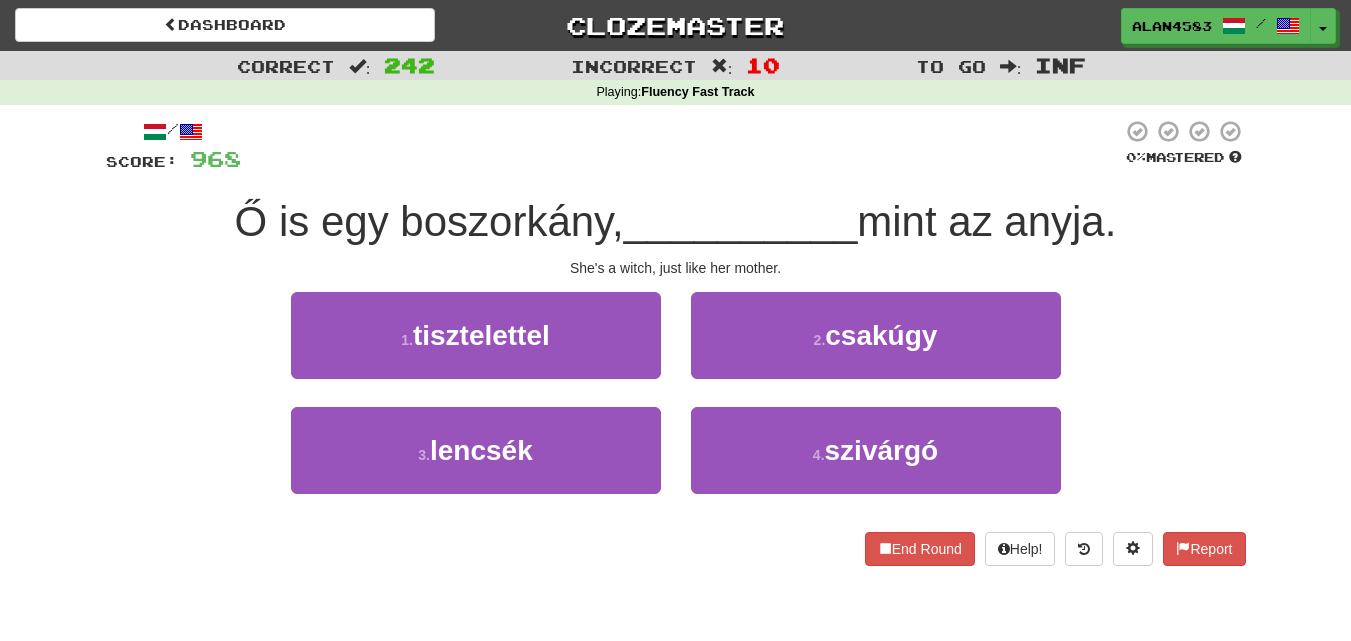 click on "/  Score:   968 0 %  Mastered Ő is egy boszorkány,  __________  mint az anyja. She's a witch, just like her mother. 1 .  tisztelettel 2 .  csakúgy 3 .  lencsék 4 .  szivárgó  End Round  Help!  Report" at bounding box center [676, 349] 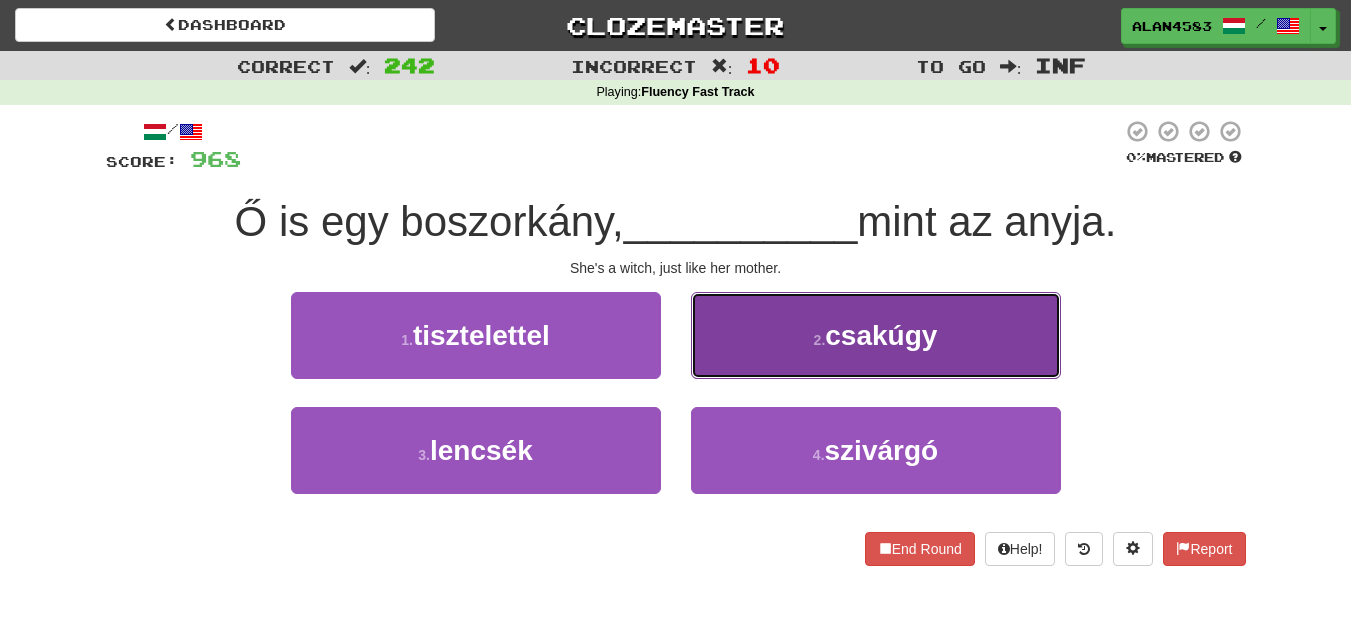 click on "2 .  csakúgy" at bounding box center [876, 335] 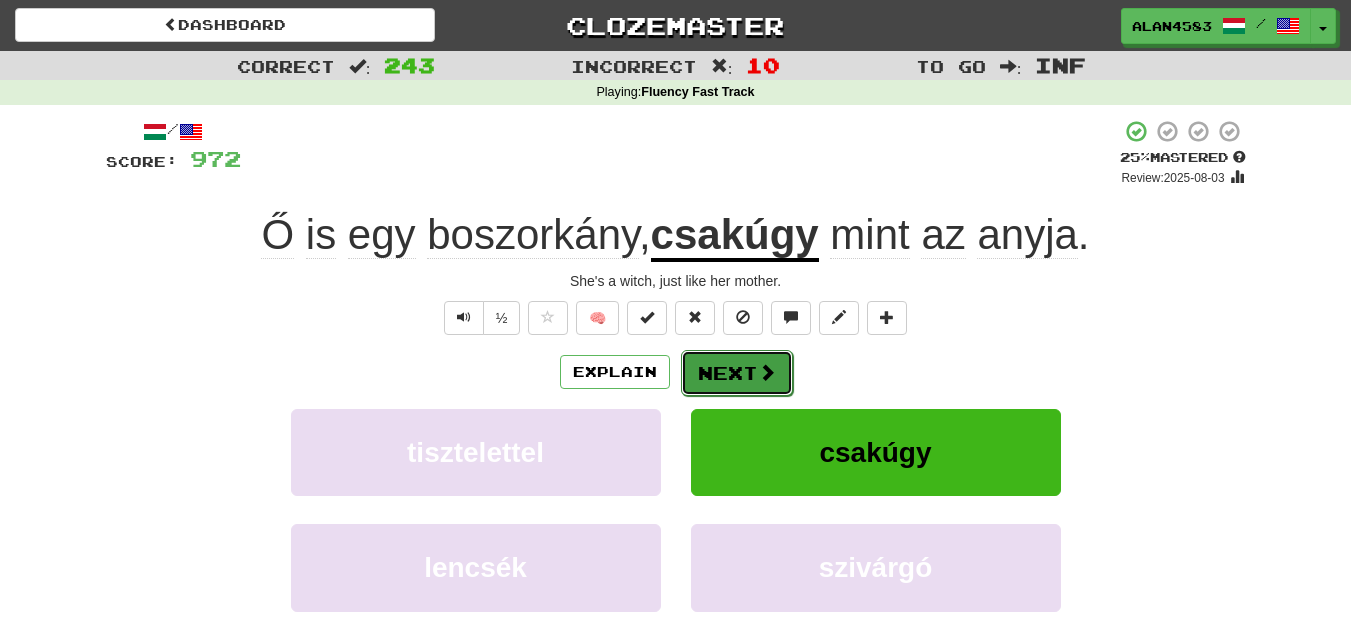 click on "Next" at bounding box center [737, 373] 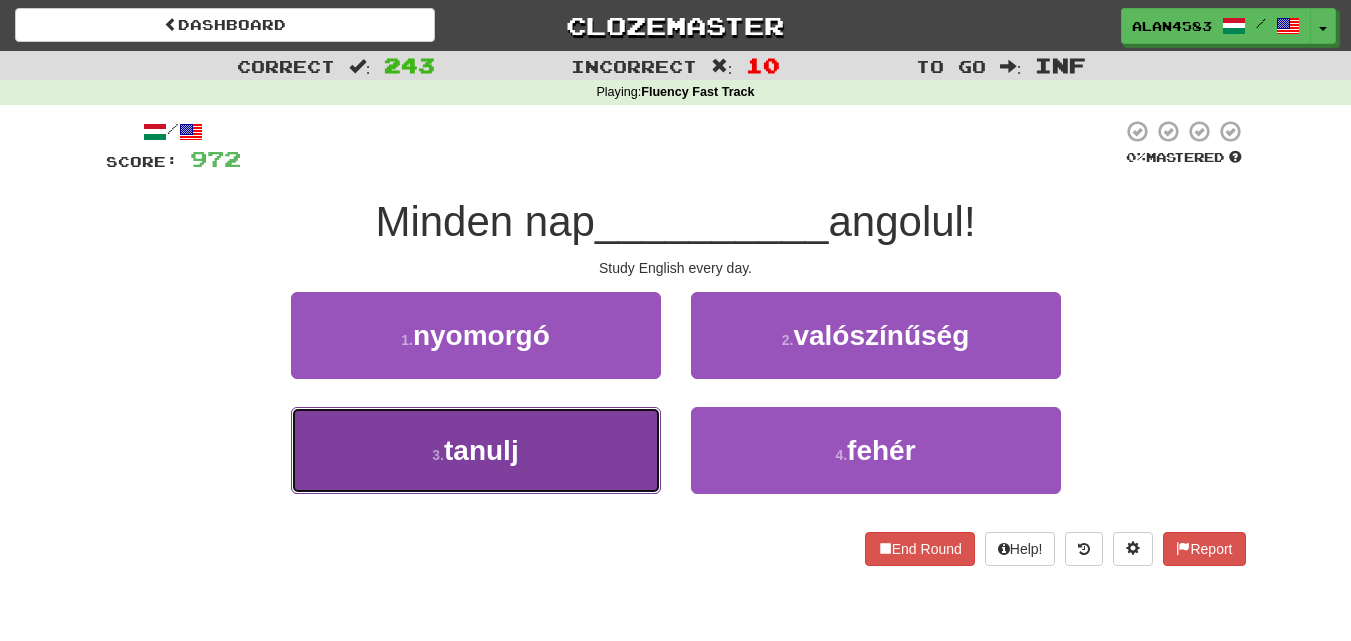 click on "3 .  tanulj" at bounding box center (476, 450) 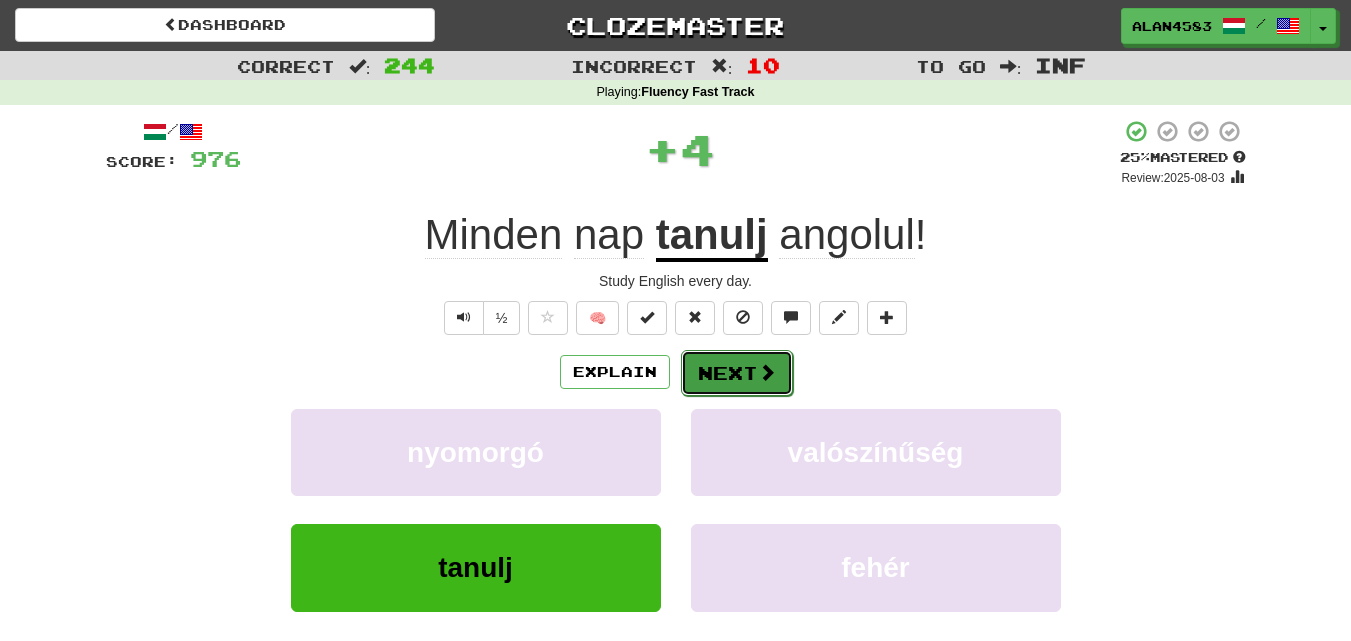 click on "Next" at bounding box center (737, 373) 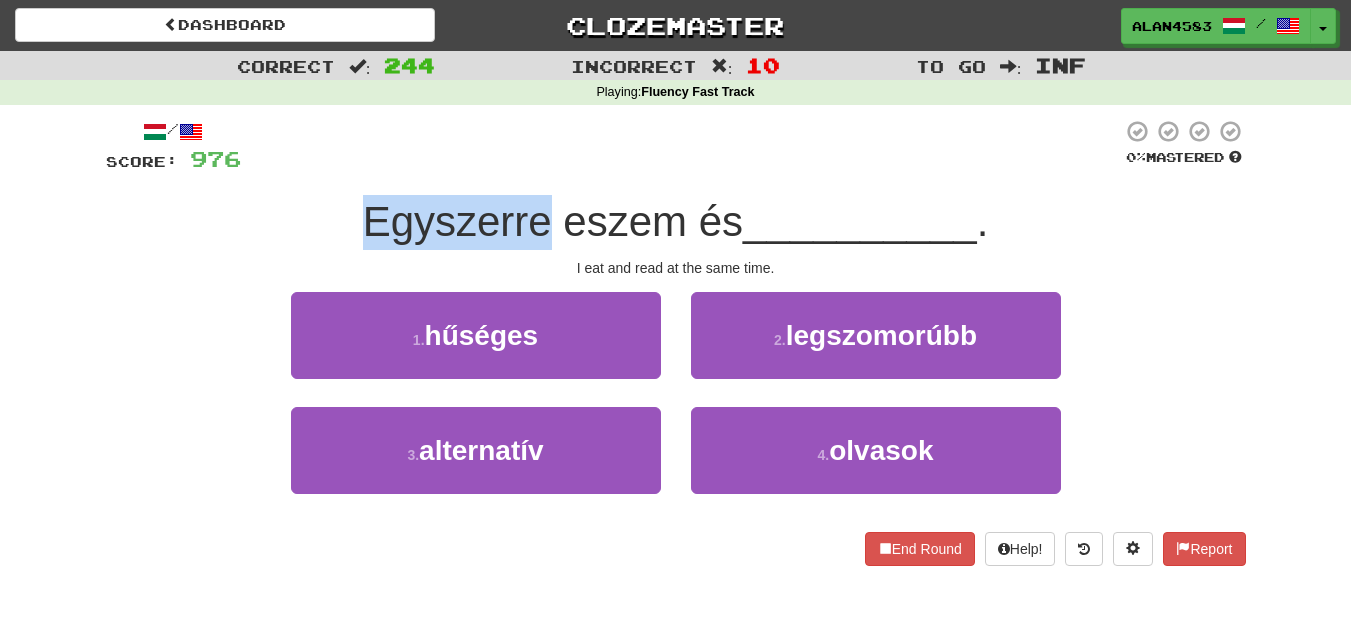 drag, startPoint x: 540, startPoint y: 214, endPoint x: 345, endPoint y: 214, distance: 195 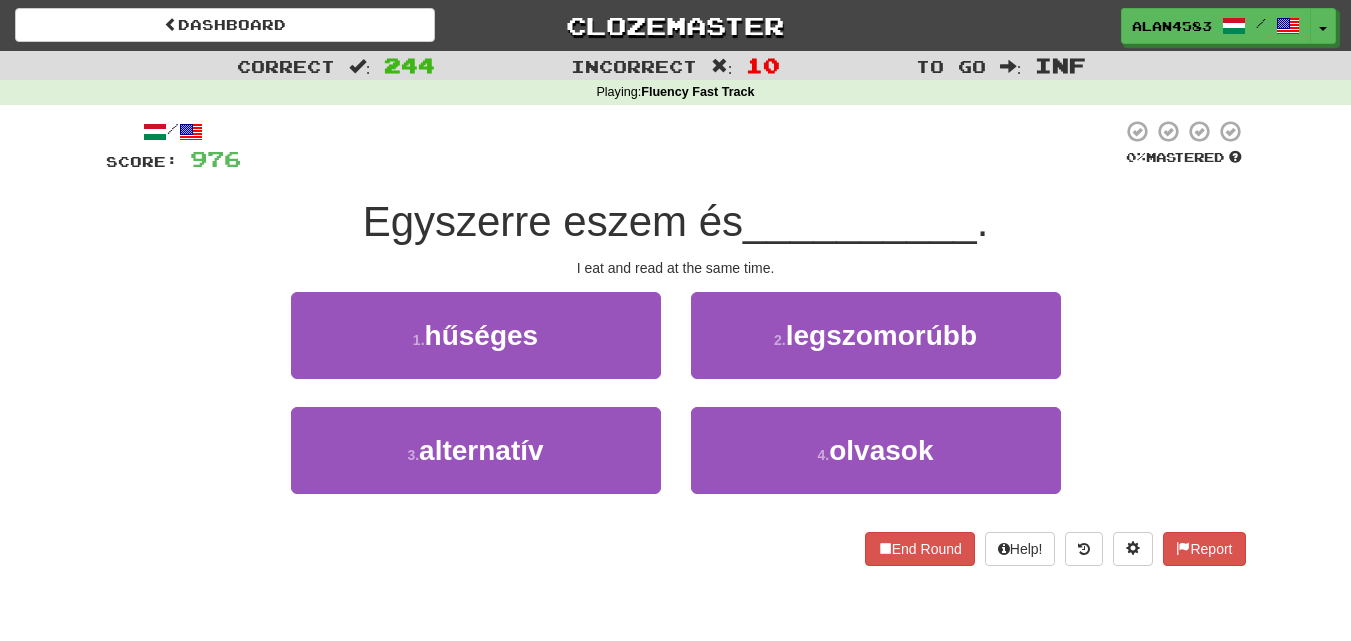 click at bounding box center [681, 146] 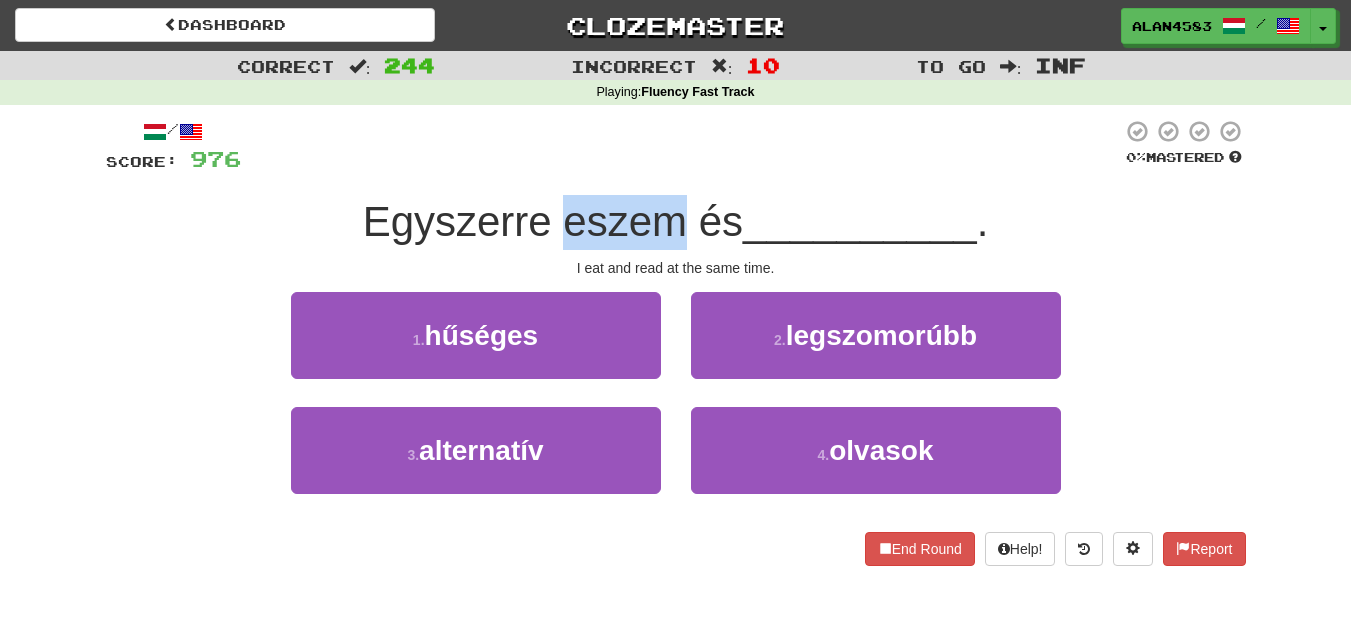 drag, startPoint x: 554, startPoint y: 214, endPoint x: 671, endPoint y: 212, distance: 117.01709 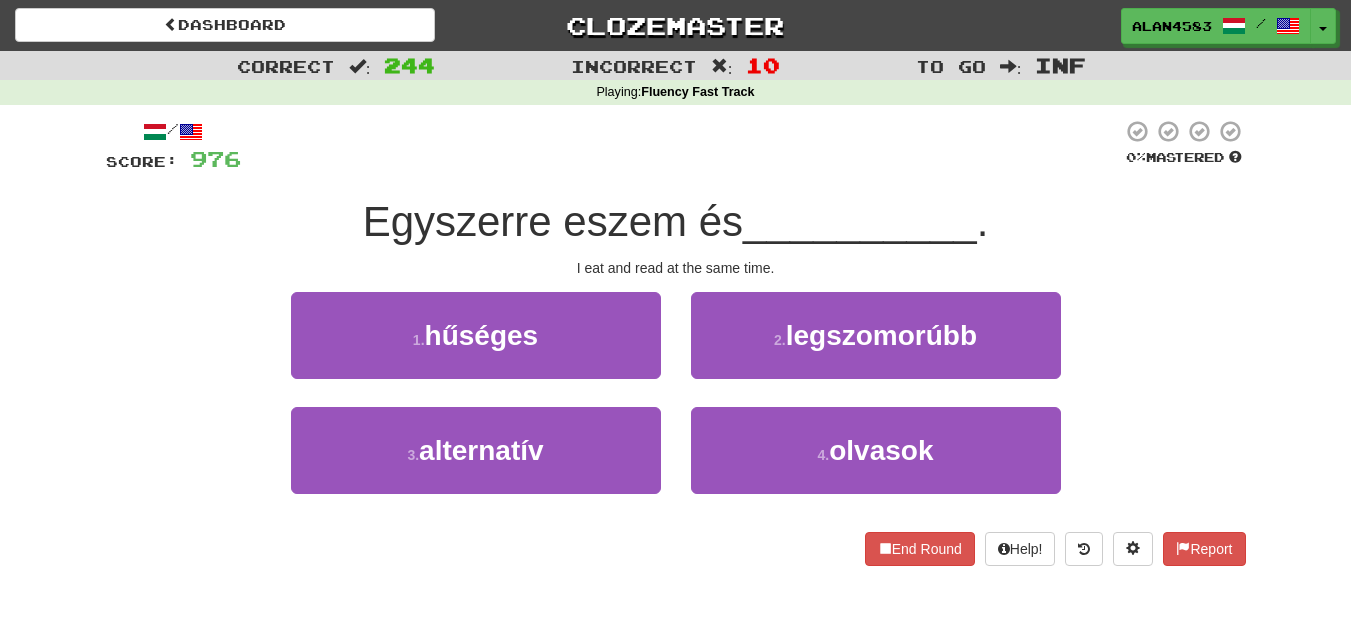 click at bounding box center (681, 146) 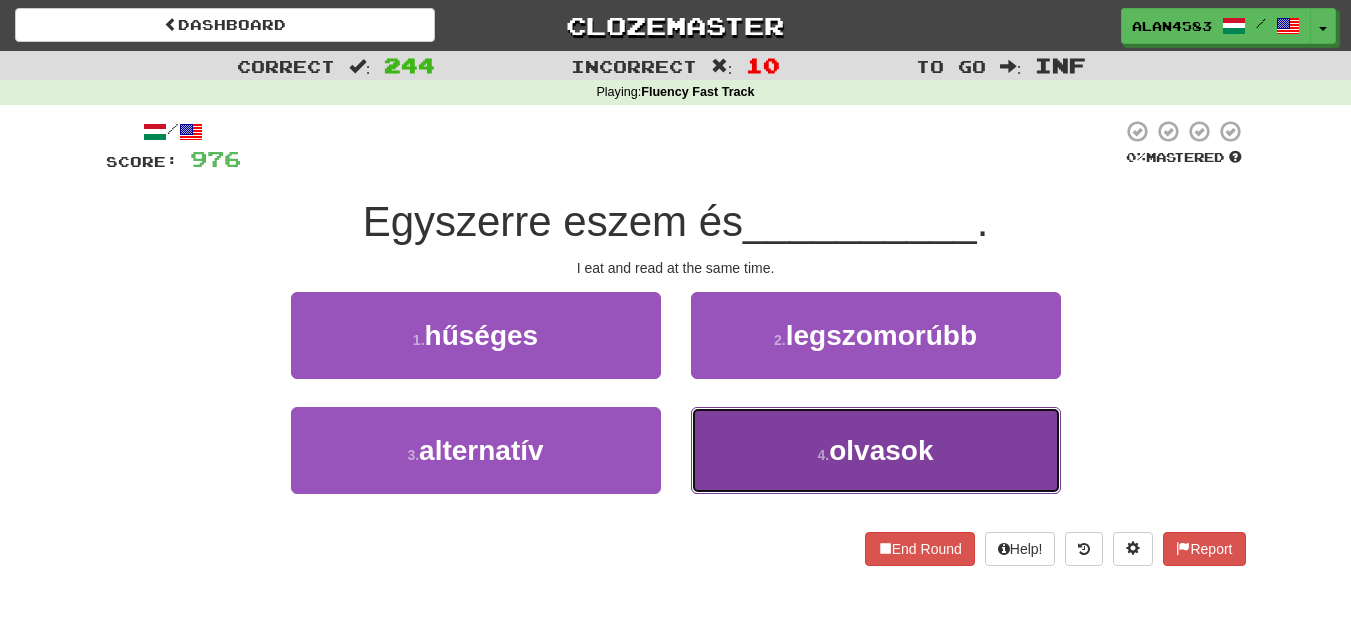 click on "4 .  olvasok" at bounding box center [876, 450] 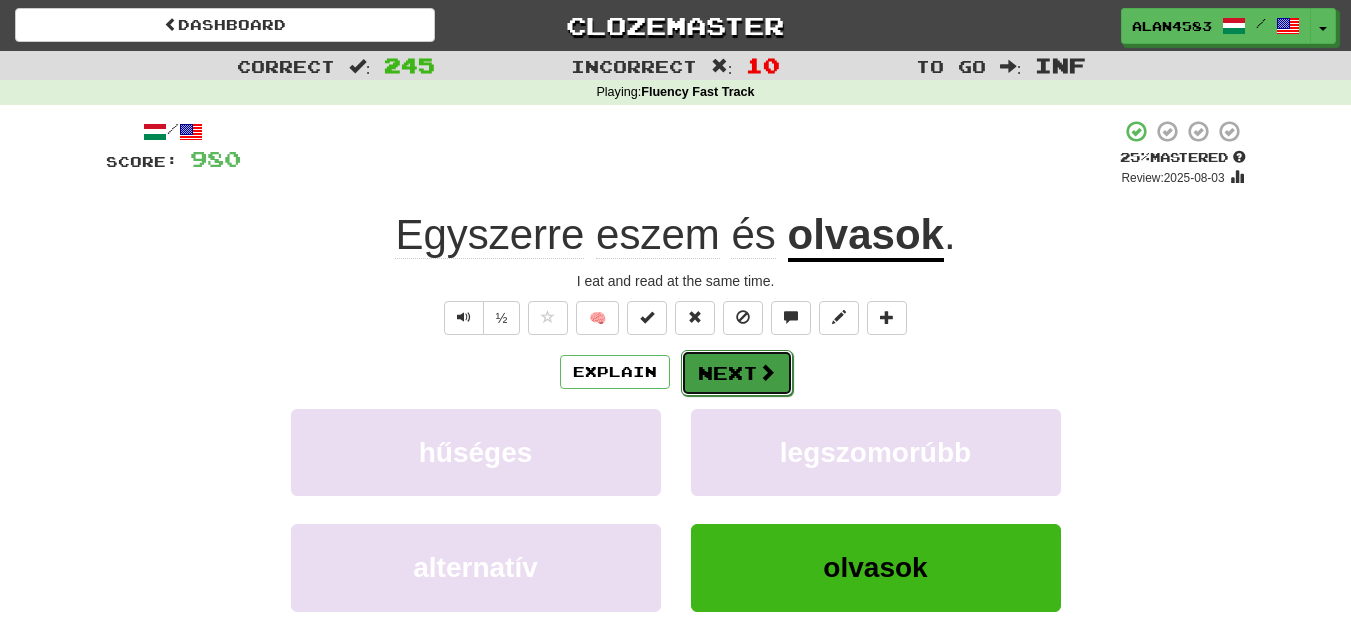 click on "Next" at bounding box center (737, 373) 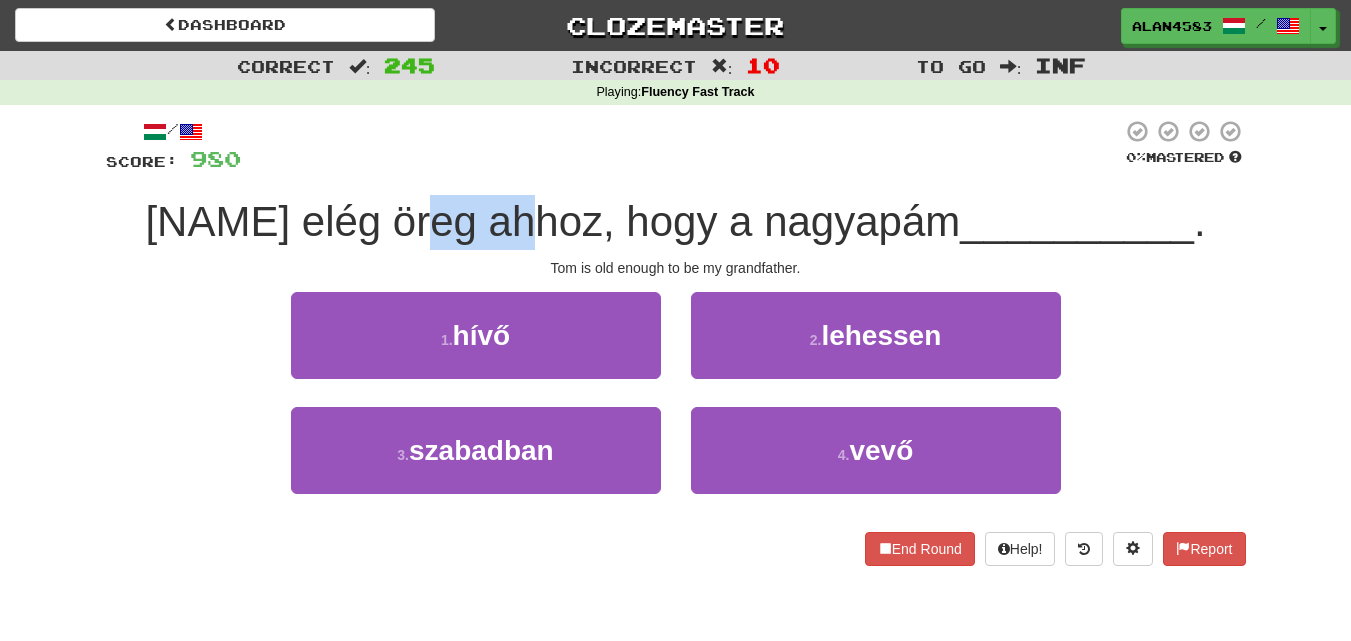 drag, startPoint x: 448, startPoint y: 226, endPoint x: 555, endPoint y: 205, distance: 109.041275 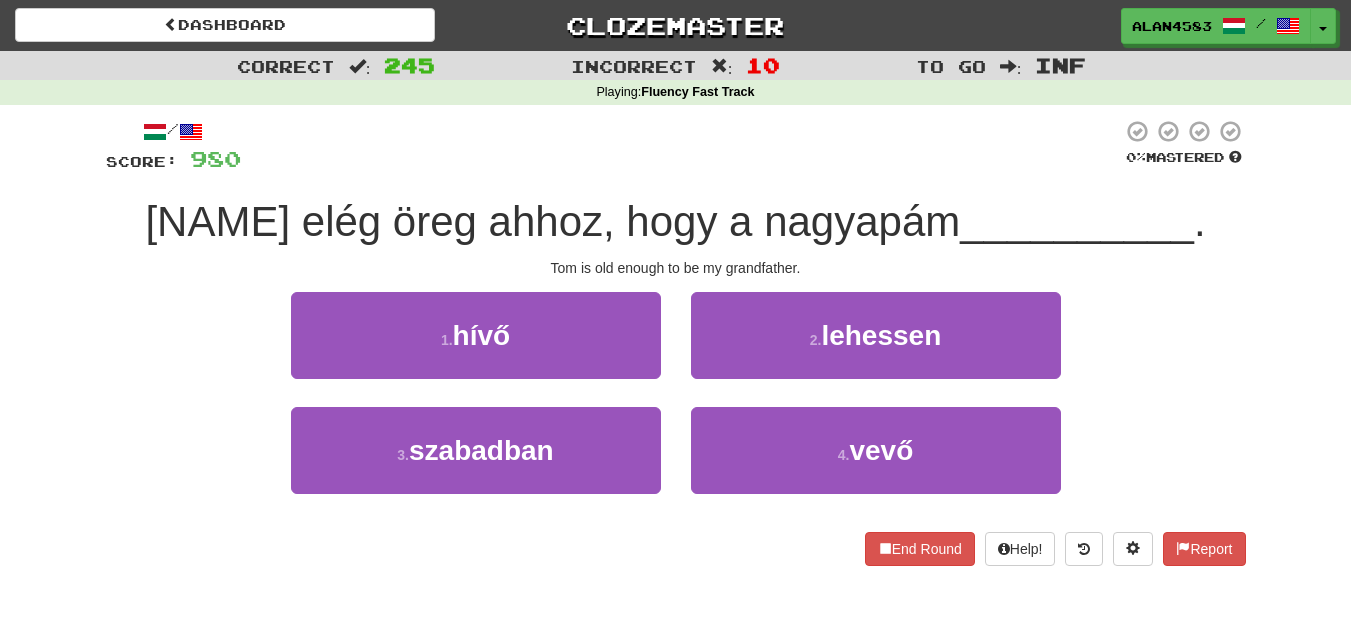 click on "/ Score: 980 0 % Mastered Tom elég öreg ahhoz, hogy a nagyapám __________. Tom is old enough to be my grandfather. 1 . hívő 2 . lehessen 3 . szabadban 4 . vevő End Round Help! Report" at bounding box center (676, 342) 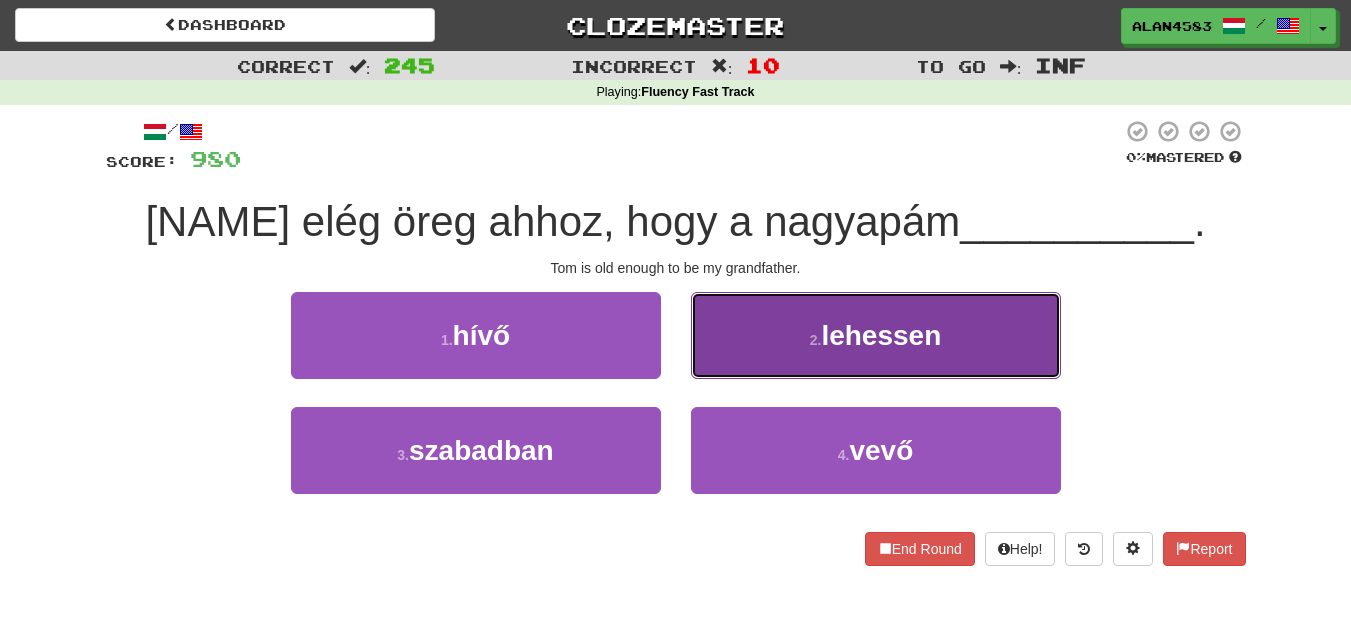 click on "2 .  lehessen" at bounding box center (876, 335) 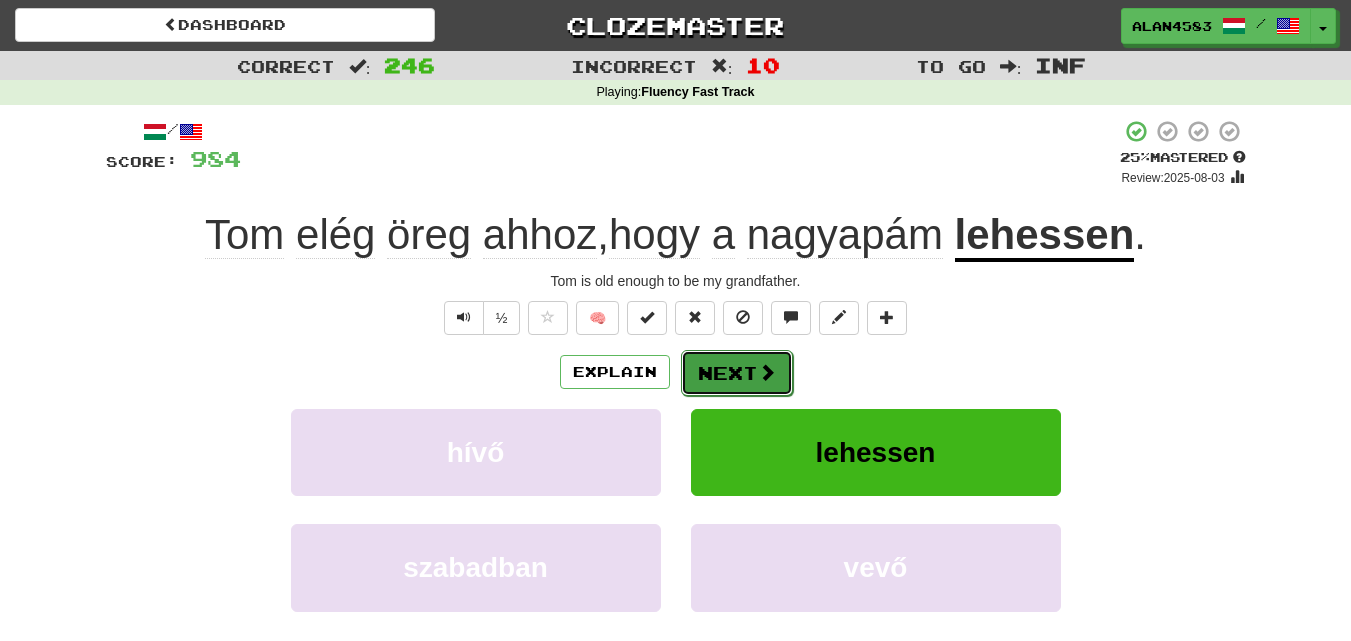 click on "Next" at bounding box center (737, 373) 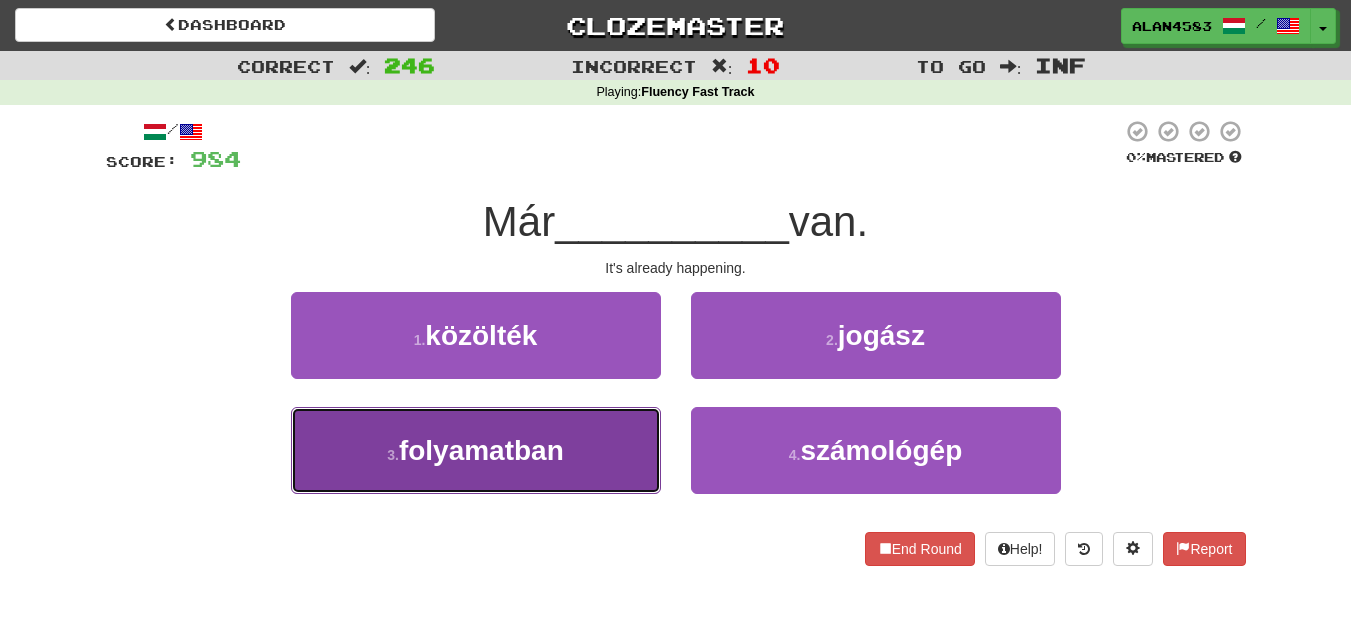 click on "3 .  folyamatban" at bounding box center (476, 450) 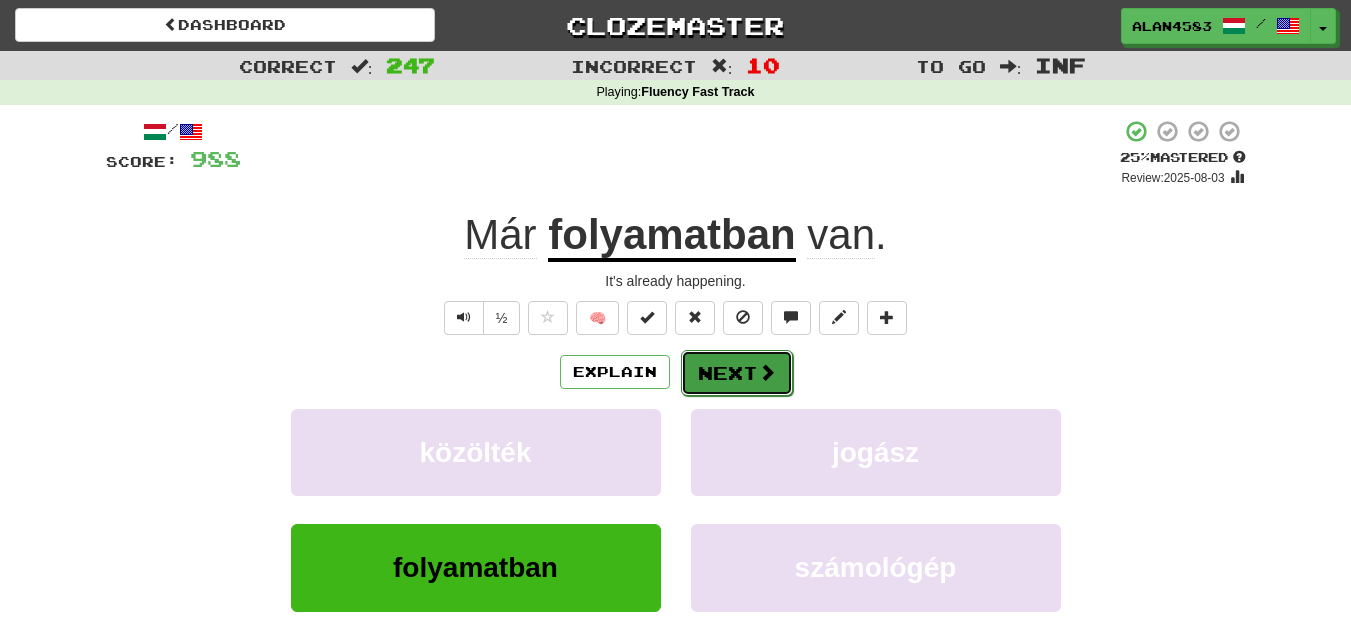 click on "Next" at bounding box center [737, 373] 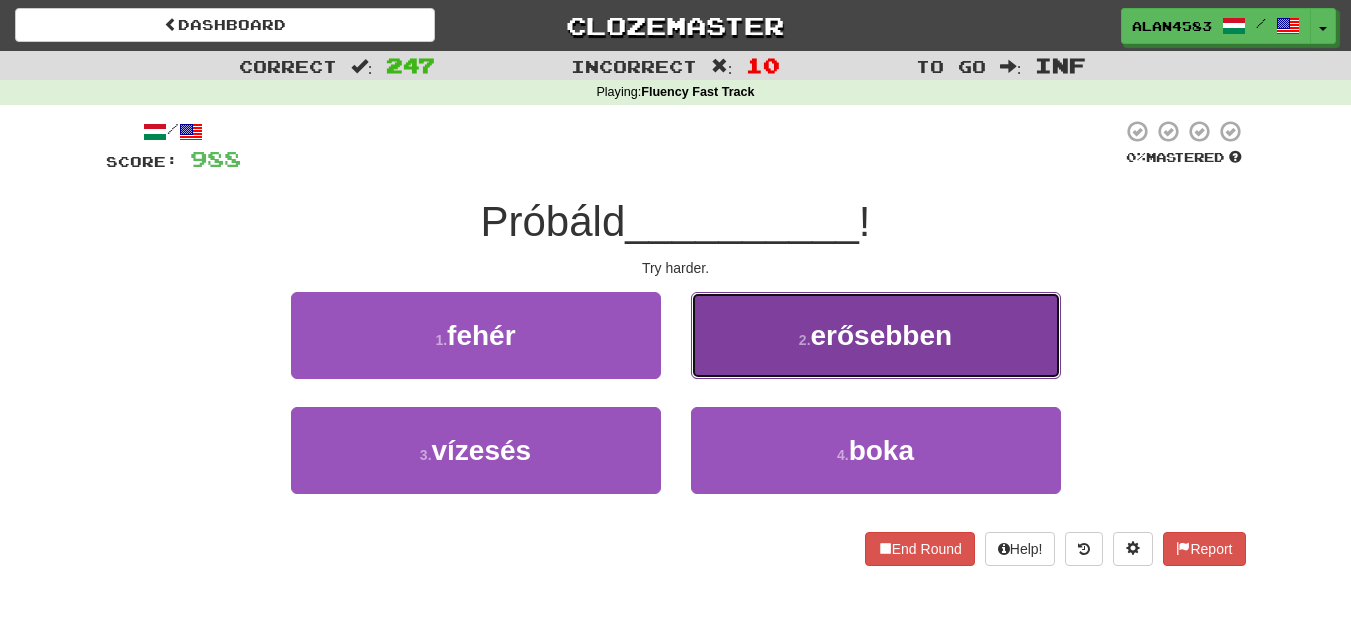 click on "erősebben" at bounding box center [882, 335] 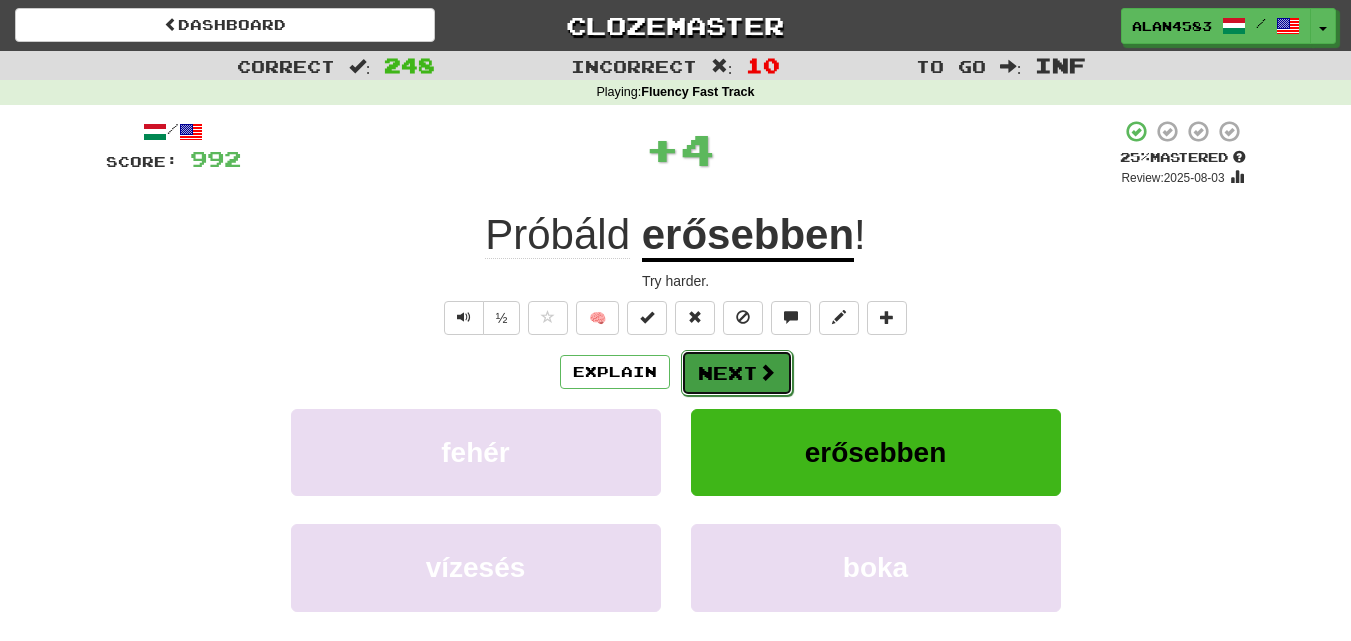 click on "Next" at bounding box center (737, 373) 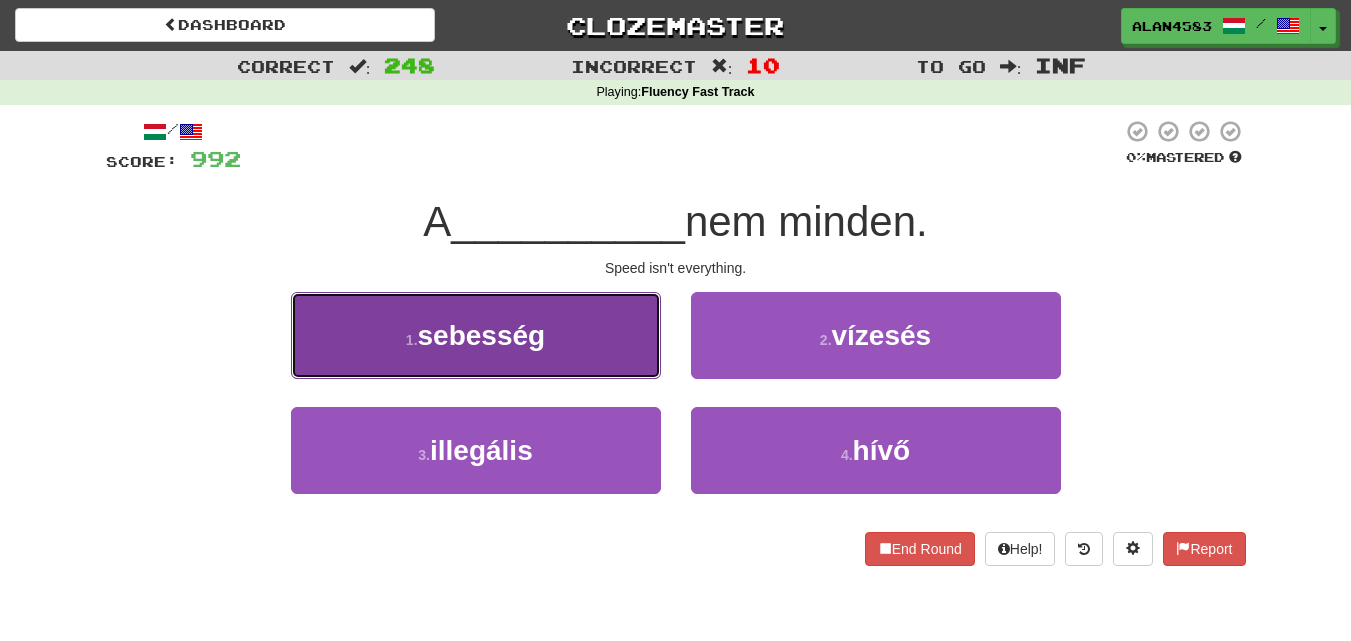 click on "1 .  sebesség" at bounding box center [476, 335] 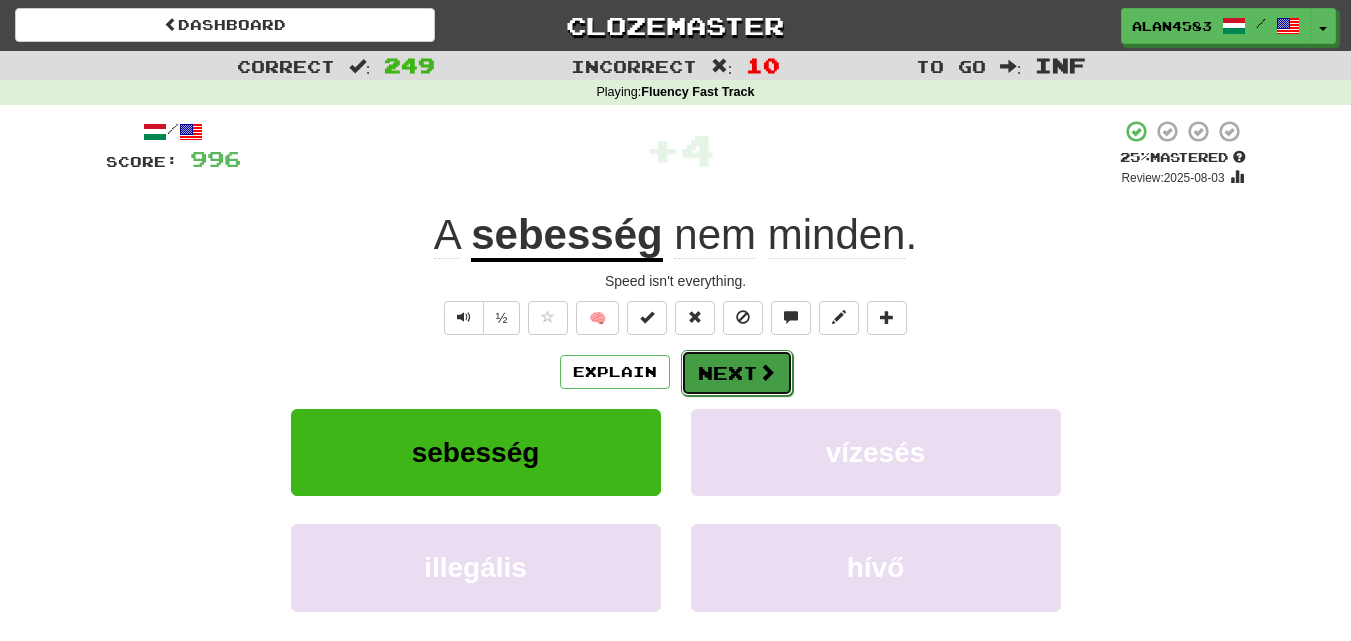 click on "Next" at bounding box center (737, 373) 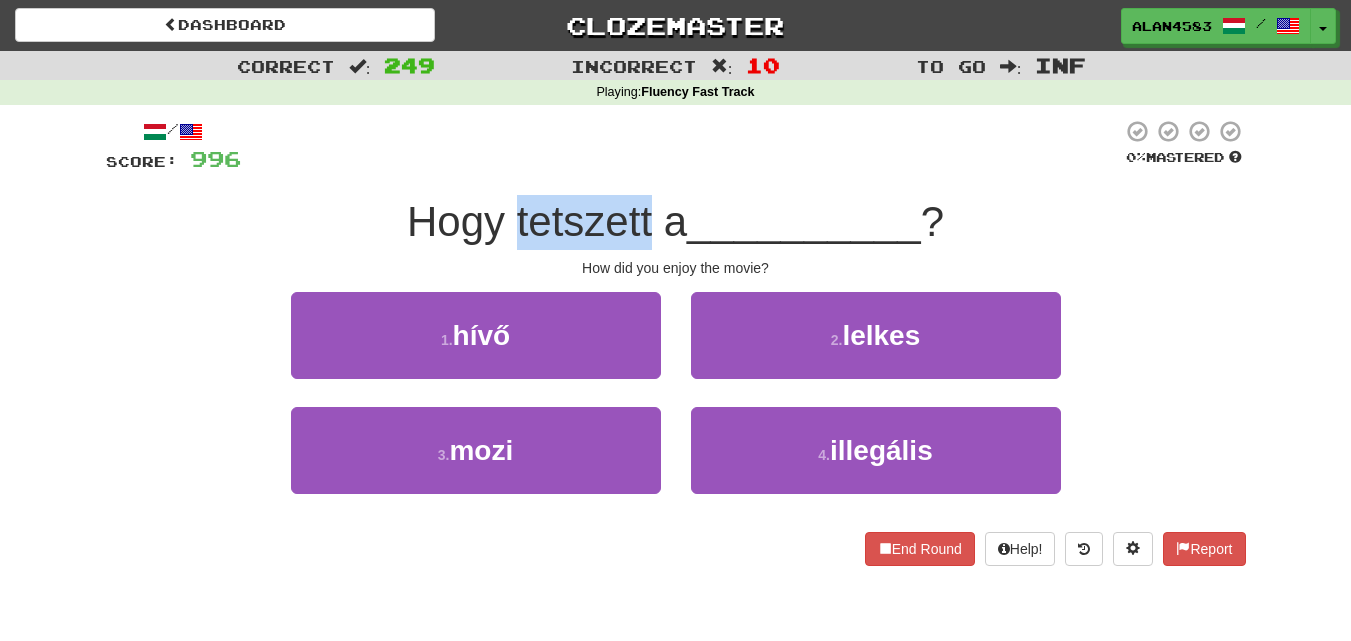 drag, startPoint x: 647, startPoint y: 222, endPoint x: 505, endPoint y: 213, distance: 142.28493 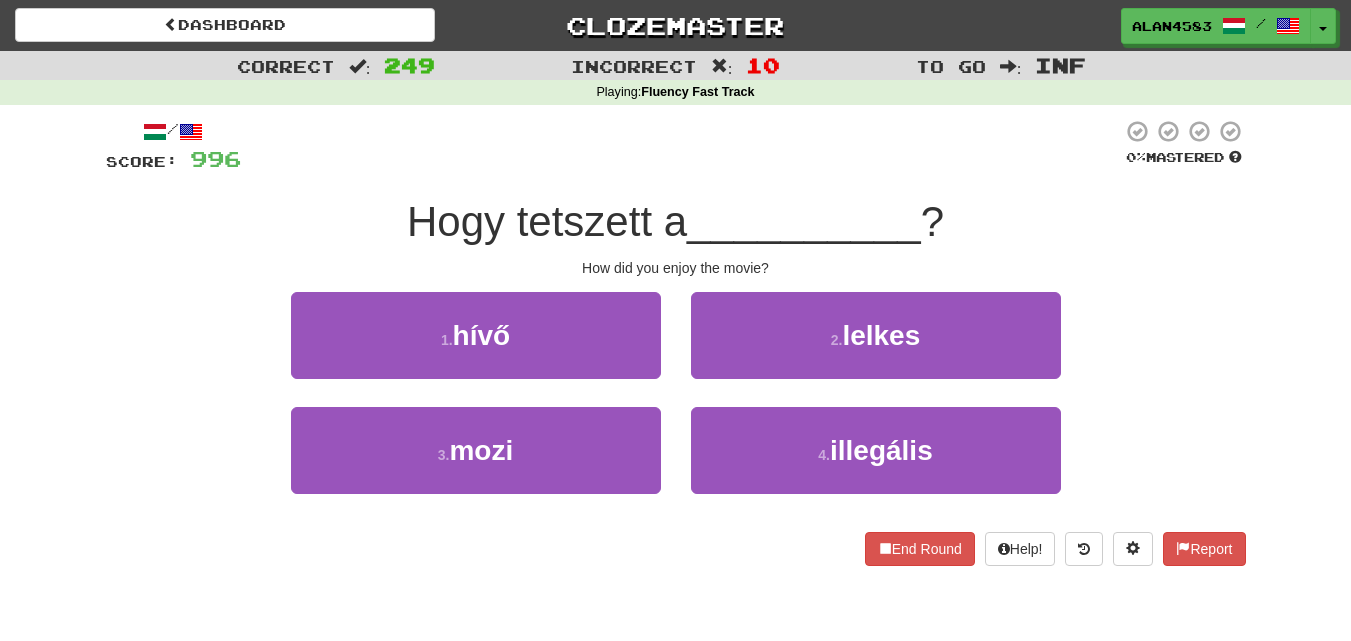 click at bounding box center (681, 146) 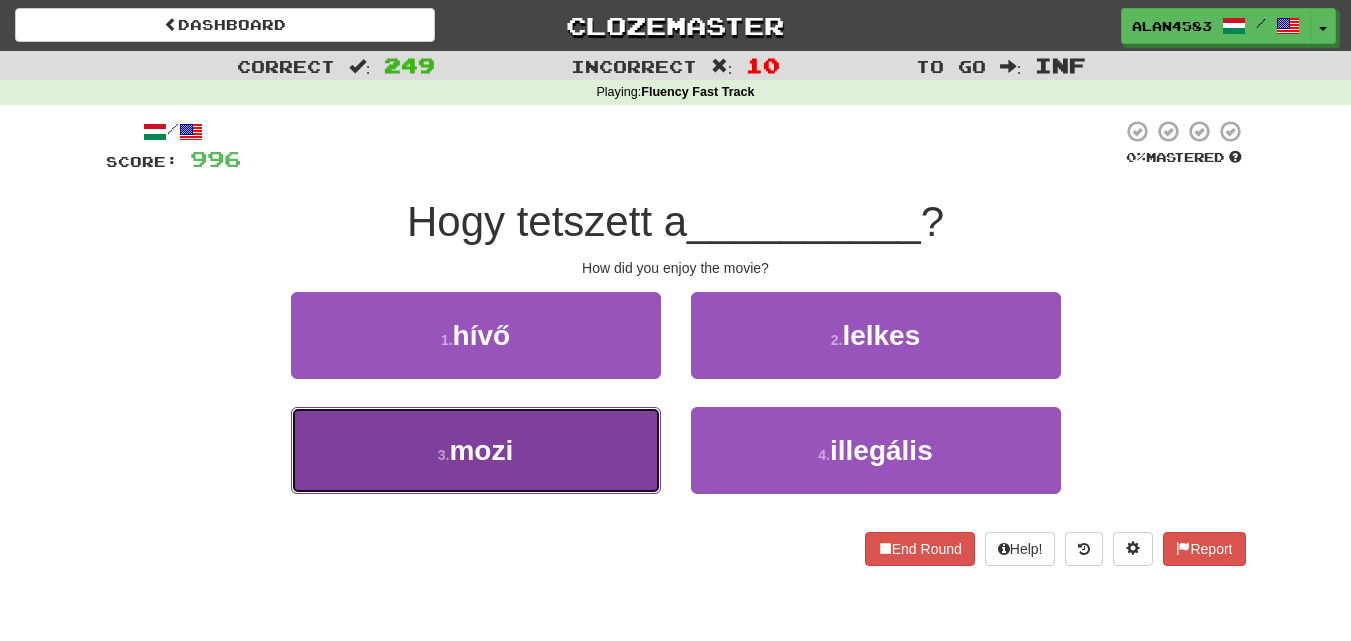 click on "3 .  mozi" at bounding box center (476, 450) 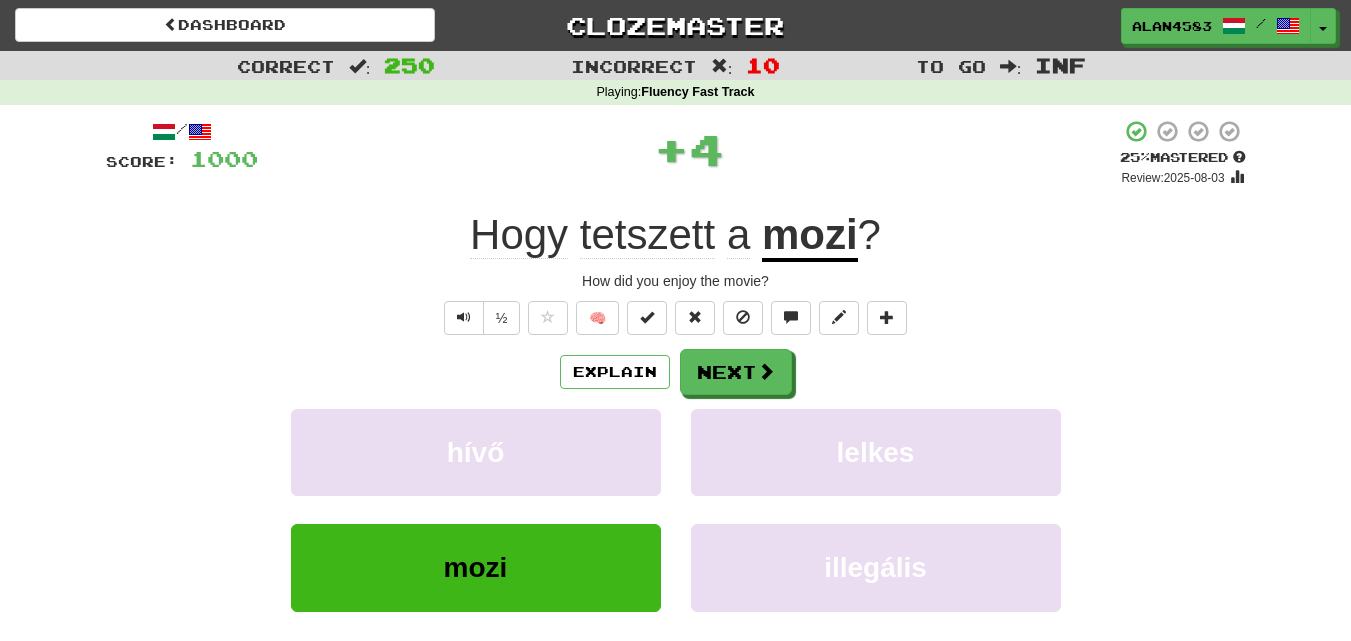 scroll, scrollTop: 0, scrollLeft: 0, axis: both 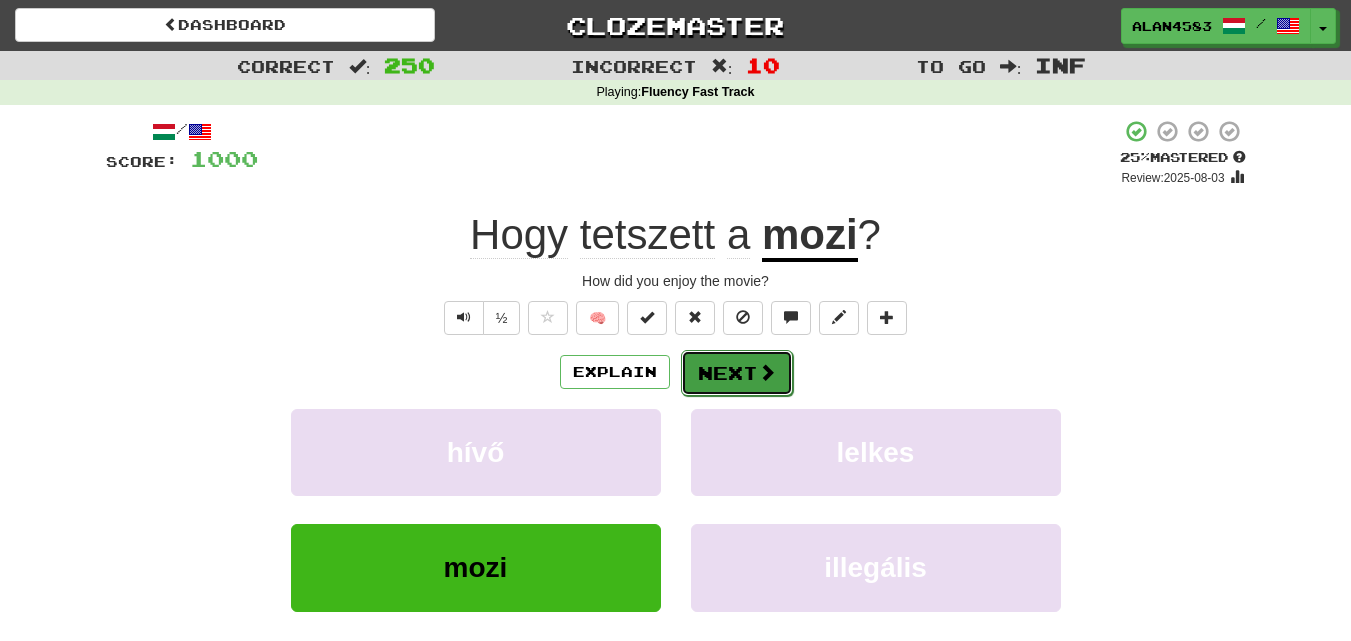 click on "Next" at bounding box center (737, 373) 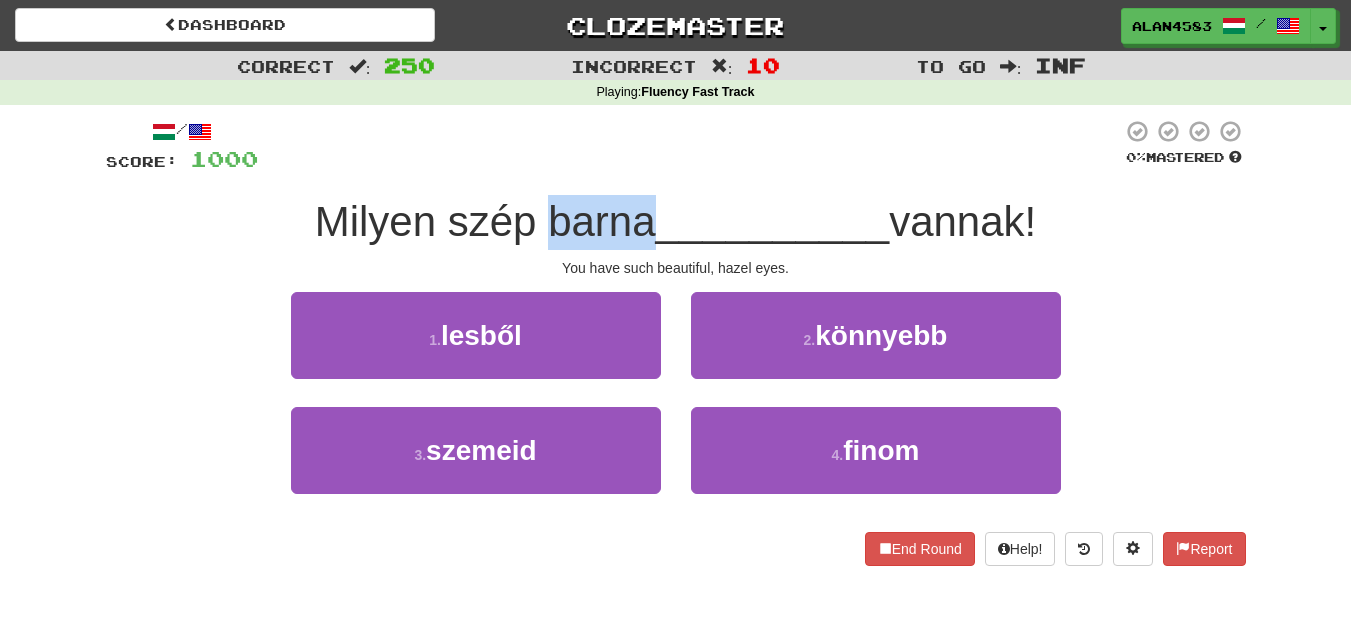 drag, startPoint x: 538, startPoint y: 218, endPoint x: 637, endPoint y: 211, distance: 99.24717 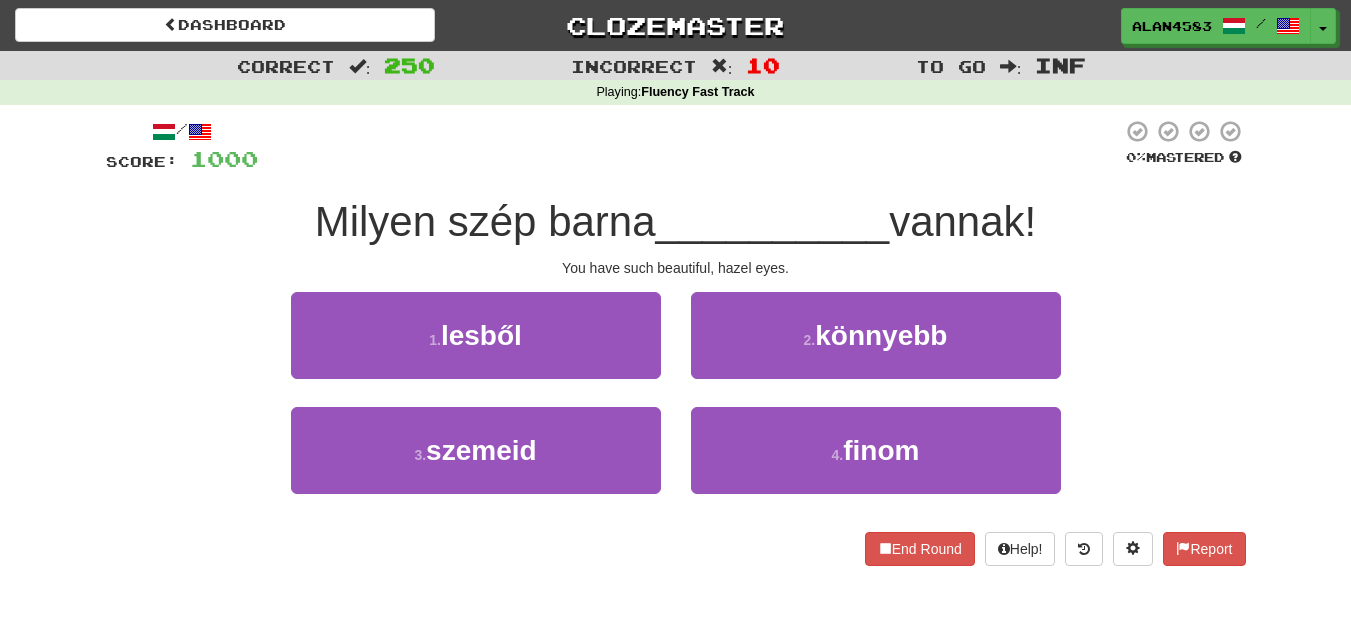 click on "Milyen szép barna" at bounding box center (485, 221) 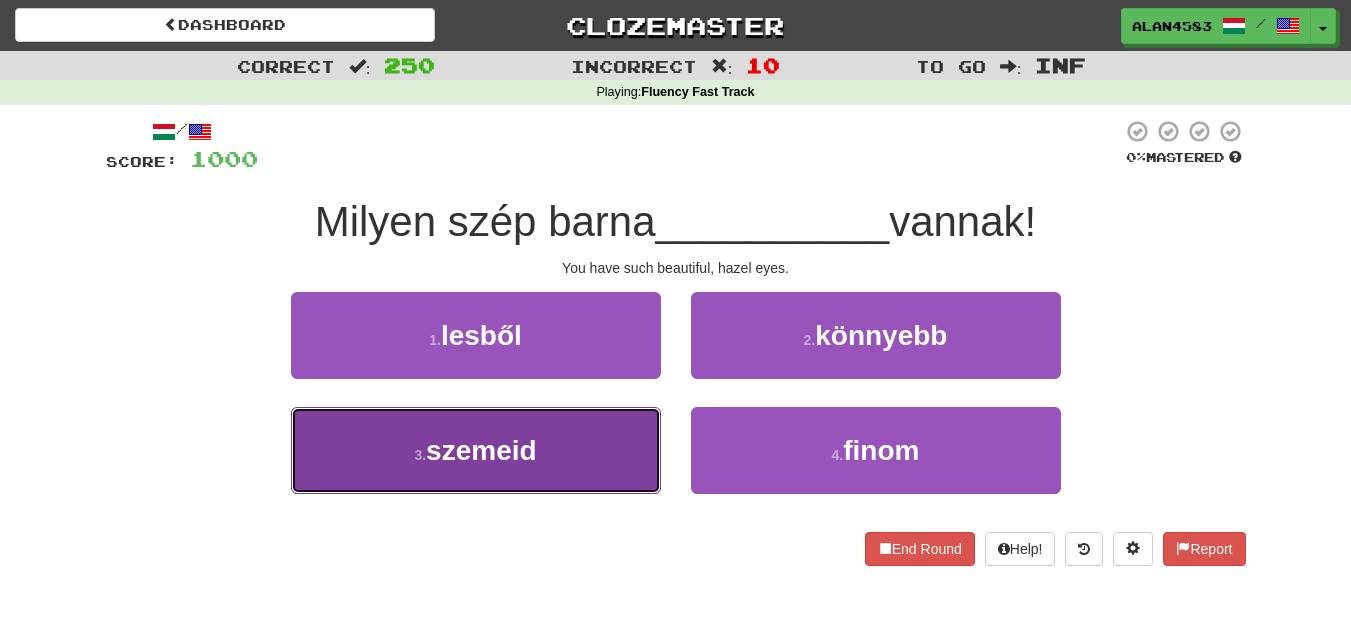 click on "3 .  szemeid" at bounding box center (476, 450) 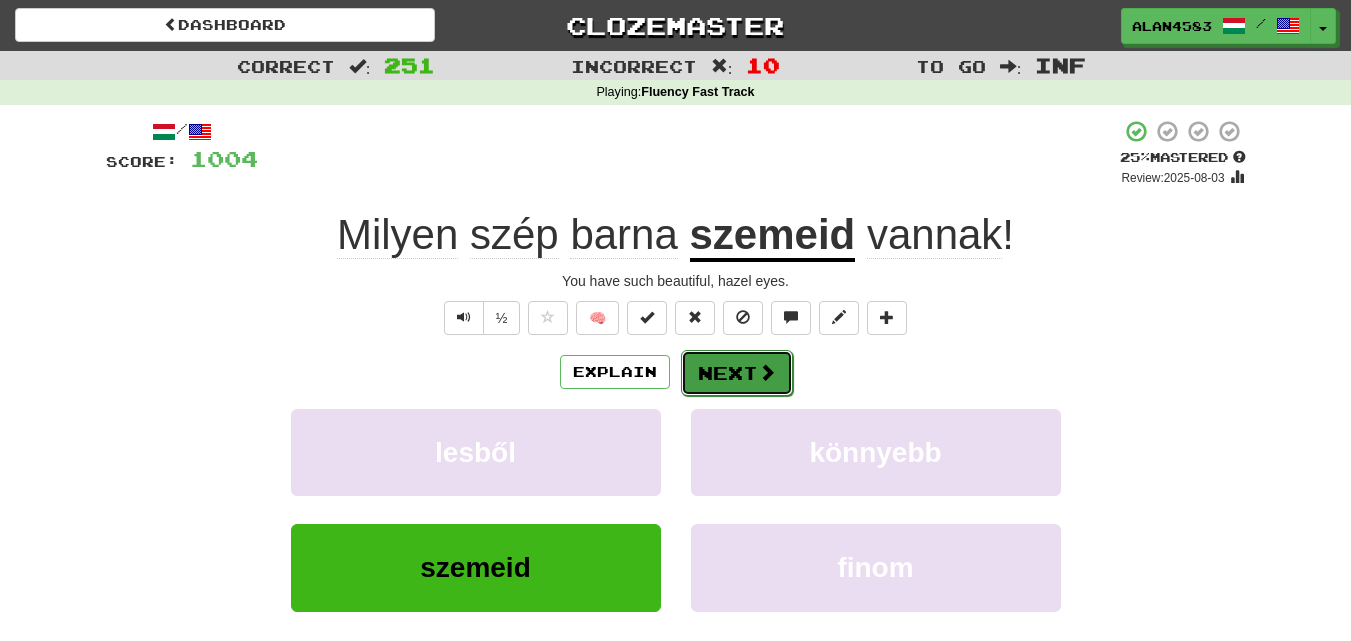 click on "Next" at bounding box center [737, 373] 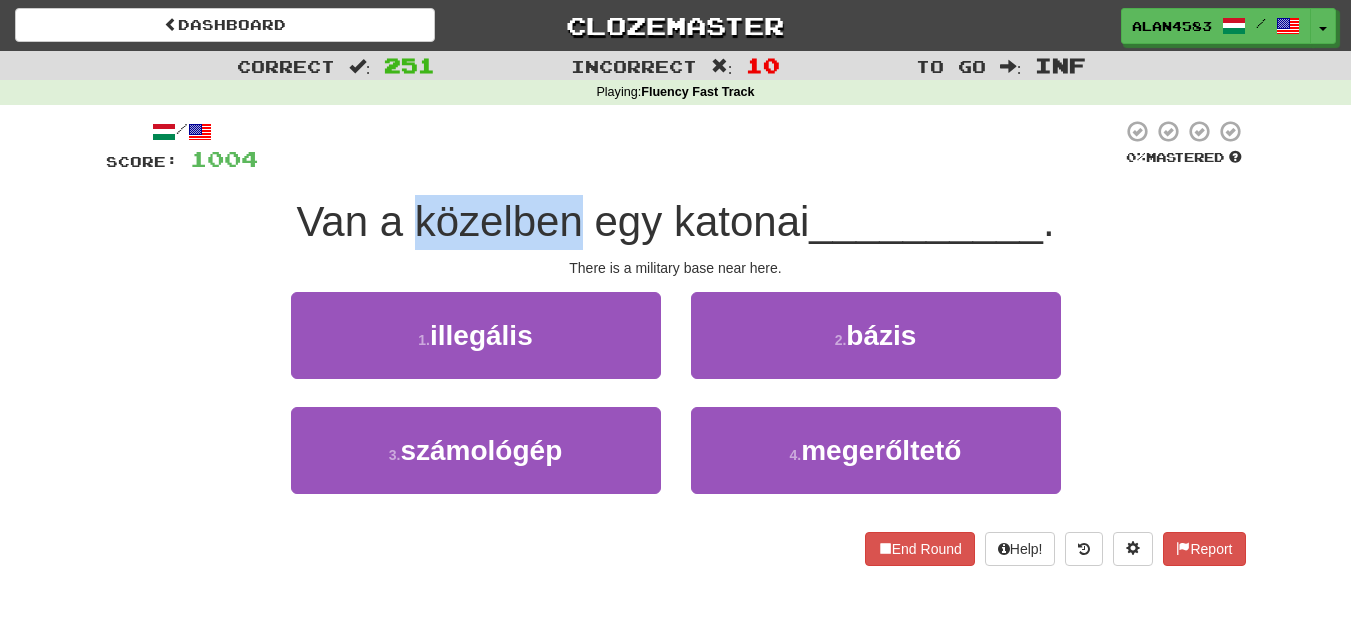 drag, startPoint x: 572, startPoint y: 217, endPoint x: 416, endPoint y: 217, distance: 156 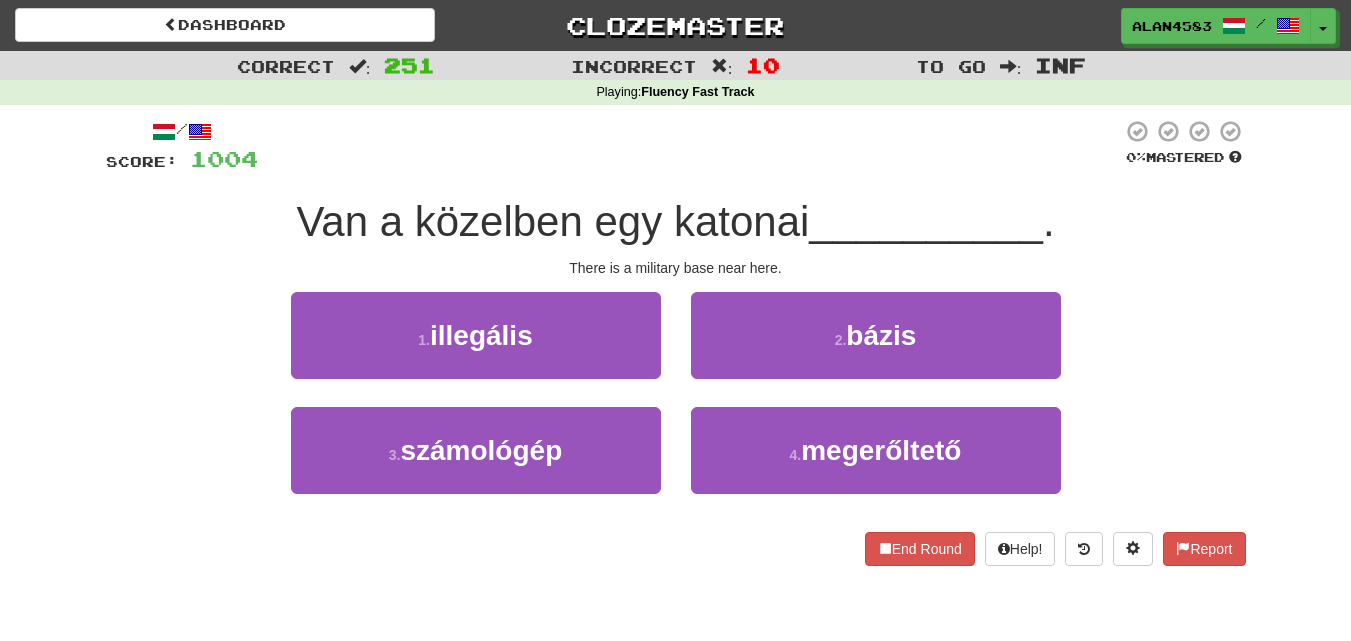 click at bounding box center [690, 146] 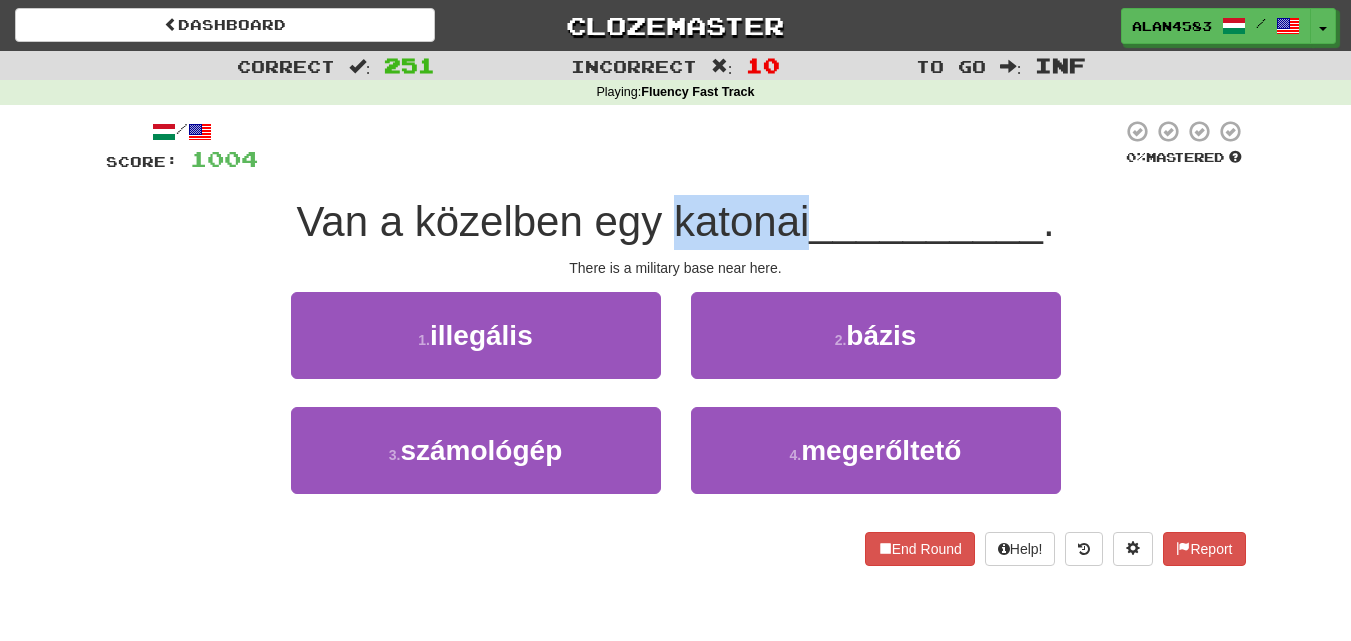 drag, startPoint x: 667, startPoint y: 217, endPoint x: 803, endPoint y: 213, distance: 136.0588 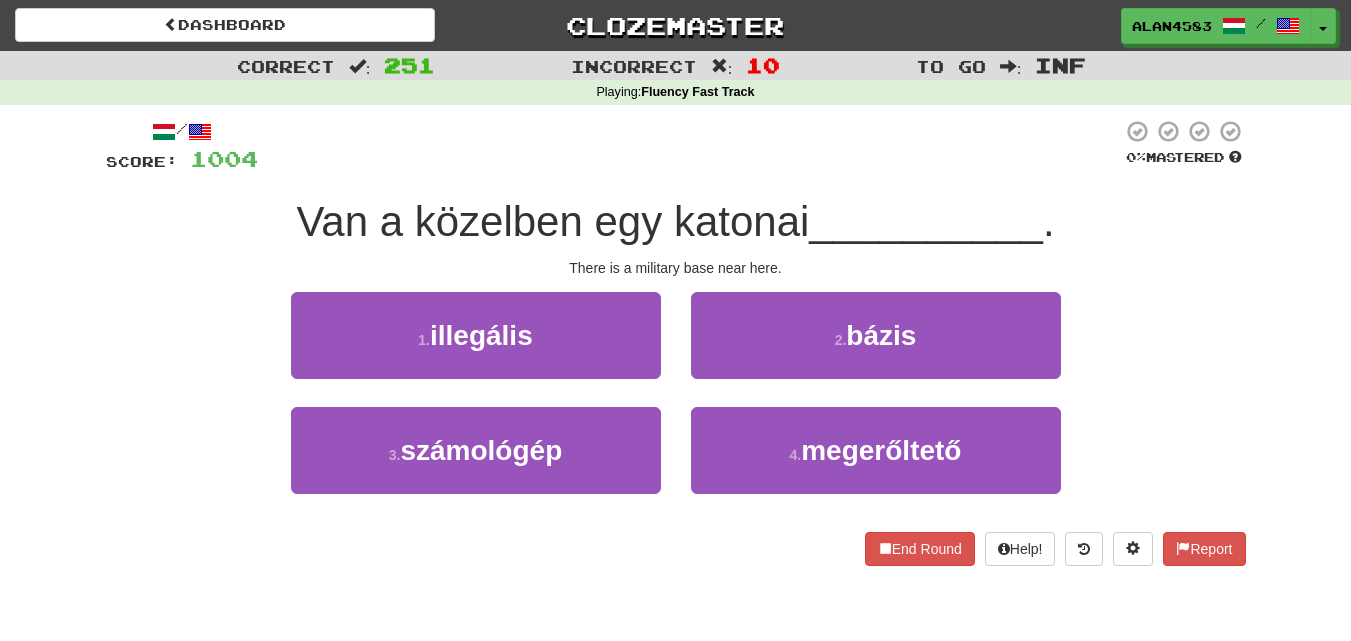 click on "/  Score:   1004 0 %  Mastered Van a közelben egy katonai  __________ . There is a military base near here. 1 .  illegális 2 .  bázis 3 .  számológép 4 .  megerőltető  End Round  Help!  Report" at bounding box center (676, 342) 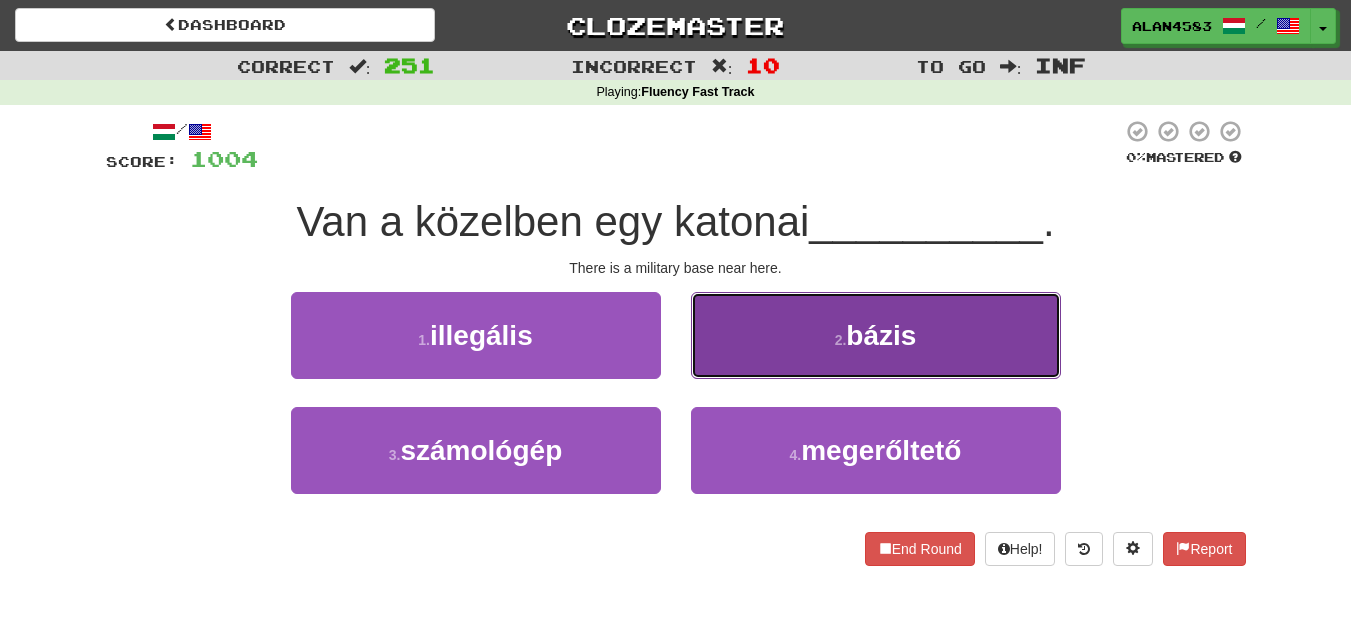 click on "2 .  bázis" at bounding box center [876, 335] 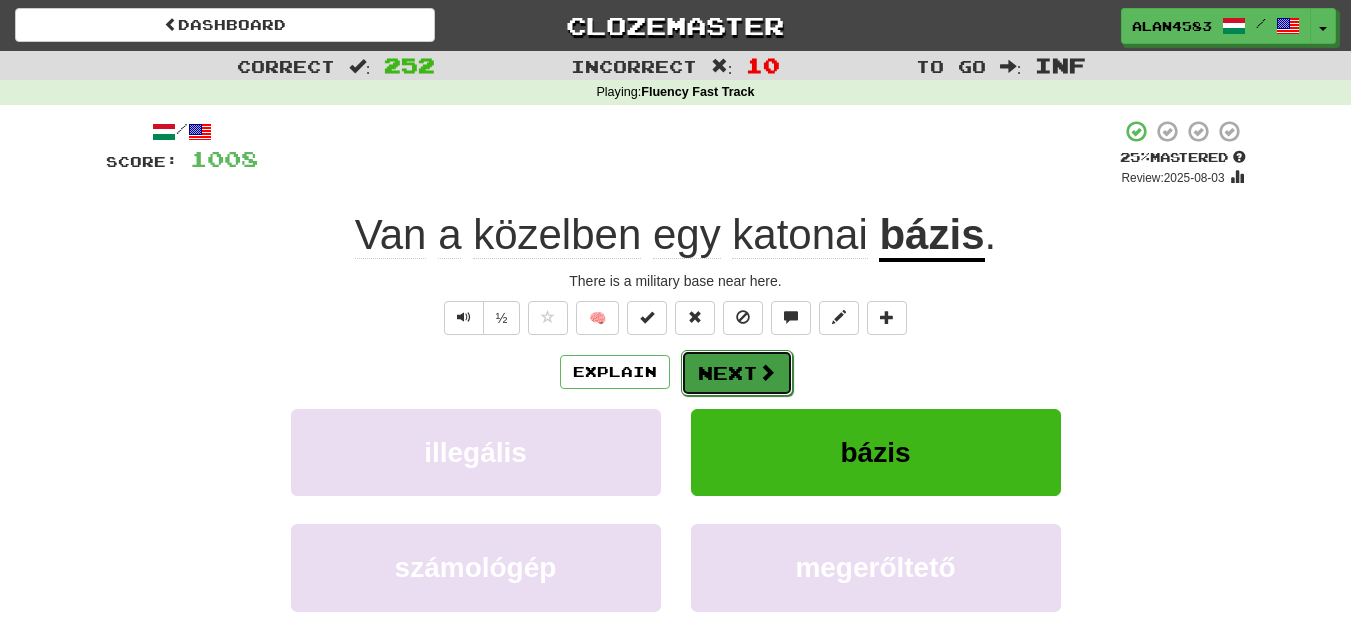 click on "Next" at bounding box center (737, 373) 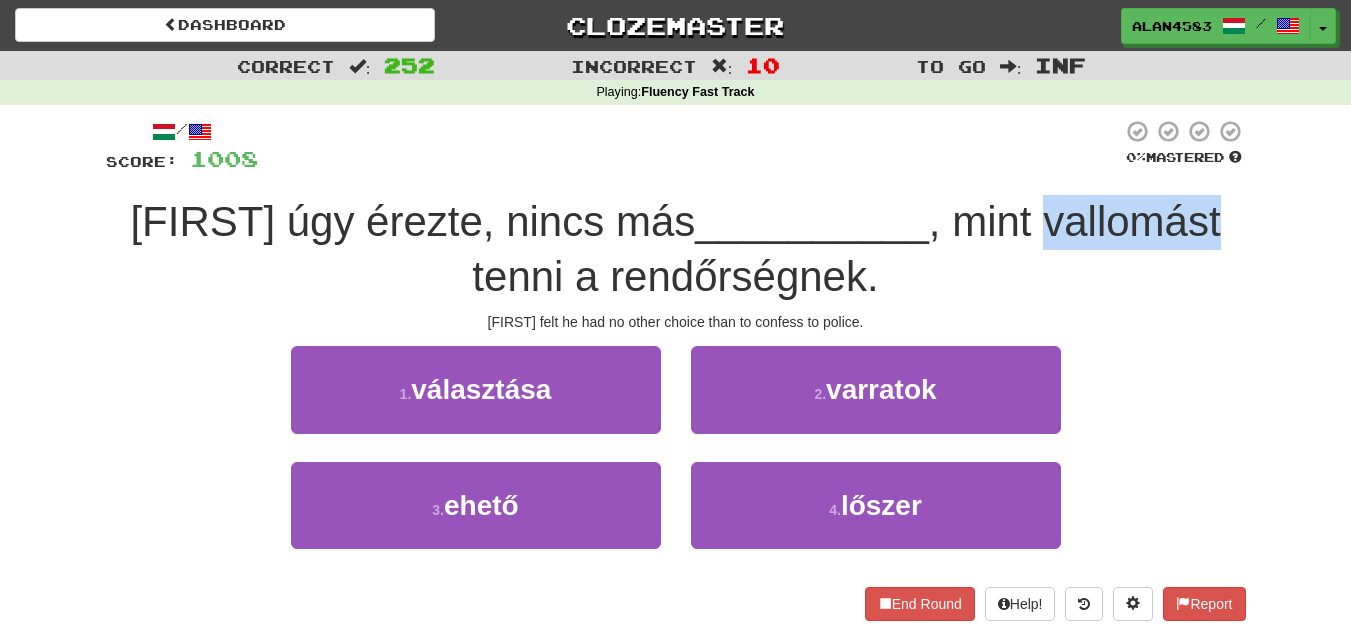 drag, startPoint x: 972, startPoint y: 217, endPoint x: 1141, endPoint y: 205, distance: 169.4255 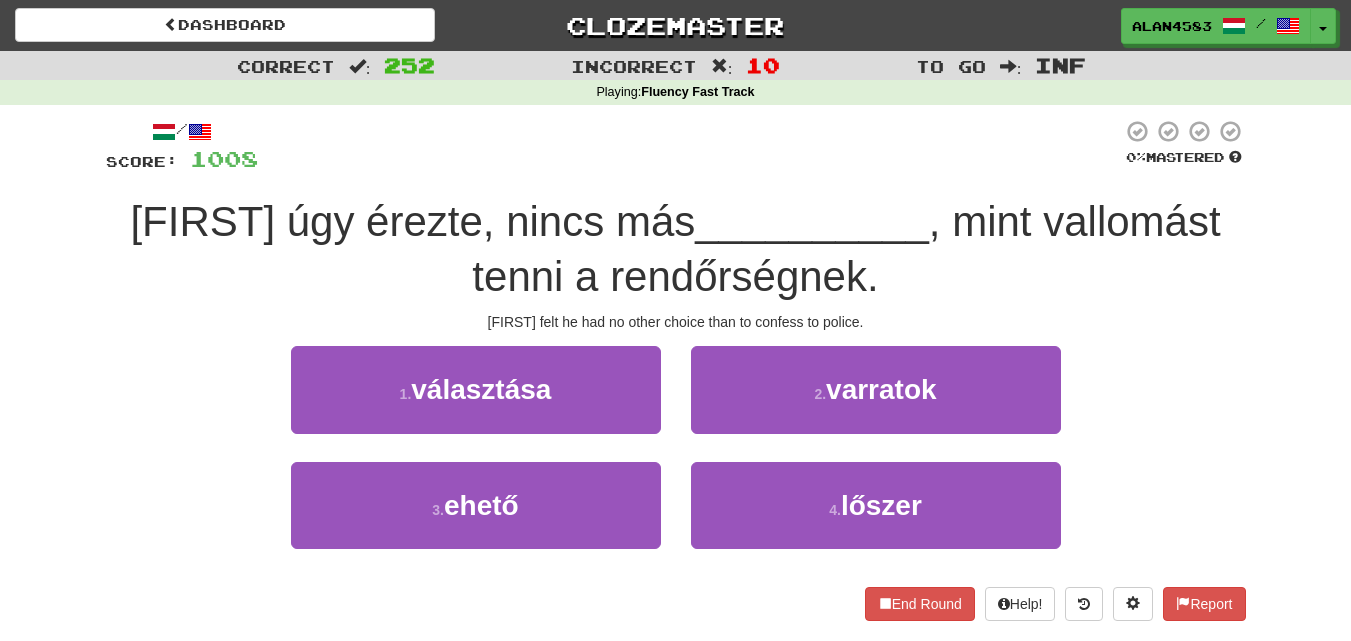 click on "/  Score:   1008 0 %  Mastered Tom úgy érezte, nincs más  __________ , mint vallomást tenni a rendőrségnek. Tom felt he had no other choice than to confess to police. 1 .  választása 2 .  varratok 3 .  ehető 4 .  lőszer  End Round  Help!  Report" at bounding box center [676, 369] 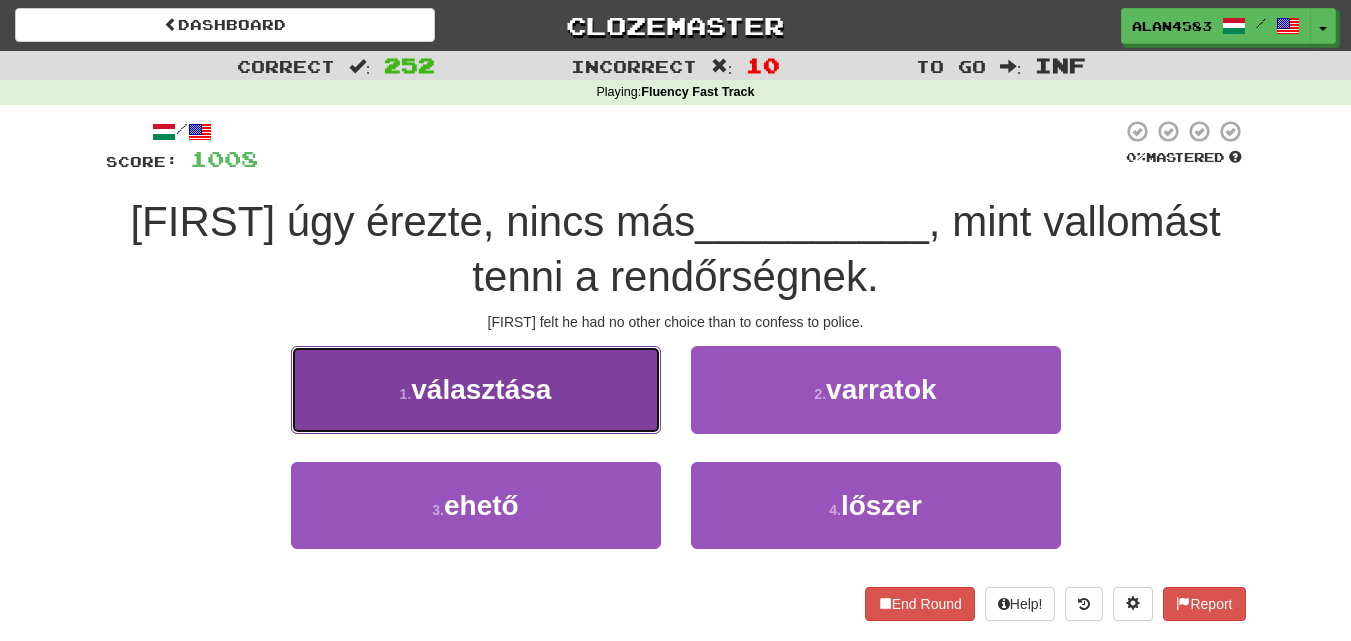 click on "1 .  választása" at bounding box center [476, 389] 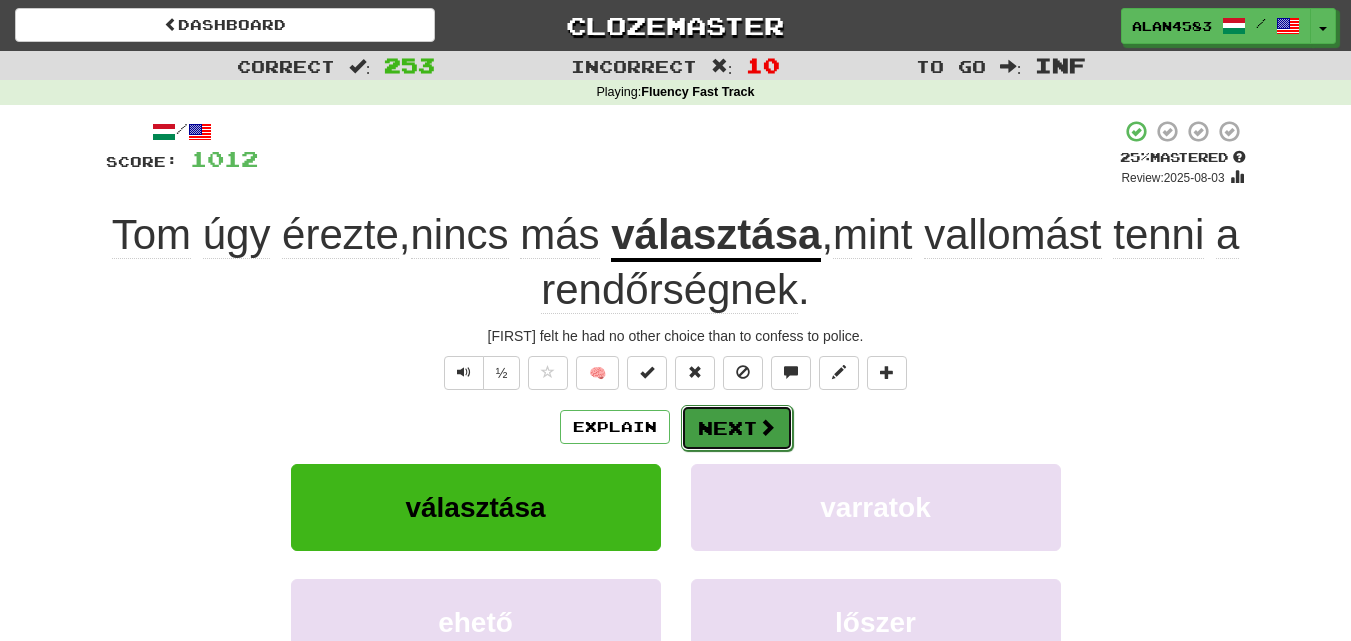 click on "Next" at bounding box center [737, 428] 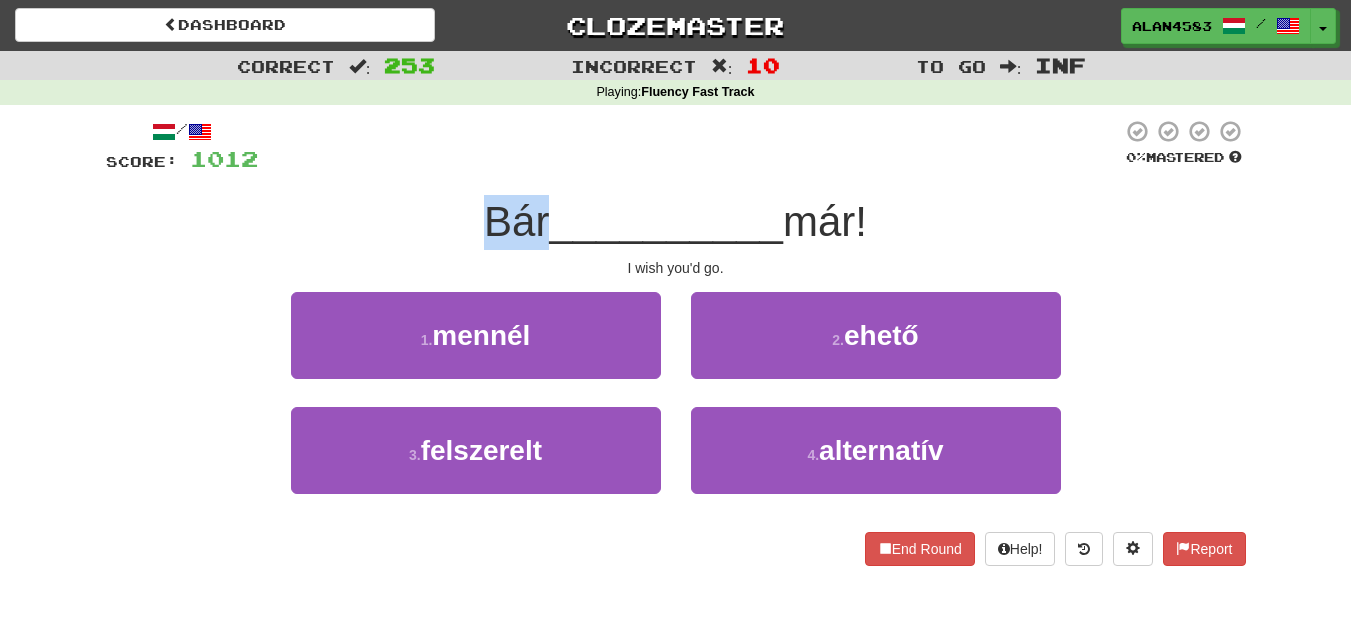 drag, startPoint x: 537, startPoint y: 213, endPoint x: 450, endPoint y: 213, distance: 87 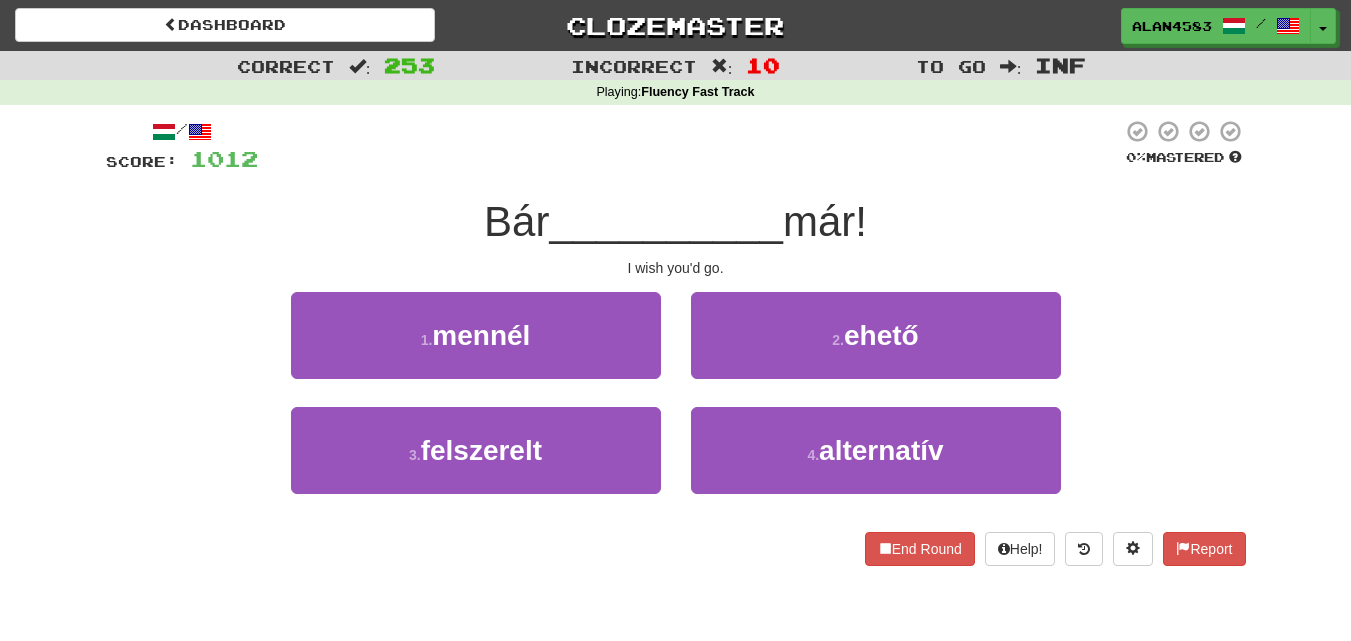 click at bounding box center [690, 146] 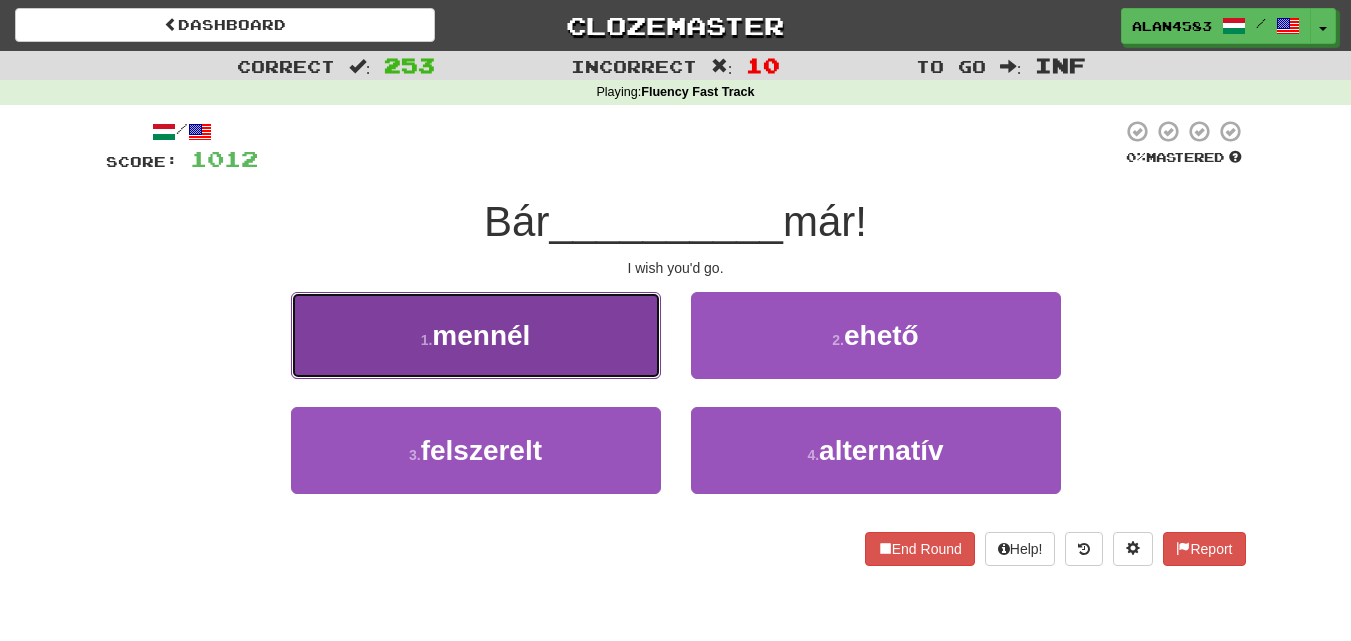 click on "1 .  mennél" at bounding box center (476, 335) 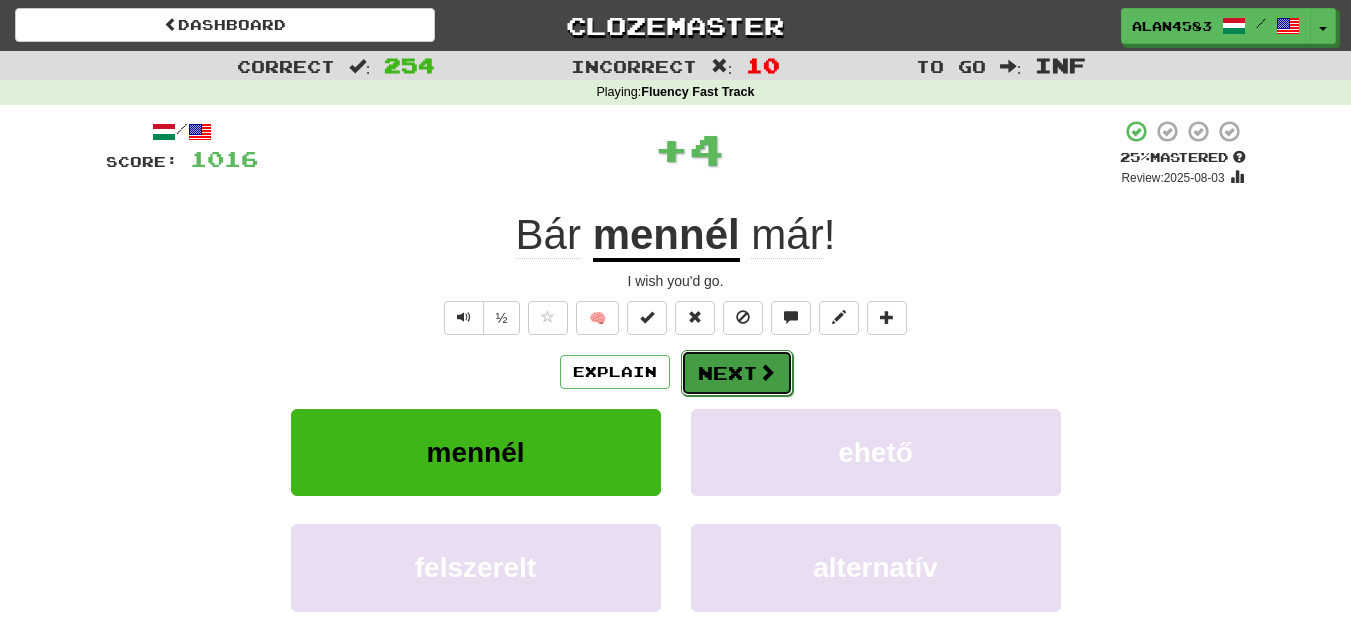 click on "Next" at bounding box center [737, 373] 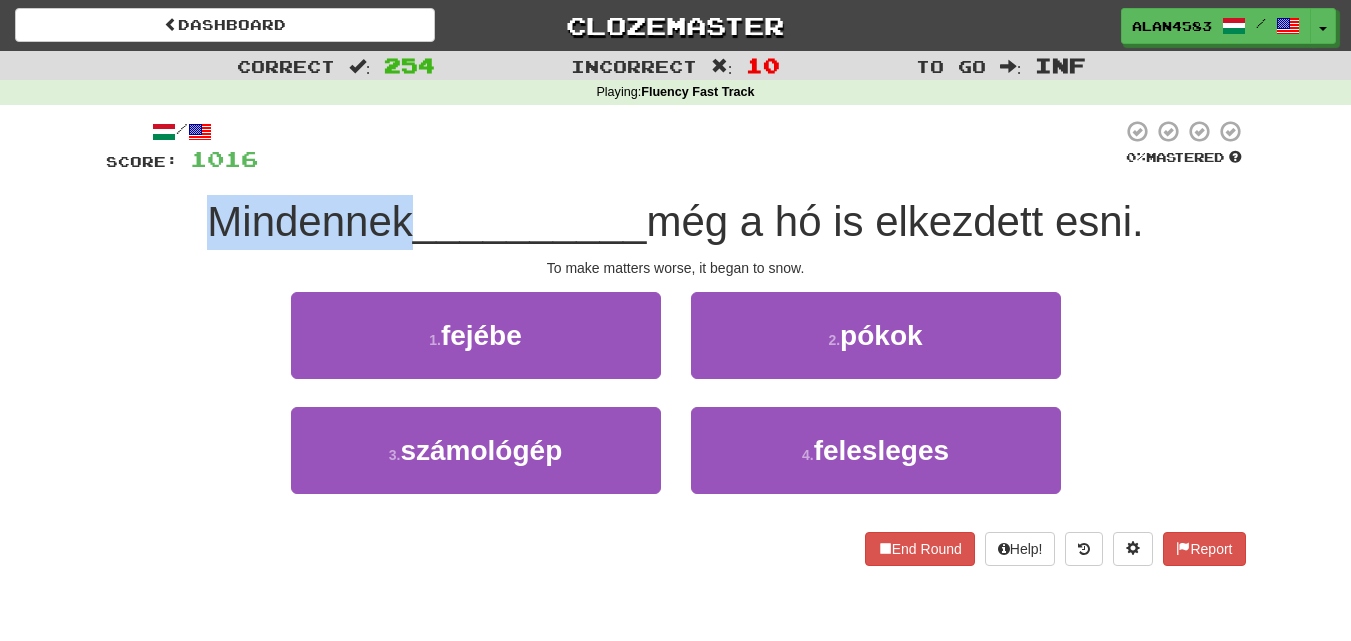drag, startPoint x: 399, startPoint y: 211, endPoint x: 107, endPoint y: 207, distance: 292.0274 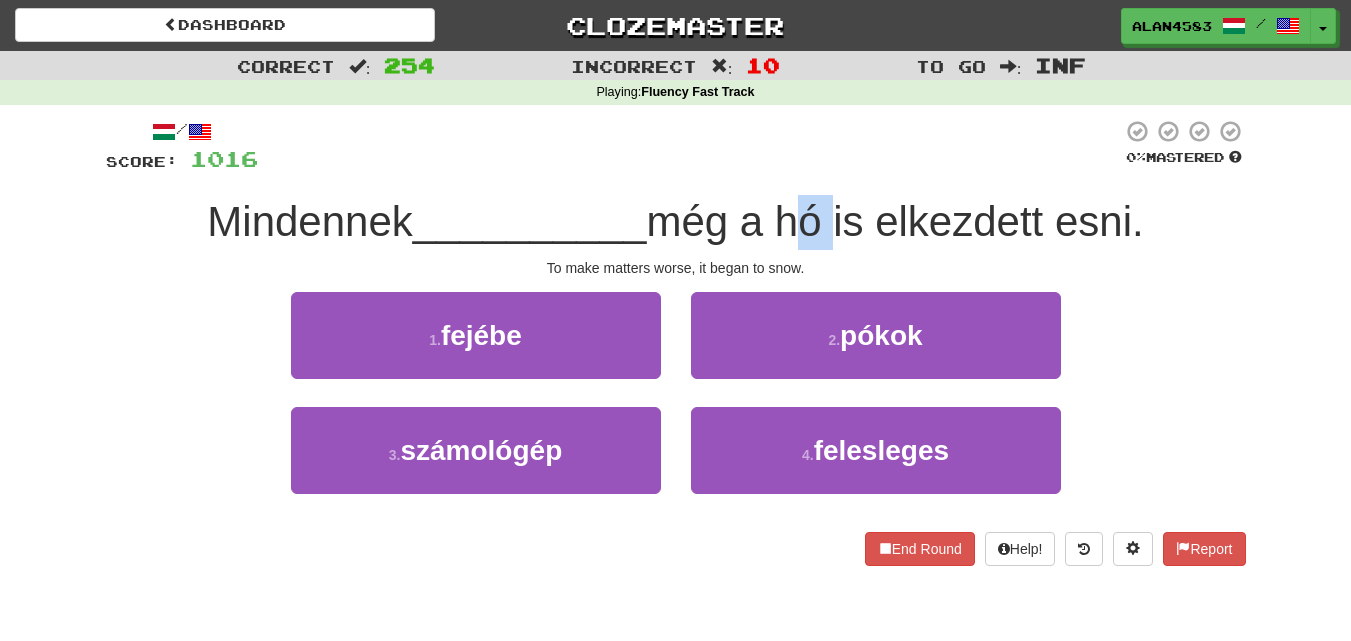 drag, startPoint x: 792, startPoint y: 222, endPoint x: 832, endPoint y: 217, distance: 40.311287 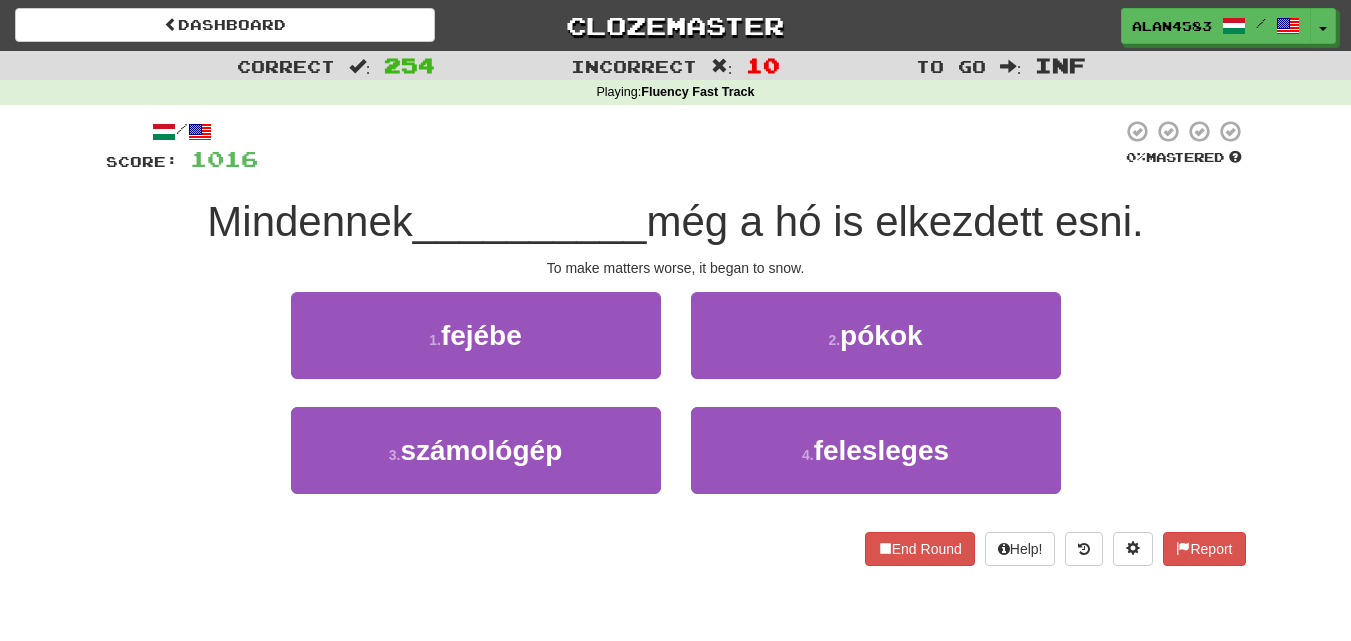 click at bounding box center (690, 146) 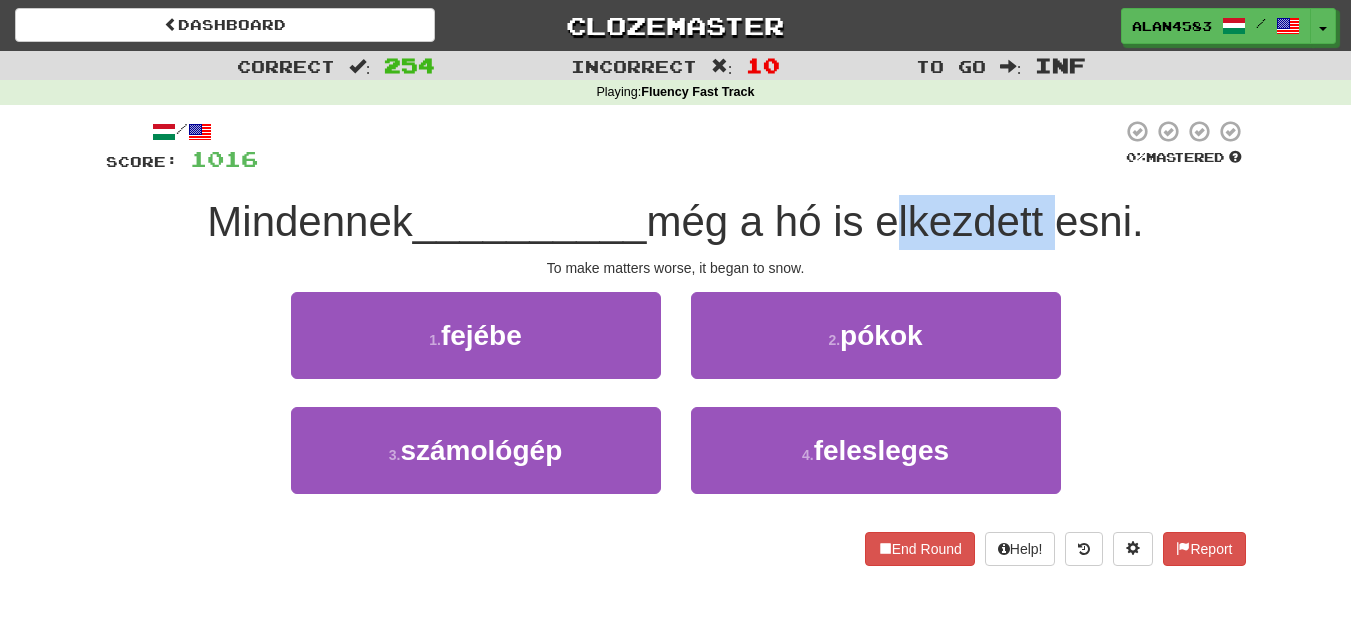 drag, startPoint x: 895, startPoint y: 215, endPoint x: 1054, endPoint y: 205, distance: 159.31415 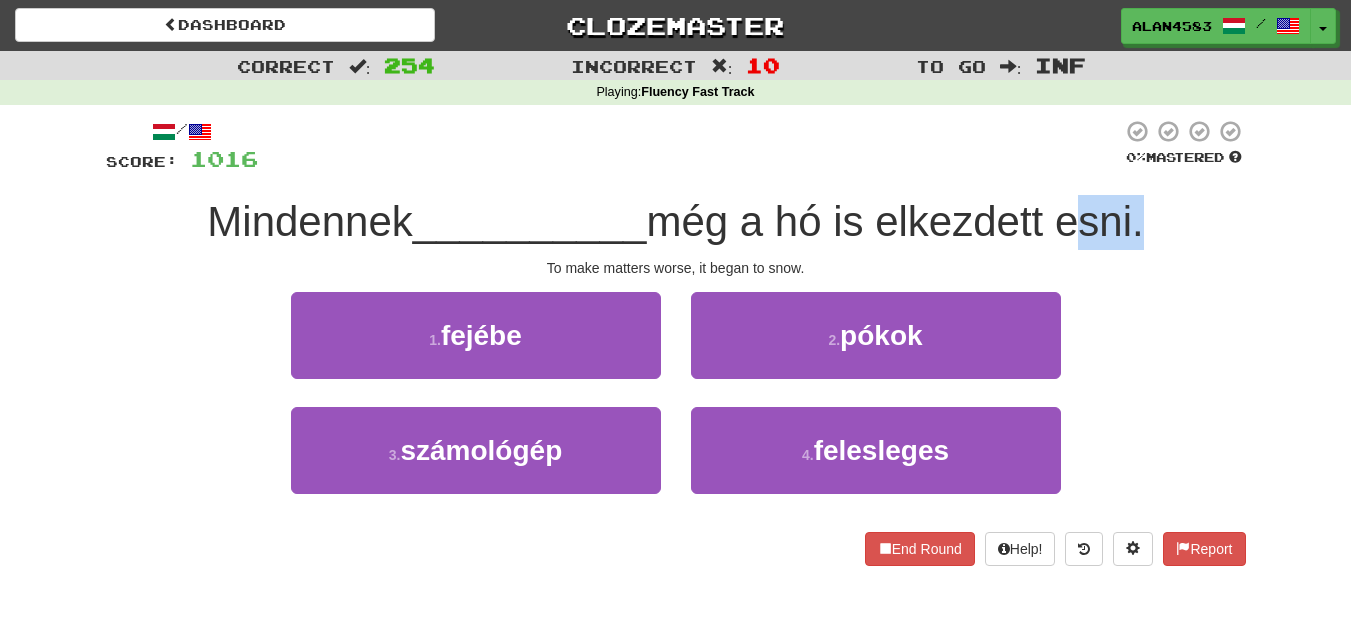 drag, startPoint x: 1070, startPoint y: 218, endPoint x: 1141, endPoint y: 208, distance: 71.70077 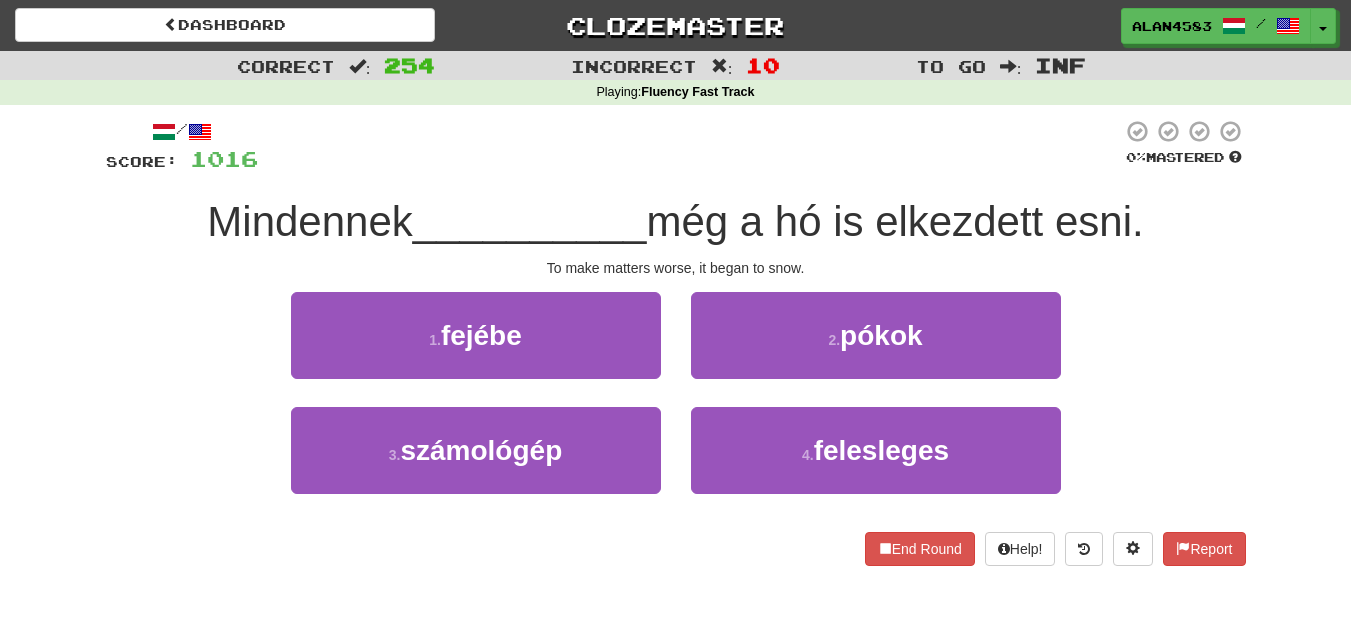 click at bounding box center (690, 146) 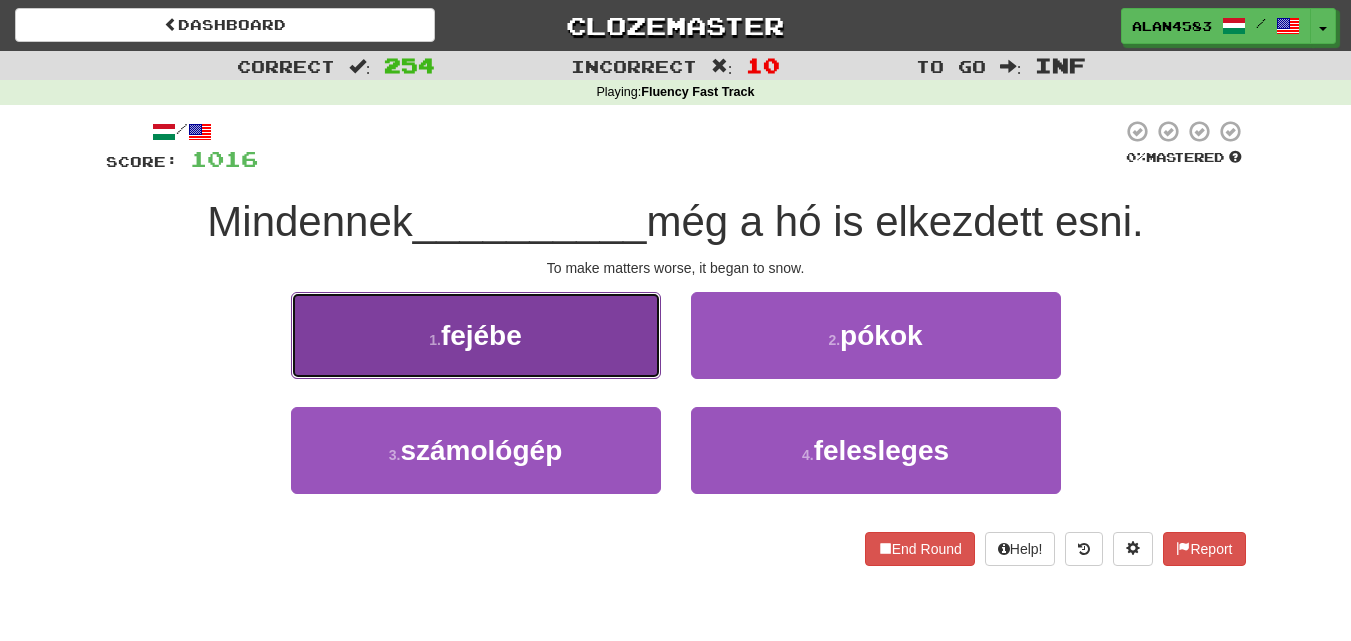 click on "1 .  fejébe" at bounding box center (476, 335) 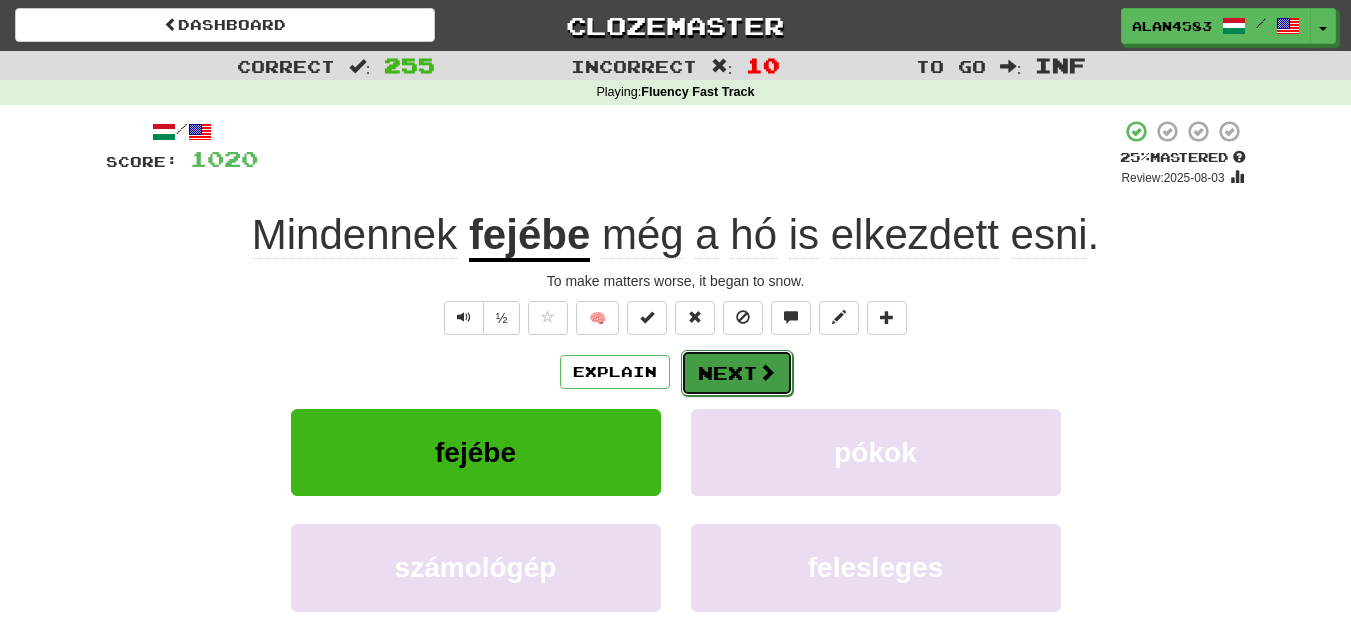 click on "Next" at bounding box center (737, 373) 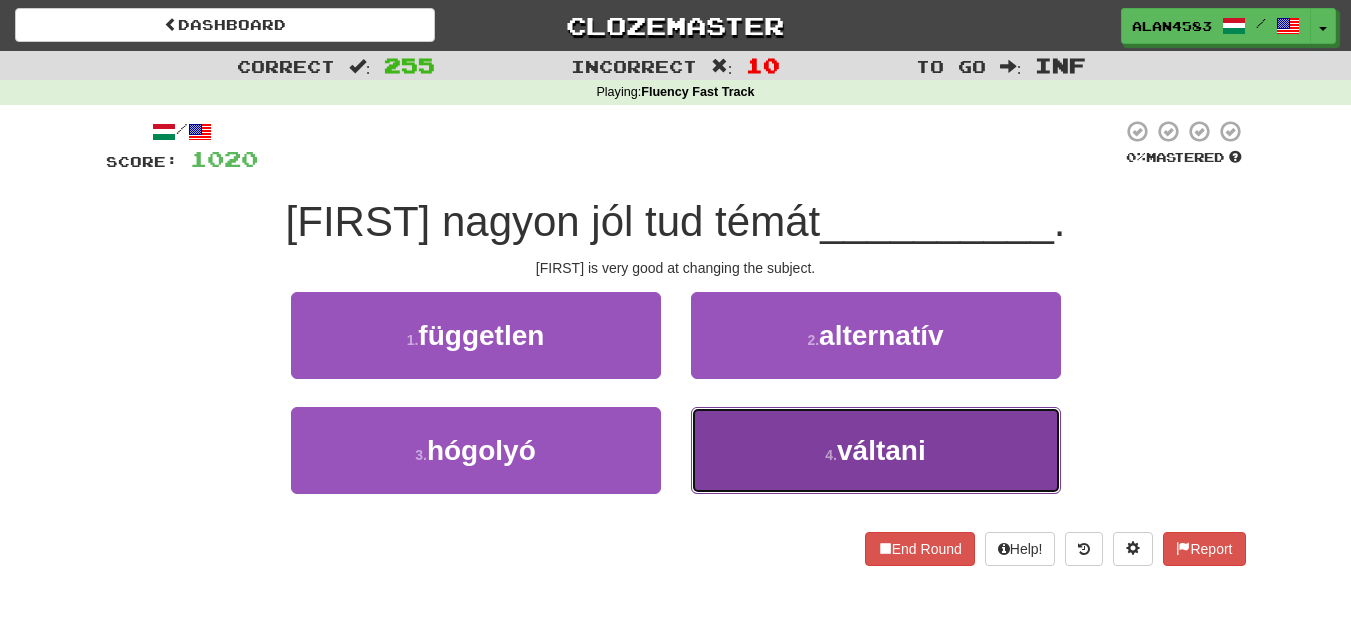 click on "váltani" at bounding box center (881, 450) 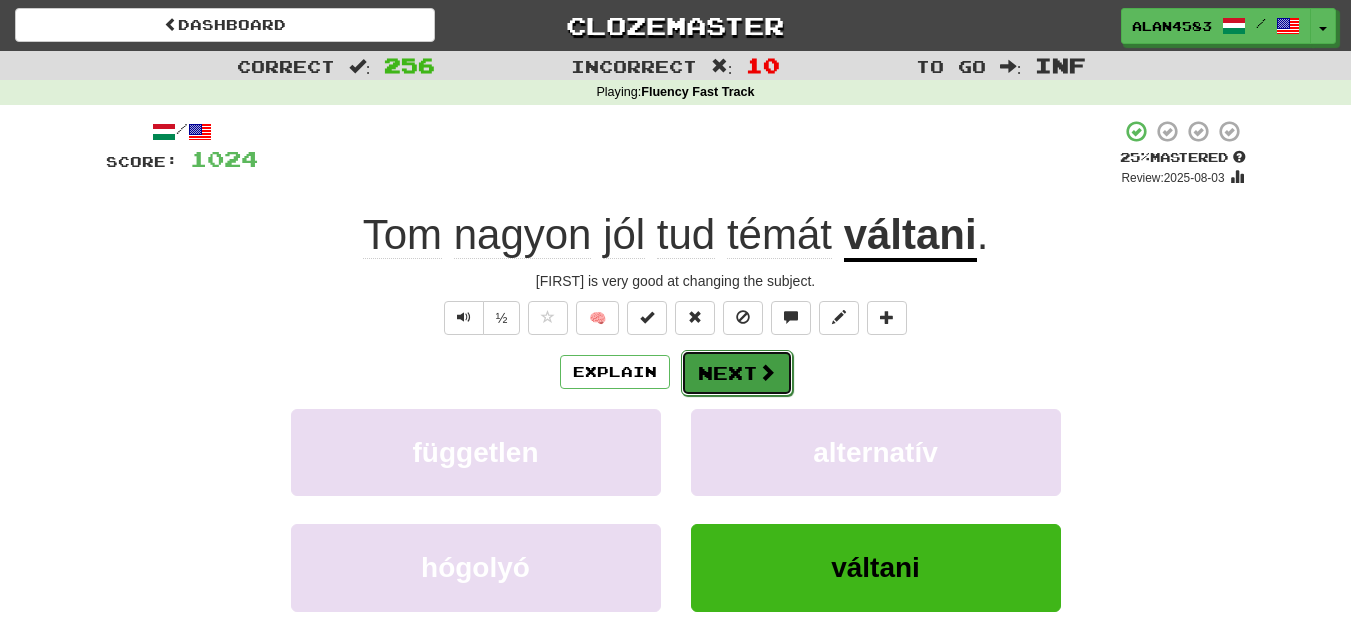 click on "Next" at bounding box center [737, 373] 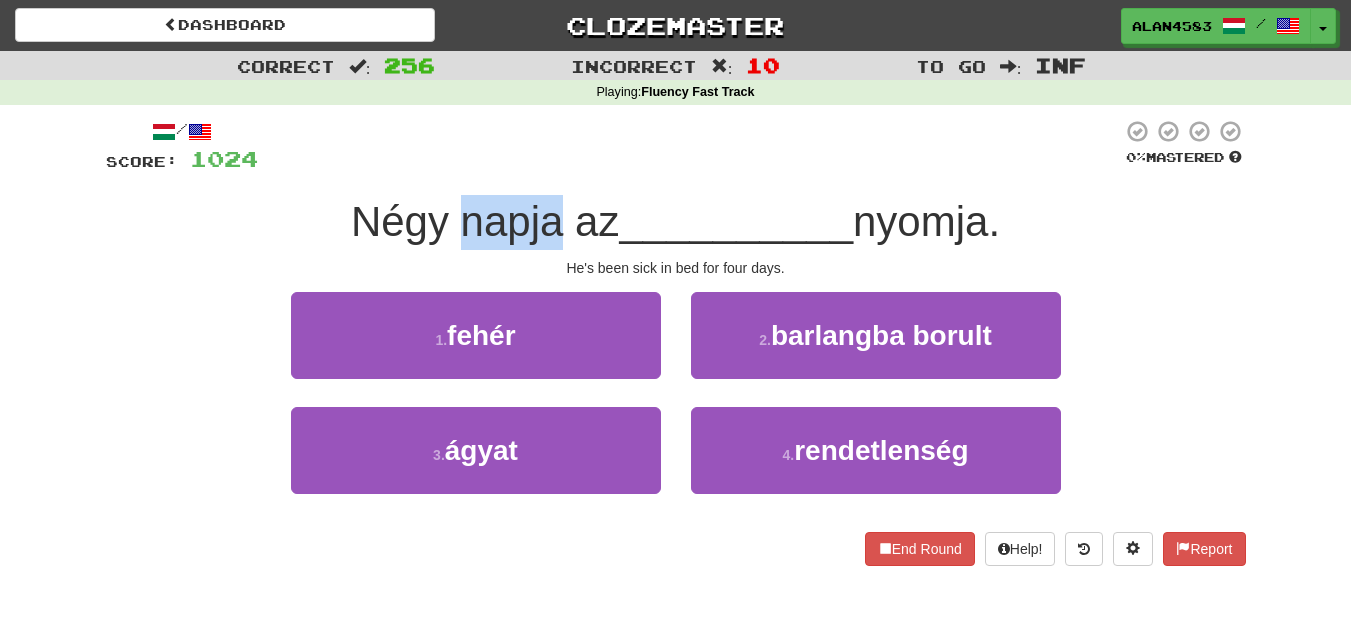 drag, startPoint x: 545, startPoint y: 218, endPoint x: 457, endPoint y: 219, distance: 88.005684 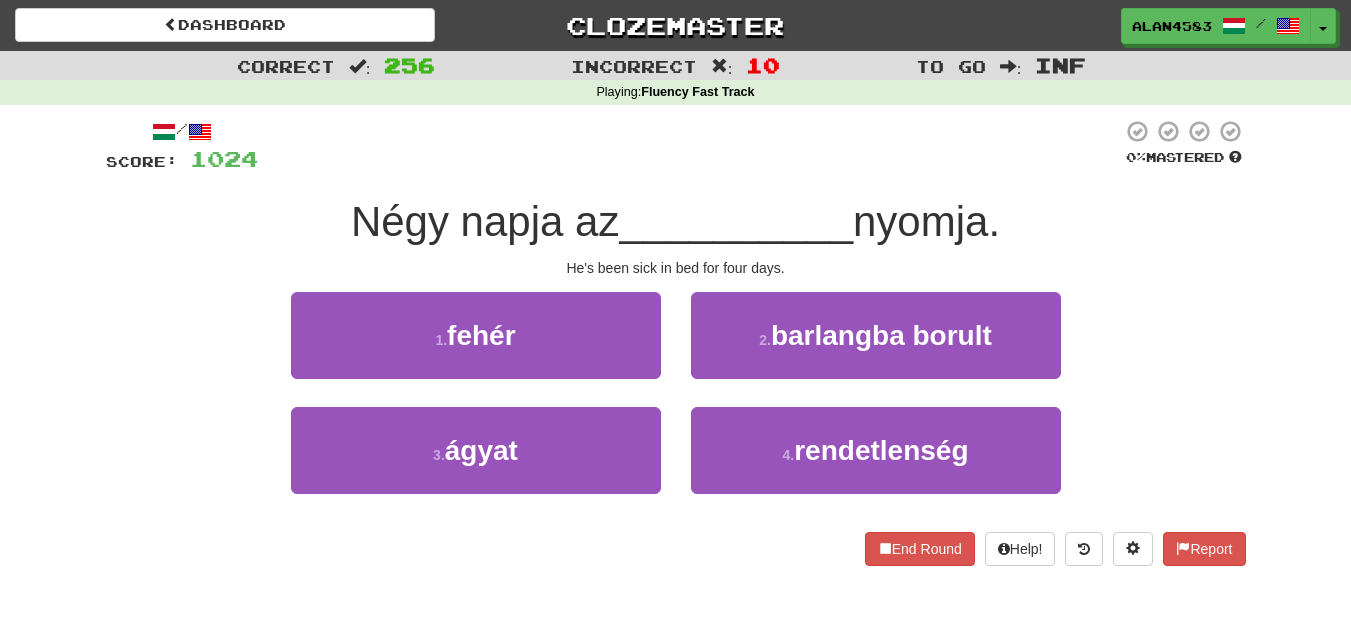click at bounding box center [690, 146] 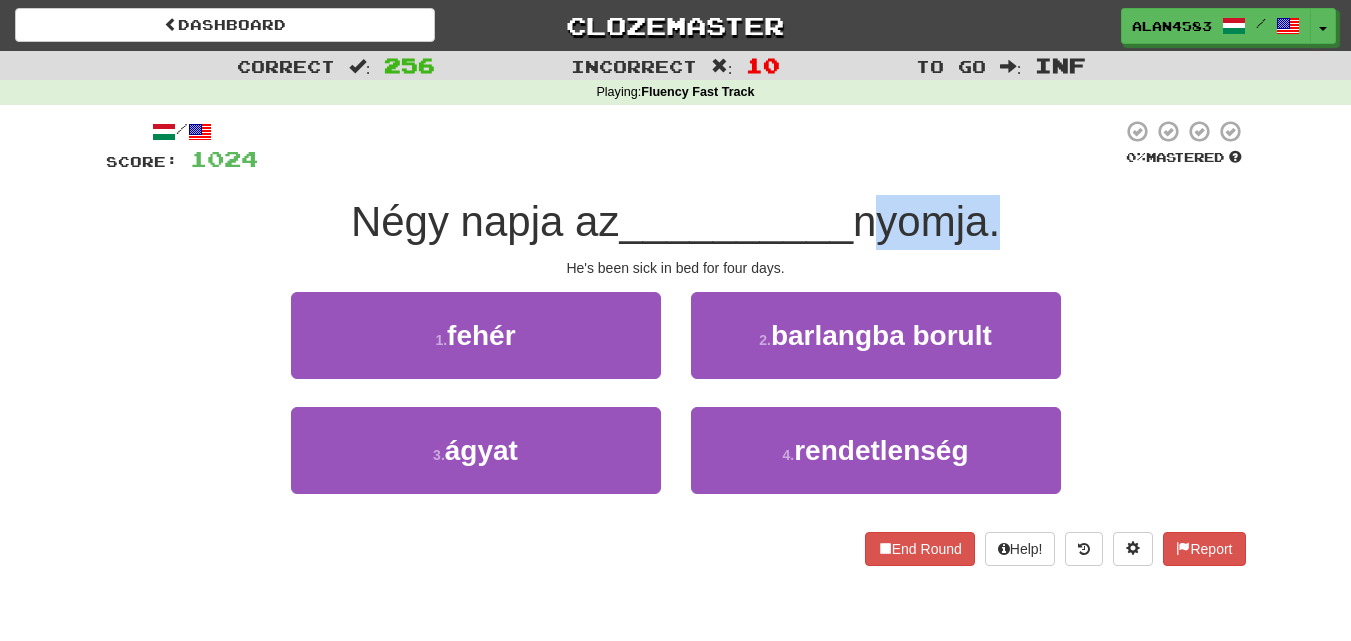 drag, startPoint x: 863, startPoint y: 221, endPoint x: 993, endPoint y: 215, distance: 130.13838 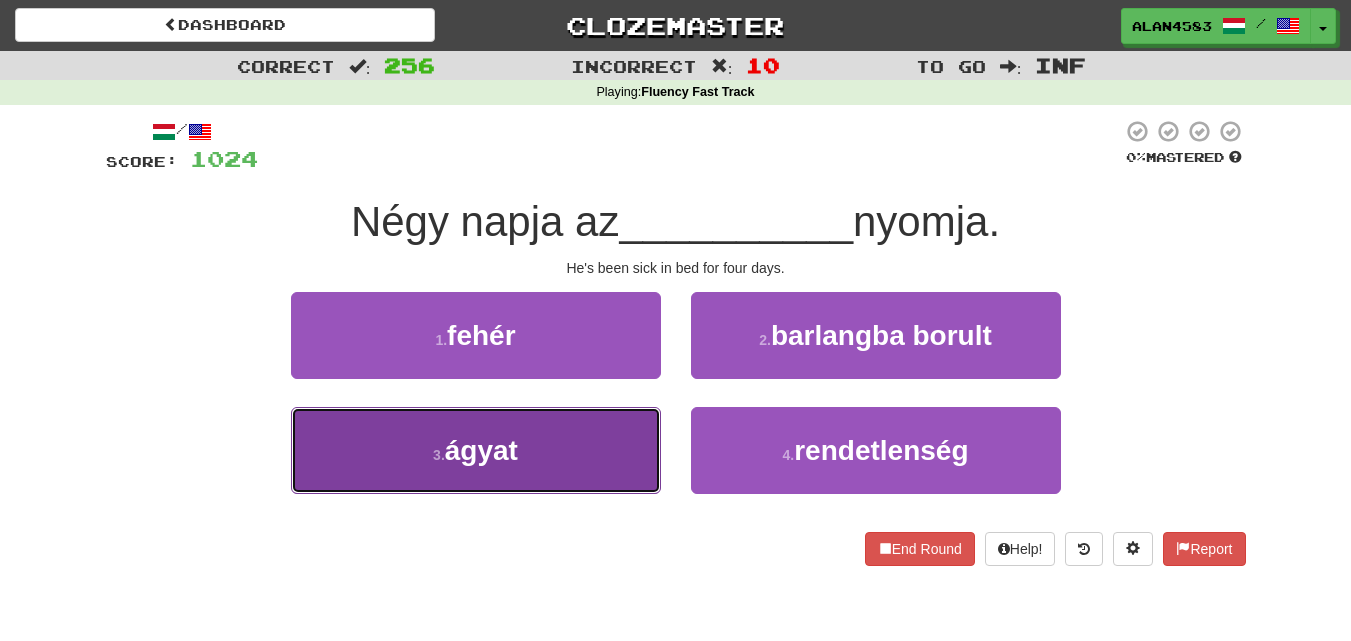 click on "3 .  ágyat" at bounding box center (476, 450) 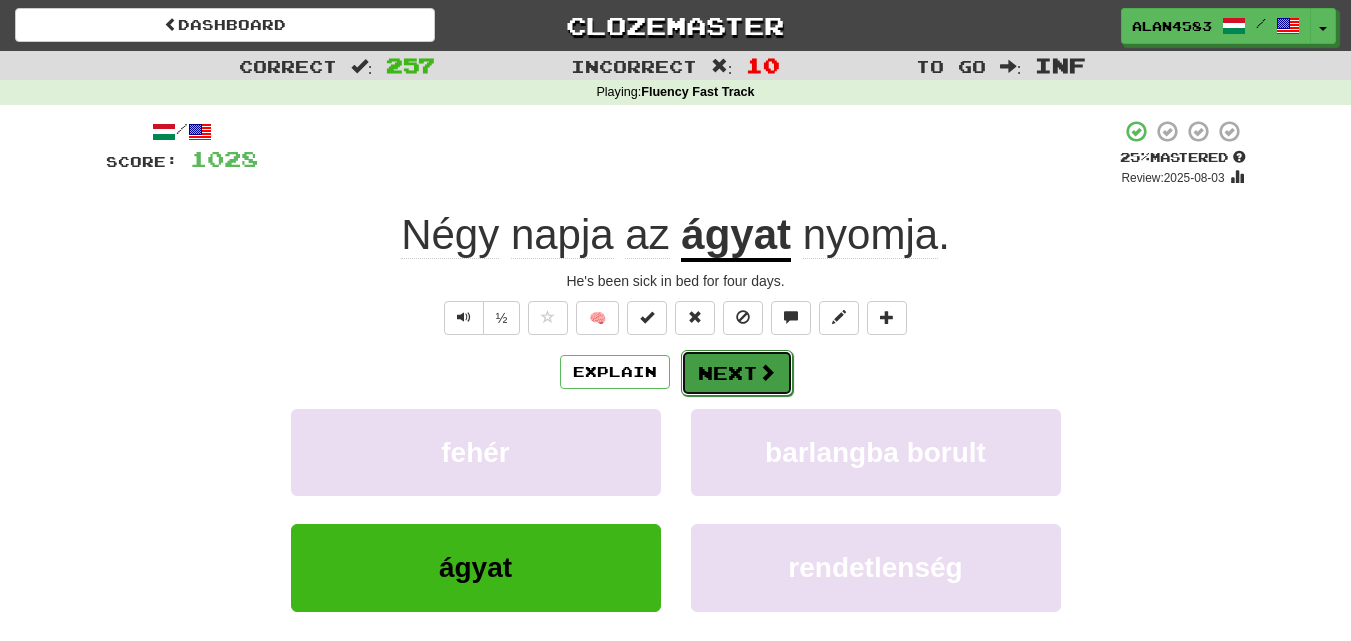 click on "Next" at bounding box center [737, 373] 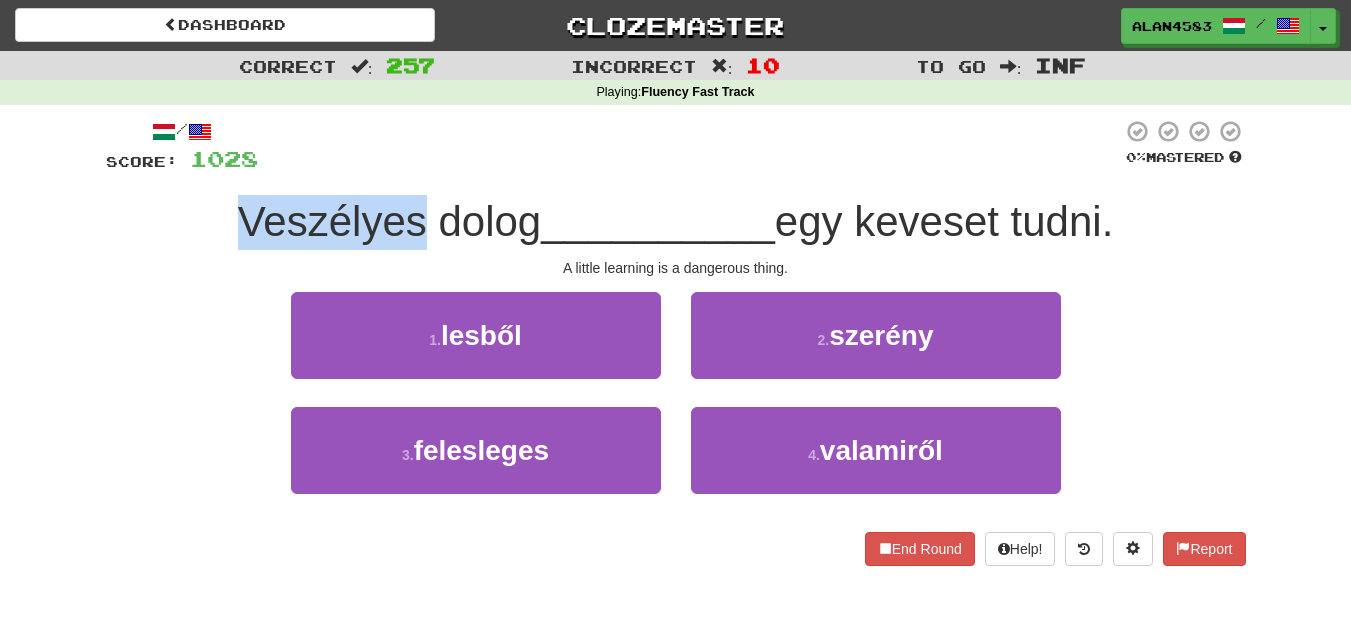 drag, startPoint x: 408, startPoint y: 215, endPoint x: 203, endPoint y: 210, distance: 205.06097 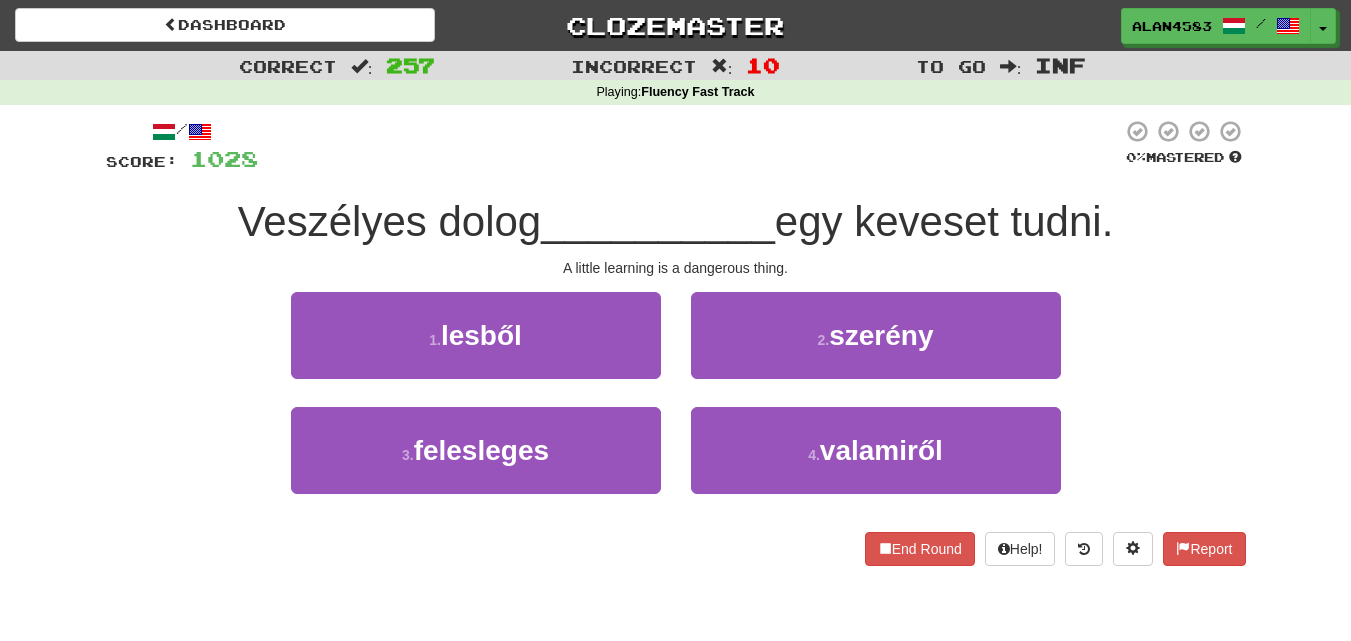 click at bounding box center (690, 146) 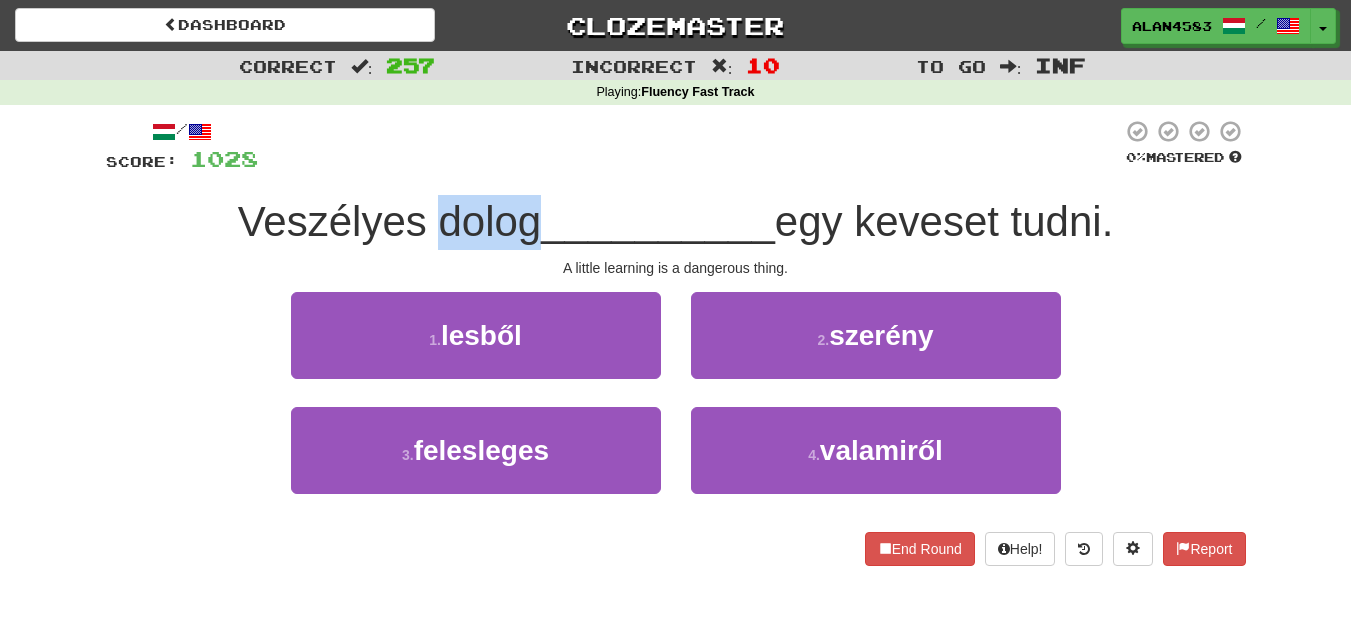 drag, startPoint x: 527, startPoint y: 211, endPoint x: 435, endPoint y: 211, distance: 92 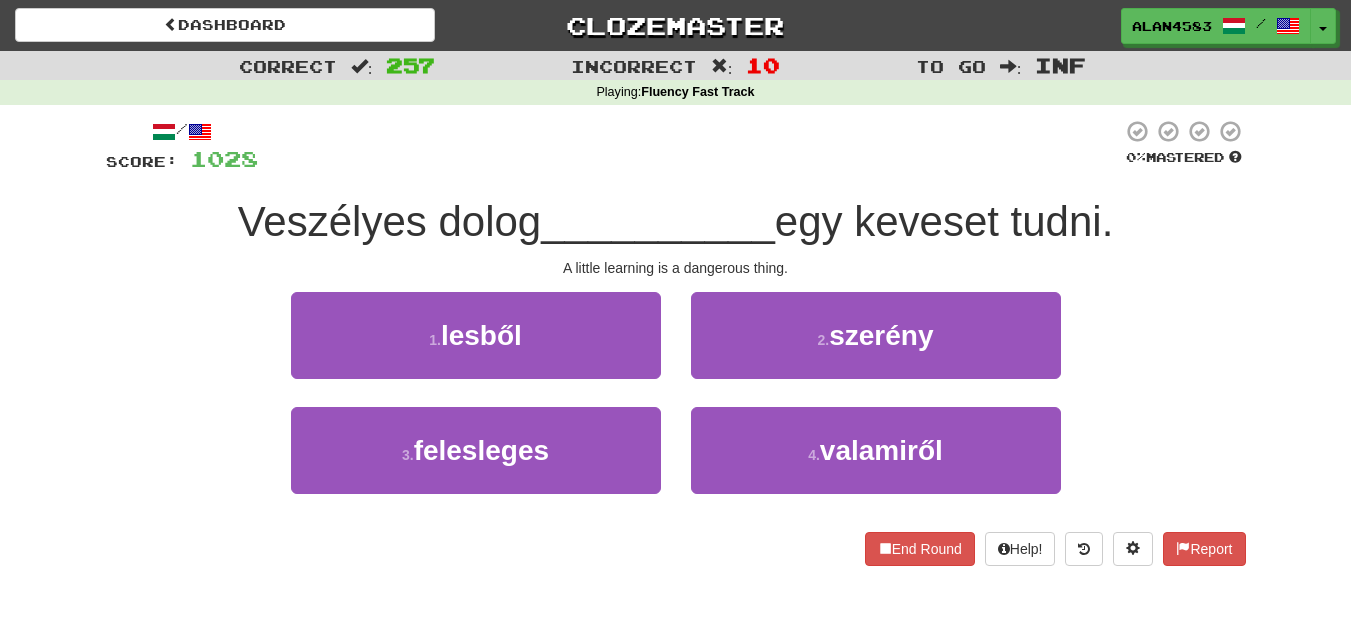 click on "/  Score:   1028 0 %  Mastered Veszélyes dolog  __________  egy keveset tudni. A little learning is a dangerous thing. 1 .  lesből 2 .  szerény 3 .  felesleges 4 .  valamiről  End Round  Help!  Report" at bounding box center (676, 342) 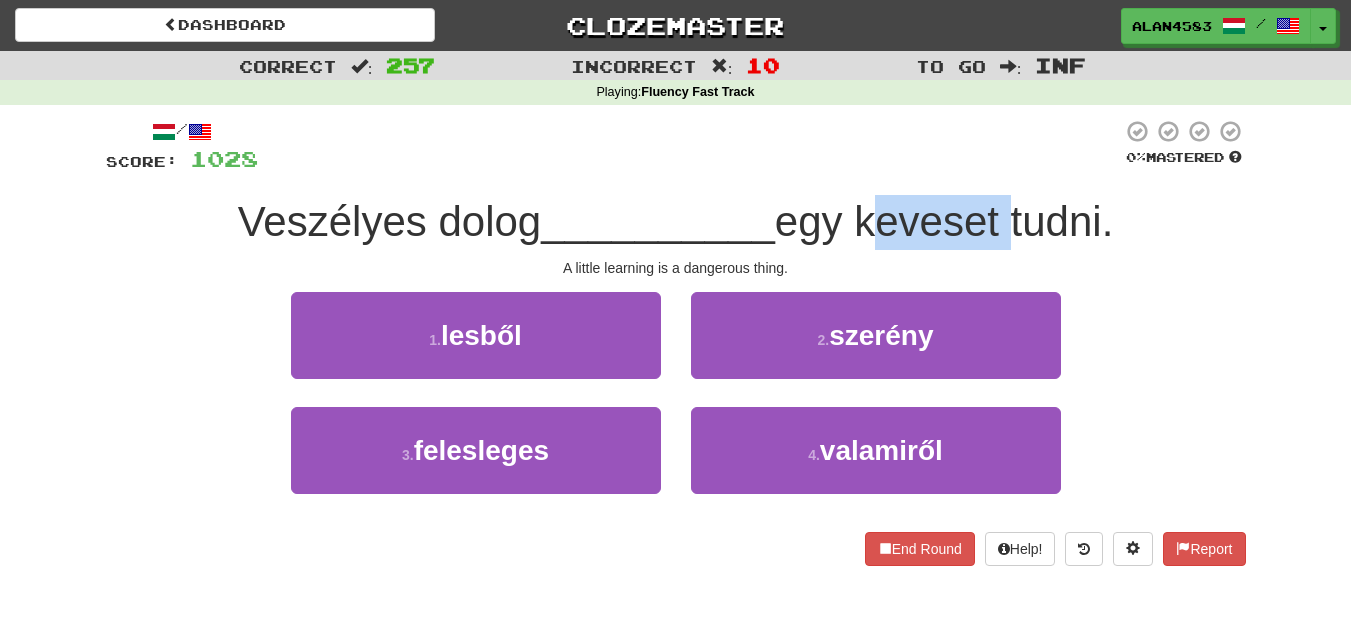 drag, startPoint x: 863, startPoint y: 221, endPoint x: 1008, endPoint y: 218, distance: 145.03104 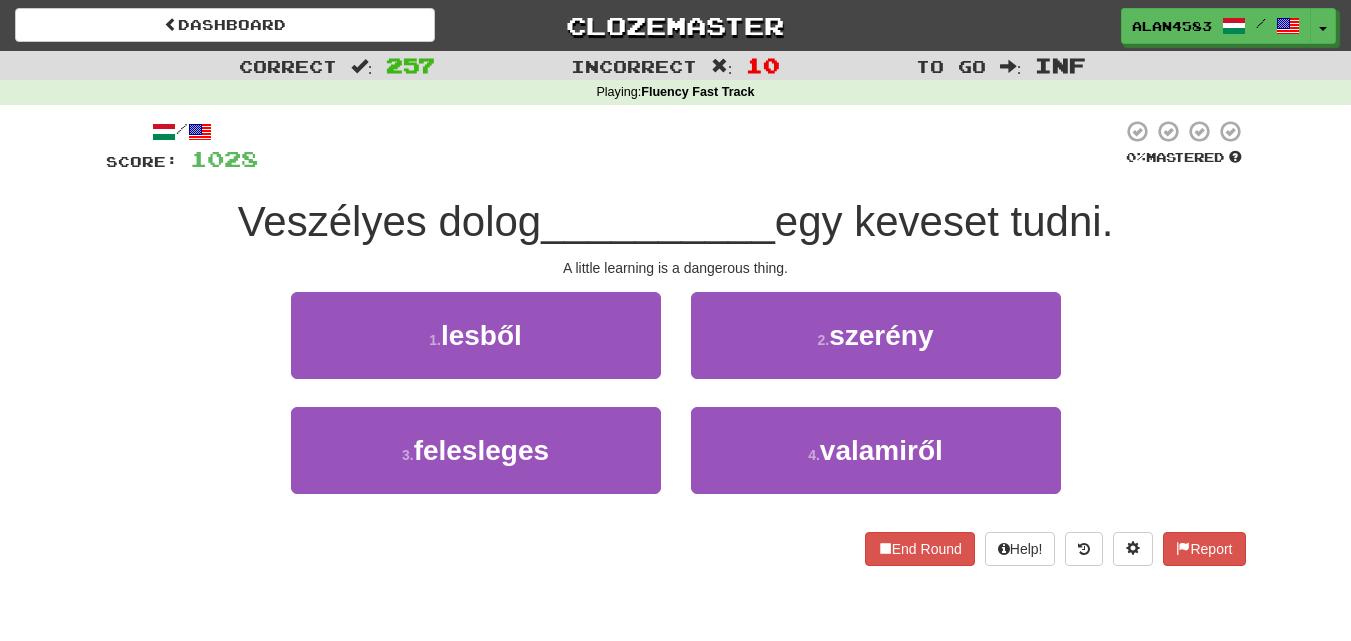 click on "/  Score:   1028 0 %  Mastered Veszélyes dolog  __________  egy keveset tudni. A little learning is a dangerous thing. 1 .  lesből 2 .  szerény 3 .  felesleges 4 .  valamiről  End Round  Help!  Report" at bounding box center (676, 342) 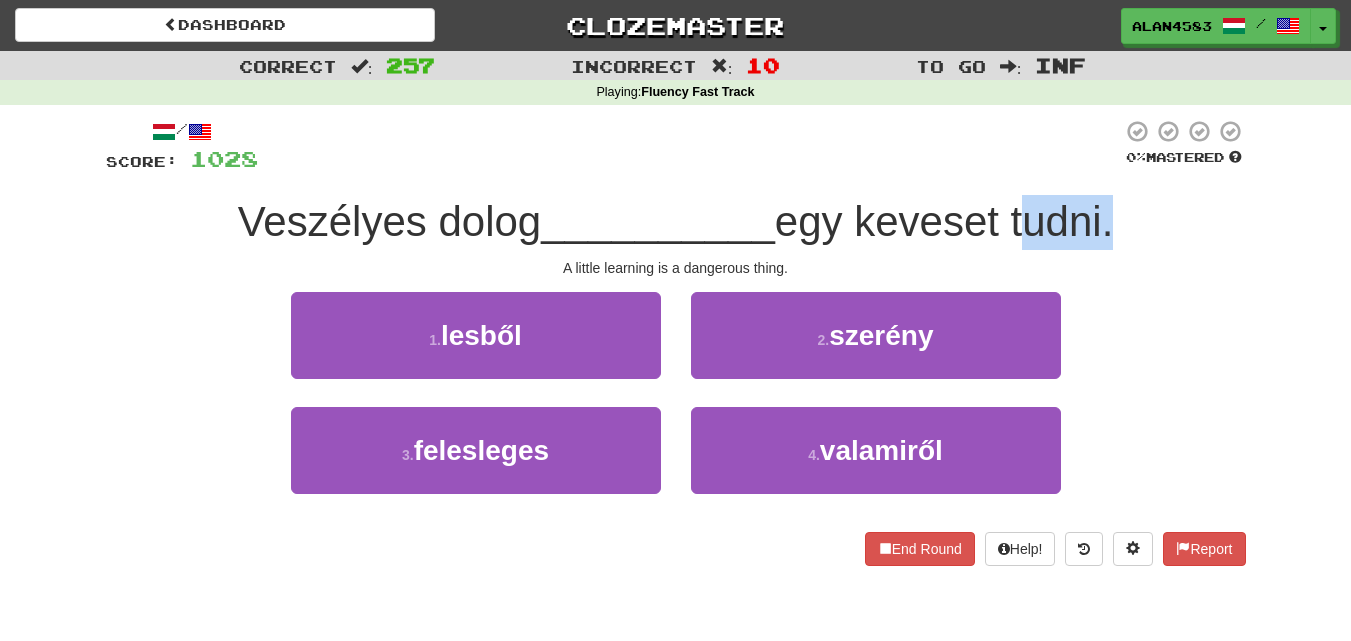 drag, startPoint x: 1027, startPoint y: 216, endPoint x: 1114, endPoint y: 205, distance: 87.69264 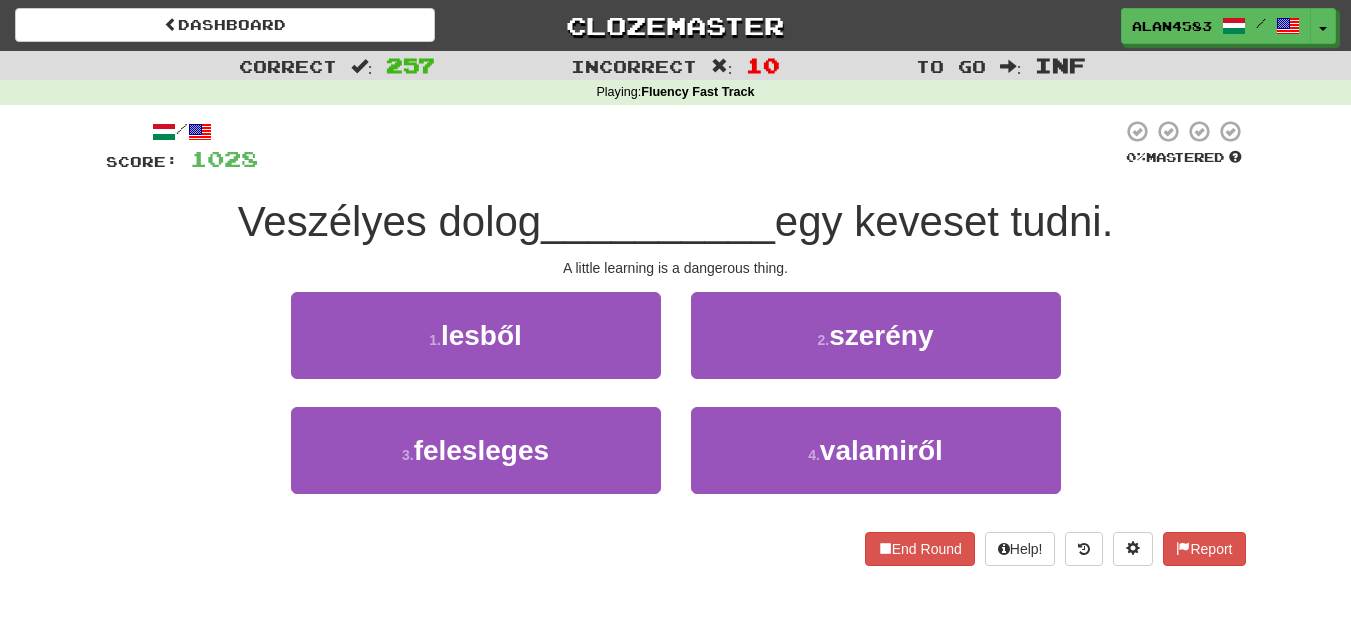 click at bounding box center (690, 146) 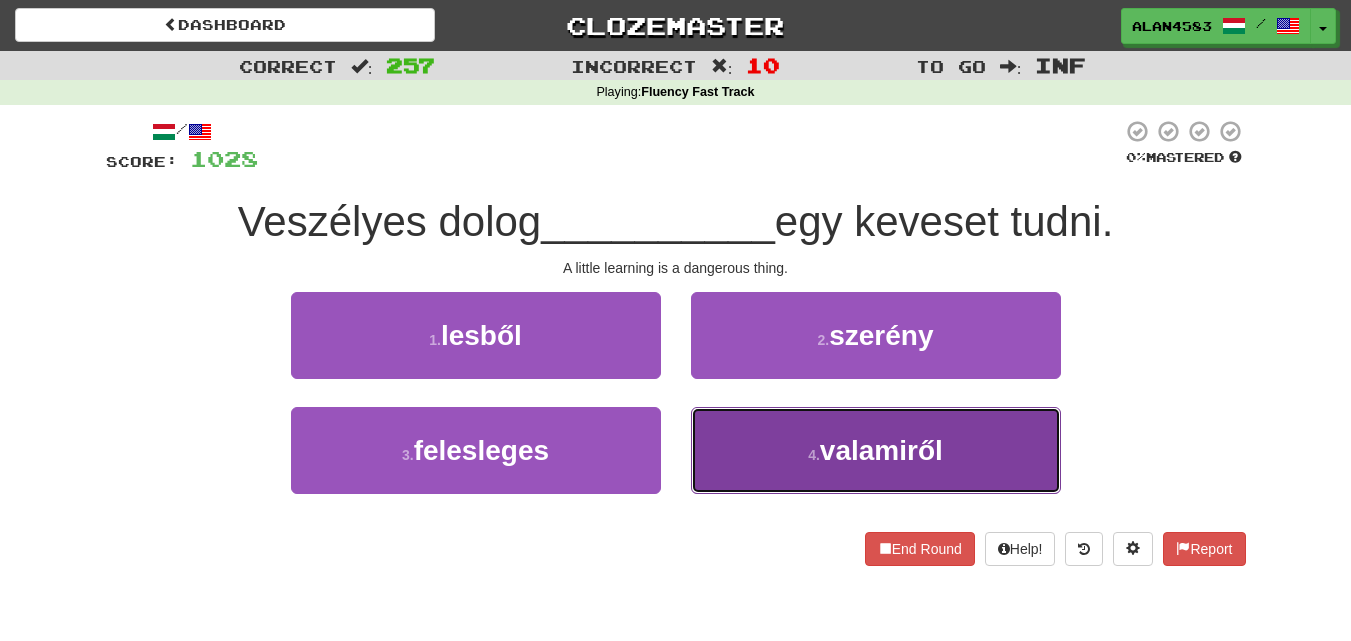click on "4 .  valamiről" at bounding box center (876, 450) 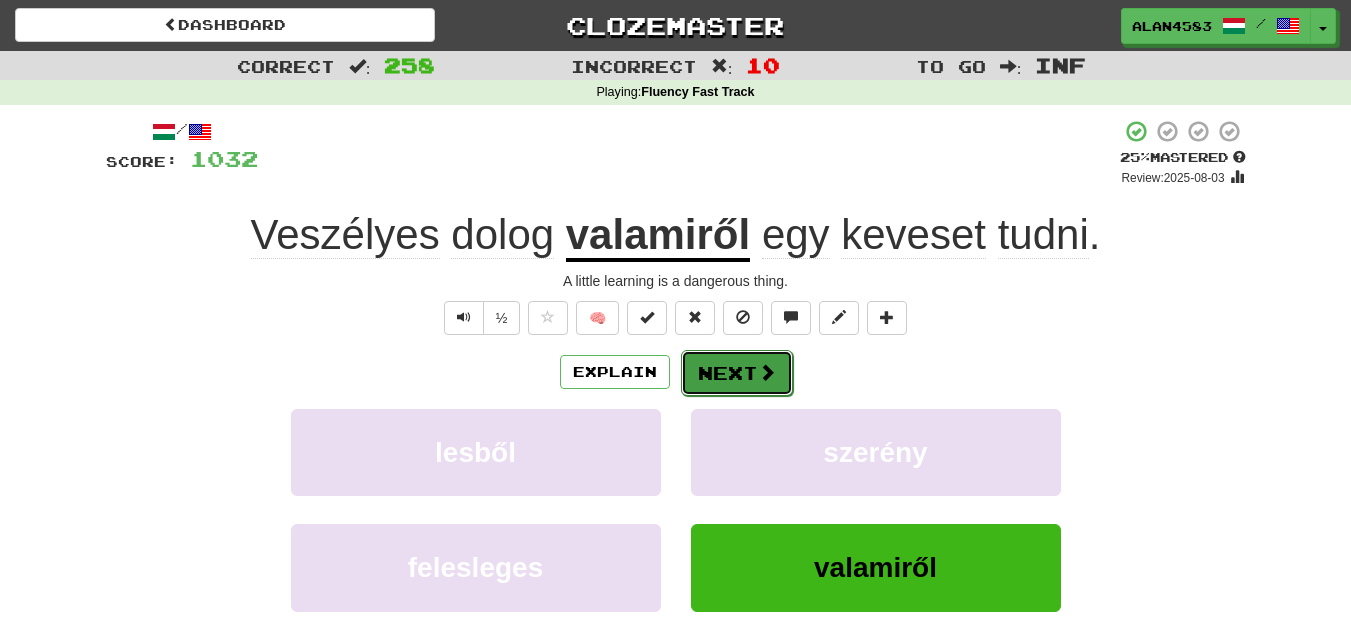 click on "Next" at bounding box center (737, 373) 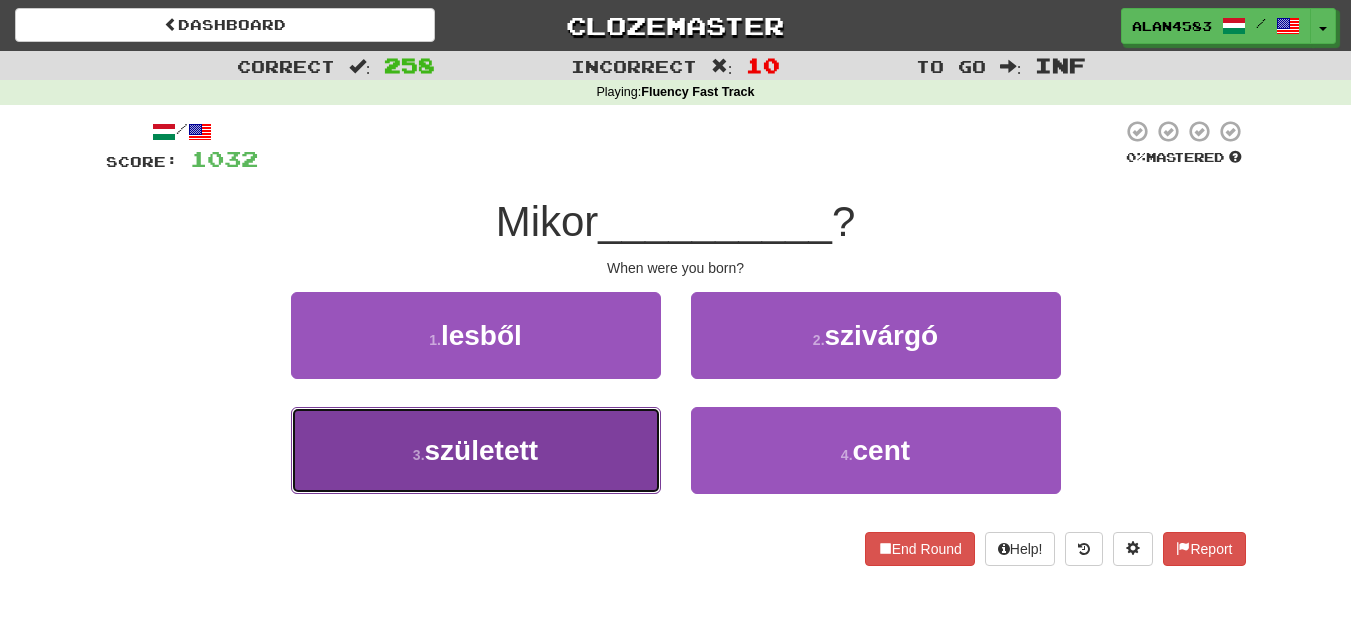 click on "3 .  születtél" at bounding box center [476, 450] 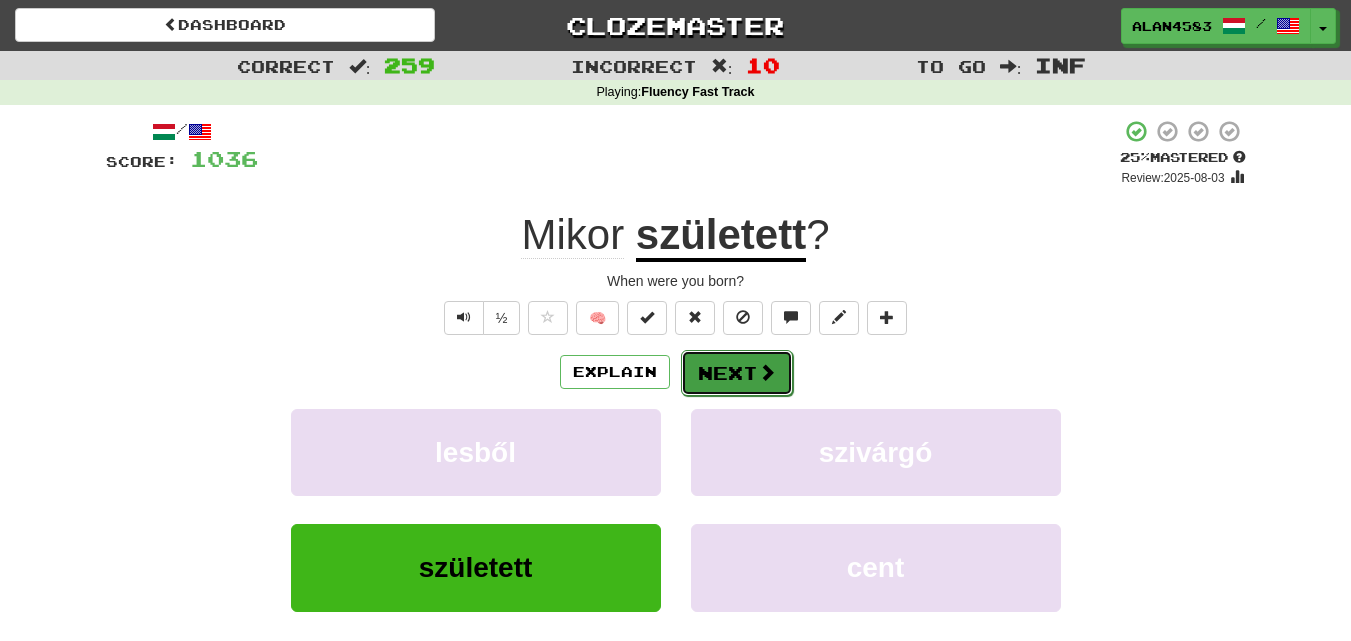 click on "Next" at bounding box center [737, 373] 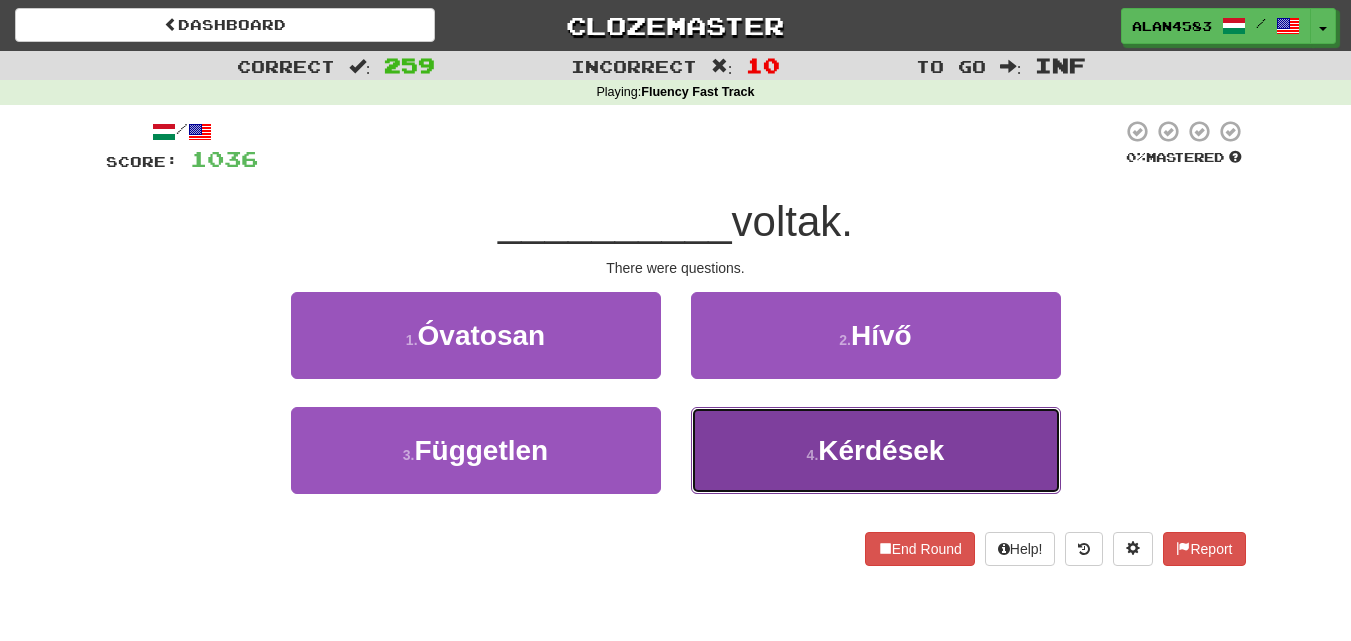 click on "4 .  Kérdések" at bounding box center (876, 450) 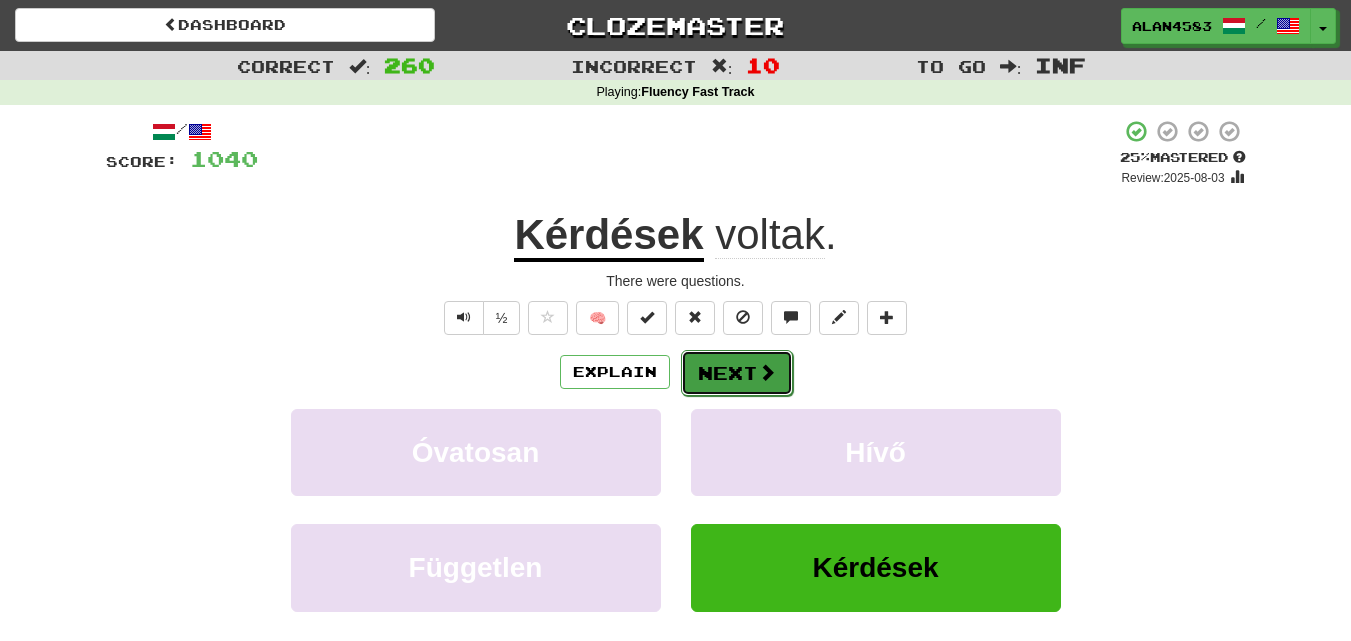 click on "Next" at bounding box center (737, 373) 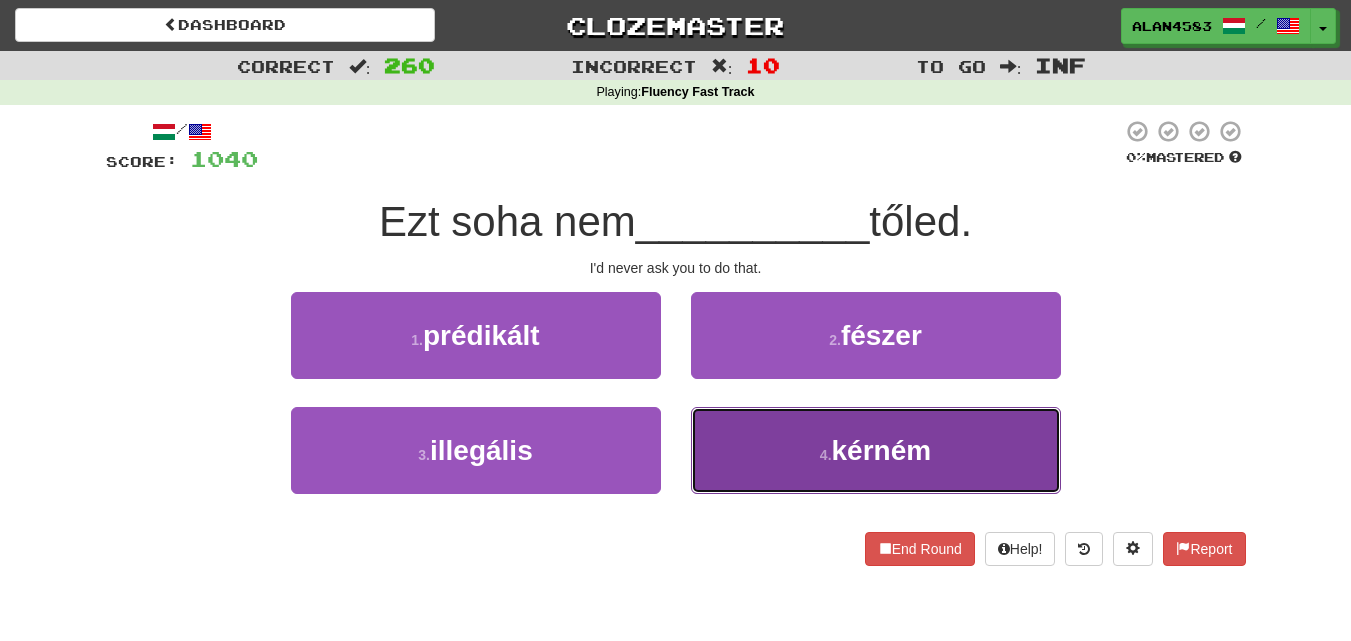 click on "4 .  kérném" at bounding box center [876, 450] 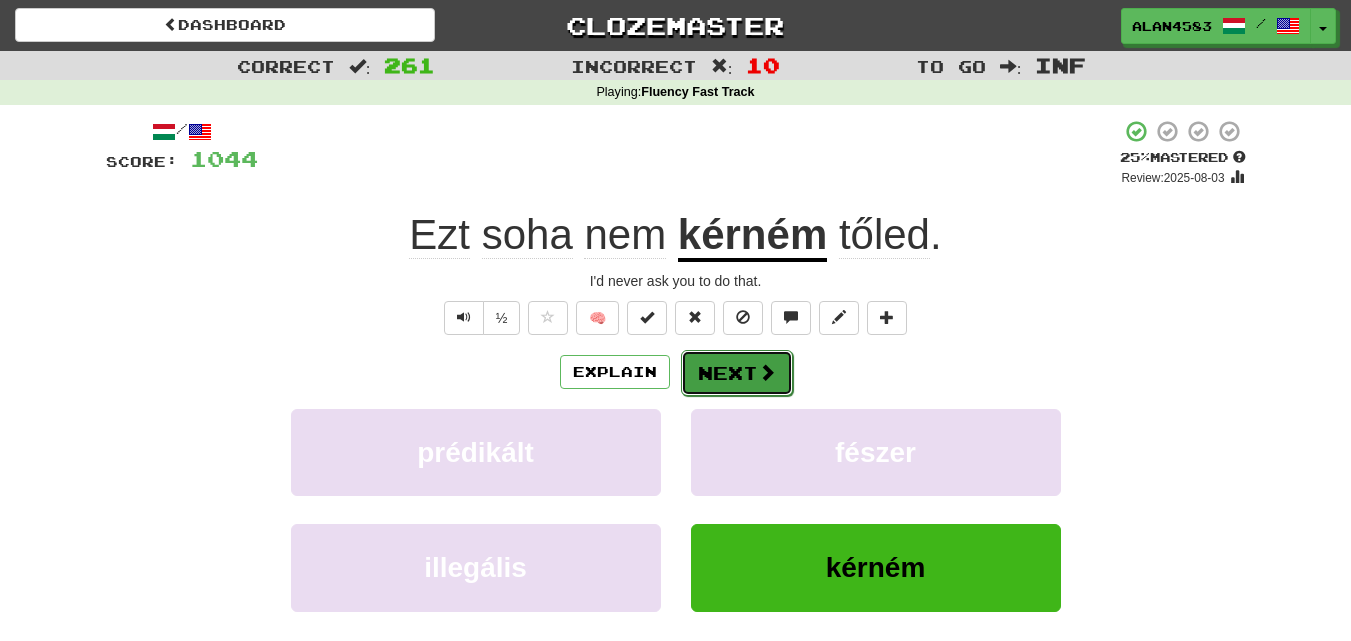 click on "Next" at bounding box center [737, 373] 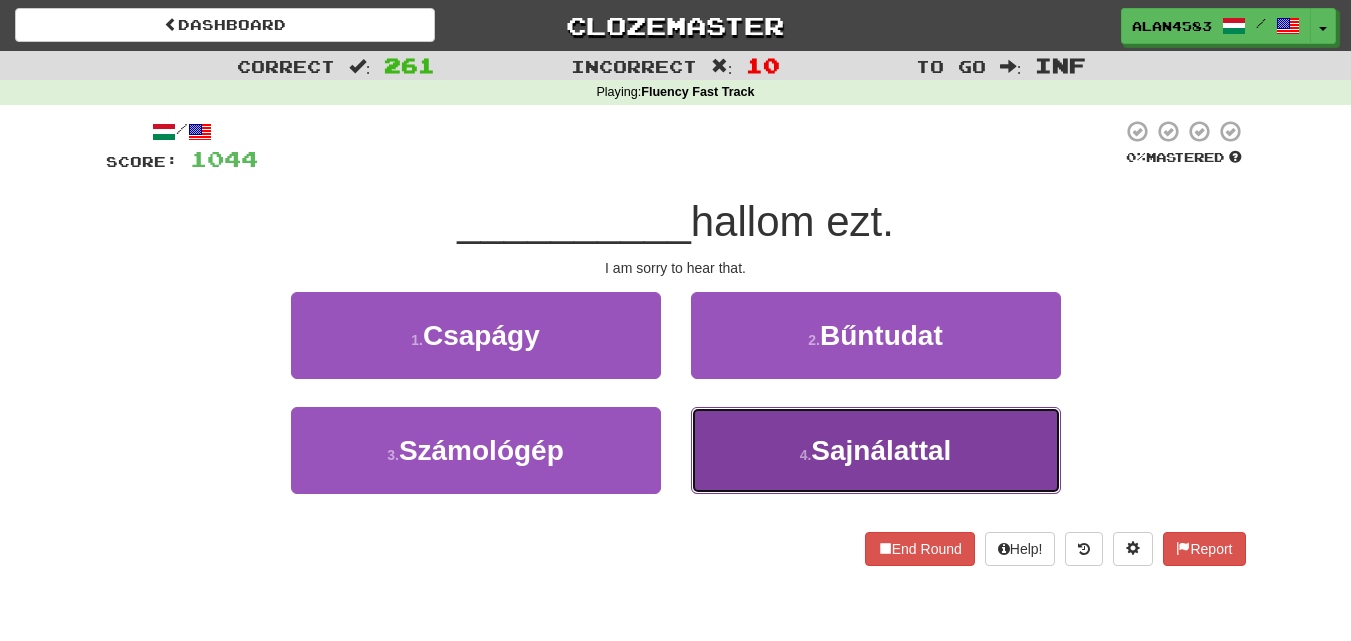 click on "4 .  Sajnálattal" at bounding box center [876, 450] 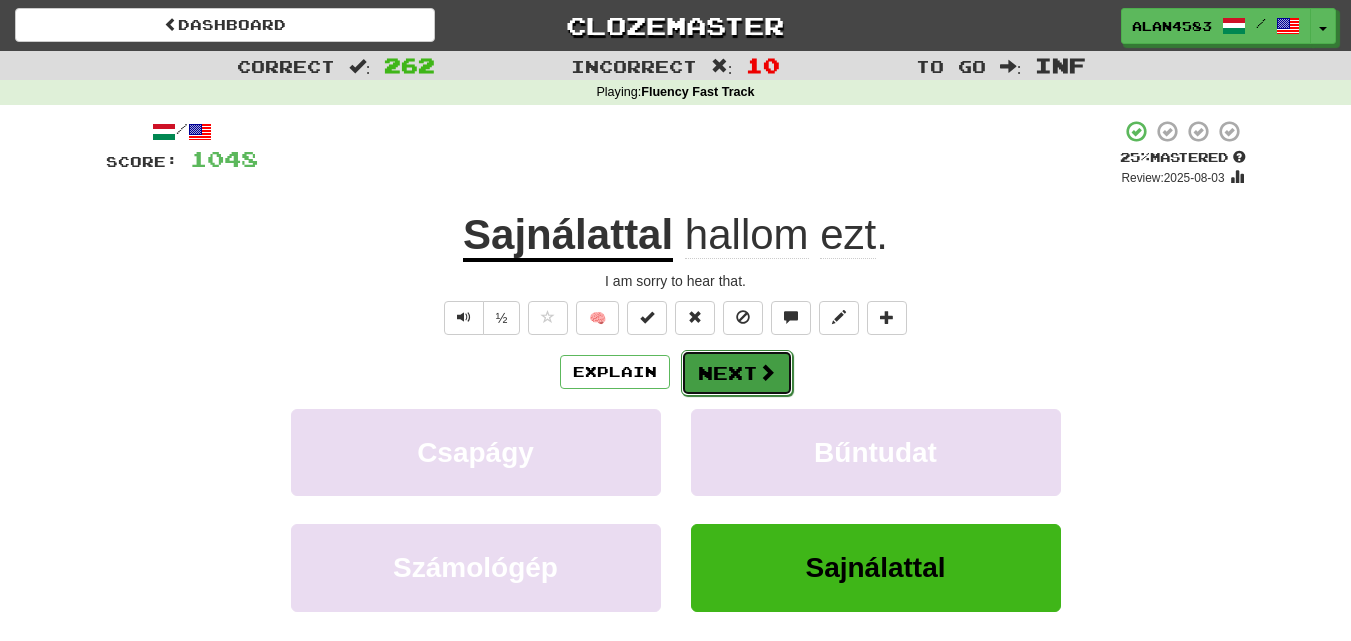 click at bounding box center (767, 372) 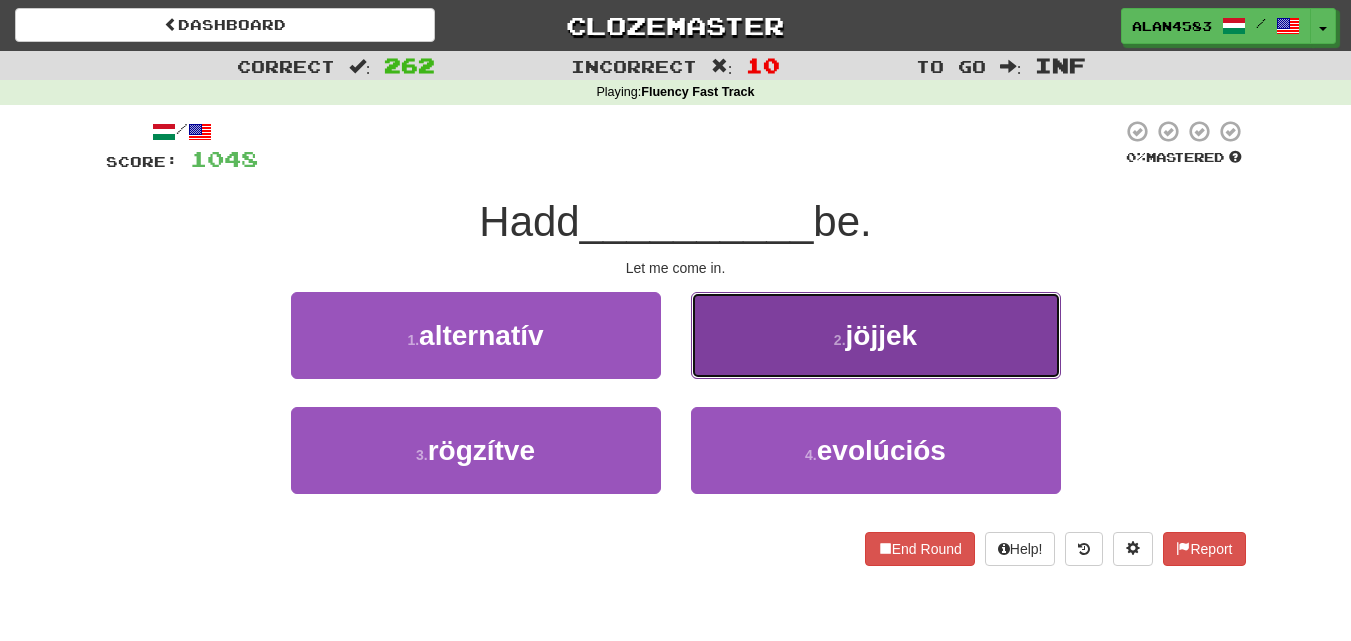 click on "2 .  jöjjek" at bounding box center (876, 335) 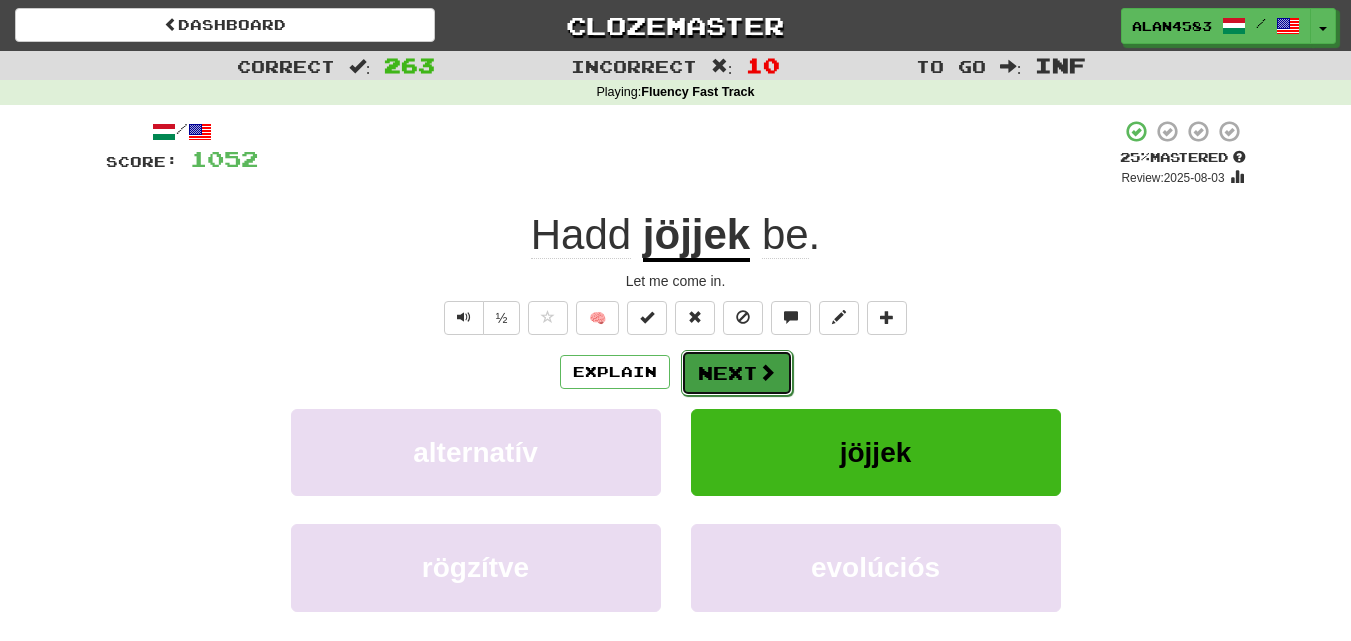 click on "Next" at bounding box center [737, 373] 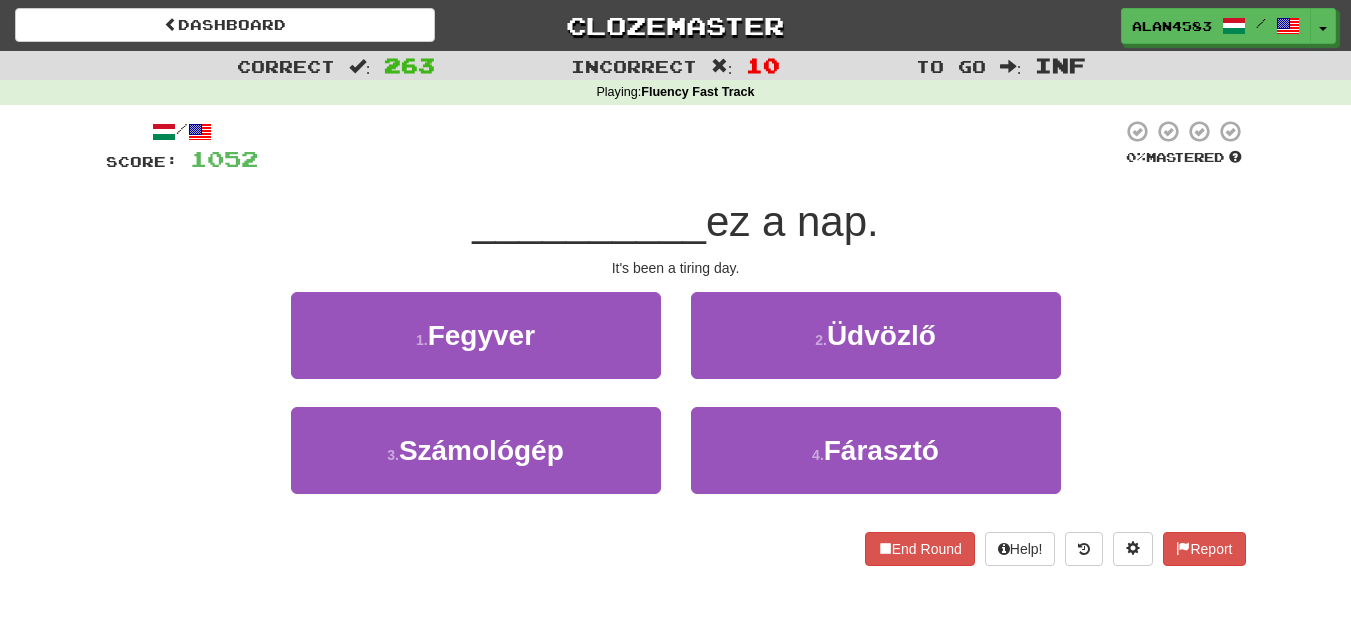 click on "/  Score:   1052 0 %  Mastered __________  ez a nap. It's been a tiring day. 1 .  Fegyver 2 .  Üdvözlő 3 .  Számológép 4 .  Fárasztó  End Round  Help!  Report" at bounding box center (676, 349) 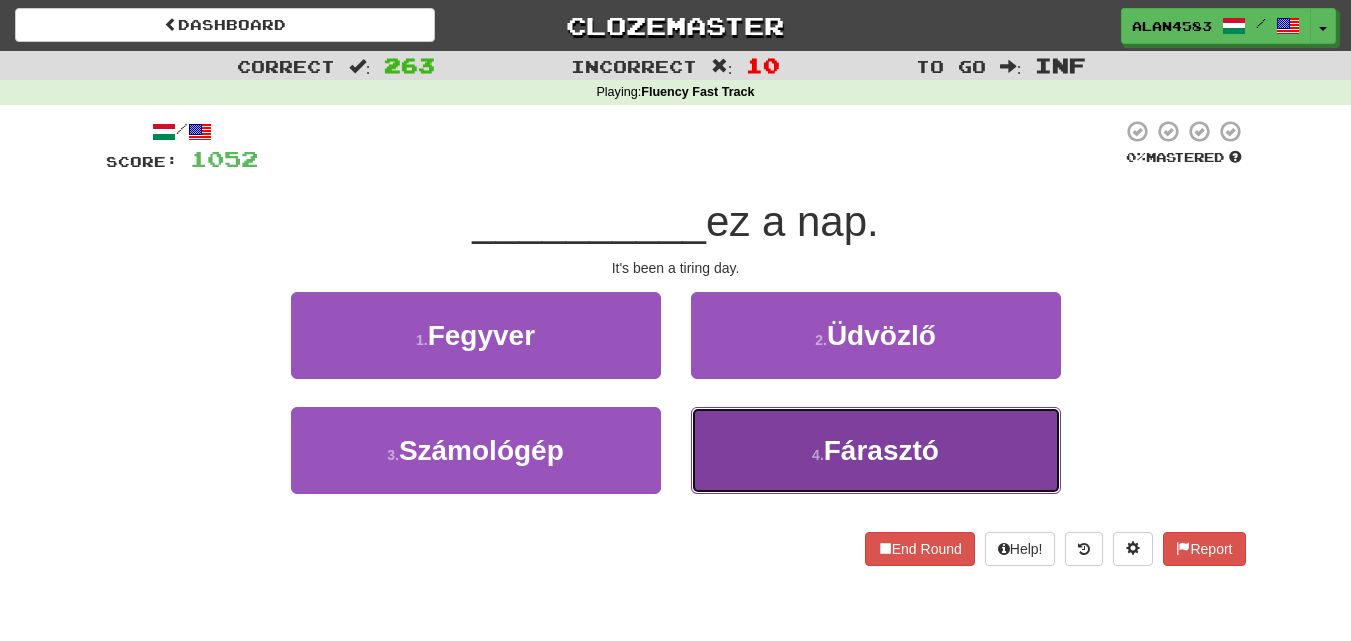 click on "4 .  Fárasztó" at bounding box center (876, 450) 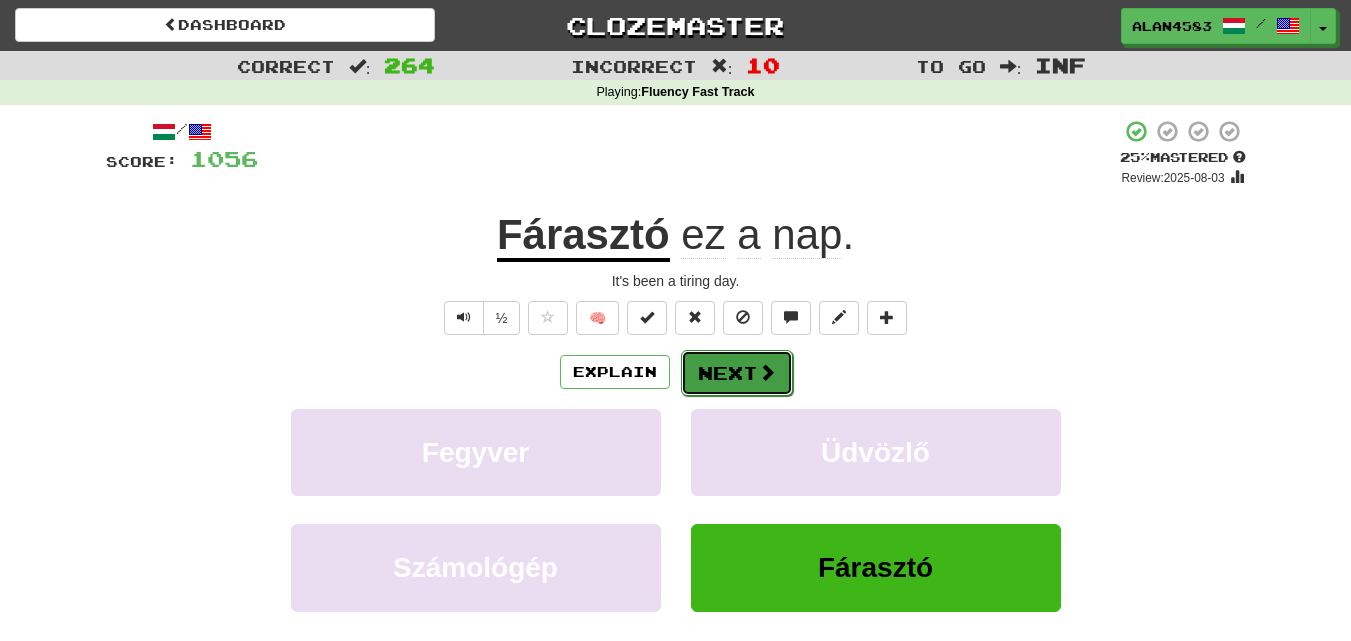 click on "Next" at bounding box center (737, 373) 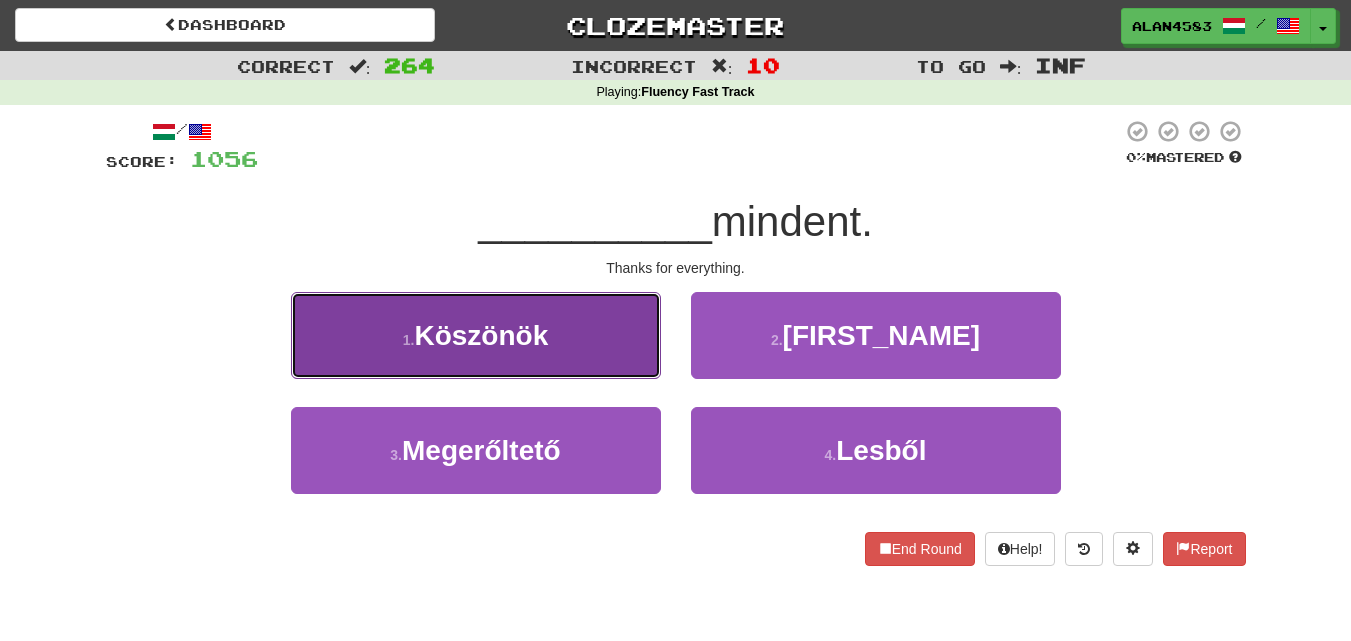 click on "1 .  Köszönök" at bounding box center [476, 335] 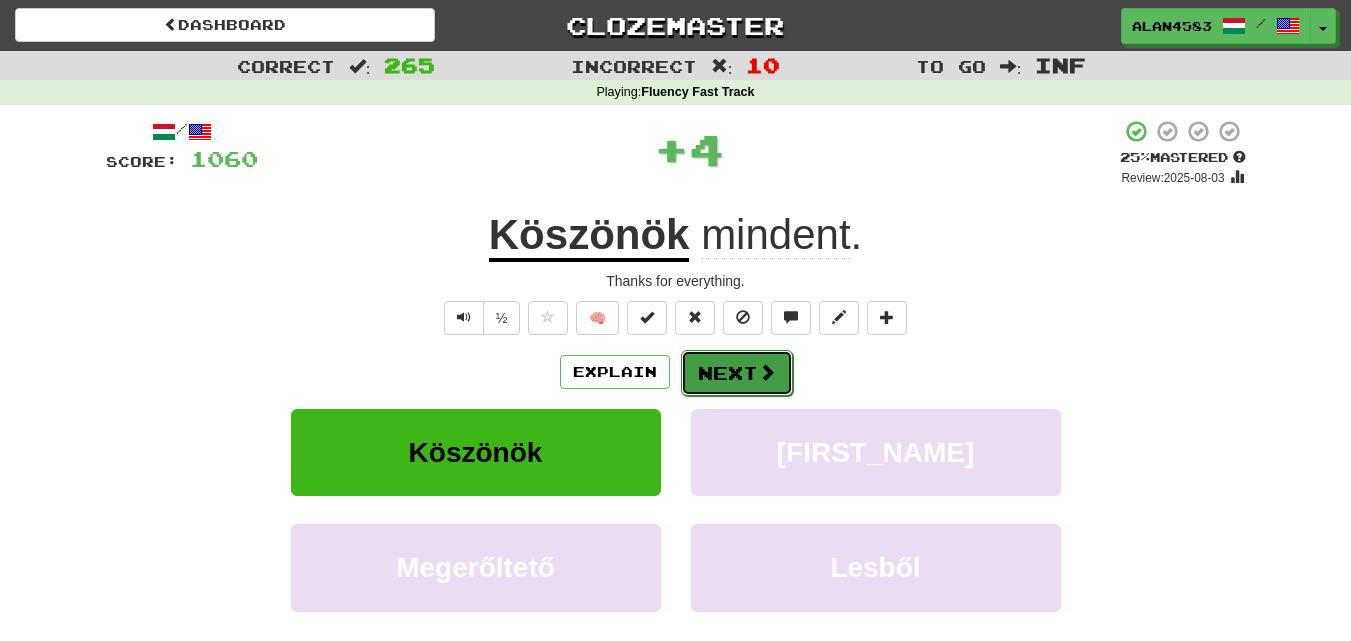 click on "Next" at bounding box center [737, 373] 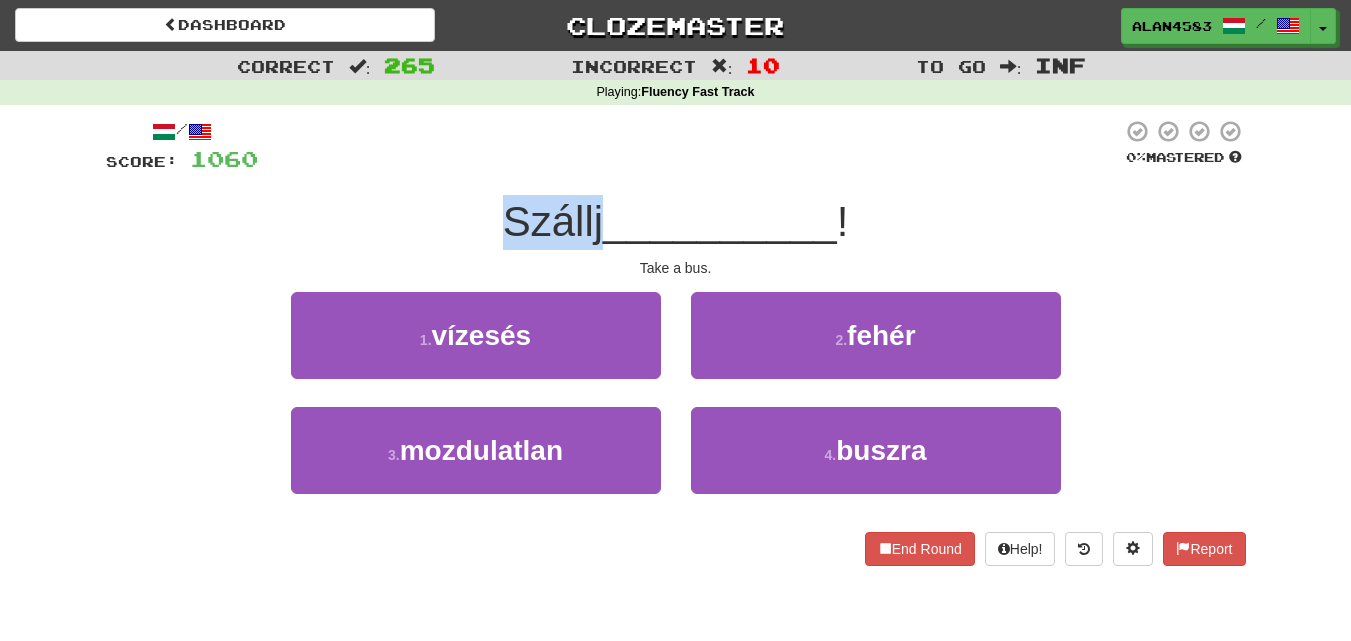 drag, startPoint x: 598, startPoint y: 224, endPoint x: 497, endPoint y: 220, distance: 101.07918 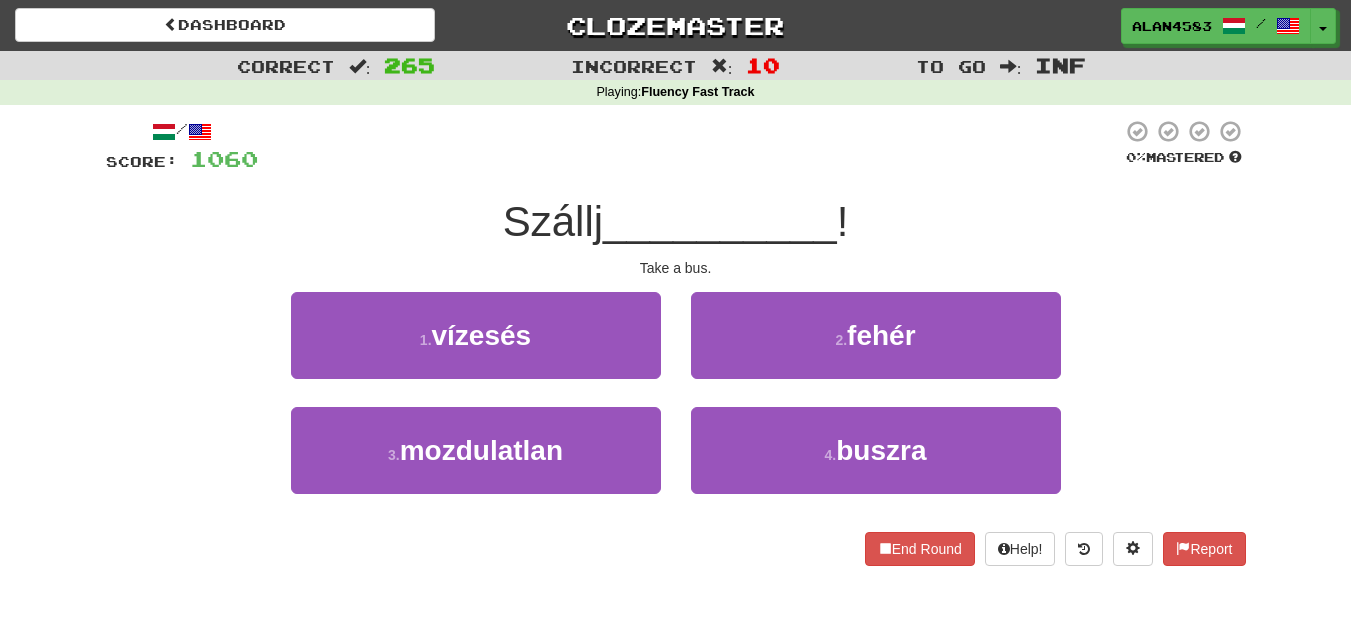 click on "Szállj  __________ !" at bounding box center [676, 222] 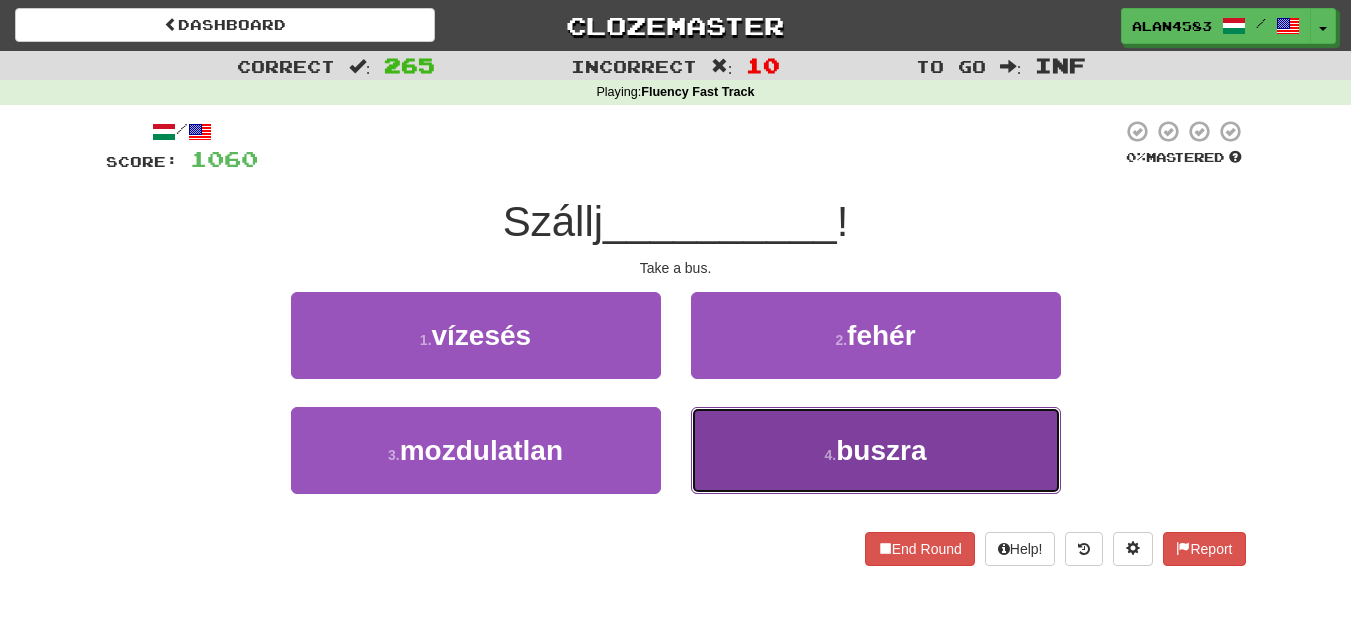 click on "4 .  buszra" at bounding box center (876, 450) 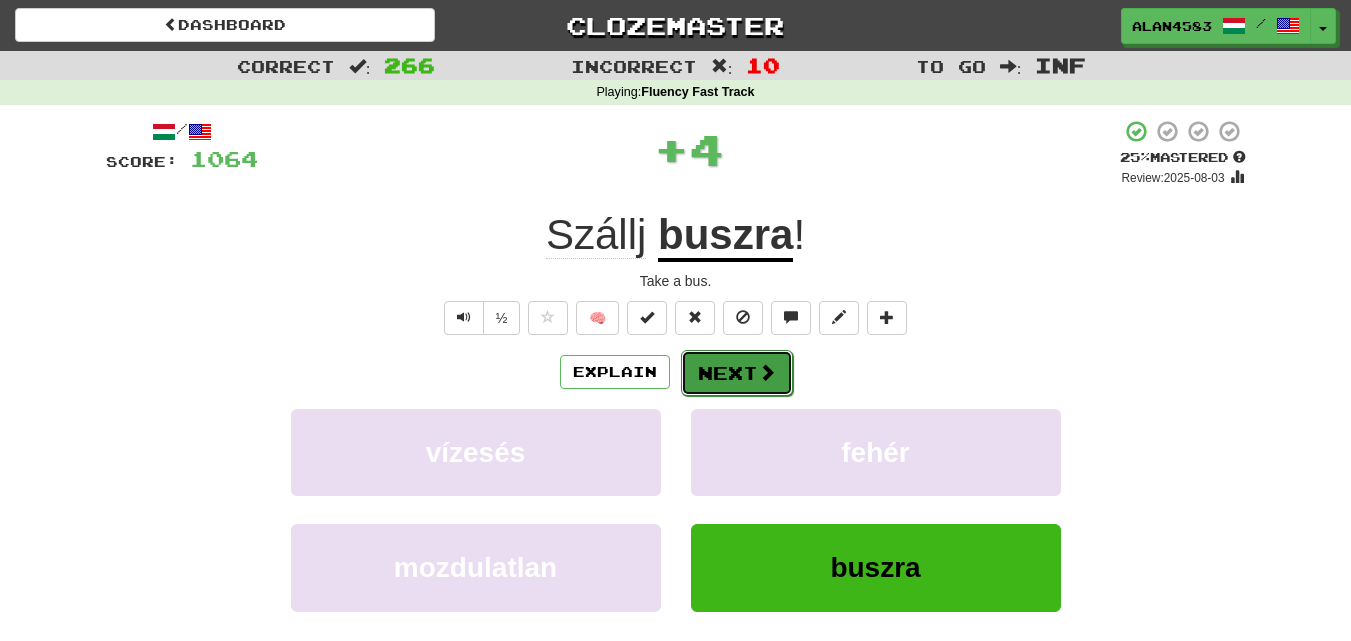 click on "Next" at bounding box center [737, 373] 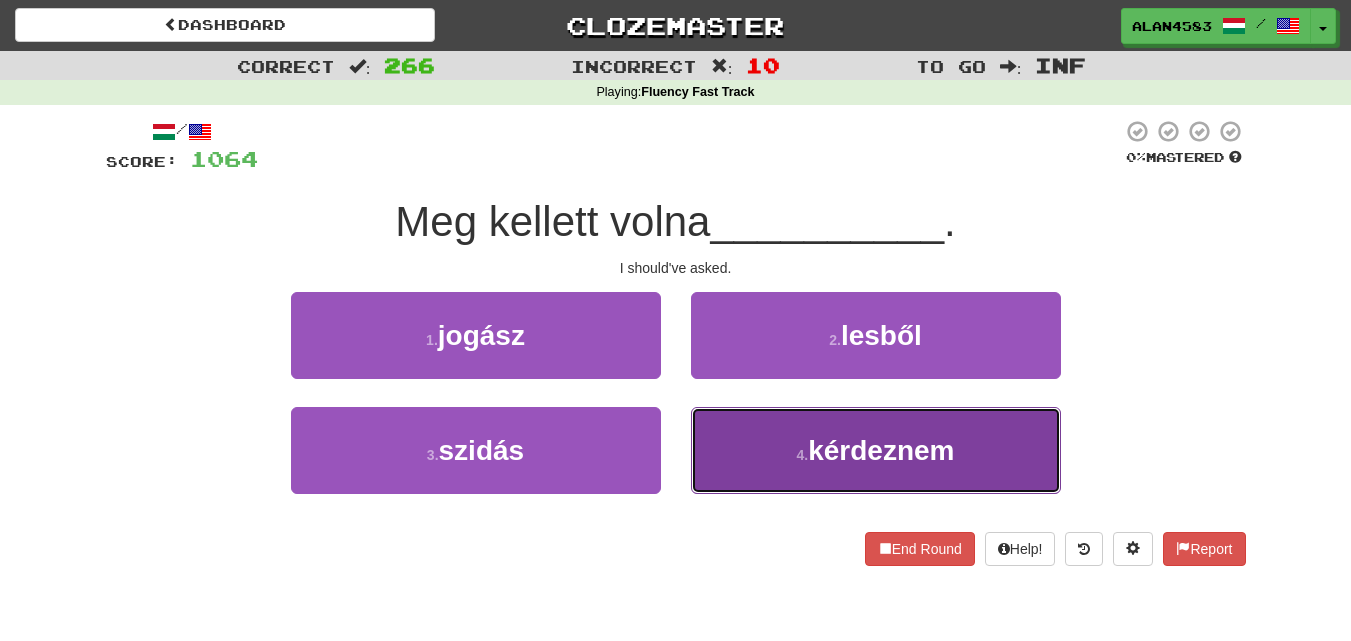 click on "4 .  kérdeznem" at bounding box center [876, 450] 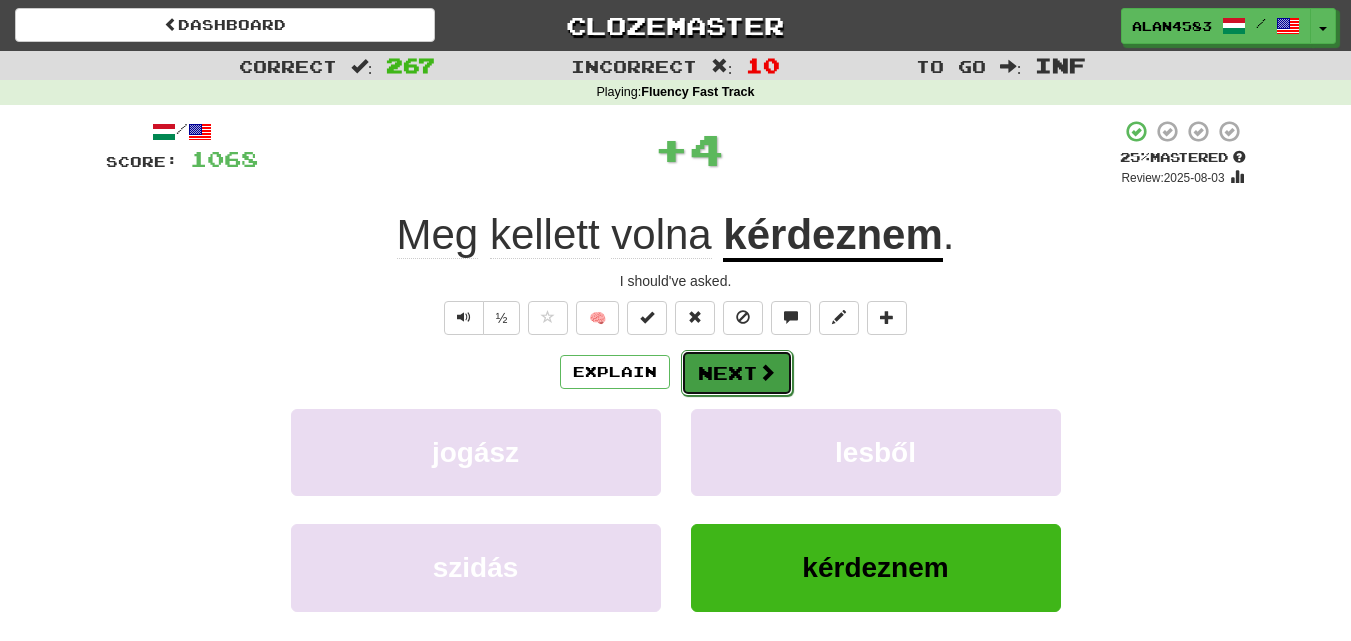 click on "Next" at bounding box center (737, 373) 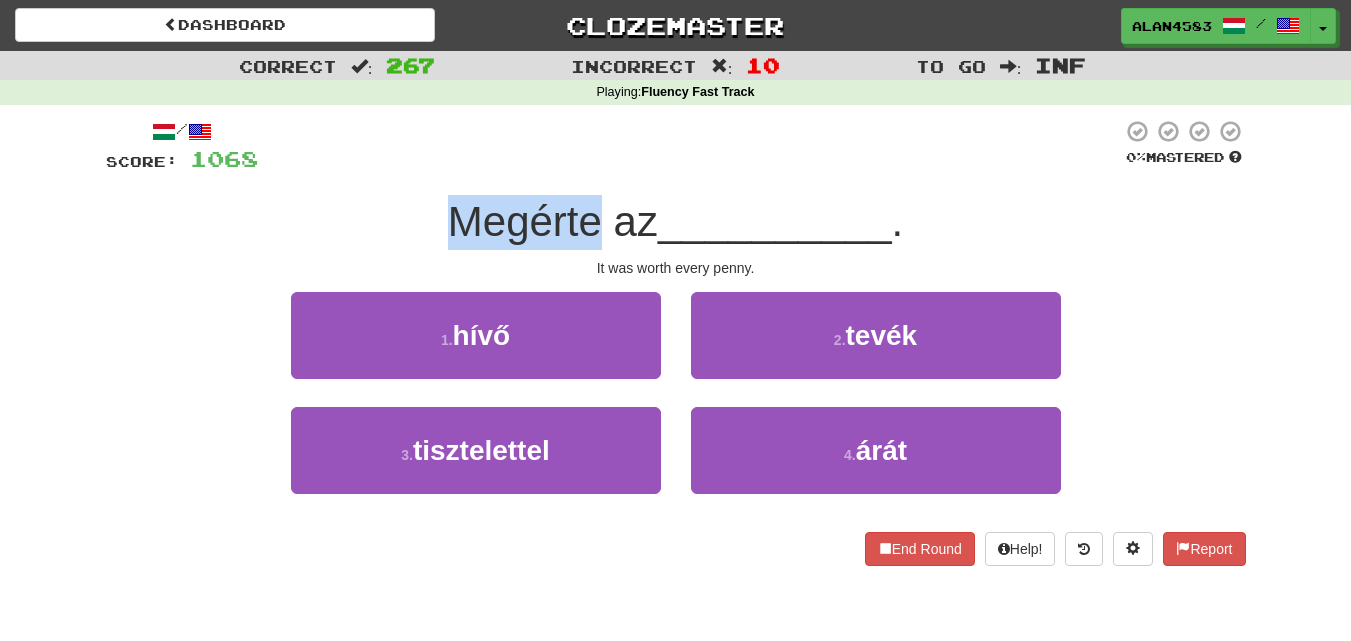 drag, startPoint x: 593, startPoint y: 216, endPoint x: 442, endPoint y: 207, distance: 151.26797 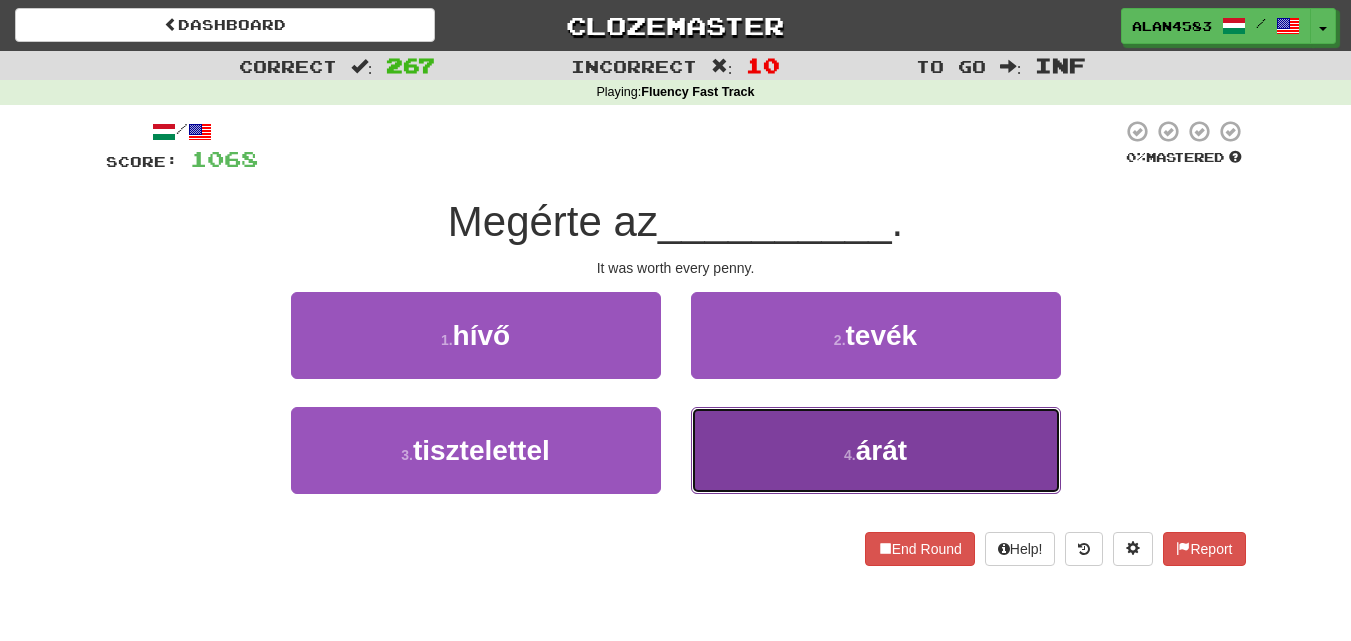 click on "4 .  árát" at bounding box center [876, 450] 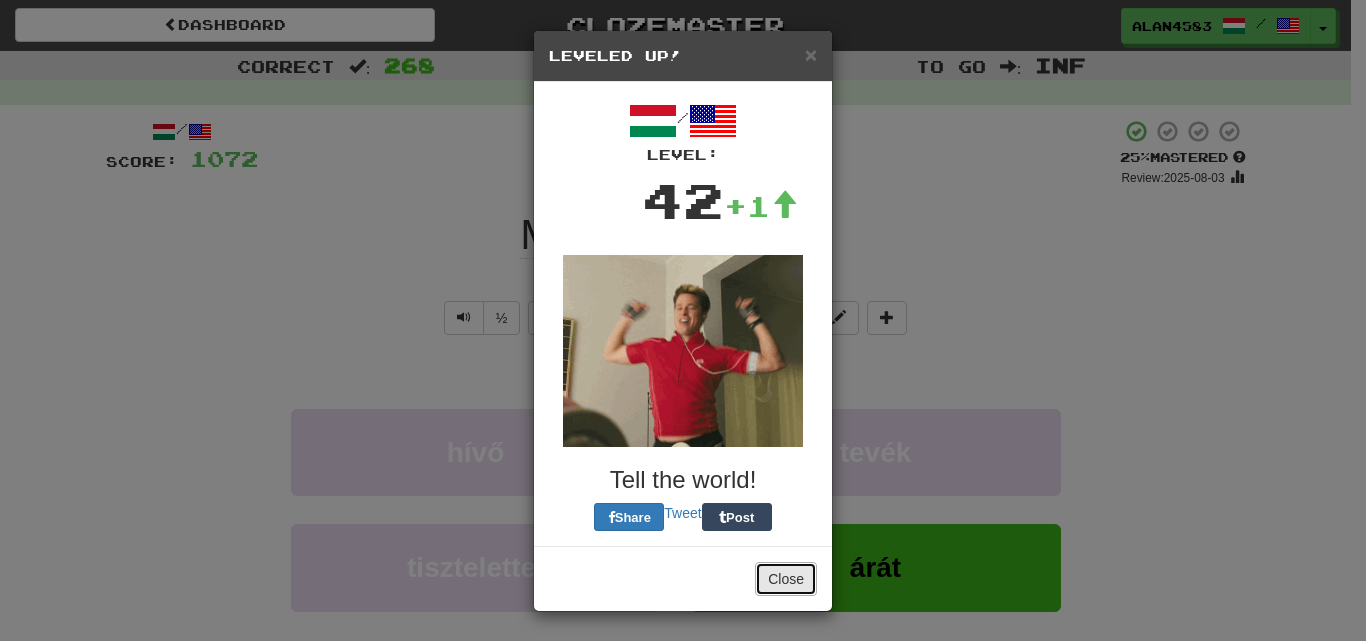 click on "Close" at bounding box center [786, 579] 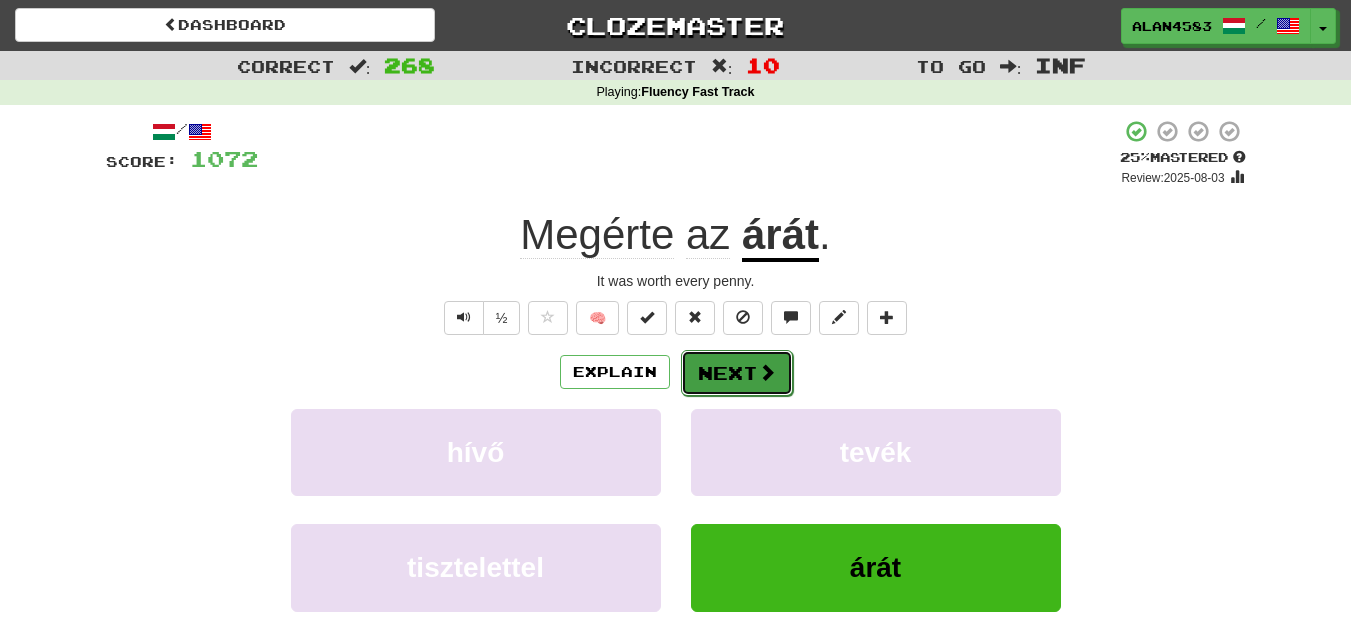 click on "Next" at bounding box center (737, 373) 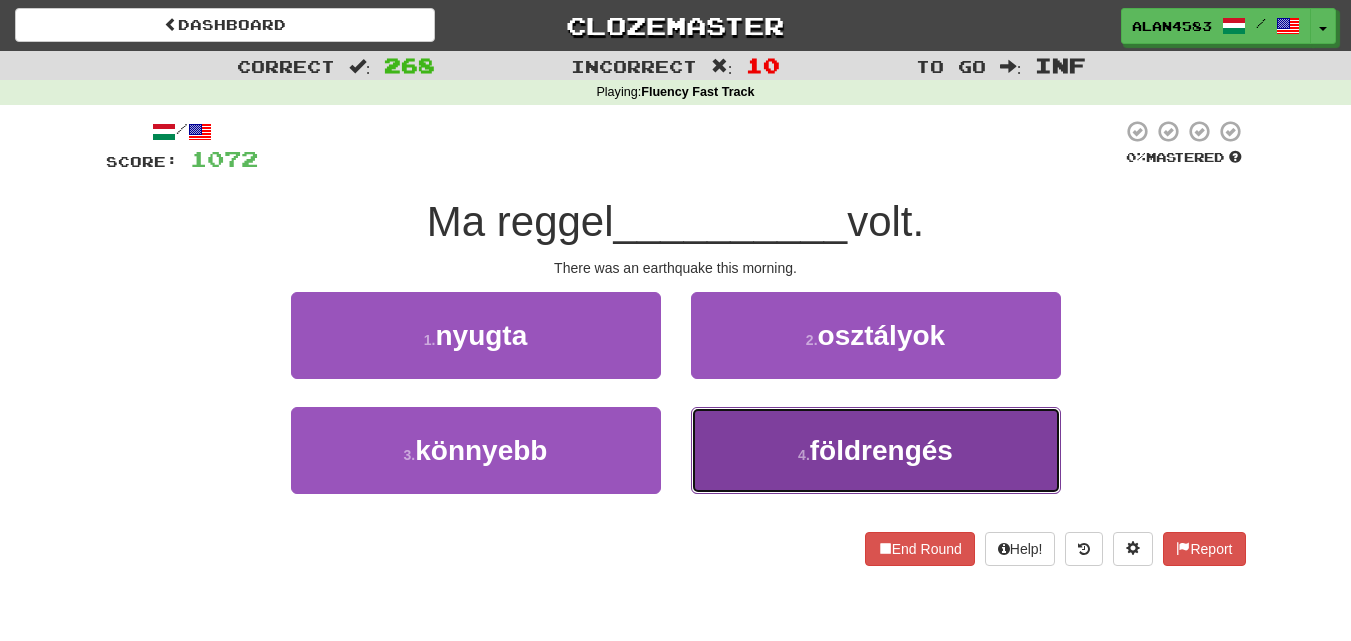 click on "földrengés" at bounding box center [881, 450] 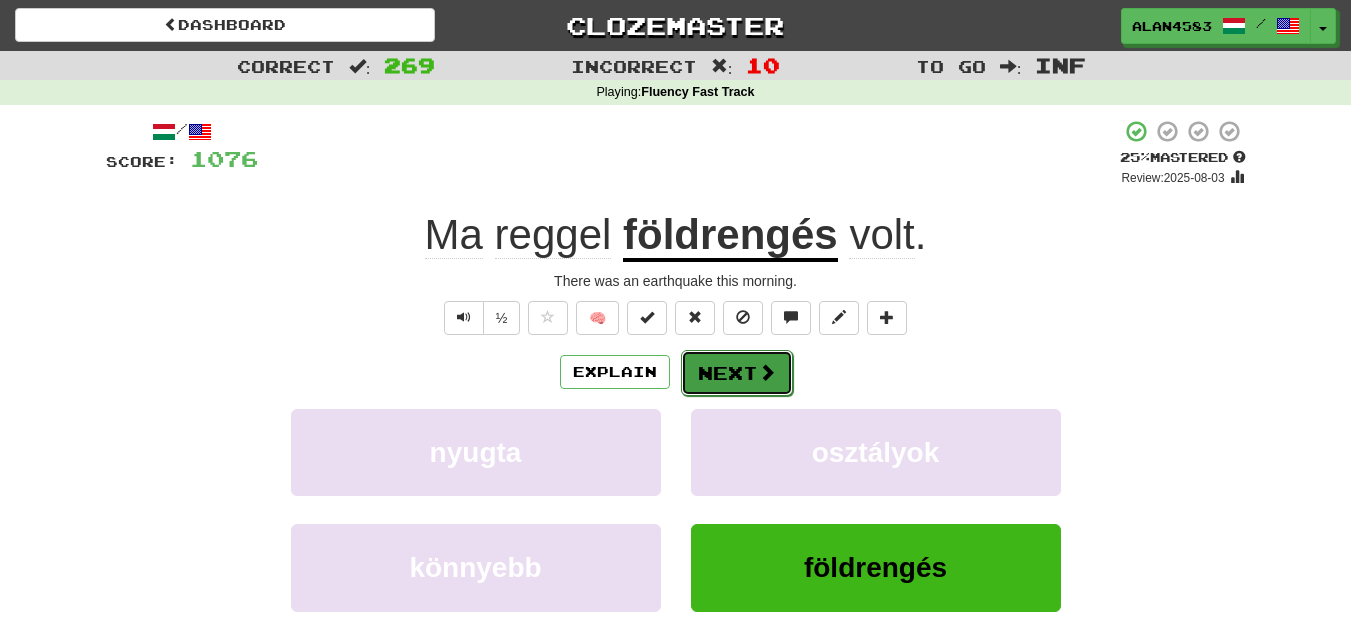 click on "Next" at bounding box center [737, 373] 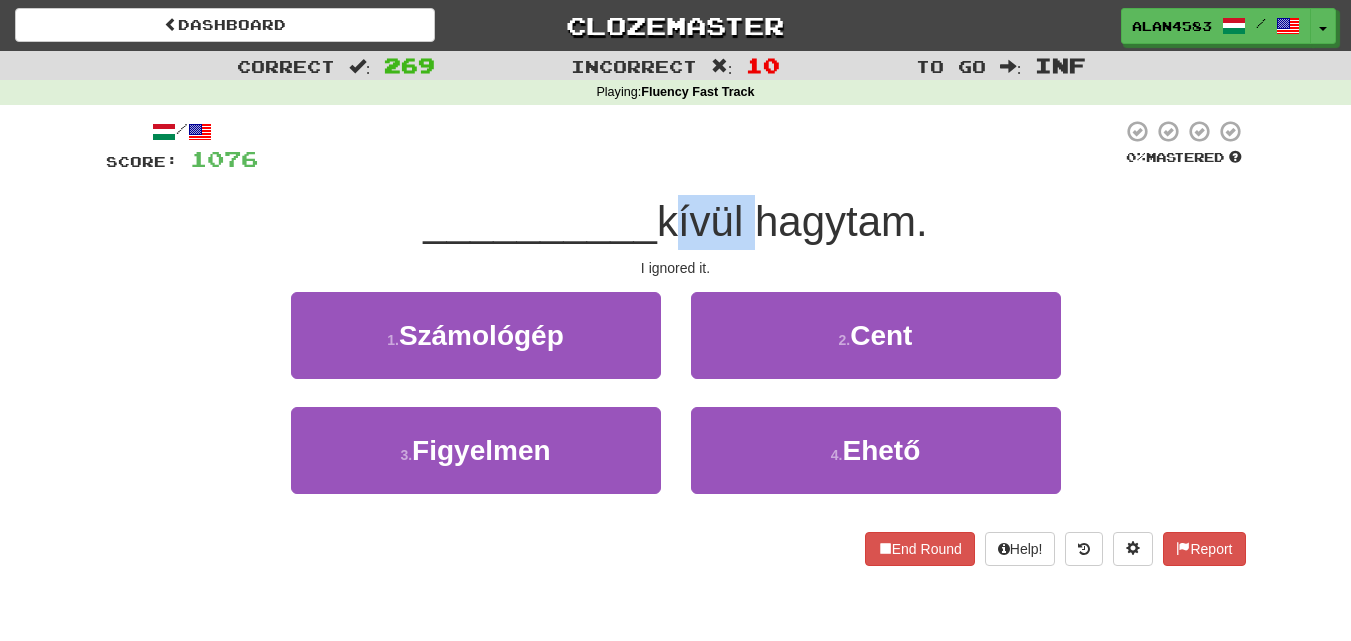 drag, startPoint x: 662, startPoint y: 216, endPoint x: 751, endPoint y: 200, distance: 90.426765 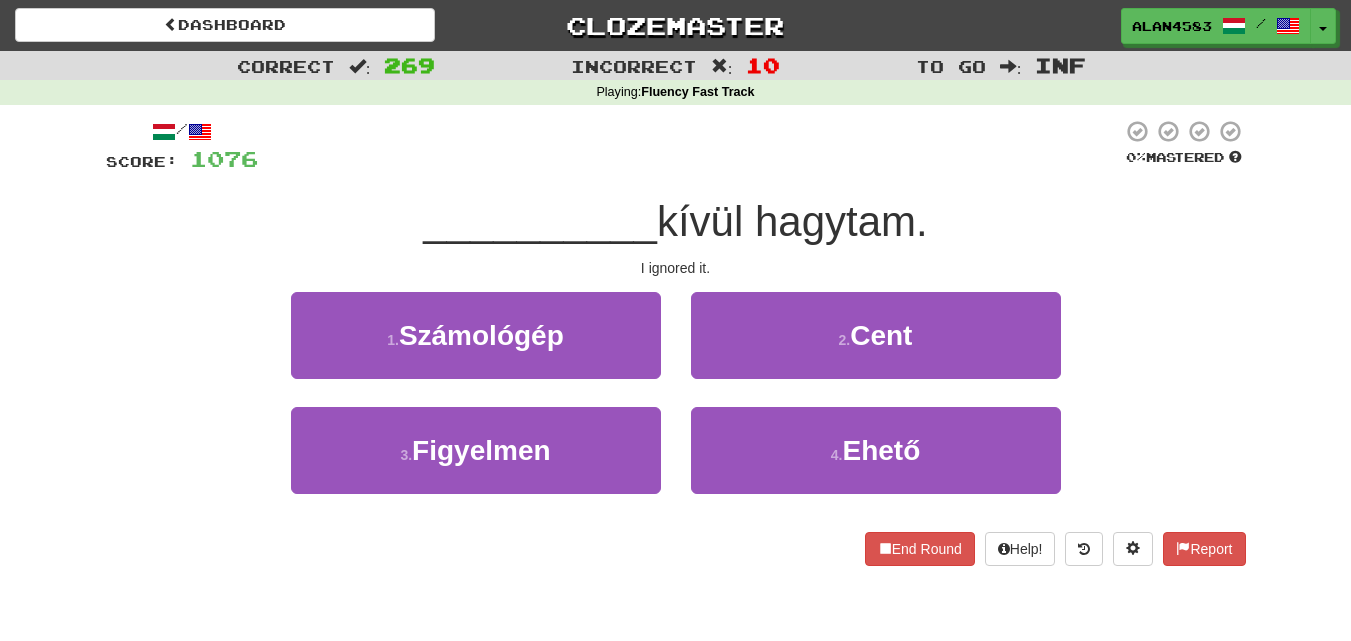 click on "/  Score:   1076 0 %  Mastered __________  kívül hagytam. I ignored it. 1 .  Számológép 2 .  Cent 3 .  Figyelmen 4 .  Ehető  End Round  Help!  Report" at bounding box center [676, 342] 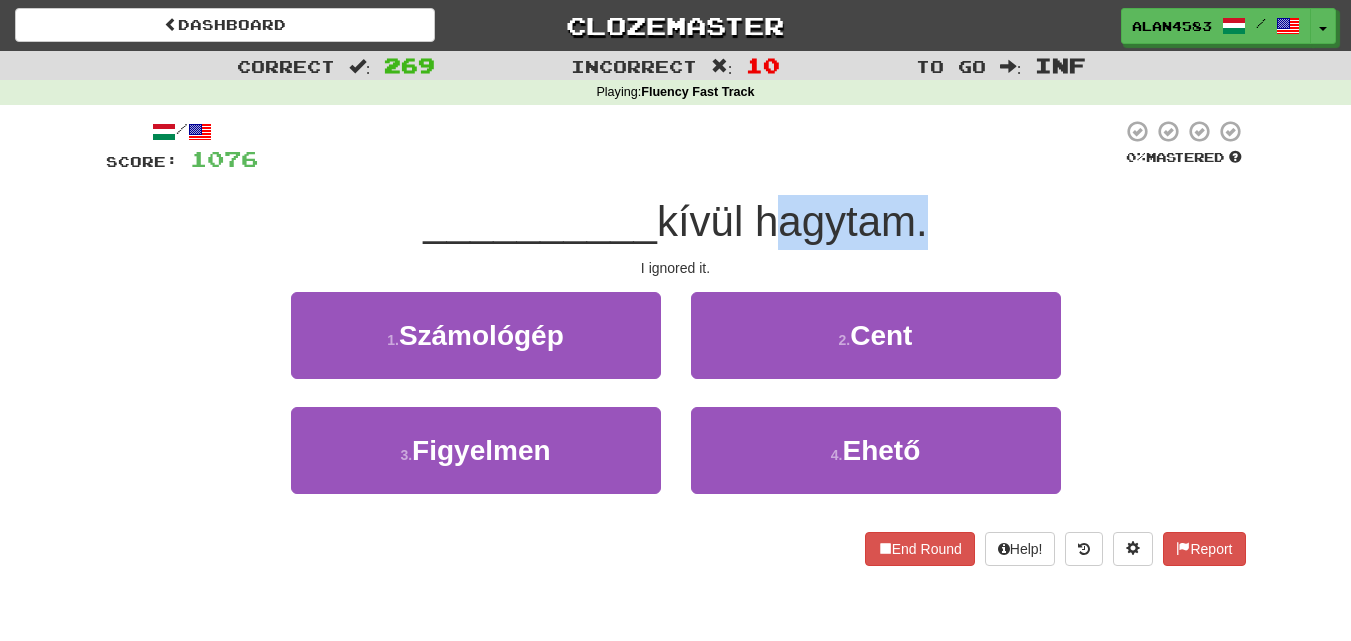 drag, startPoint x: 762, startPoint y: 215, endPoint x: 908, endPoint y: 200, distance: 146.76852 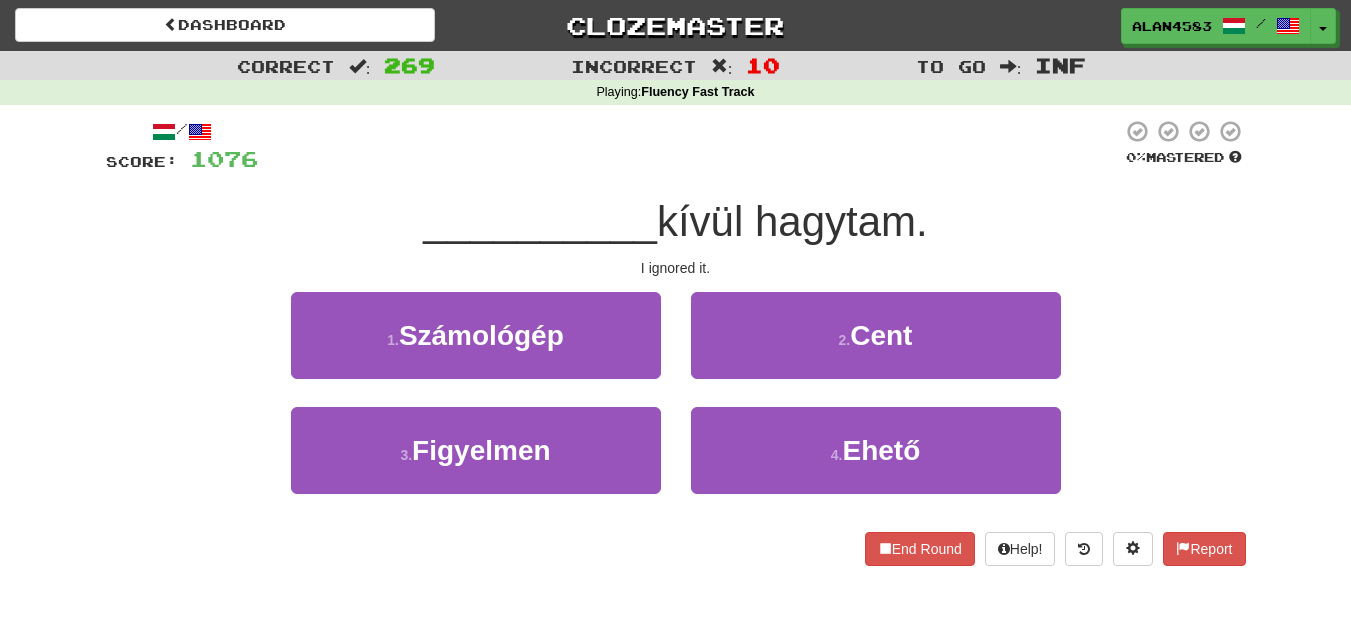 click on "/  Score:   1076 0 %  Mastered __________  kívül hagytam. I ignored it. 1 .  Számológép 2 .  Cent 3 .  Figyelmen 4 .  Ehető  End Round  Help!  Report" at bounding box center [676, 342] 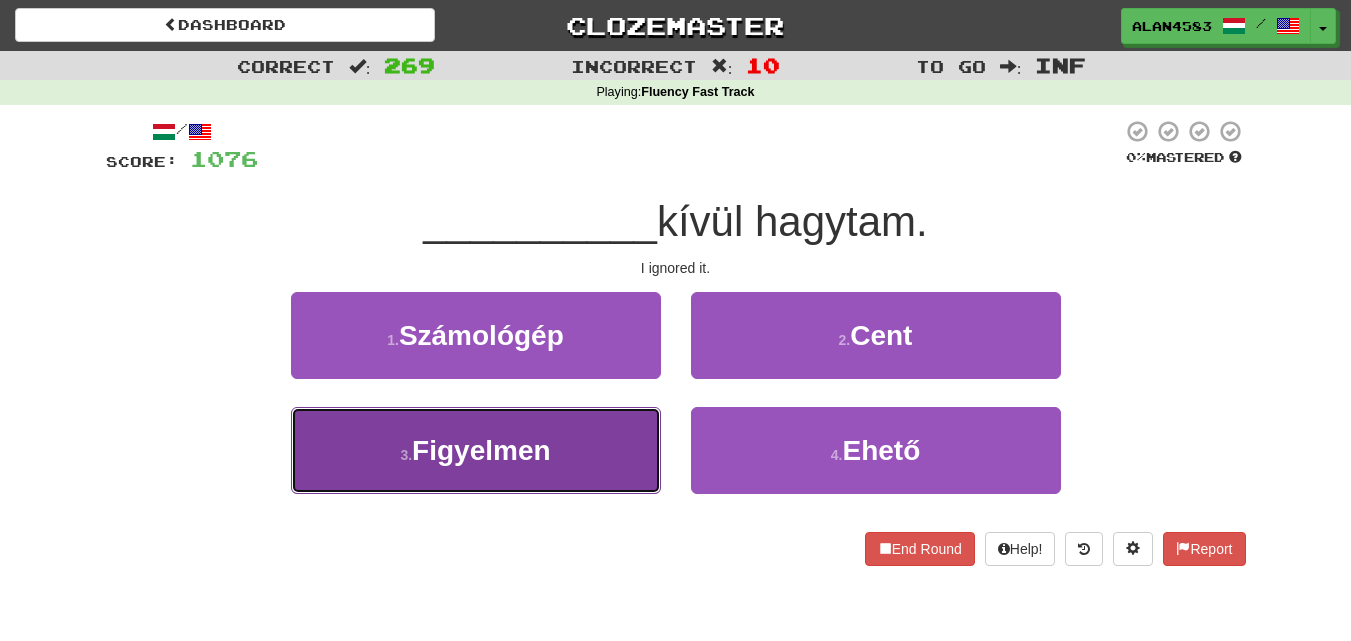 click on "3 .  Figyelmen" at bounding box center [476, 450] 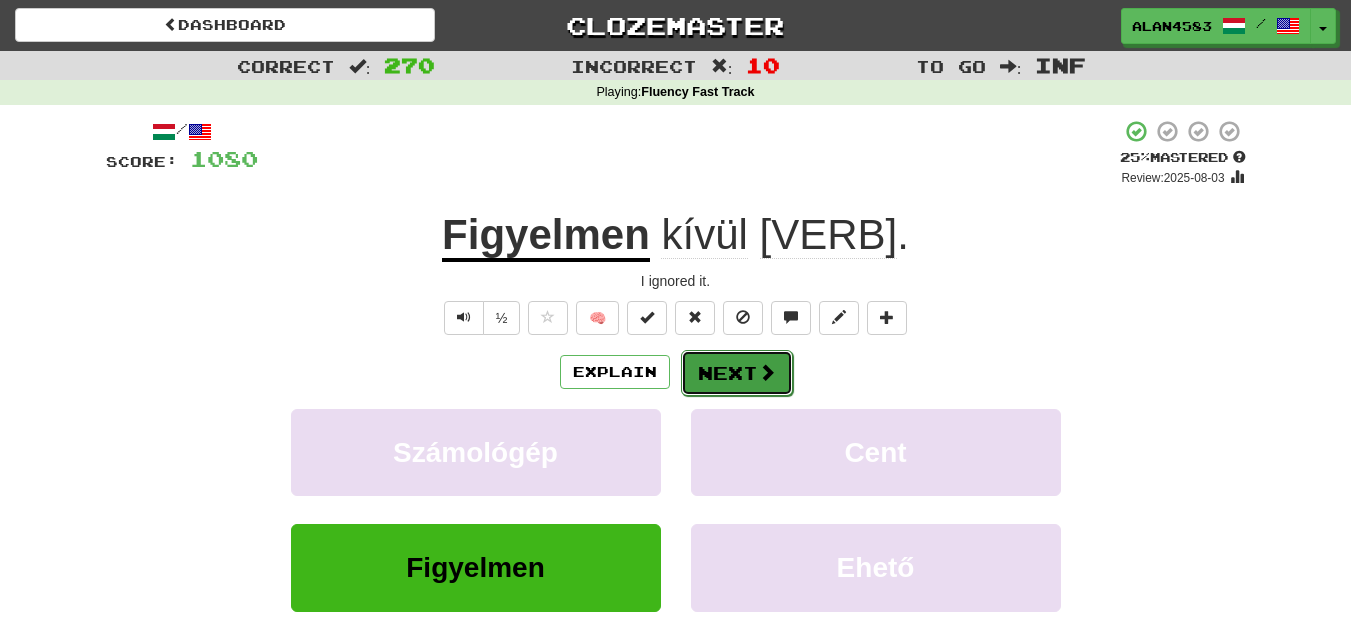 click on "Next" at bounding box center [737, 373] 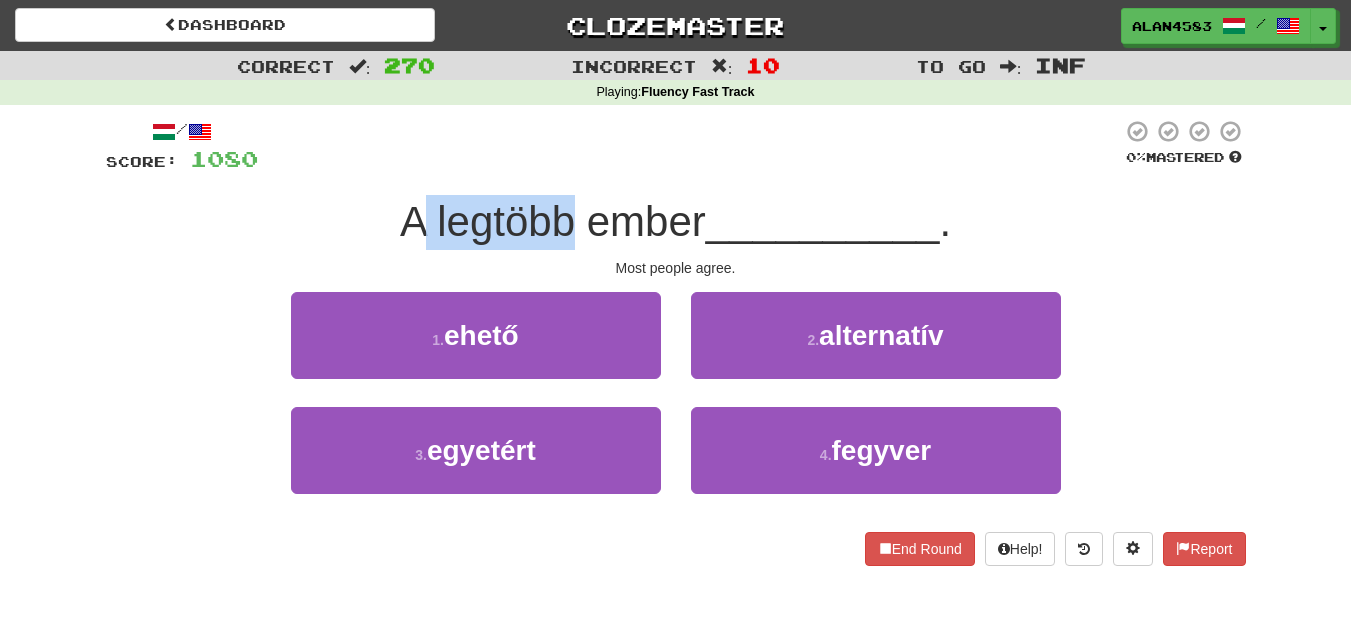 drag, startPoint x: 569, startPoint y: 224, endPoint x: 420, endPoint y: 226, distance: 149.01343 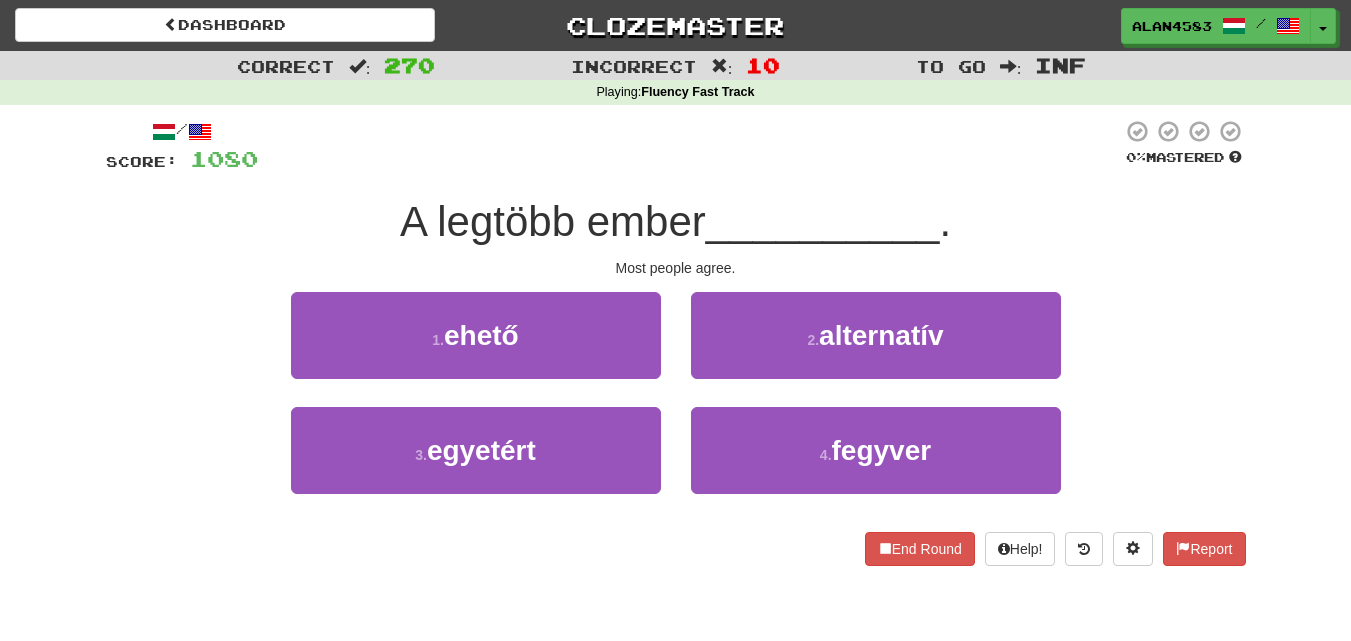 click on "/  Score:   1080 0 %  Mastered A legtöbb ember  __________ . Most people agree. 1 .  ehető 2 .  alternatív 3 .  egyetért 4 .  fegyver  End Round  Help!  Report" at bounding box center (676, 342) 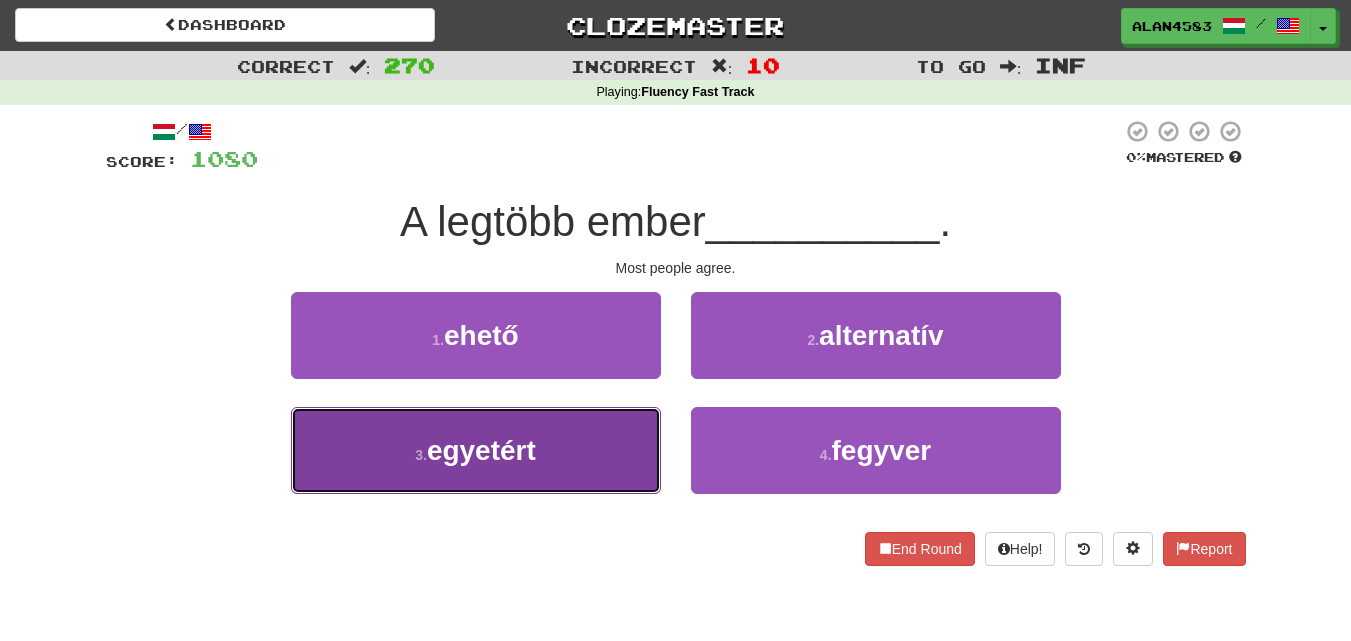 click on "egyetért" at bounding box center (481, 450) 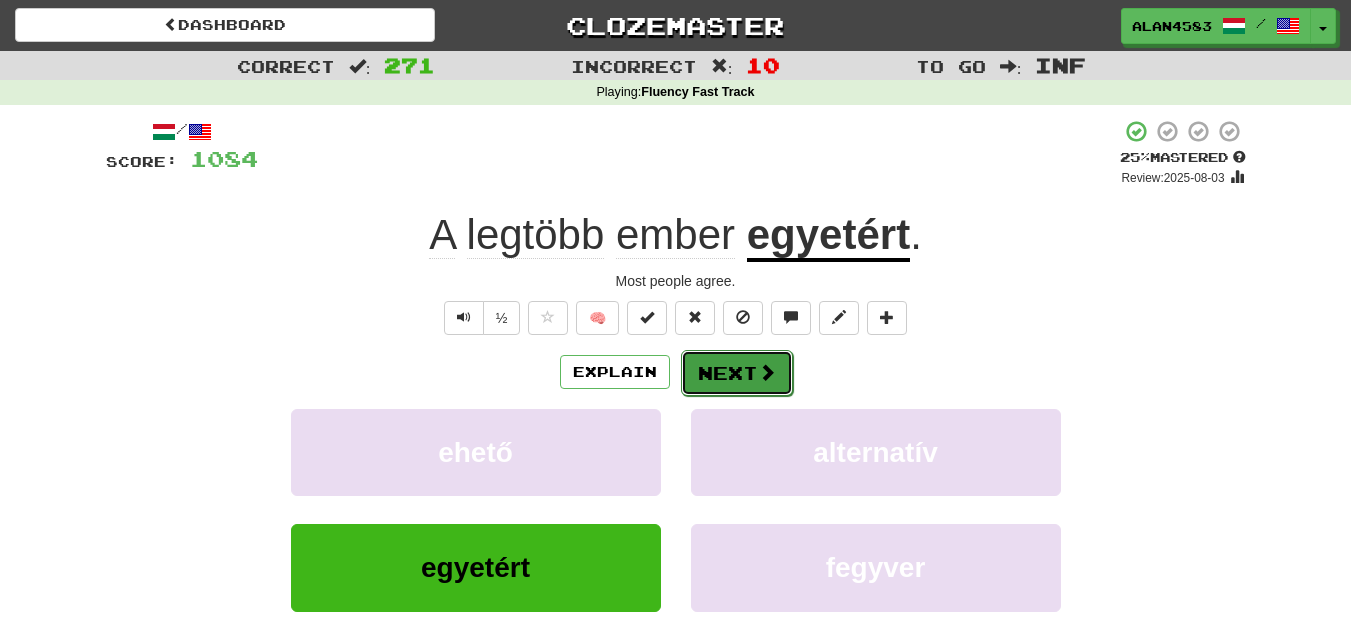 click on "Next" at bounding box center [737, 373] 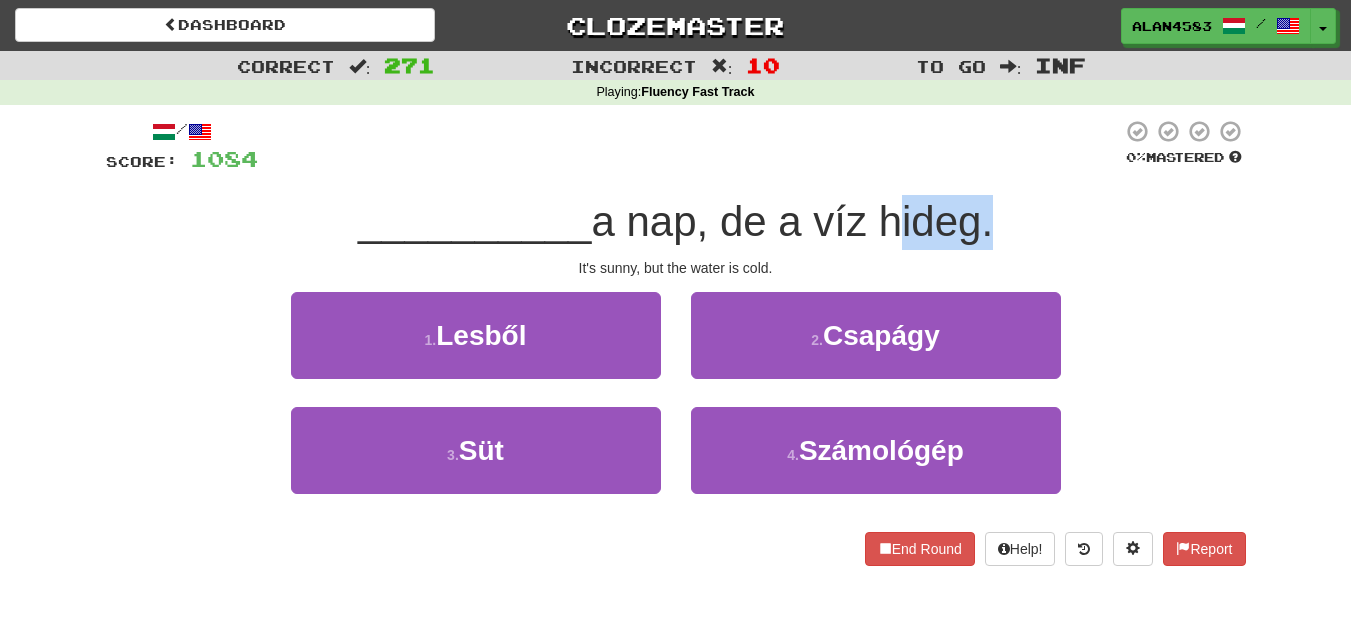 drag, startPoint x: 886, startPoint y: 216, endPoint x: 985, endPoint y: 207, distance: 99.40825 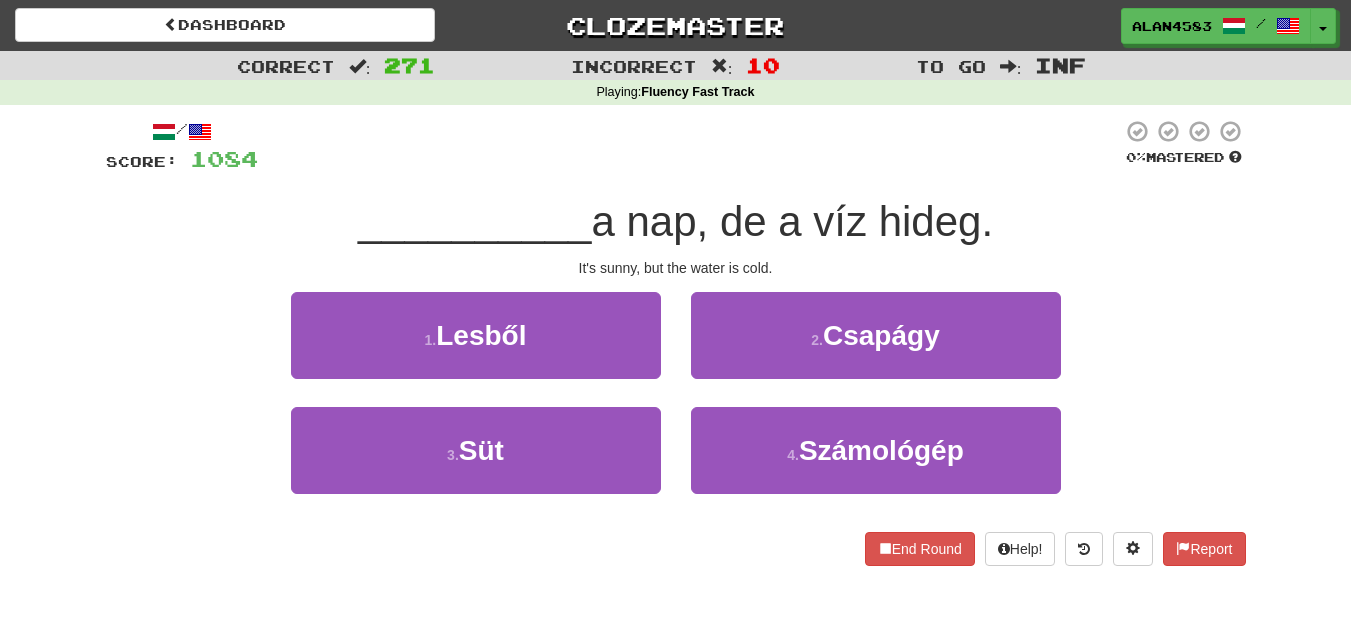 click on "a nap, de a víz hideg." at bounding box center [792, 221] 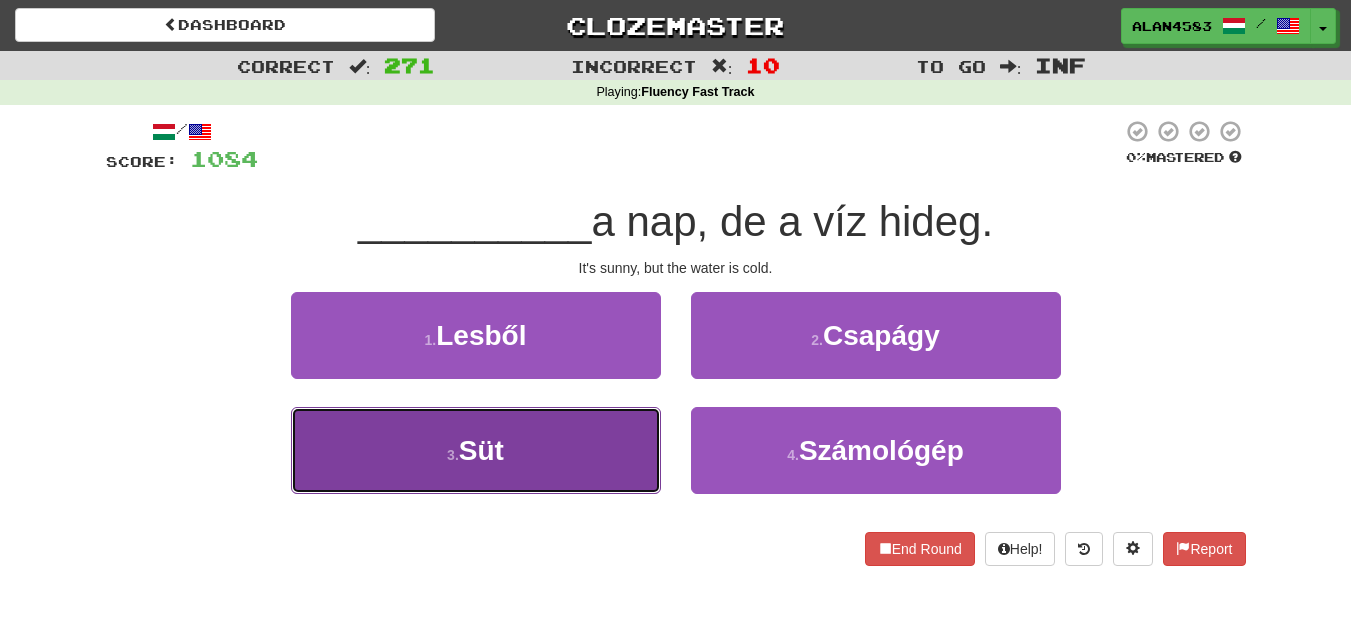 click on "3 .  Süt" at bounding box center (476, 450) 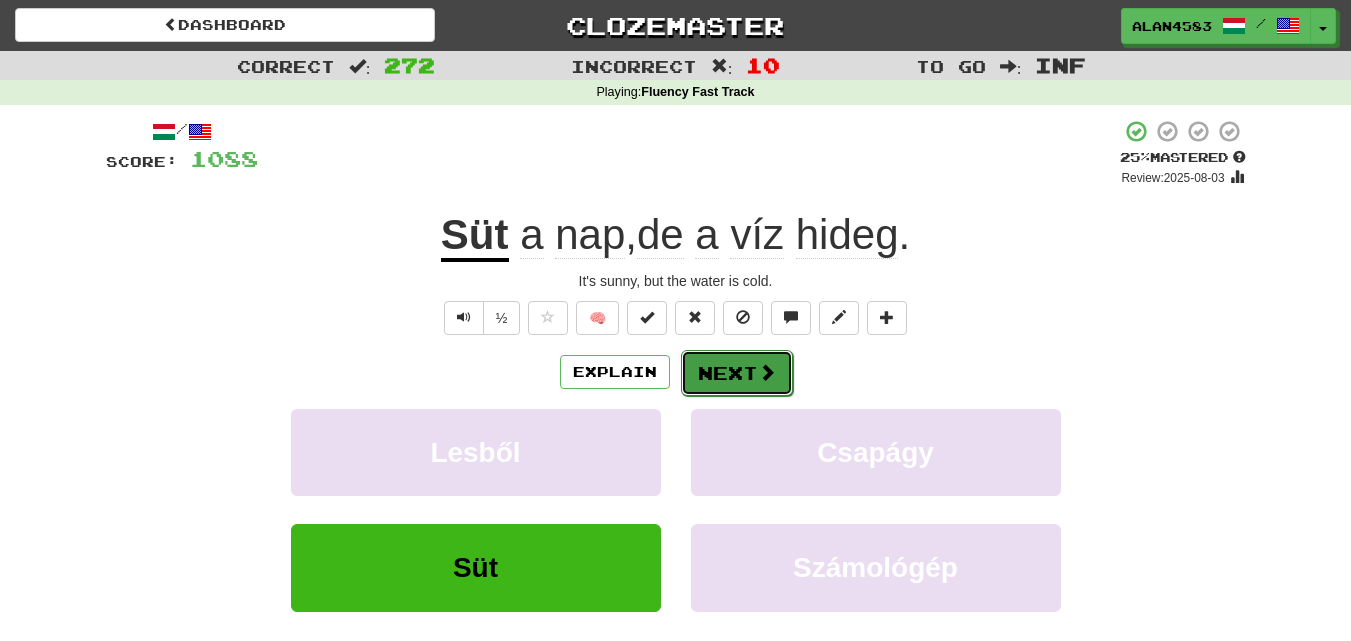 click on "Next" at bounding box center [737, 373] 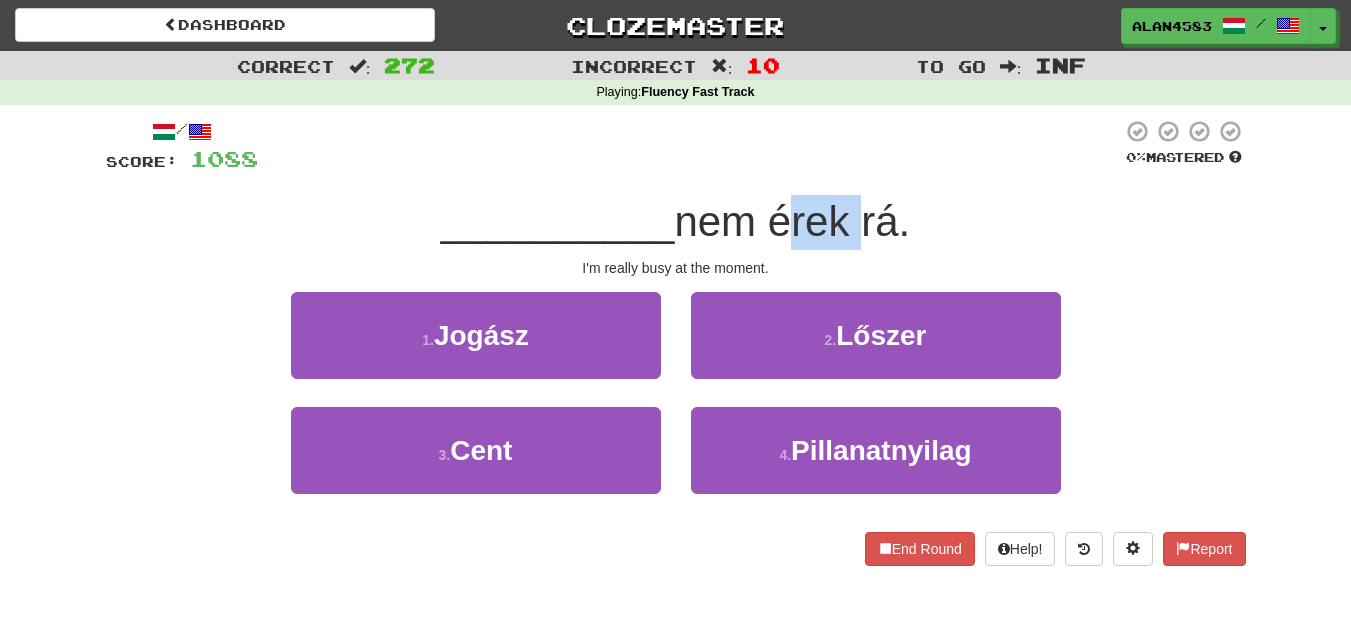 drag, startPoint x: 773, startPoint y: 220, endPoint x: 851, endPoint y: 212, distance: 78.40918 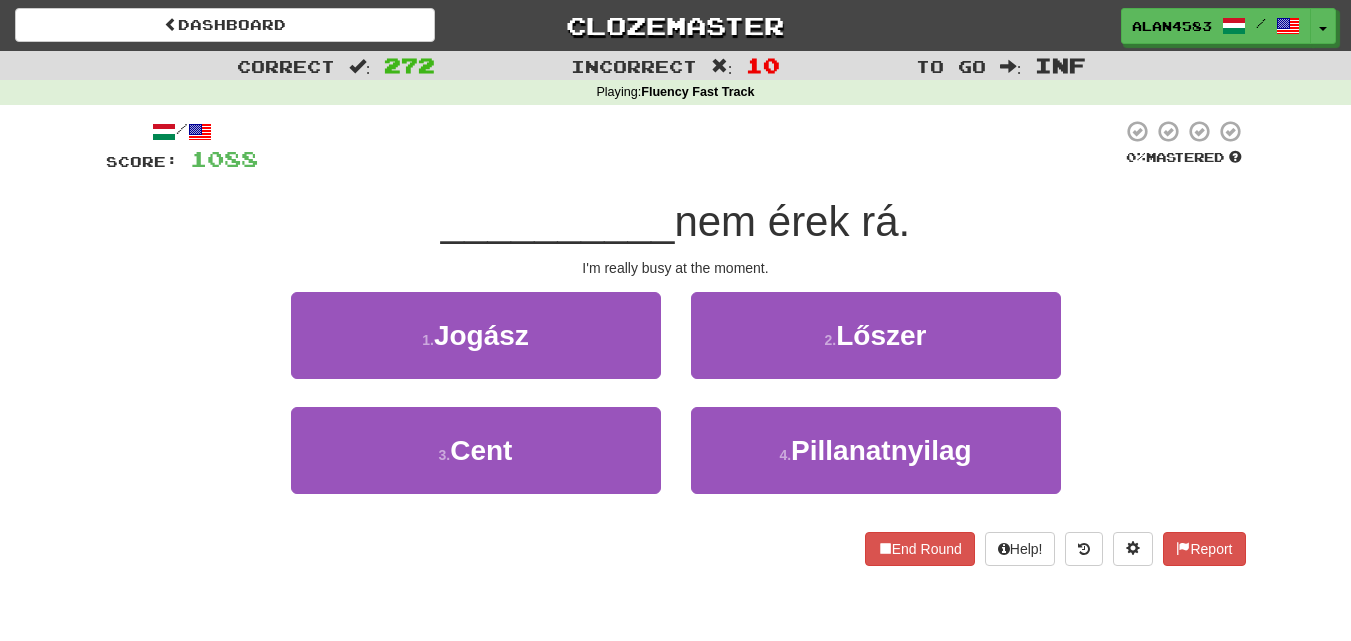 click on "/  Score:   1088 0 %  Mastered __________  nem érek rá. I'm really busy at the moment. 1 .  Jogász 2 .  Lőszer 3 .  Cent 4 .  Pillanatnyilag  End Round  Help!  Report" at bounding box center (676, 342) 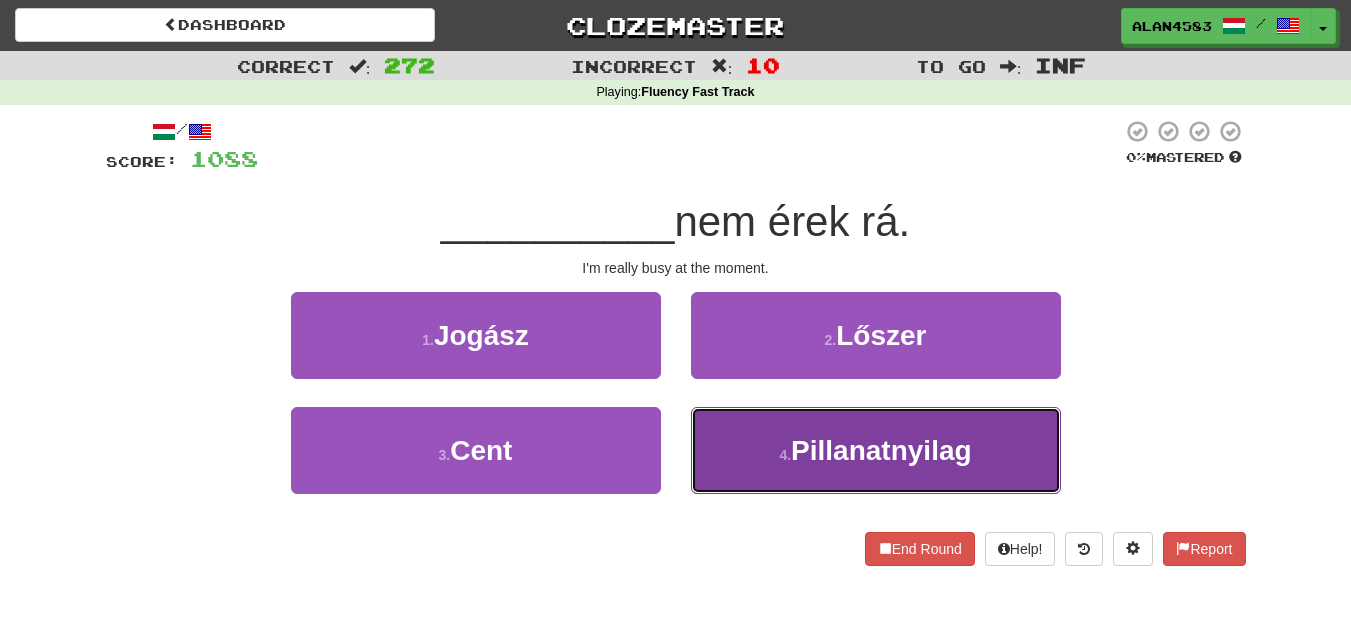 click on "Pillanatnyilag" at bounding box center (881, 450) 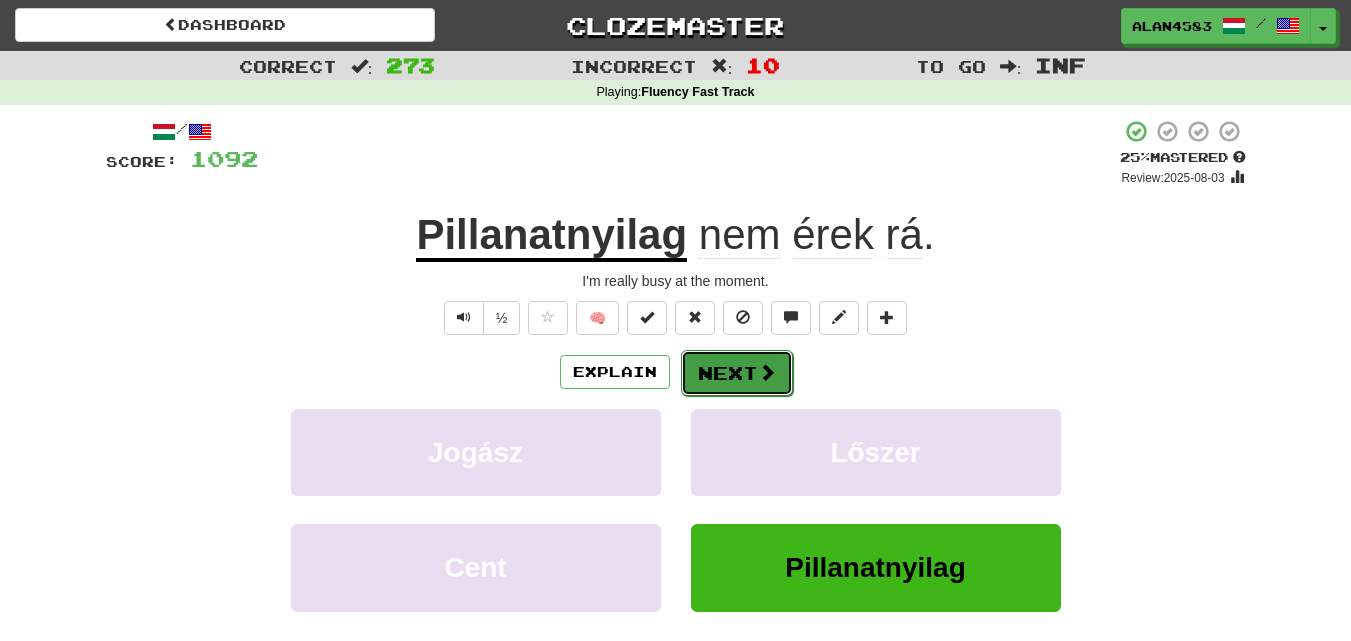 click on "Next" at bounding box center [737, 373] 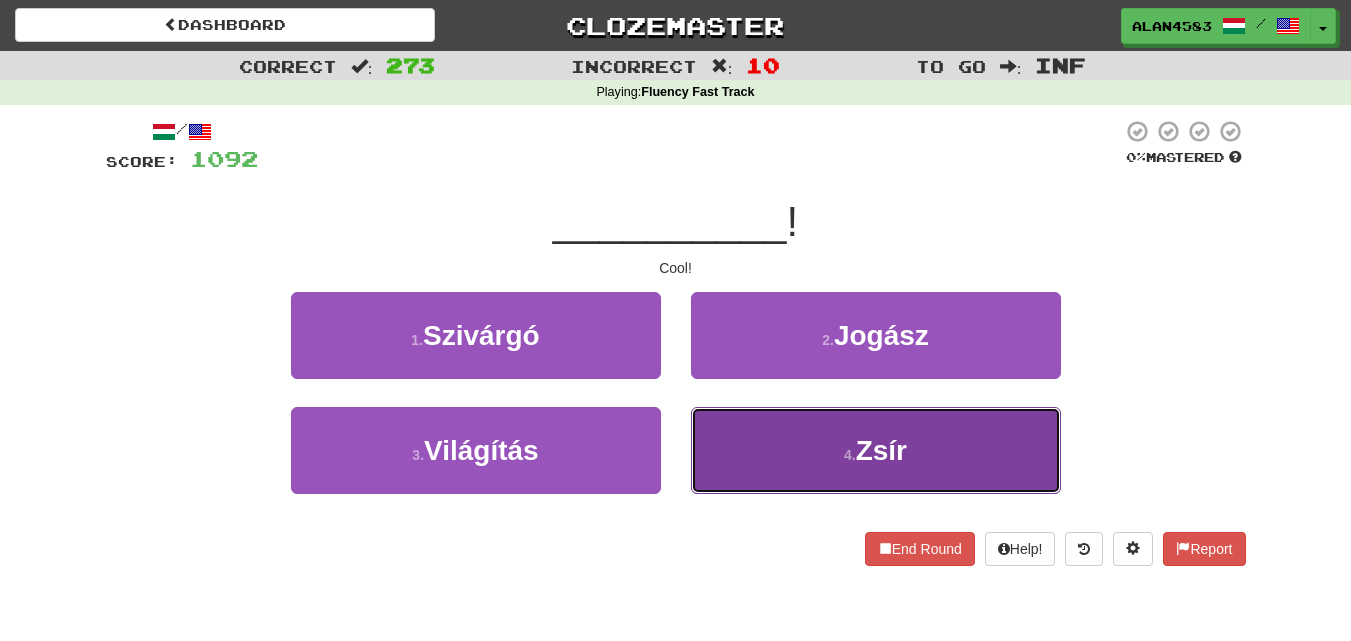 click on "4 .  Zsír" at bounding box center [876, 450] 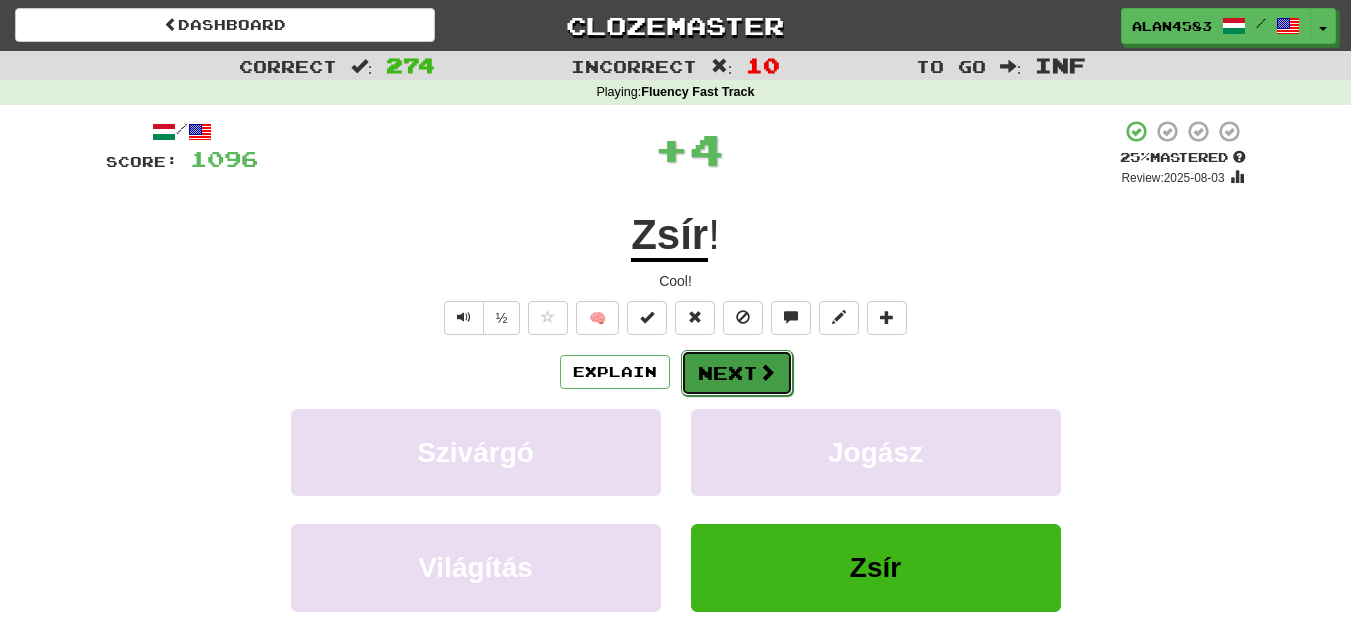 click at bounding box center (767, 372) 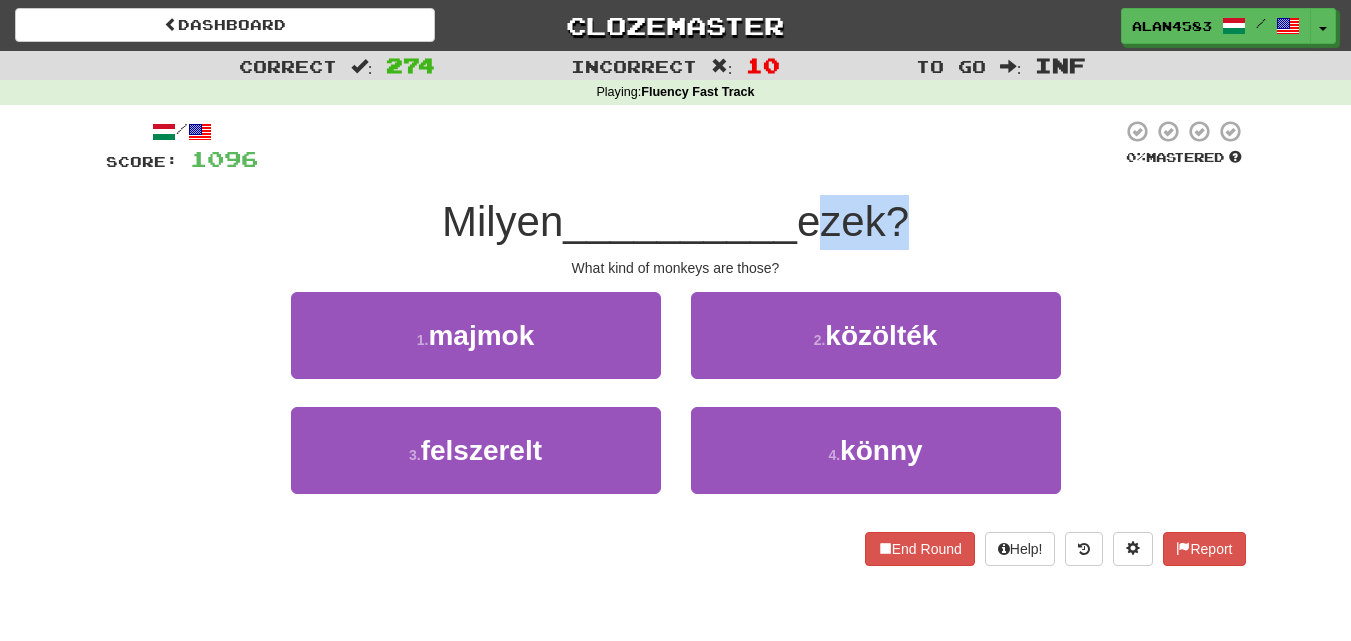 drag, startPoint x: 813, startPoint y: 219, endPoint x: 908, endPoint y: 210, distance: 95.42536 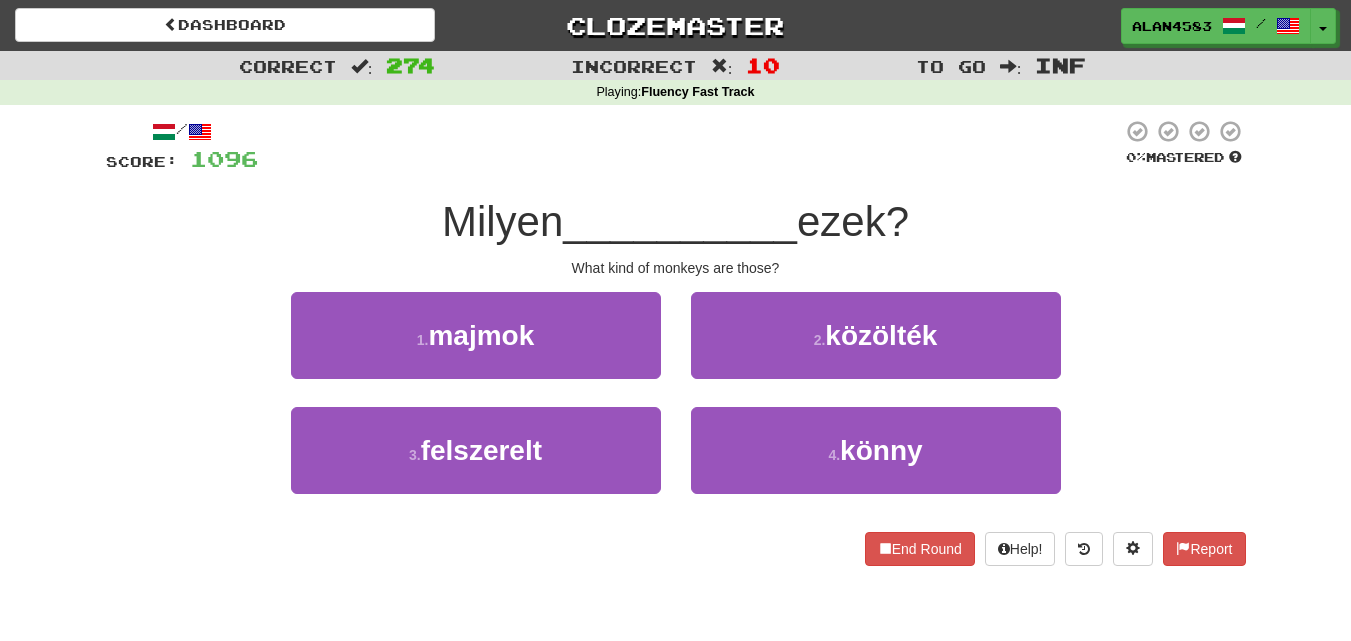 click on "__________" at bounding box center (680, 221) 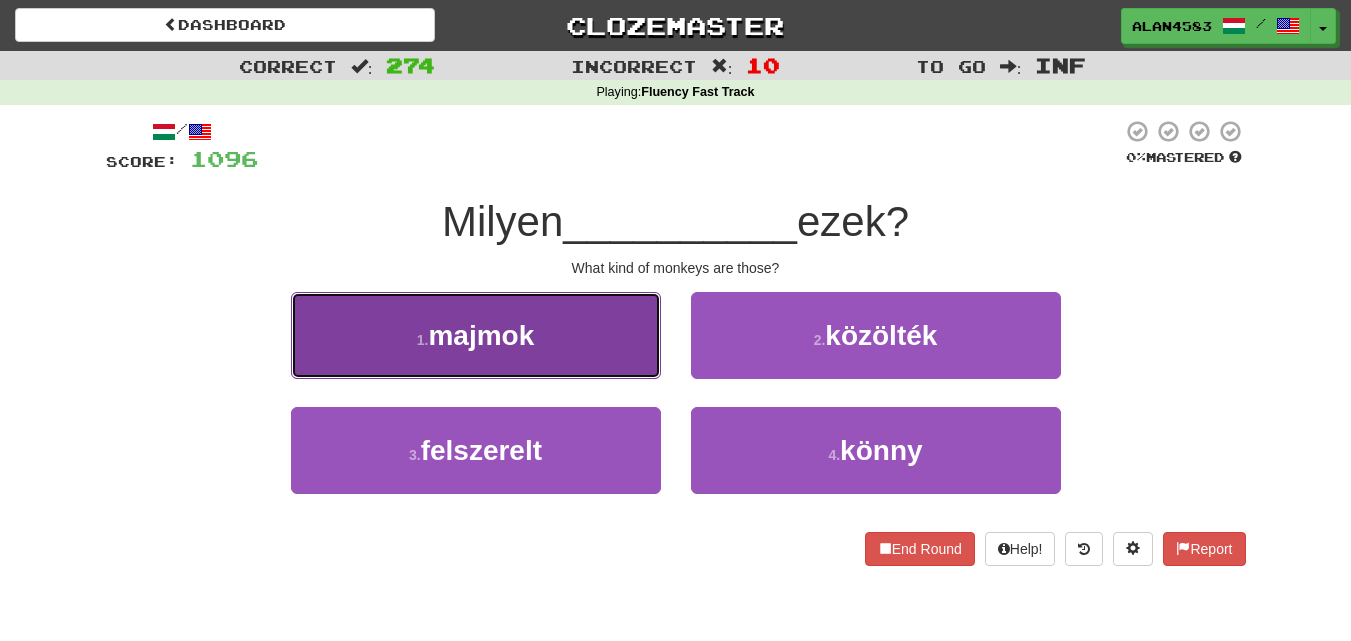 click on "1 .  majmok" at bounding box center [476, 335] 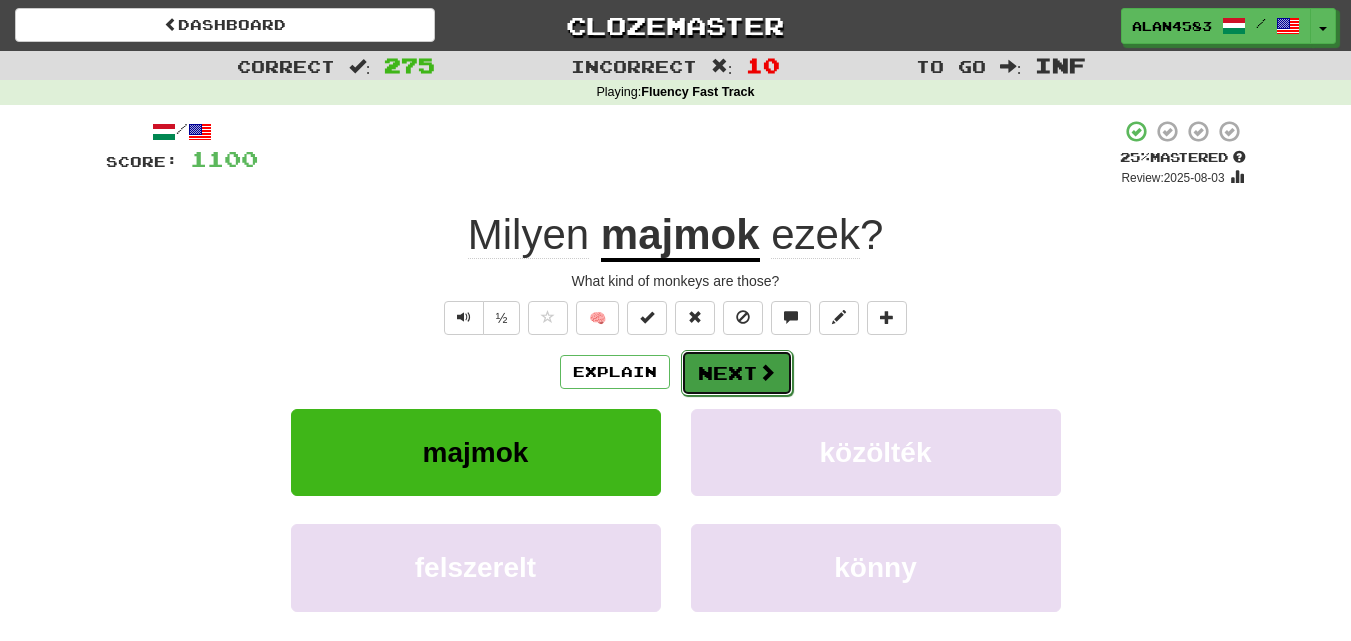 click on "Next" at bounding box center (737, 373) 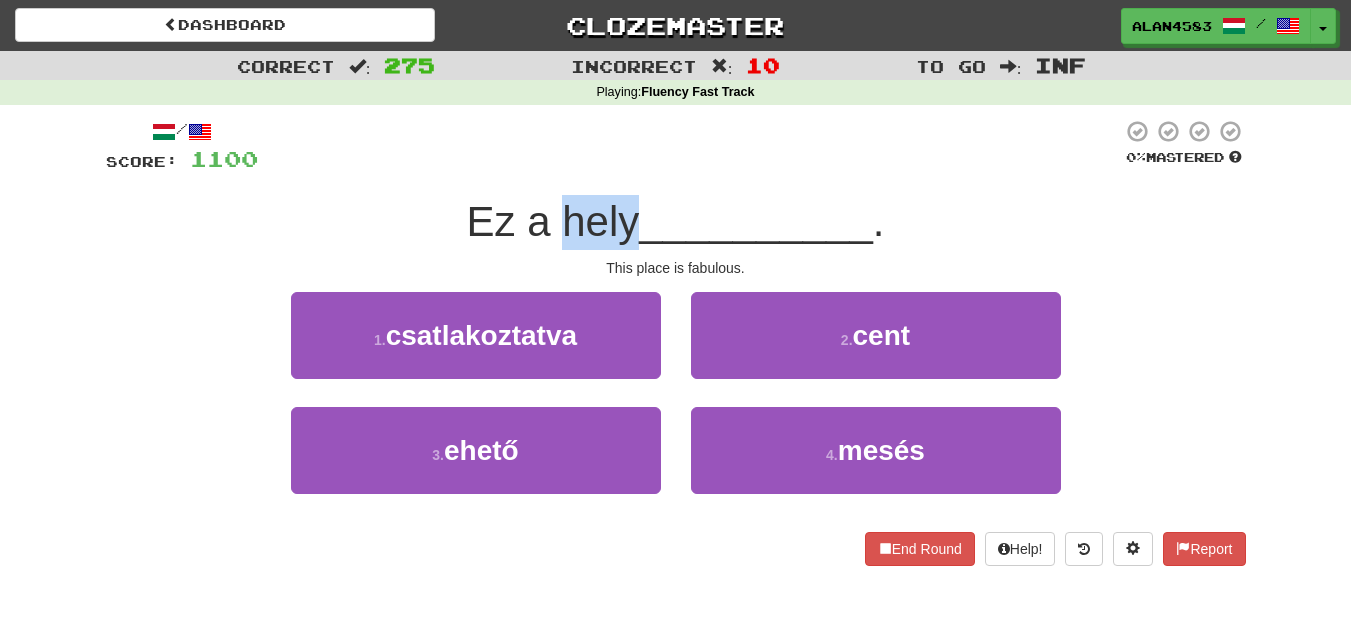 drag, startPoint x: 633, startPoint y: 222, endPoint x: 561, endPoint y: 222, distance: 72 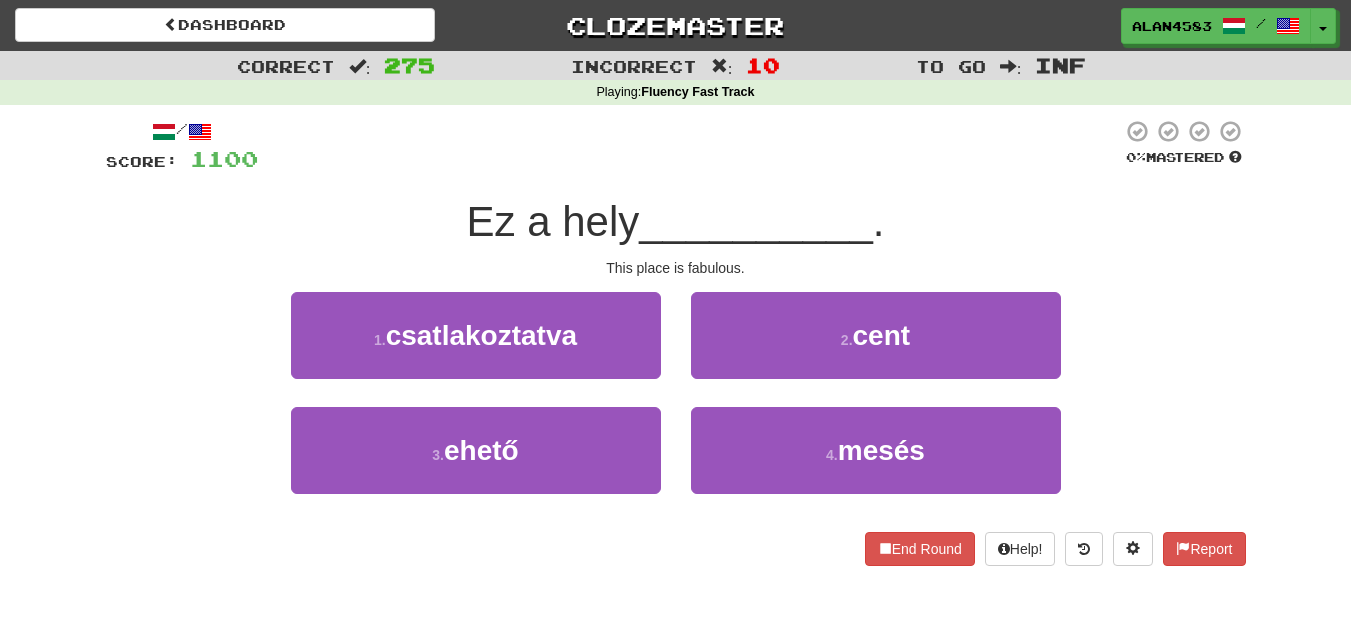 click at bounding box center [690, 146] 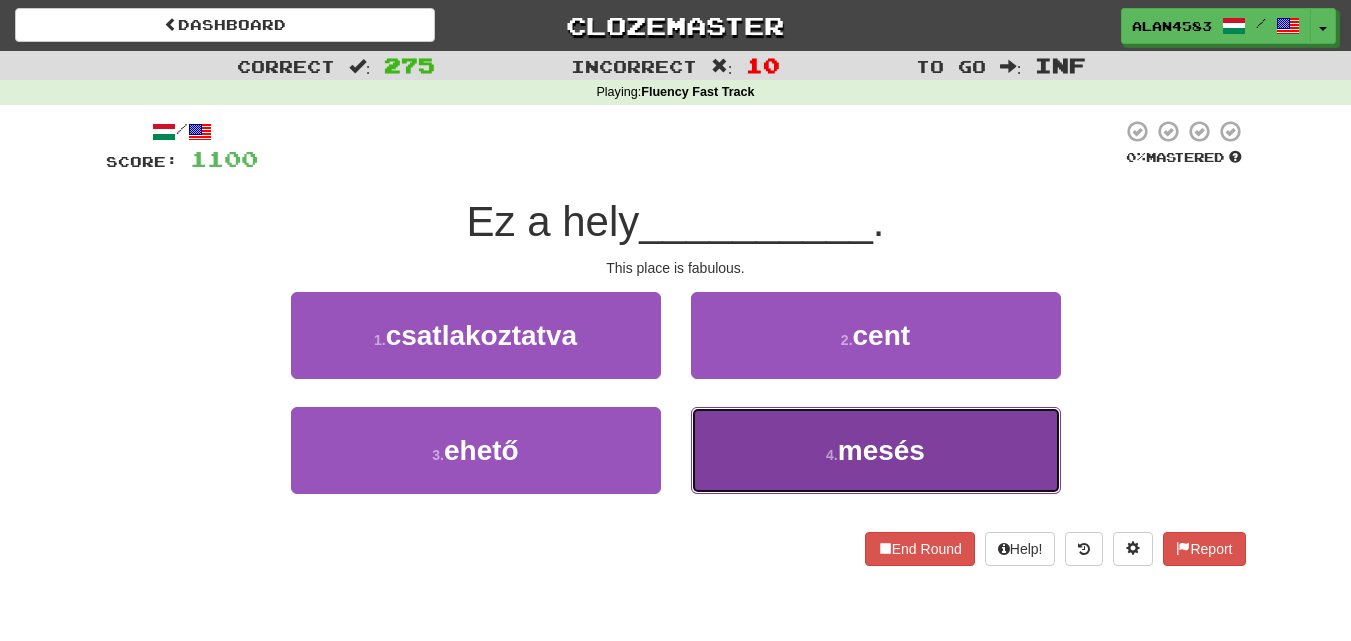 click on "4 .  mesés" at bounding box center (876, 450) 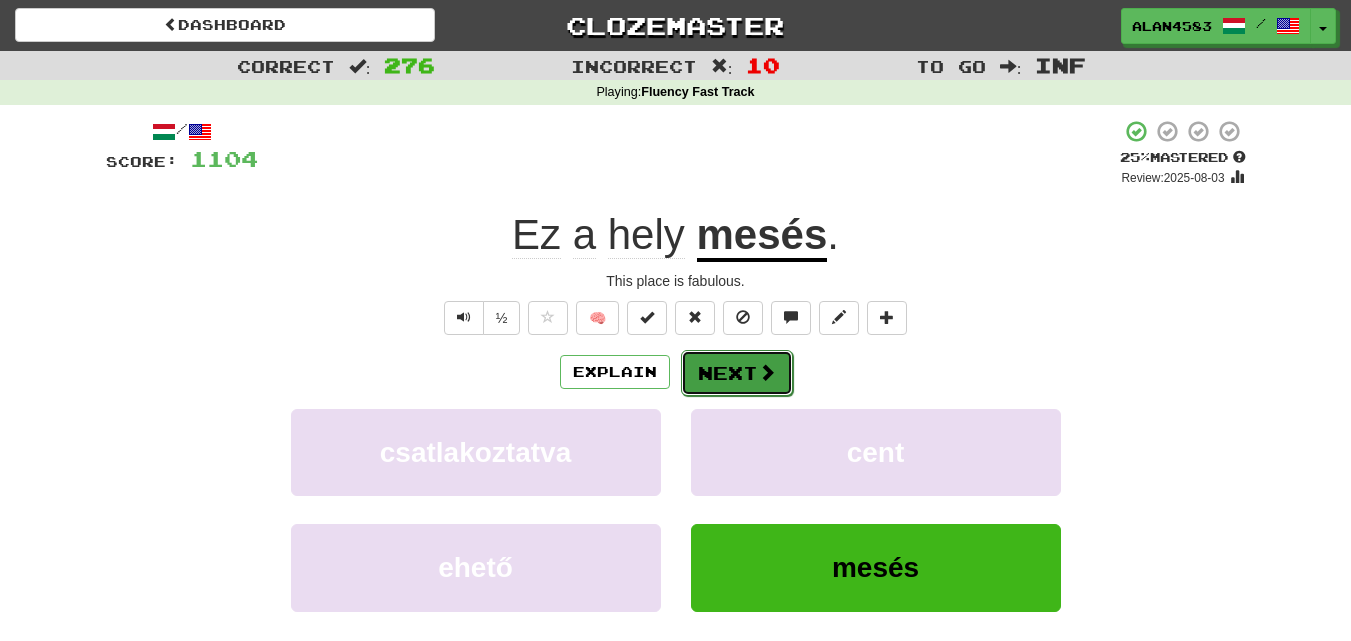 click at bounding box center [767, 372] 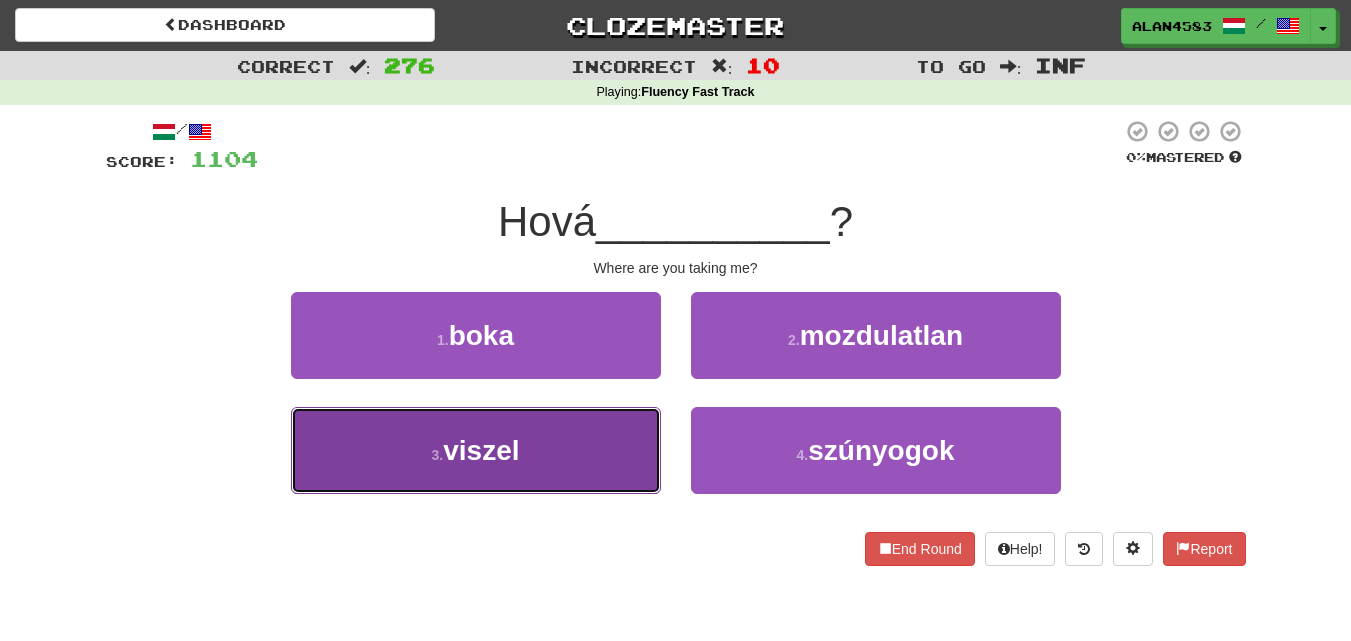 click on "3 .  viszel" at bounding box center (476, 450) 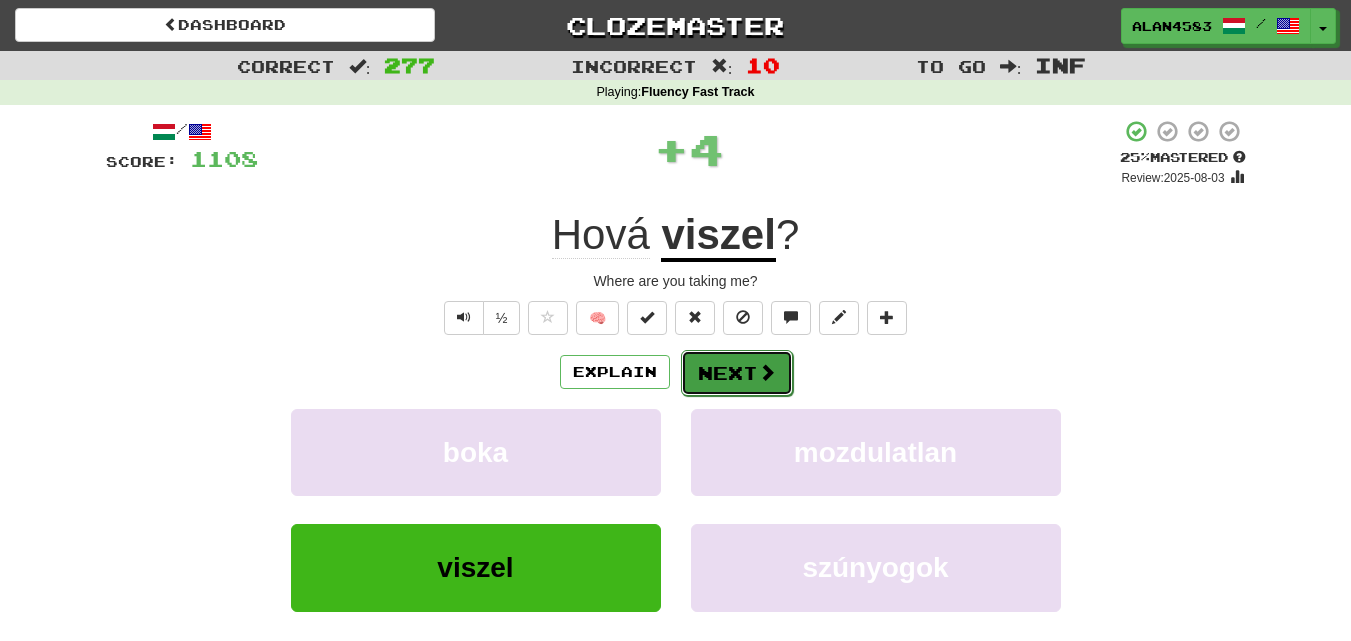 click on "Next" at bounding box center [737, 373] 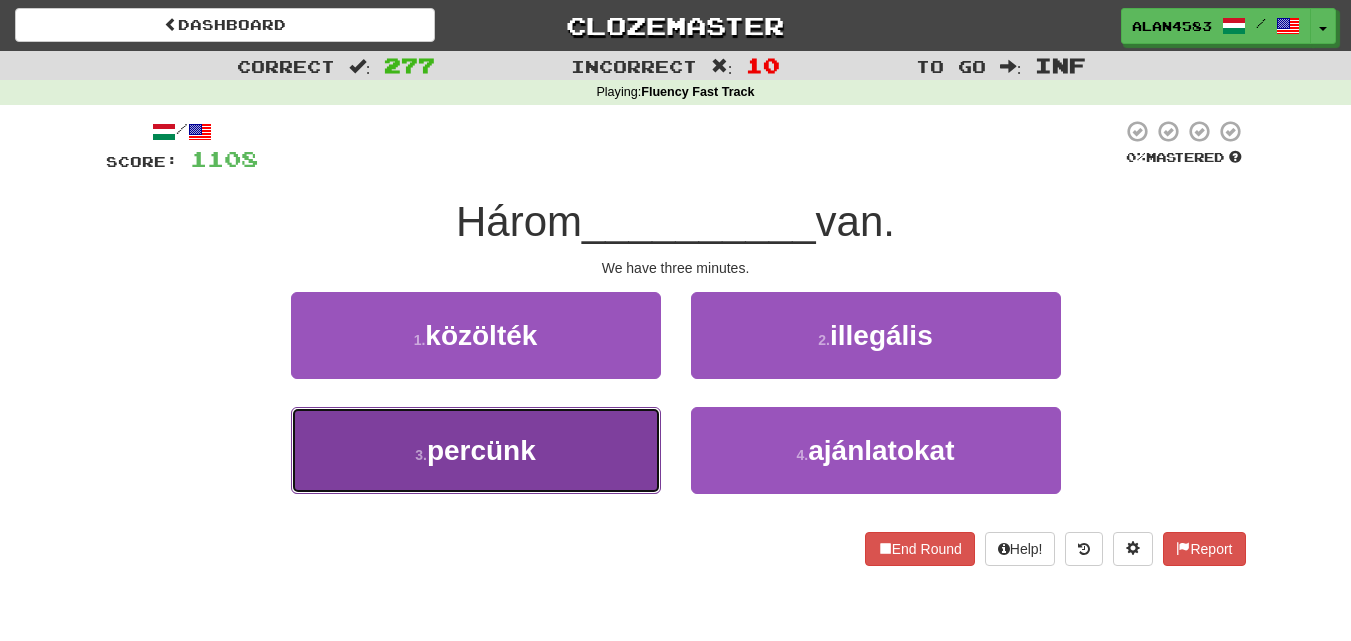 click on "3 .  percünk" at bounding box center (476, 450) 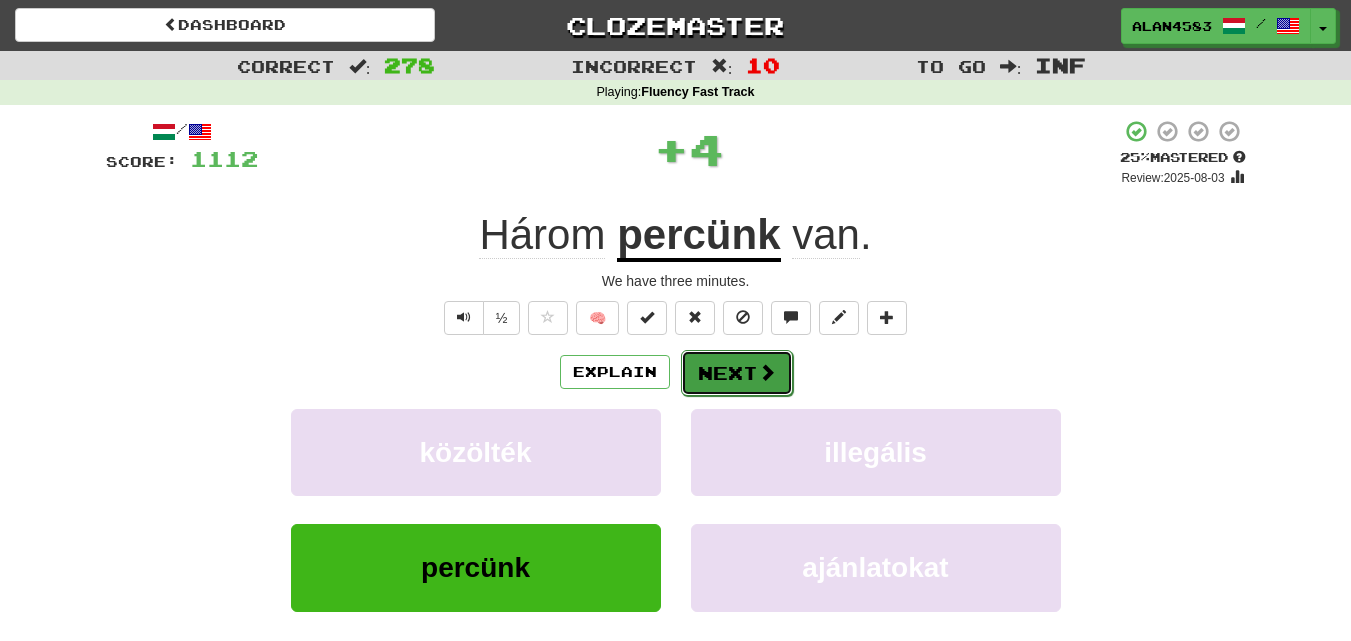 click on "Next" at bounding box center [737, 373] 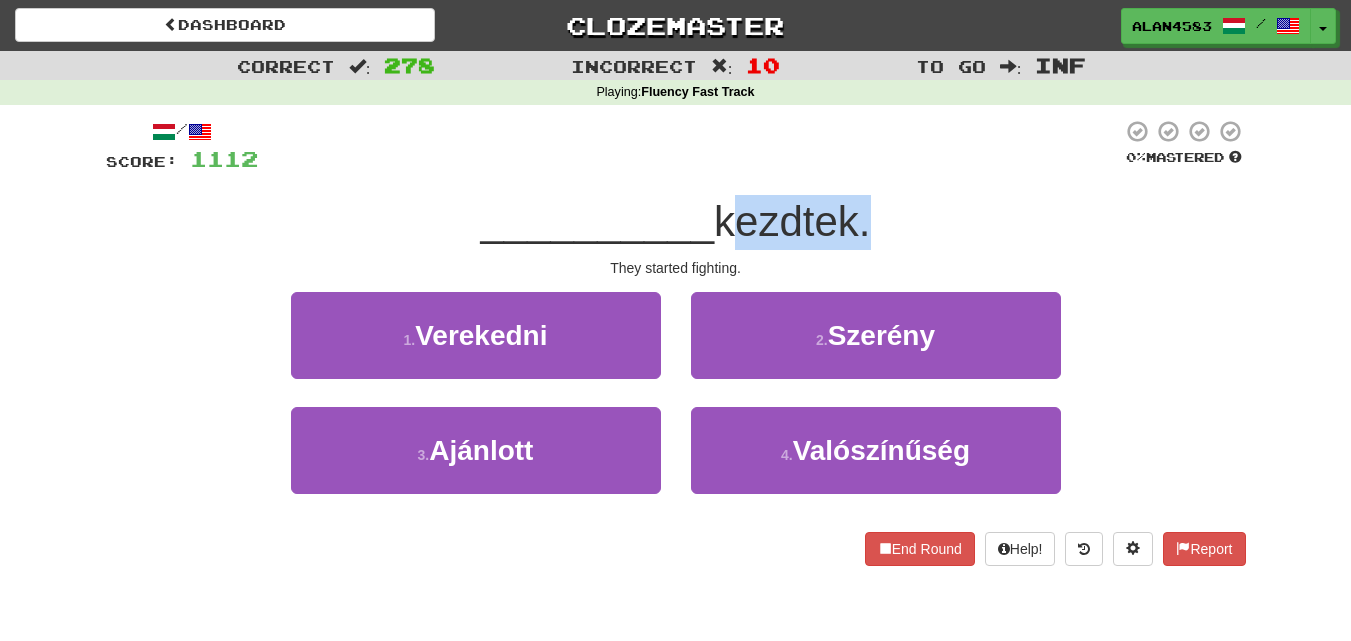 drag, startPoint x: 718, startPoint y: 221, endPoint x: 857, endPoint y: 200, distance: 140.57738 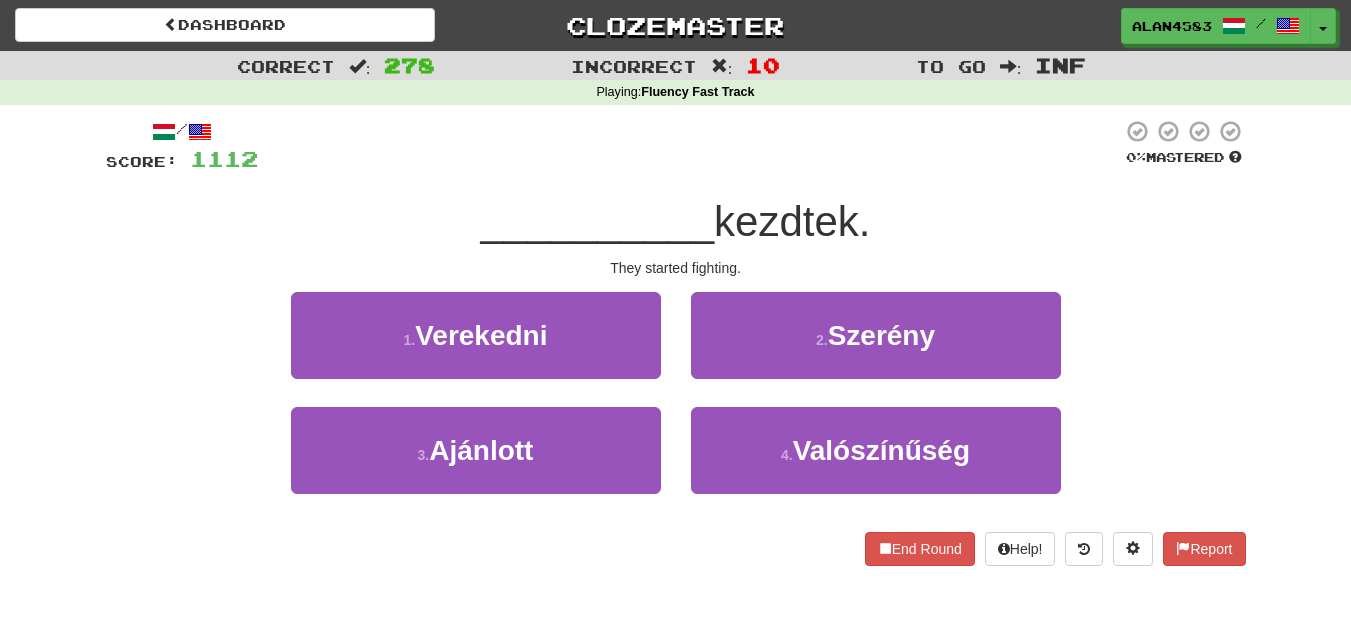 click at bounding box center [690, 146] 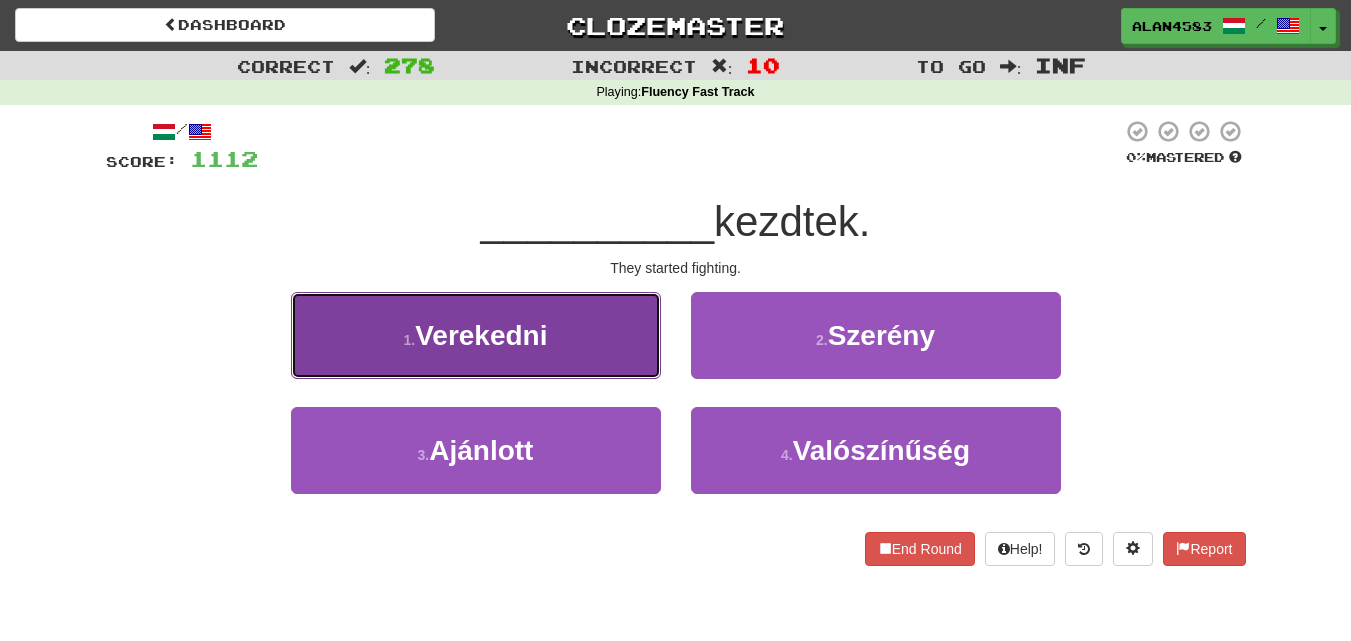 click on "Verekedni" at bounding box center [481, 335] 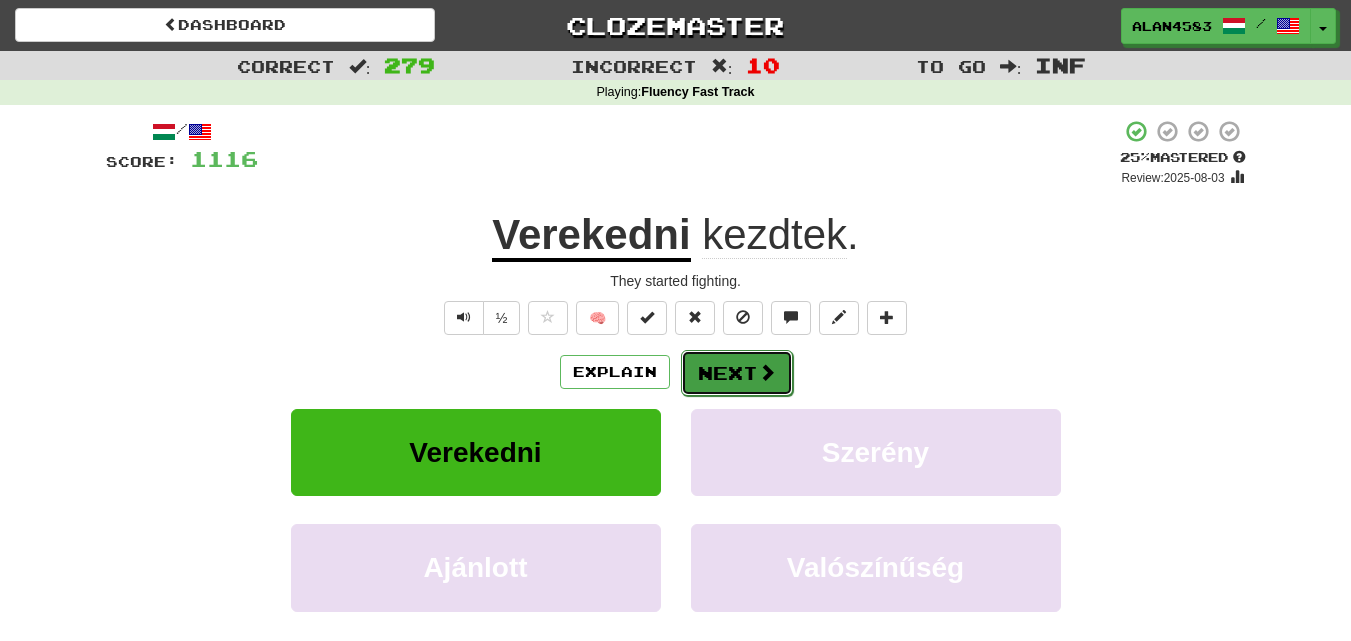 click on "Next" at bounding box center [737, 373] 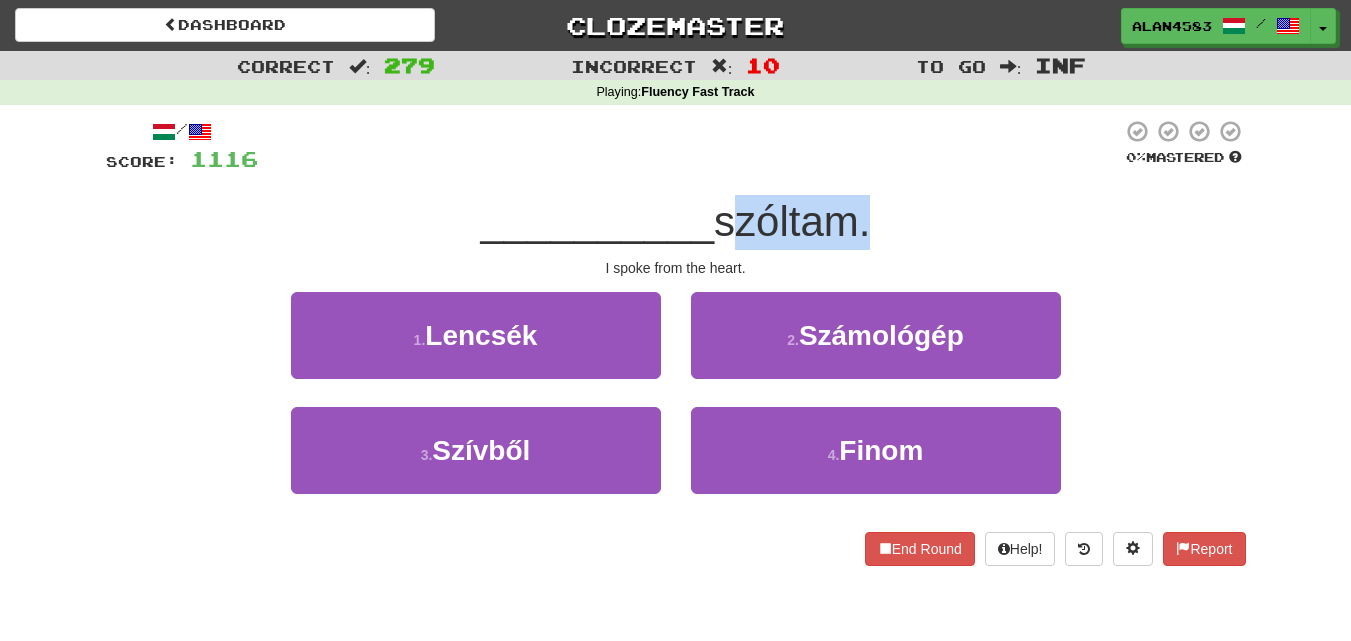 drag, startPoint x: 719, startPoint y: 219, endPoint x: 856, endPoint y: 200, distance: 138.31125 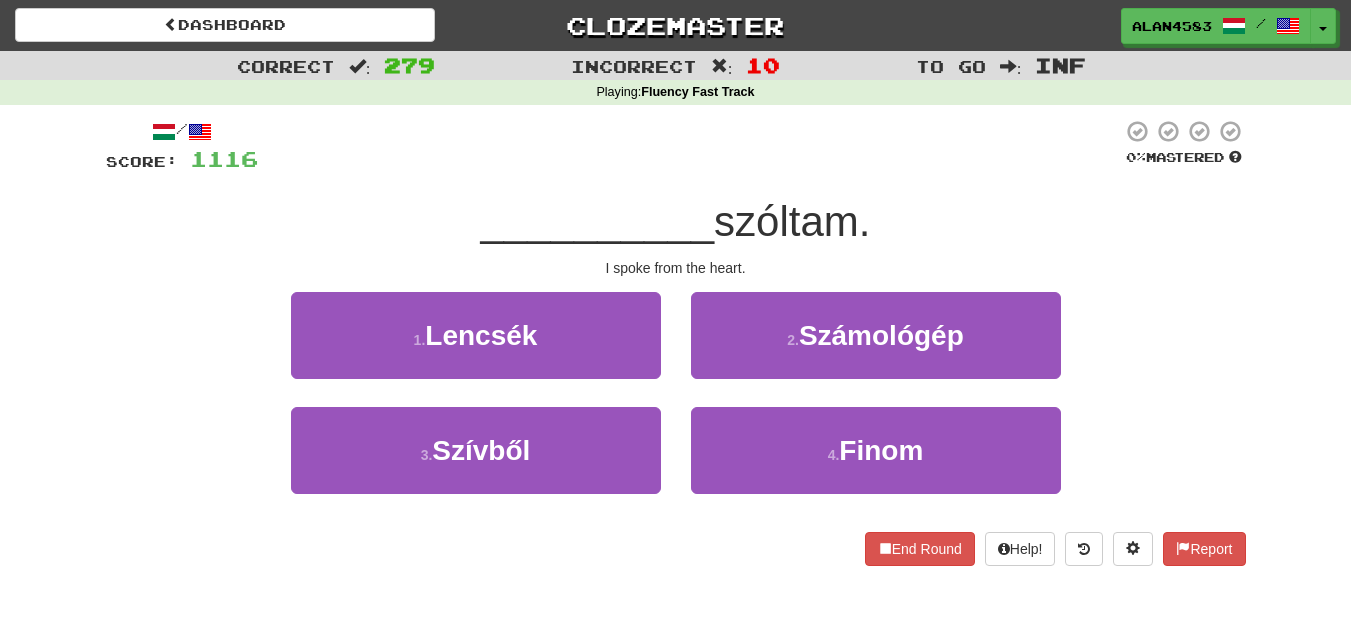 click at bounding box center [690, 146] 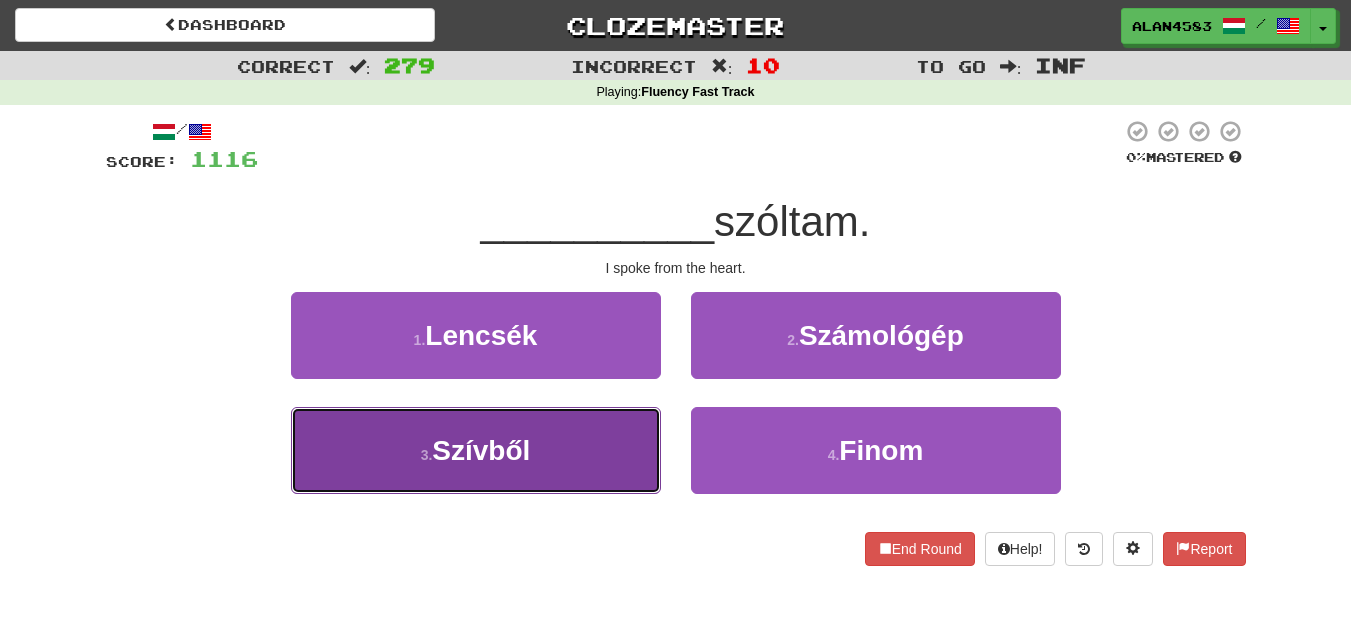 click on "3 .  Szívből" at bounding box center [476, 450] 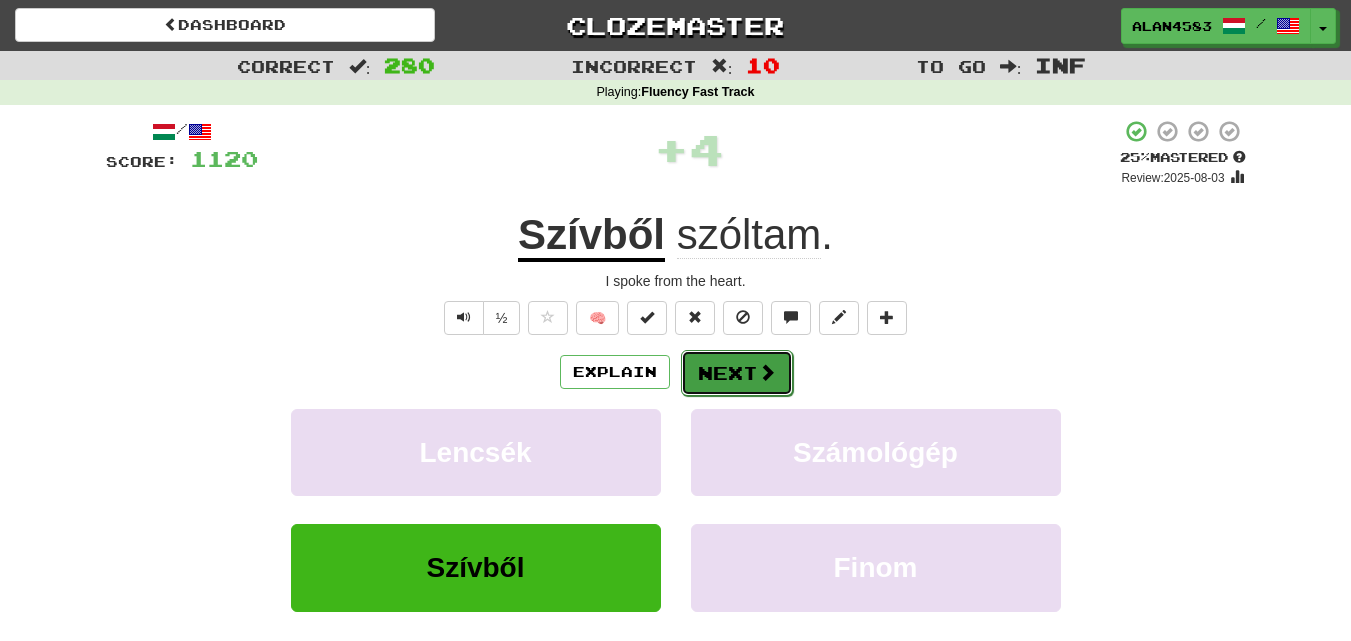 click on "Next" at bounding box center [737, 373] 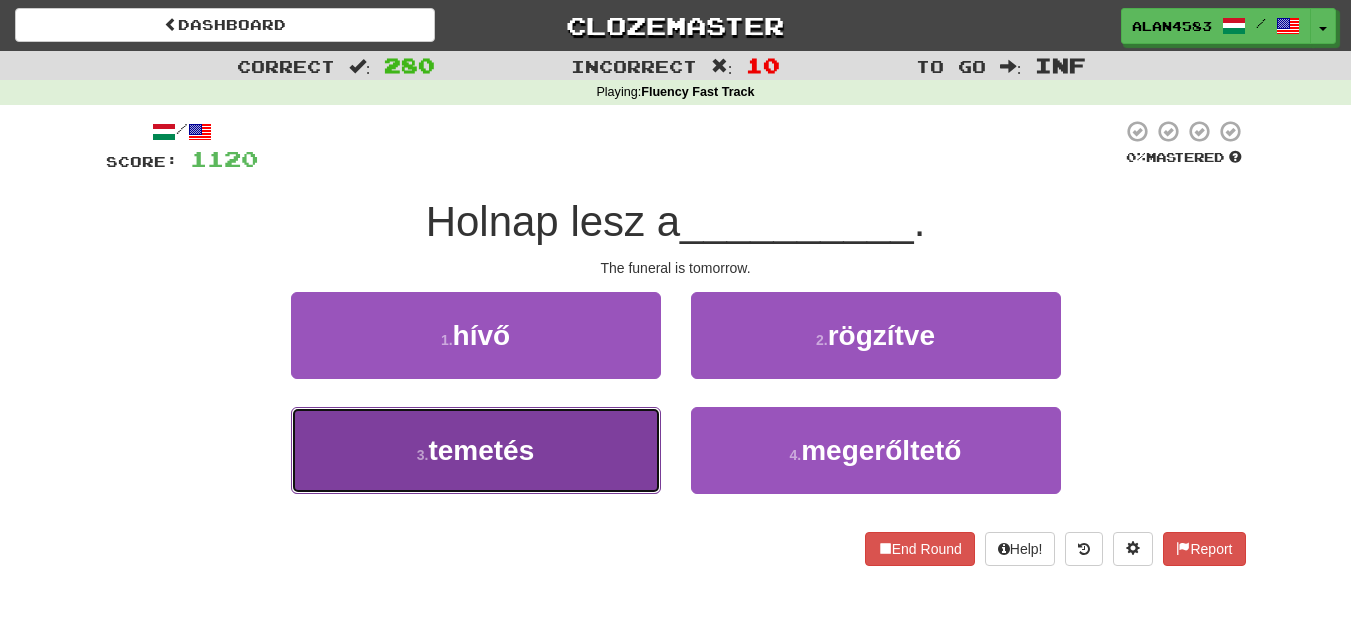 click on "3 .  temetés" at bounding box center [476, 450] 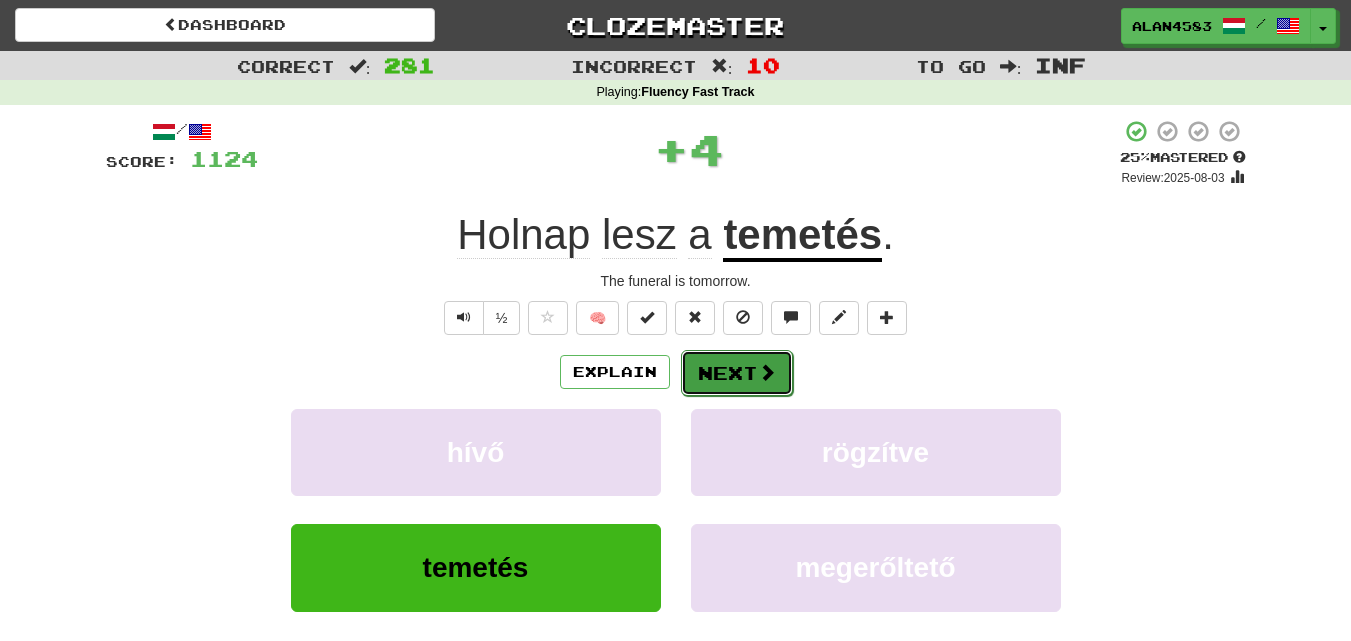 click on "Next" at bounding box center [737, 373] 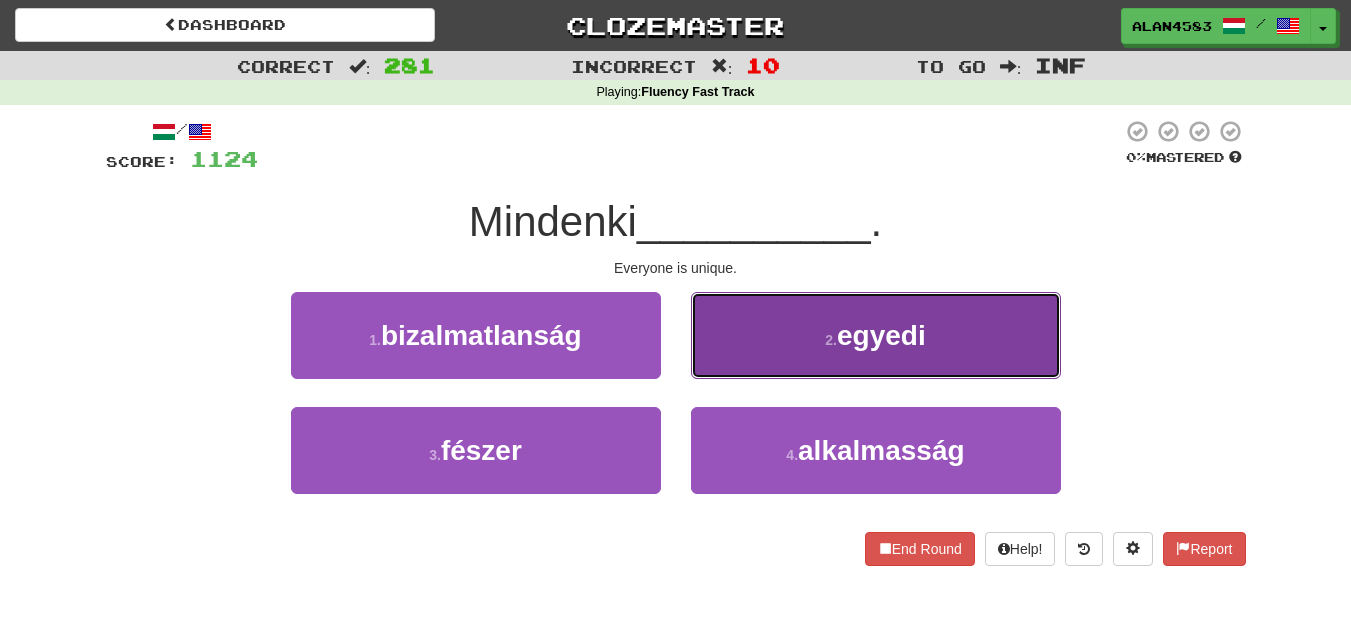 click on "2 .  egyedi" at bounding box center (876, 335) 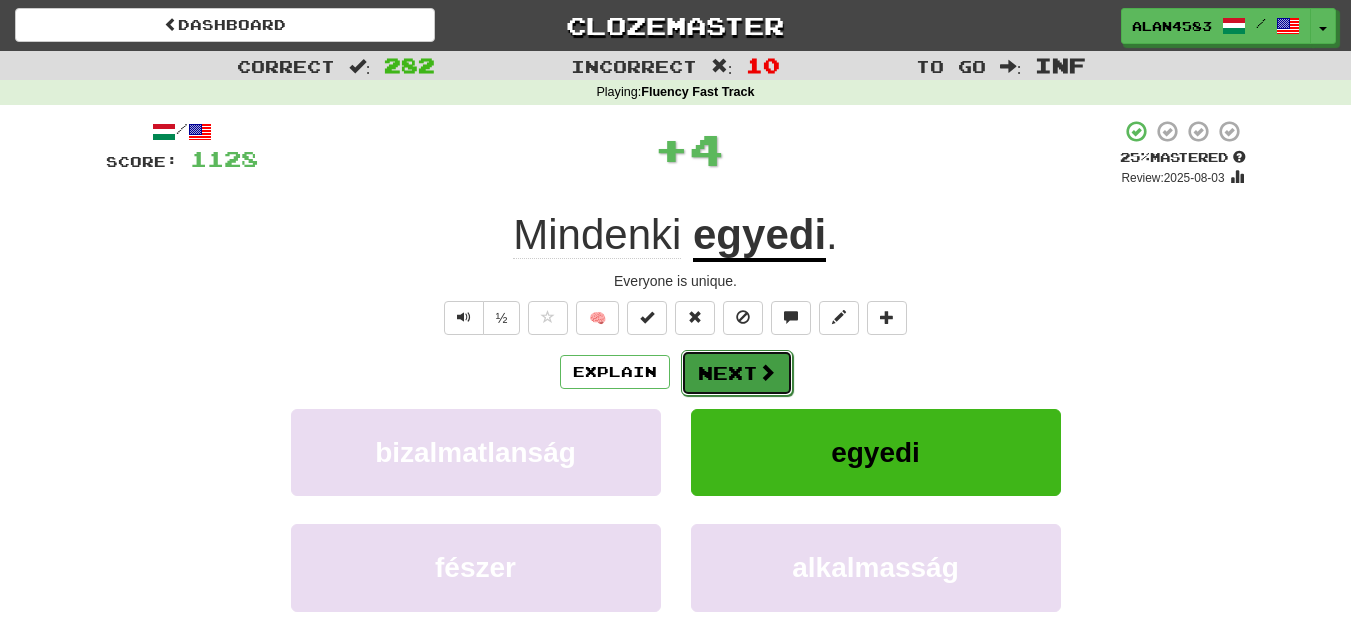 click on "Next" at bounding box center [737, 373] 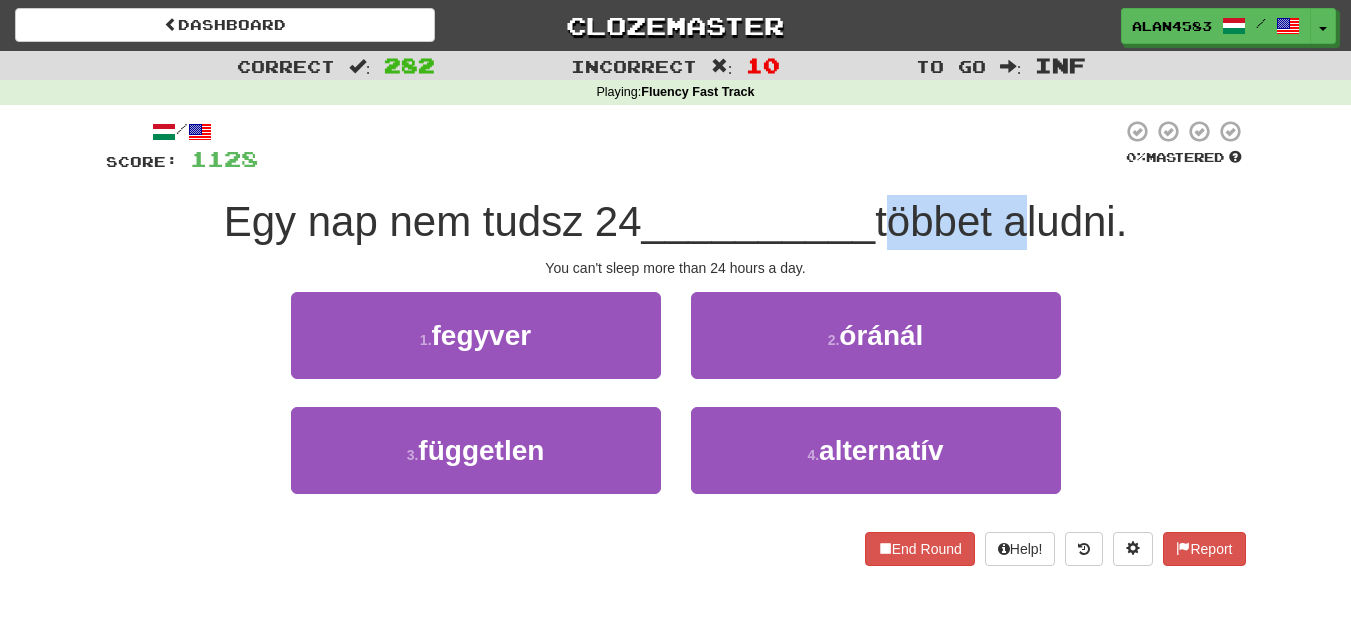 drag, startPoint x: 883, startPoint y: 221, endPoint x: 1019, endPoint y: 201, distance: 137.46272 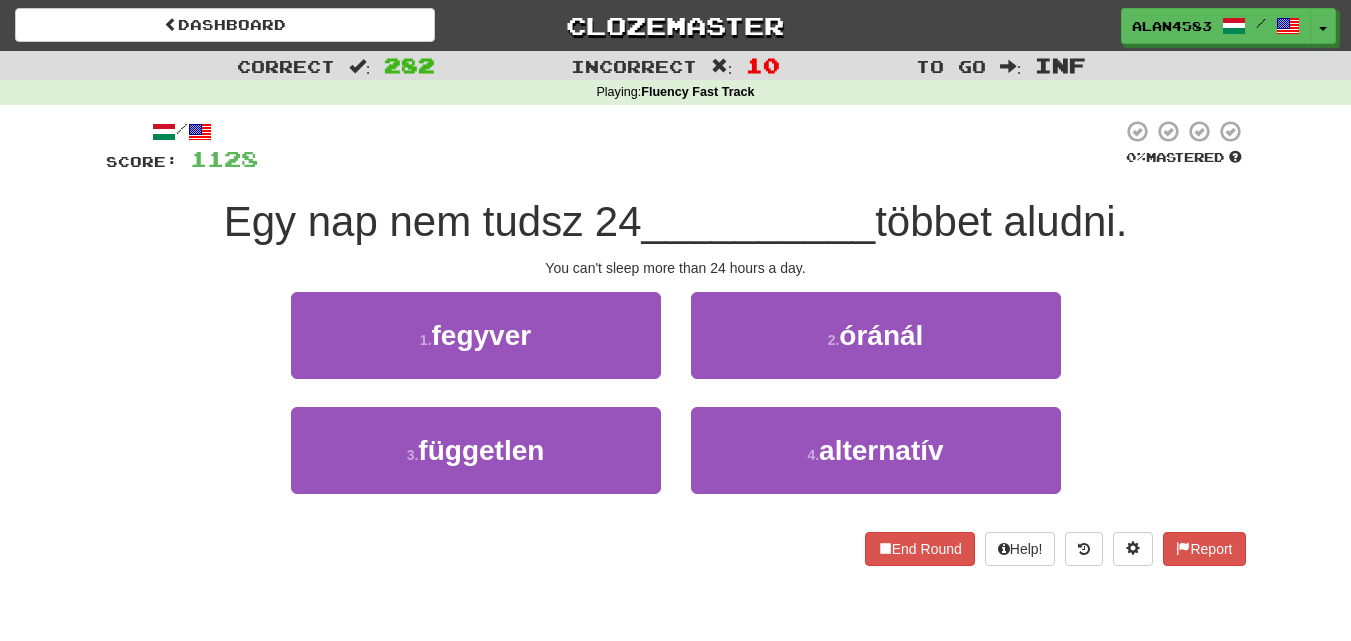 click at bounding box center (690, 146) 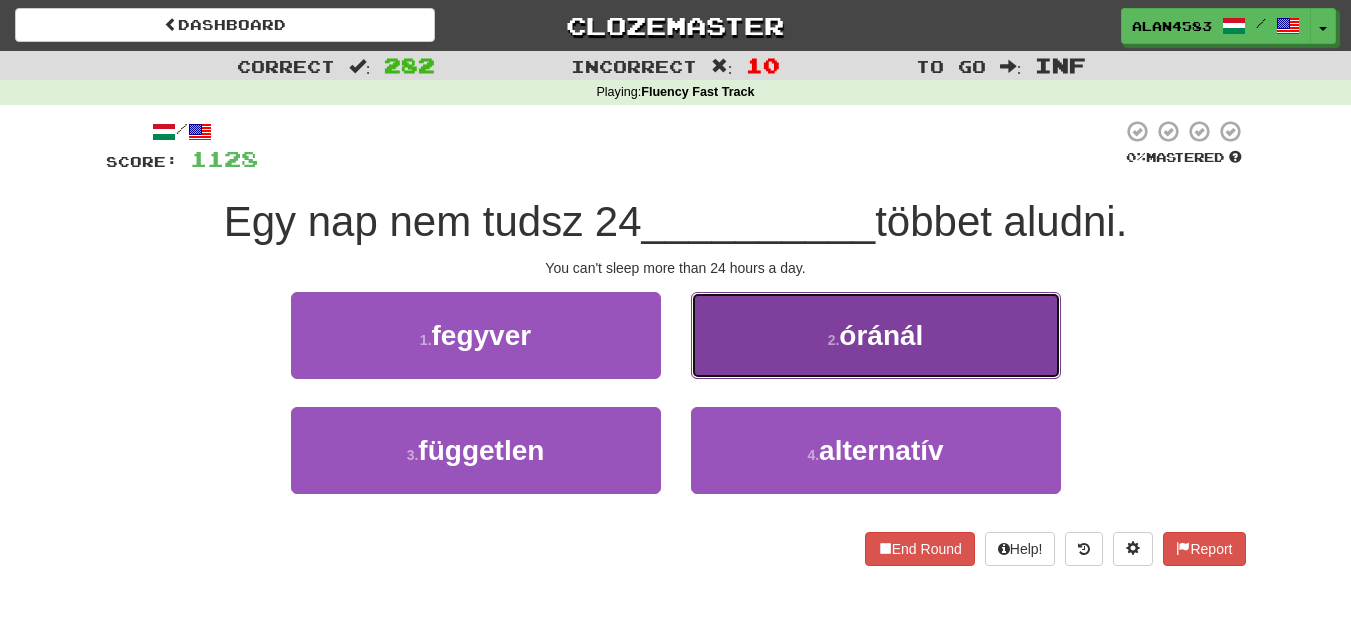 click on "2 .  óránál" at bounding box center (876, 335) 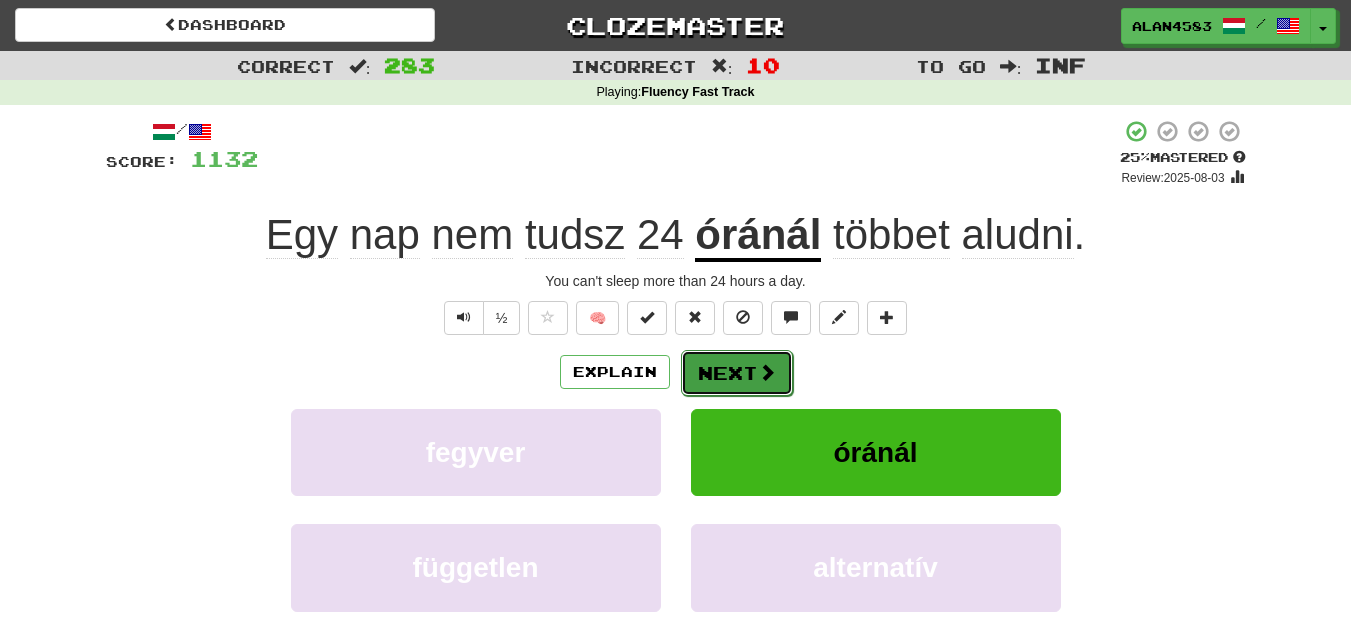 click at bounding box center (767, 372) 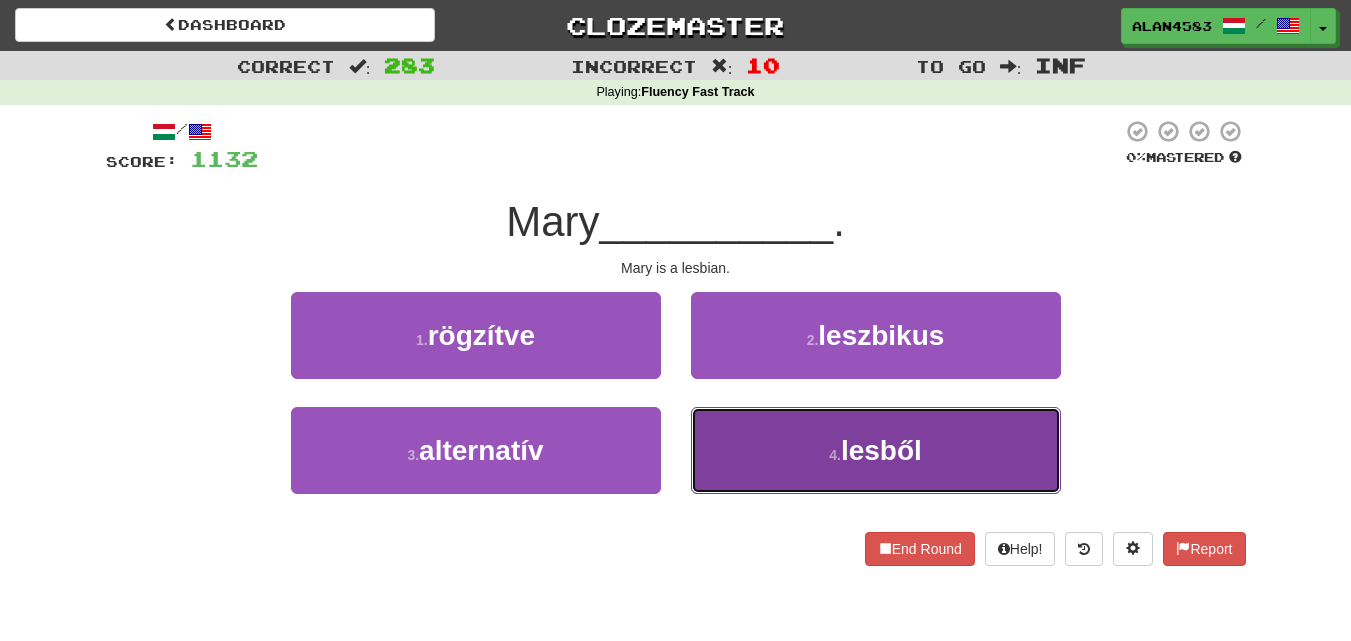 click on "4 .  lesből" at bounding box center [876, 450] 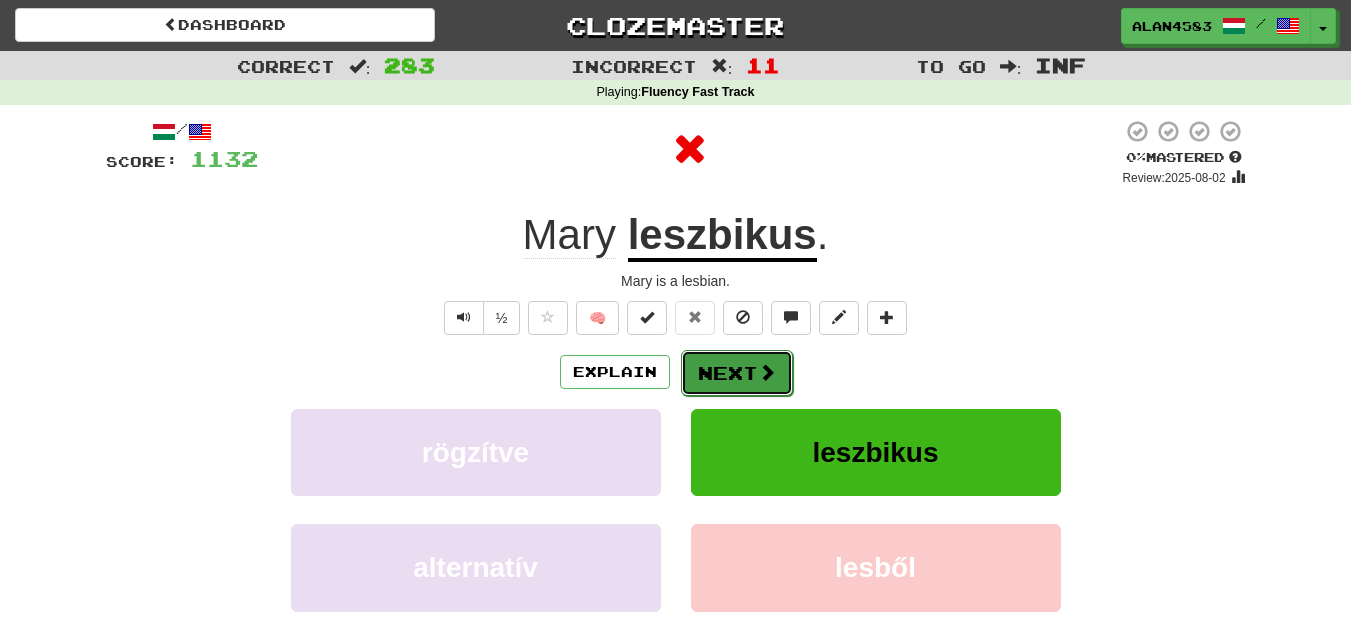 click on "Next" at bounding box center (737, 373) 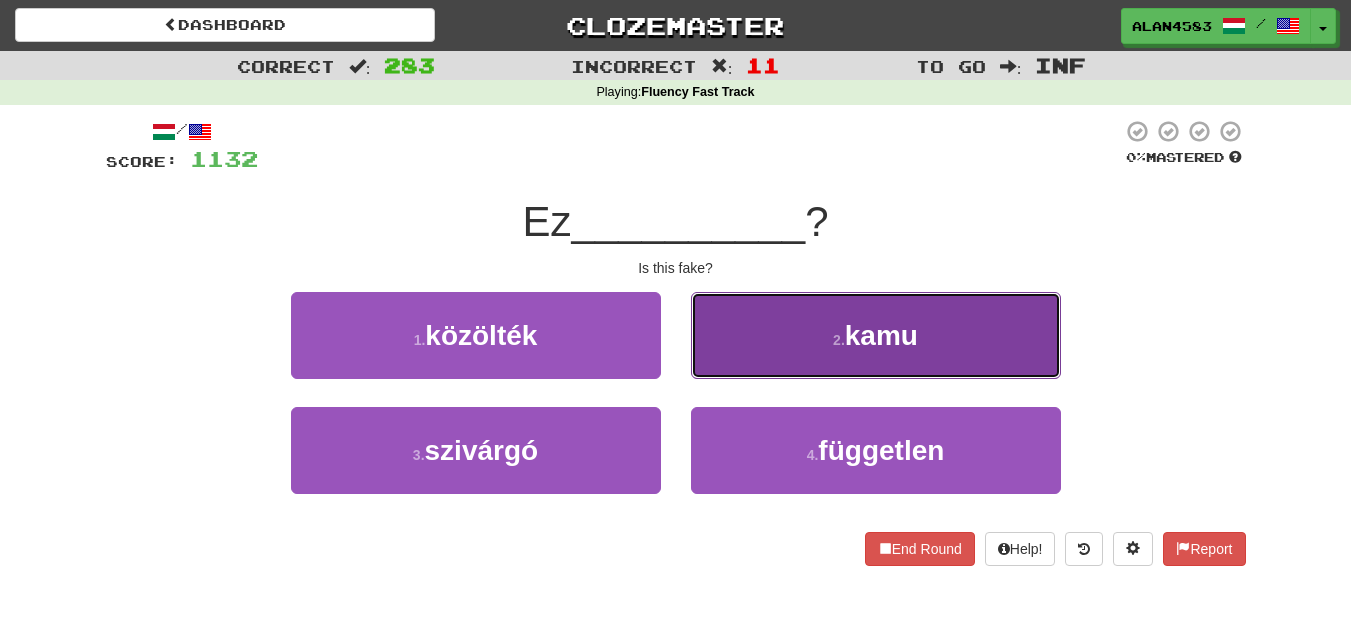 click on "2 .  kamu" at bounding box center [876, 335] 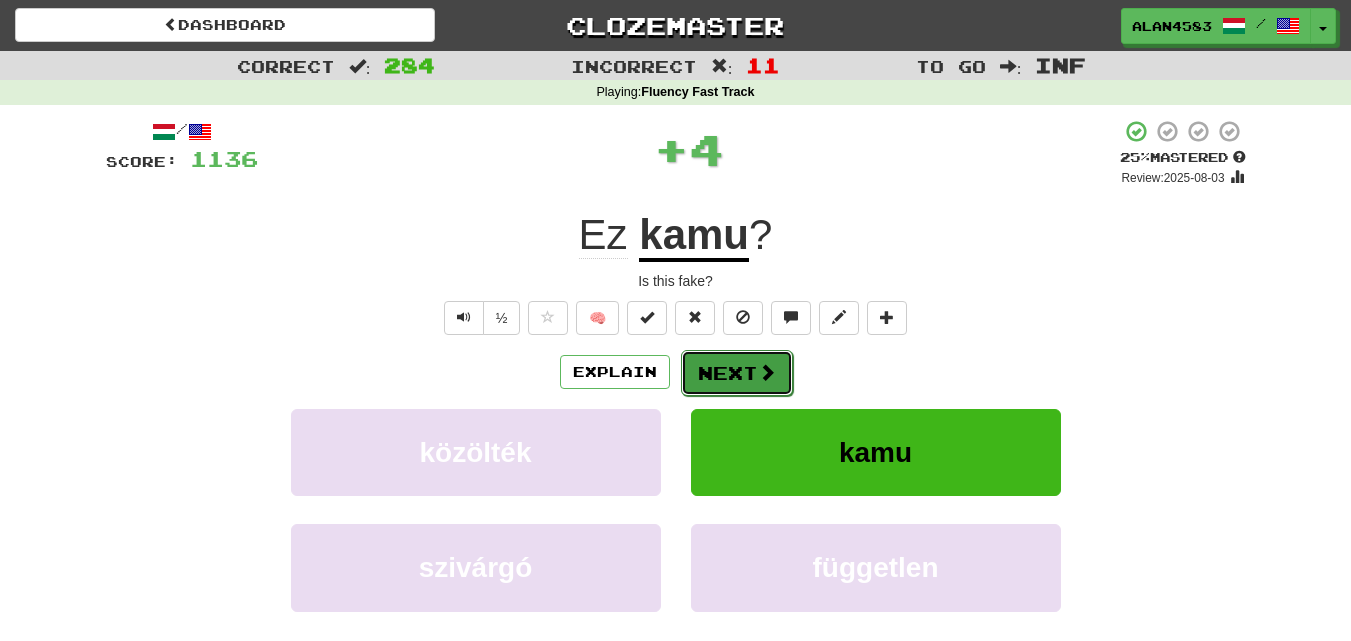 click on "Next" at bounding box center [737, 373] 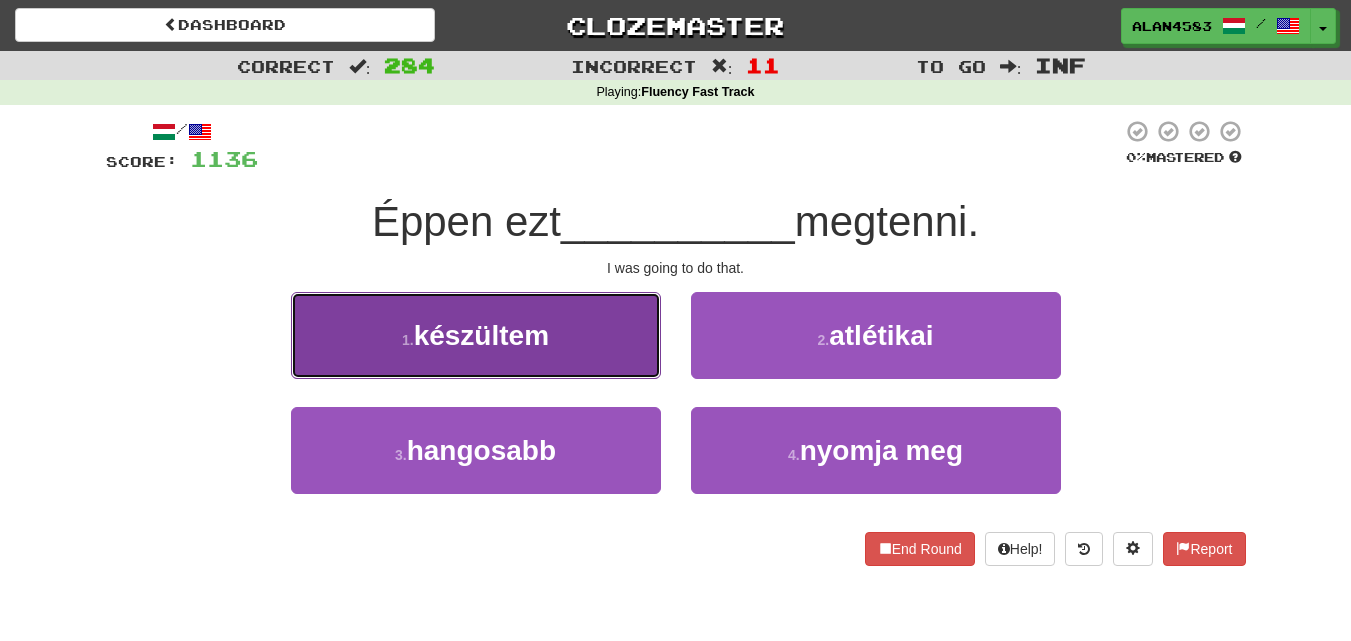 click on "1 .  készültem" at bounding box center (476, 335) 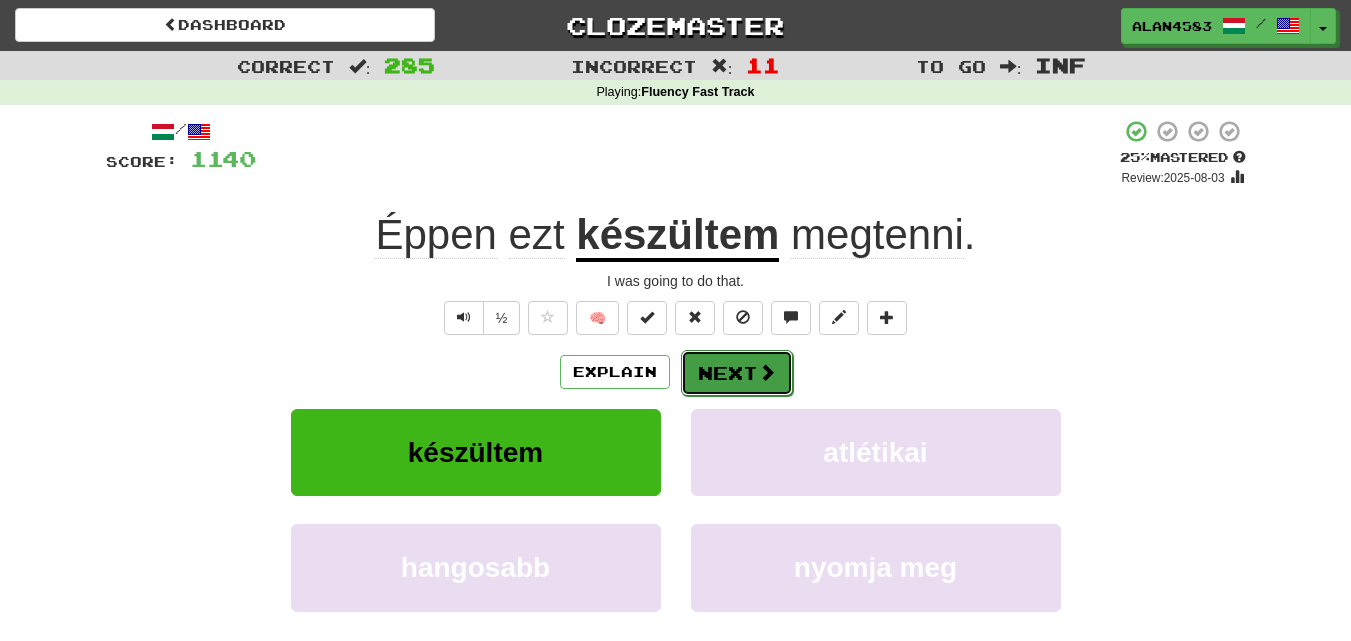 click on "Next" at bounding box center [737, 373] 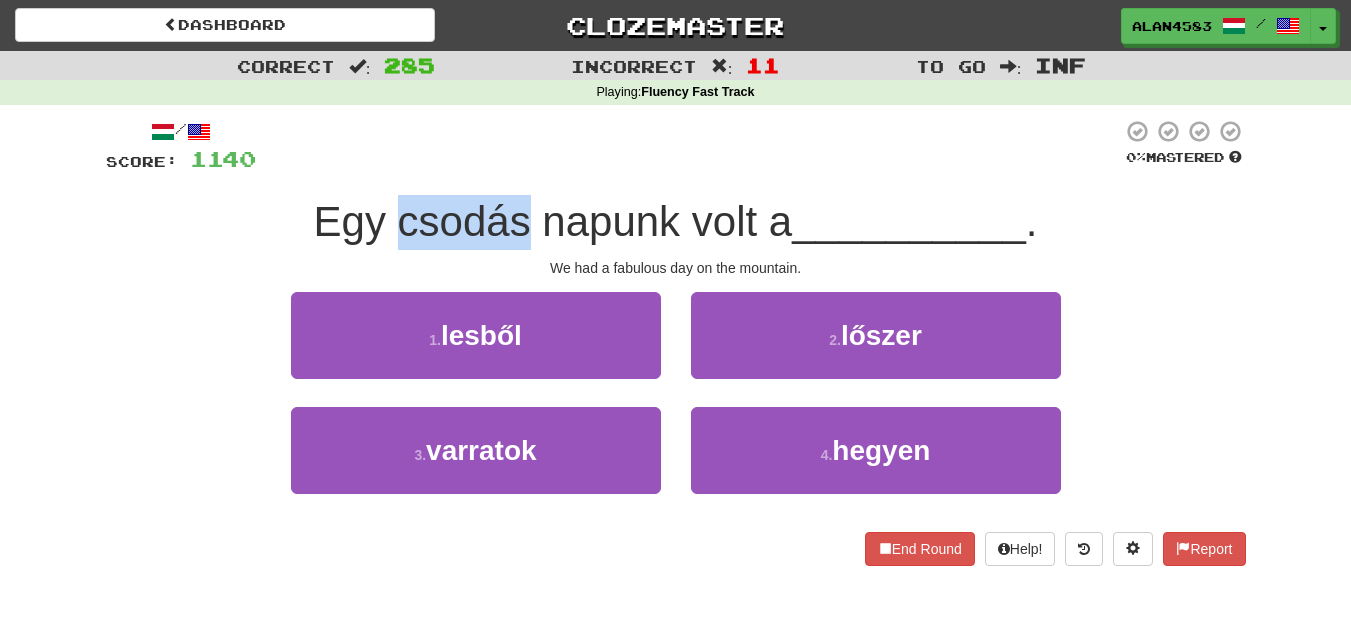 drag, startPoint x: 526, startPoint y: 218, endPoint x: 387, endPoint y: 218, distance: 139 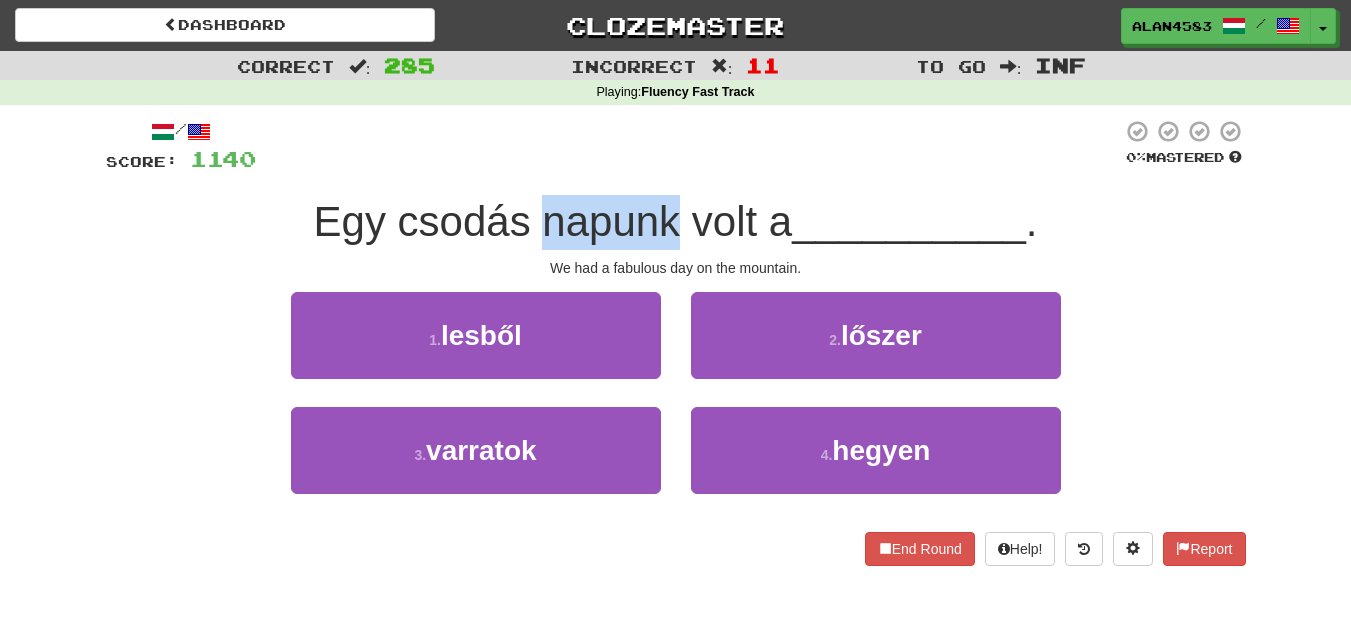 drag, startPoint x: 540, startPoint y: 231, endPoint x: 670, endPoint y: 215, distance: 130.98091 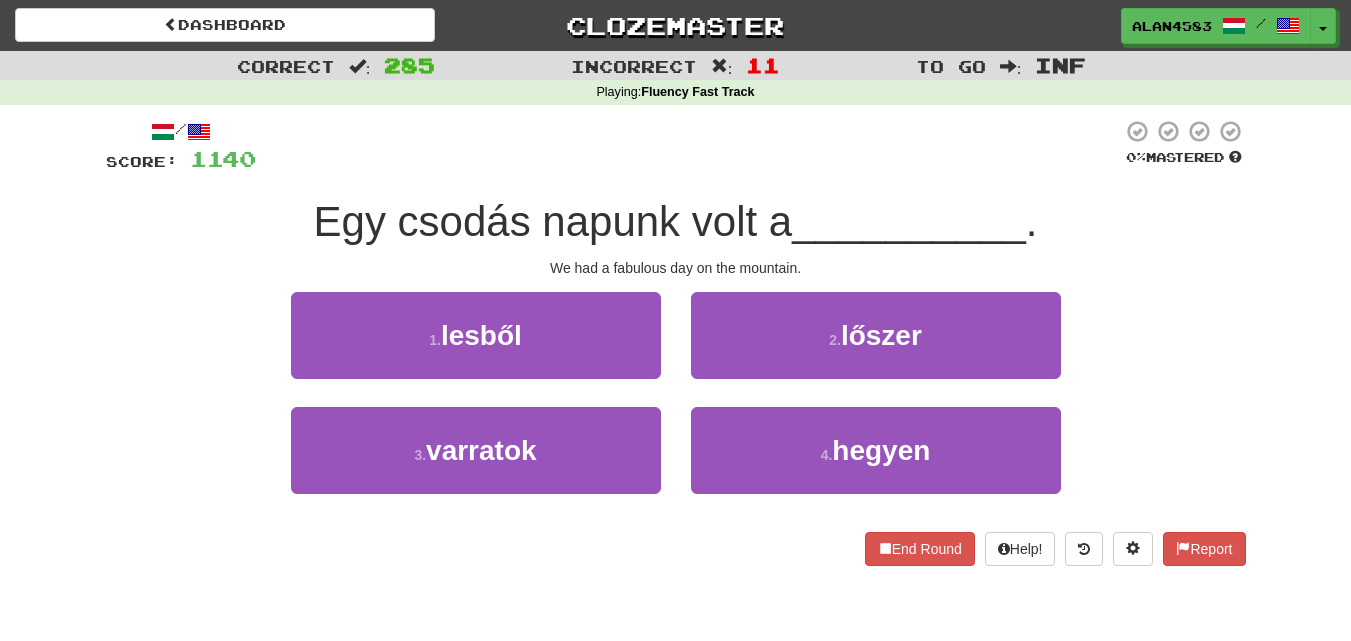 click at bounding box center [689, 146] 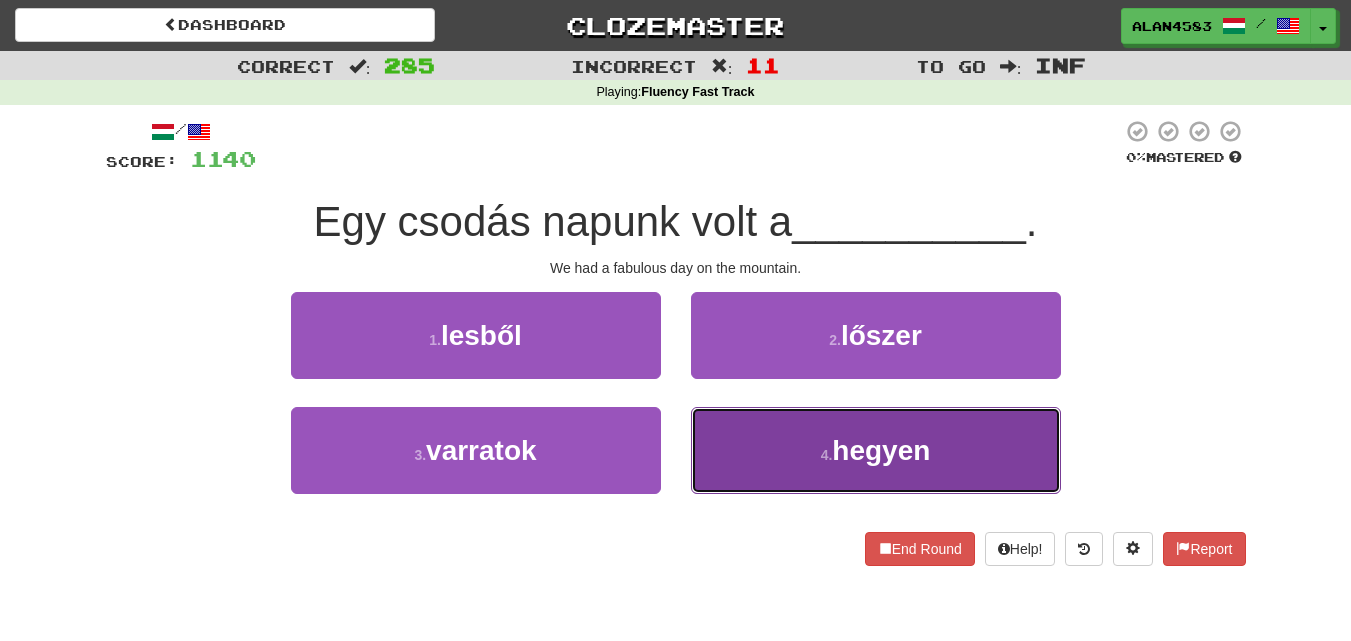 click on "4 .  hegyen" at bounding box center (876, 450) 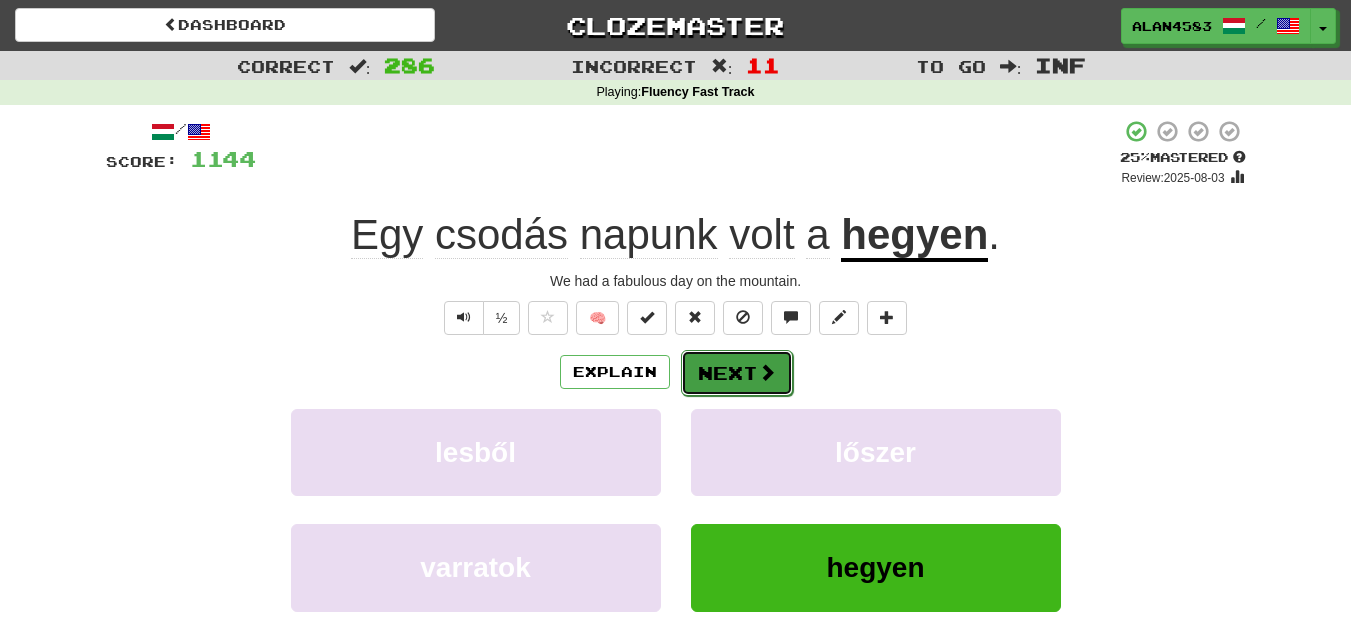 click on "Next" at bounding box center [737, 373] 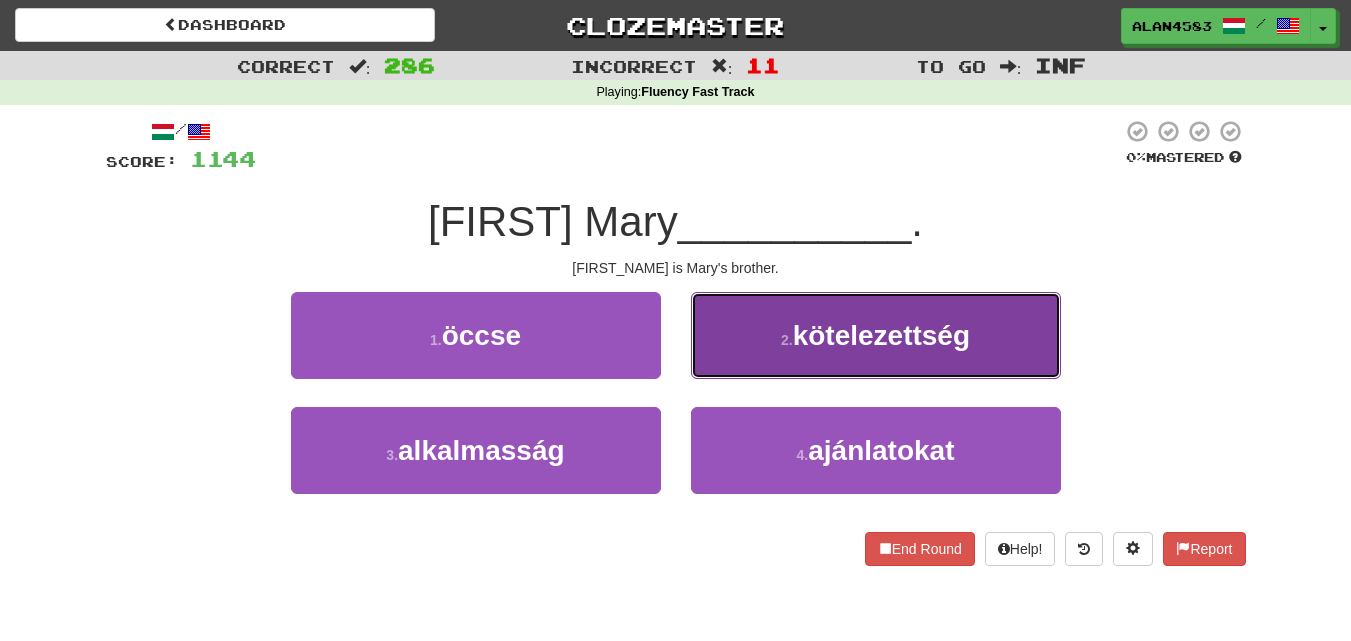 click on "2 .  kötelezettség" at bounding box center (876, 335) 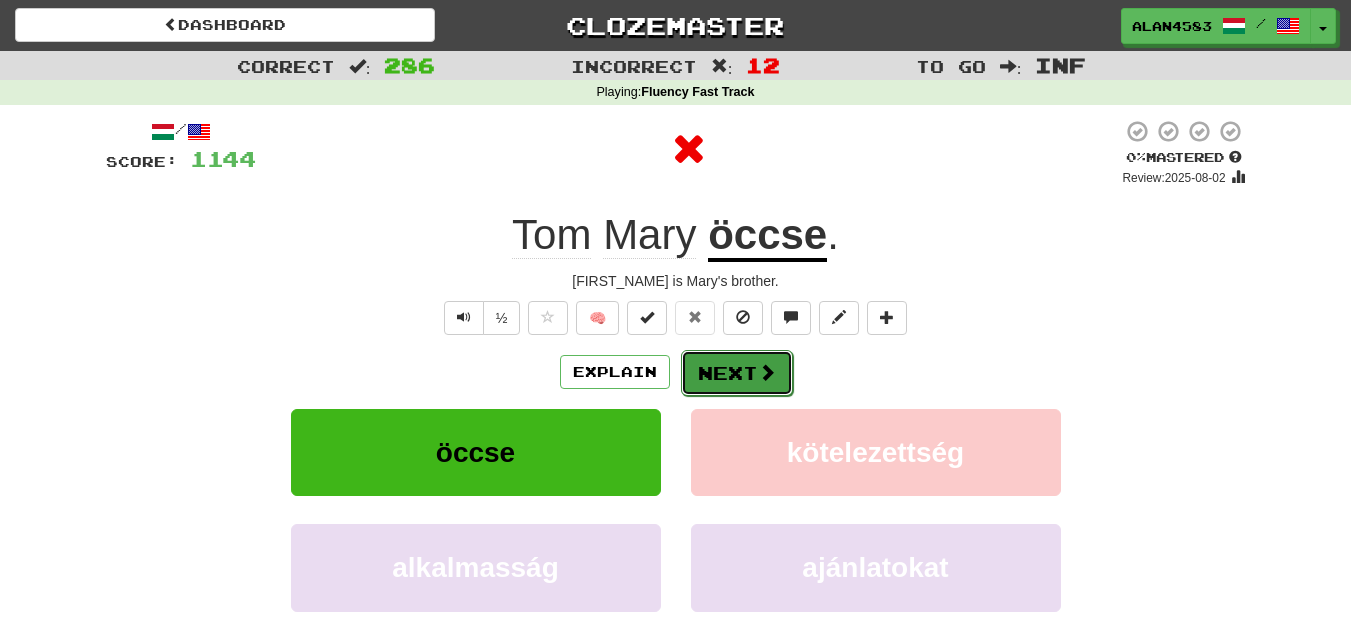click on "Next" at bounding box center (737, 373) 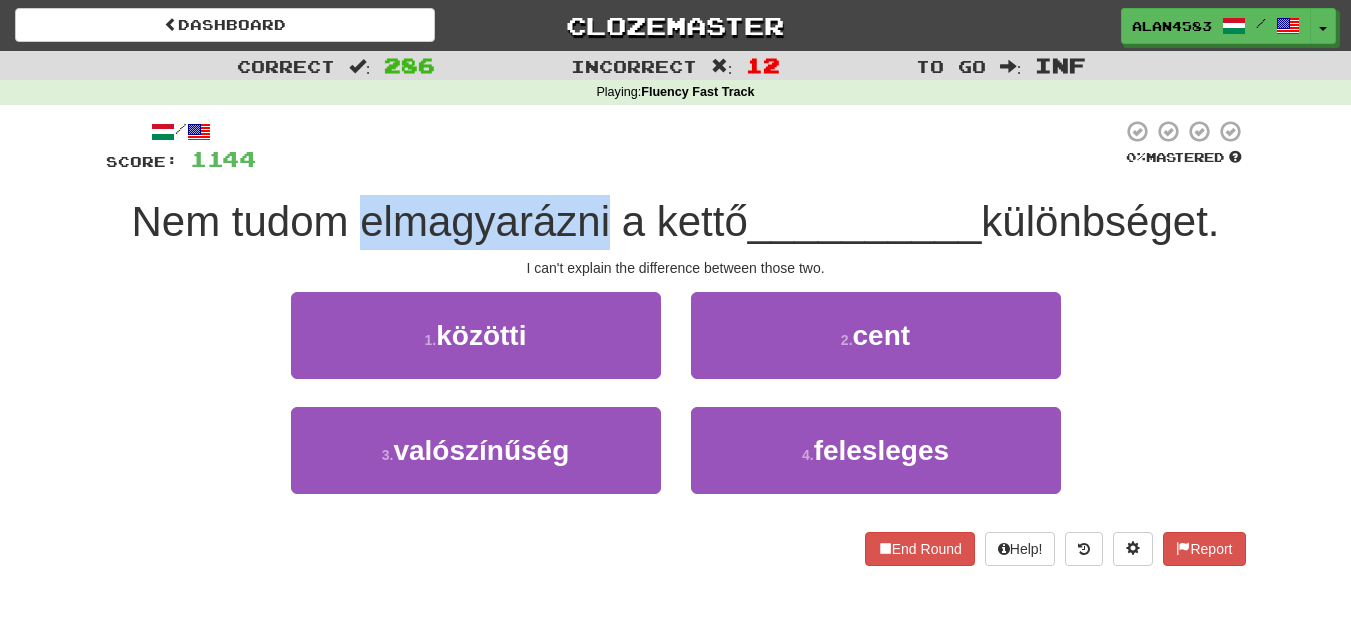 drag, startPoint x: 352, startPoint y: 231, endPoint x: 597, endPoint y: 211, distance: 245.81497 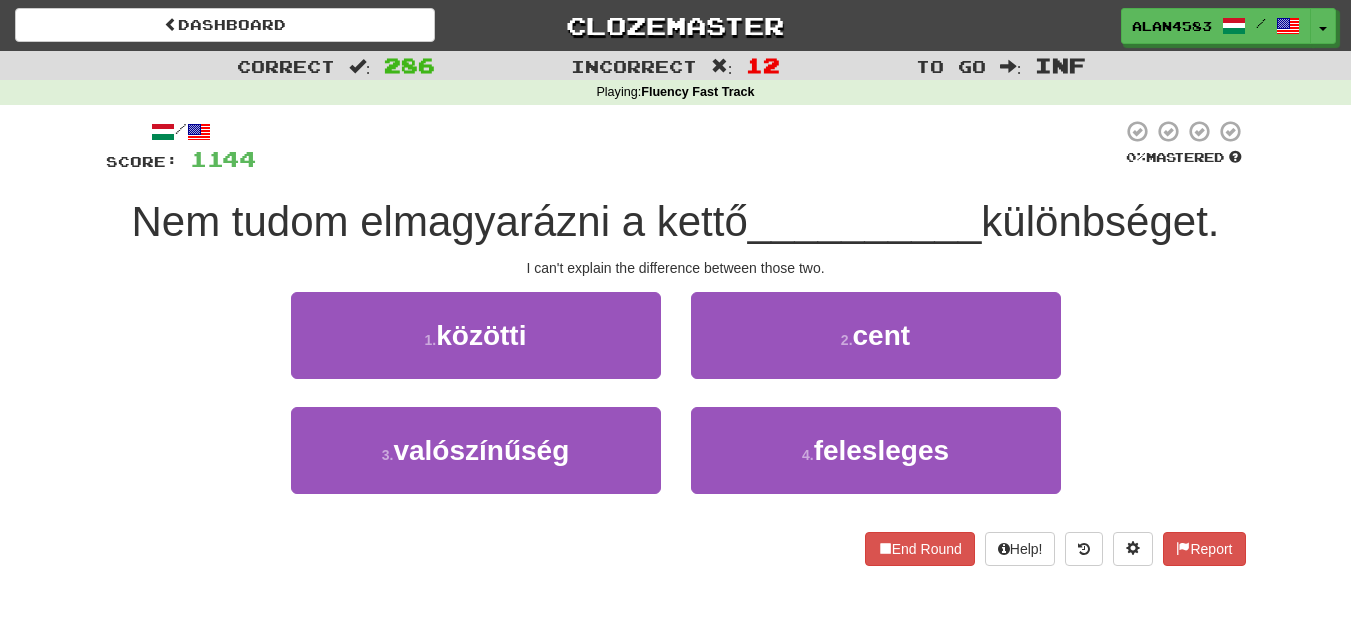 click at bounding box center (689, 146) 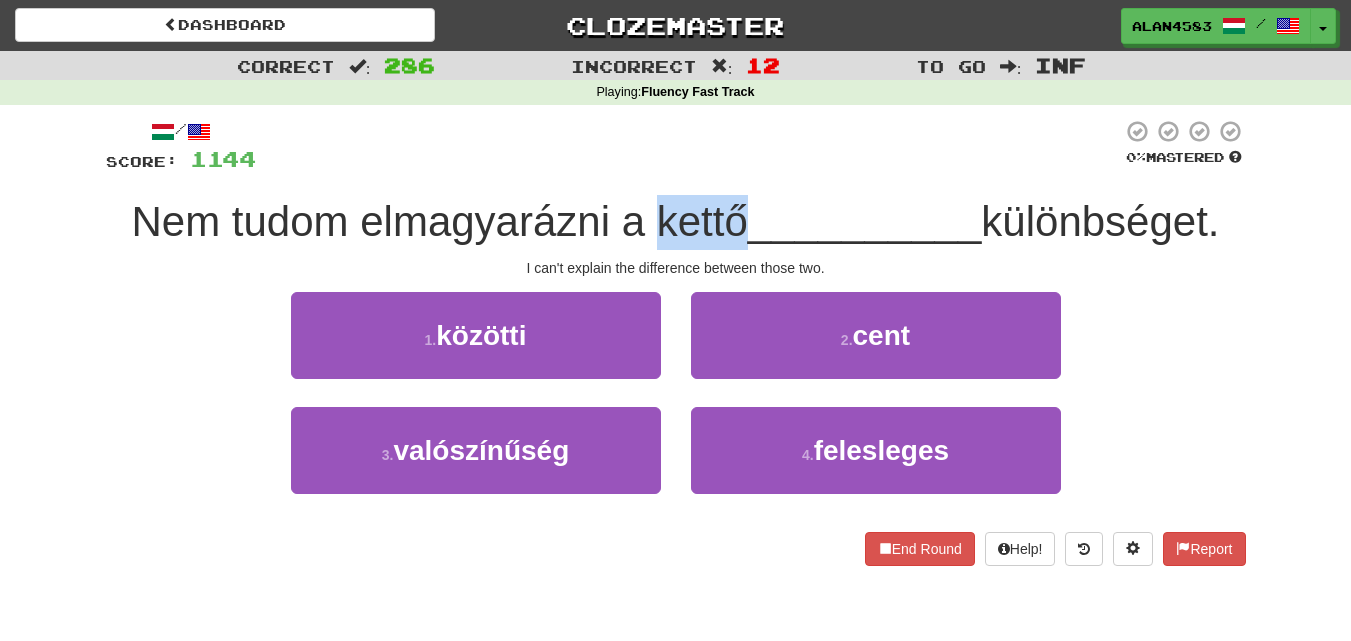 drag, startPoint x: 644, startPoint y: 209, endPoint x: 730, endPoint y: 209, distance: 86 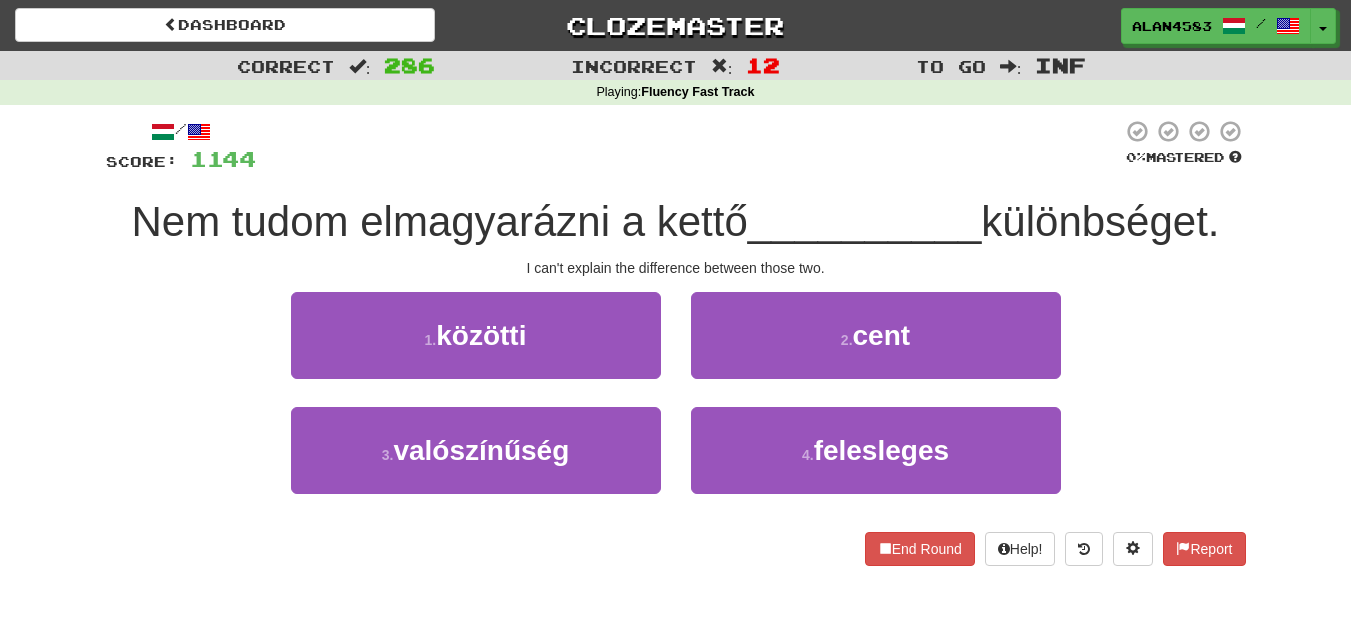 click at bounding box center [689, 146] 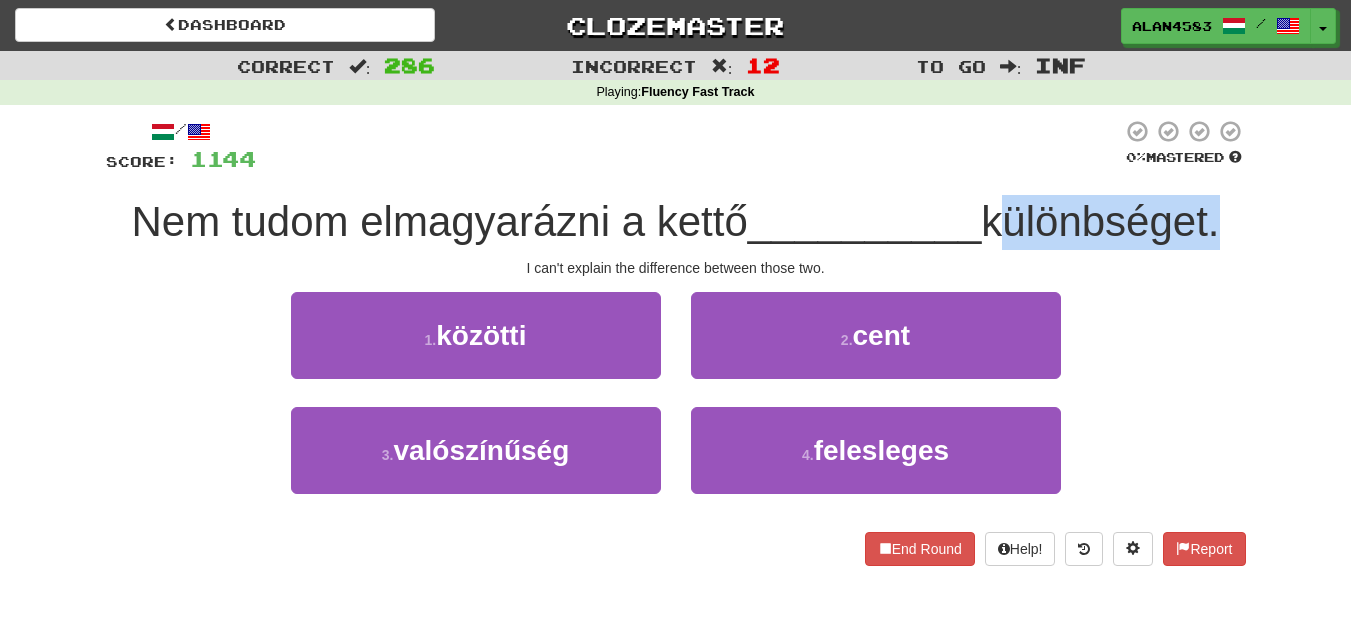 drag, startPoint x: 993, startPoint y: 207, endPoint x: 1222, endPoint y: 198, distance: 229.17679 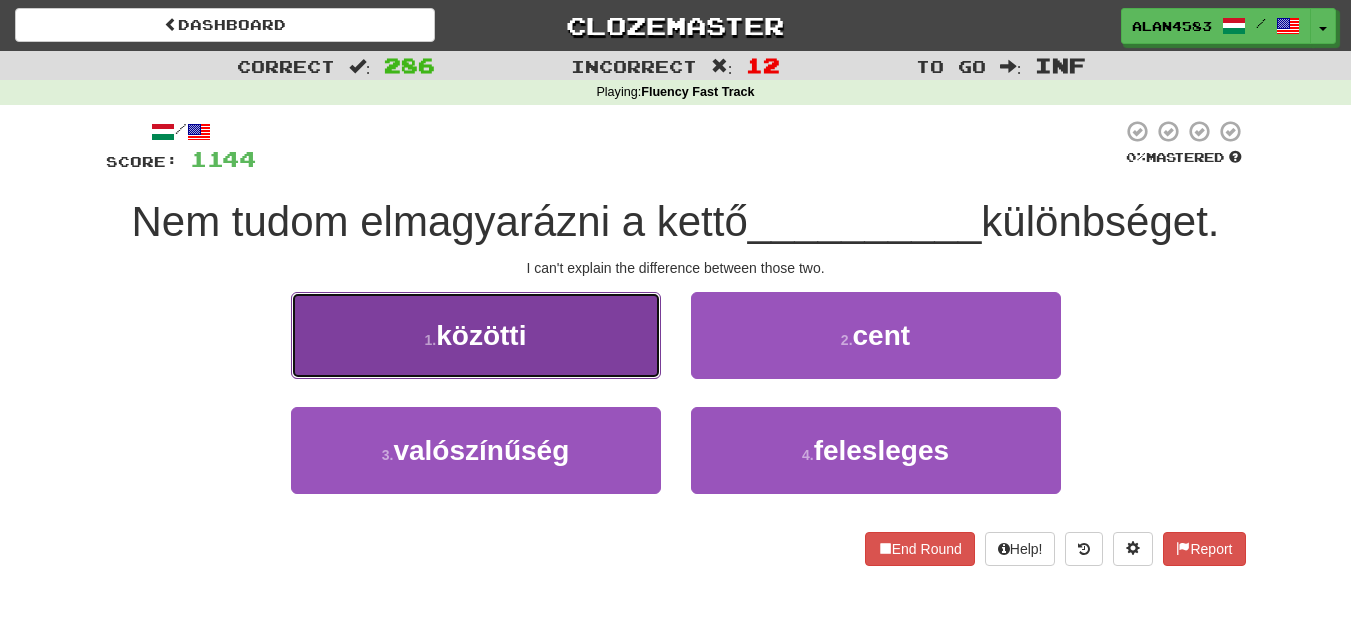 click on "1 .  közötti" at bounding box center [476, 335] 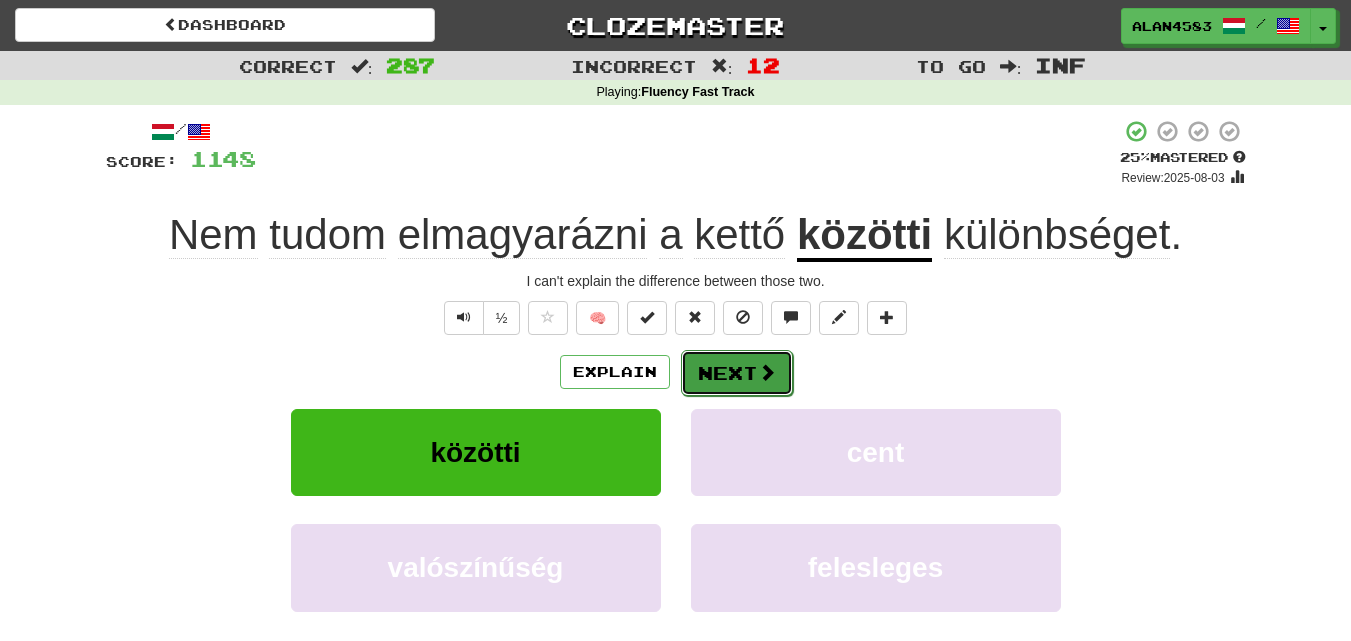 click on "Next" at bounding box center (737, 373) 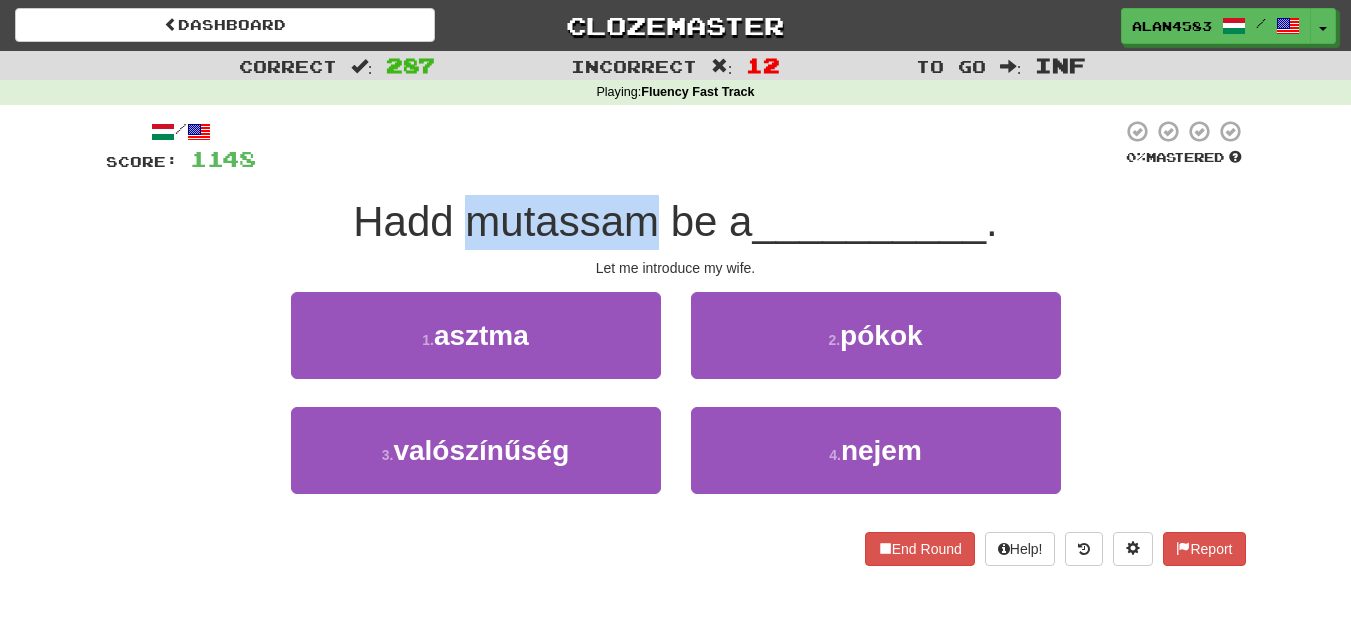 drag, startPoint x: 647, startPoint y: 223, endPoint x: 470, endPoint y: 230, distance: 177.13837 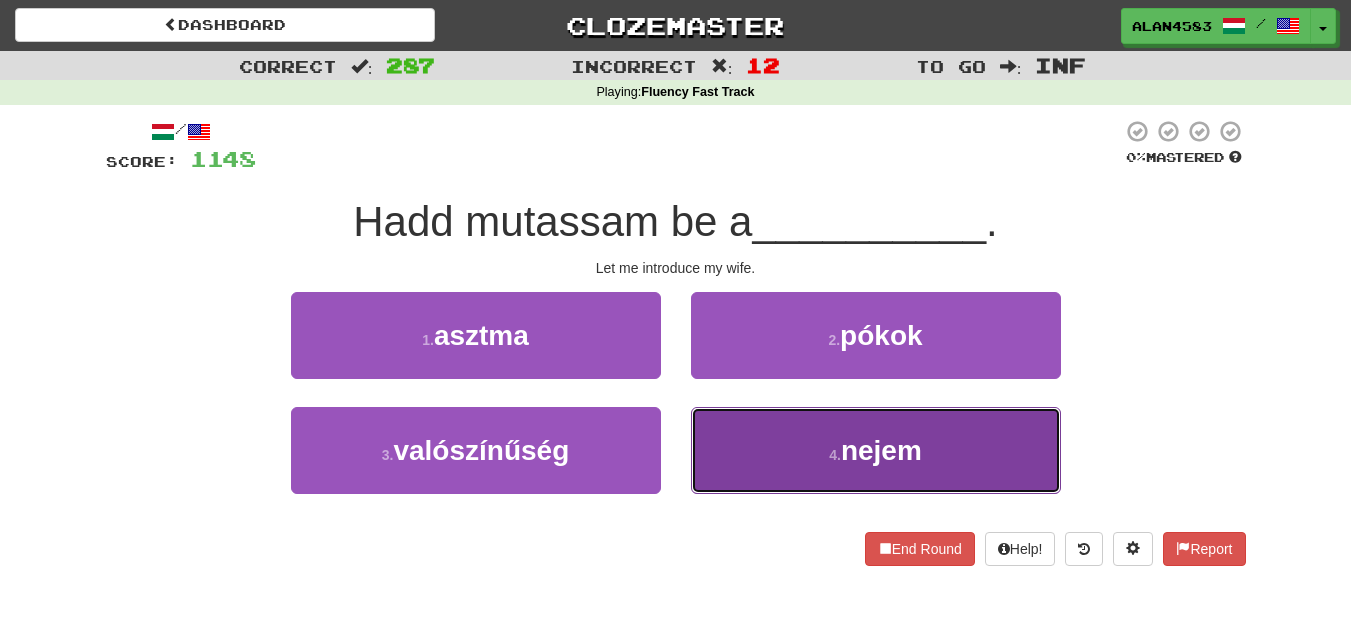 click on "nejem" at bounding box center [881, 450] 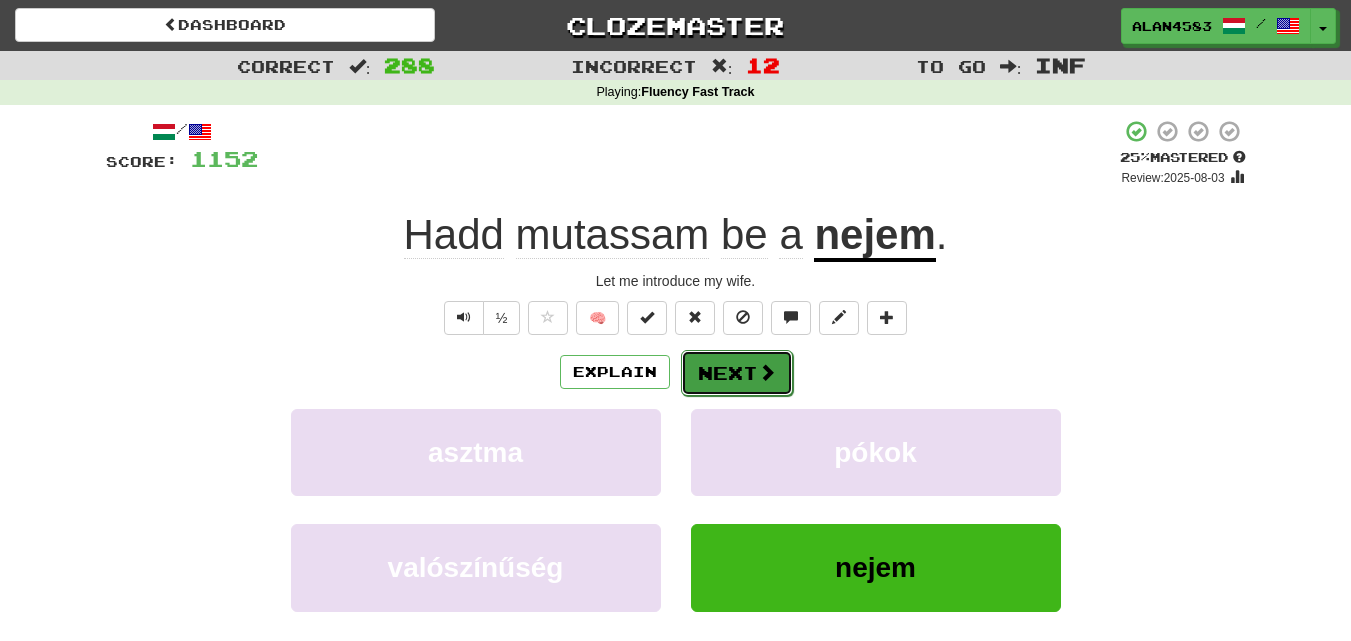 click on "Next" at bounding box center (737, 373) 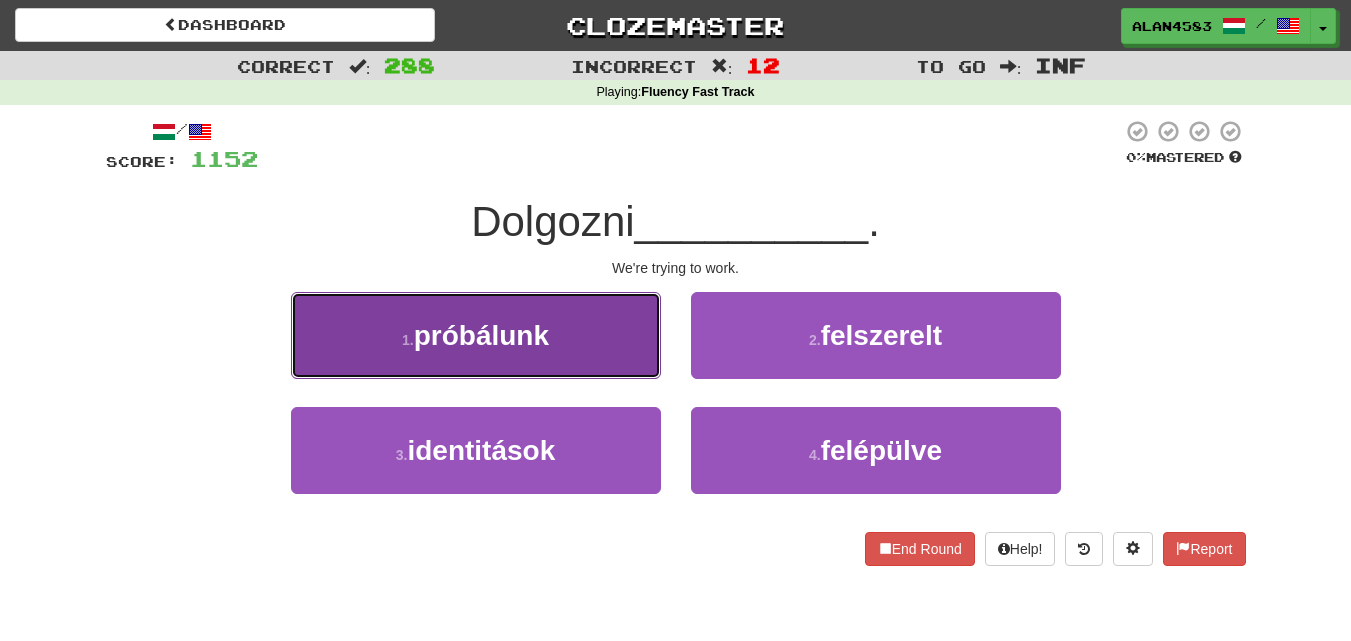 click on "1 .  próbálunk" at bounding box center (476, 335) 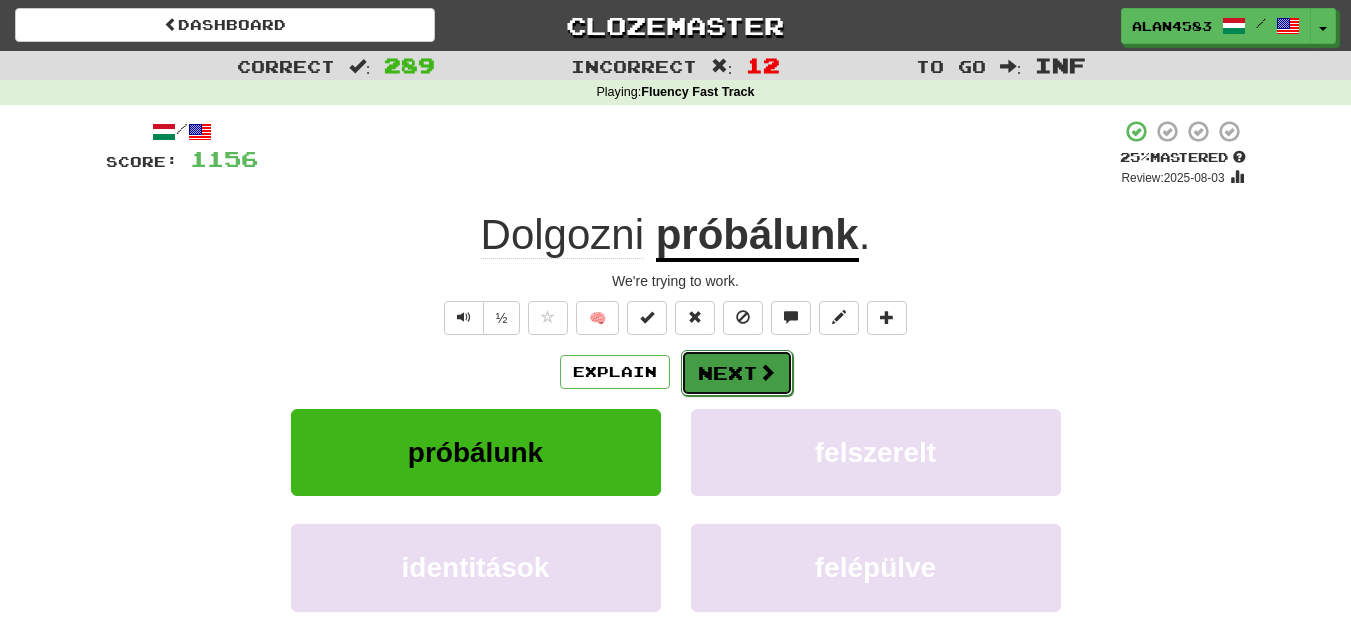 click on "Next" at bounding box center (737, 373) 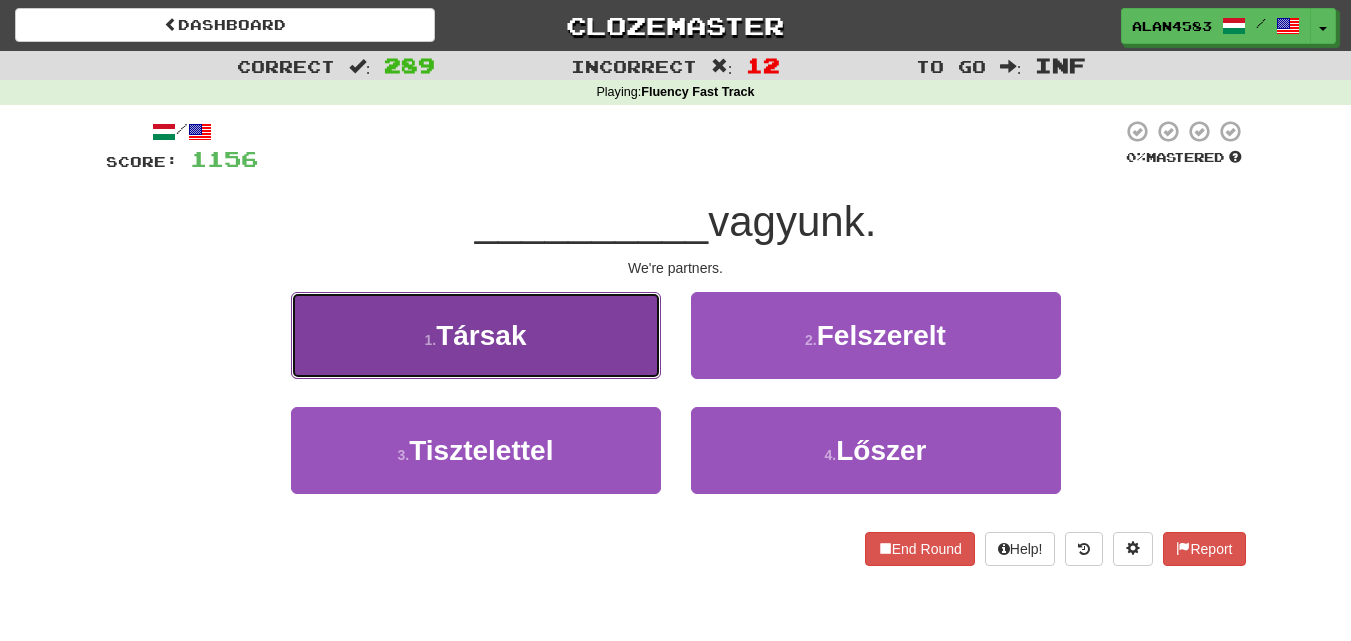 click on "1 .  Társak" at bounding box center (476, 335) 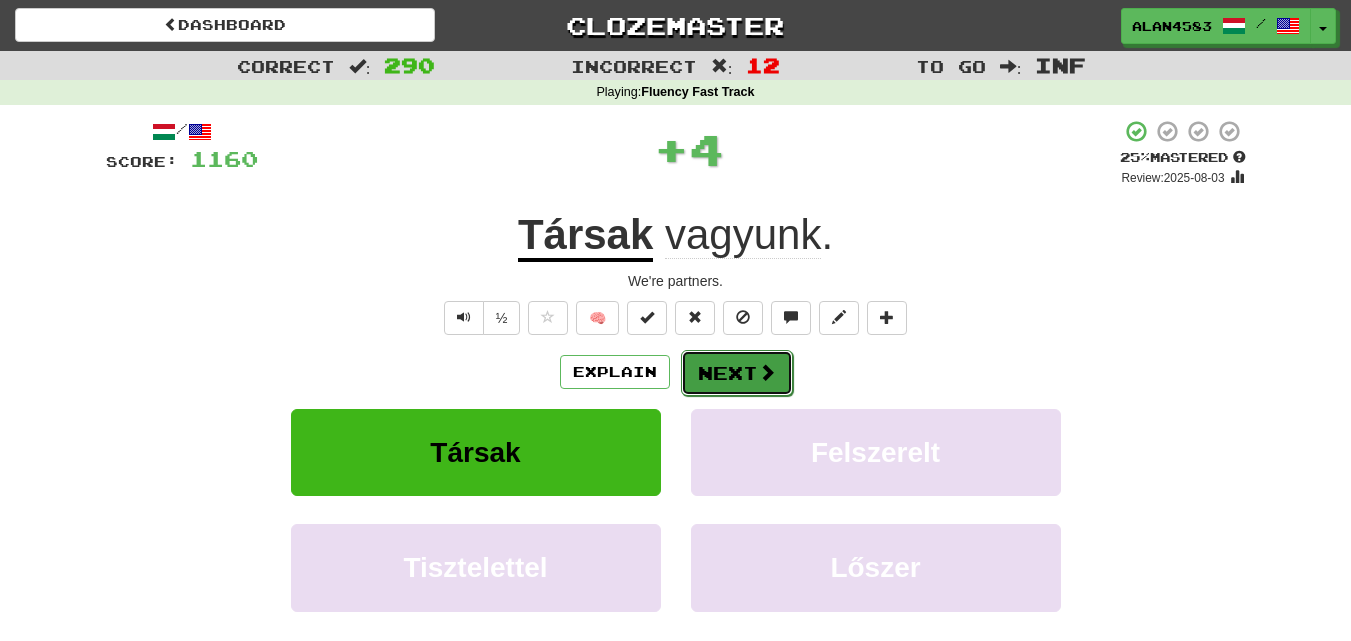 click on "Next" at bounding box center (737, 373) 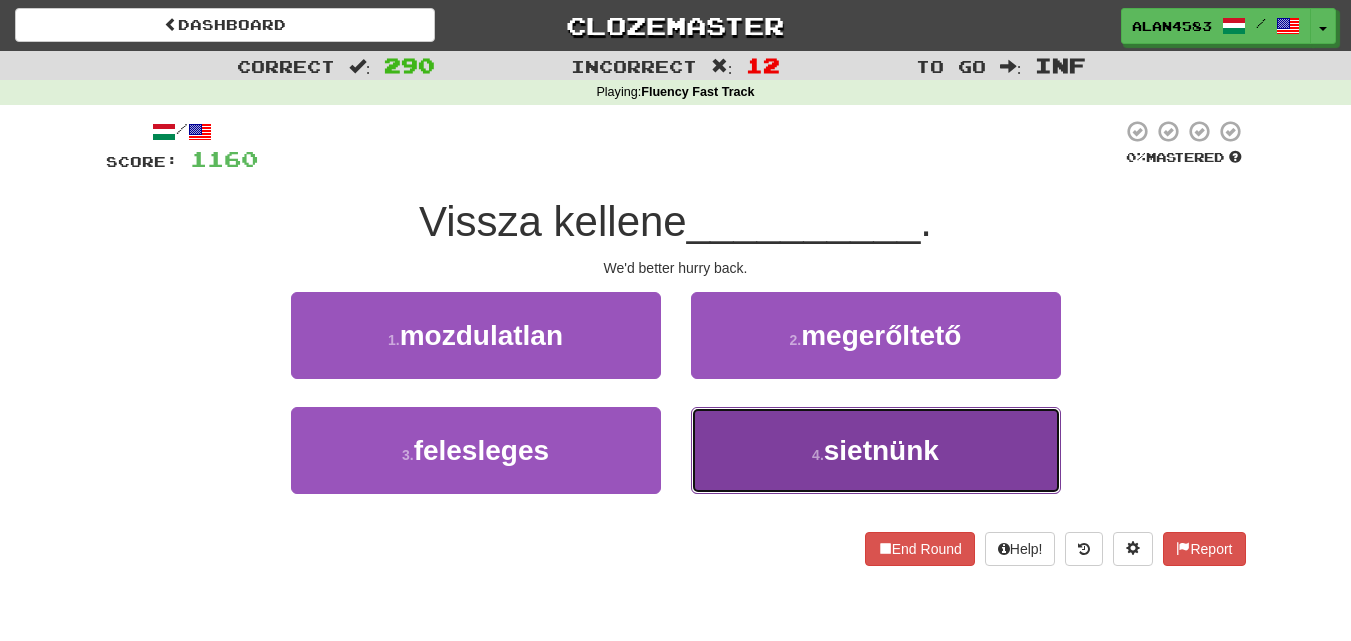 click on "sietnünk" at bounding box center [881, 450] 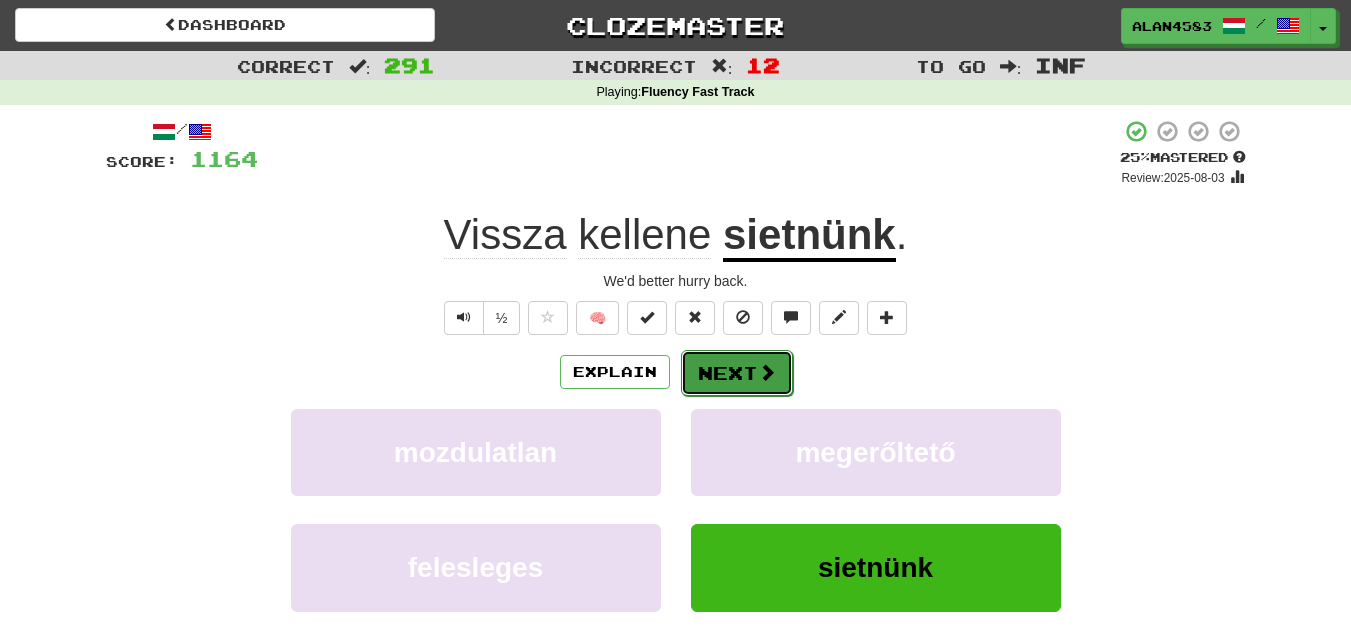 click at bounding box center (767, 372) 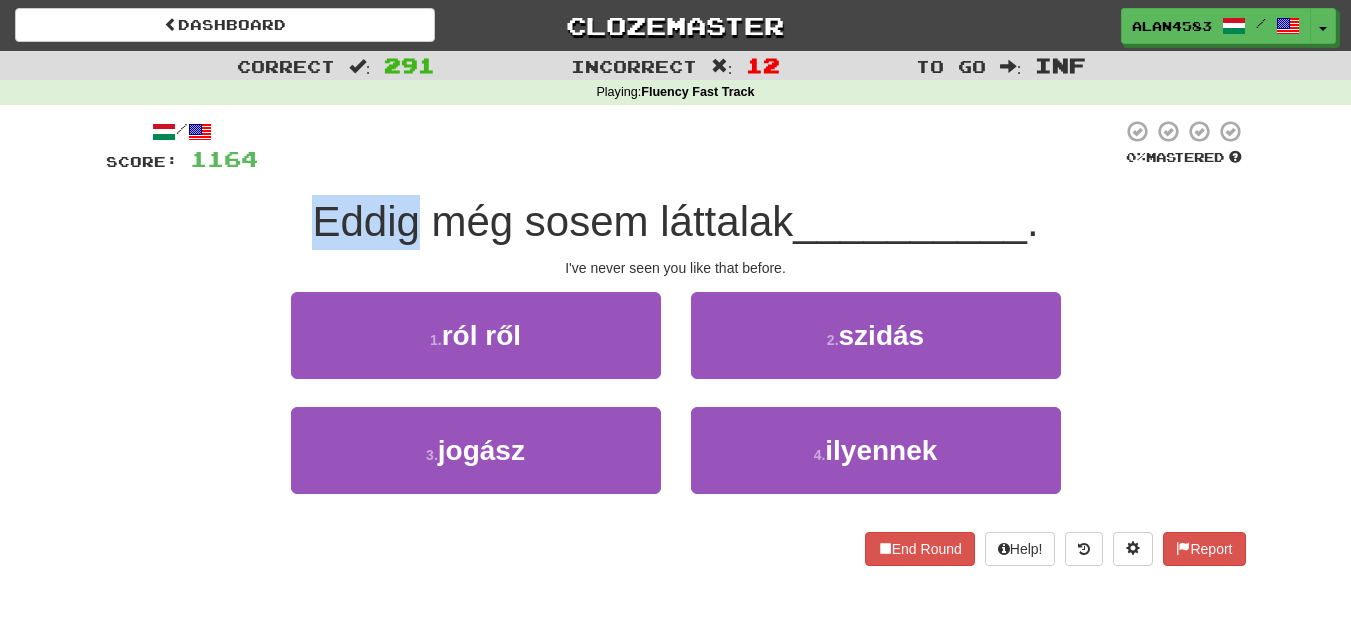 drag, startPoint x: 409, startPoint y: 218, endPoint x: 287, endPoint y: 217, distance: 122.0041 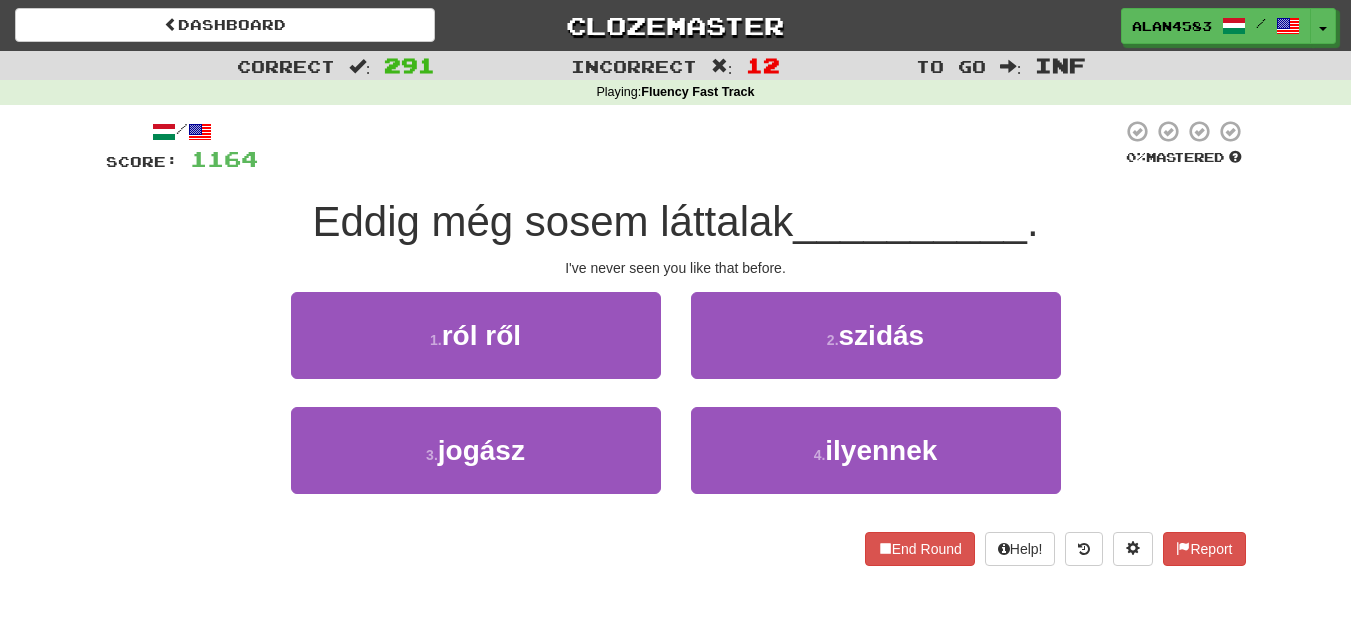 click on "Eddig még sosem láttalak" at bounding box center (552, 221) 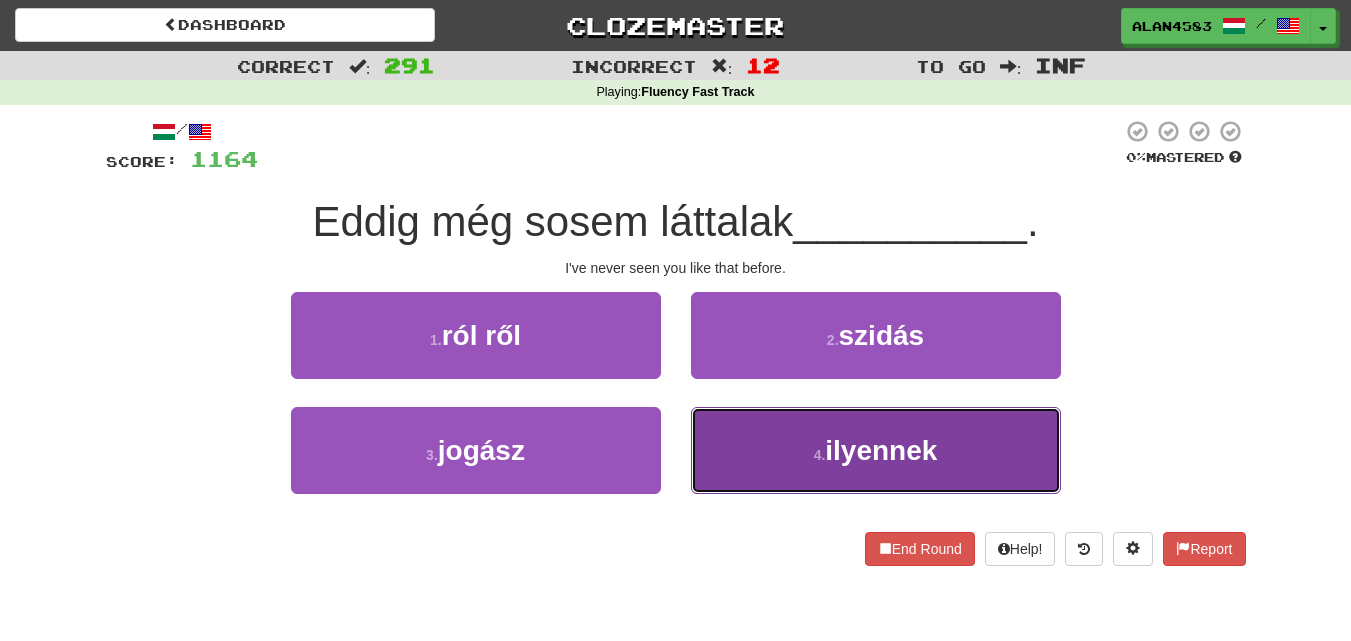 click on "4 .  ilyennek" at bounding box center (876, 450) 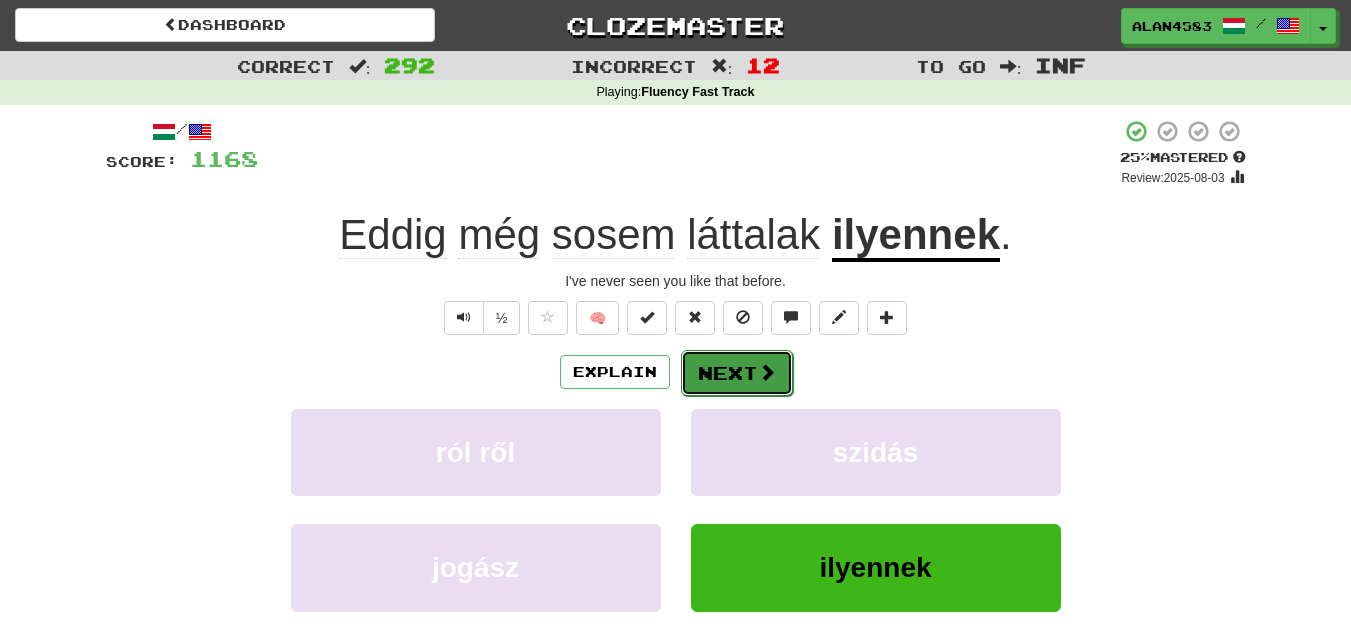 click on "Next" at bounding box center (737, 373) 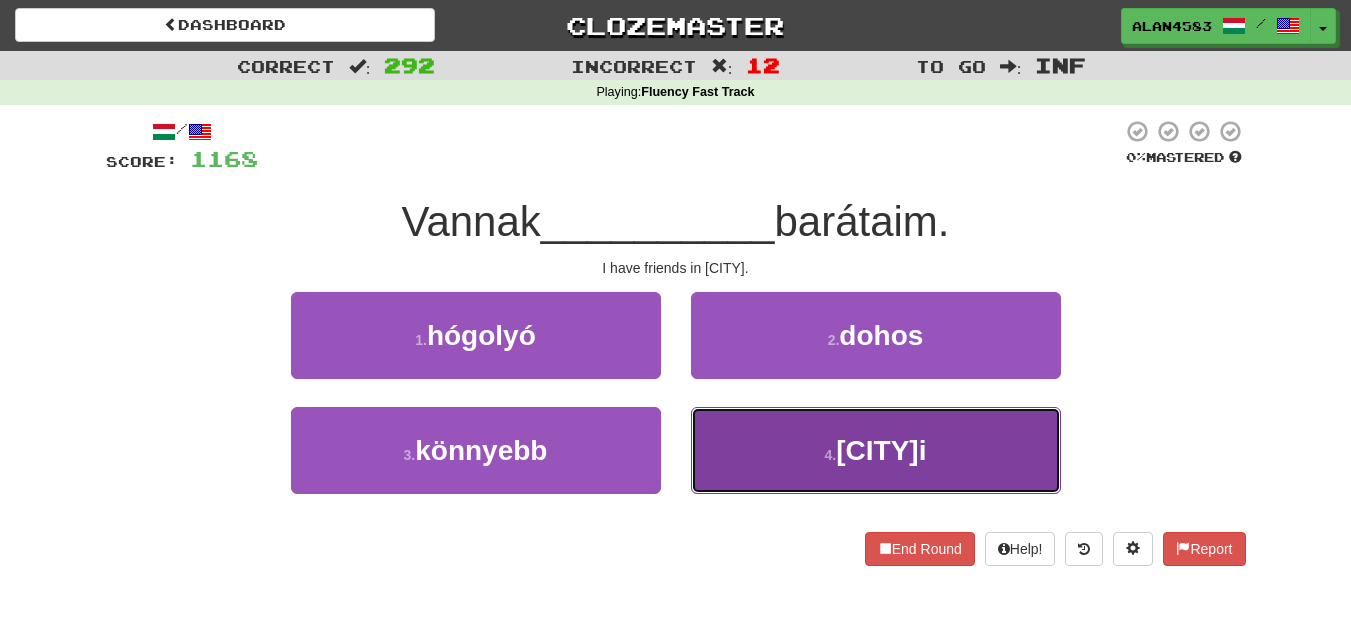 click on "4 .  londoni" at bounding box center [876, 450] 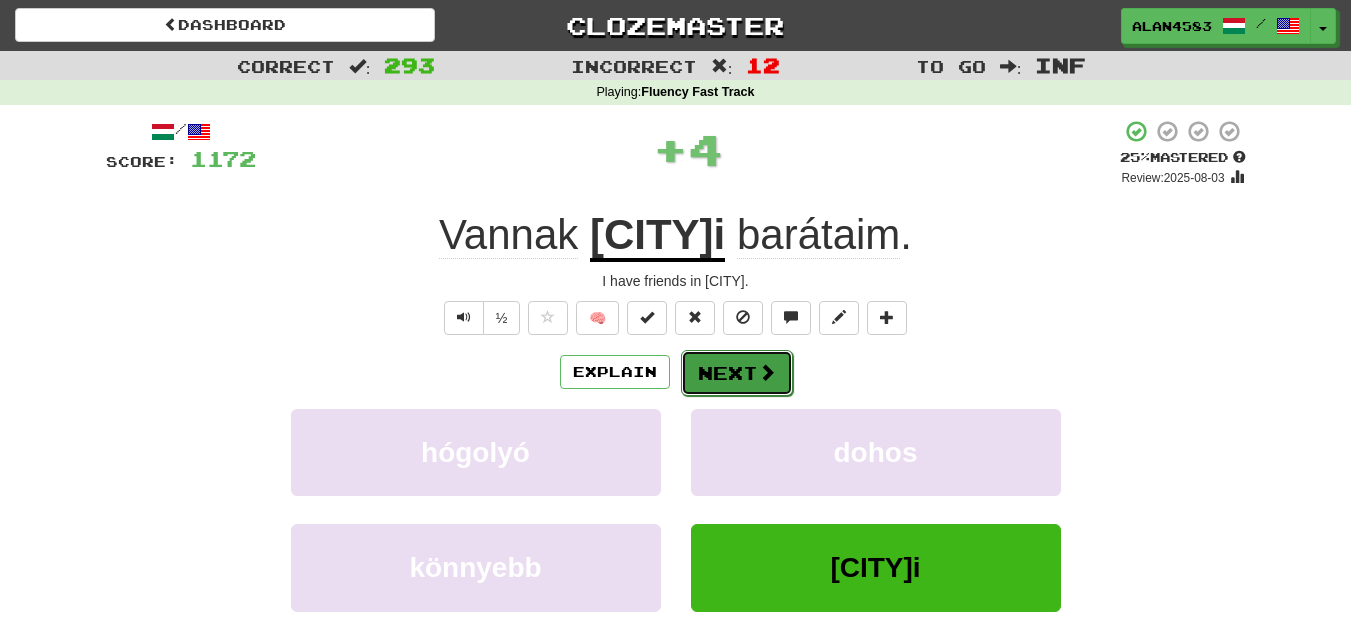 click at bounding box center [767, 372] 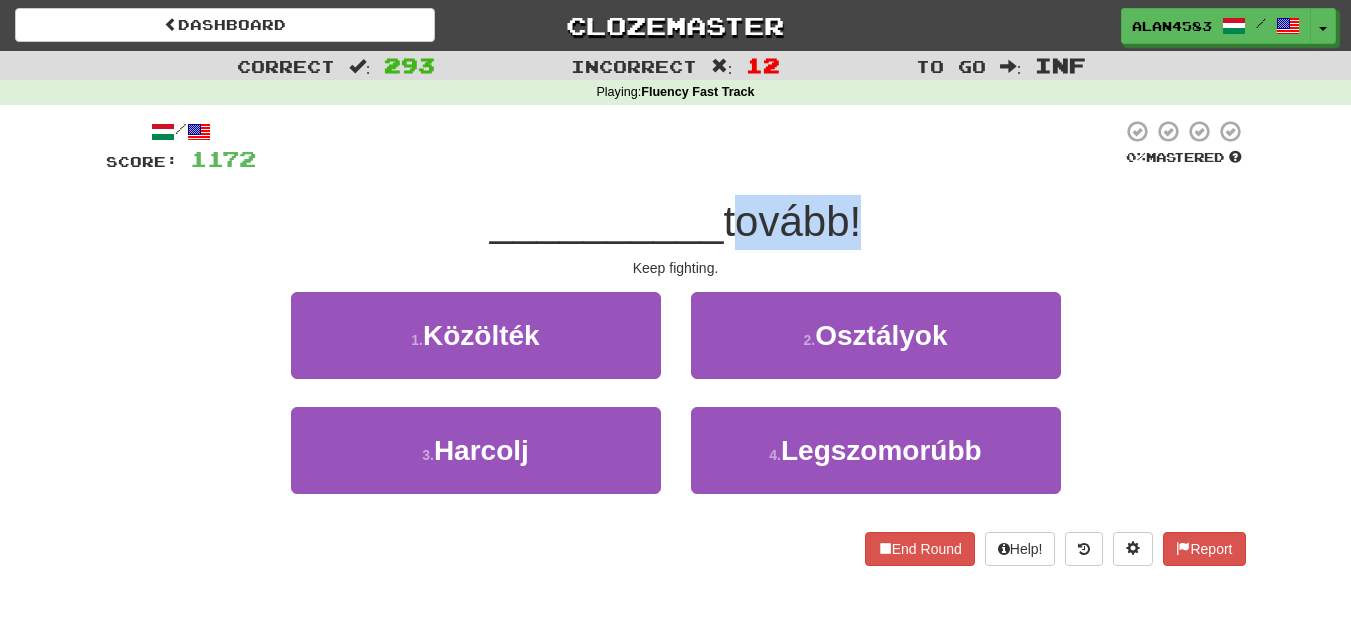 drag, startPoint x: 728, startPoint y: 223, endPoint x: 856, endPoint y: 215, distance: 128.24976 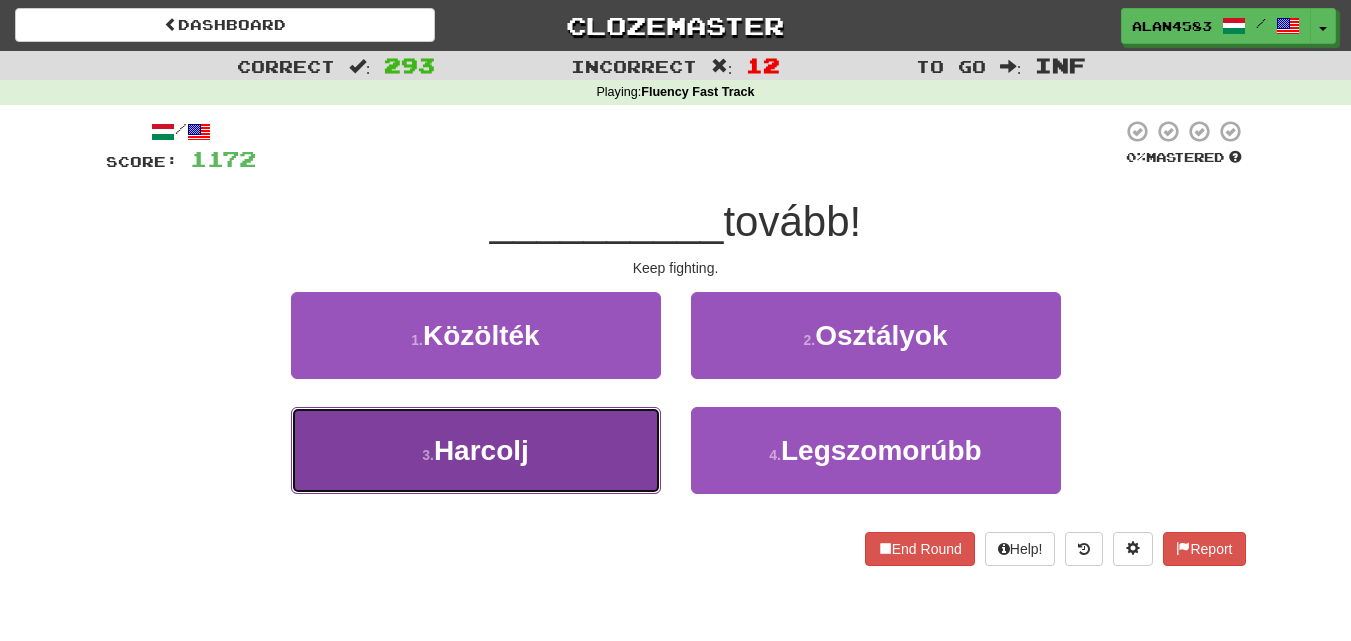 click on "Harcolj" at bounding box center [481, 450] 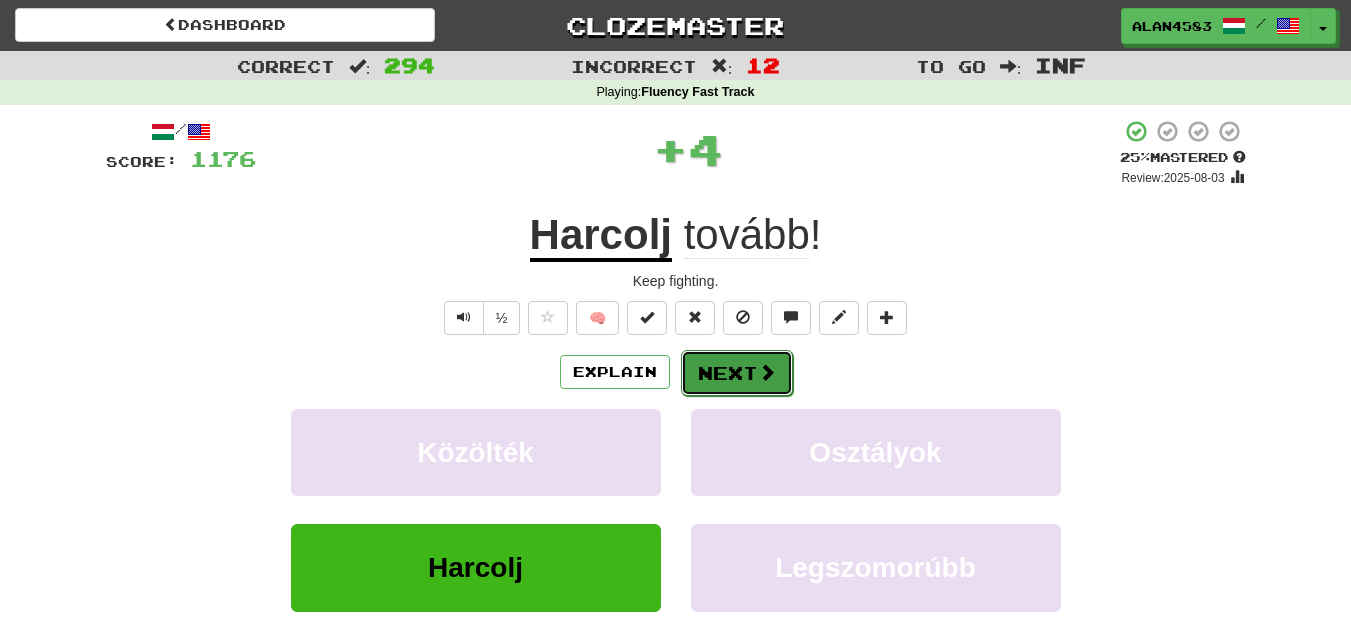 click on "Next" at bounding box center [737, 373] 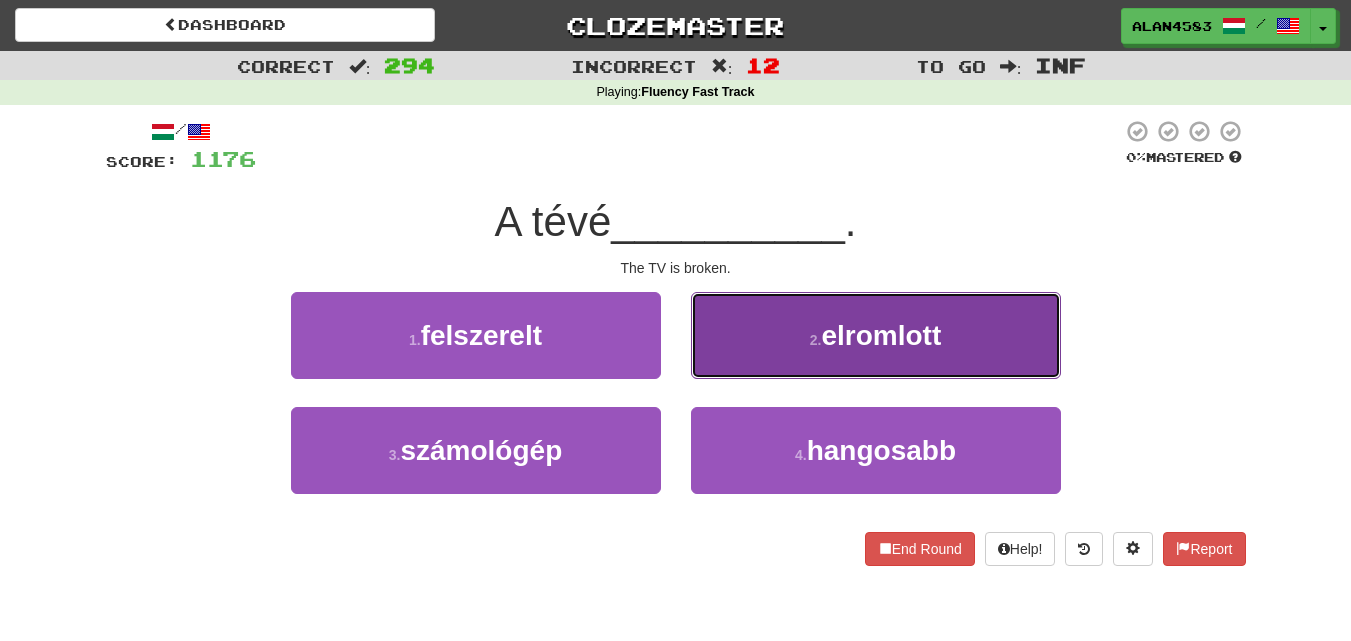 click on "2 .  elromlott" at bounding box center [876, 335] 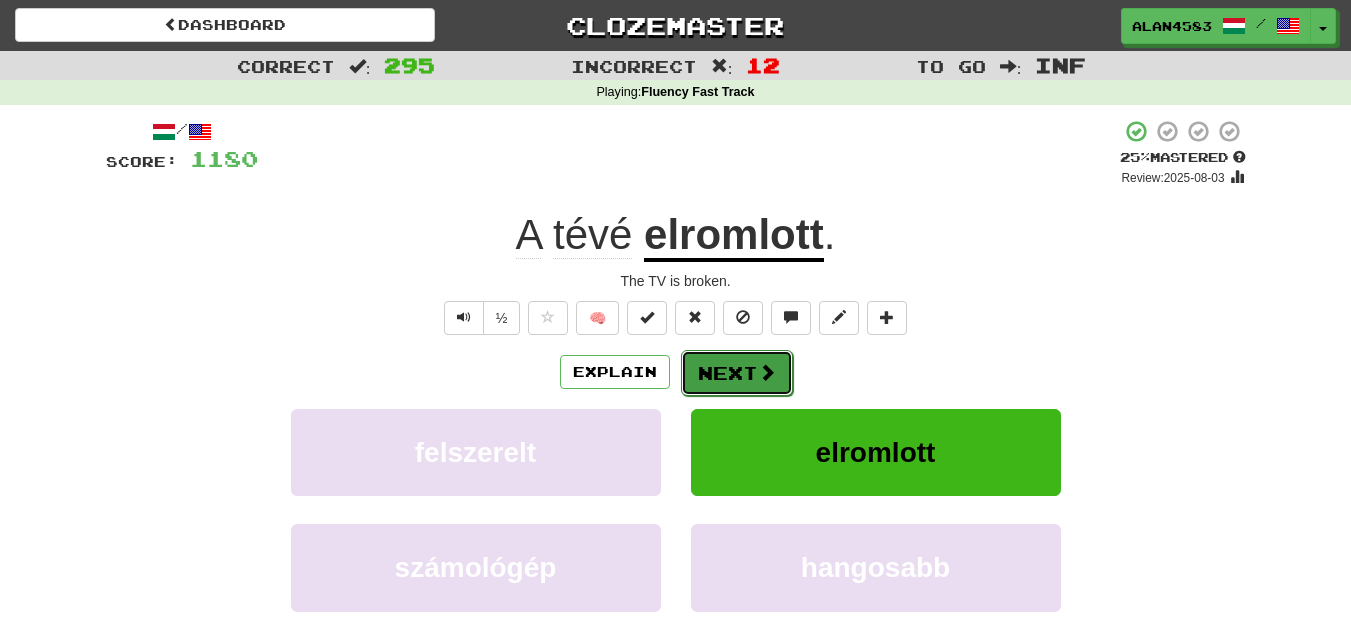 click on "Next" at bounding box center [737, 373] 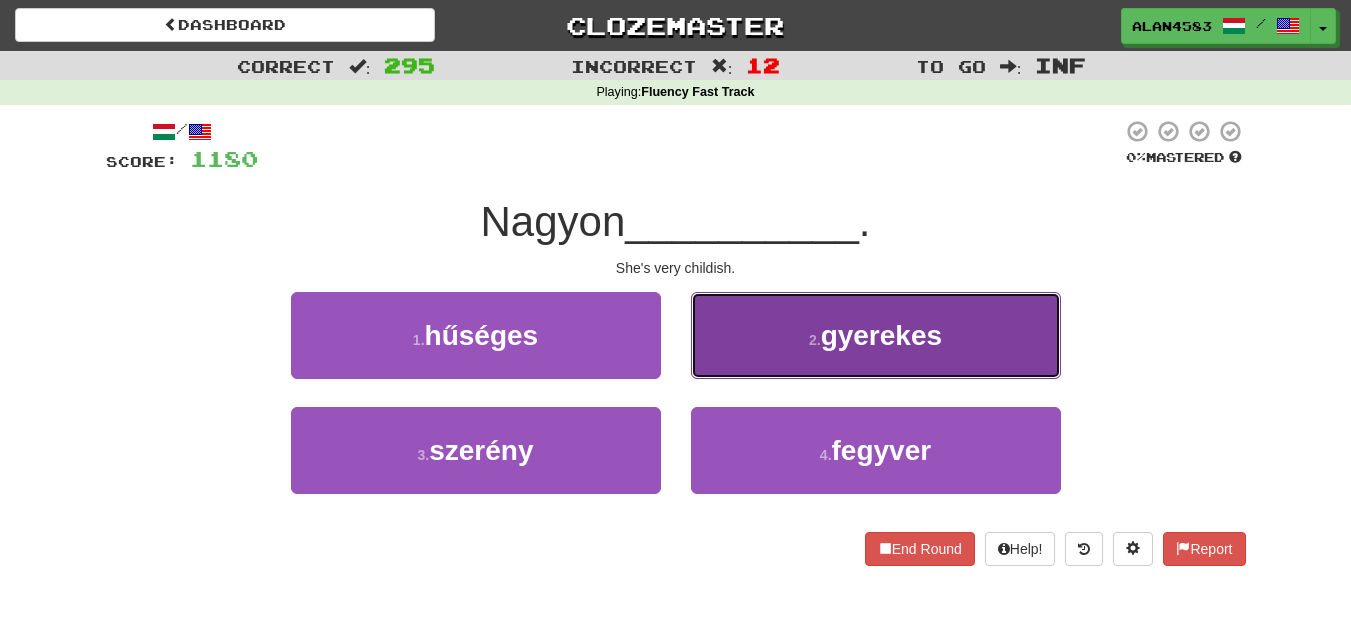 click on "gyerekes" at bounding box center [881, 335] 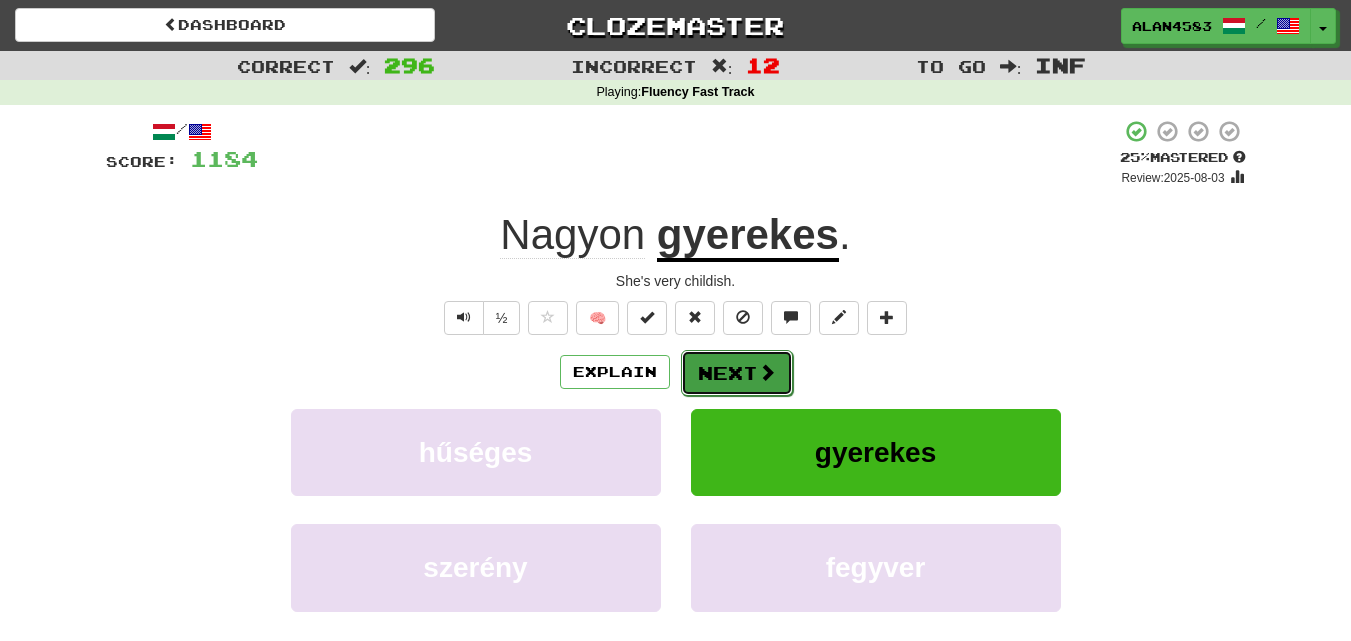 click on "Next" at bounding box center [737, 373] 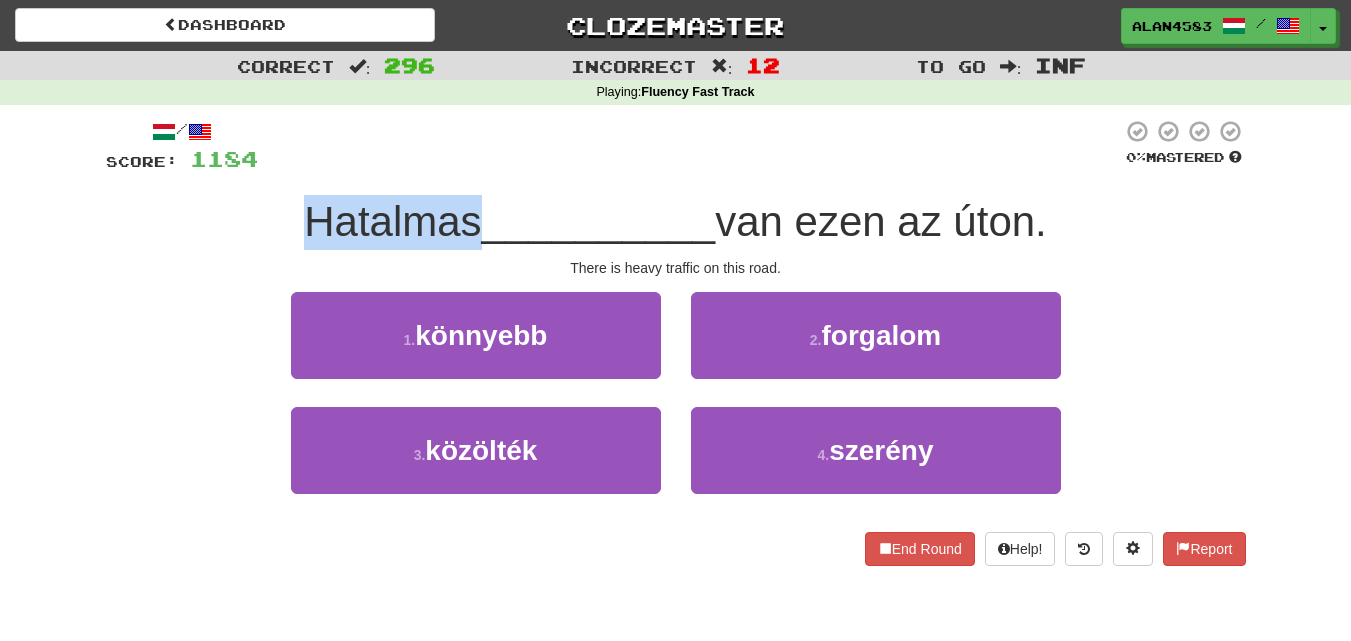 drag, startPoint x: 466, startPoint y: 213, endPoint x: 275, endPoint y: 216, distance: 191.02356 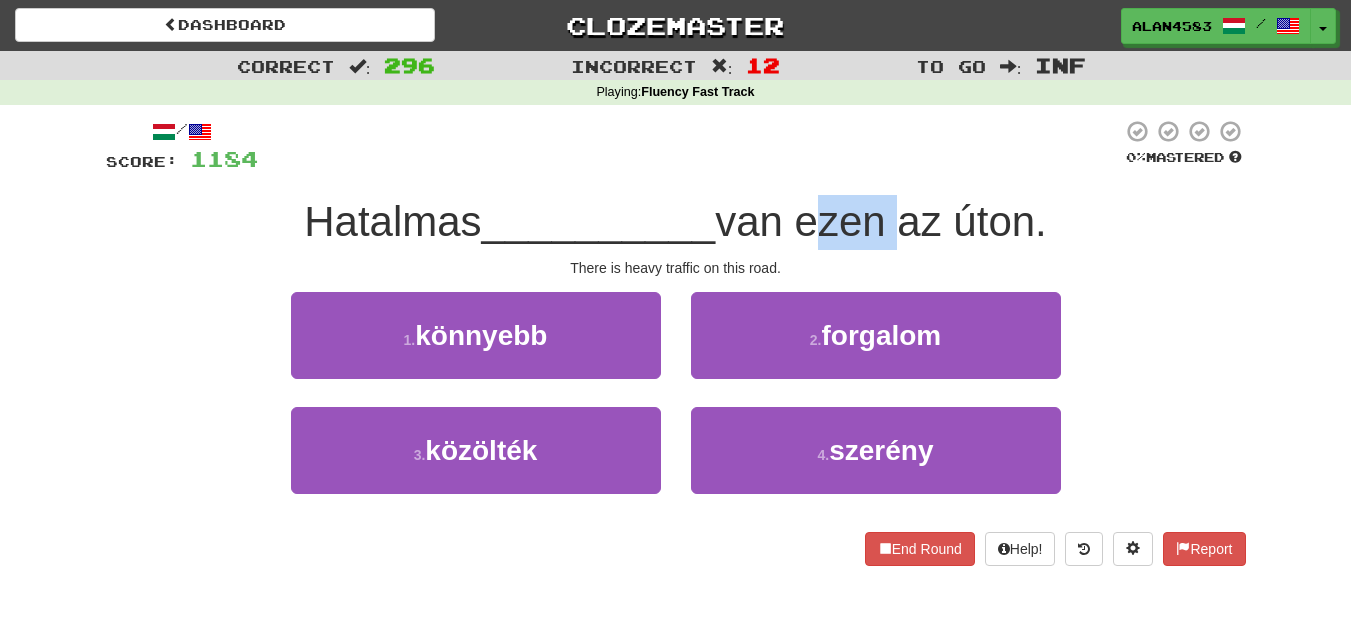 drag, startPoint x: 807, startPoint y: 215, endPoint x: 894, endPoint y: 213, distance: 87.02299 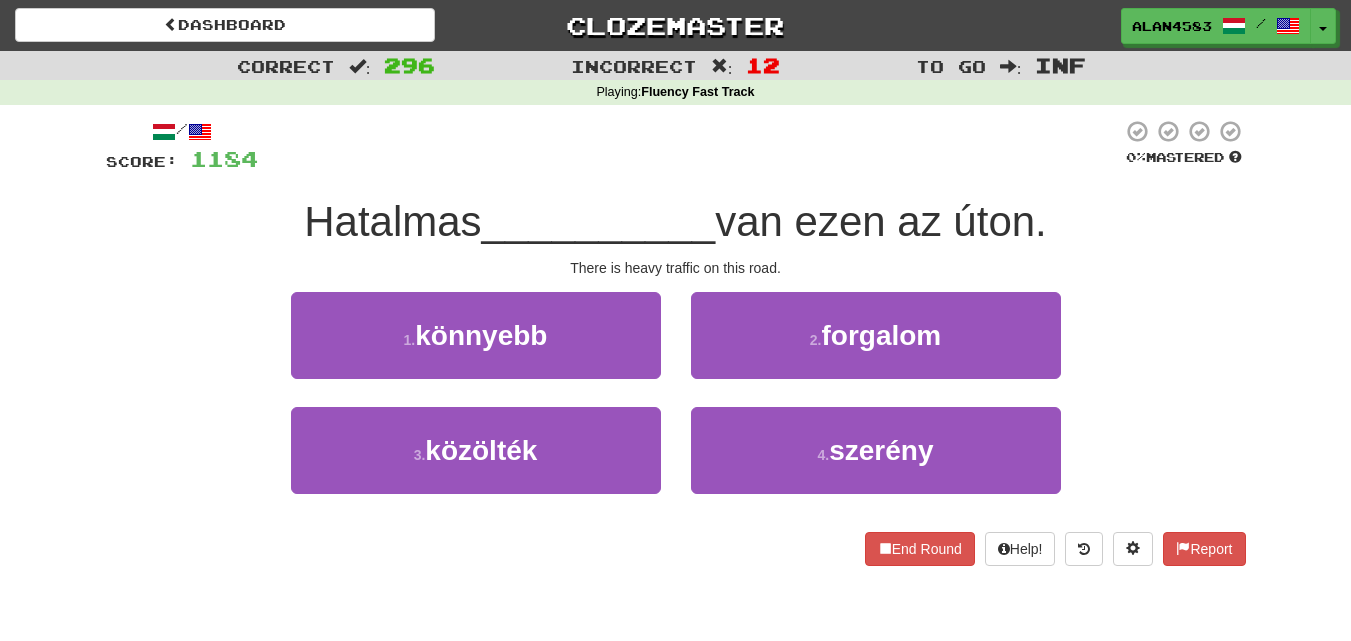 click on "__________" at bounding box center (599, 221) 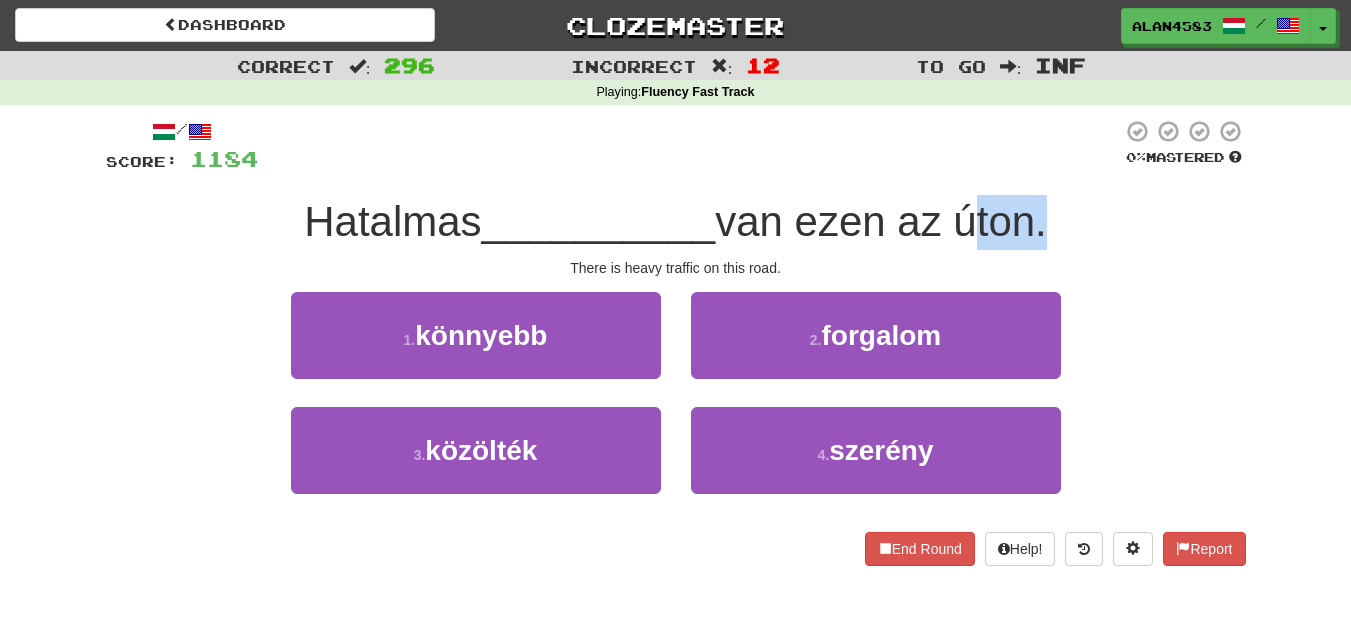 drag, startPoint x: 968, startPoint y: 208, endPoint x: 1042, endPoint y: 204, distance: 74.10803 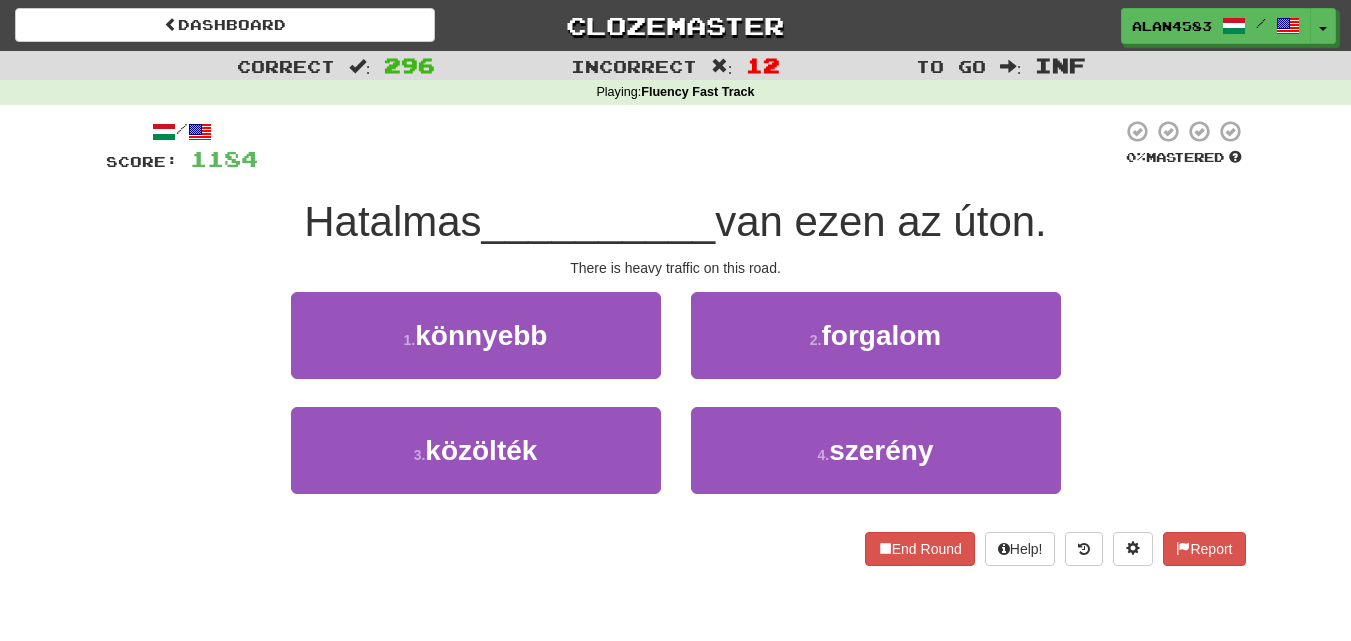 click at bounding box center (690, 146) 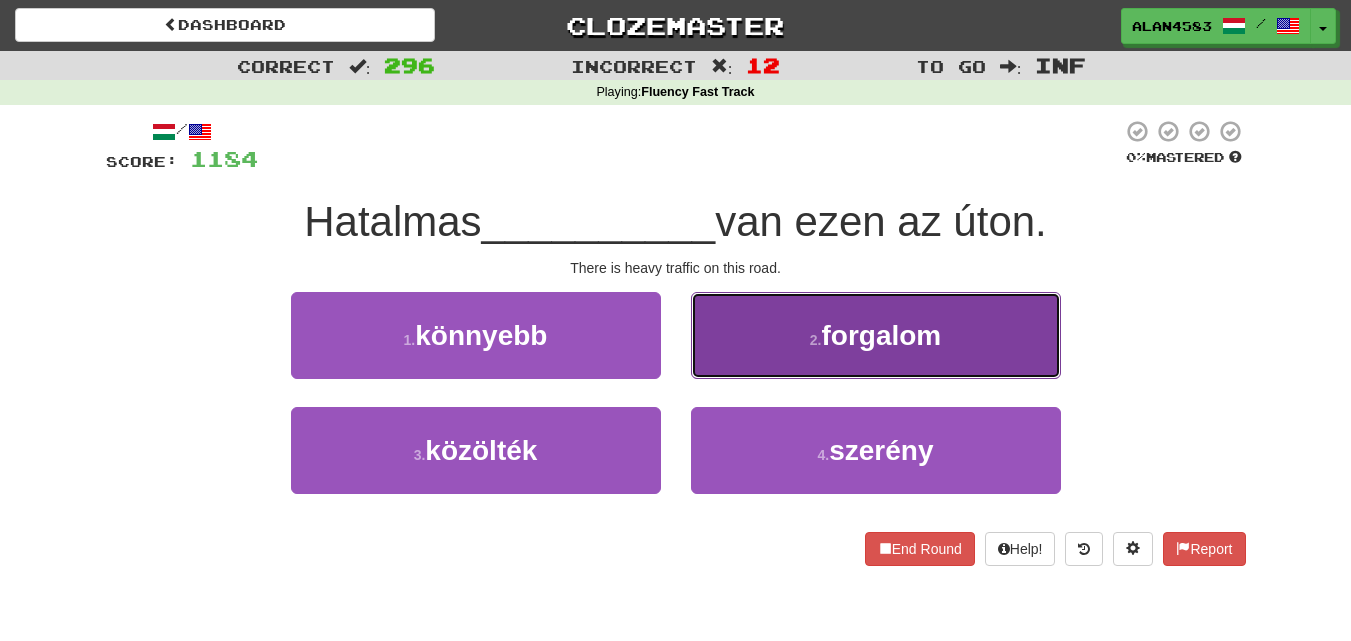 click on "forgalom" at bounding box center (881, 335) 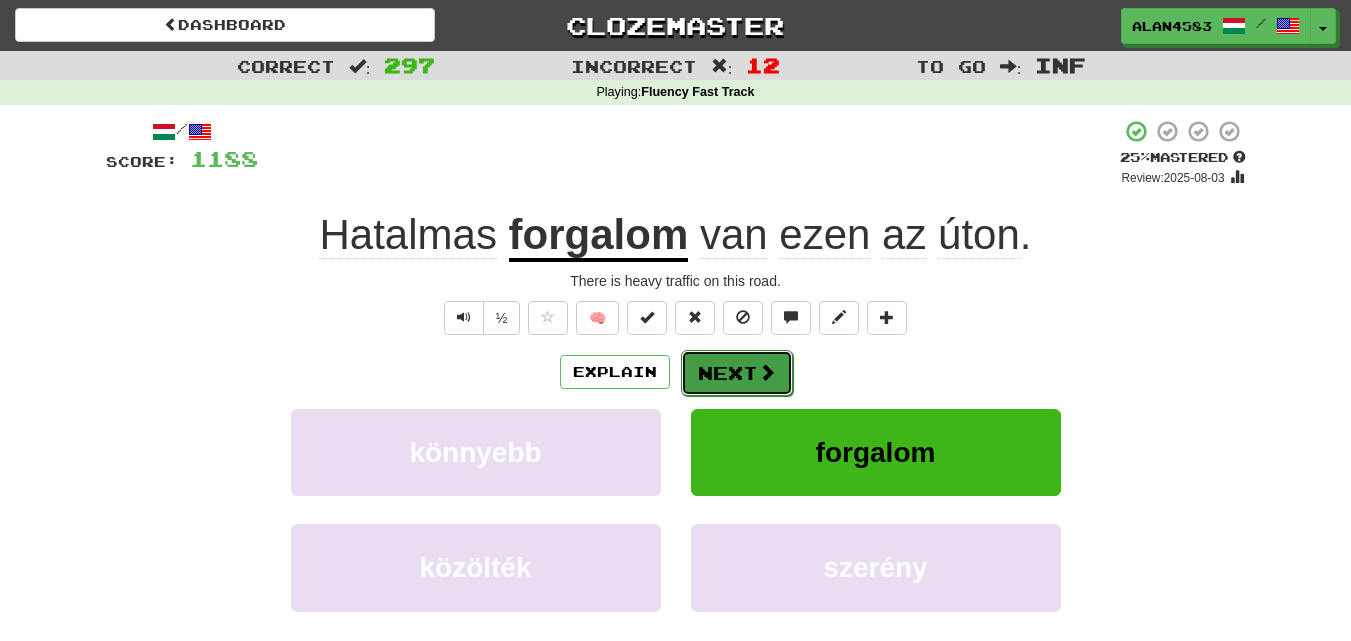 click on "Next" at bounding box center (737, 373) 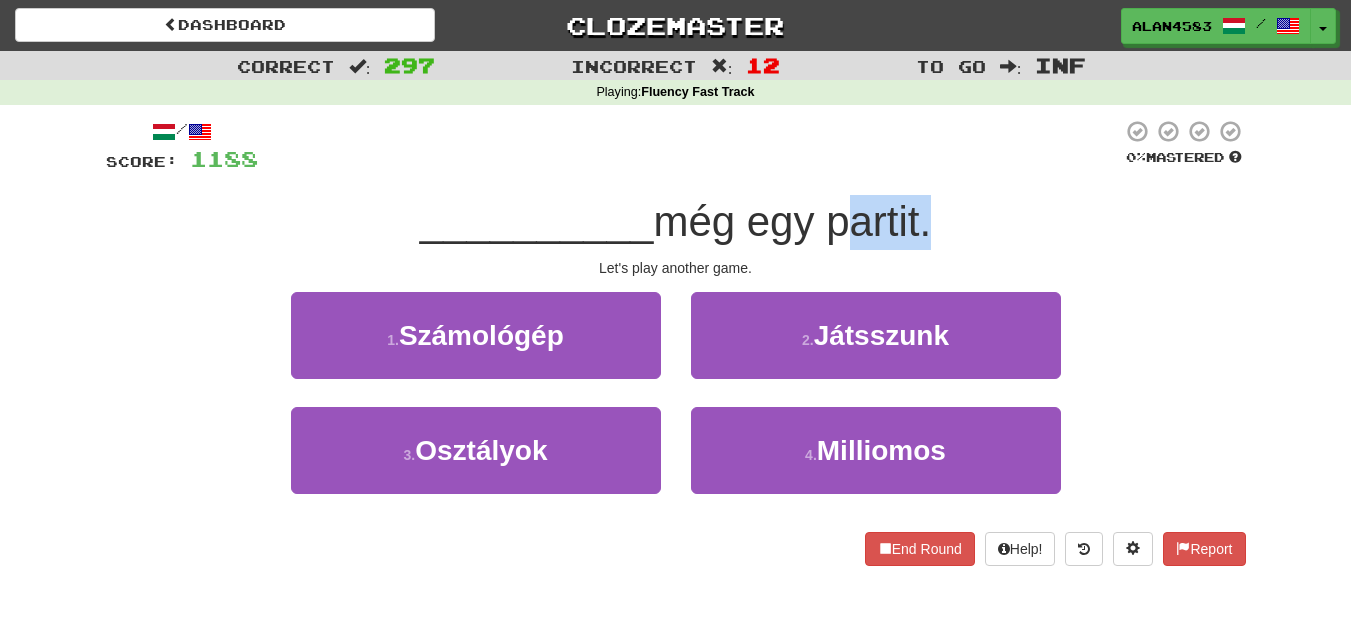 drag, startPoint x: 834, startPoint y: 220, endPoint x: 922, endPoint y: 205, distance: 89.26926 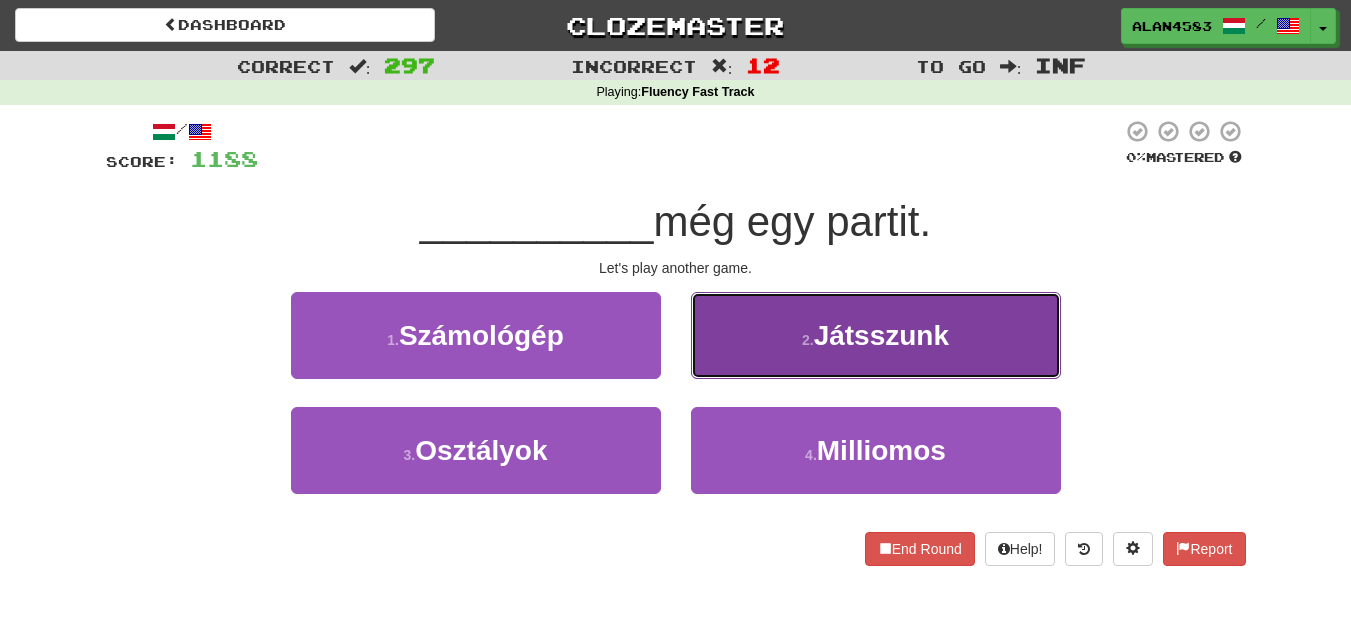 click on "2 .  Játsszunk" at bounding box center (876, 335) 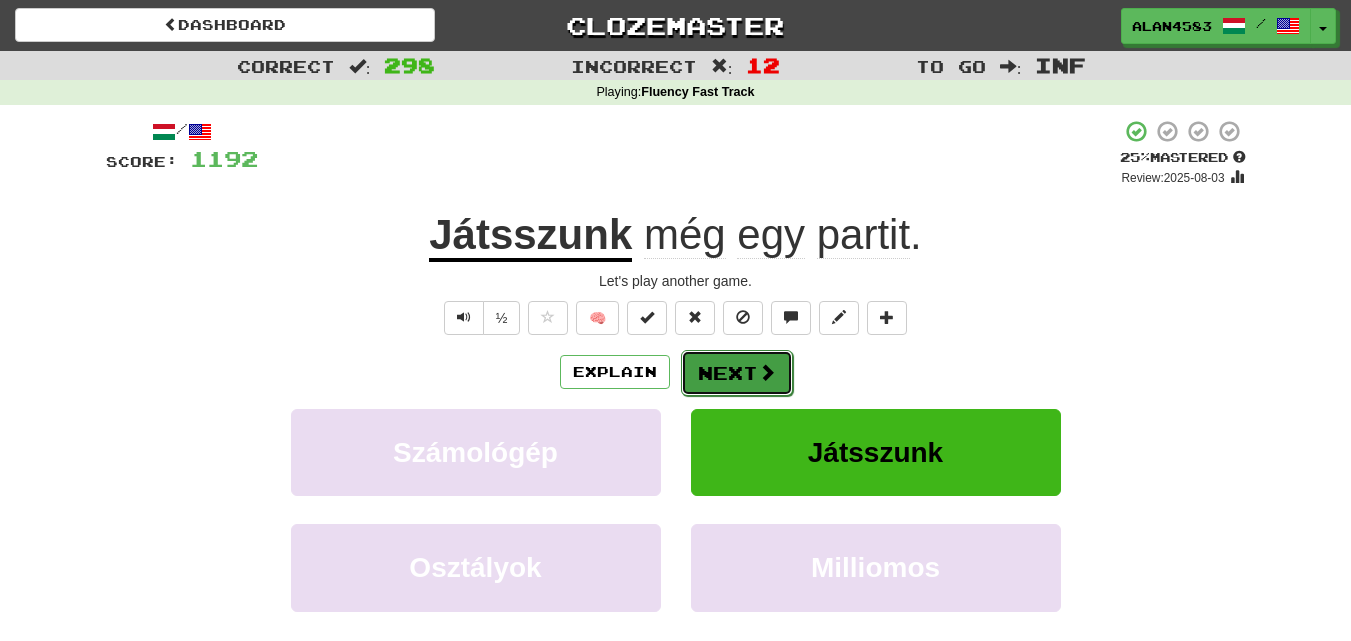 click on "Next" at bounding box center (737, 373) 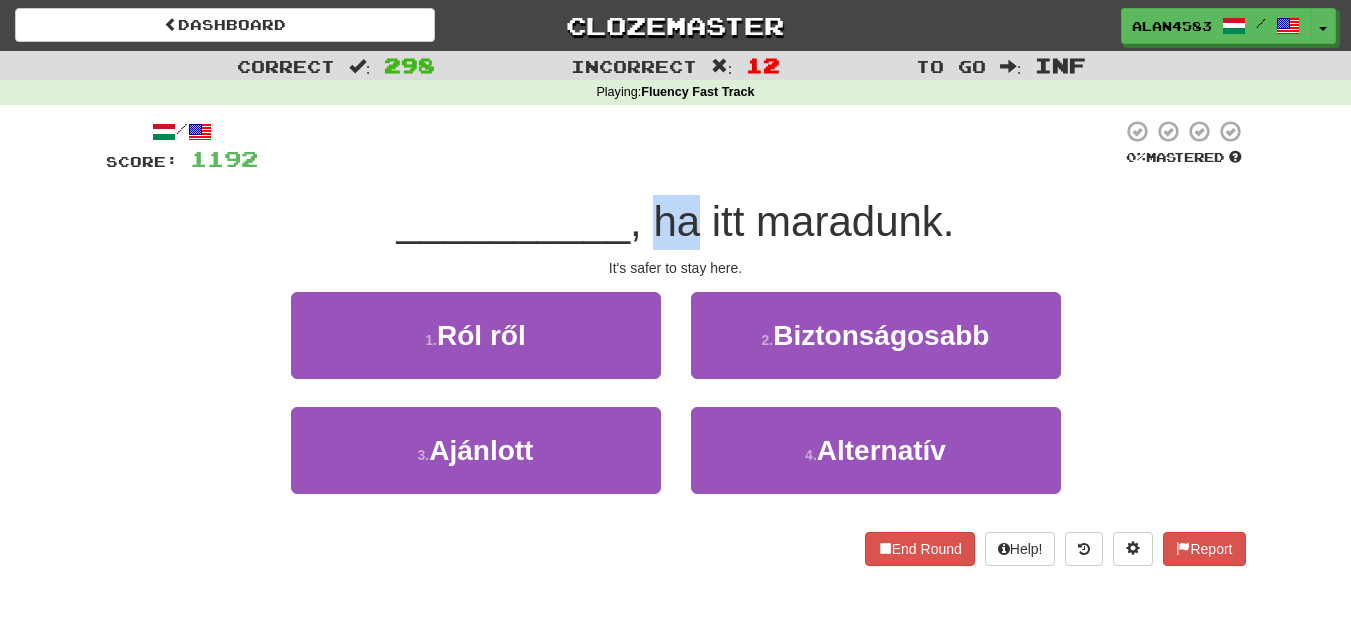 drag, startPoint x: 694, startPoint y: 227, endPoint x: 650, endPoint y: 228, distance: 44.011364 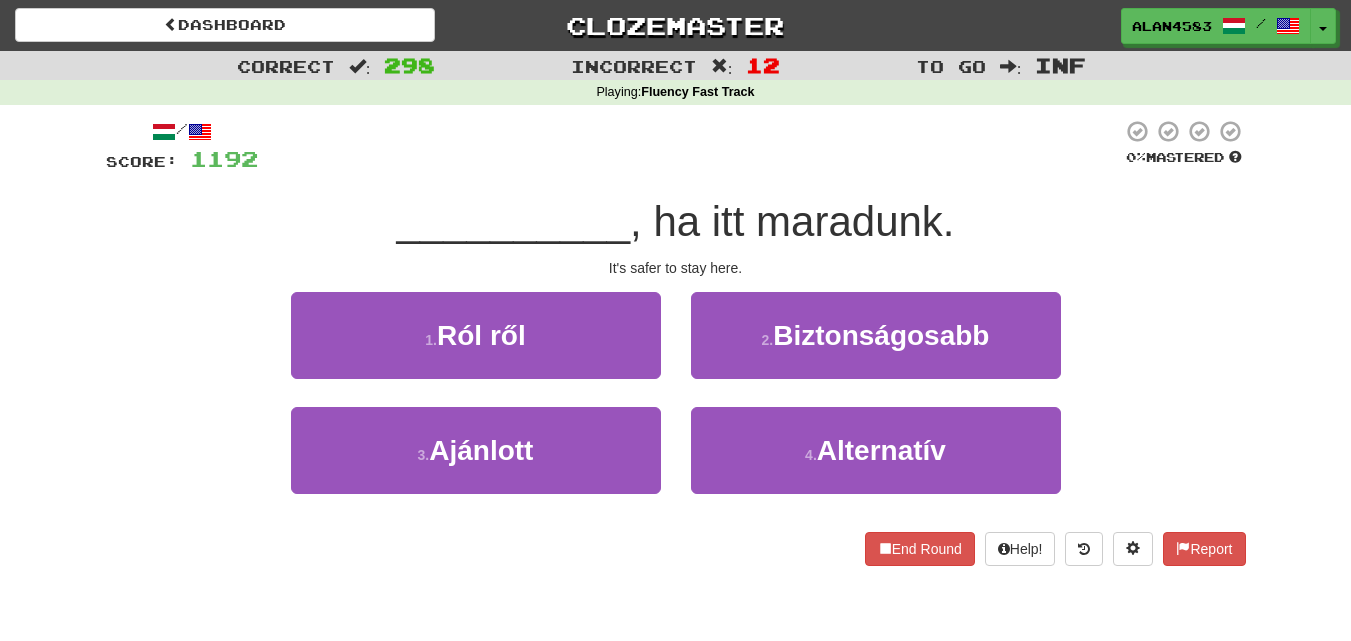 click on "__________ , ha itt maradunk." at bounding box center (676, 222) 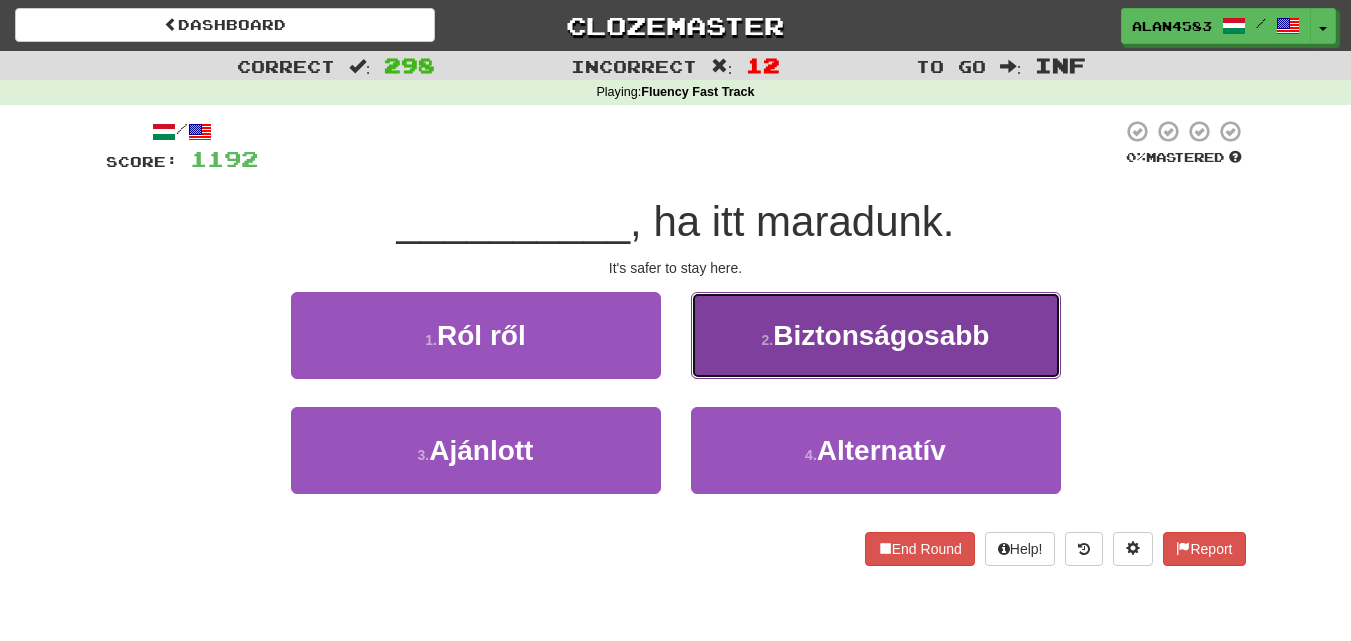 click on "Biztonságosabb" at bounding box center (881, 335) 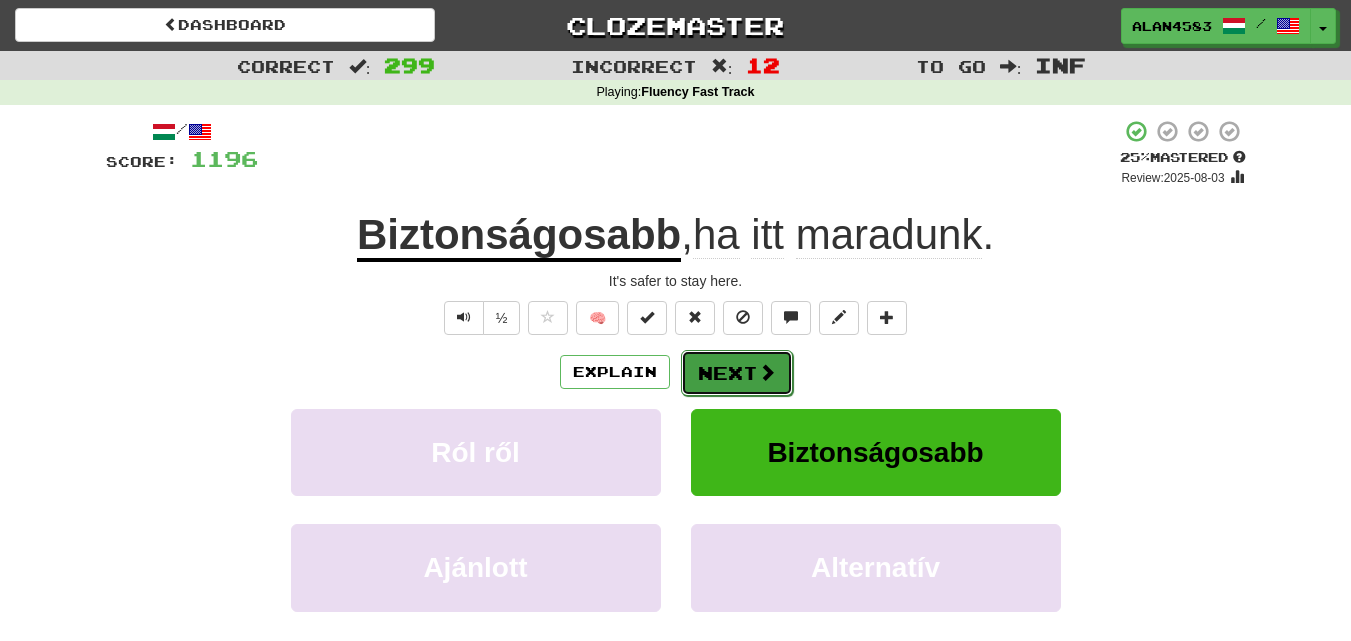 click on "Next" at bounding box center (737, 373) 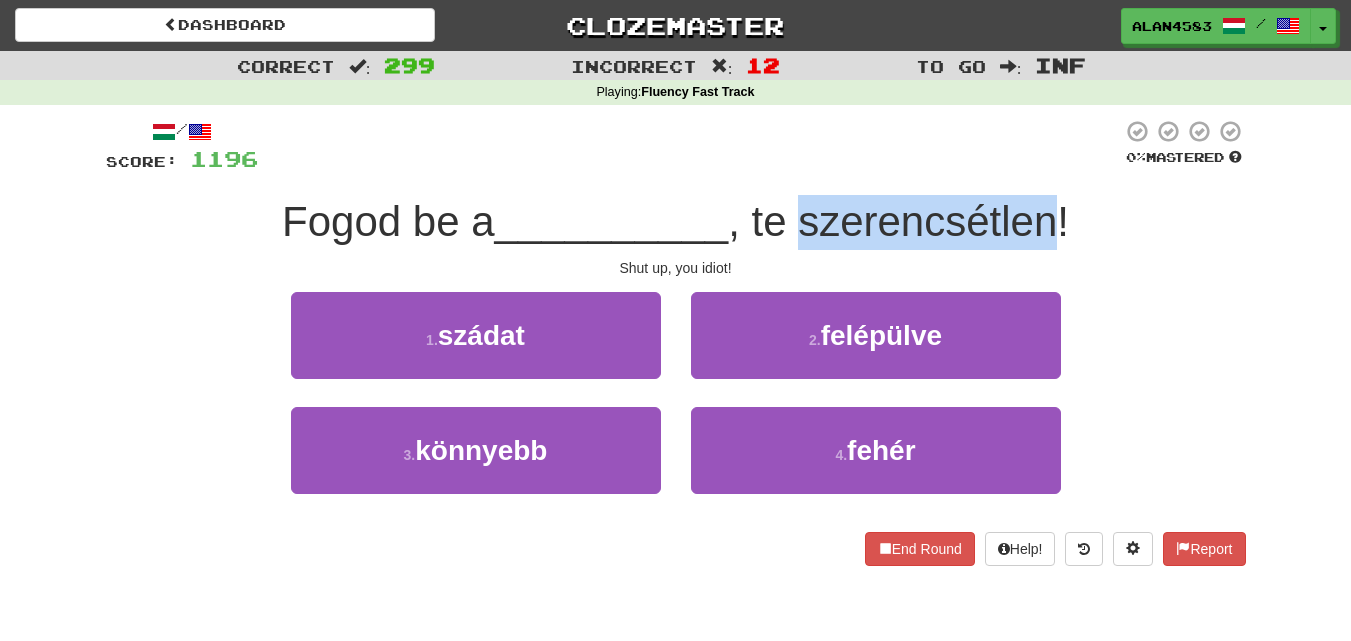 drag, startPoint x: 808, startPoint y: 221, endPoint x: 1058, endPoint y: 207, distance: 250.3917 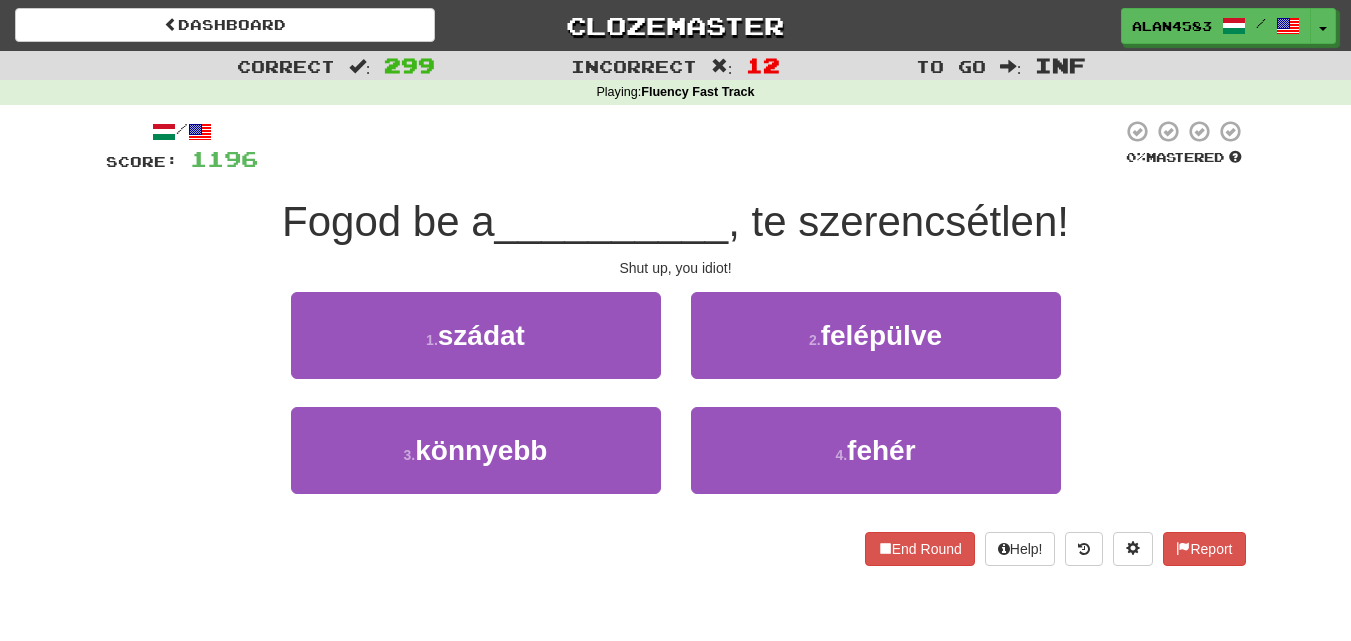 click at bounding box center (690, 146) 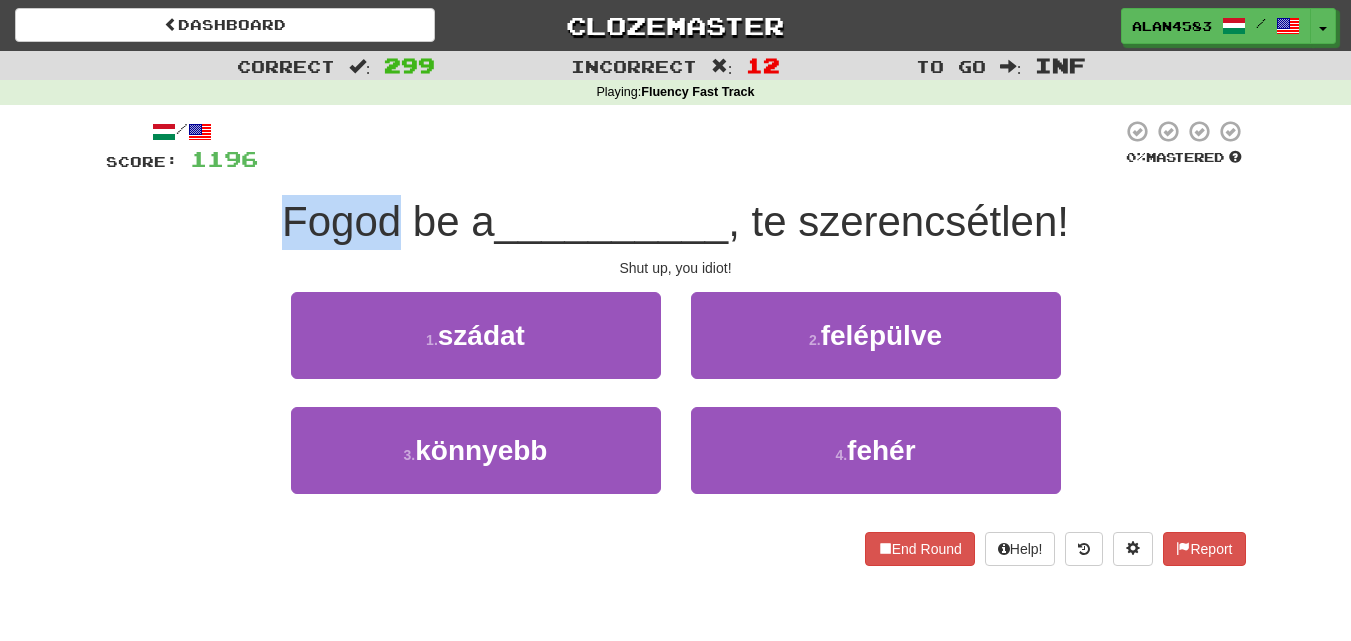 drag, startPoint x: 395, startPoint y: 212, endPoint x: 230, endPoint y: 204, distance: 165.19383 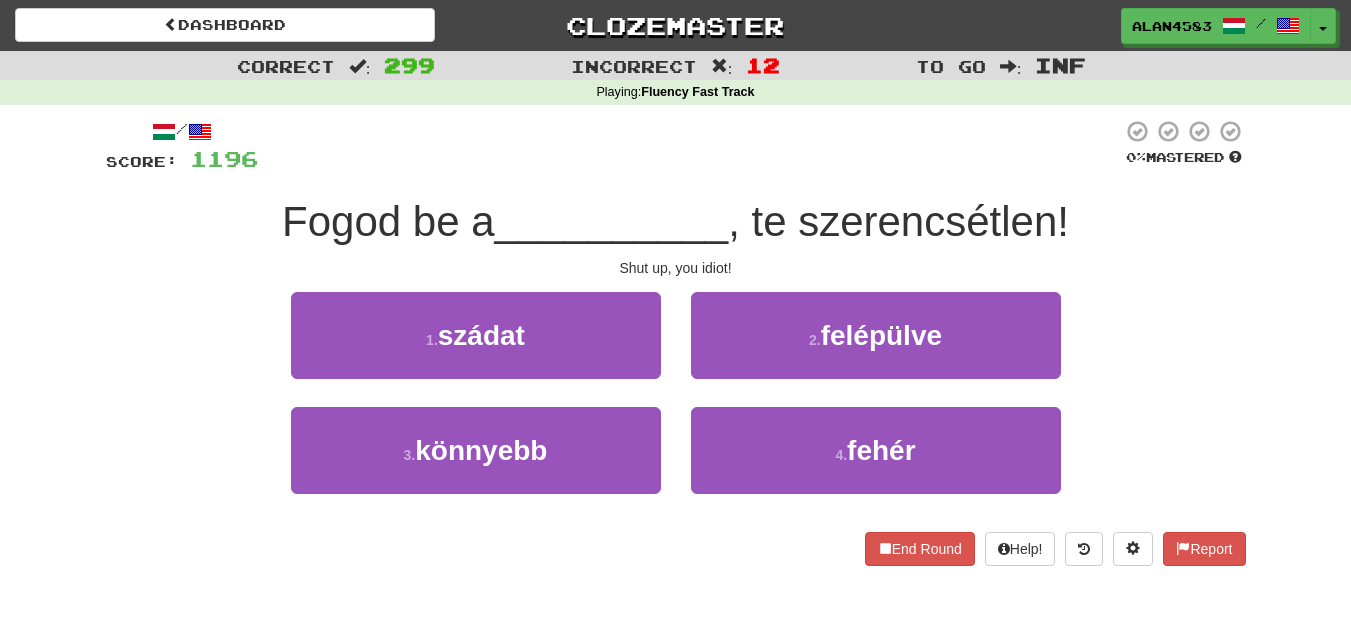 click at bounding box center [690, 146] 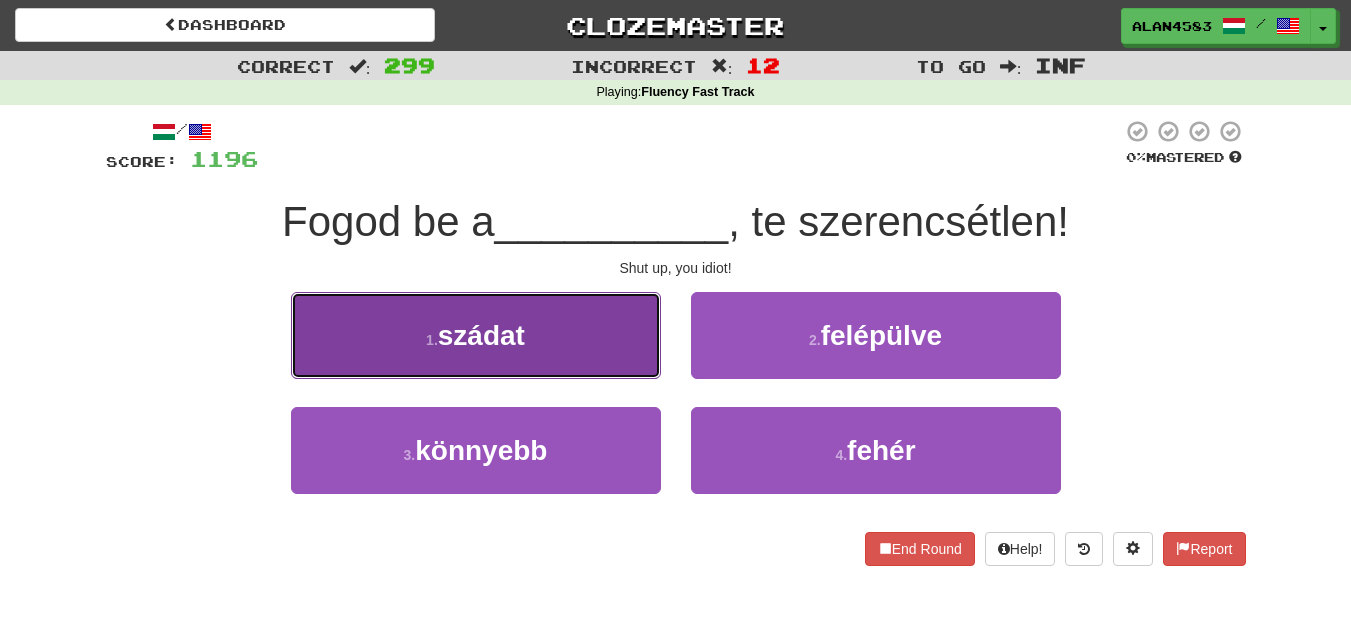 click on "1 .  szádat" at bounding box center (476, 335) 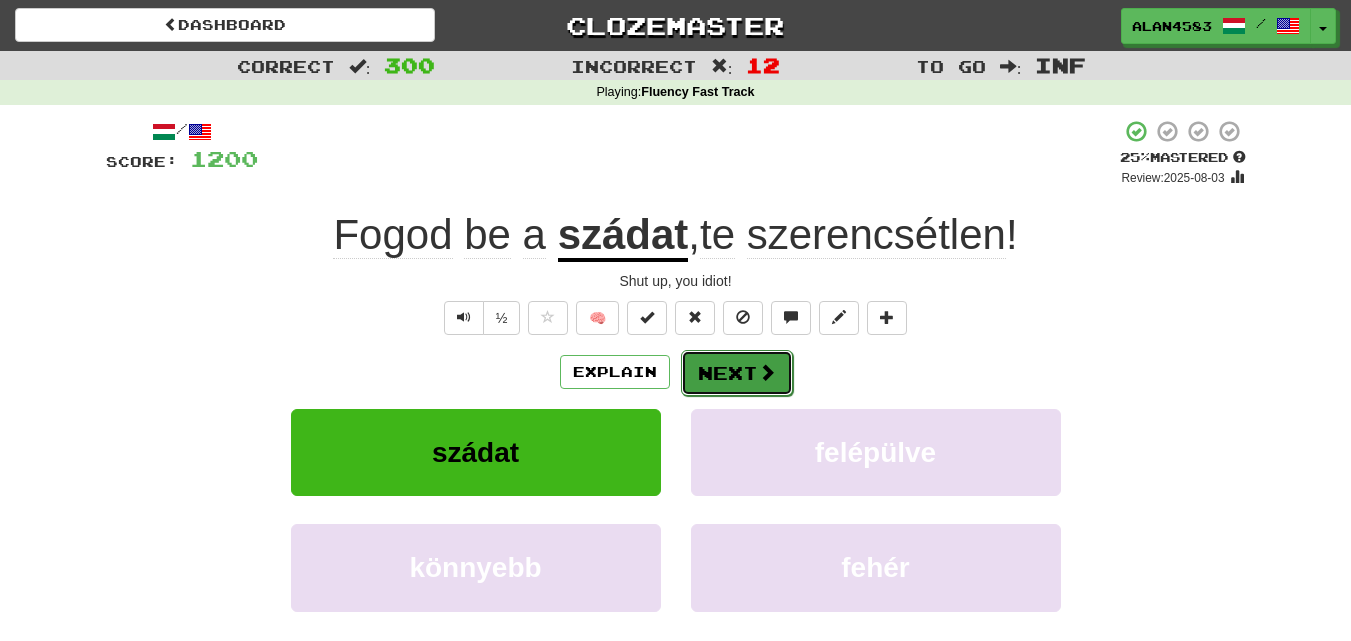 click on "Next" at bounding box center [737, 373] 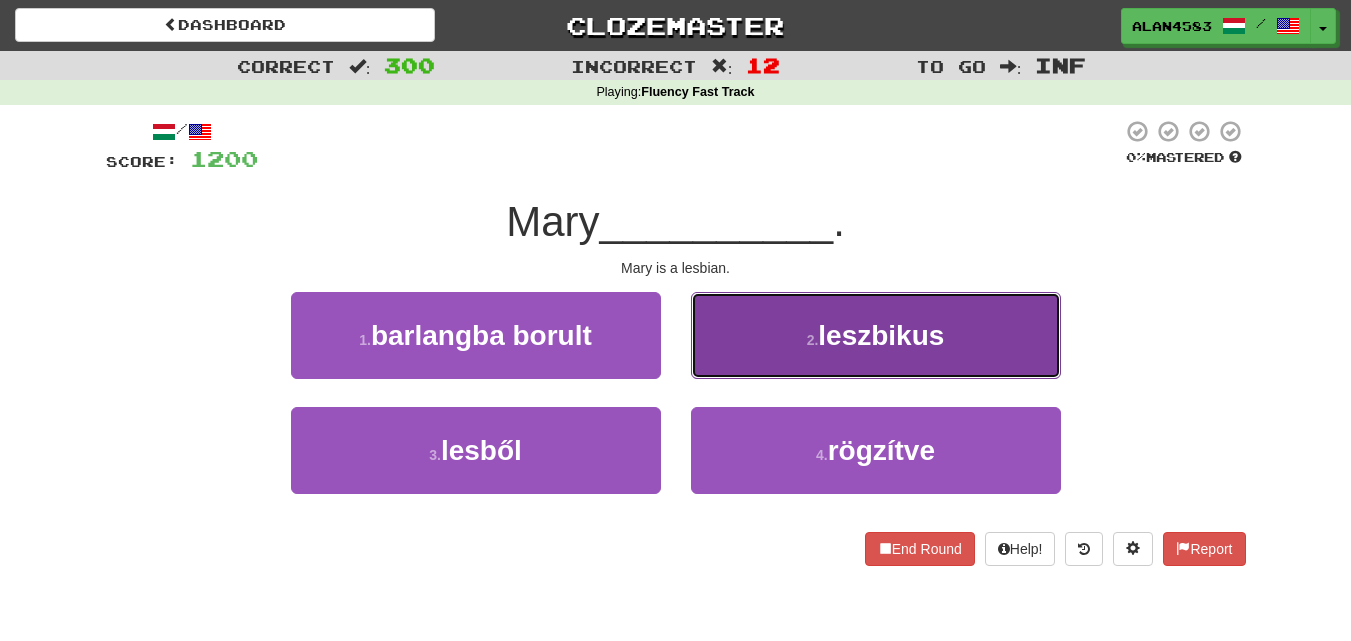 click on "2 .  leszbikus" at bounding box center [876, 335] 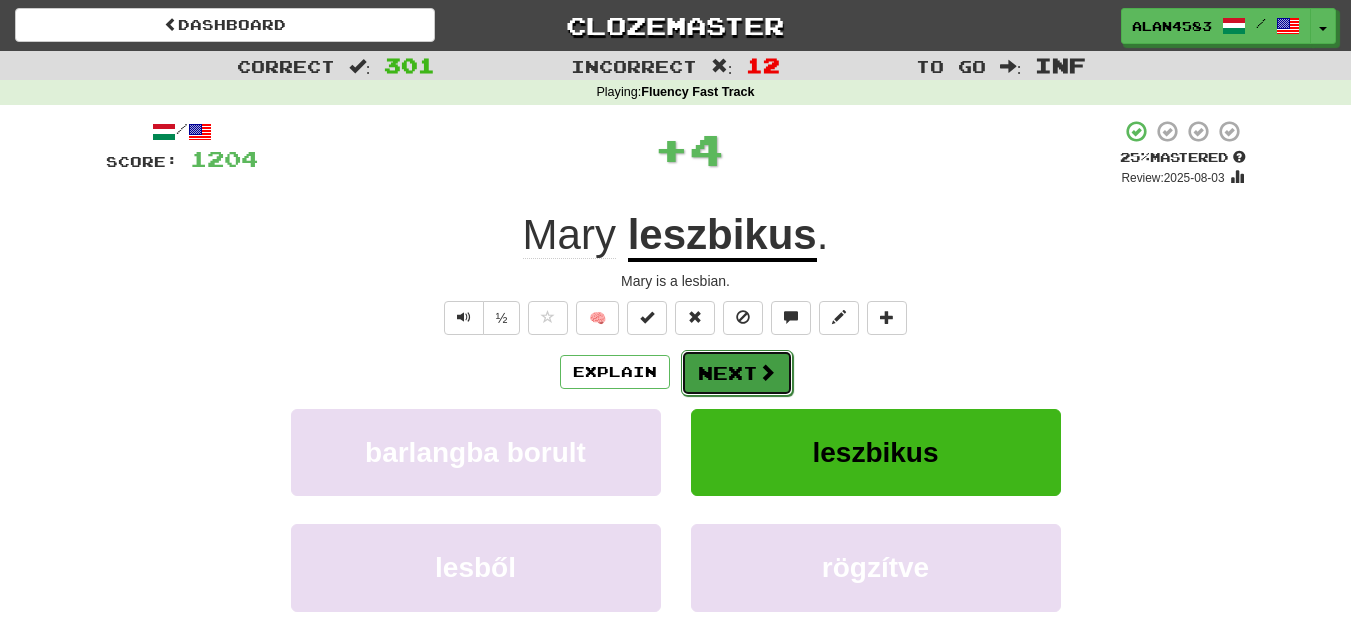 click on "Next" at bounding box center (737, 373) 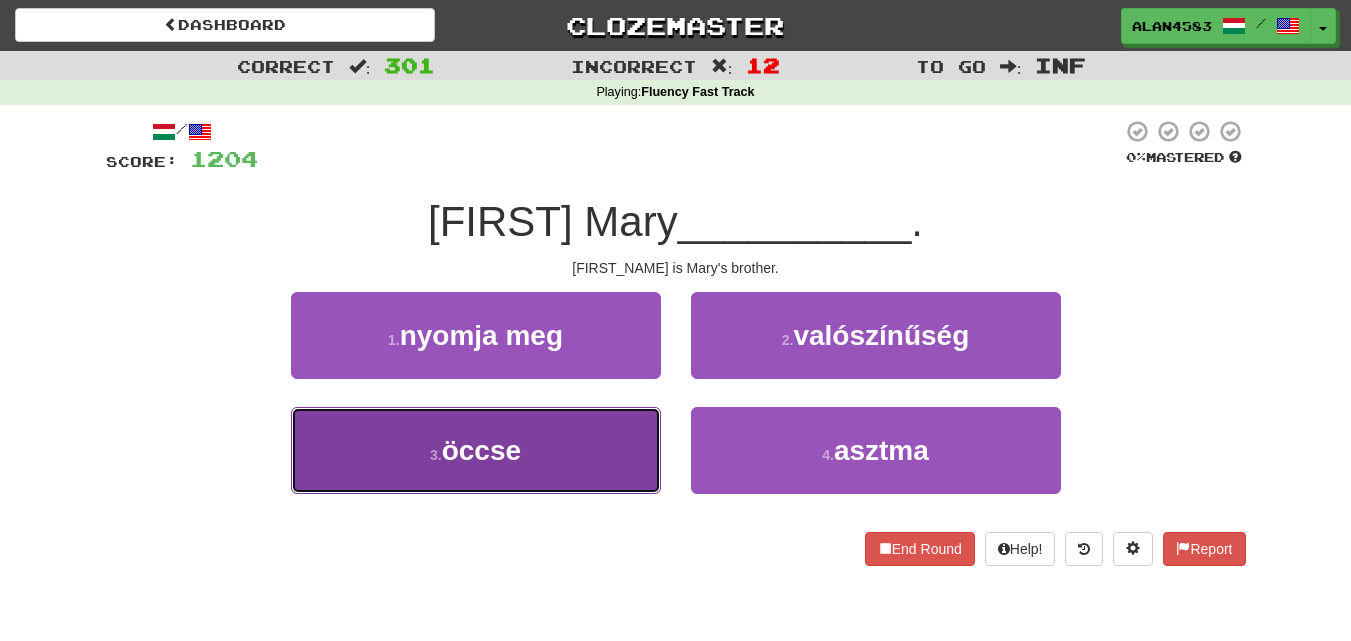click on "öccse" at bounding box center (481, 450) 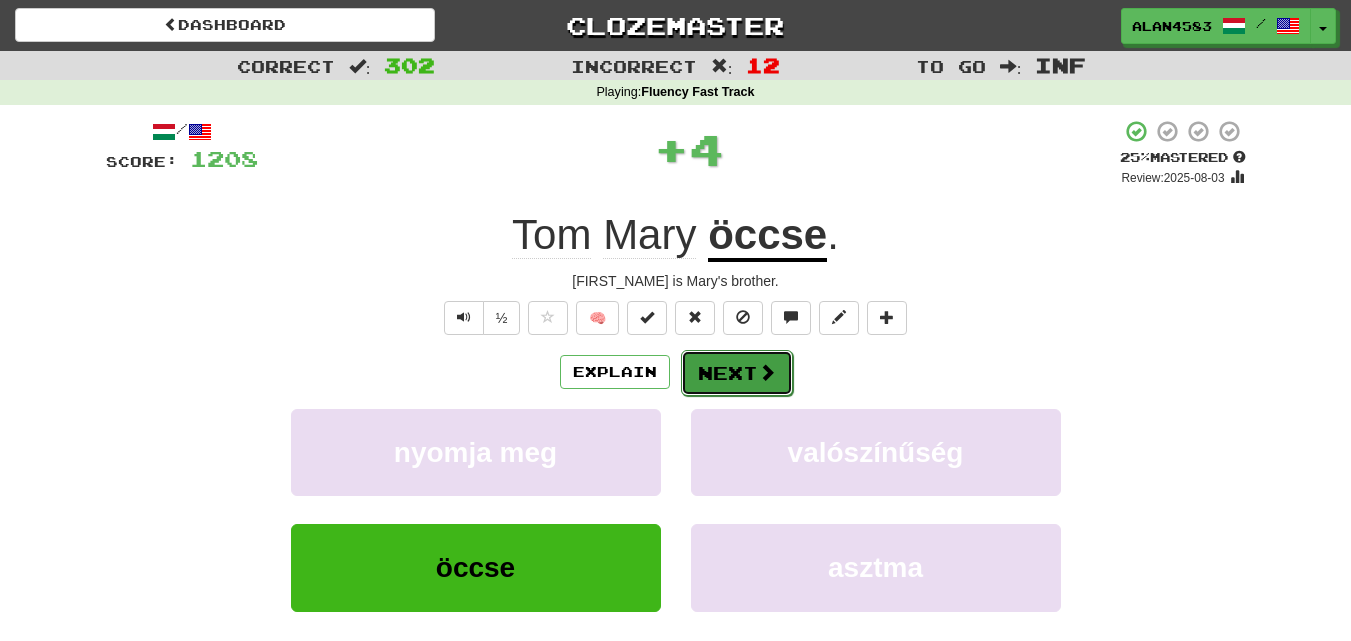 click on "Next" at bounding box center (737, 373) 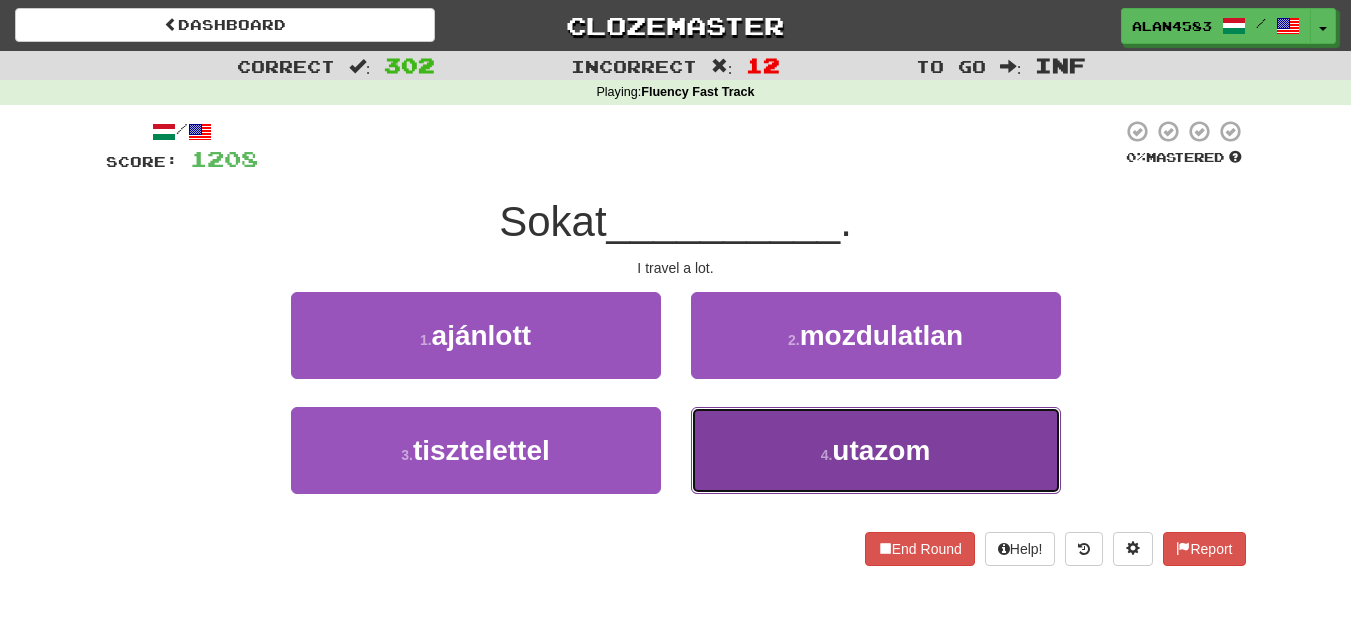 click on "4 .  utazom" at bounding box center (876, 450) 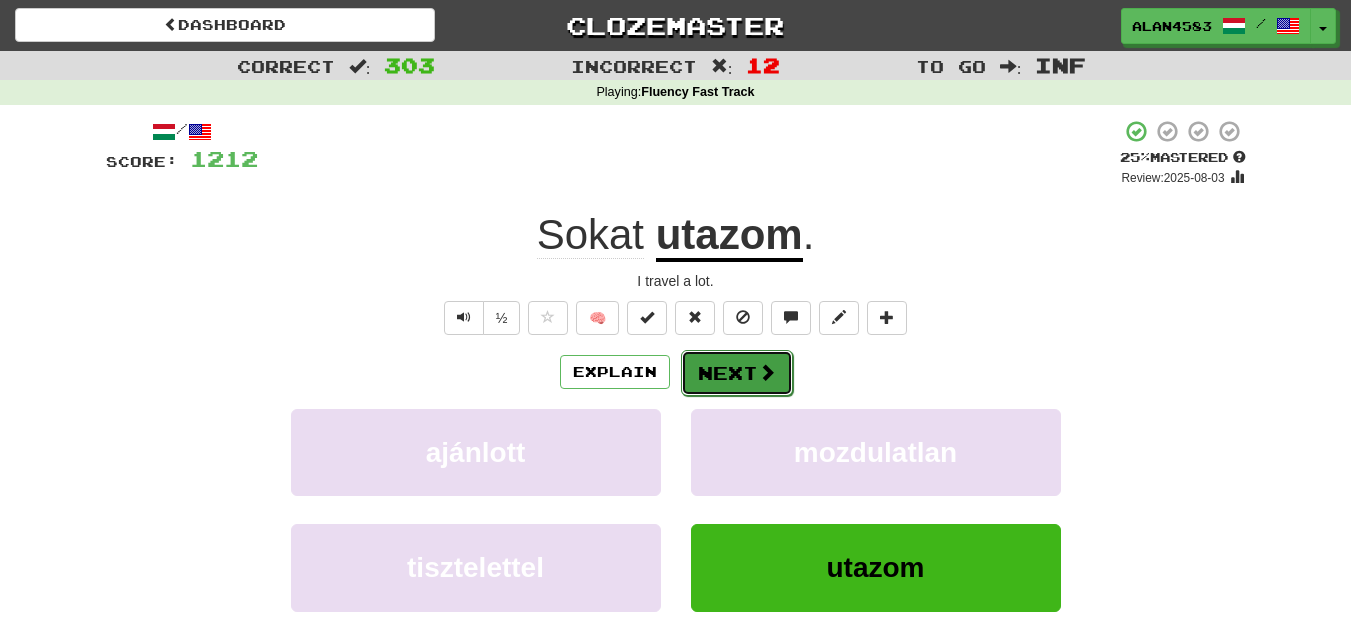 click at bounding box center [767, 372] 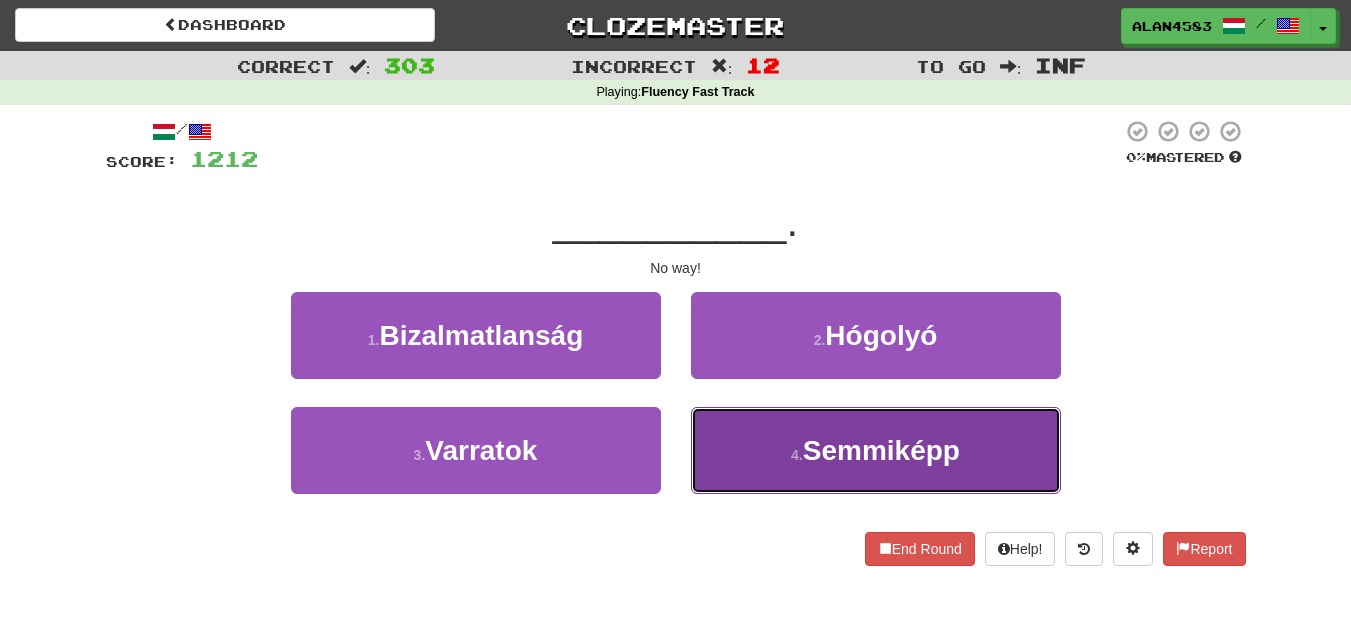 click on "Semmiképp" at bounding box center [881, 450] 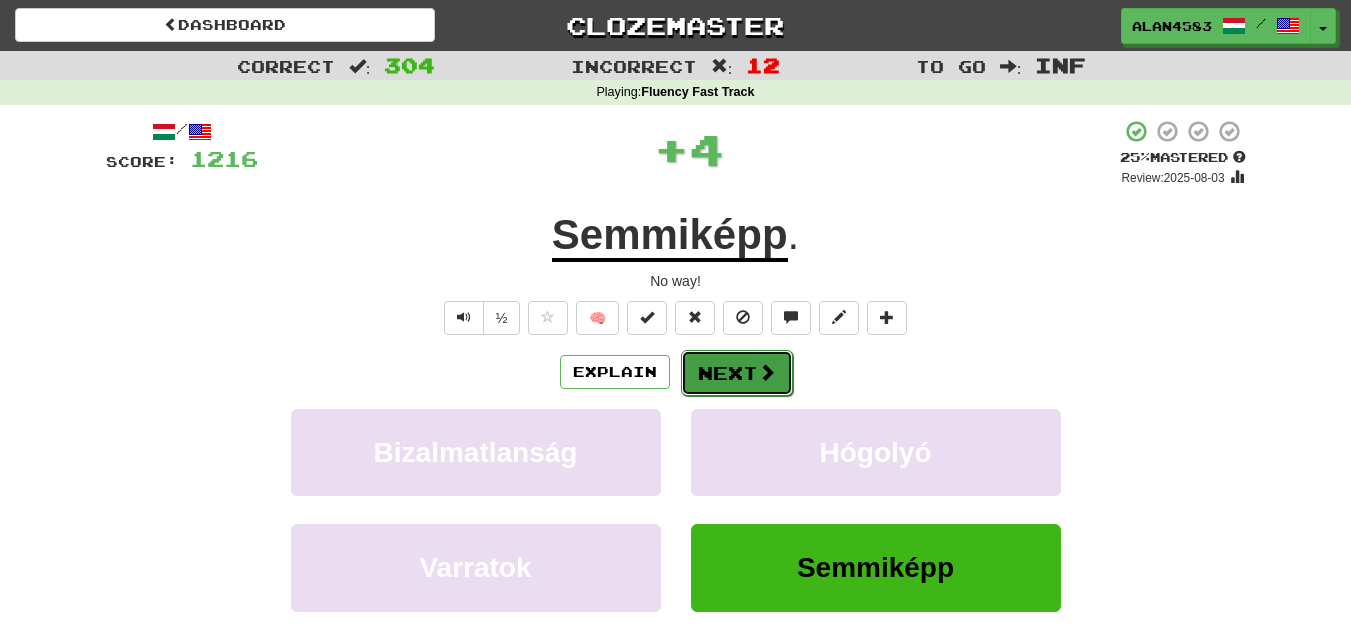 click on "Next" at bounding box center [737, 373] 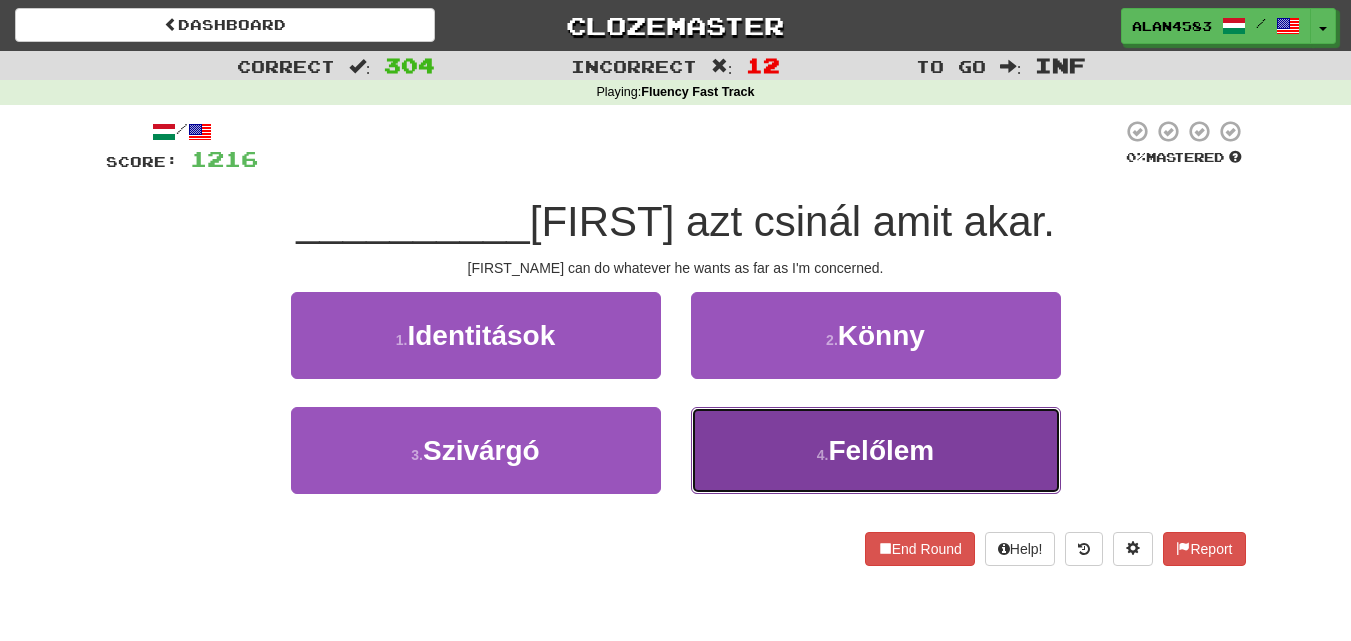 click on "4 .  Felőlem" at bounding box center (876, 450) 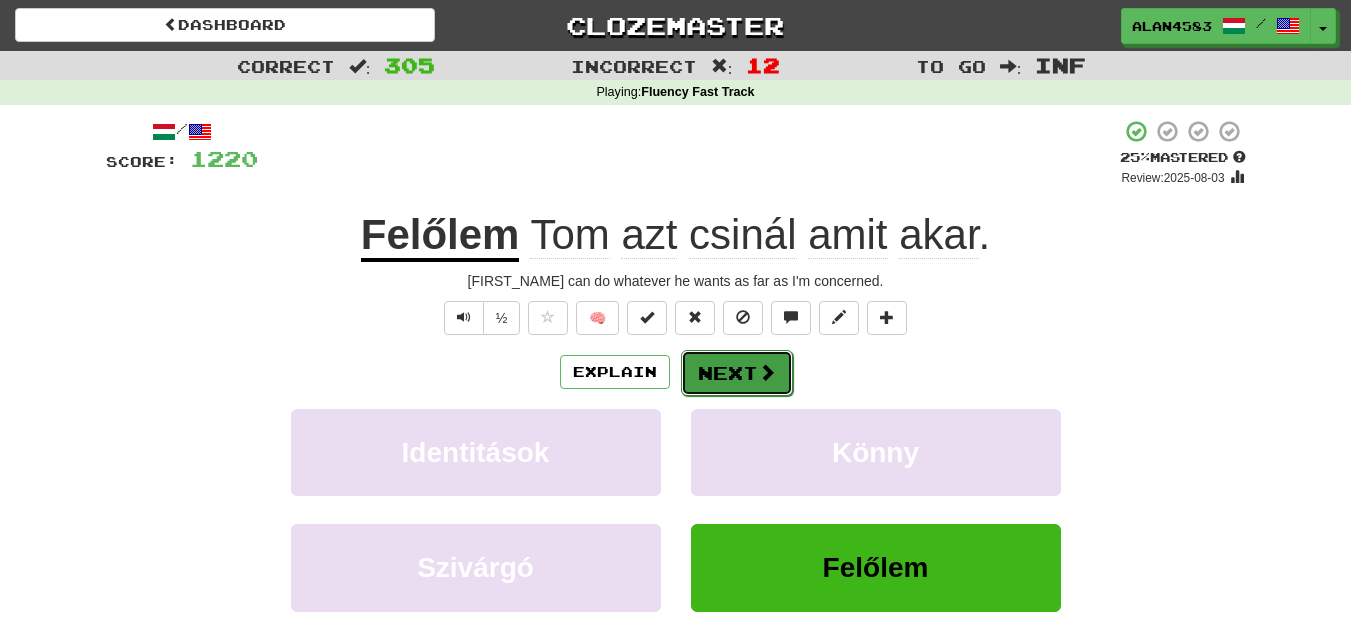click on "Next" at bounding box center [737, 373] 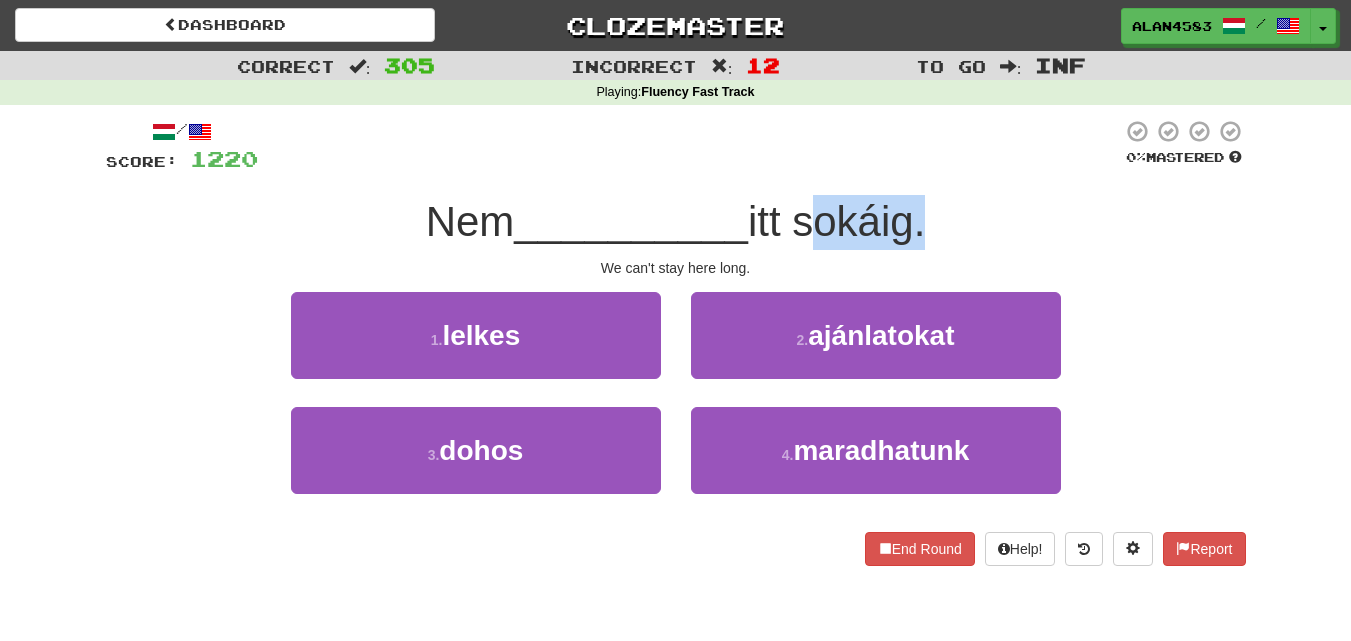 drag, startPoint x: 806, startPoint y: 219, endPoint x: 924, endPoint y: 208, distance: 118.511604 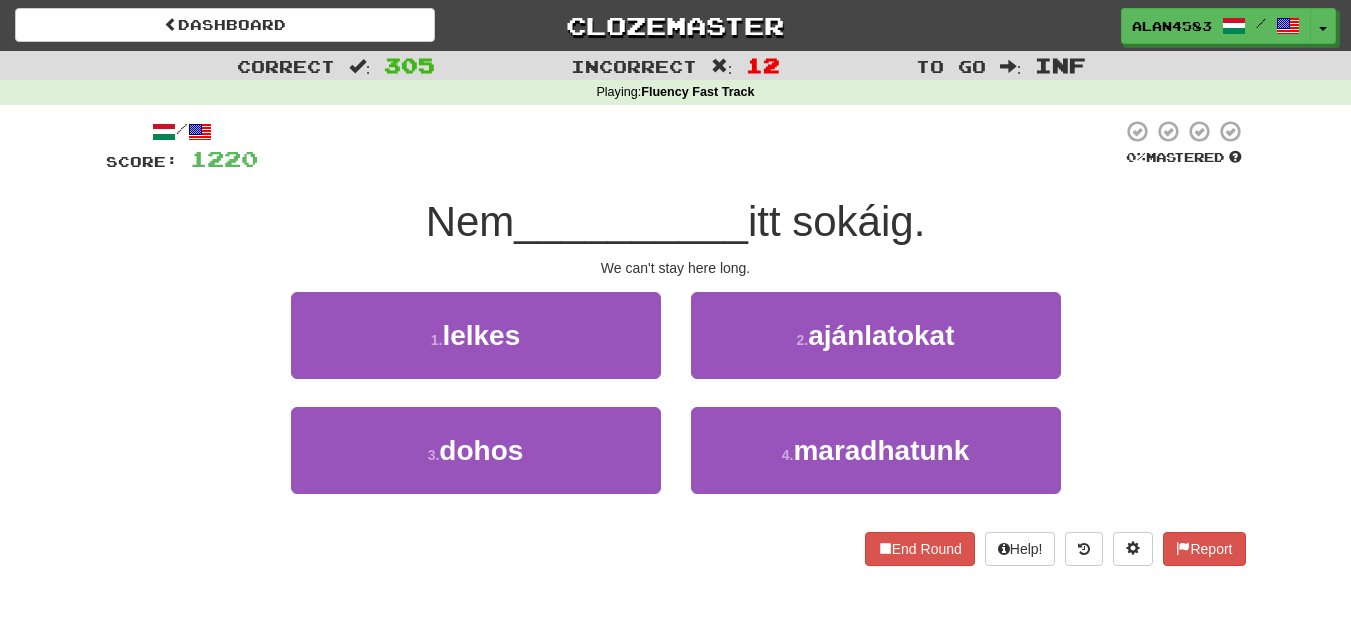 click on "/  Score:   1220 0 %  Mastered Nem  __________  itt sokáig. We can't stay here long. 1 .  lelkes 2 .  ajánlatokat 3 .  dohos 4 .  maradhatunk  End Round  Help!  Report" at bounding box center [676, 342] 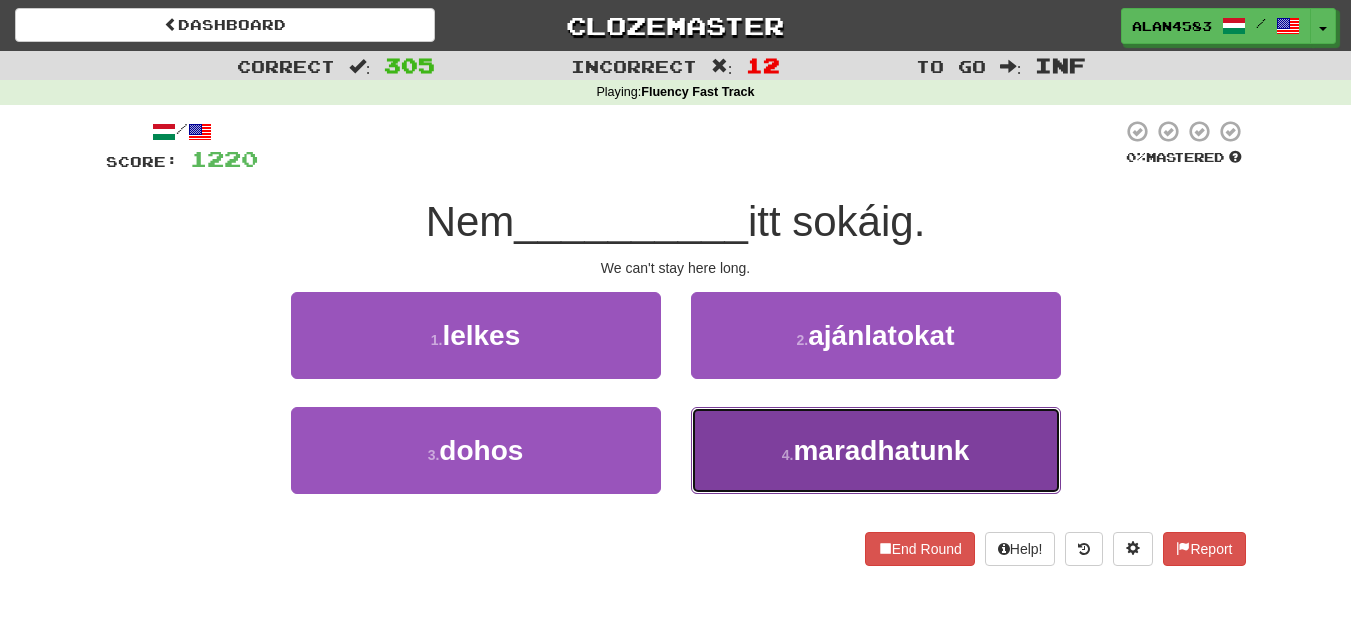 click on "4 .  maradhatunk" at bounding box center (876, 450) 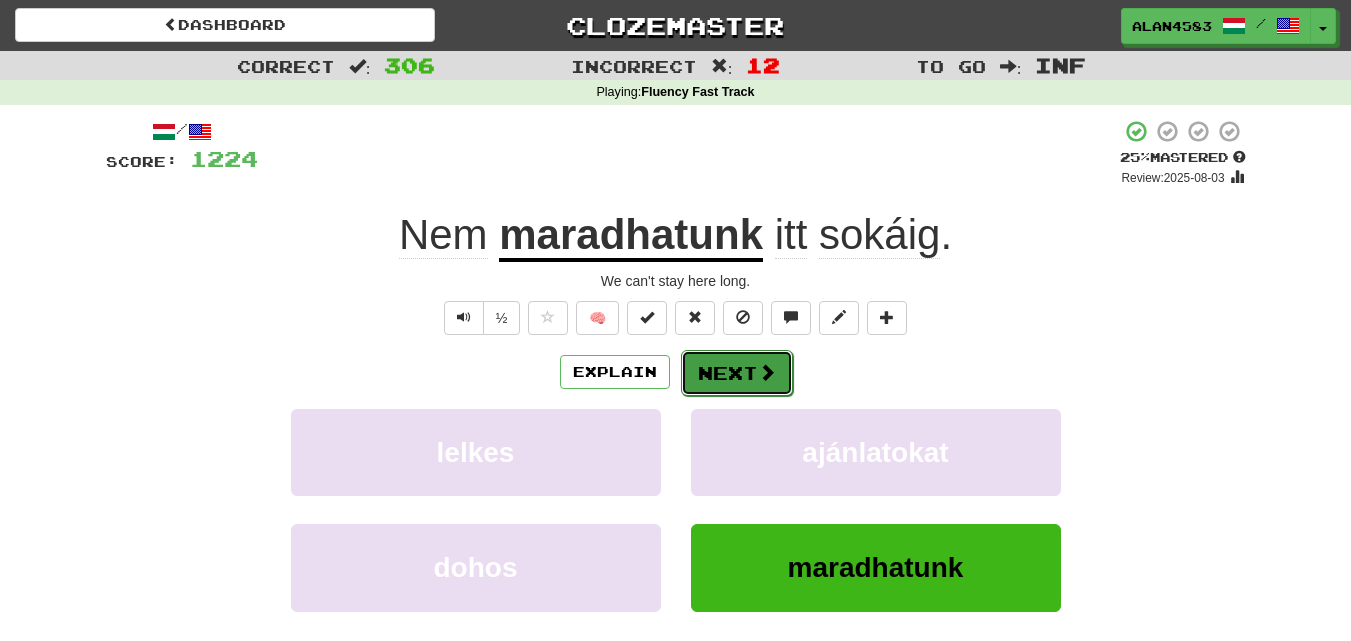 click at bounding box center (767, 372) 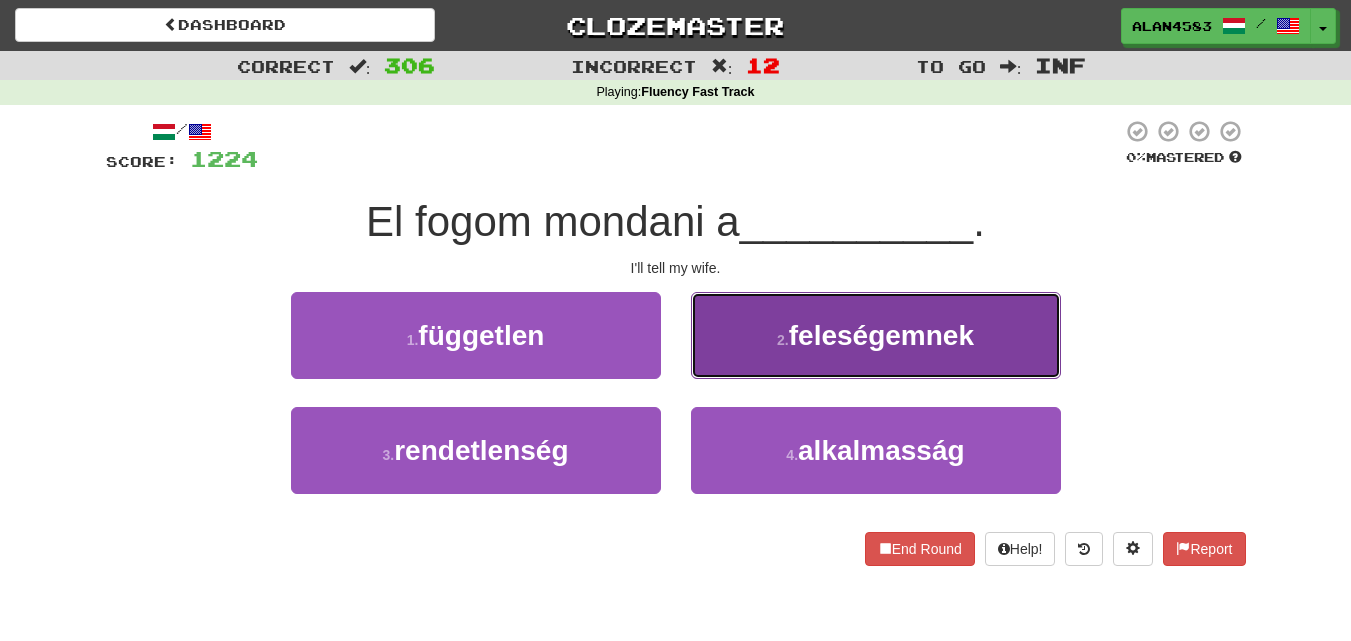 click on "2 .  feleségemnek" at bounding box center [876, 335] 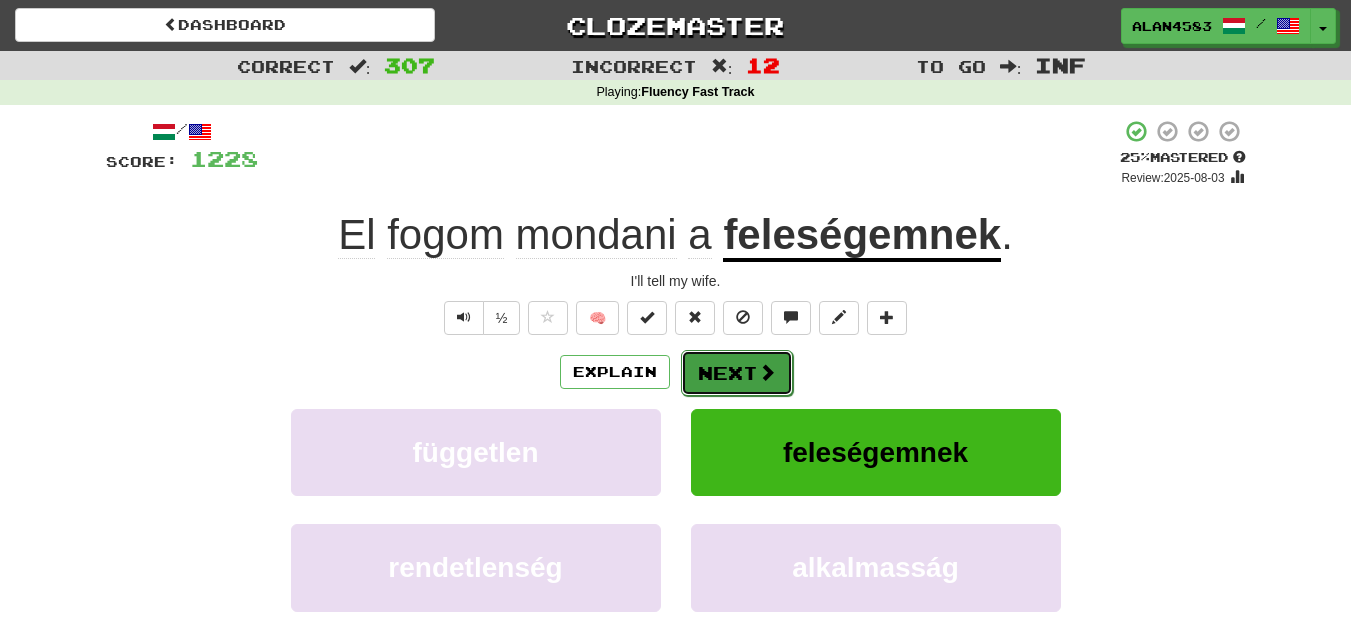 click at bounding box center (767, 372) 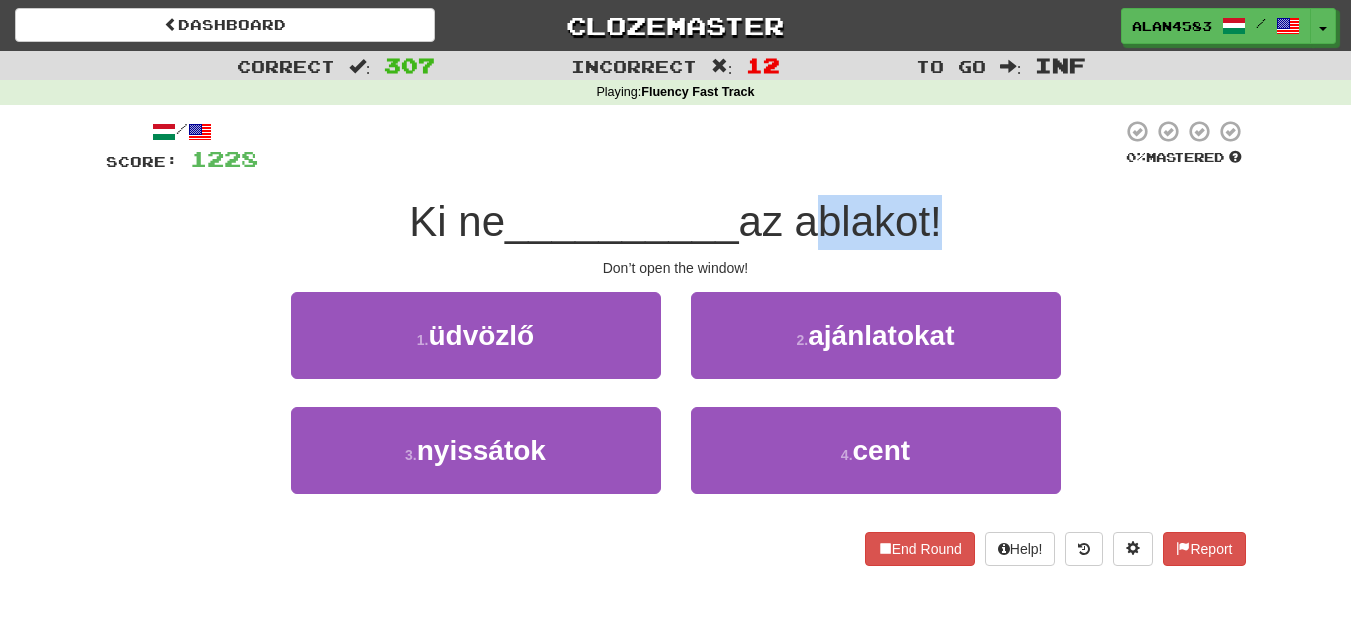 drag, startPoint x: 810, startPoint y: 229, endPoint x: 942, endPoint y: 221, distance: 132.2422 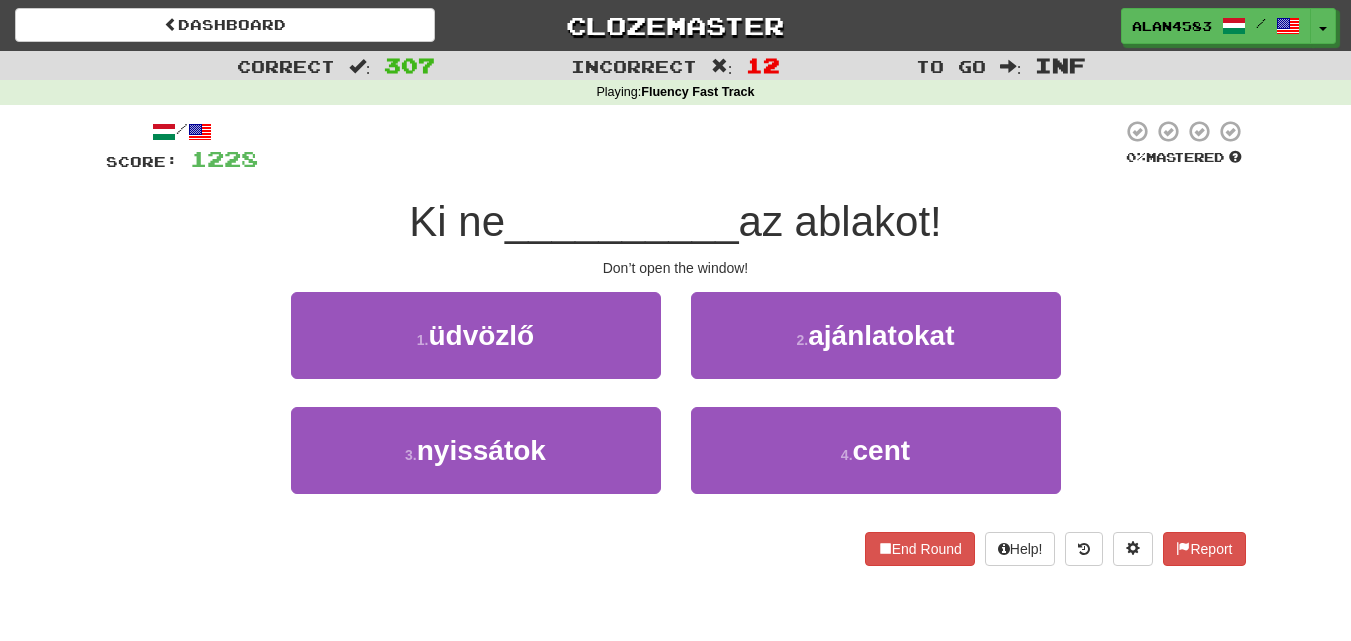 click at bounding box center [690, 146] 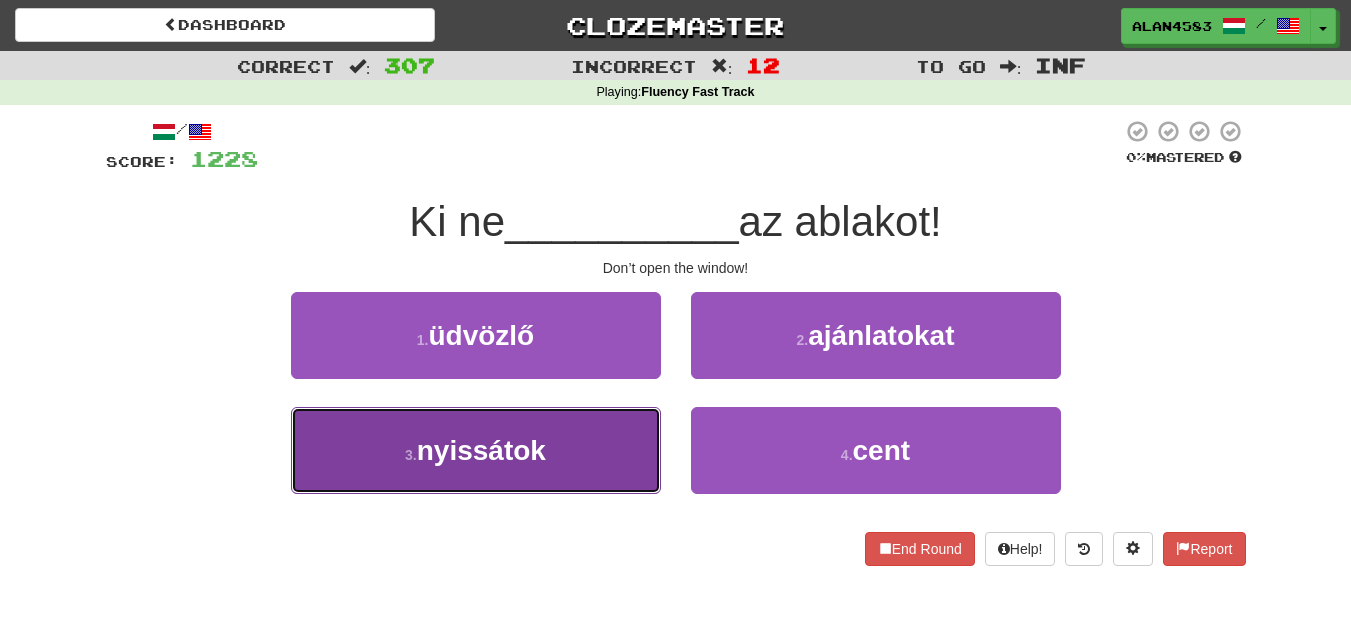 click on "nyissátok" at bounding box center [481, 450] 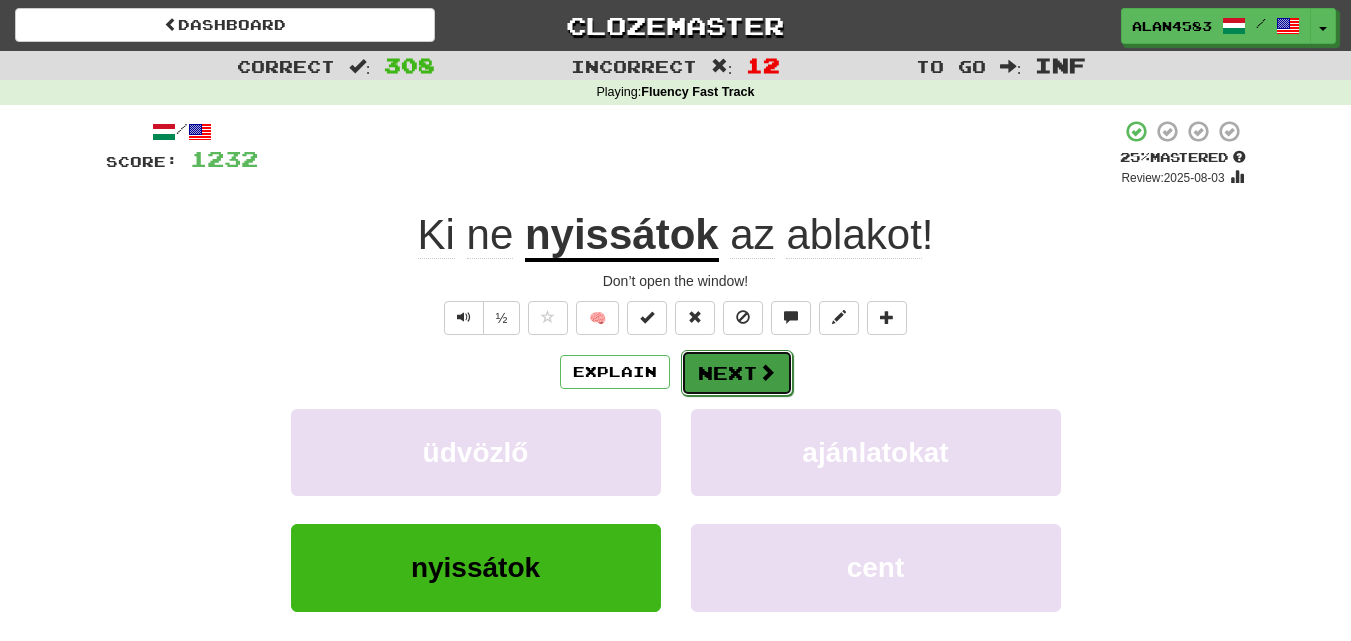 click on "Next" at bounding box center [737, 373] 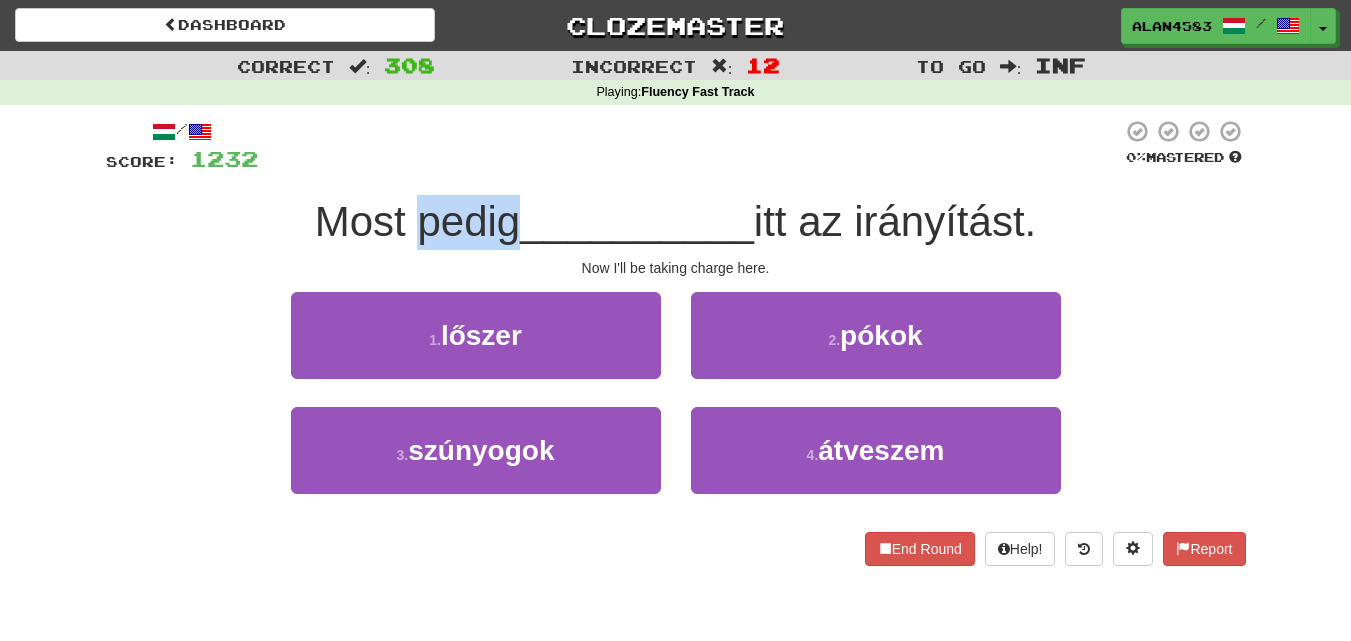 drag, startPoint x: 506, startPoint y: 224, endPoint x: 406, endPoint y: 224, distance: 100 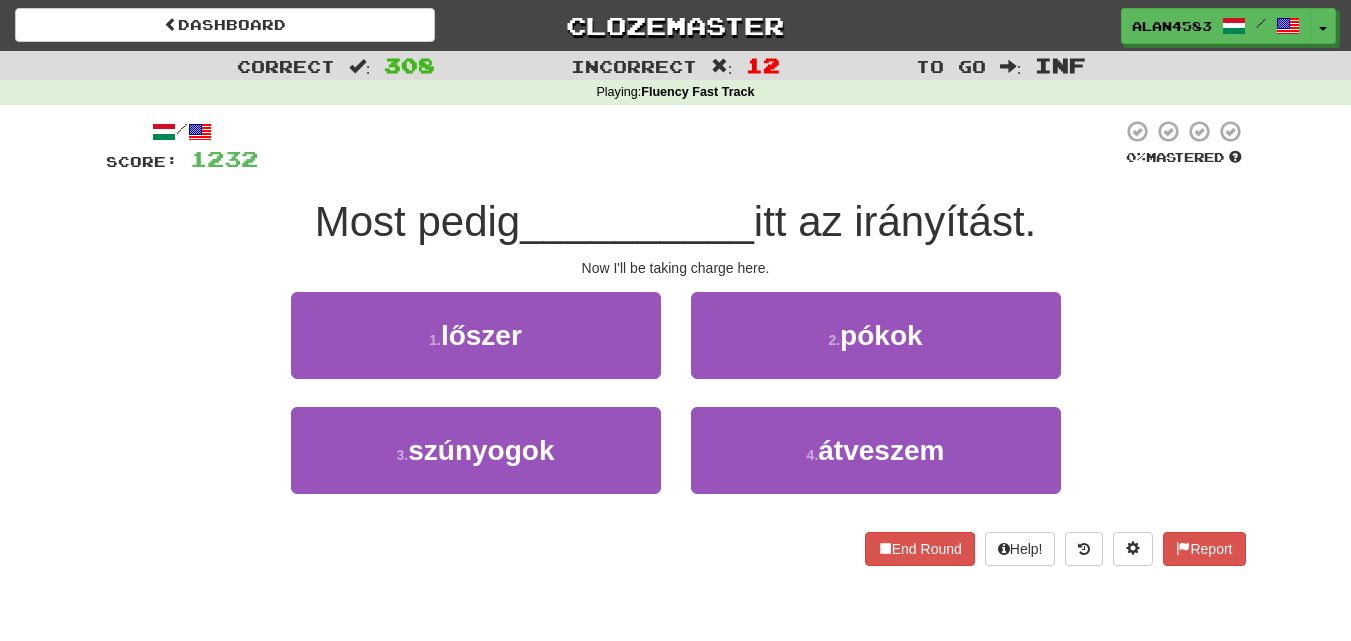 click at bounding box center [690, 146] 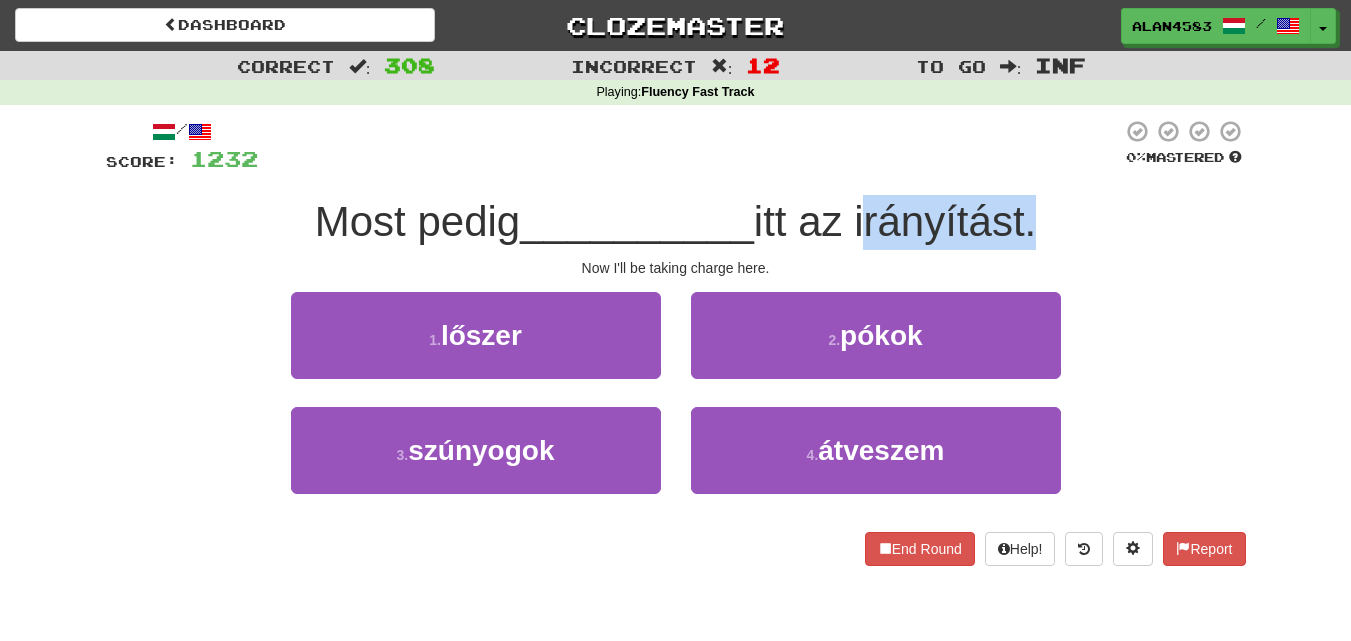 drag, startPoint x: 867, startPoint y: 219, endPoint x: 1034, endPoint y: 198, distance: 168.31519 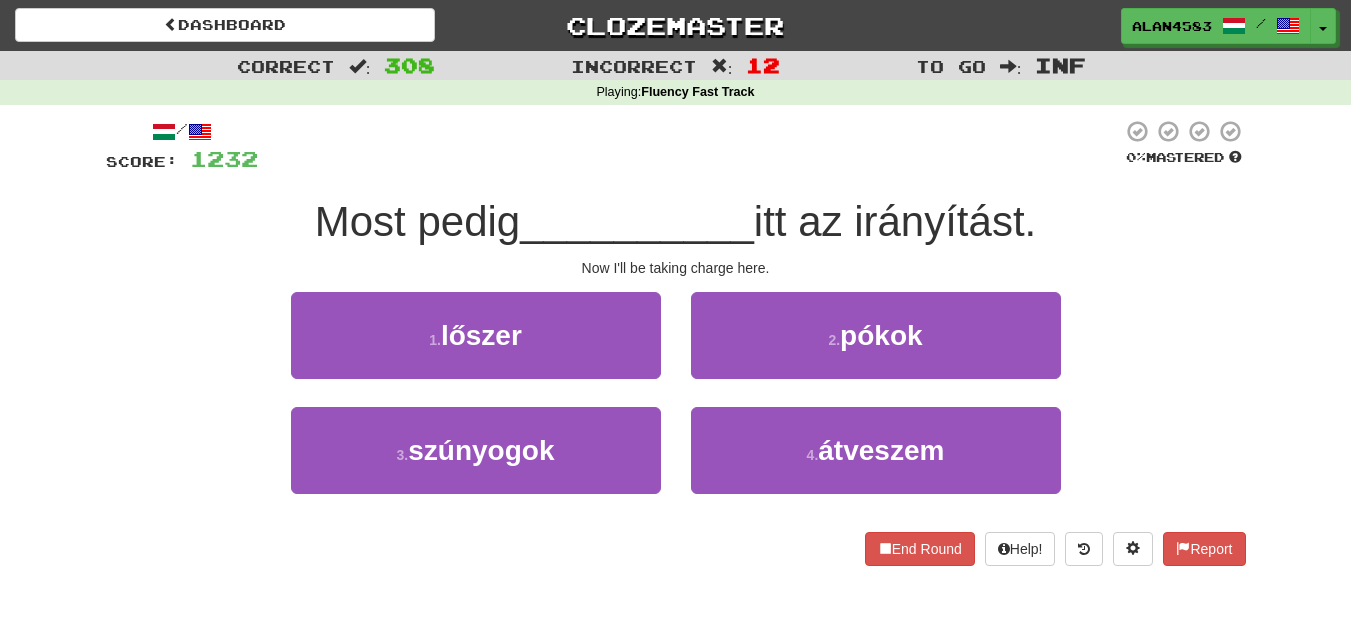 click at bounding box center (690, 146) 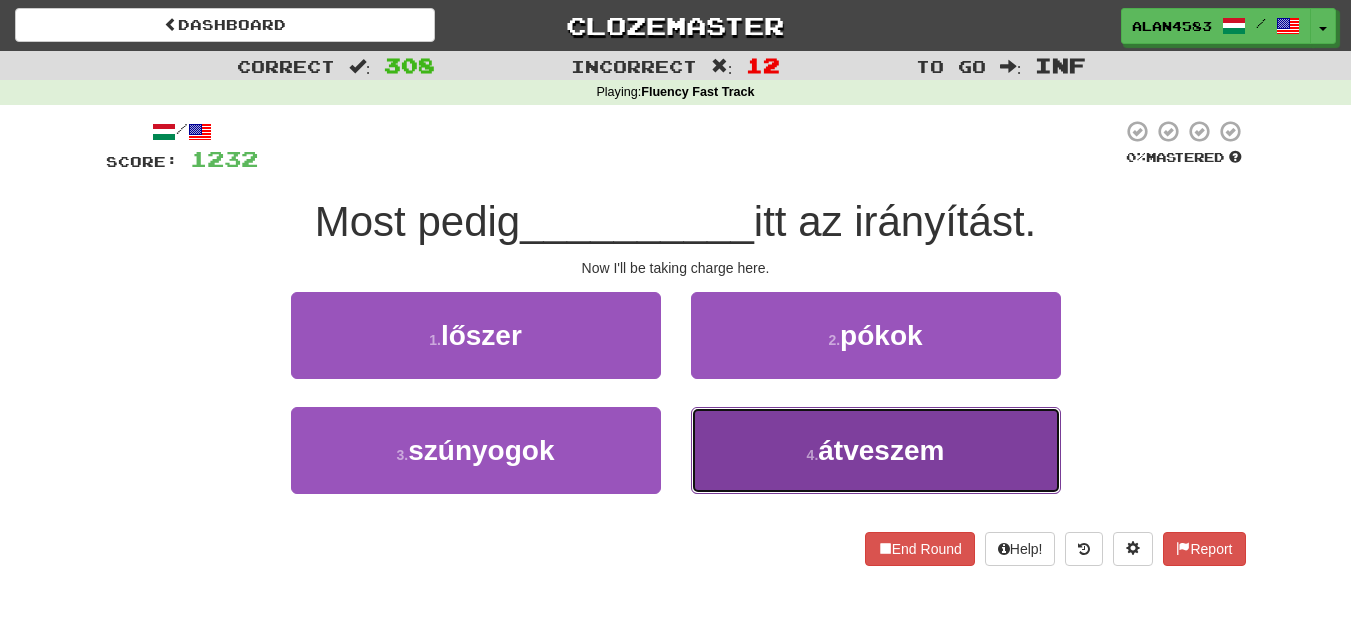 click on "átveszem" at bounding box center [881, 450] 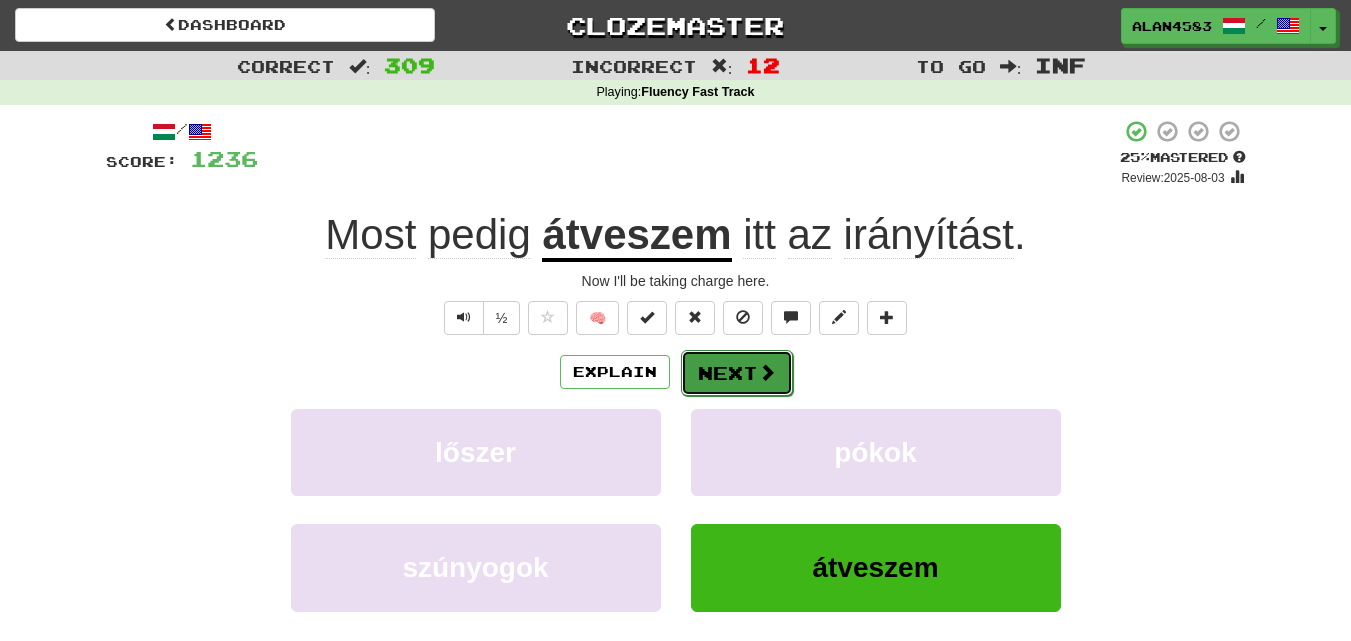 click on "Next" at bounding box center (737, 373) 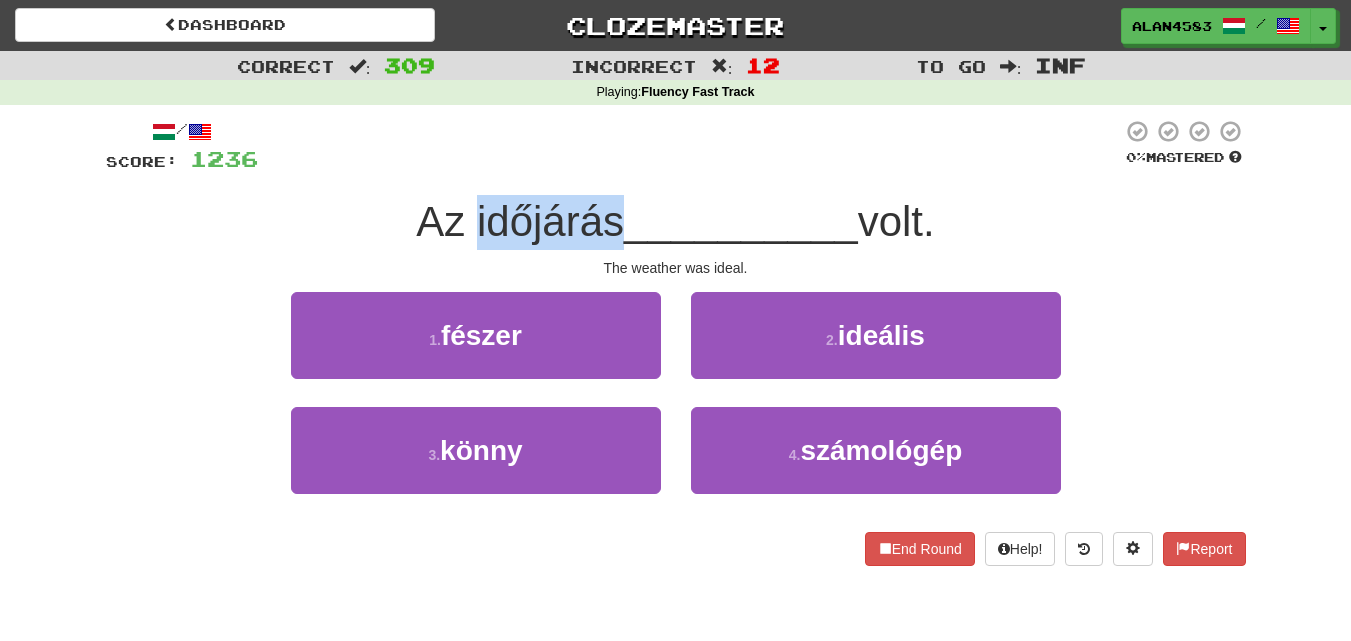 drag, startPoint x: 611, startPoint y: 221, endPoint x: 461, endPoint y: 214, distance: 150.16324 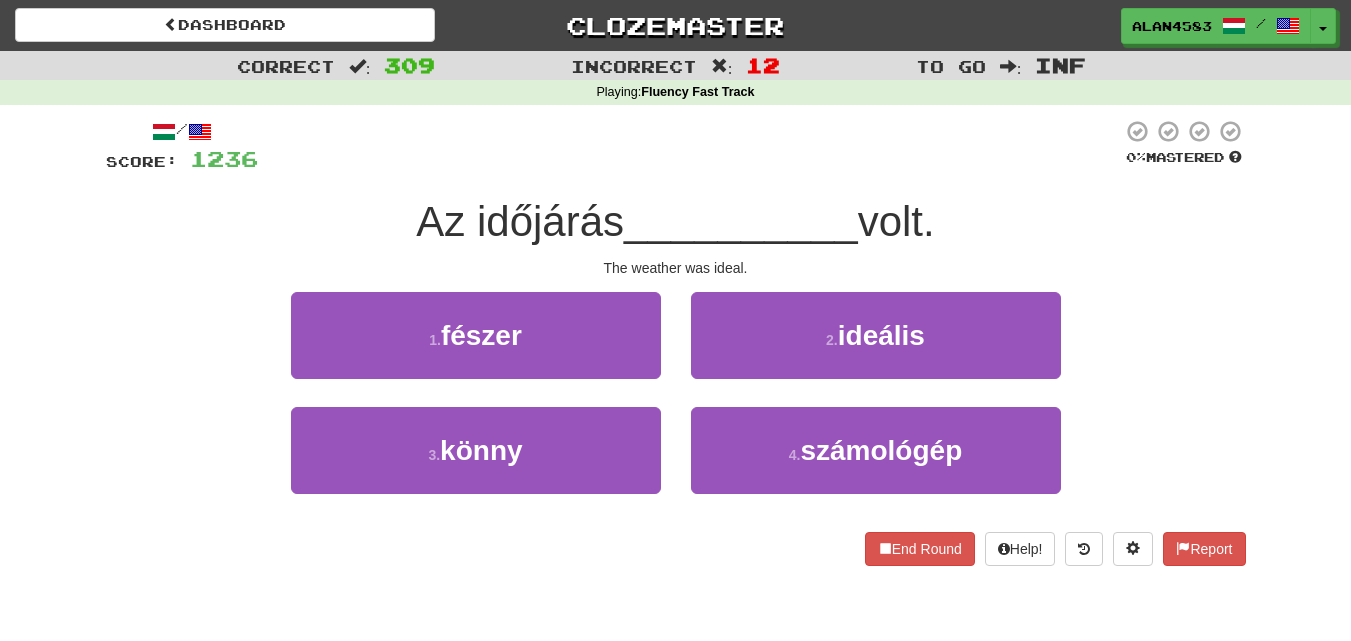 click on "/  Score:   1236 0 %  Mastered Az időjárás  __________  volt. The weather was ideal. 1 .  fészer 2 .  ideális 3 .  könny 4 .  számológép  End Round  Help!  Report" at bounding box center [676, 342] 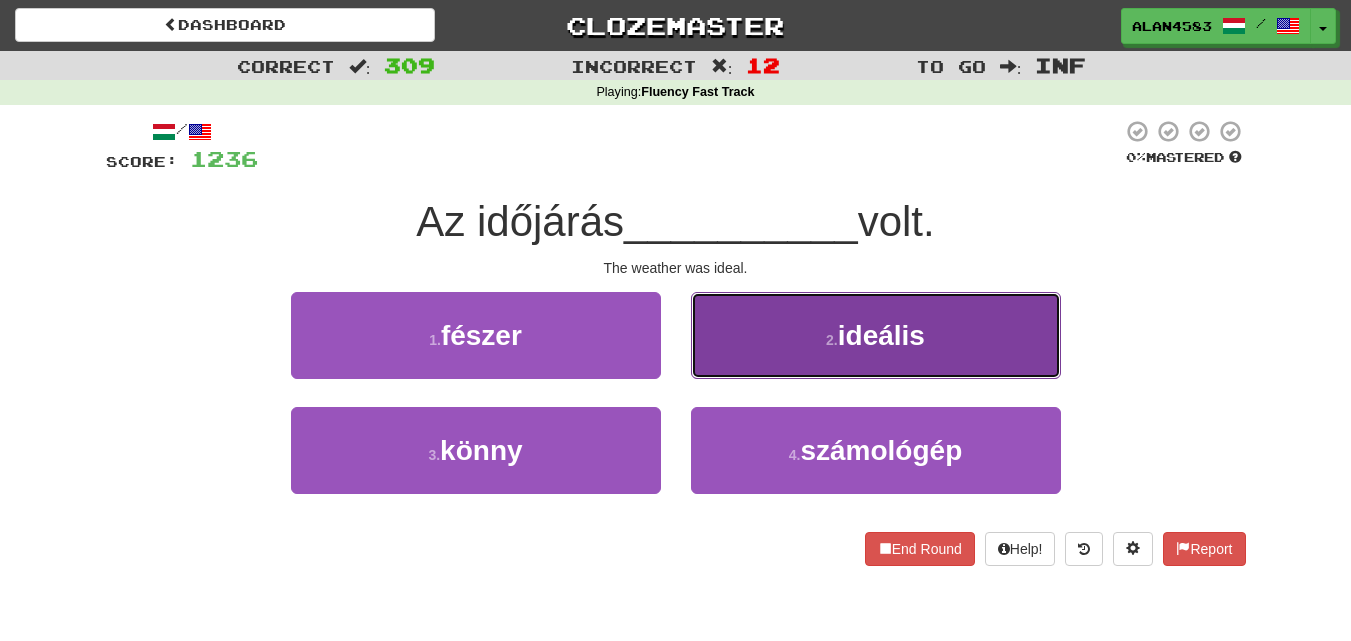 click on "2 .  ideális" at bounding box center (876, 335) 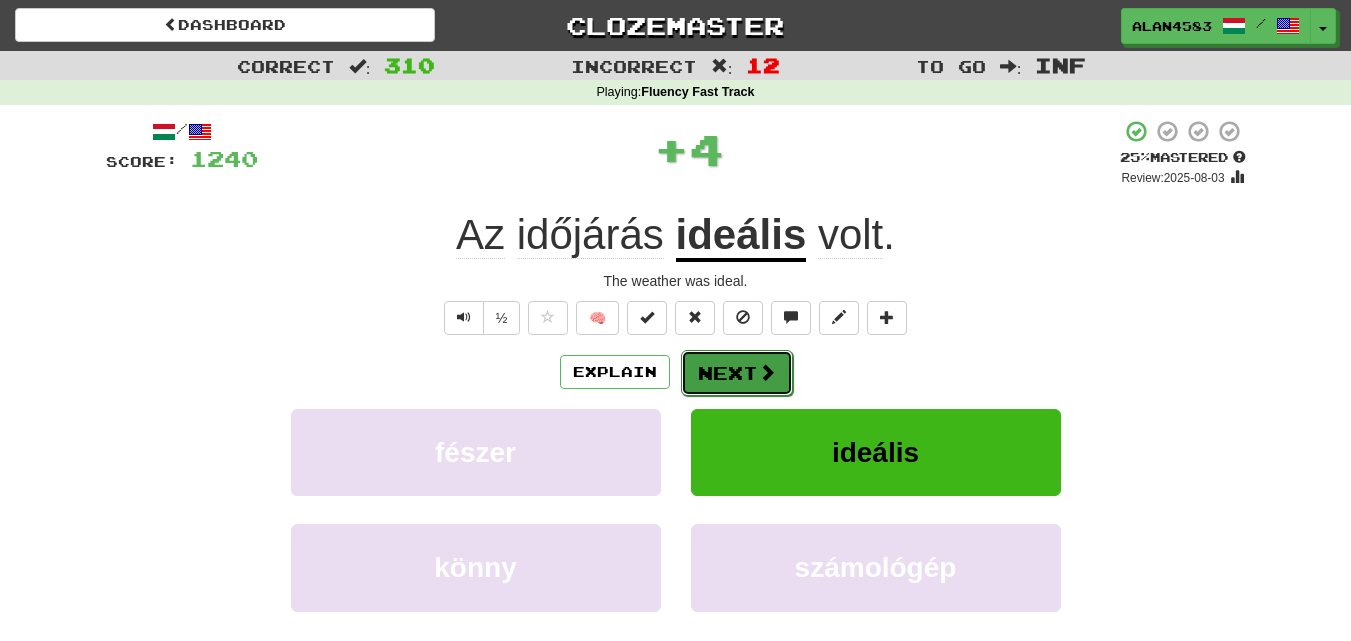 click on "Next" at bounding box center [737, 373] 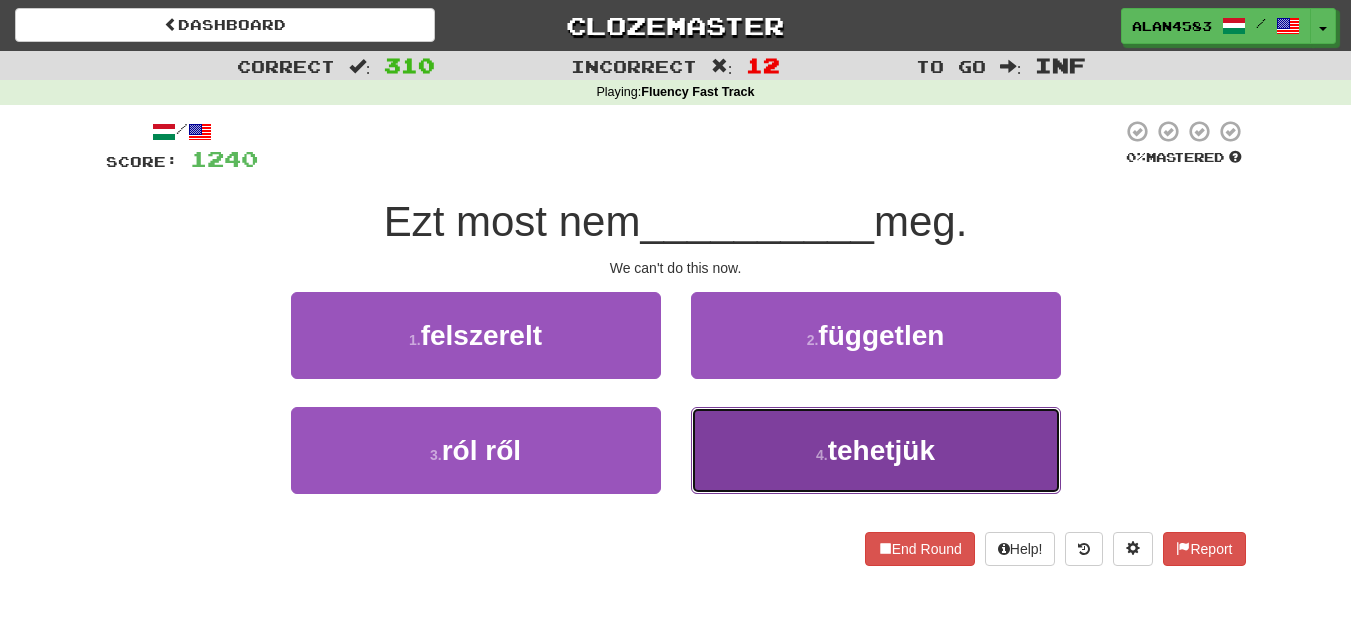click on "tehetjük" at bounding box center (881, 450) 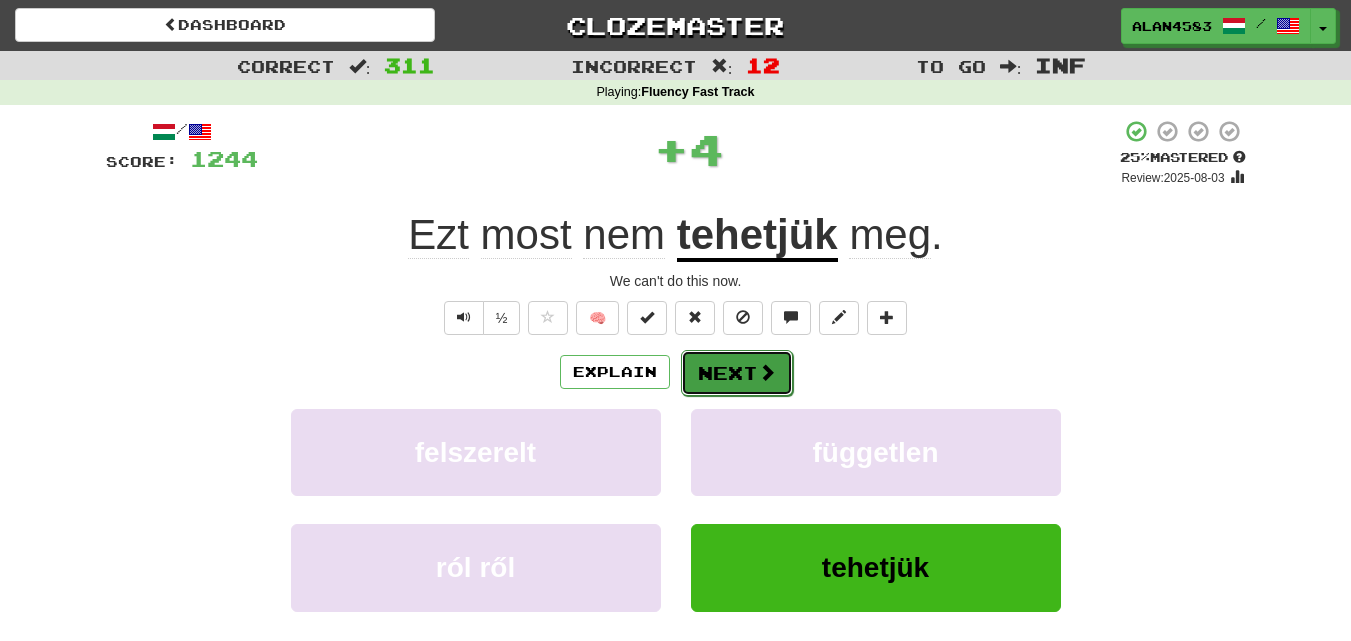 click on "Next" at bounding box center [737, 373] 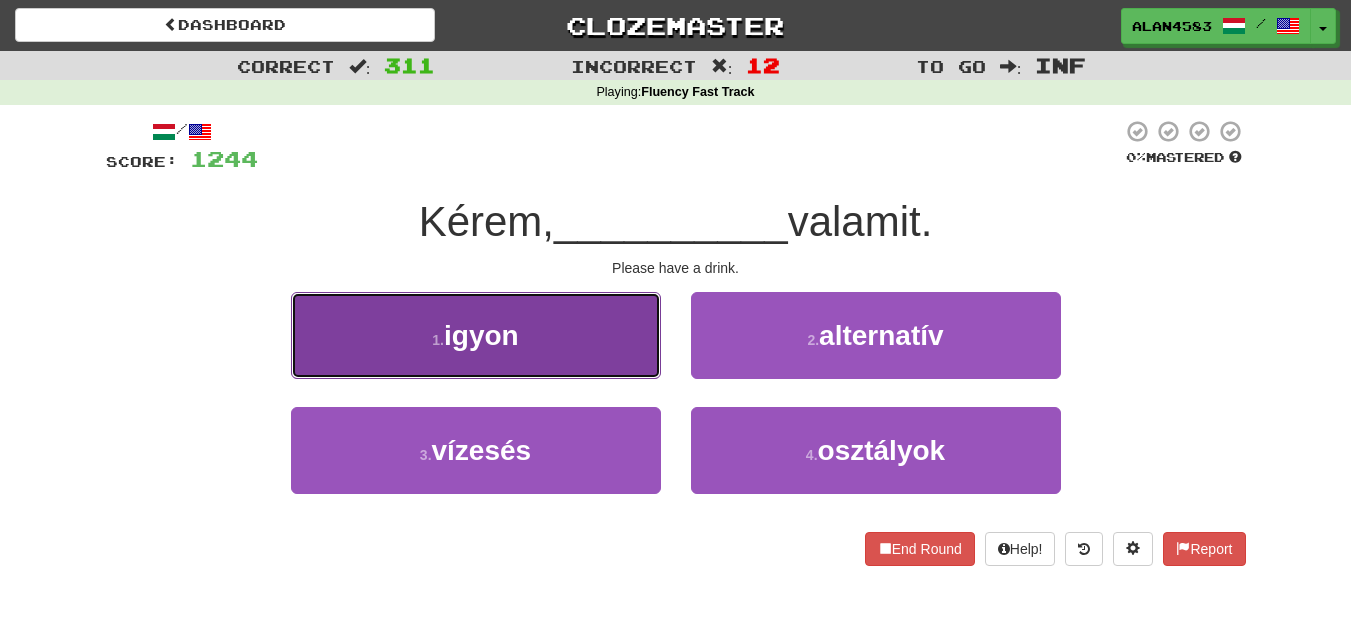 click on "1 .  igyon" at bounding box center (476, 335) 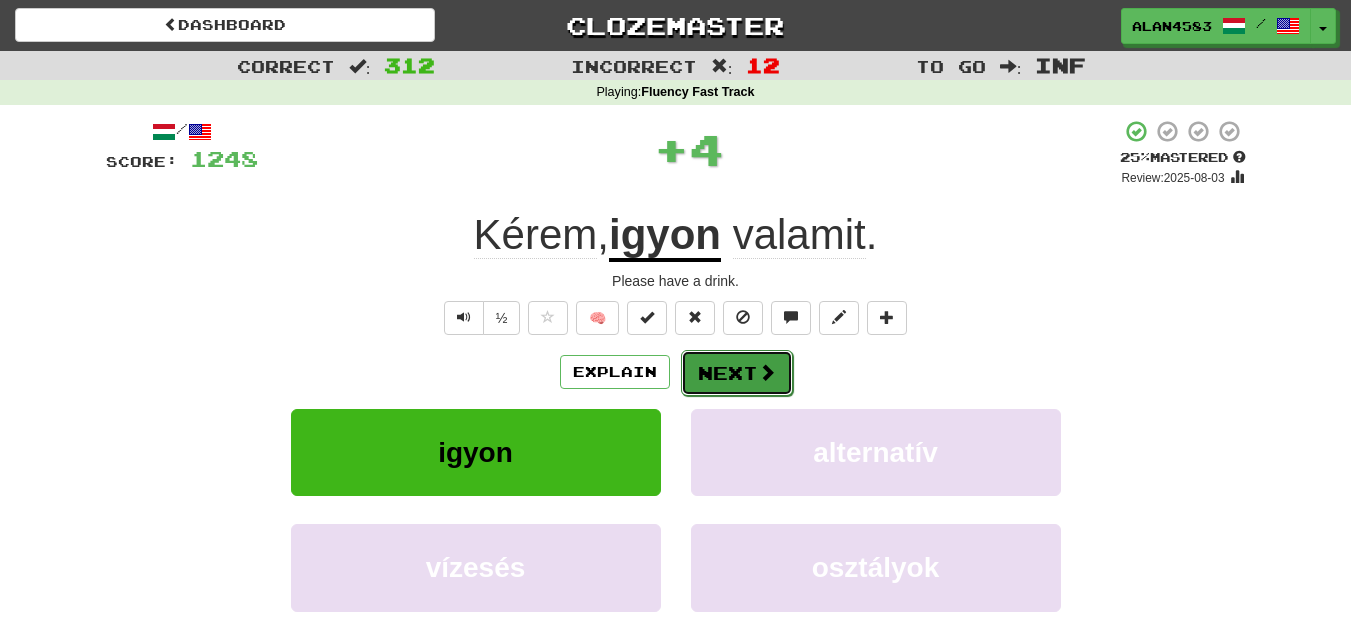 click on "Next" at bounding box center (737, 373) 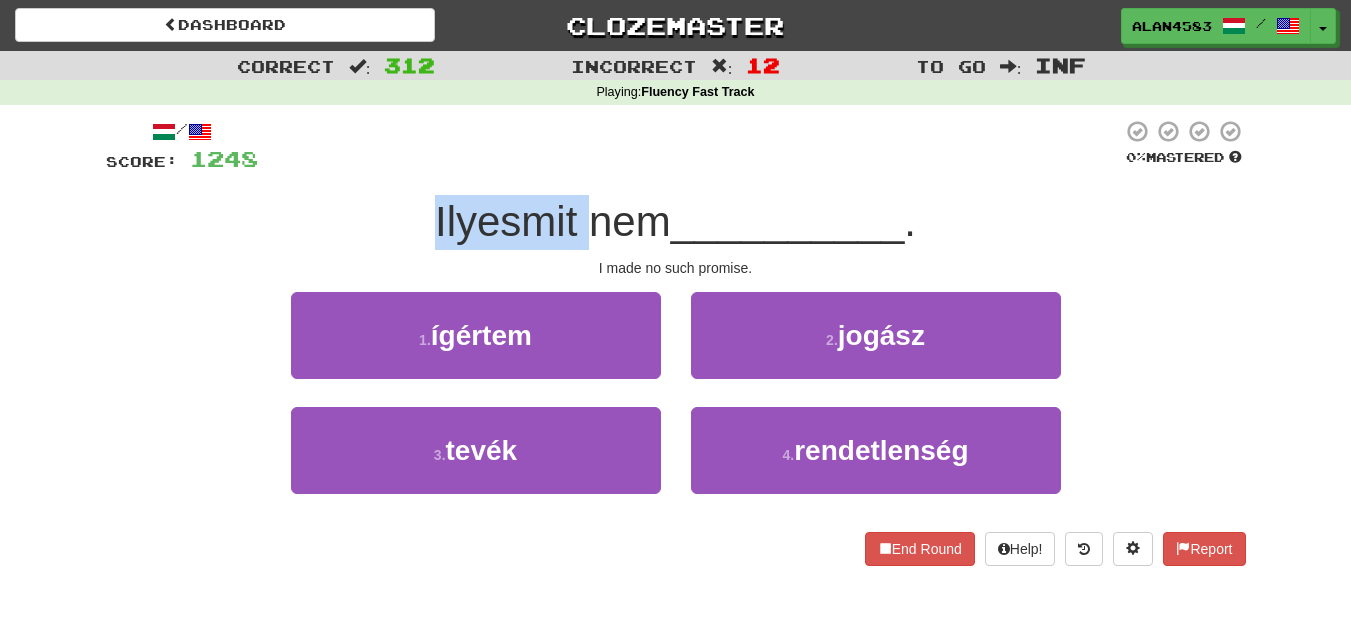 drag, startPoint x: 578, startPoint y: 210, endPoint x: 394, endPoint y: 199, distance: 184.3285 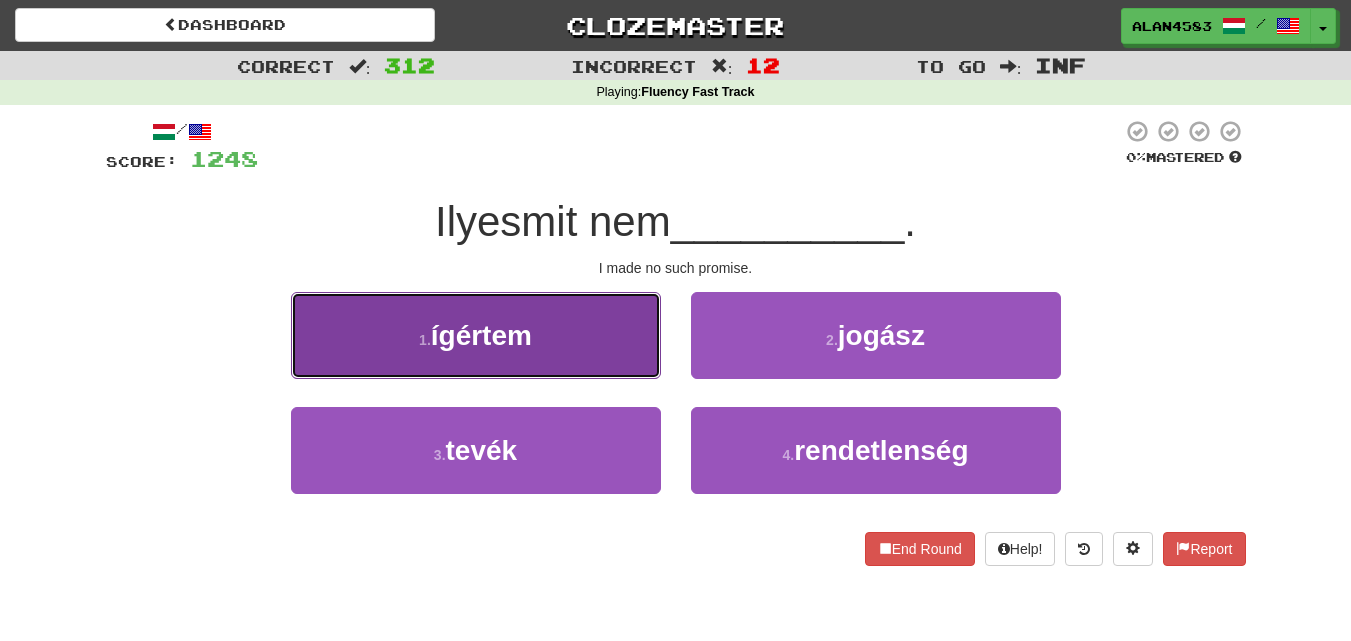 click on "ígértem" at bounding box center [481, 335] 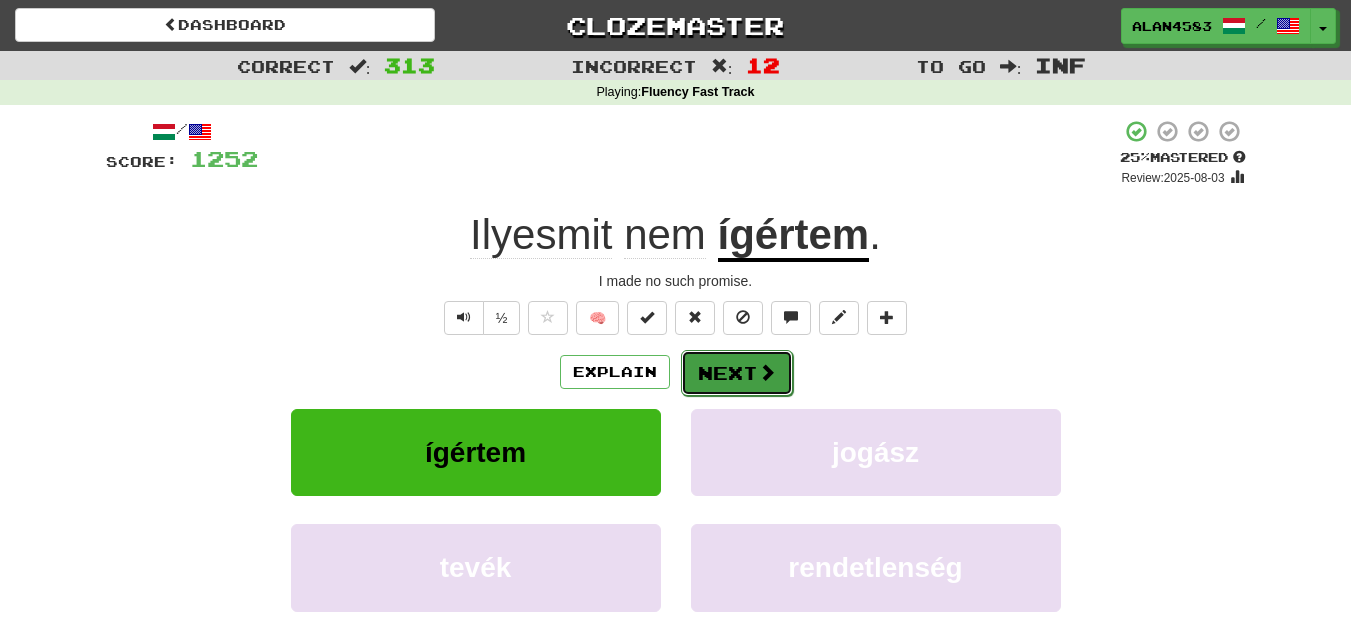 click on "Next" at bounding box center [737, 373] 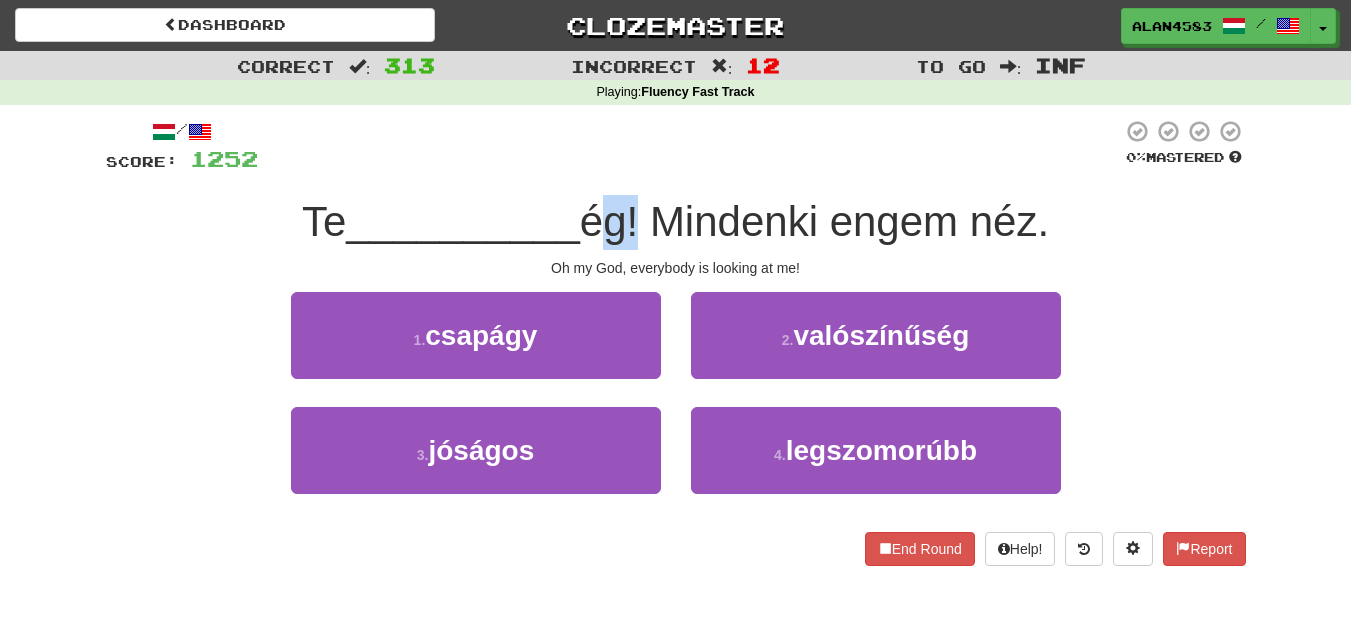 drag, startPoint x: 640, startPoint y: 219, endPoint x: 592, endPoint y: 222, distance: 48.09366 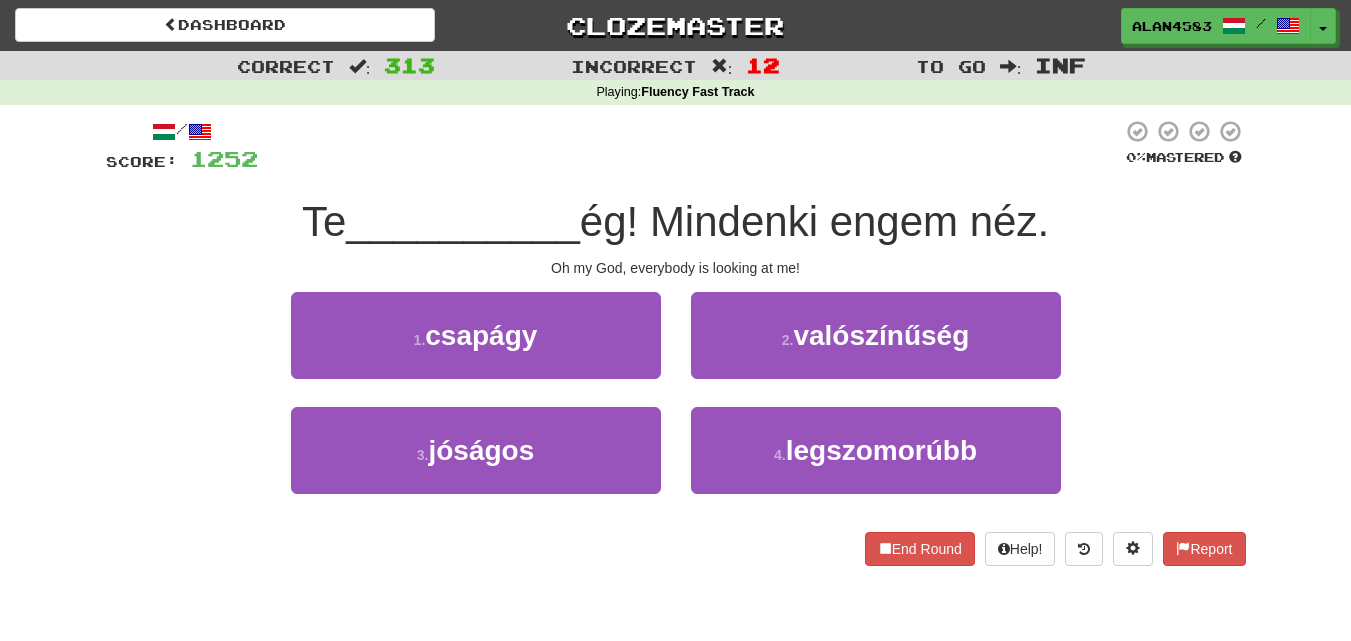 click at bounding box center (690, 146) 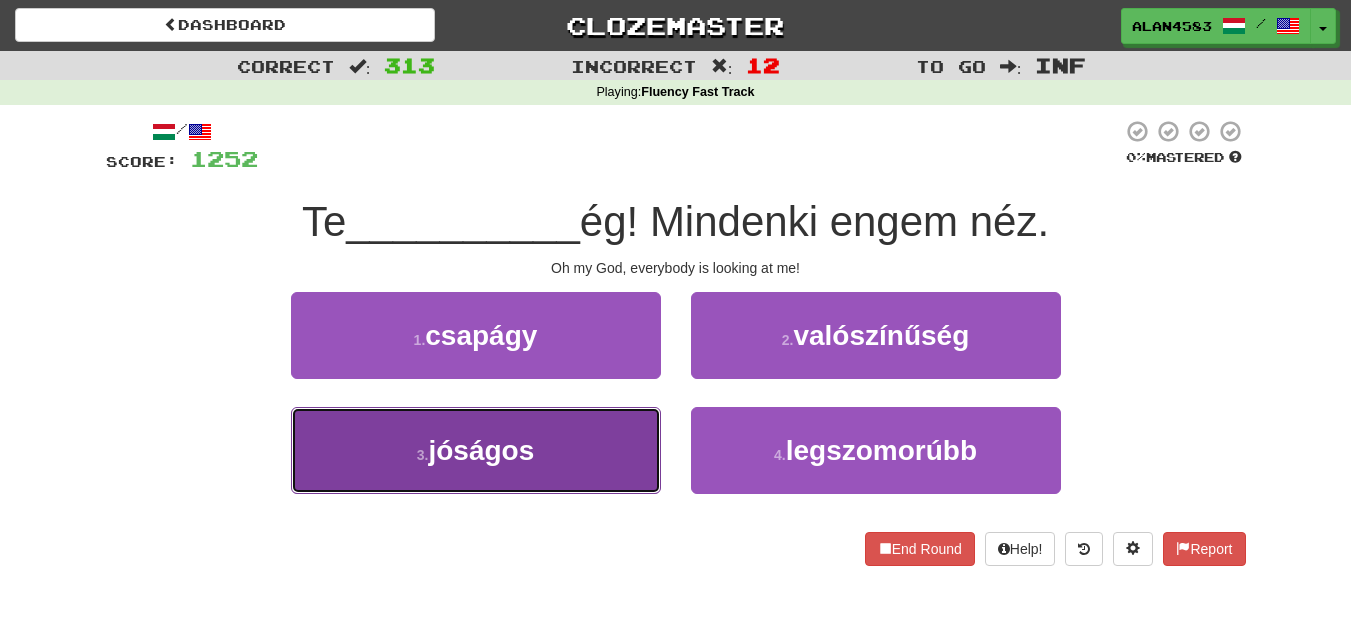 click on "jóságos" at bounding box center (481, 450) 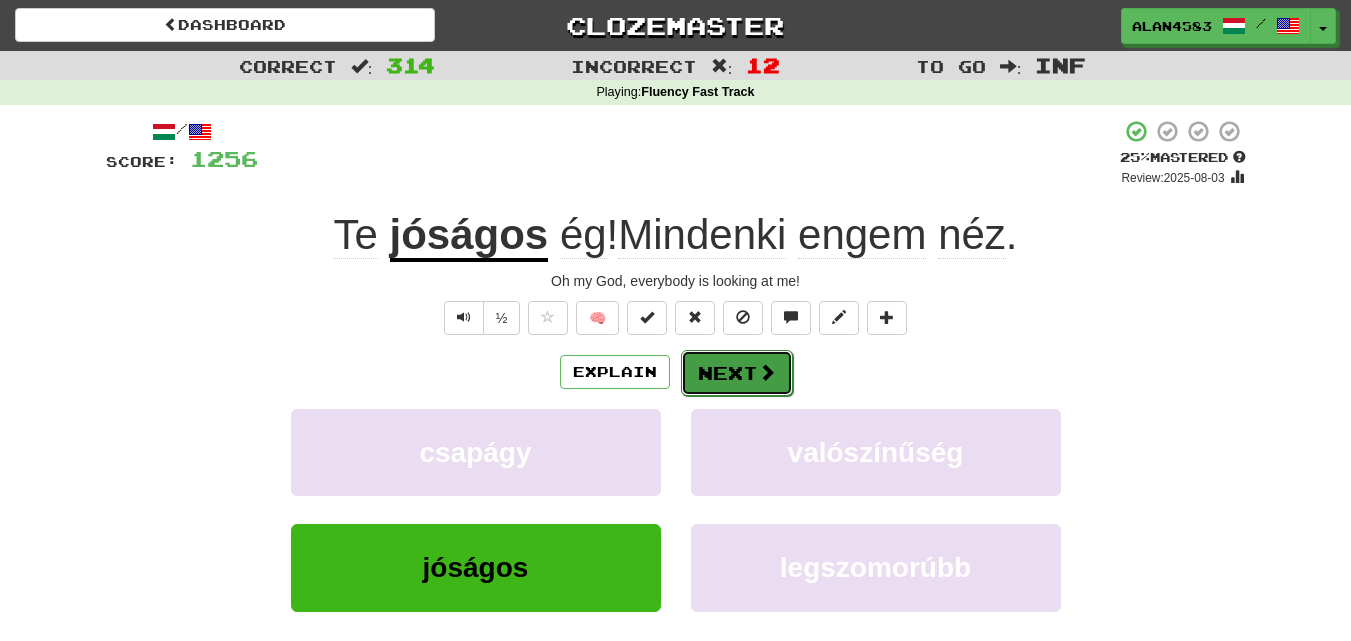 click on "Next" at bounding box center (737, 373) 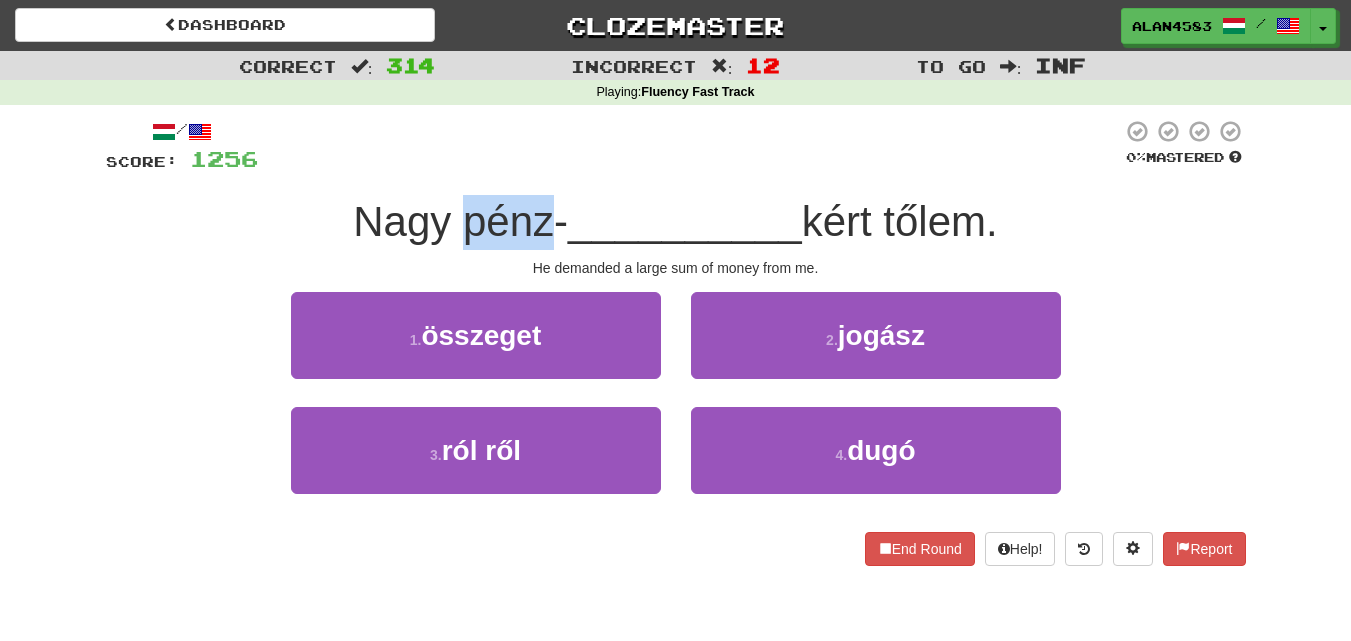 drag, startPoint x: 462, startPoint y: 225, endPoint x: 538, endPoint y: 216, distance: 76.53104 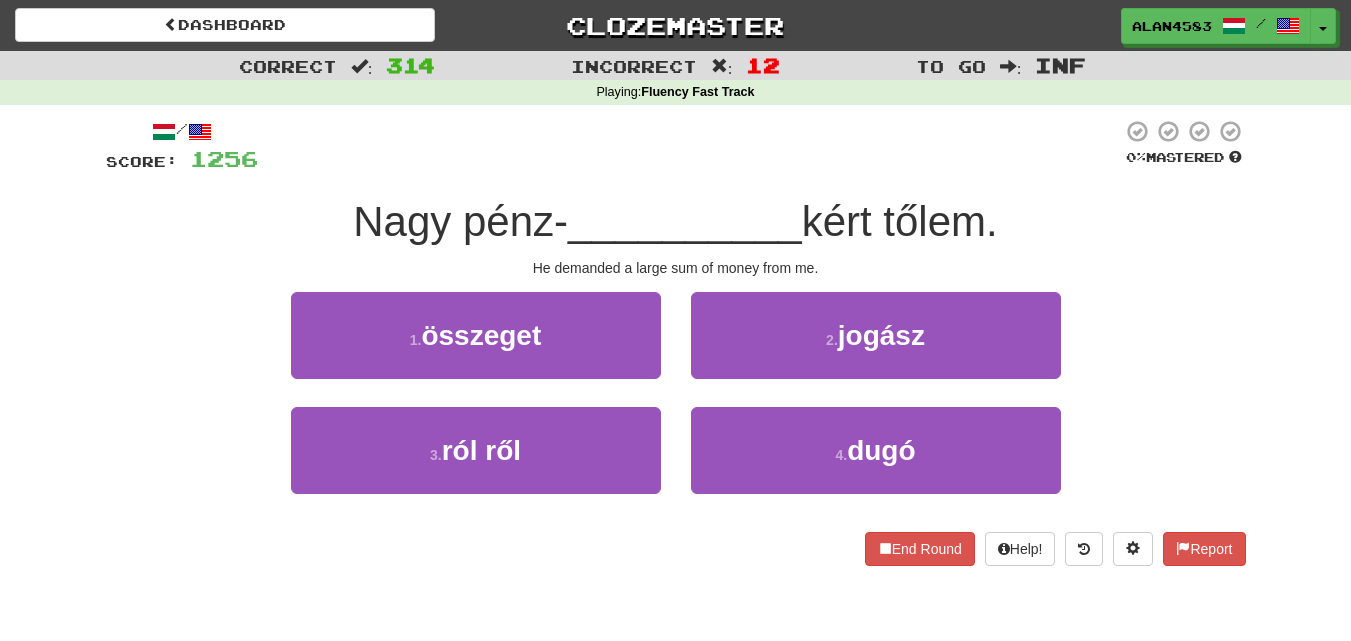 click on "__________" at bounding box center (685, 221) 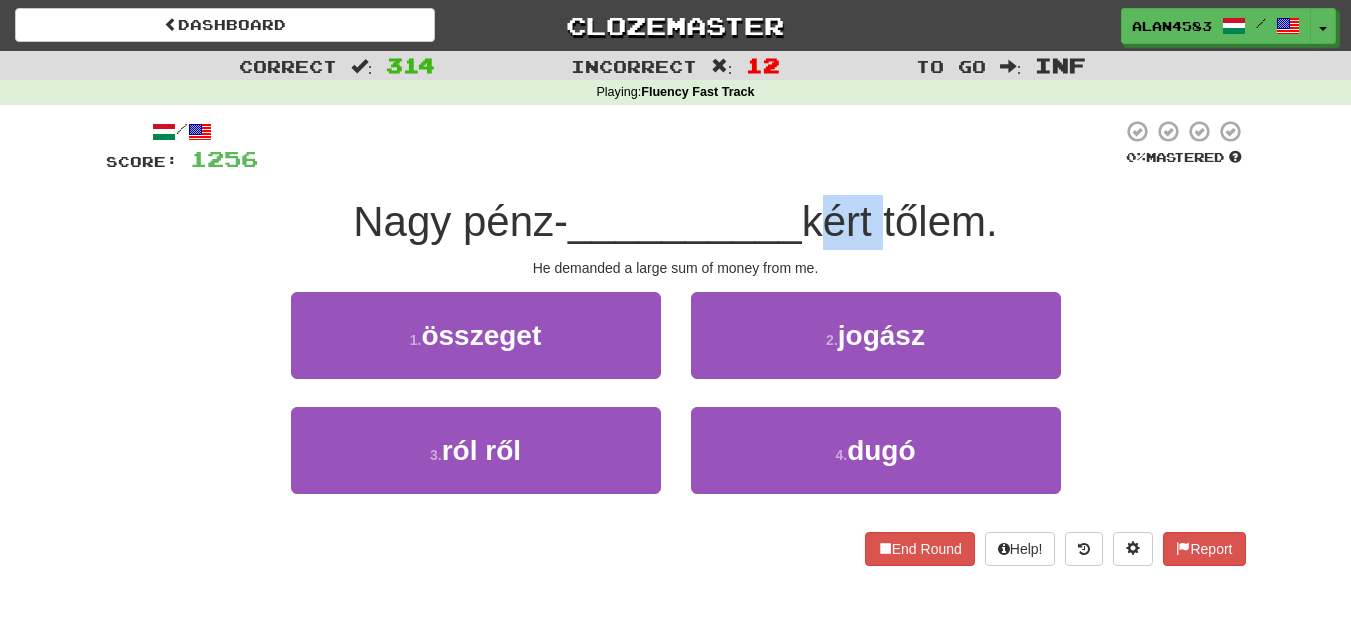 drag, startPoint x: 811, startPoint y: 227, endPoint x: 875, endPoint y: 223, distance: 64.12488 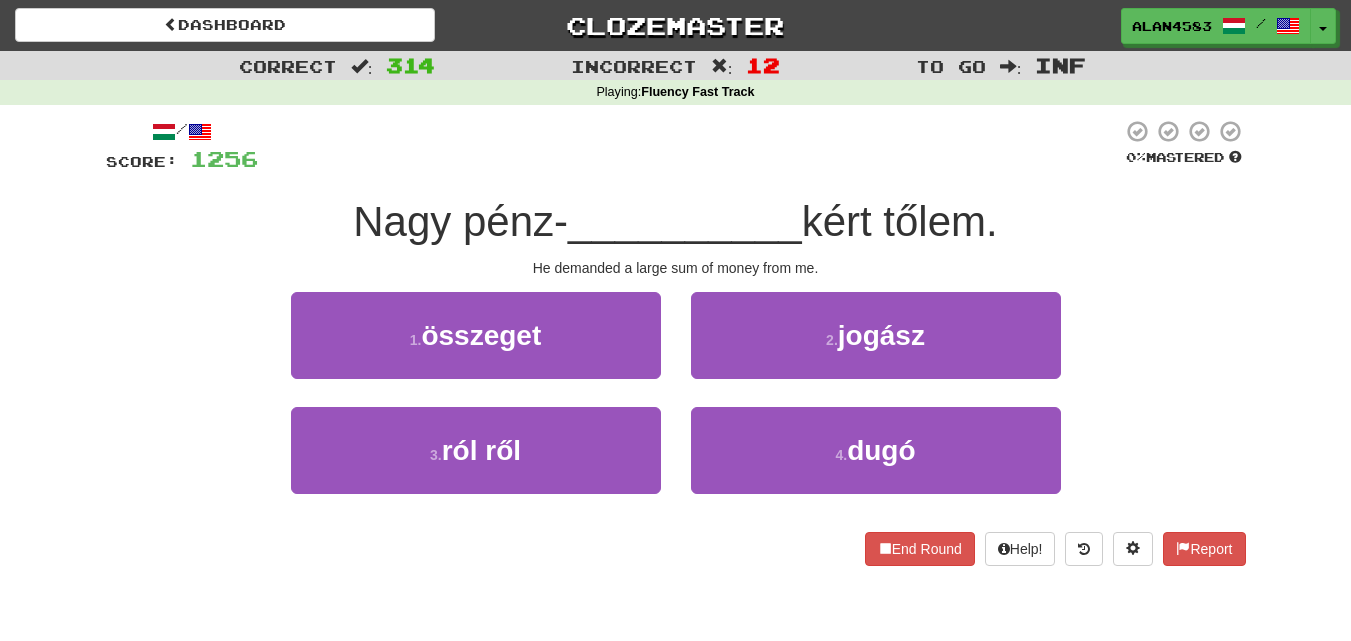 click on "/  Score:   1256 0 %  Mastered Nagy pénz- __________  kért tőlem. He demanded a large sum of money from me. 1 .  összeget 2 .  jogász 3 .  ról ről 4 .  dugó  End Round  Help!  Report" at bounding box center (676, 342) 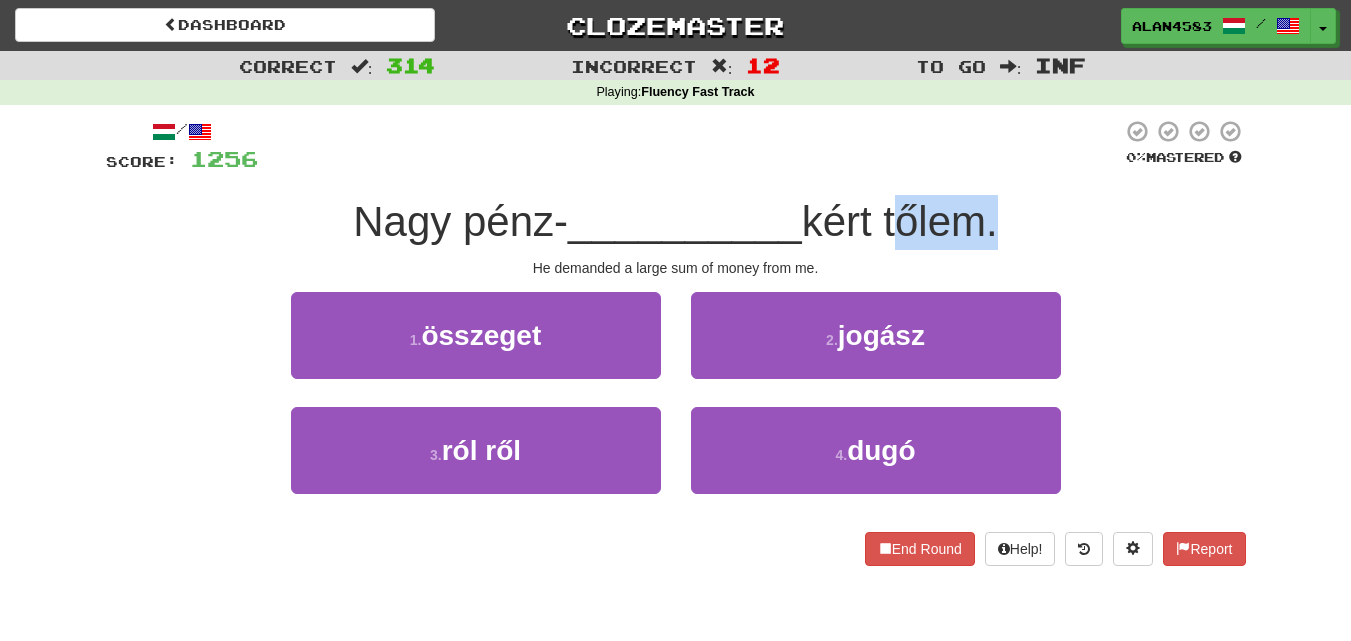 drag, startPoint x: 890, startPoint y: 226, endPoint x: 991, endPoint y: 222, distance: 101.07918 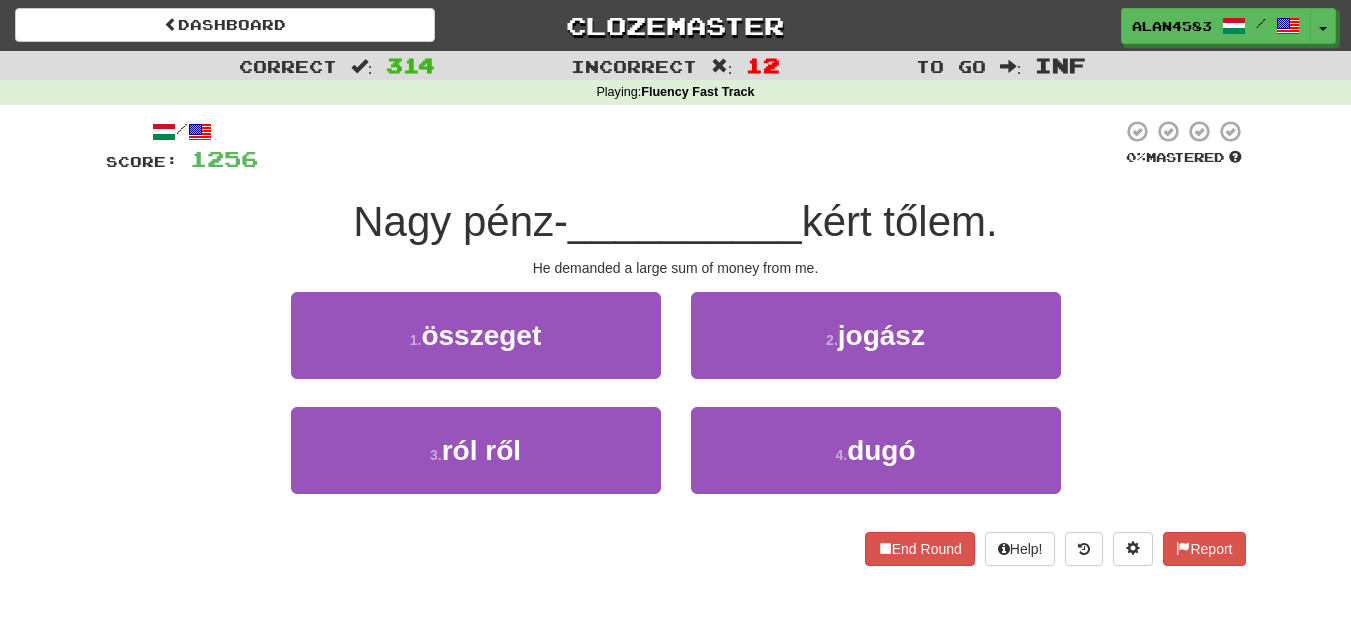 click at bounding box center [690, 146] 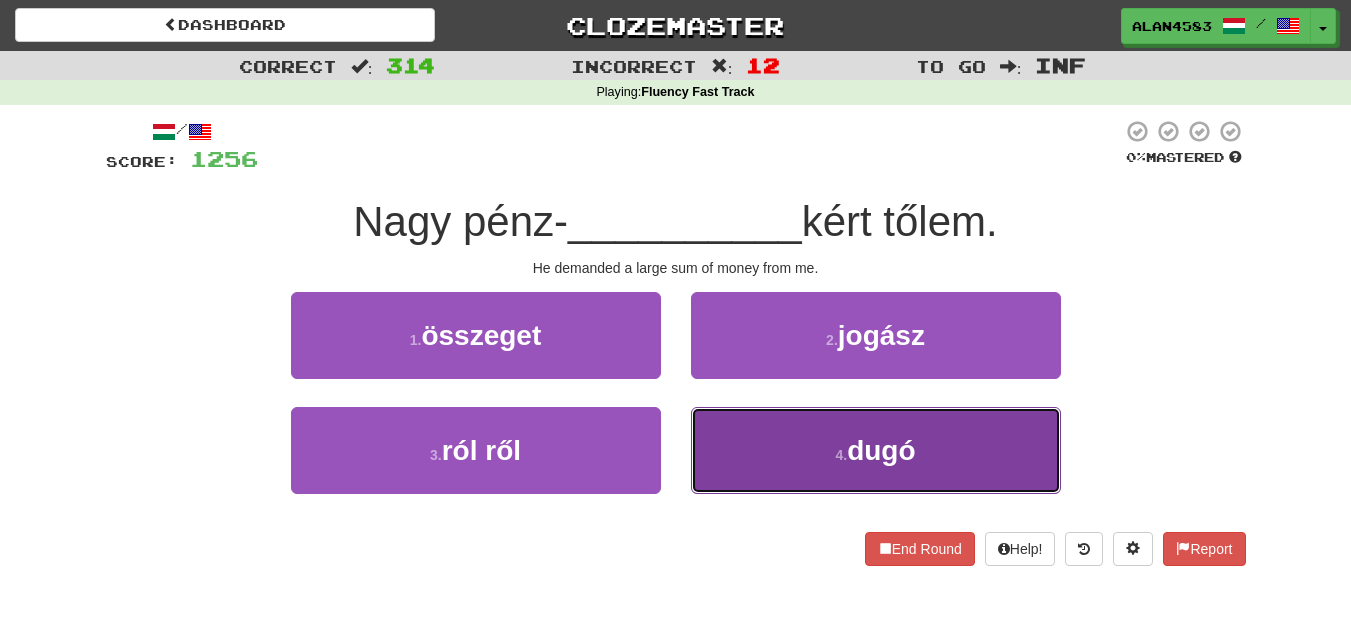 click on "4 .  dugó" at bounding box center (876, 450) 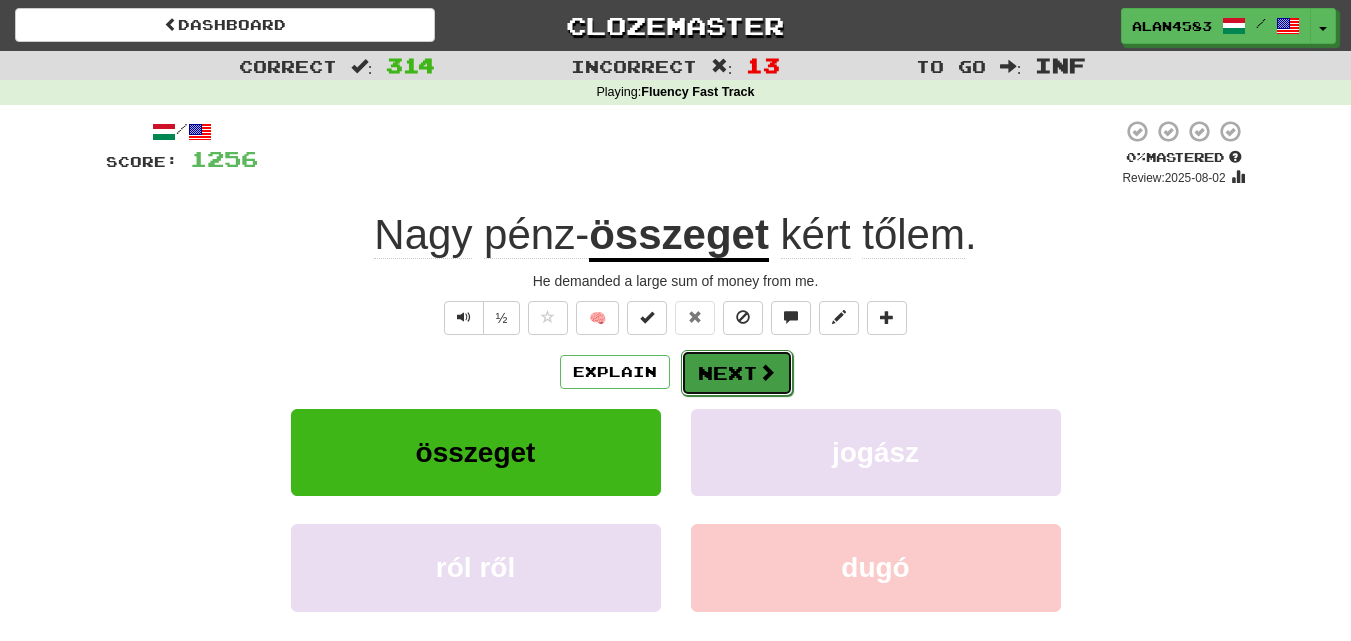 click on "Next" at bounding box center [737, 373] 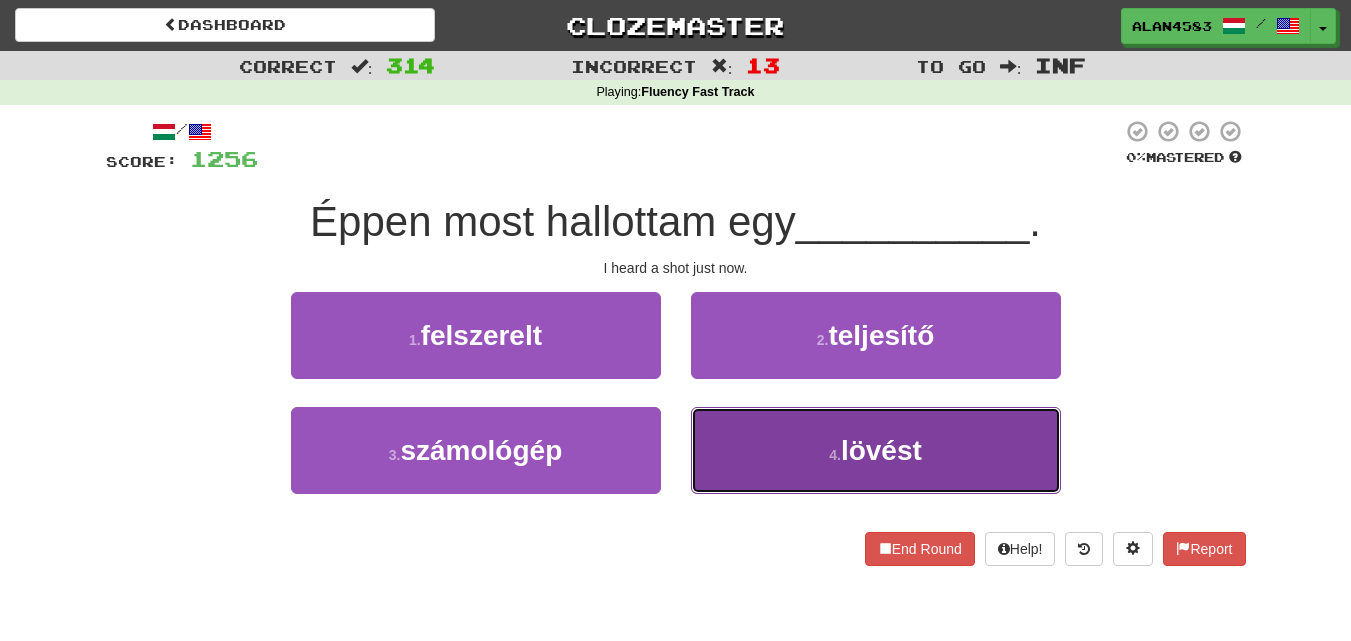 click on "4 .  lövést" at bounding box center [876, 450] 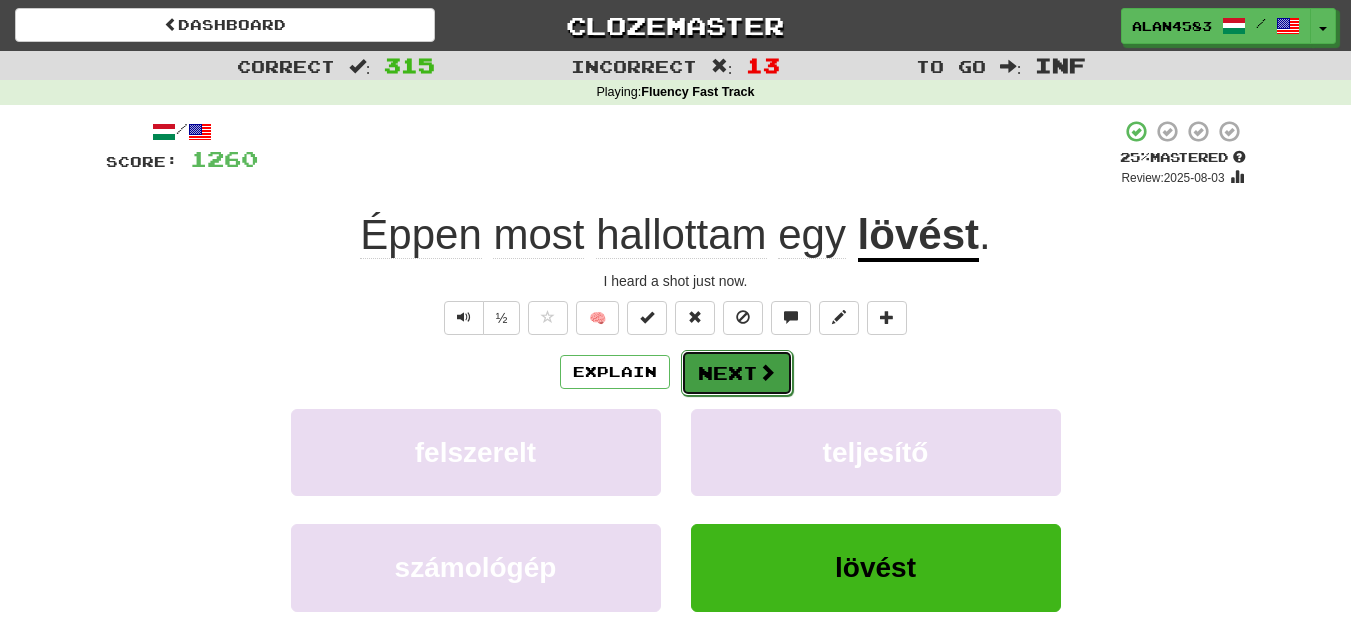 click at bounding box center [767, 372] 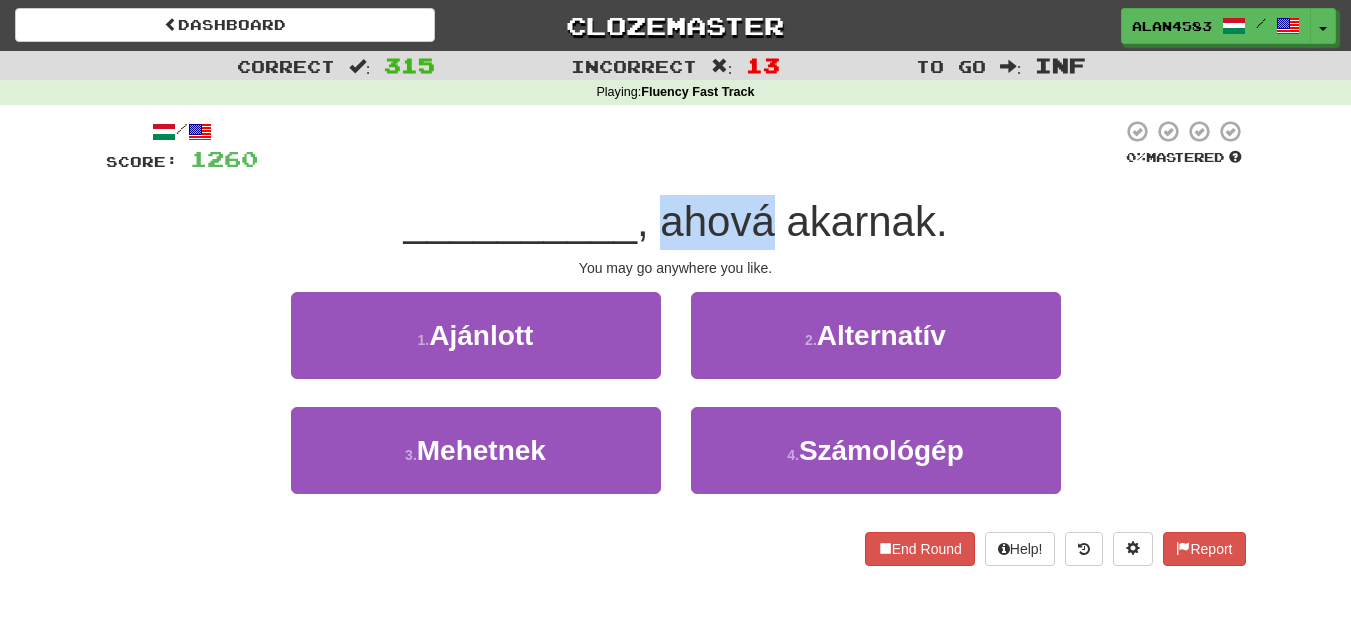 drag, startPoint x: 662, startPoint y: 227, endPoint x: 768, endPoint y: 209, distance: 107.51744 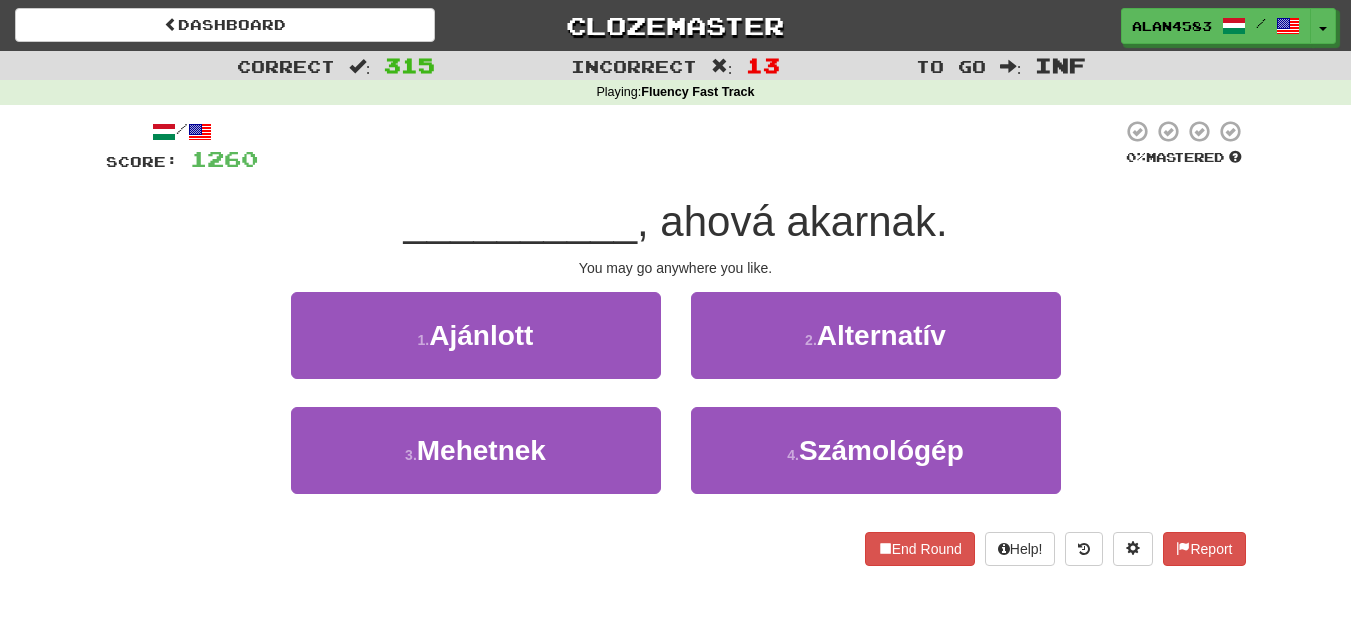 click on "/  Score:   1260 0 %  Mastered __________ , ahová akarnak. You may go anywhere you like. 1 .  Ajánlott 2 .  Alternatív 3 .  Mehetnek 4 .  Számológép  End Round  Help!  Report" at bounding box center [676, 342] 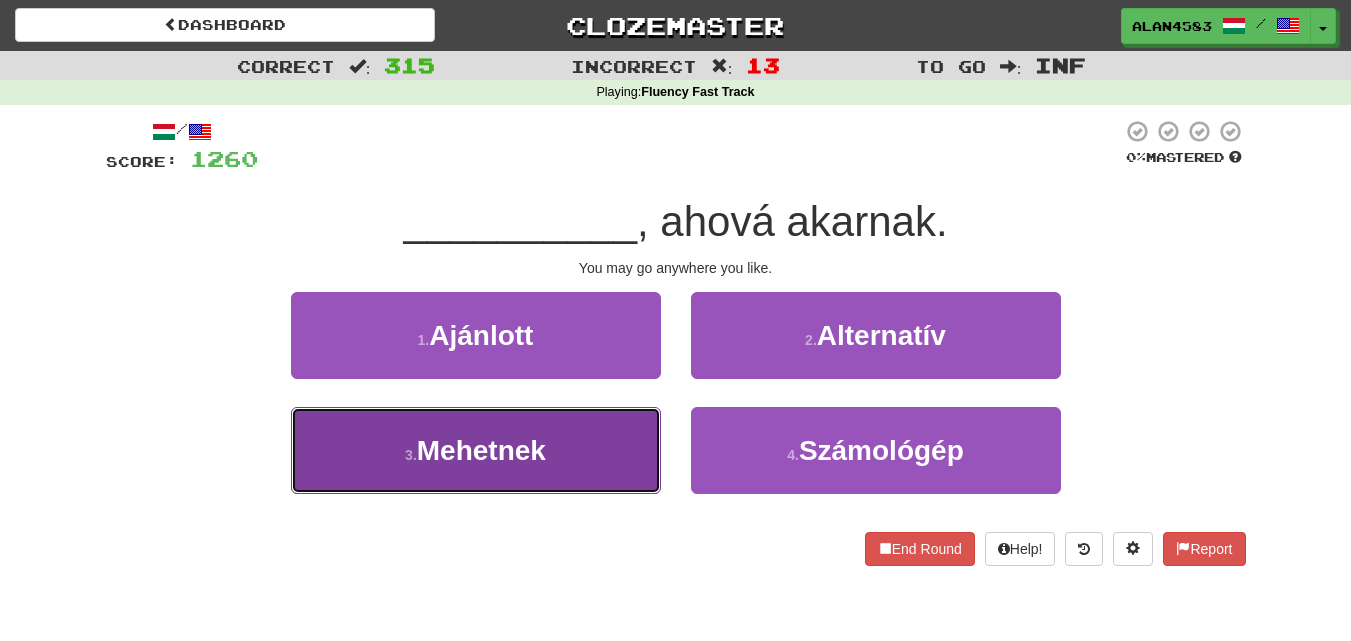 click on "3 .  Mehetnek" at bounding box center [476, 450] 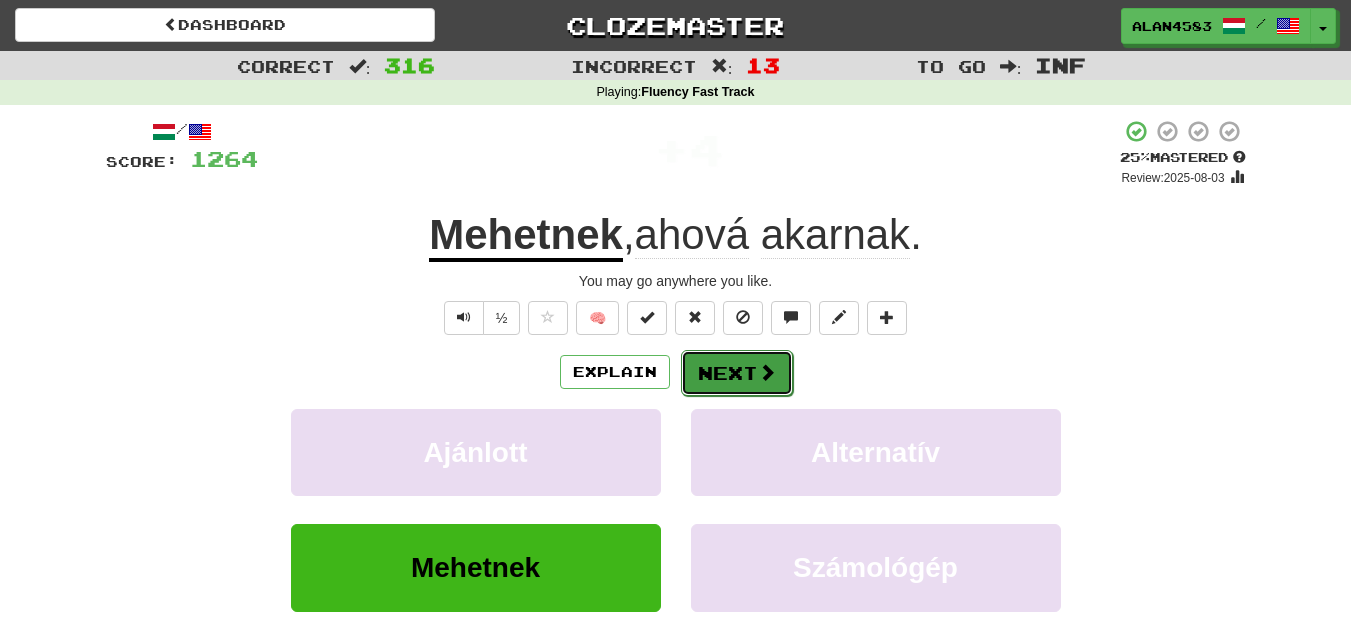click on "Next" at bounding box center (737, 373) 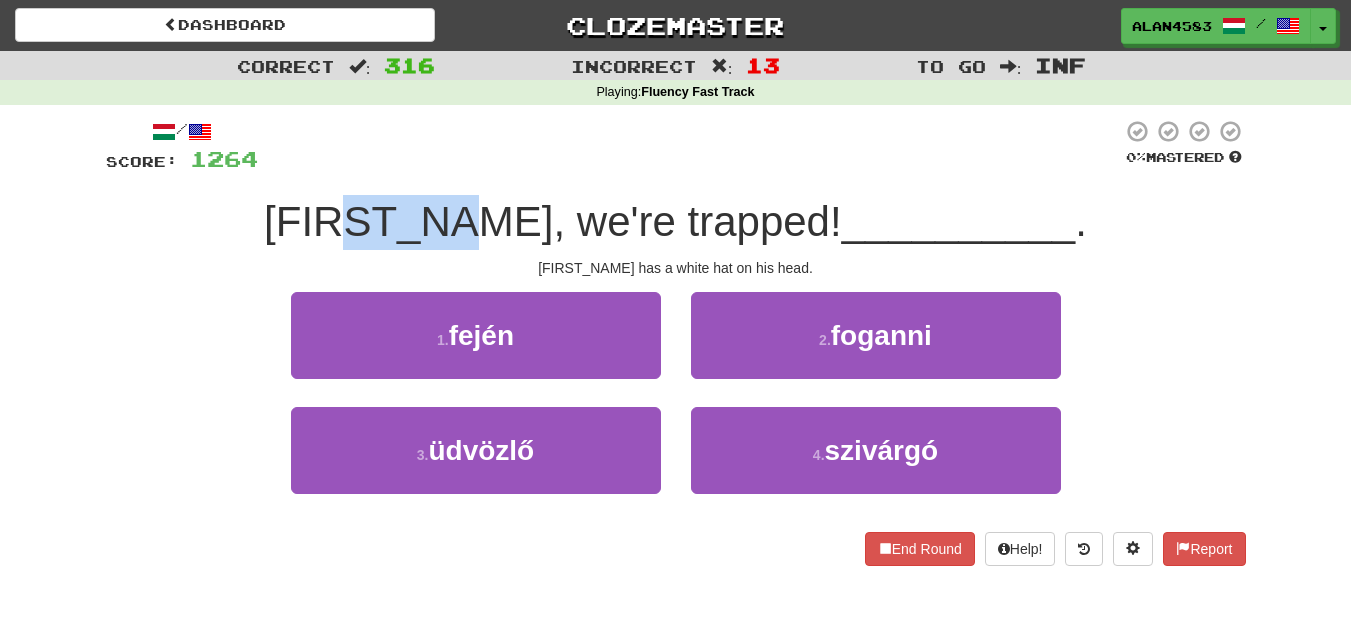 drag, startPoint x: 503, startPoint y: 216, endPoint x: 406, endPoint y: 213, distance: 97.04638 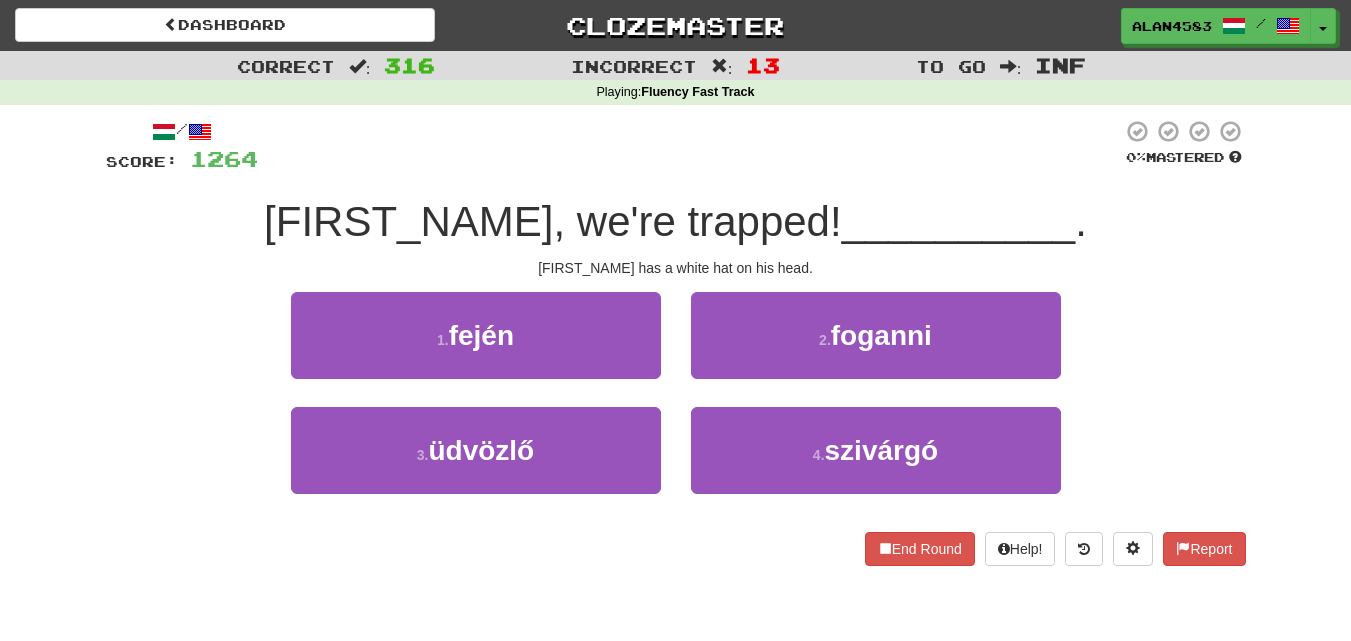 click at bounding box center (690, 146) 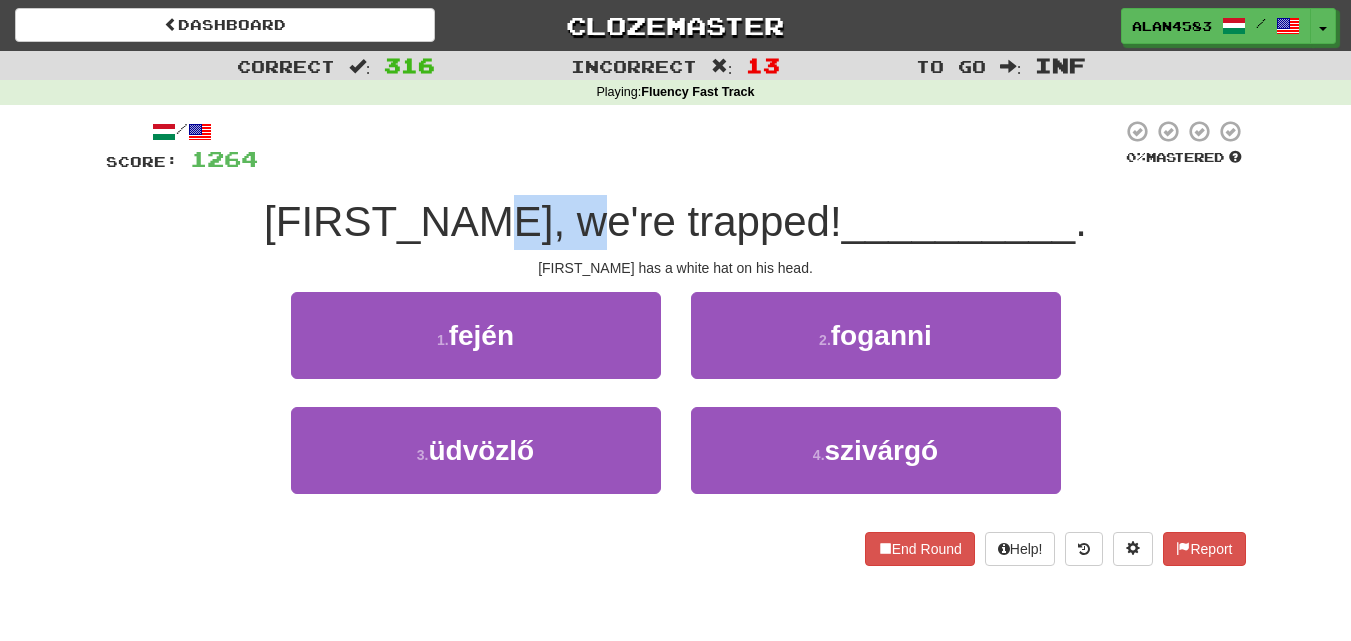 drag, startPoint x: 518, startPoint y: 219, endPoint x: 611, endPoint y: 212, distance: 93.26307 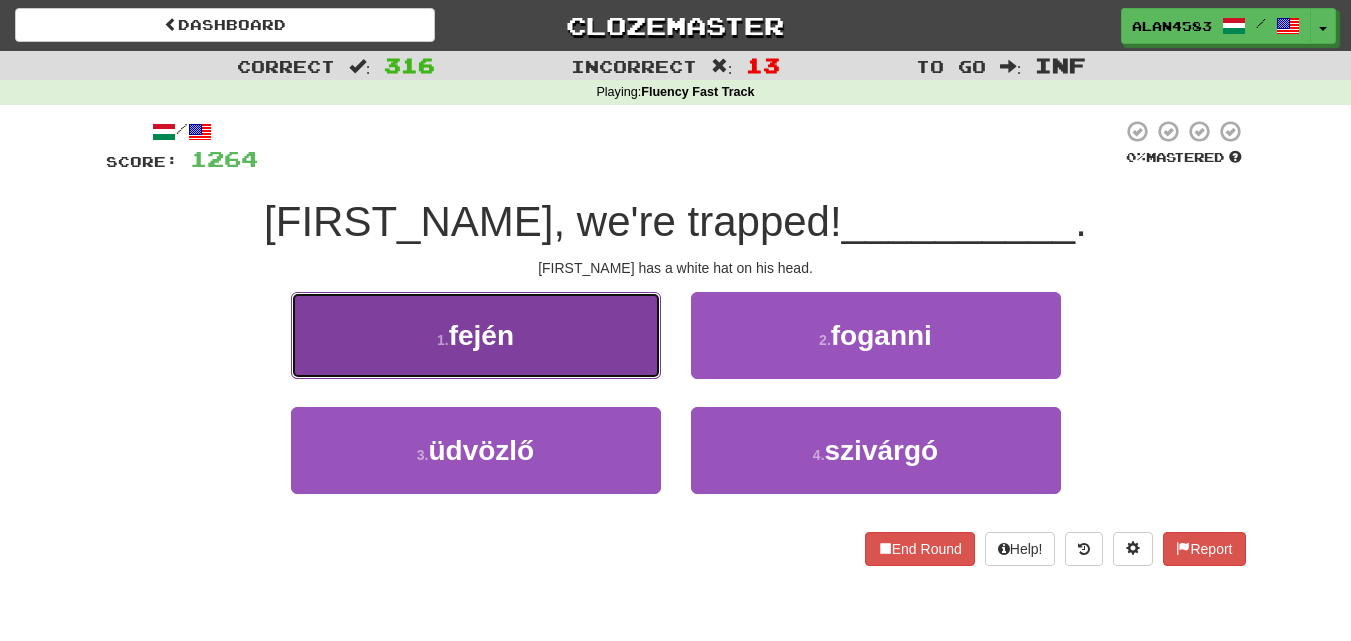click on "1 .  fején" at bounding box center [476, 335] 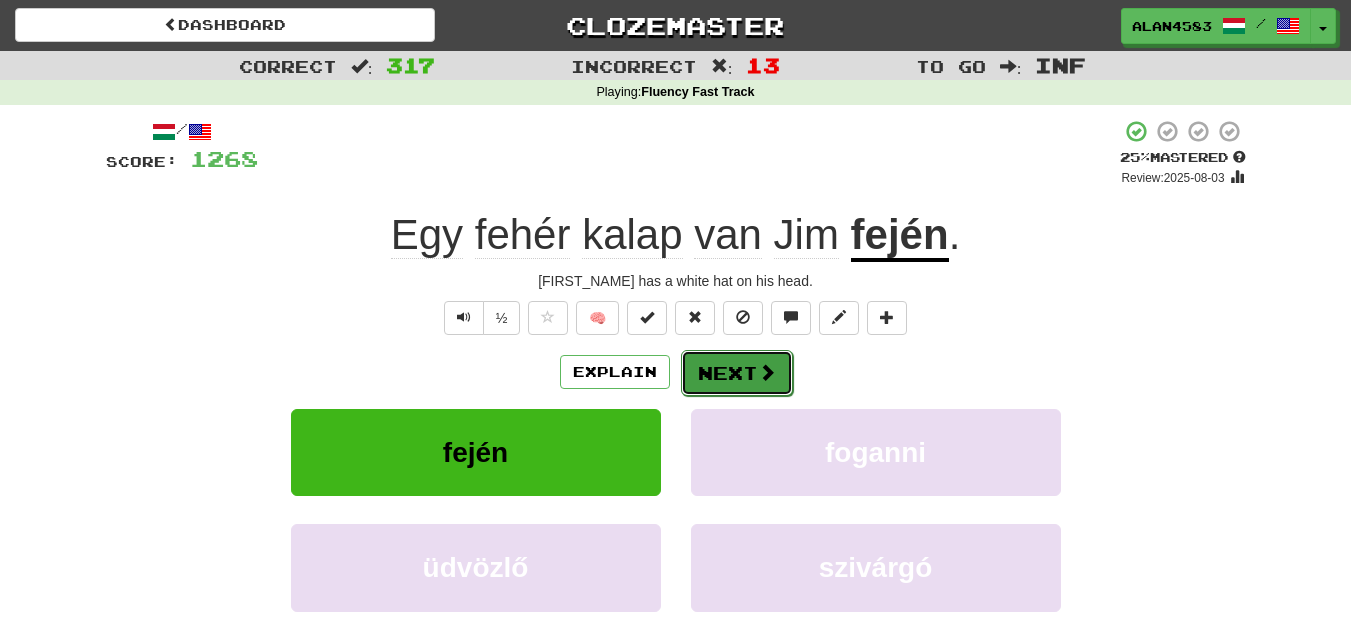 click on "Next" at bounding box center [737, 373] 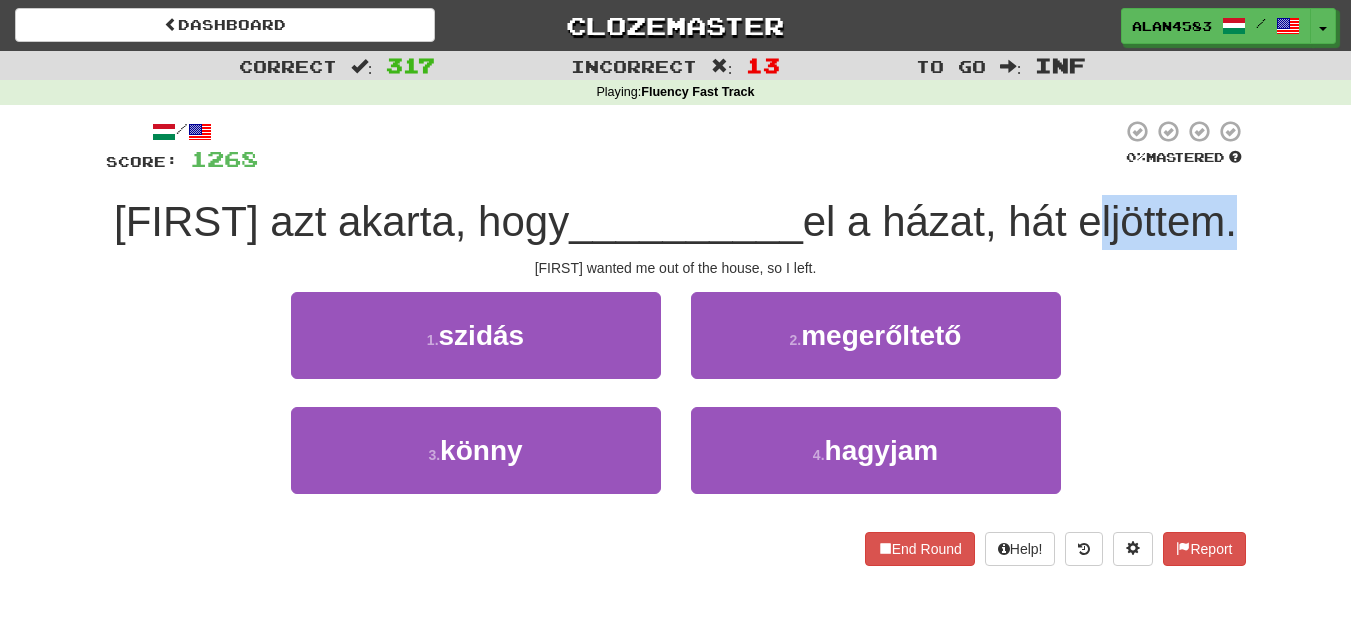 drag, startPoint x: 1054, startPoint y: 217, endPoint x: 1204, endPoint y: 221, distance: 150.05333 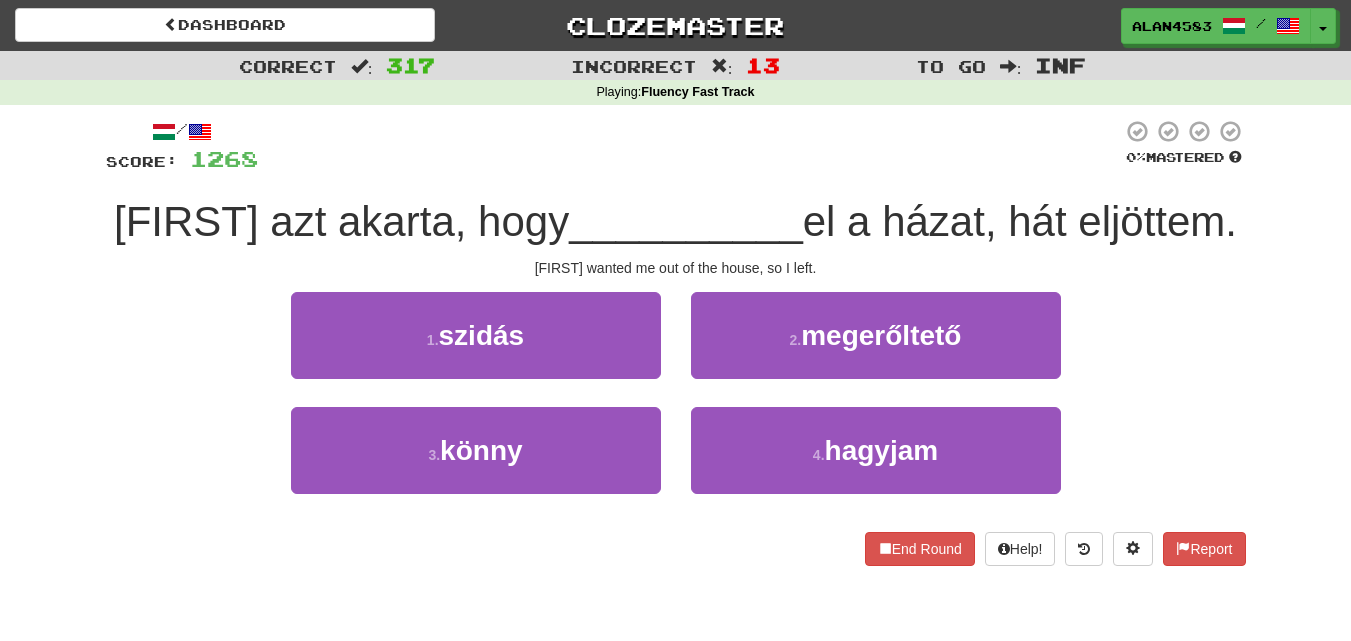 click on "/  Score:   1268 0 %  Mastered Tom azt akarta, hogy  __________  el a házat, hát eljöttem. Tom wanted me out of the house, so I left. 1 .  szidás 2 .  megerőltető 3 .  könny 4 .  hagyjam  End Round  Help!  Report" at bounding box center (676, 342) 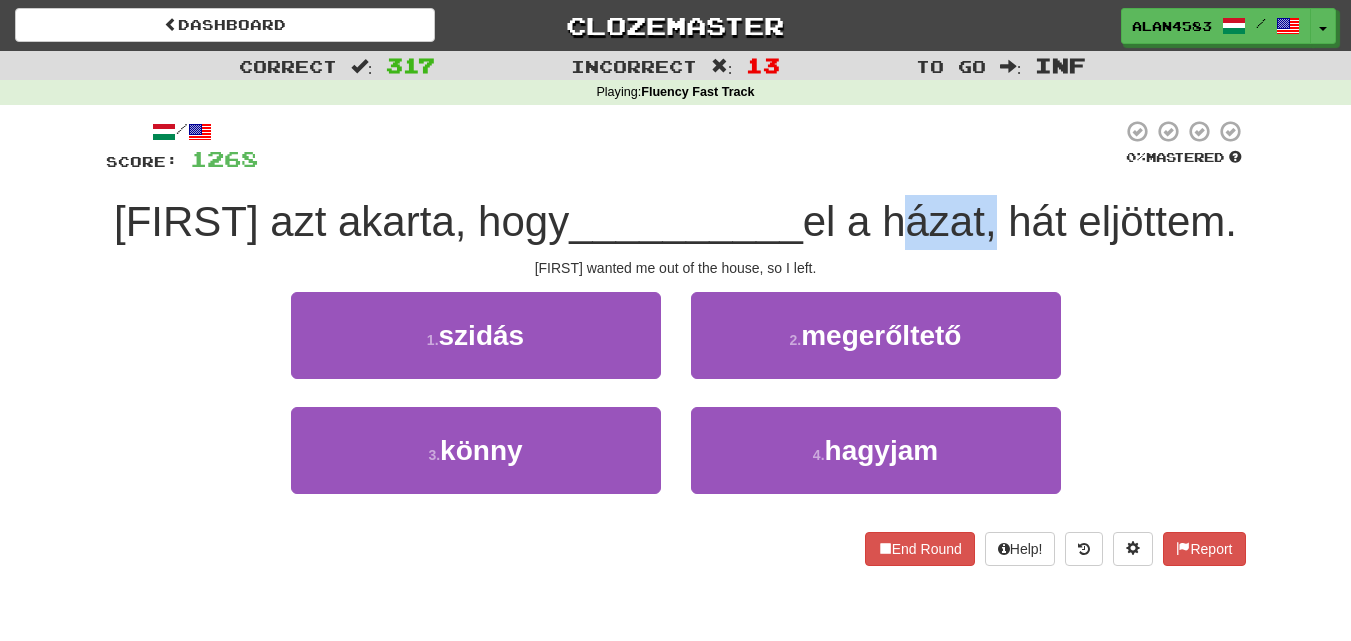 drag, startPoint x: 862, startPoint y: 210, endPoint x: 967, endPoint y: 208, distance: 105.01904 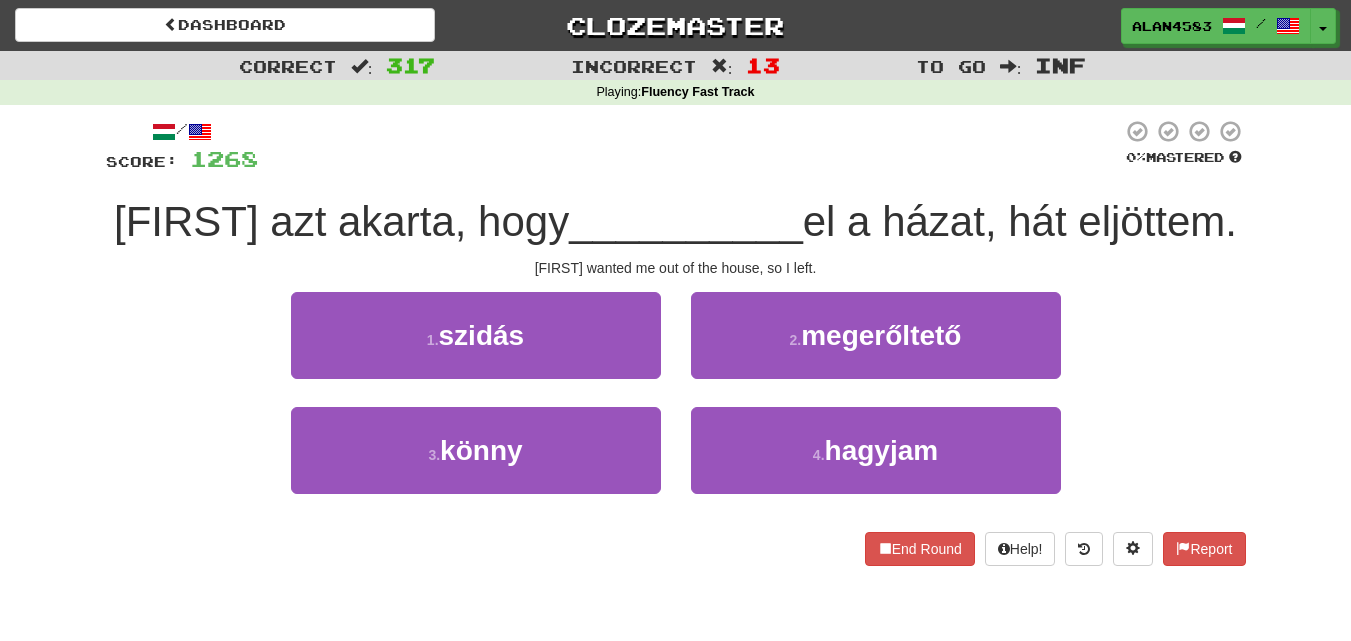 click on "/  Score:   1268 0 %  Mastered Tom azt akarta, hogy  __________  el a házat, hát eljöttem. Tom wanted me out of the house, so I left. 1 .  szidás 2 .  megerőltető 3 .  könny 4 .  hagyjam  End Round  Help!  Report" at bounding box center [676, 342] 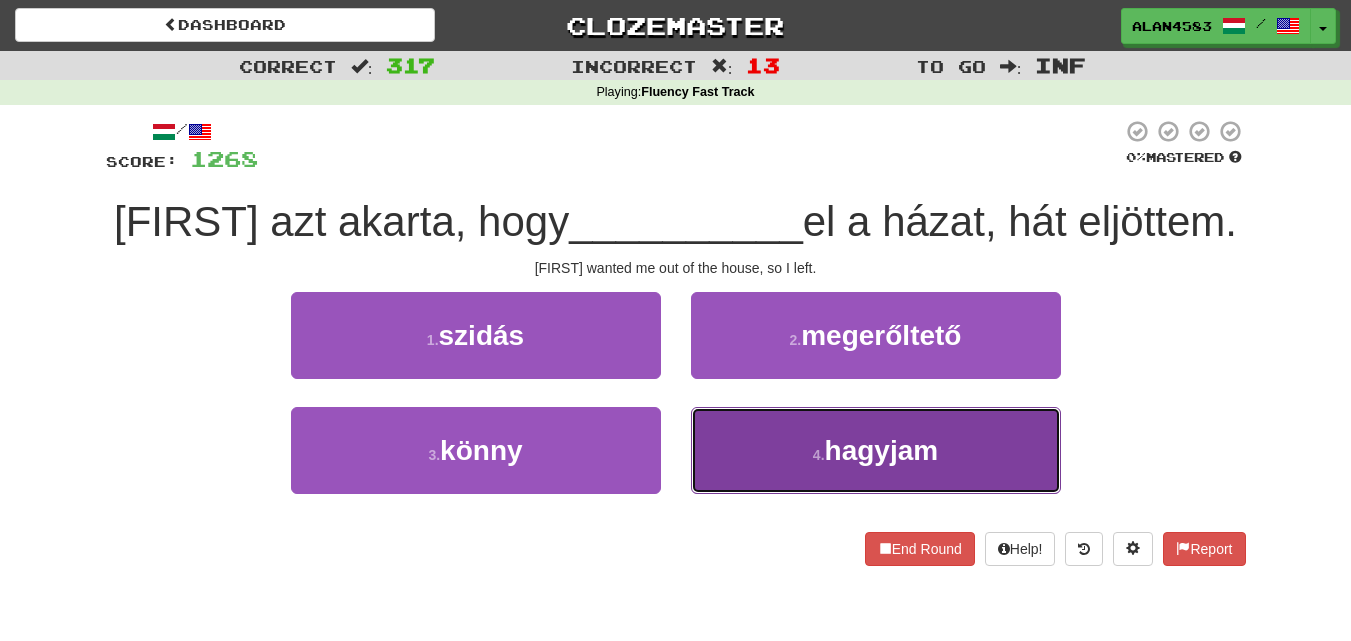 click on "4 .  hagyjam" at bounding box center [876, 450] 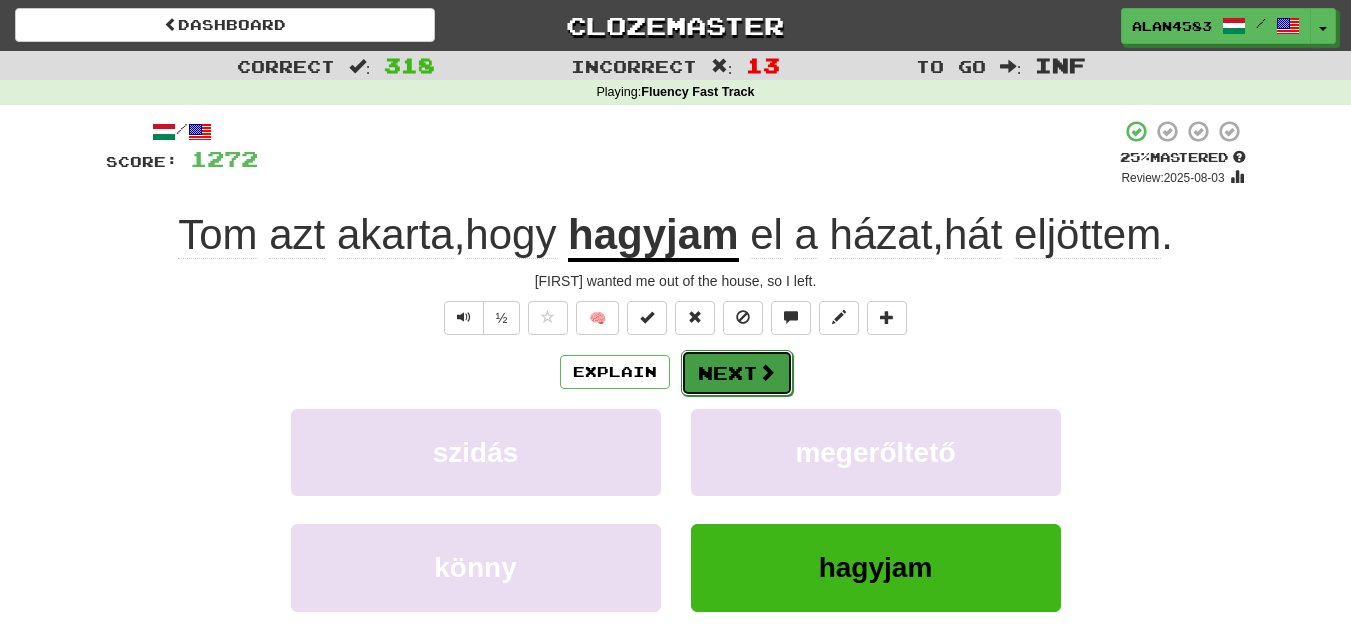 click on "Next" at bounding box center [737, 373] 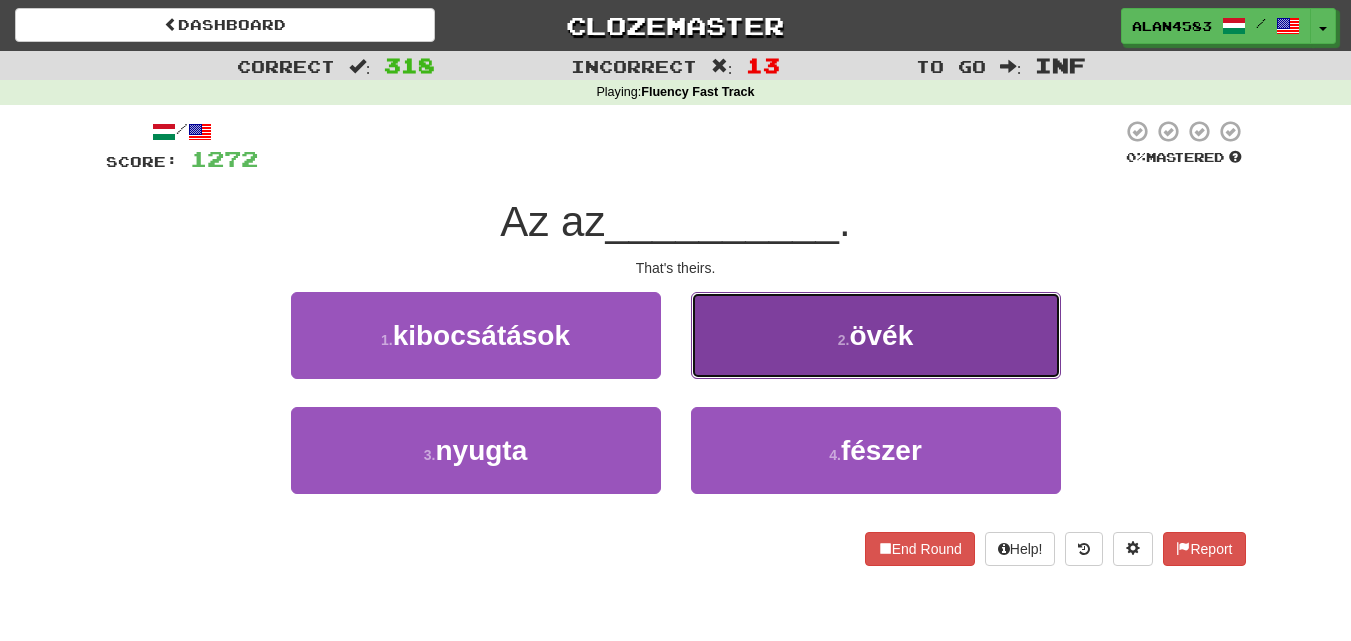 click on "2 .  övék" at bounding box center (876, 335) 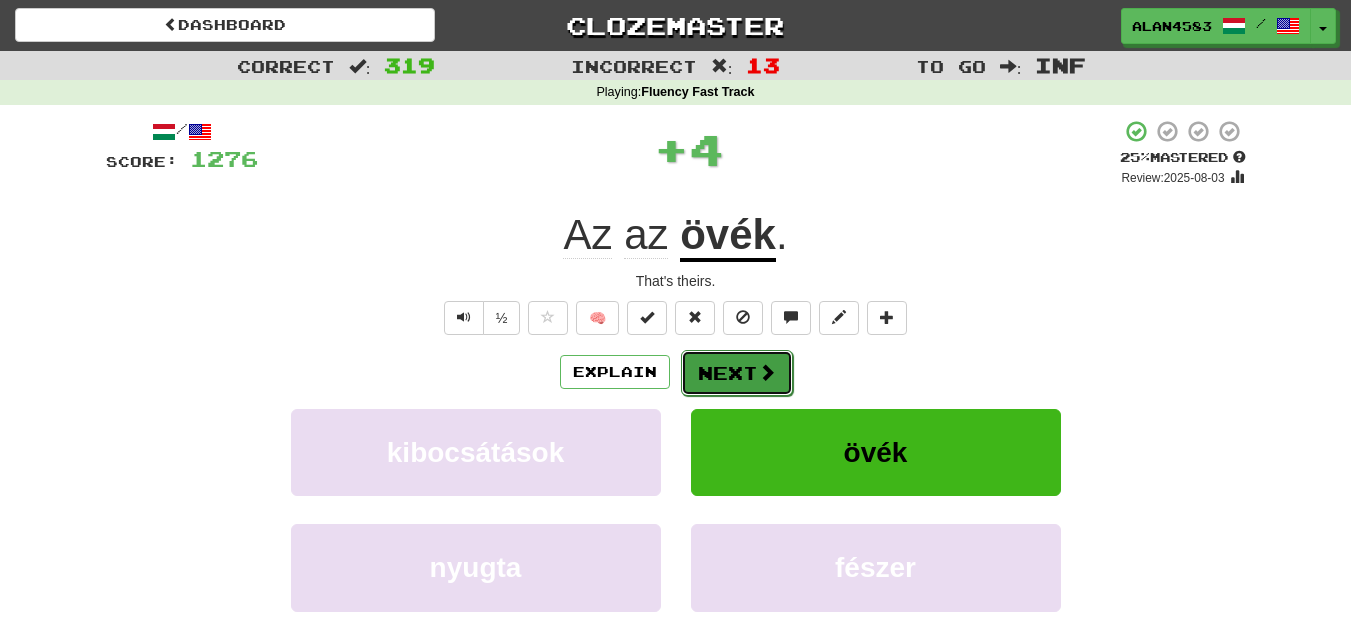 click on "Next" at bounding box center (737, 373) 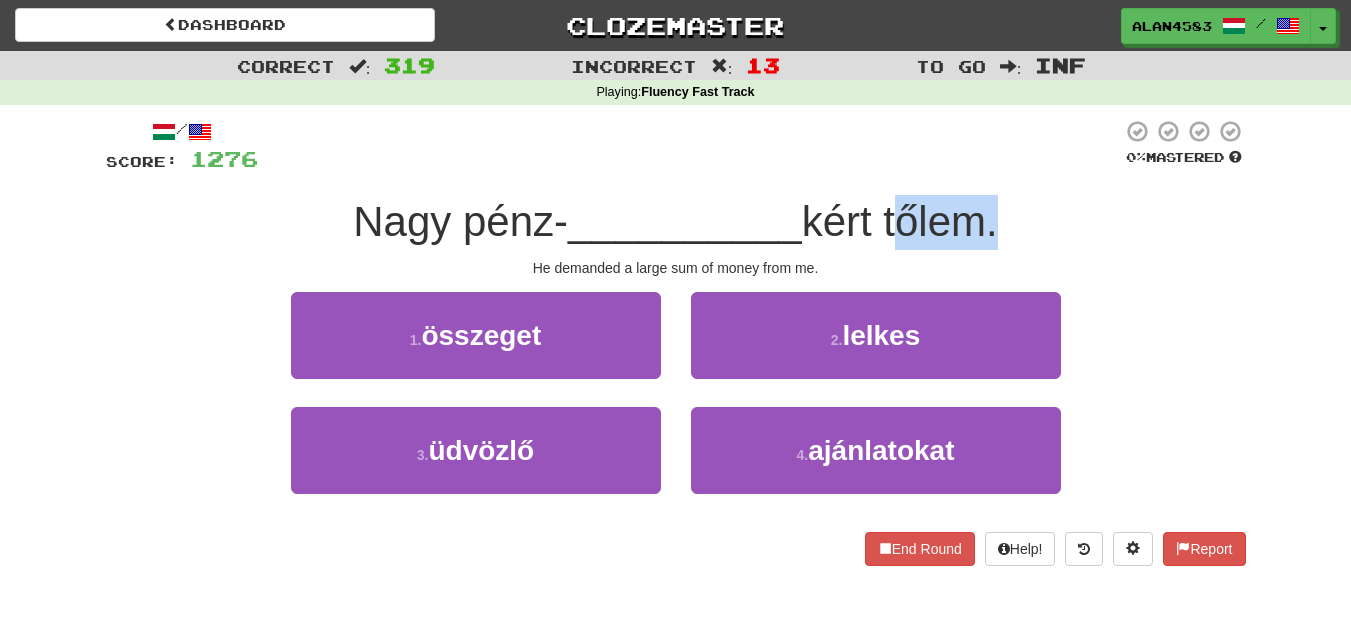 drag, startPoint x: 889, startPoint y: 217, endPoint x: 979, endPoint y: 215, distance: 90.02222 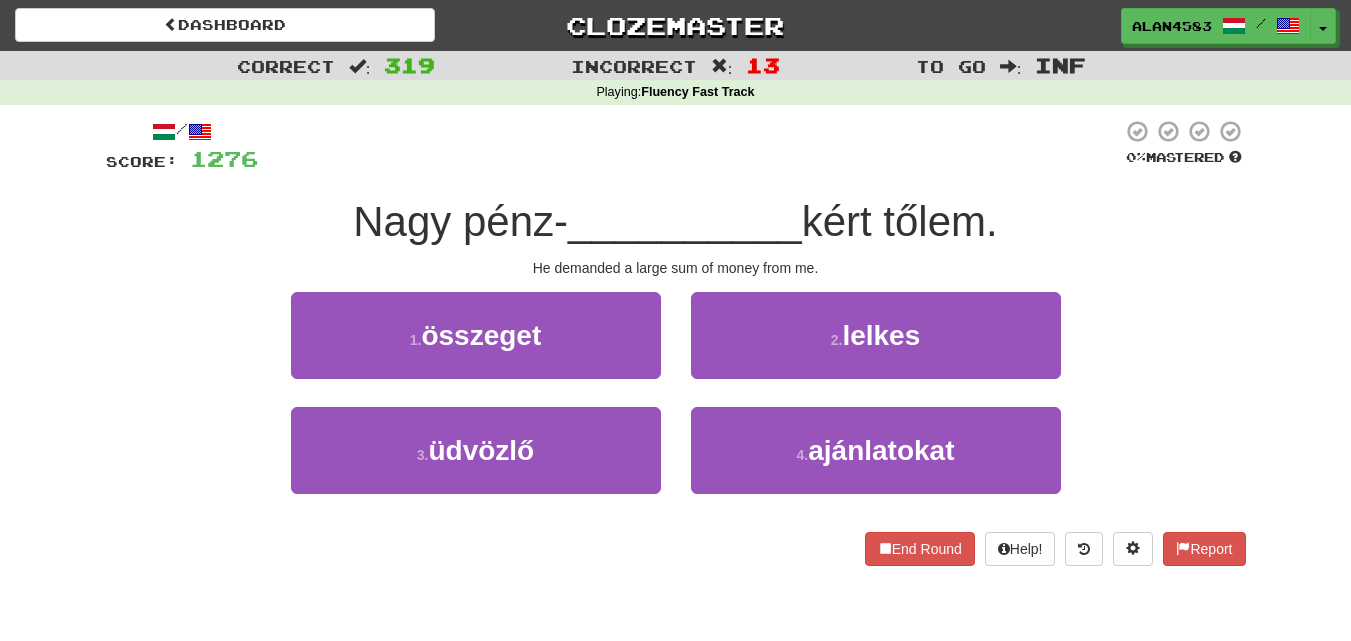 click on "/  Score:   1276 0 %  Mastered Nagy pénz- __________  kért tőlem. He demanded a large sum of money from me. 1 .  összeget 2 .  lelkes 3 .  üdvözlő 4 .  ajánlatokat  End Round  Help!  Report" at bounding box center [676, 342] 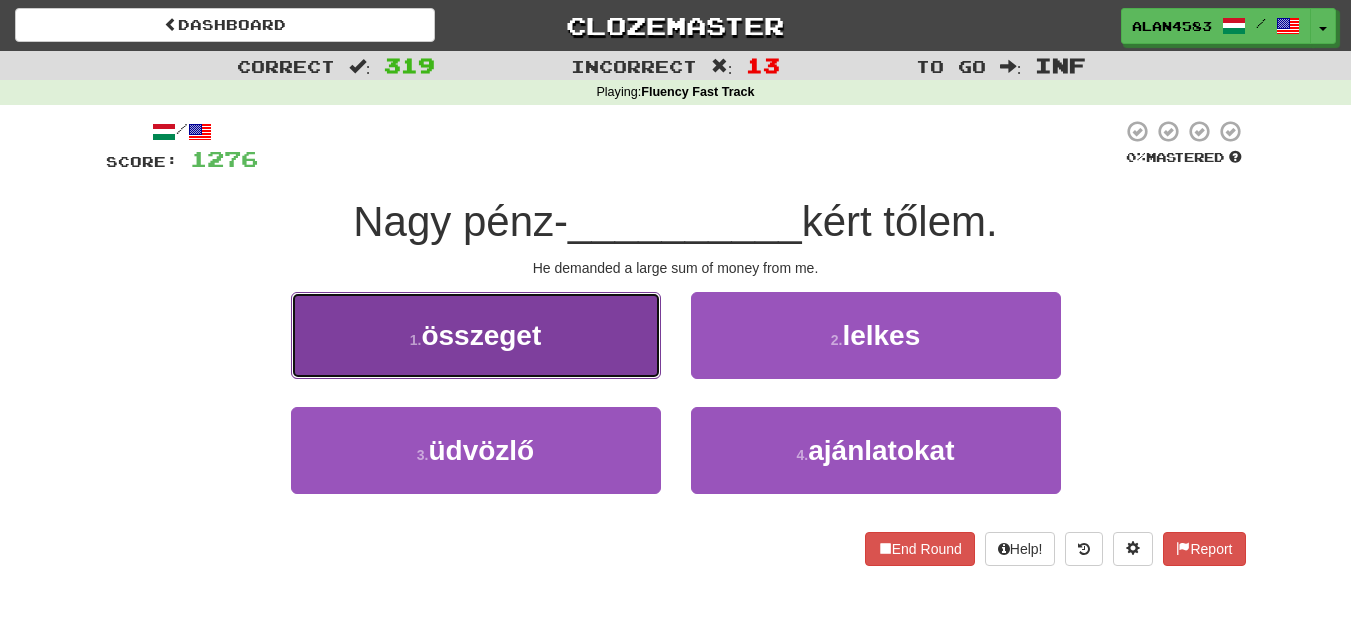 click on "1 .  összeget" at bounding box center [476, 335] 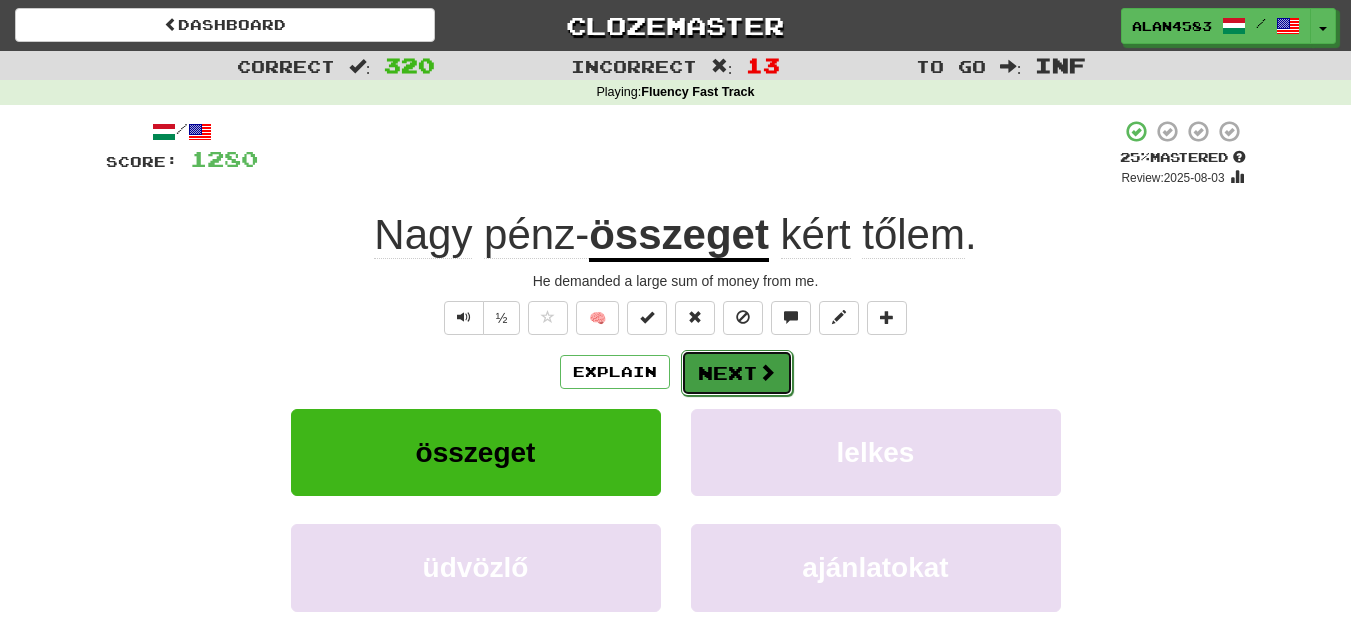 click on "Next" at bounding box center [737, 373] 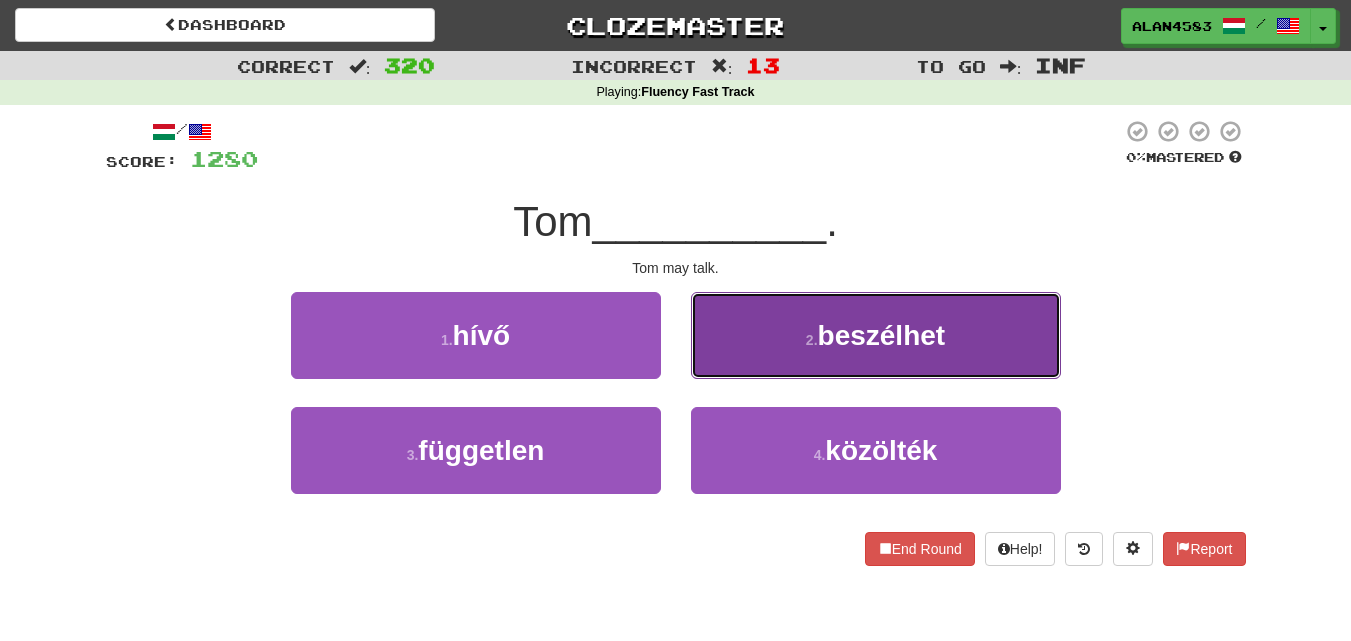 click on "2 .  beszélhet" at bounding box center (876, 335) 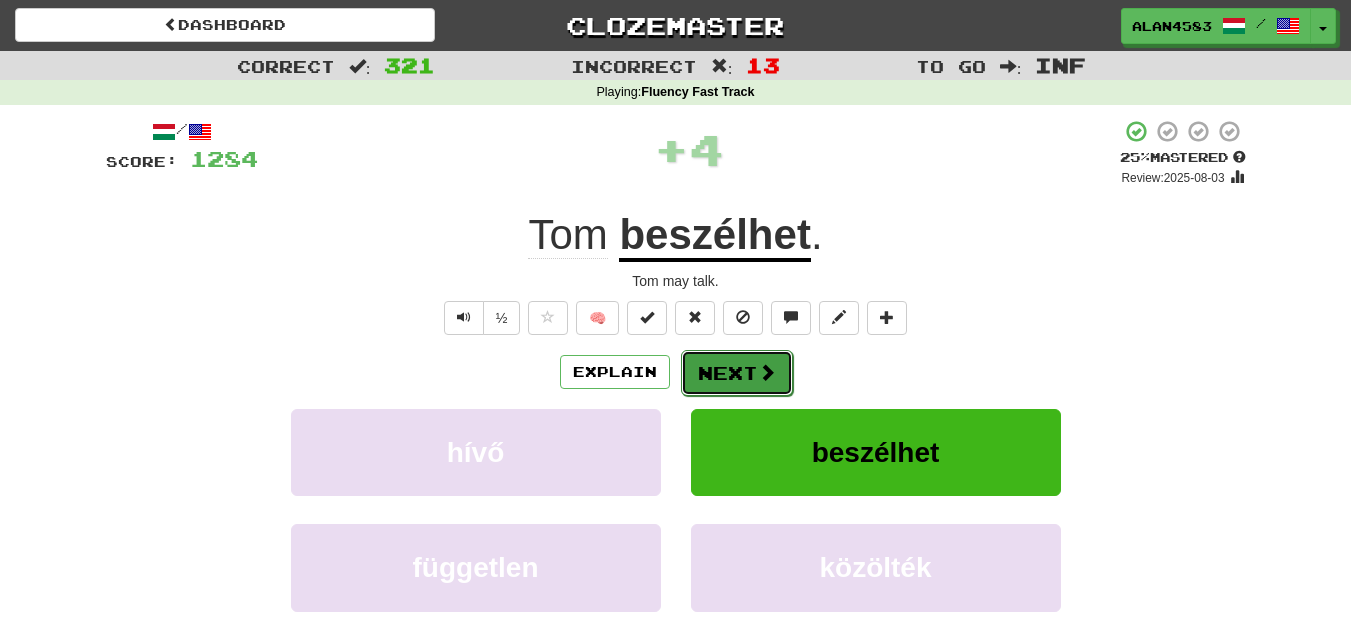 click on "Next" at bounding box center (737, 373) 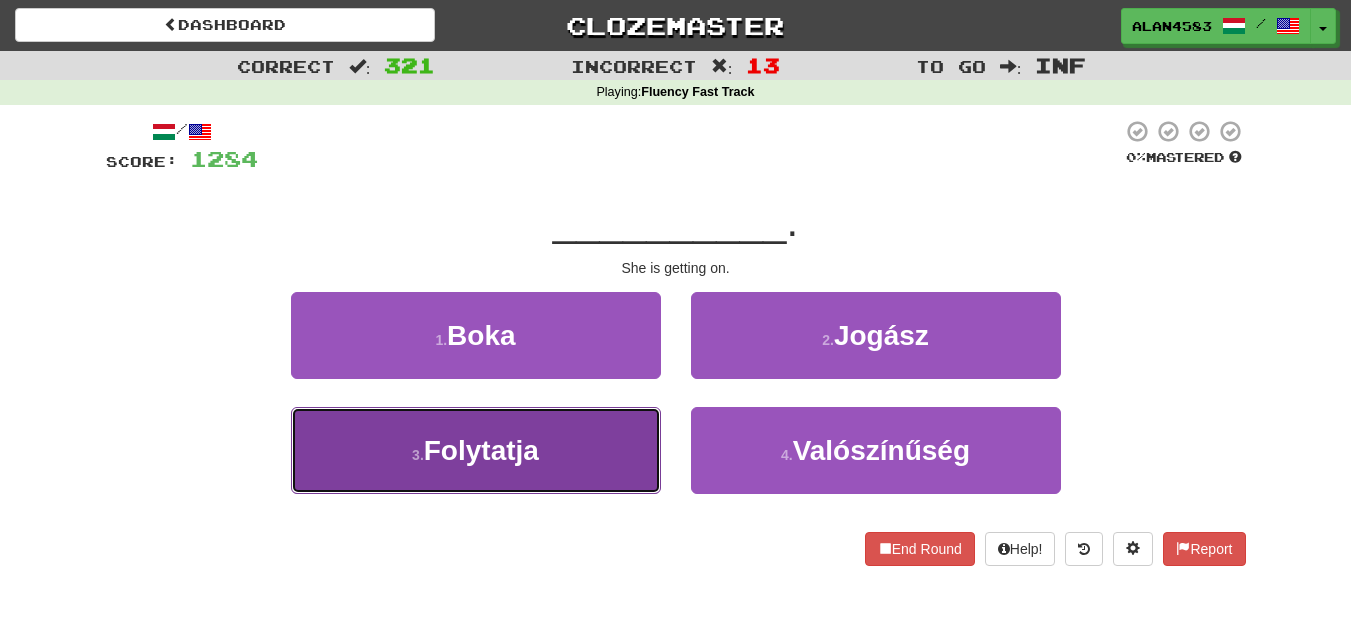 click on "Folytatja" at bounding box center (481, 450) 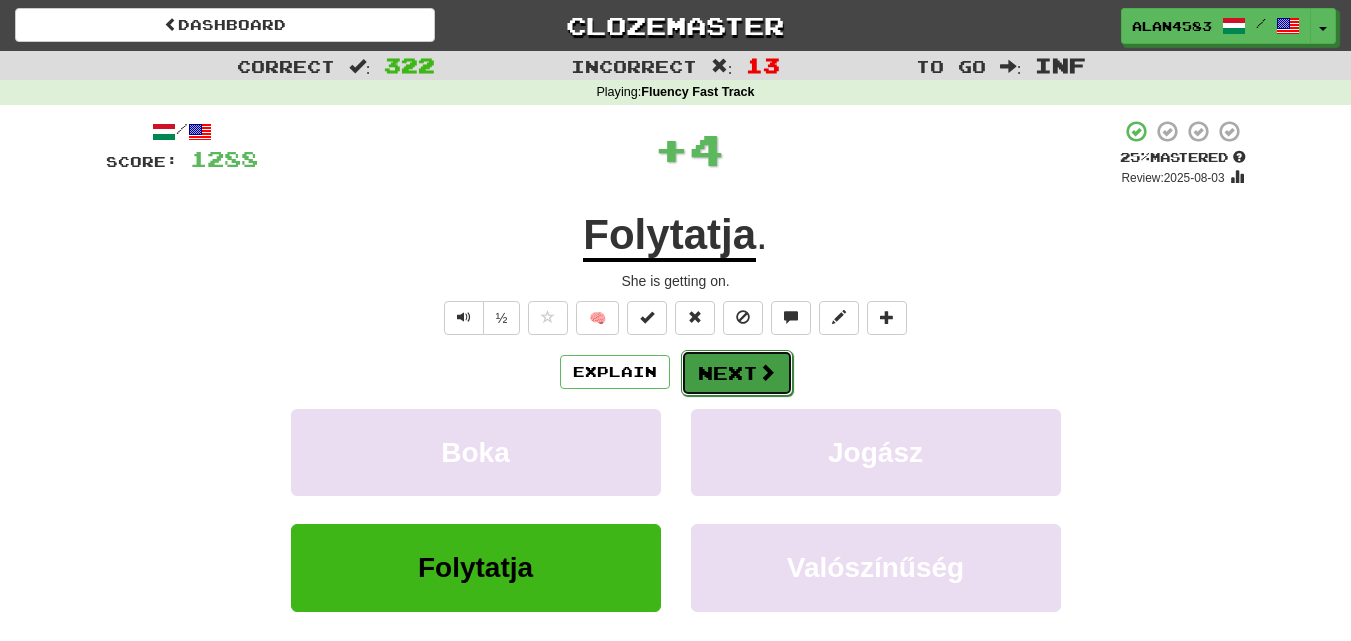 click on "Next" at bounding box center (737, 373) 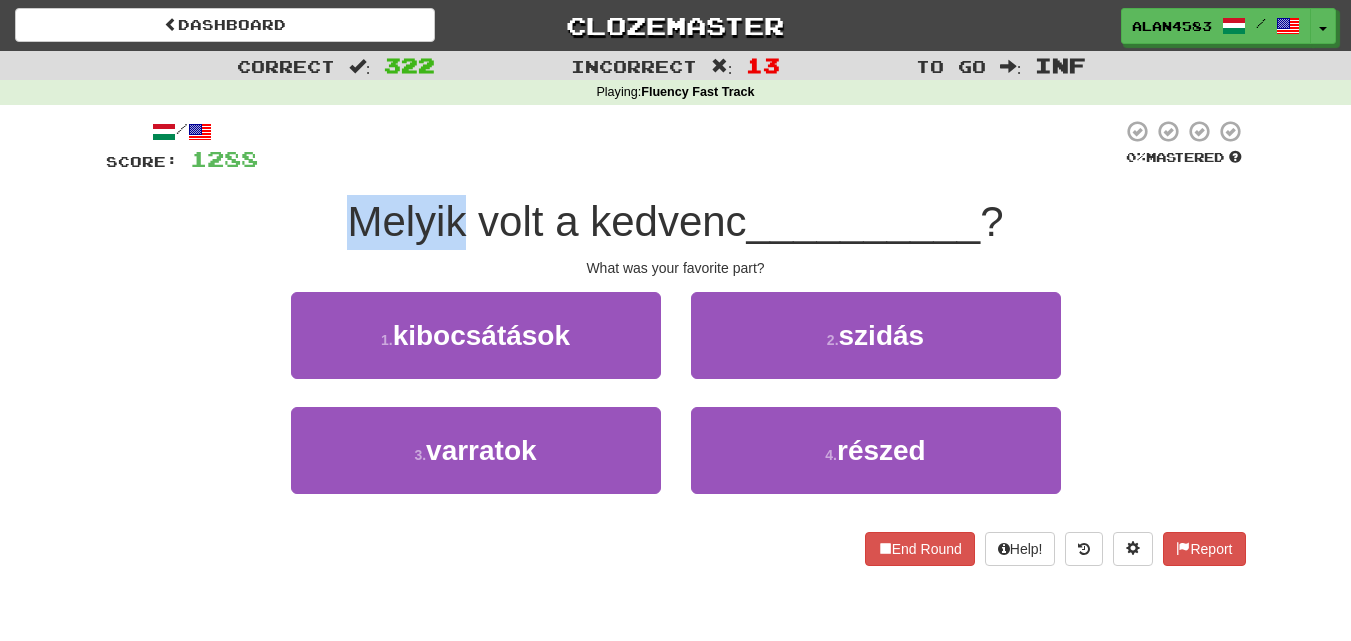 drag, startPoint x: 457, startPoint y: 219, endPoint x: 306, endPoint y: 207, distance: 151.47607 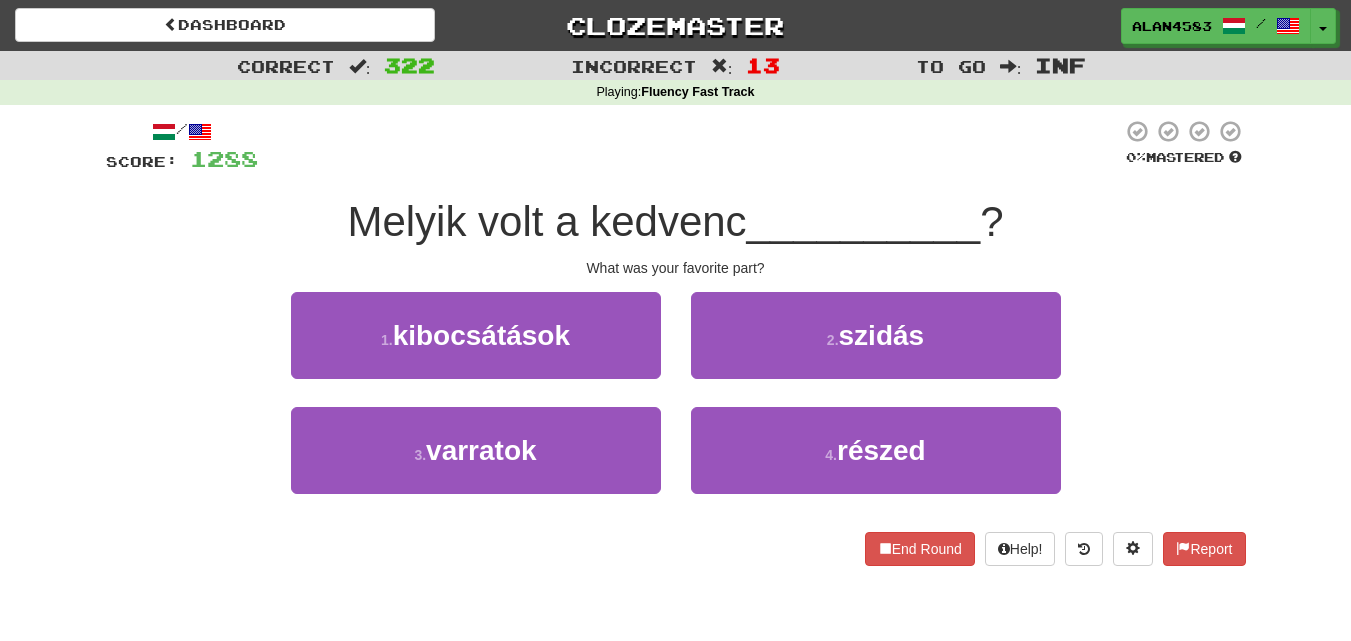 click on "What was your favorite part?" at bounding box center [676, 268] 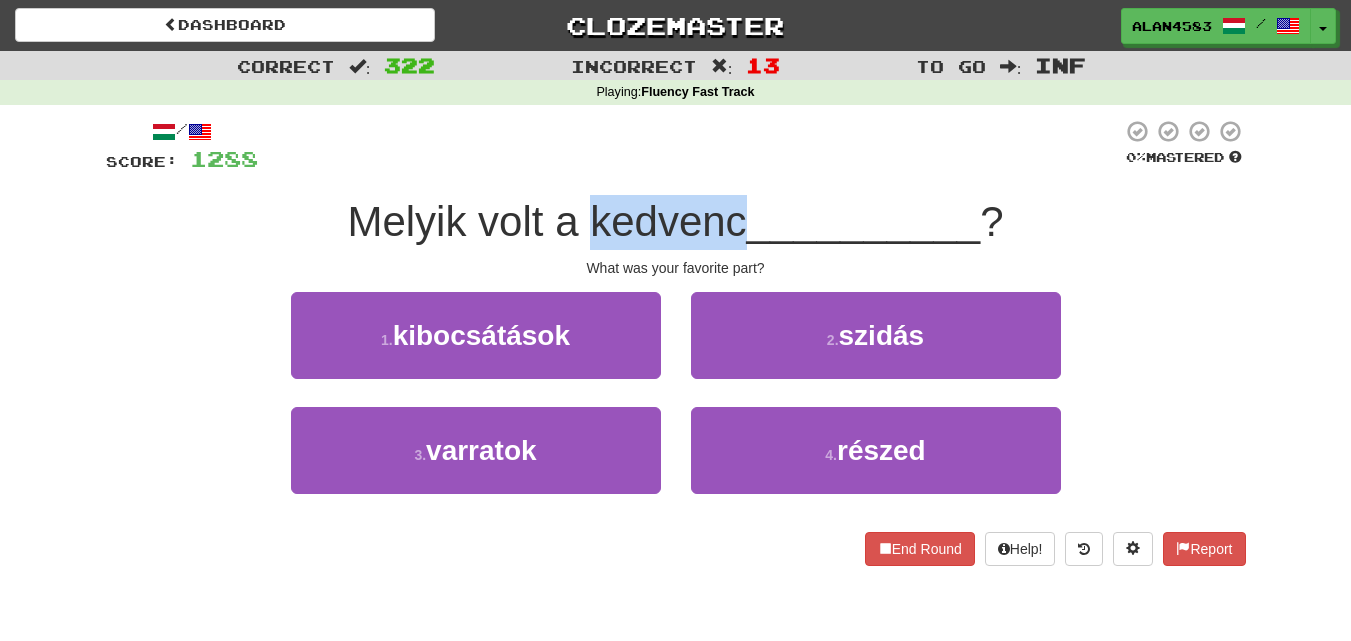 drag, startPoint x: 584, startPoint y: 214, endPoint x: 740, endPoint y: 207, distance: 156.15697 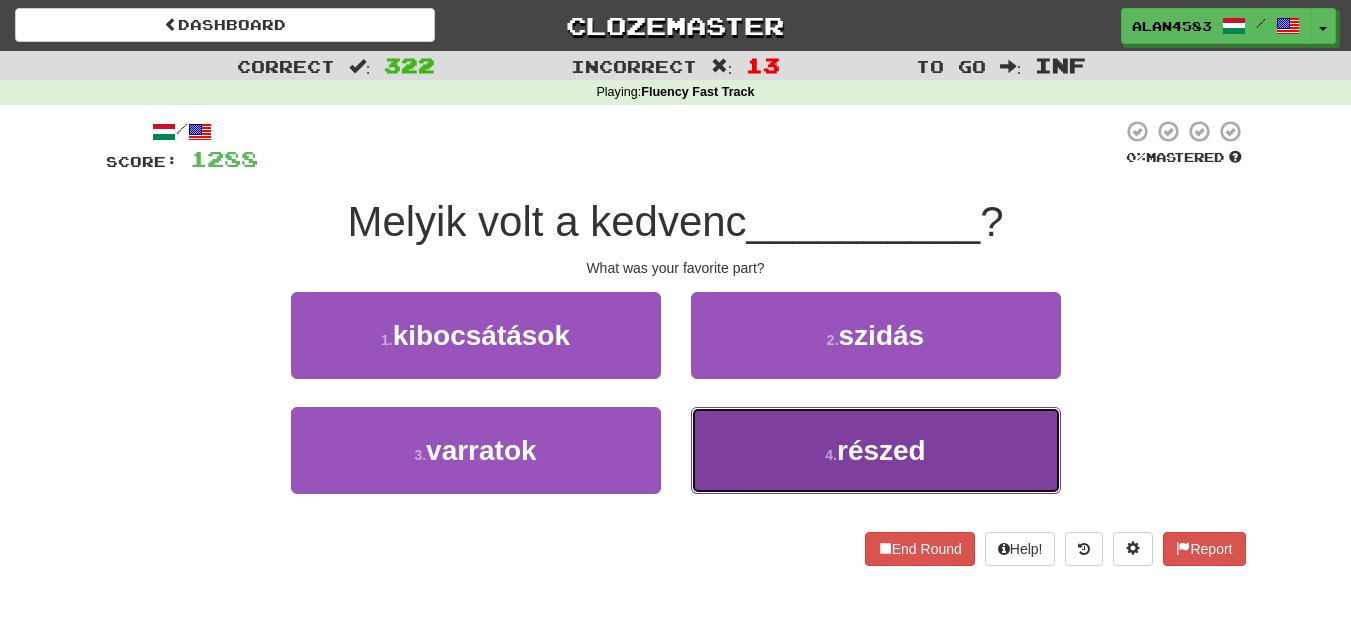 click on "4 .  részed" at bounding box center [876, 450] 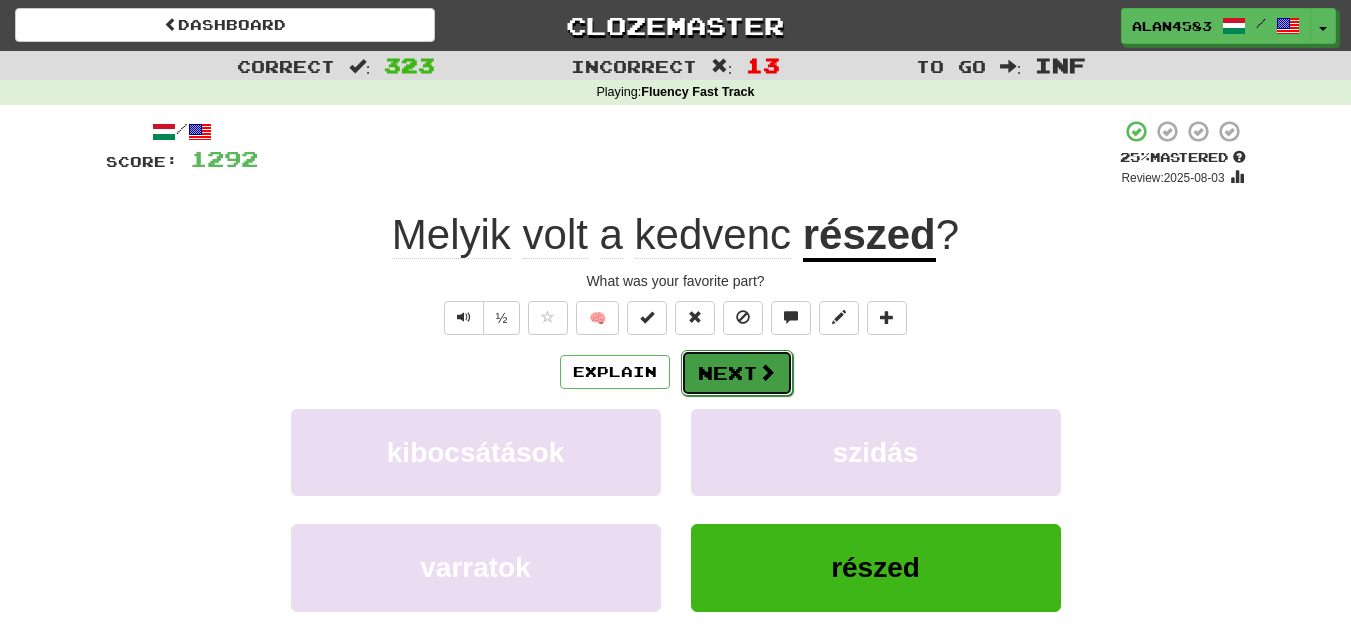 click on "Next" at bounding box center (737, 373) 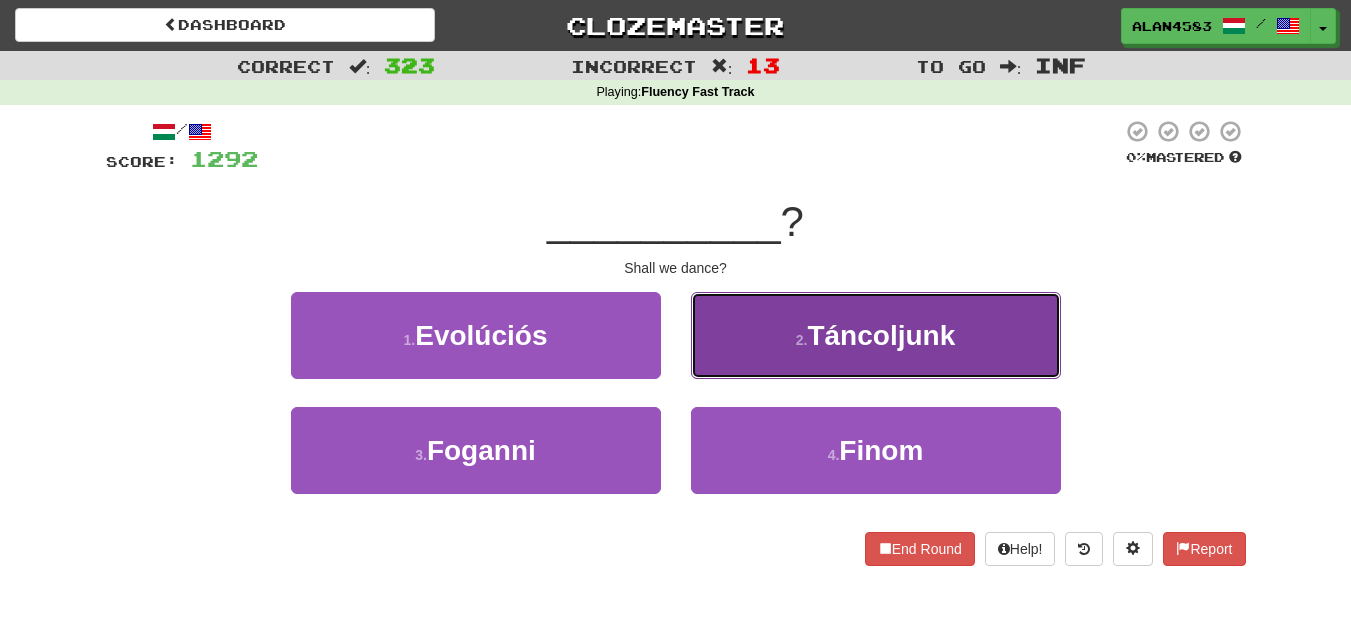 click on "2 .  Táncoljunk" at bounding box center (876, 335) 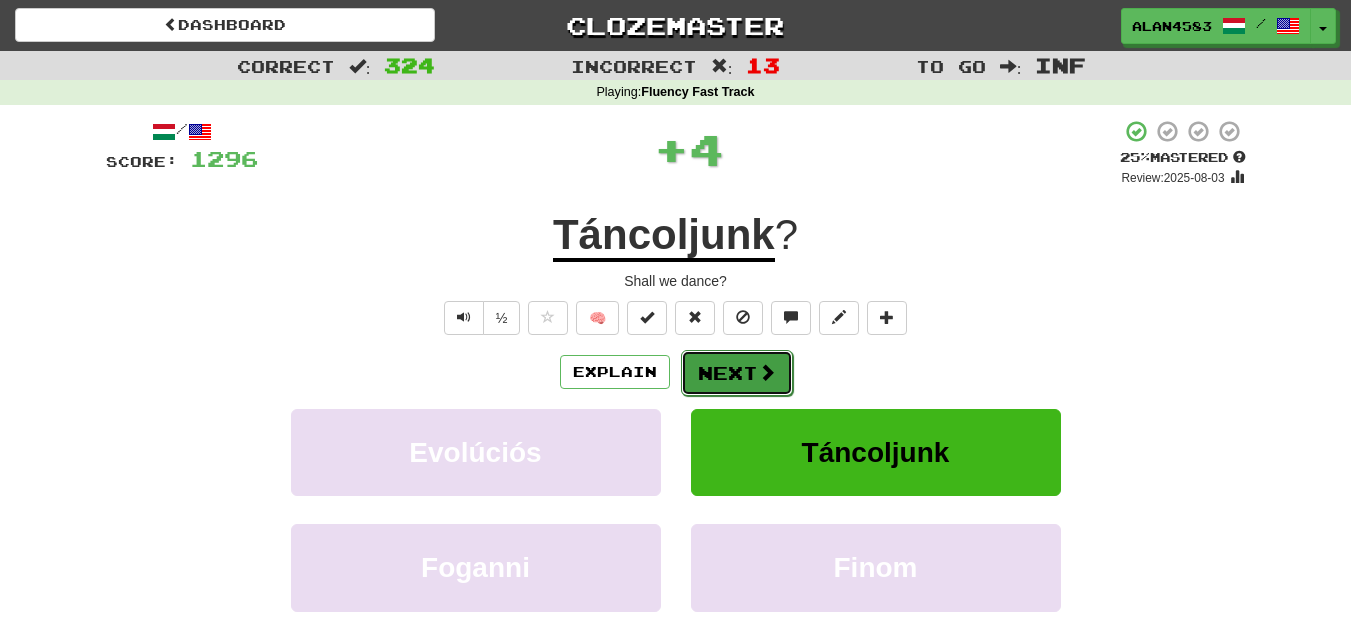 click on "Next" at bounding box center (737, 373) 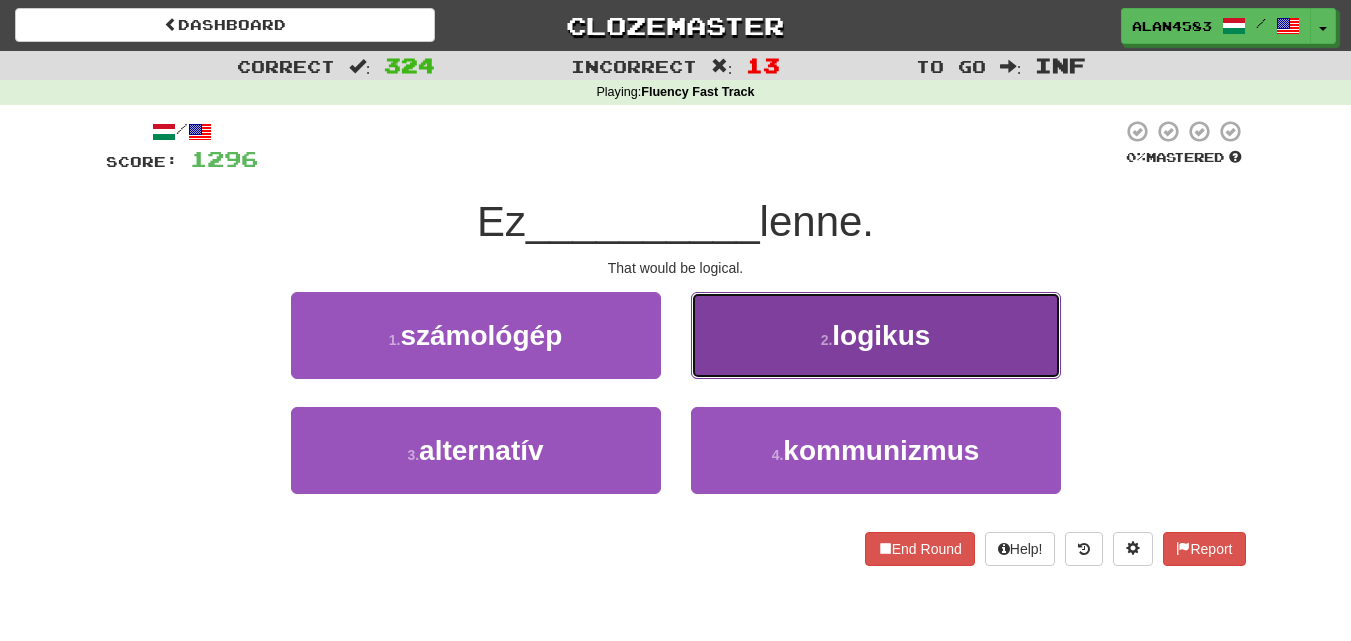 click on "2 .  logikus" at bounding box center [876, 335] 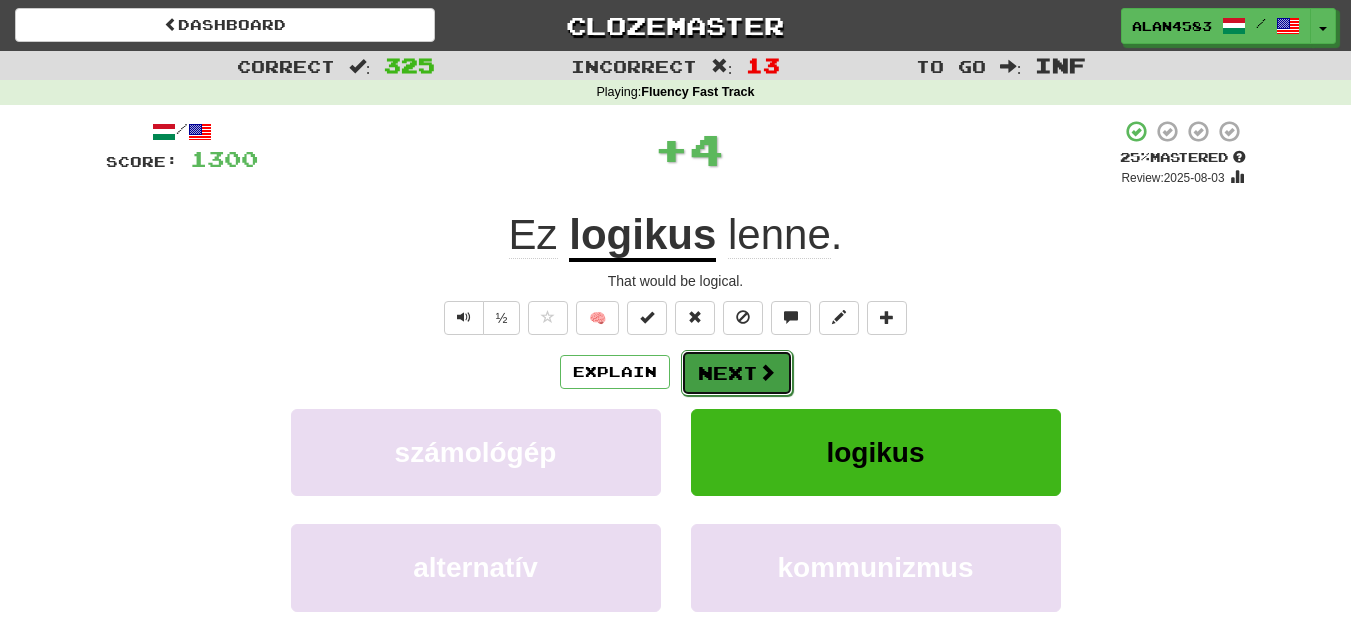 click on "Next" at bounding box center (737, 373) 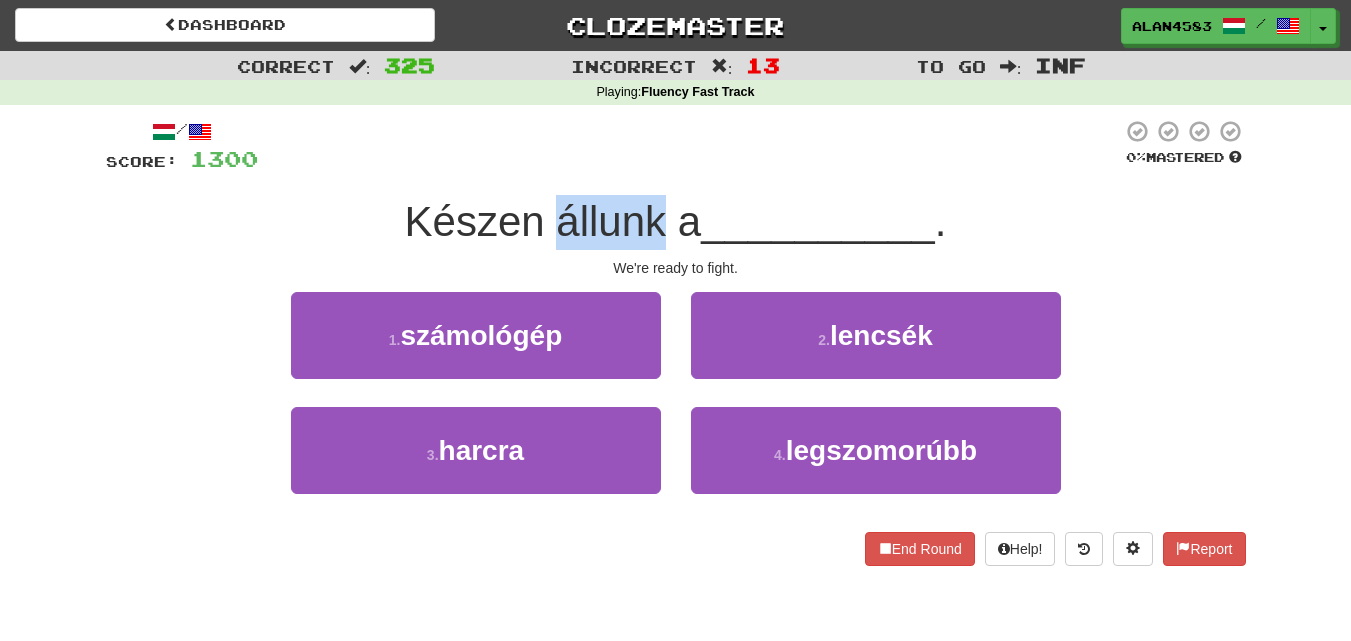 drag, startPoint x: 558, startPoint y: 224, endPoint x: 663, endPoint y: 209, distance: 106.06602 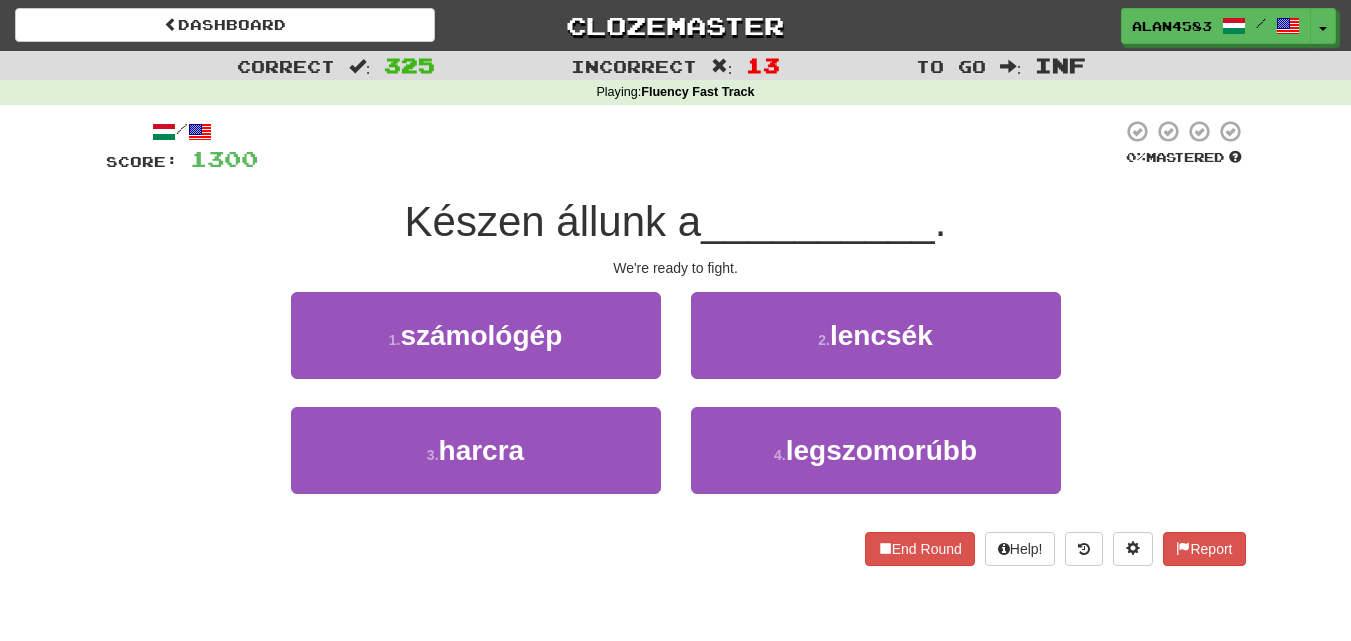 click at bounding box center (690, 146) 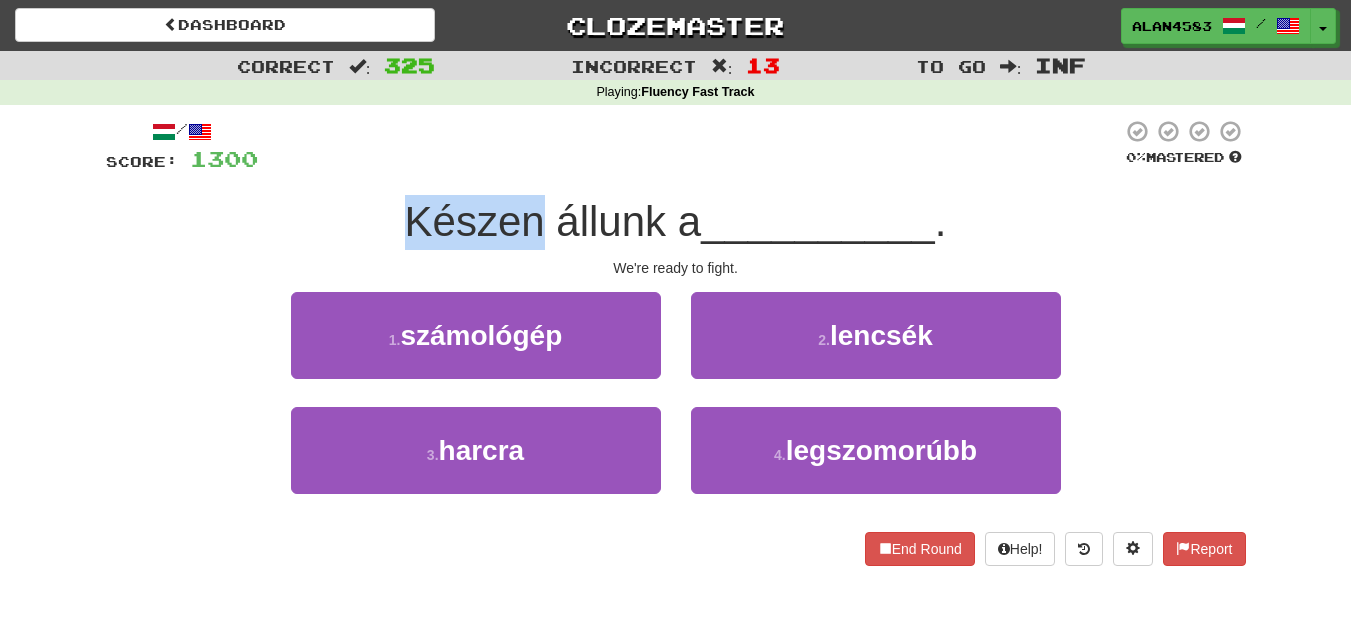 drag, startPoint x: 534, startPoint y: 216, endPoint x: 408, endPoint y: 220, distance: 126.06348 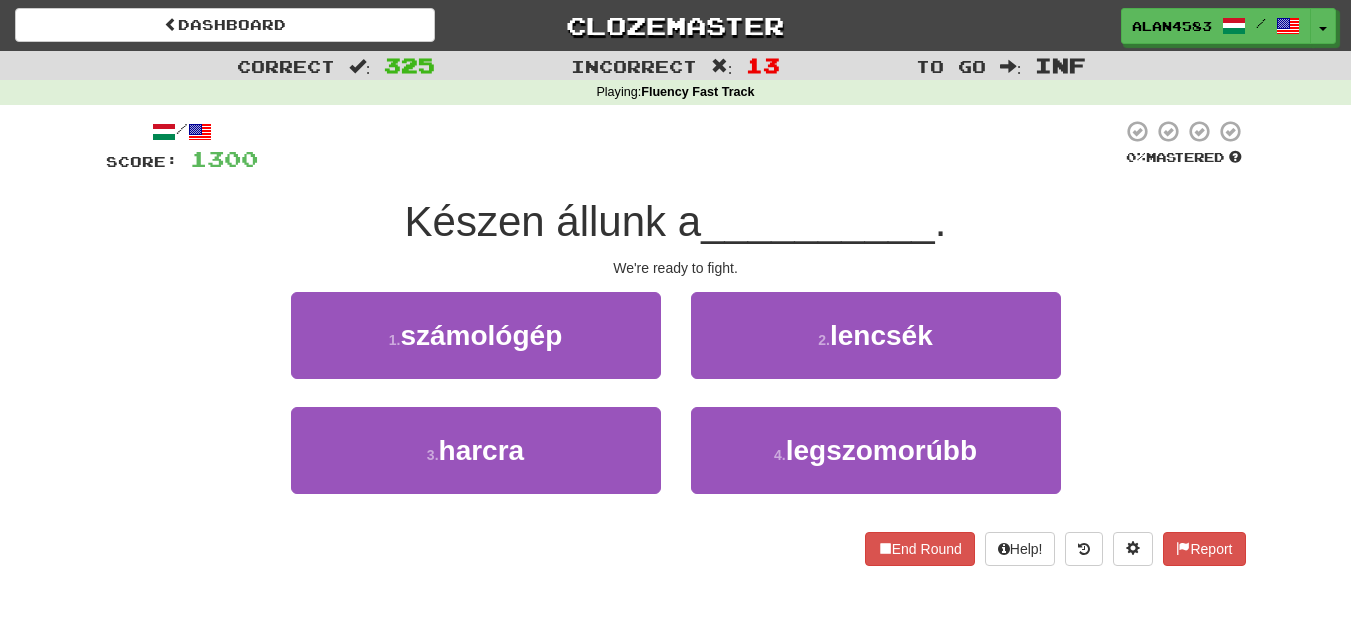 click at bounding box center (690, 146) 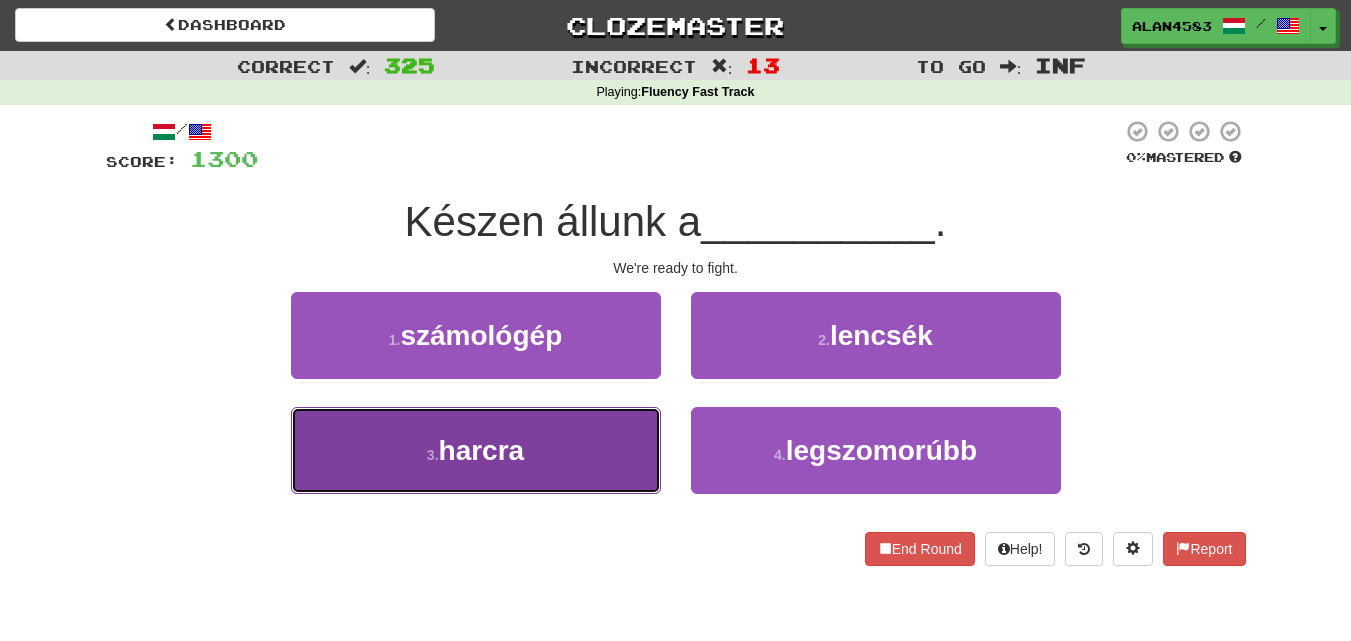click on "3 .  harcra" at bounding box center [476, 450] 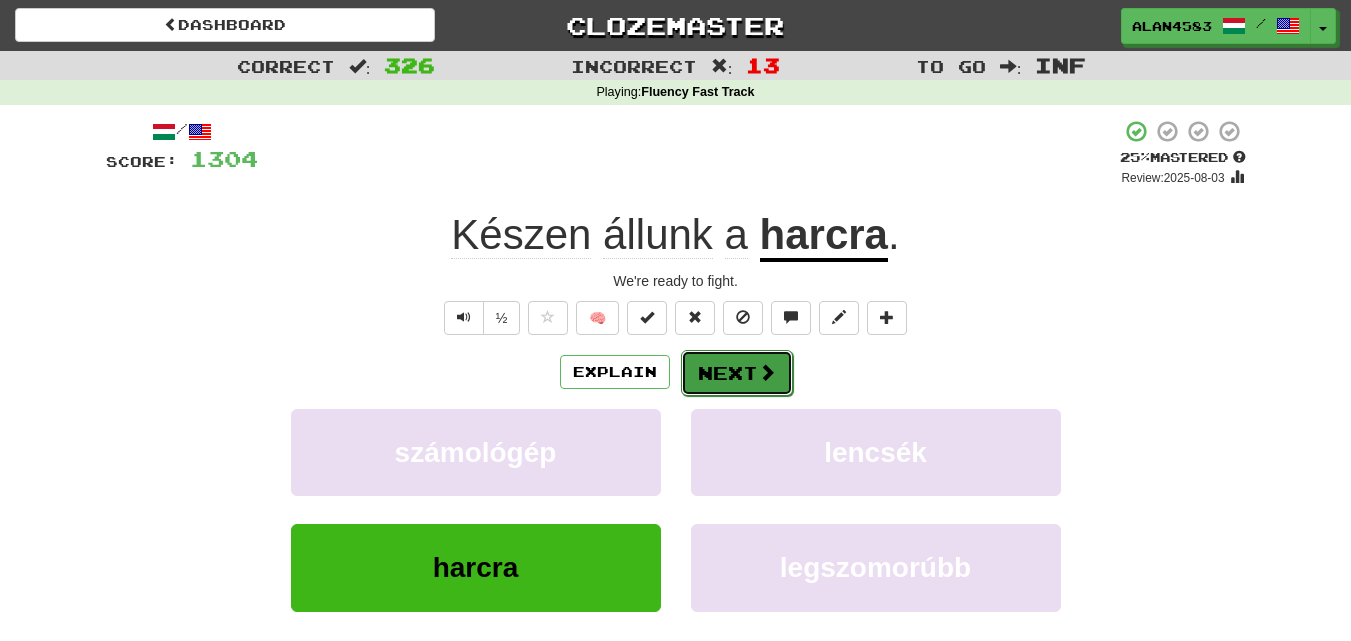 click on "Next" at bounding box center (737, 373) 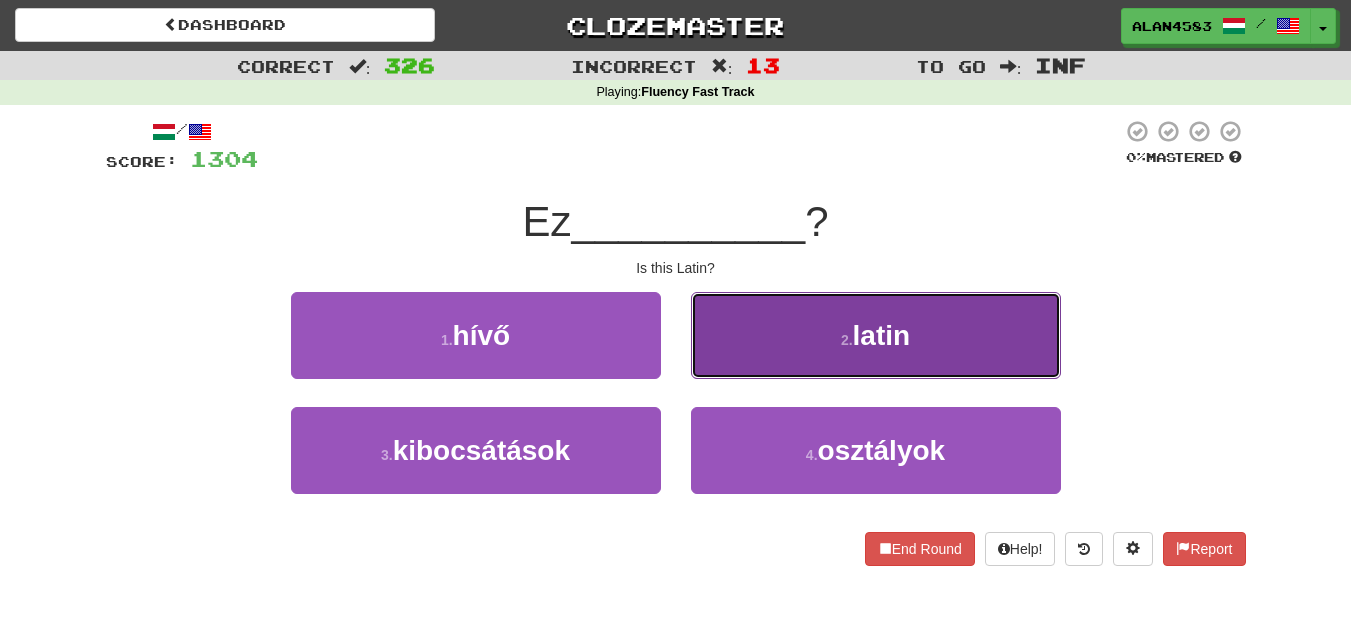 click on "2 .  latin" at bounding box center [876, 335] 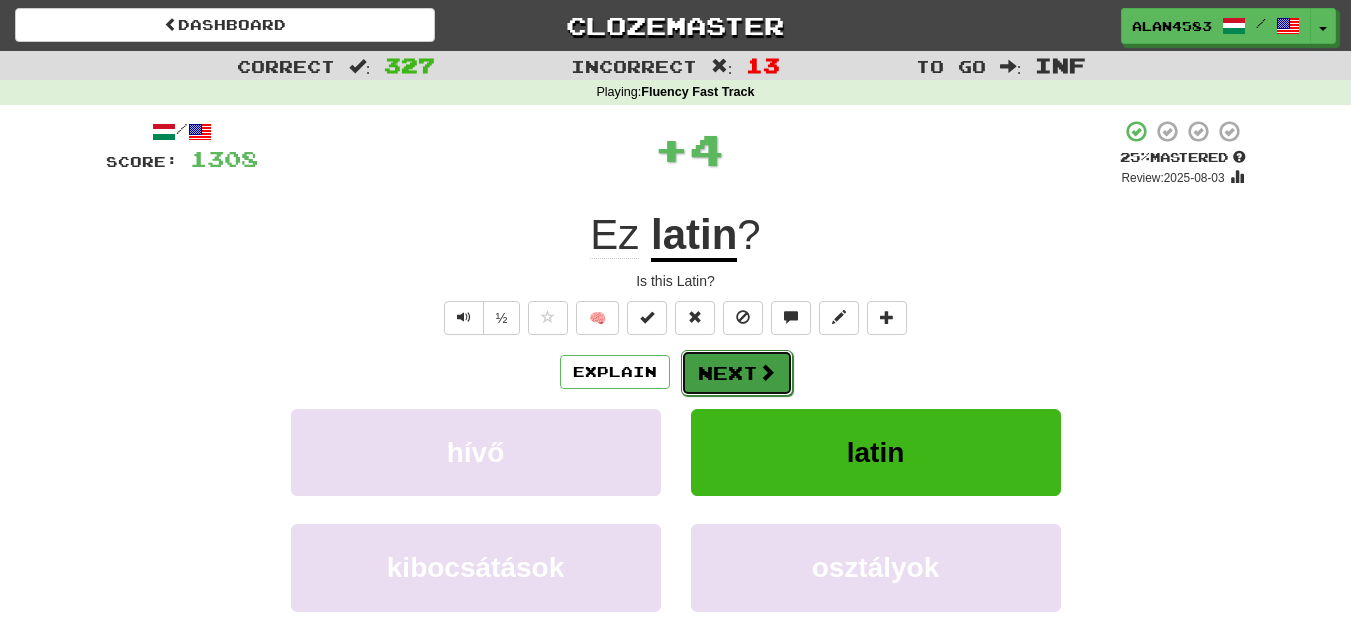 click on "Next" at bounding box center [737, 373] 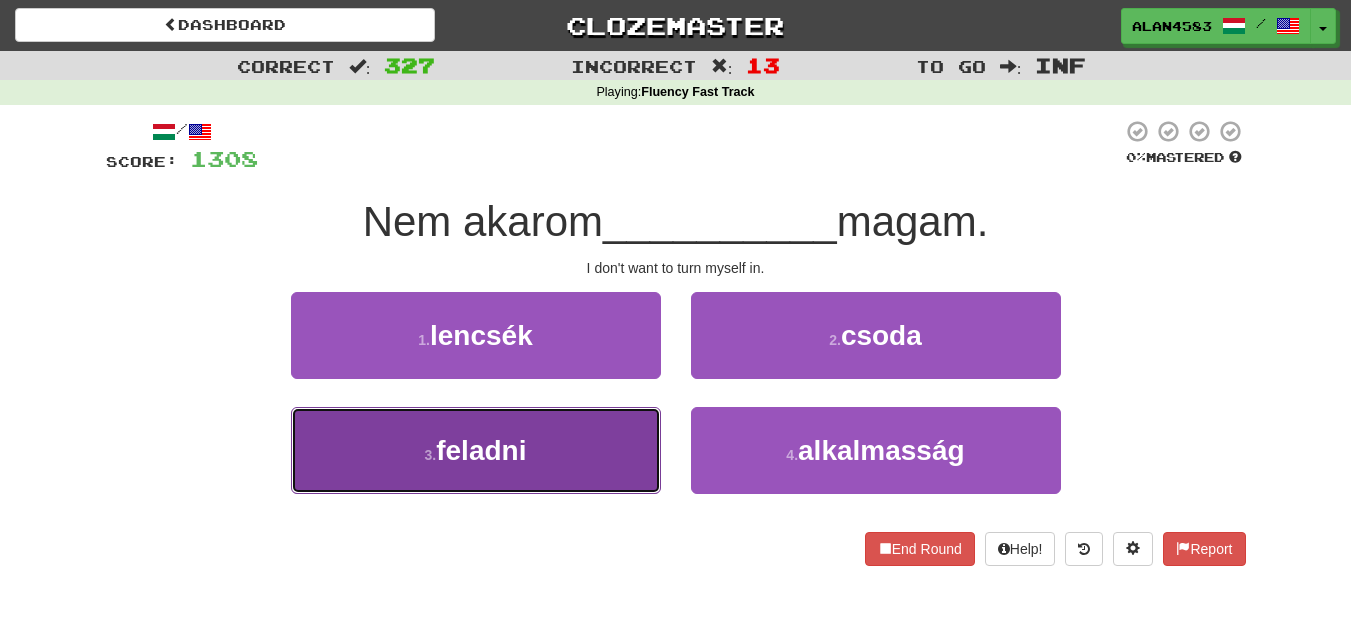 click on "3 .  feladni" at bounding box center (476, 450) 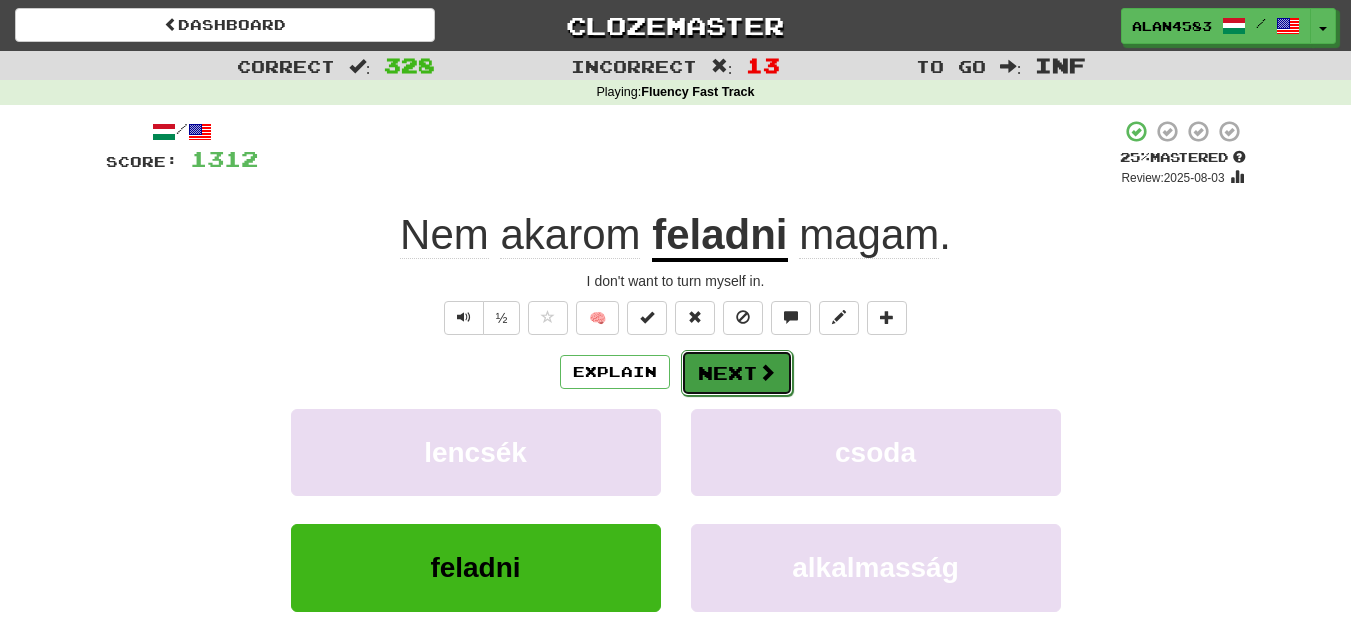 click on "Next" at bounding box center [737, 373] 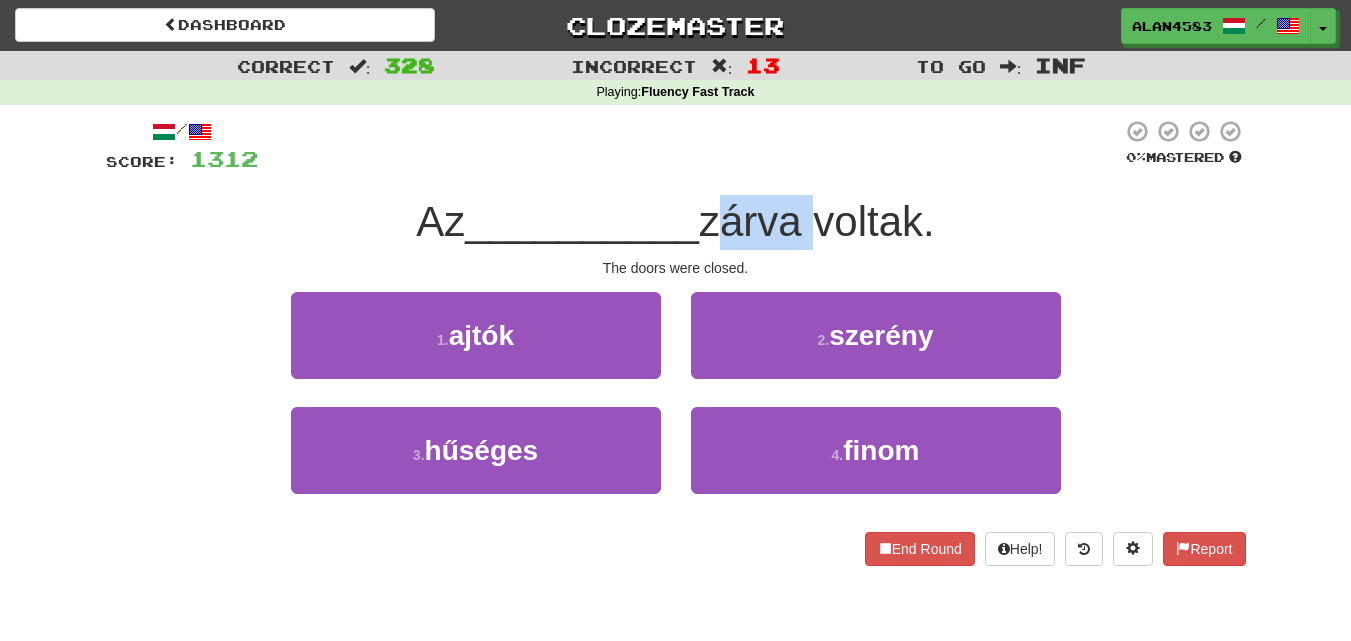 drag, startPoint x: 713, startPoint y: 212, endPoint x: 805, endPoint y: 212, distance: 92 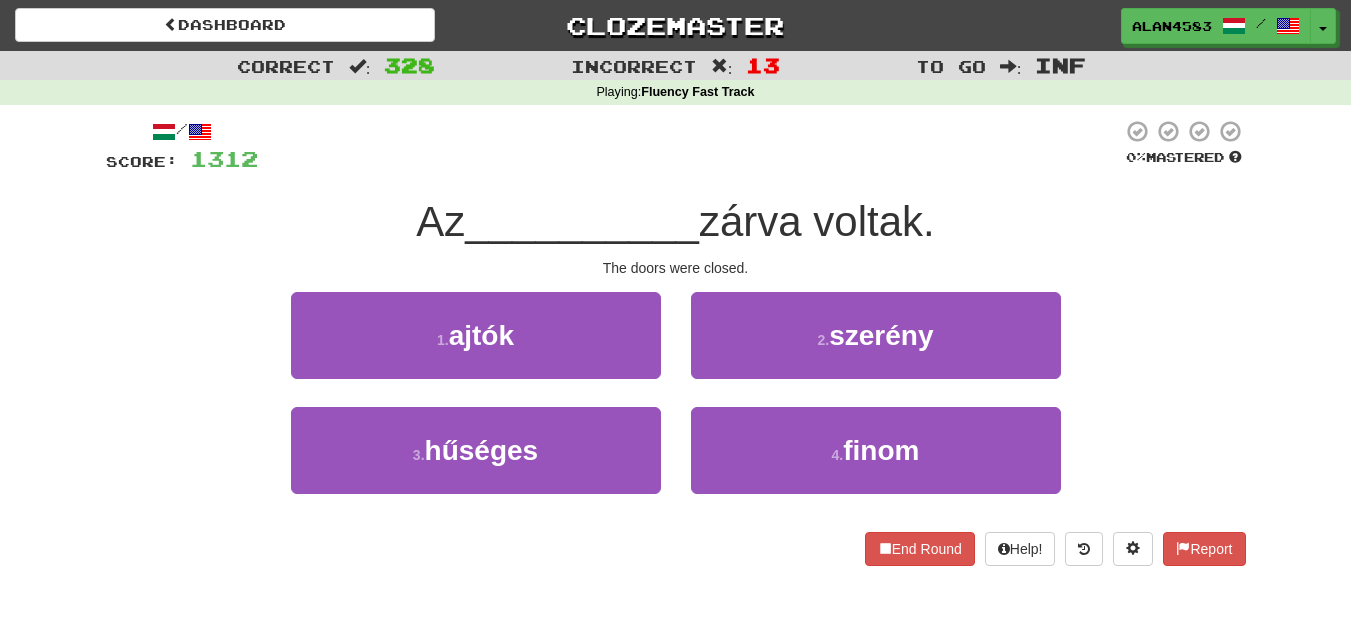 click on "/  Score:   1312 0 %  Mastered Az  __________  zárva voltak. The doors were closed. 1 .  ajtók 2 .  szerény 3 .  hűséges 4 .  finom  End Round  Help!  Report" at bounding box center [676, 349] 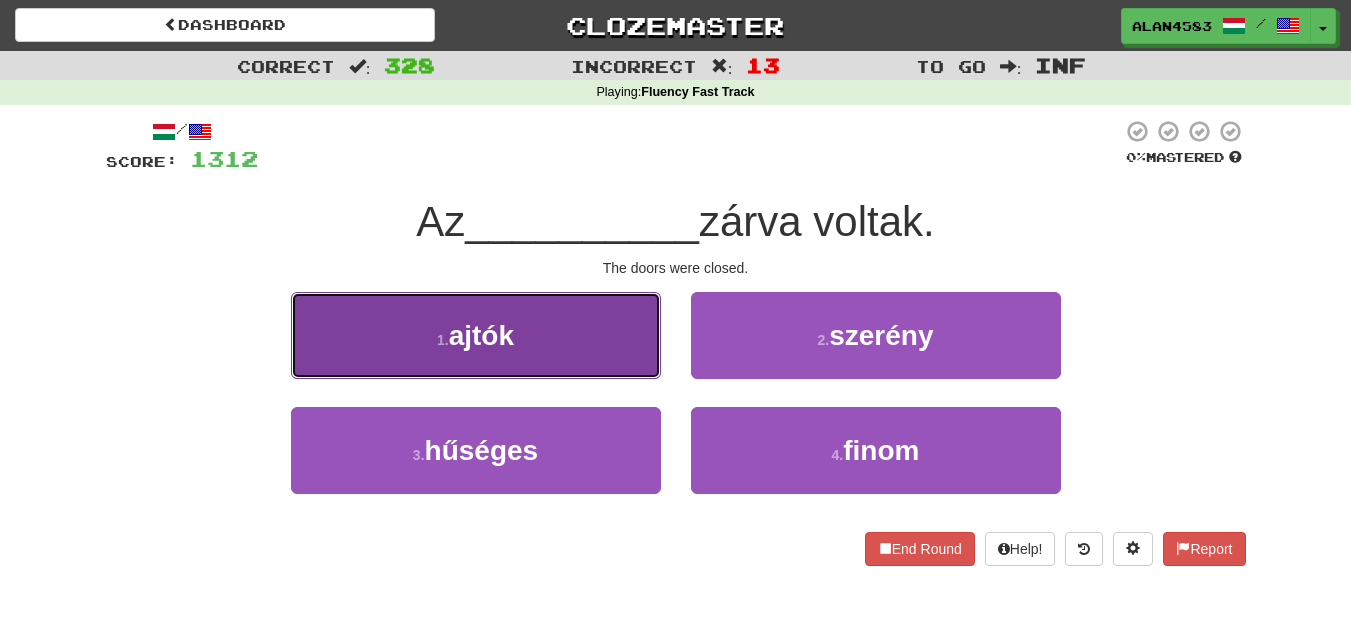 click on "1 .  ajtók" at bounding box center [476, 335] 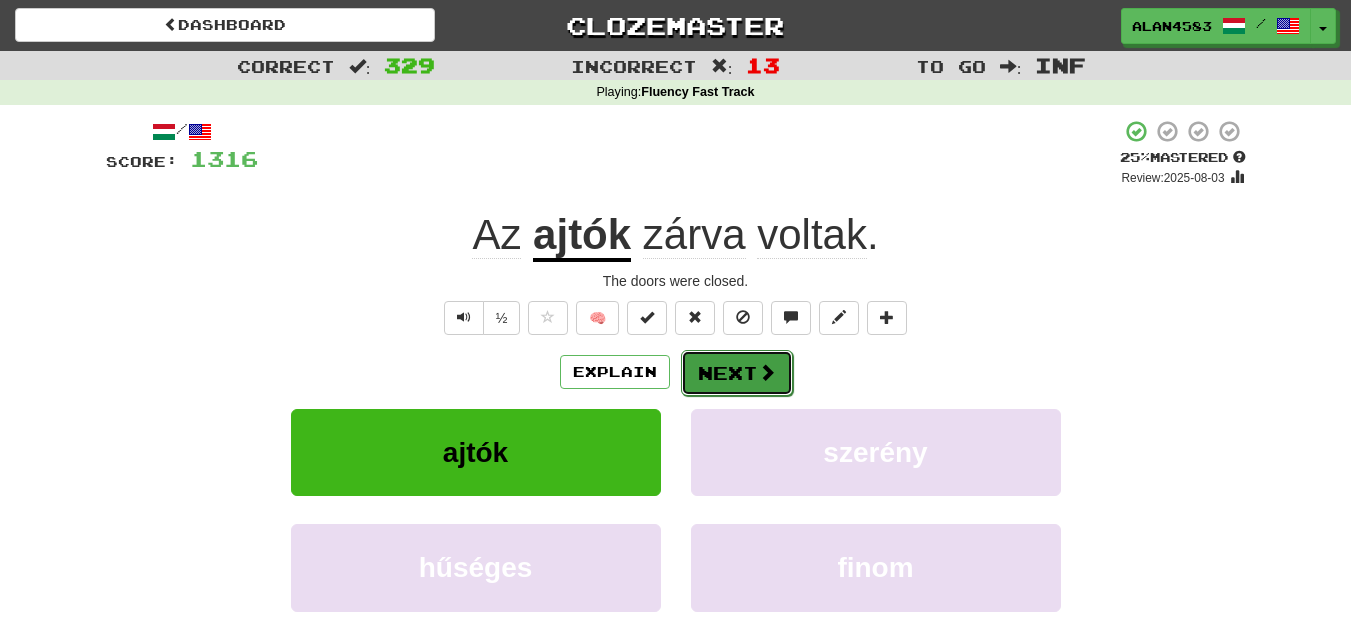 click on "Next" at bounding box center [737, 373] 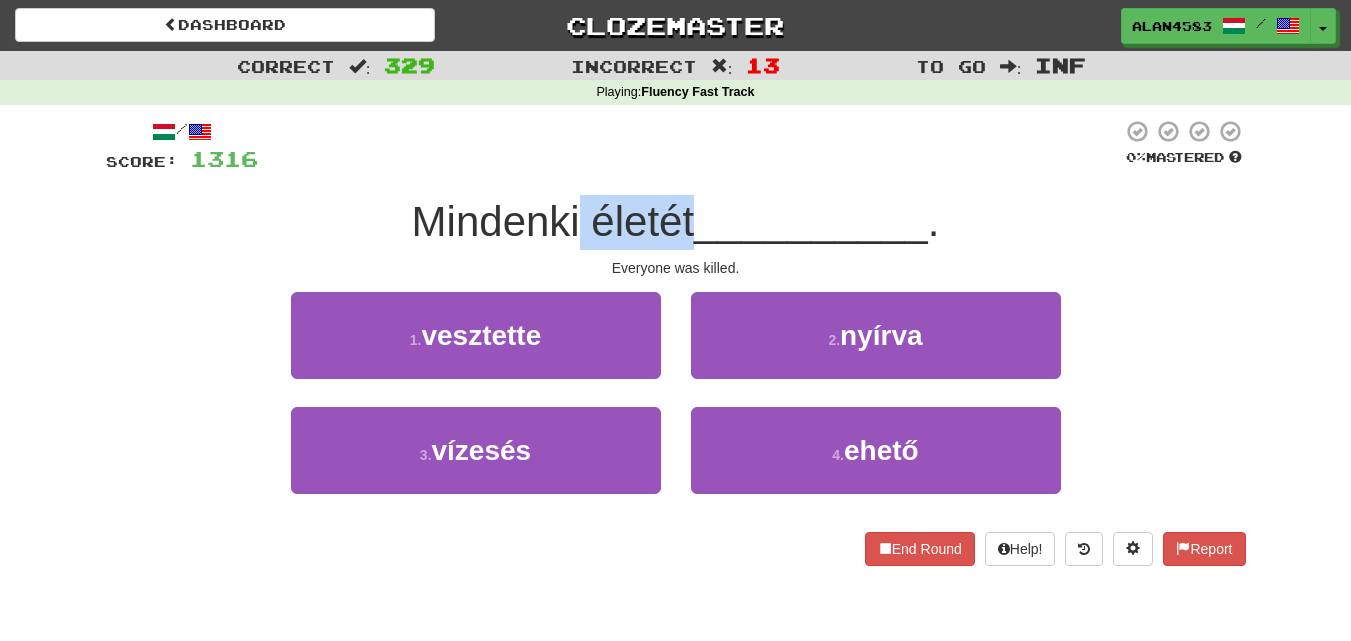 drag, startPoint x: 689, startPoint y: 212, endPoint x: 579, endPoint y: 212, distance: 110 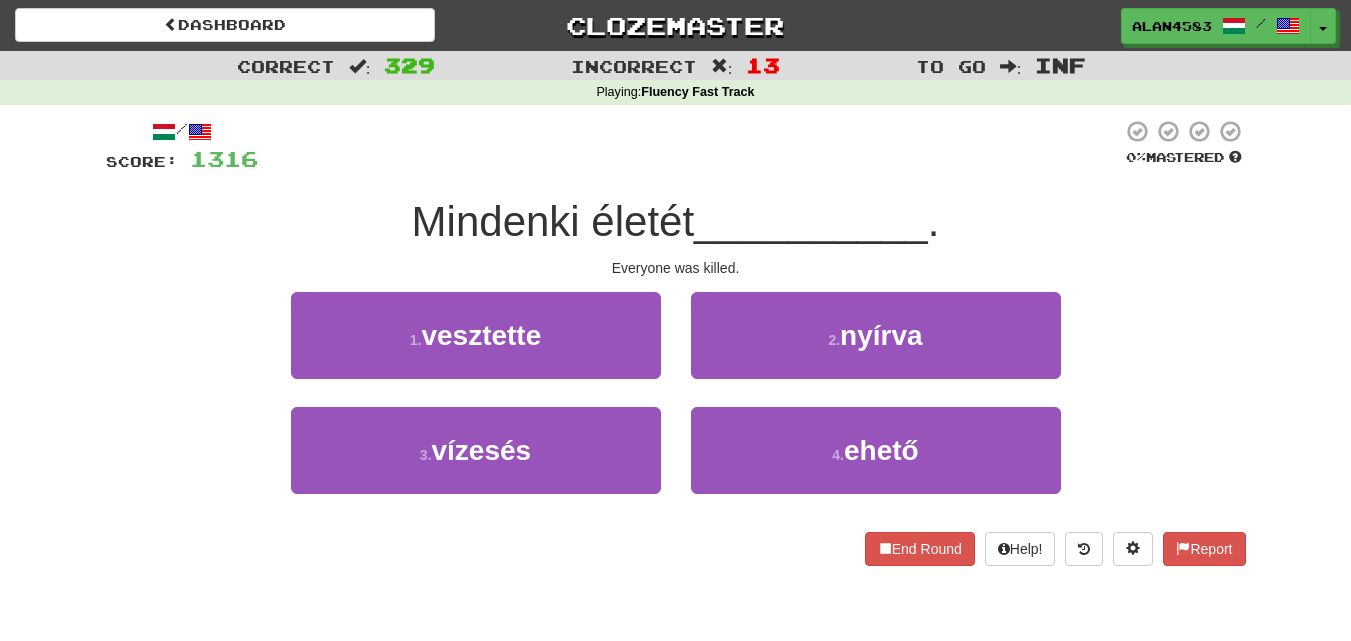 click on "Mindenki életét  __________ ." at bounding box center [676, 222] 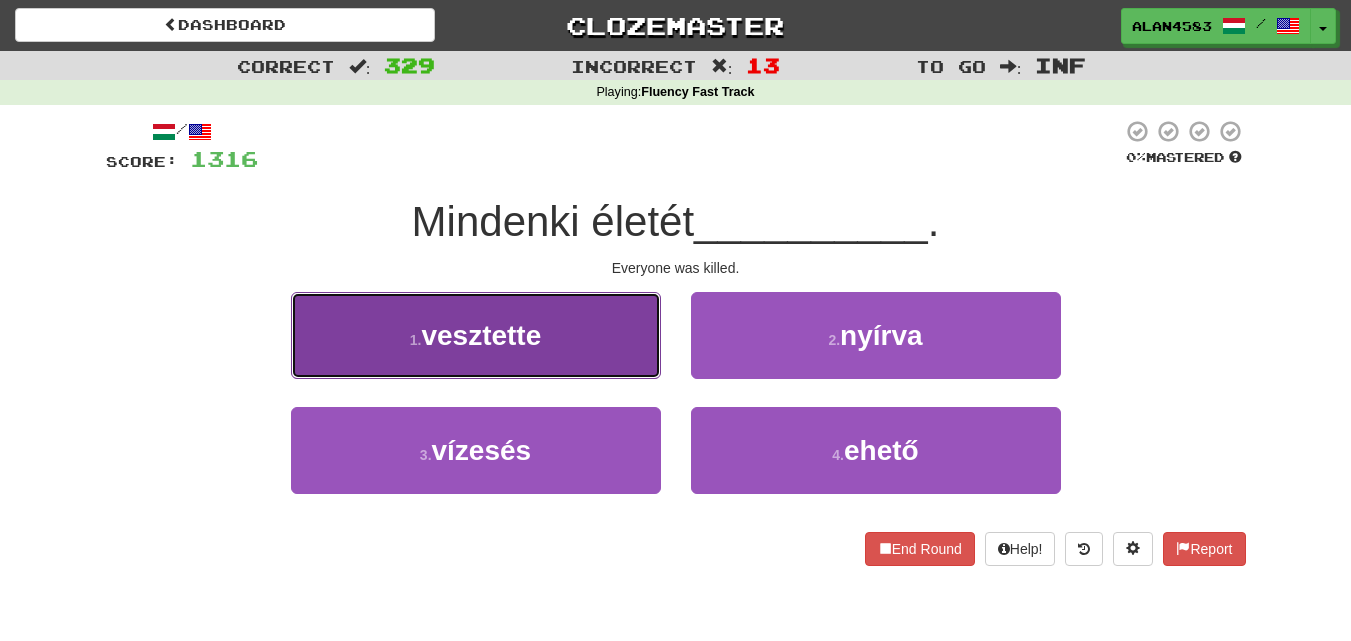 click on "1 .  vesztette" at bounding box center (476, 335) 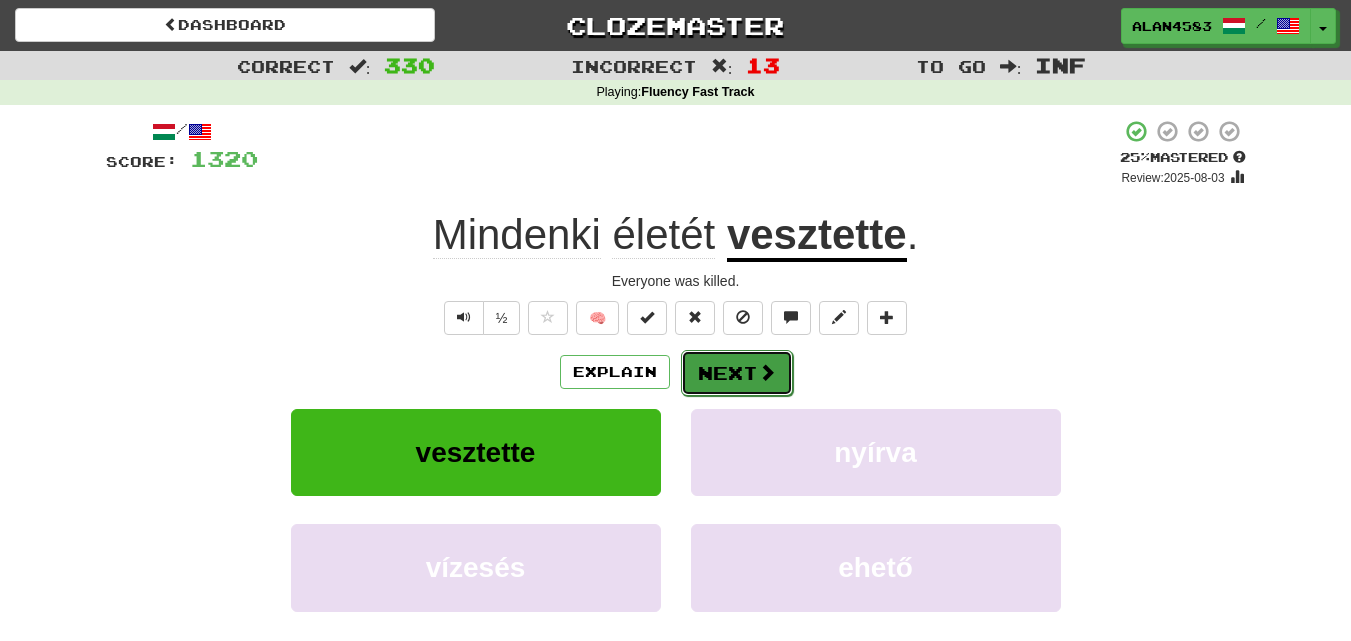 click on "Next" at bounding box center [737, 373] 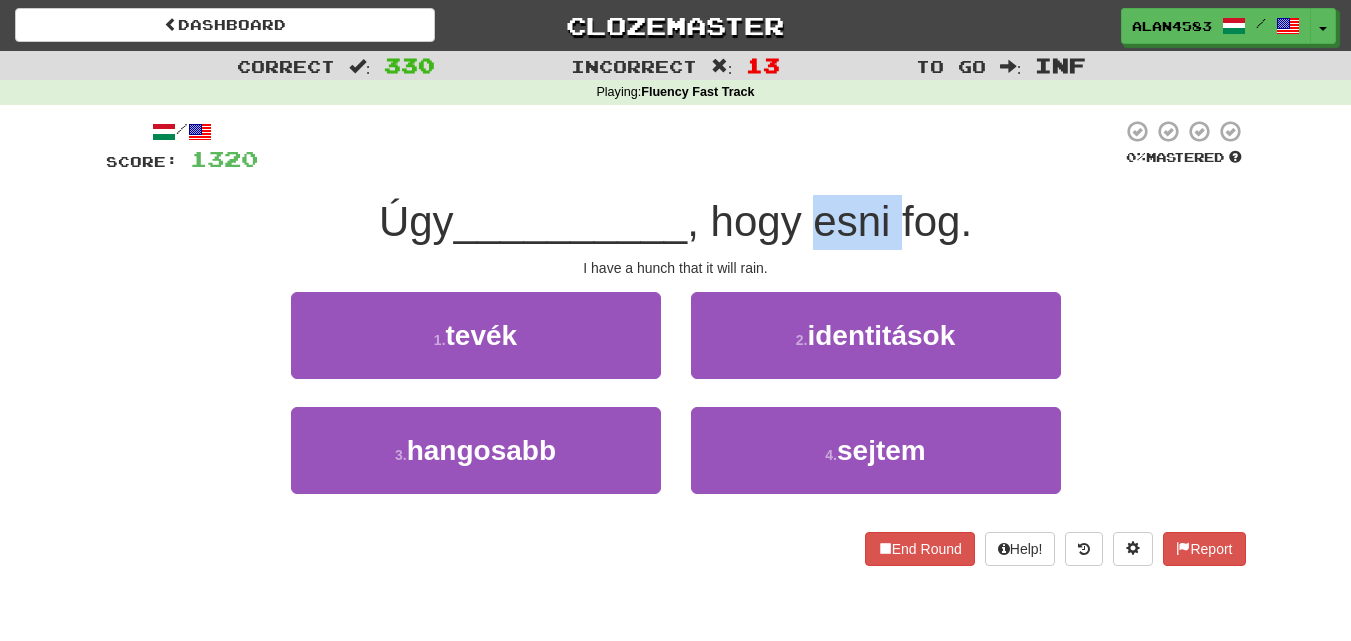 drag, startPoint x: 826, startPoint y: 217, endPoint x: 903, endPoint y: 210, distance: 77.31753 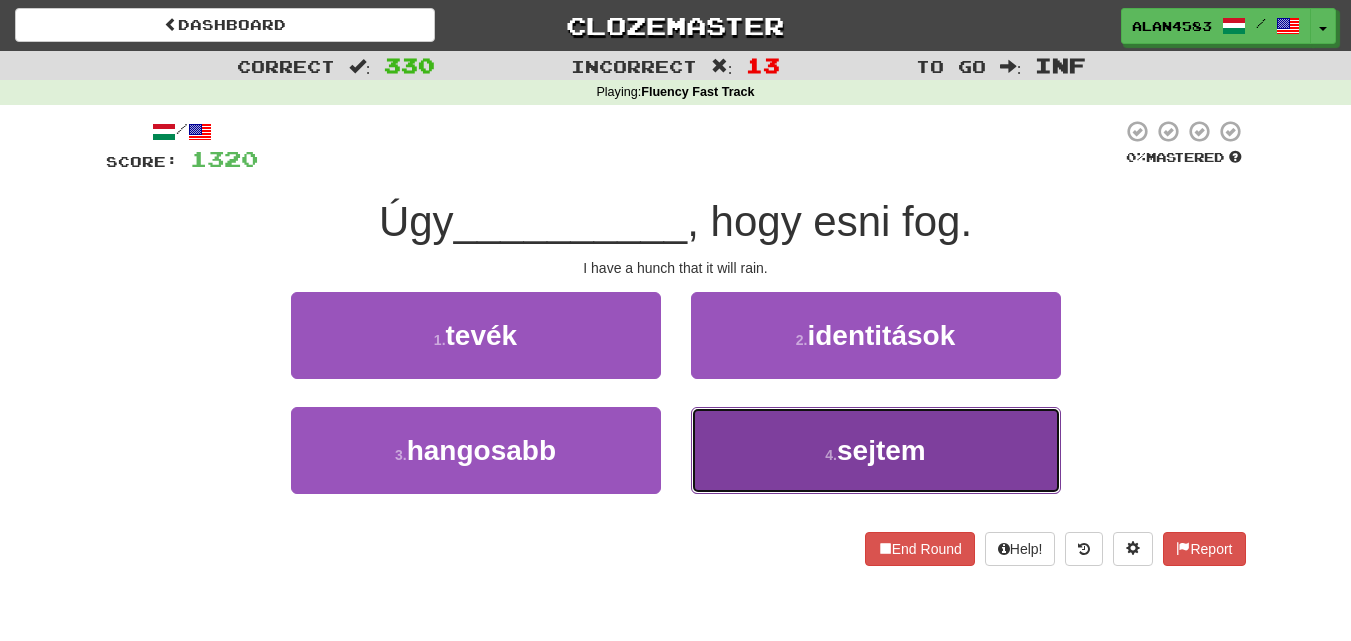 click on "4 .  sejtem" at bounding box center (876, 450) 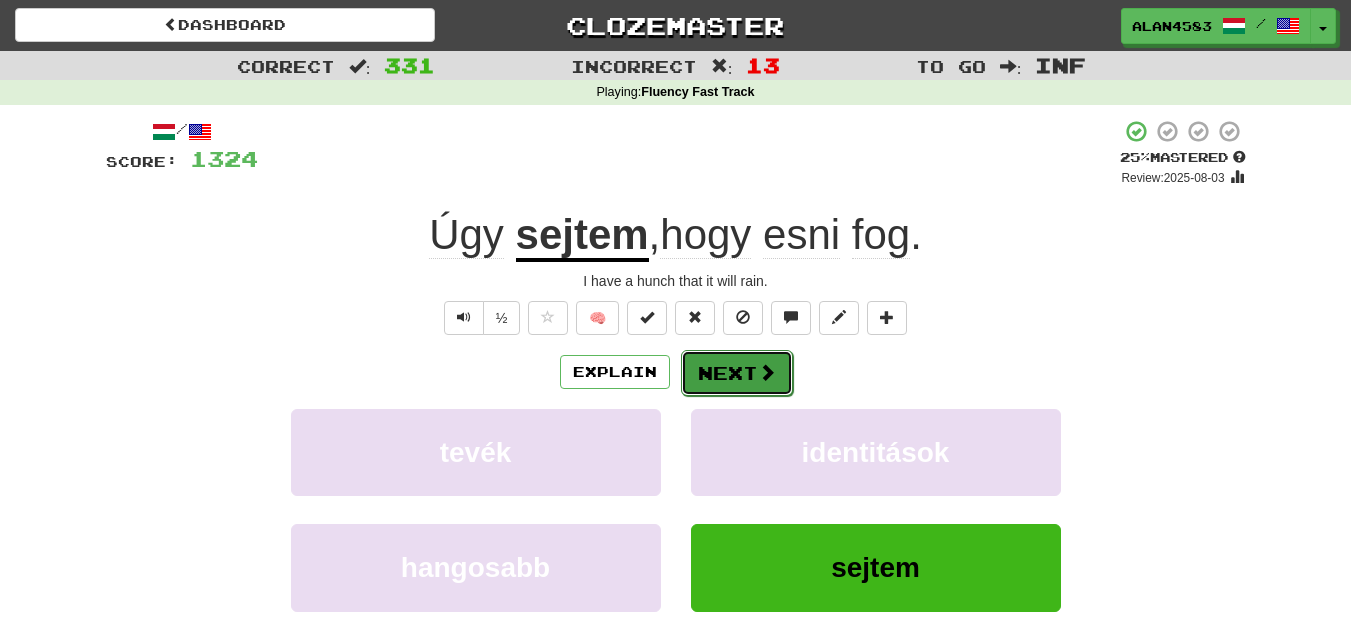click on "Next" at bounding box center (737, 373) 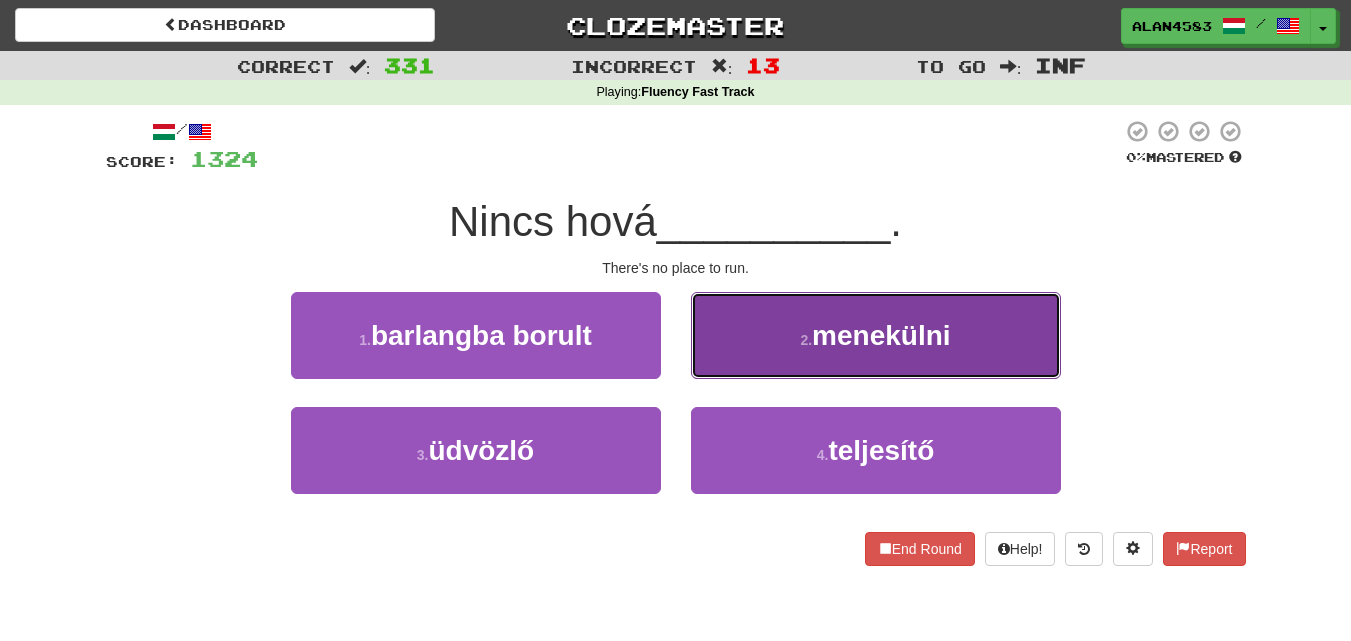 click on "menekülni" at bounding box center (881, 335) 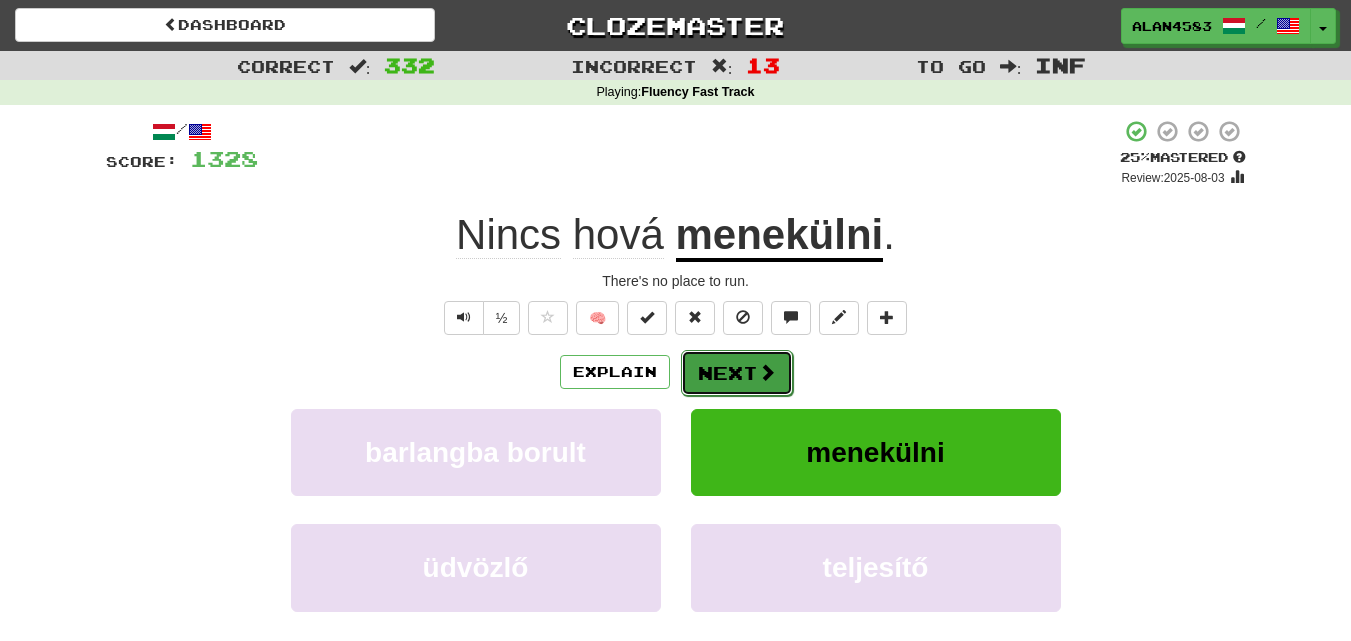 click at bounding box center (767, 372) 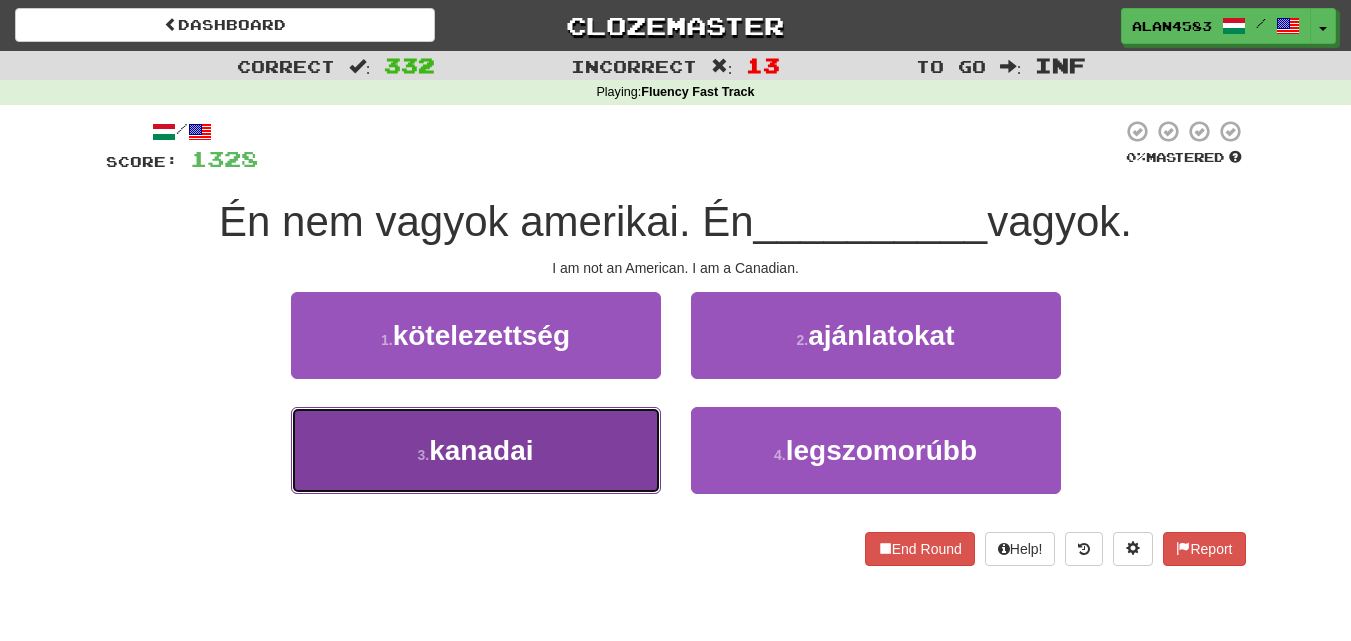 click on "3 .  kanadai" at bounding box center [476, 450] 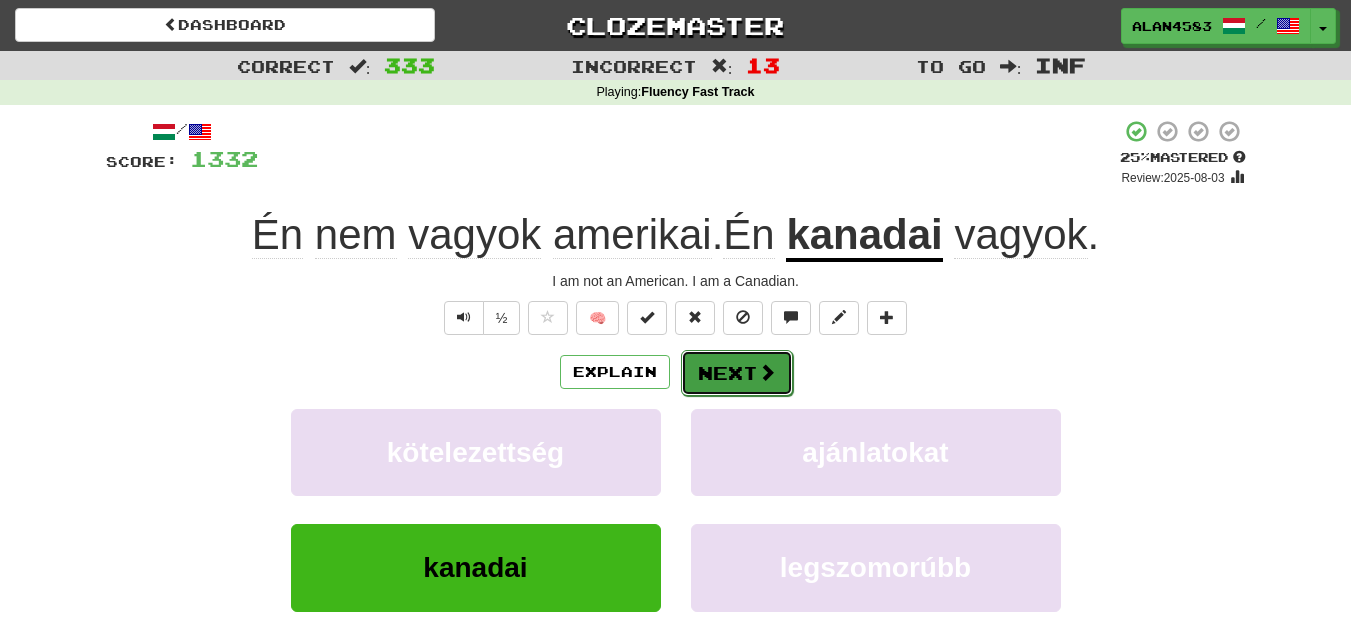 click on "Next" at bounding box center (737, 373) 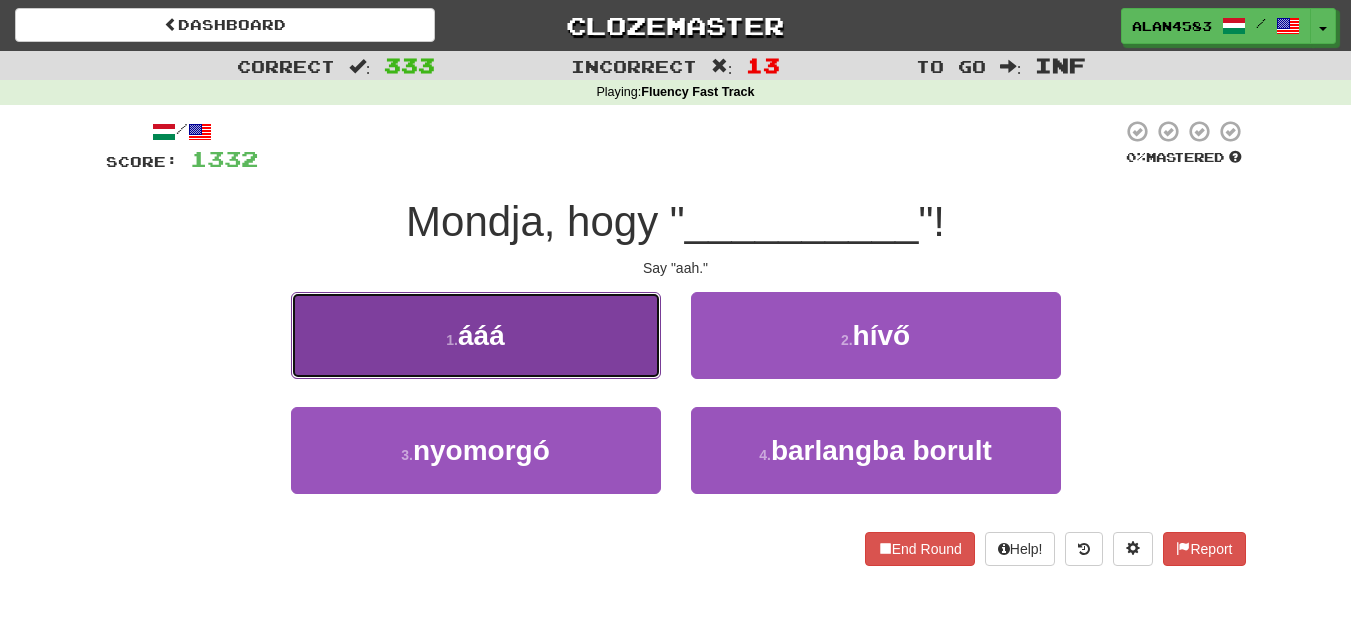 click on "1 .  ááá" at bounding box center [476, 335] 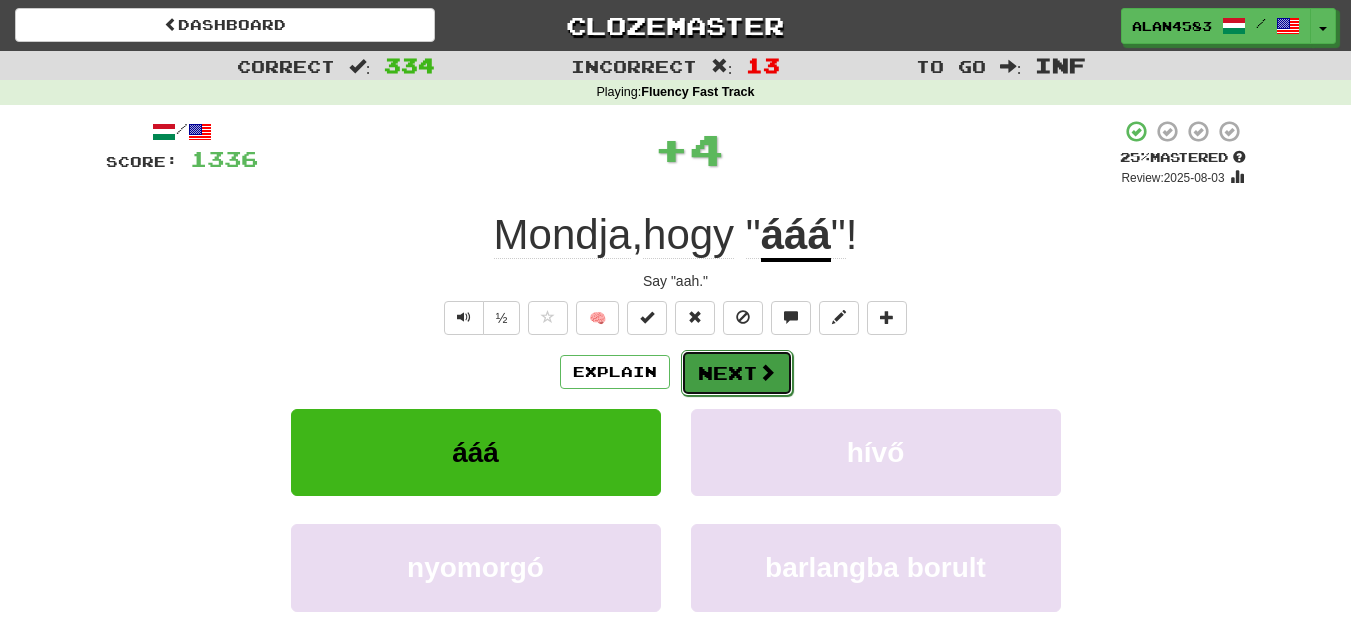 click on "Next" at bounding box center (737, 373) 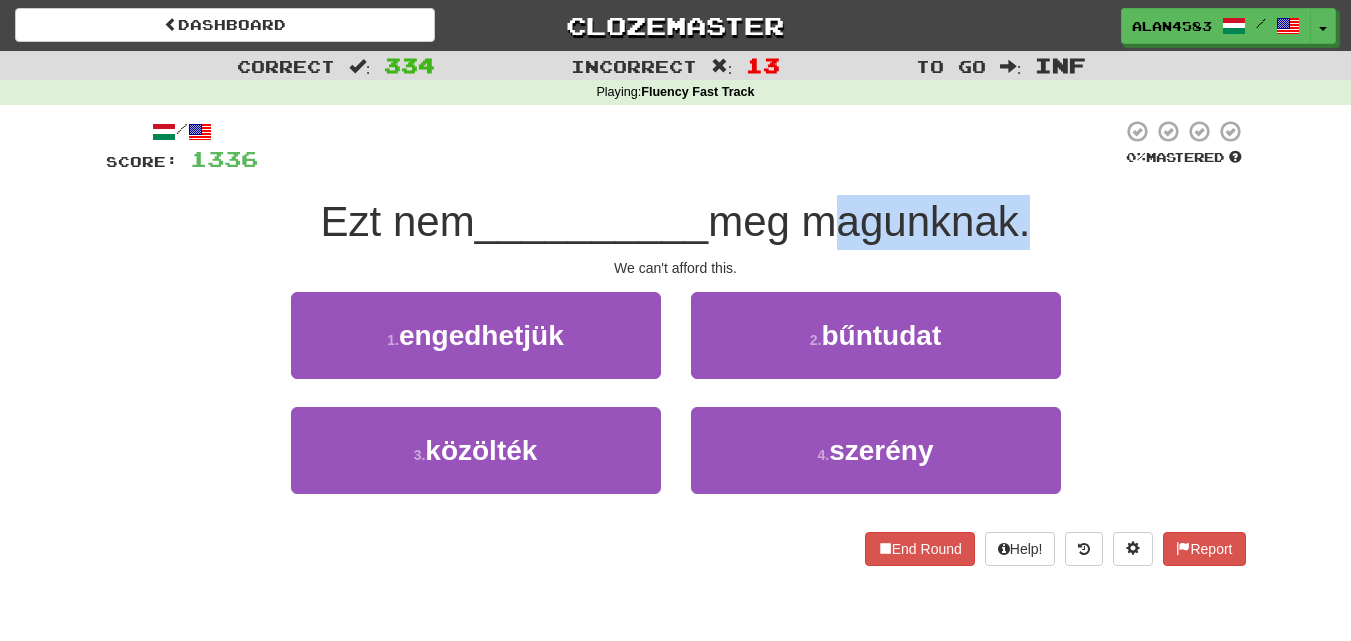 drag, startPoint x: 815, startPoint y: 231, endPoint x: 1024, endPoint y: 210, distance: 210.05237 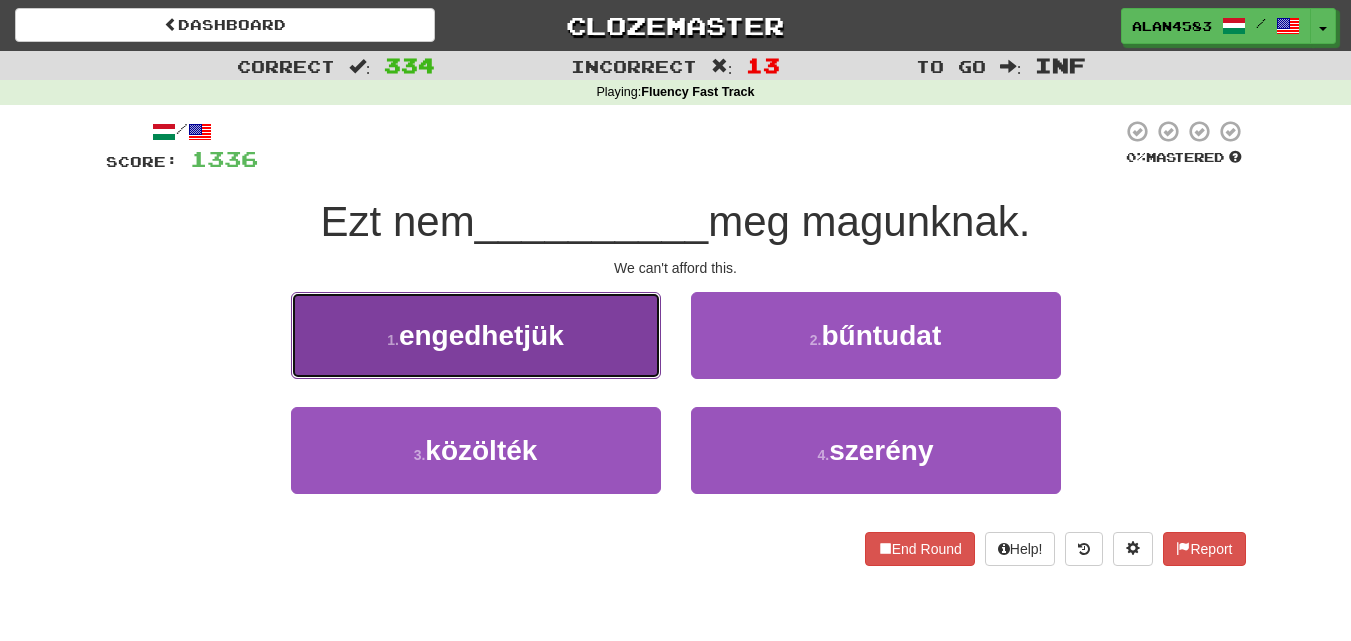 click on "1 .  engedhetjük" at bounding box center (476, 335) 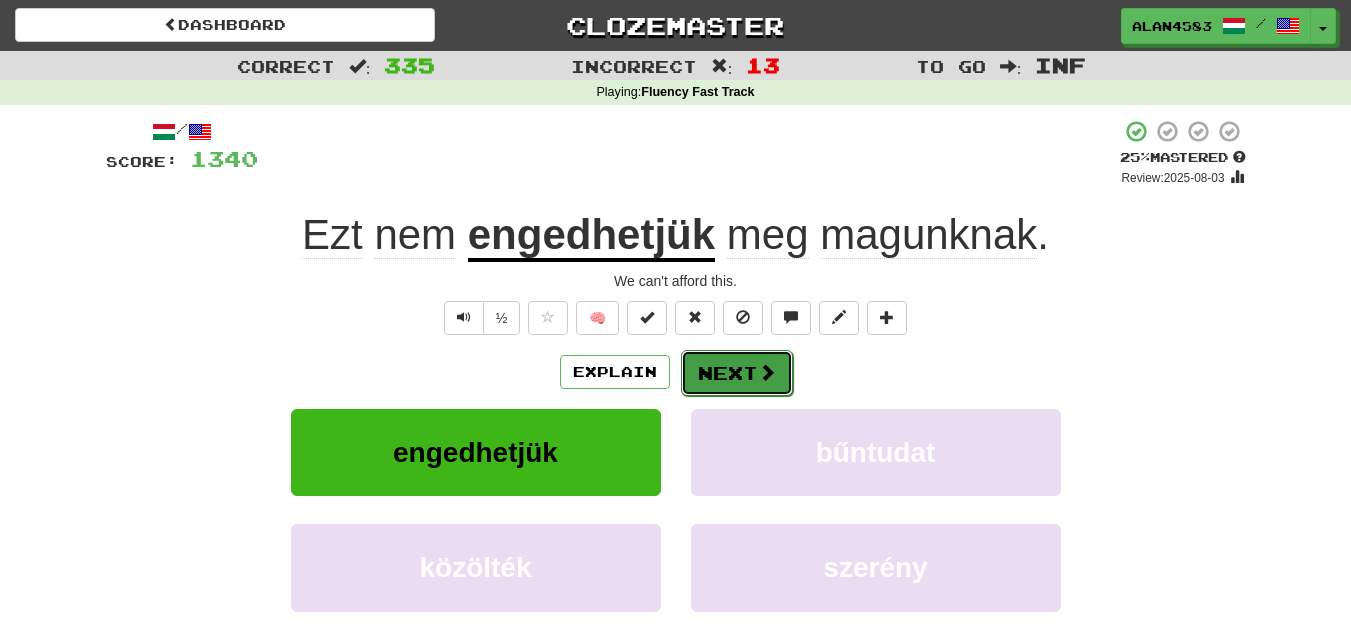 click on "Next" at bounding box center [737, 373] 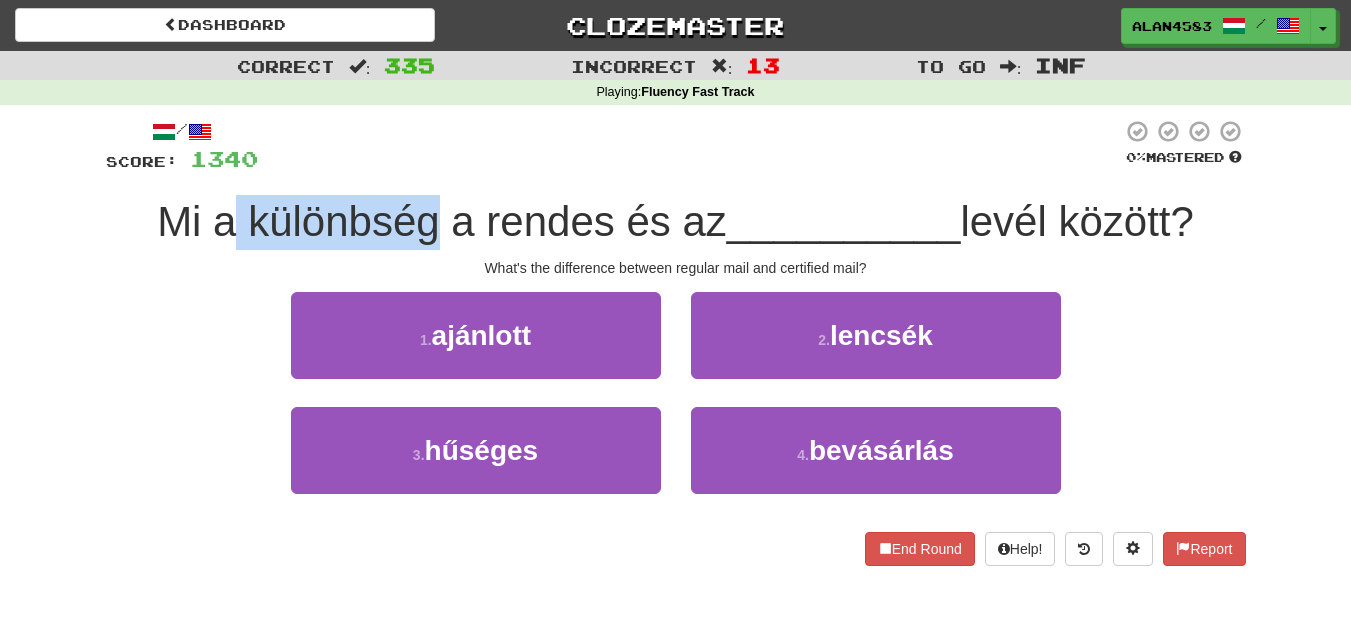 drag, startPoint x: 422, startPoint y: 217, endPoint x: 222, endPoint y: 220, distance: 200.02249 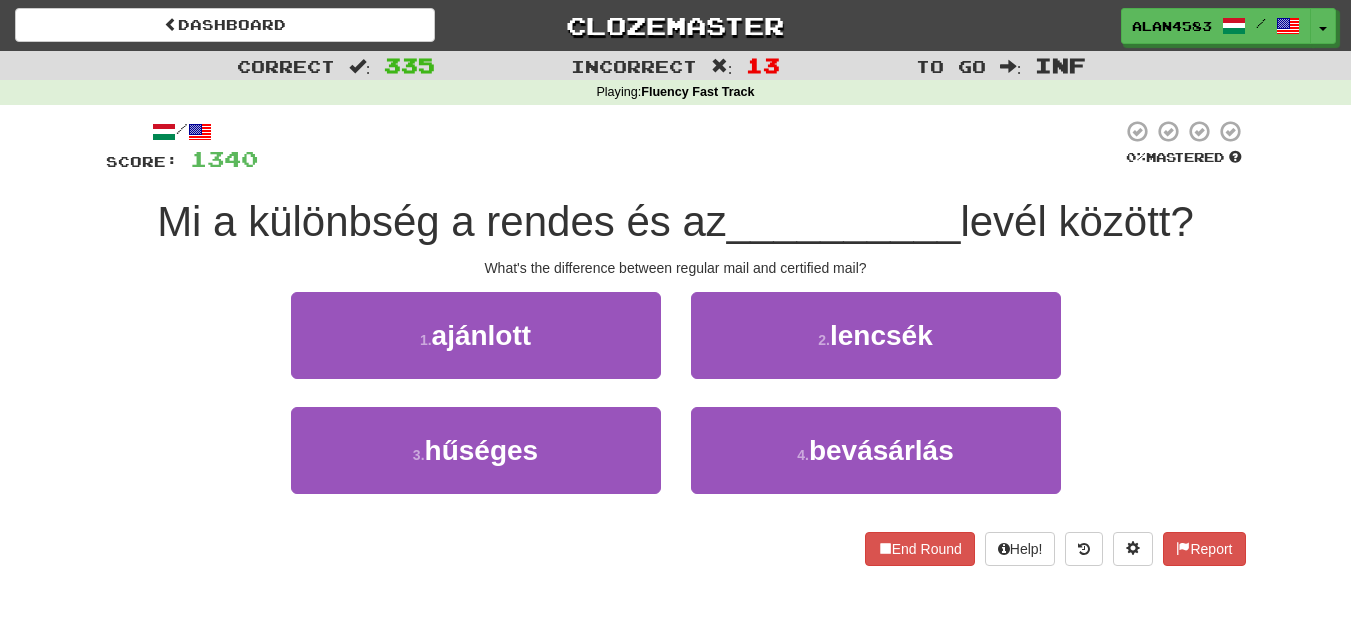 click on "/  Score:   1340 0 %  Mastered Mi a különbség a rendes és az  __________  levél között? What's the difference between regular mail and certified mail? 1 .  ajánlott 2 .  lencsék 3 .  hűséges 4 .  bevásárlás  End Round  Help!  Report" at bounding box center (676, 342) 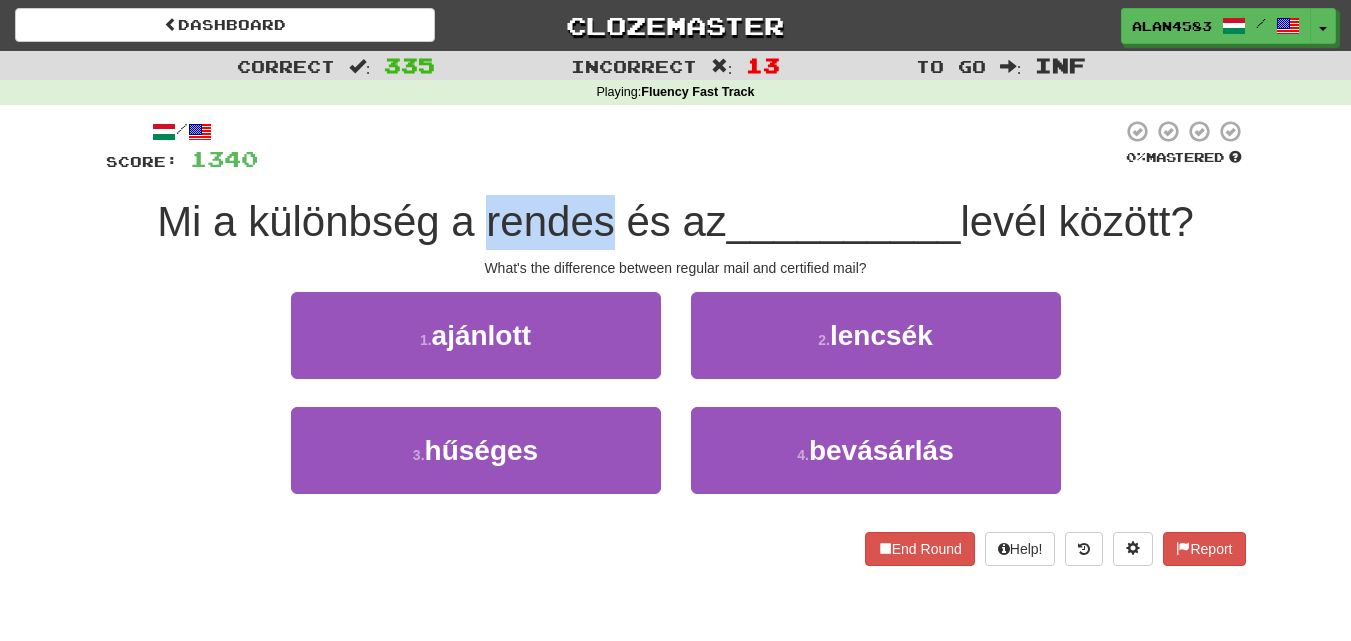 drag, startPoint x: 473, startPoint y: 215, endPoint x: 606, endPoint y: 209, distance: 133.13527 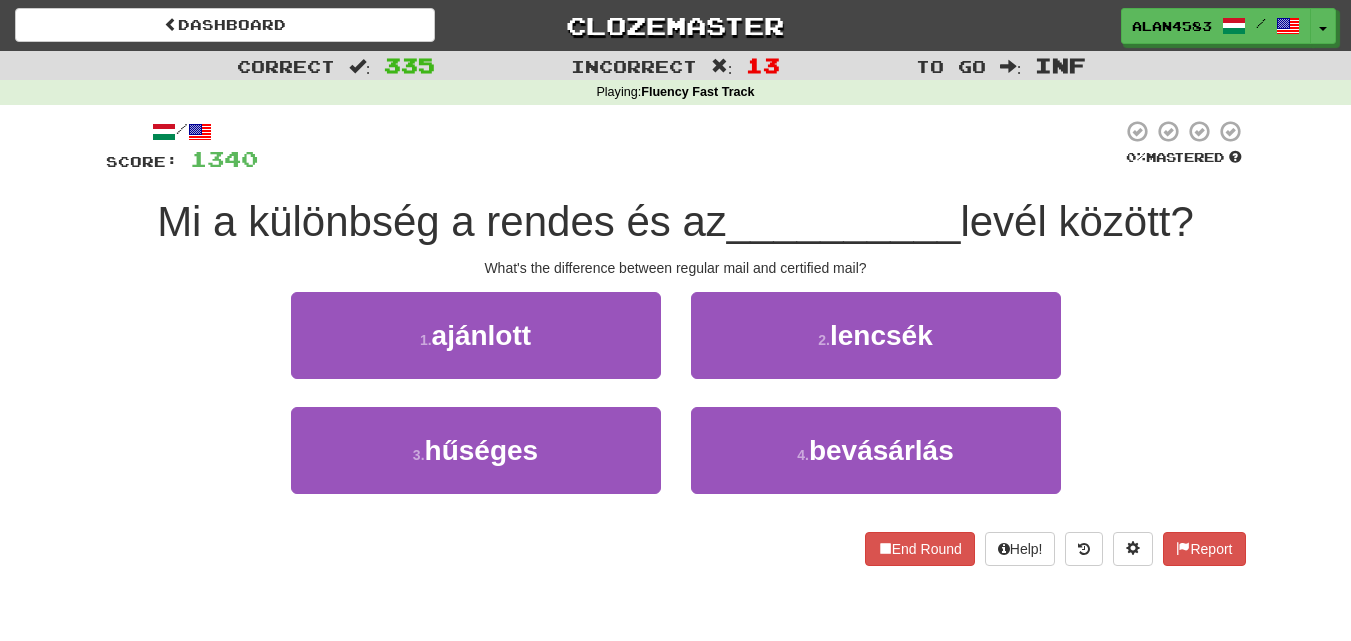 click at bounding box center (690, 146) 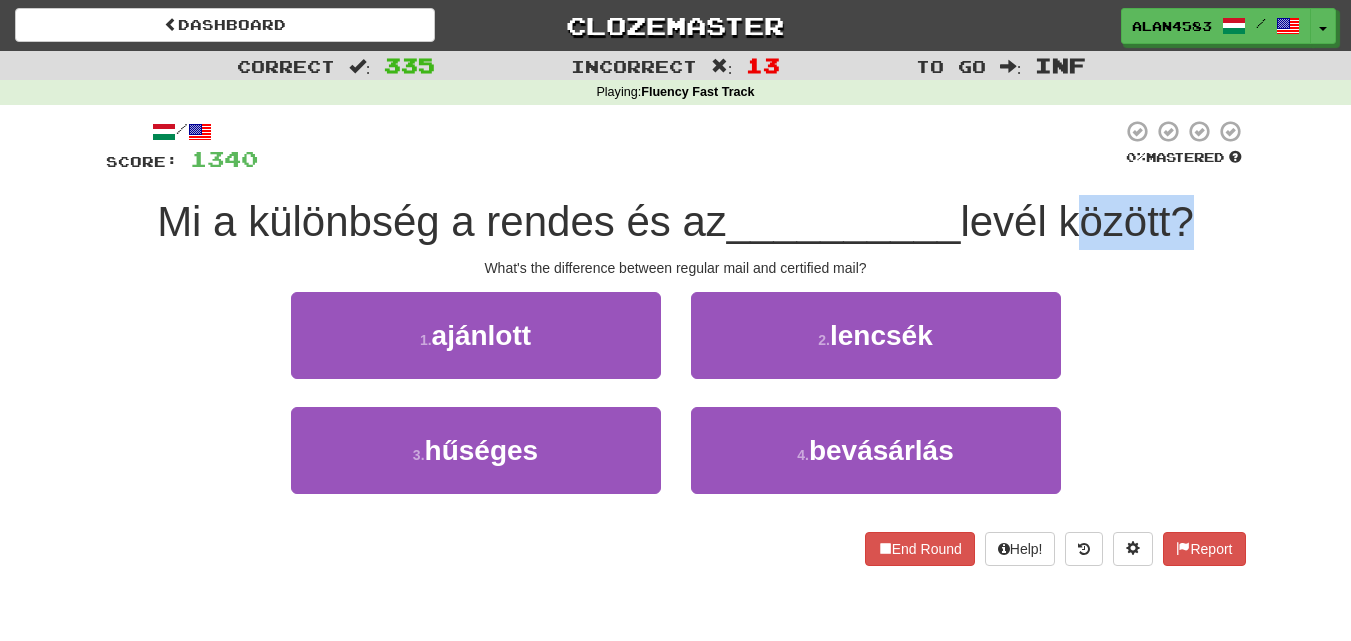 drag, startPoint x: 1066, startPoint y: 208, endPoint x: 1180, endPoint y: 208, distance: 114 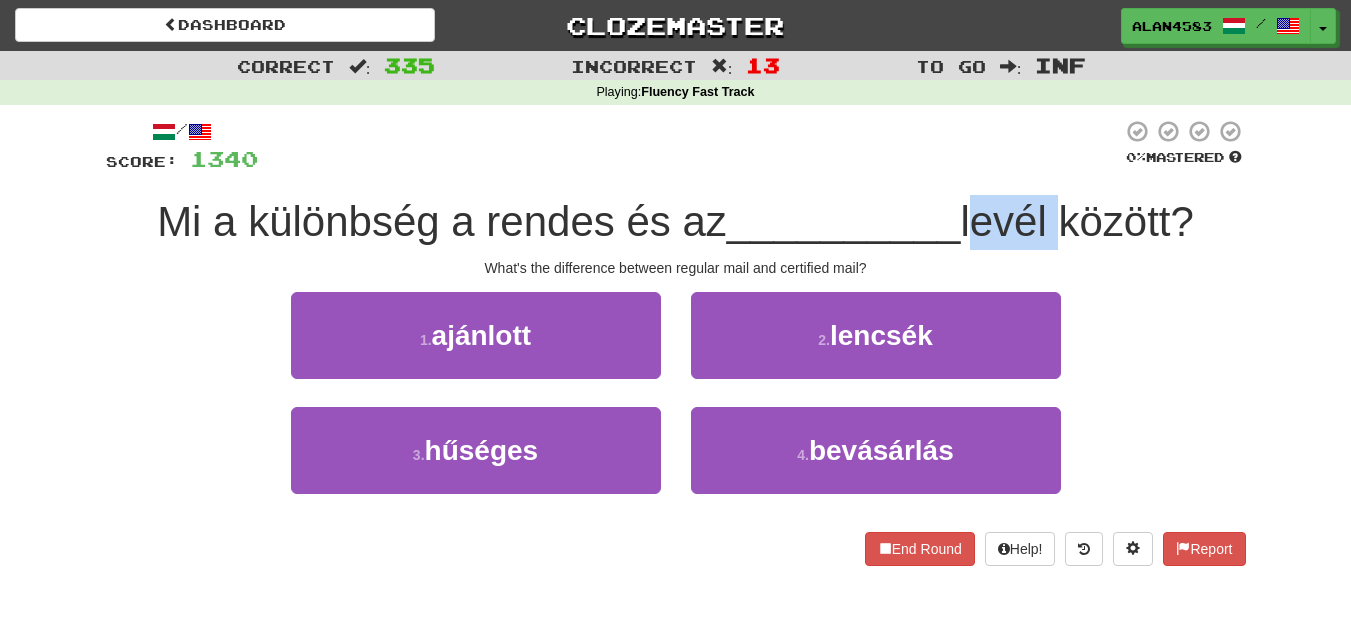 drag, startPoint x: 972, startPoint y: 213, endPoint x: 1062, endPoint y: 208, distance: 90.13878 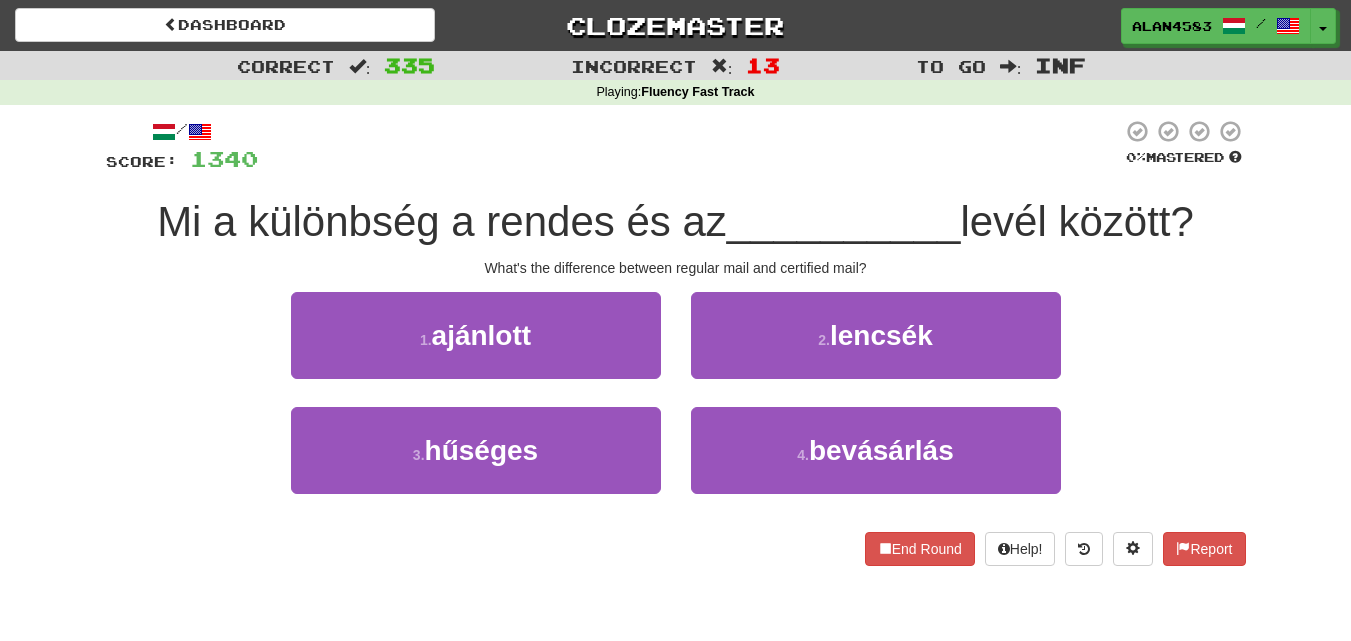 click at bounding box center [690, 146] 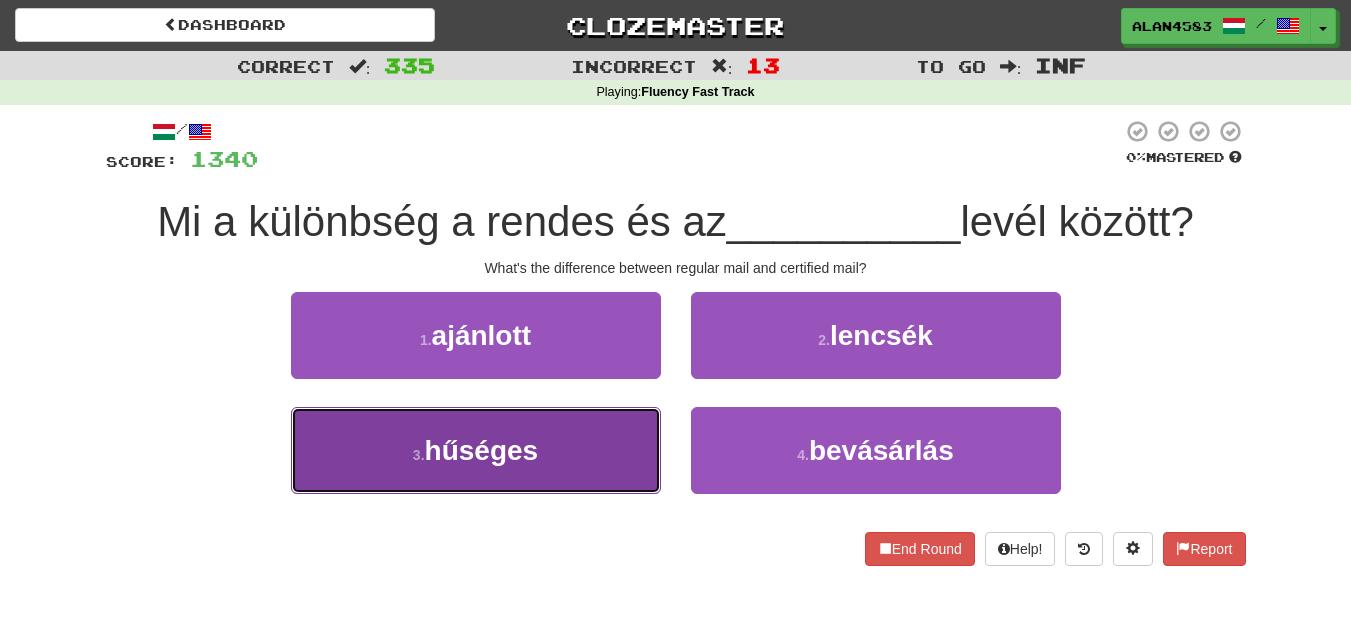 click on "hűséges" at bounding box center [482, 450] 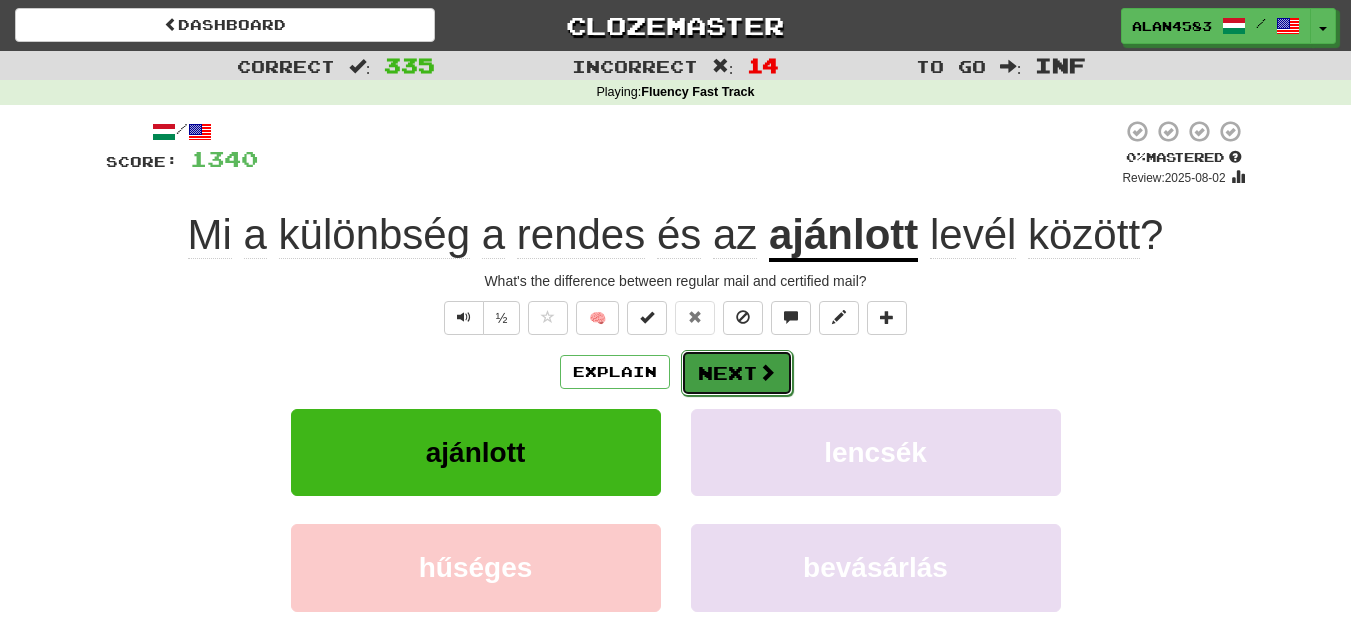 click on "Next" at bounding box center [737, 373] 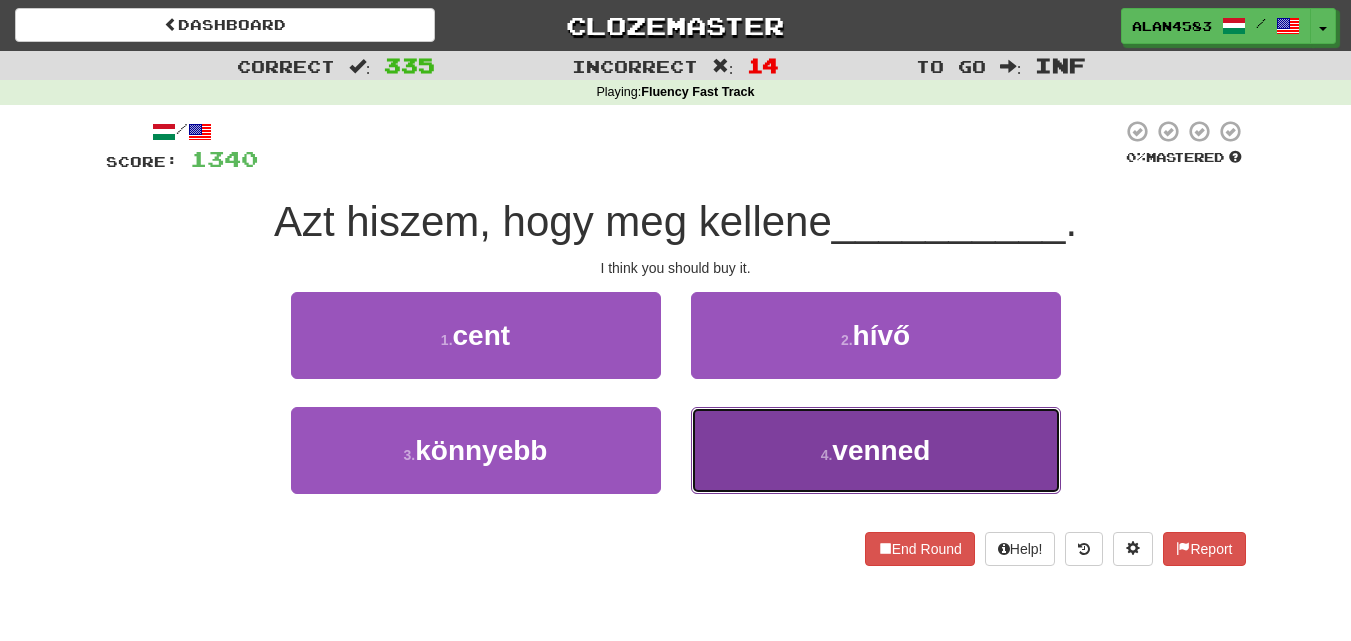 click on "4 .  venned" at bounding box center [876, 450] 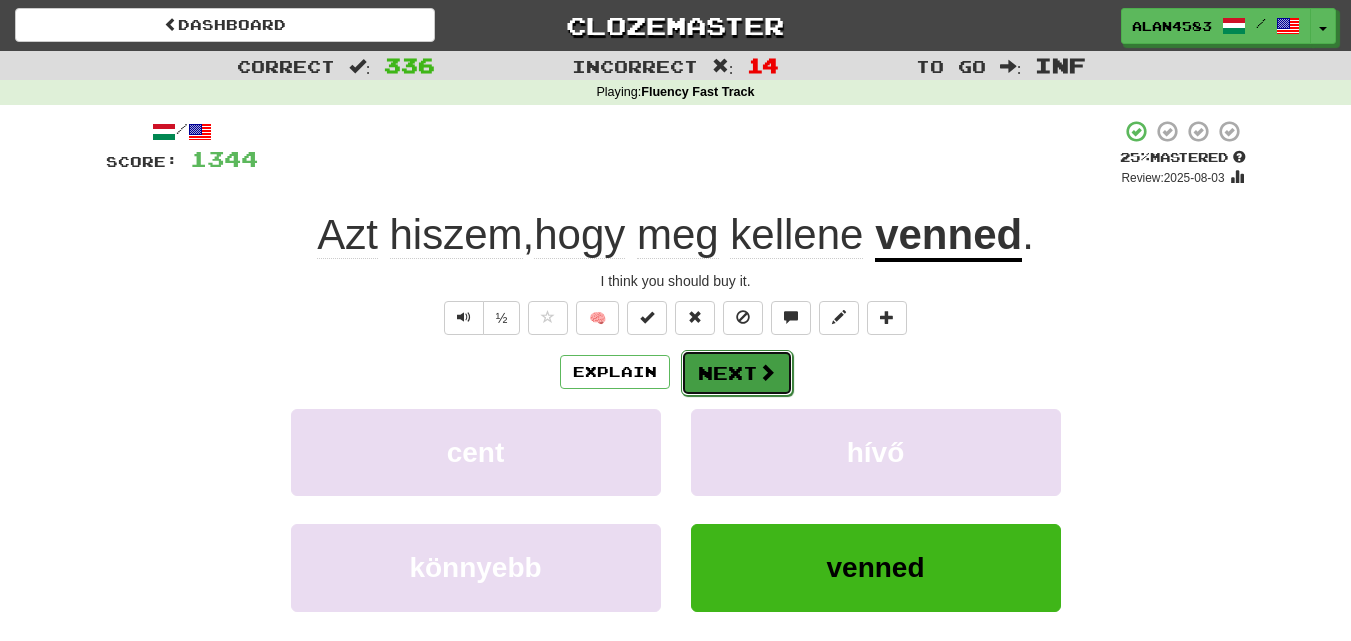 click on "Next" at bounding box center [737, 373] 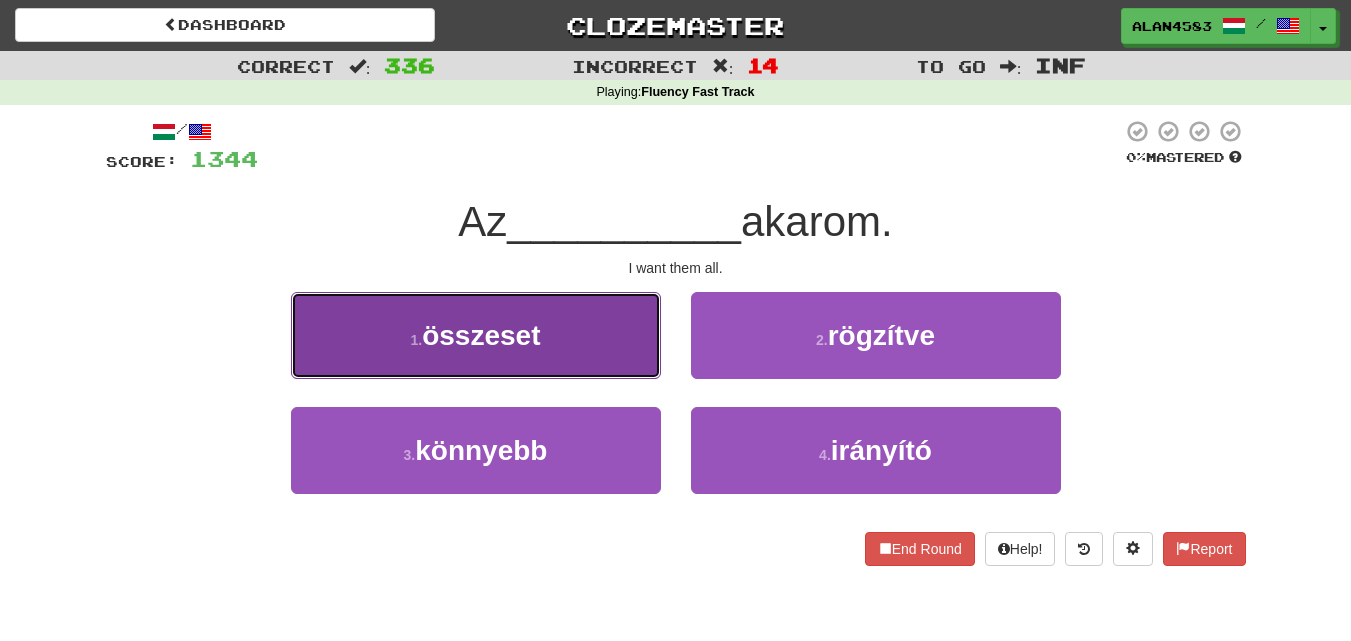 click on "1 .  összeset" at bounding box center [476, 335] 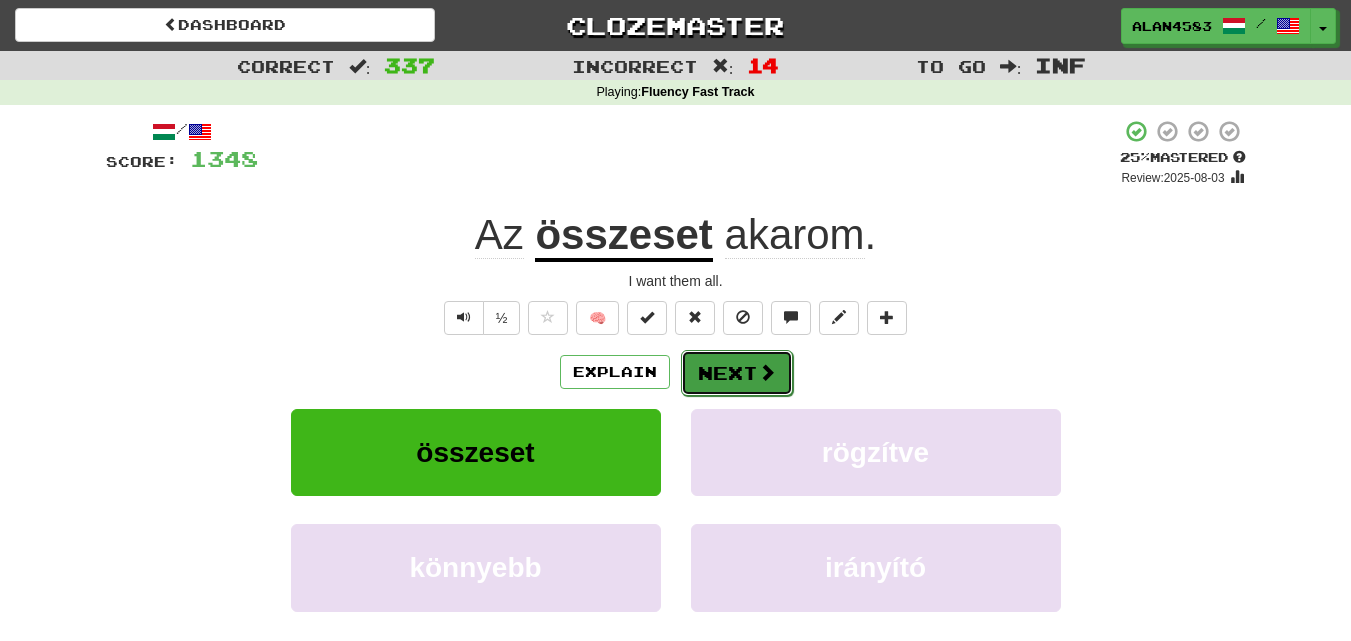click on "Next" at bounding box center [737, 373] 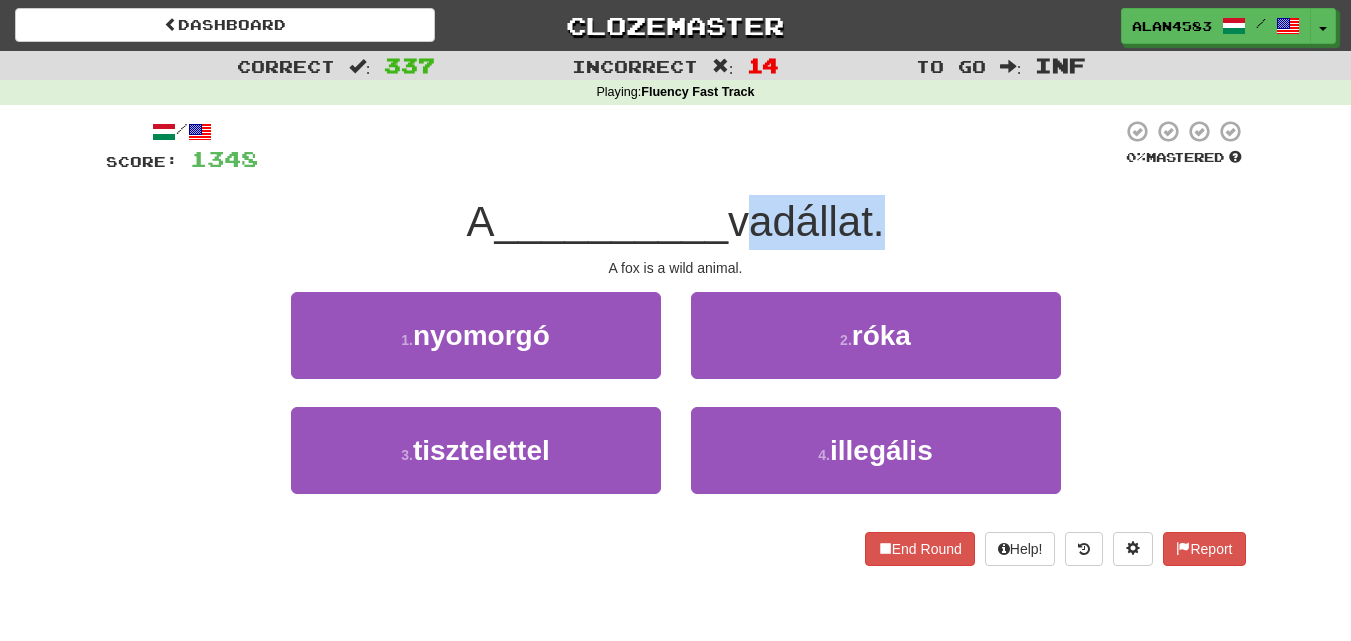 drag, startPoint x: 743, startPoint y: 218, endPoint x: 883, endPoint y: 201, distance: 141.02837 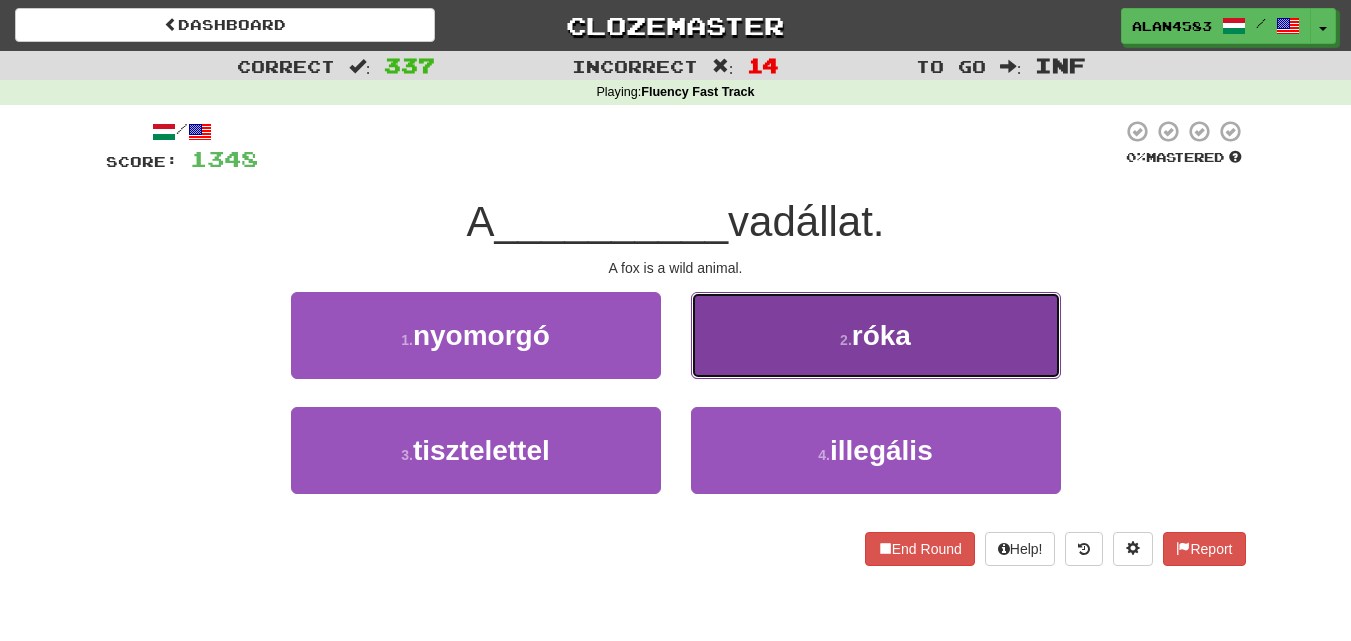 click on "2 .  róka" at bounding box center [876, 335] 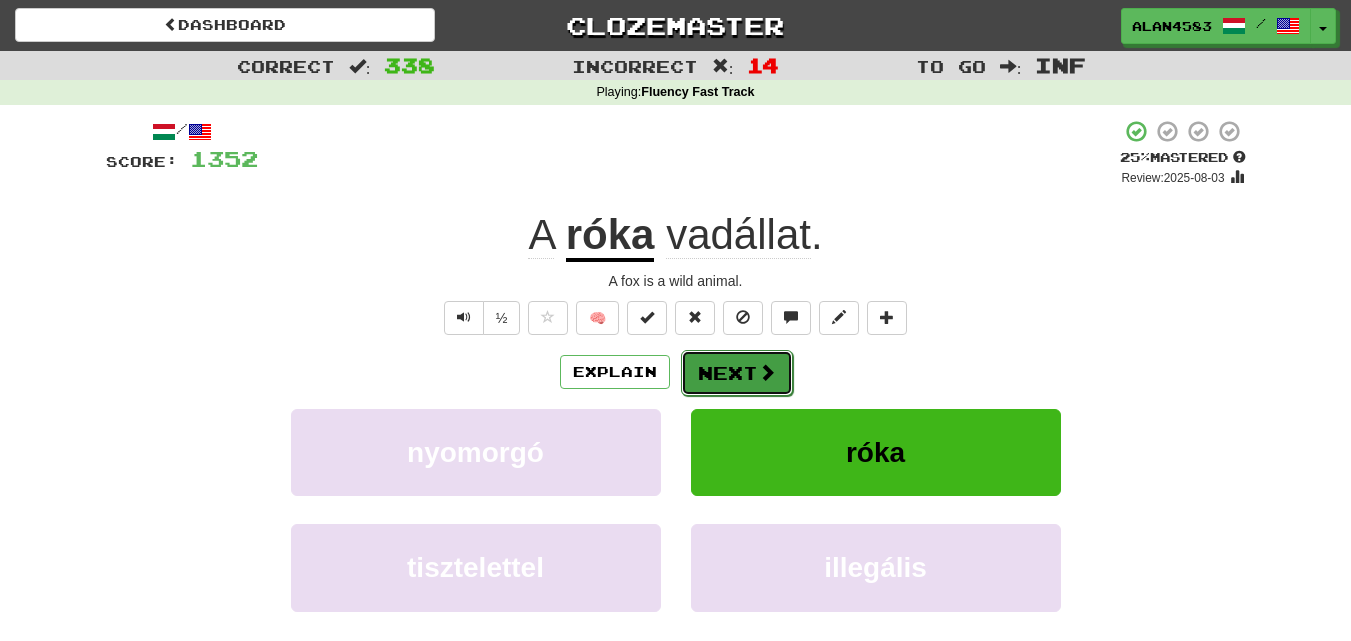 click on "Next" at bounding box center [737, 373] 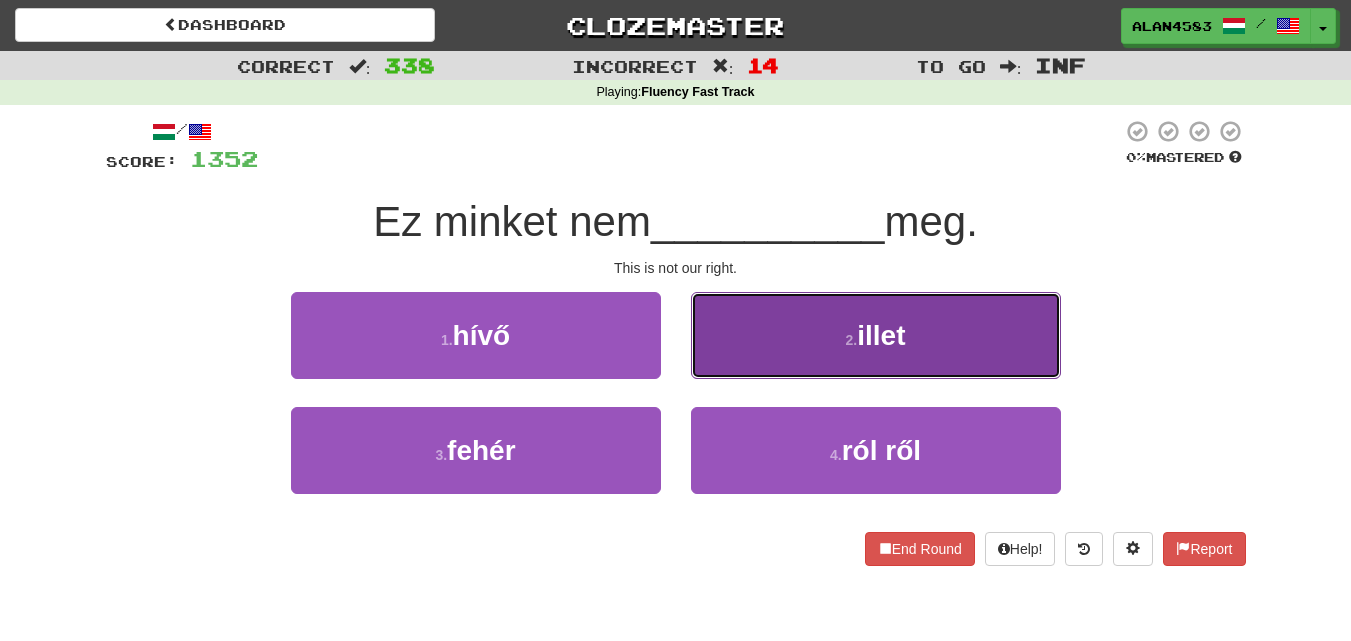 click on "illet" at bounding box center [881, 335] 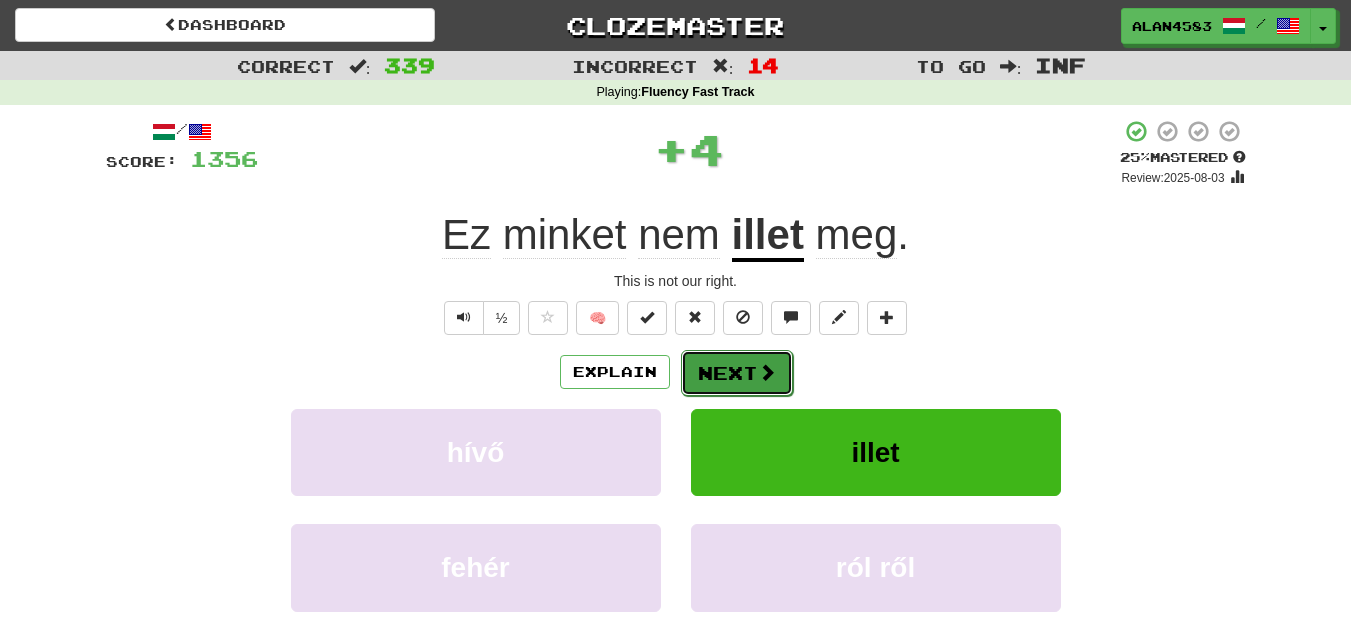 click on "Next" at bounding box center [737, 373] 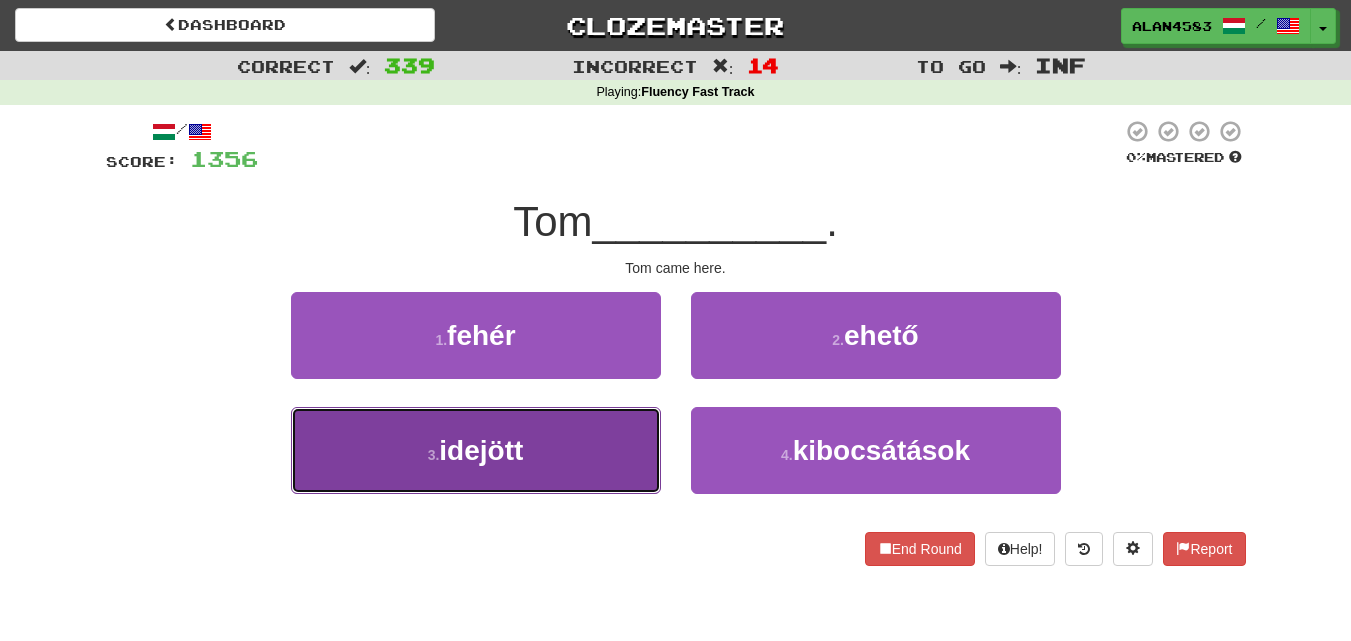 click on "3 .  idejött" at bounding box center [476, 450] 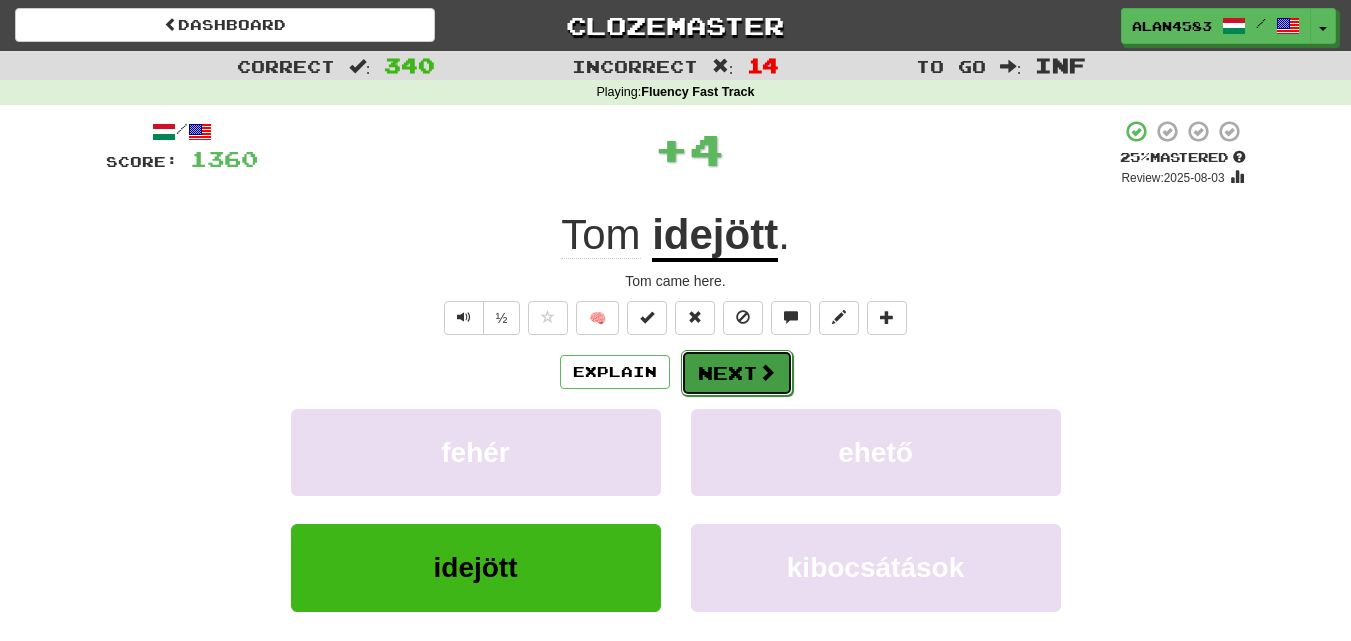 click on "Next" at bounding box center [737, 373] 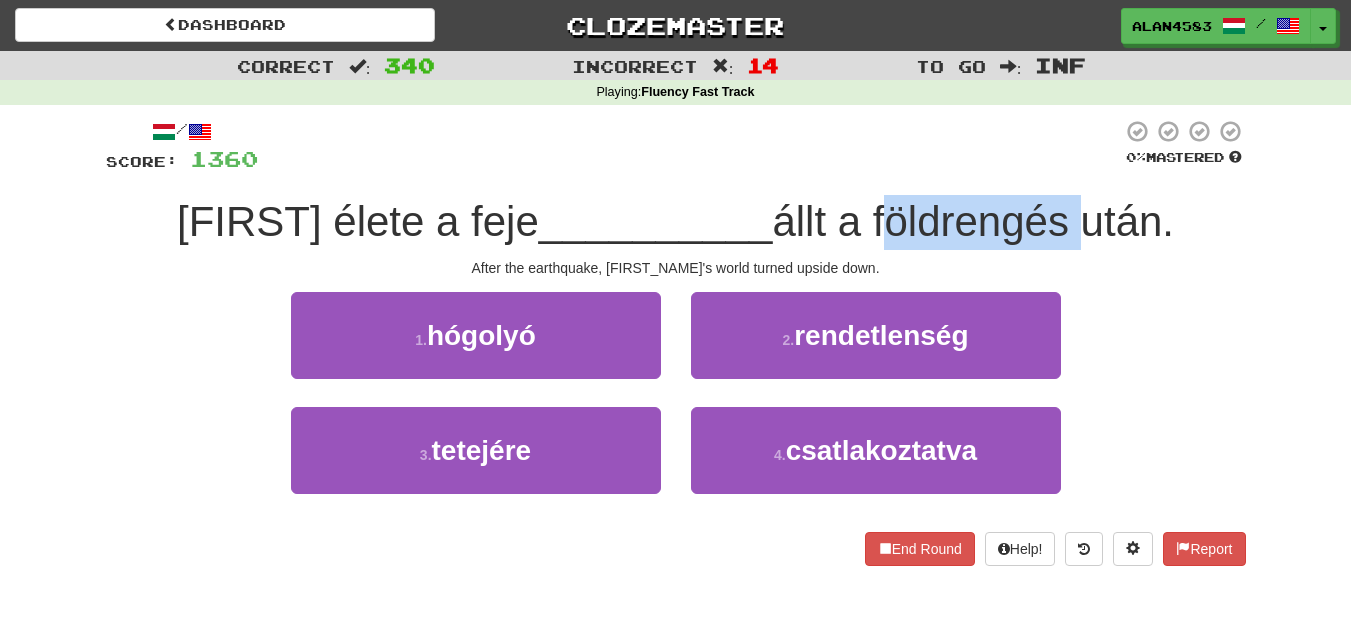 drag, startPoint x: 854, startPoint y: 217, endPoint x: 1045, endPoint y: 185, distance: 193.66208 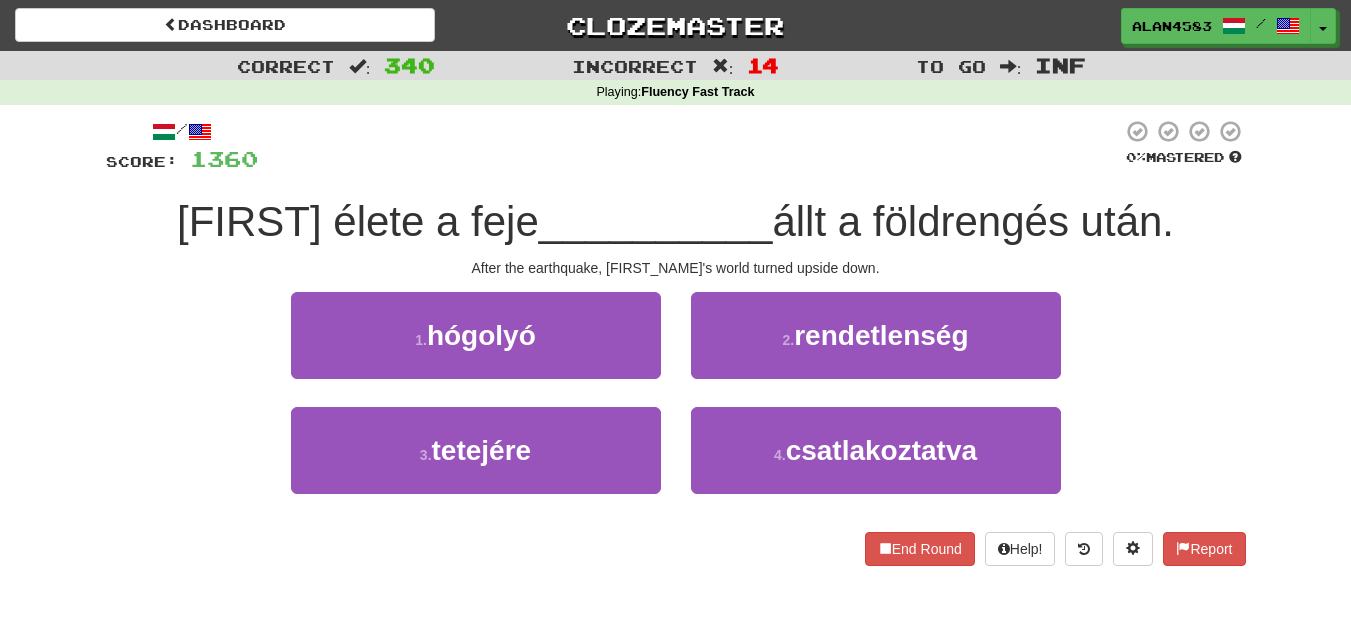 click on "/  Score:   1360 0 %  Mastered Tom élete a feje  __________  állt a földrengés után. After the earthquake, Tom's world turned upside down. 1 .  hógolyó 2 .  rendetlenség 3 .  tetejére 4 .  csatlakoztatva  End Round  Help!  Report" at bounding box center (676, 349) 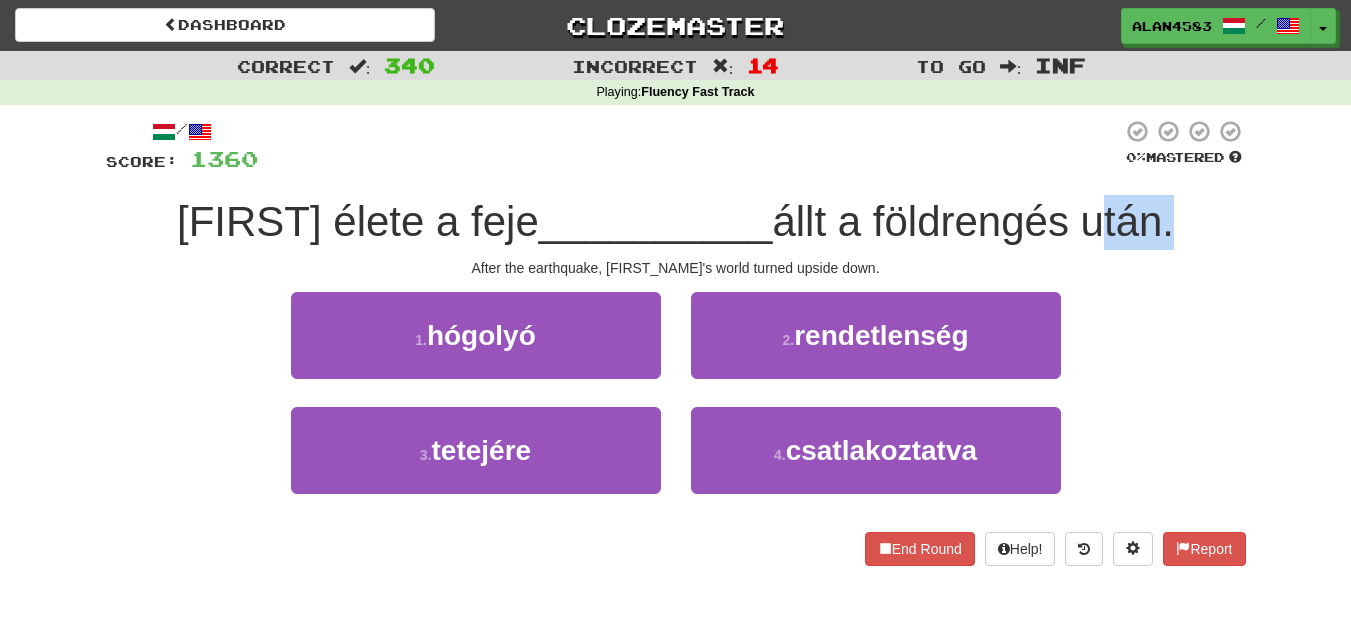 drag, startPoint x: 1062, startPoint y: 220, endPoint x: 1133, endPoint y: 213, distance: 71.34424 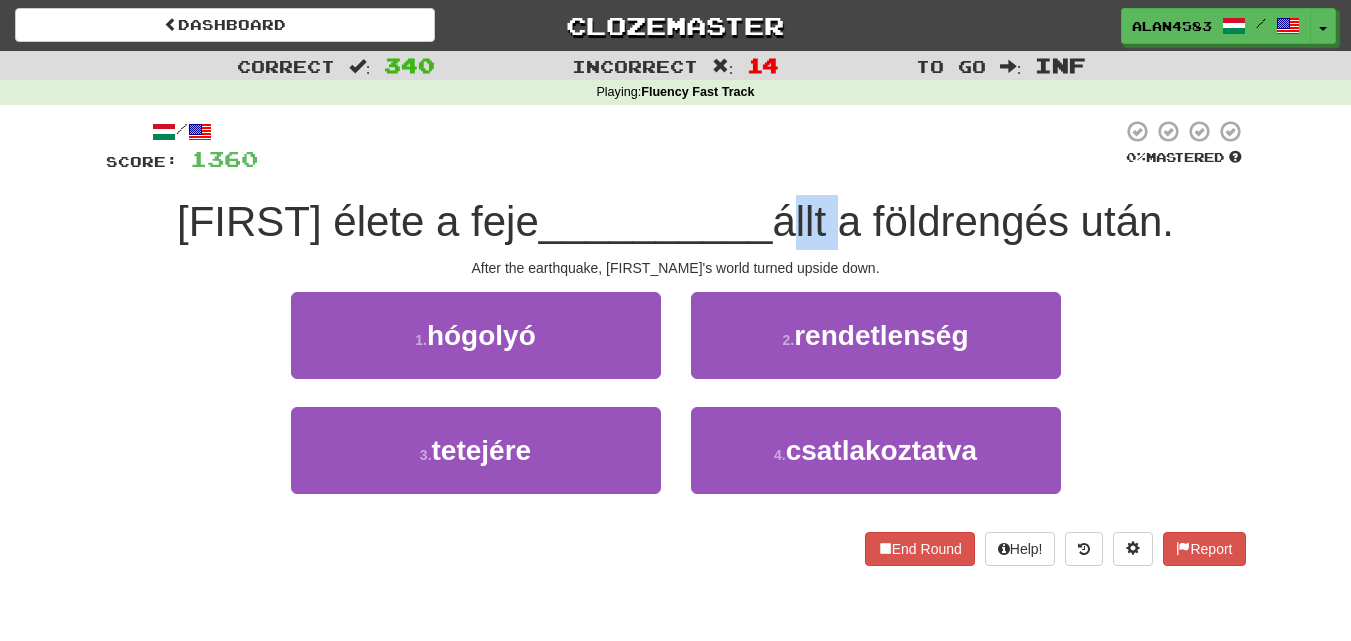 drag, startPoint x: 806, startPoint y: 214, endPoint x: 755, endPoint y: 217, distance: 51.088158 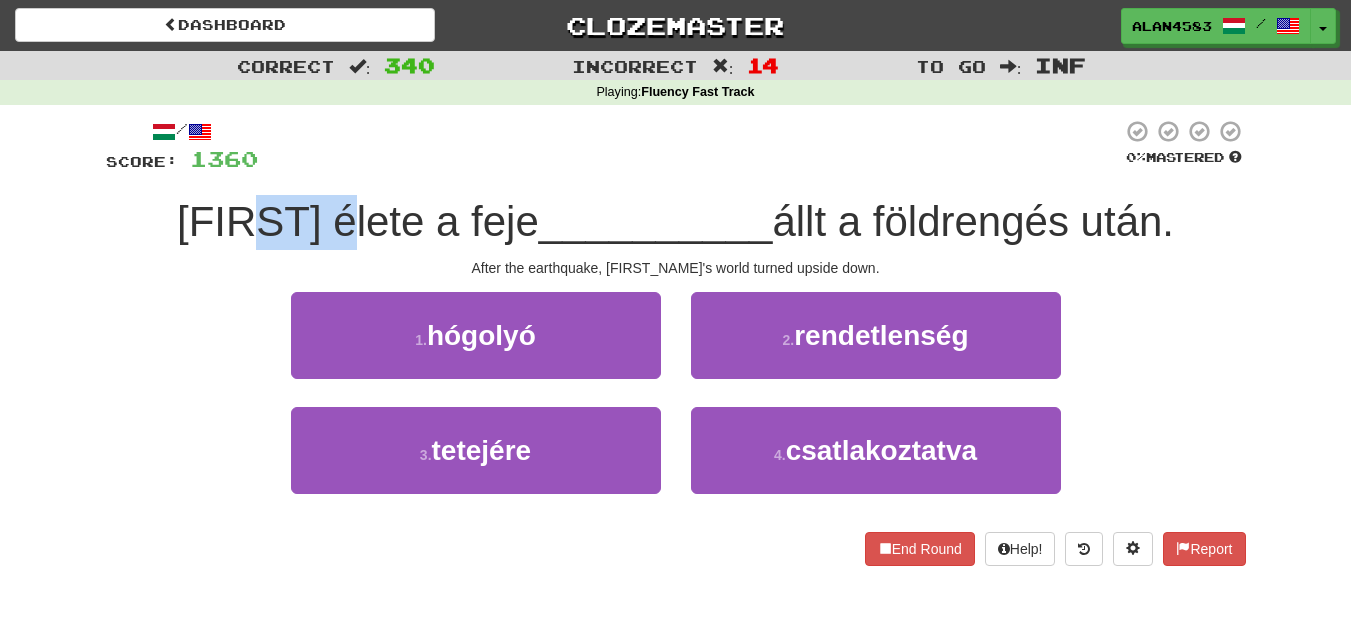 drag, startPoint x: 378, startPoint y: 220, endPoint x: 295, endPoint y: 223, distance: 83.0542 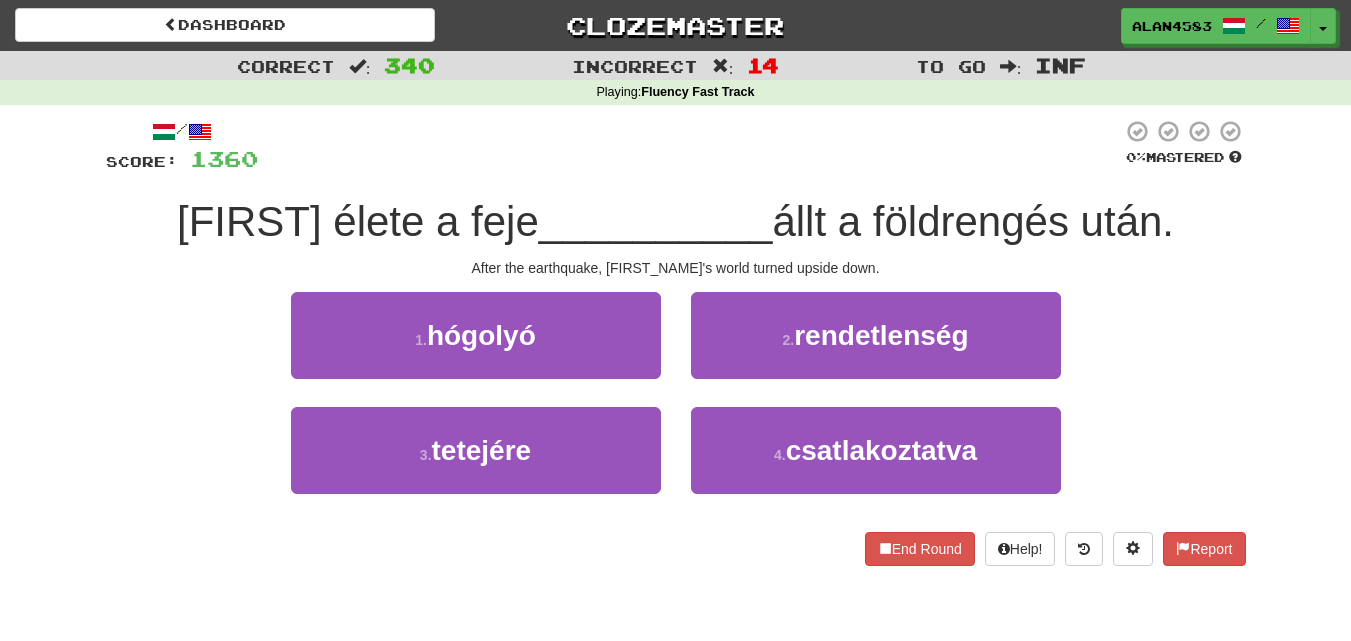 click on "Playing :  Fluency Fast Track" at bounding box center (675, 93) 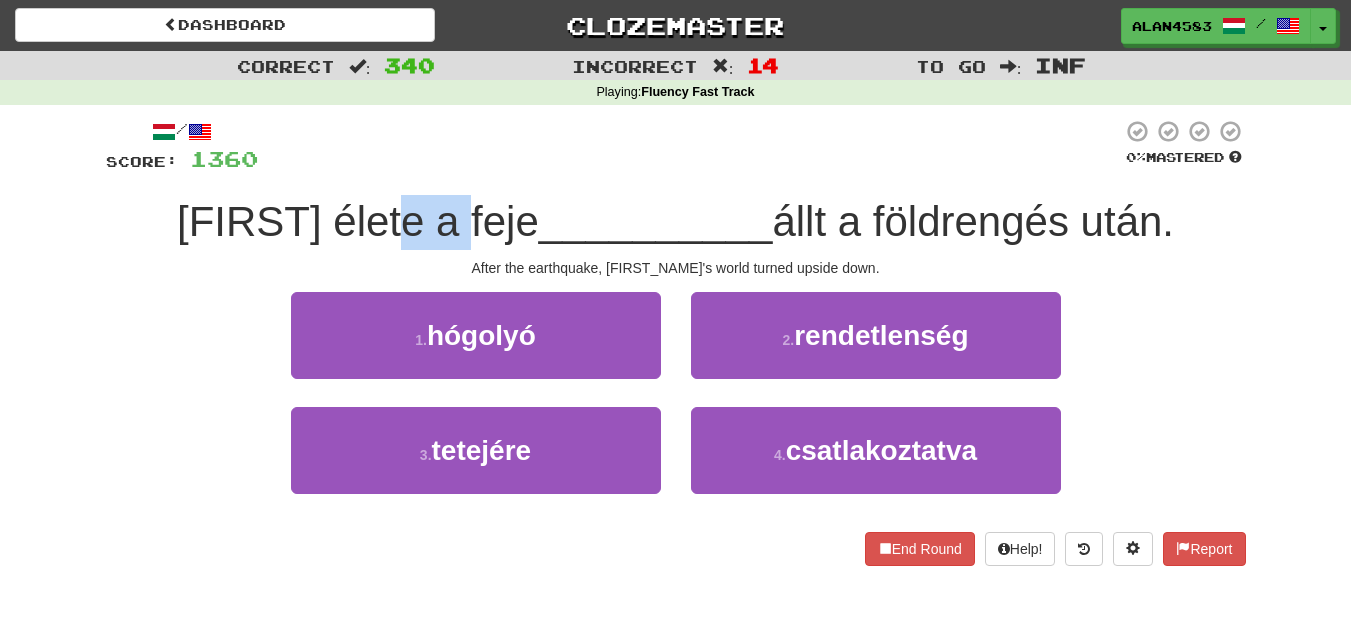 drag, startPoint x: 489, startPoint y: 219, endPoint x: 429, endPoint y: 219, distance: 60 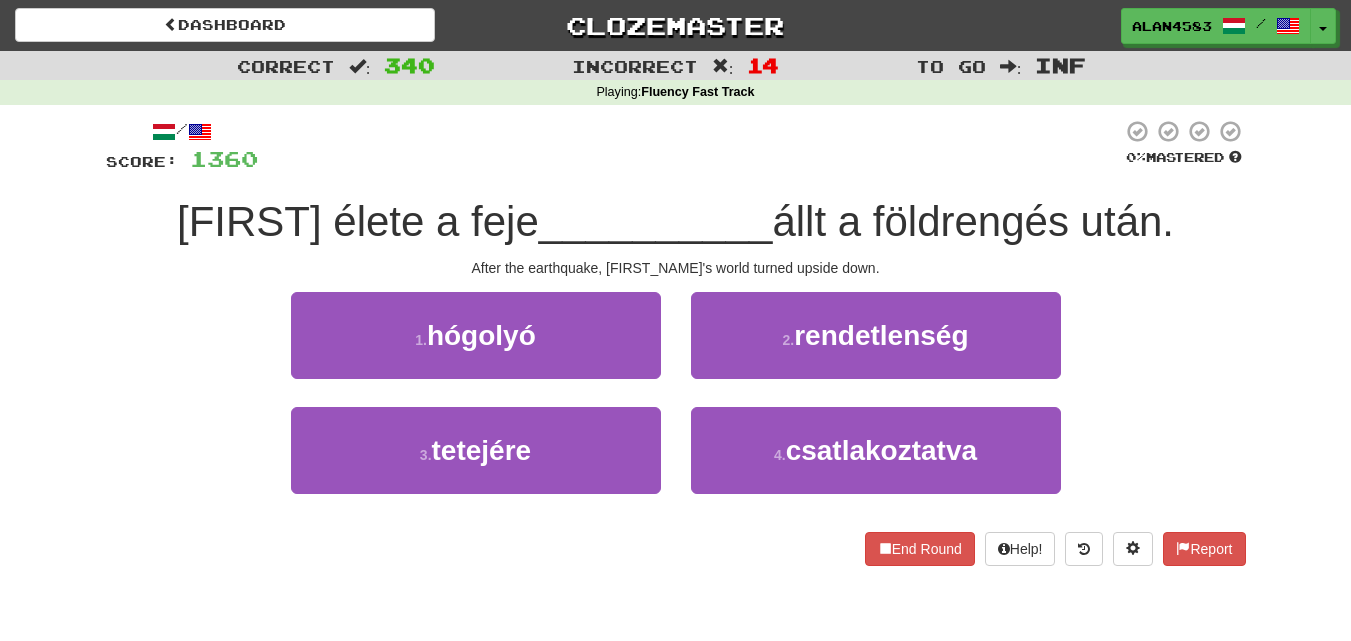 click at bounding box center [690, 146] 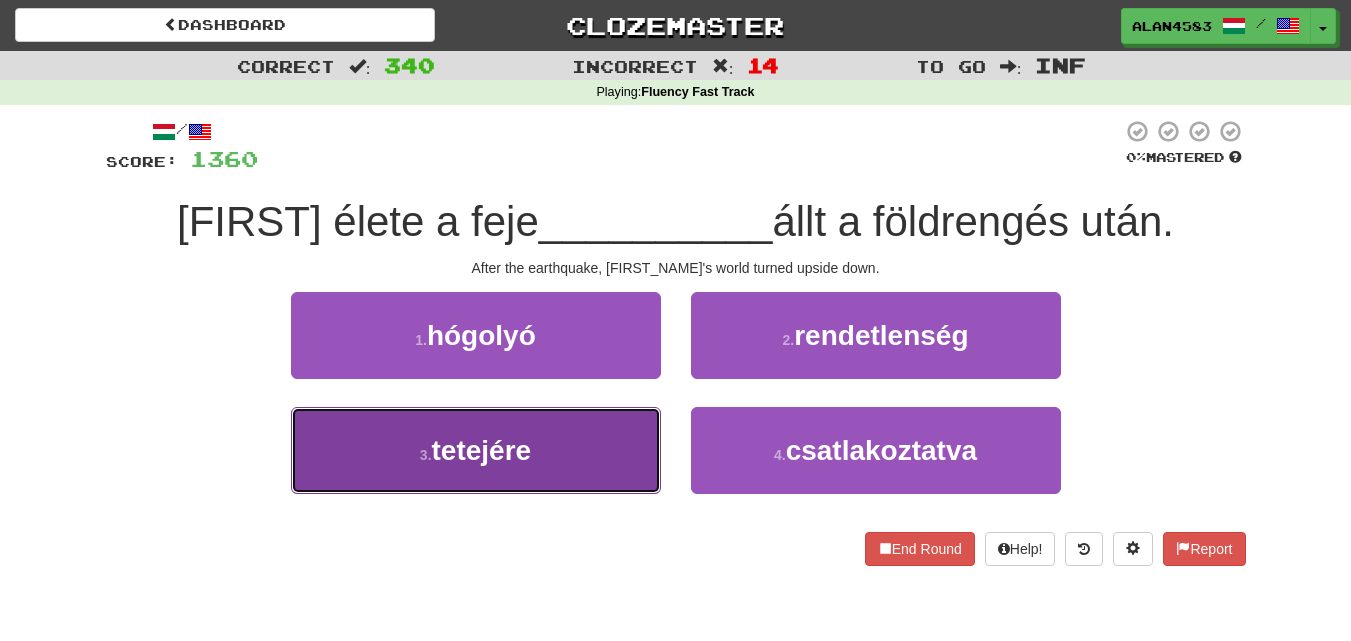 click on "3 .  tetejére" at bounding box center (476, 450) 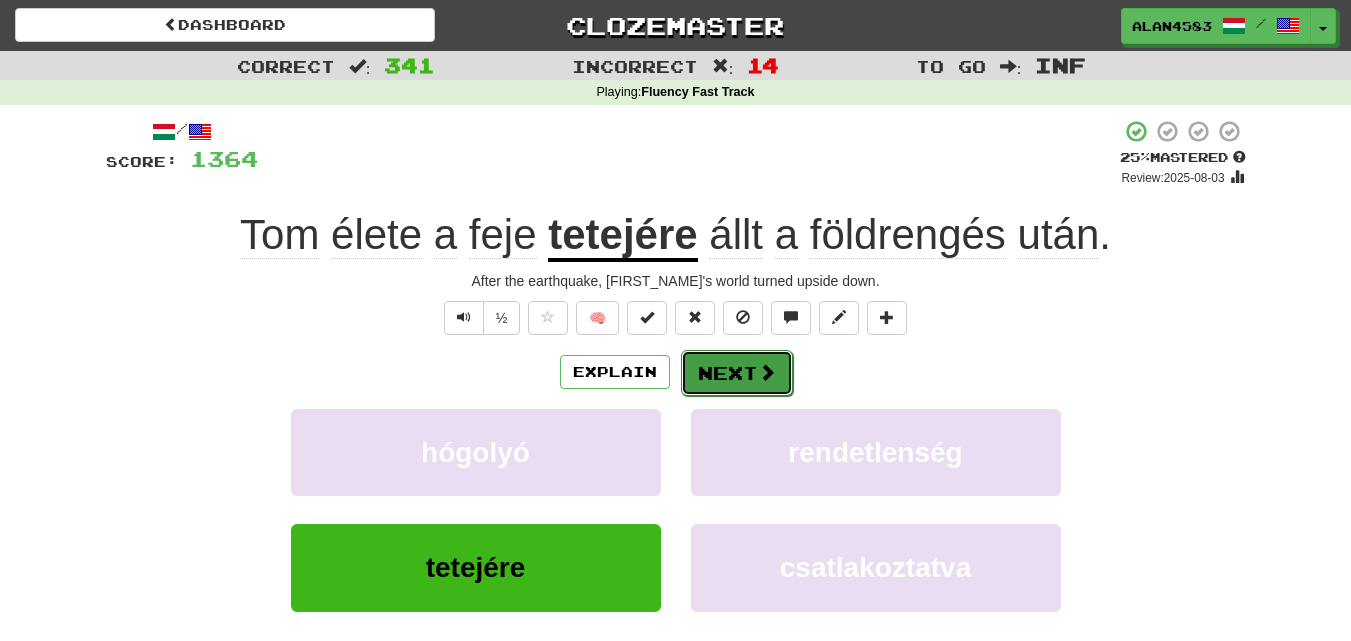 click on "Next" at bounding box center (737, 373) 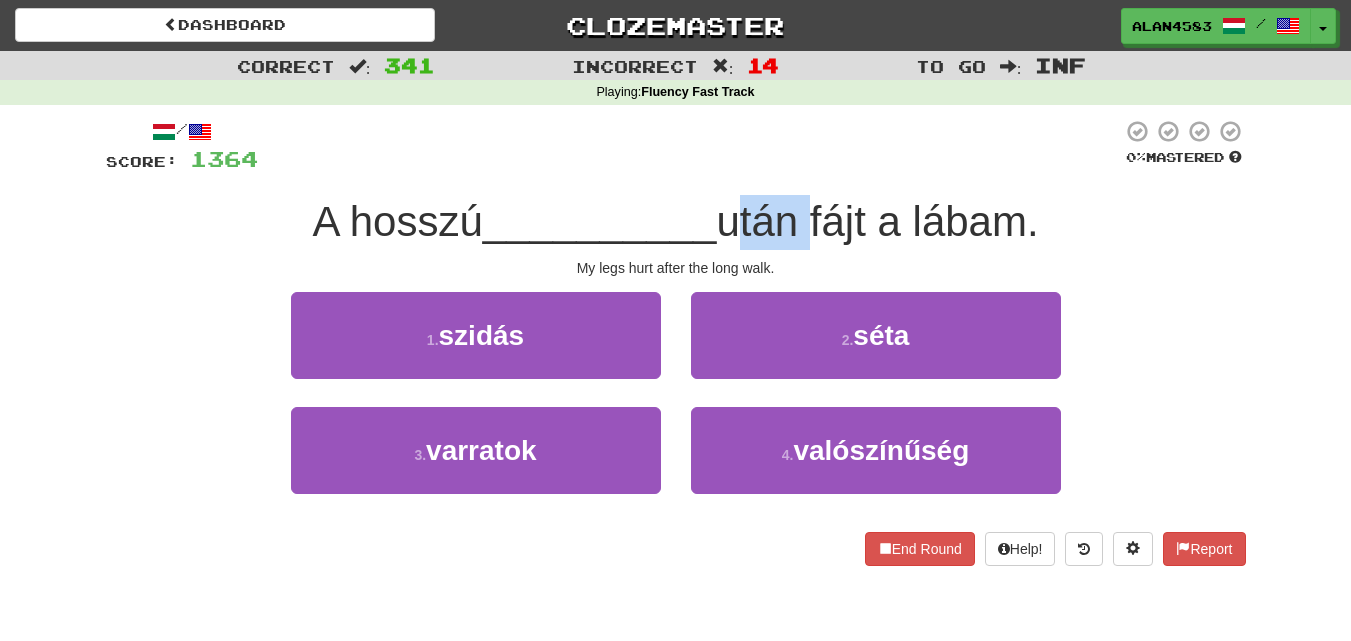 drag, startPoint x: 727, startPoint y: 227, endPoint x: 808, endPoint y: 219, distance: 81.394104 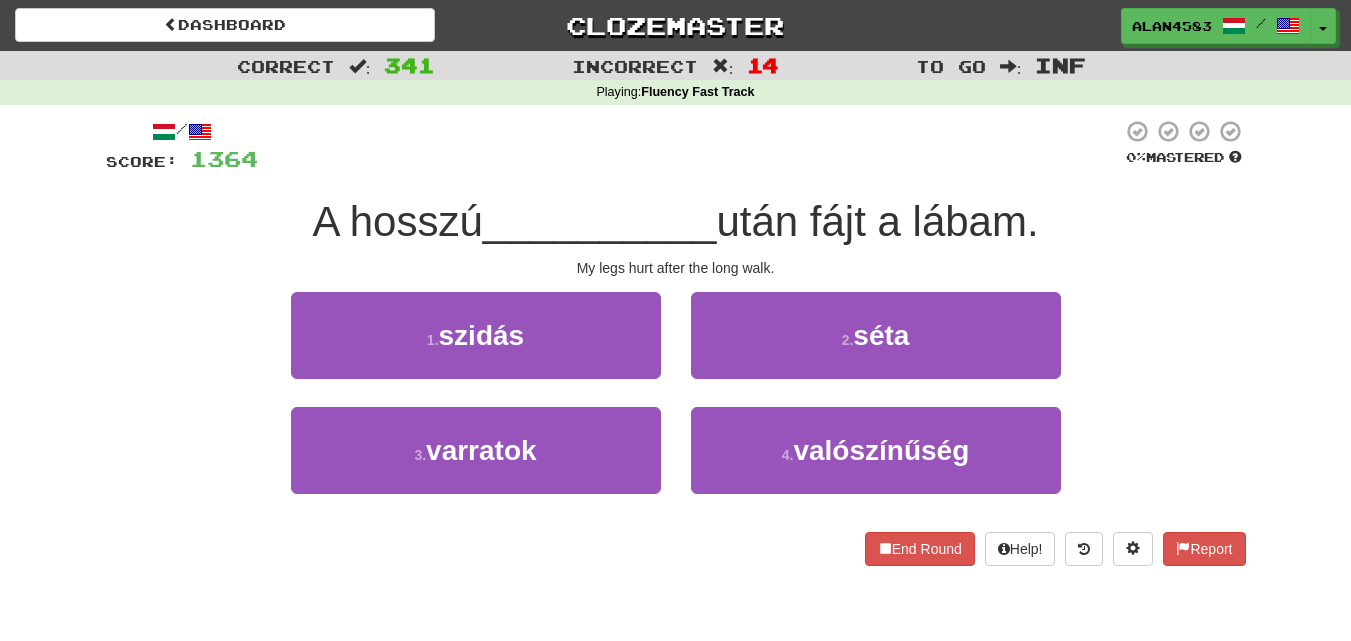 click at bounding box center (690, 146) 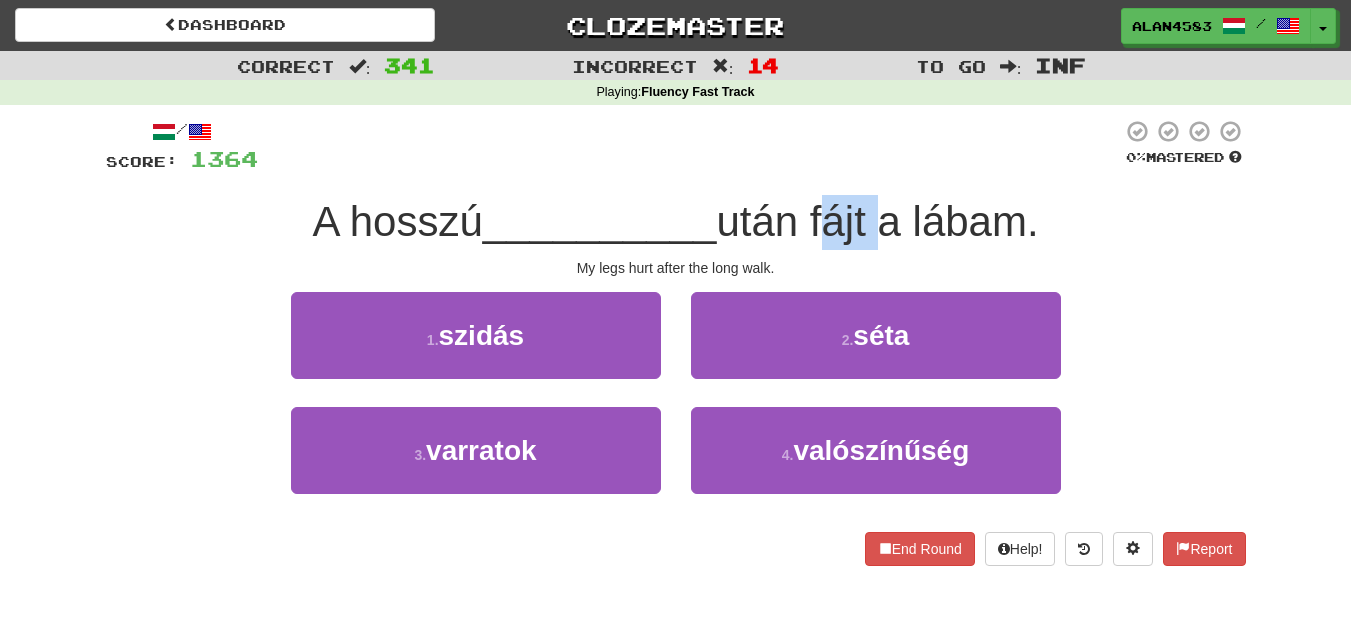 drag, startPoint x: 819, startPoint y: 213, endPoint x: 874, endPoint y: 210, distance: 55.081757 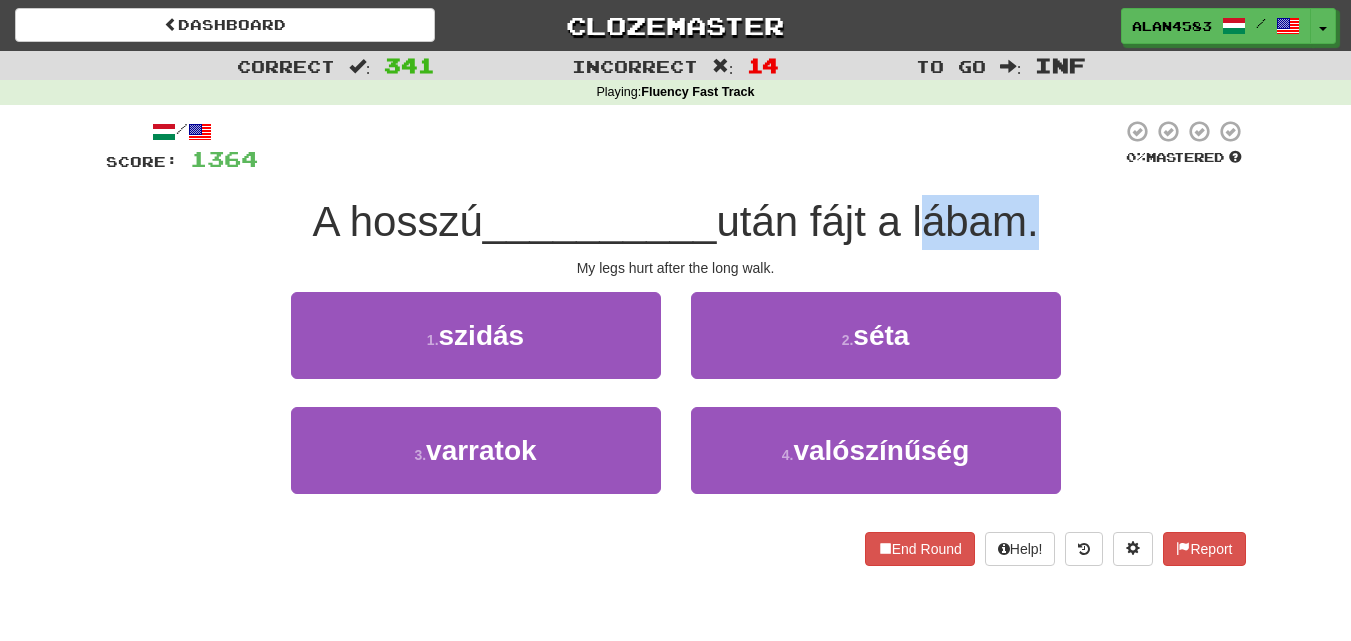 drag, startPoint x: 923, startPoint y: 205, endPoint x: 1023, endPoint y: 203, distance: 100.02 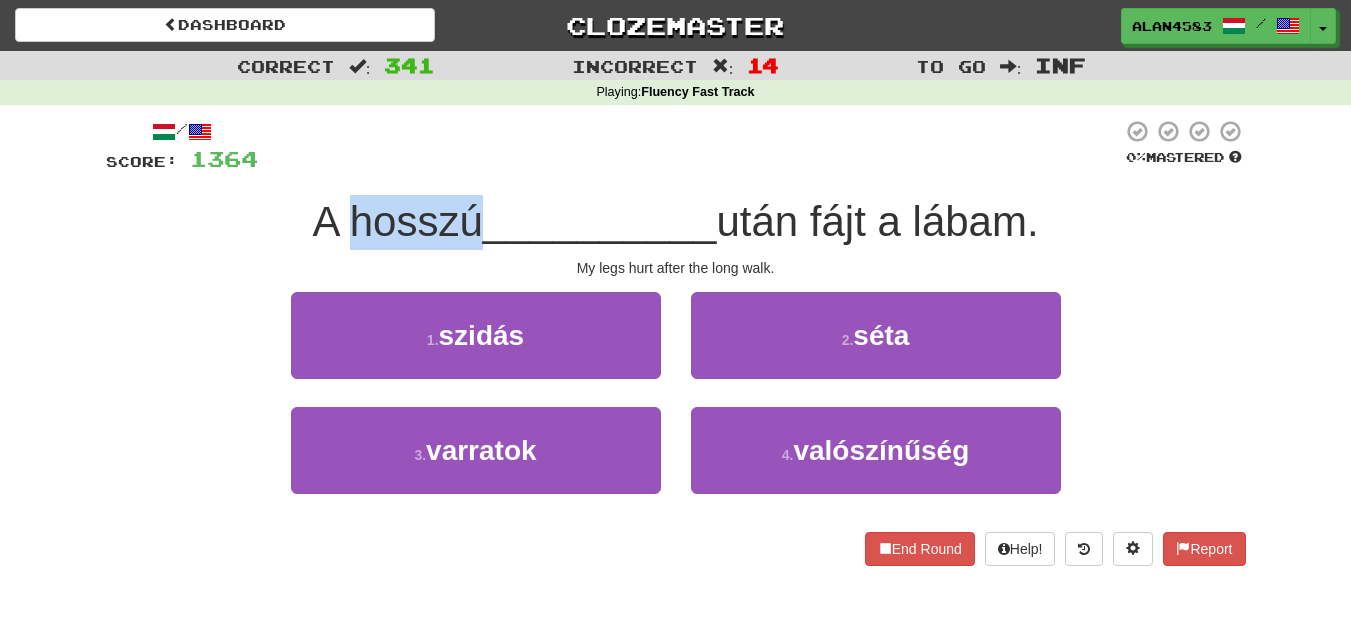 drag, startPoint x: 466, startPoint y: 205, endPoint x: 345, endPoint y: 206, distance: 121.004135 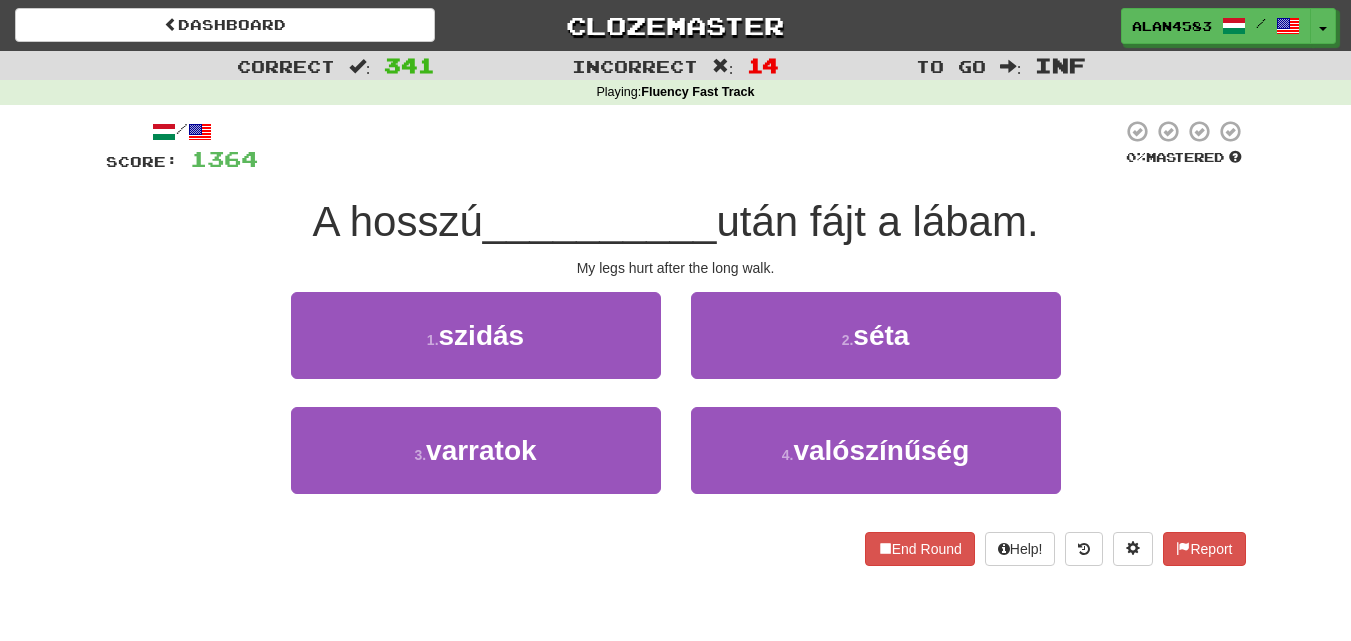 click at bounding box center (690, 146) 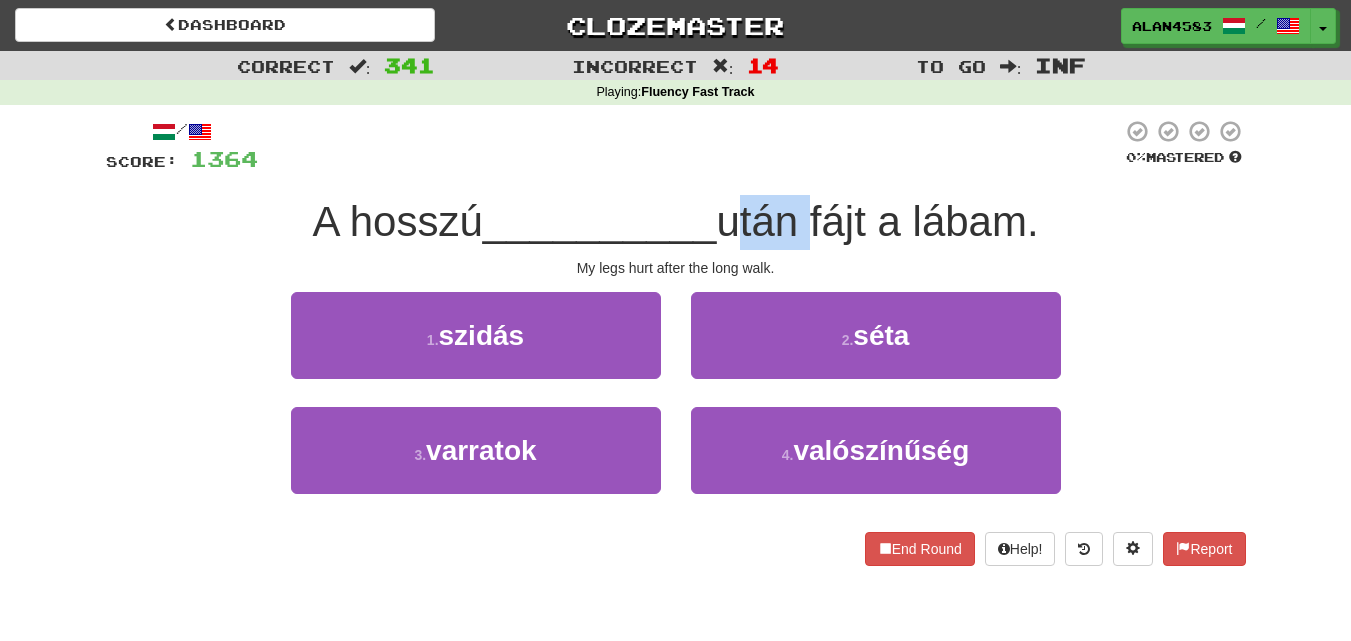 drag, startPoint x: 727, startPoint y: 228, endPoint x: 800, endPoint y: 226, distance: 73.02739 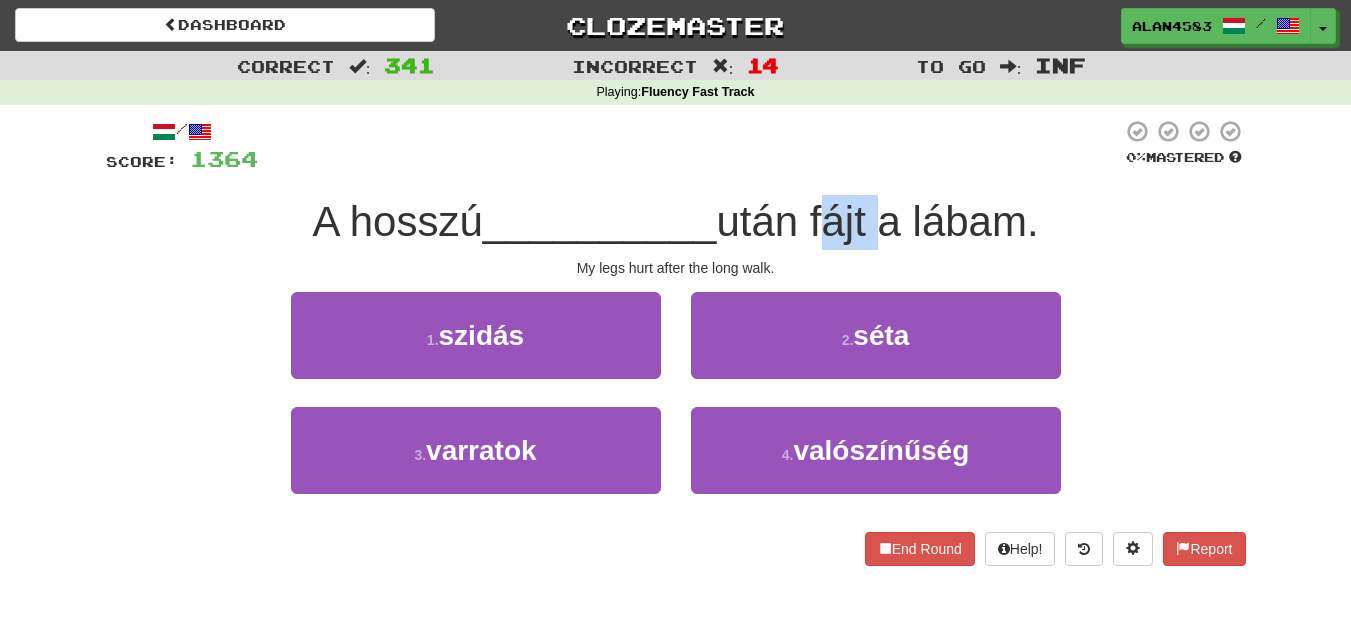 drag, startPoint x: 819, startPoint y: 224, endPoint x: 874, endPoint y: 220, distance: 55.145264 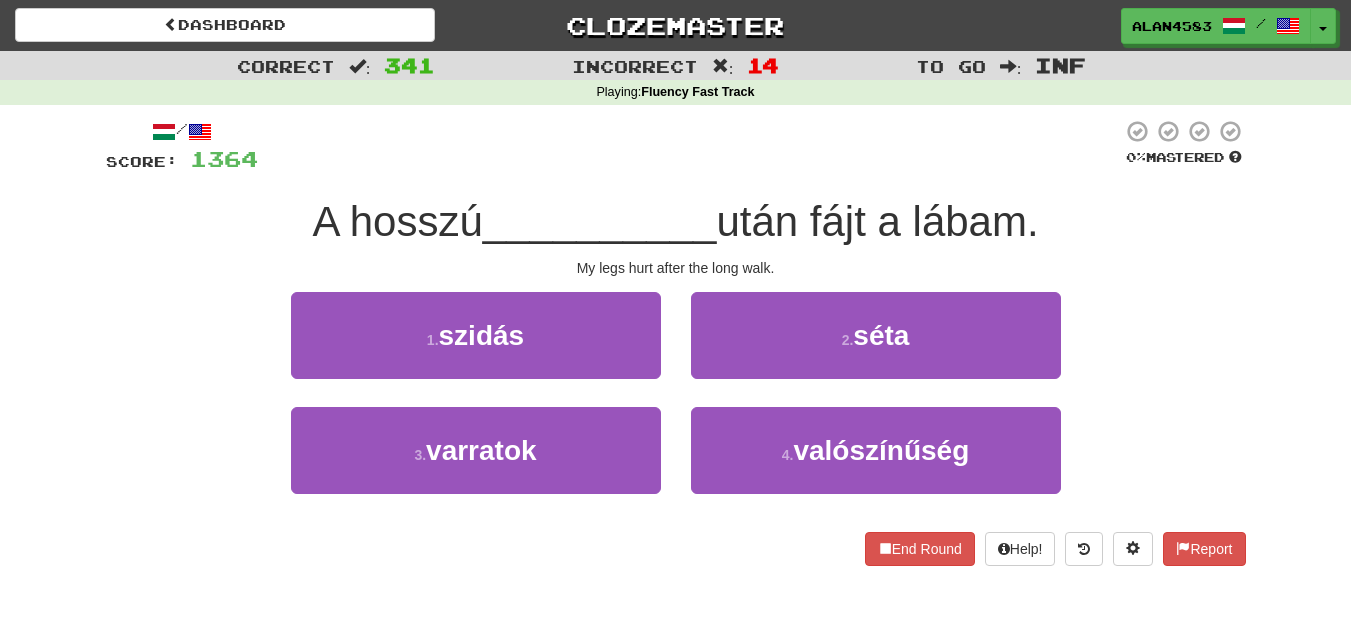 click at bounding box center [690, 146] 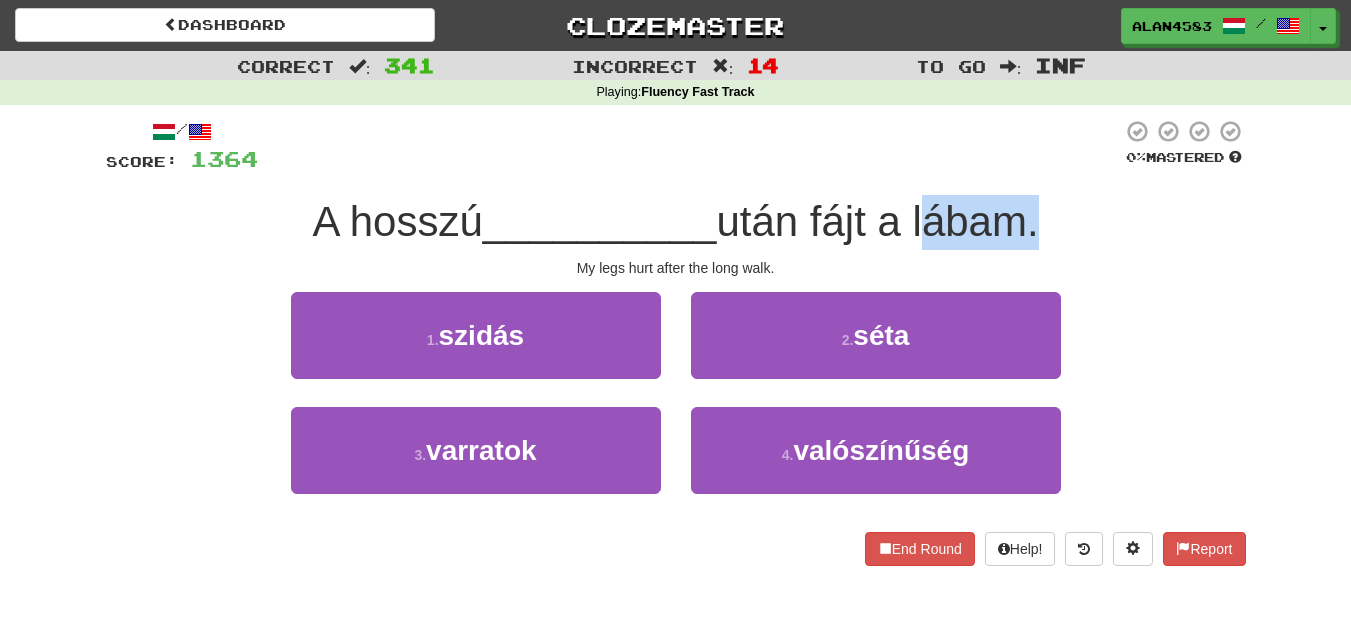 drag, startPoint x: 925, startPoint y: 213, endPoint x: 1026, endPoint y: 210, distance: 101.04455 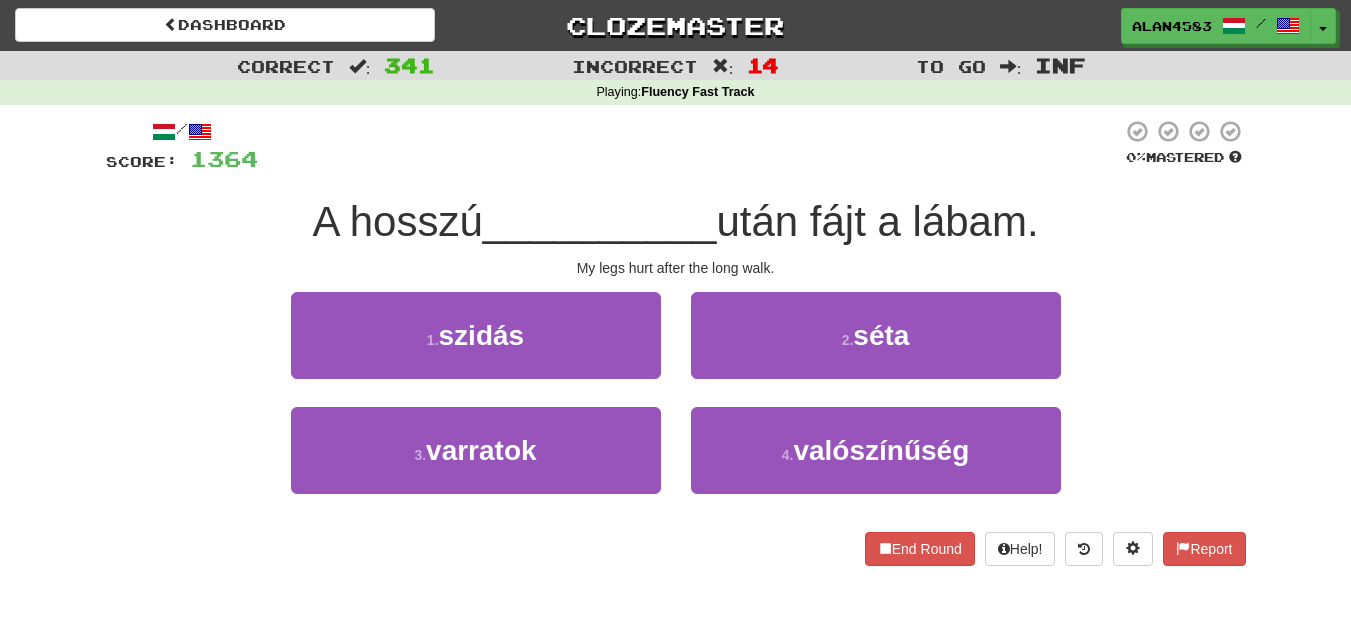 click at bounding box center (690, 146) 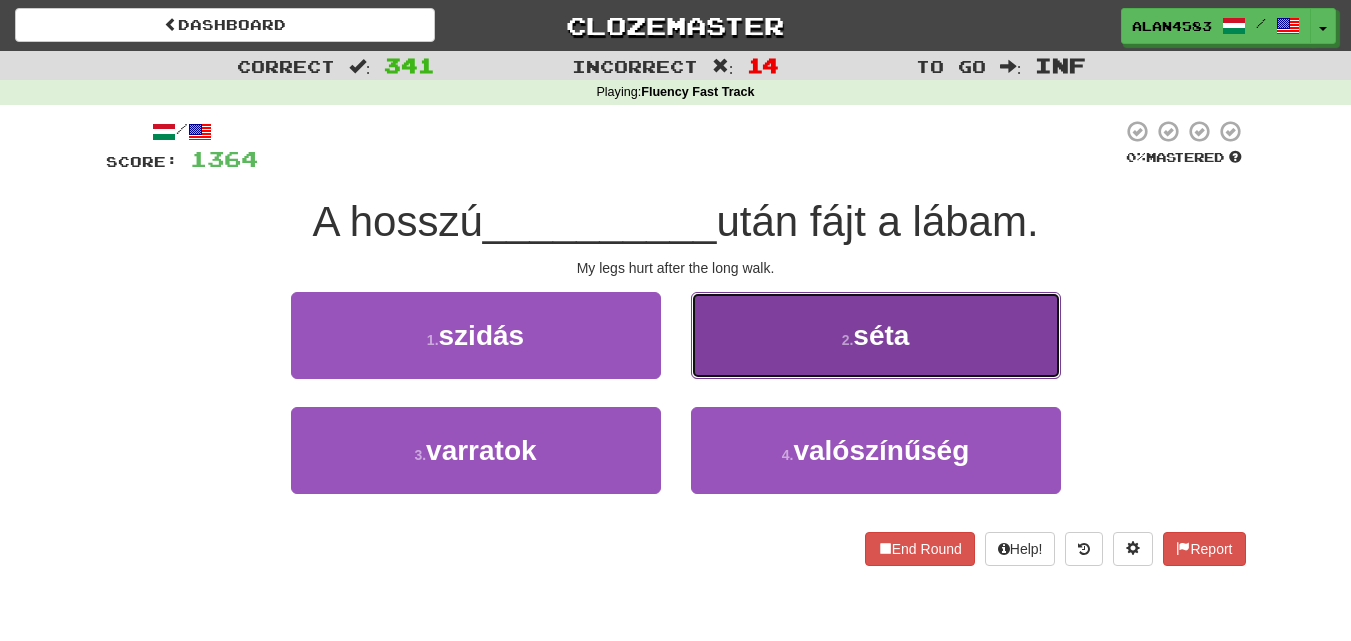 click on "2 .  séta" at bounding box center (876, 335) 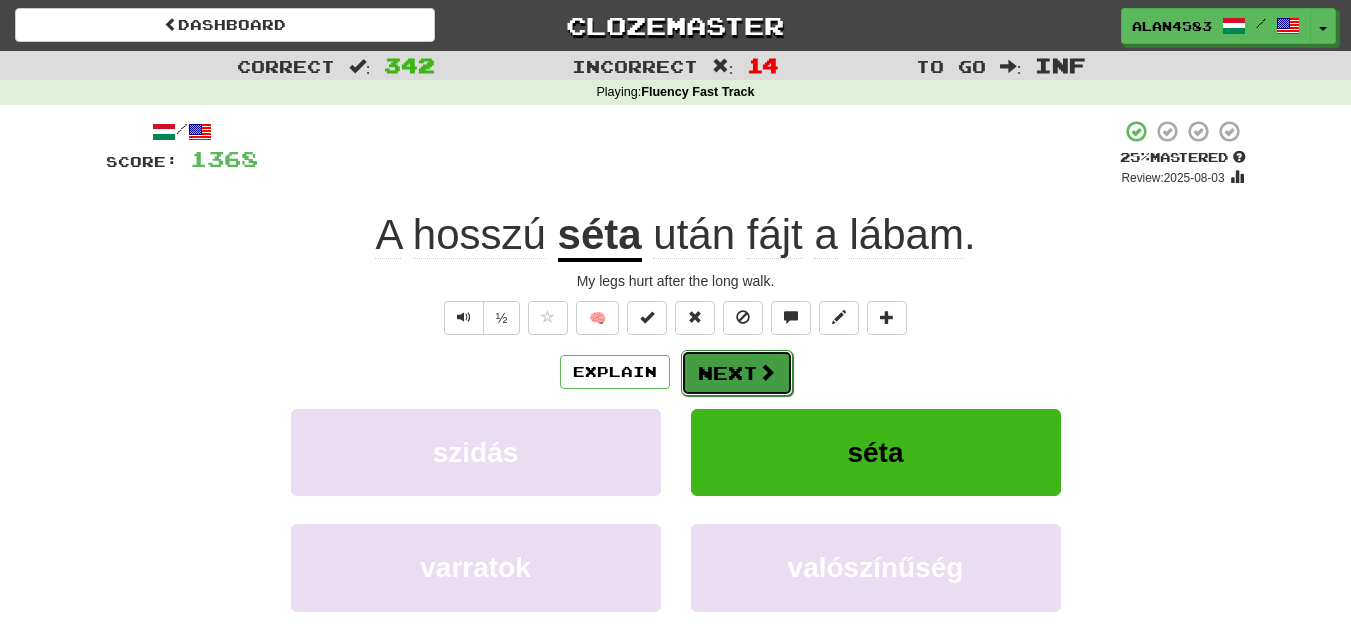 click on "Next" at bounding box center [737, 373] 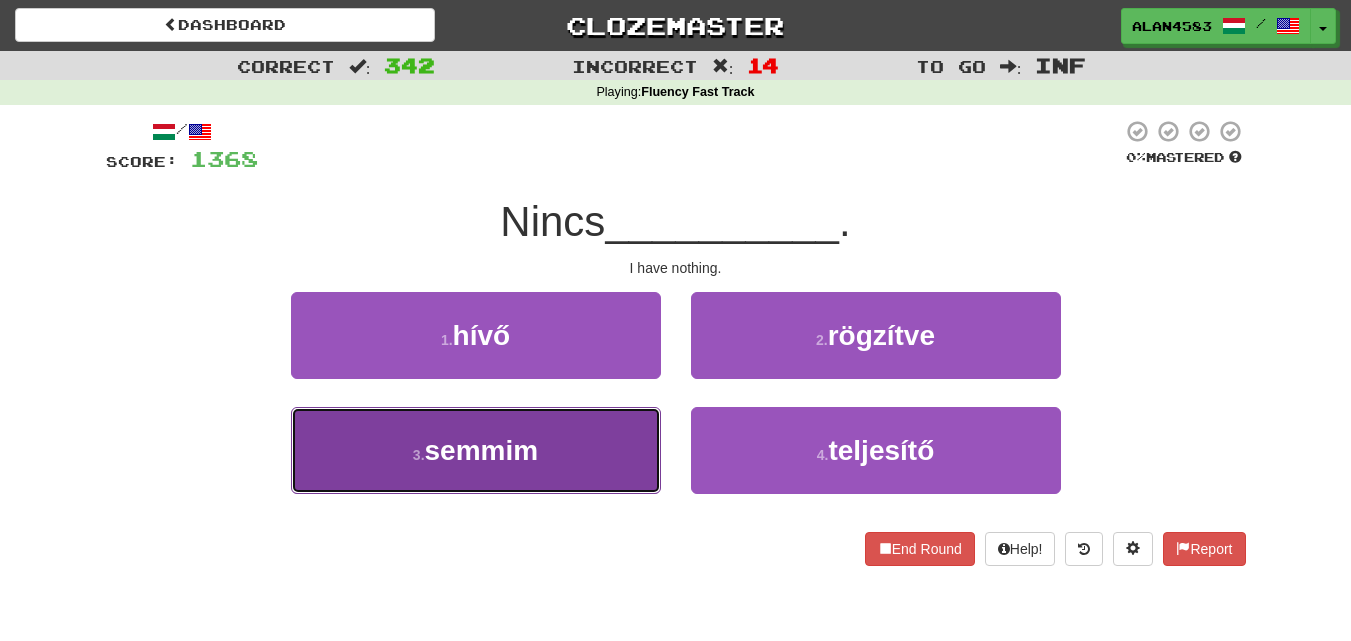 click on "3 .  semmim" at bounding box center (476, 450) 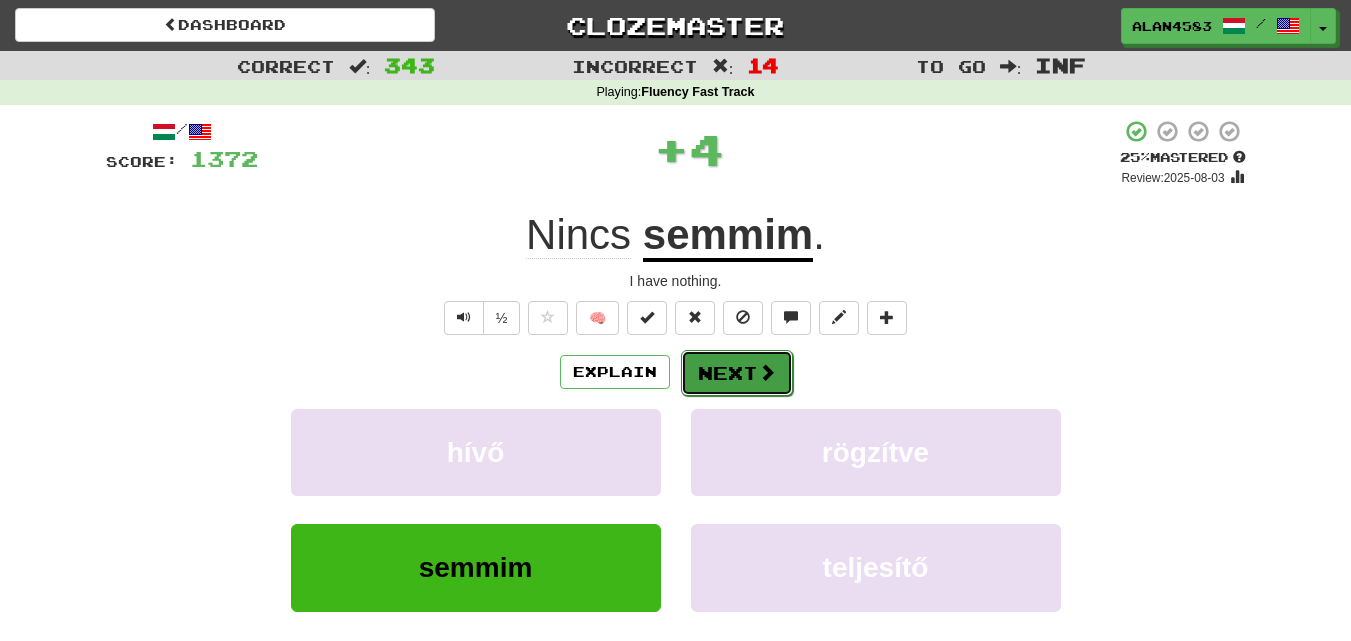 click on "Next" at bounding box center (737, 373) 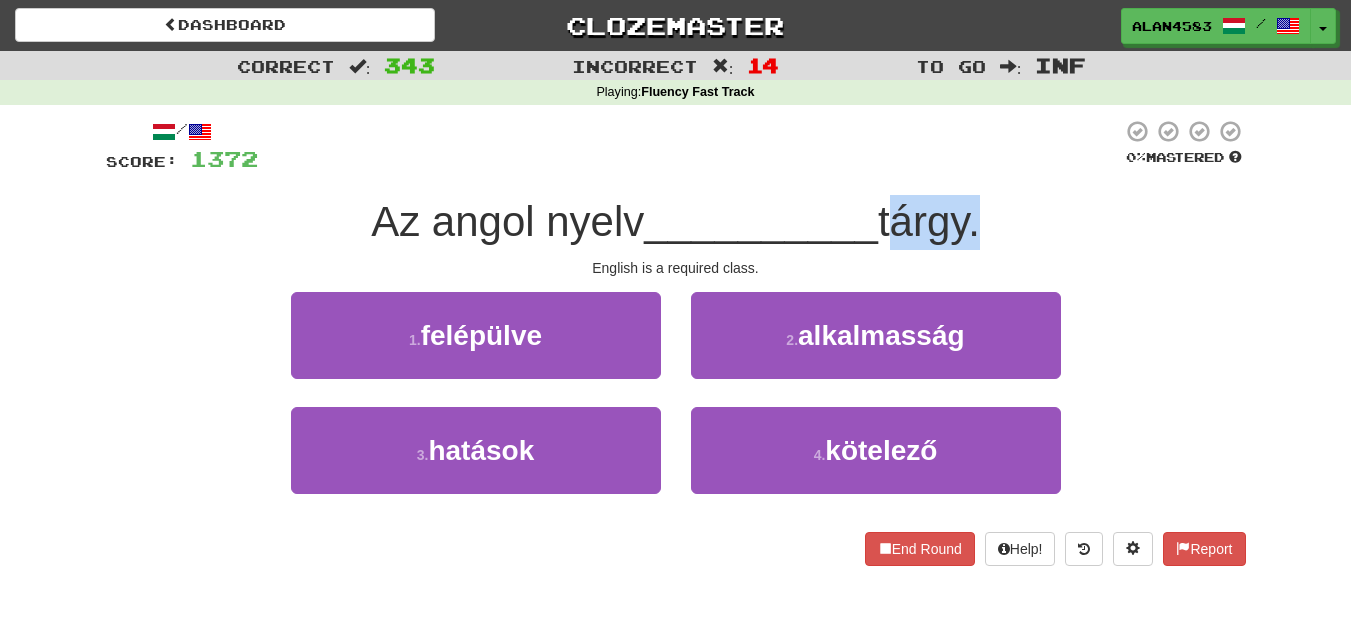 drag, startPoint x: 893, startPoint y: 226, endPoint x: 976, endPoint y: 220, distance: 83.21658 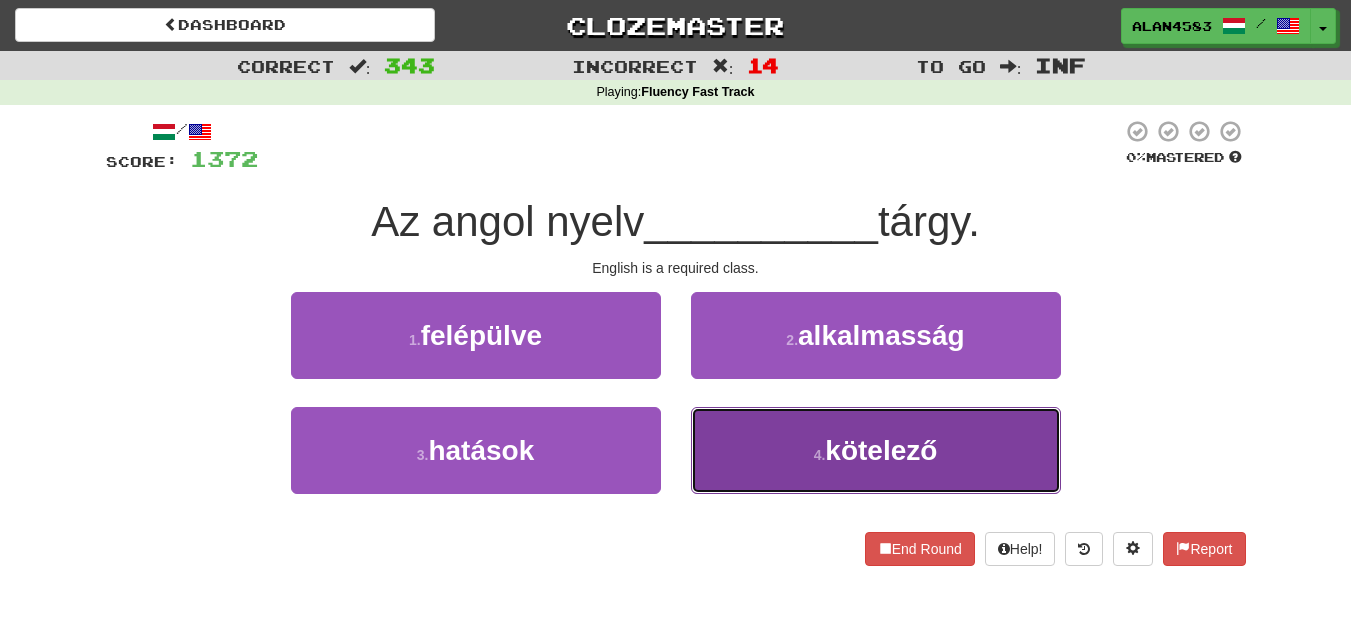 click on "kötelező" at bounding box center [881, 450] 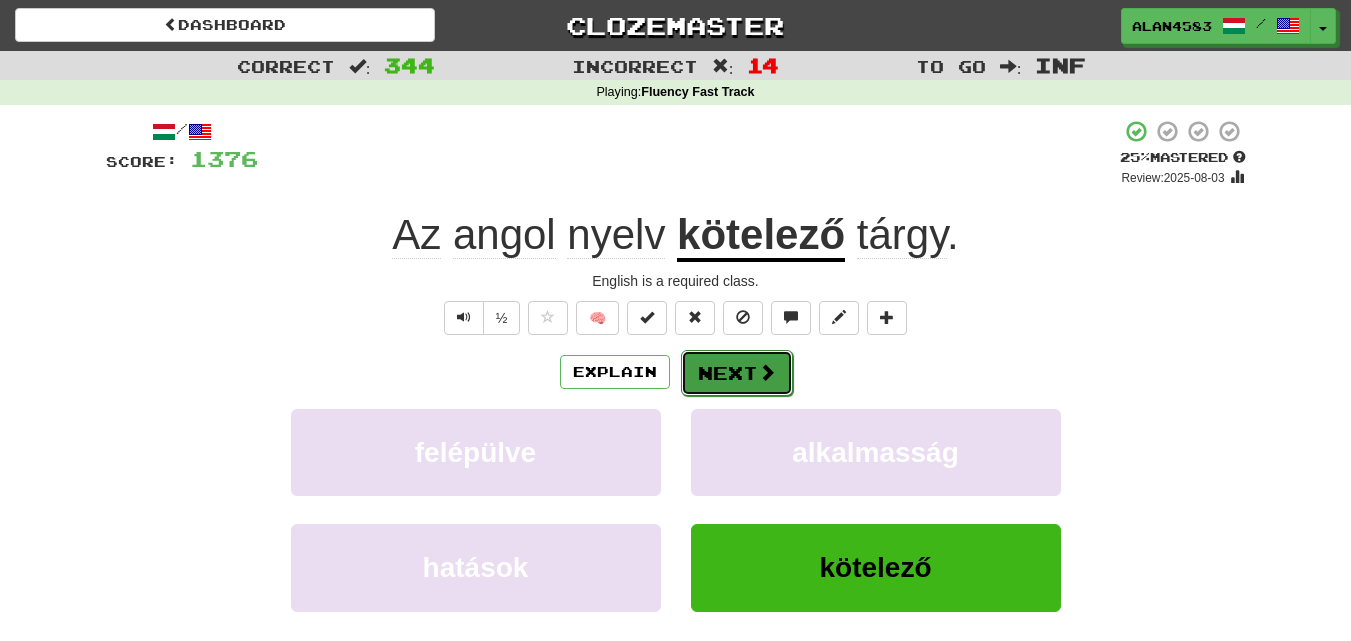 click at bounding box center [767, 372] 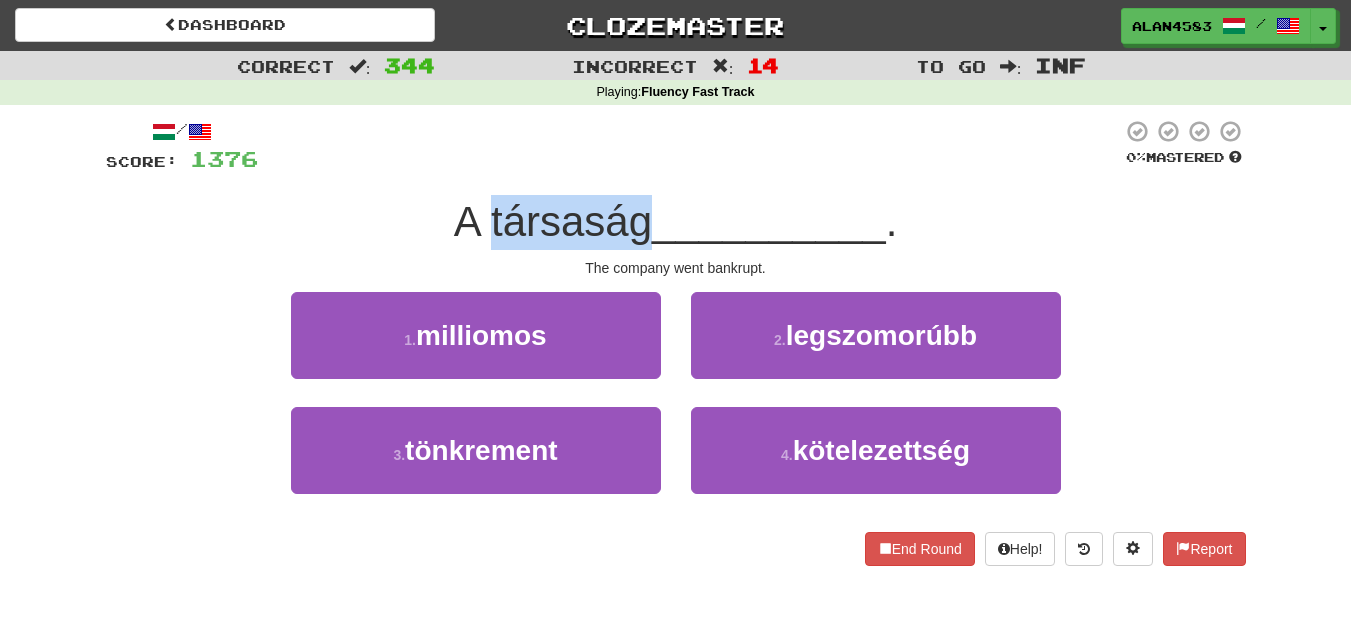 drag, startPoint x: 640, startPoint y: 216, endPoint x: 485, endPoint y: 230, distance: 155.63097 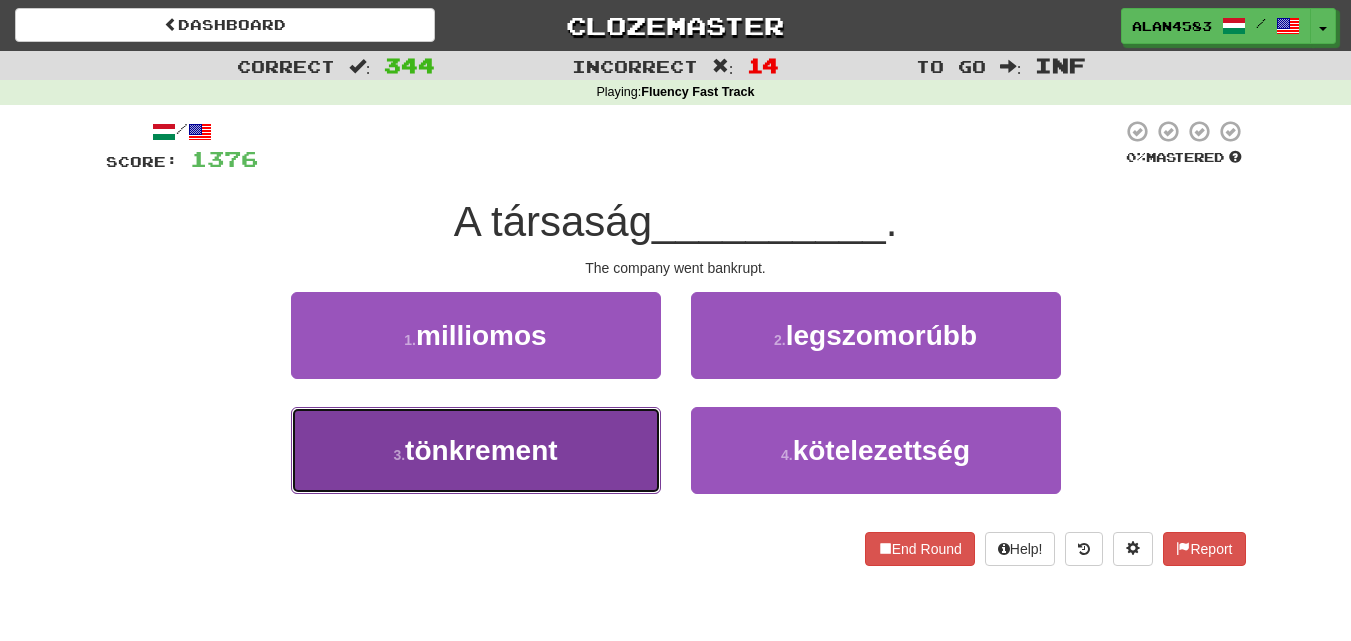 click on "3 .  tönkrement" at bounding box center (476, 450) 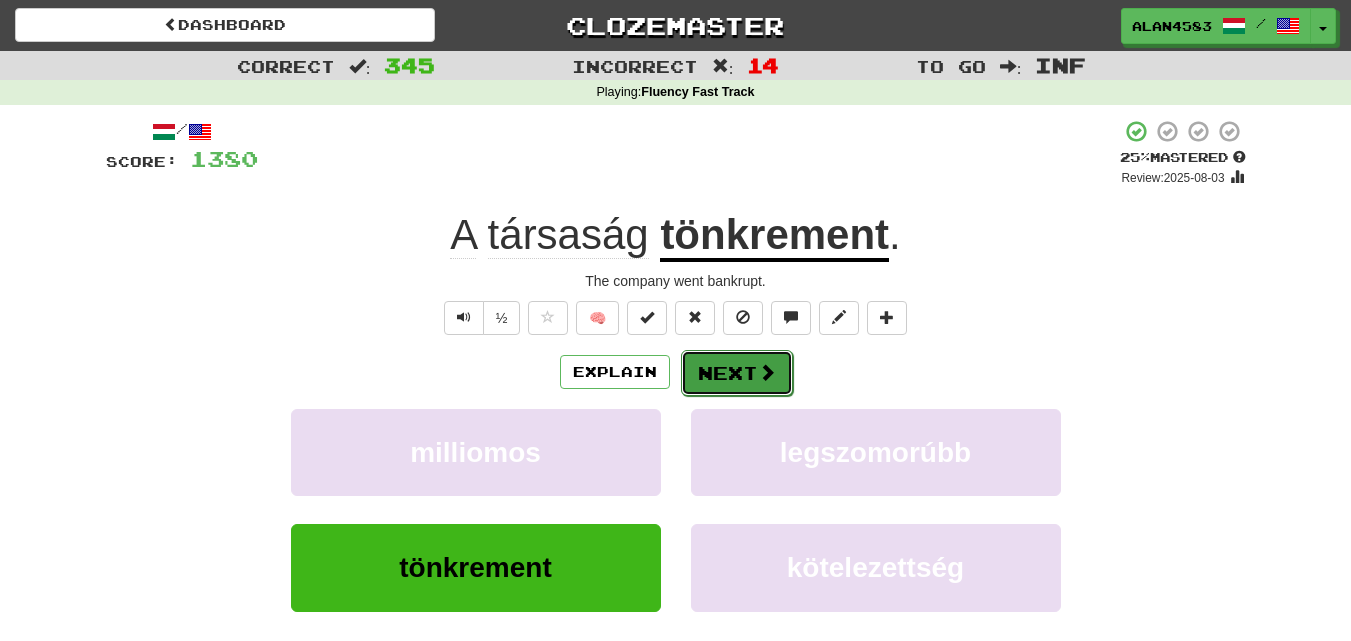 click on "Next" at bounding box center (737, 373) 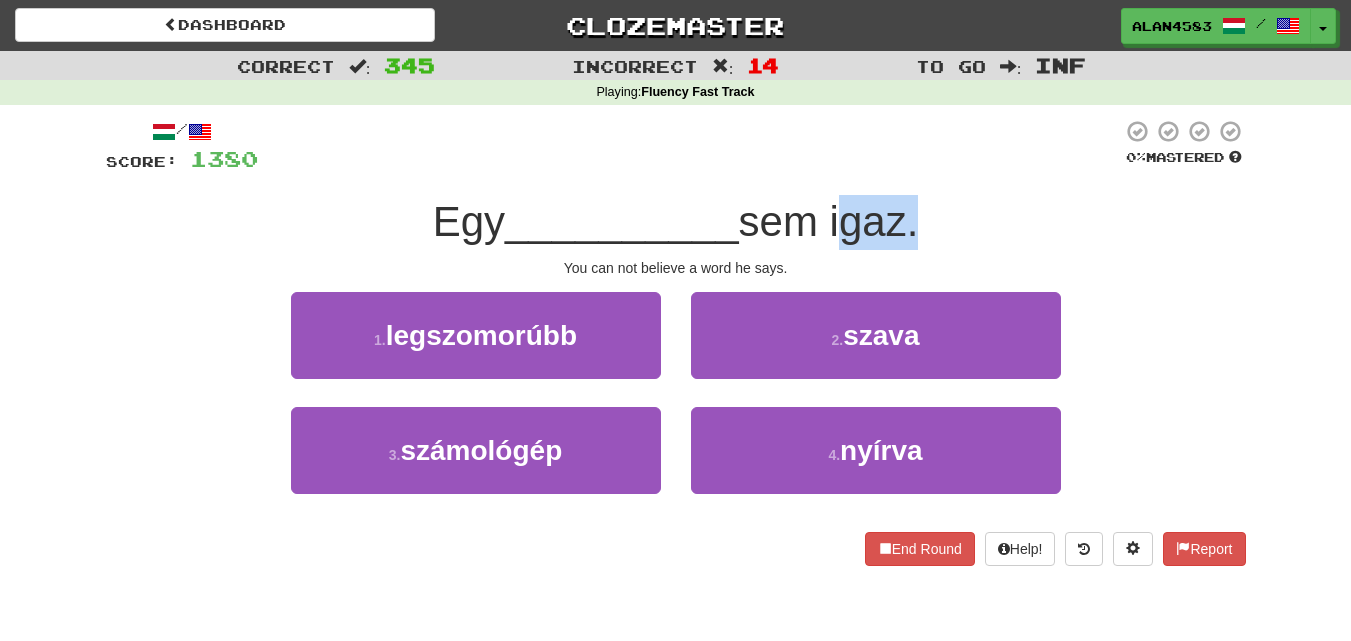 drag, startPoint x: 841, startPoint y: 221, endPoint x: 908, endPoint y: 216, distance: 67.18631 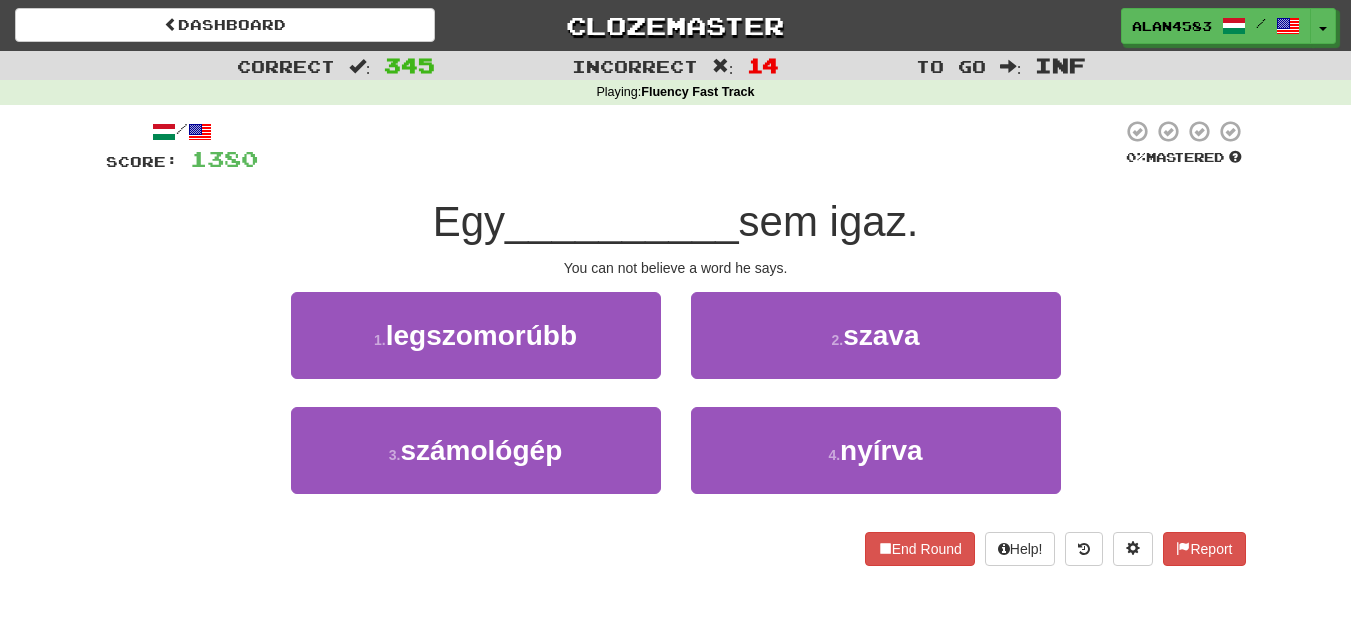 click at bounding box center (690, 146) 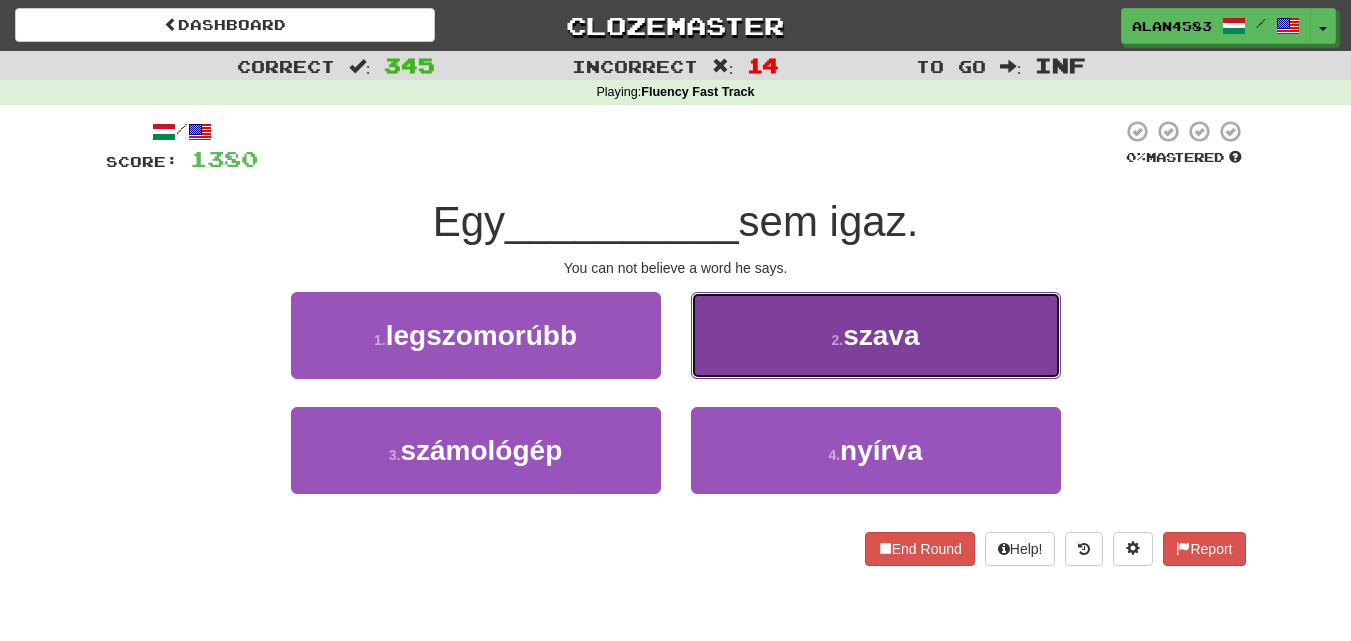 click on "2 .  szava" at bounding box center (876, 335) 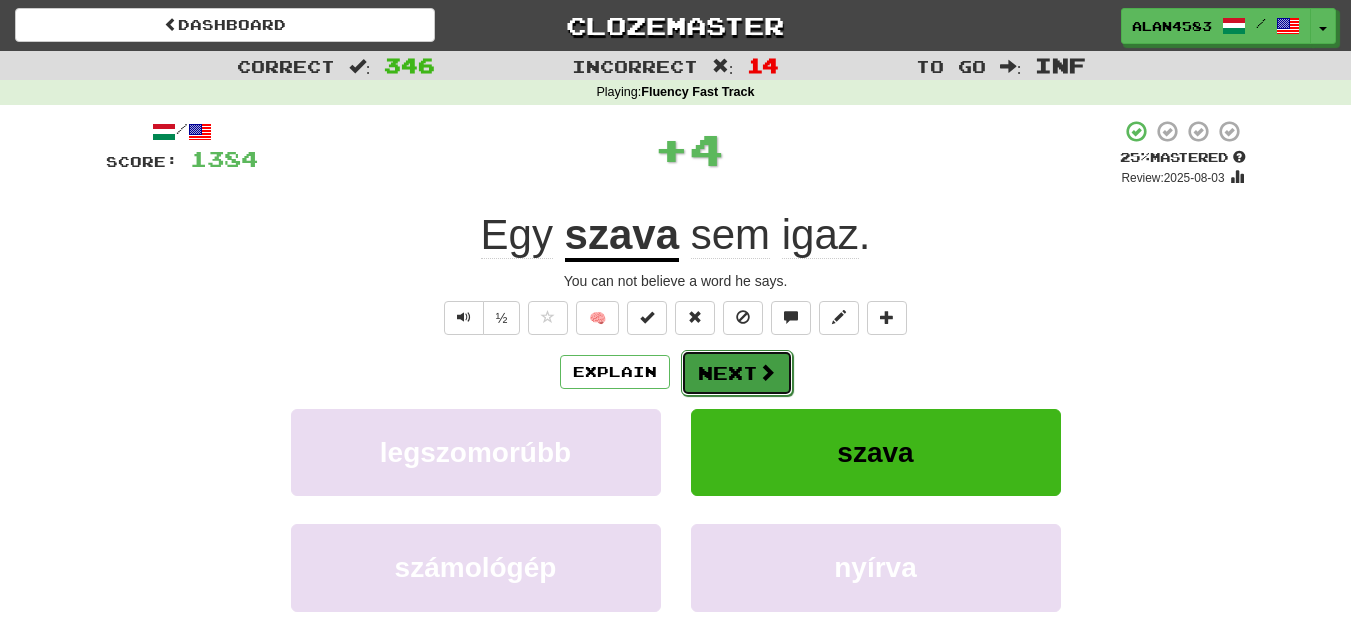 click on "Next" at bounding box center (737, 373) 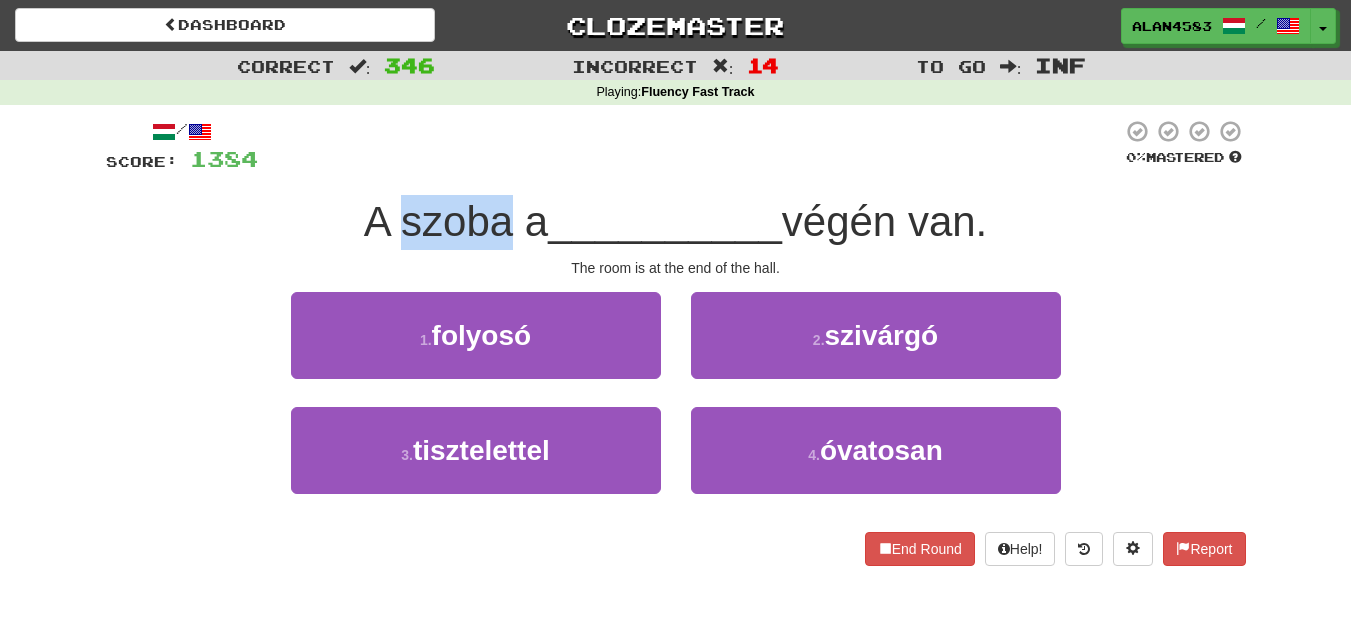 drag, startPoint x: 498, startPoint y: 220, endPoint x: 392, endPoint y: 214, distance: 106.16968 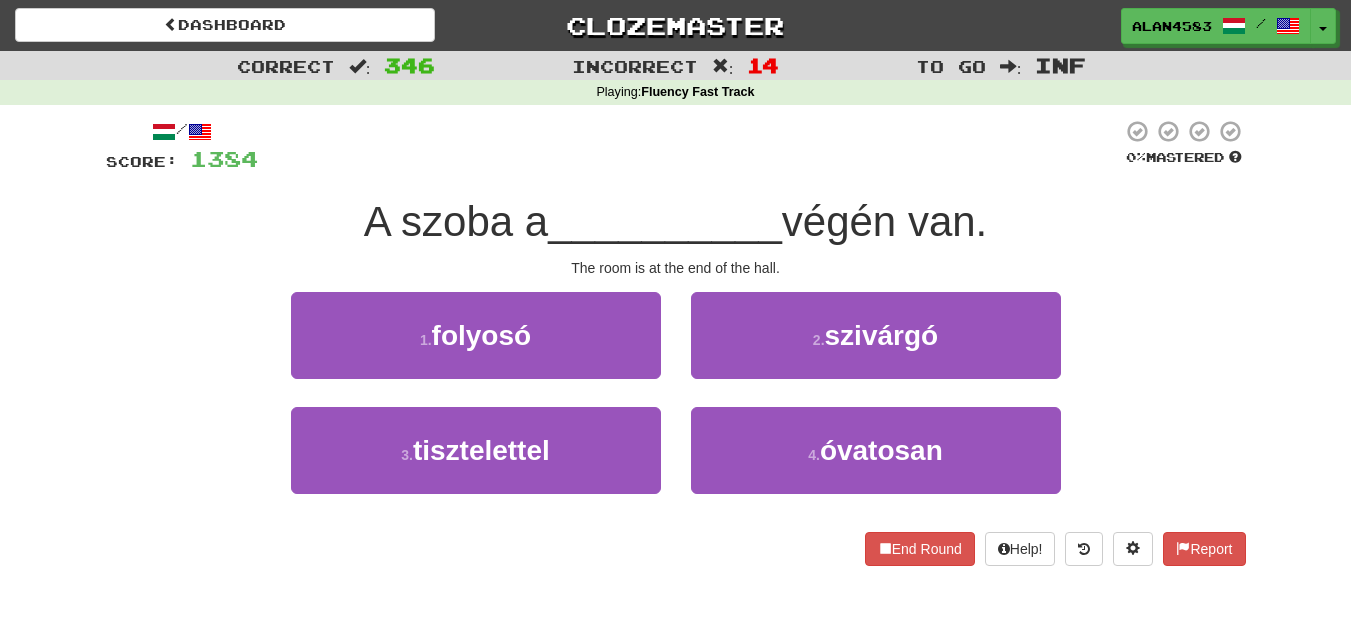 click at bounding box center [690, 146] 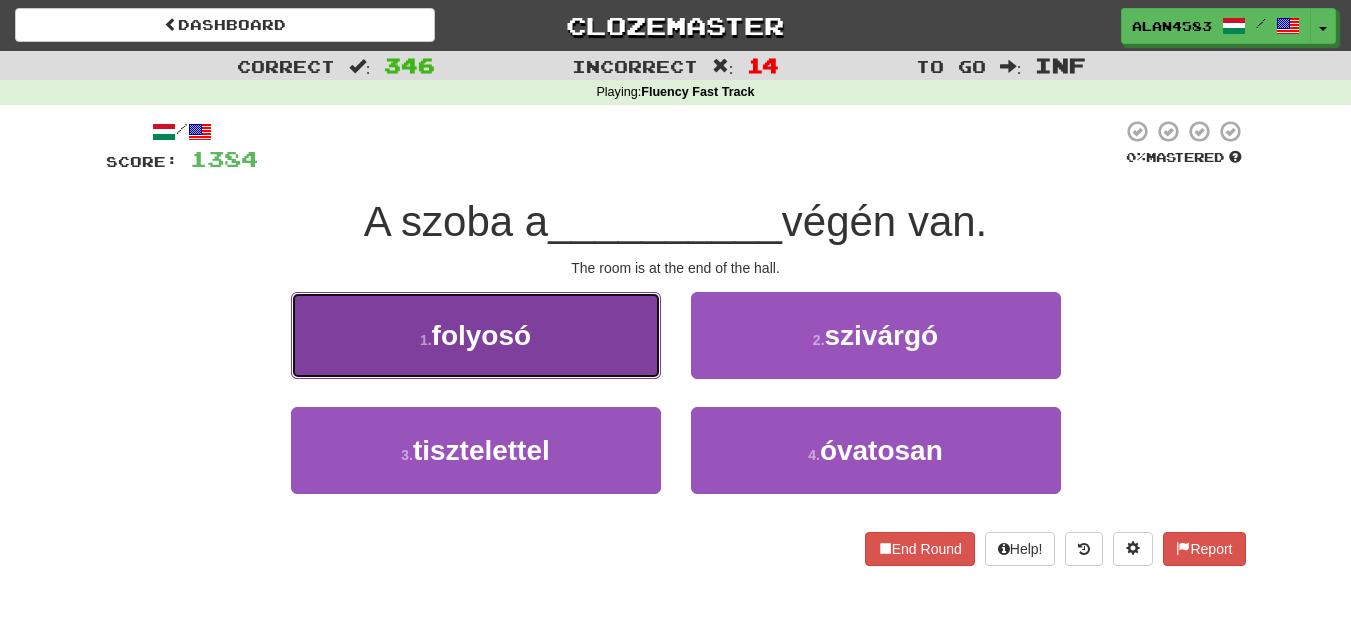 click on "1 .  folyosó" at bounding box center [476, 335] 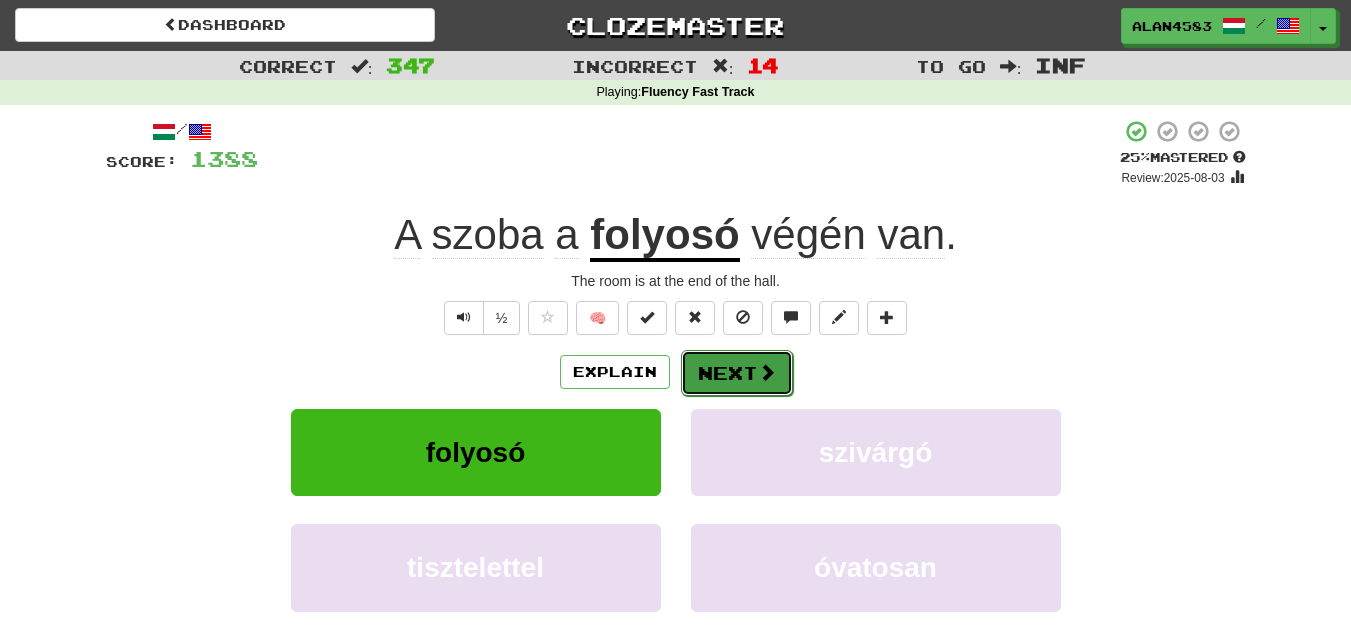 click on "Next" at bounding box center (737, 373) 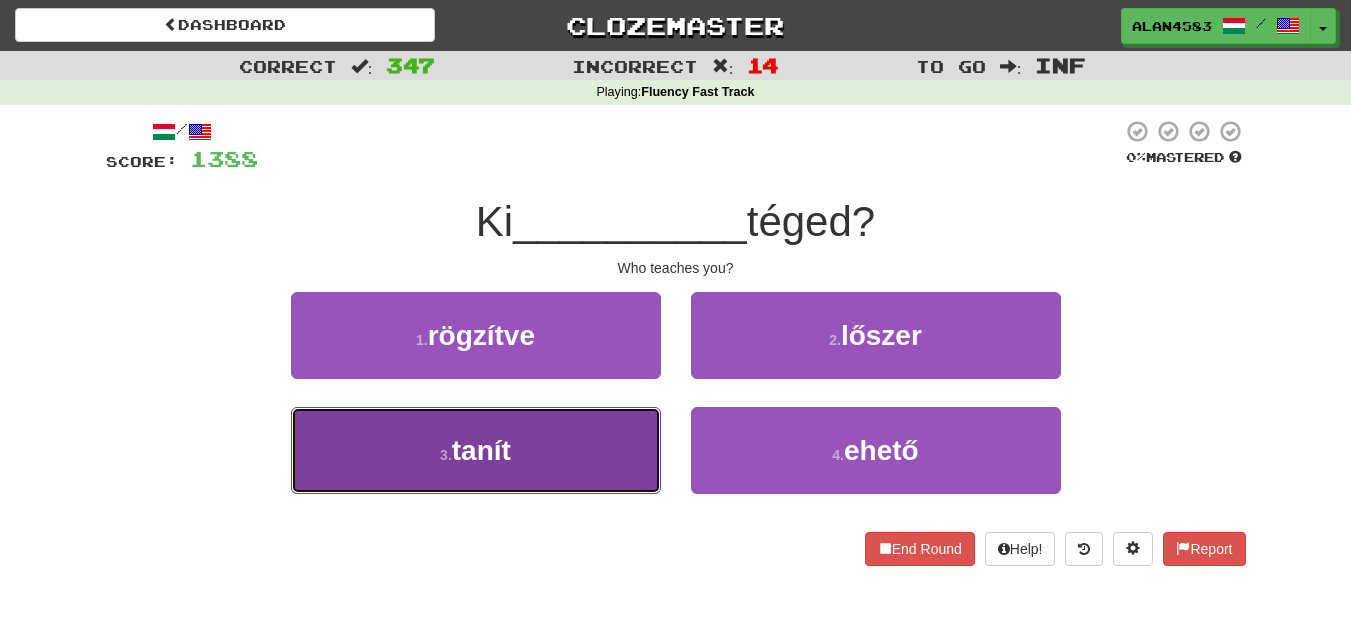 click on "3 .  tanít" at bounding box center [476, 450] 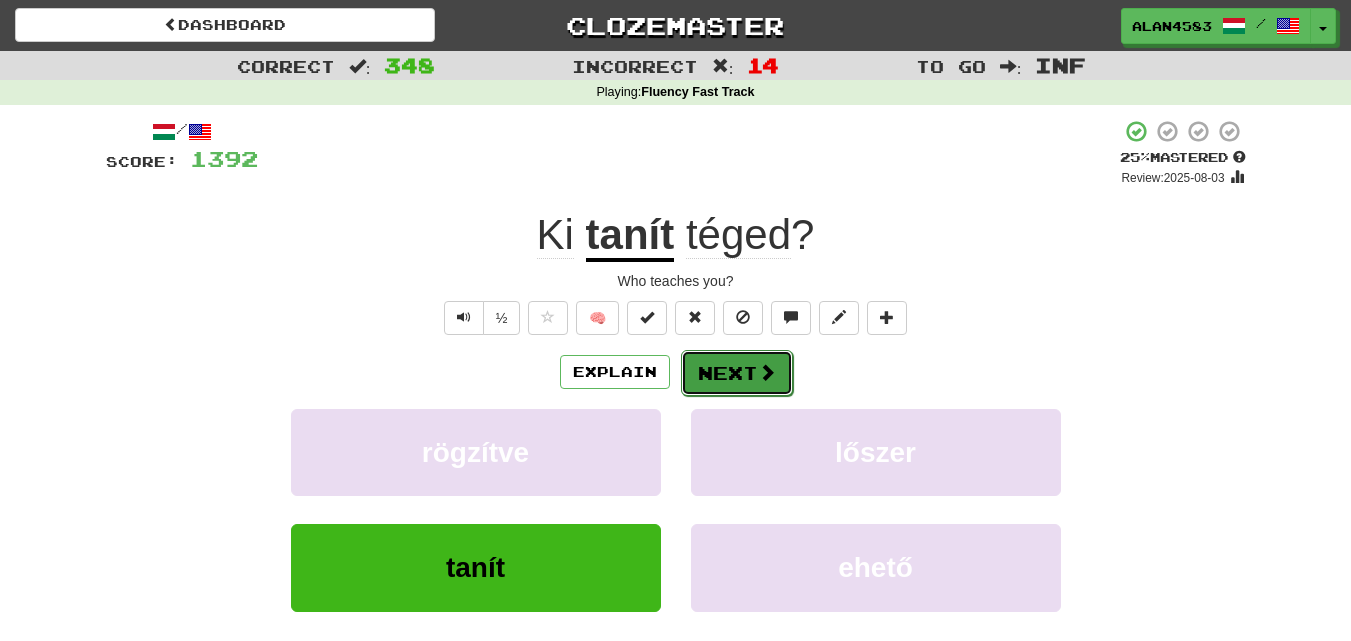 click on "Next" at bounding box center (737, 373) 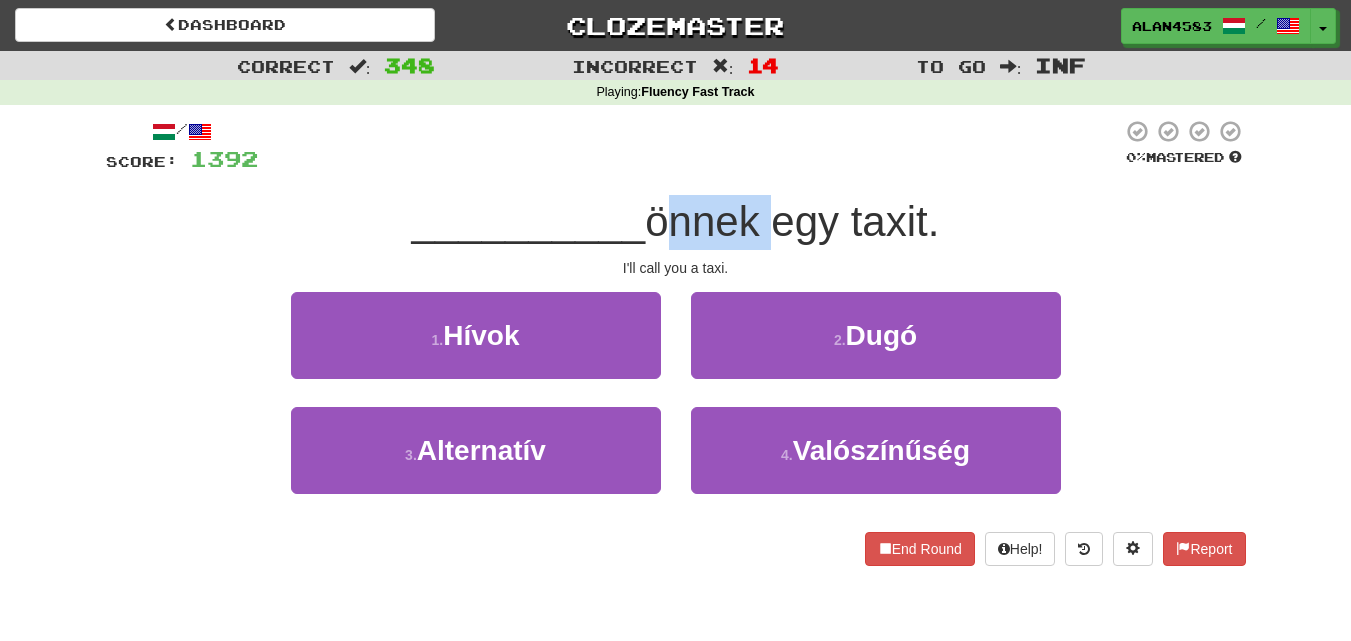 drag, startPoint x: 655, startPoint y: 216, endPoint x: 763, endPoint y: 208, distance: 108.29589 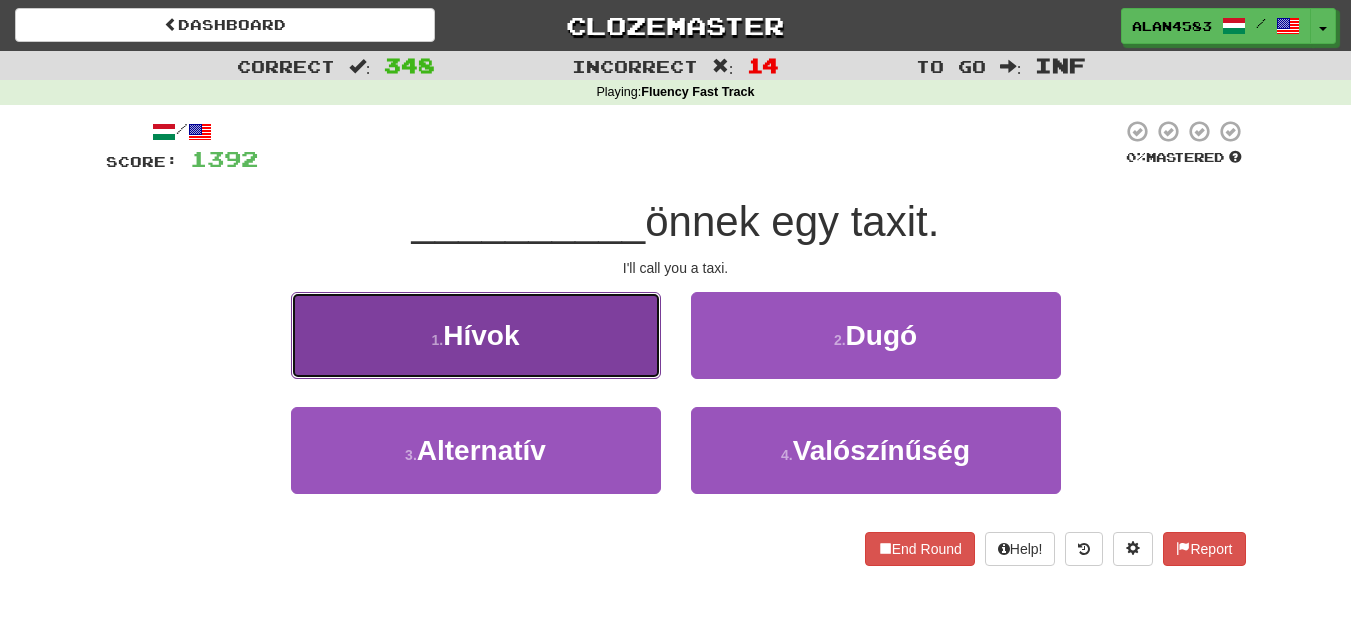 click on "1 .  Hívok" at bounding box center (476, 335) 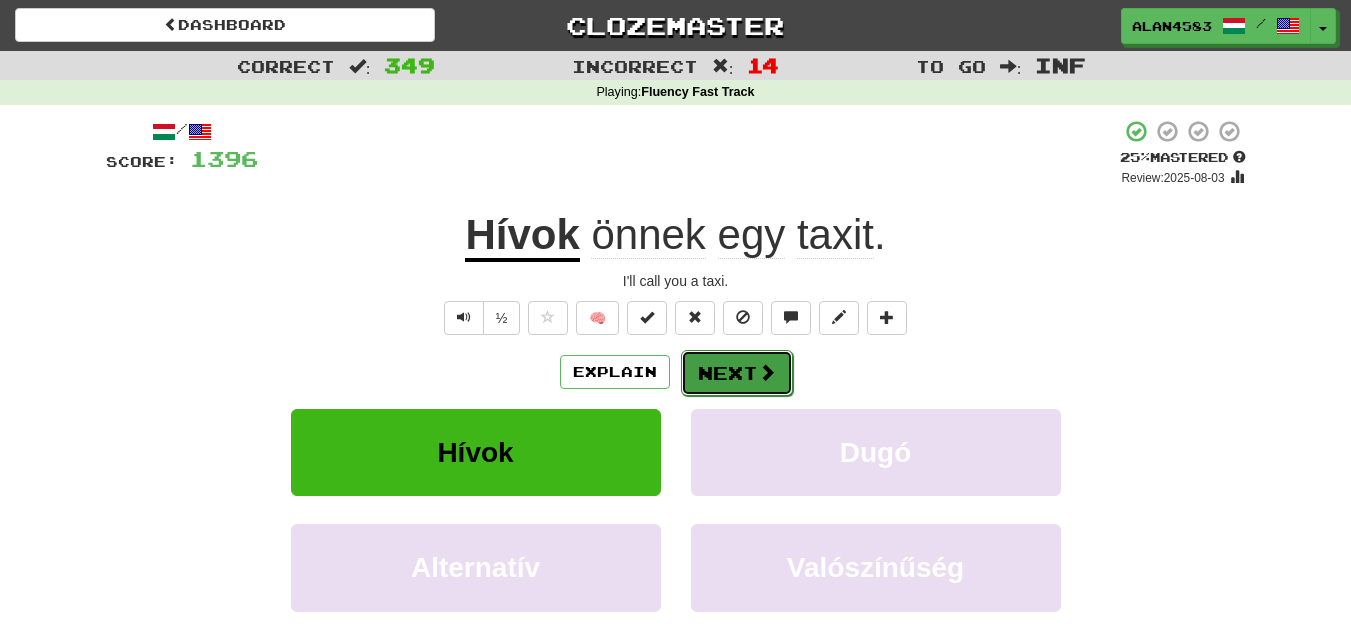 click on "Next" at bounding box center [737, 373] 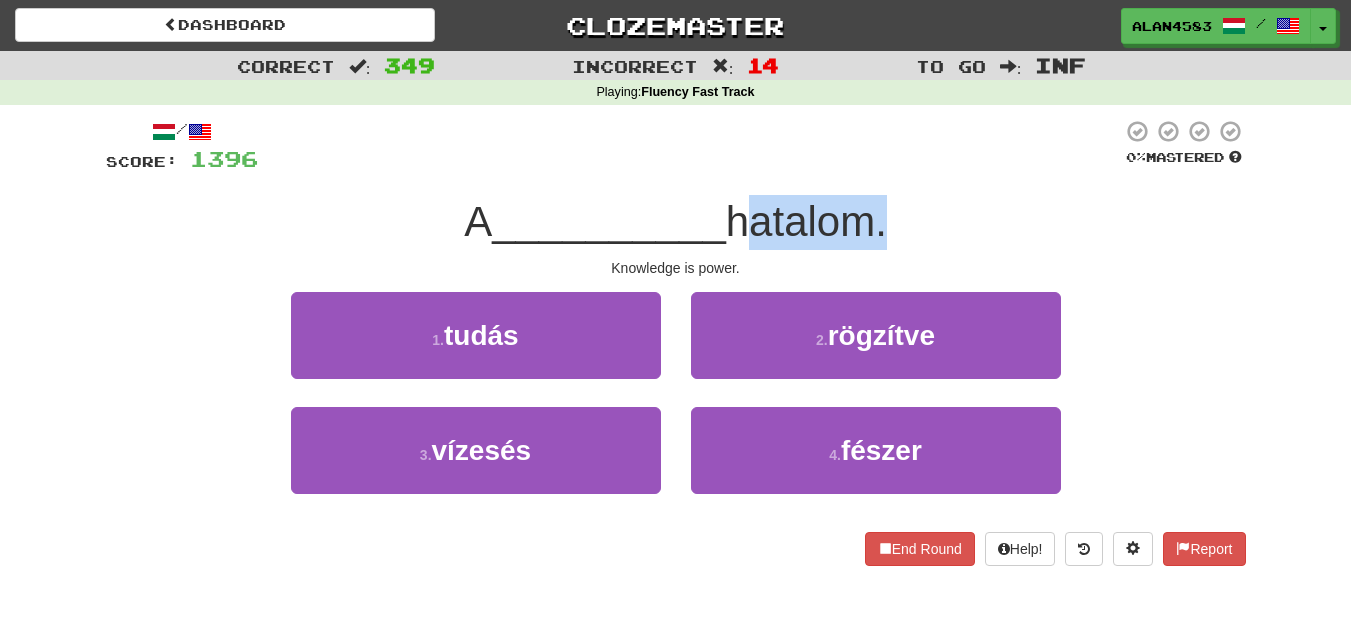 drag, startPoint x: 734, startPoint y: 229, endPoint x: 875, endPoint y: 217, distance: 141.50972 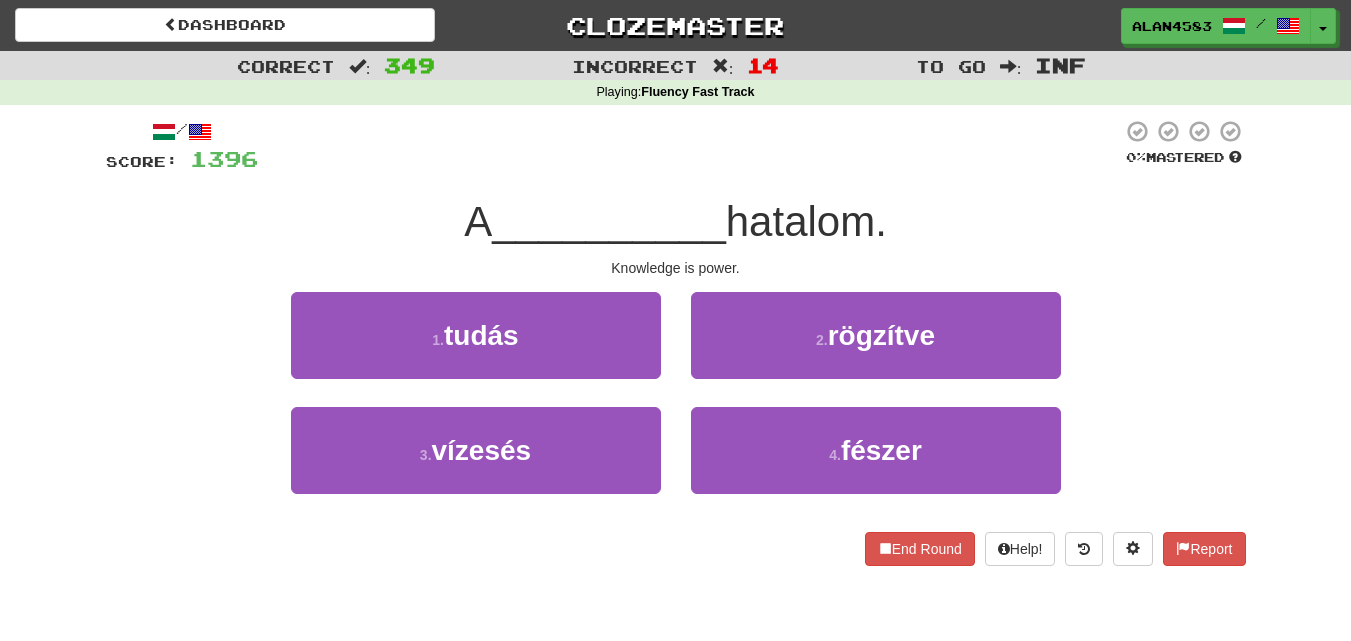 click on "/  Score:   1396 0 %  Mastered A  __________  hatalom. Knowledge is power. 1 .  tudás 2 .  rögzítve 3 .  vízesés 4 .  fészer  End Round  Help!  Report" at bounding box center [676, 342] 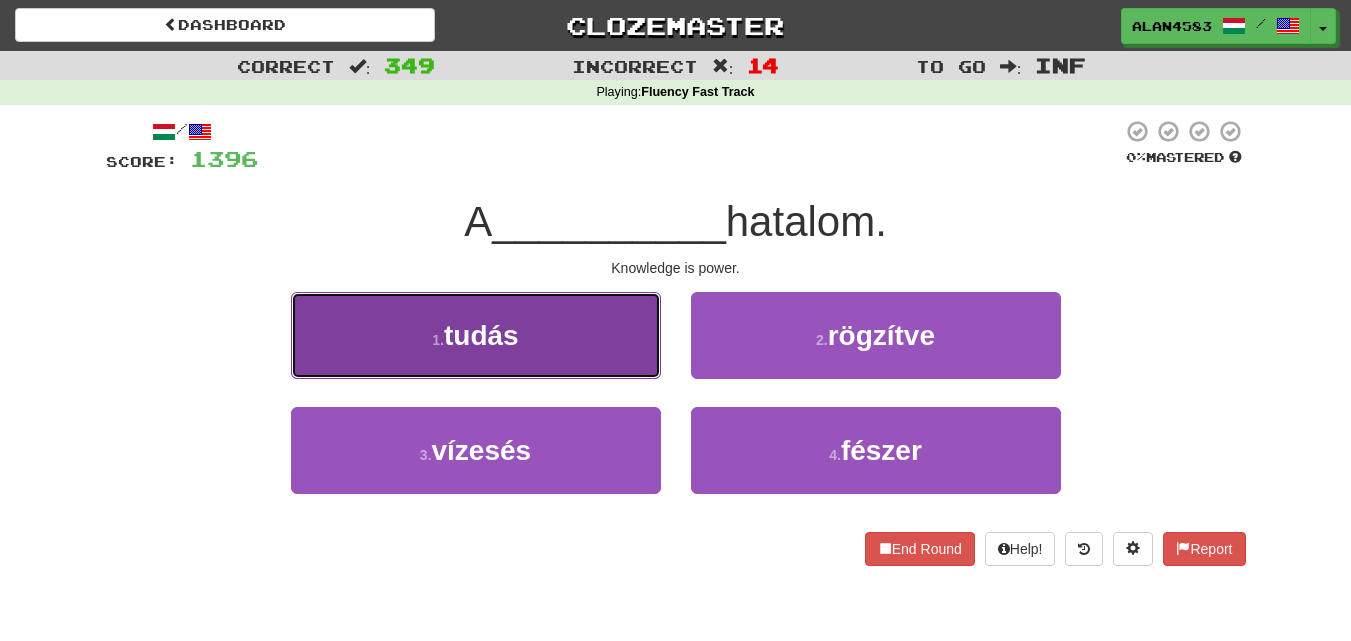 click on "1 .  tudás" at bounding box center (476, 335) 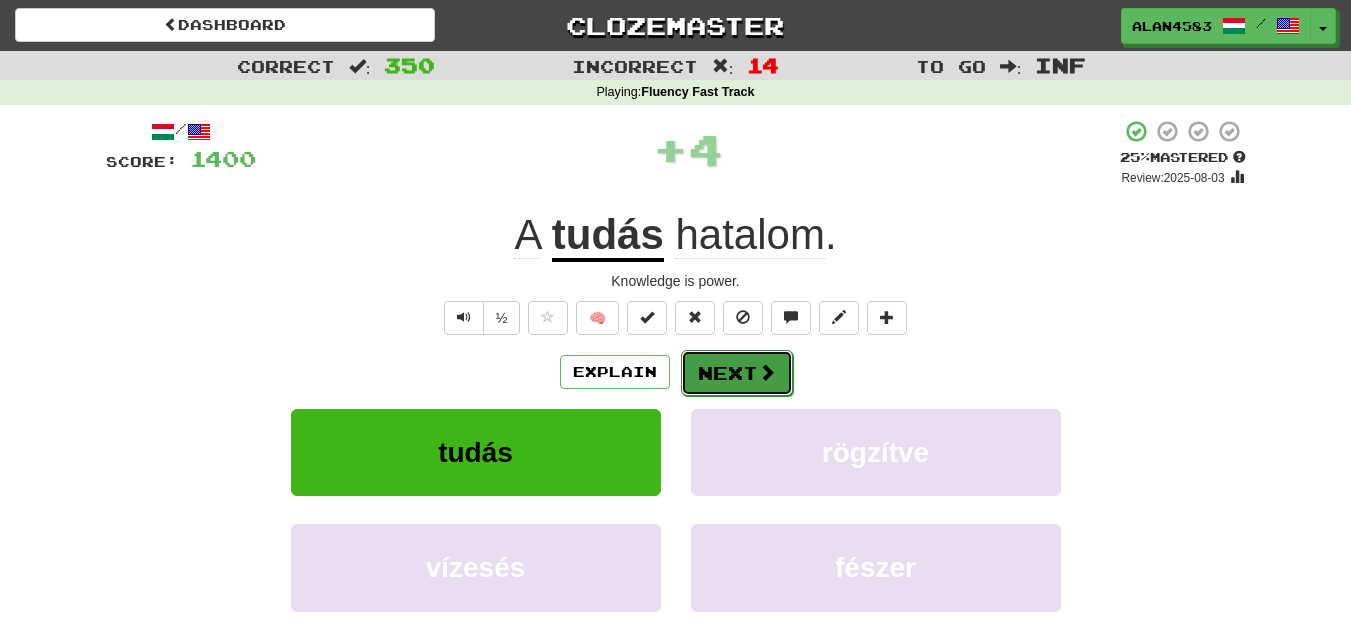 click on "Next" at bounding box center [737, 373] 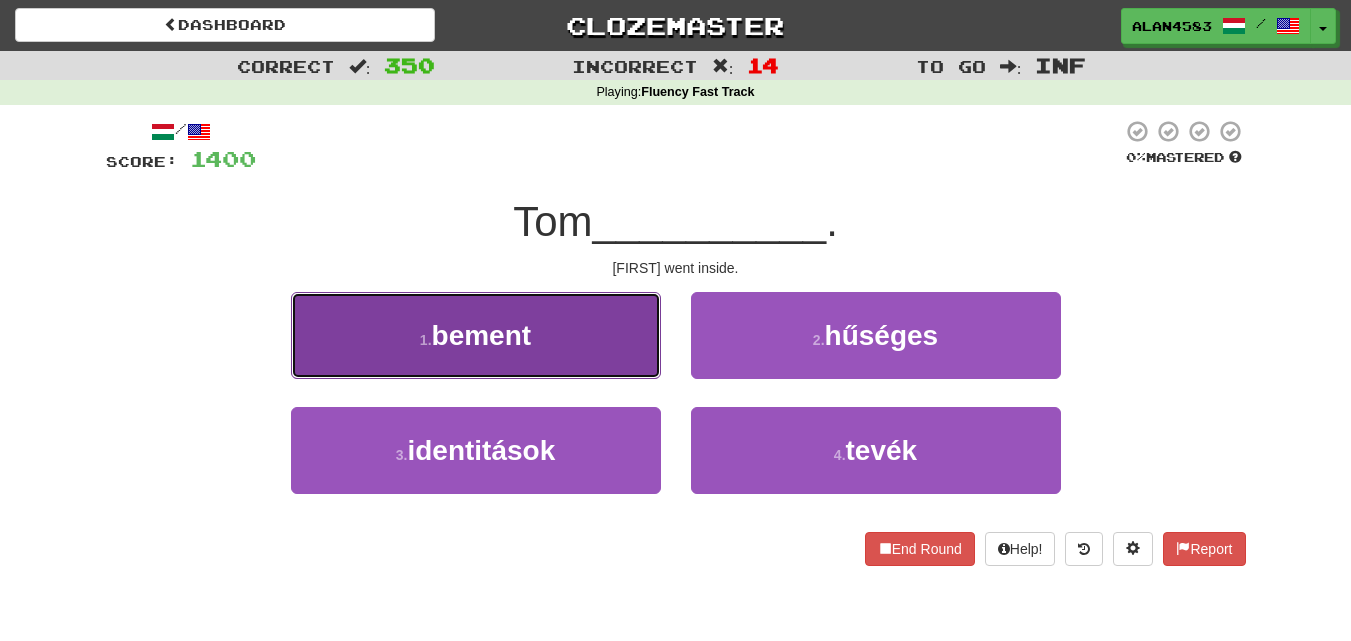 click on "1 .  bement" at bounding box center [476, 335] 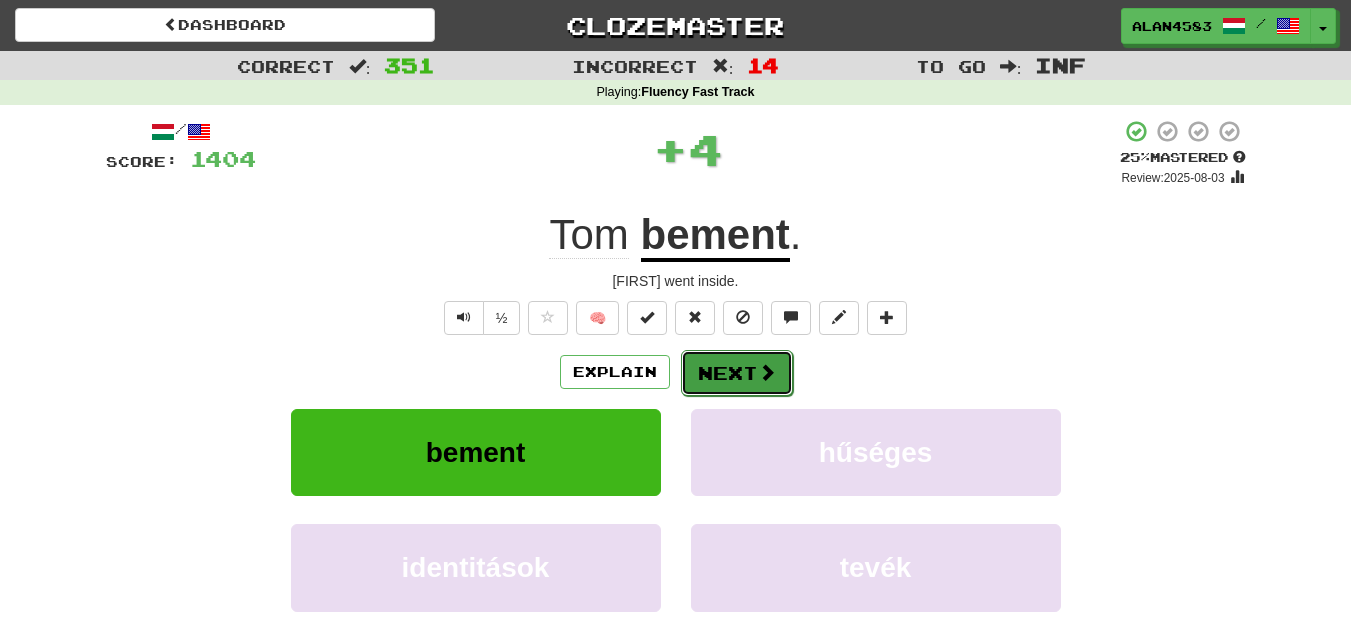 click on "Next" at bounding box center (737, 373) 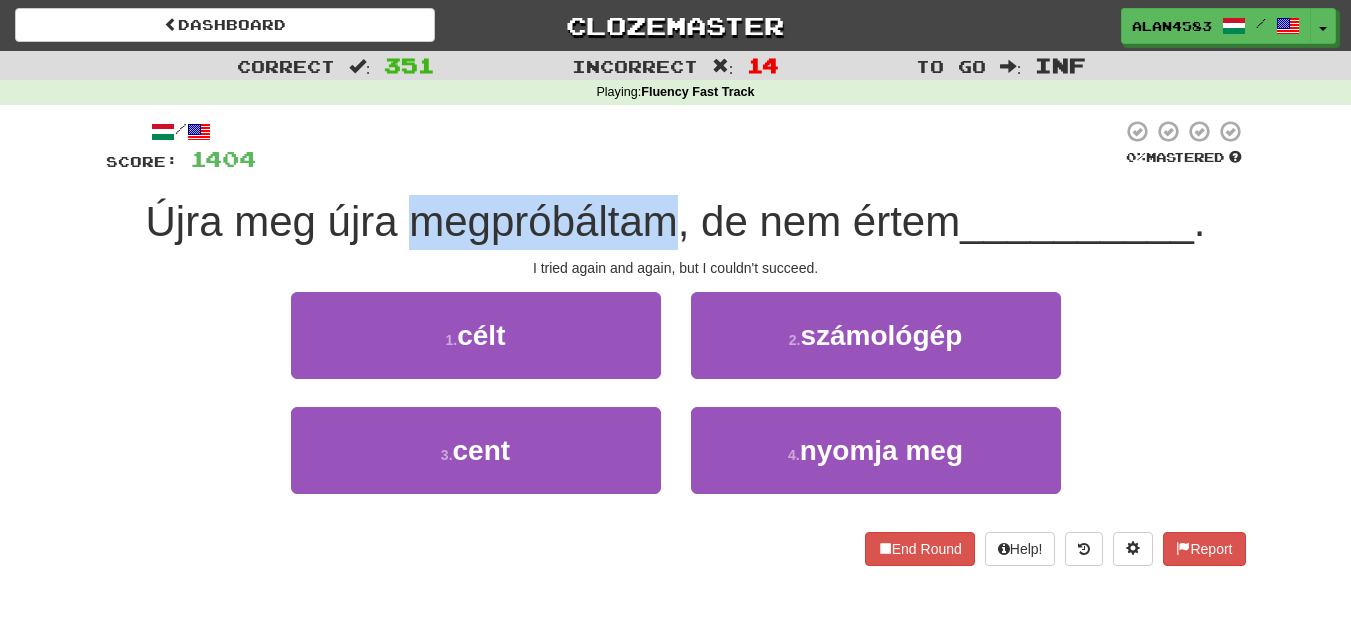 drag, startPoint x: 410, startPoint y: 225, endPoint x: 677, endPoint y: 208, distance: 267.54065 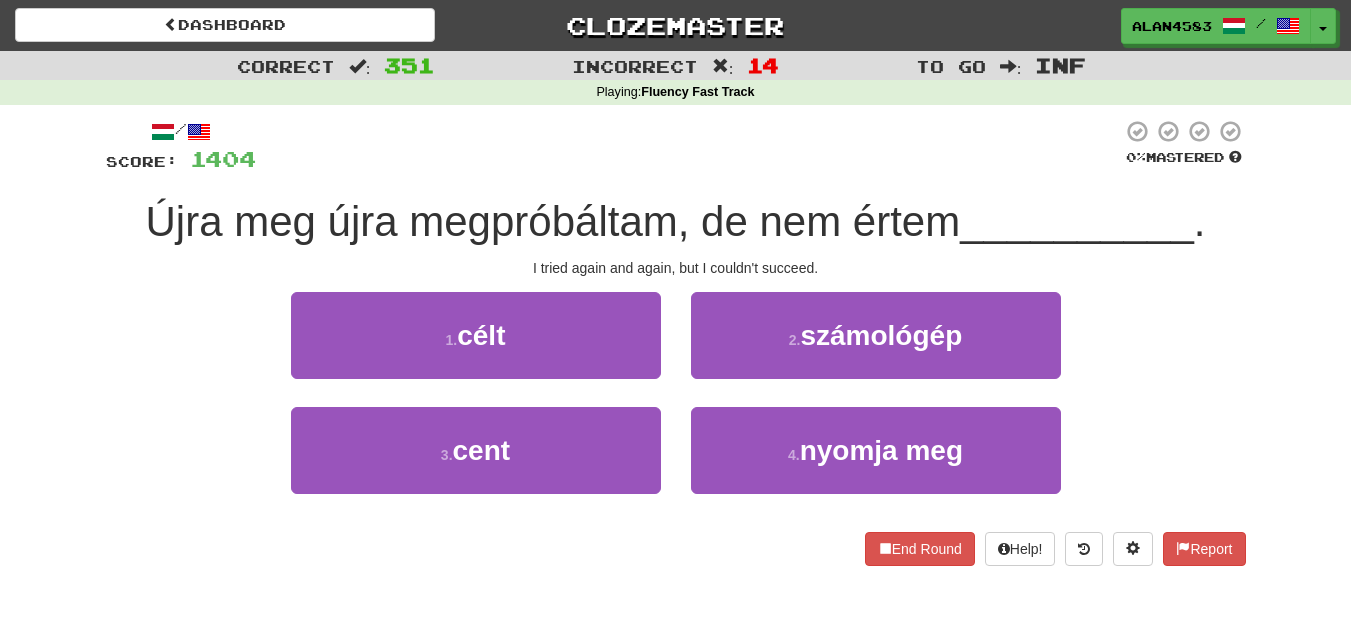 click at bounding box center [689, 146] 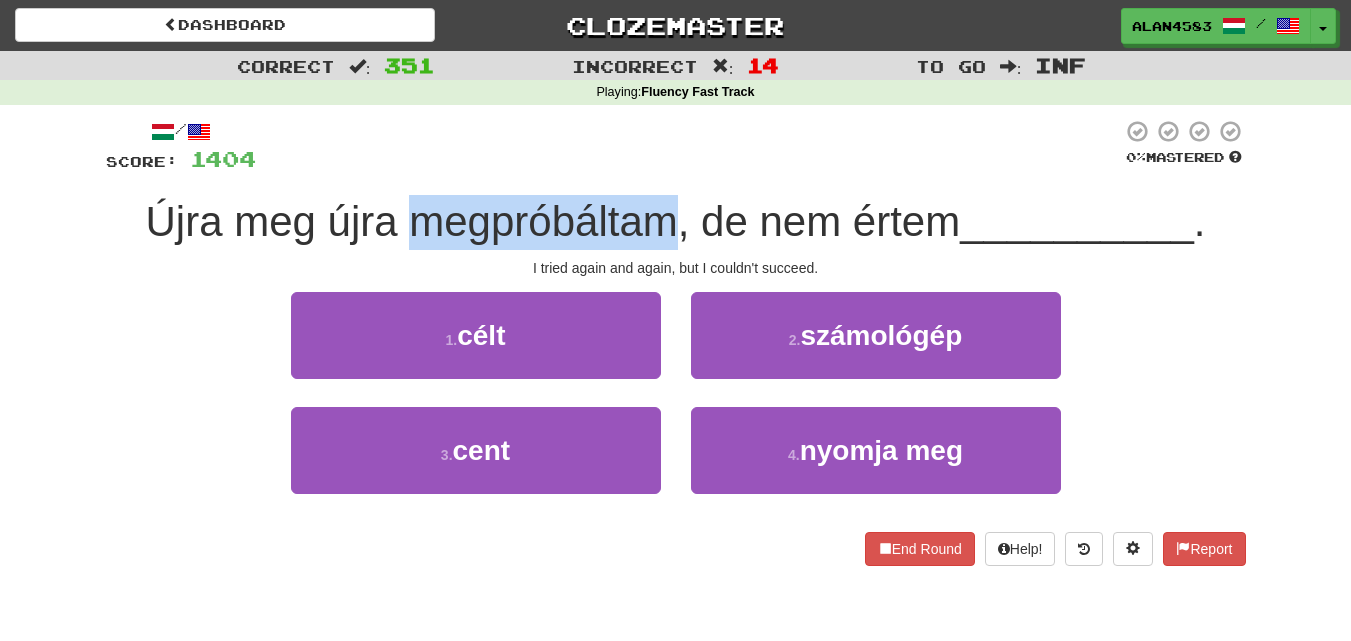 drag, startPoint x: 669, startPoint y: 213, endPoint x: 420, endPoint y: 214, distance: 249.00201 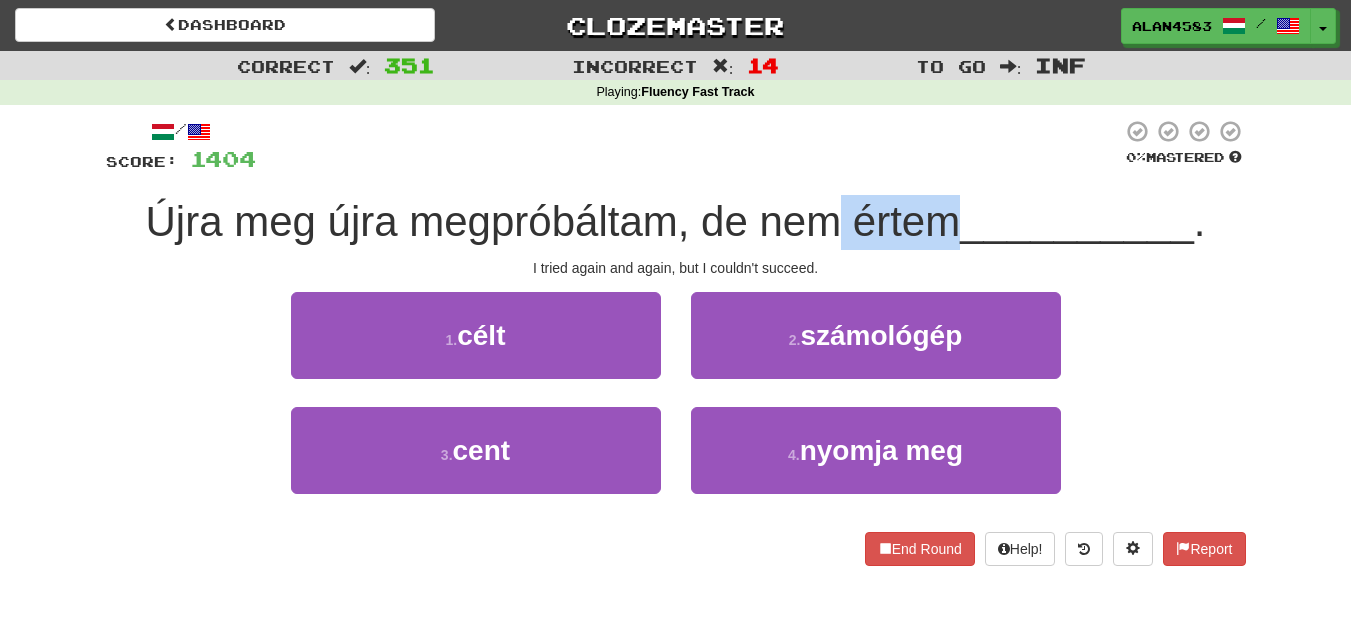drag, startPoint x: 841, startPoint y: 221, endPoint x: 945, endPoint y: 217, distance: 104.0769 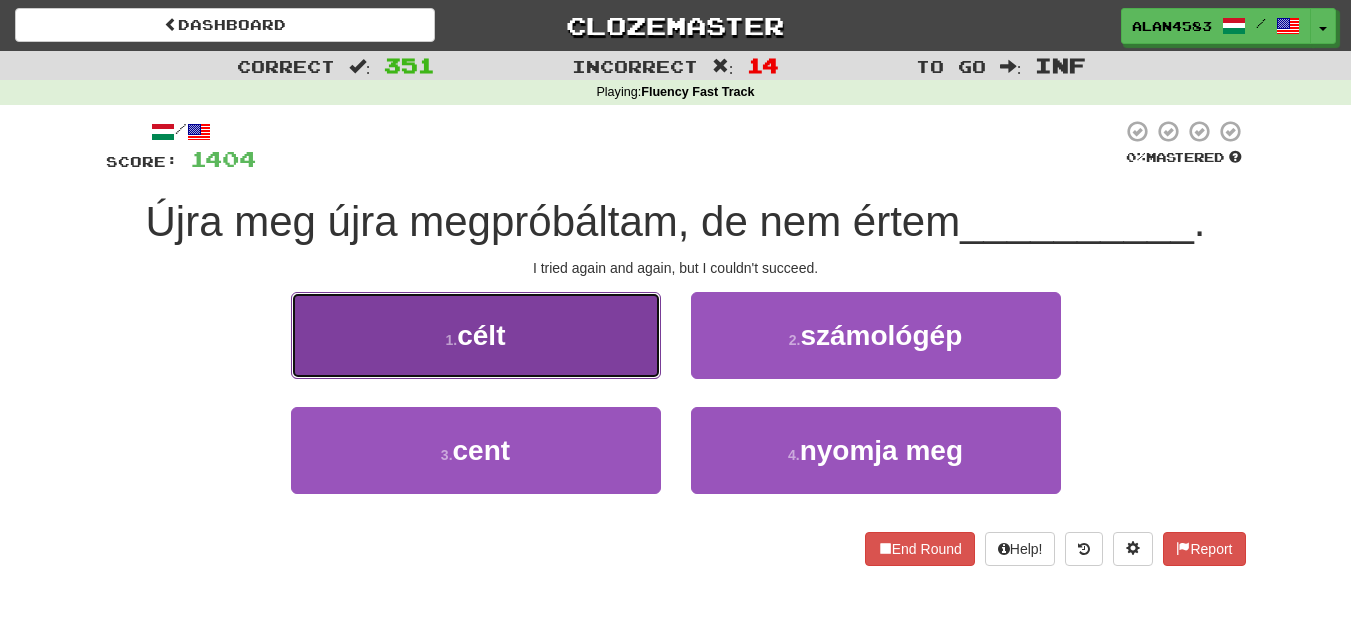 click on "1 .  célt" at bounding box center (476, 335) 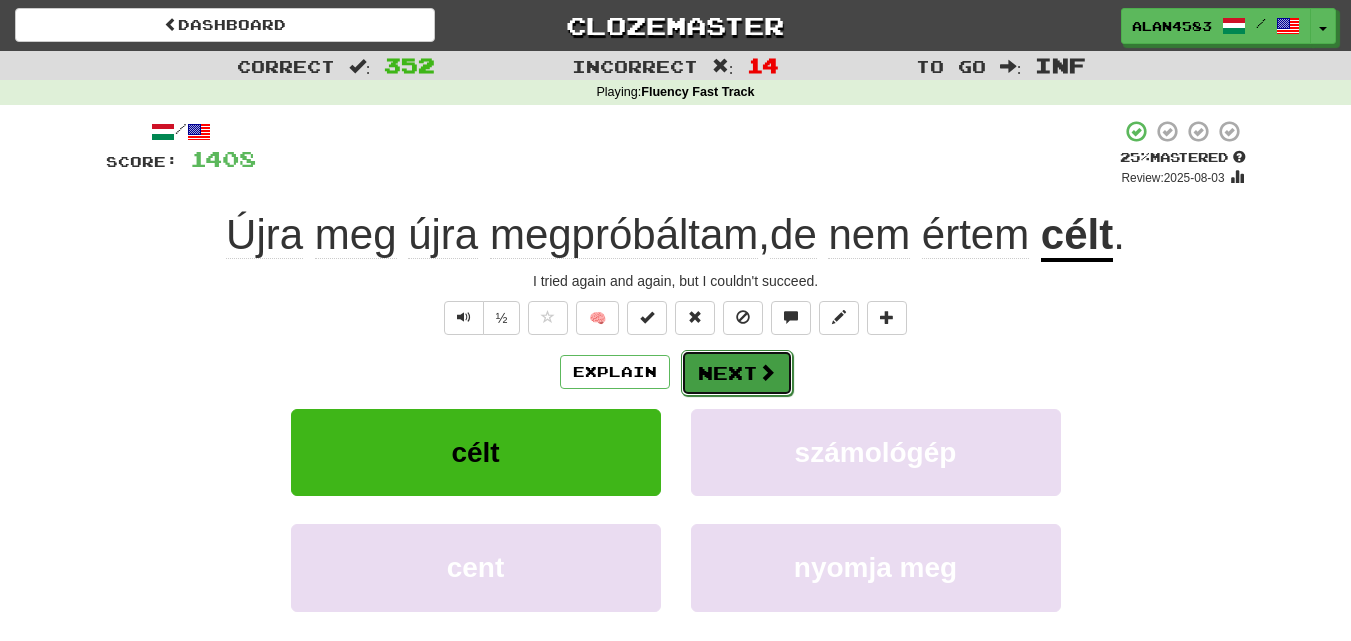 click on "Next" at bounding box center [737, 373] 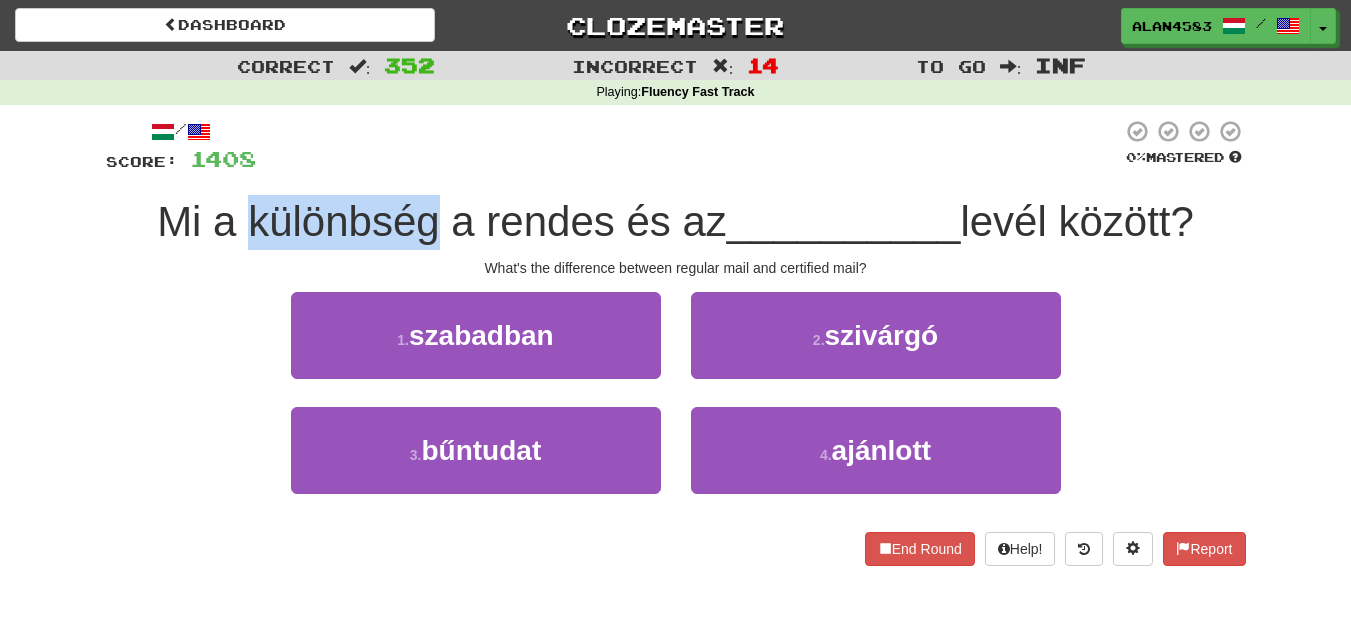 drag, startPoint x: 424, startPoint y: 216, endPoint x: 246, endPoint y: 211, distance: 178.0702 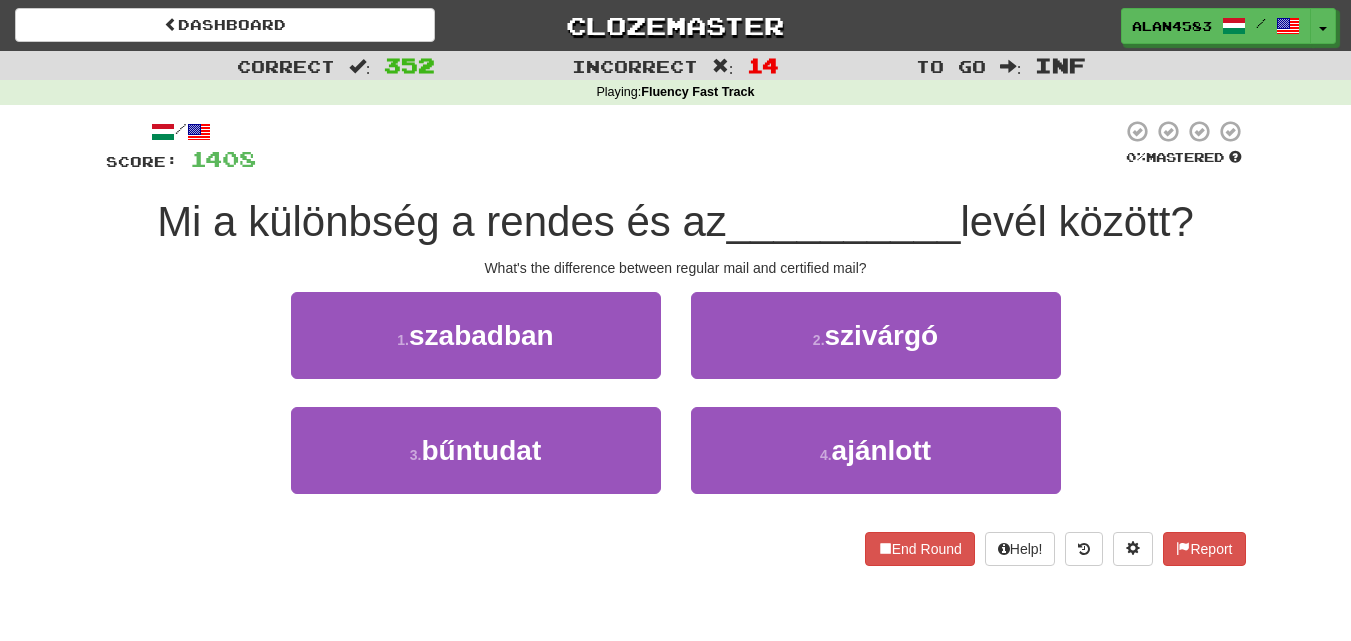 click on "Mi a különbség a rendes és az  __________  levél között?" at bounding box center (676, 222) 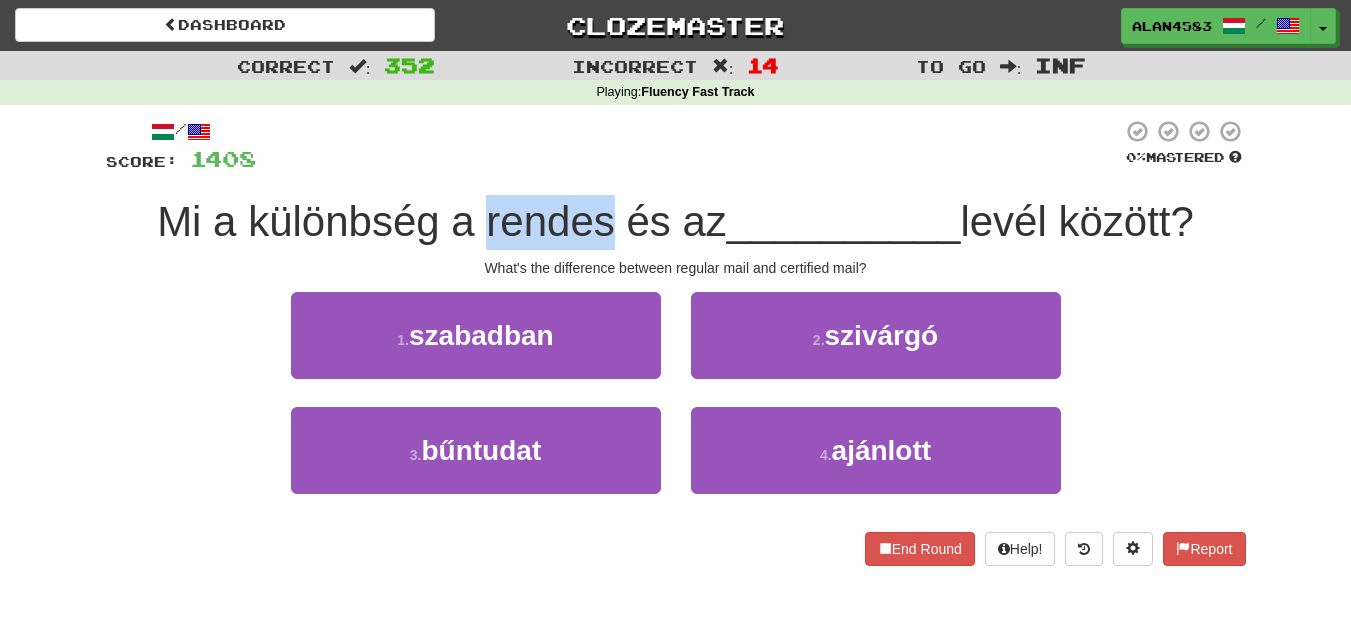 drag, startPoint x: 473, startPoint y: 213, endPoint x: 595, endPoint y: 211, distance: 122.016396 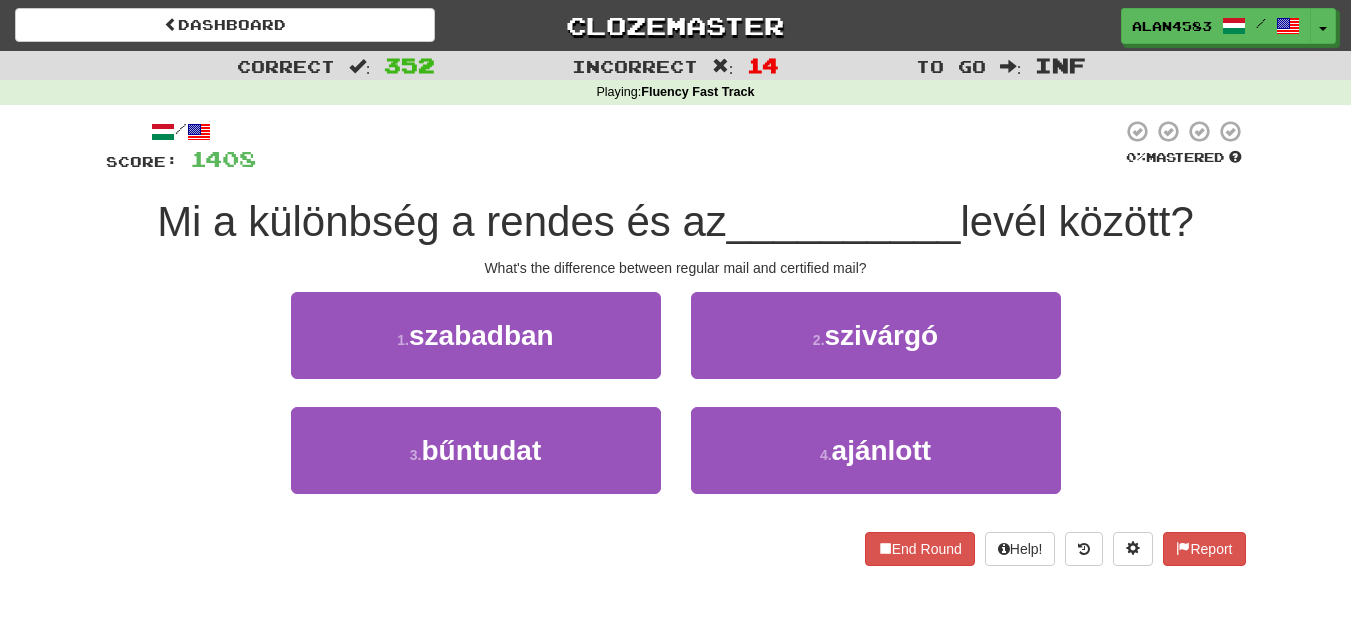 click at bounding box center (689, 146) 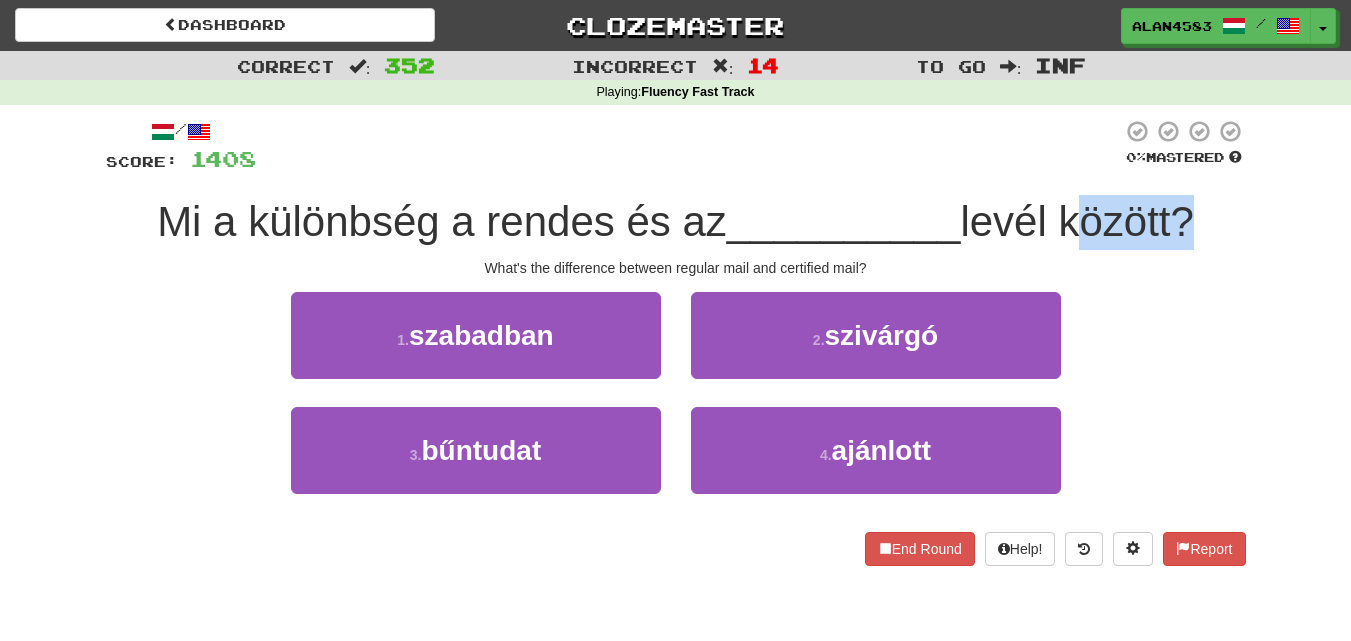 drag, startPoint x: 1068, startPoint y: 212, endPoint x: 1189, endPoint y: 204, distance: 121.264175 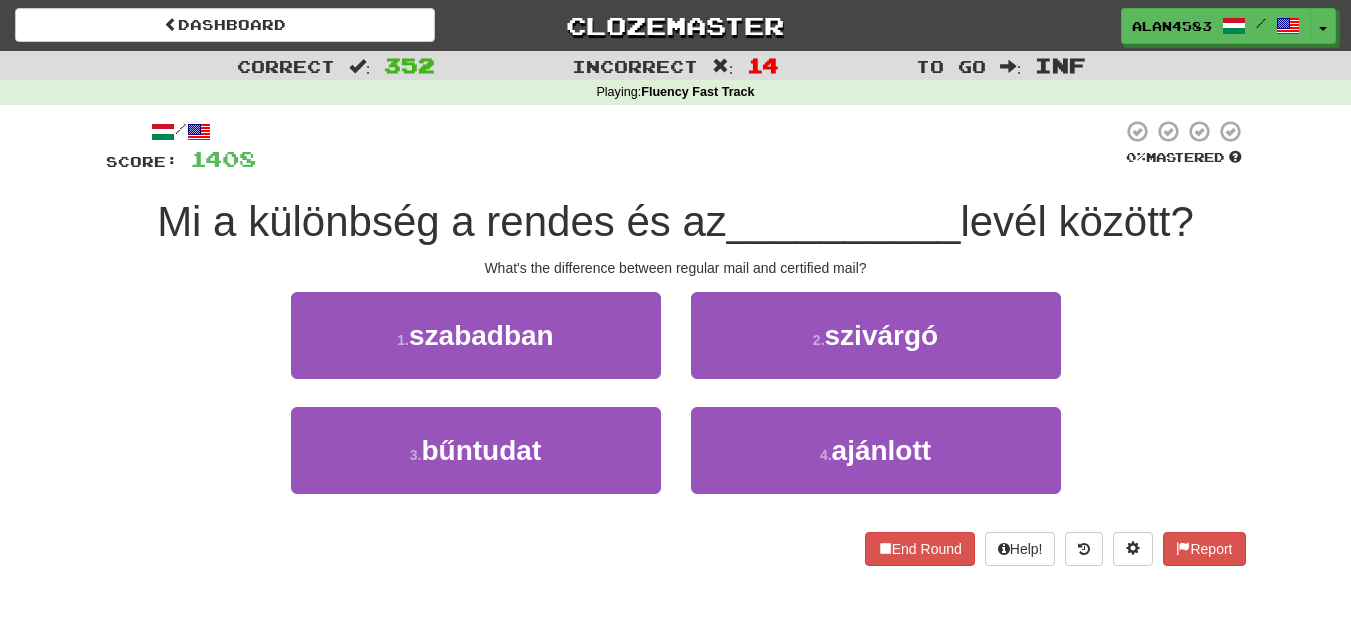 click at bounding box center (689, 146) 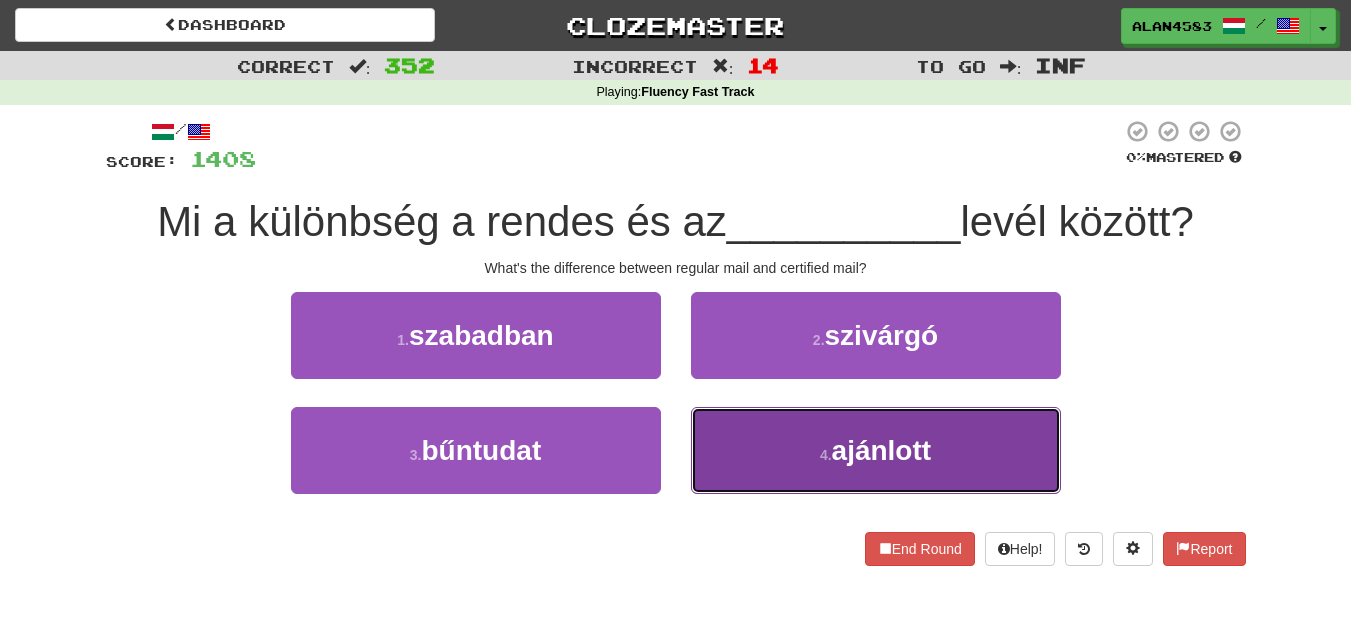 click on "ajánlott" at bounding box center [882, 450] 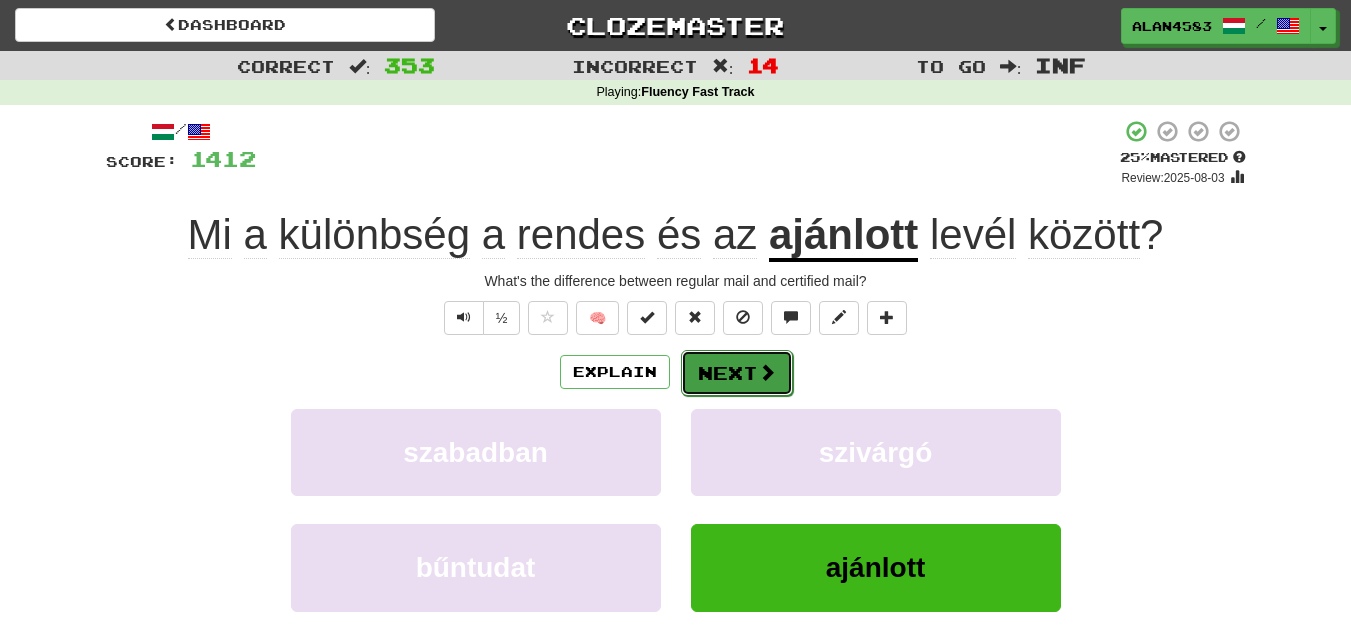 click on "Next" at bounding box center [737, 373] 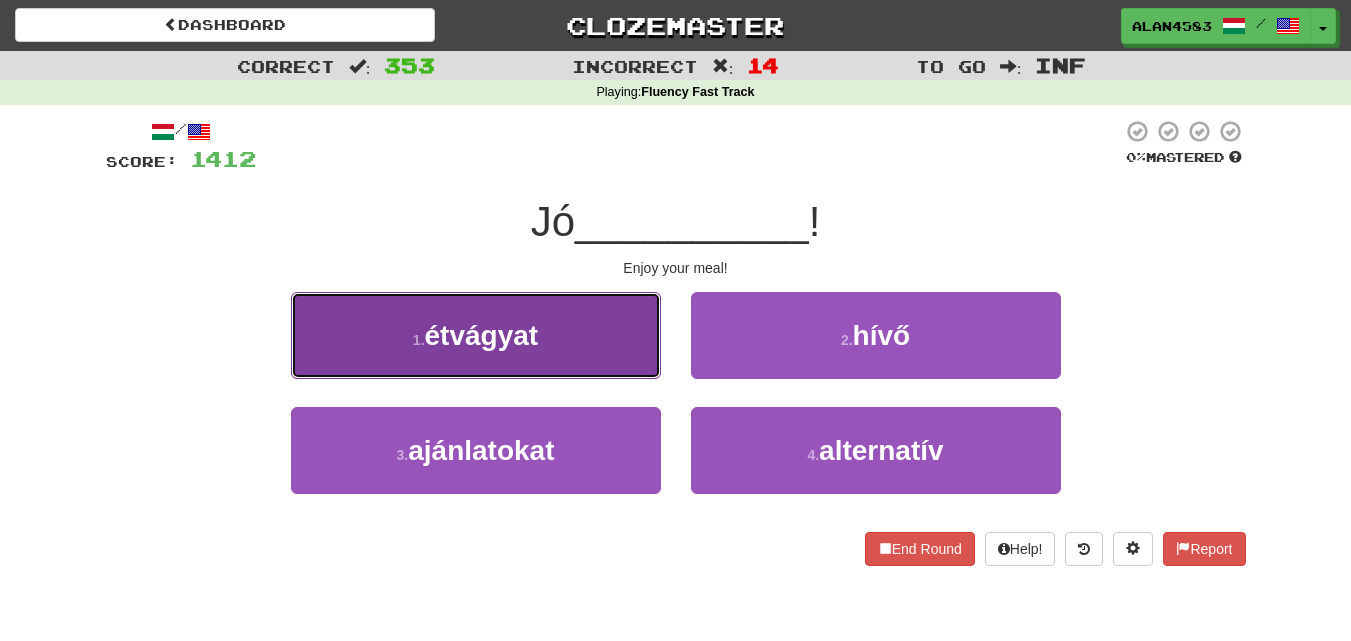 click on "étvágyat" at bounding box center [482, 335] 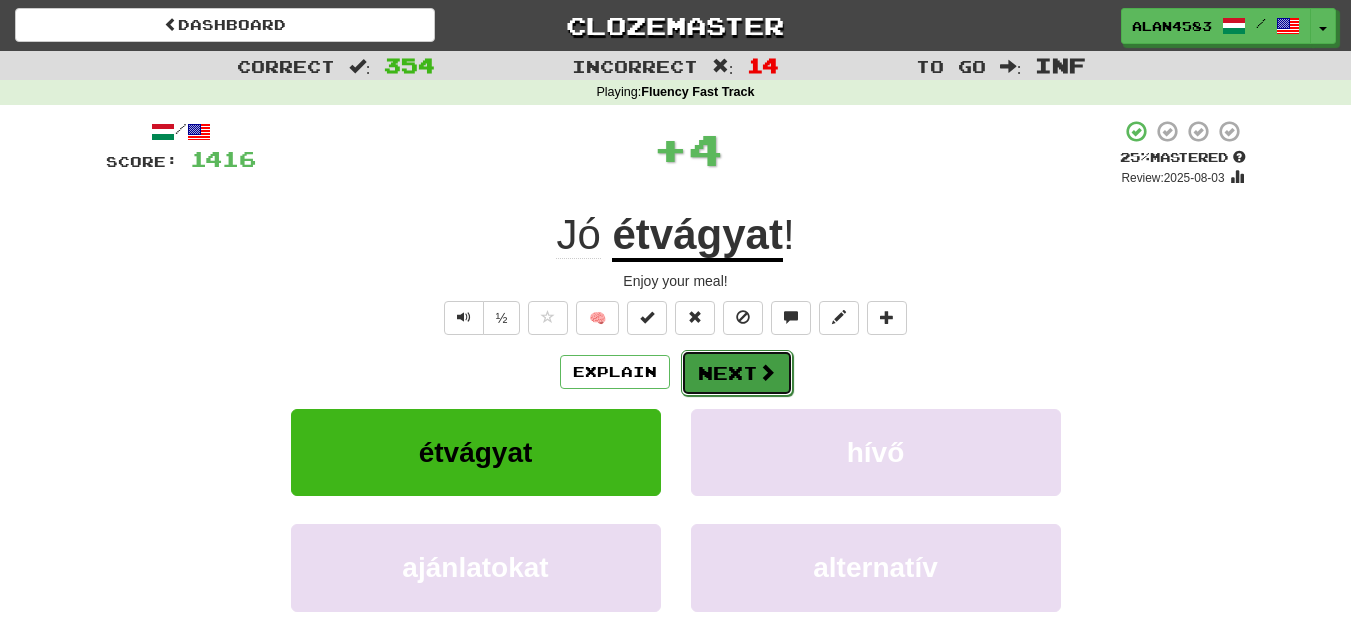 click on "Next" at bounding box center (737, 373) 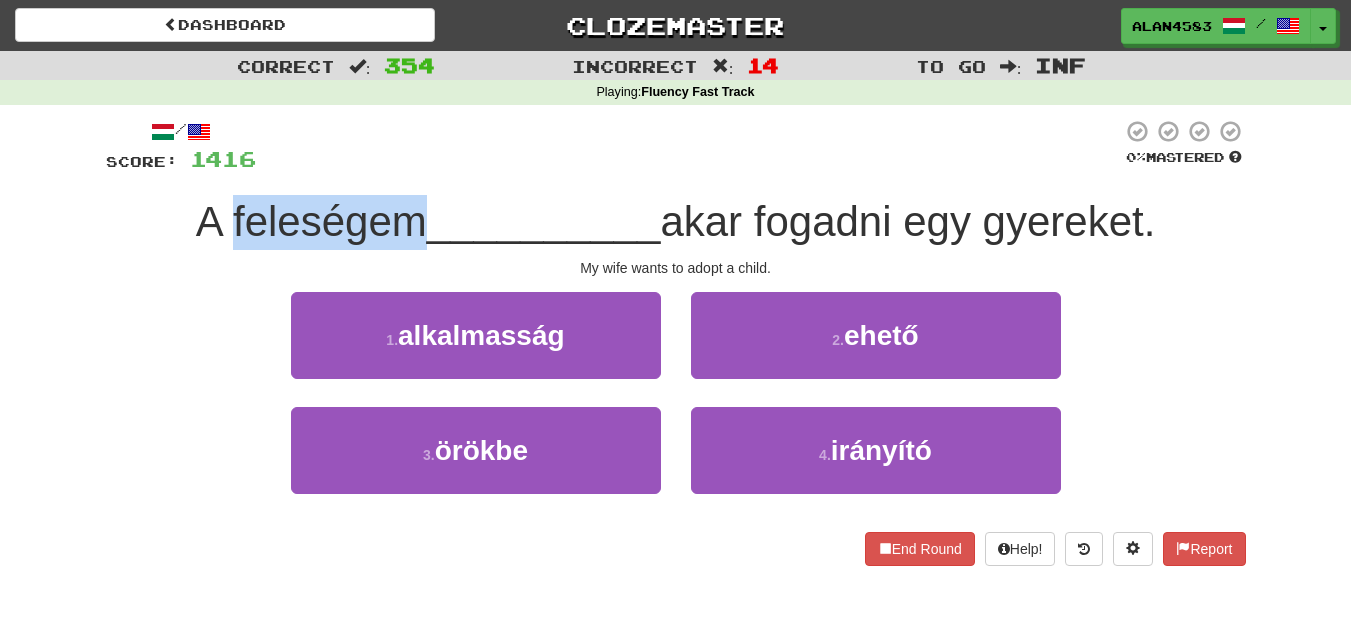 drag, startPoint x: 411, startPoint y: 220, endPoint x: 222, endPoint y: 220, distance: 189 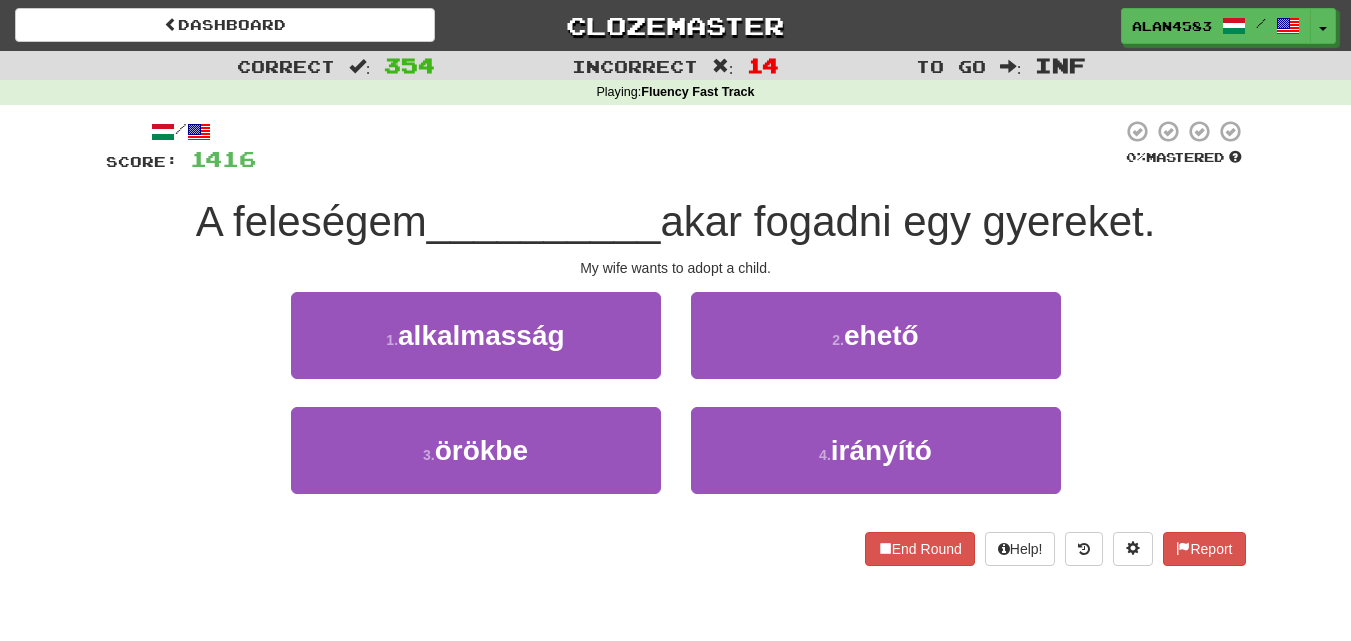 click at bounding box center [689, 146] 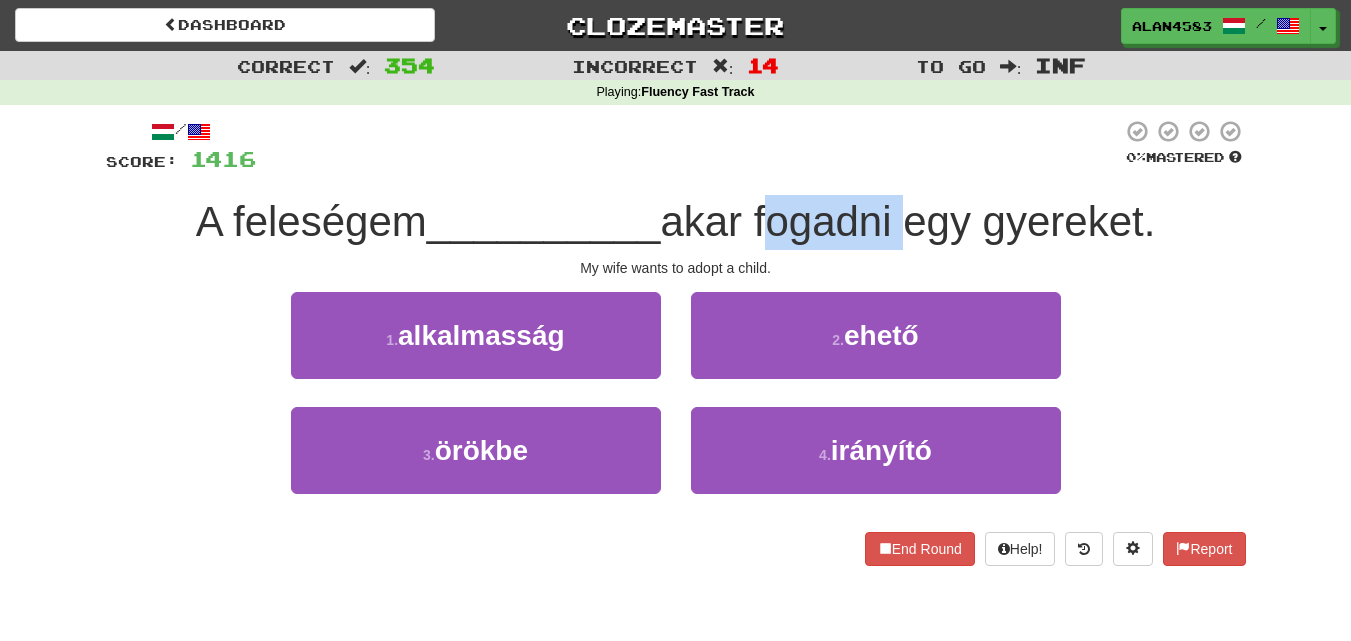 drag, startPoint x: 762, startPoint y: 218, endPoint x: 902, endPoint y: 193, distance: 142.21463 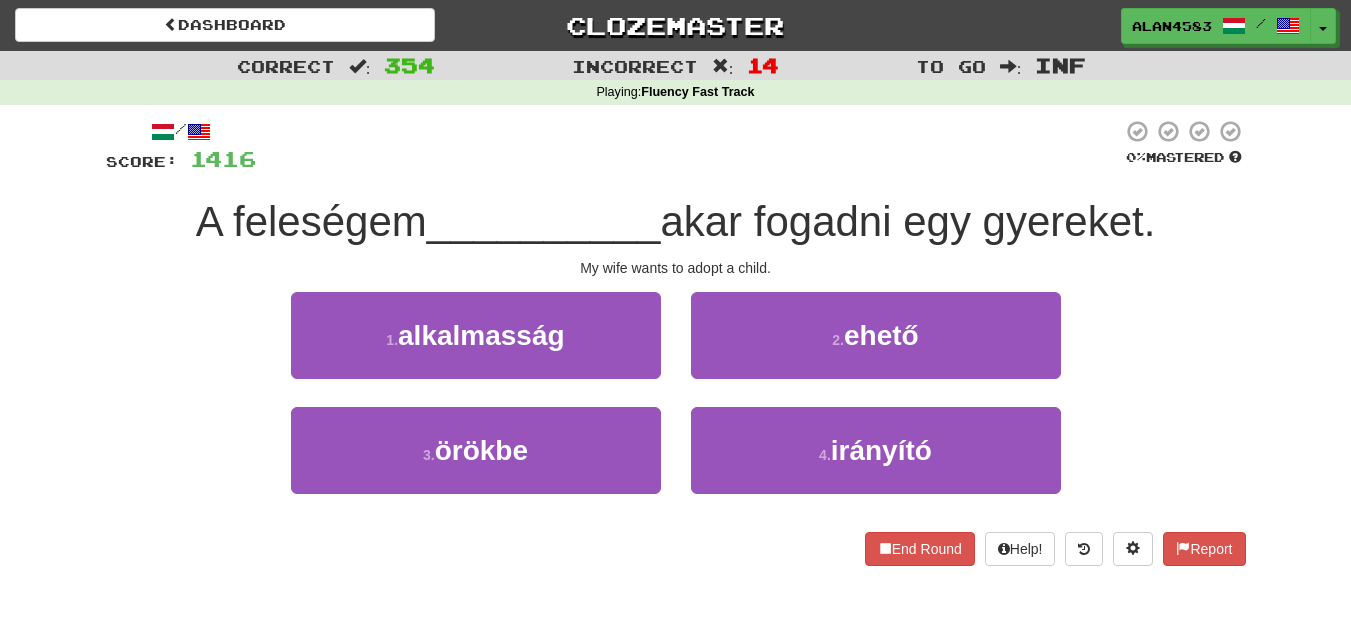 click at bounding box center [689, 146] 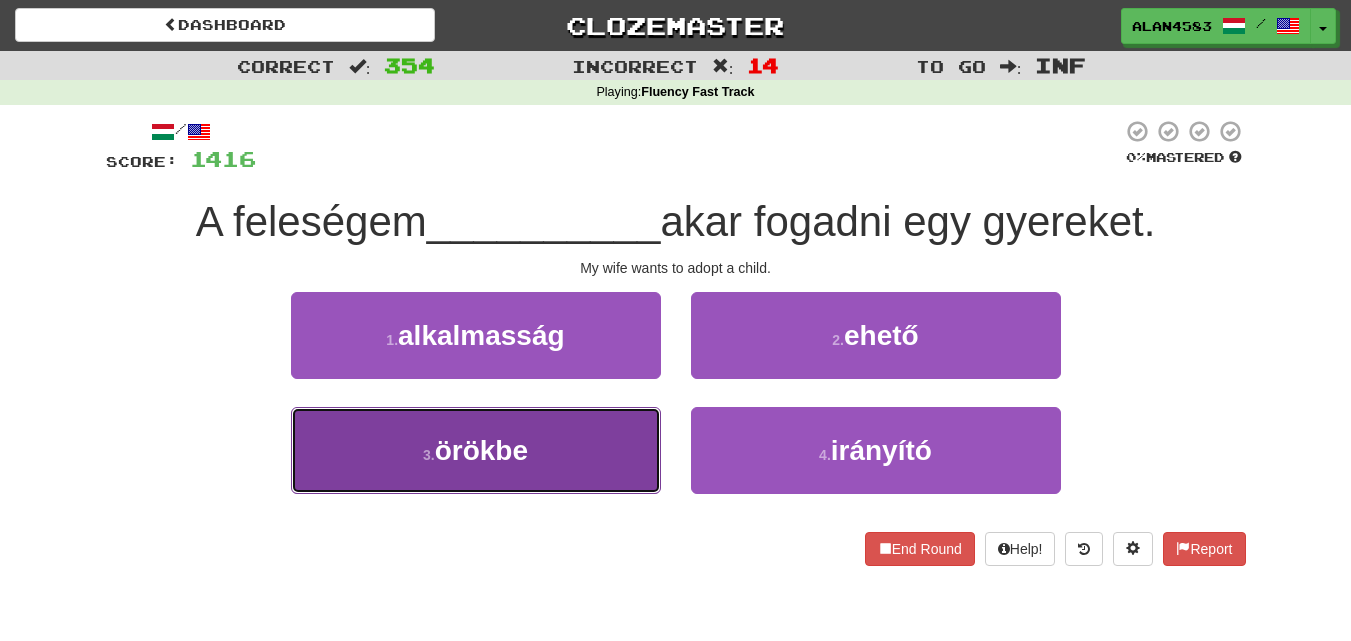 click on "3 .  örökbe" at bounding box center [476, 450] 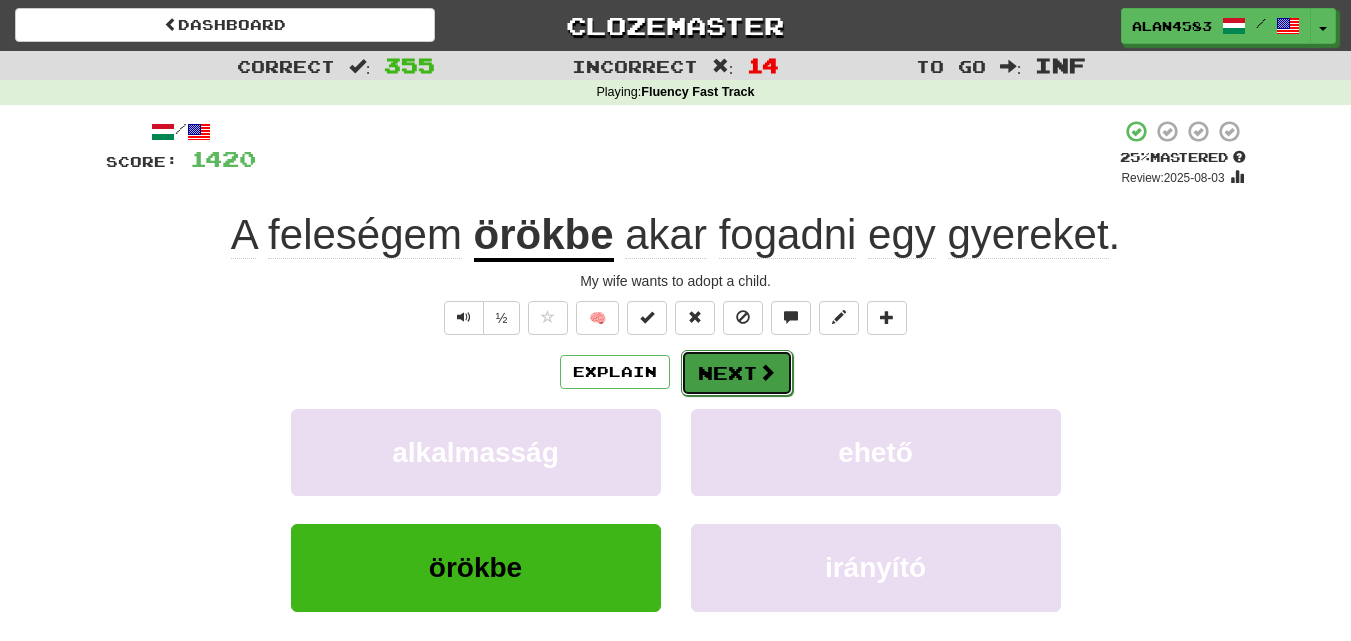 click on "Next" at bounding box center [737, 373] 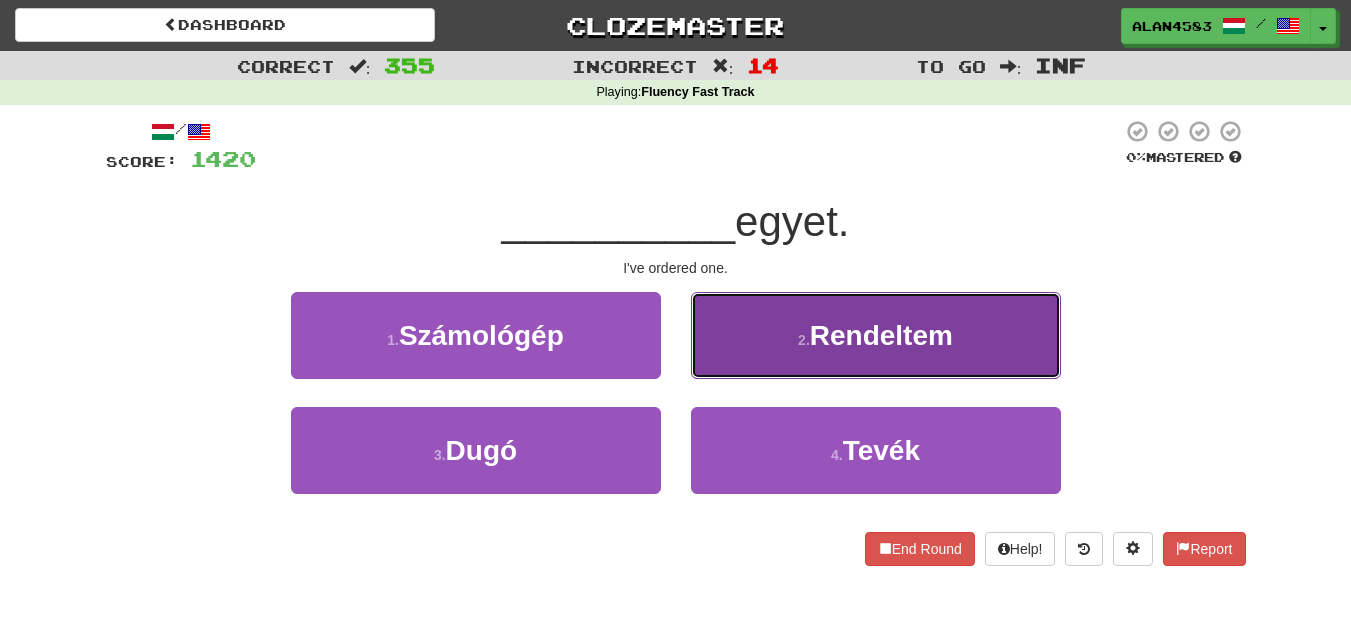 click on "Rendeltem" at bounding box center (881, 335) 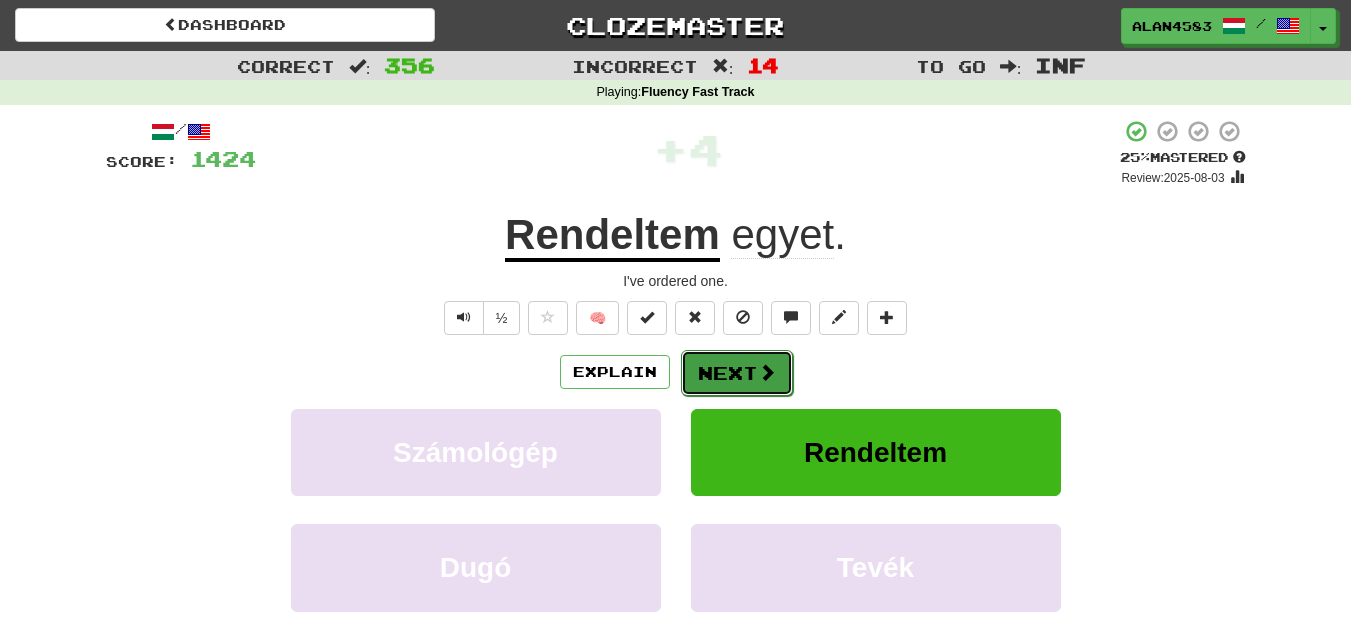 click on "Next" at bounding box center (737, 373) 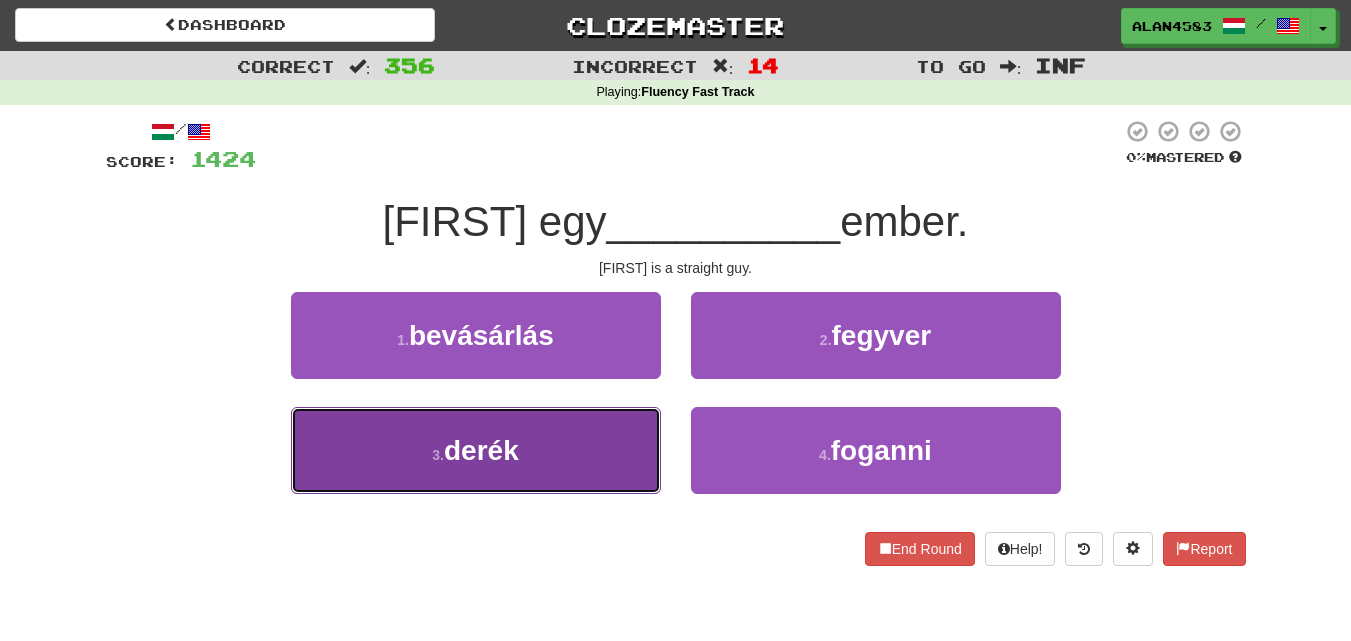 click on "3 .  derék" at bounding box center [476, 450] 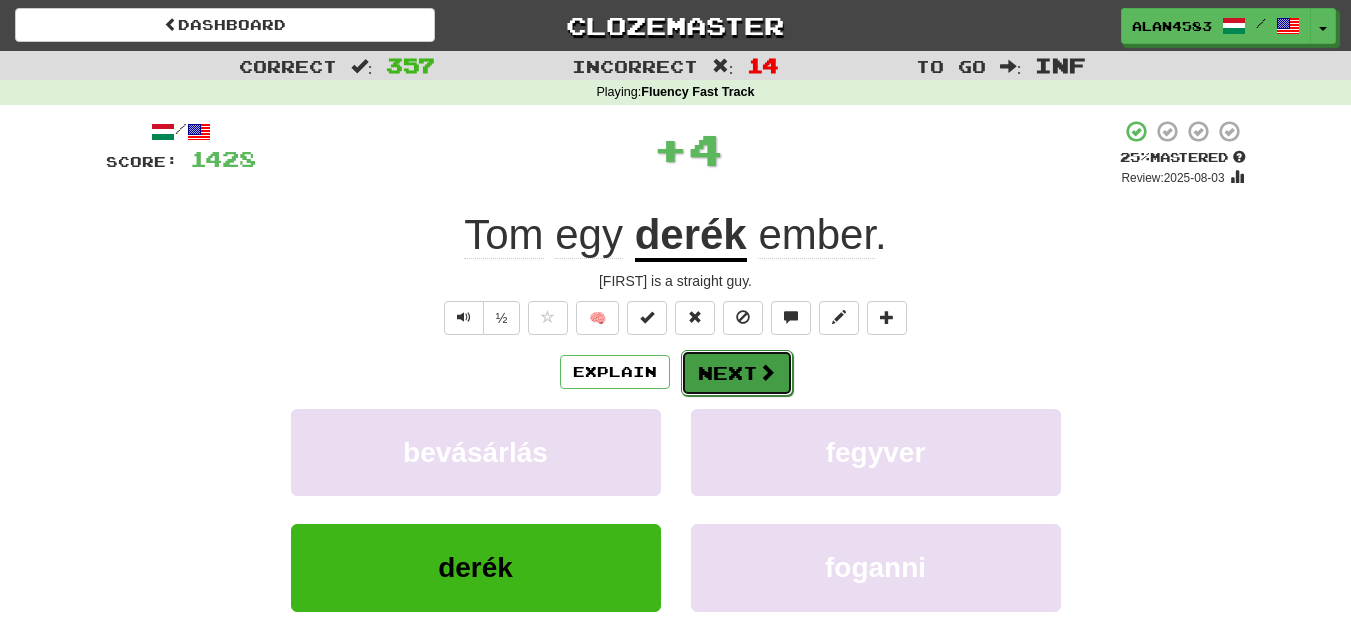 click on "Next" at bounding box center (737, 373) 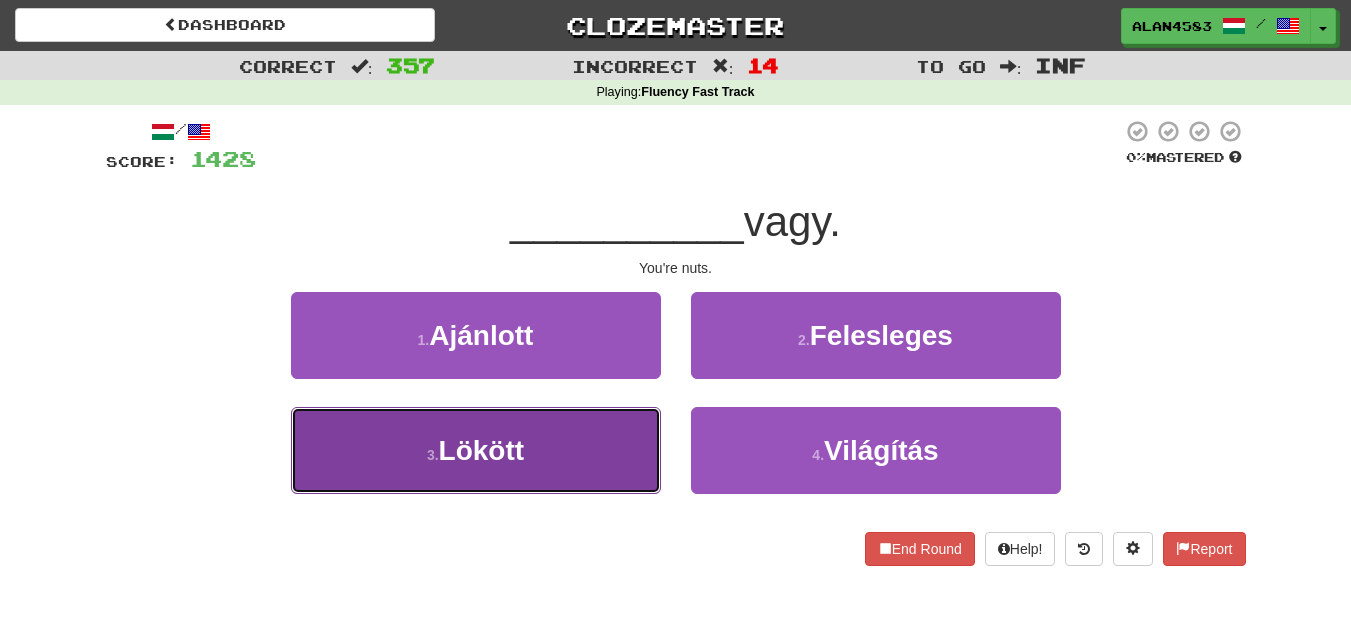 click on "3 .  Lökött" at bounding box center (476, 450) 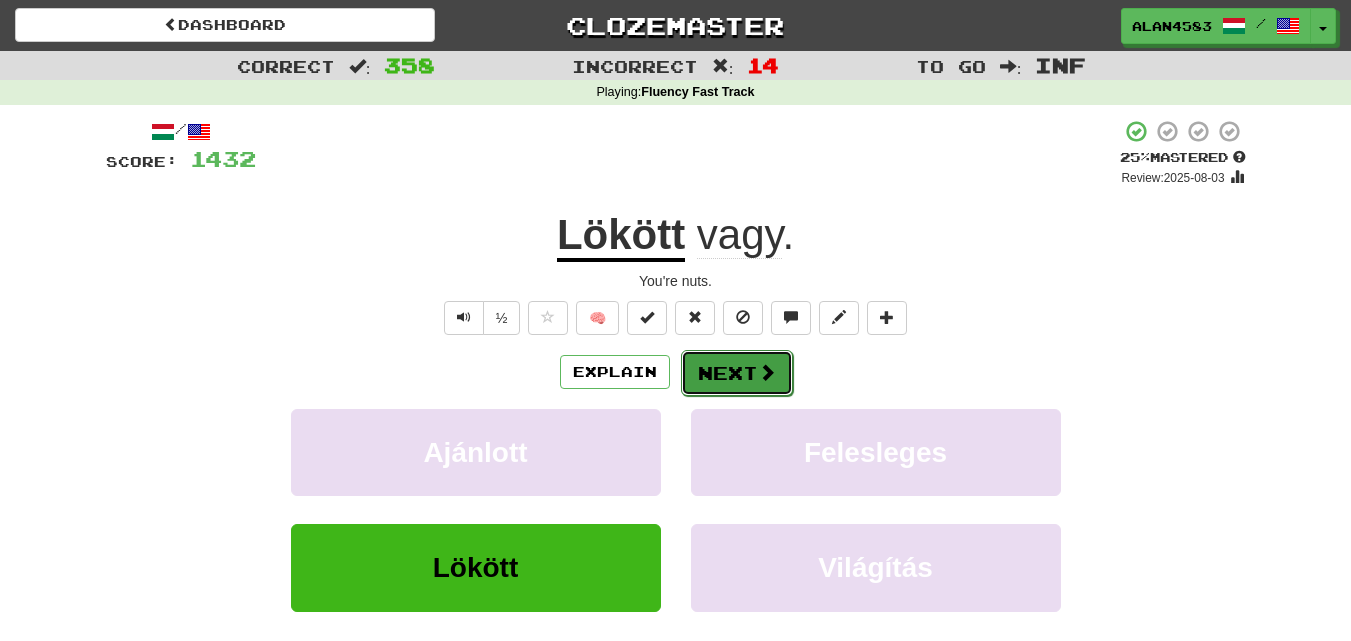 click on "Next" at bounding box center (737, 373) 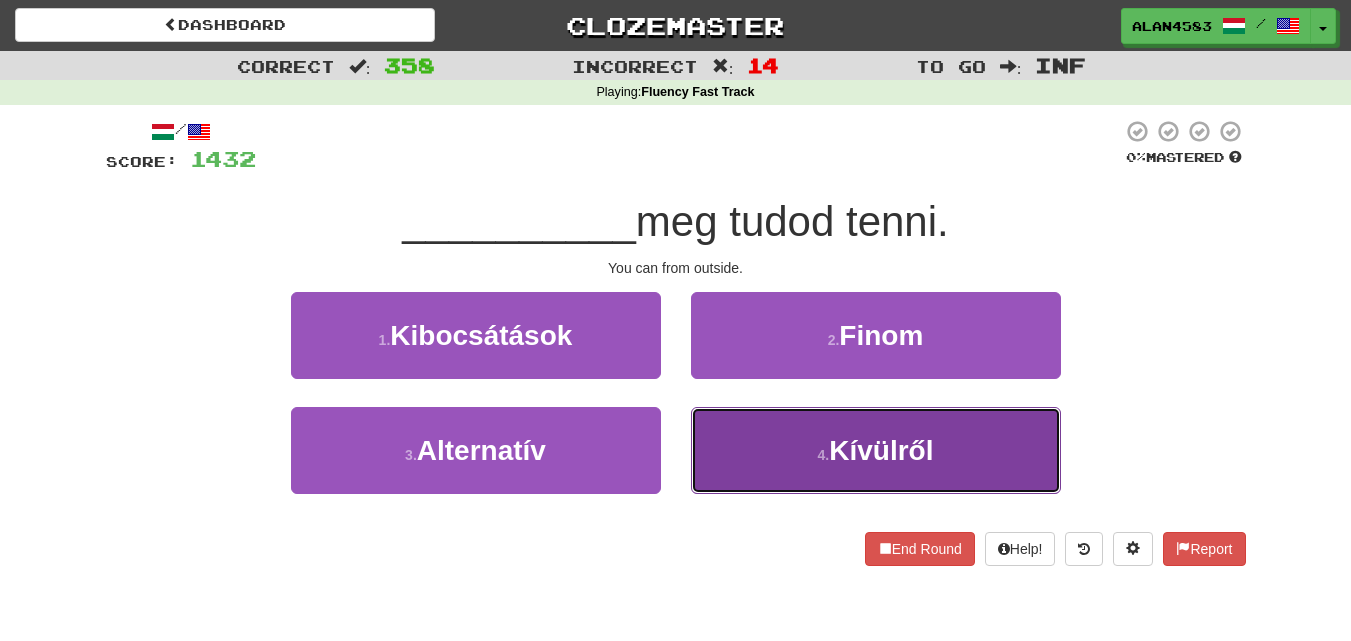 click on "Kívülről" at bounding box center [881, 450] 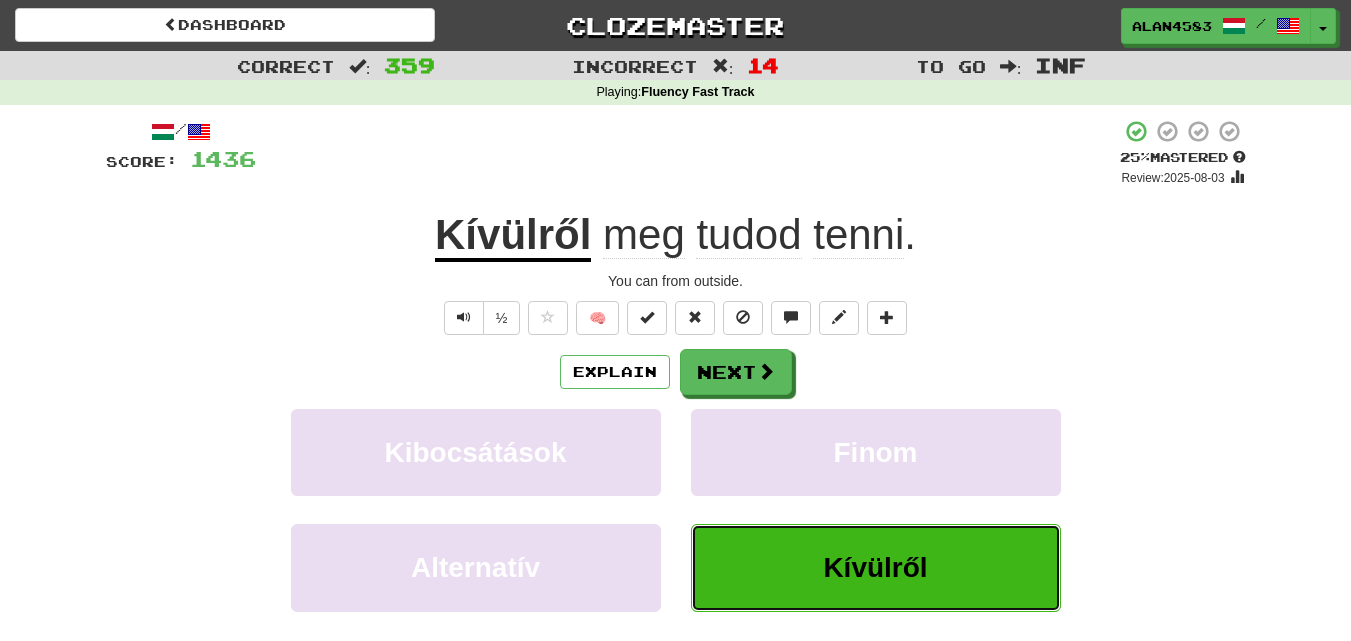 scroll, scrollTop: 560, scrollLeft: 0, axis: vertical 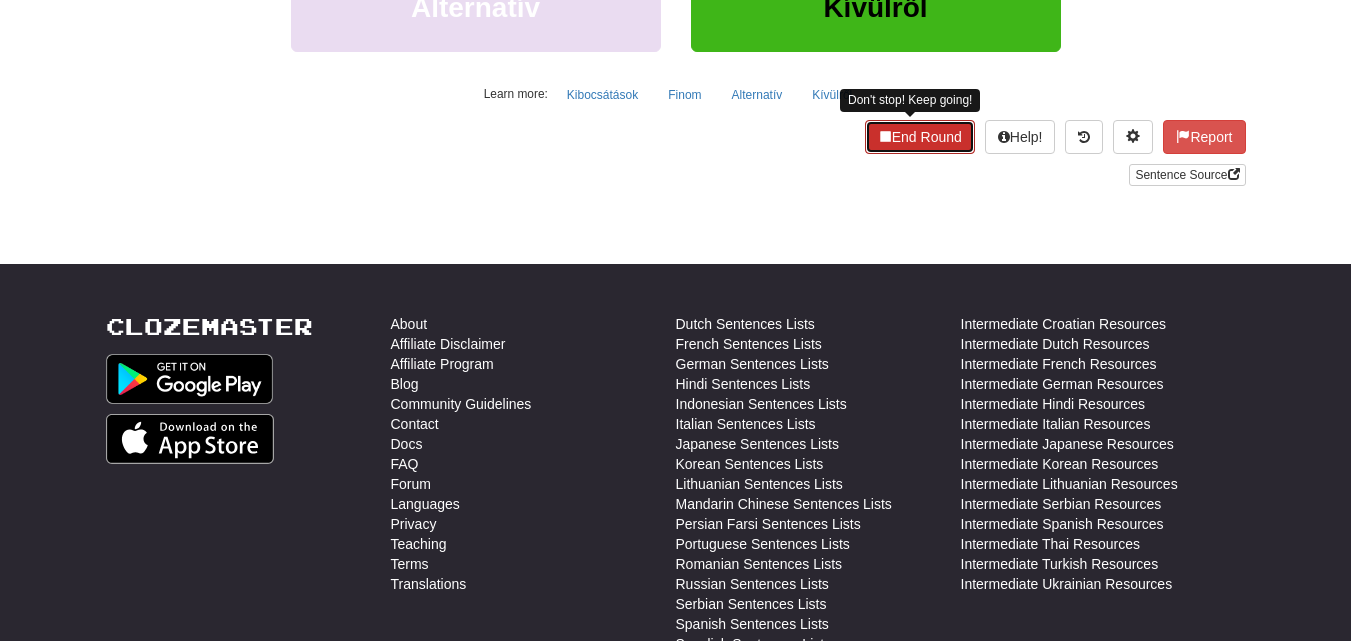 click on "End Round" at bounding box center [920, 137] 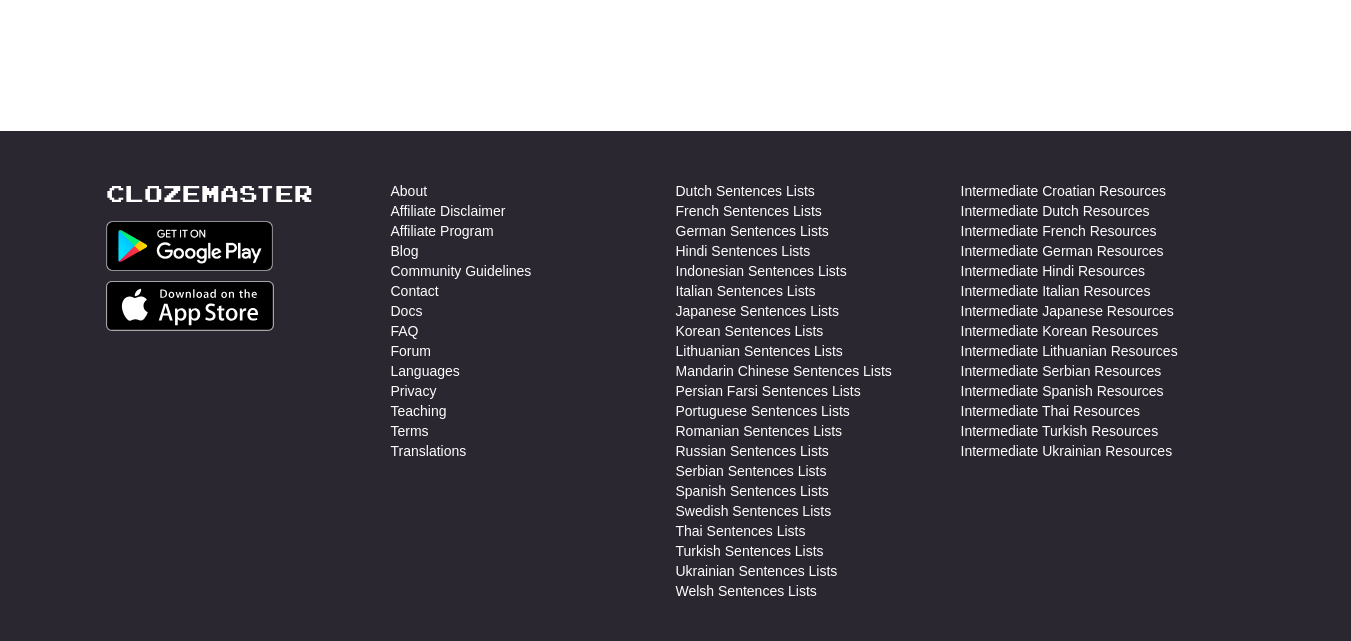 scroll, scrollTop: 651, scrollLeft: 0, axis: vertical 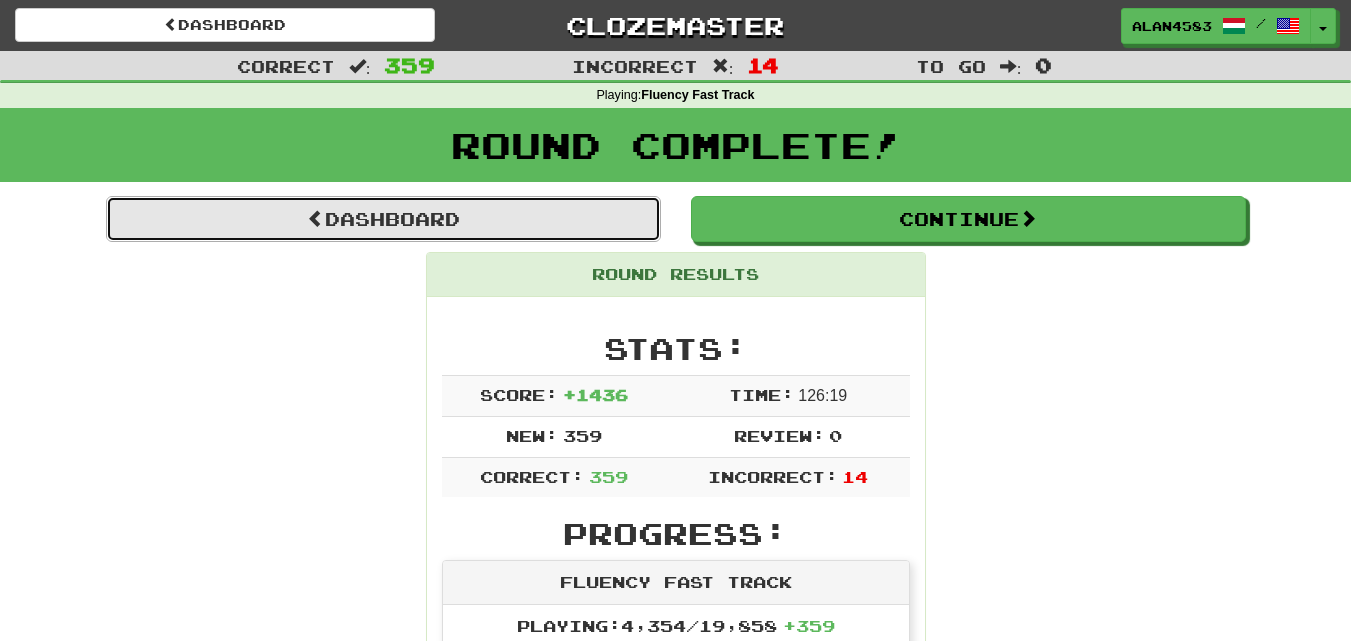 click on "Dashboard" at bounding box center [383, 219] 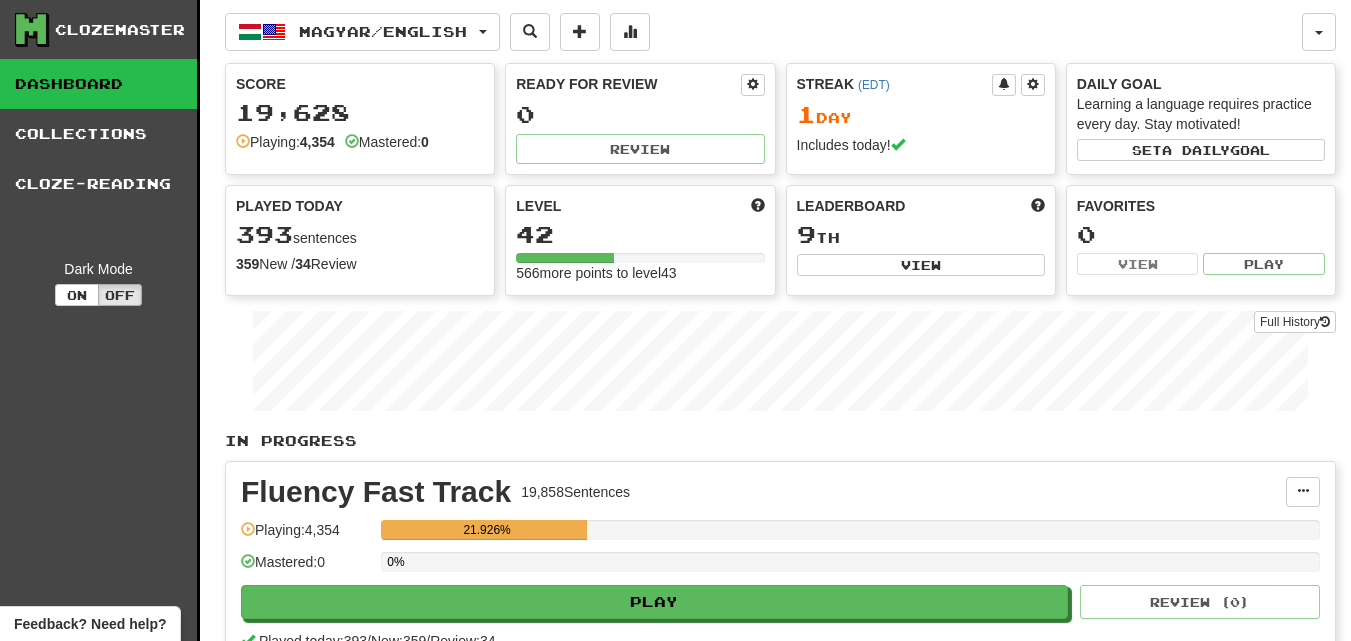 scroll, scrollTop: 0, scrollLeft: 0, axis: both 